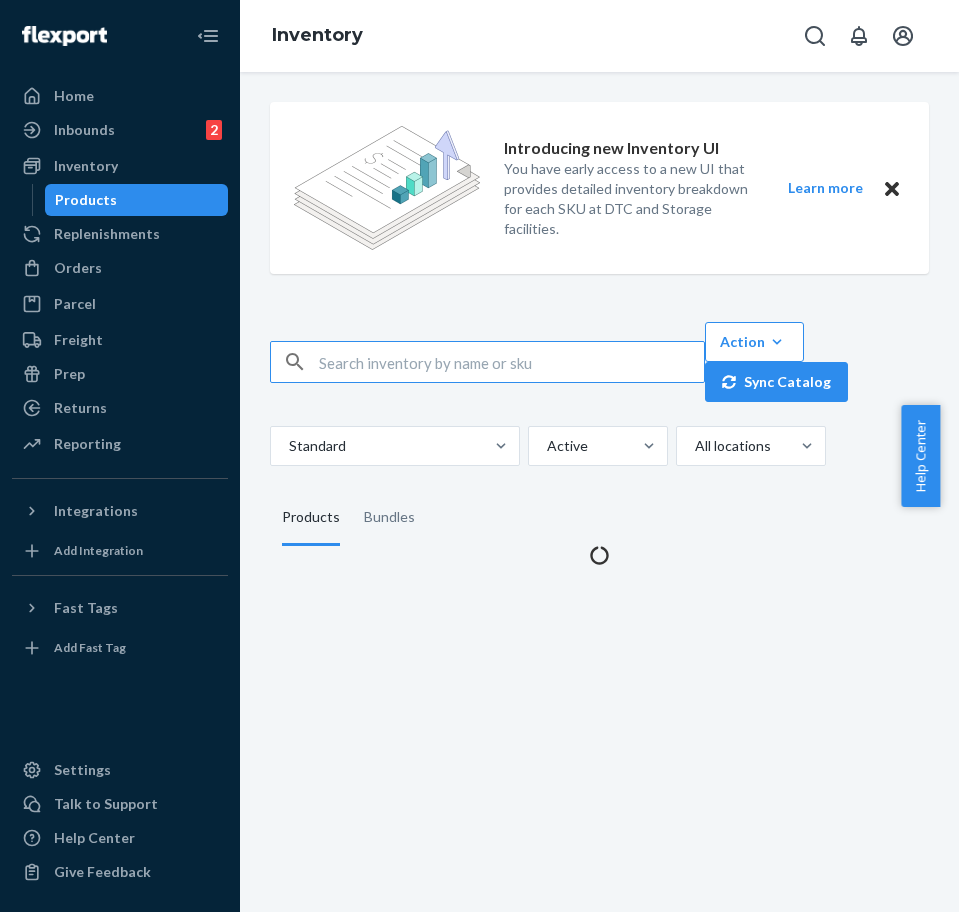 scroll, scrollTop: 0, scrollLeft: 0, axis: both 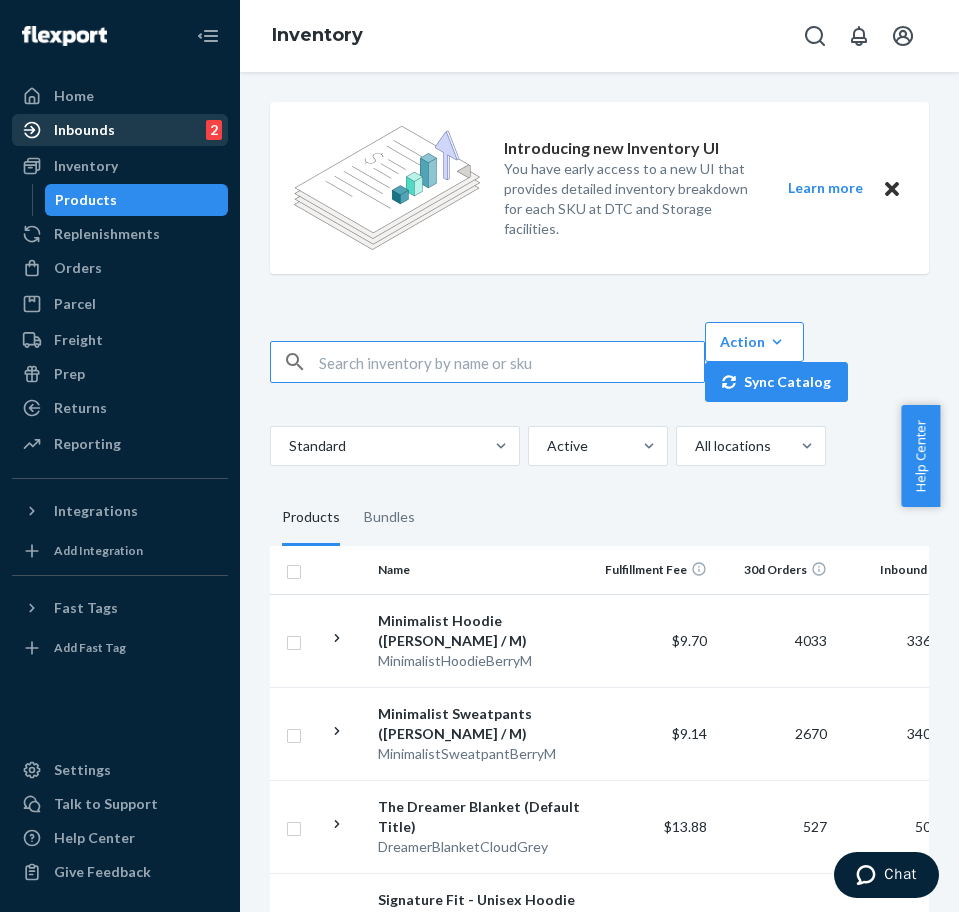 click on "Inbounds 2" at bounding box center [120, 130] 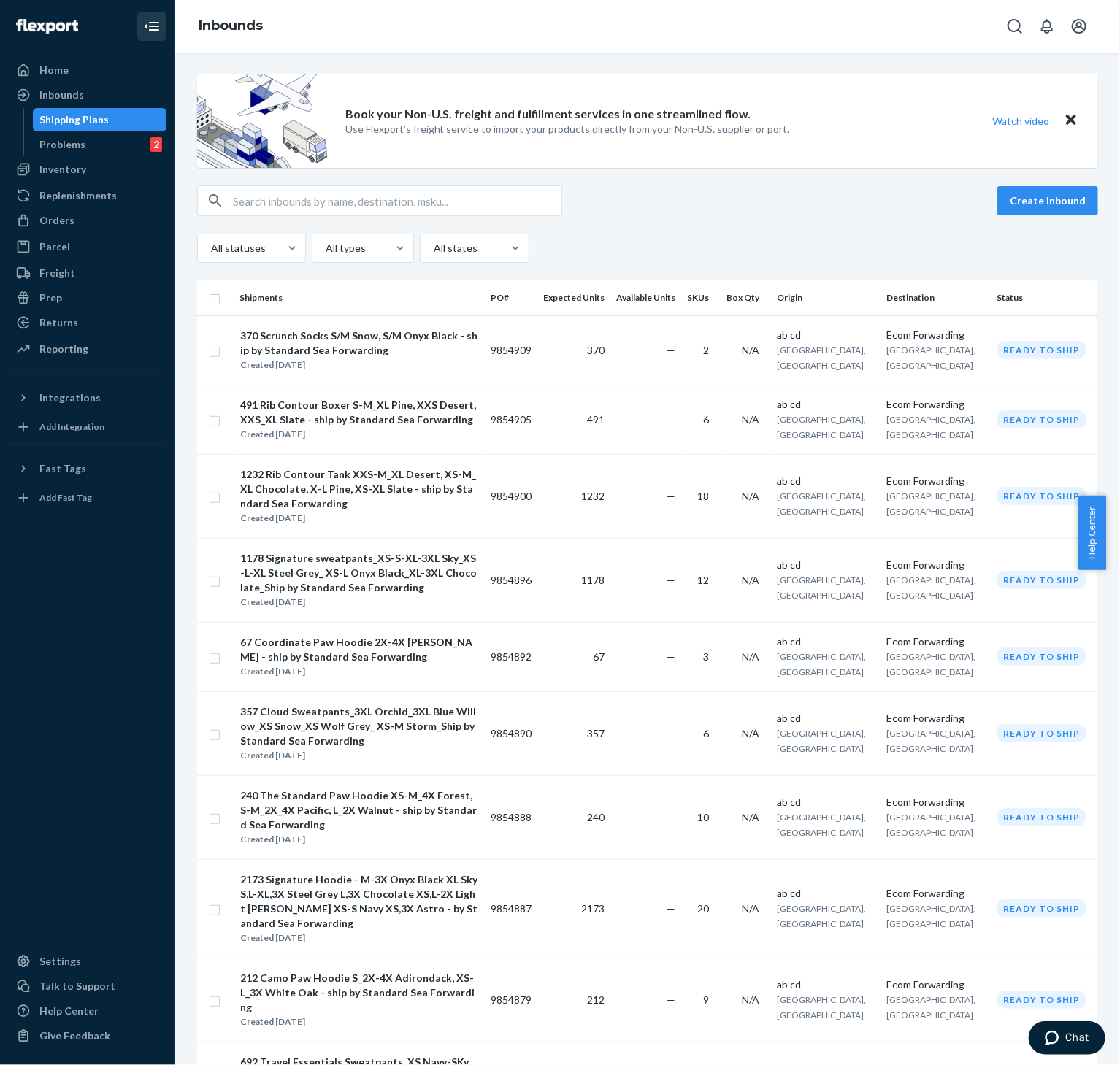 click at bounding box center (152, 26) 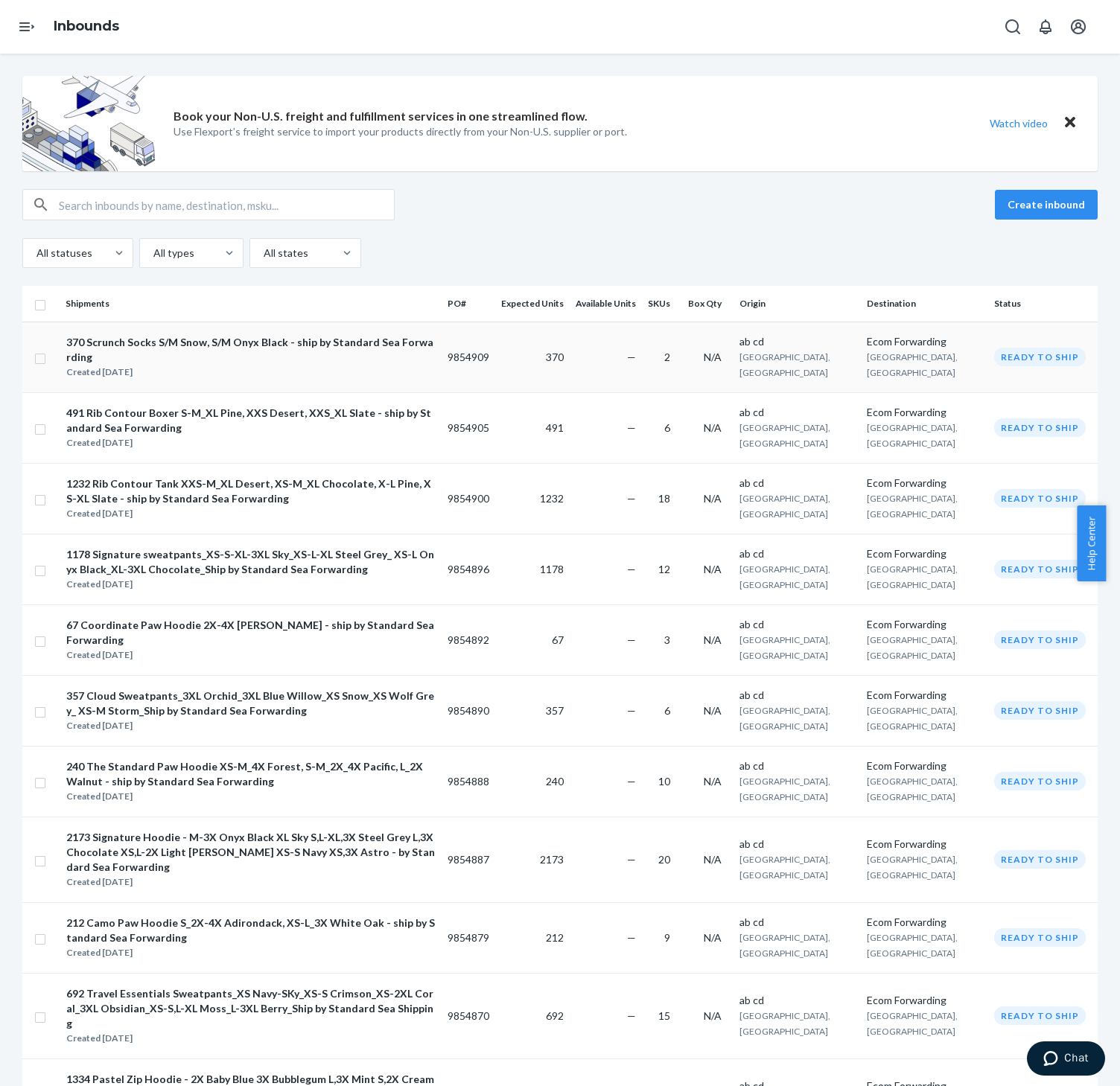 type 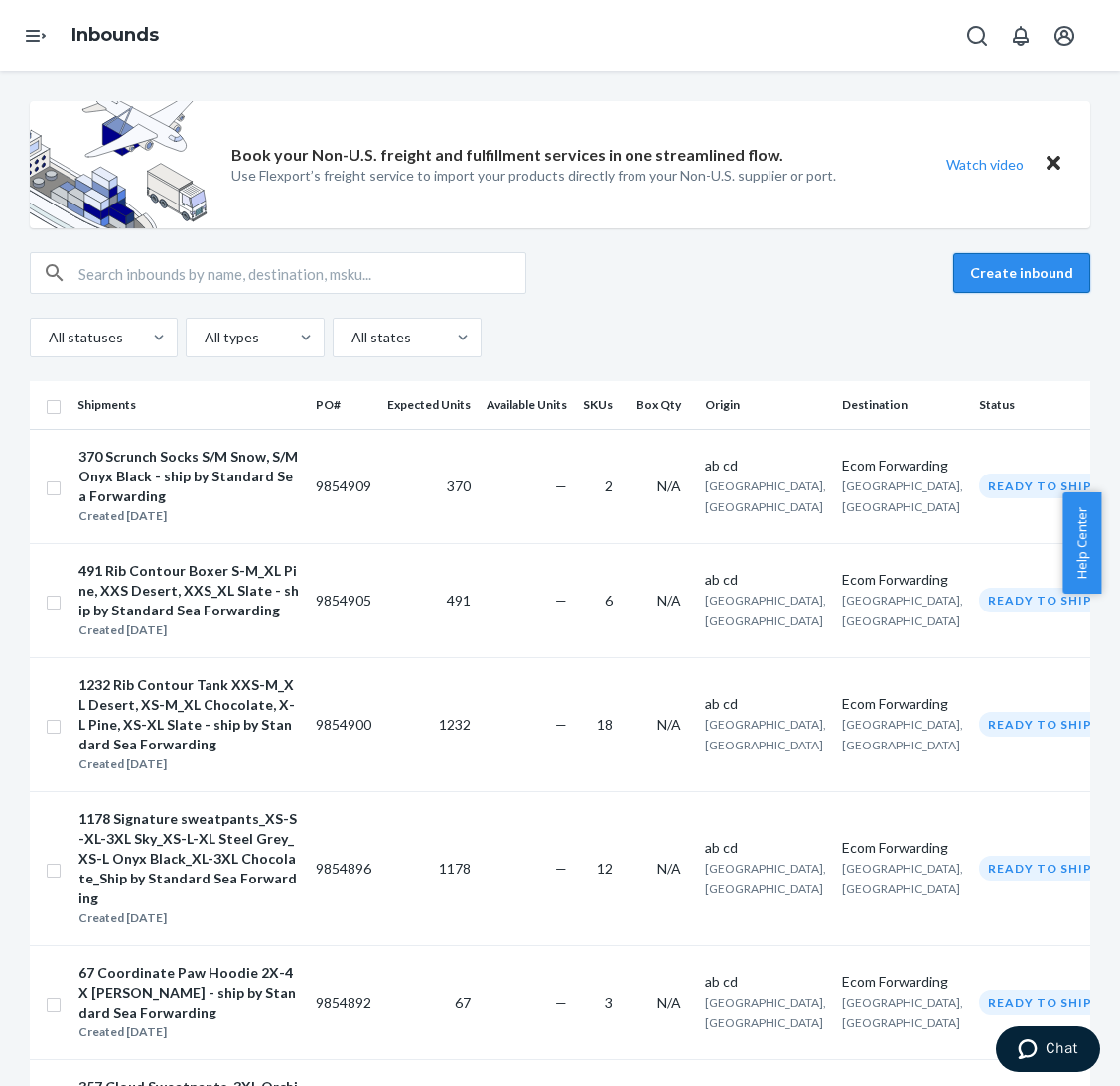 click on "Create inbound" at bounding box center [1022, 273] 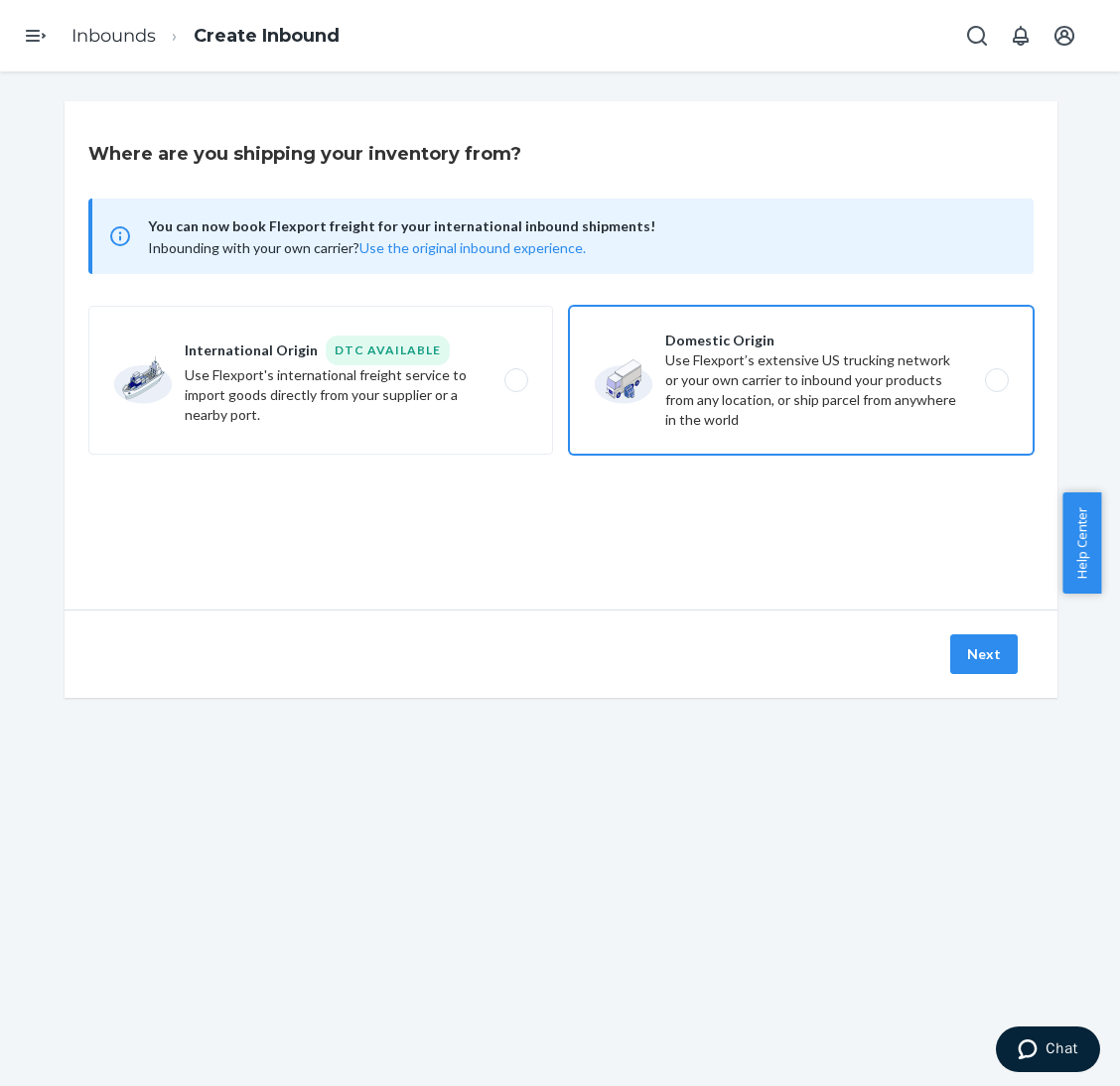 click on "Domestic Origin Use Flexport’s extensive US trucking network or your own carrier to inbound your products from any location, or ship parcel from anywhere in the world" at bounding box center (801, 380) 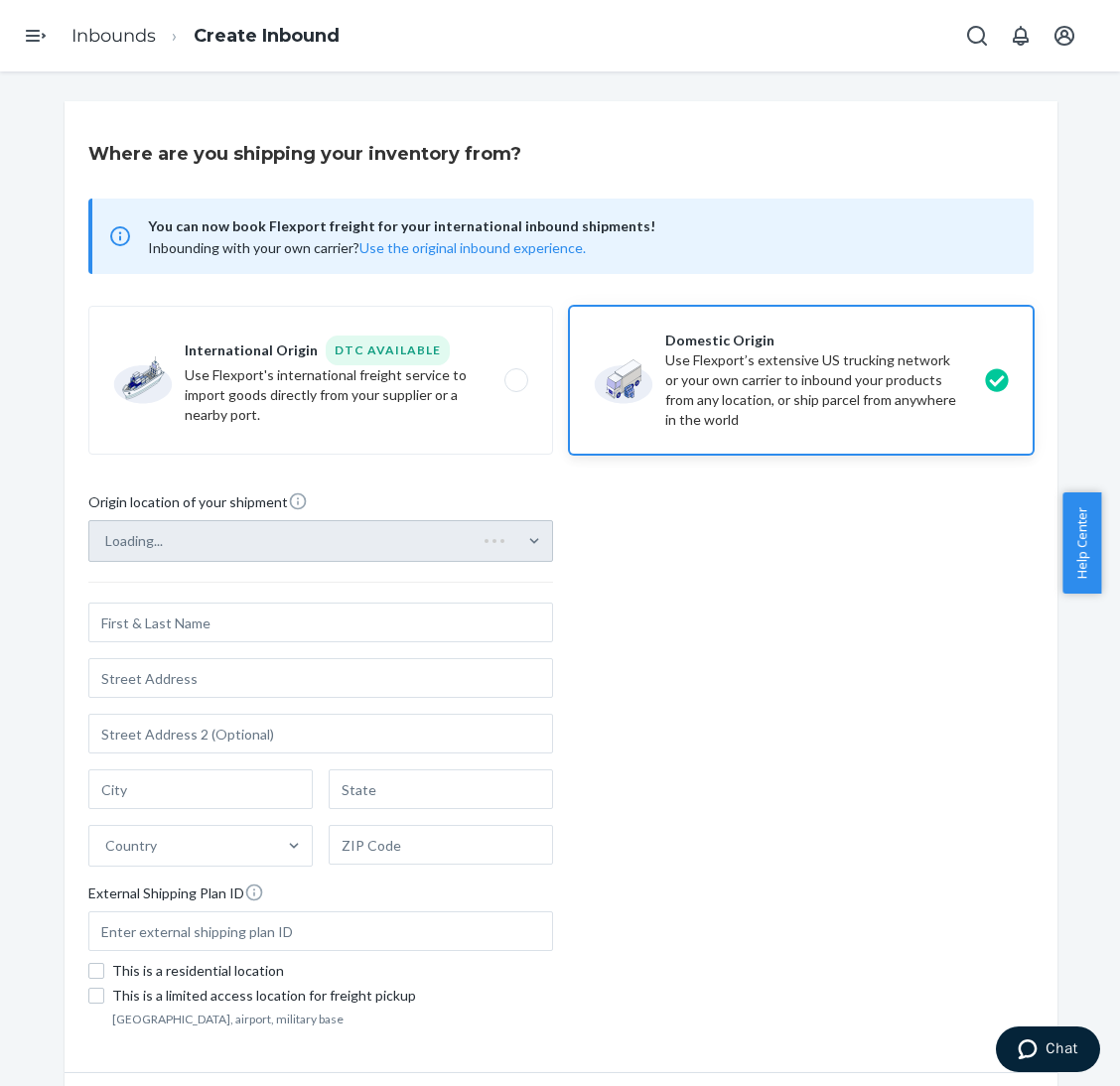 click on "Loading..." at bounding box center [321, 541] 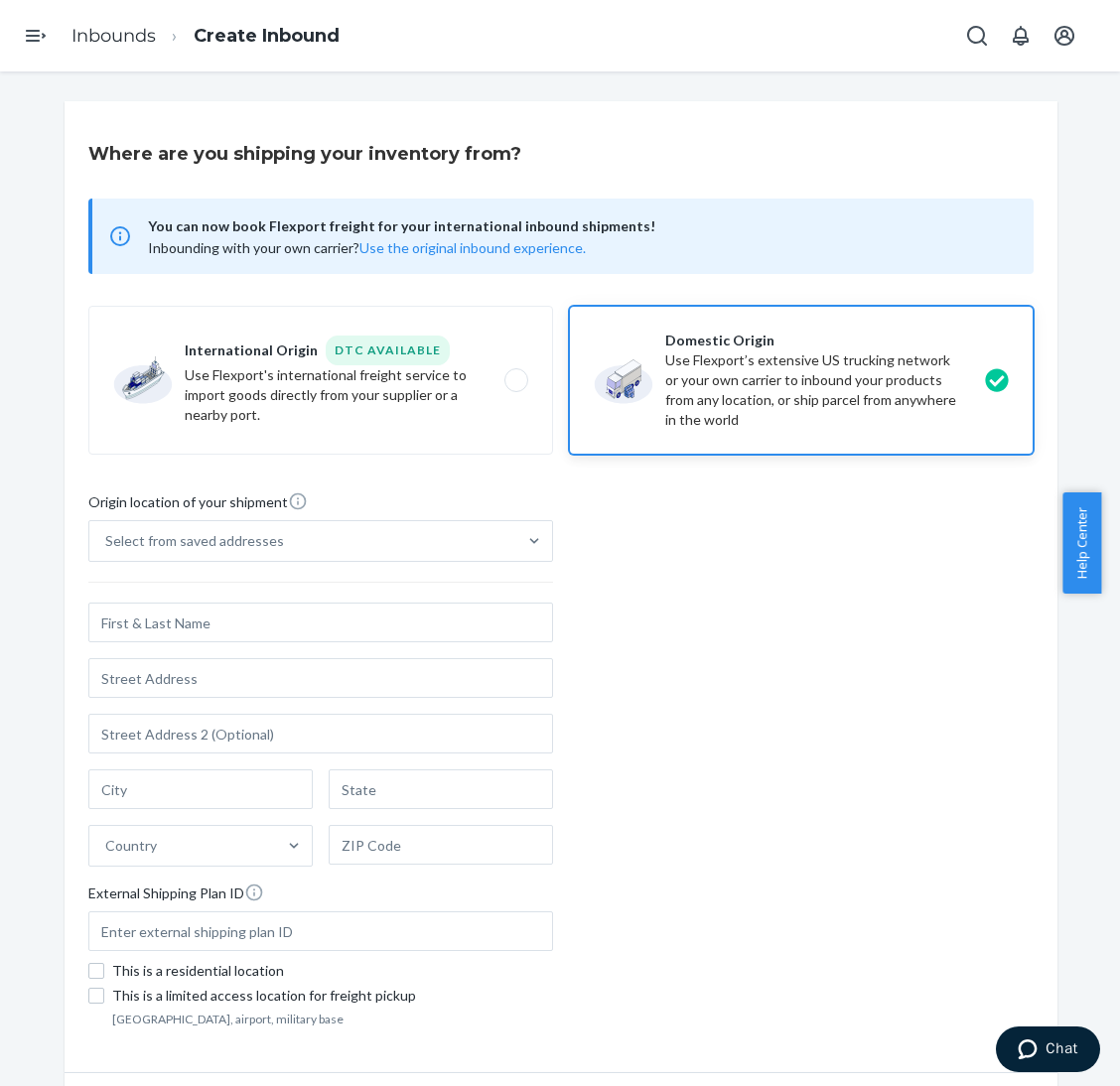 click on "Select from saved addresses" at bounding box center (303, 541) 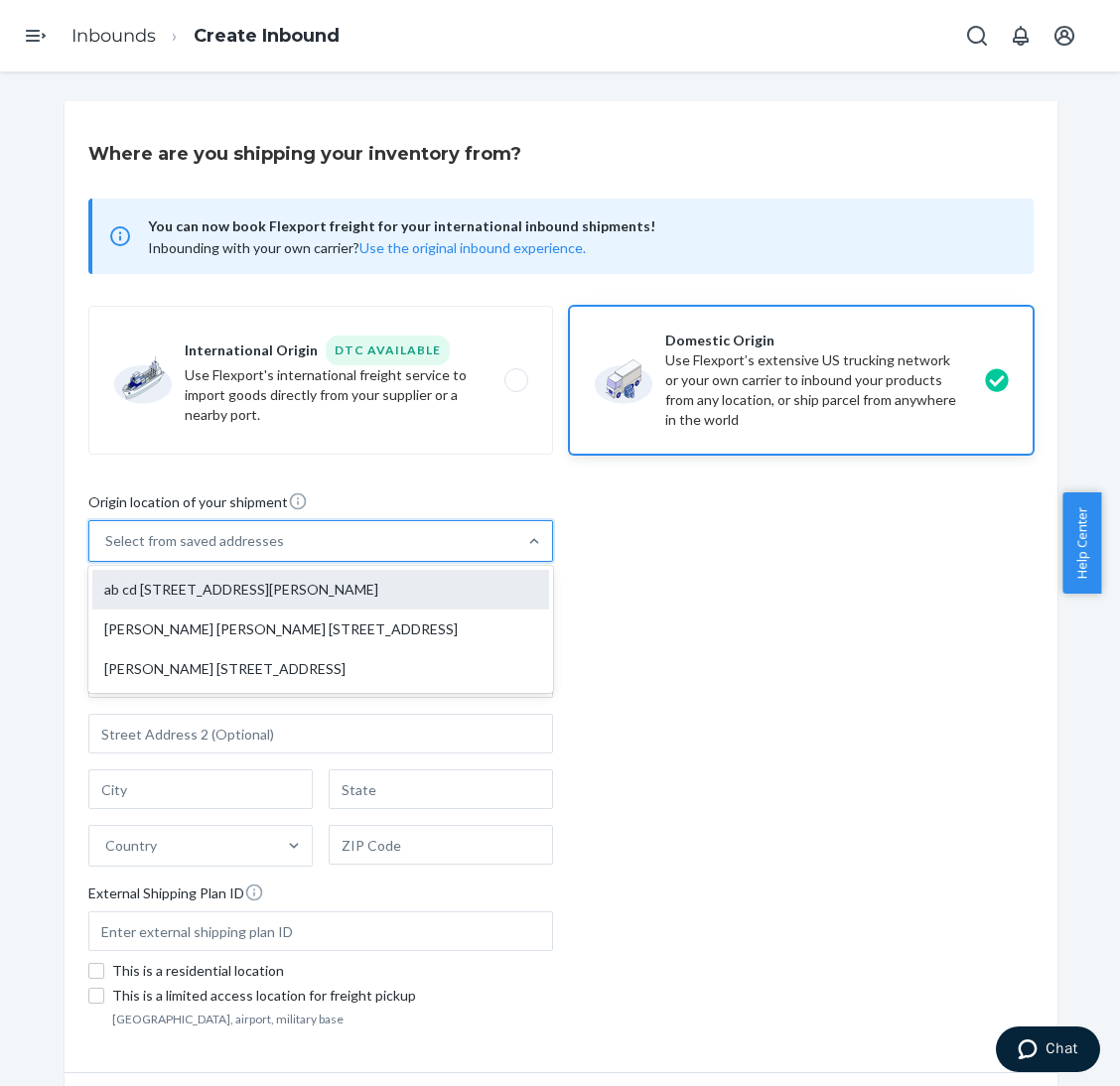 click on "ab cd
[STREET_ADDRESS][PERSON_NAME]" at bounding box center [321, 590] 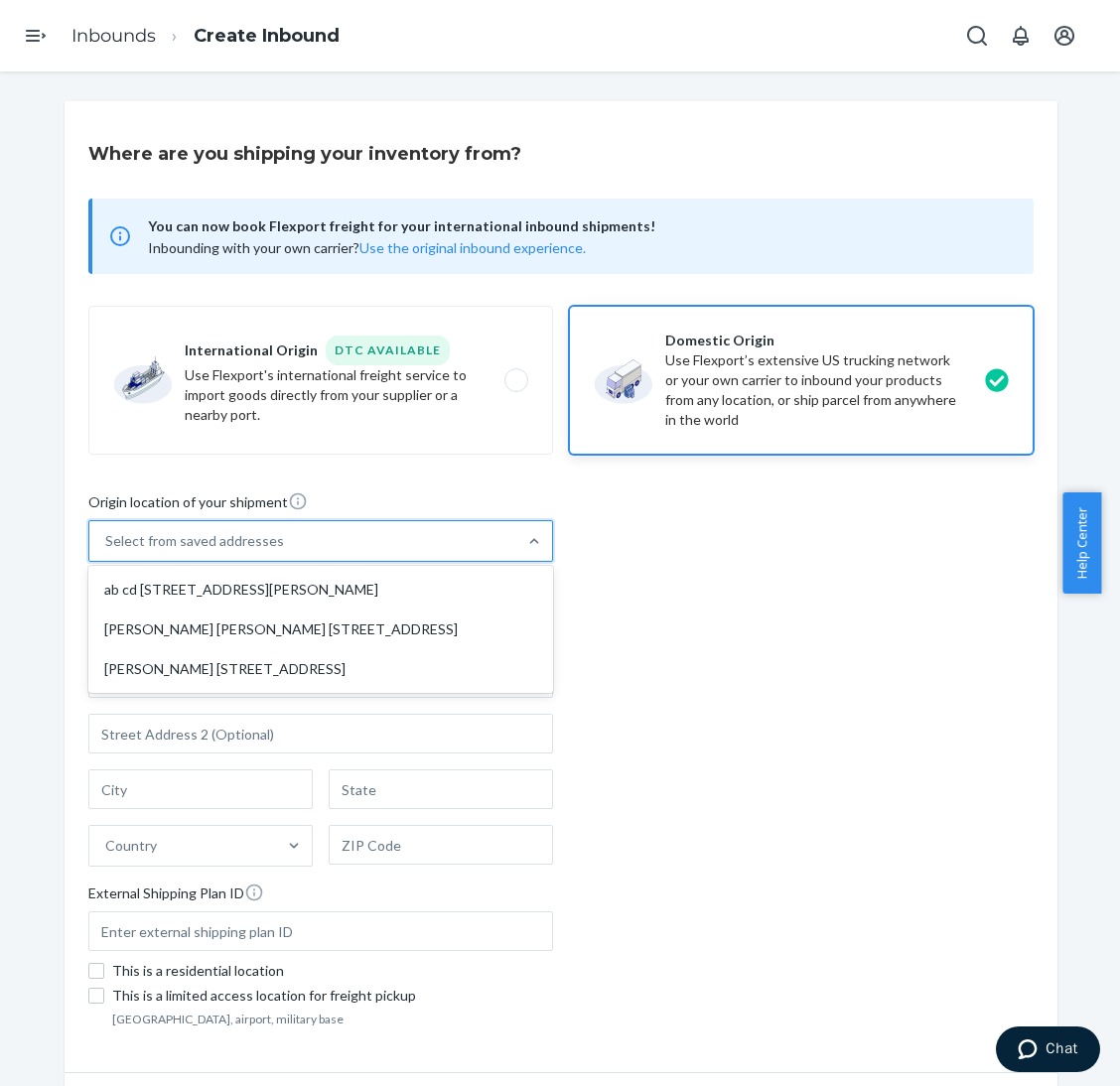 type on "ab cd" 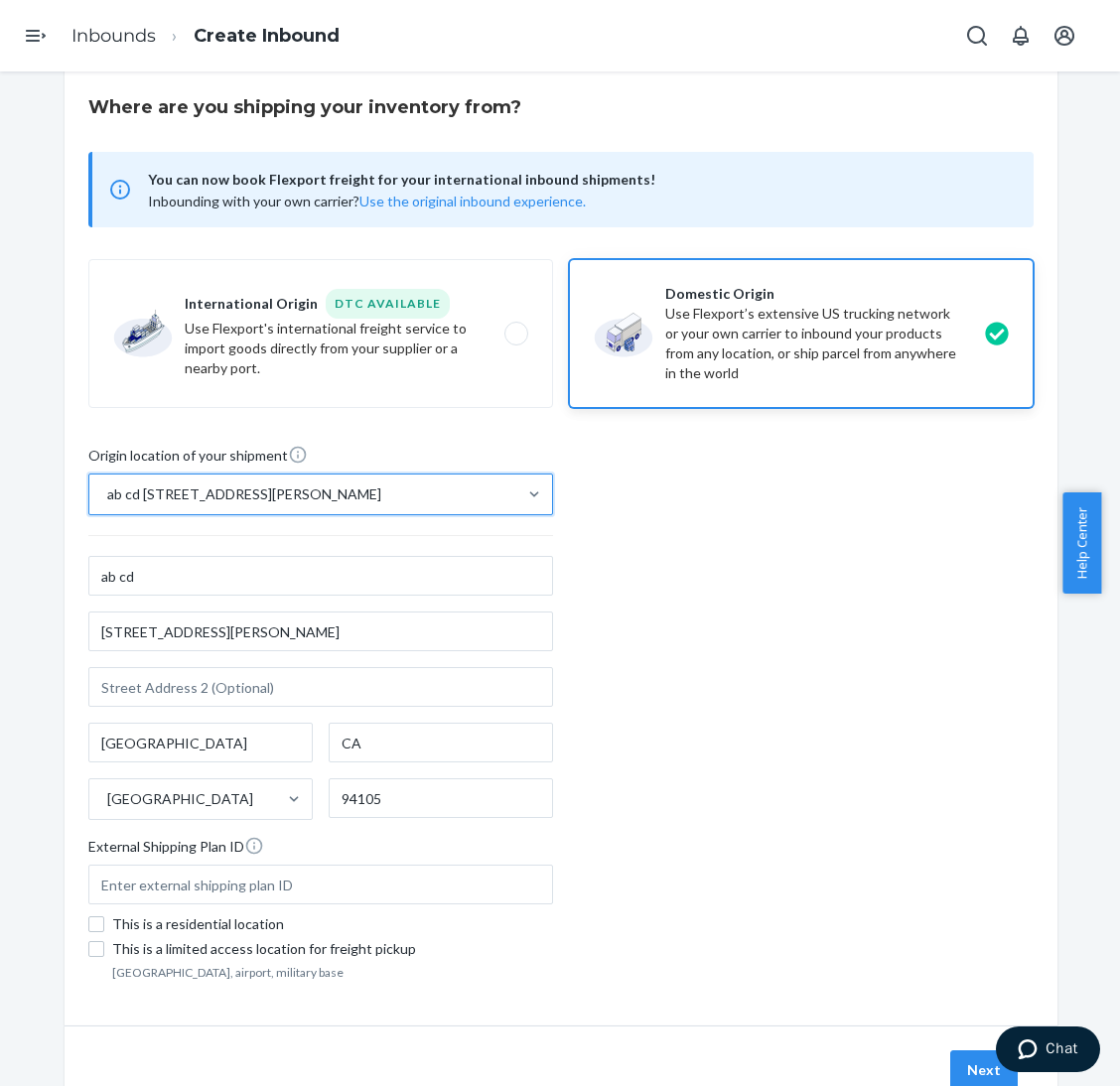 scroll, scrollTop: 73, scrollLeft: 0, axis: vertical 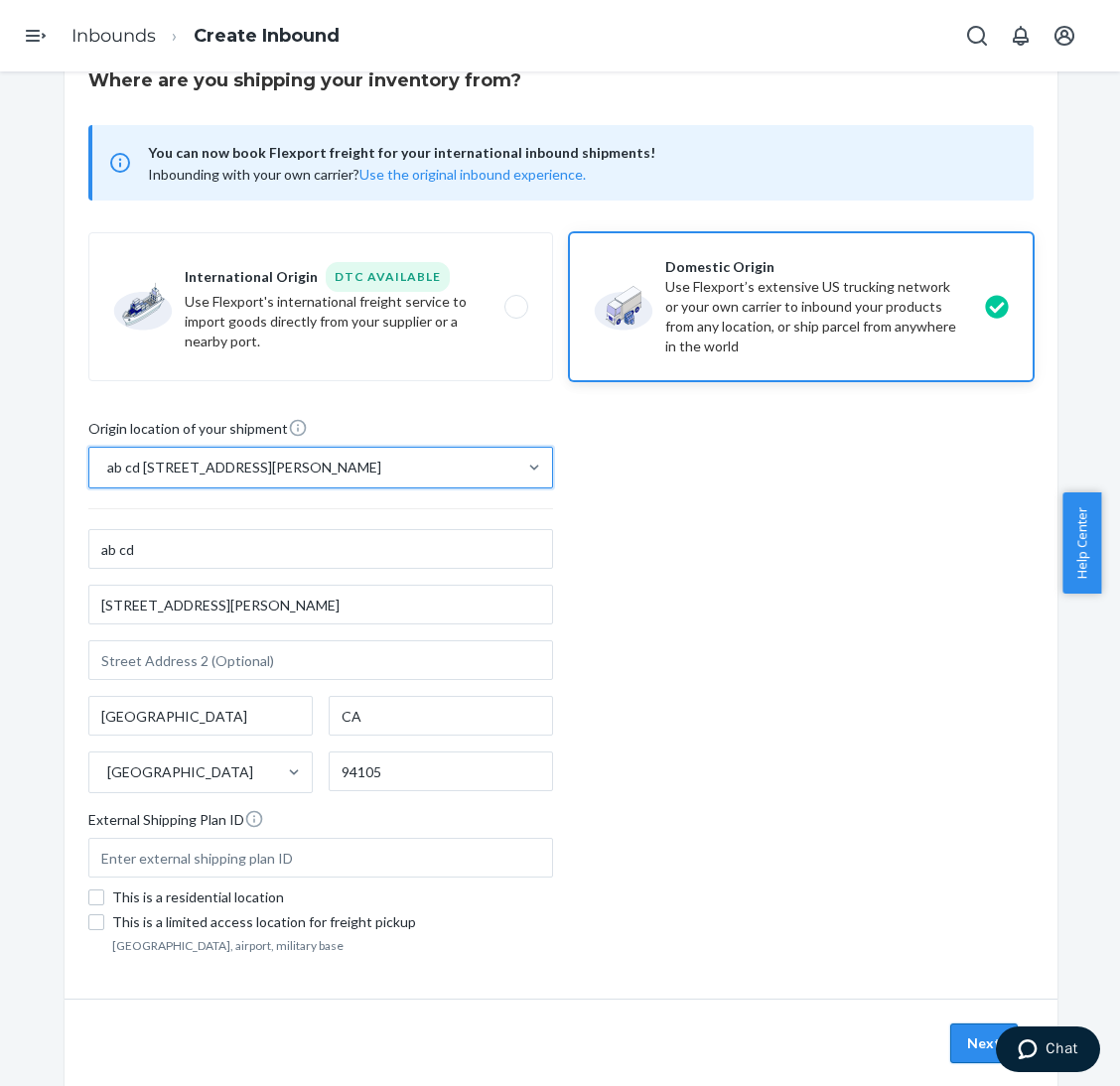 click on "Next" at bounding box center [984, 1043] 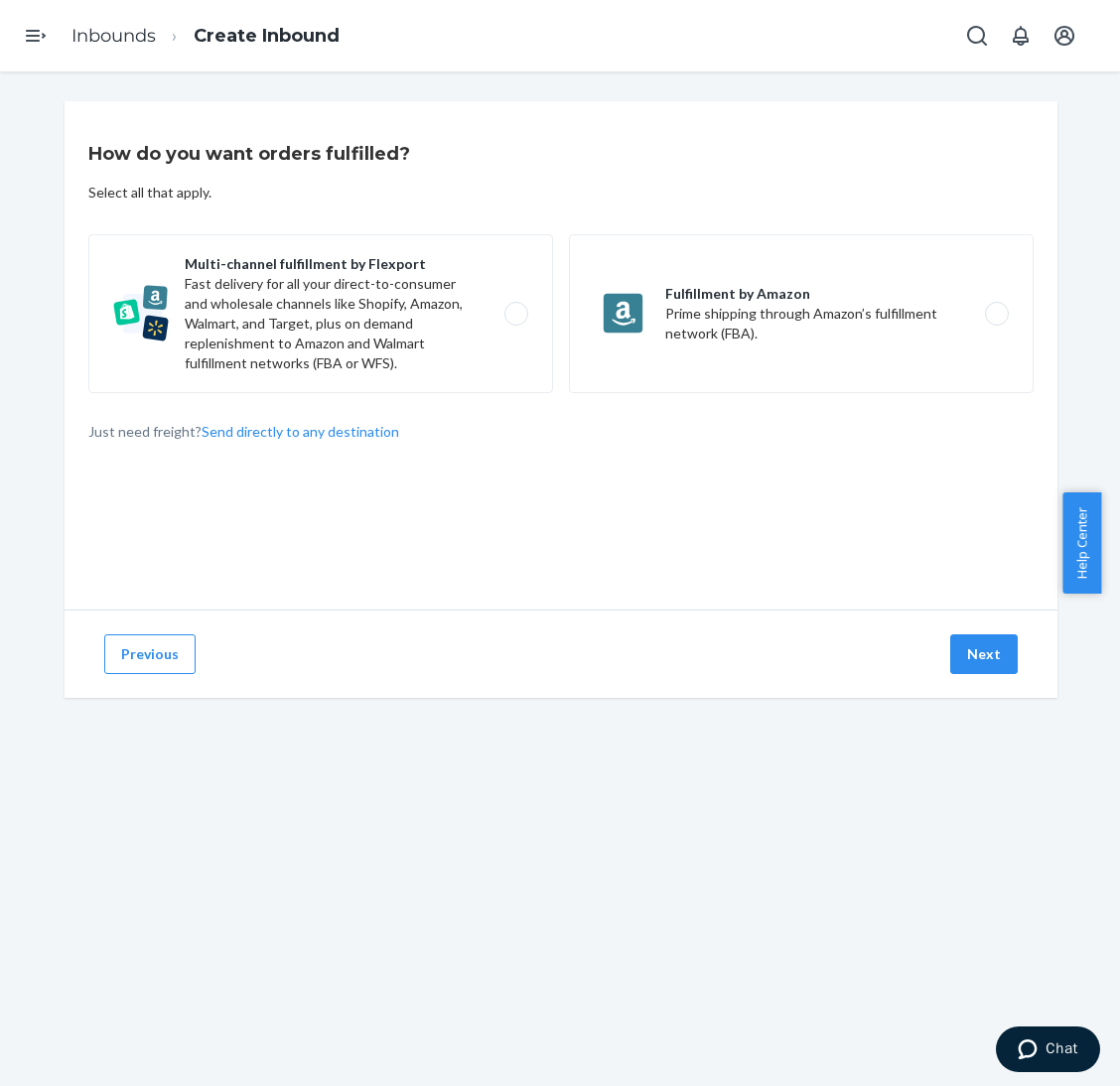 scroll, scrollTop: 0, scrollLeft: 0, axis: both 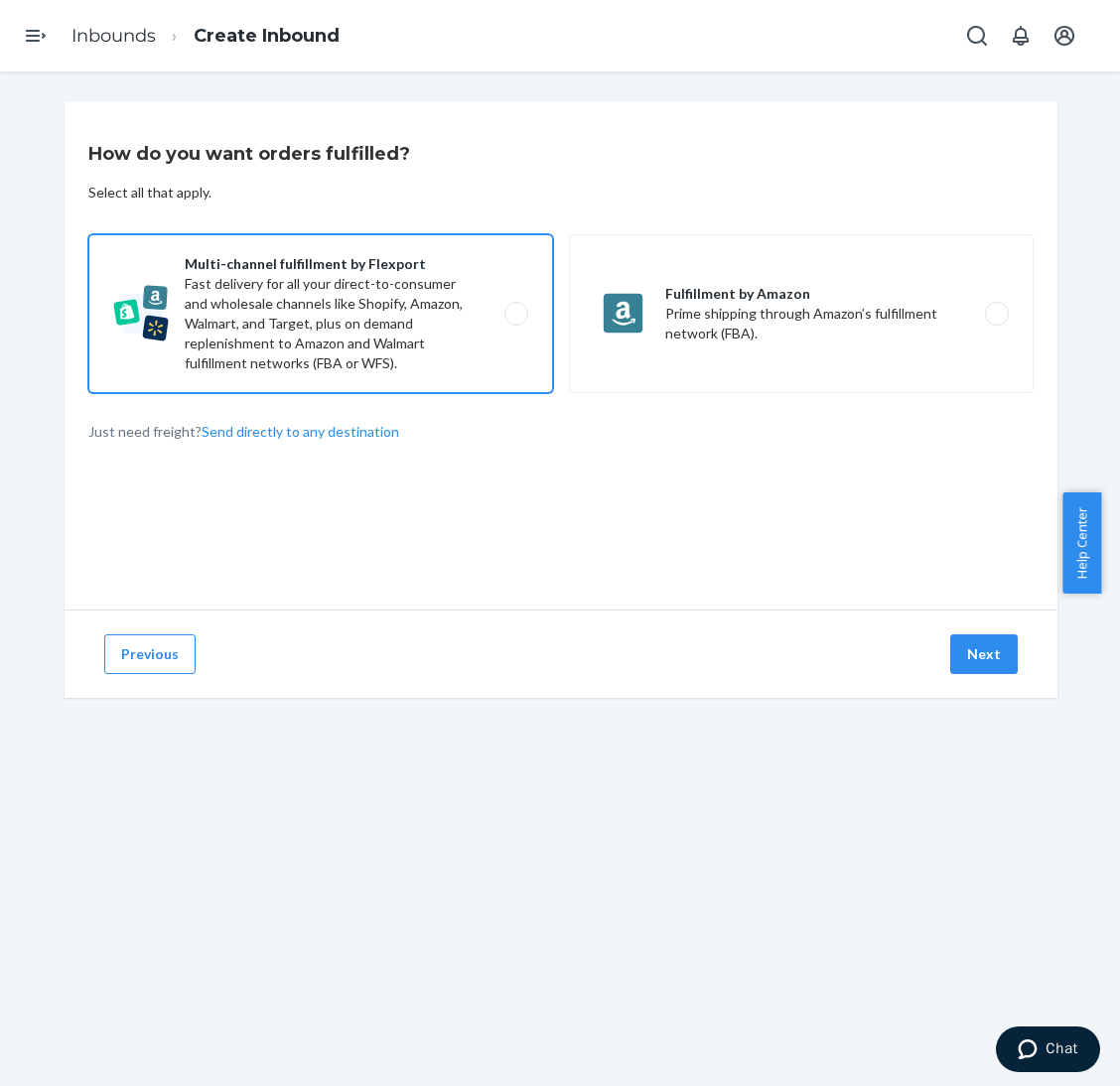 drag, startPoint x: 367, startPoint y: 333, endPoint x: 378, endPoint y: 339, distance: 12.529964 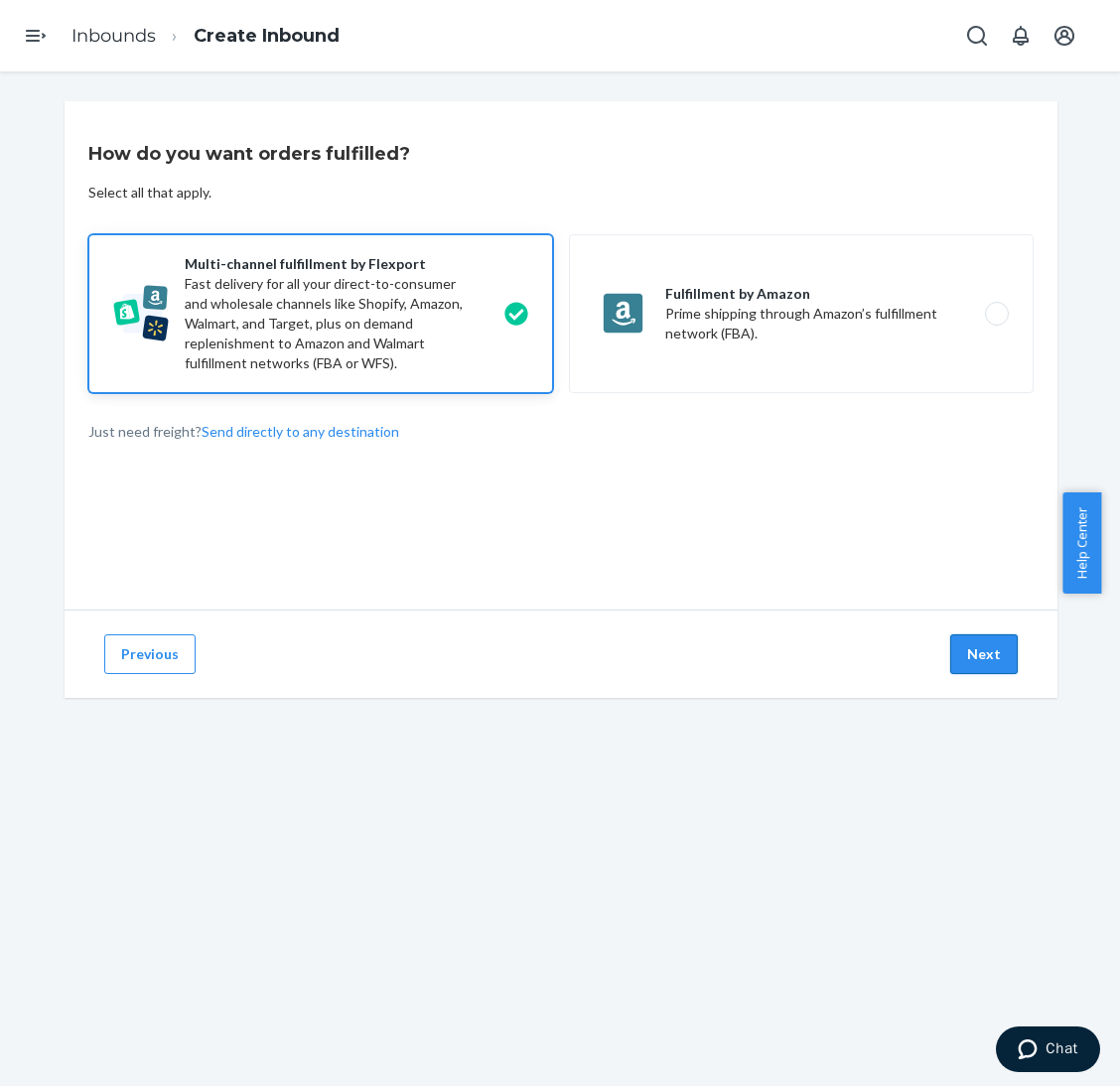 click on "Next" at bounding box center (984, 654) 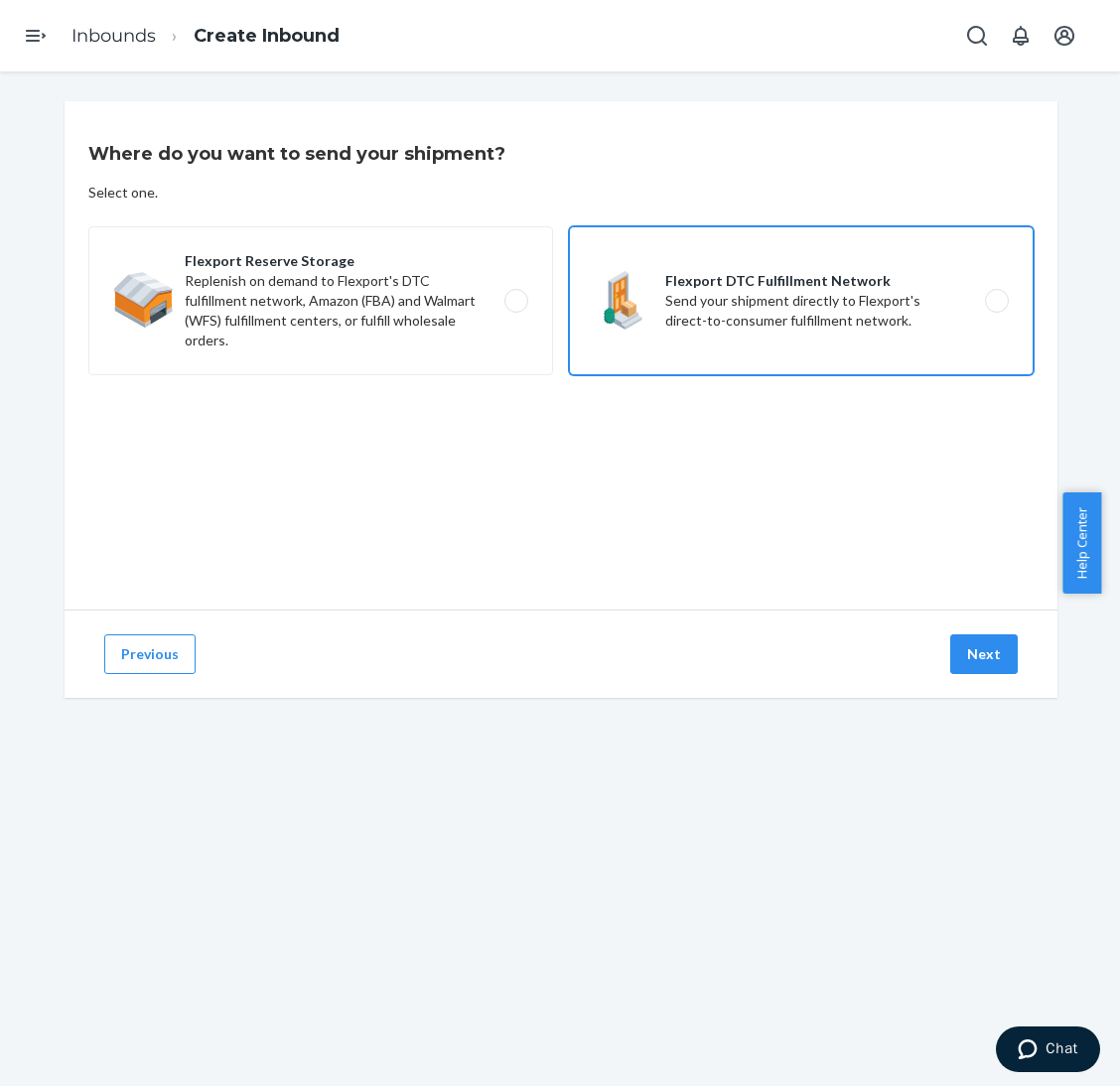 click on "Flexport DTC Fulfillment Network Send your shipment directly to Flexport's direct-to-consumer fulfillment network." at bounding box center [801, 301] 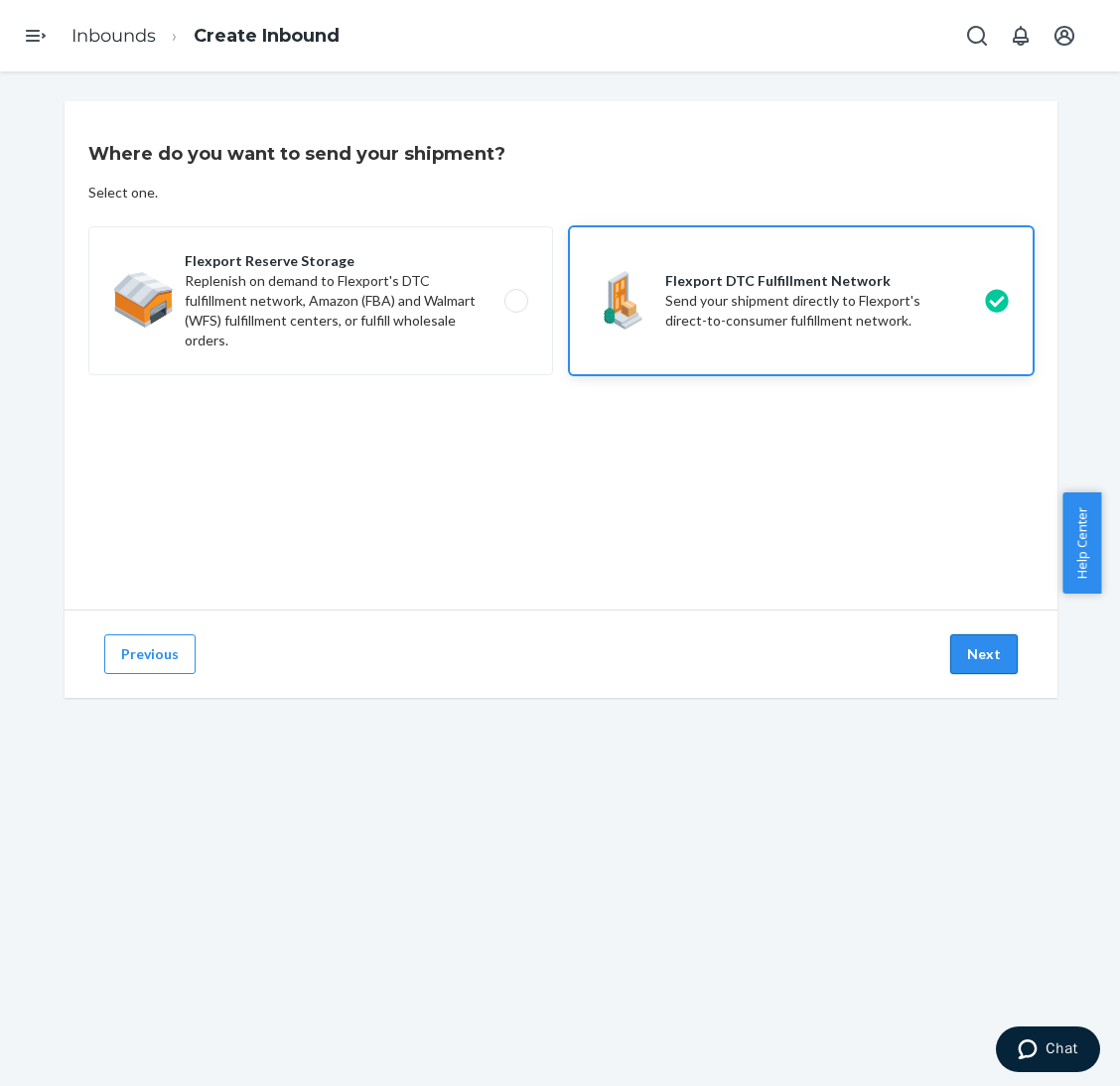 click on "Next" at bounding box center (984, 654) 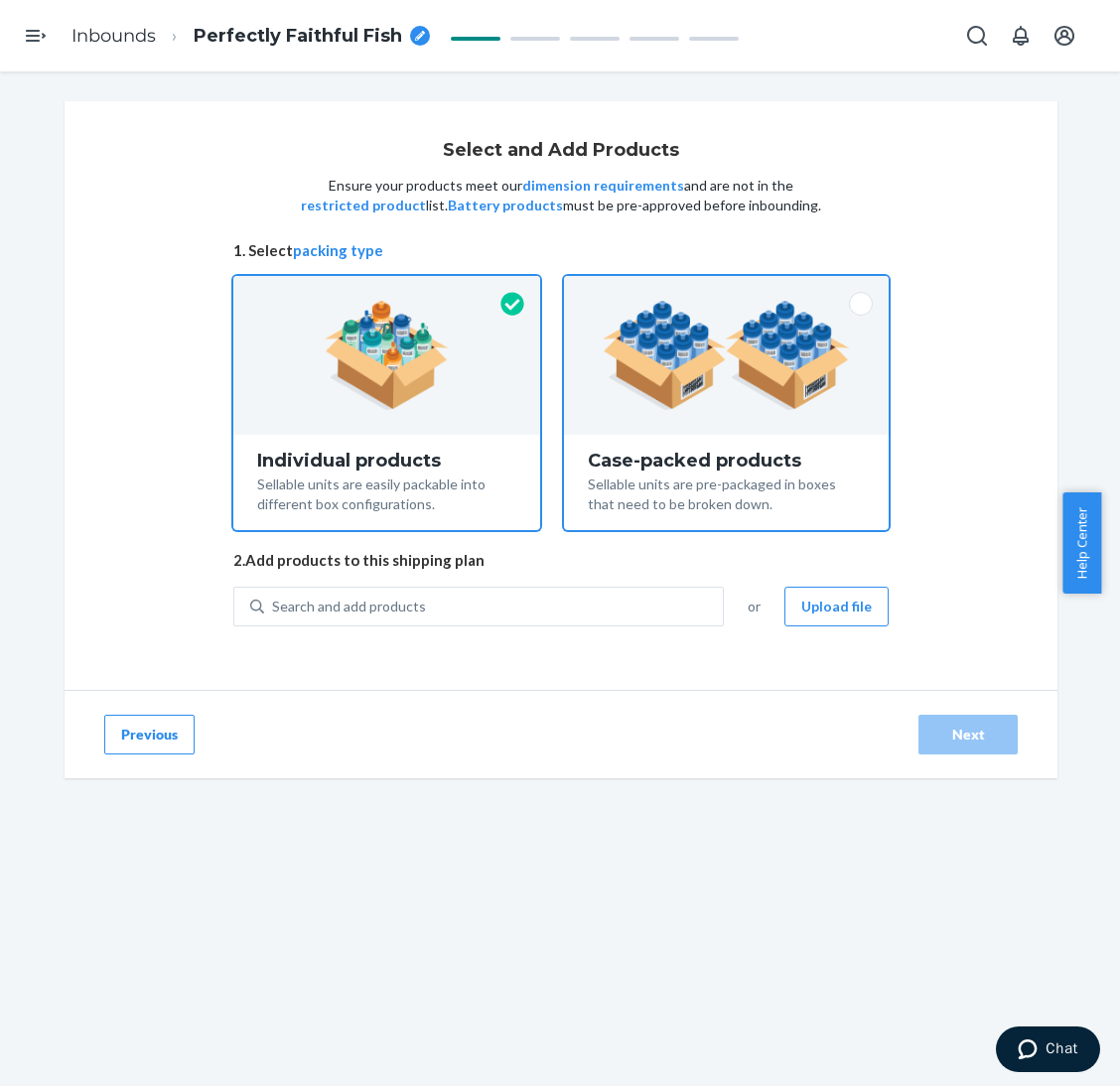 click on "Case-packed products Sellable units are pre-packaged in boxes that need to be broken down." at bounding box center [726, 482] 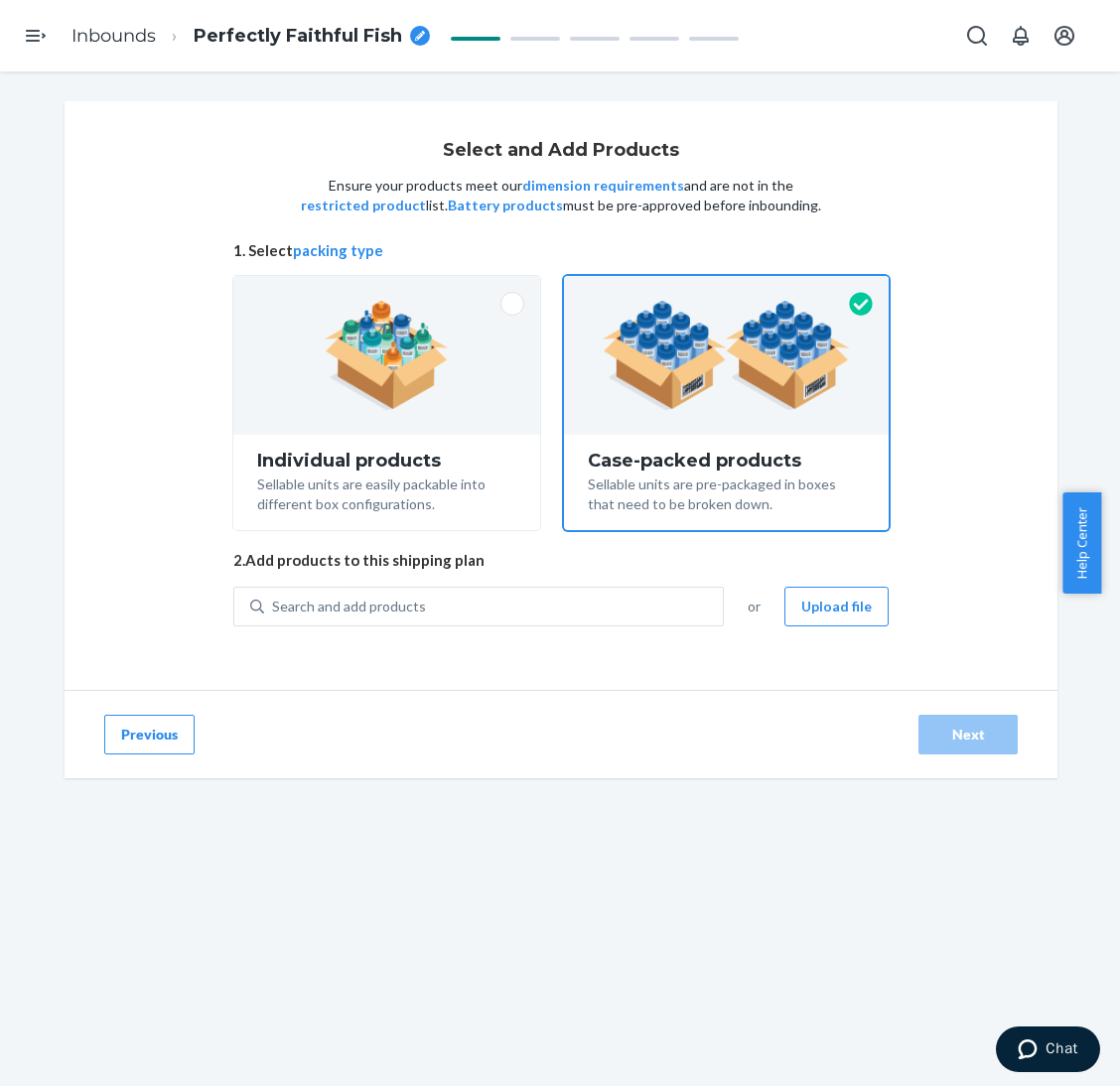 click on "Select and Add Products
Ensure your products meet our  dimension requirements  and are not in the  restricted product  list.
Battery products  must be pre-approved before inbounding.
1.   Select  packing type Individual products Sellable units are easily packable into different box configurations. Case-packed products Sellable units are pre-packaged in boxes that need to be broken down. 2.  Add products to this shipping plan Search and add products or Upload file" at bounding box center (561, 395) 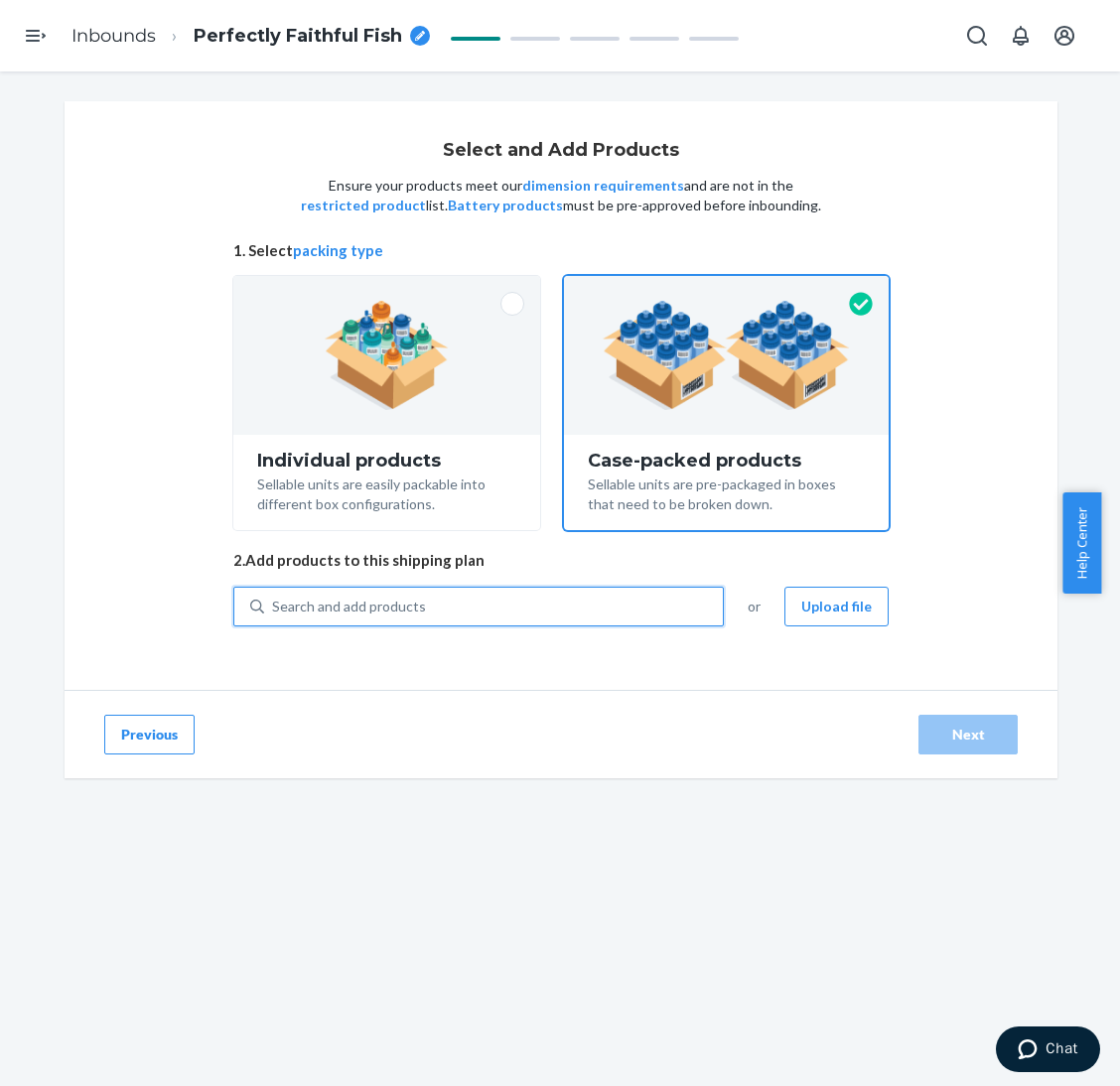 click on "Search and add products" at bounding box center [479, 607] 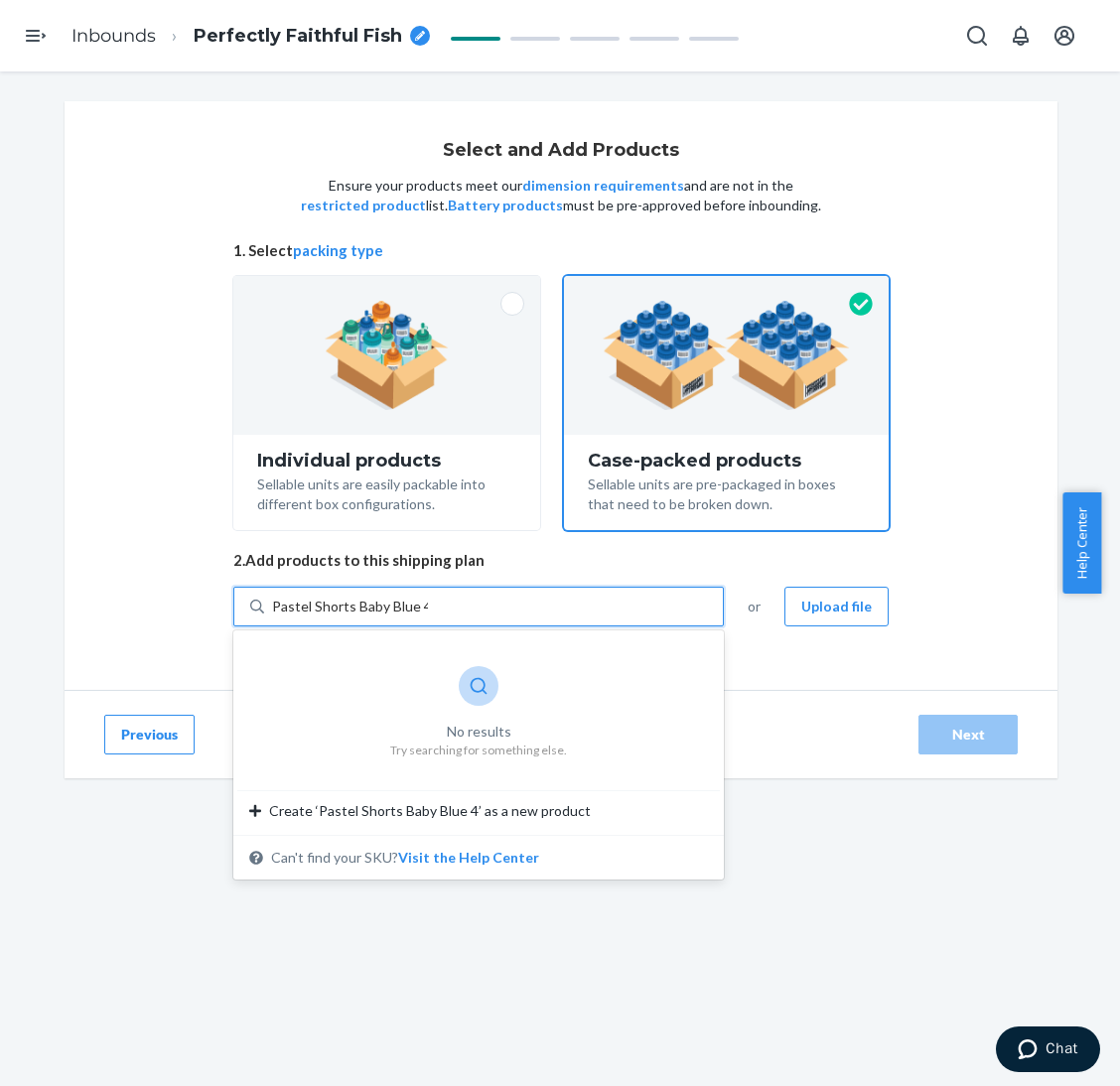 type on "Pastel Shorts Baby Blue" 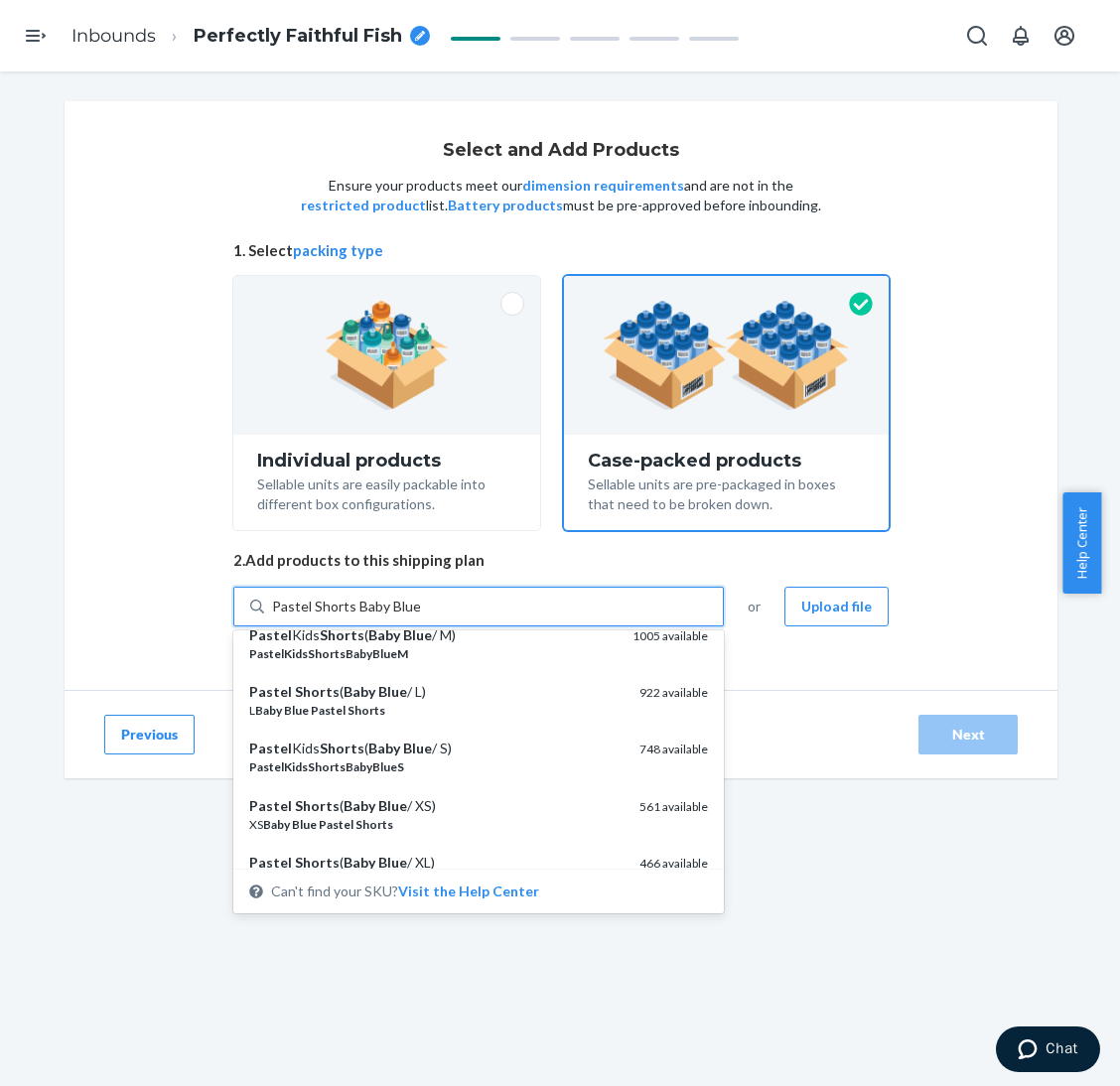 scroll, scrollTop: 298, scrollLeft: 0, axis: vertical 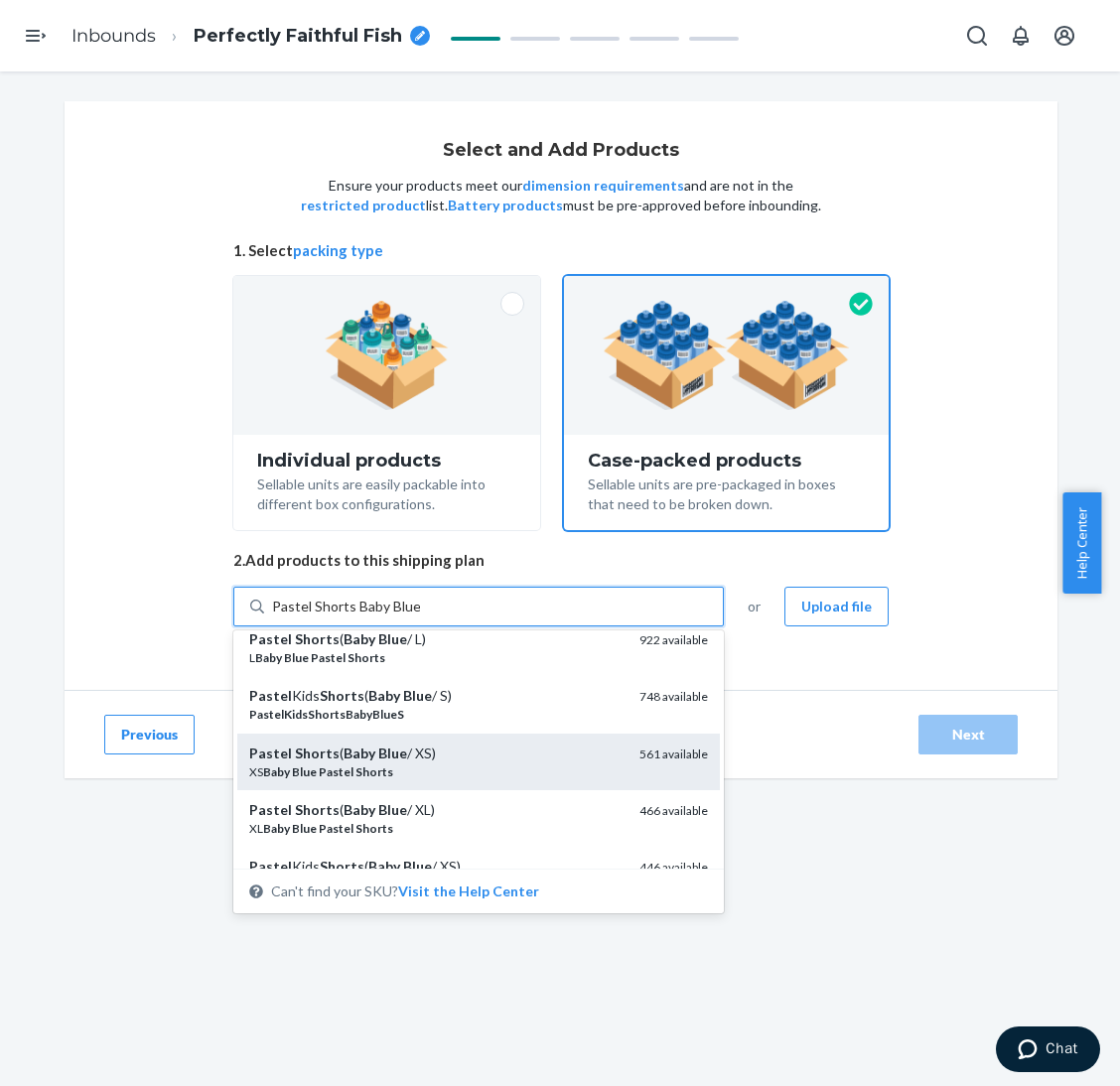 click on "XS  Baby   Blue   Pastel   Shorts" at bounding box center [436, 771] 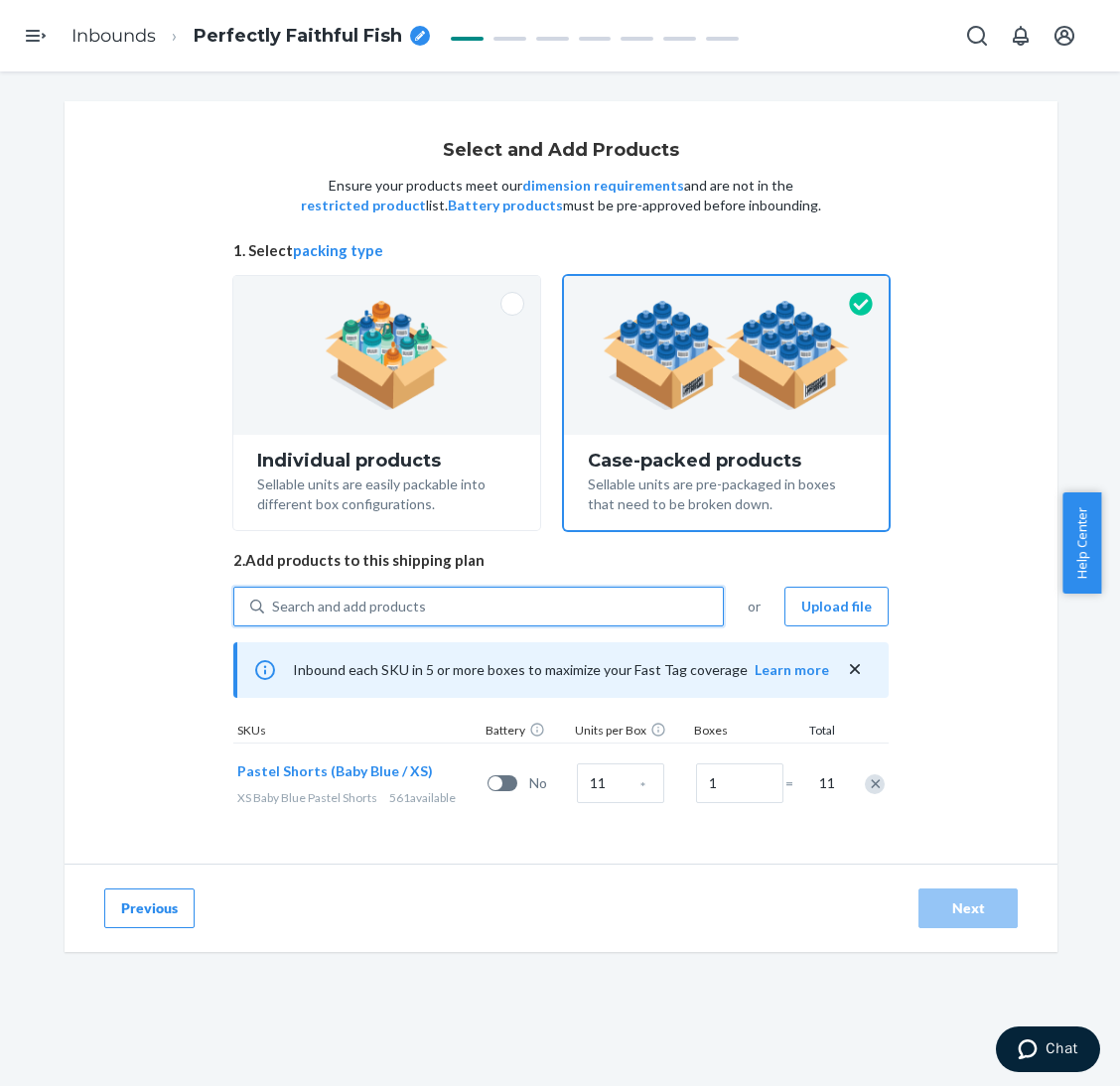 click on "Search and add products" at bounding box center (493, 607) 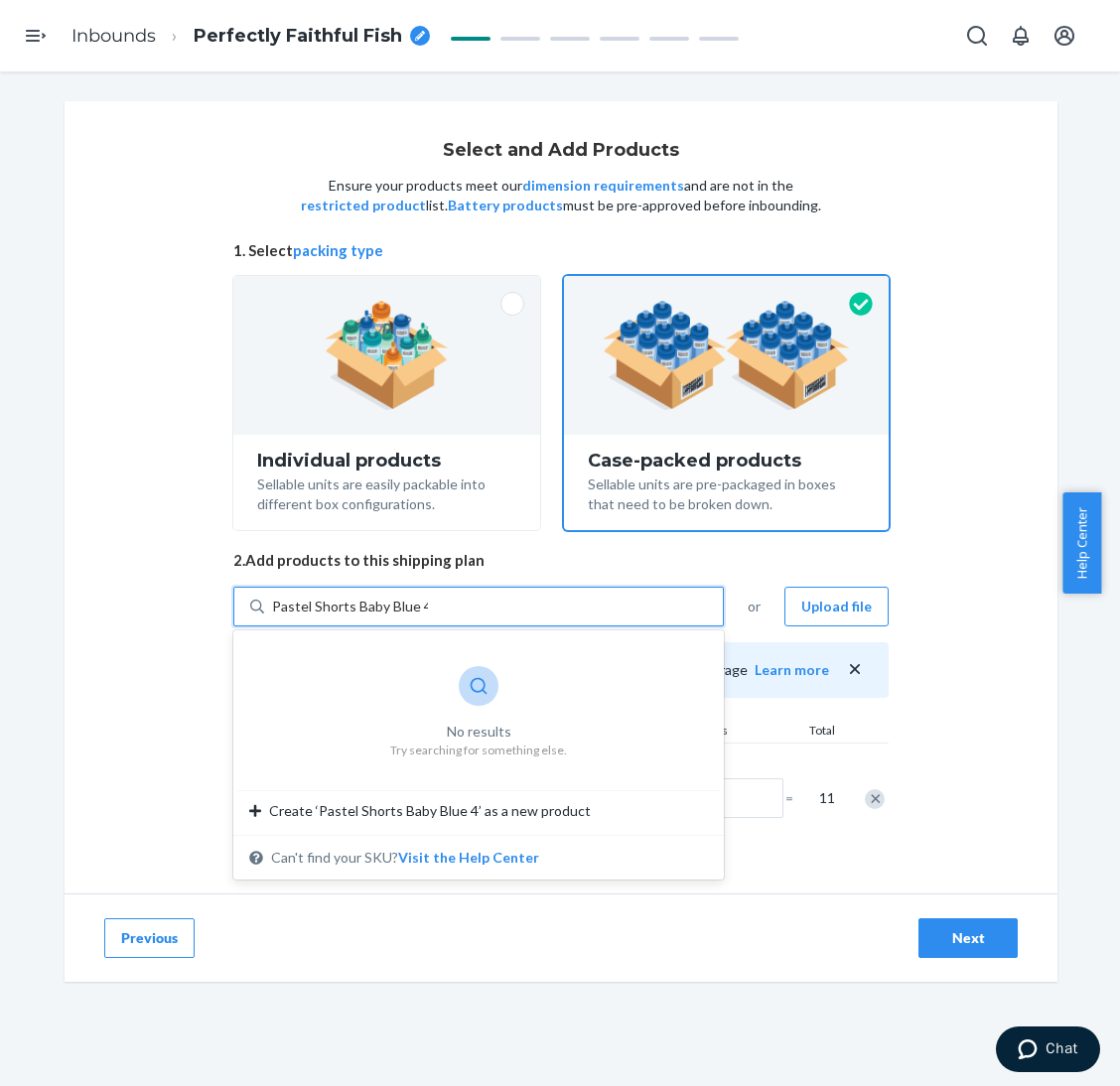 type on "Pastel Shorts Baby Blue" 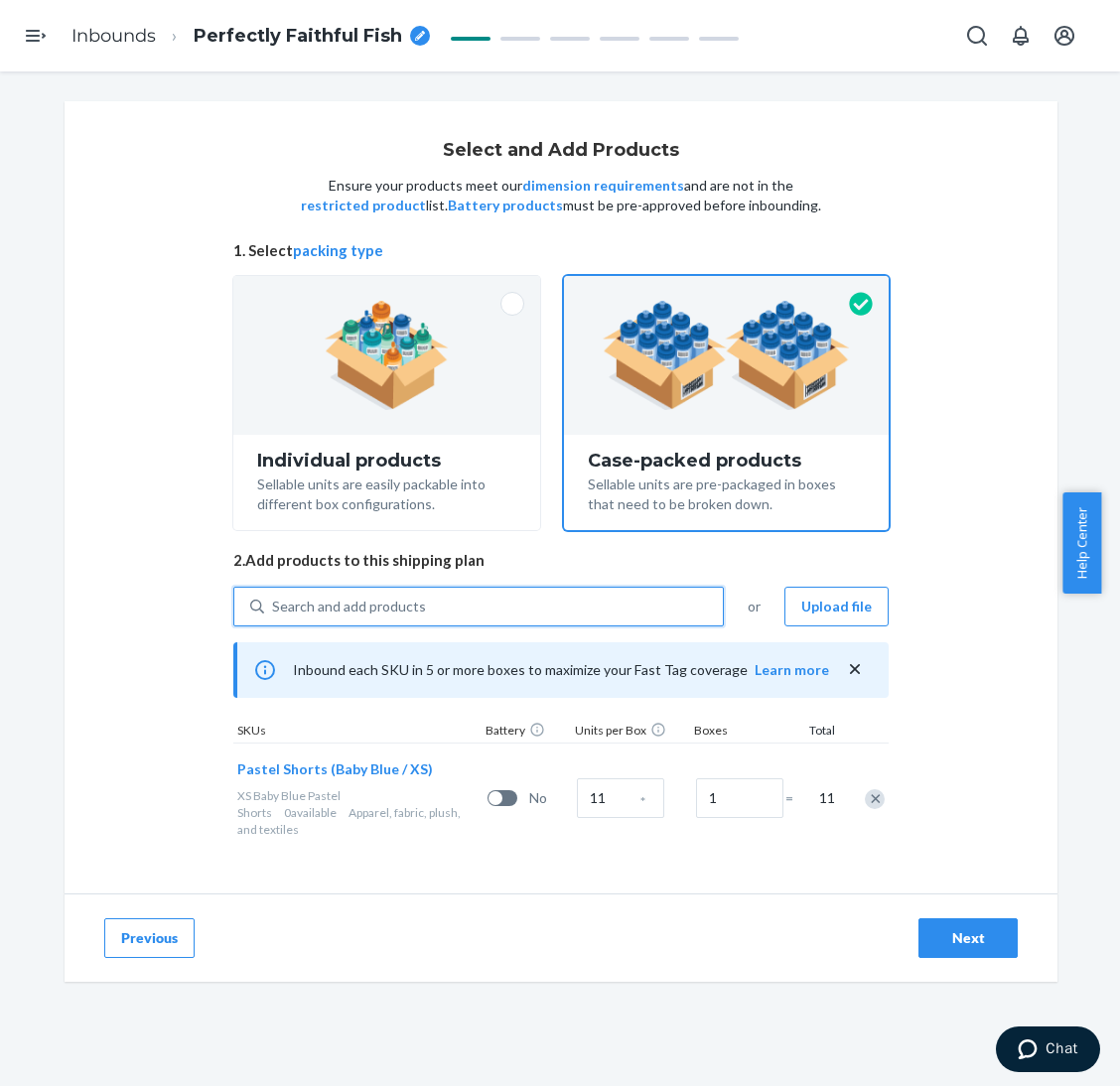 click on "Search and add products" at bounding box center [493, 607] 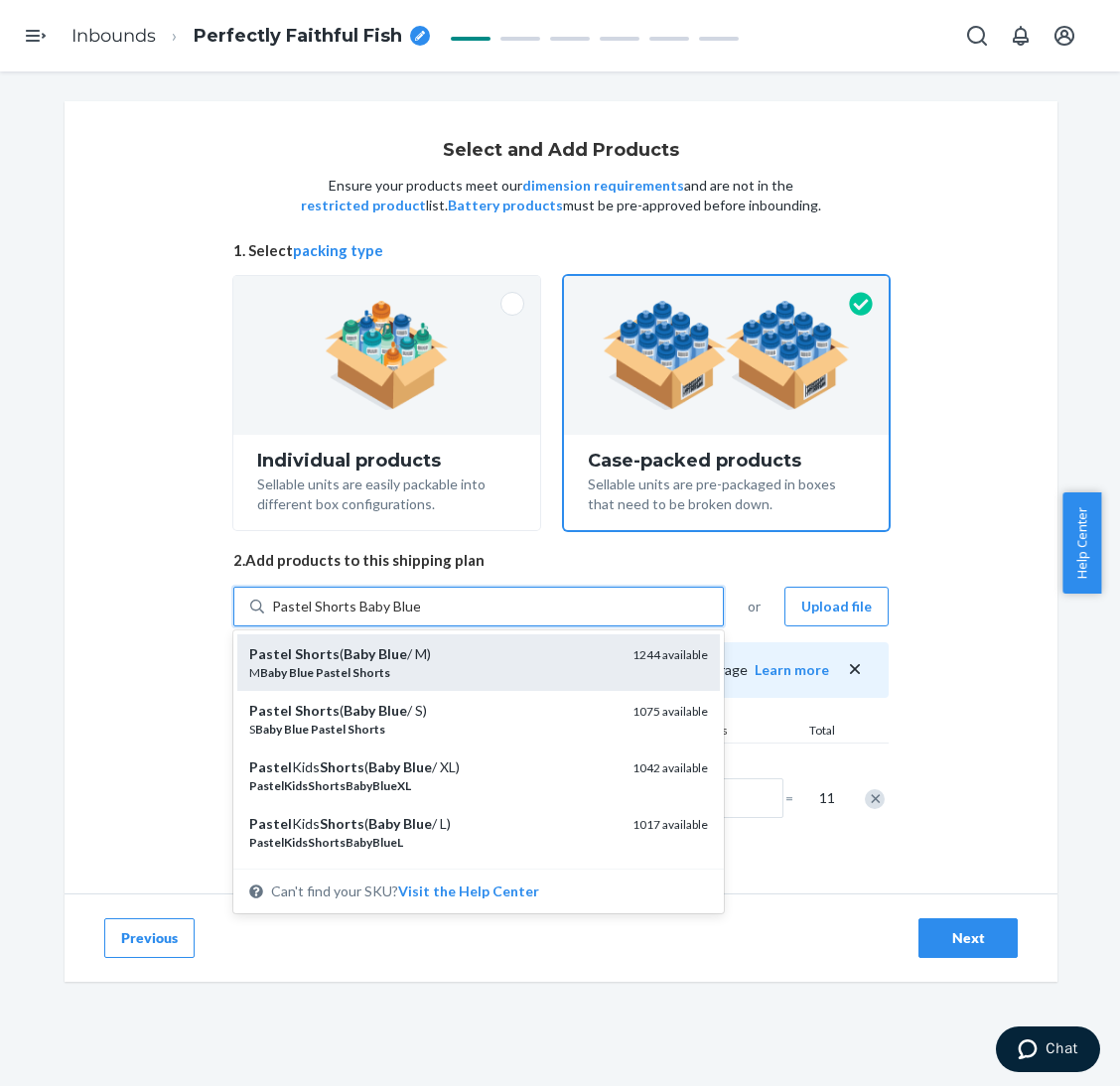 click on "Pastel   Shorts  ( Baby   Blue  / M)" at bounding box center [433, 654] 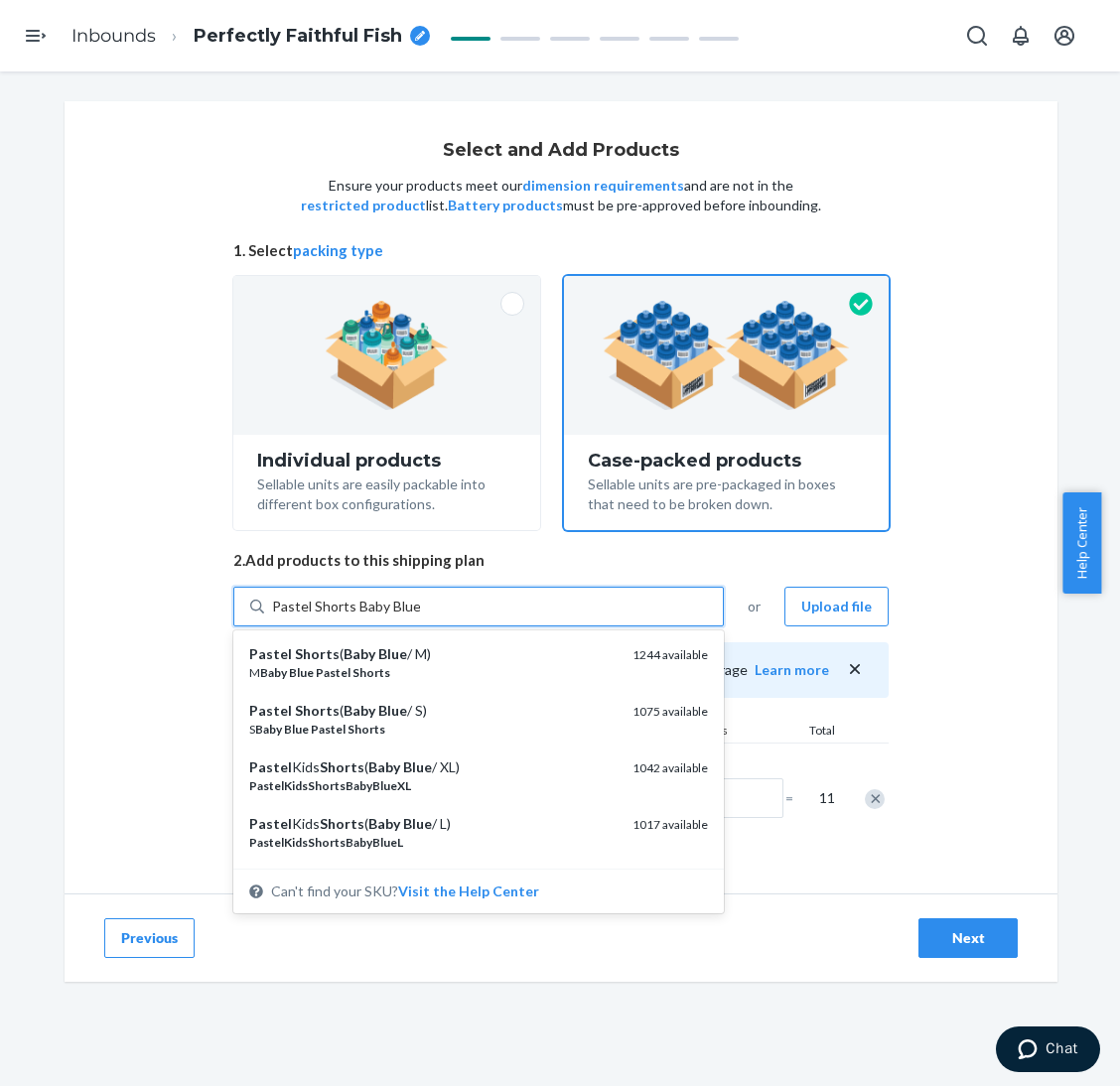 type 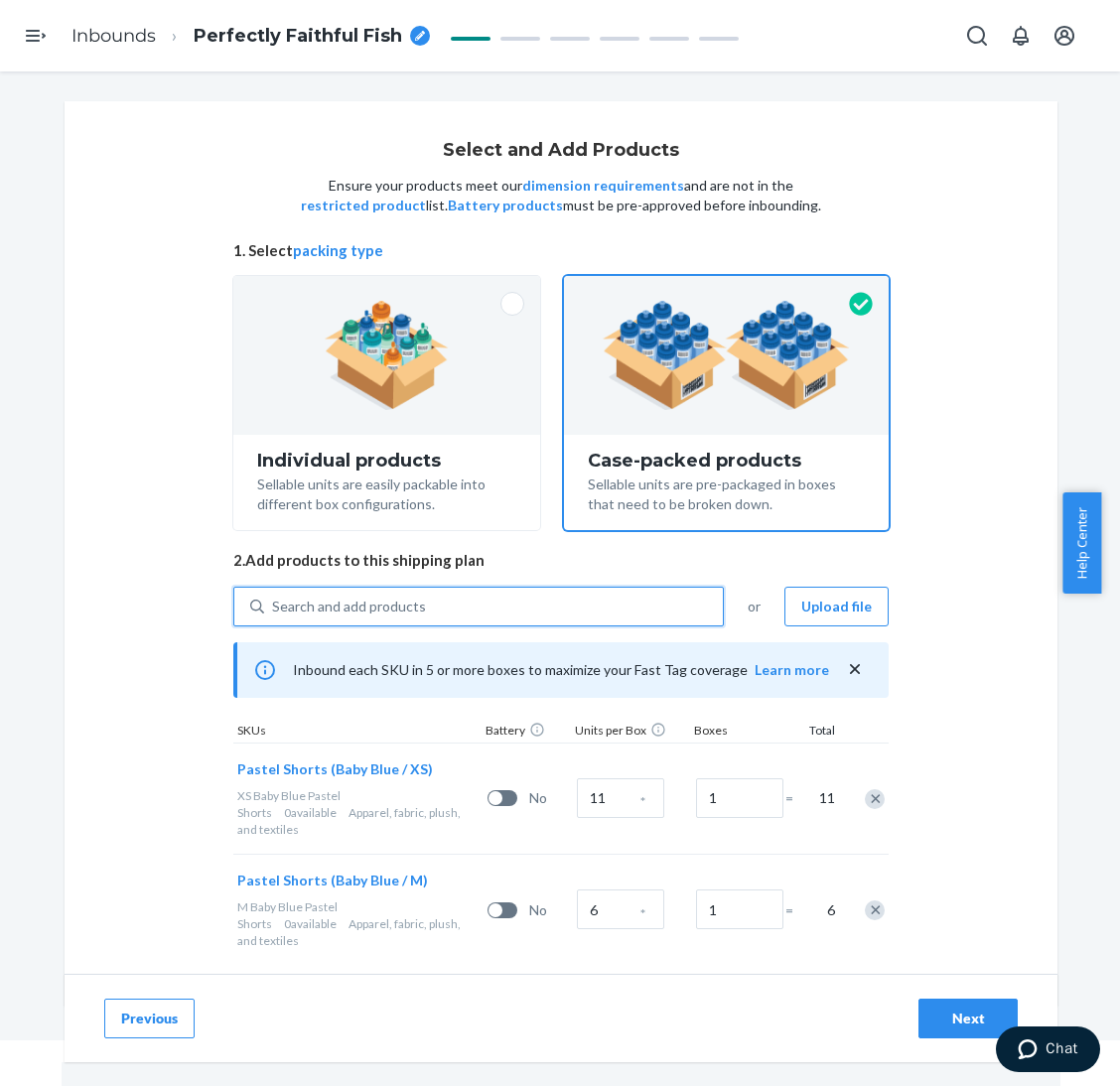 scroll, scrollTop: 71, scrollLeft: 0, axis: vertical 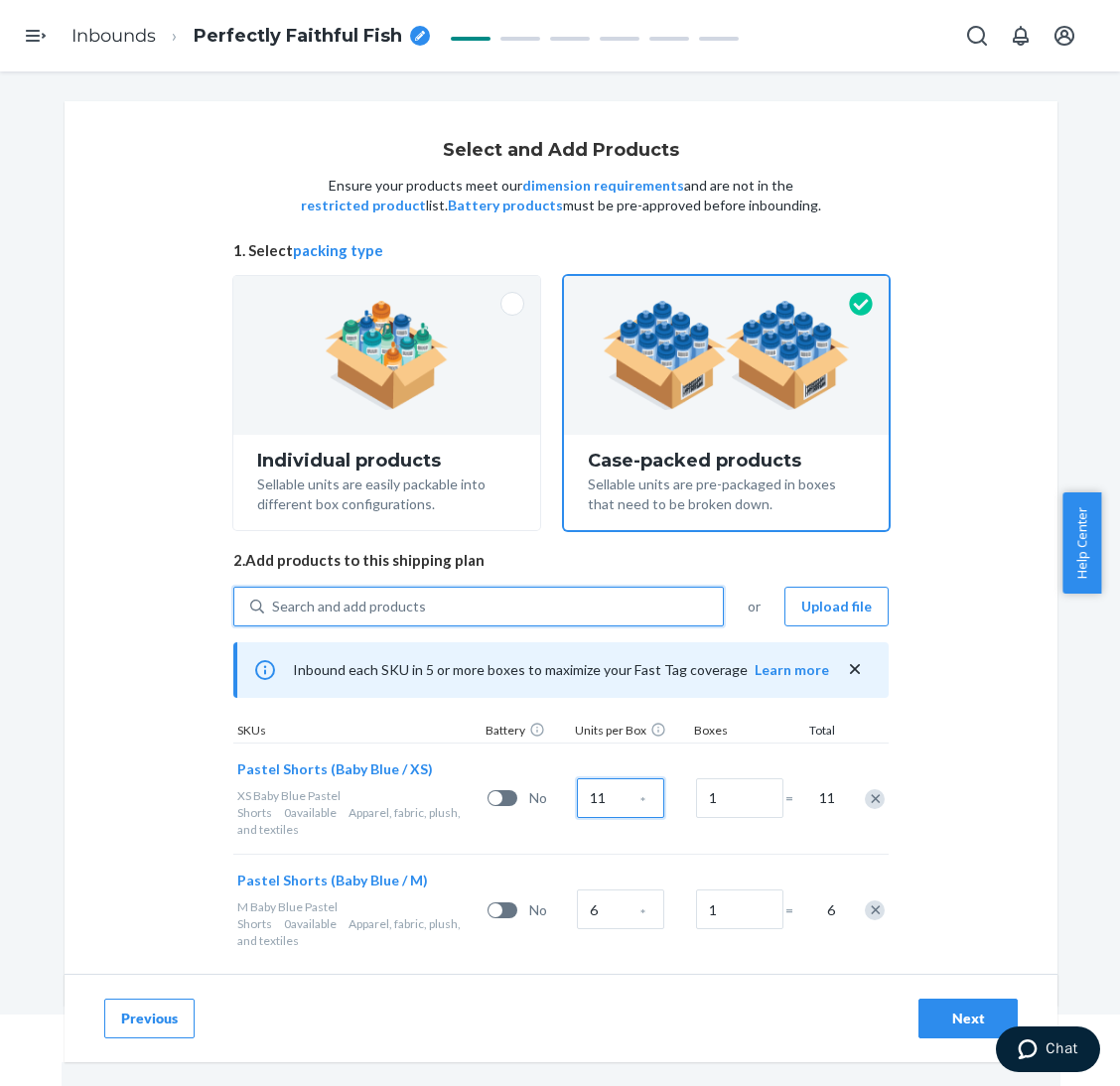click on "11" at bounding box center [621, 798] 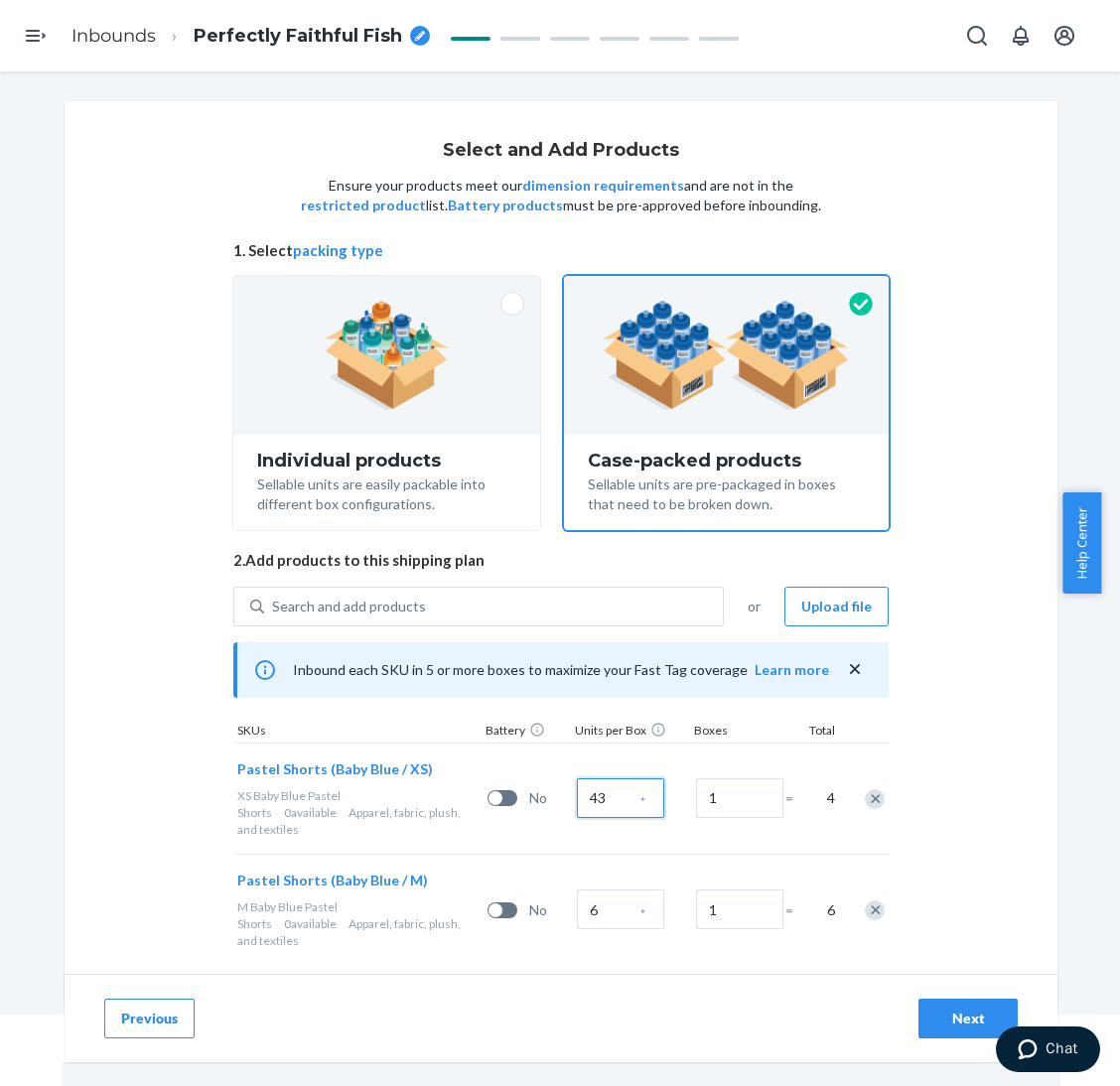 type on "43" 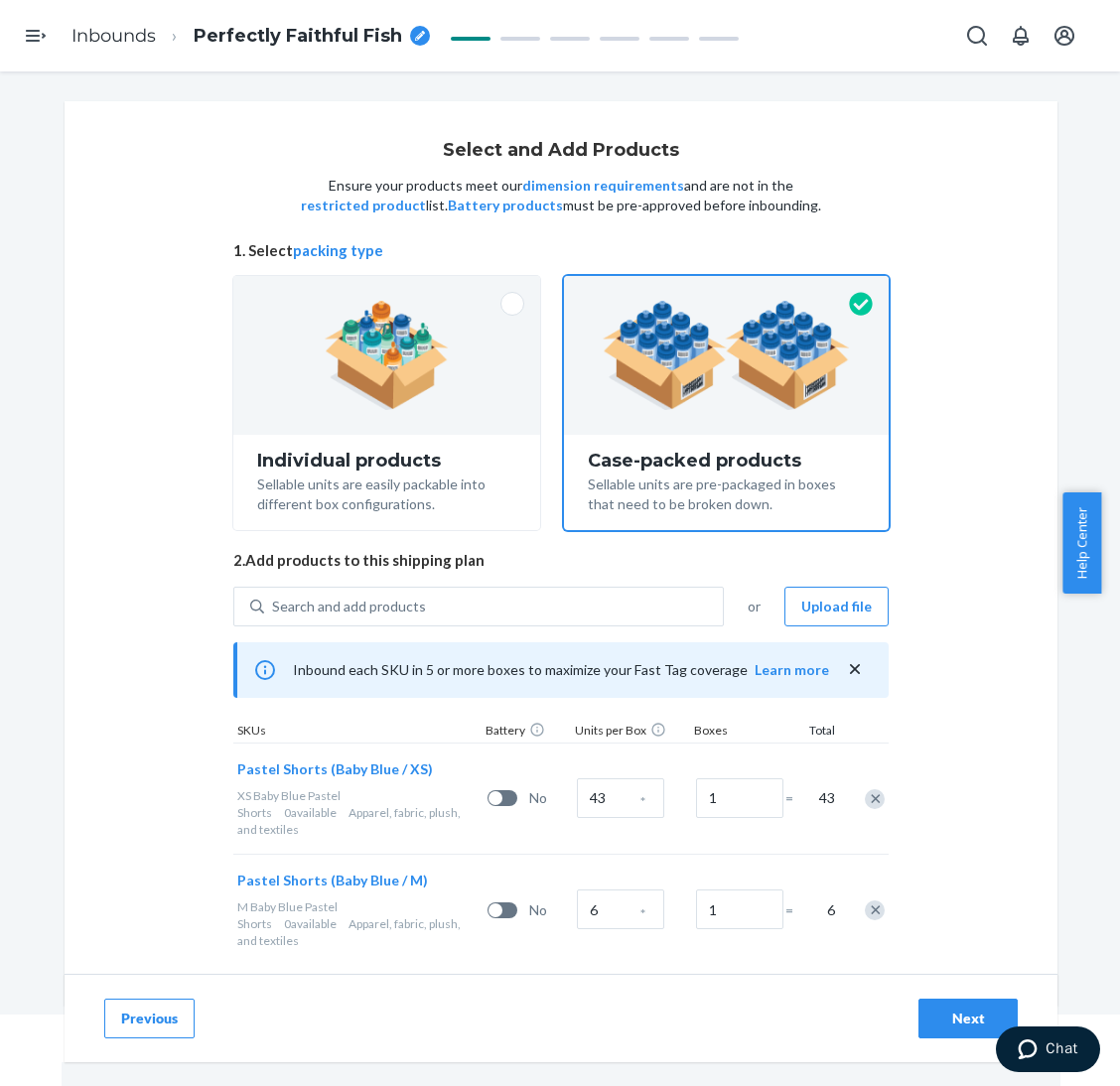 type 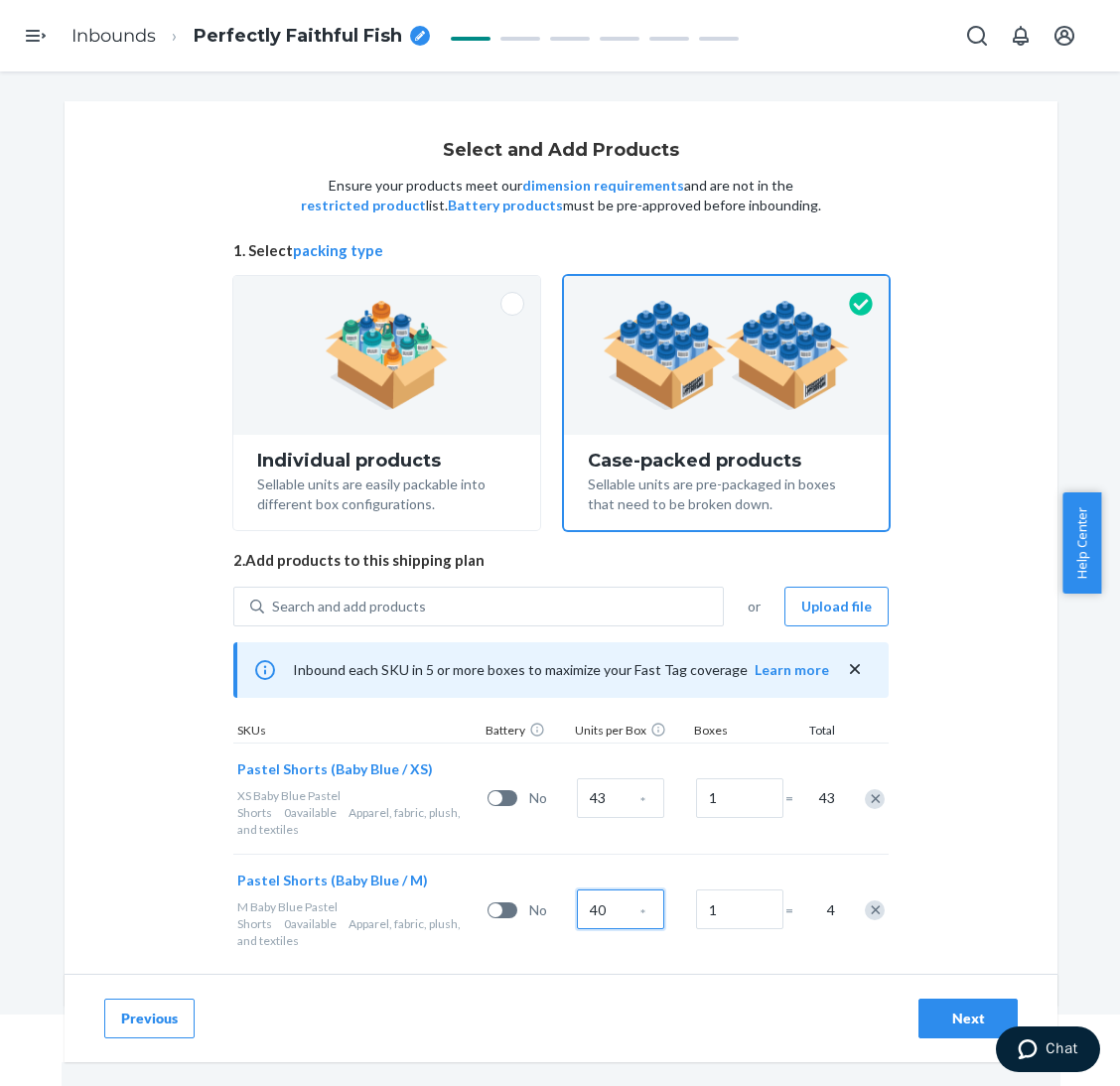type on "40" 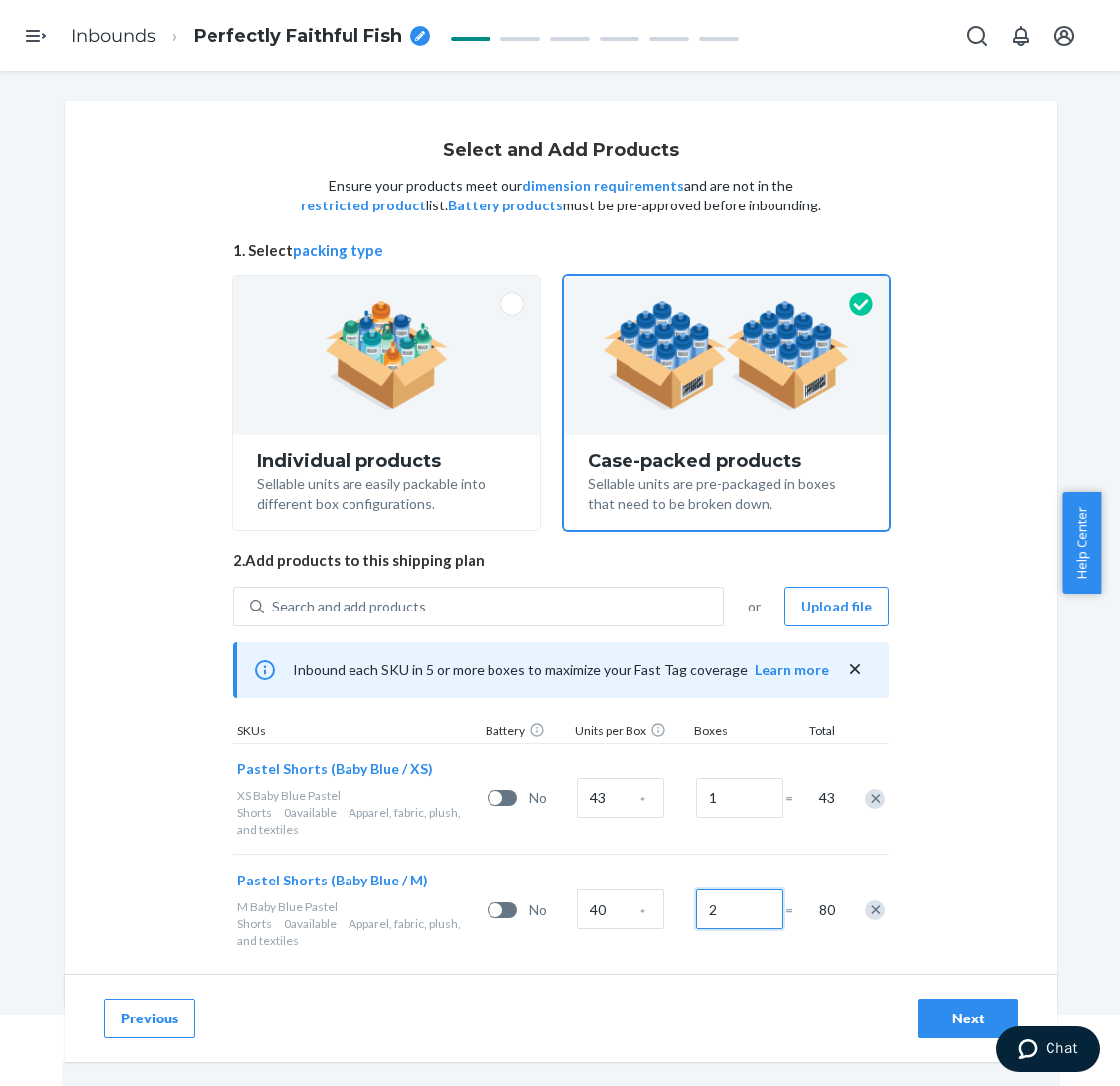type on "2" 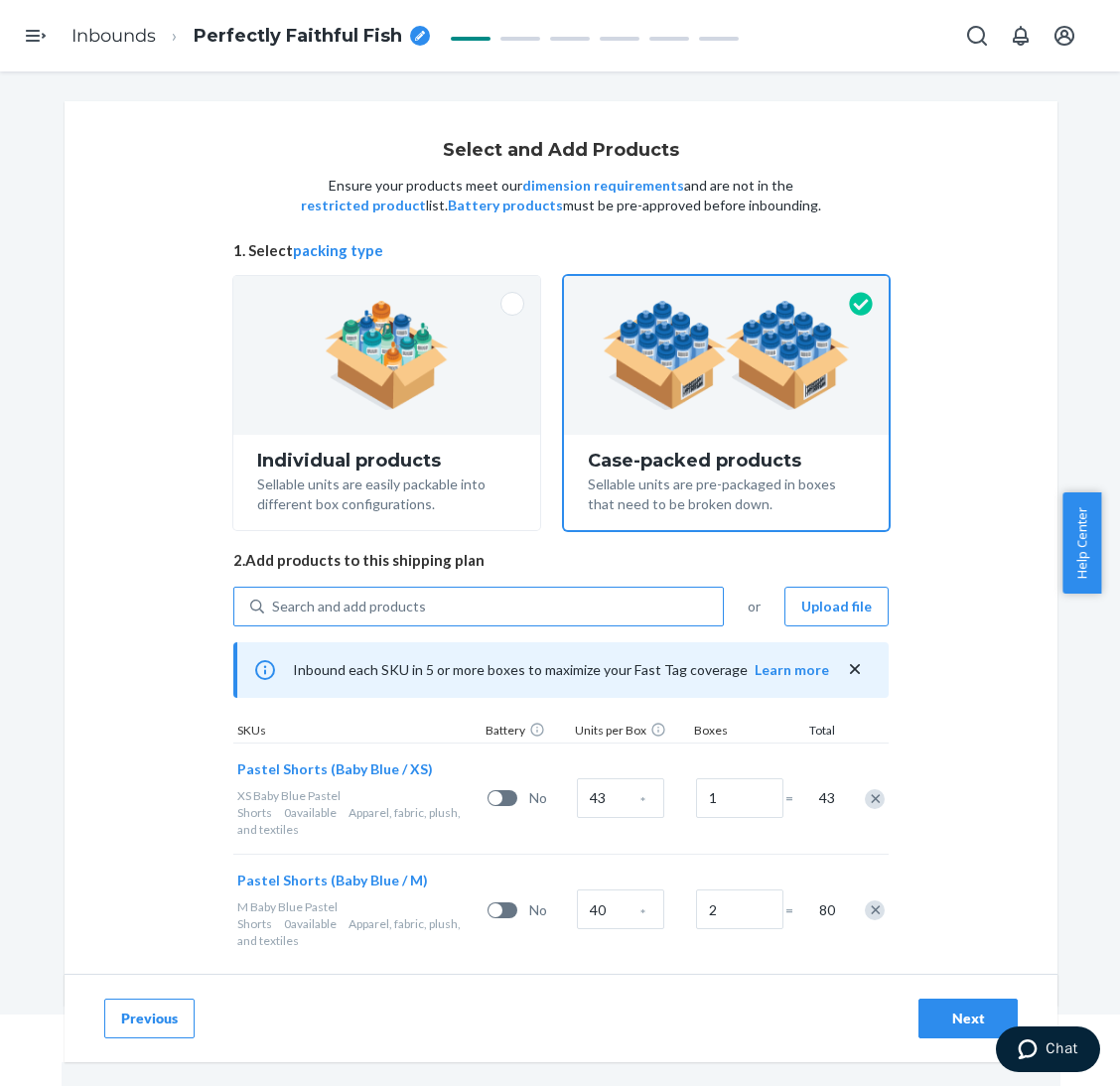 click on "Search and add products" at bounding box center [493, 607] 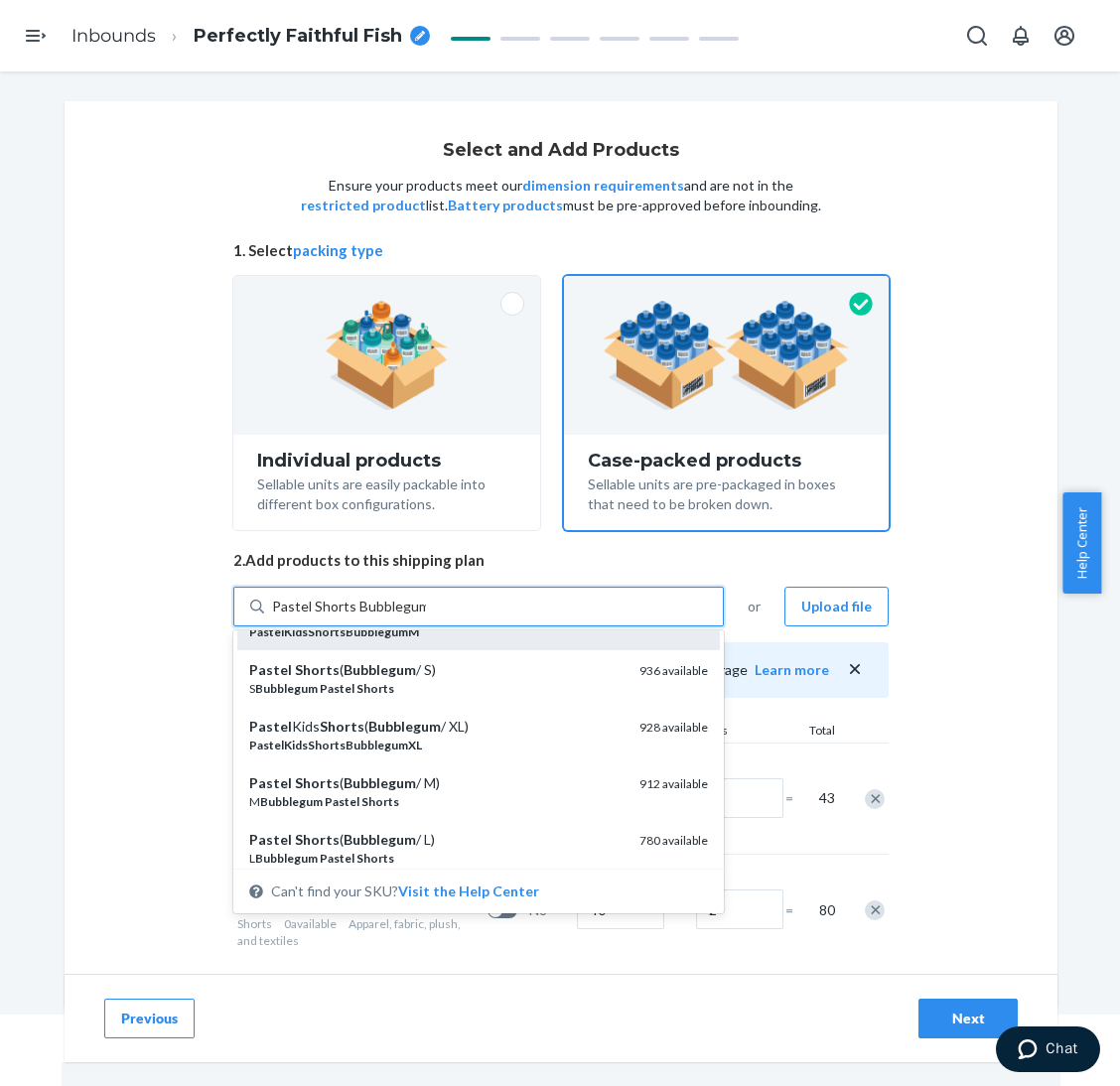scroll, scrollTop: 149, scrollLeft: 0, axis: vertical 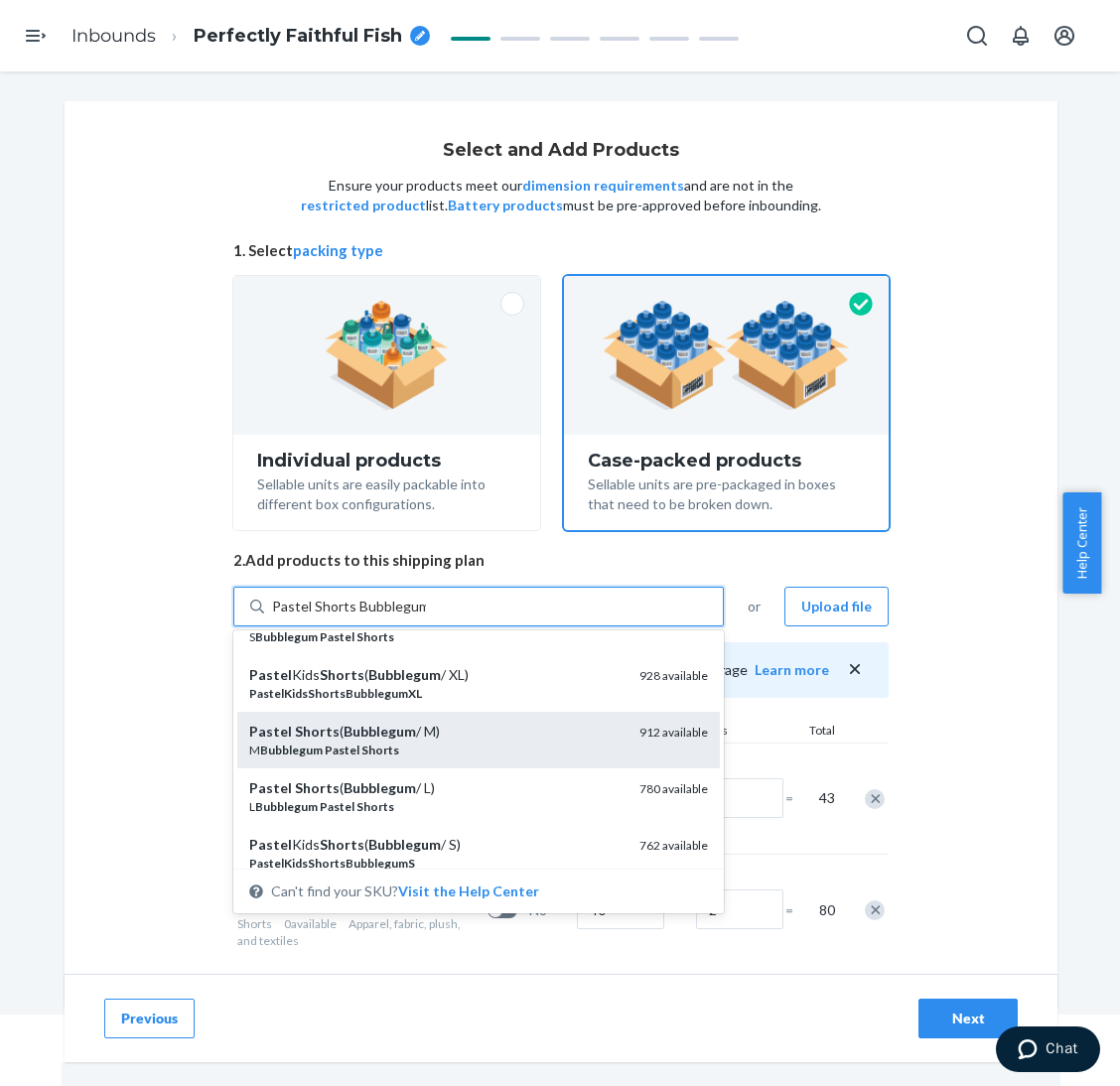 click on "M  Bubblegum   Pastel   Shorts" at bounding box center (436, 749) 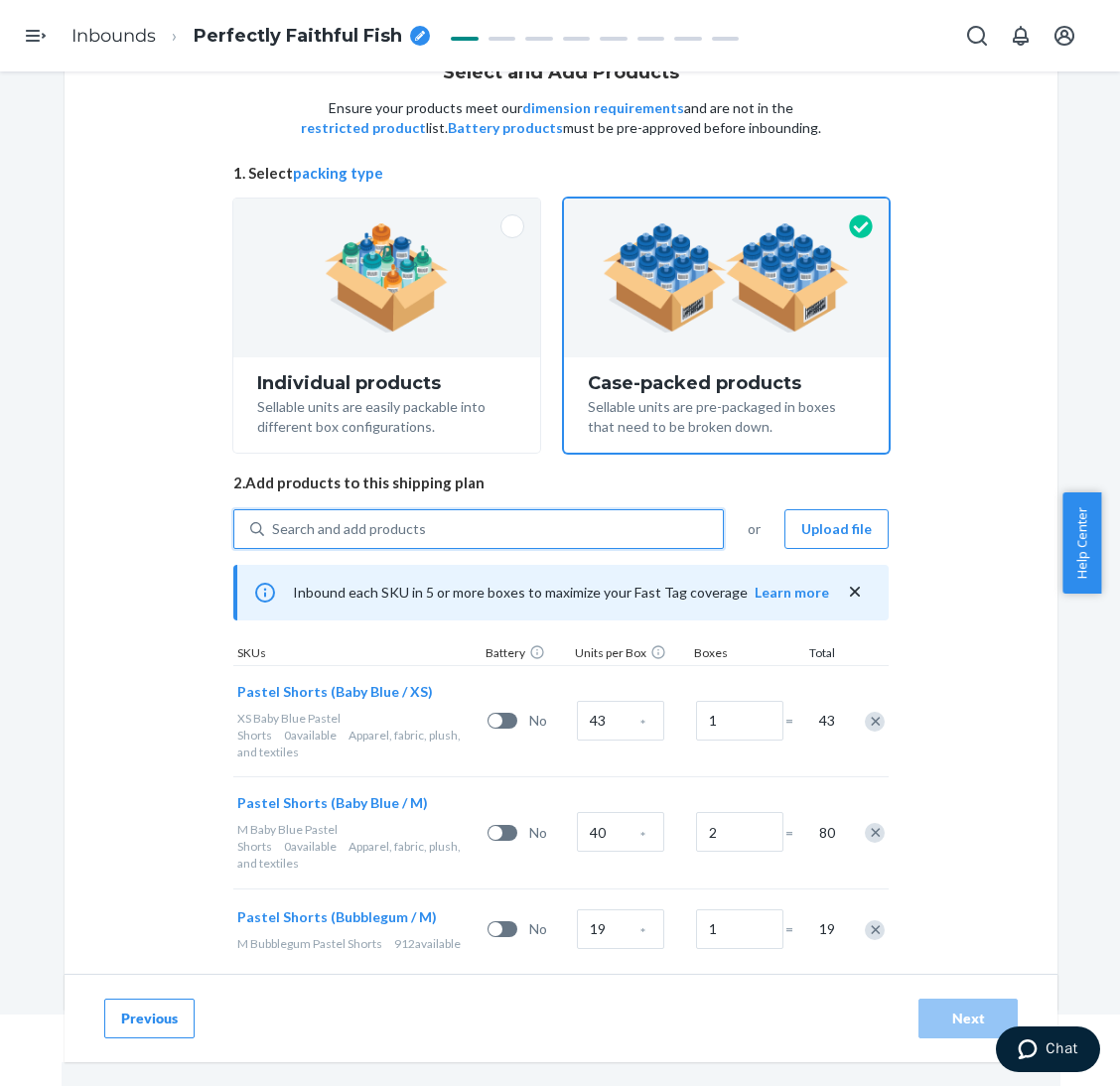 scroll, scrollTop: 78, scrollLeft: 0, axis: vertical 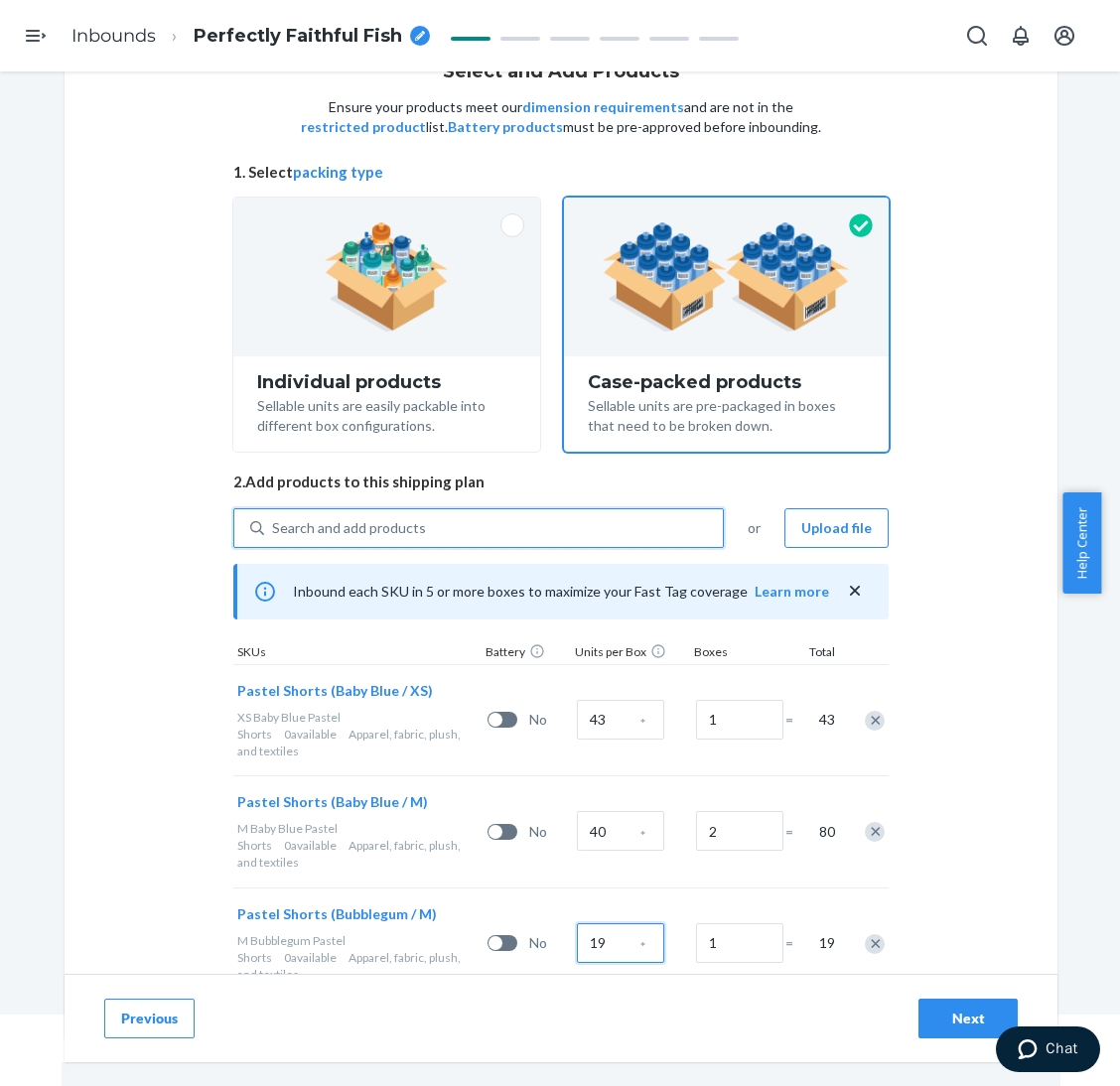 click on "19" at bounding box center [621, 943] 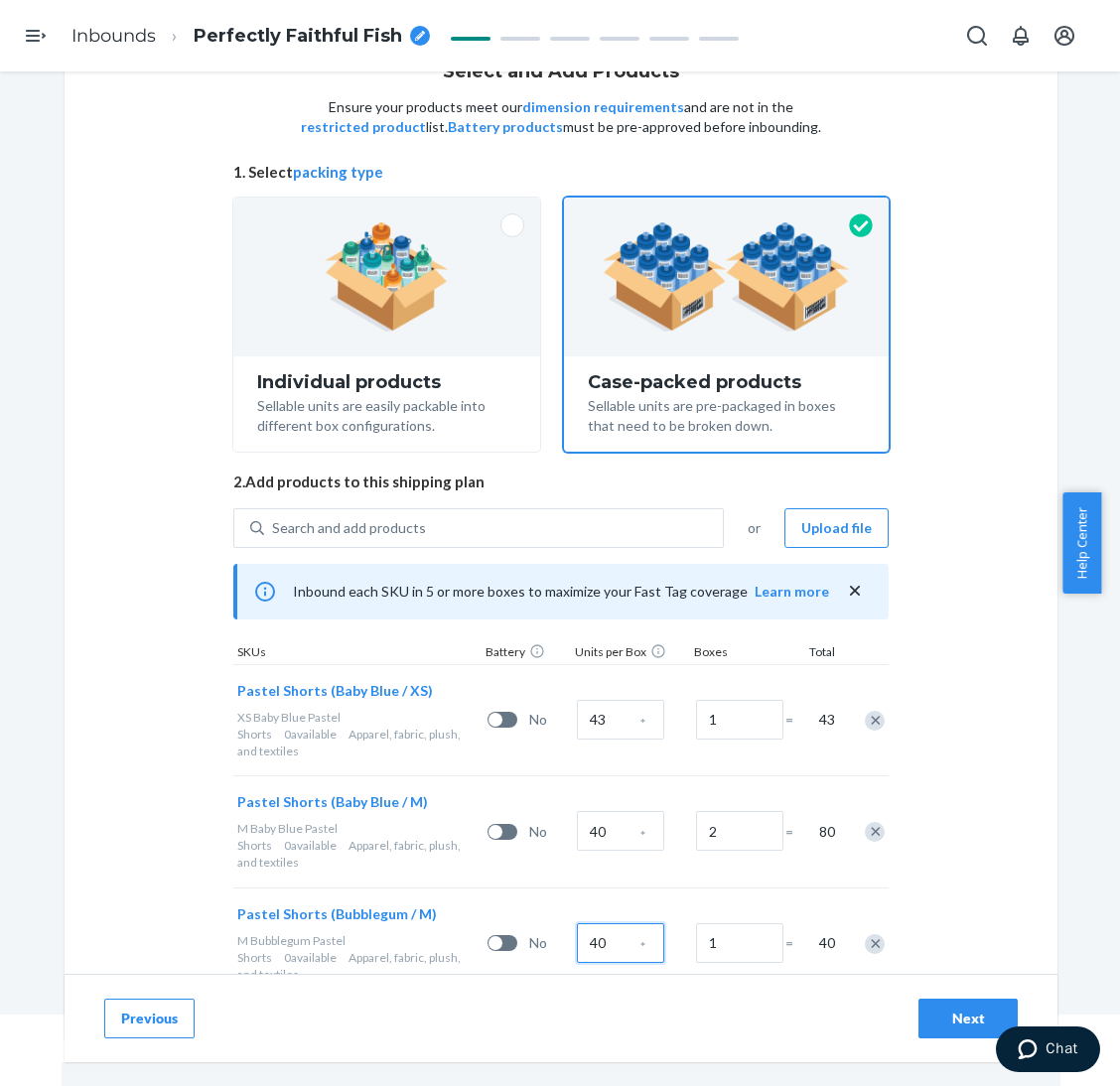 type on "40" 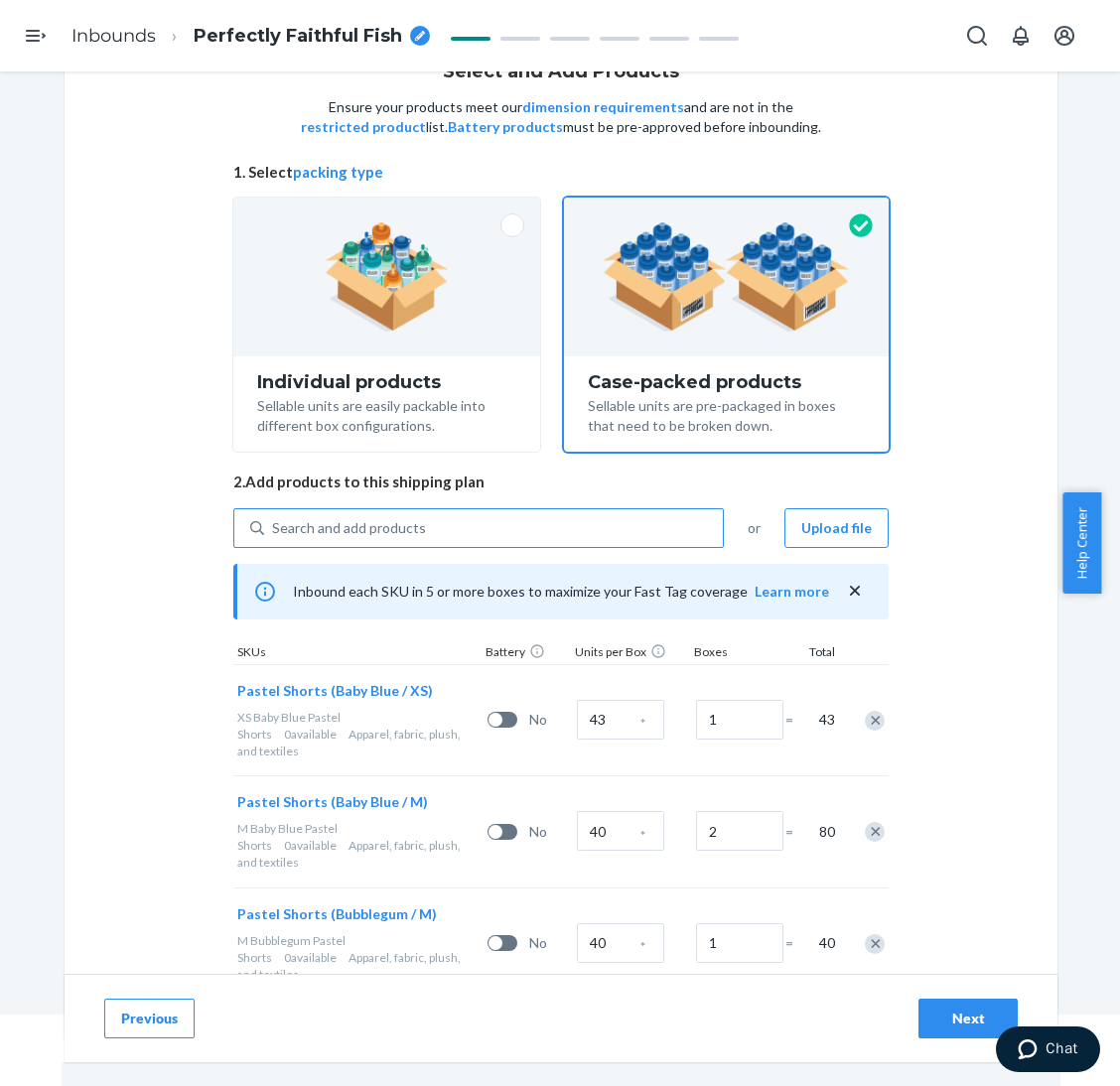click on "Search and add products" at bounding box center [493, 528] 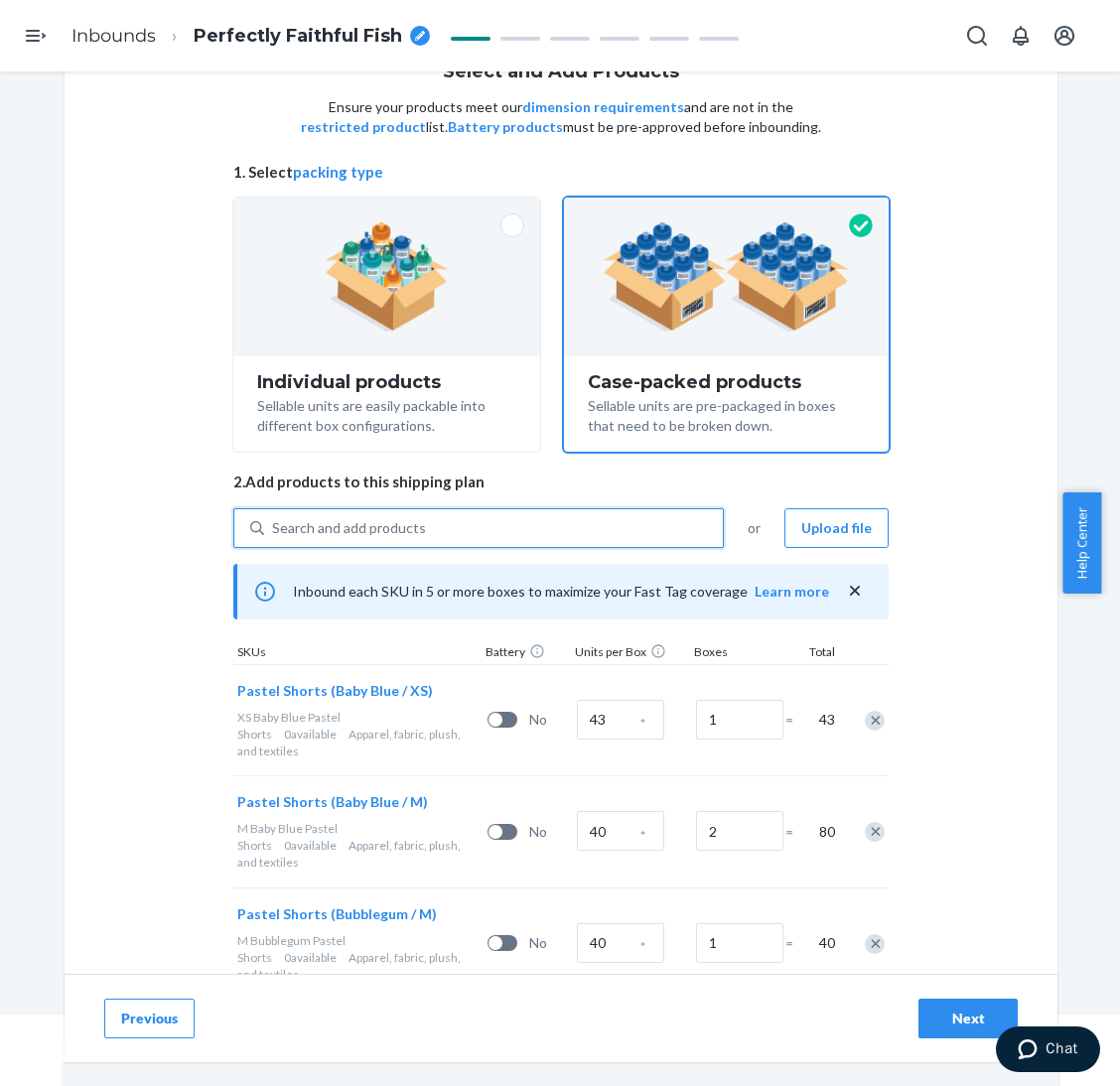 paste on "Pastel Shorts Bubblegum" 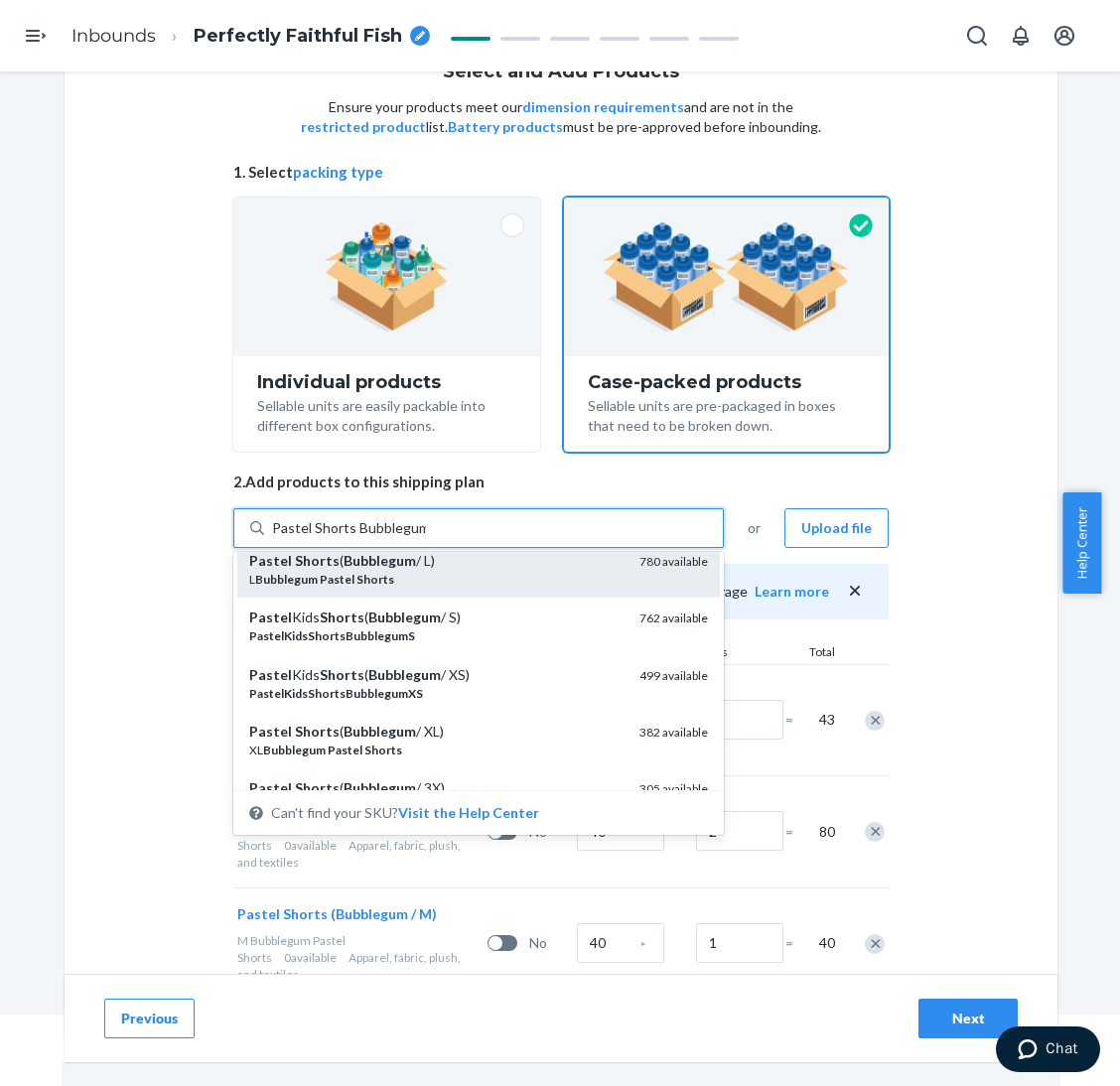 scroll, scrollTop: 446, scrollLeft: 0, axis: vertical 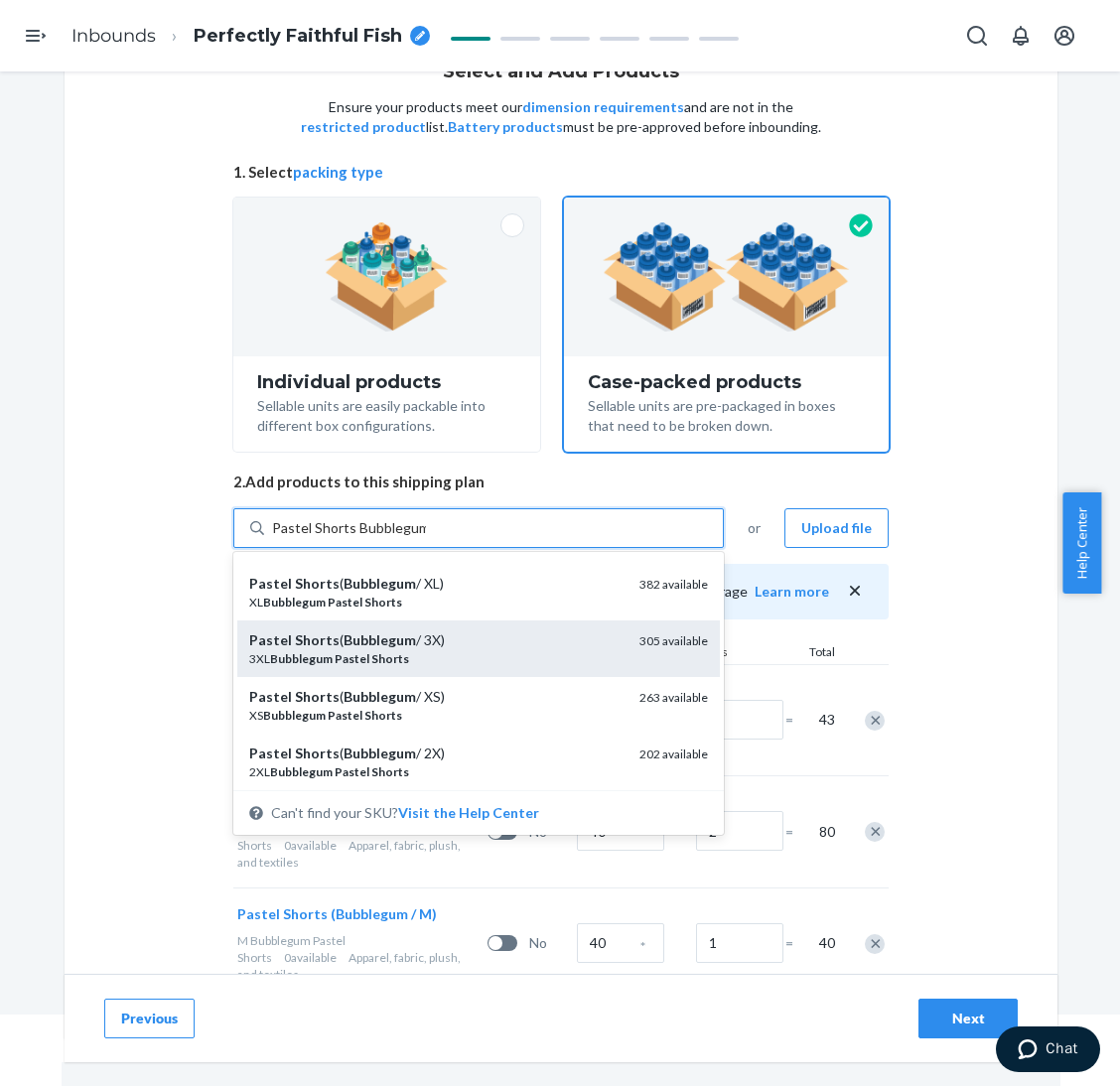 click on "3XL  Bubblegum   Pastel   Shorts" at bounding box center [436, 658] 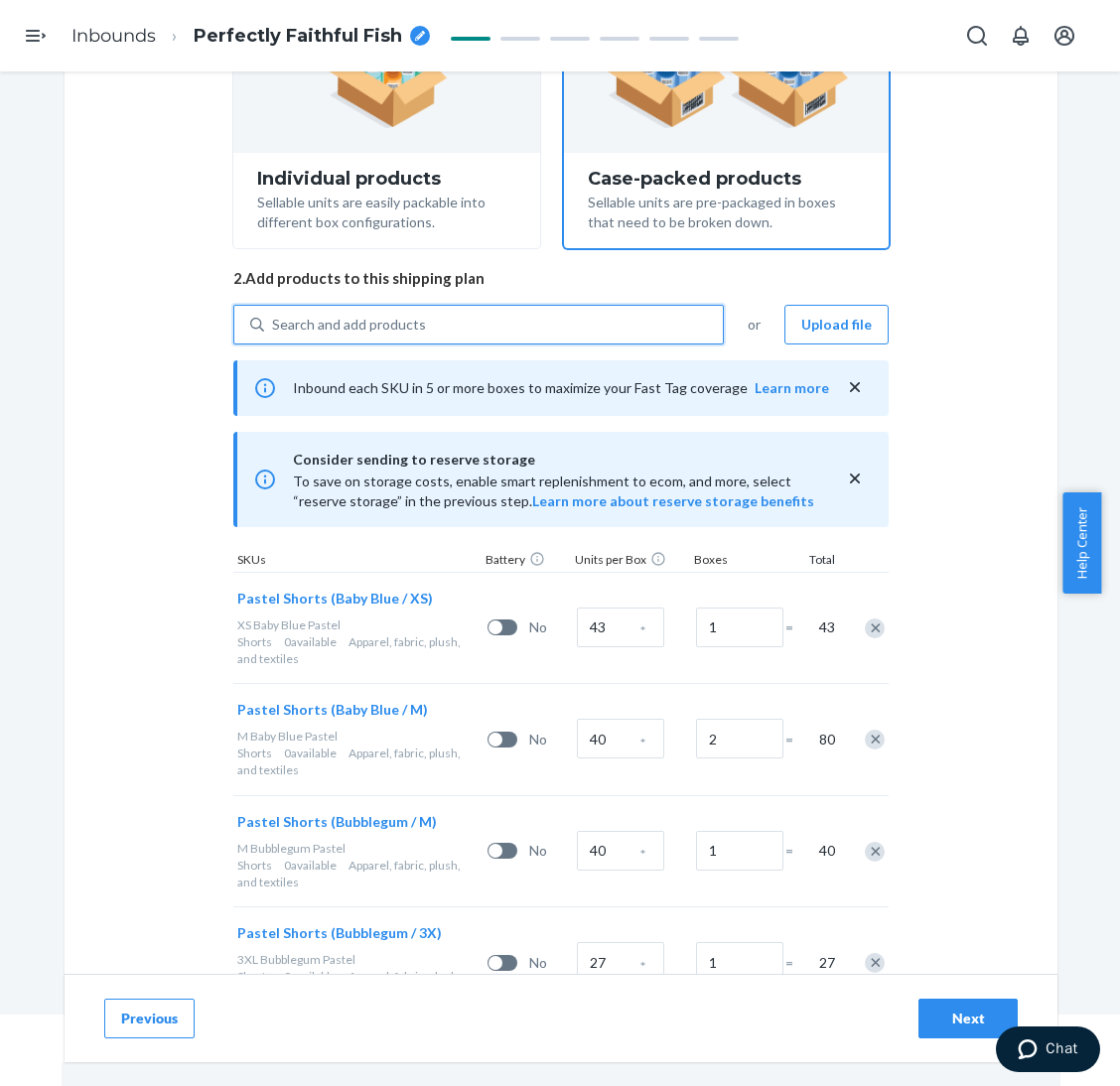 scroll, scrollTop: 333, scrollLeft: 0, axis: vertical 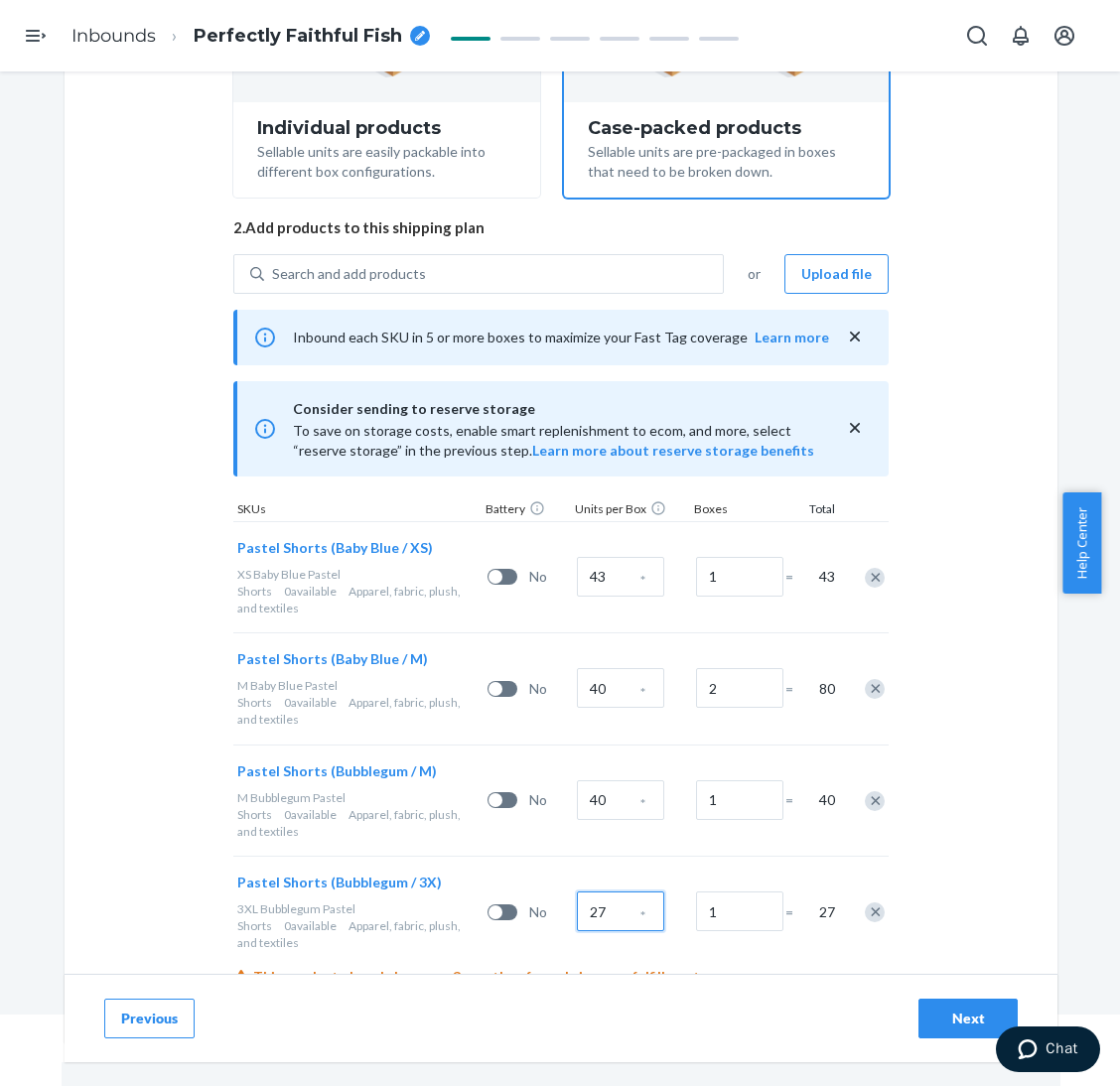 click on "27" at bounding box center [621, 911] 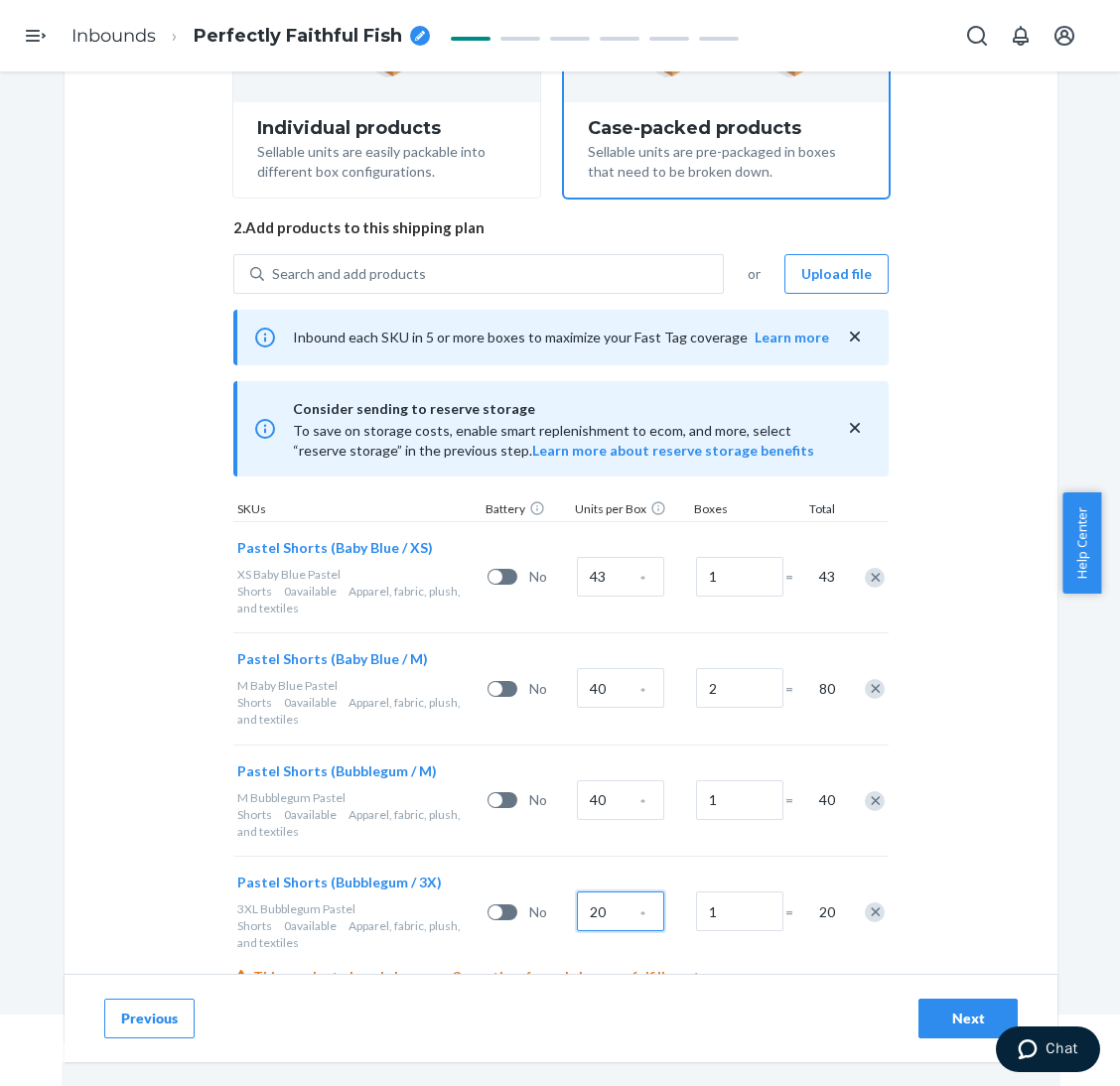 type on "20" 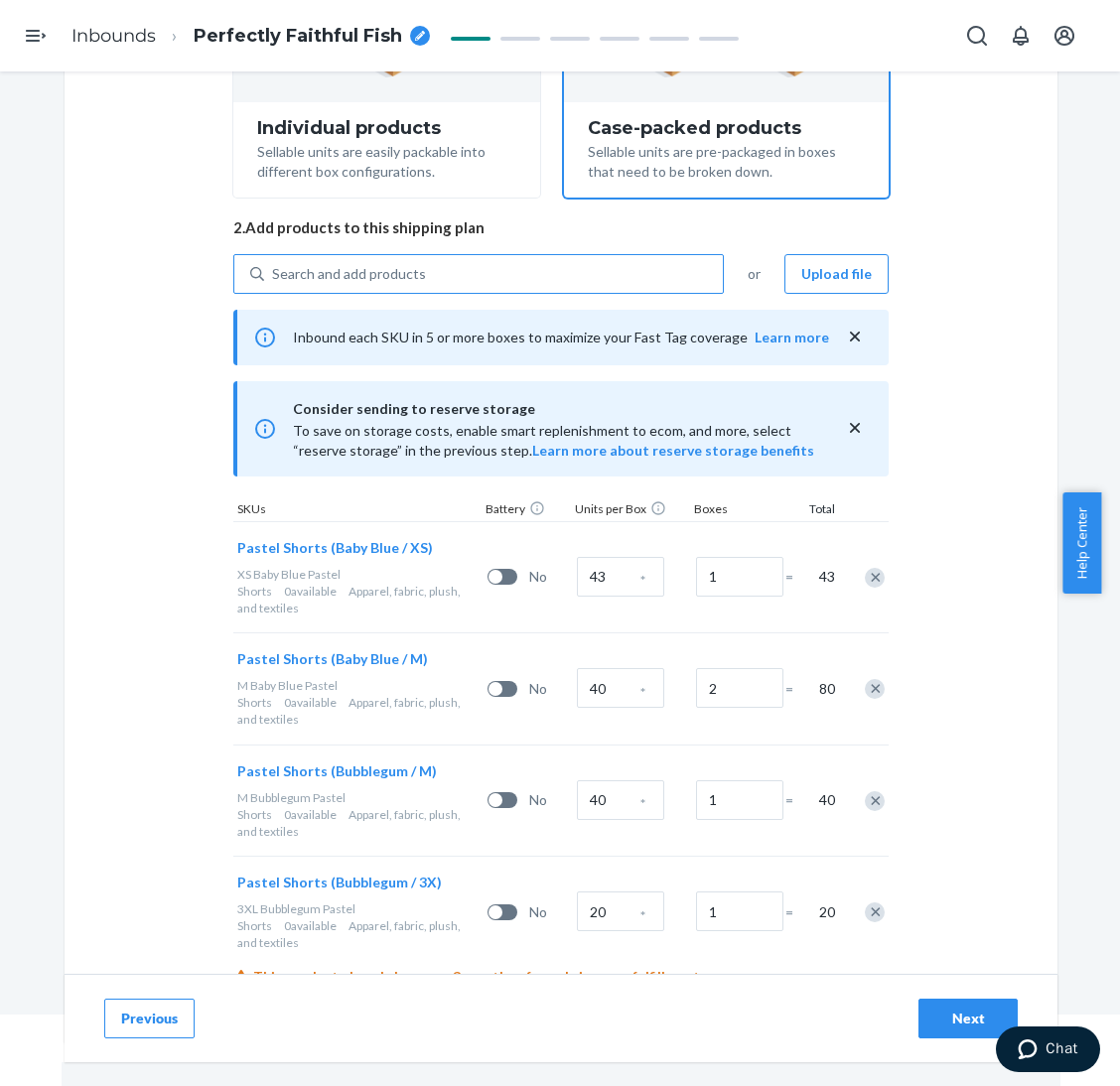 click on "Search and add products" at bounding box center (493, 274) 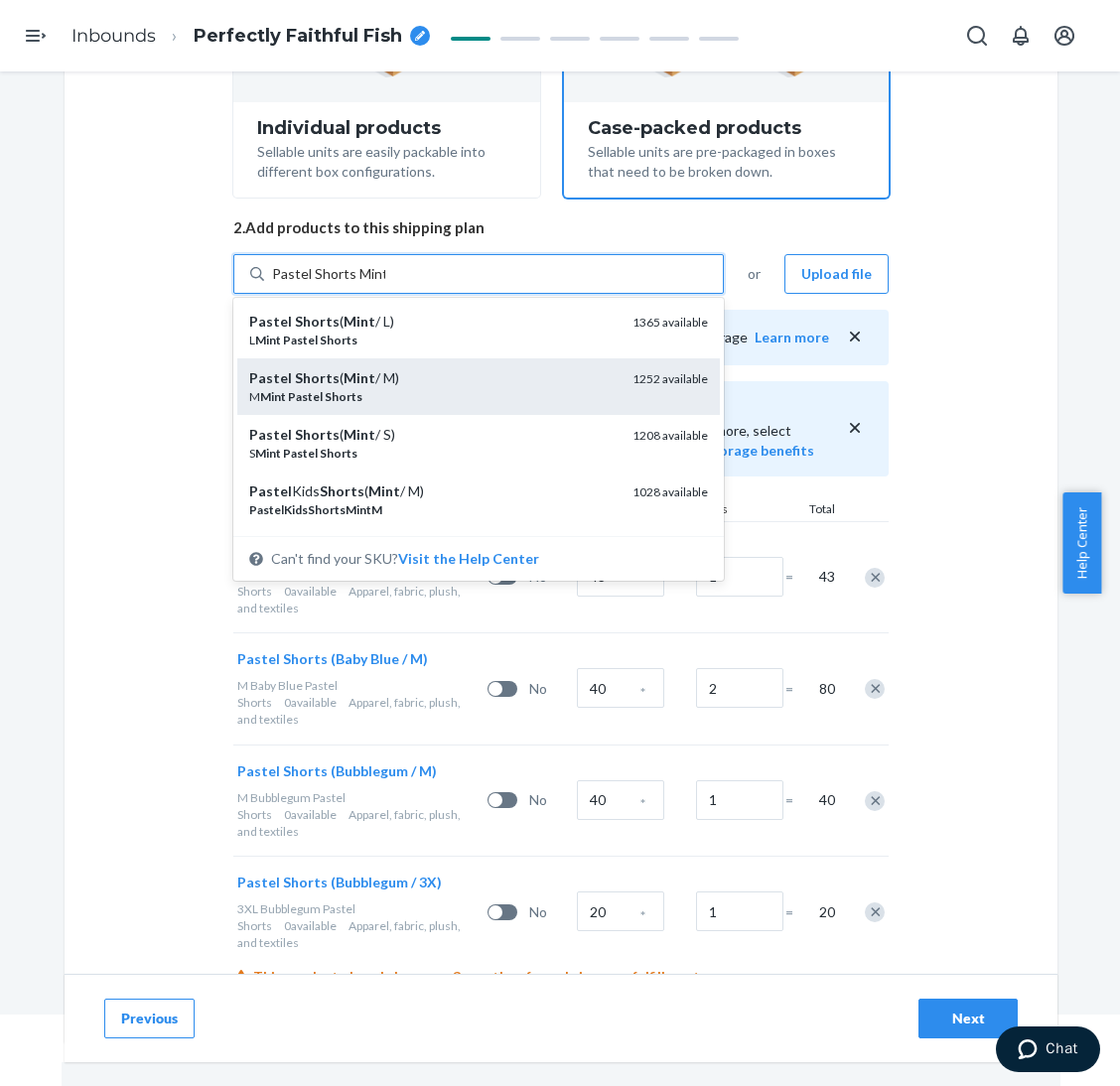 click on "M  Mint   Pastel   Shorts" at bounding box center [433, 396] 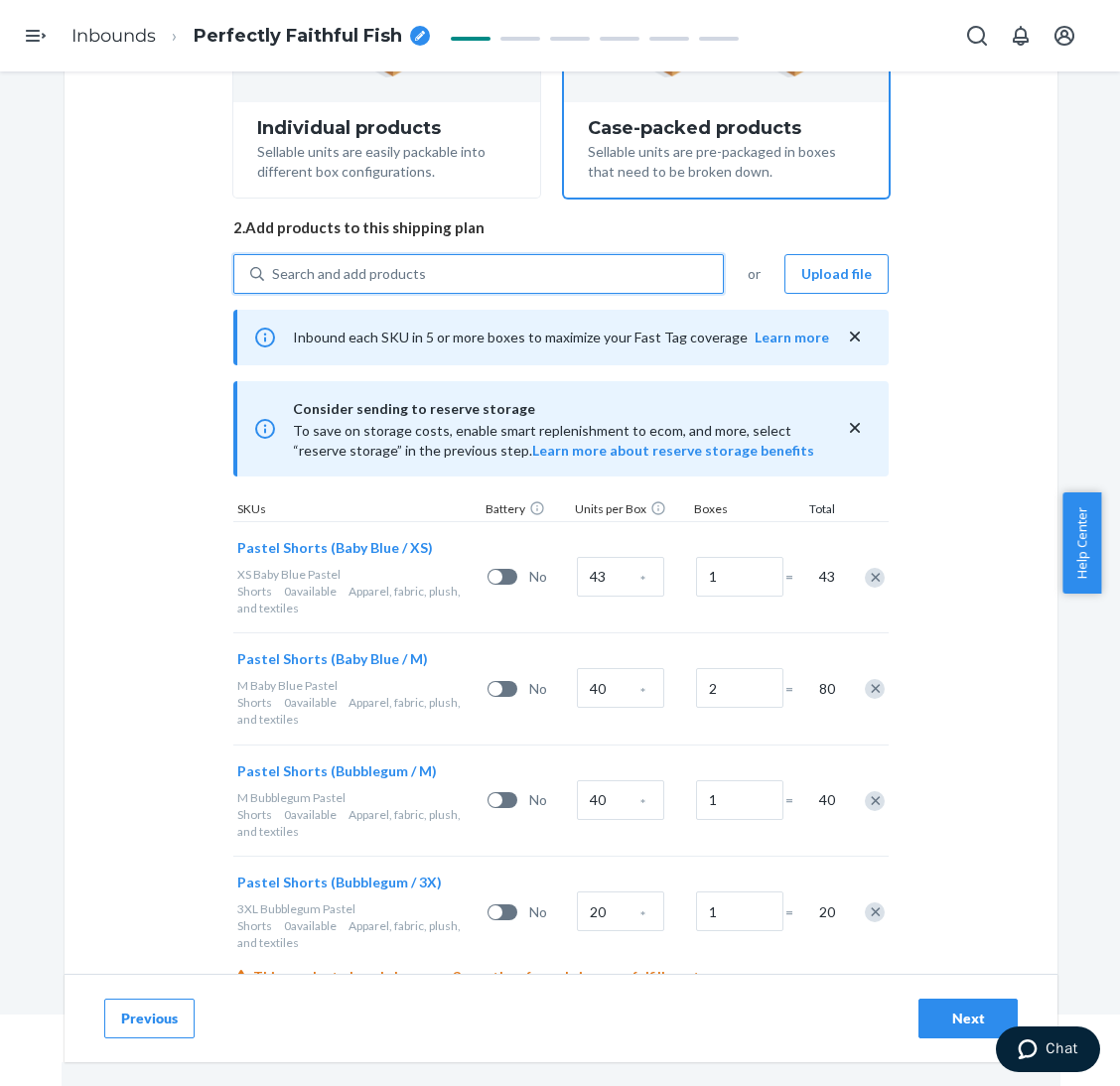 click on "Search and add products" at bounding box center (493, 274) 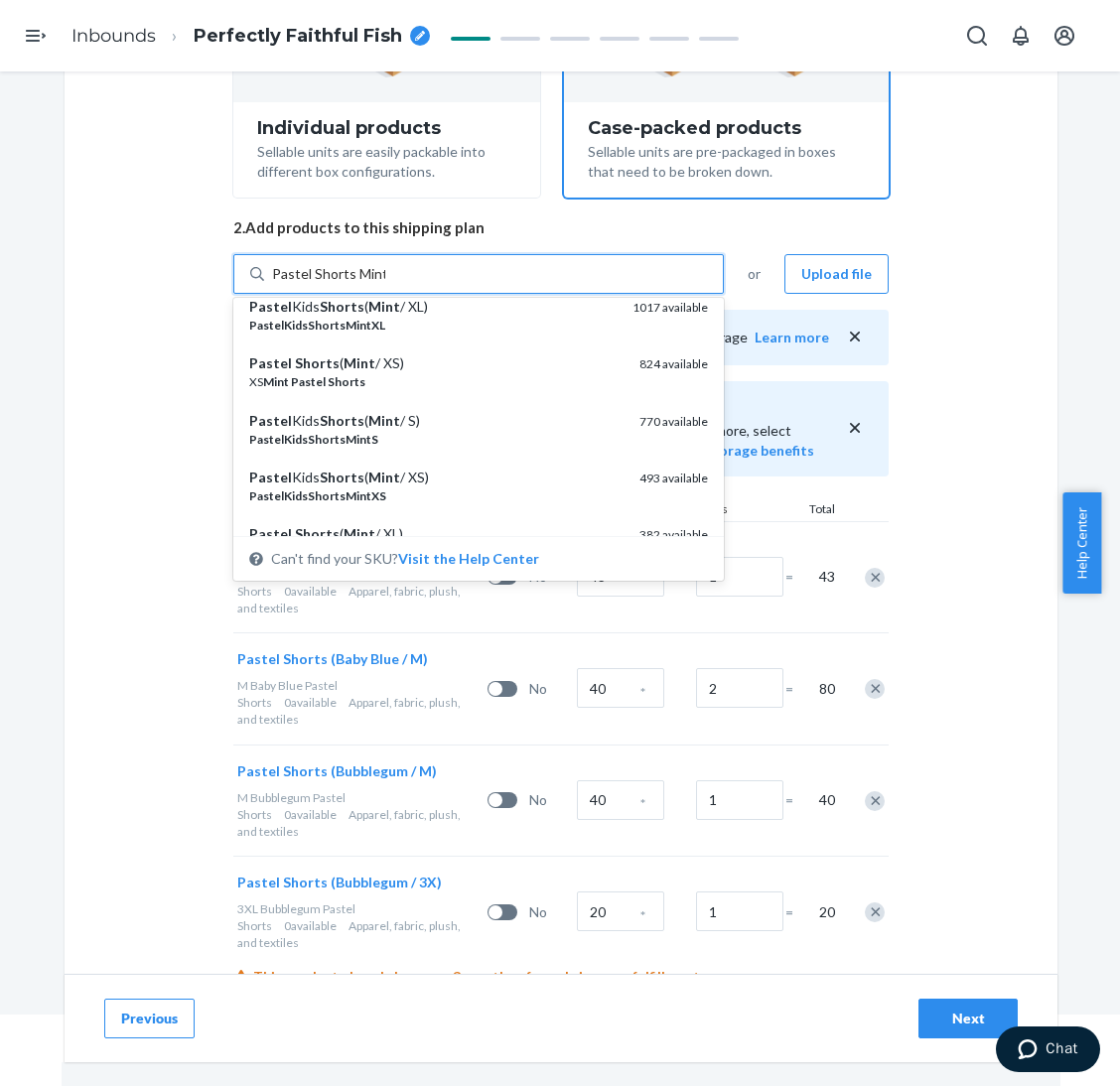 scroll, scrollTop: 446, scrollLeft: 0, axis: vertical 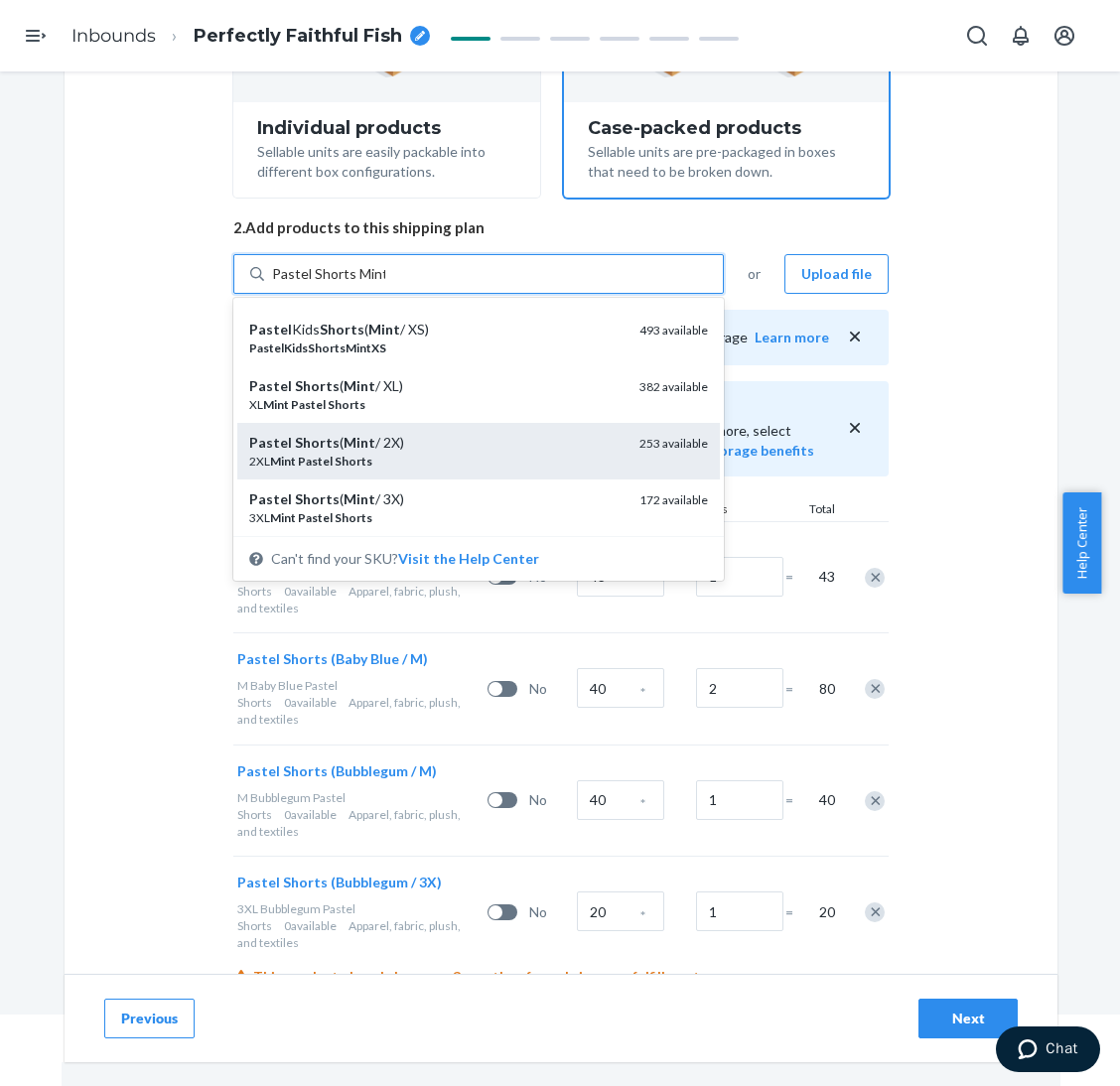 click on "Pastel   Shorts  ( Mint  / 2X)" at bounding box center (436, 443) 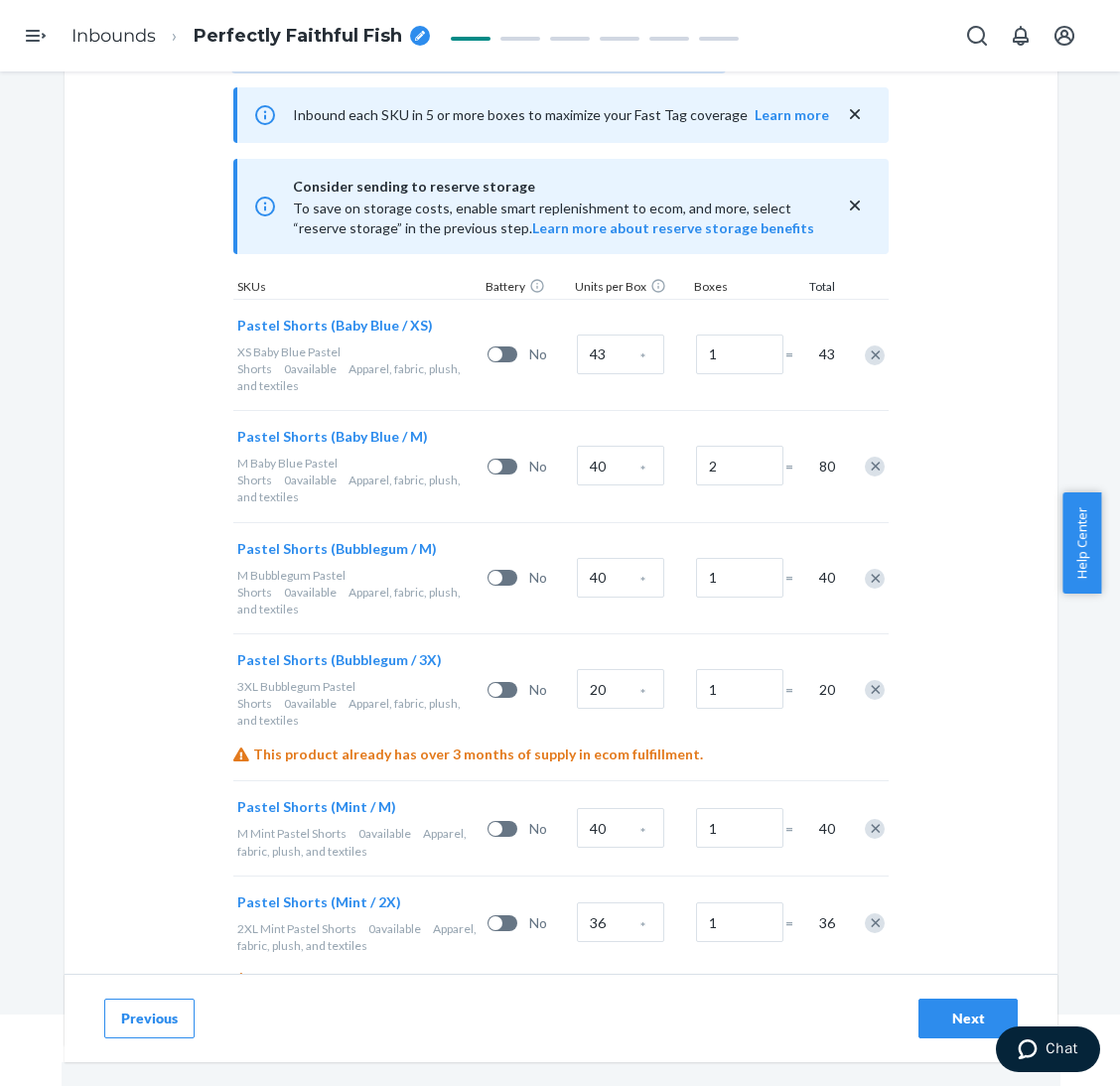 scroll, scrollTop: 558, scrollLeft: 0, axis: vertical 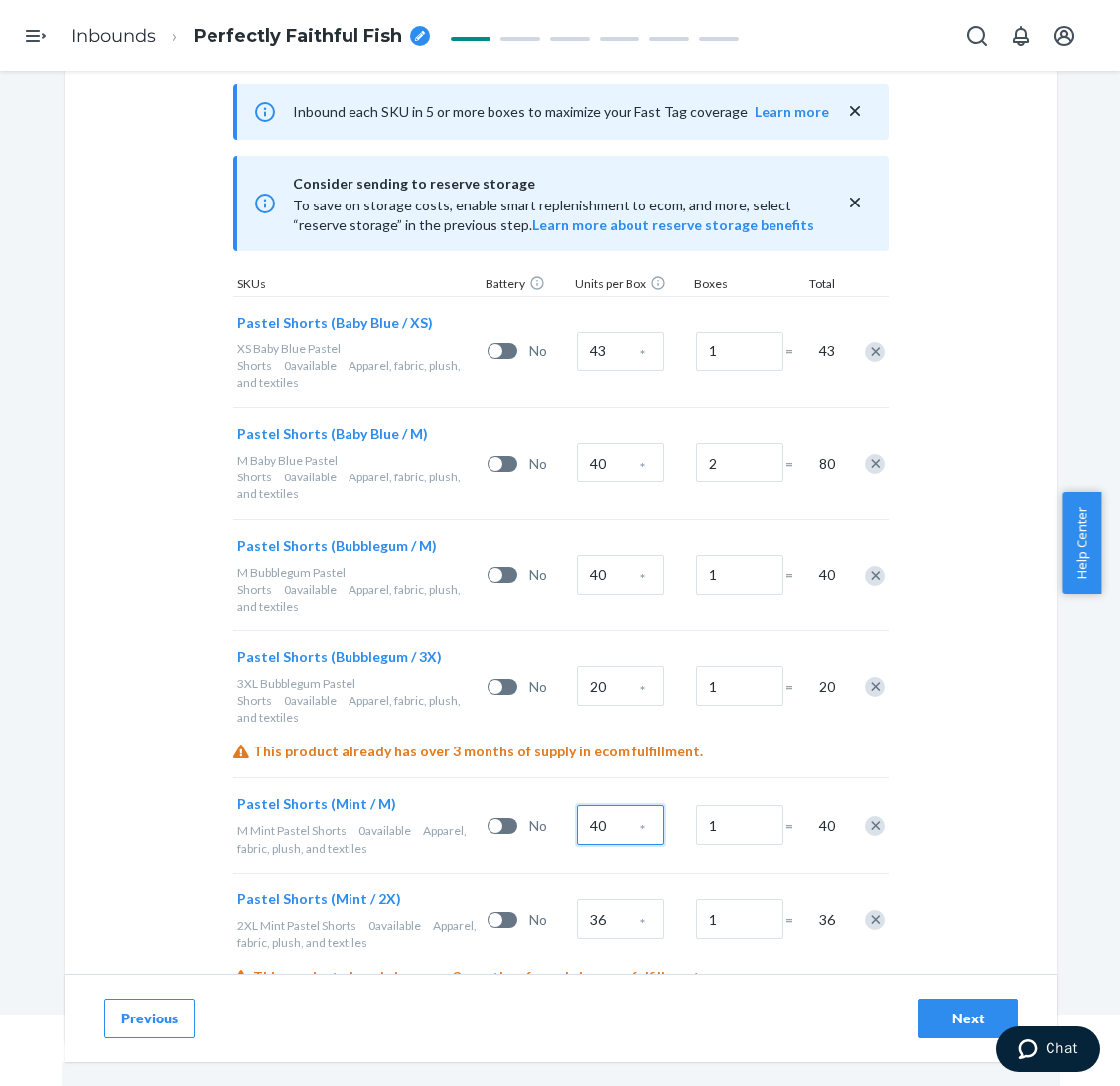 click on "40" at bounding box center (621, 825) 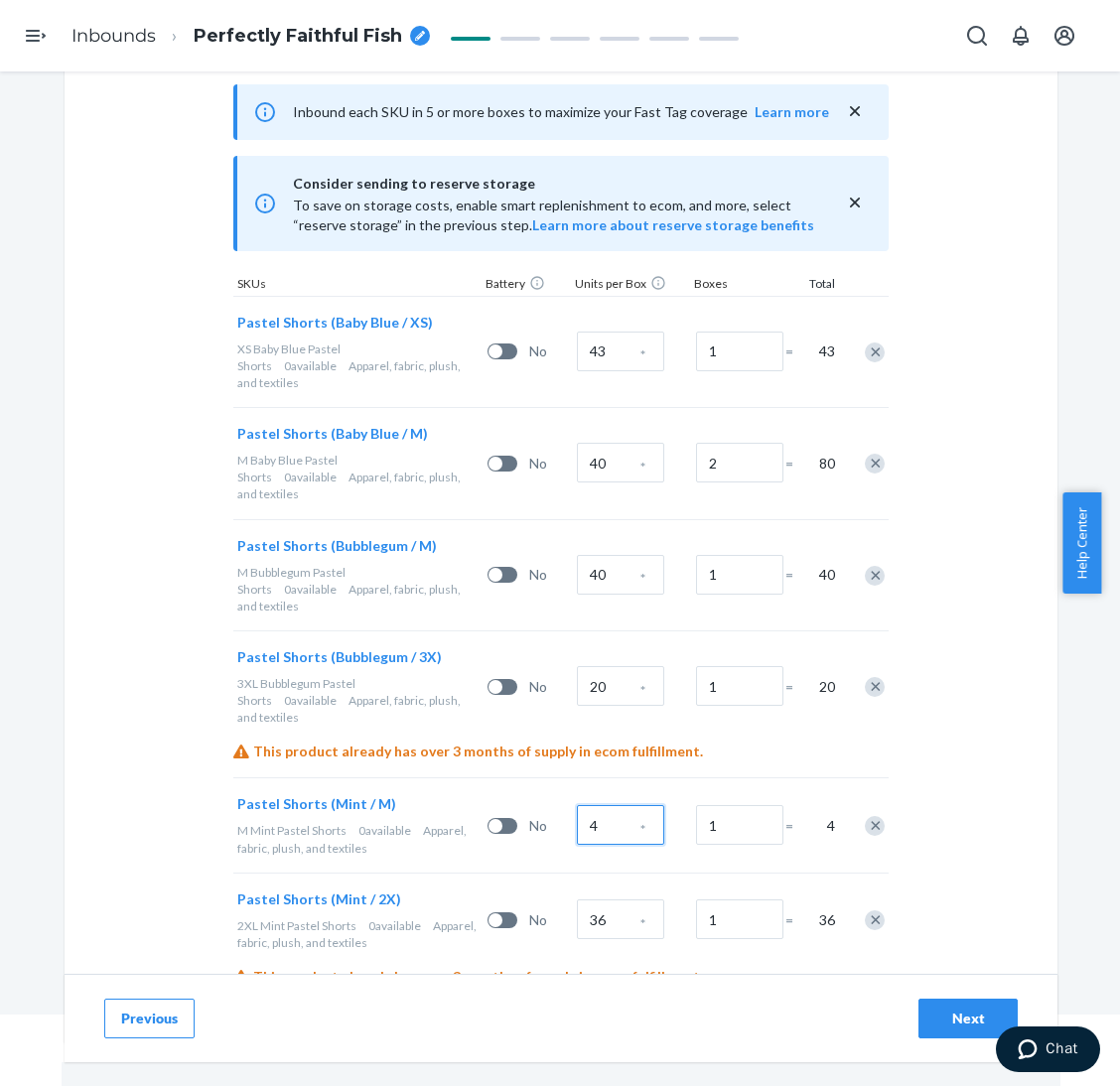 type on "40" 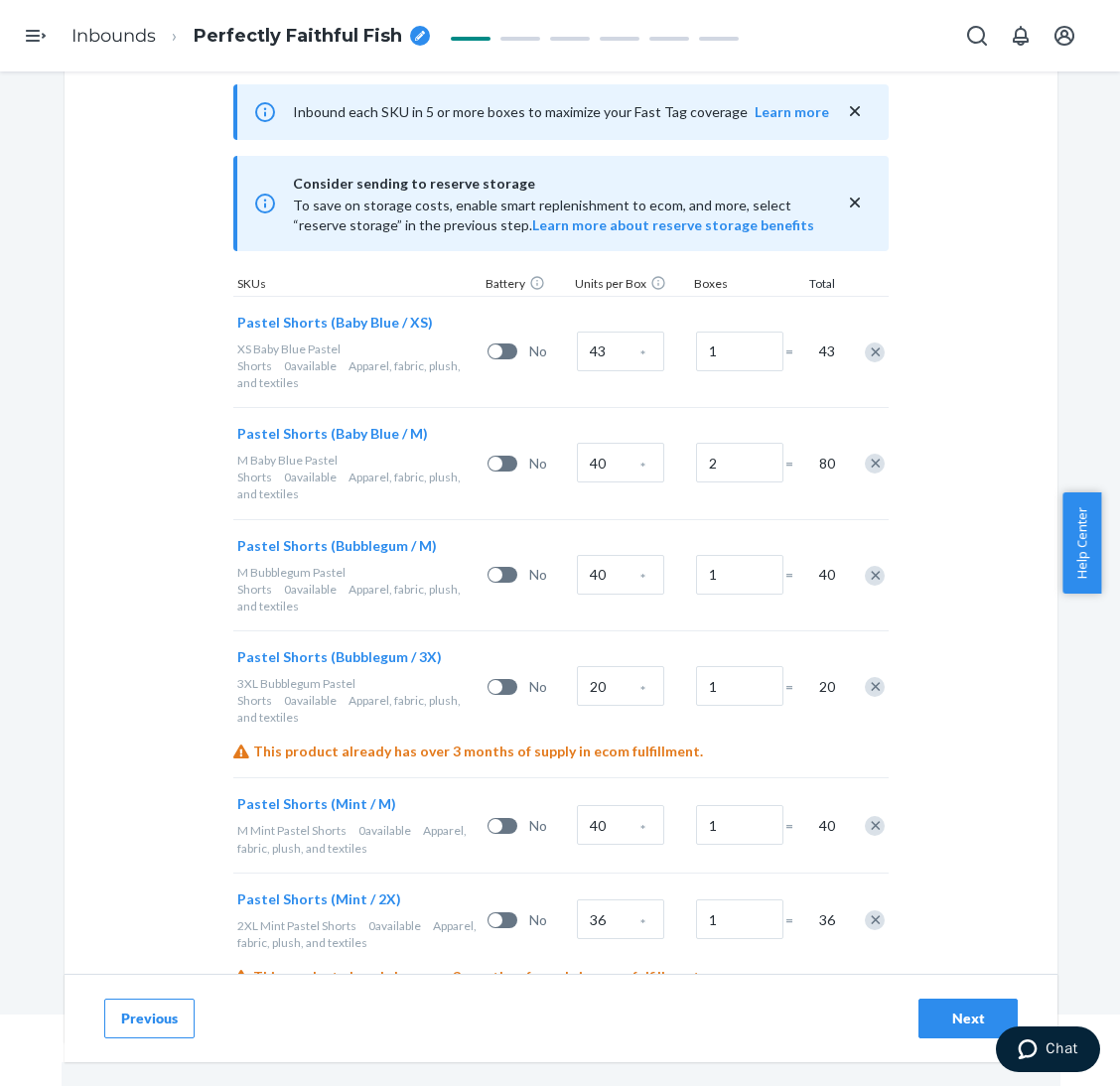 type 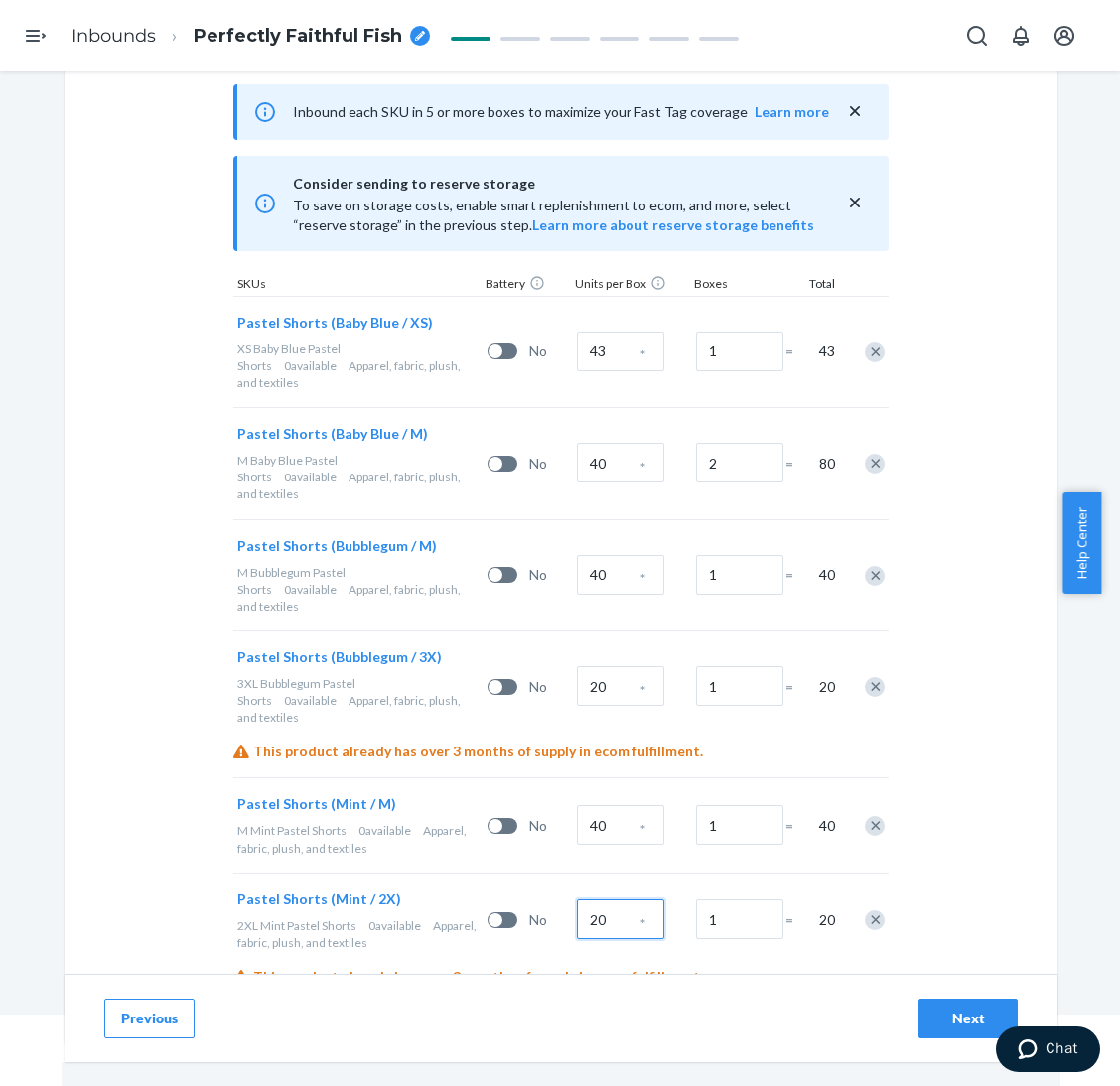 type on "20" 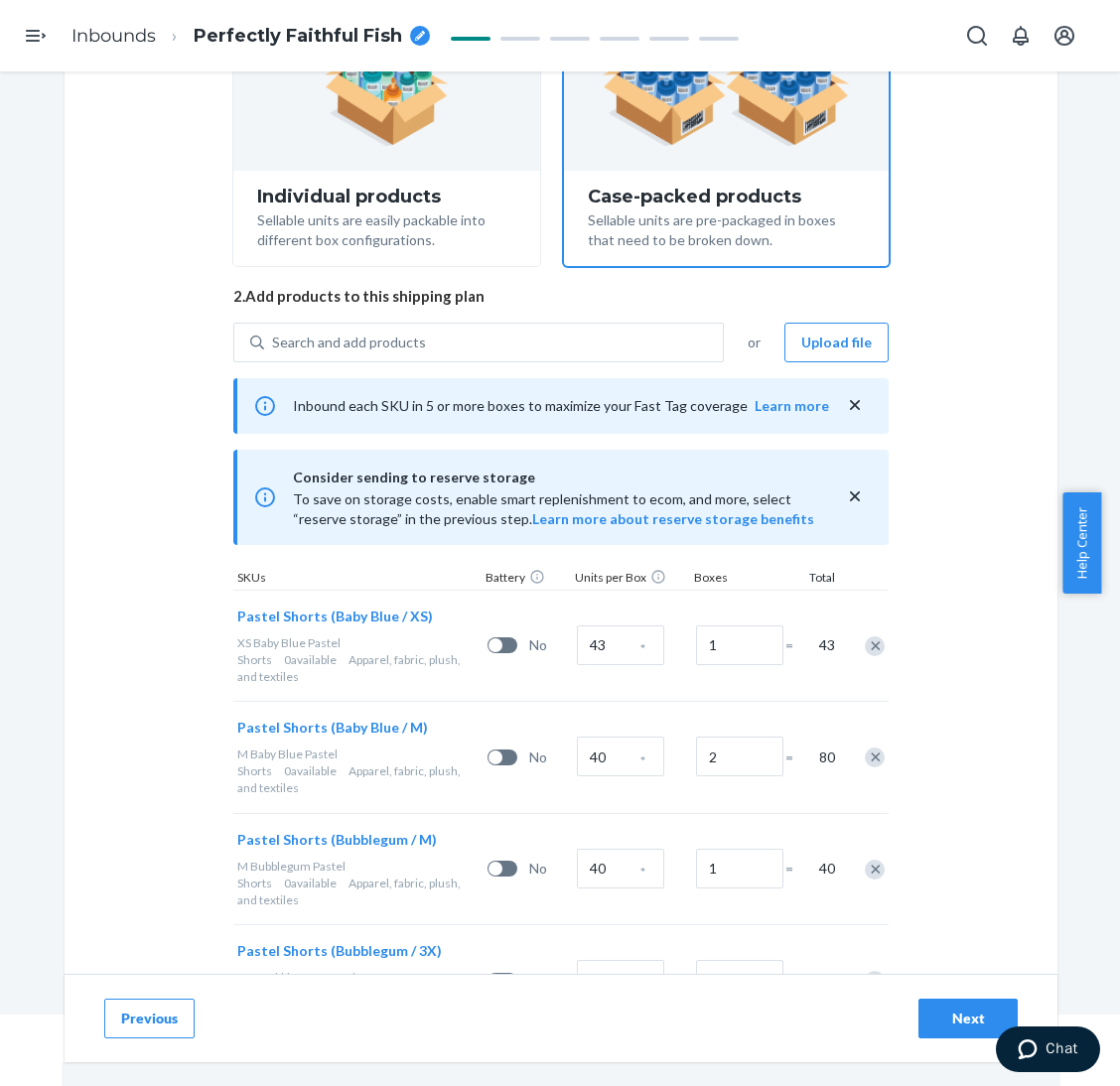 scroll, scrollTop: 260, scrollLeft: 0, axis: vertical 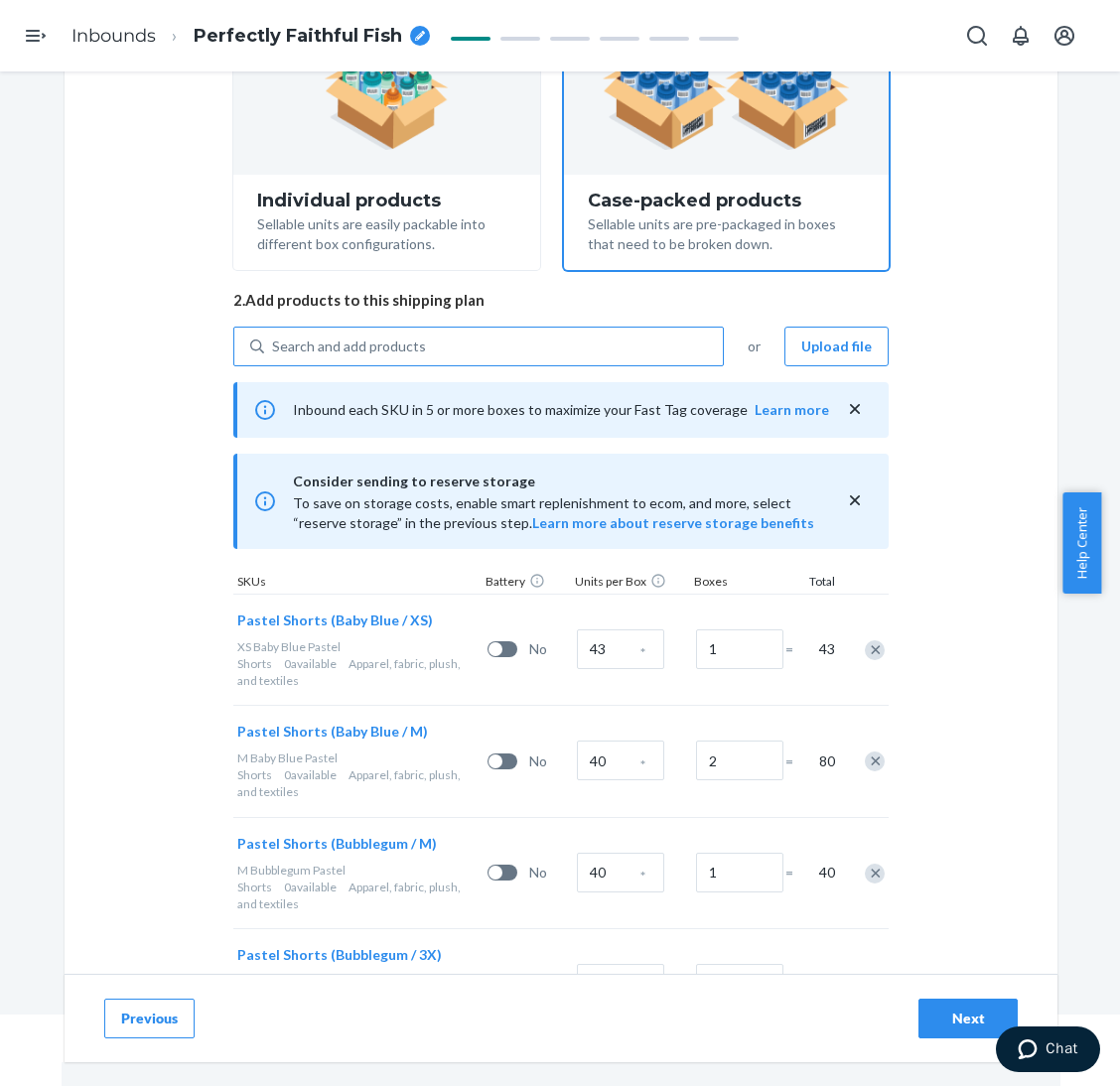 click on "Search and add products" at bounding box center (493, 346) 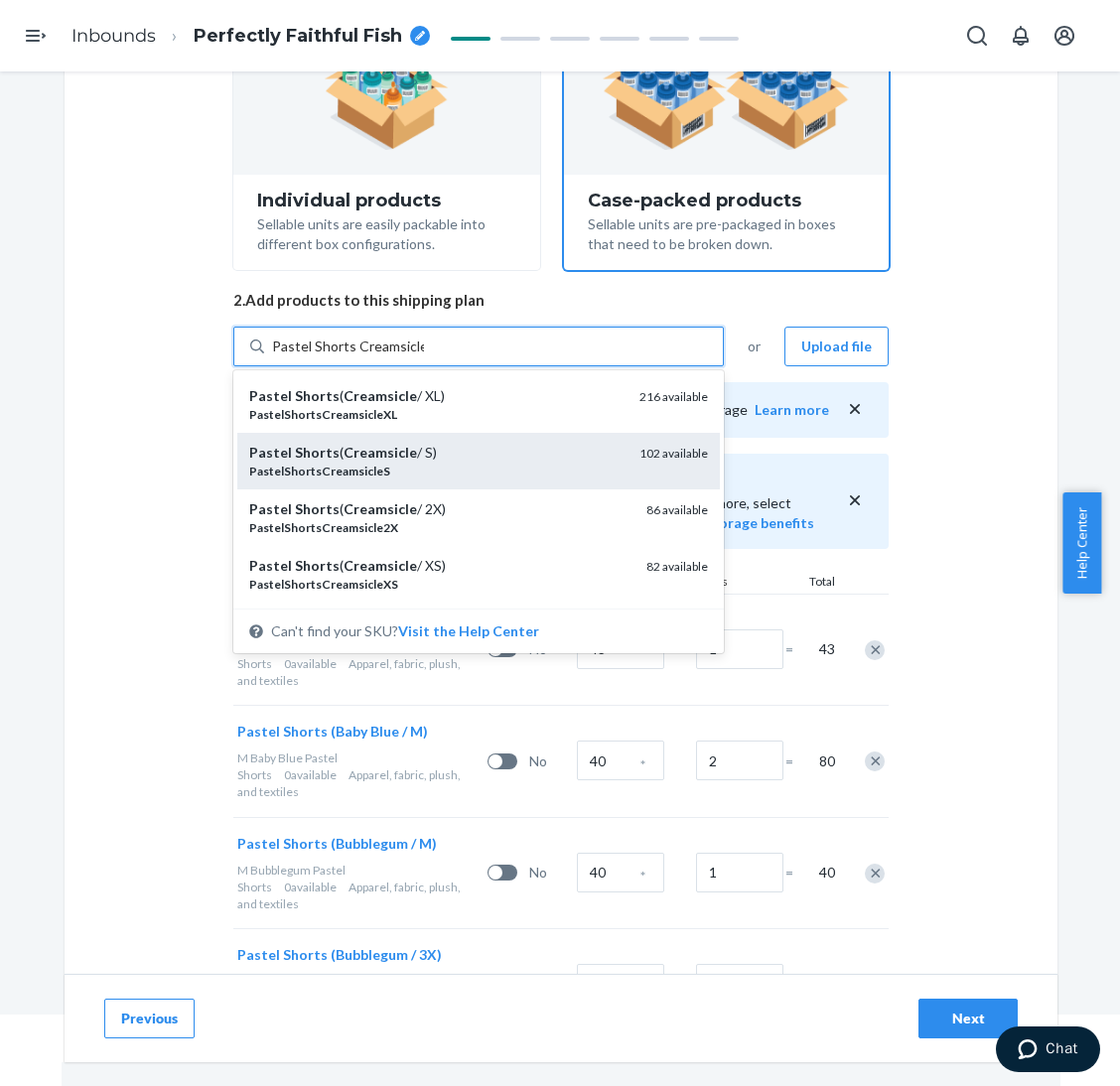 scroll, scrollTop: 446, scrollLeft: 0, axis: vertical 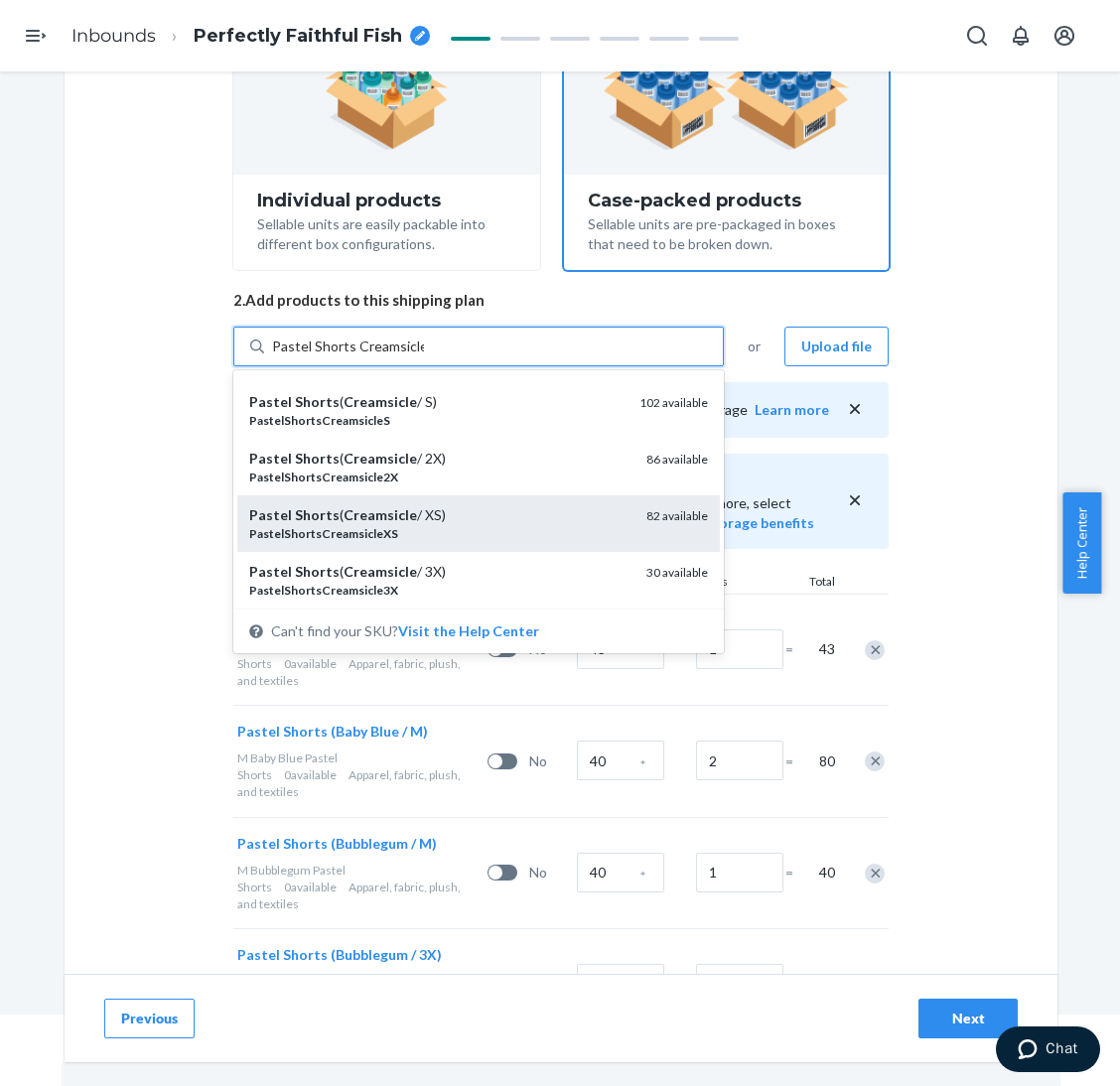 click on "PastelShortsCreamsicleXS" at bounding box center (440, 533) 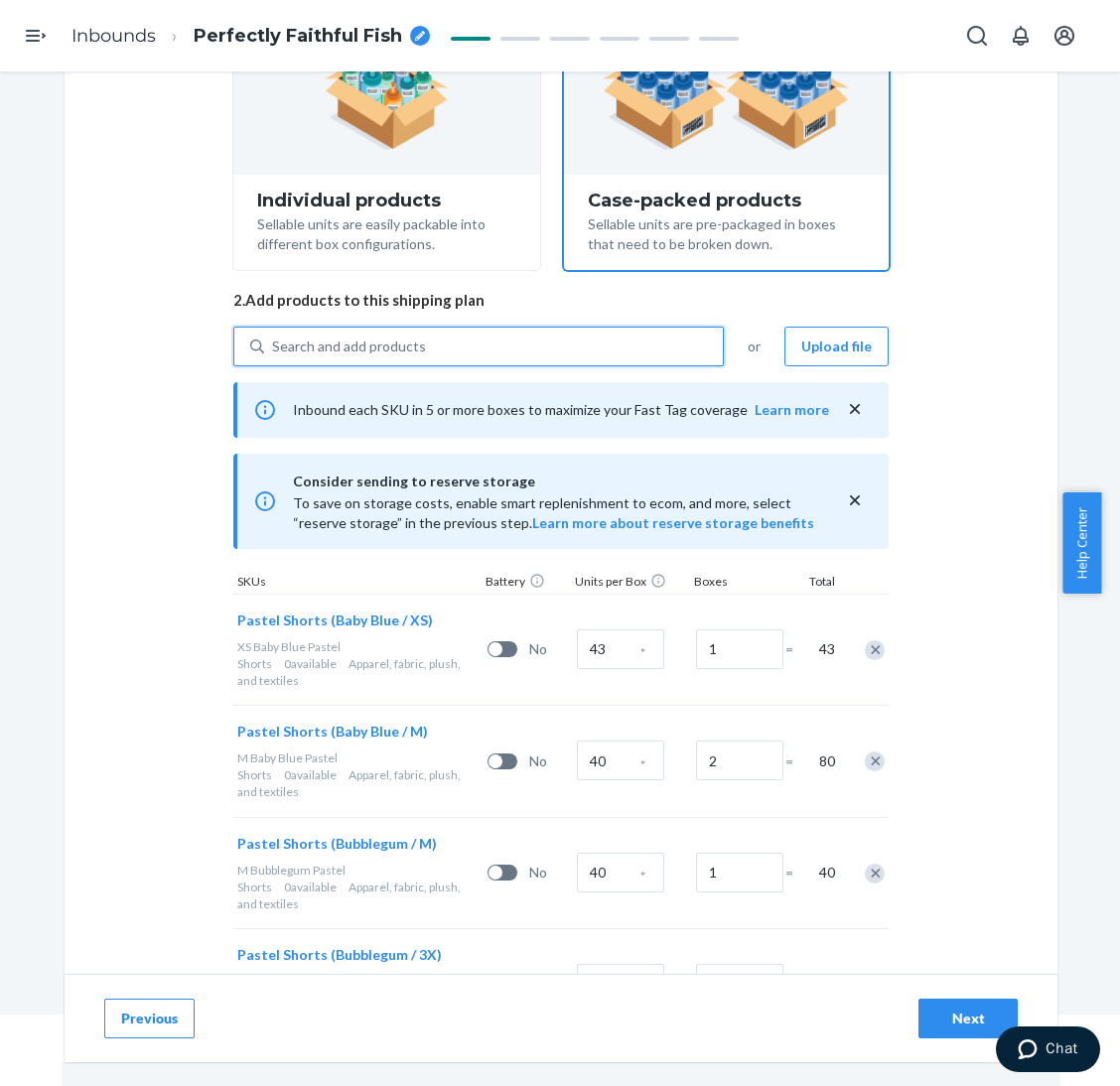 click on "Search and add products" at bounding box center [493, 346] 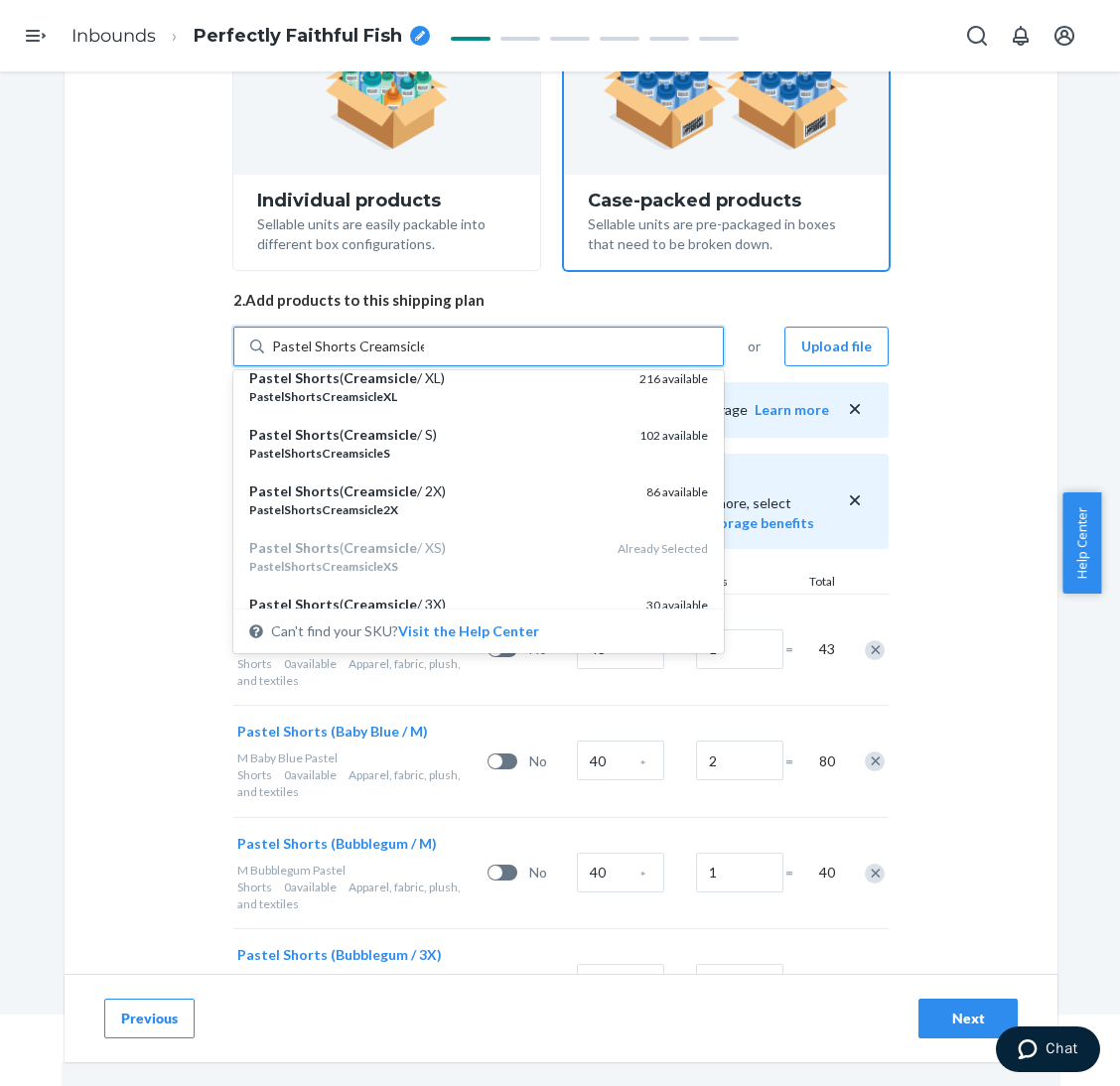 scroll, scrollTop: 446, scrollLeft: 0, axis: vertical 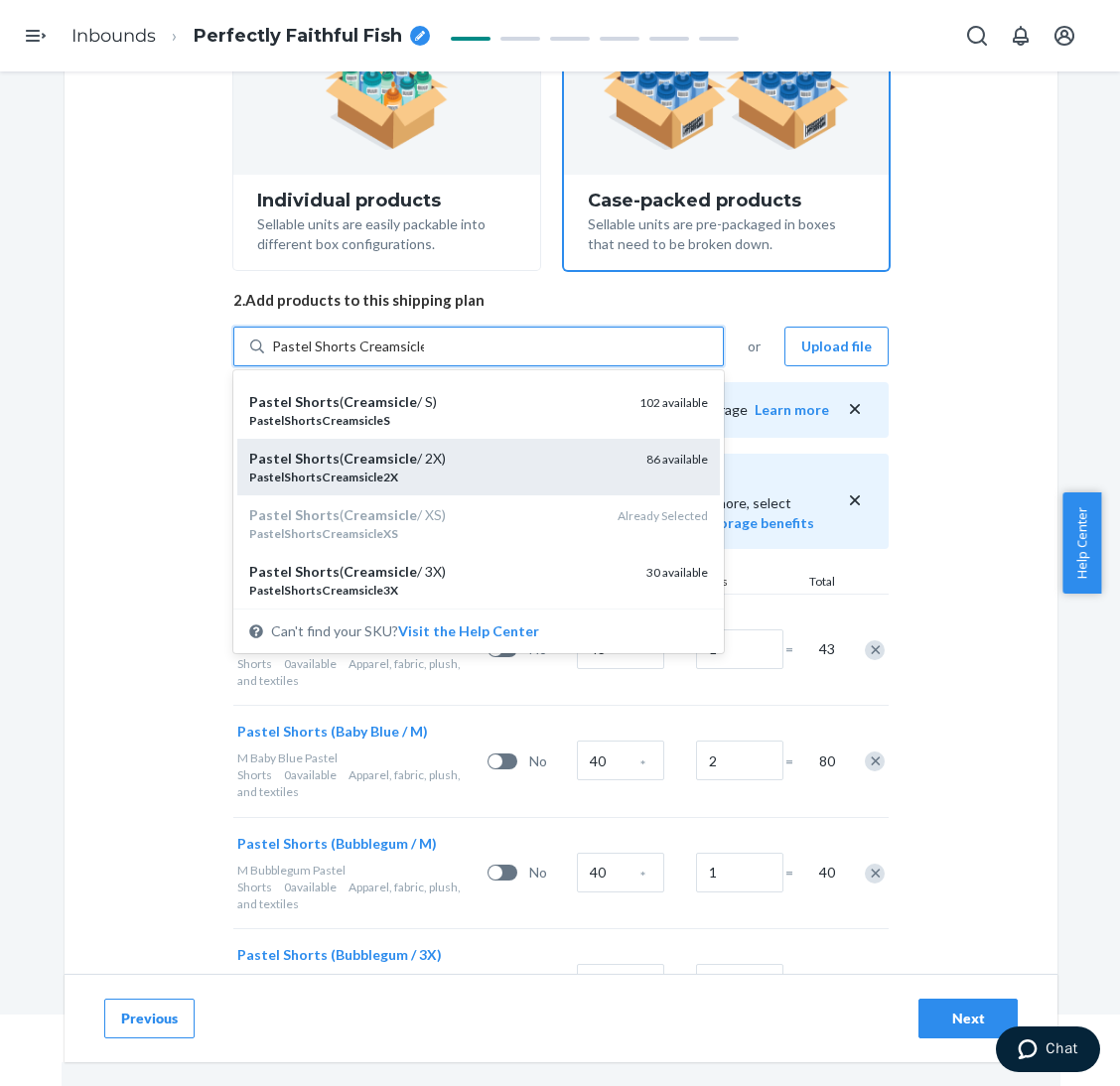 click on "PastelShortsCreamsicle2X" at bounding box center [440, 476] 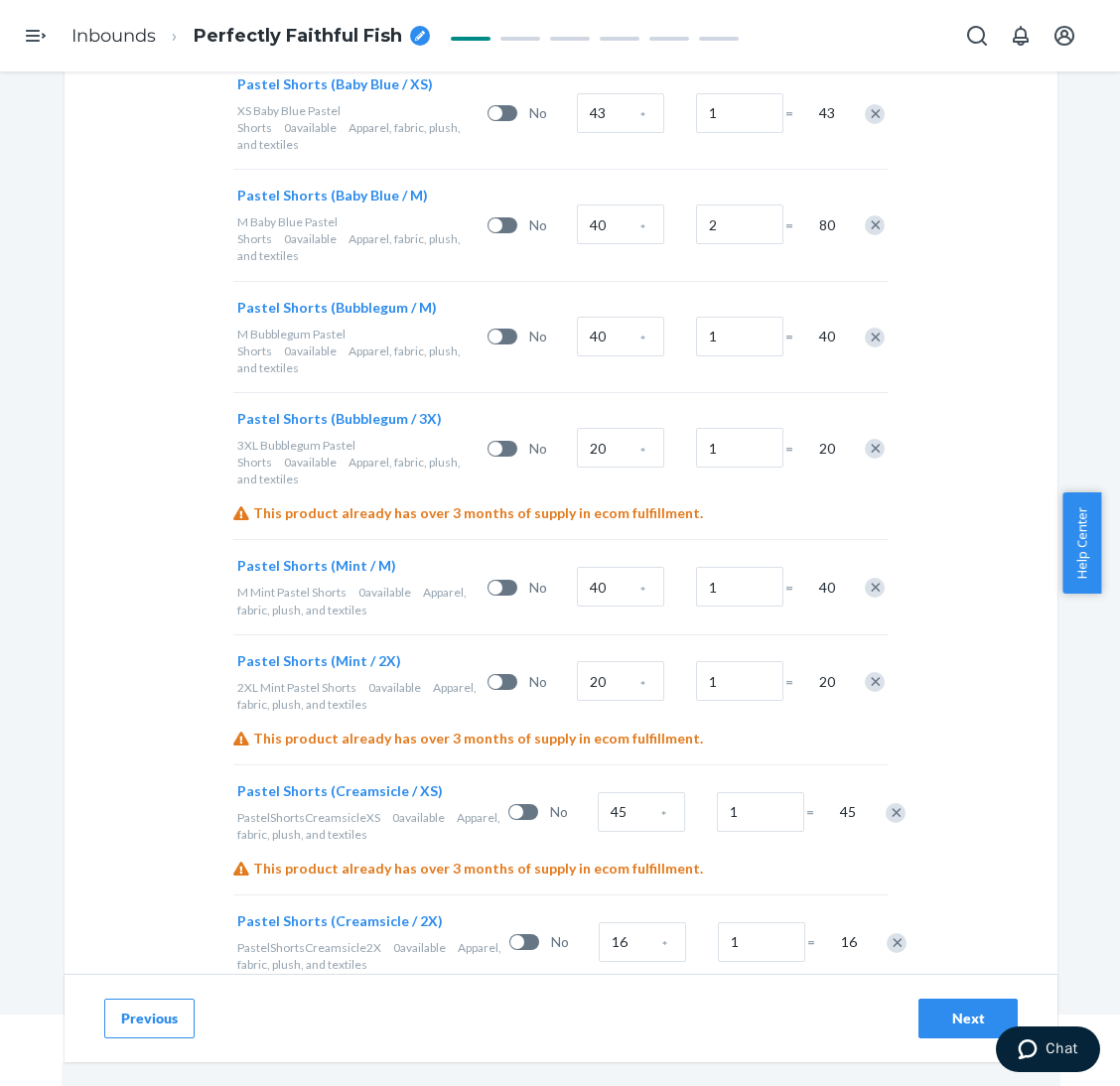 scroll, scrollTop: 819, scrollLeft: 0, axis: vertical 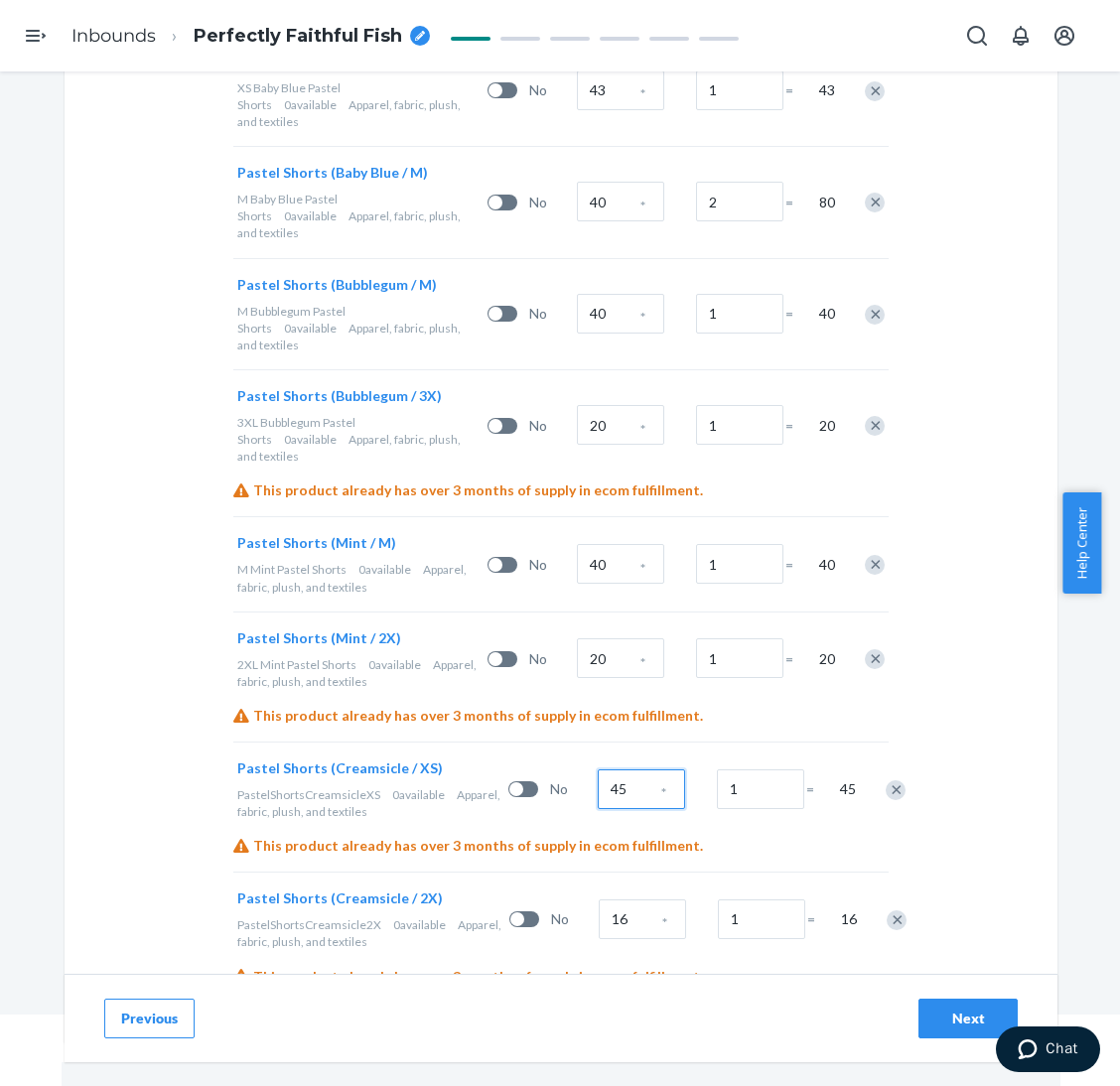 click on "45" at bounding box center [641, 789] 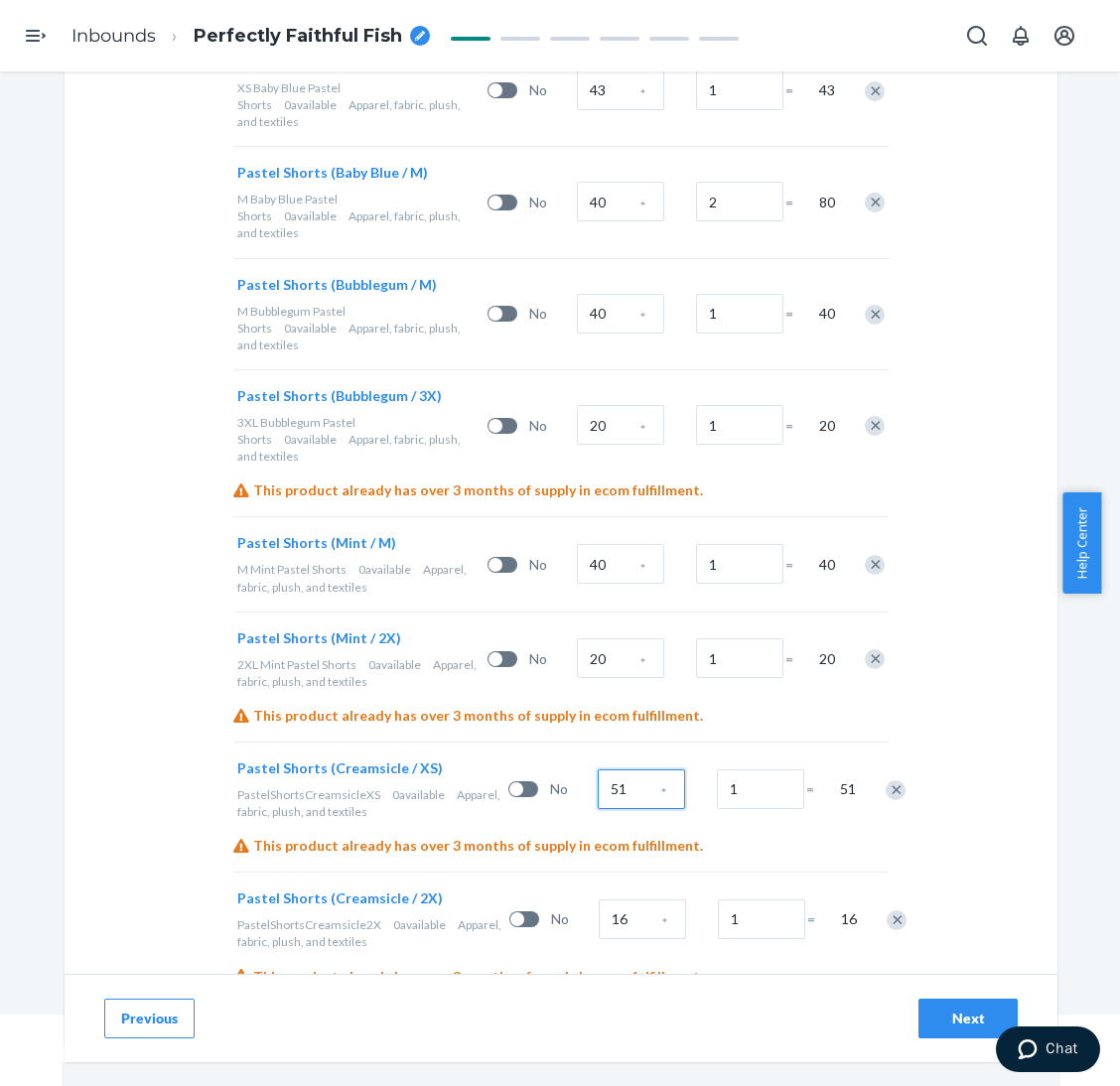 type on "51" 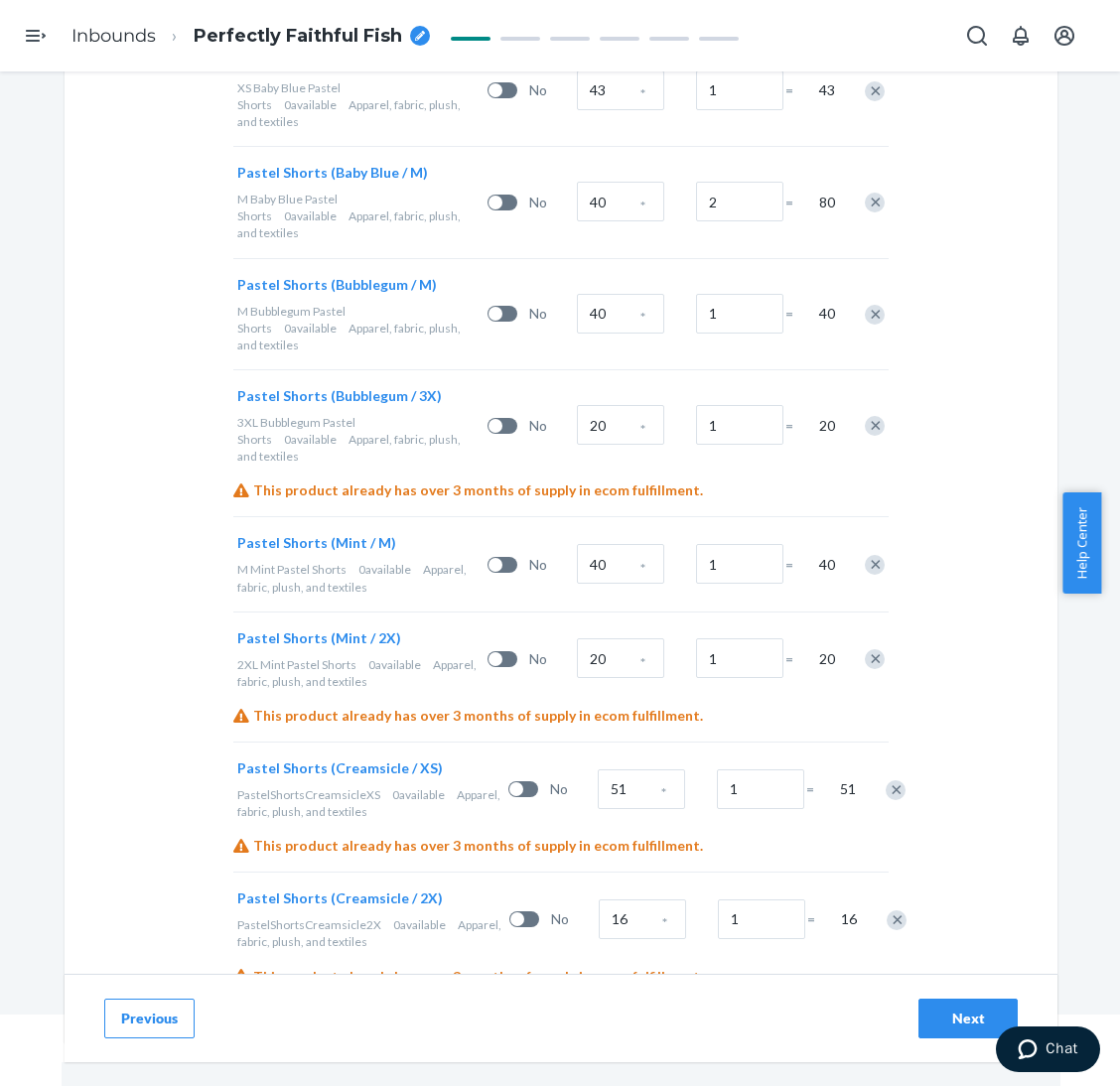 type 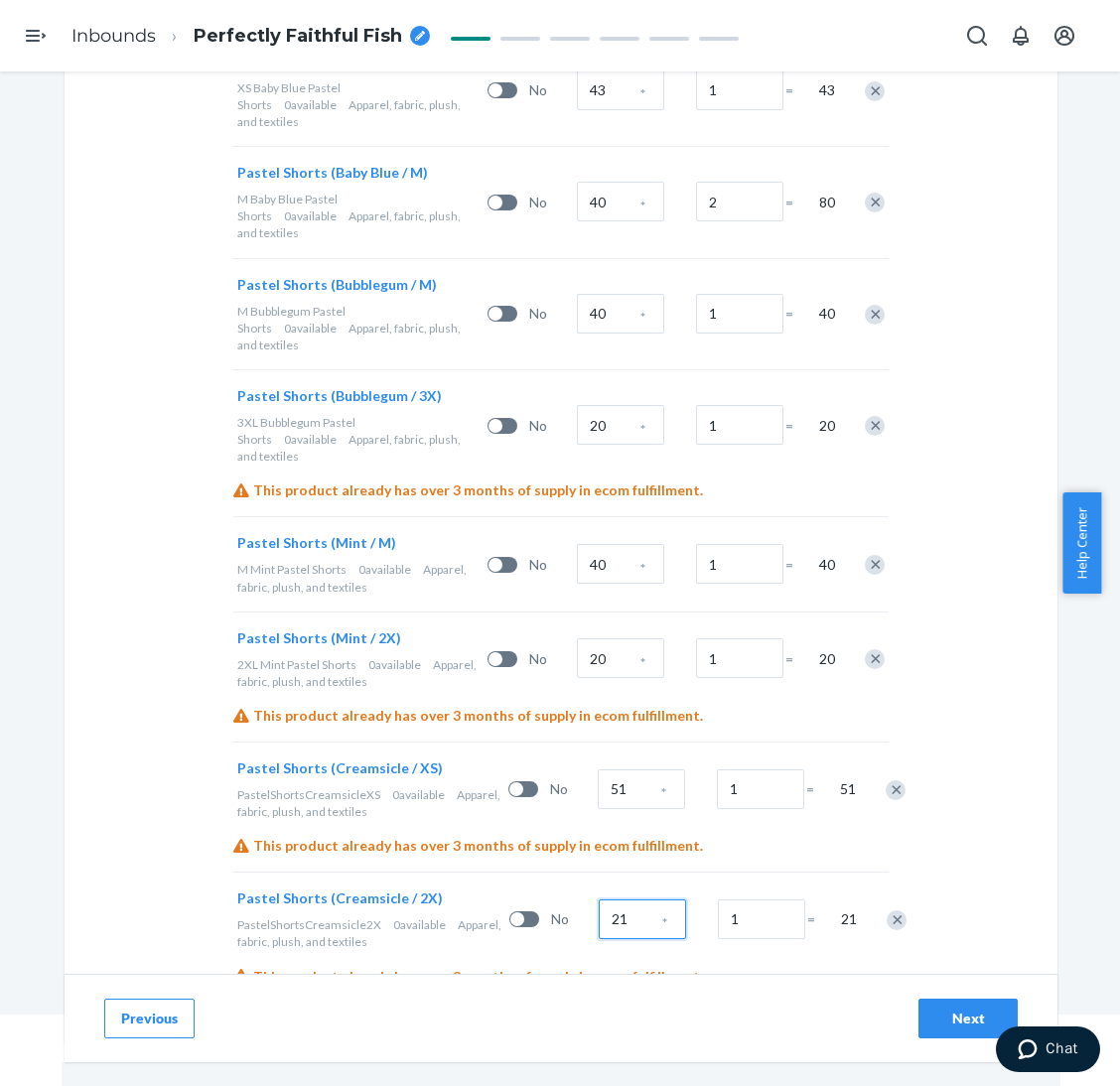 type on "21" 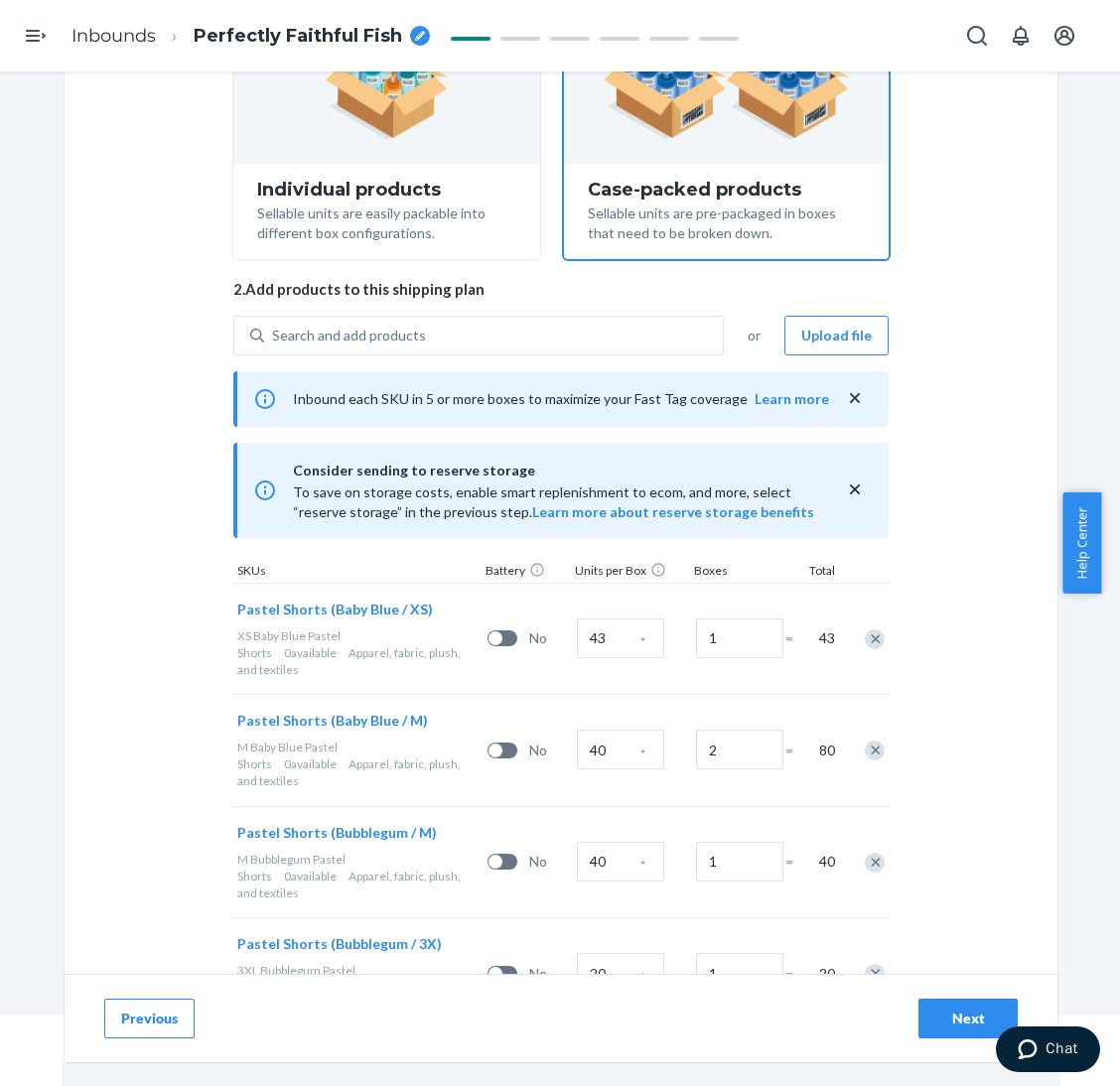 scroll, scrollTop: 223, scrollLeft: 0, axis: vertical 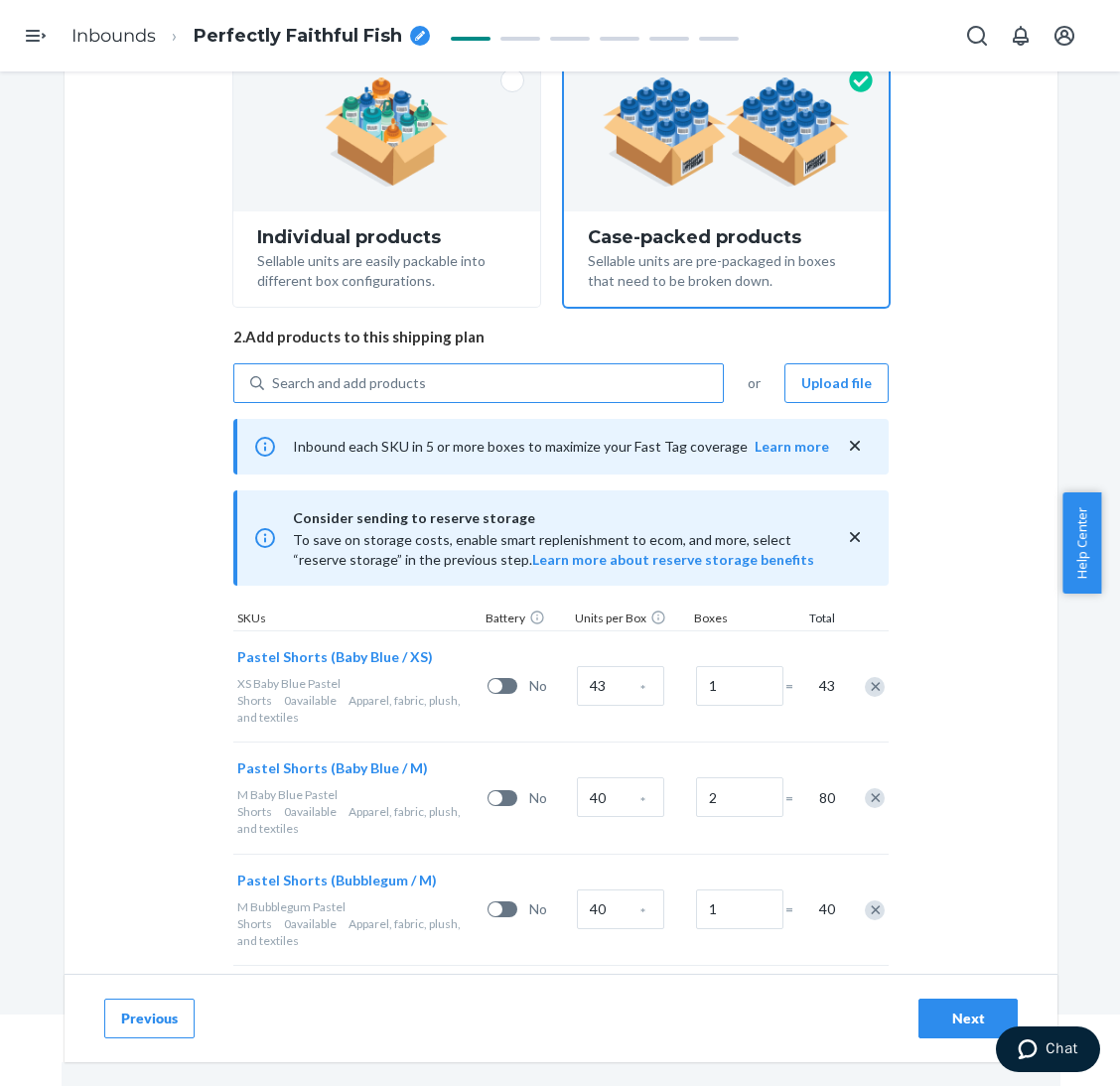 click on "Search and add products" at bounding box center (493, 383) 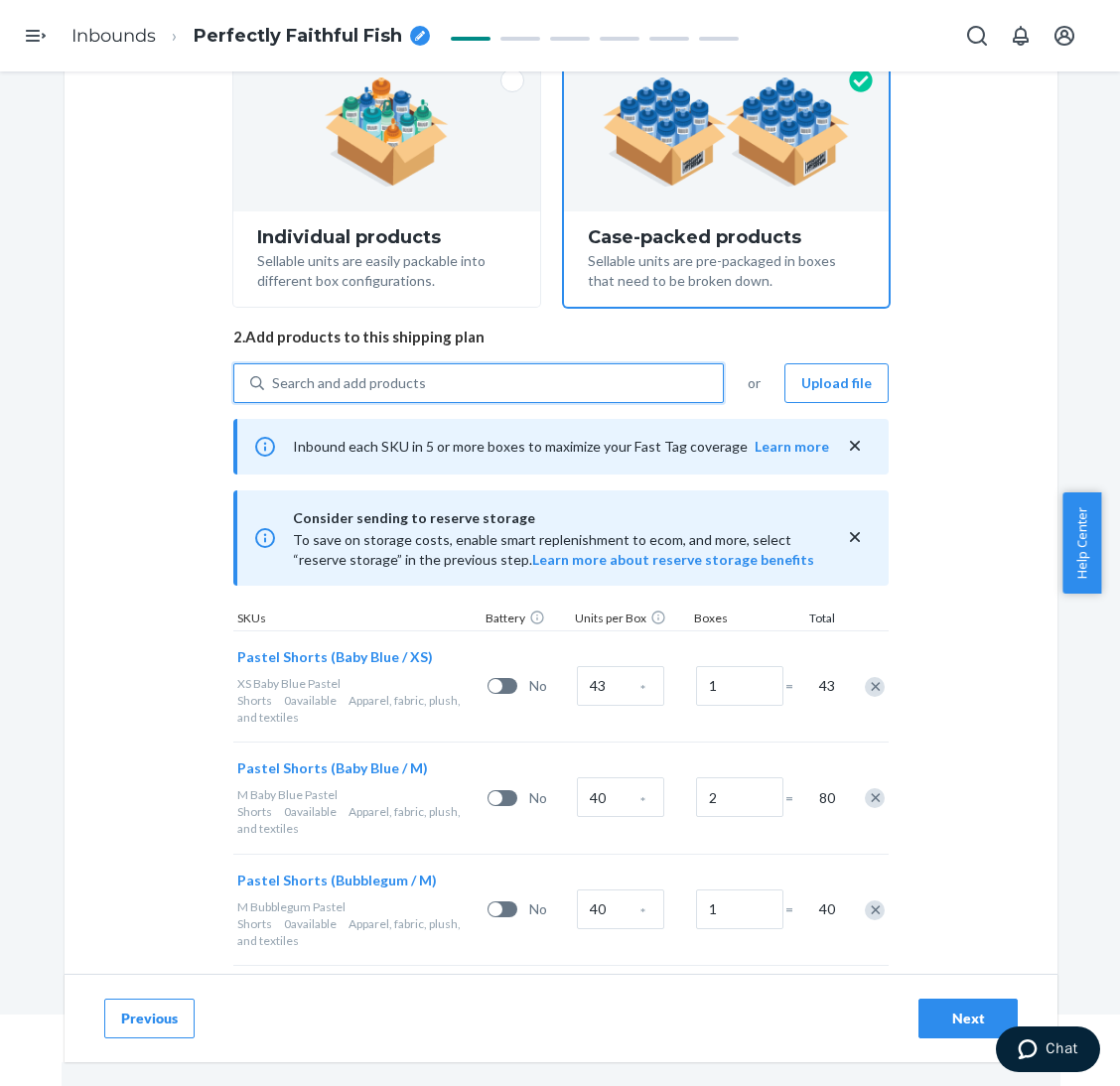 paste on "Pastel Shorts Creamsicle" 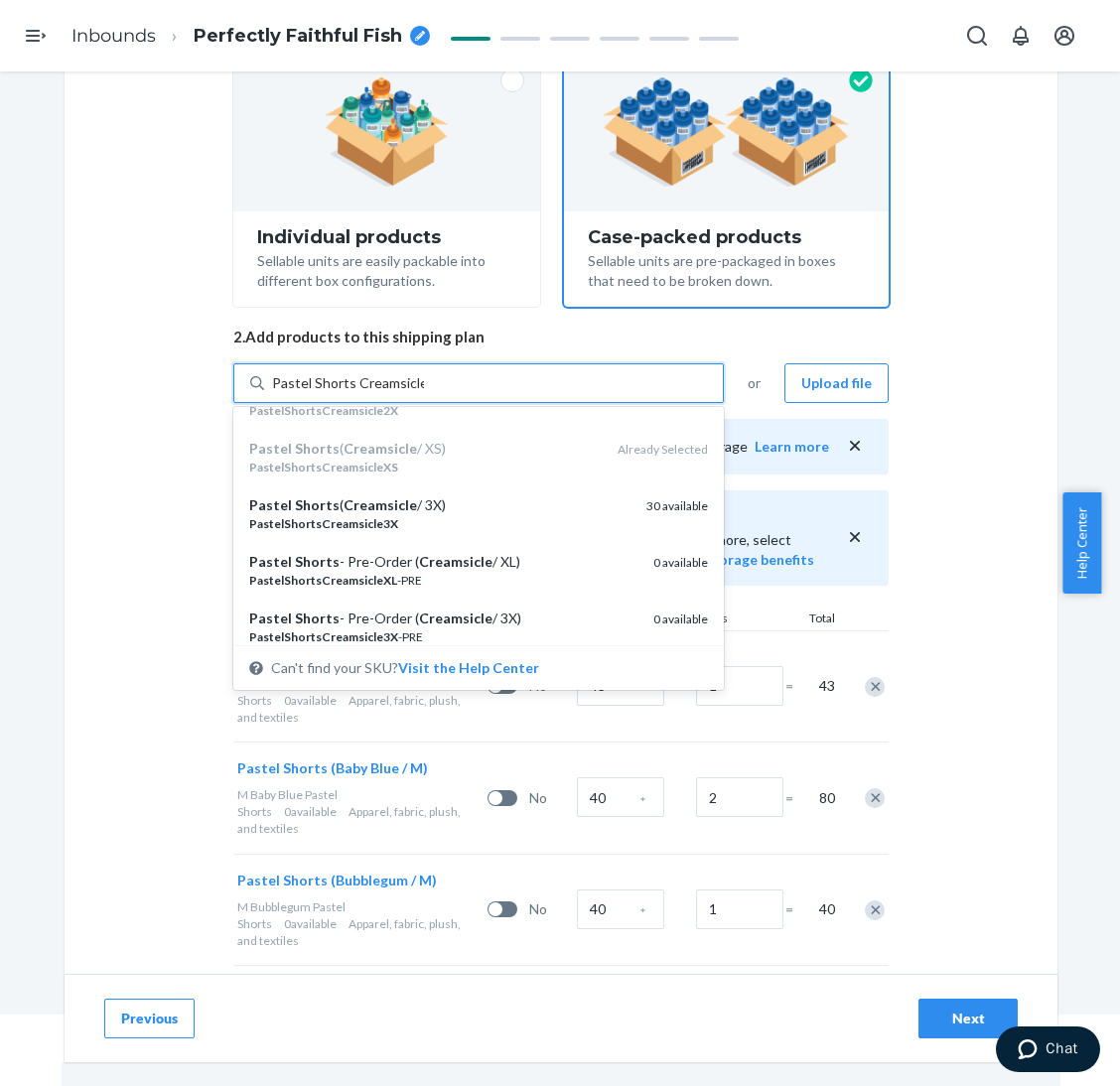 scroll, scrollTop: 596, scrollLeft: 0, axis: vertical 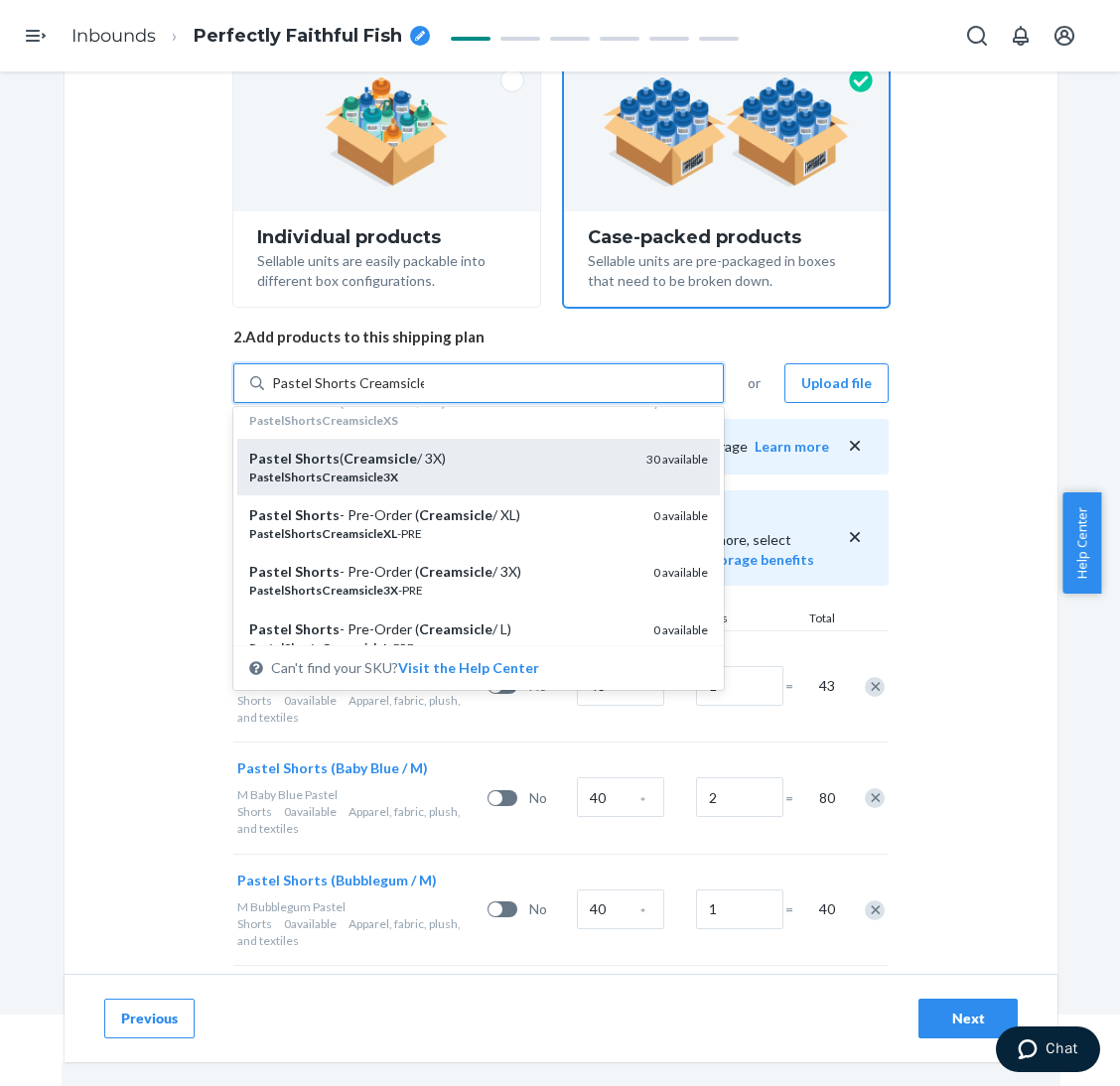 click on "PastelShortsCreamsicle3X" at bounding box center [440, 476] 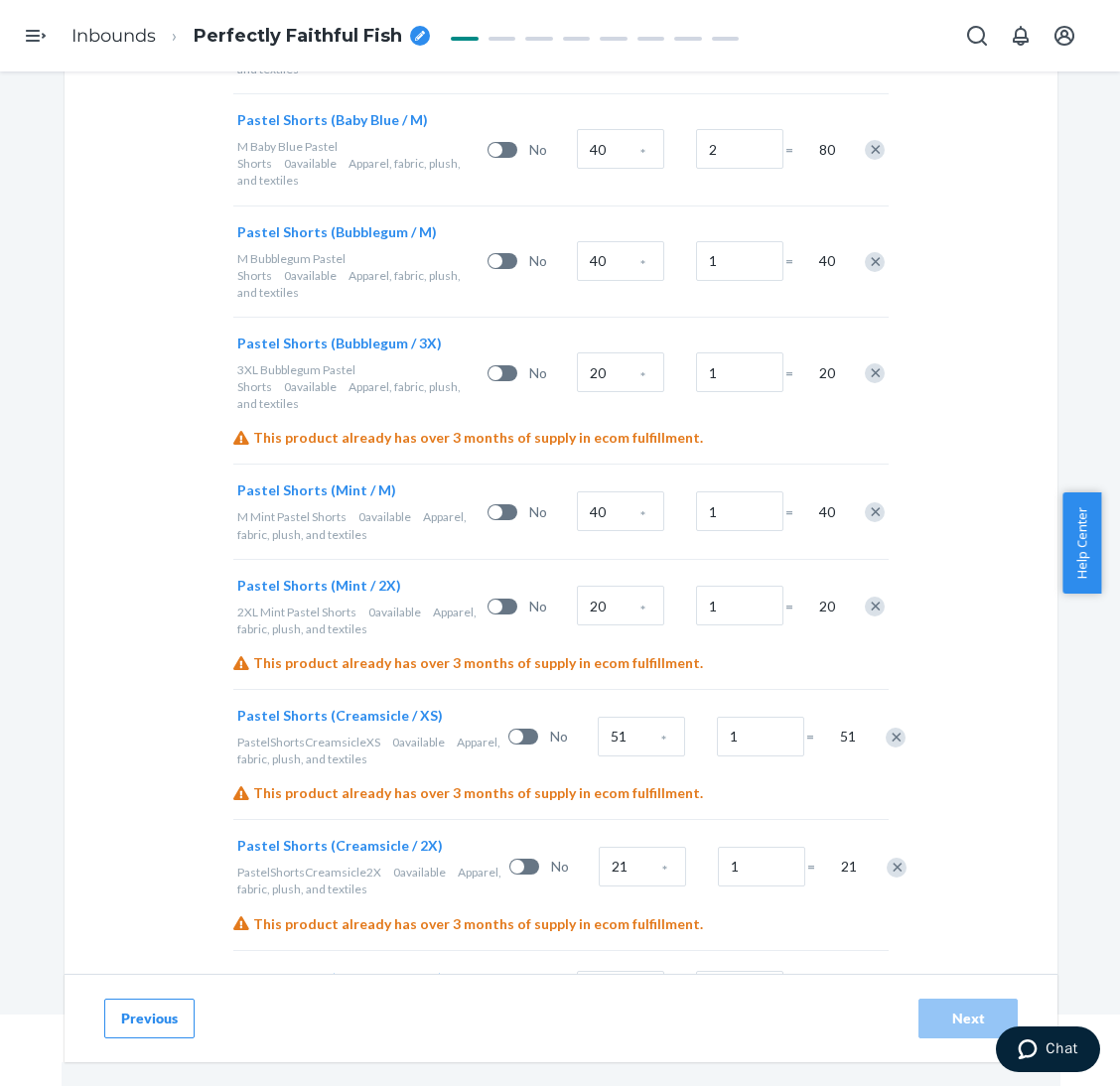 scroll, scrollTop: 901, scrollLeft: 0, axis: vertical 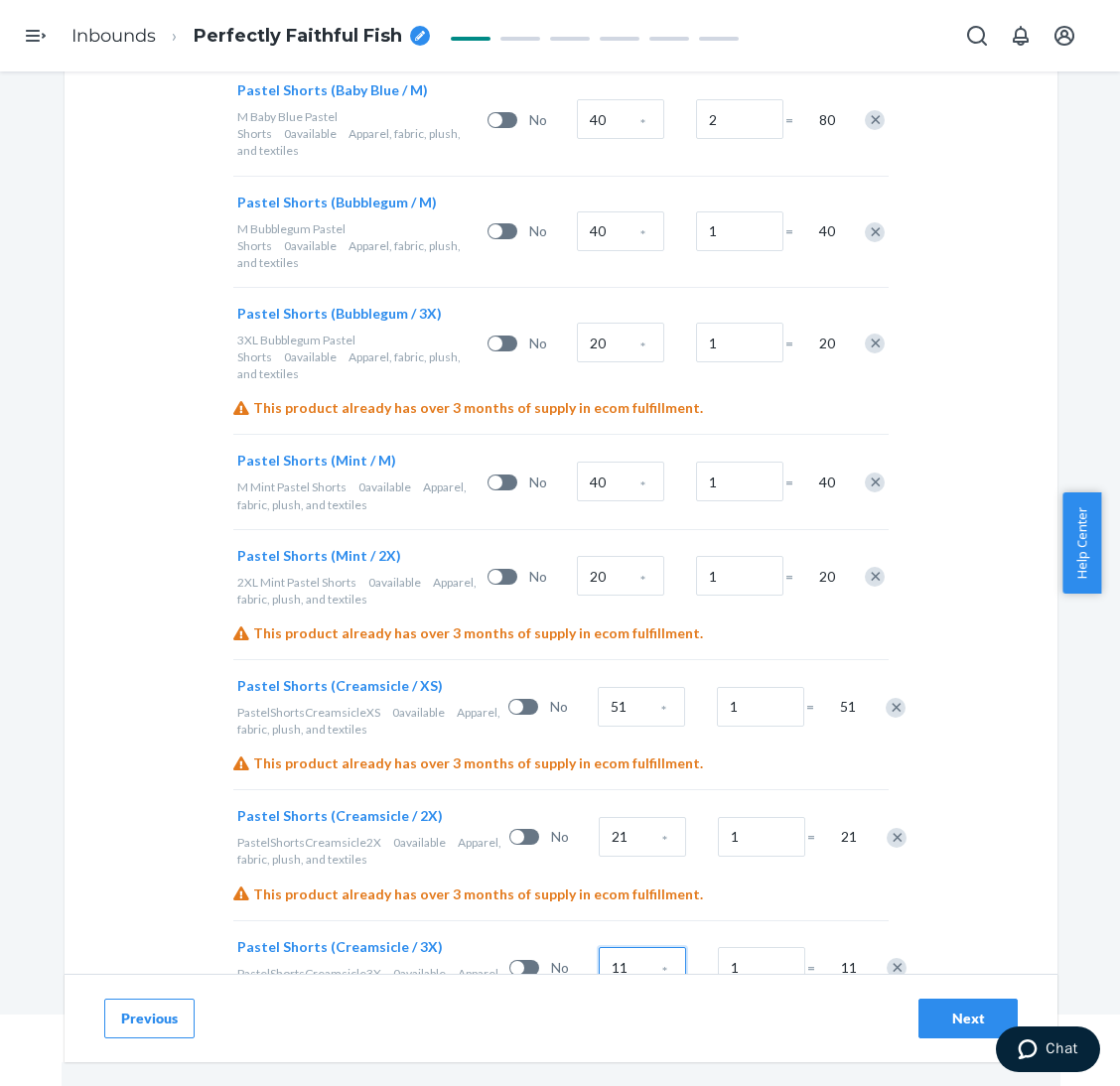 click on "11" at bounding box center (642, 967) 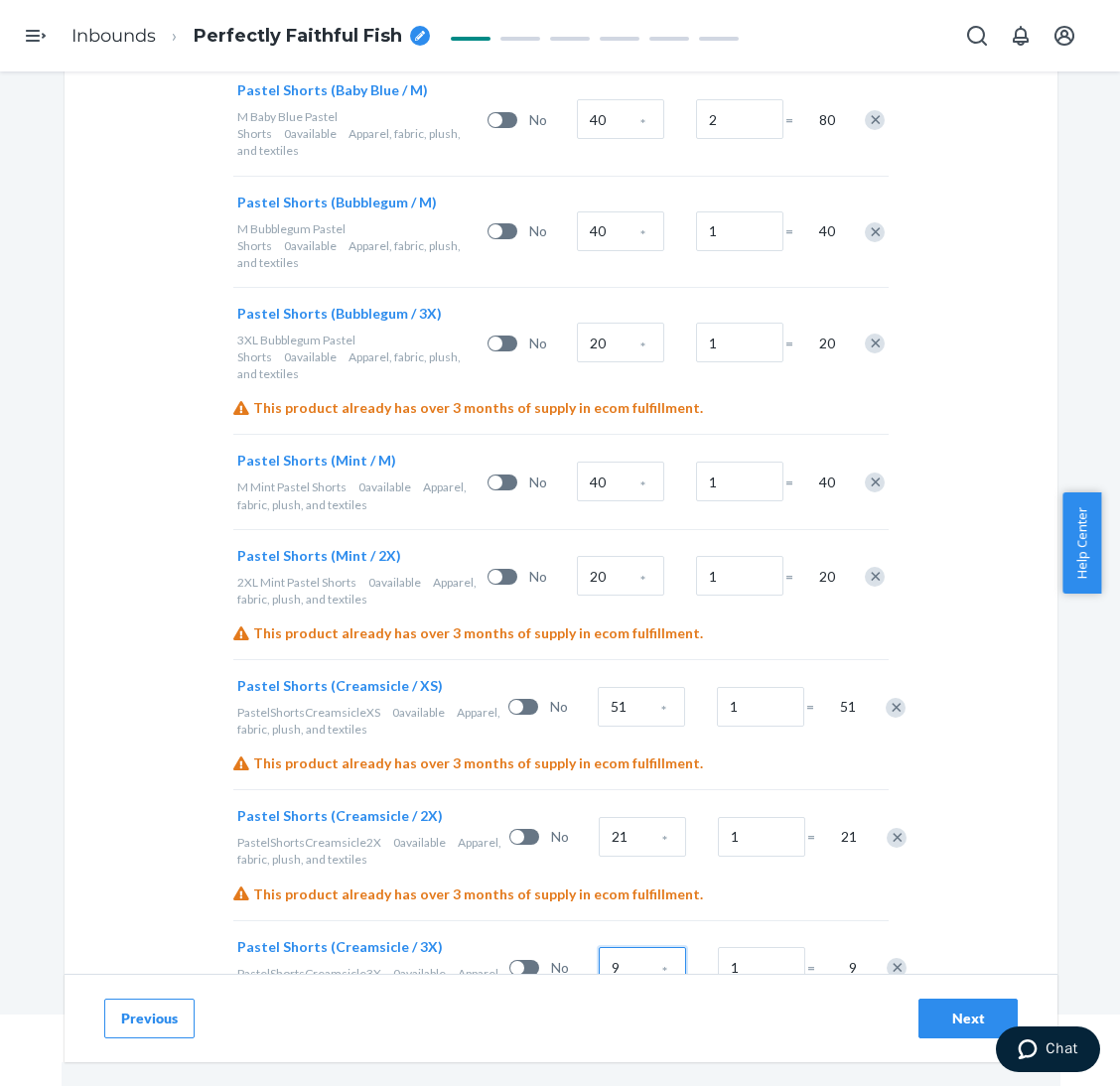 type on "9" 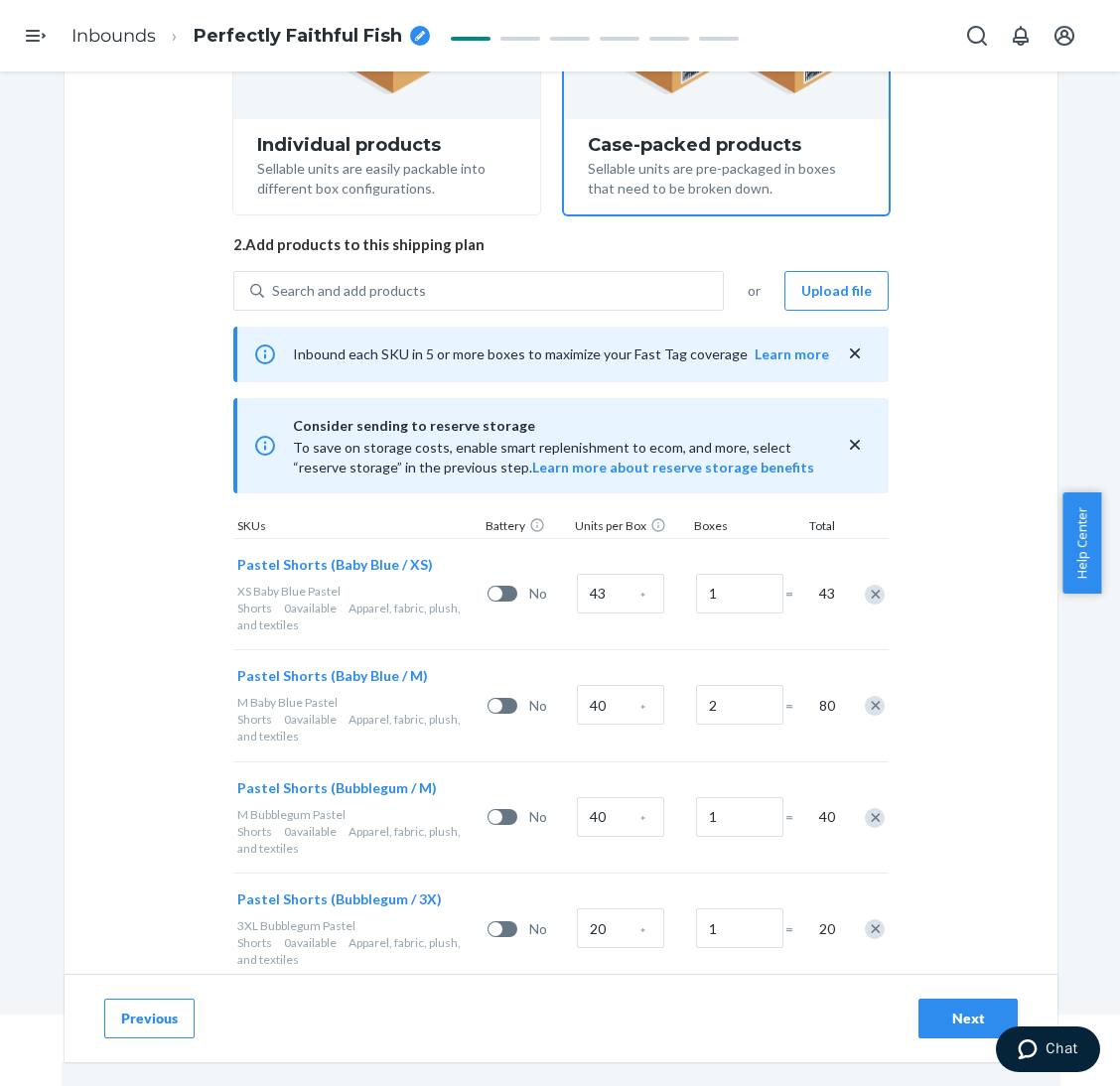scroll, scrollTop: 306, scrollLeft: 0, axis: vertical 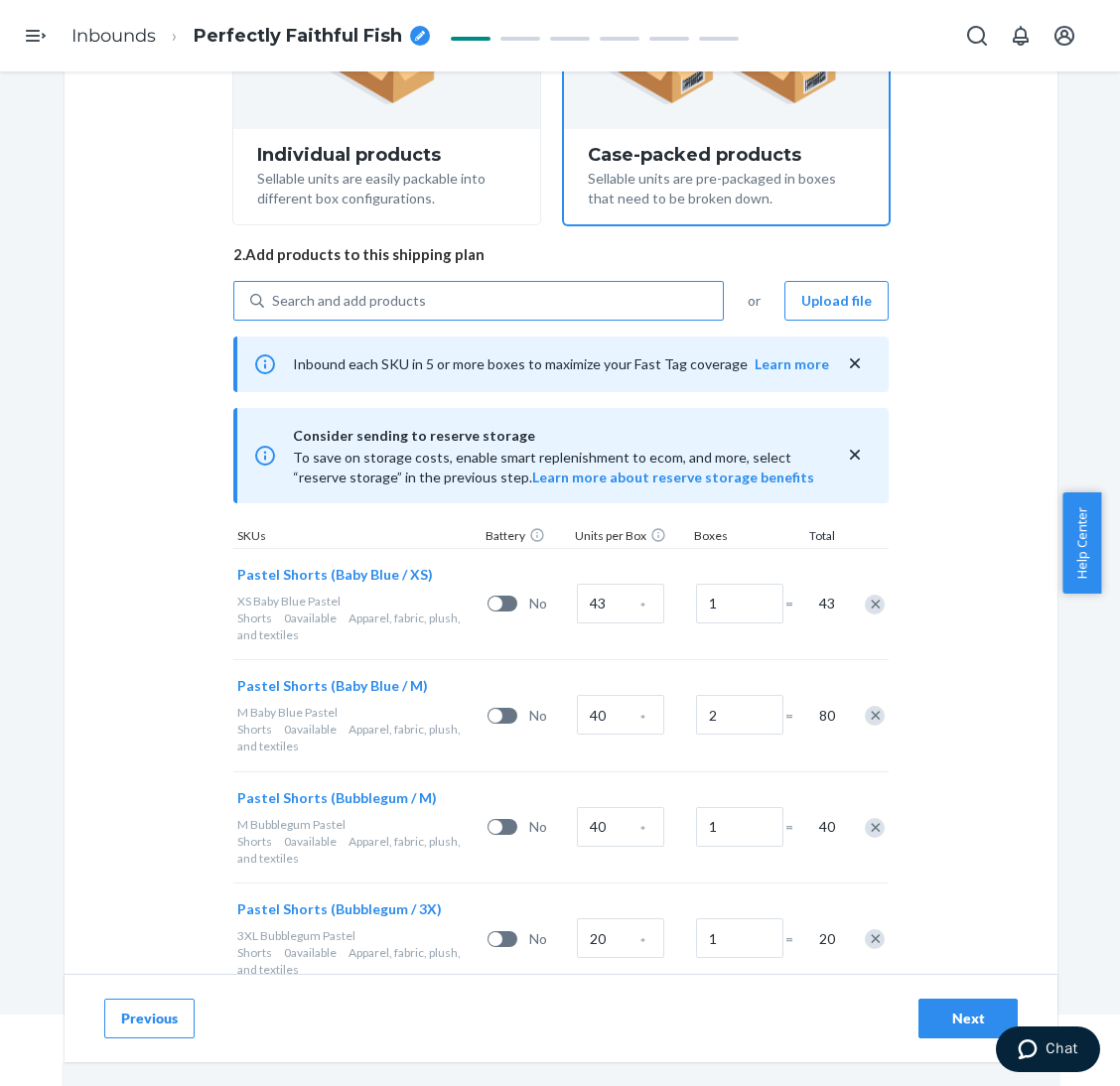 click on "Search and add products" at bounding box center [493, 301] 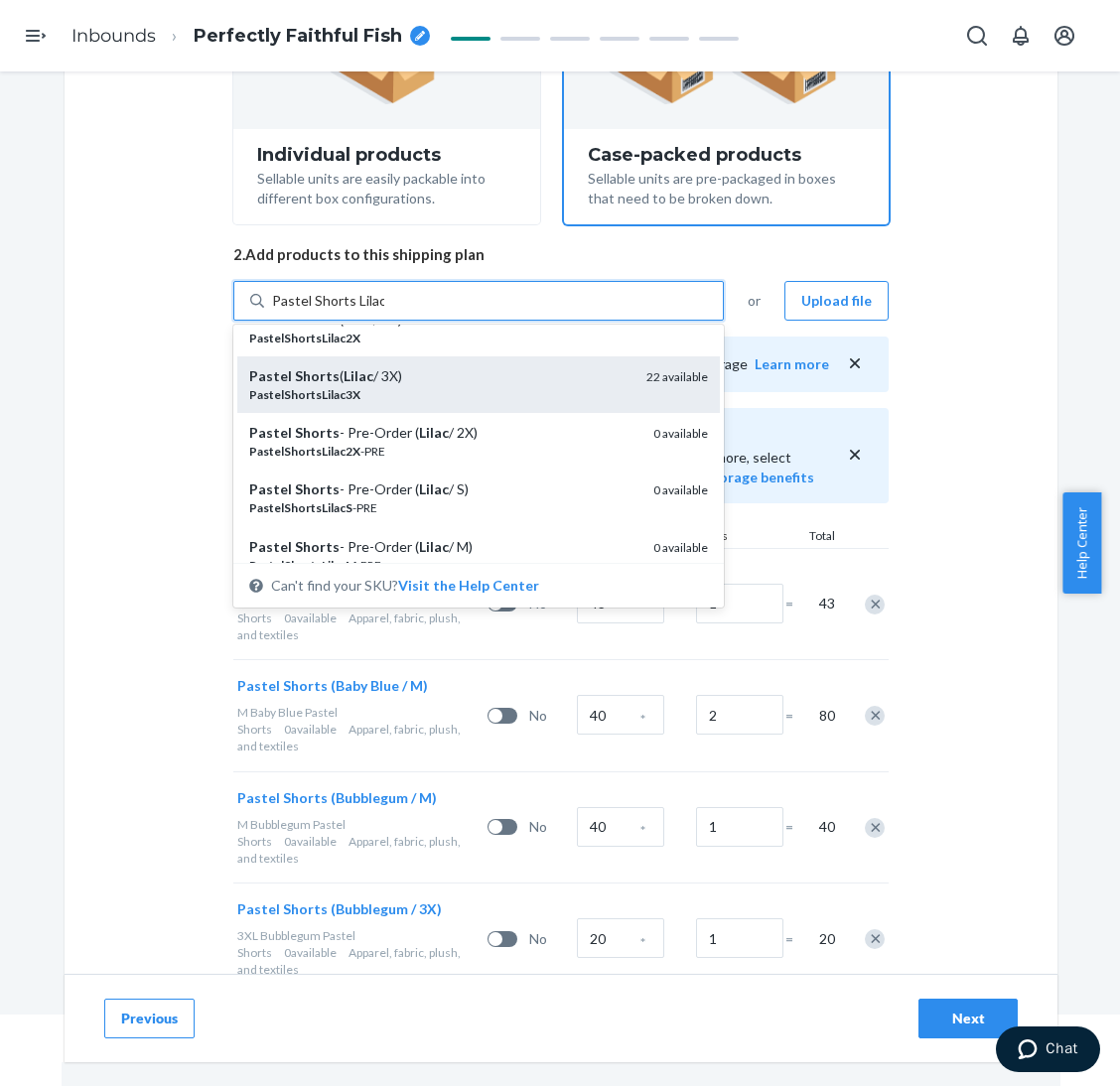 scroll, scrollTop: 446, scrollLeft: 0, axis: vertical 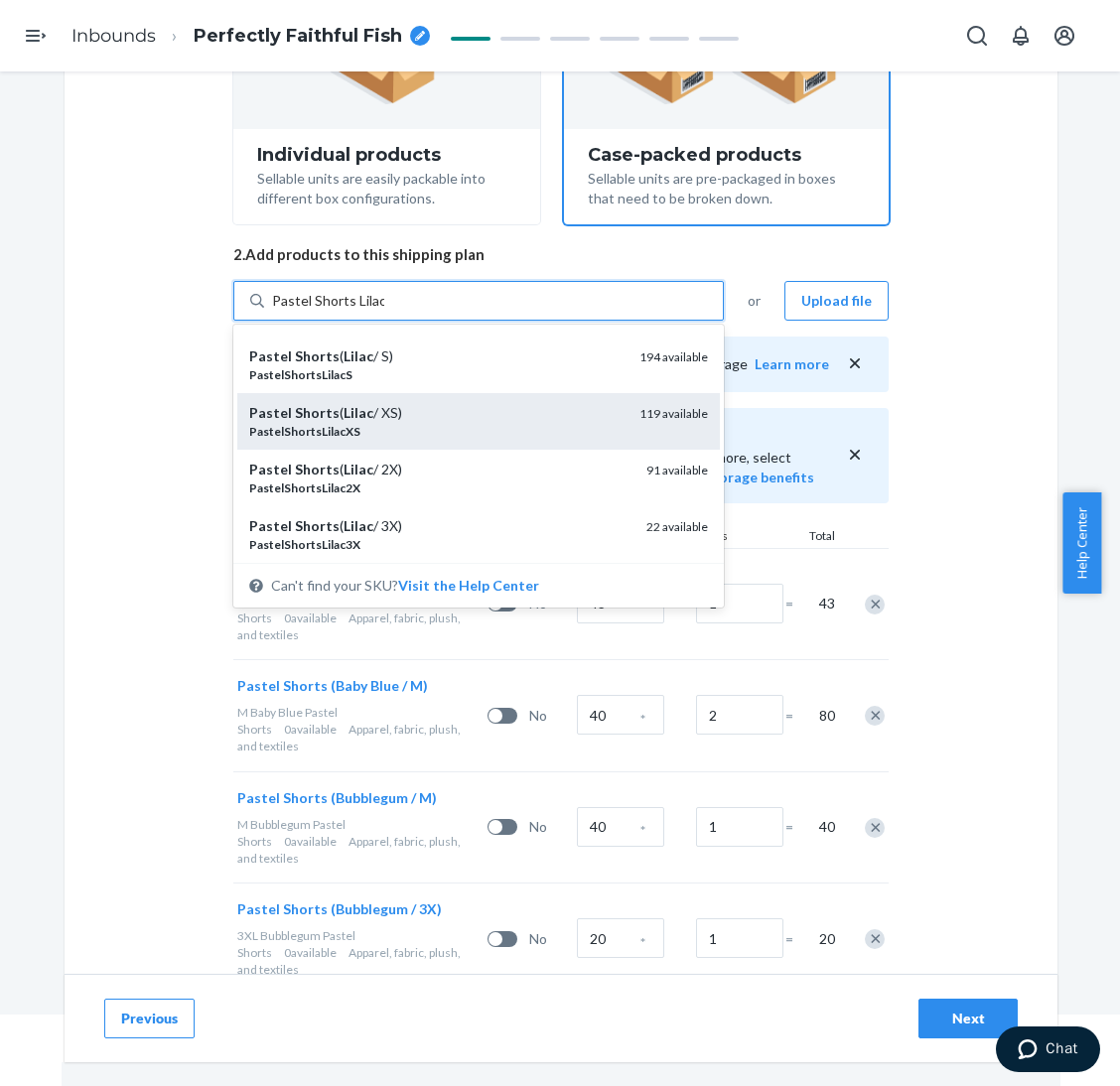 click on "Pastel   Shorts  ( Lilac  / XS)" at bounding box center (436, 413) 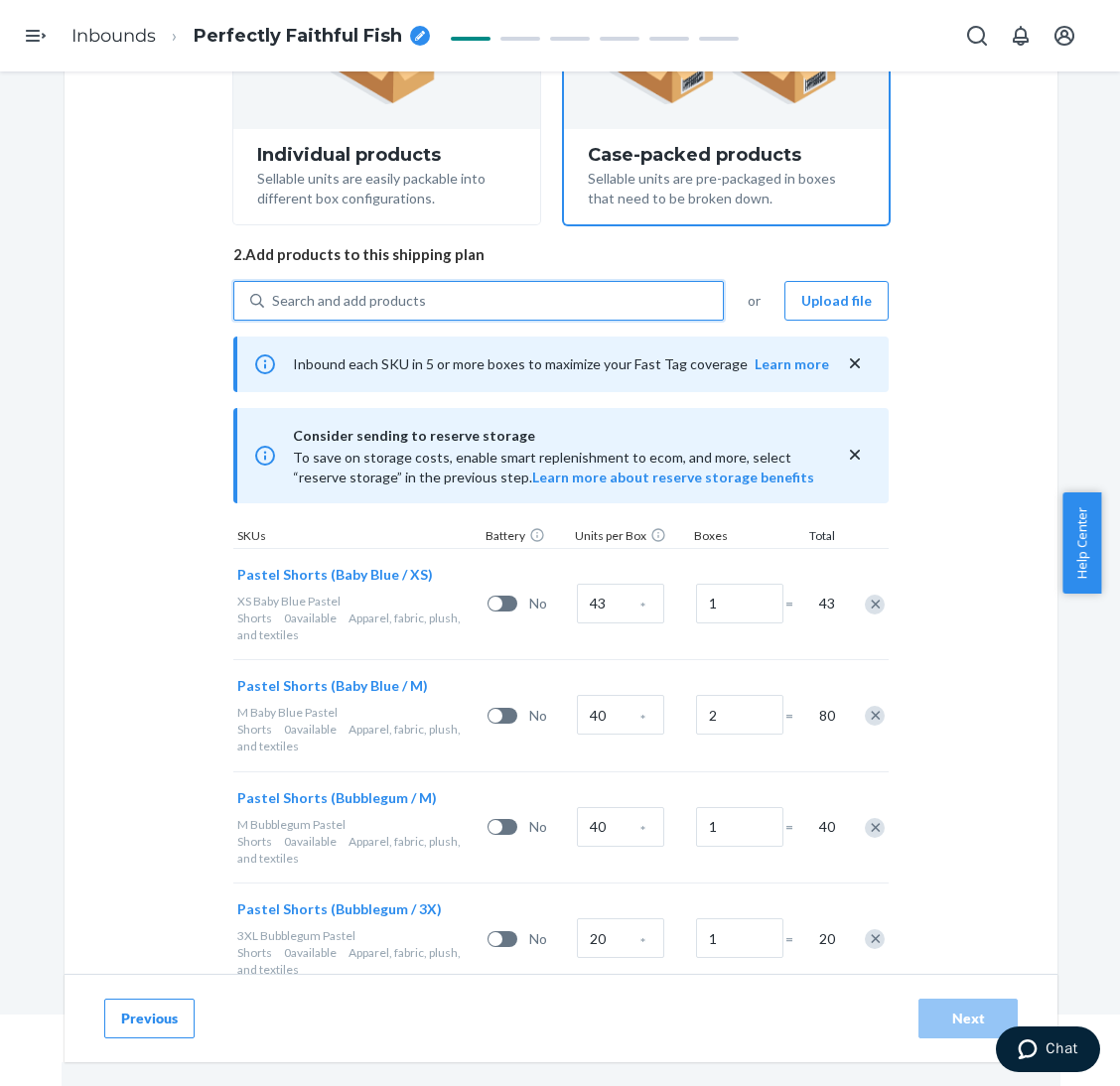 click on "Search and add products" at bounding box center [493, 301] 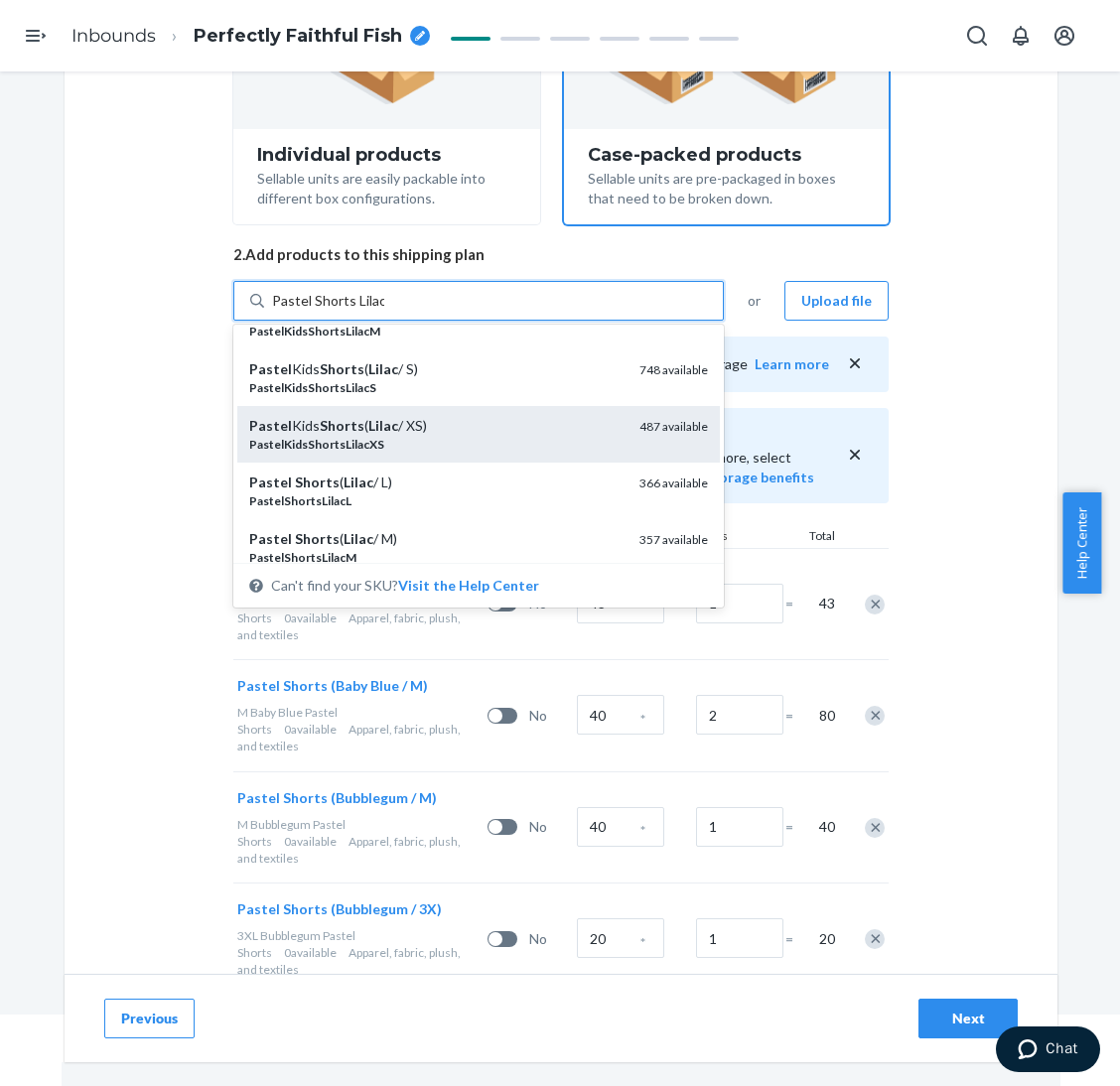scroll, scrollTop: 298, scrollLeft: 0, axis: vertical 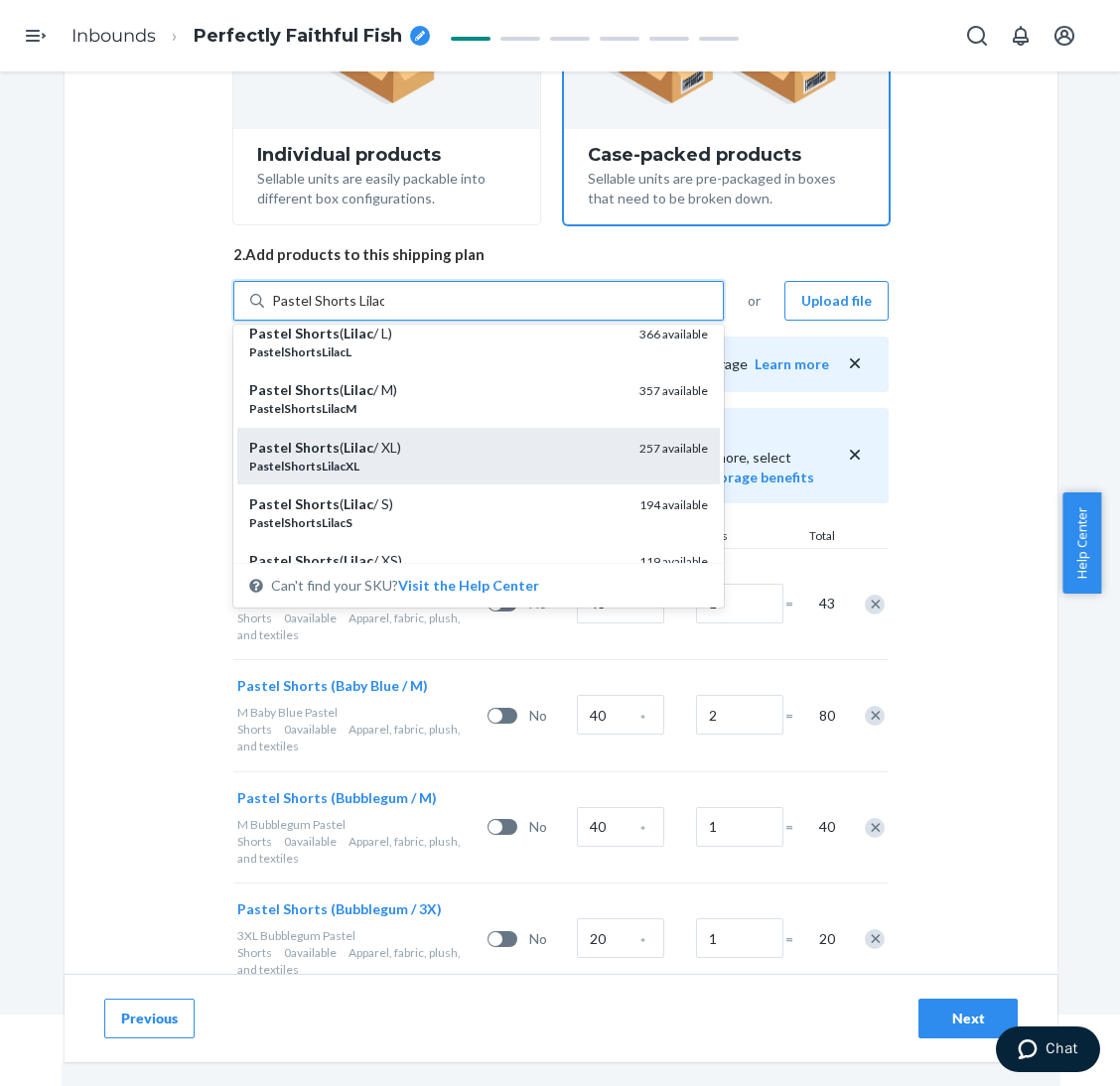 click on "Pastel   Shorts  ( Lilac  / XL)" at bounding box center (436, 448) 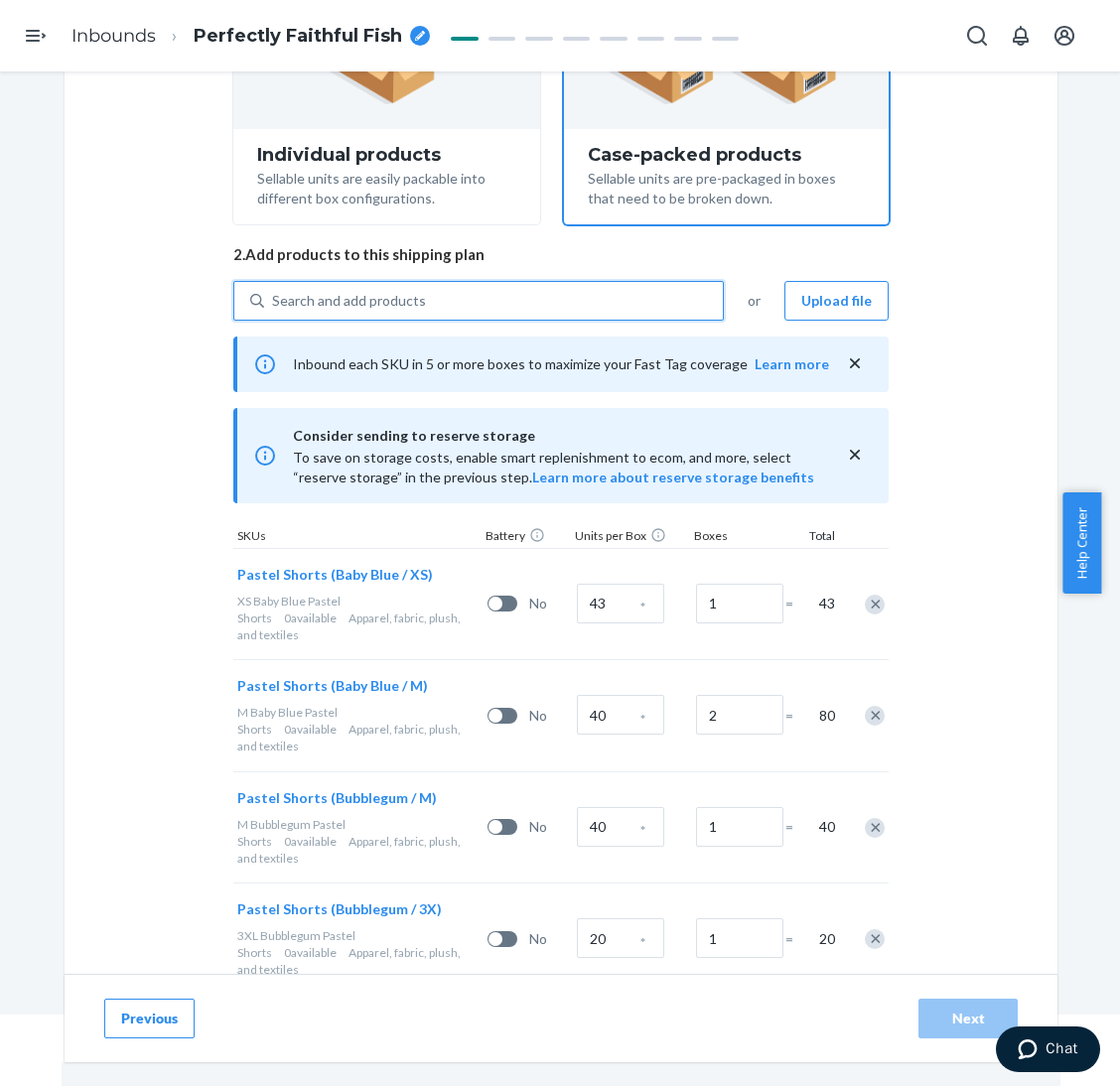click on "Search and add products" at bounding box center (493, 301) 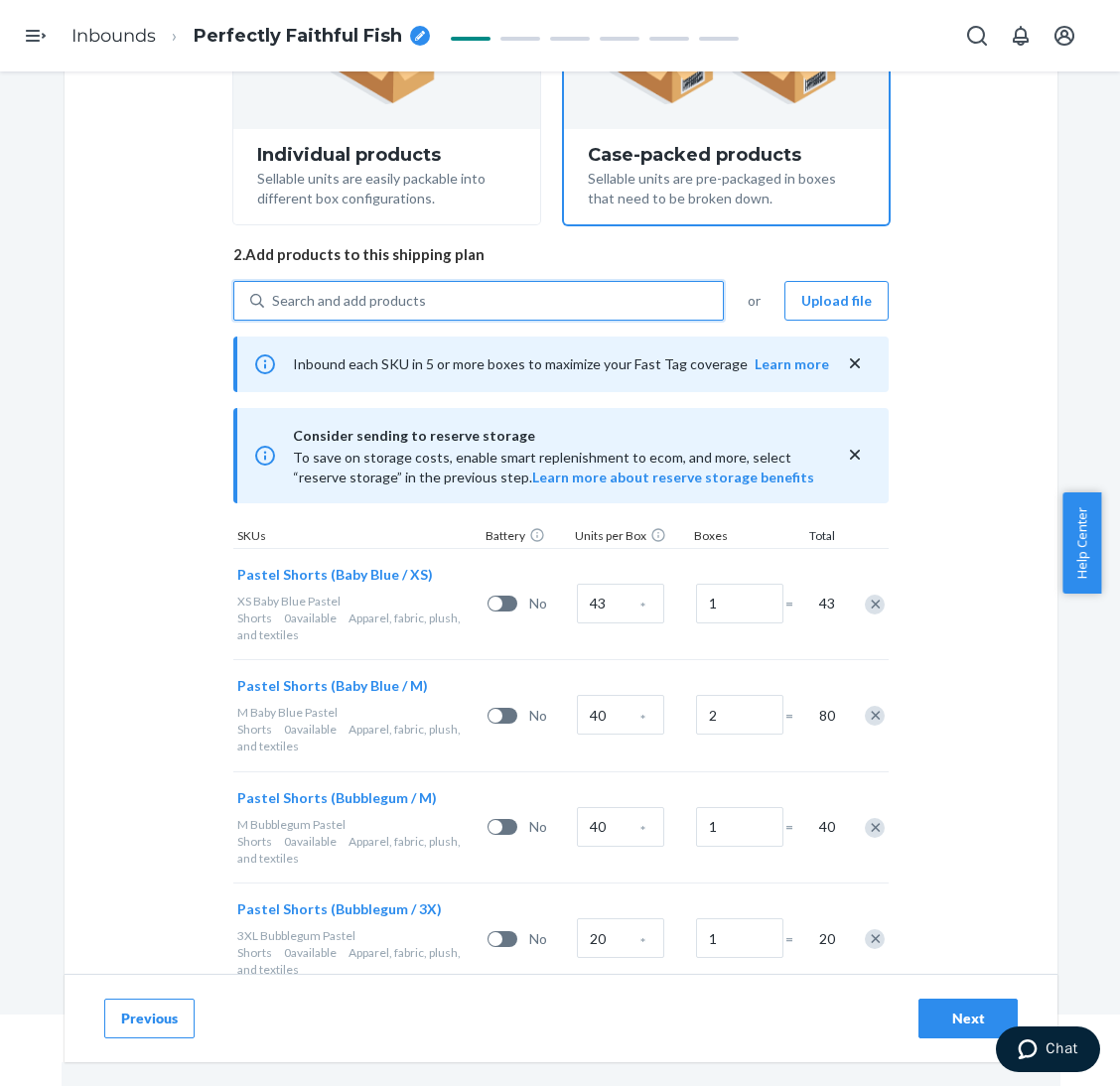 paste on "Pastel Shorts Lilac" 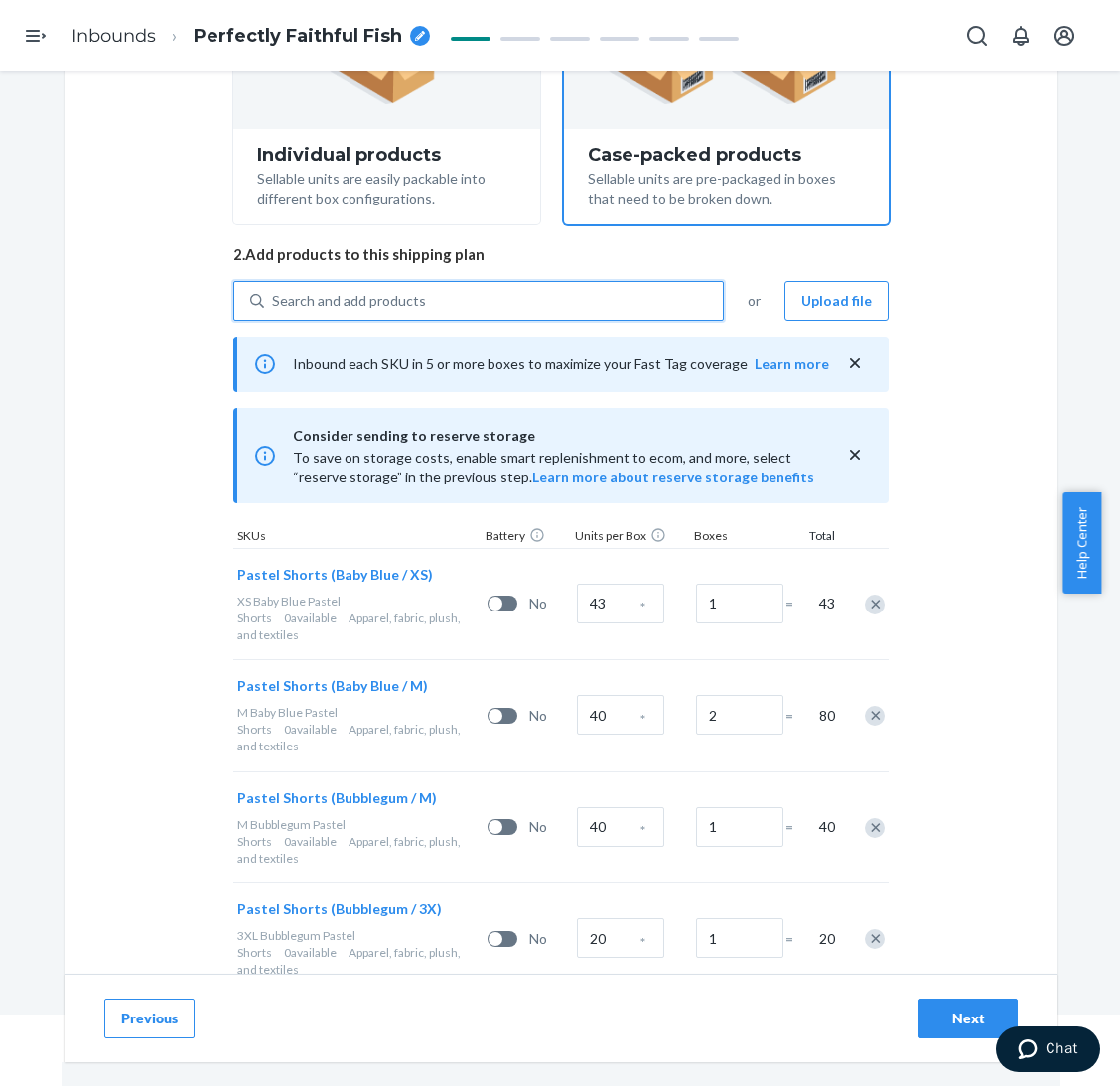 type on "Pastel Shorts Lilac" 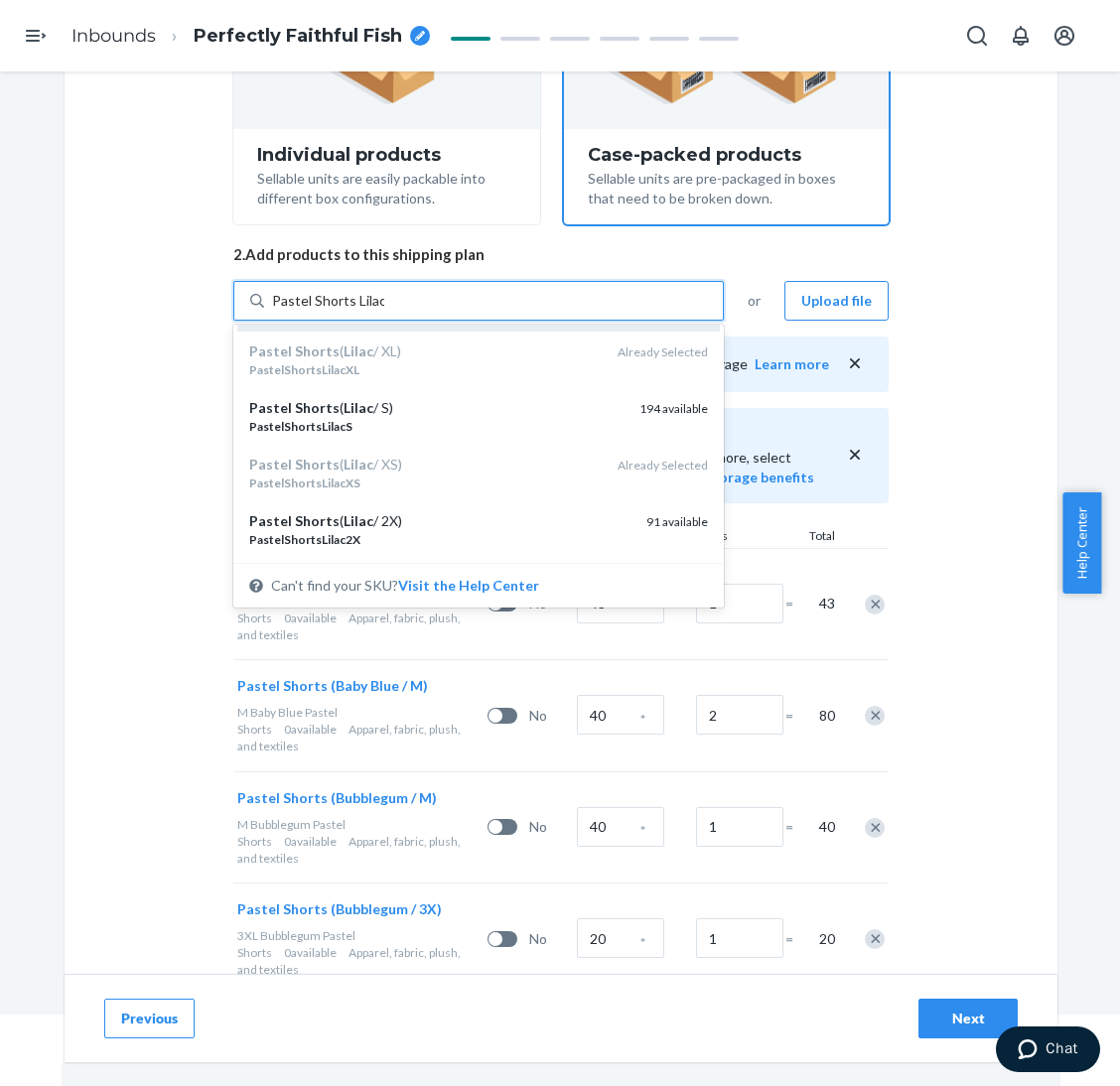 scroll, scrollTop: 446, scrollLeft: 0, axis: vertical 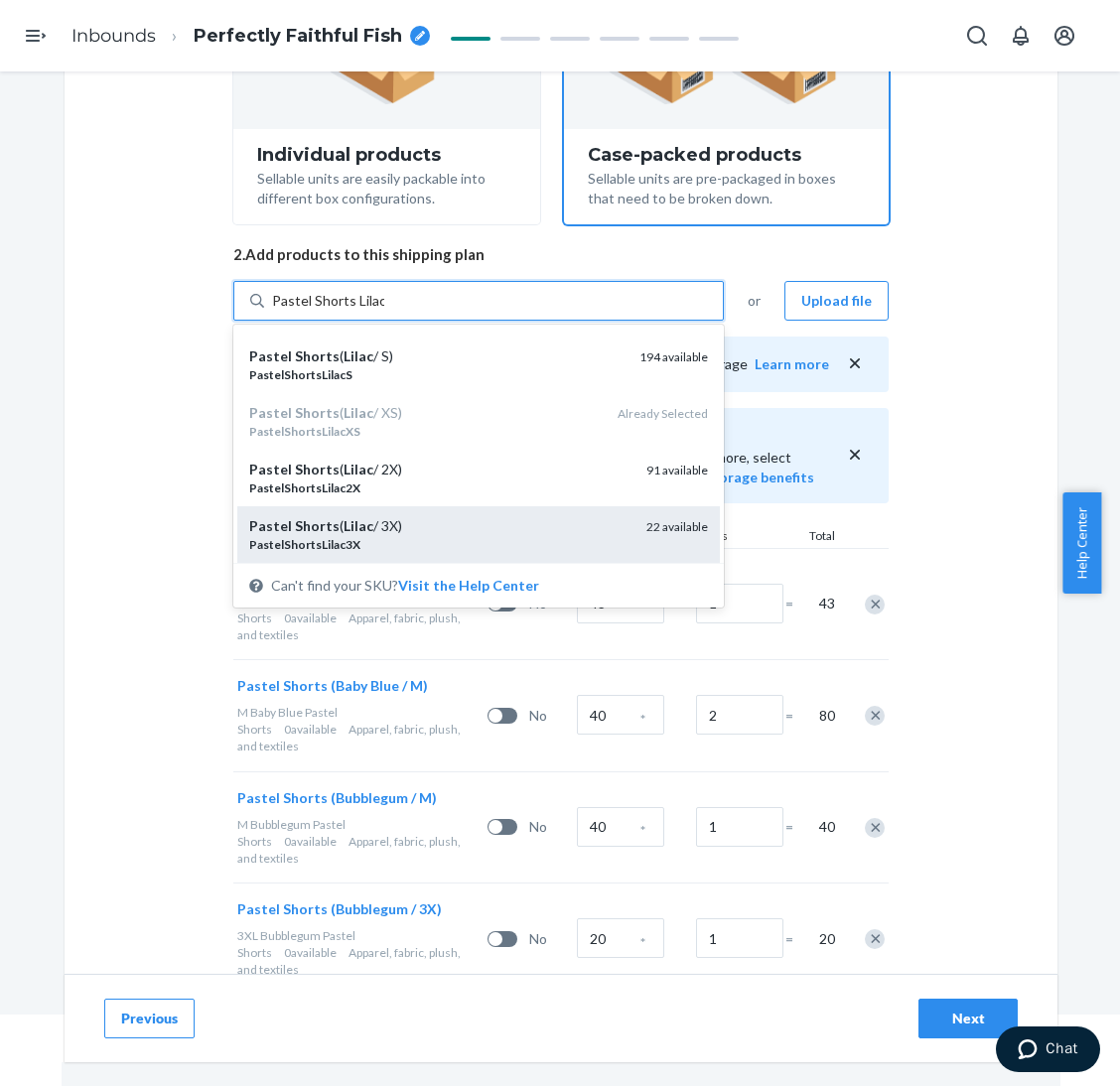 click on "Pastel   Shorts  ( Lilac  / 3X)" at bounding box center (440, 526) 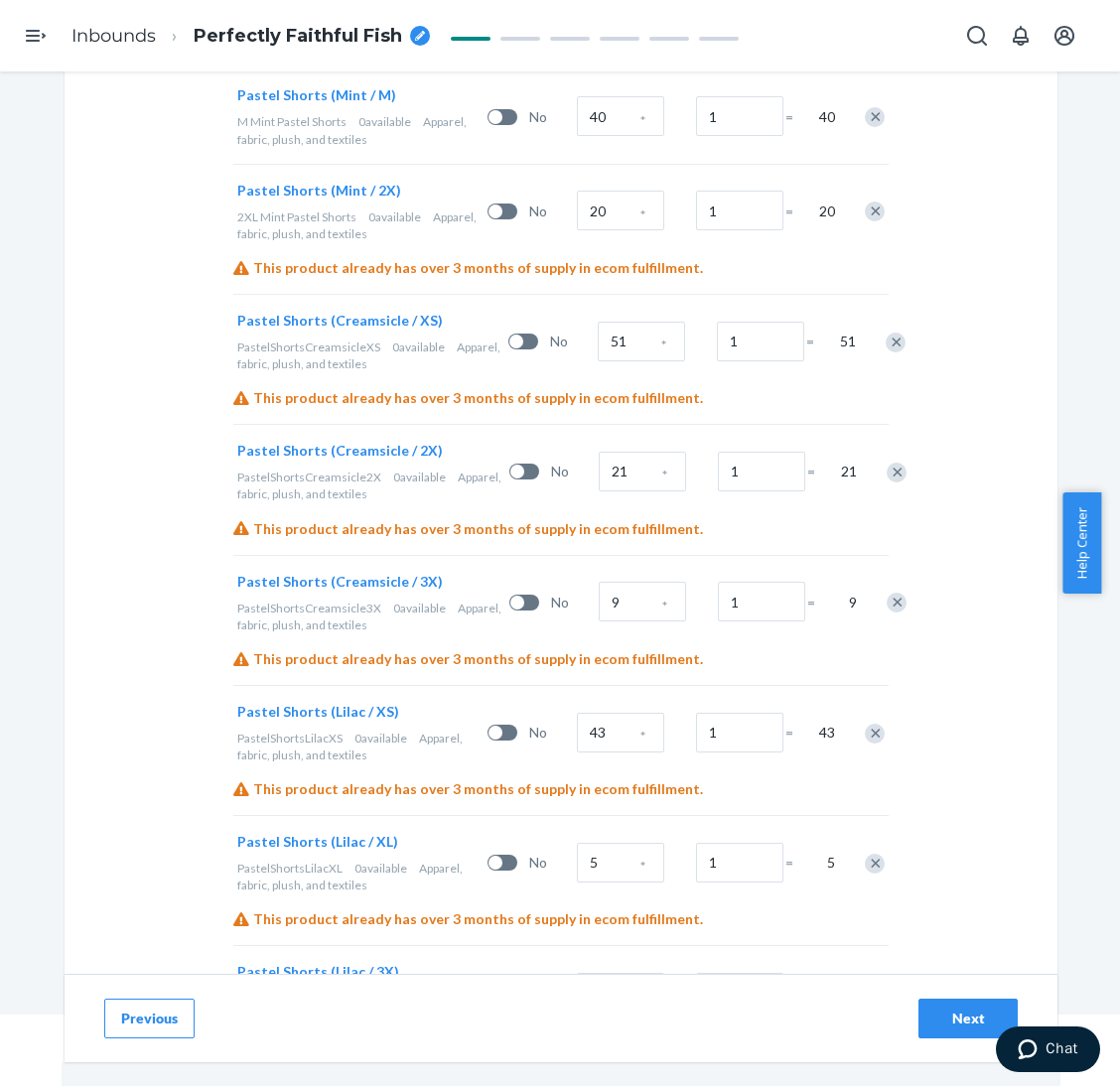 scroll, scrollTop: 1293, scrollLeft: 0, axis: vertical 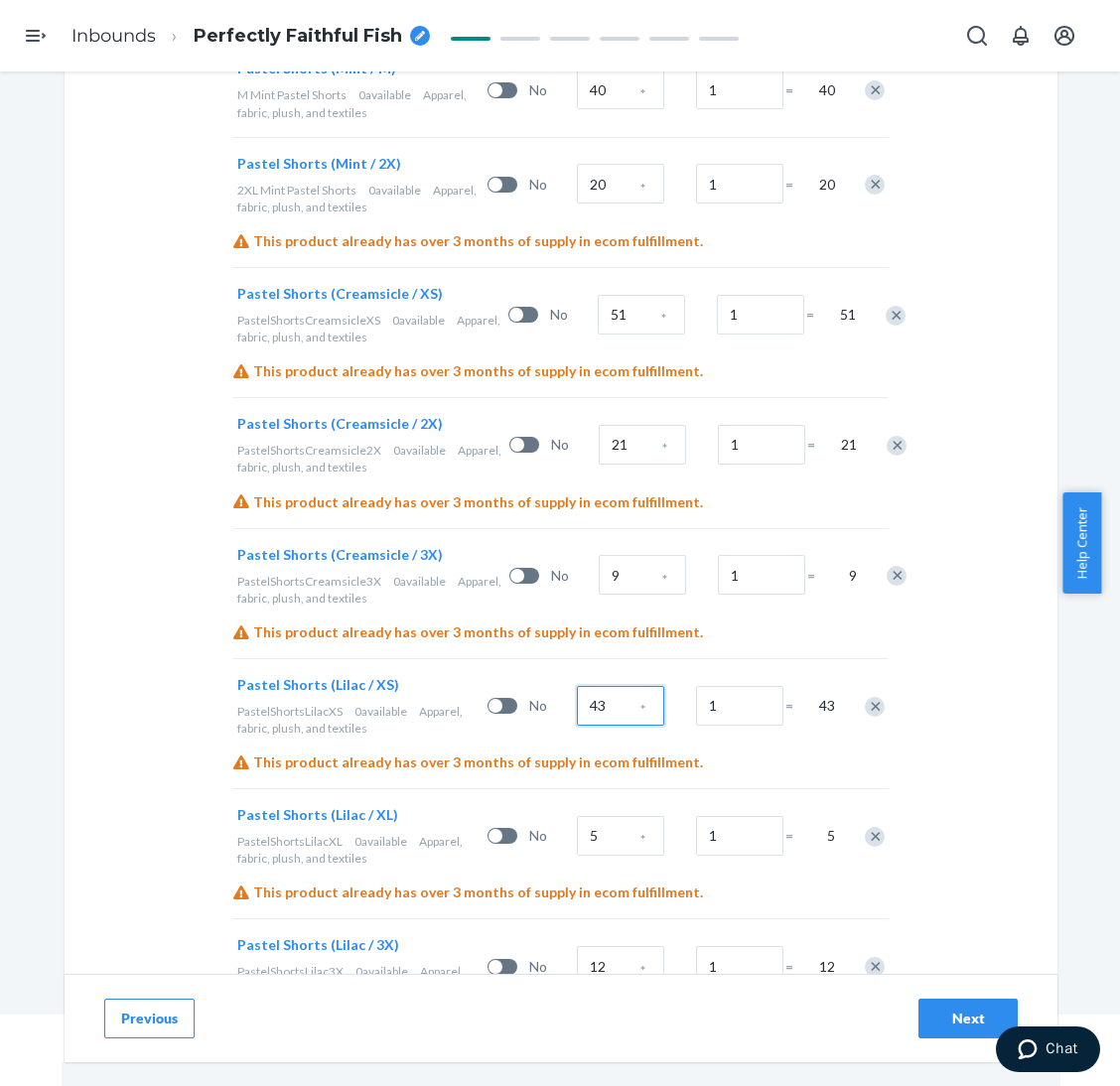 click on "43" at bounding box center [621, 706] 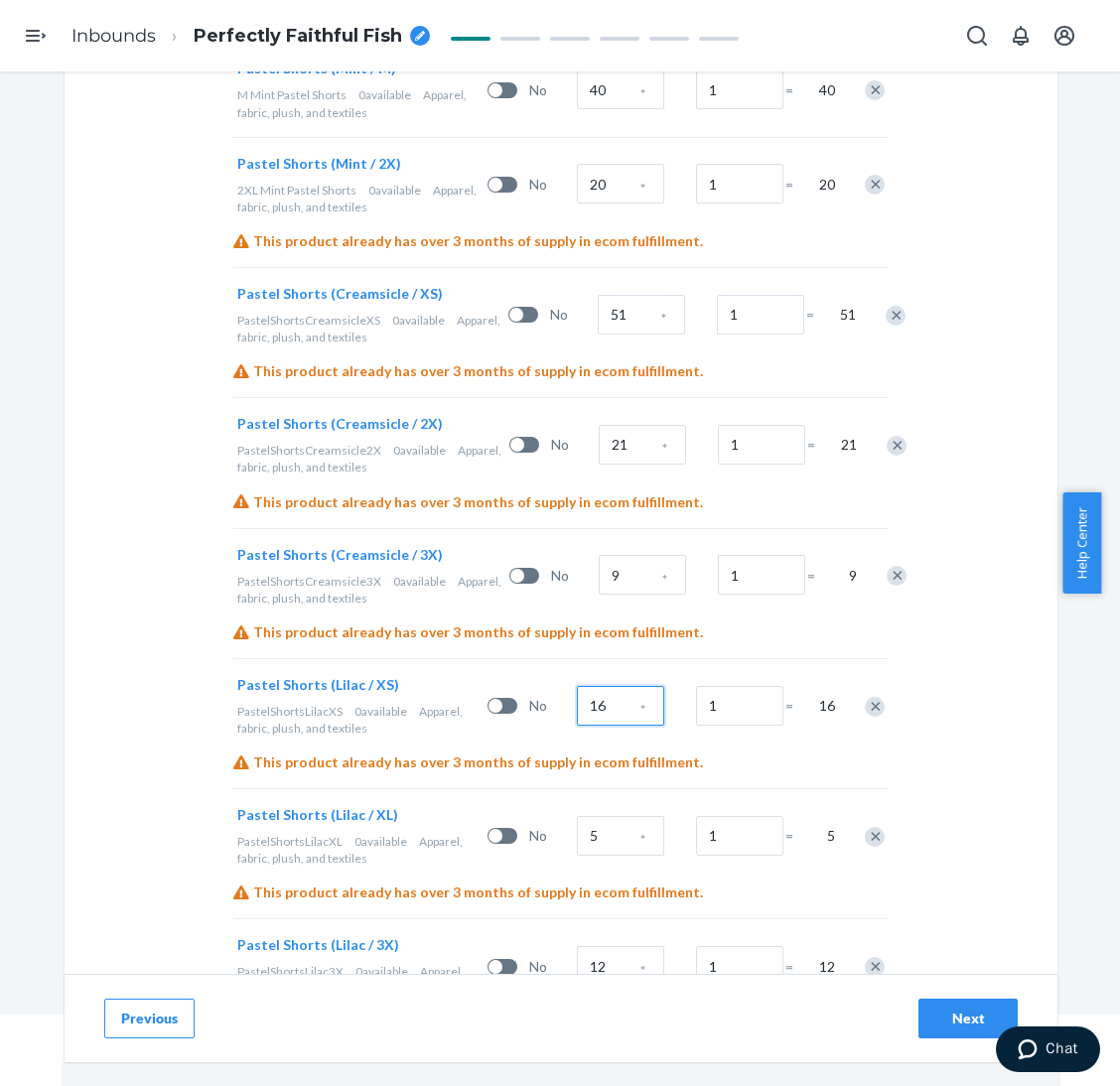 type on "16" 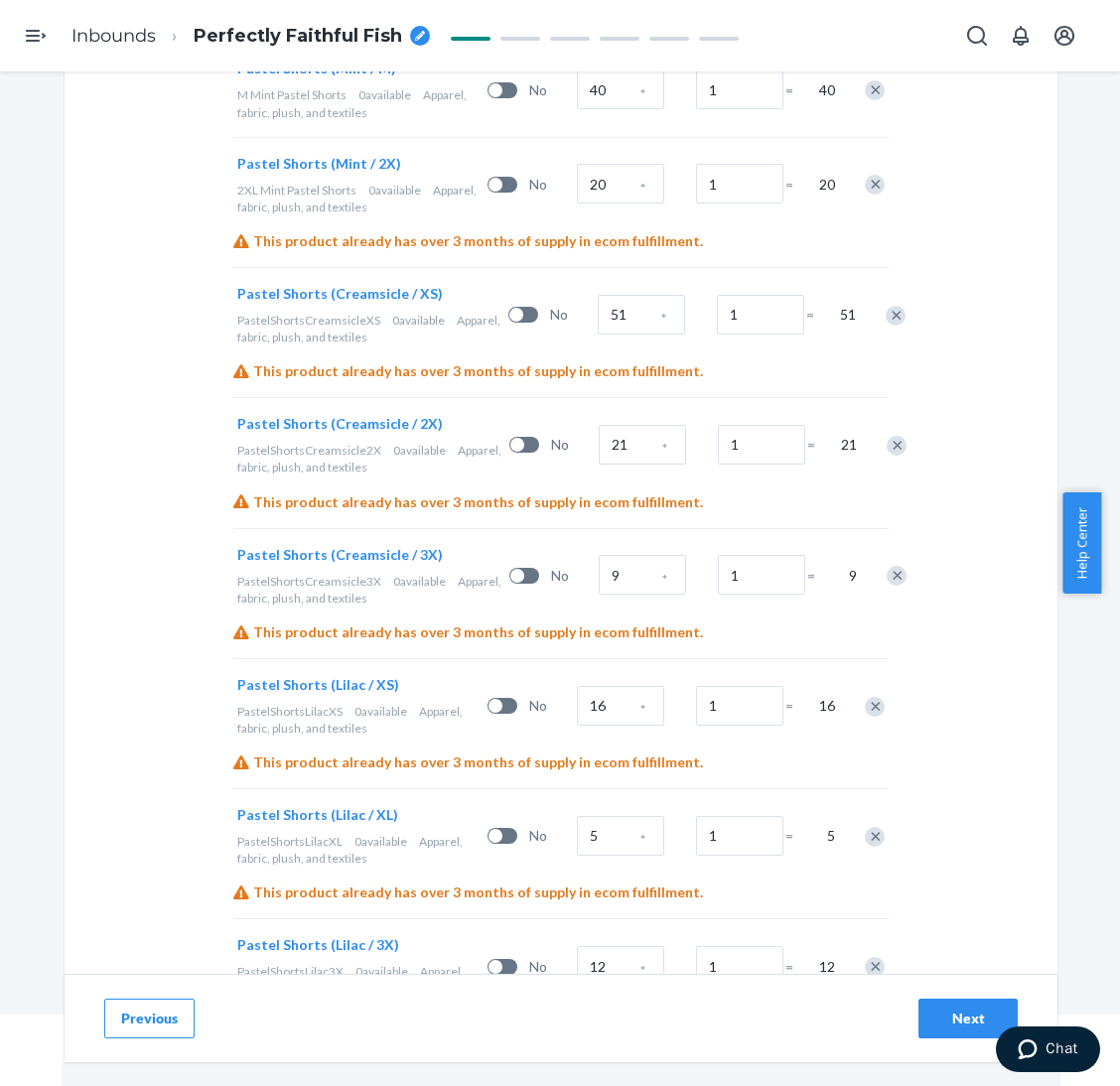 type 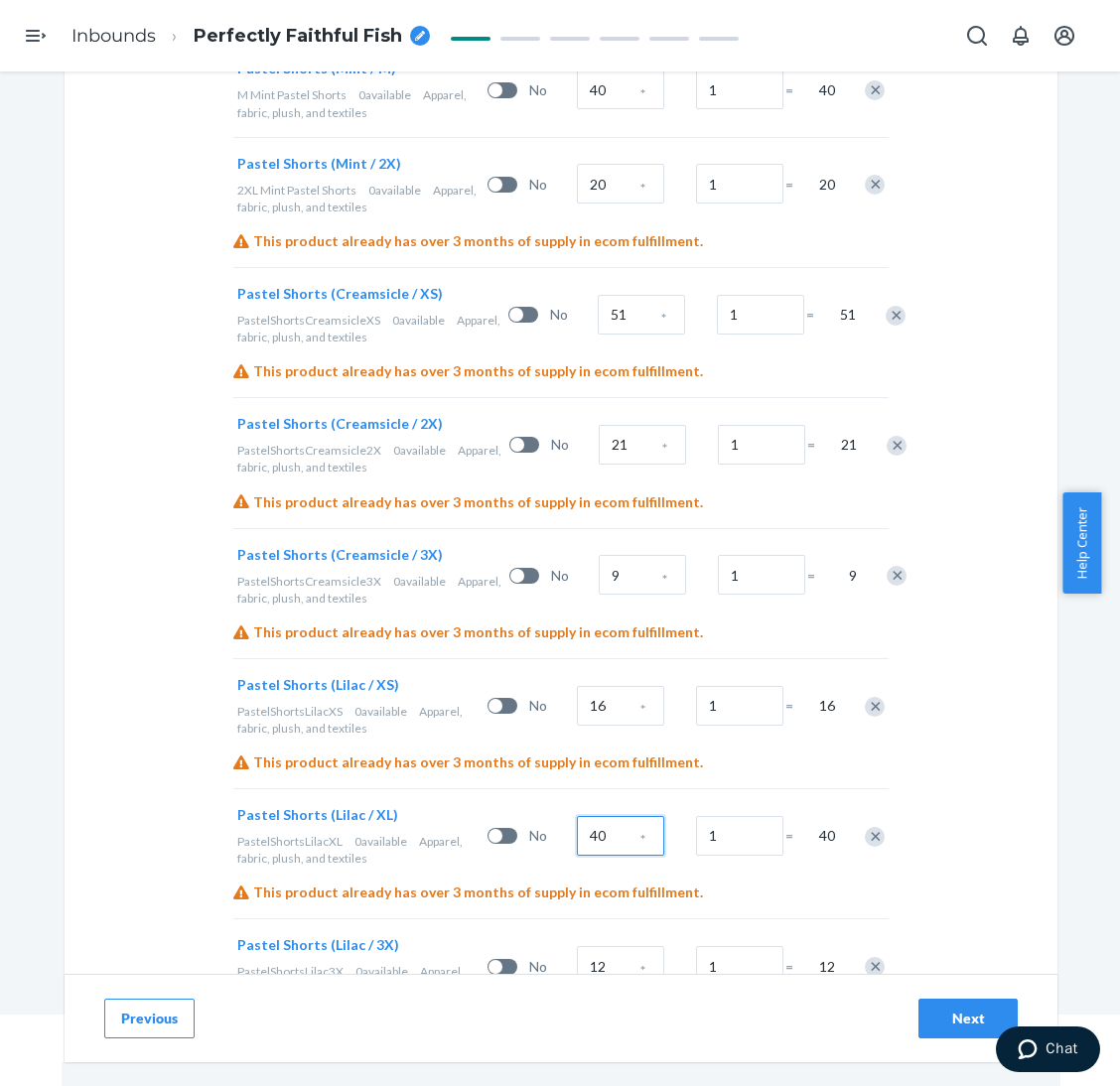 type on "40" 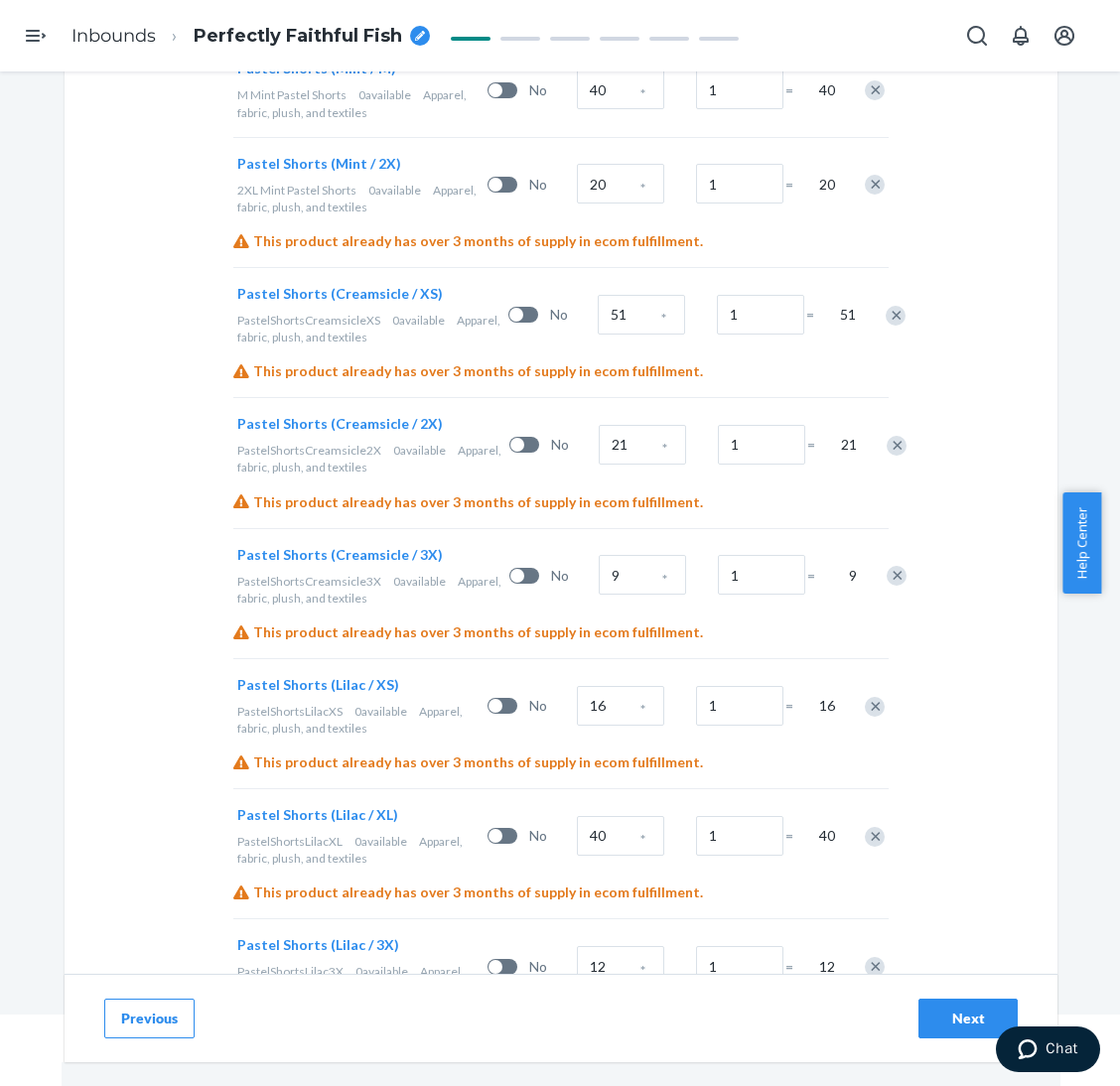 type 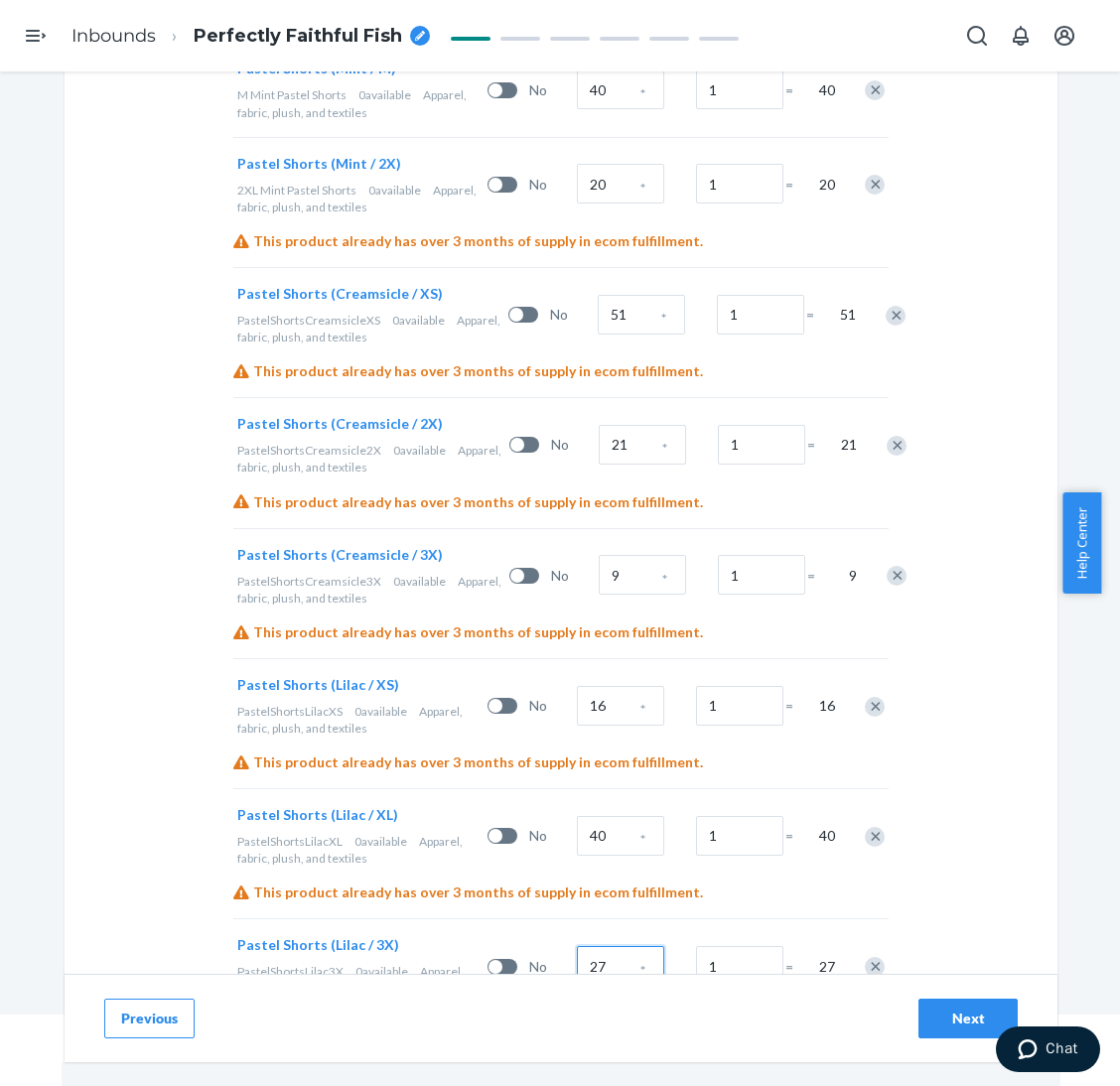 type on "27" 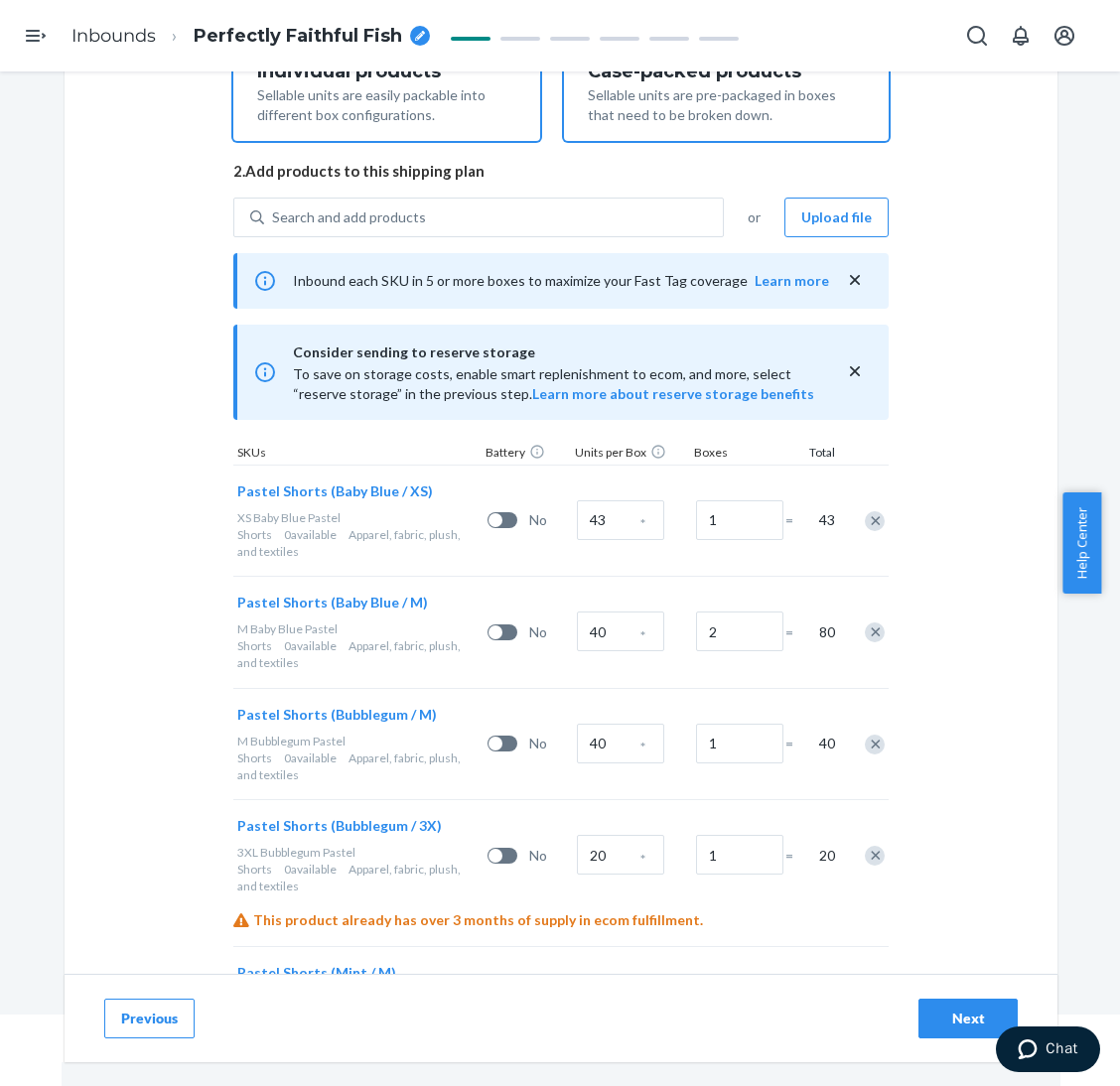 scroll, scrollTop: 102, scrollLeft: 0, axis: vertical 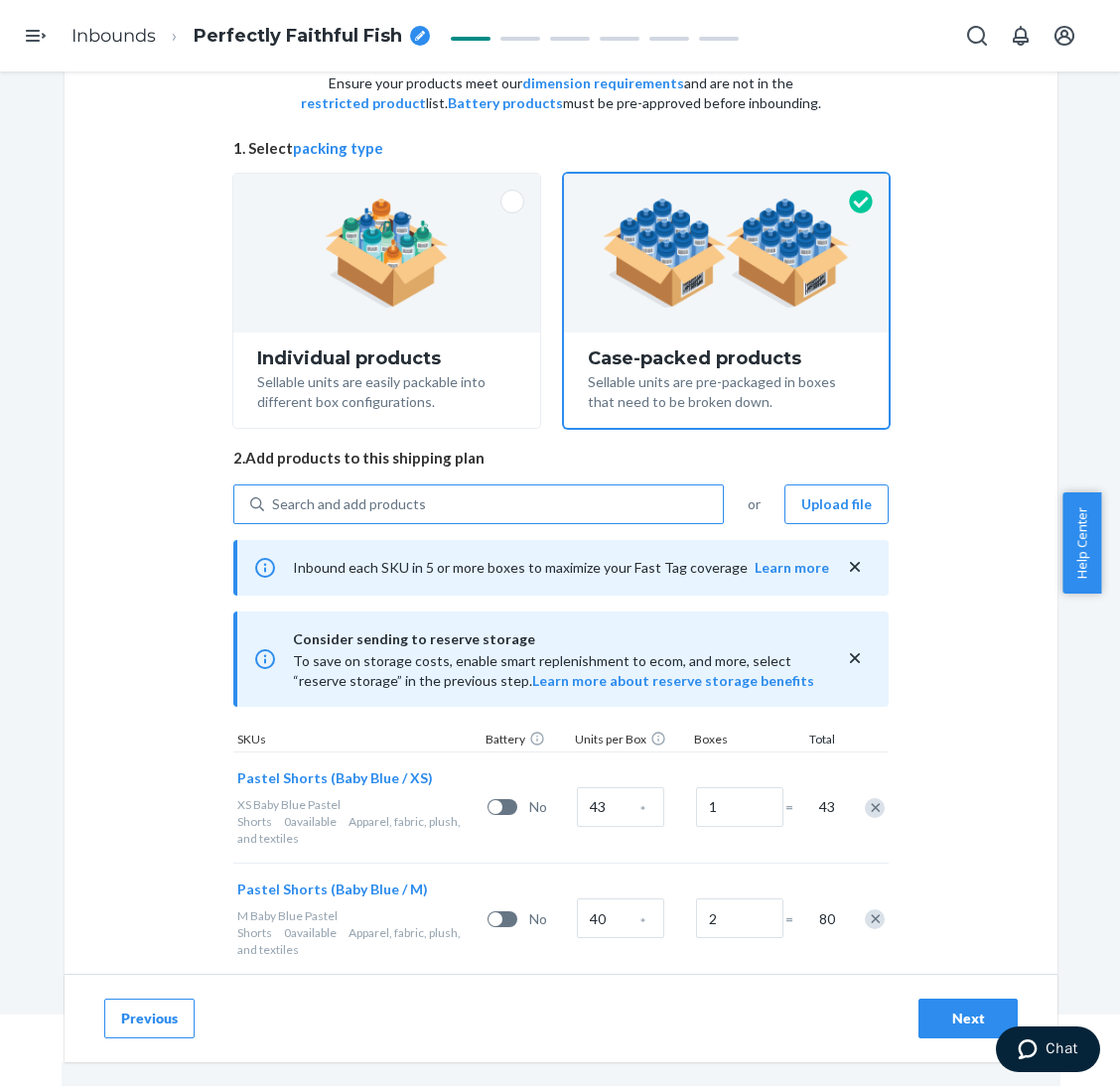 click on "Search and add products" at bounding box center [493, 504] 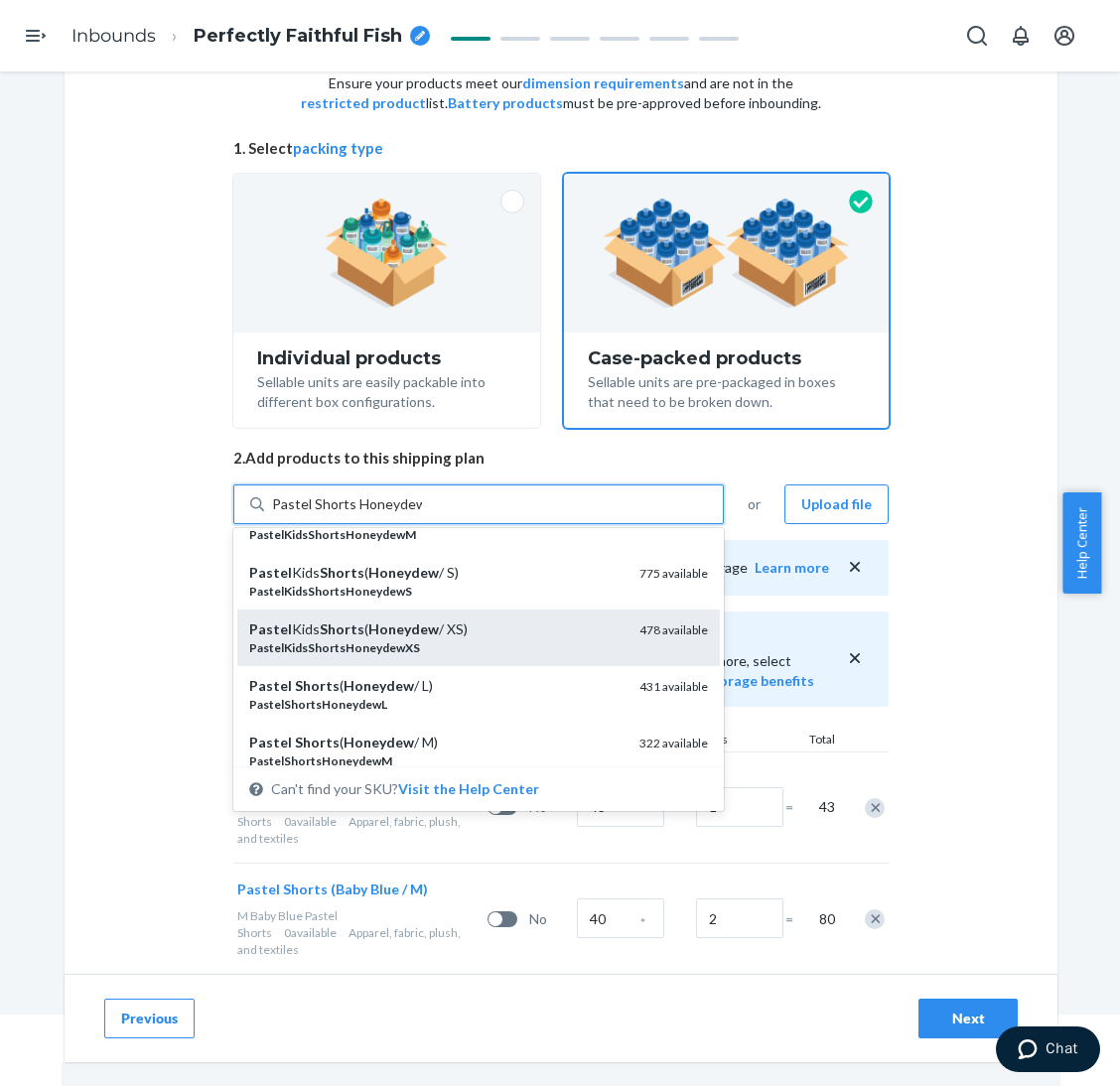 scroll, scrollTop: 298, scrollLeft: 0, axis: vertical 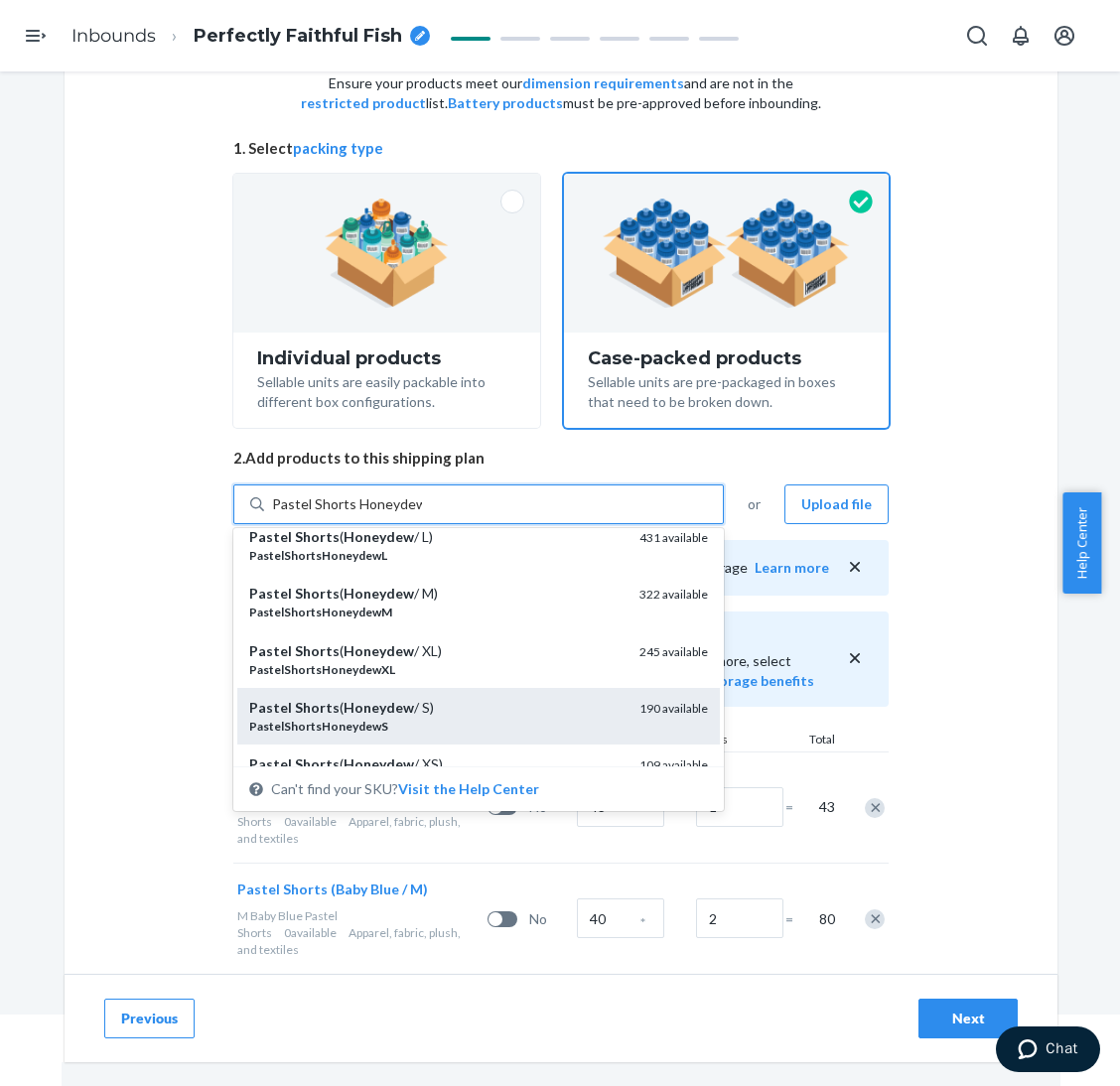click on "Pastel   Shorts  ( Honeydew  / S)" at bounding box center [436, 708] 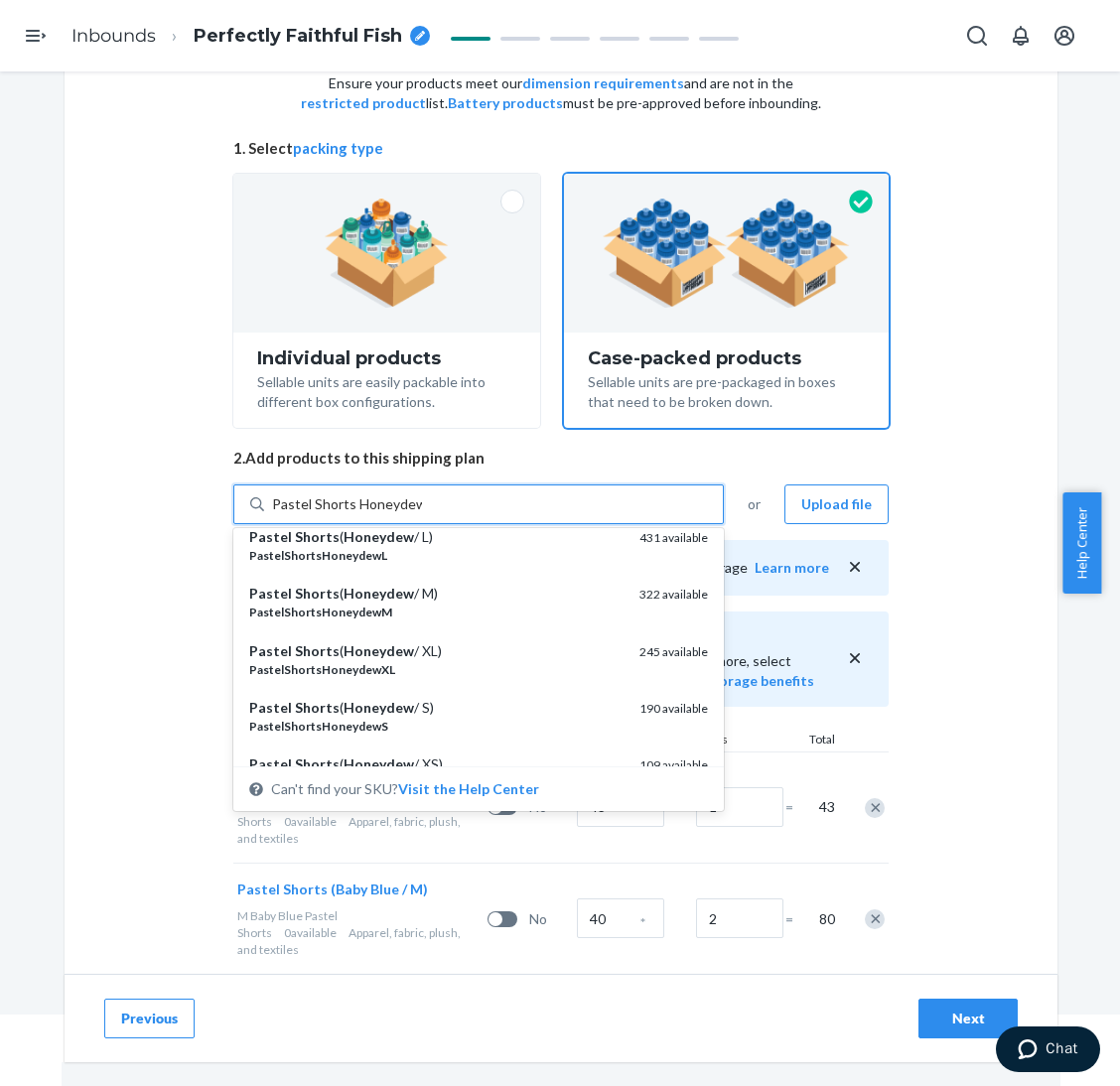 type 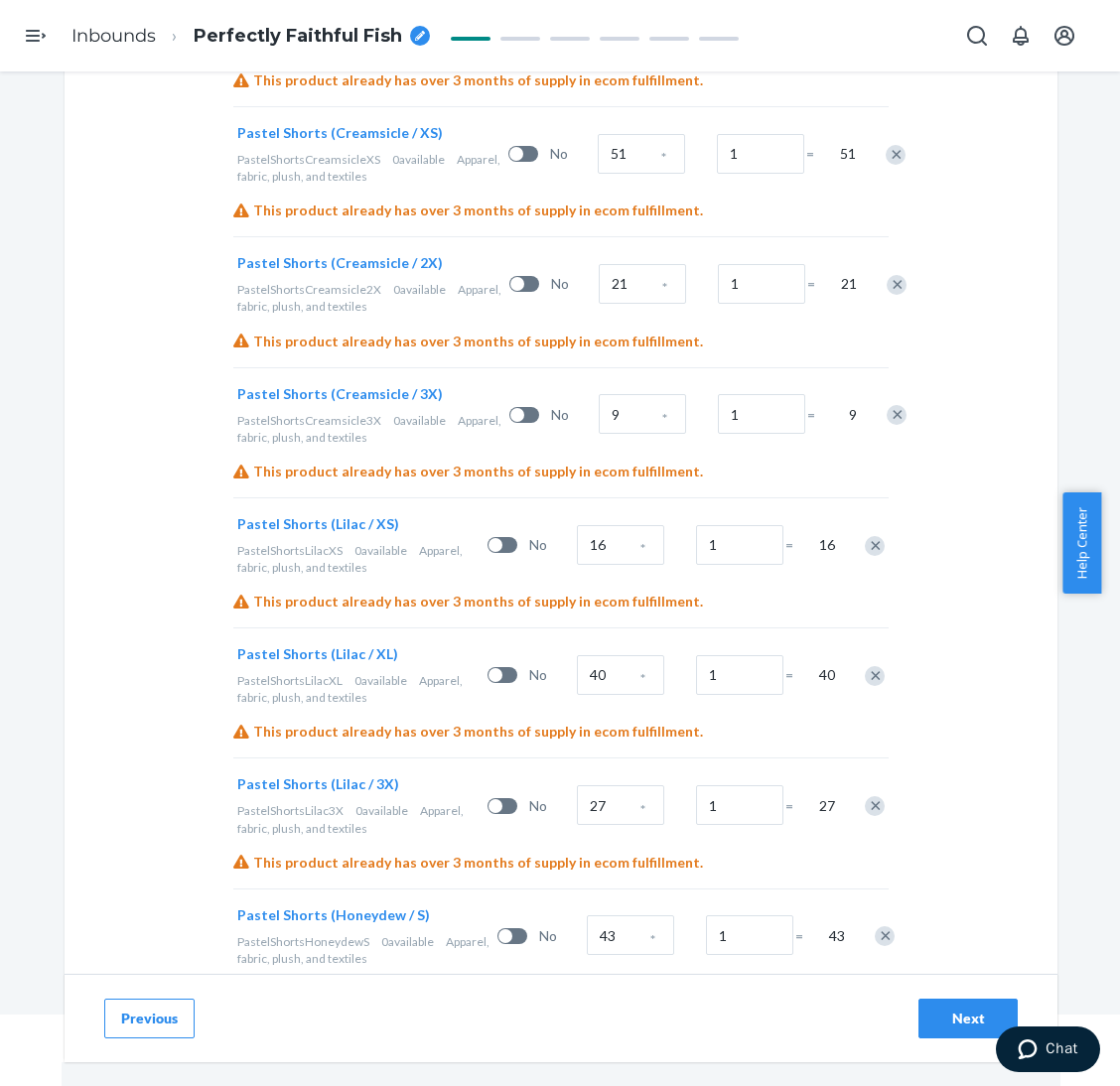 scroll, scrollTop: 1472, scrollLeft: 0, axis: vertical 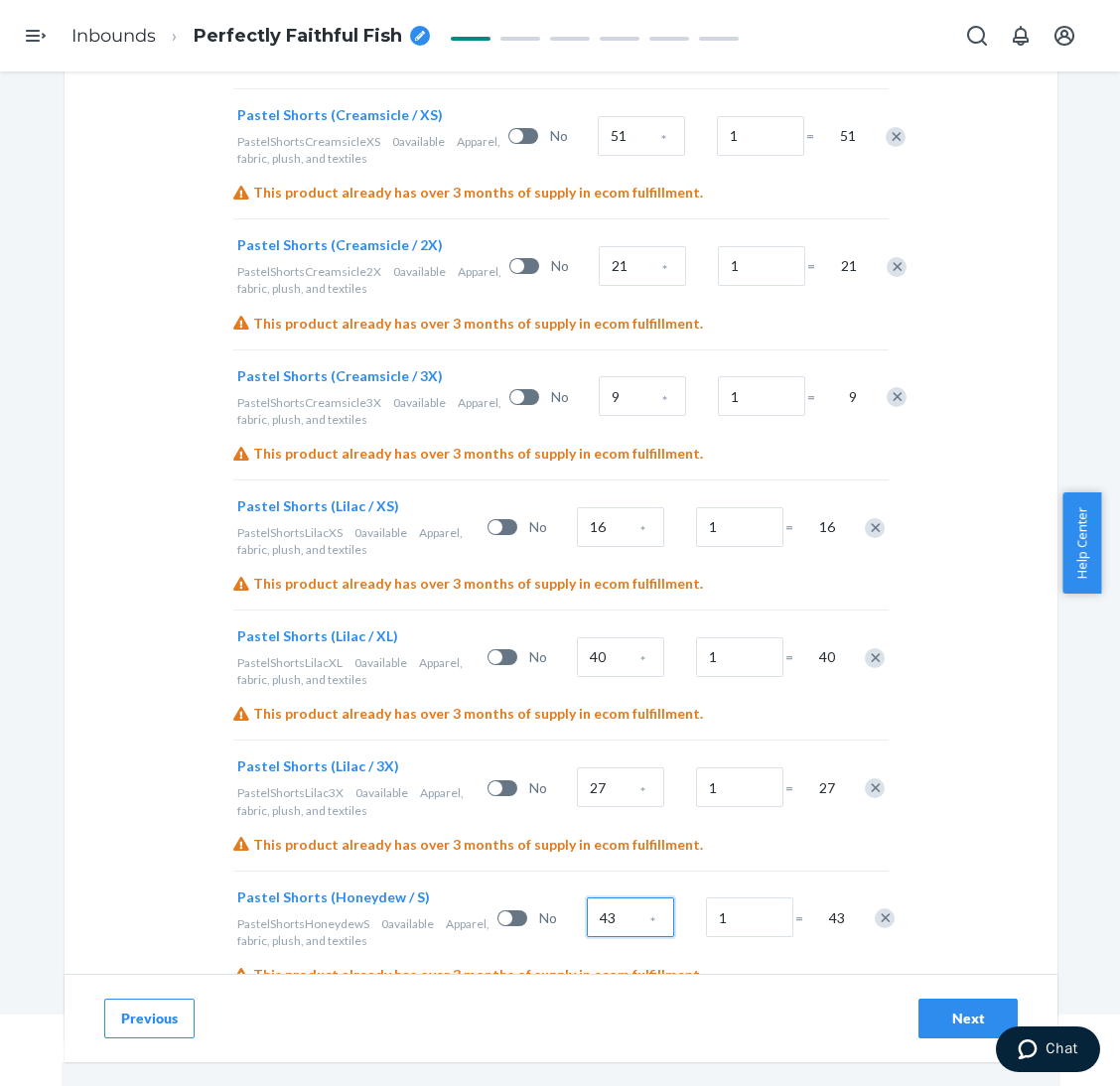 click on "43" at bounding box center [630, 917] 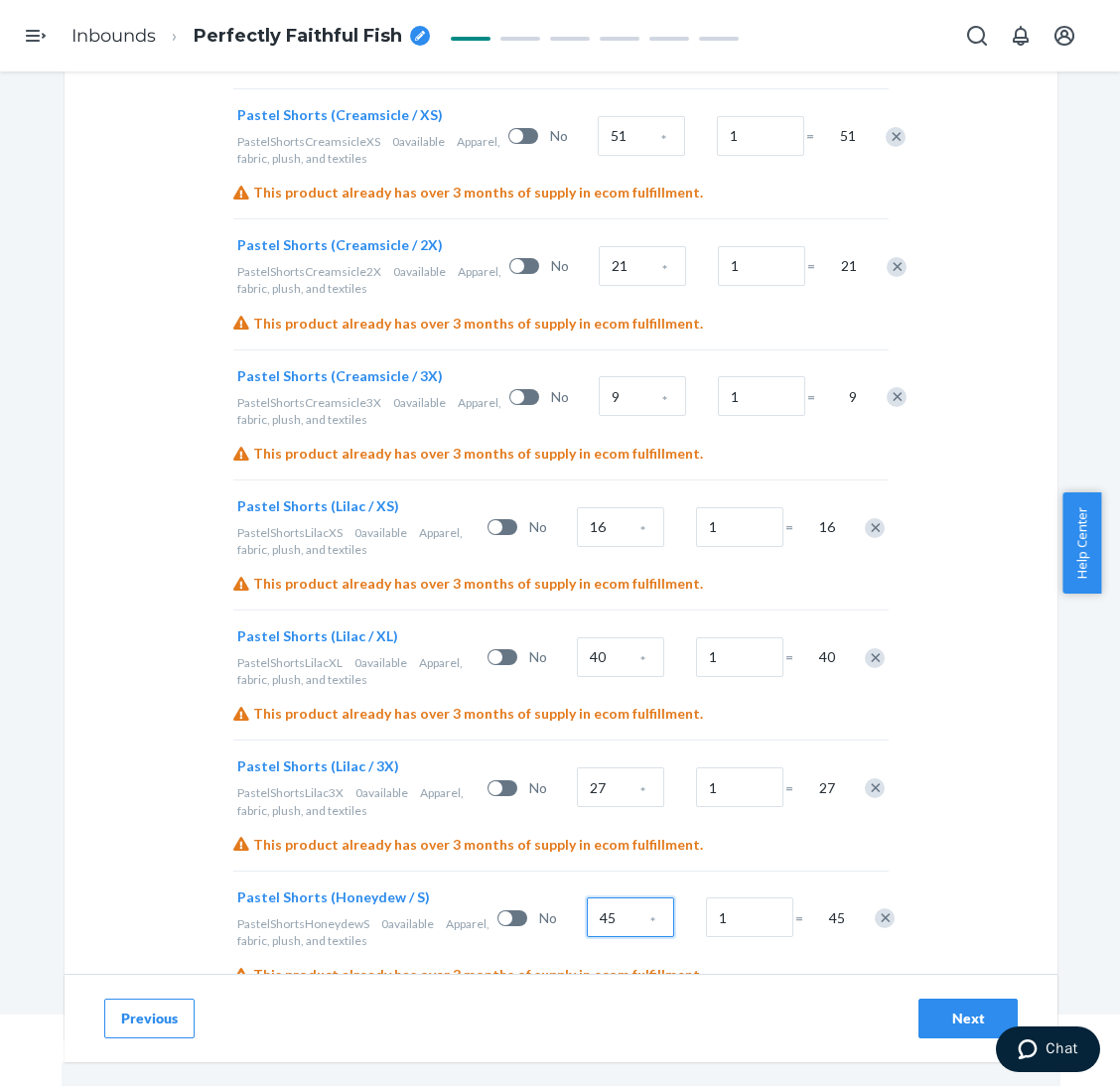 type on "45" 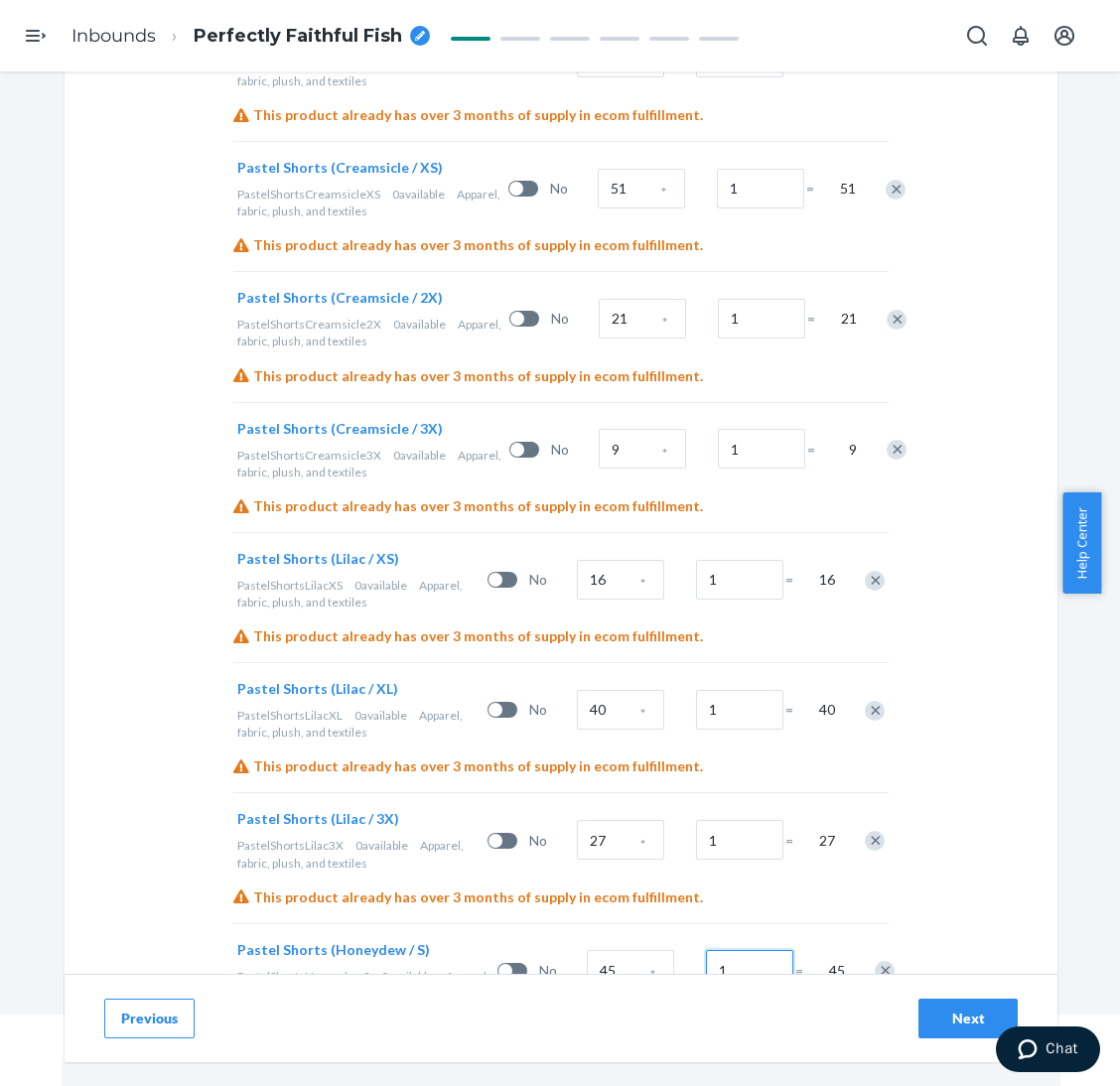 scroll, scrollTop: 1472, scrollLeft: 0, axis: vertical 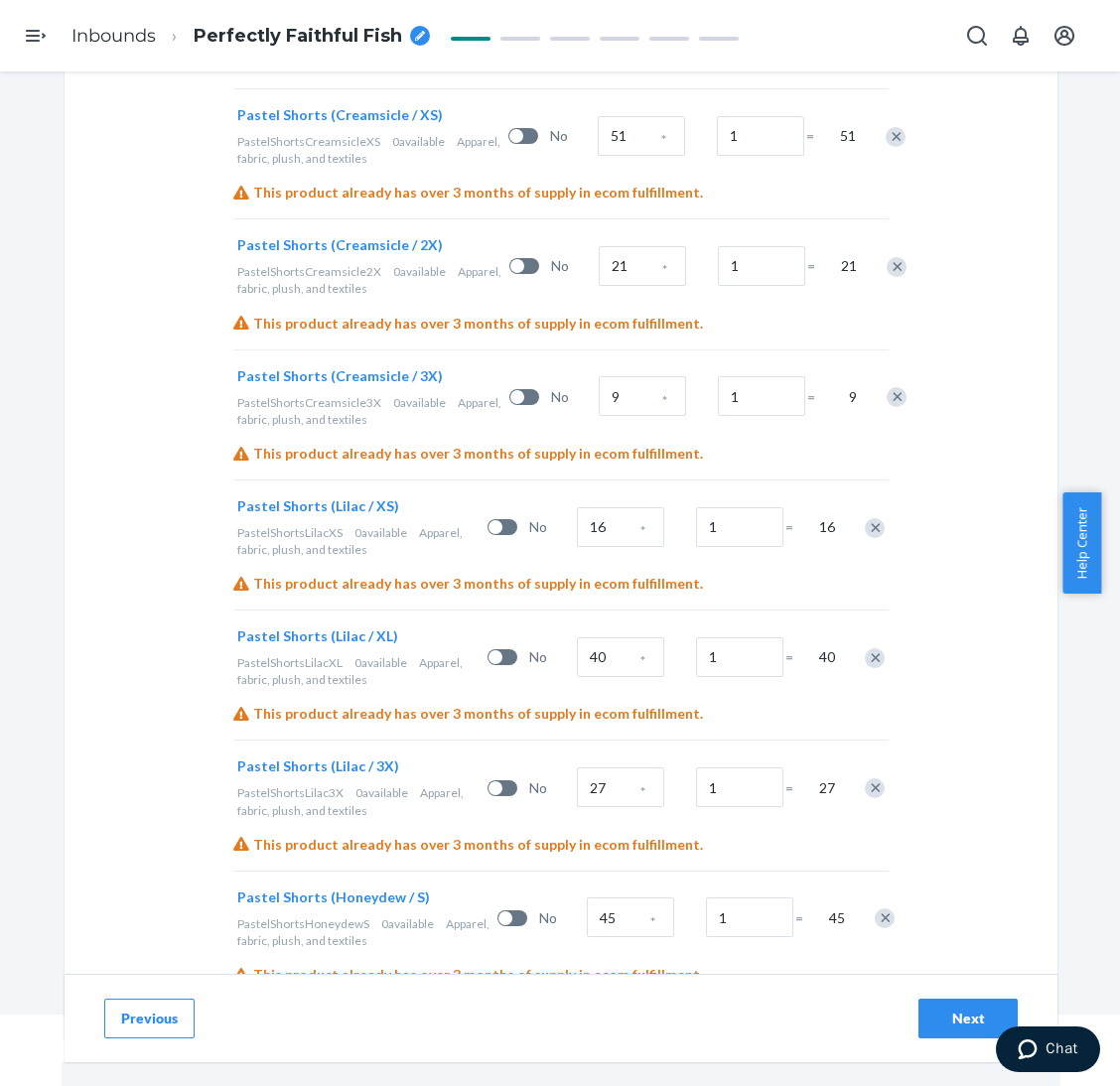 click on "Next" at bounding box center [968, 1018] 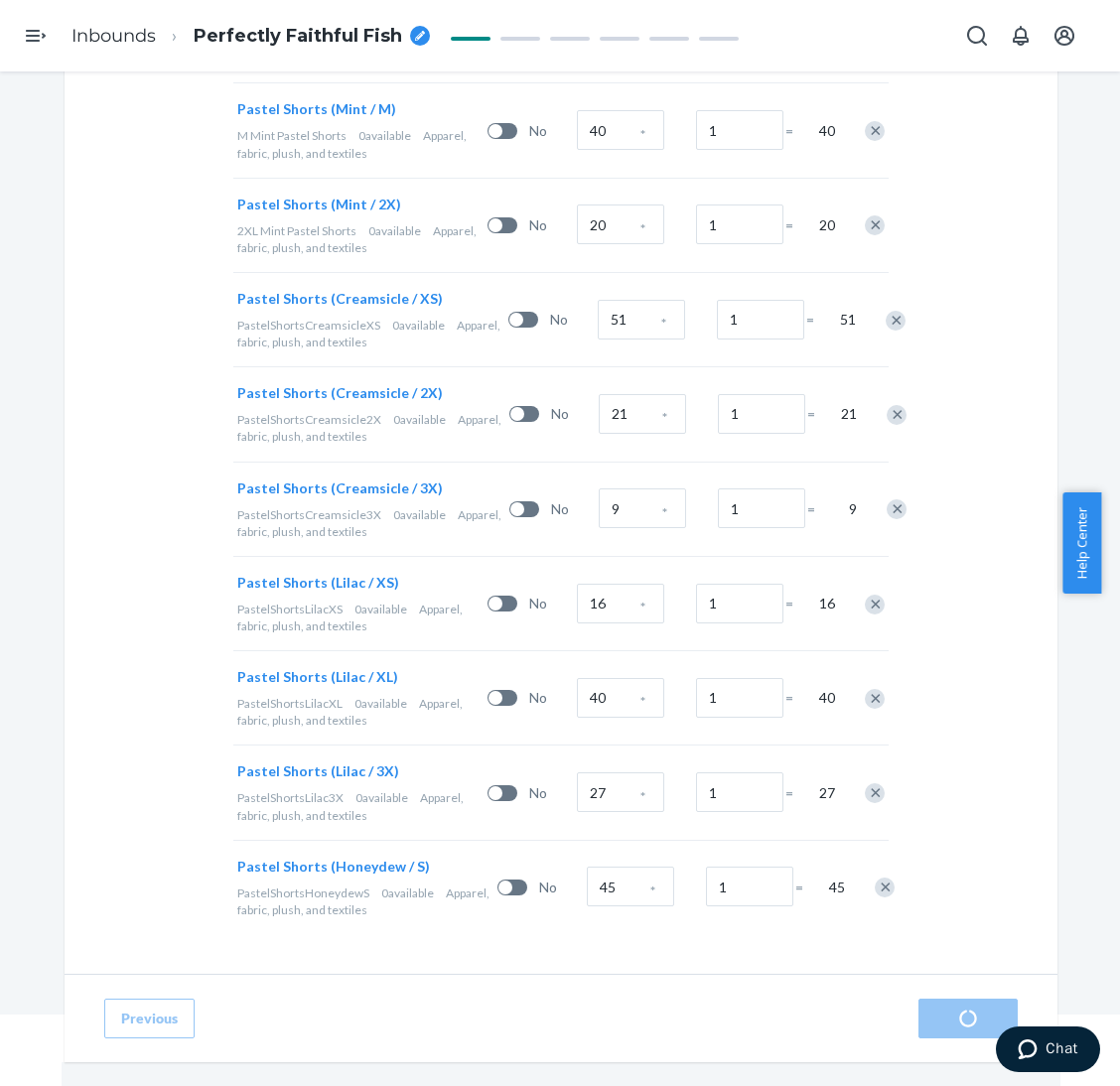 scroll, scrollTop: 0, scrollLeft: 0, axis: both 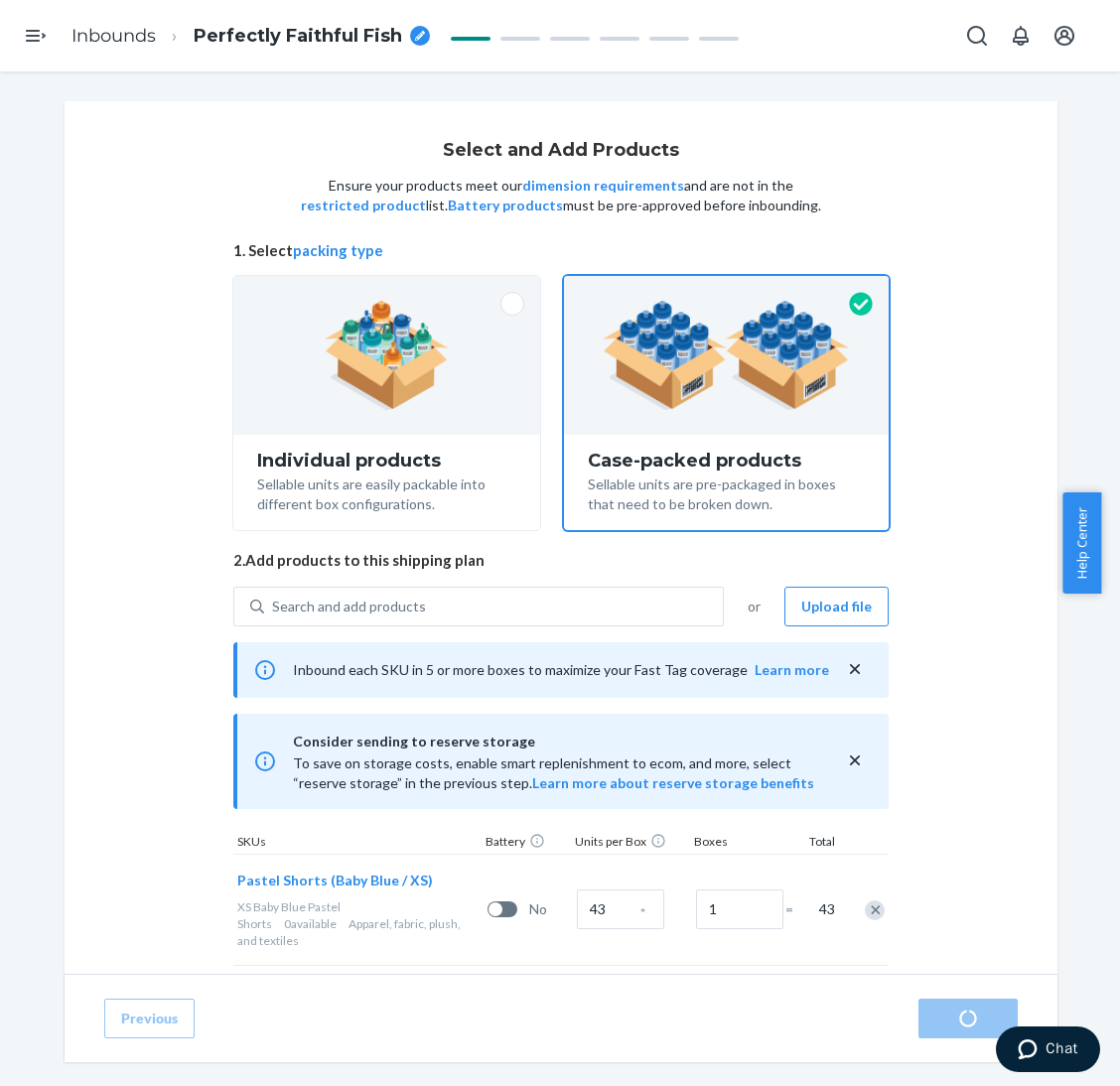 radio on "true" 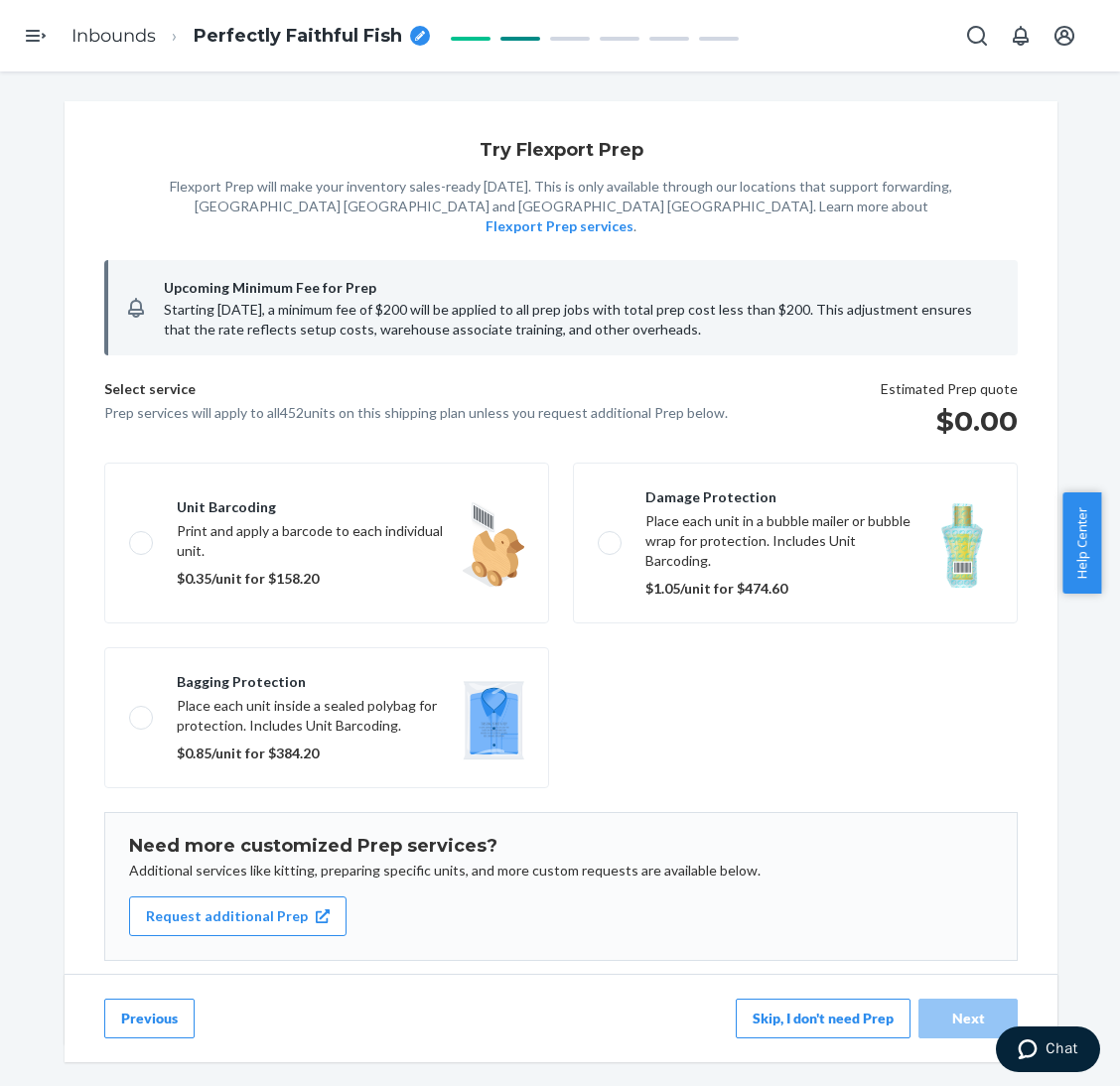 click on "Skip, I don't need Prep" at bounding box center (823, 1018) 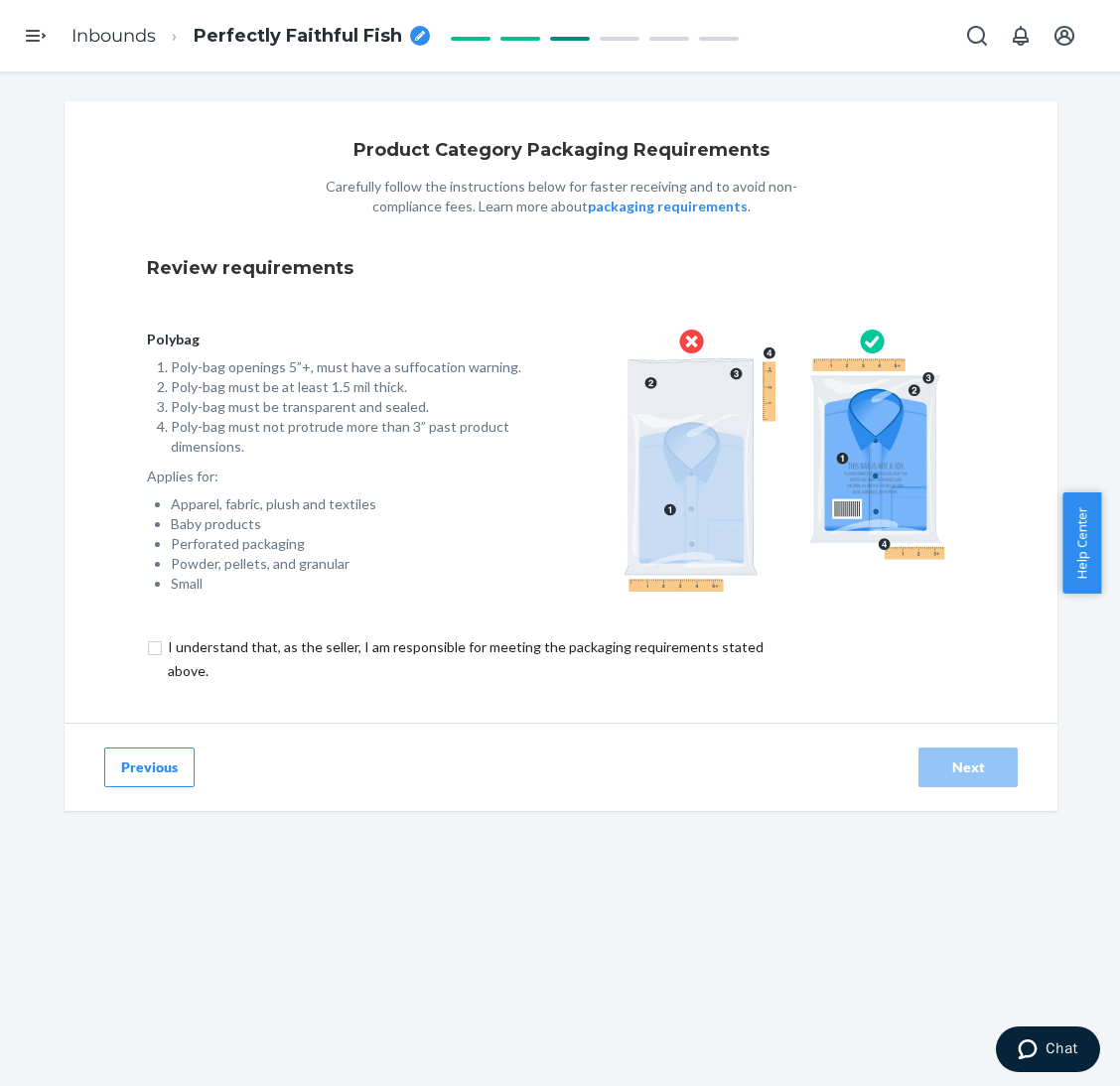 click at bounding box center (477, 659) 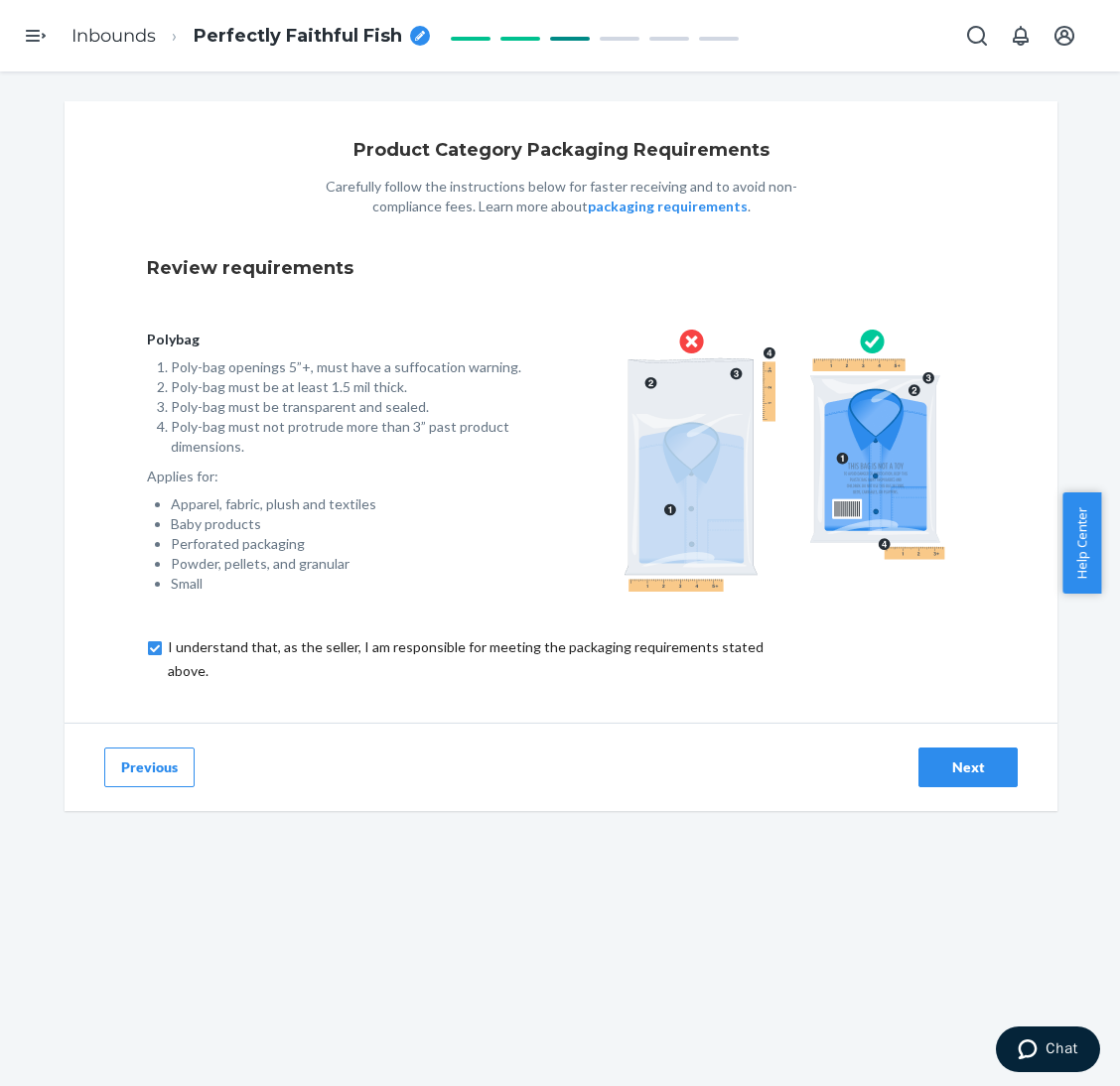 click on "Next" at bounding box center [968, 767] 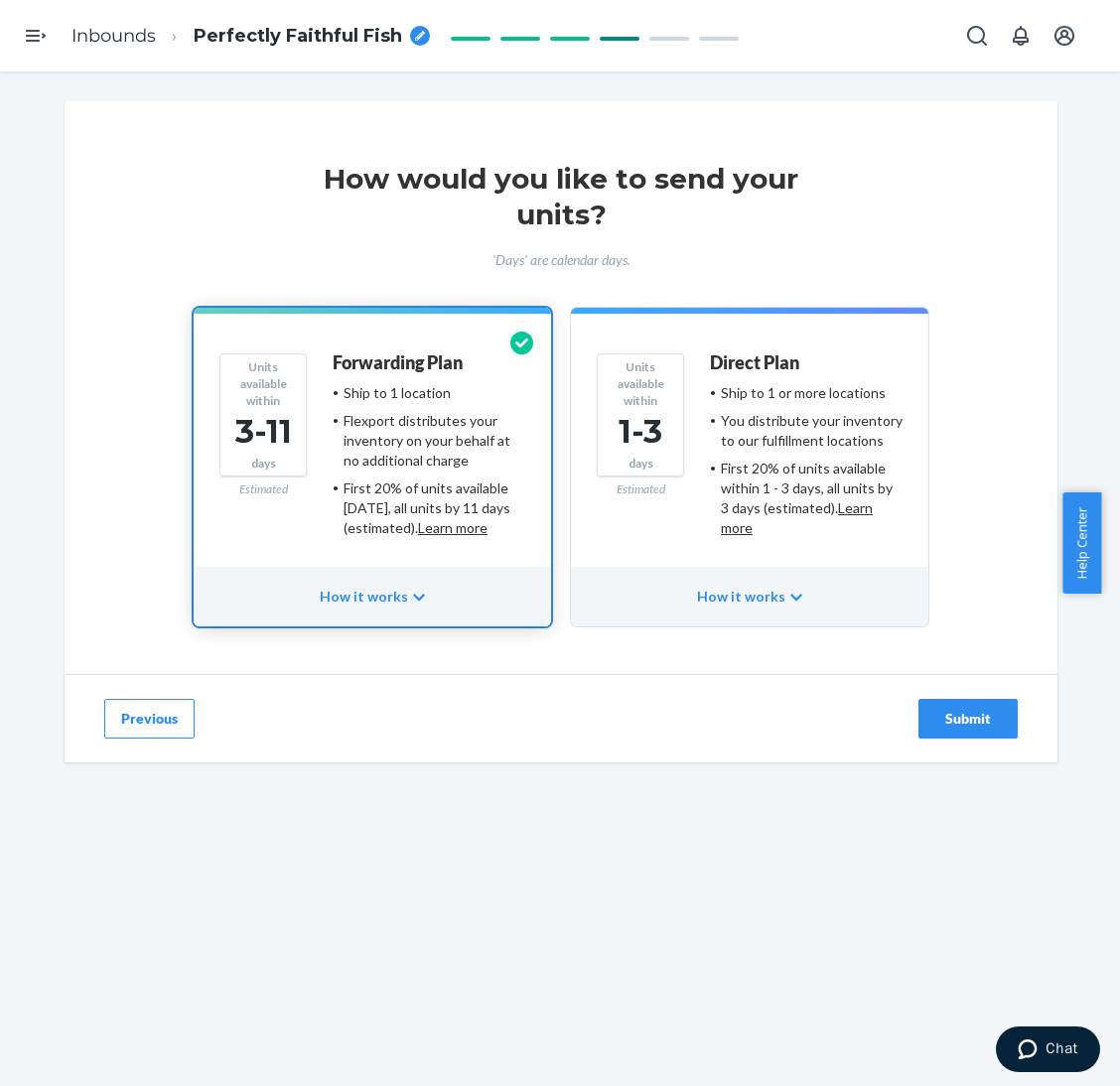 click on "You distribute your inventory to our fulfillment locations" at bounding box center (811, 431) 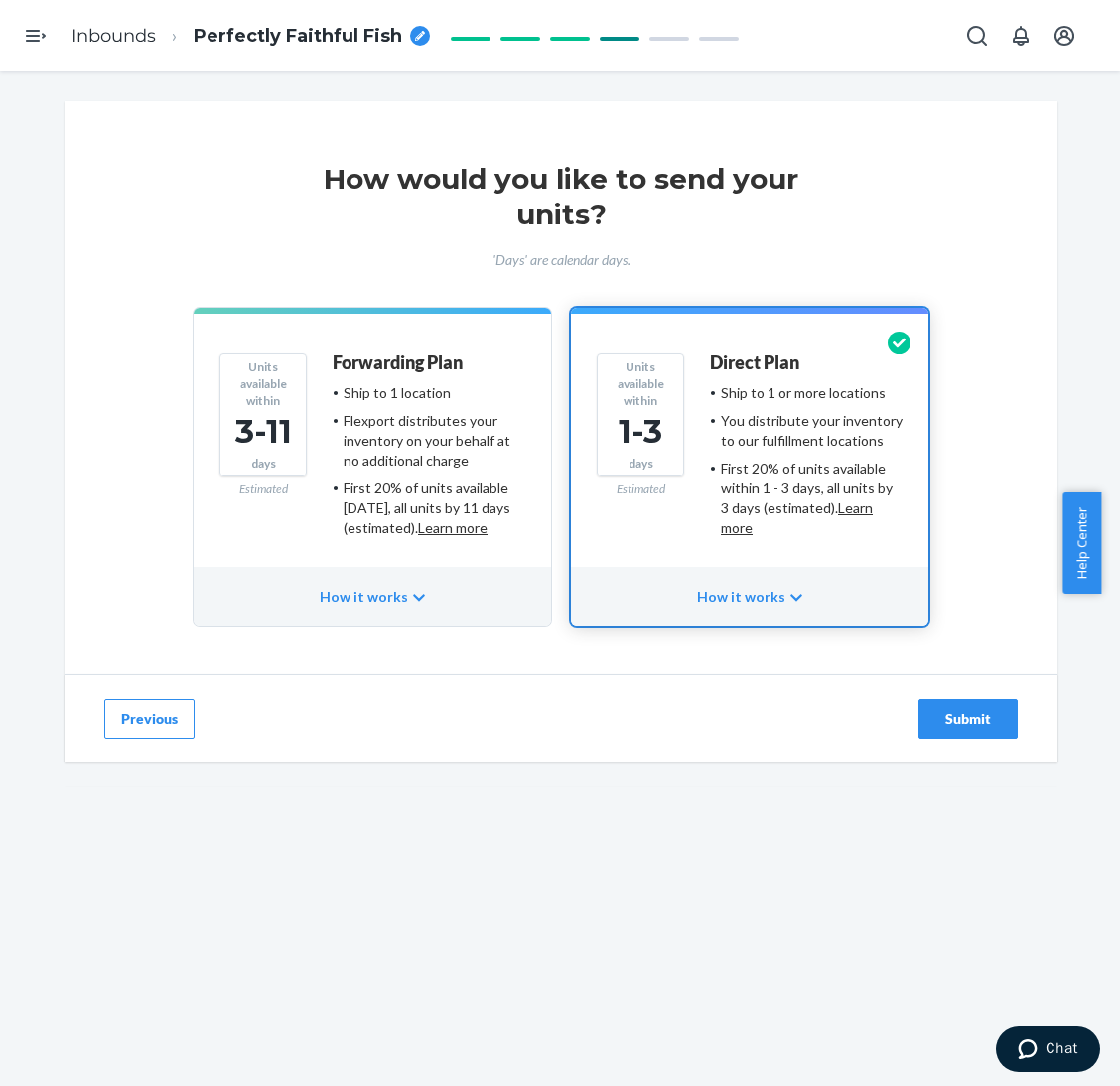 click on "Submit" at bounding box center (968, 719) 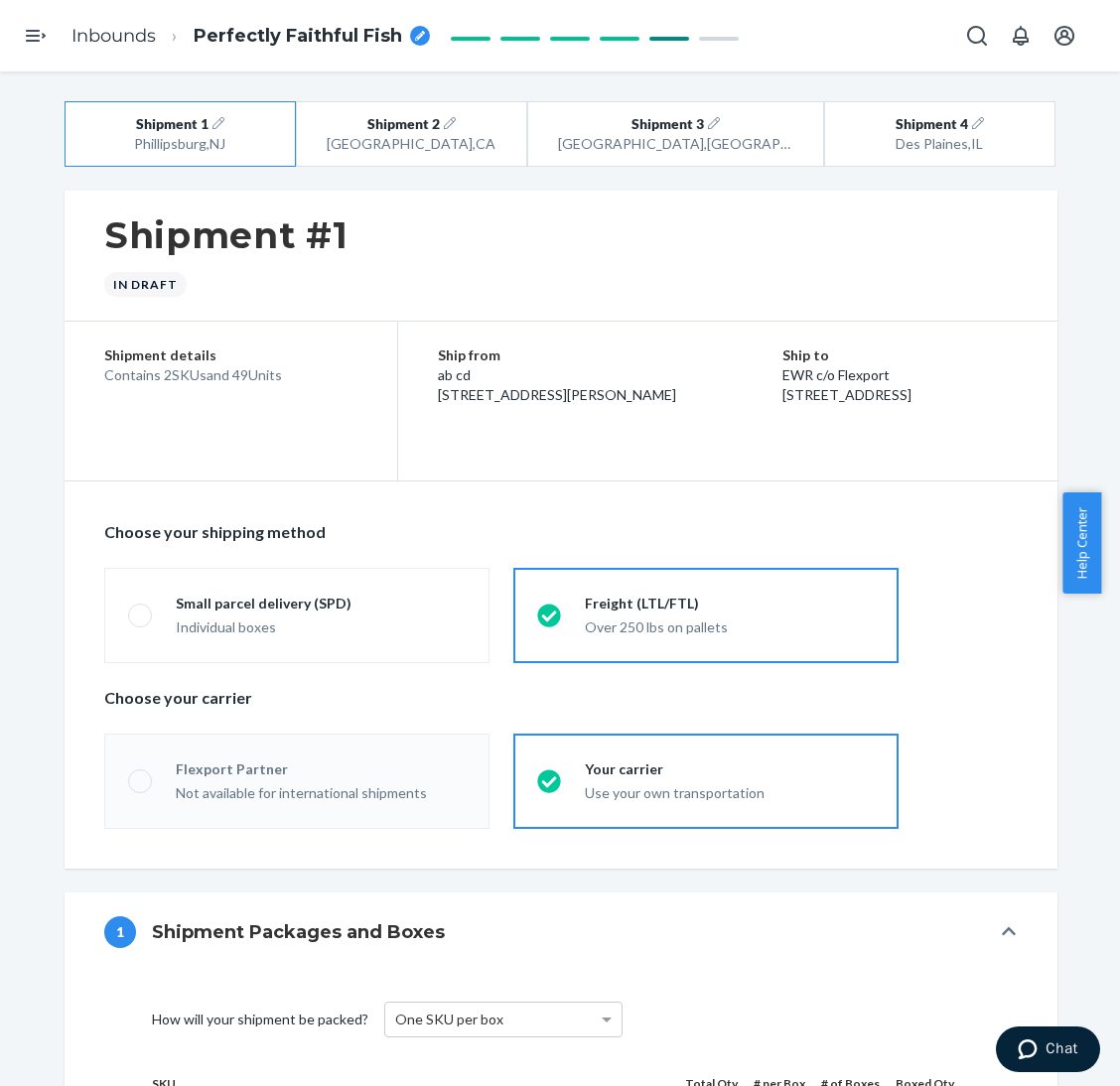 radio on "true" 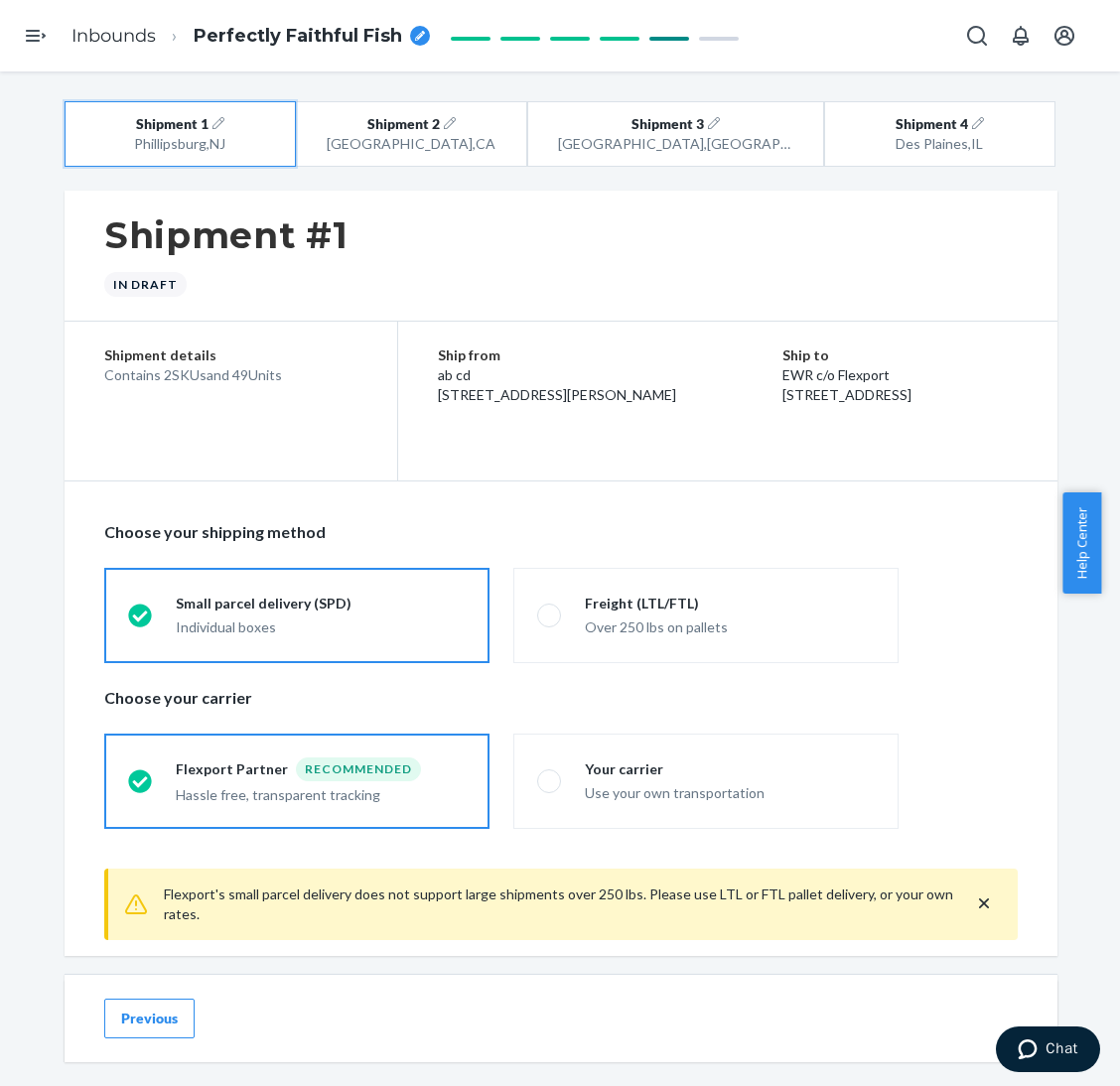 drag, startPoint x: 246, startPoint y: 126, endPoint x: 255, endPoint y: 137, distance: 14.21267 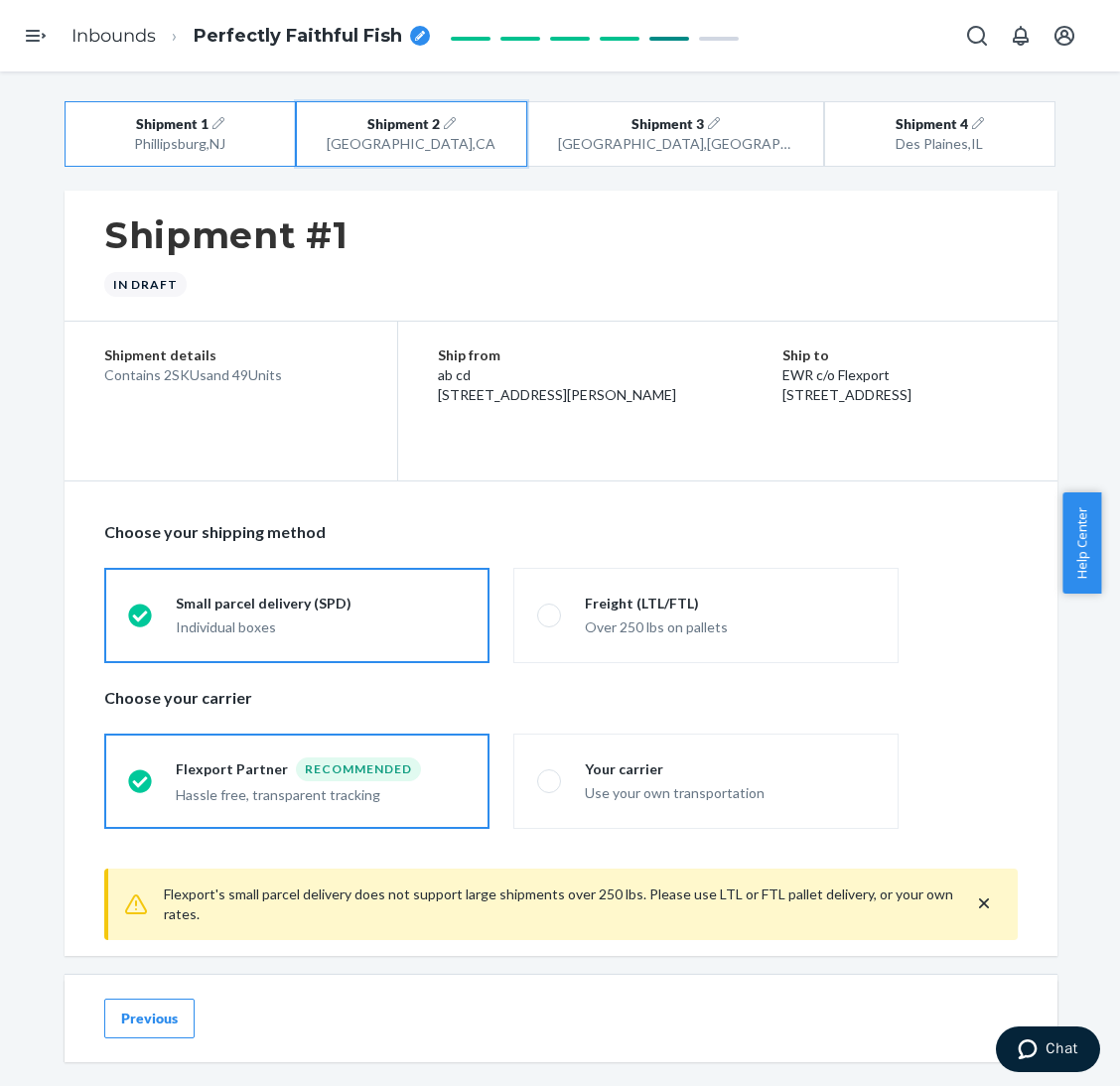 click on "[GEOGRAPHIC_DATA] ,  [GEOGRAPHIC_DATA]" at bounding box center [411, 144] 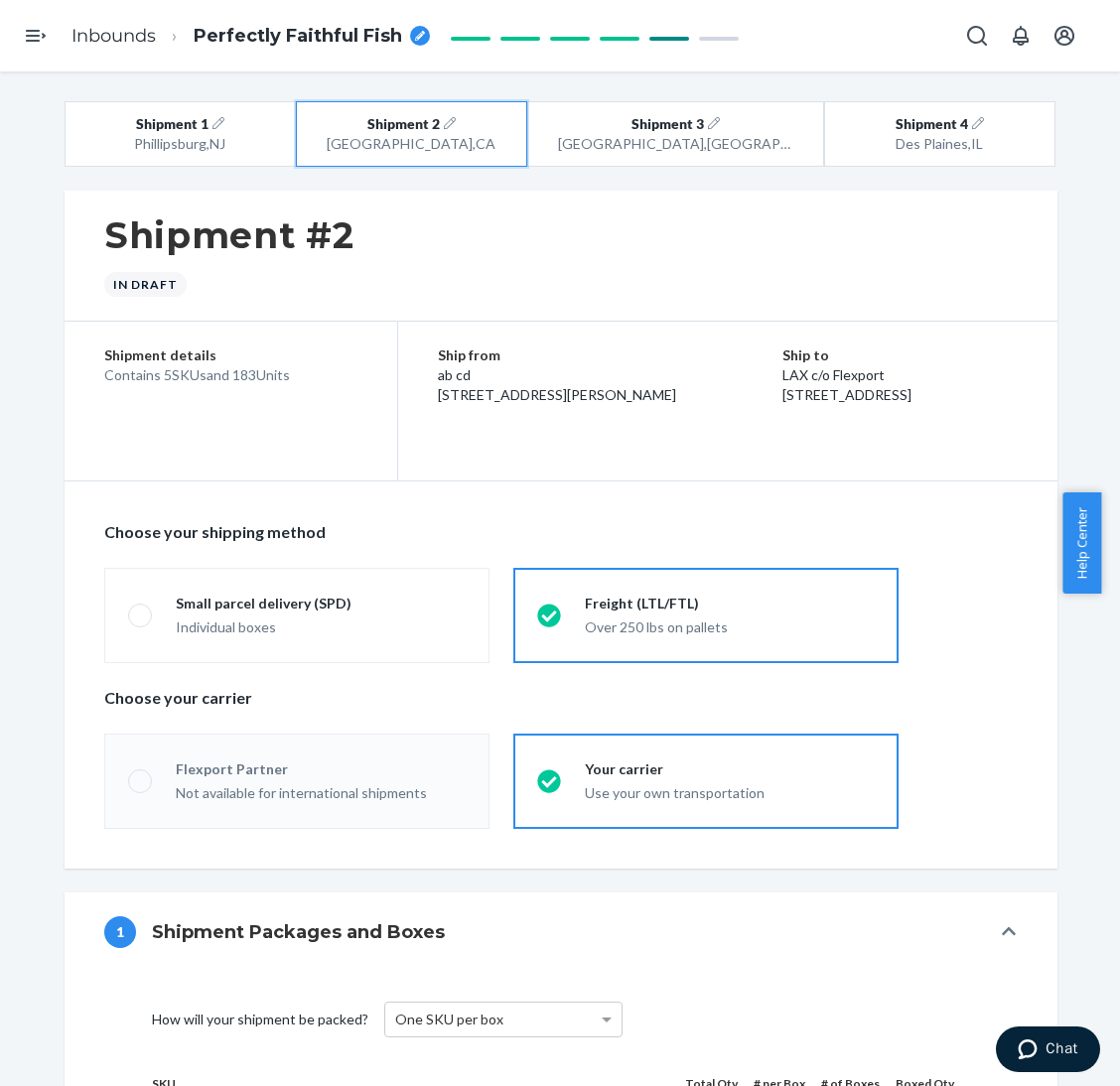 type 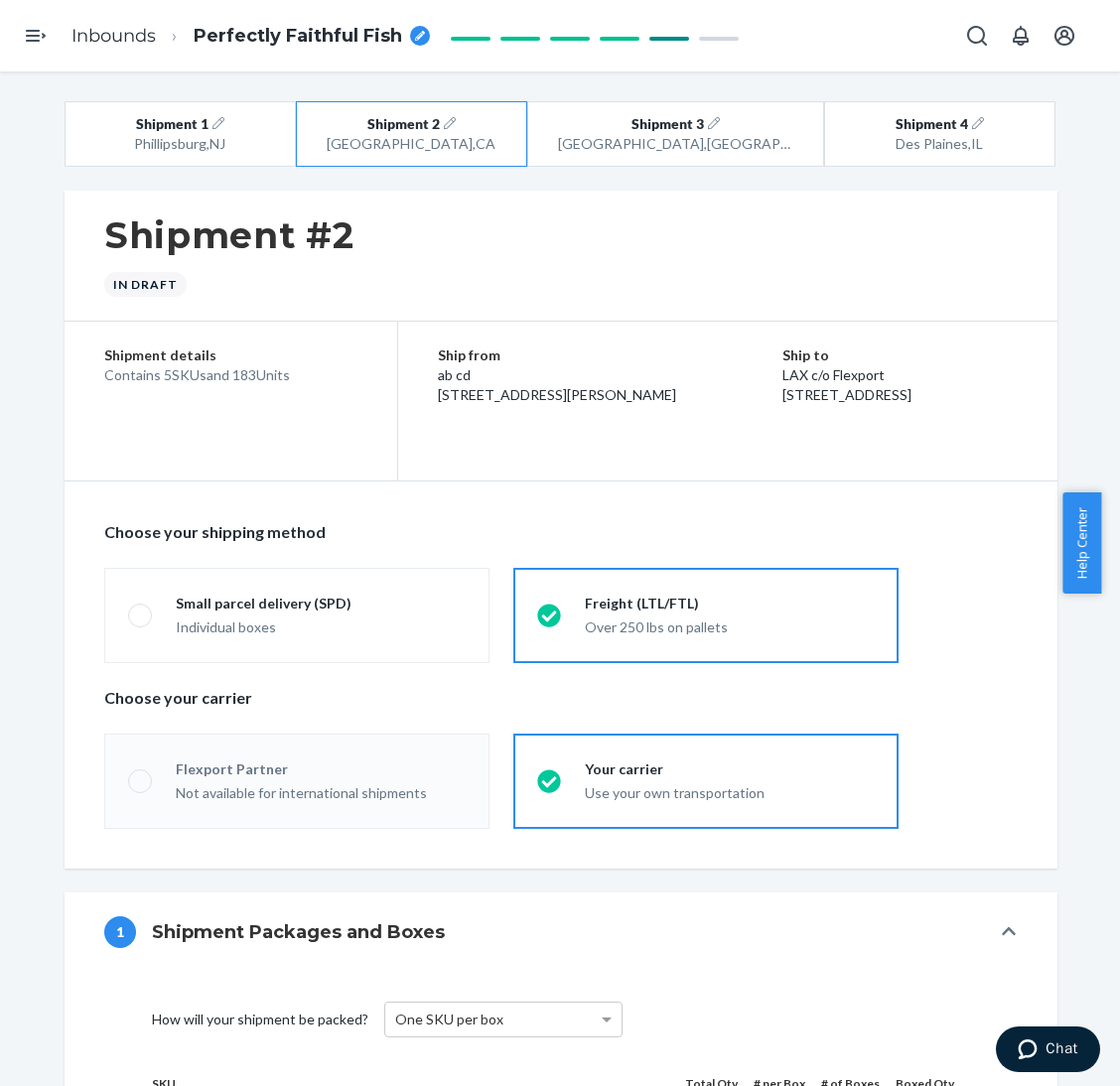 radio on "true" 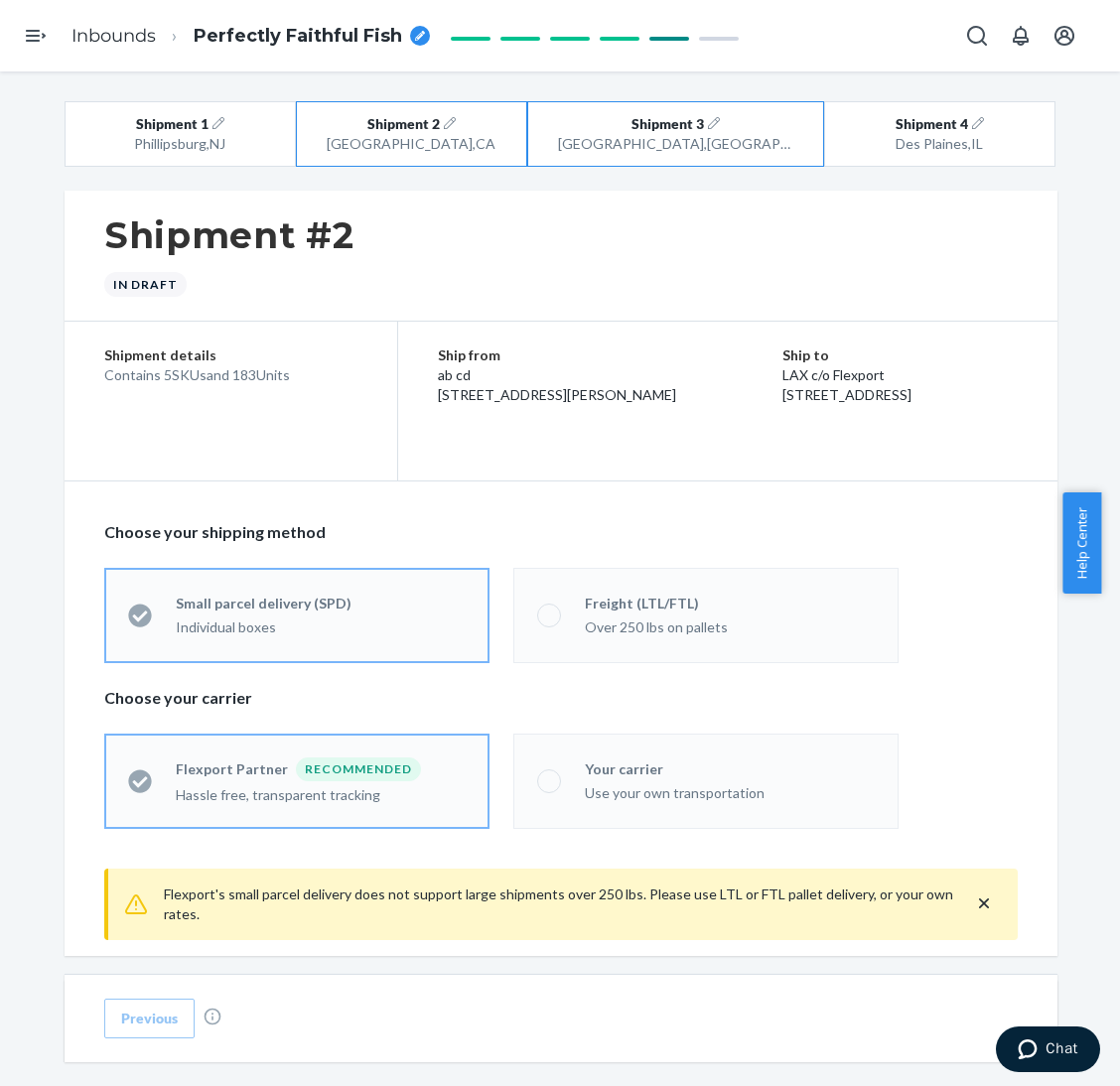click on "Lewisville ,  TX" at bounding box center (676, 144) 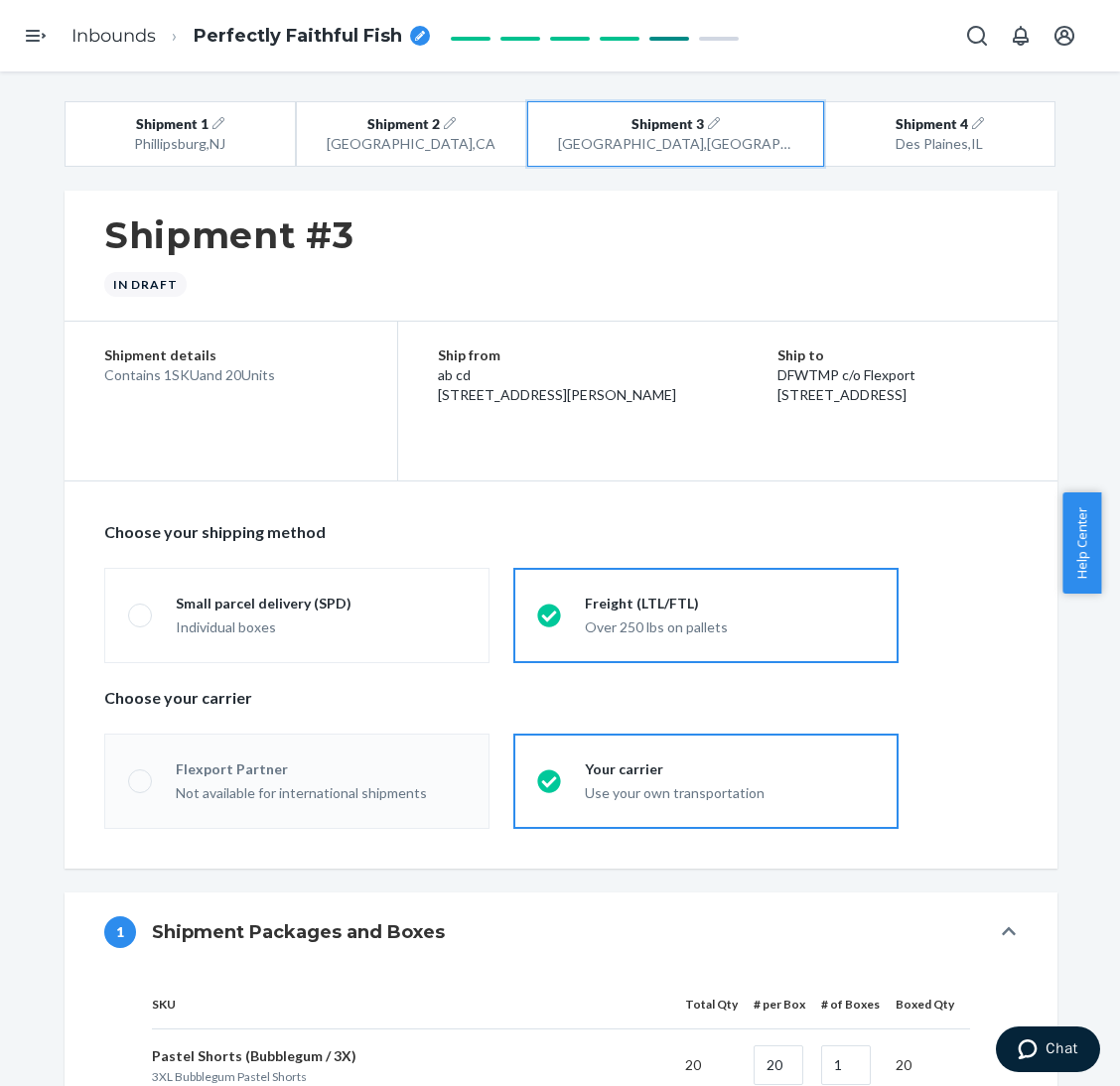 click on "Shipment 3 Lewisville ,  TX" at bounding box center [675, 134] 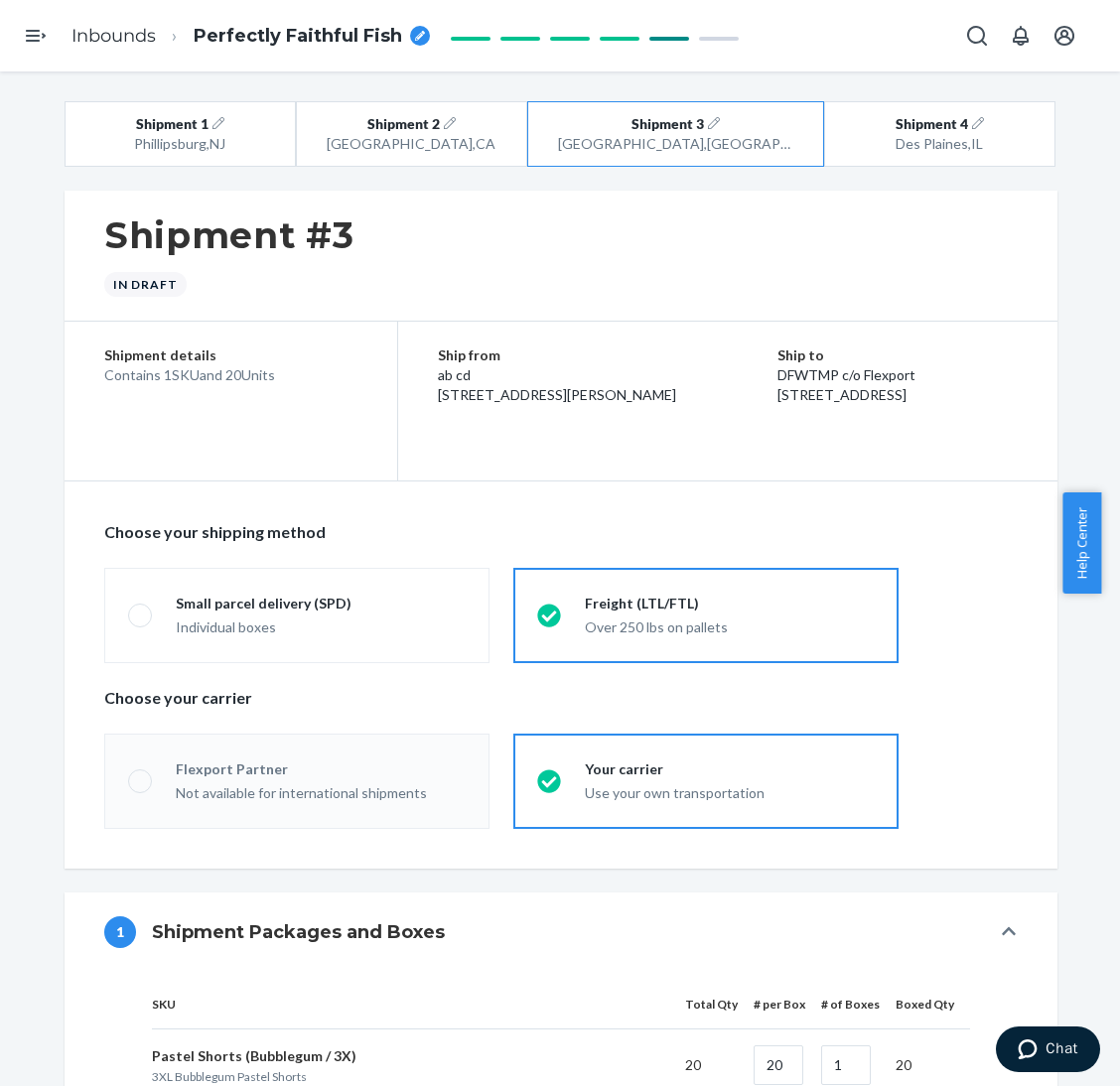 radio on "true" 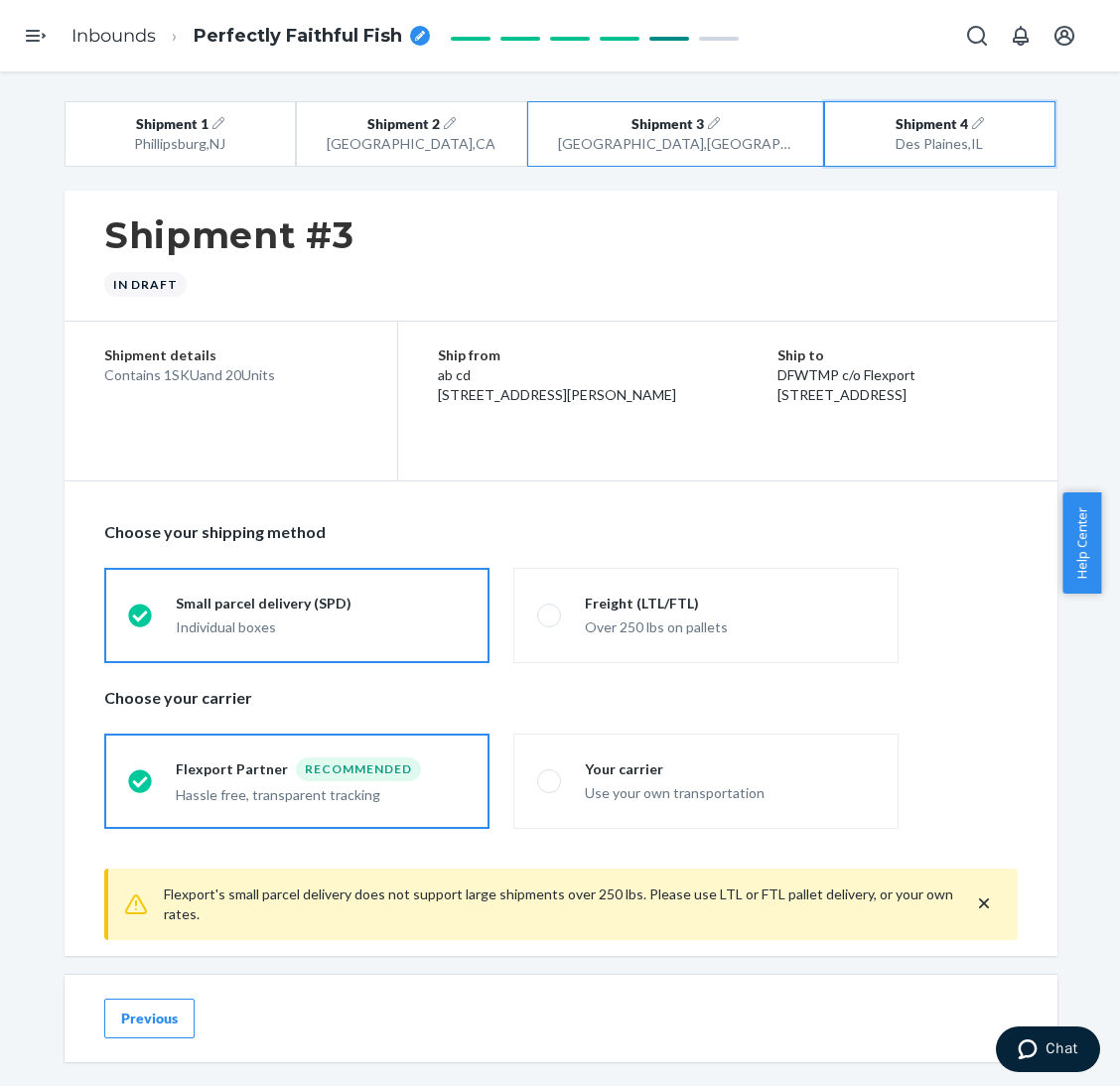 click on "Des Plaines ,  [GEOGRAPHIC_DATA]" at bounding box center (939, 144) 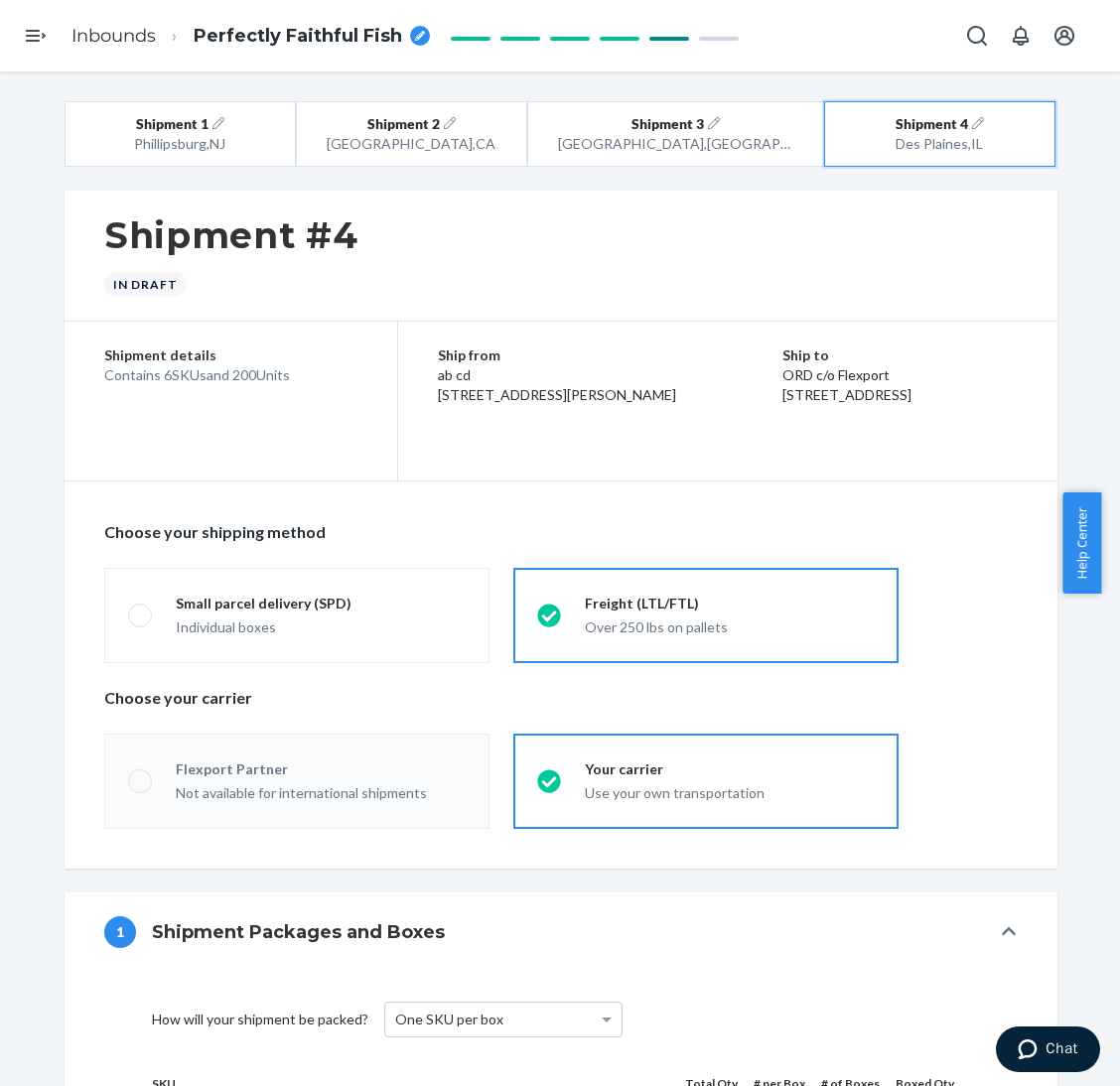 type 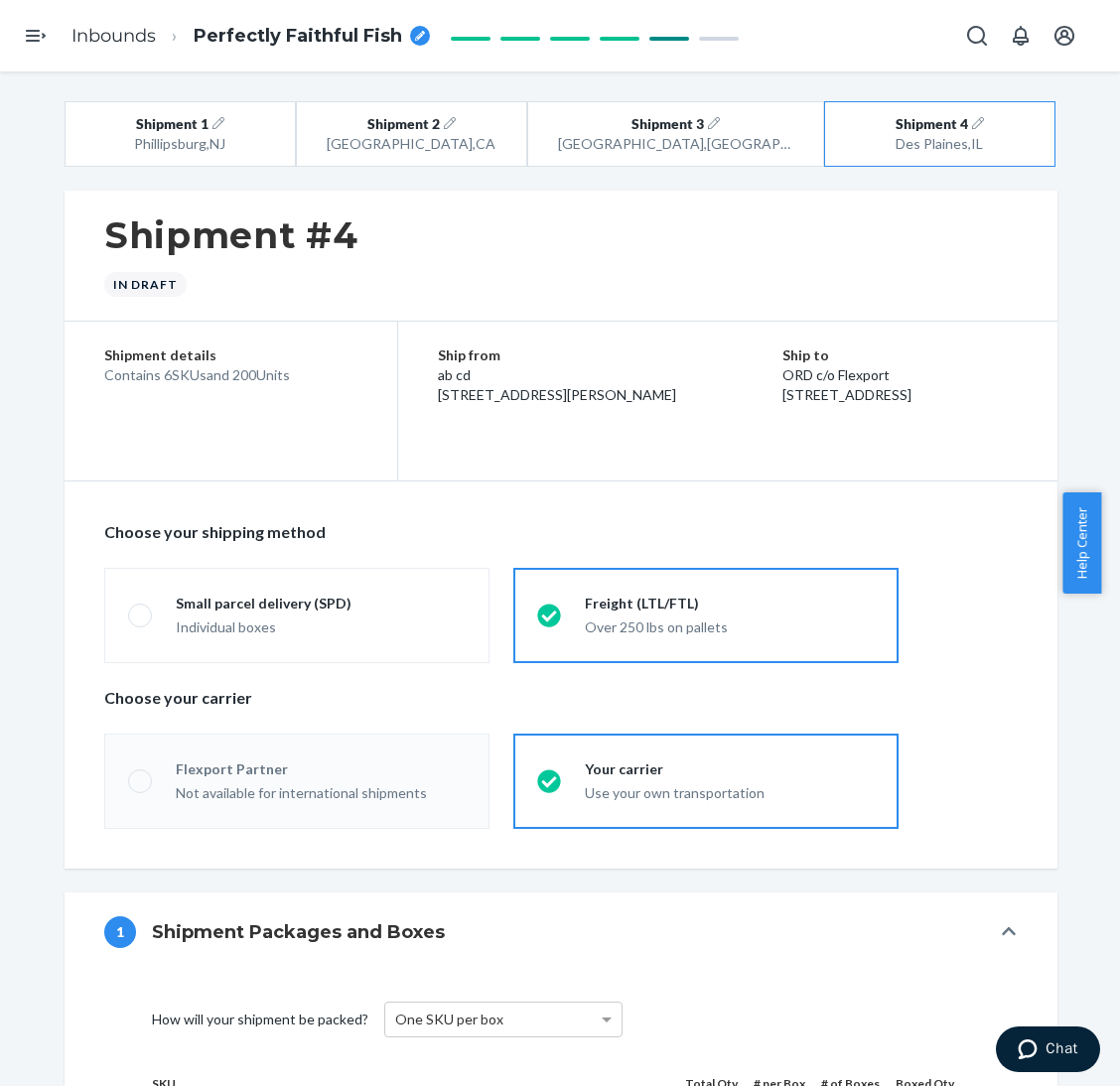 radio on "true" 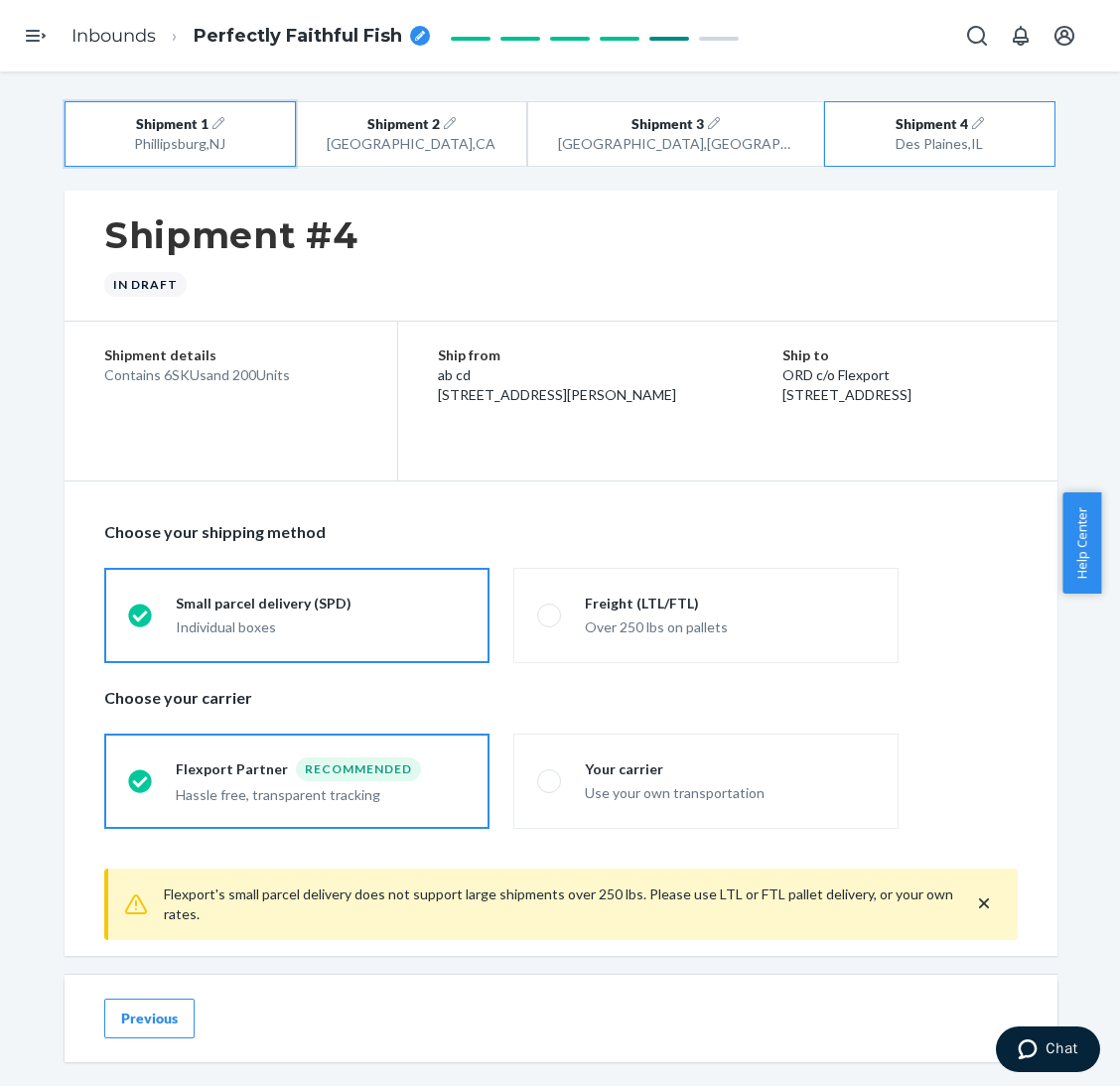 click on "Shipment 1 [GEOGRAPHIC_DATA] ,  [GEOGRAPHIC_DATA]" at bounding box center (180, 134) 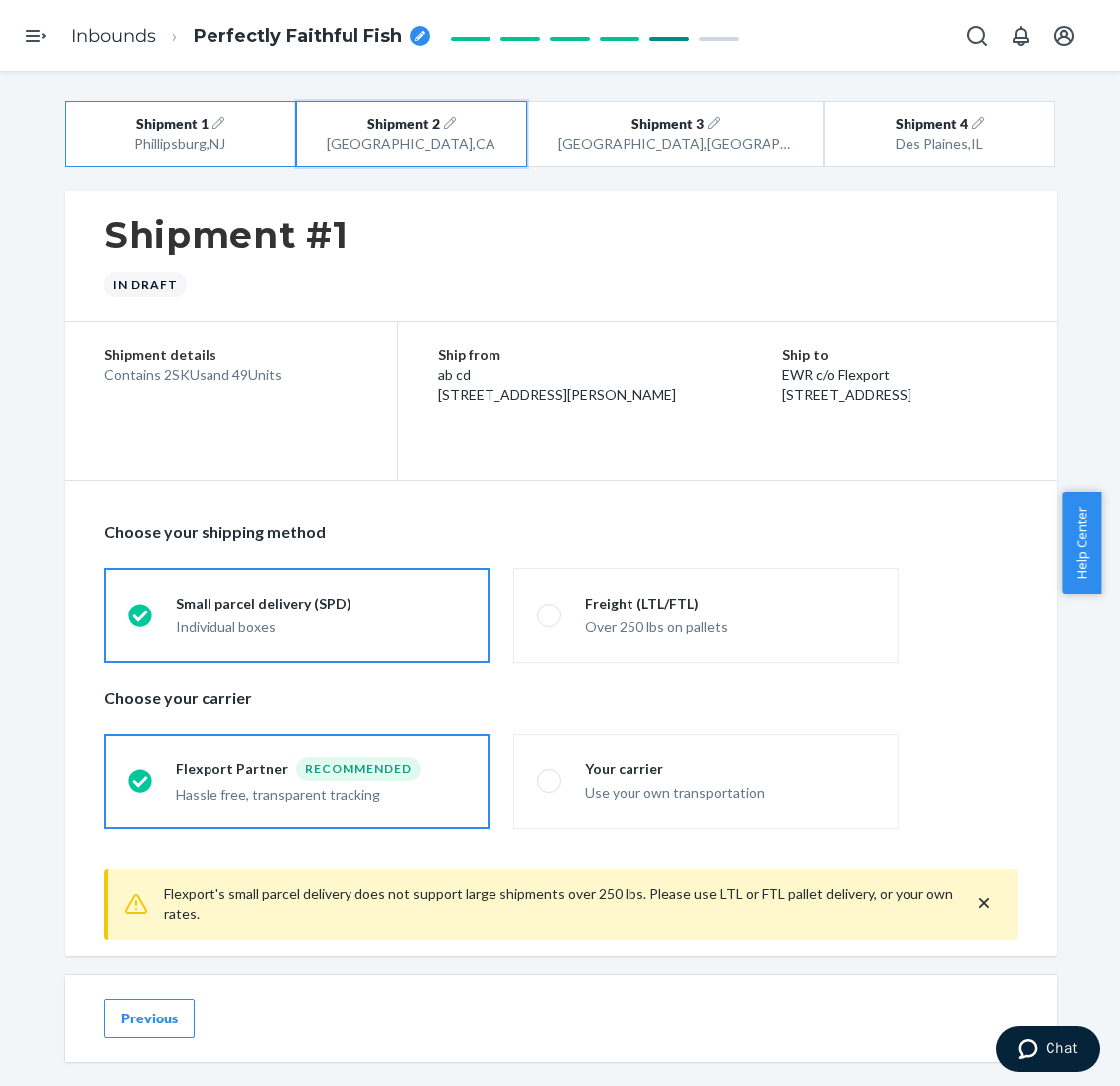 click on "Shipment 2 San Bernardino ,  CA" at bounding box center (411, 134) 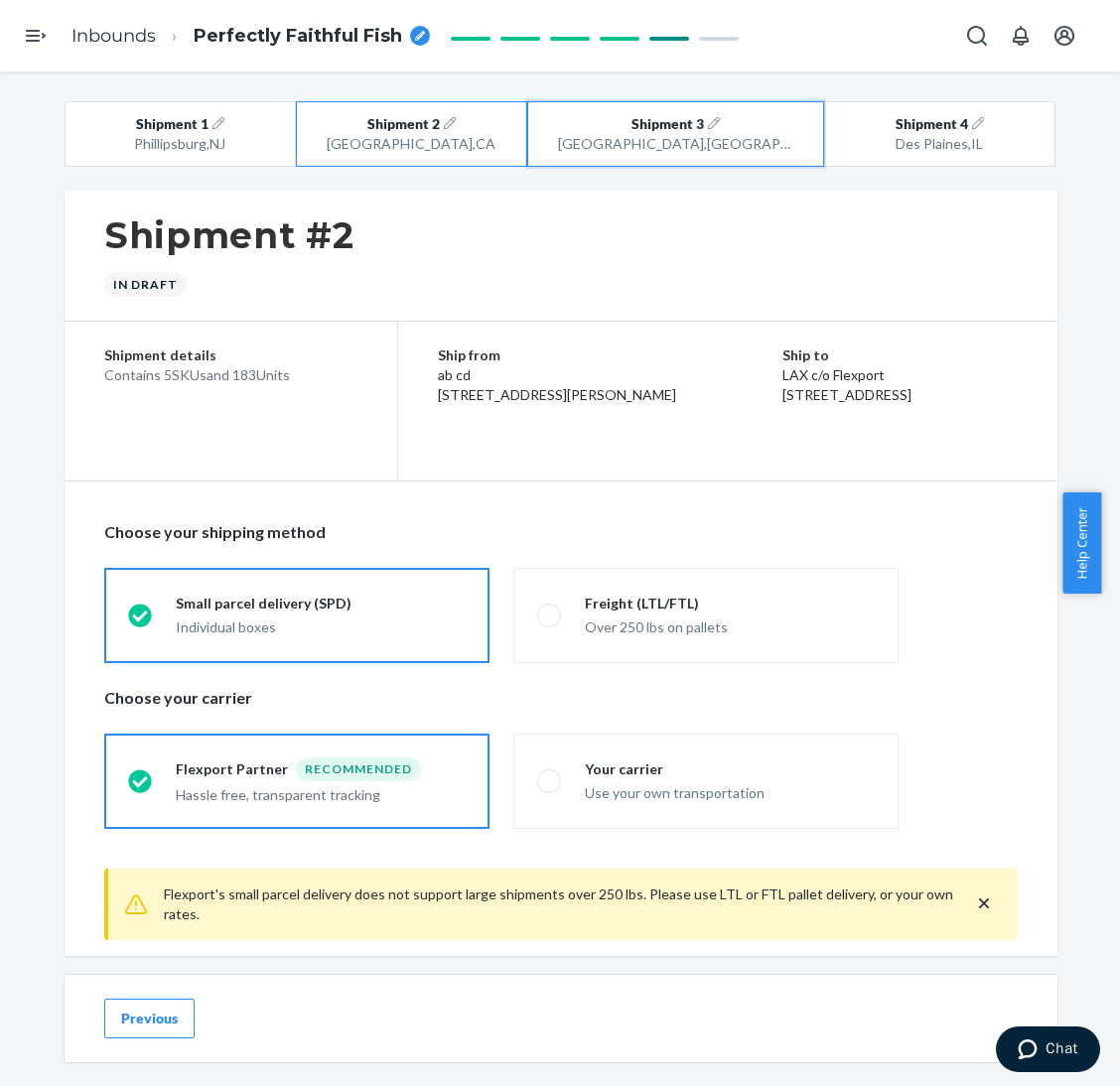 click on "Lewisville ,  TX" at bounding box center (676, 144) 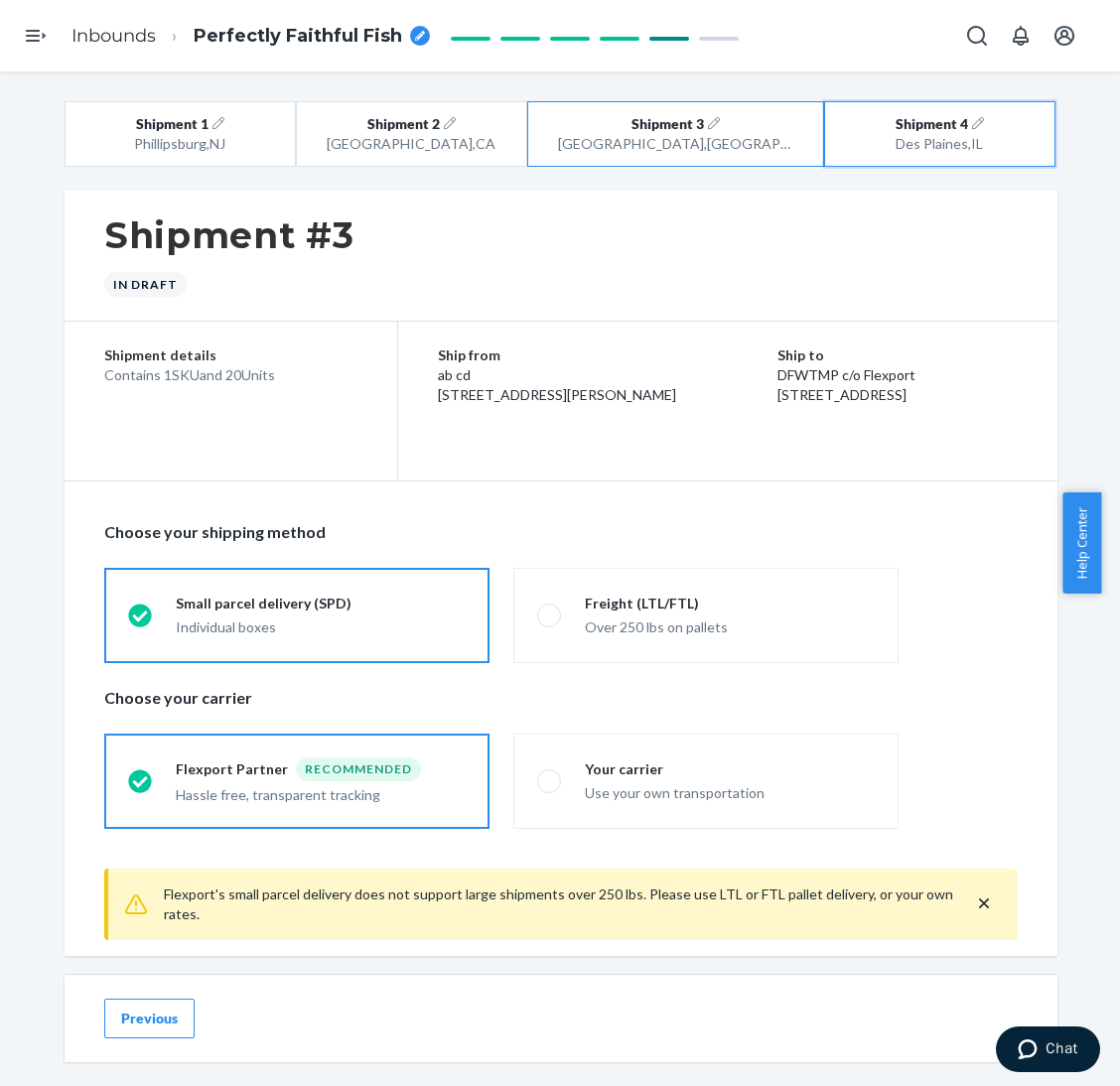 click on "Des Plaines ,  [GEOGRAPHIC_DATA]" at bounding box center (939, 144) 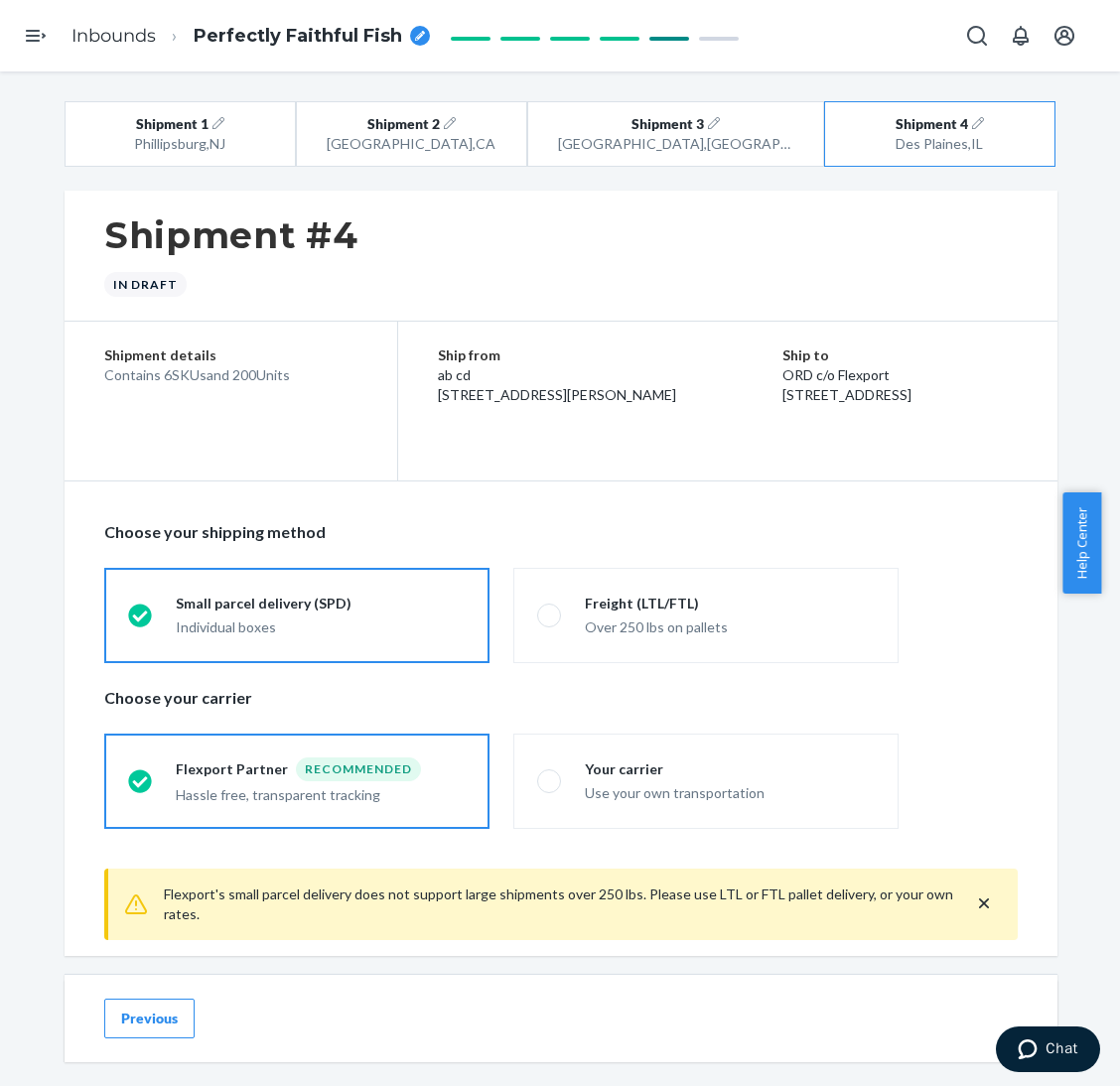 click on "Perfectly Faithful Fish" at bounding box center (298, 37) 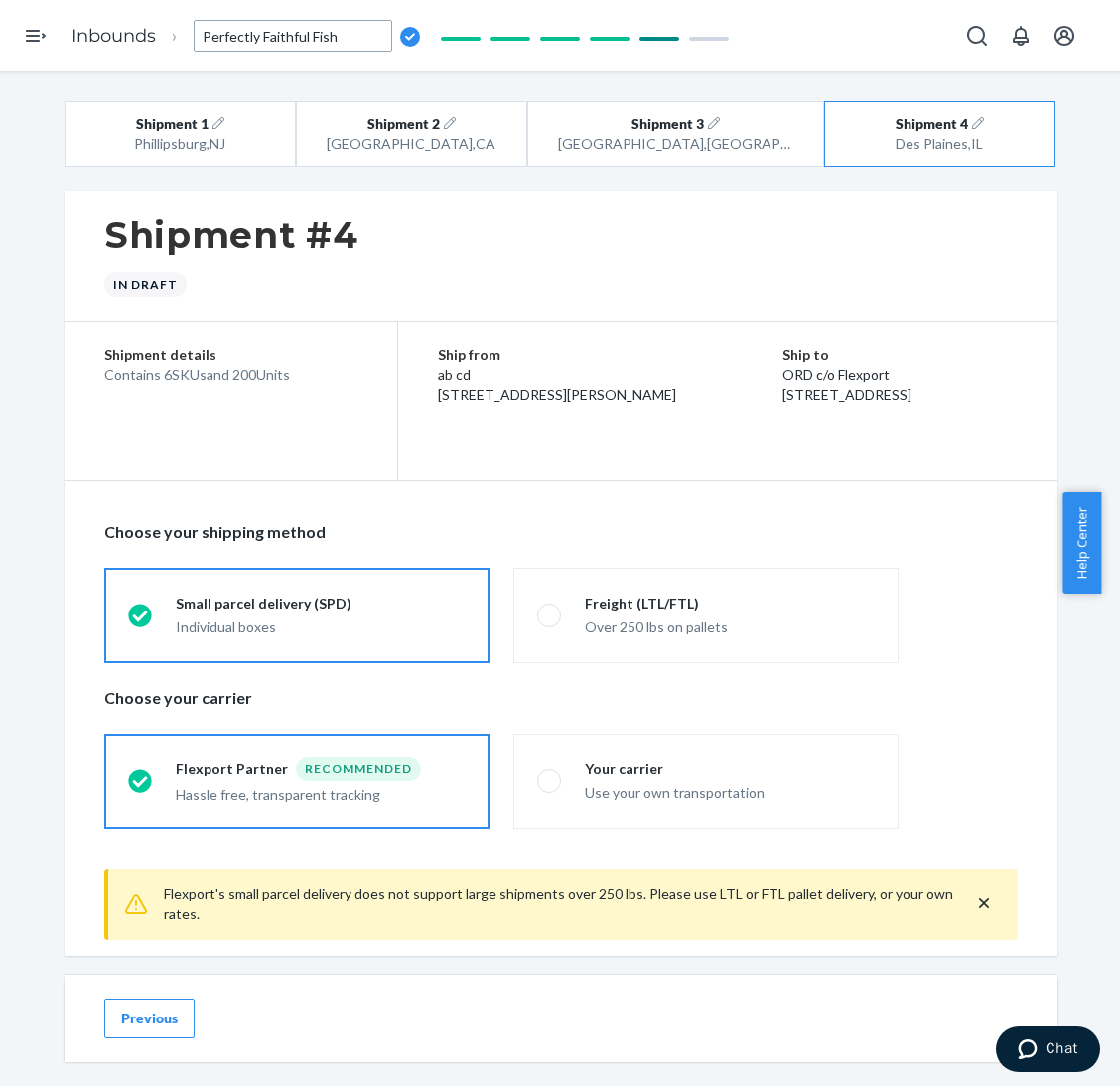 type on "452 Pastel Shorts - XS_M Baby Blue, M_3XL Bubblegum, M_2XL Mint, XS_2XL-3XL Creamsicle, XS_XL_3XL Lilac, S Honeydew by Fast Sea" 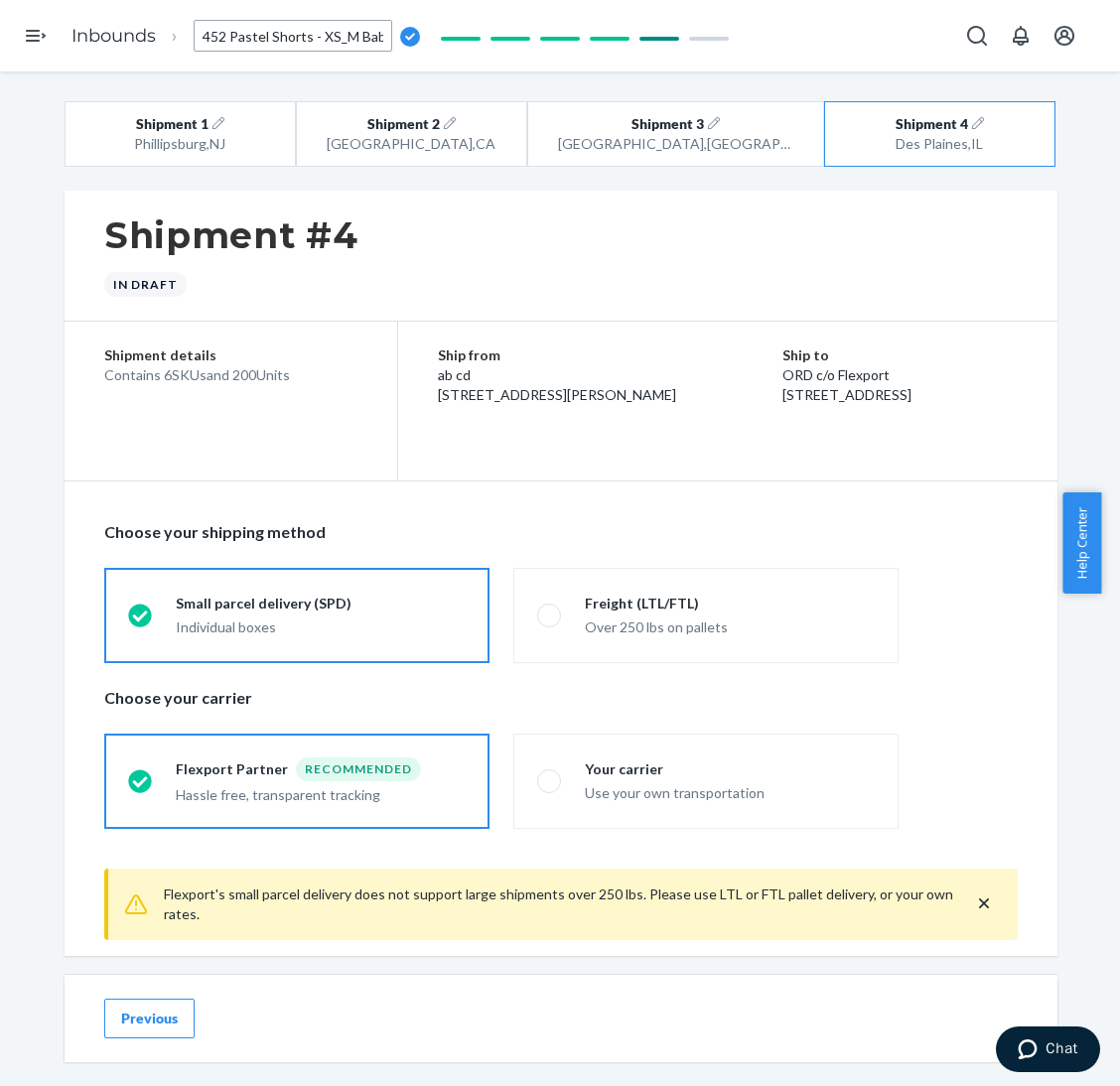 scroll, scrollTop: 0, scrollLeft: 641, axis: horizontal 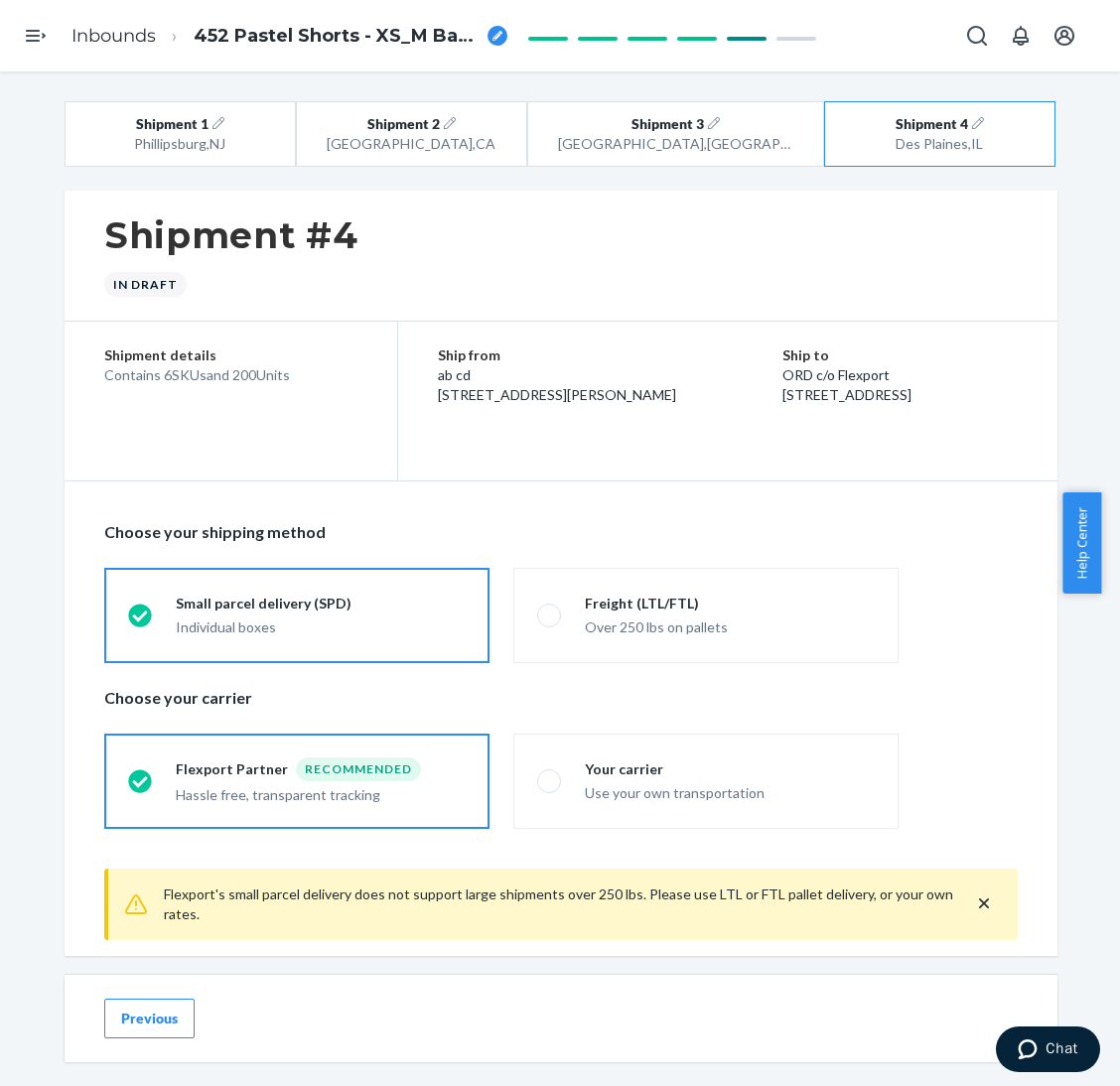 click on "Shipment #4 In draft" at bounding box center (561, 256) 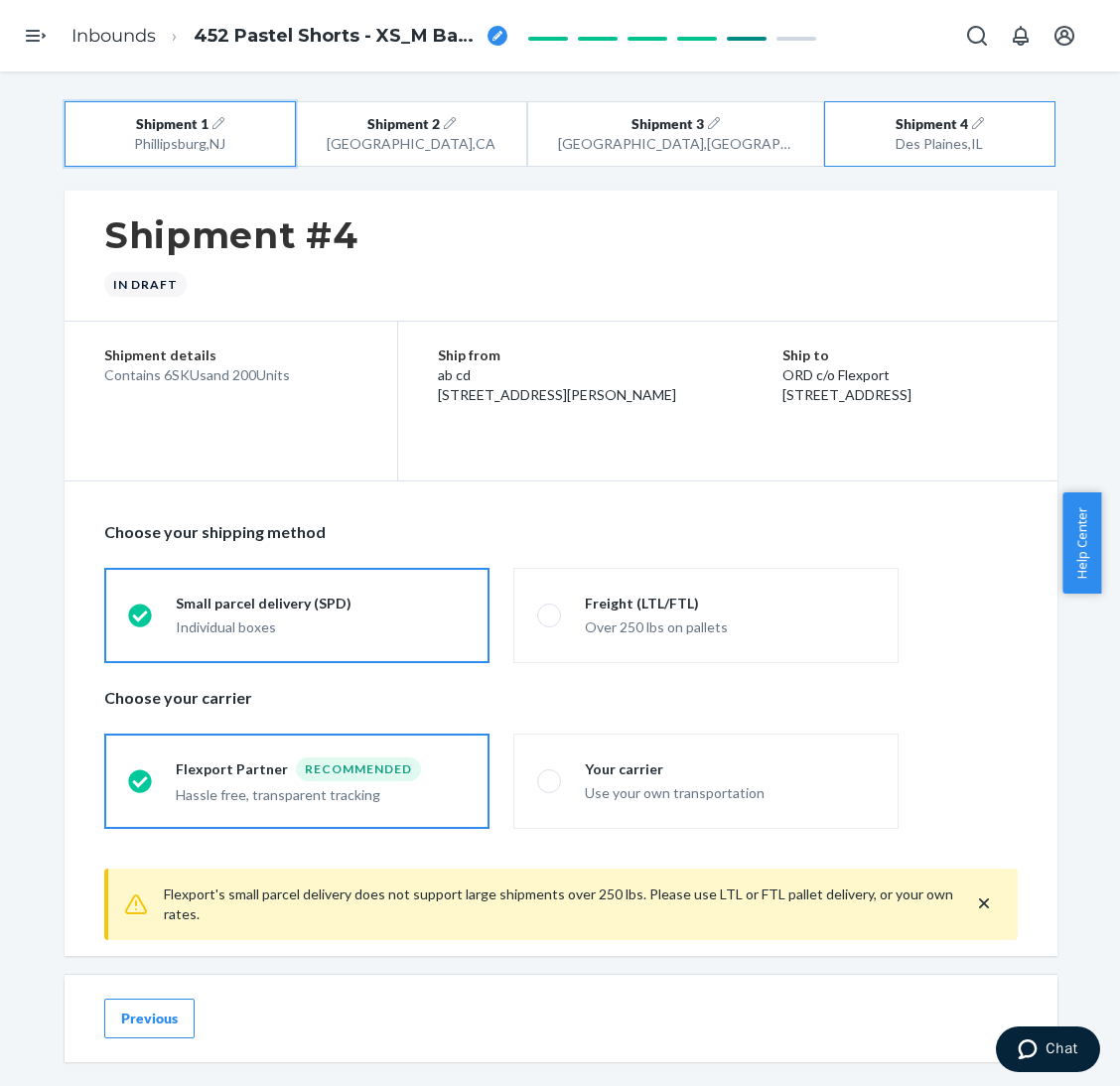 click on "Phillipsburg ,  NJ" at bounding box center [180, 144] 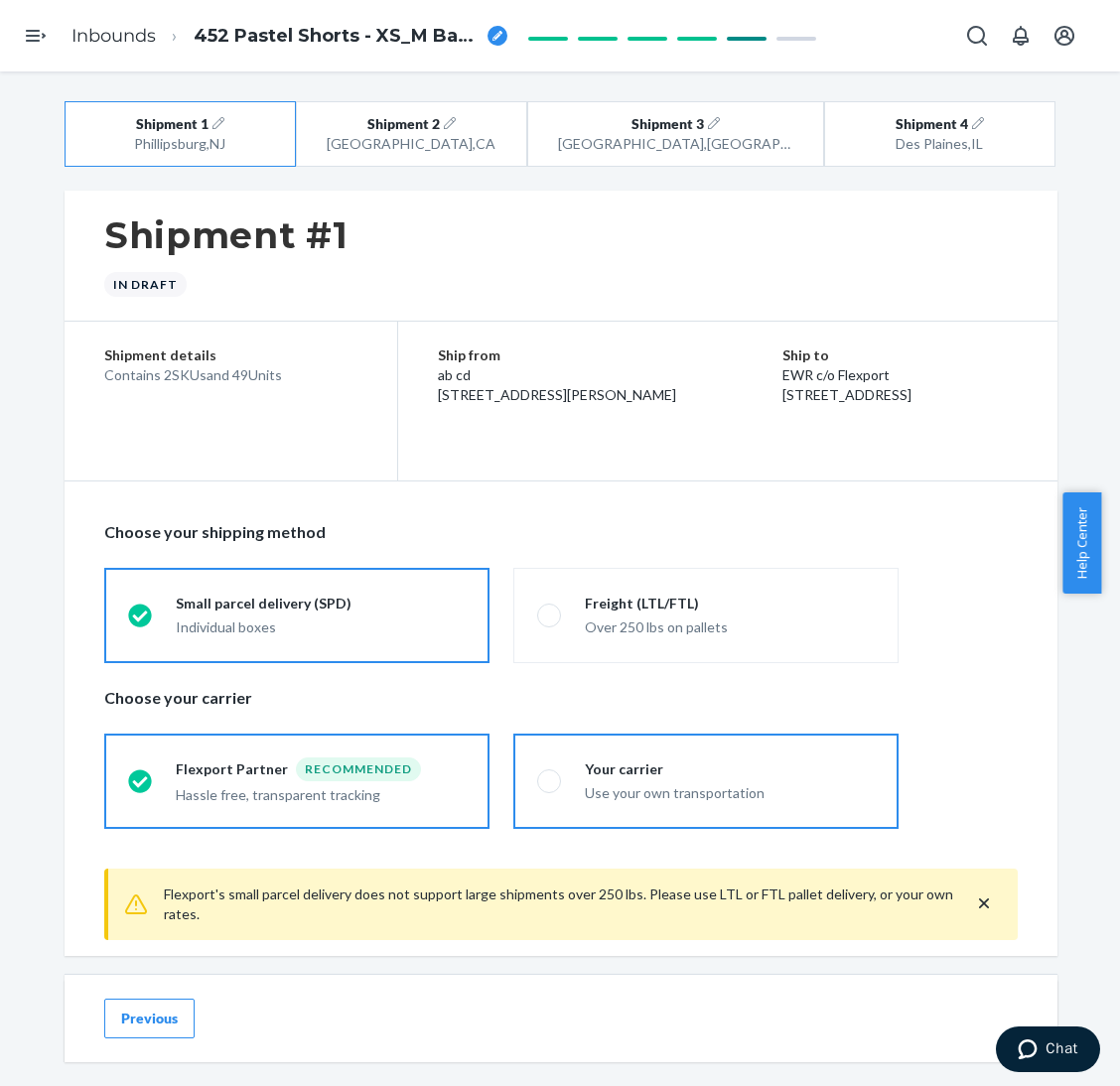 click on "Your carrier Use your own transportation" at bounding box center (706, 781) 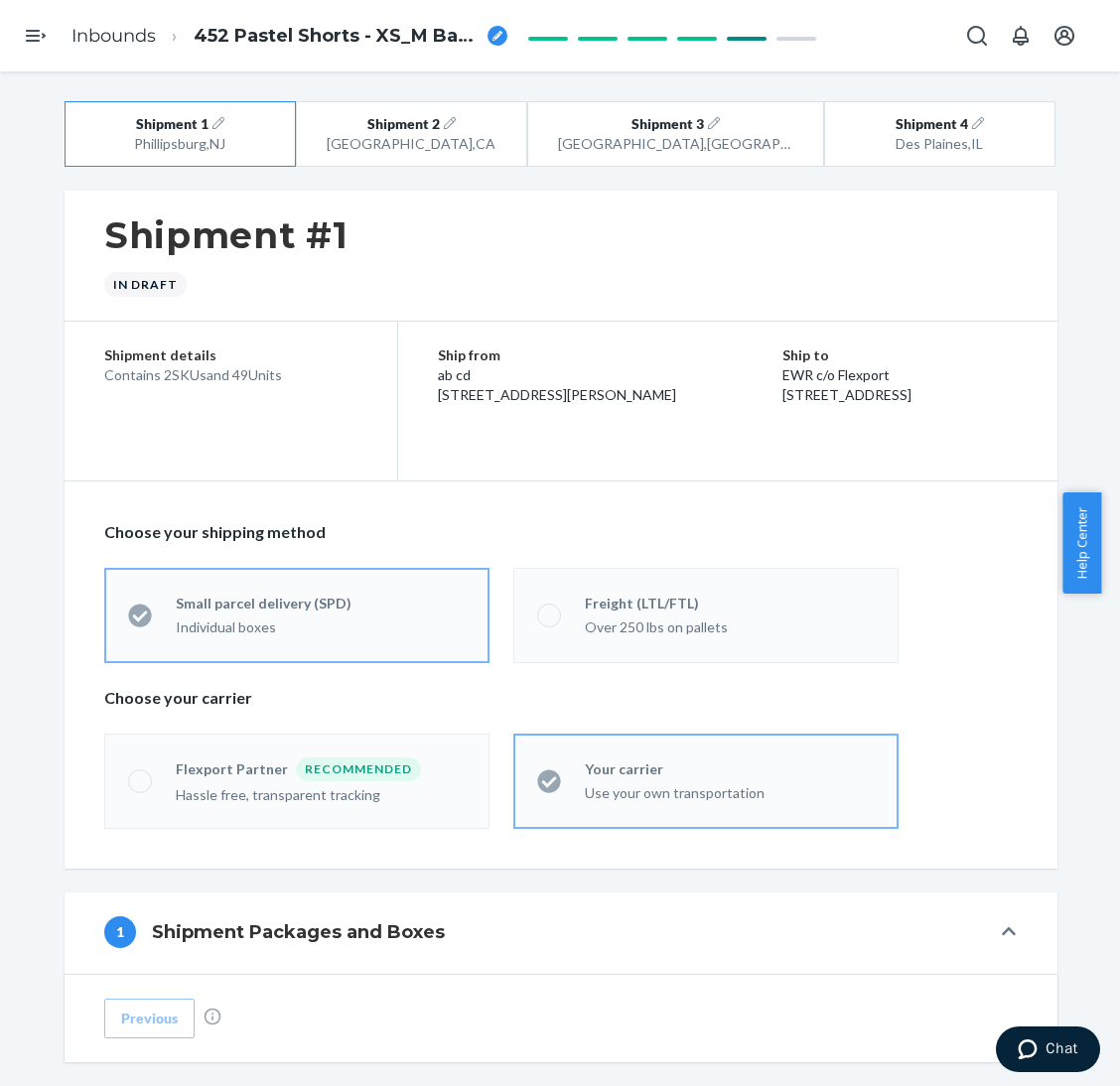 scroll, scrollTop: 744, scrollLeft: 0, axis: vertical 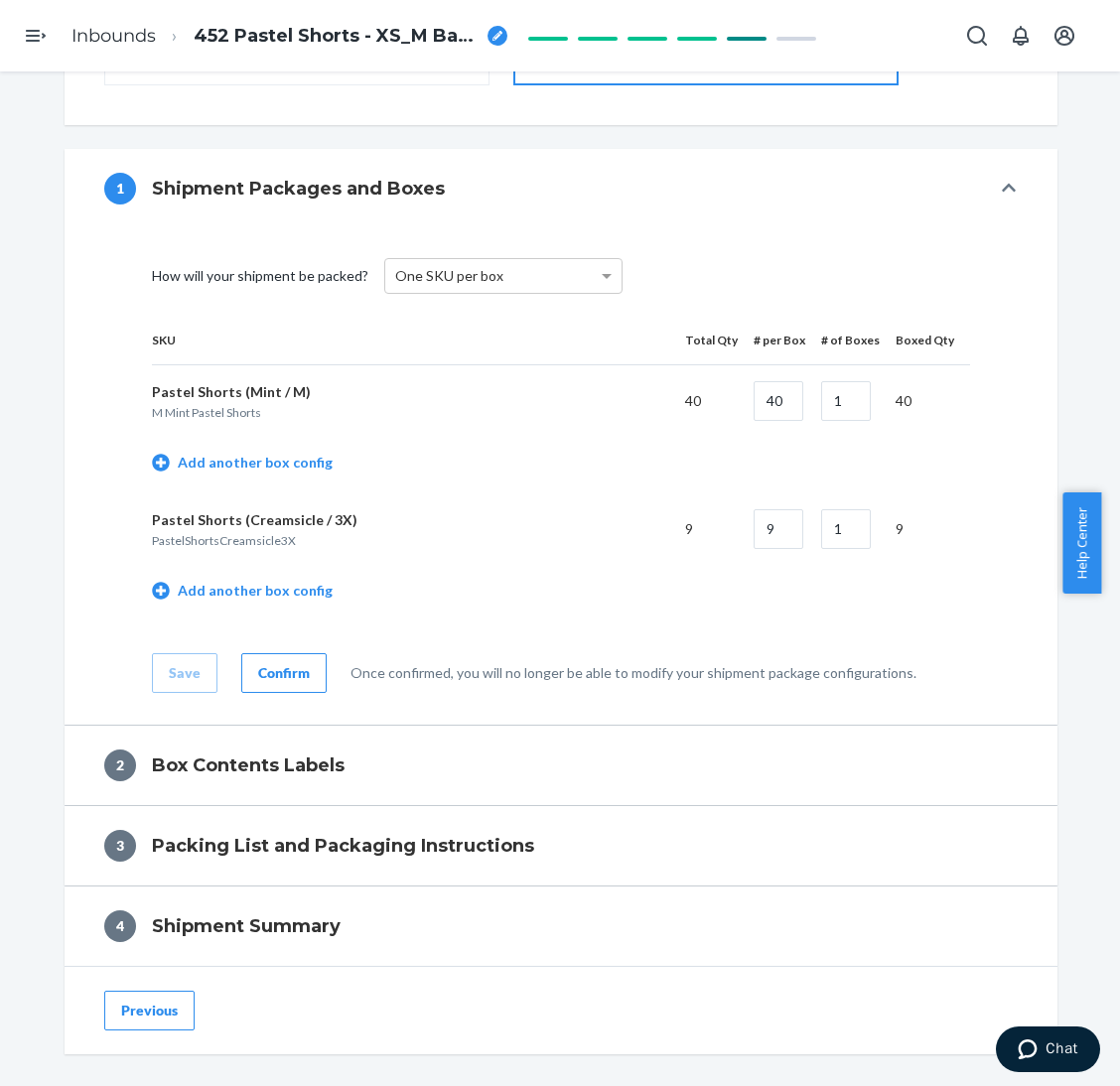 click on "Confirm" at bounding box center [284, 673] 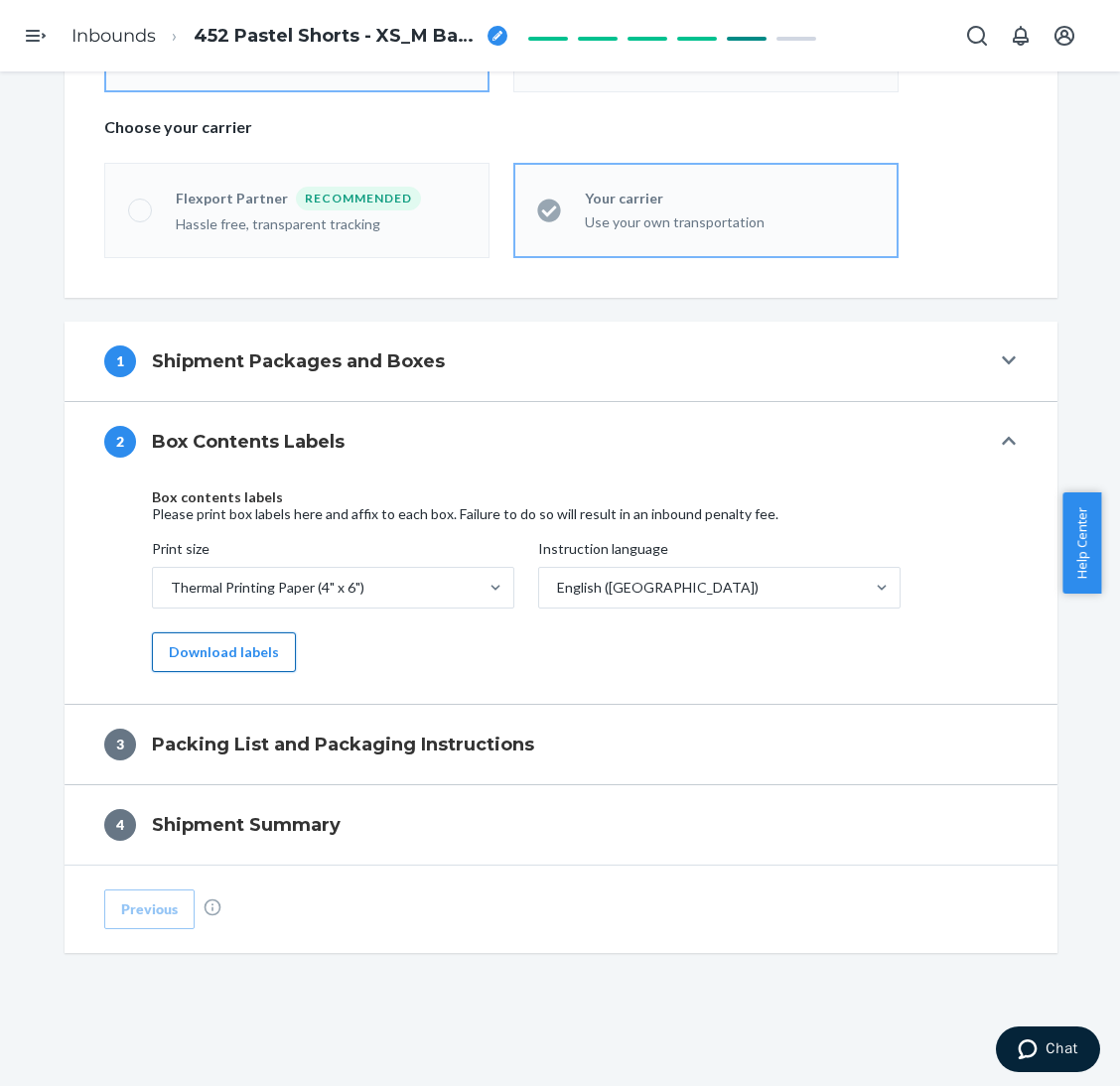click on "Download labels" at bounding box center [223, 652] 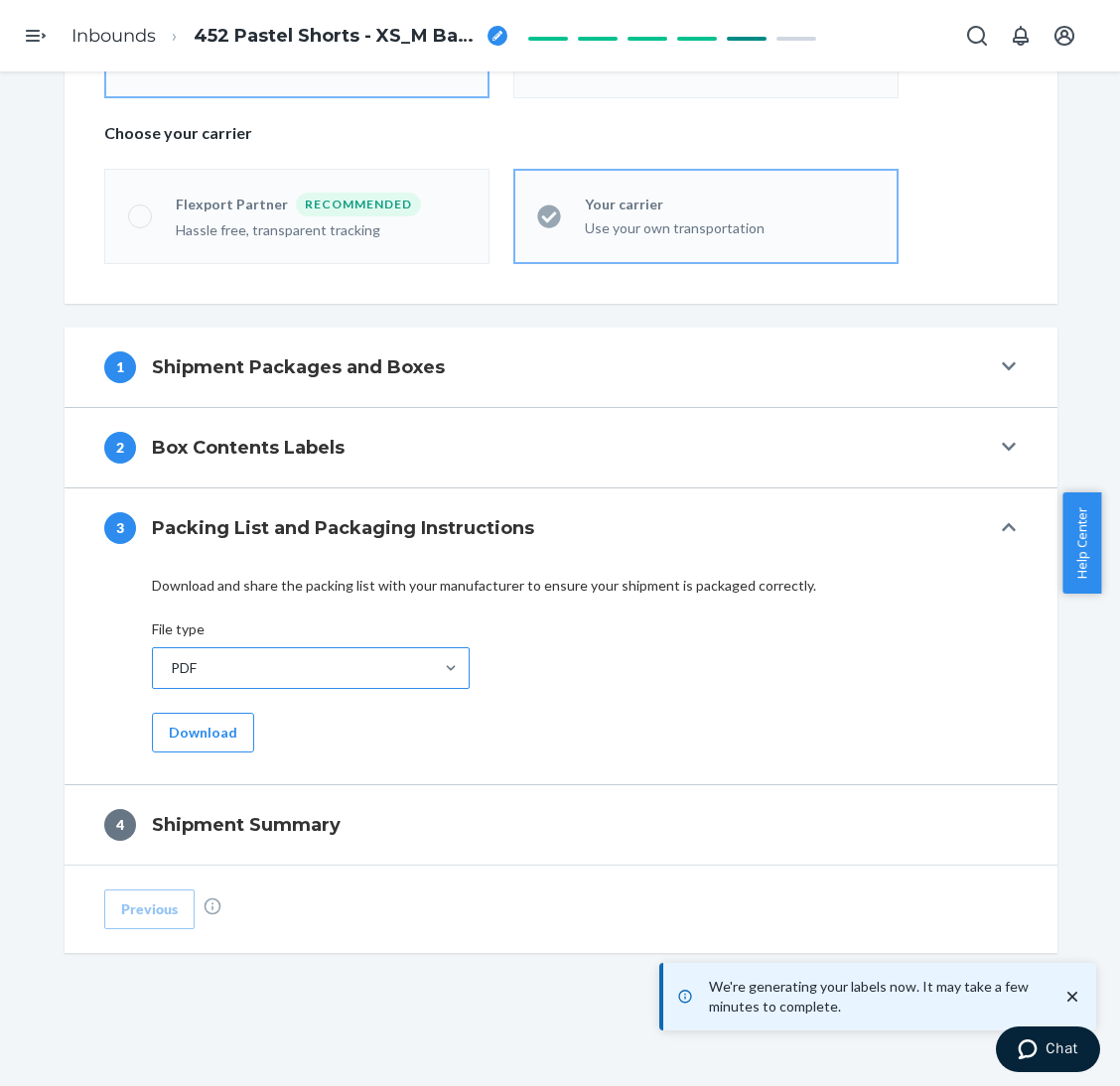 scroll, scrollTop: 567, scrollLeft: 0, axis: vertical 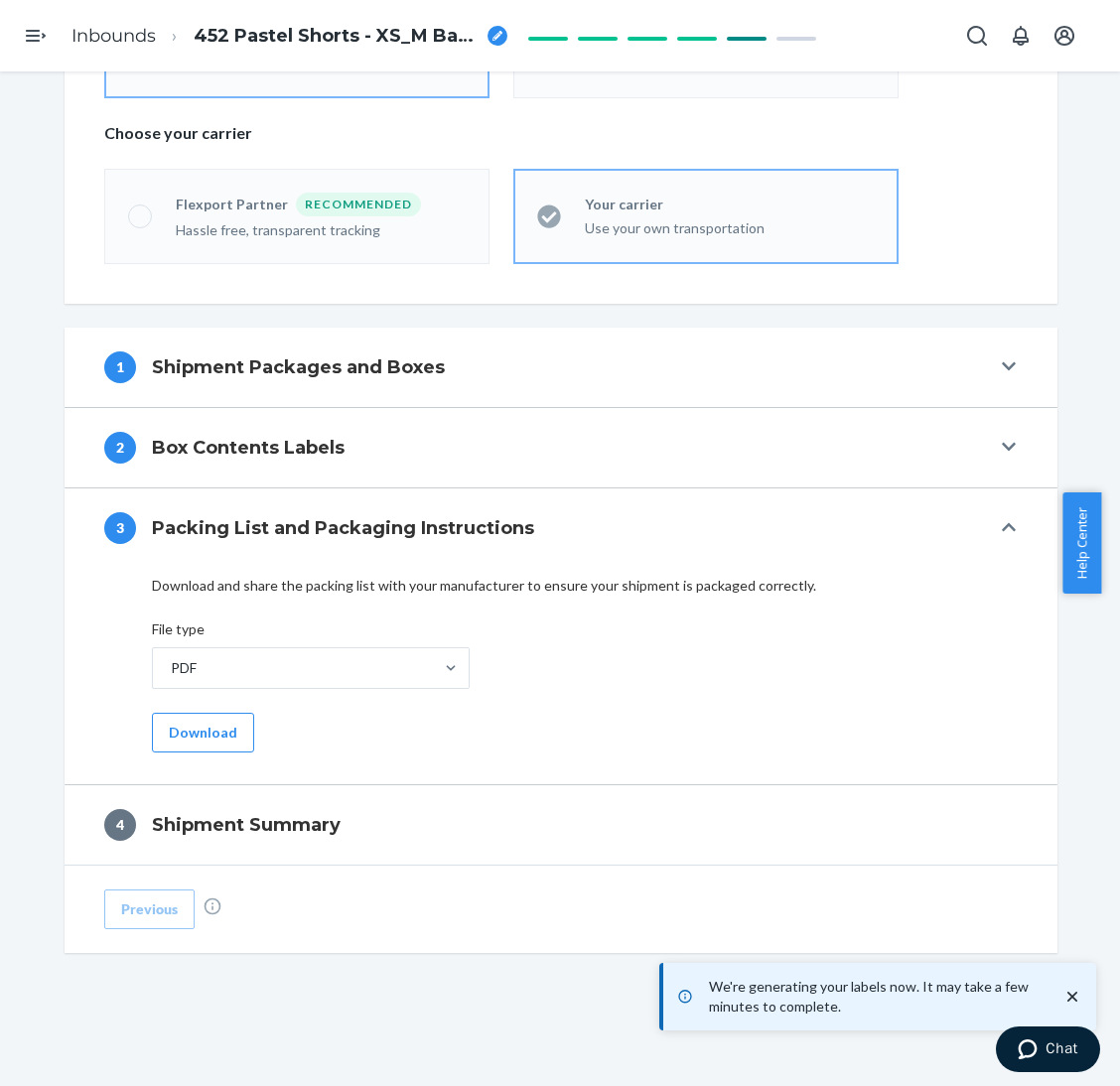 drag, startPoint x: 193, startPoint y: 734, endPoint x: 386, endPoint y: 738, distance: 193.04145 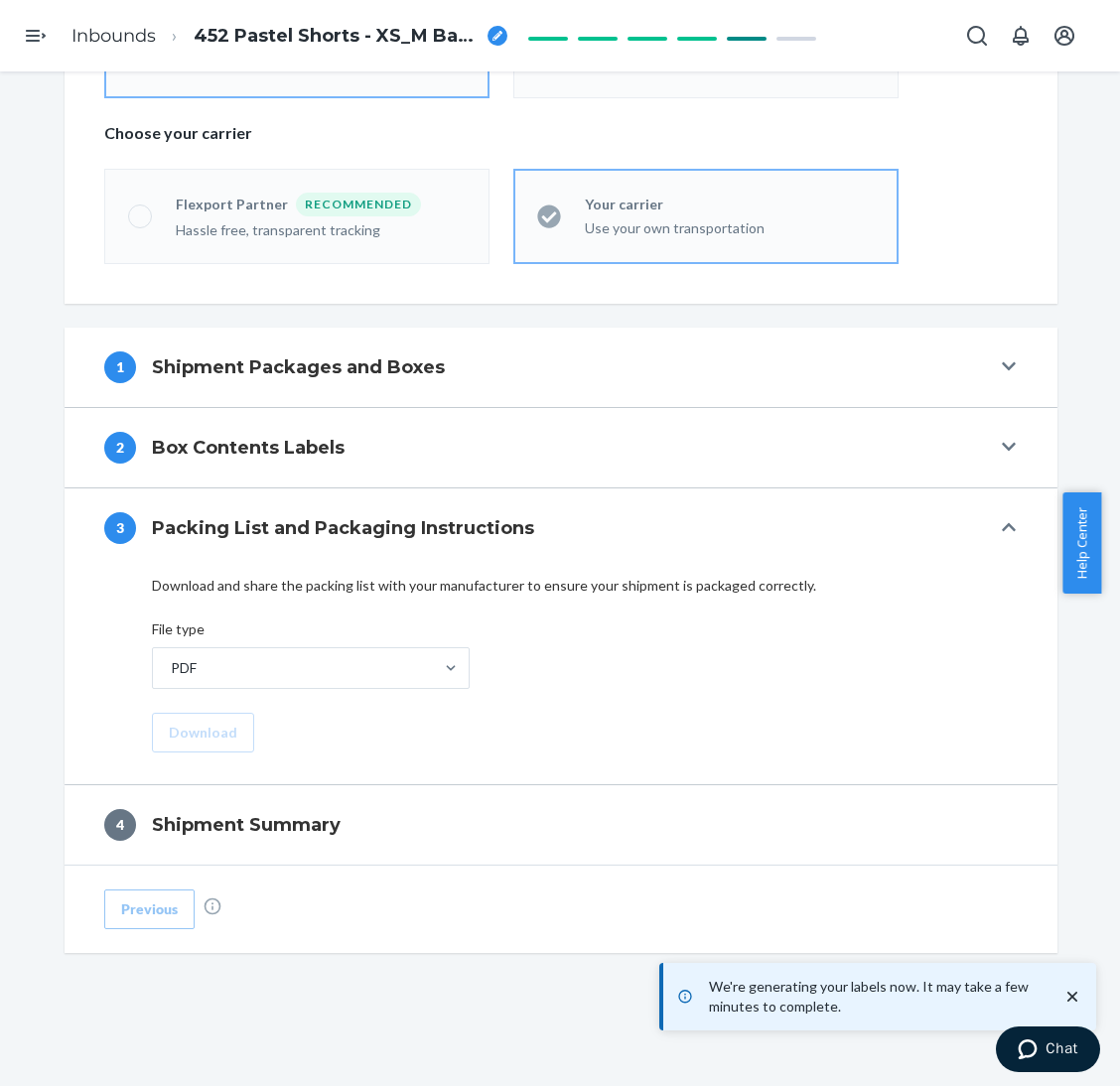 scroll, scrollTop: 492, scrollLeft: 0, axis: vertical 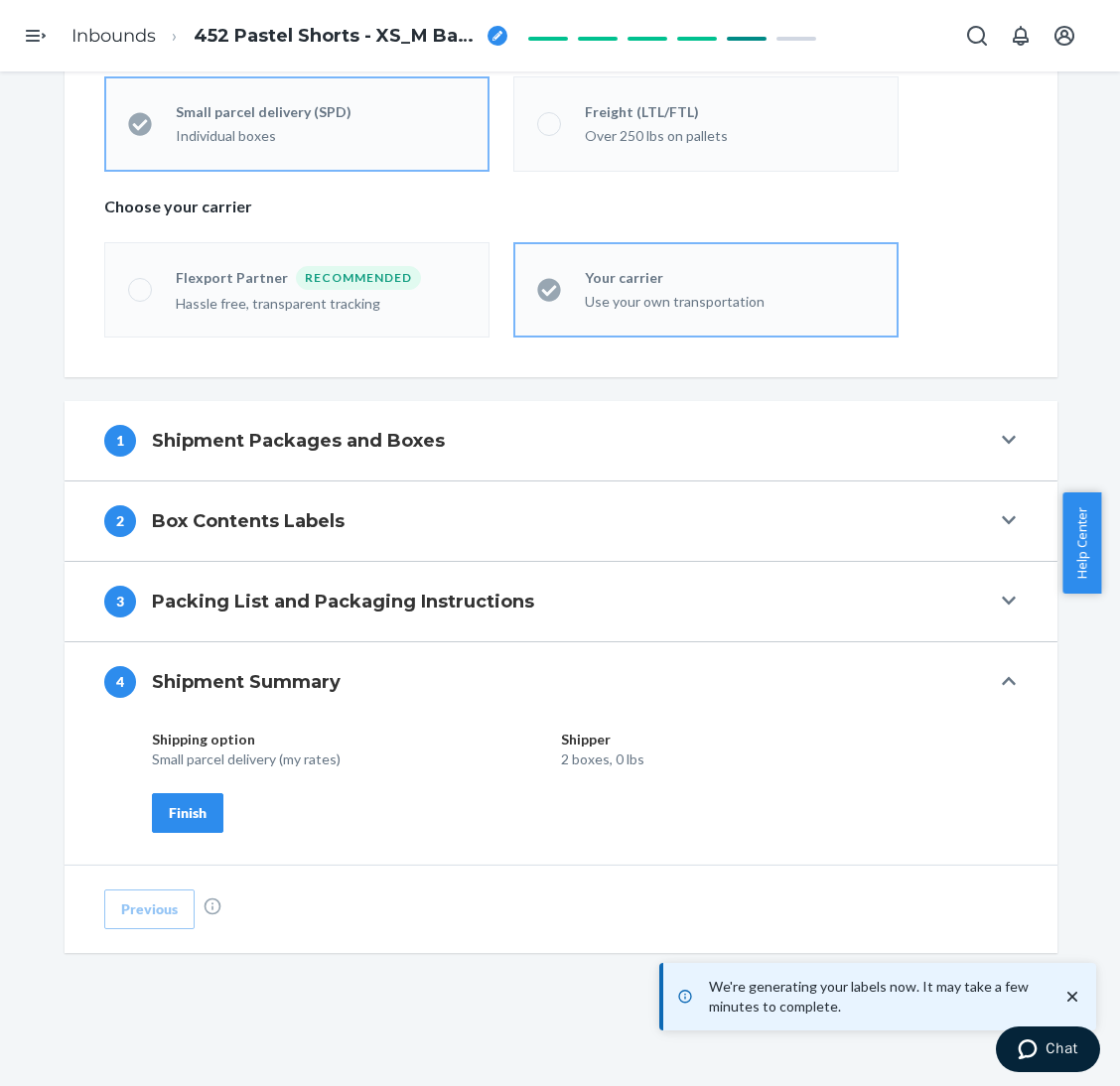 click on "Finish" at bounding box center (188, 813) 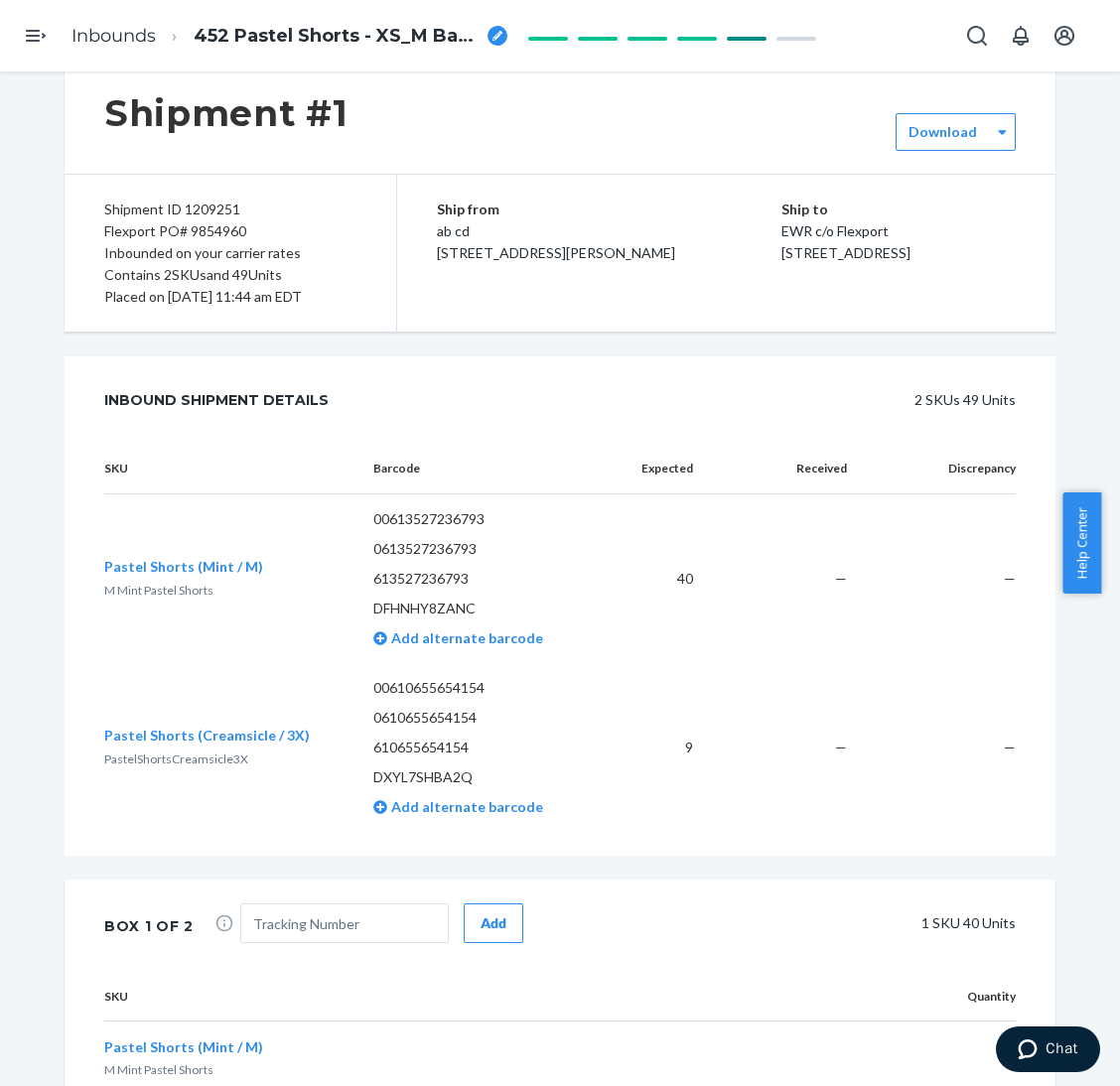 scroll, scrollTop: 0, scrollLeft: 0, axis: both 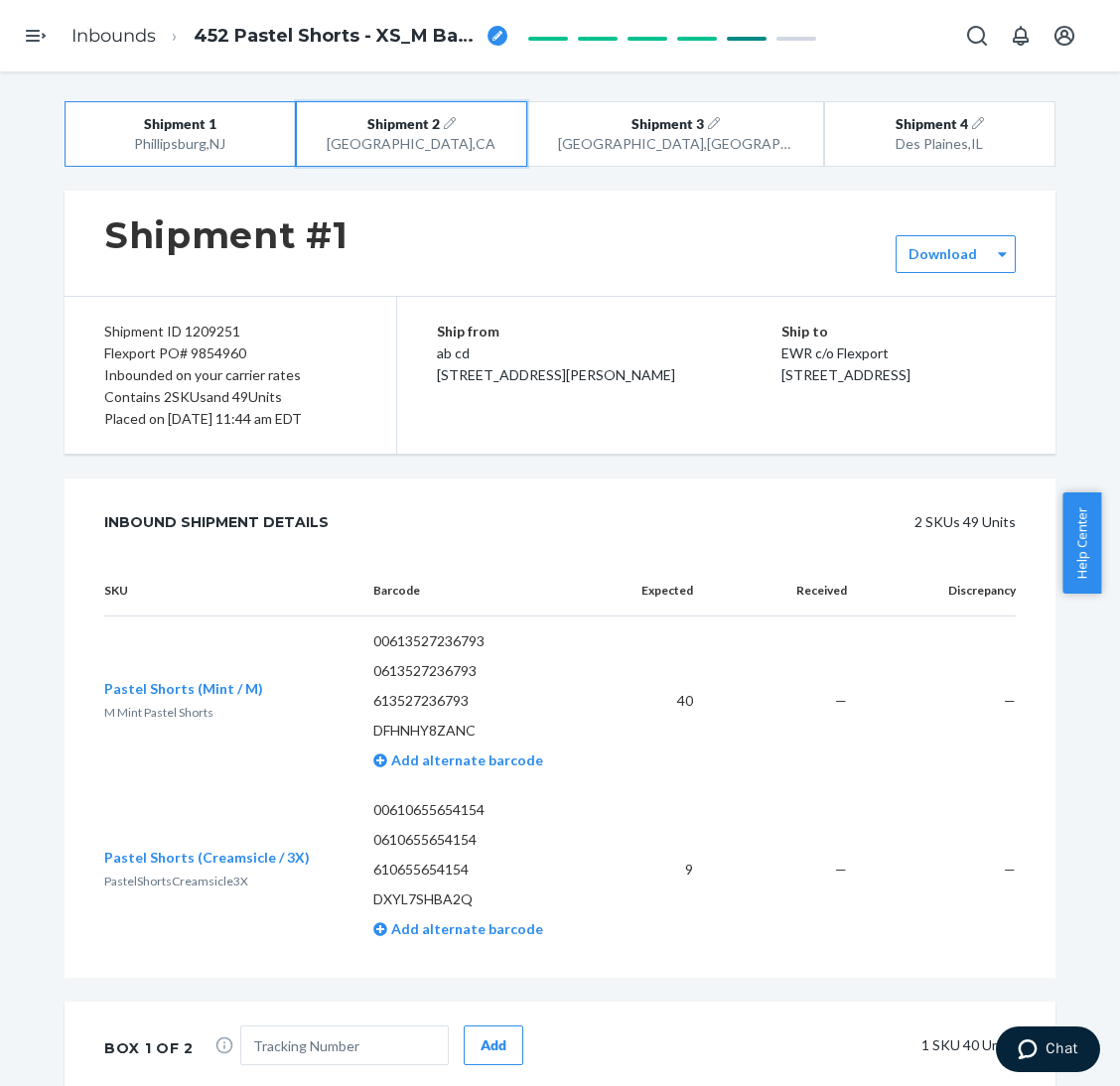 click on "Shipment 2 San Bernardino ,  CA" at bounding box center (411, 134) 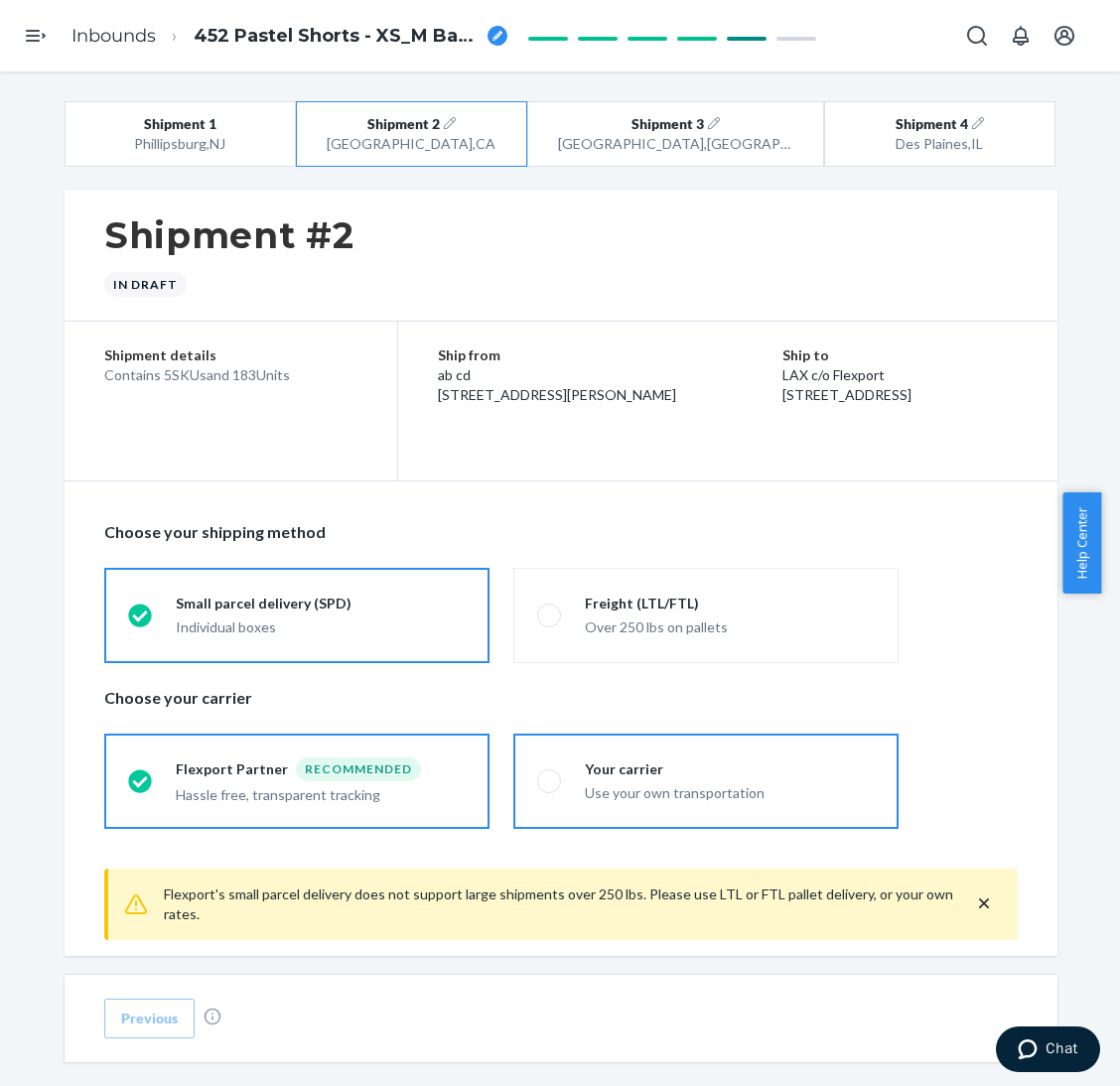 click on "Your carrier Use your own transportation" at bounding box center [706, 781] 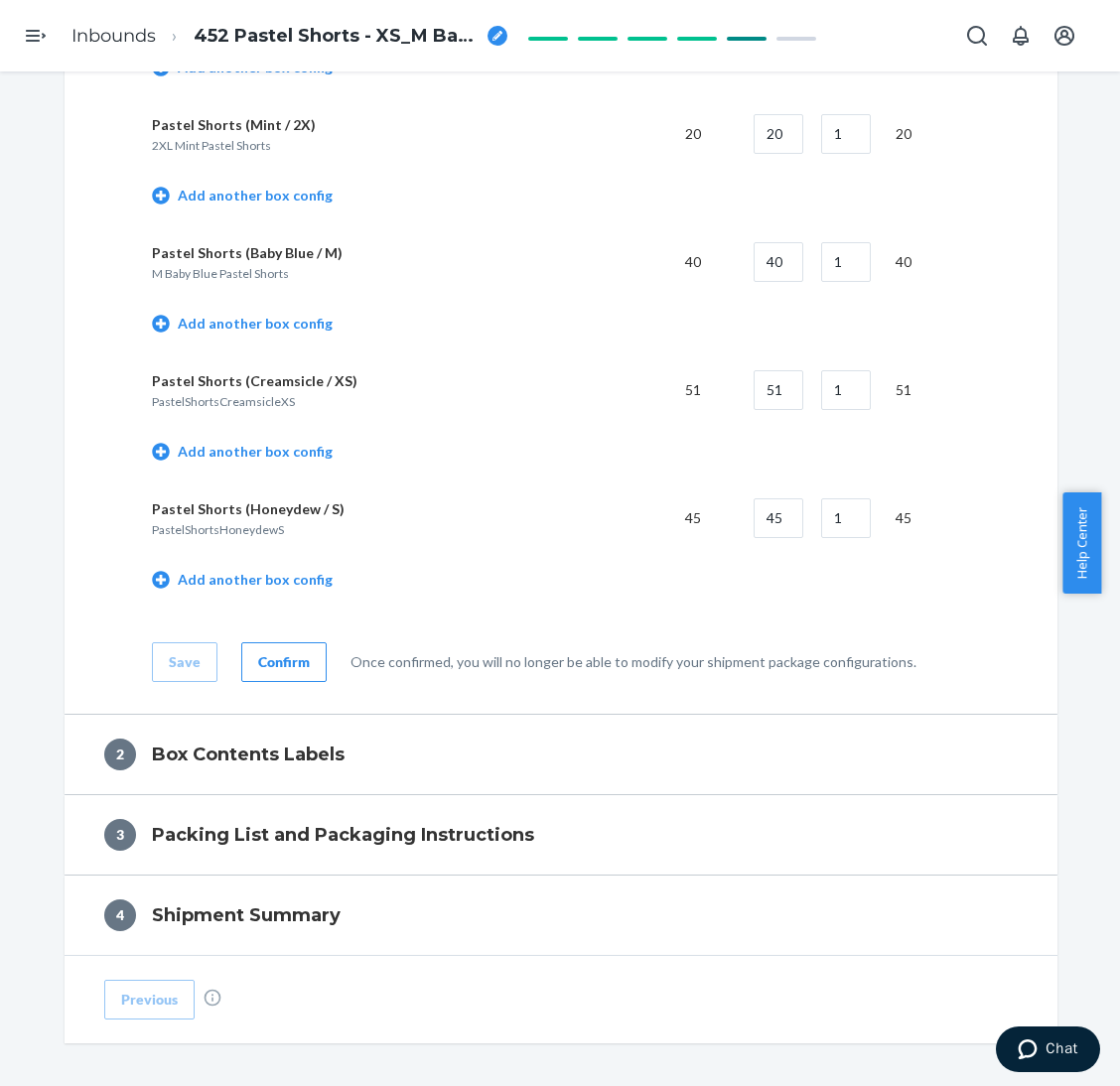 scroll, scrollTop: 1191, scrollLeft: 0, axis: vertical 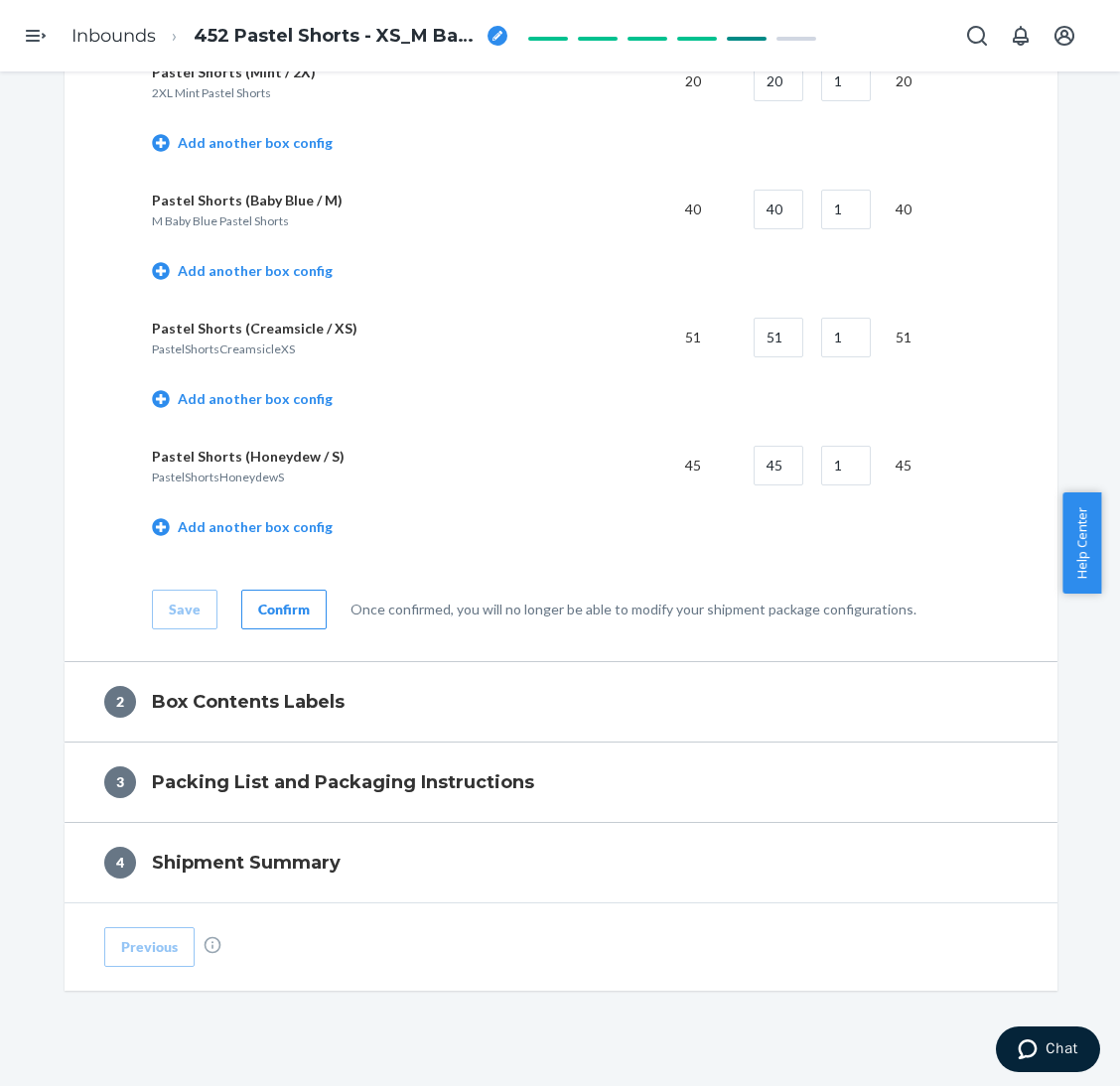 click on "Confirm" at bounding box center (284, 610) 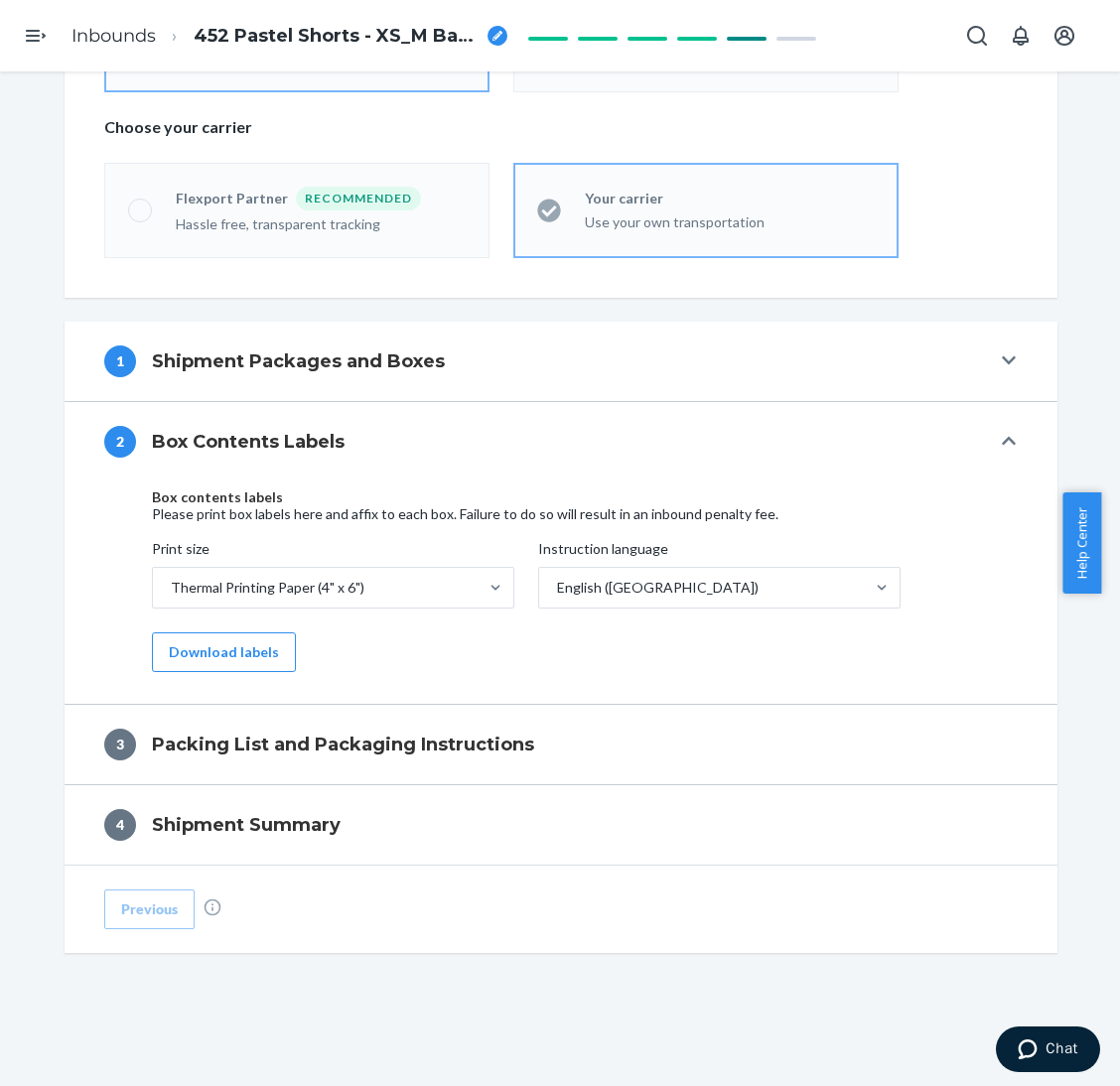scroll, scrollTop: 573, scrollLeft: 0, axis: vertical 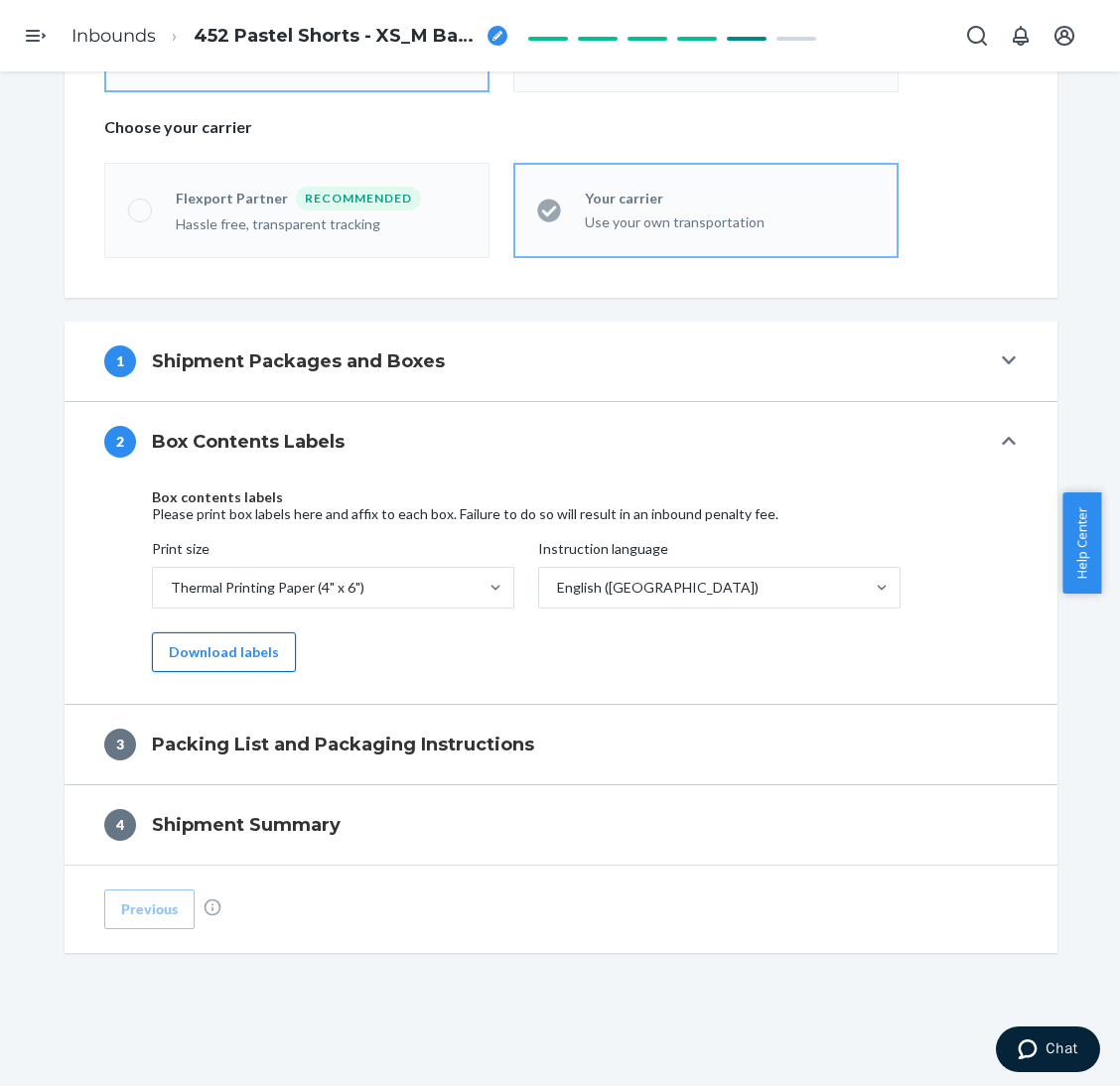 click on "Download labels" at bounding box center (223, 652) 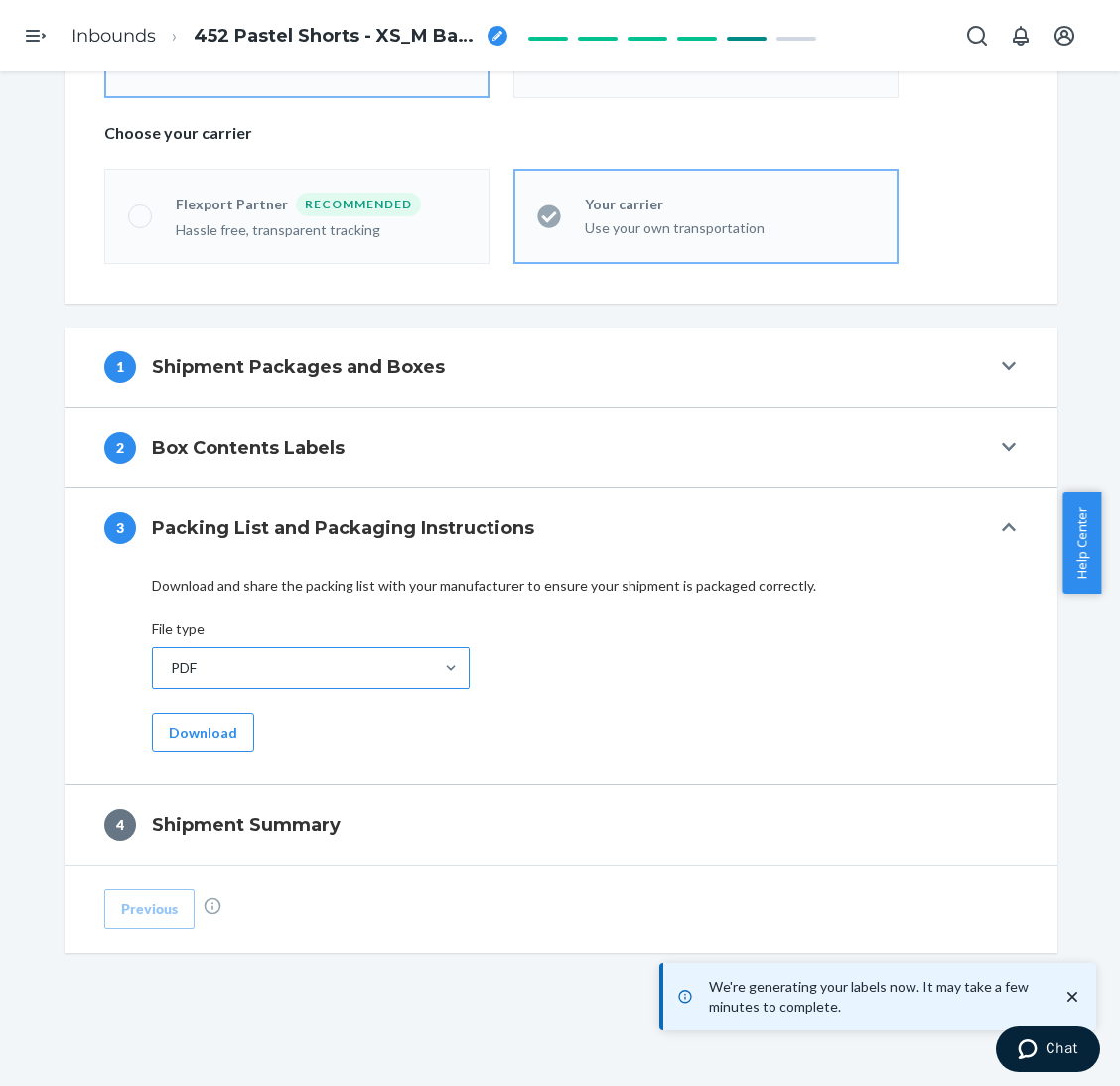 scroll, scrollTop: 567, scrollLeft: 0, axis: vertical 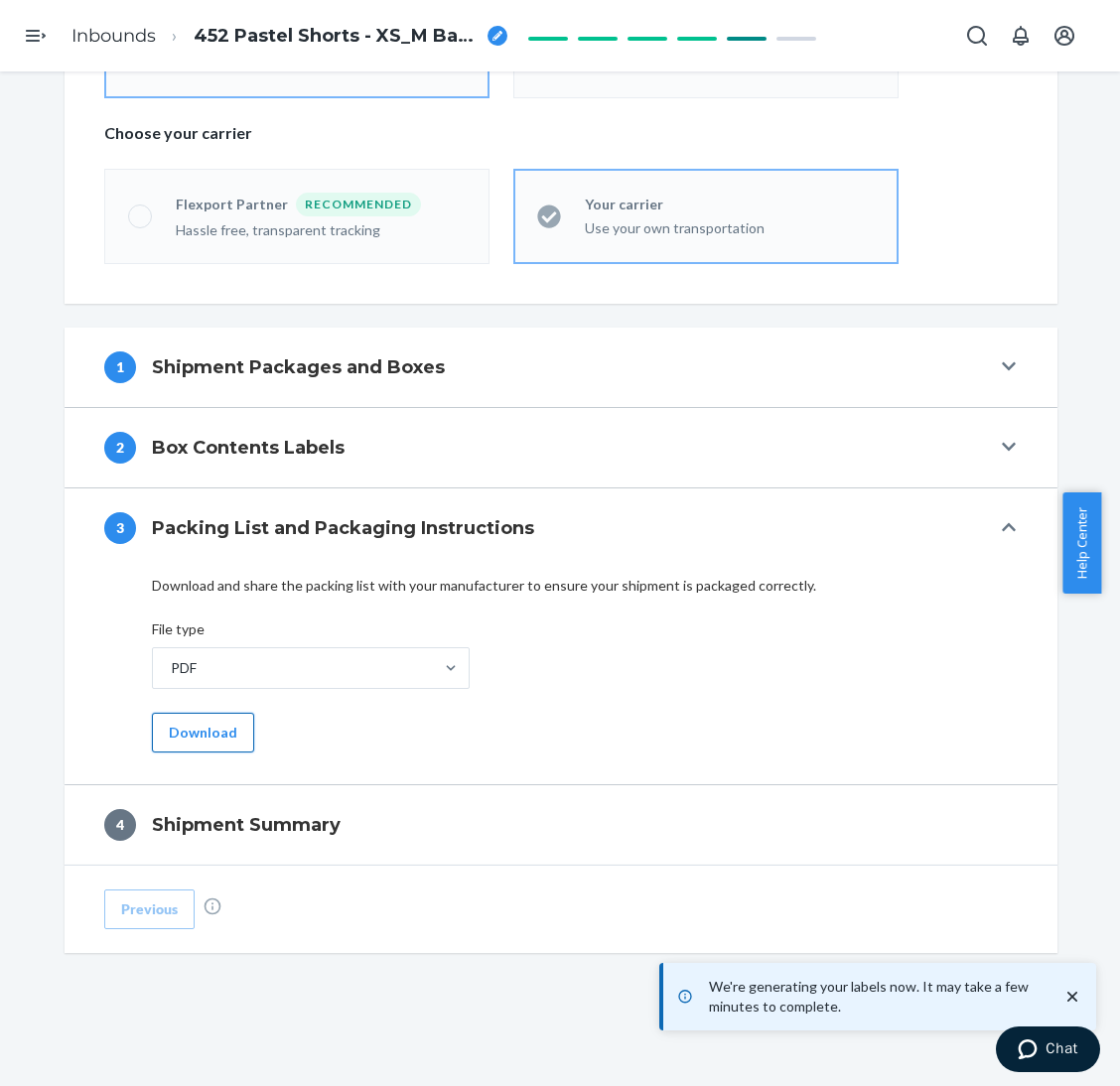 click on "Download" at bounding box center (203, 733) 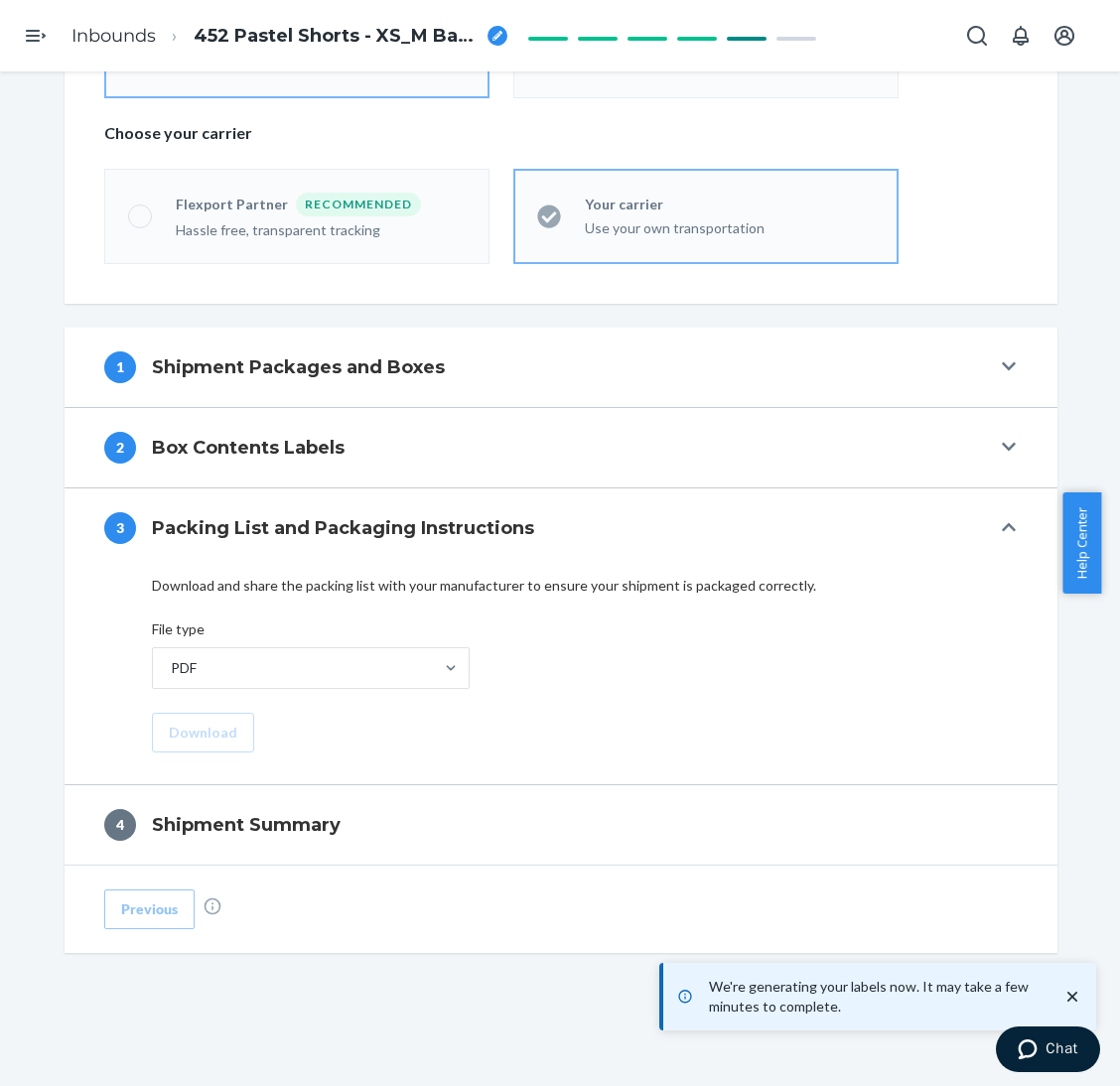 scroll, scrollTop: 492, scrollLeft: 0, axis: vertical 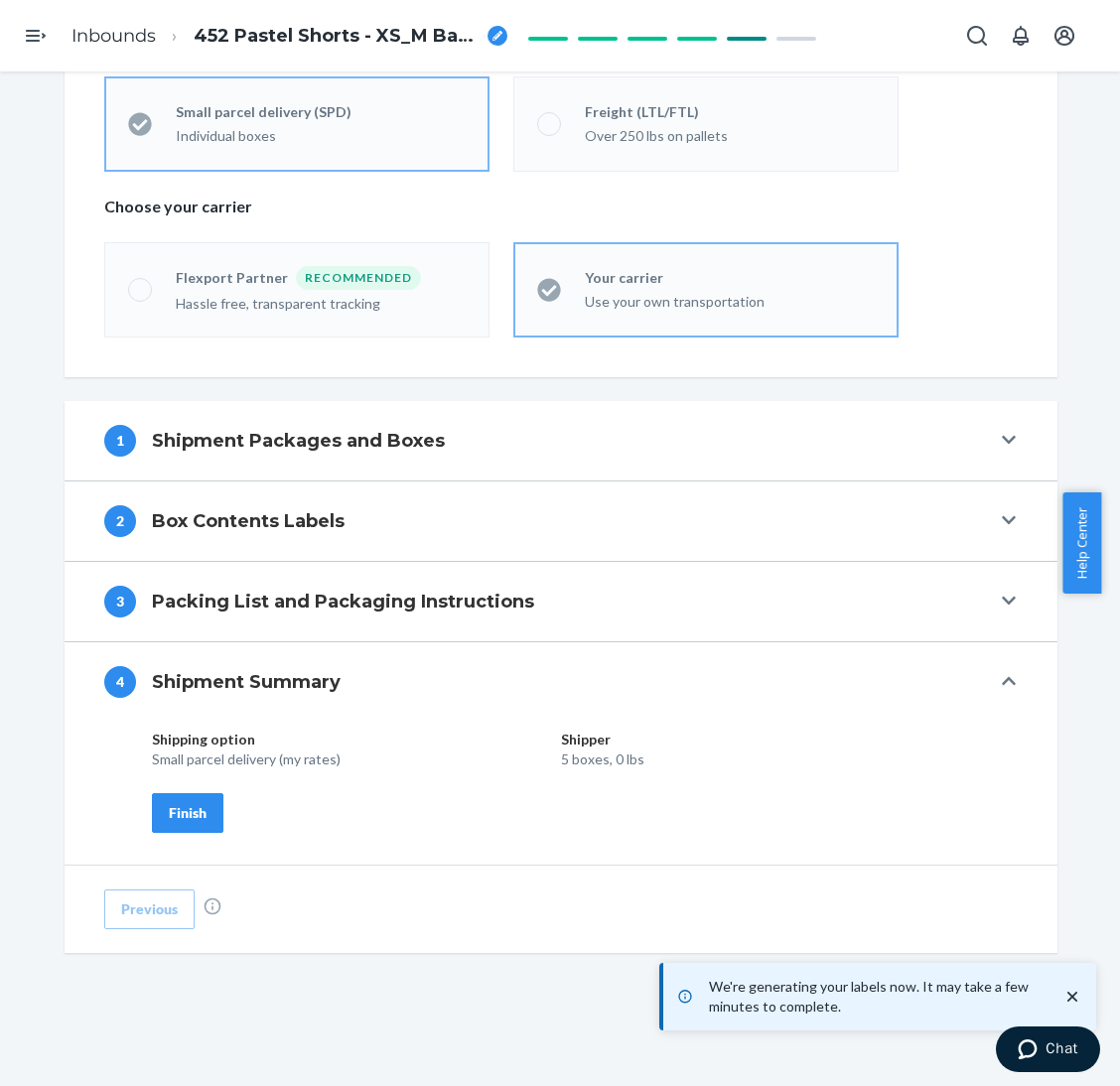 click on "Finish" at bounding box center [188, 813] 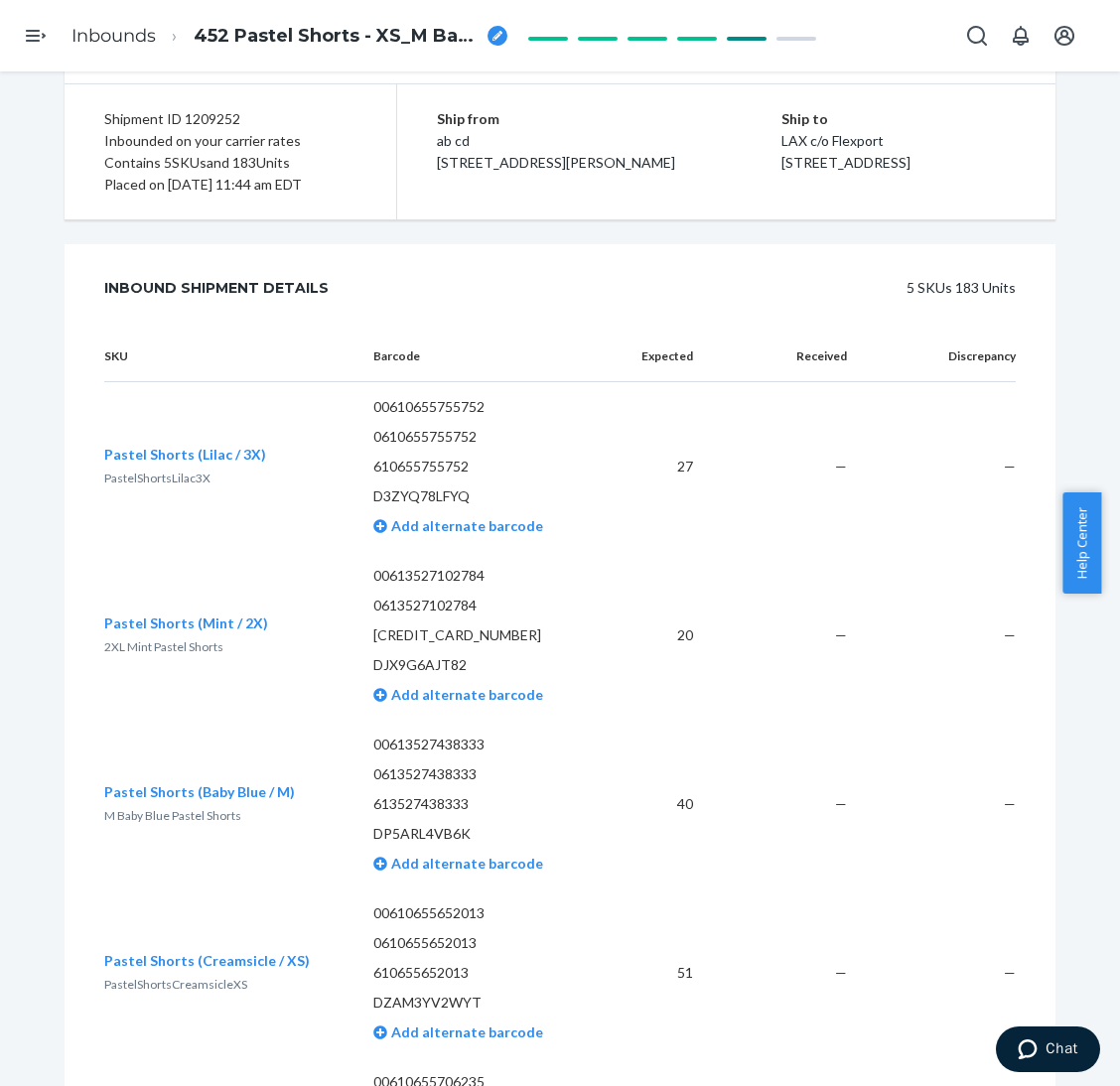 scroll, scrollTop: 0, scrollLeft: 0, axis: both 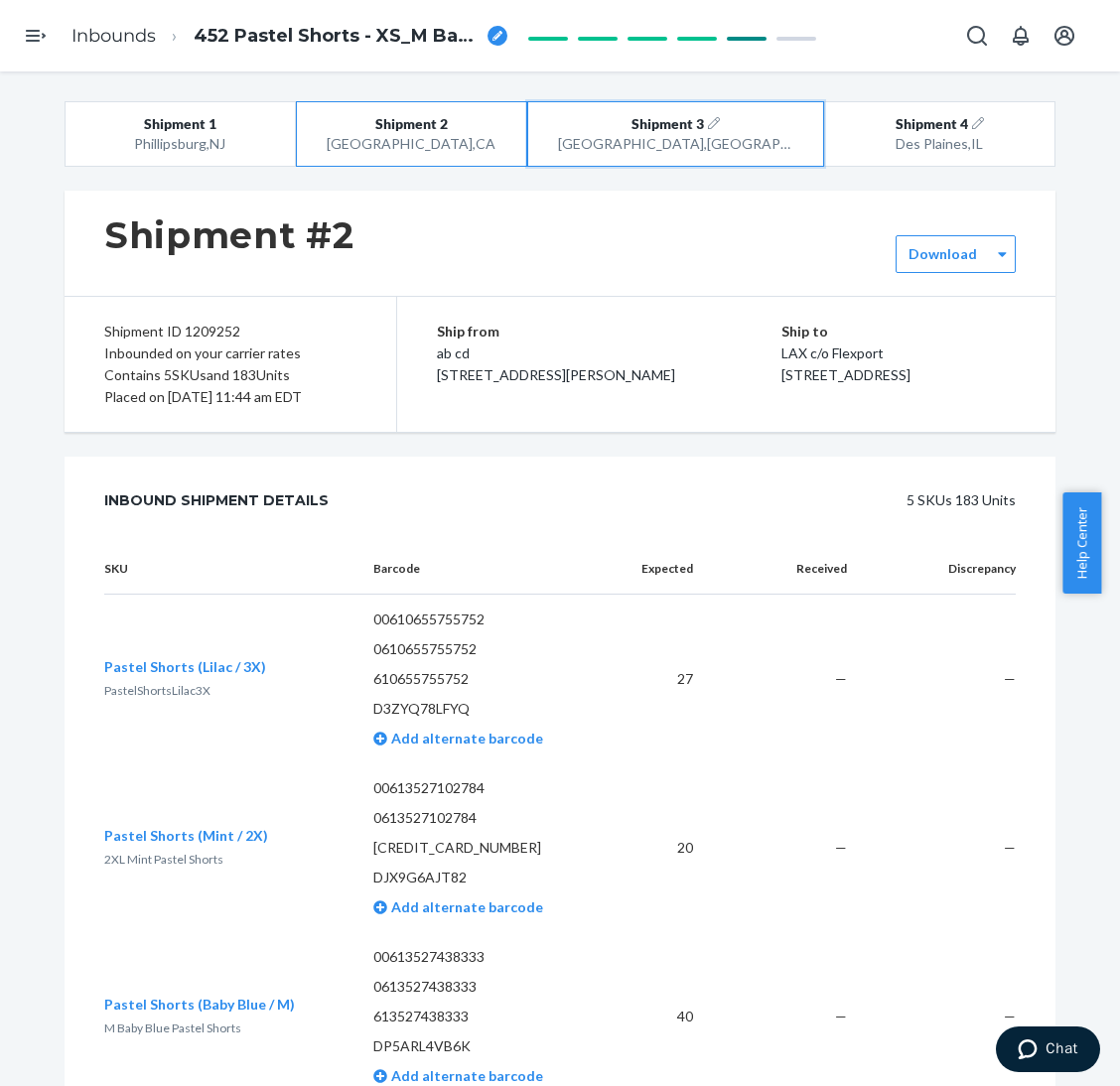 click on "Shipment 3 Lewisville ,  TX" at bounding box center [675, 134] 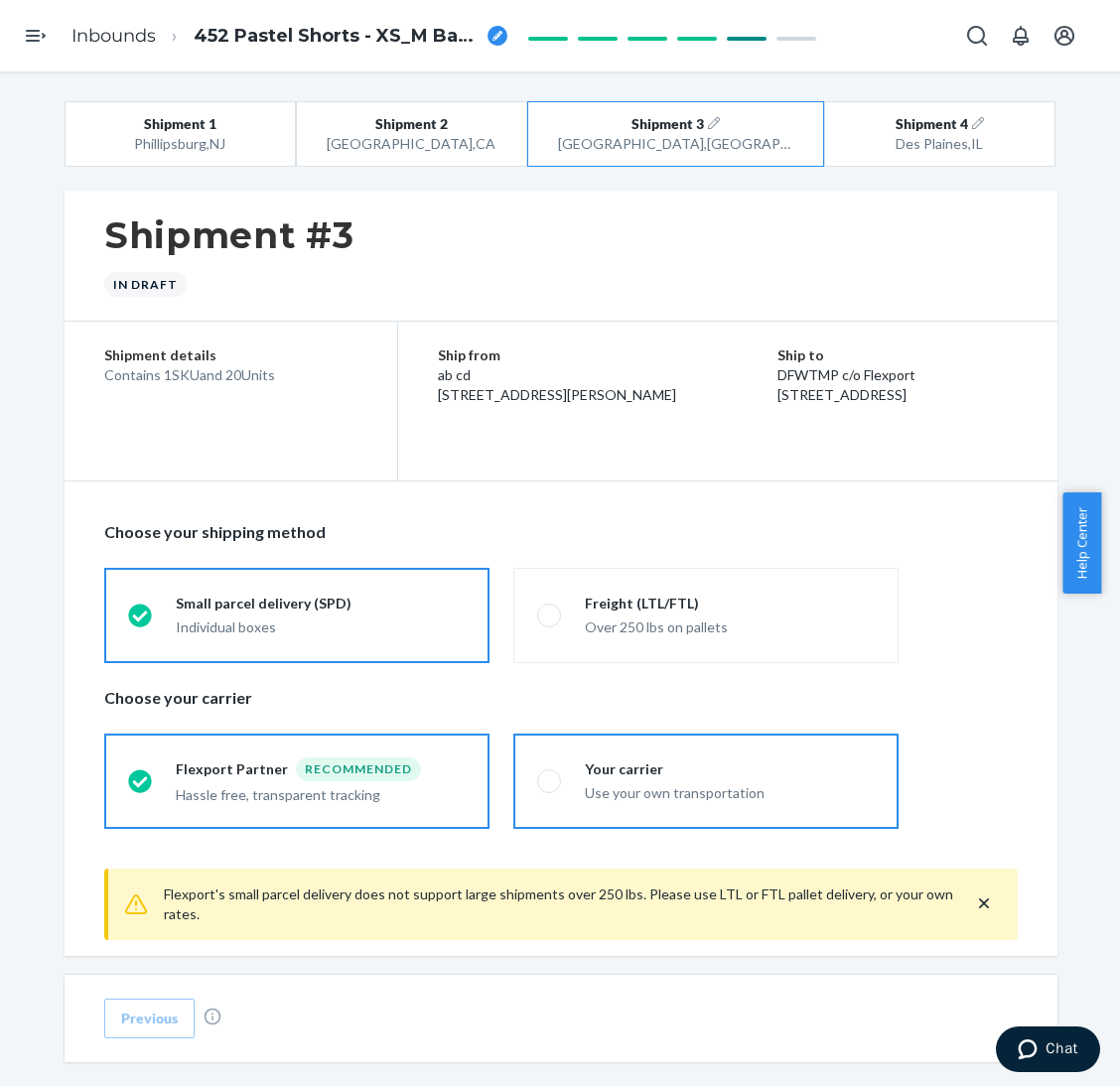 click on "Your carrier" at bounding box center [730, 769] 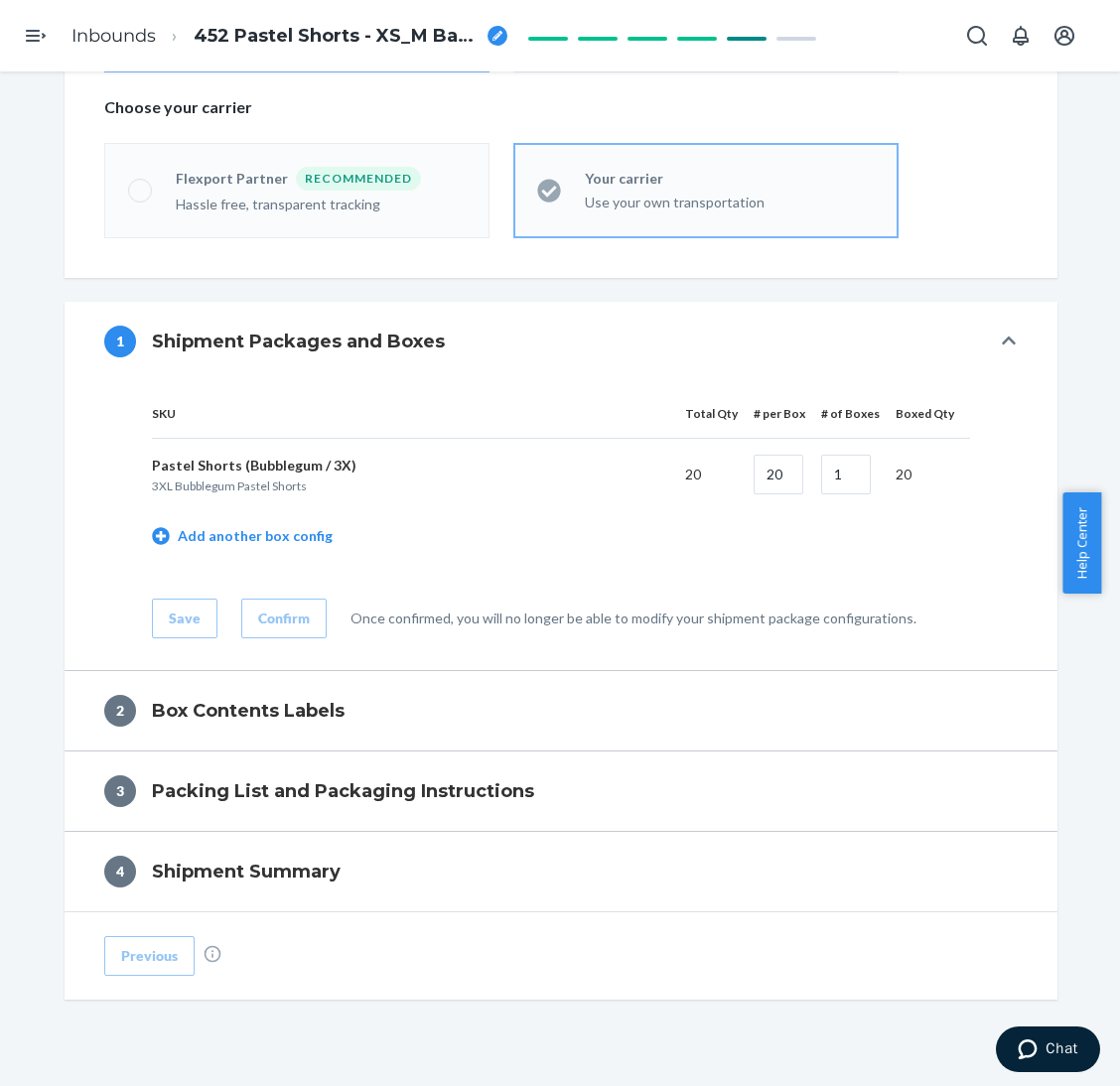 scroll, scrollTop: 596, scrollLeft: 0, axis: vertical 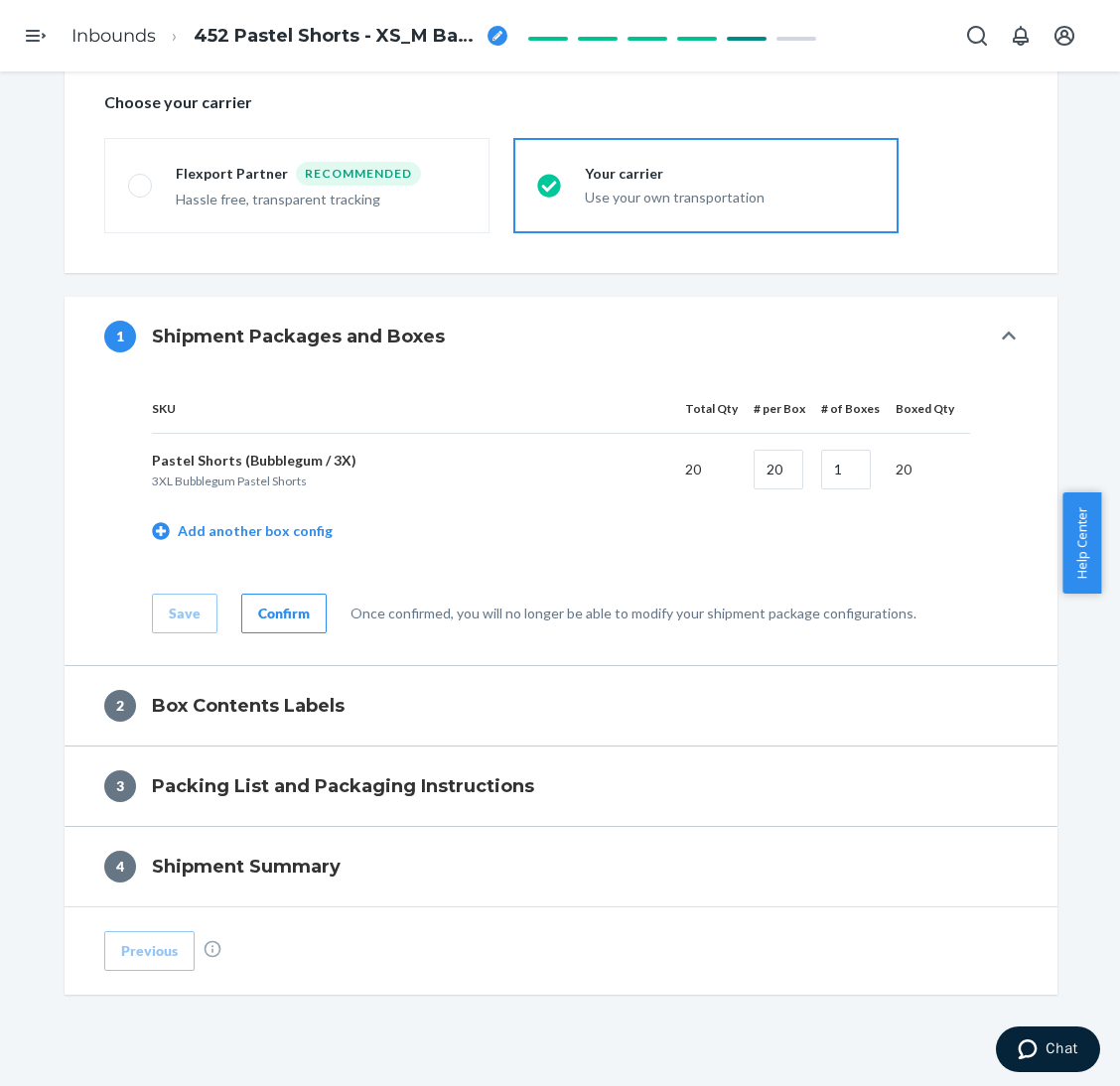 click on "Confirm" at bounding box center (284, 613) 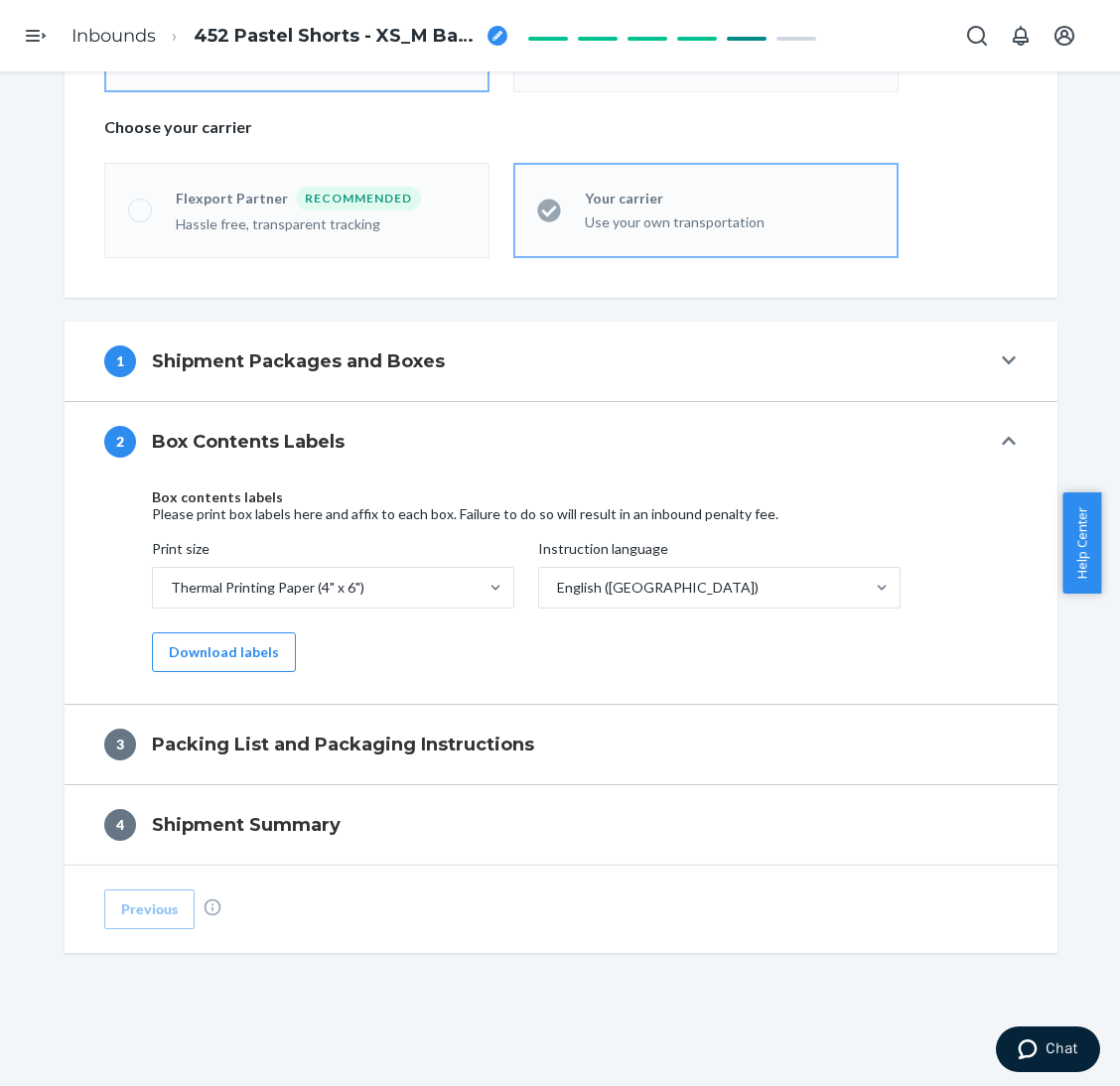 scroll, scrollTop: 573, scrollLeft: 0, axis: vertical 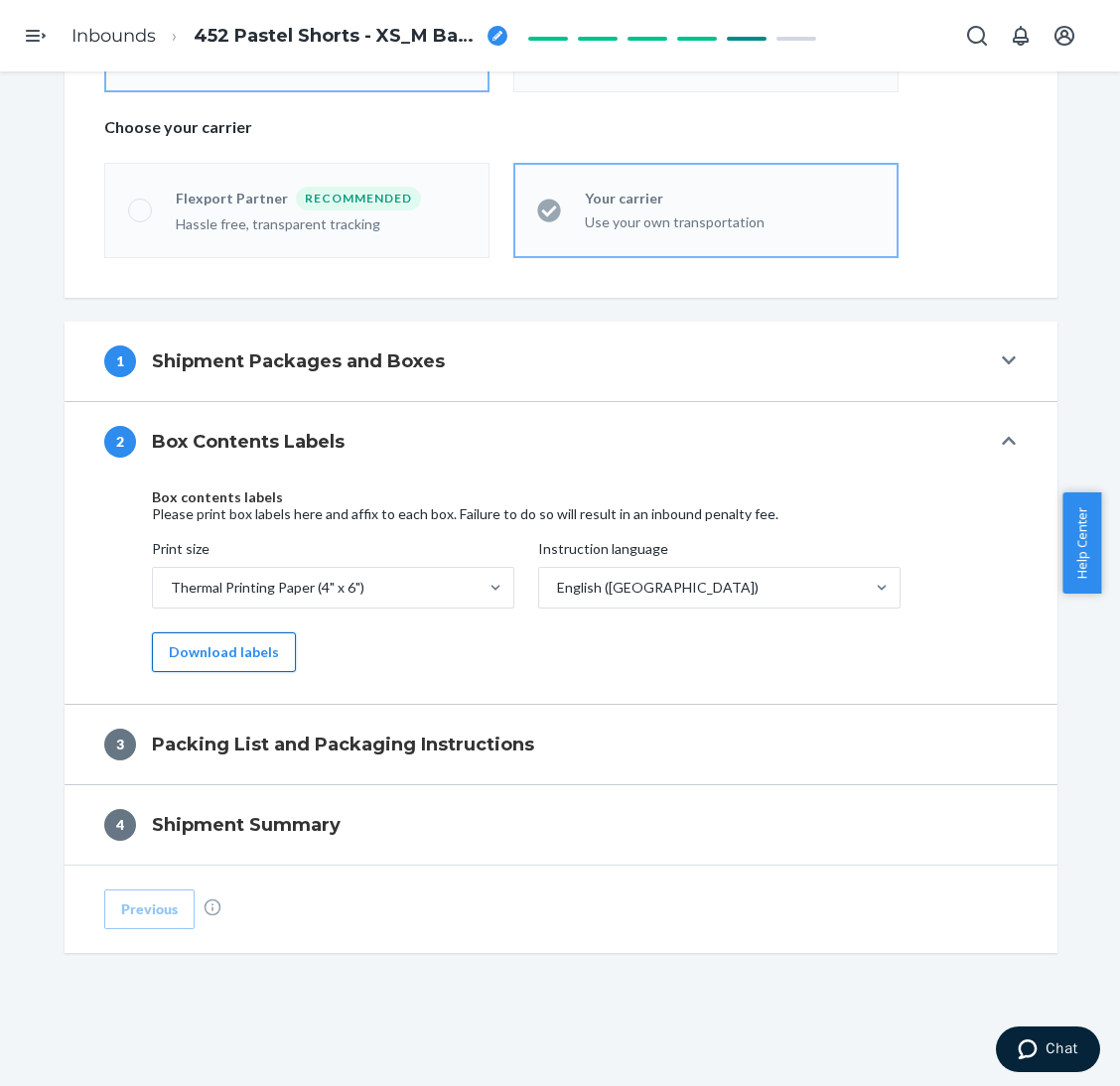 click on "Download labels" at bounding box center (223, 652) 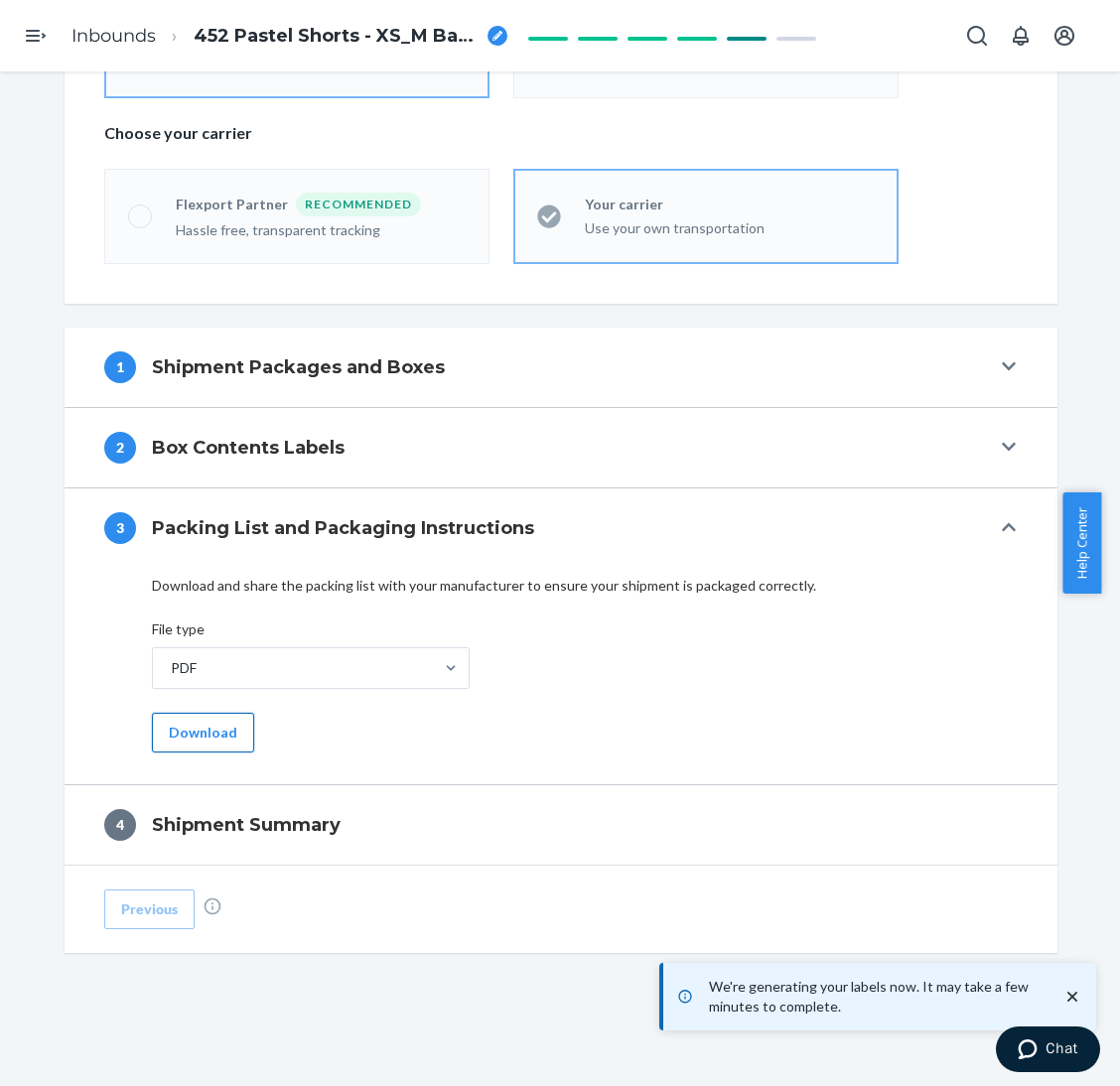 click on "Download" at bounding box center [203, 733] 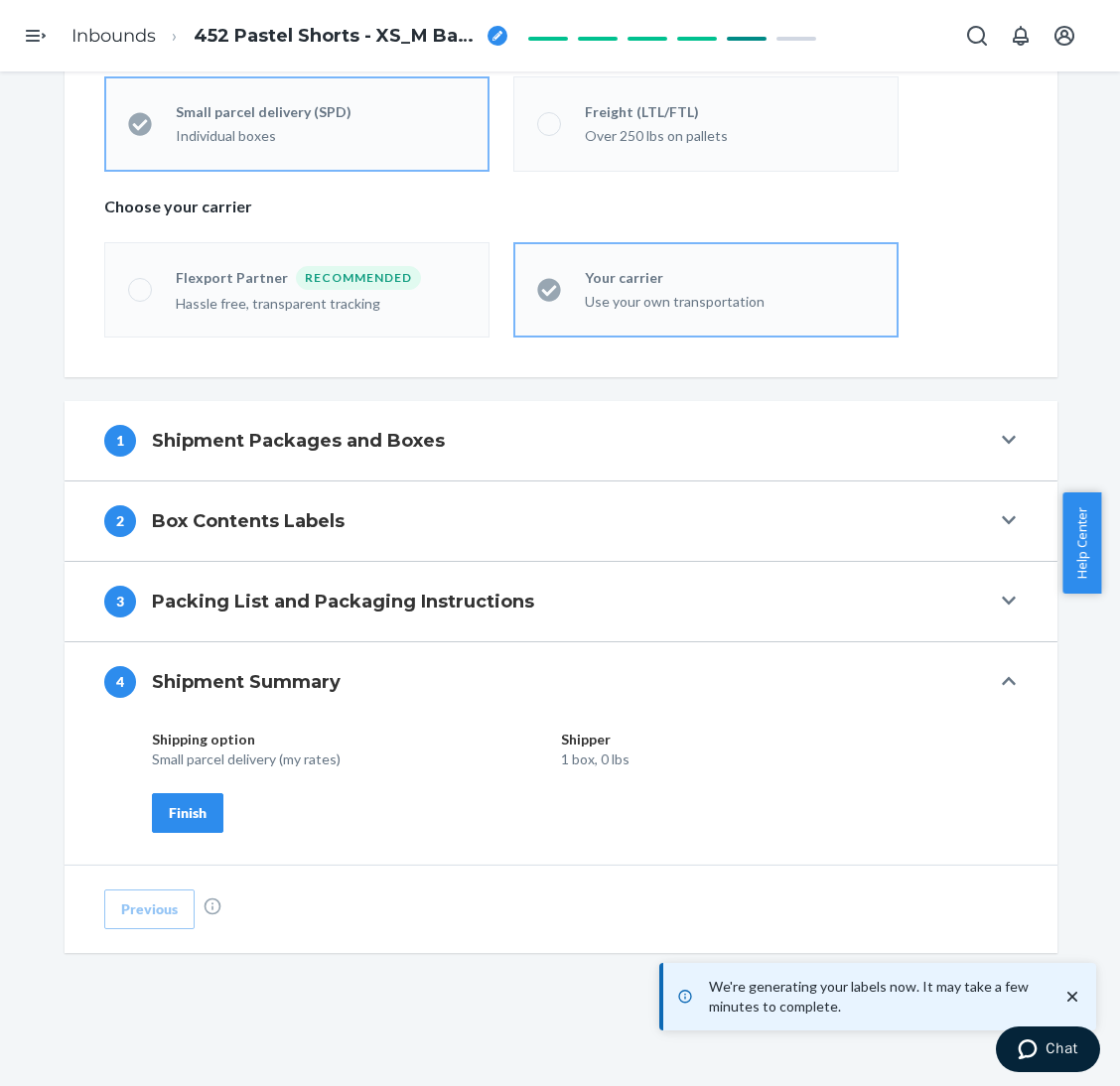 scroll, scrollTop: 492, scrollLeft: 0, axis: vertical 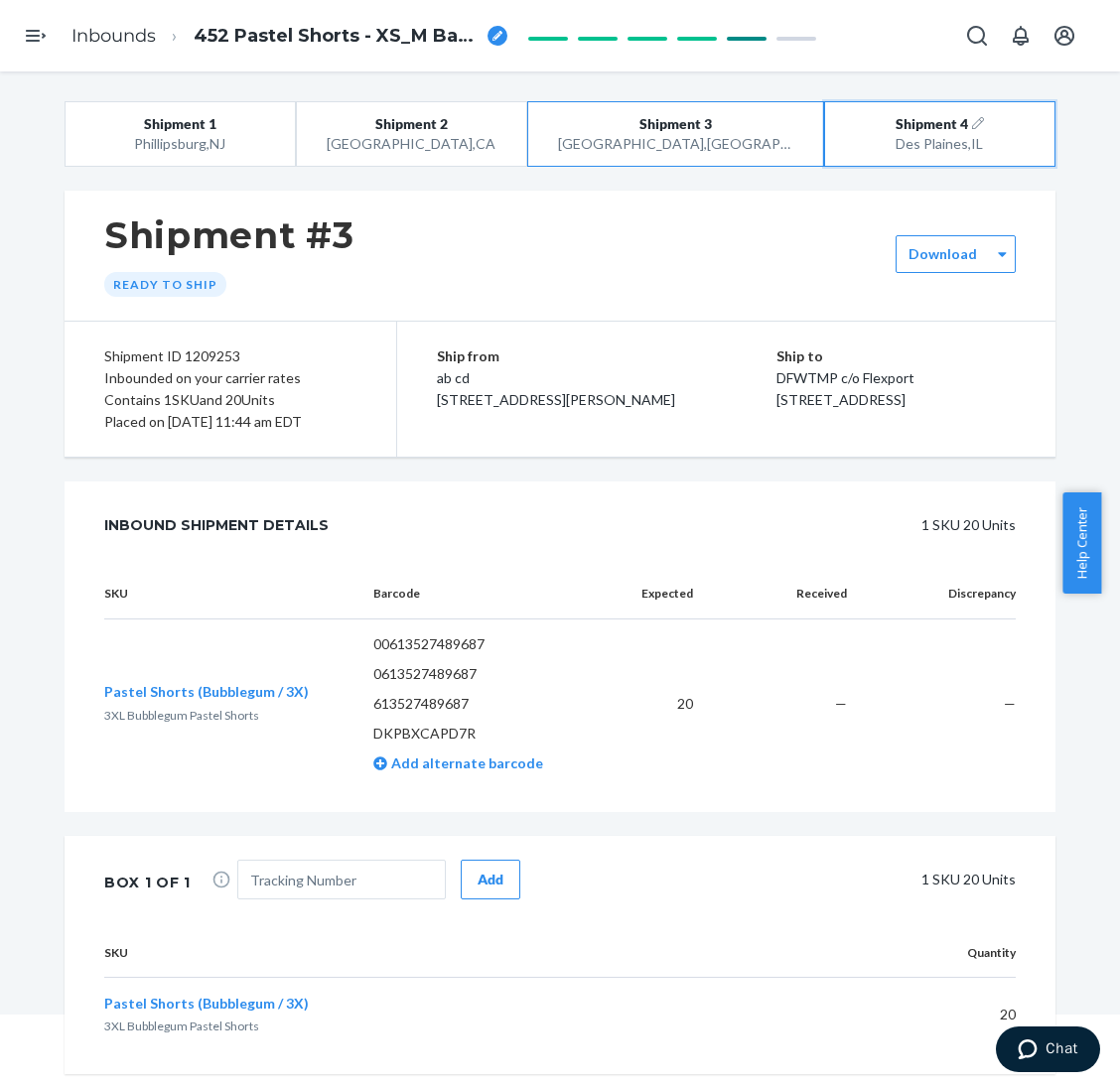 click on "Shipment 4 Des Plaines ,  IL" at bounding box center [939, 134] 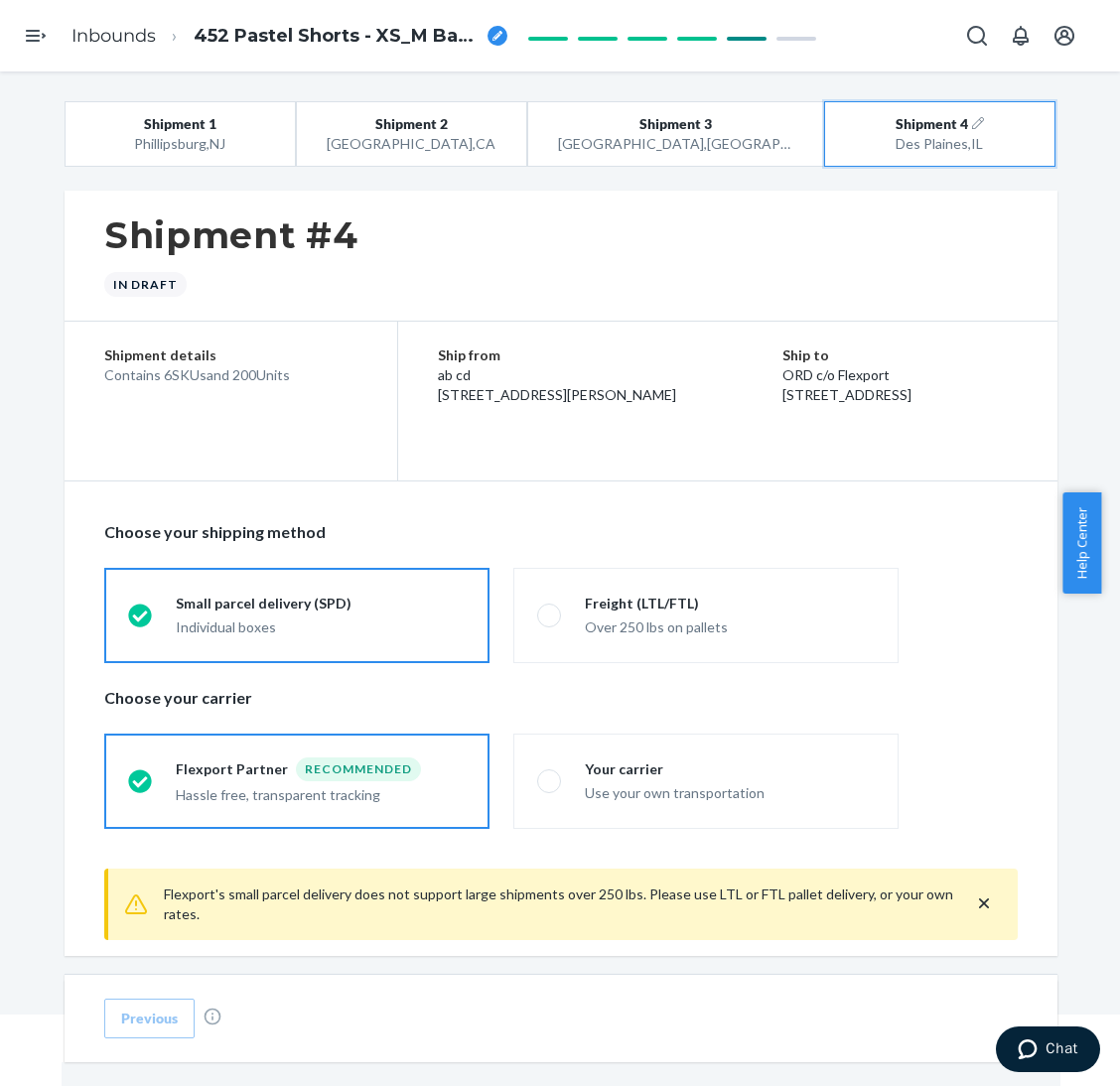 scroll, scrollTop: 0, scrollLeft: 0, axis: both 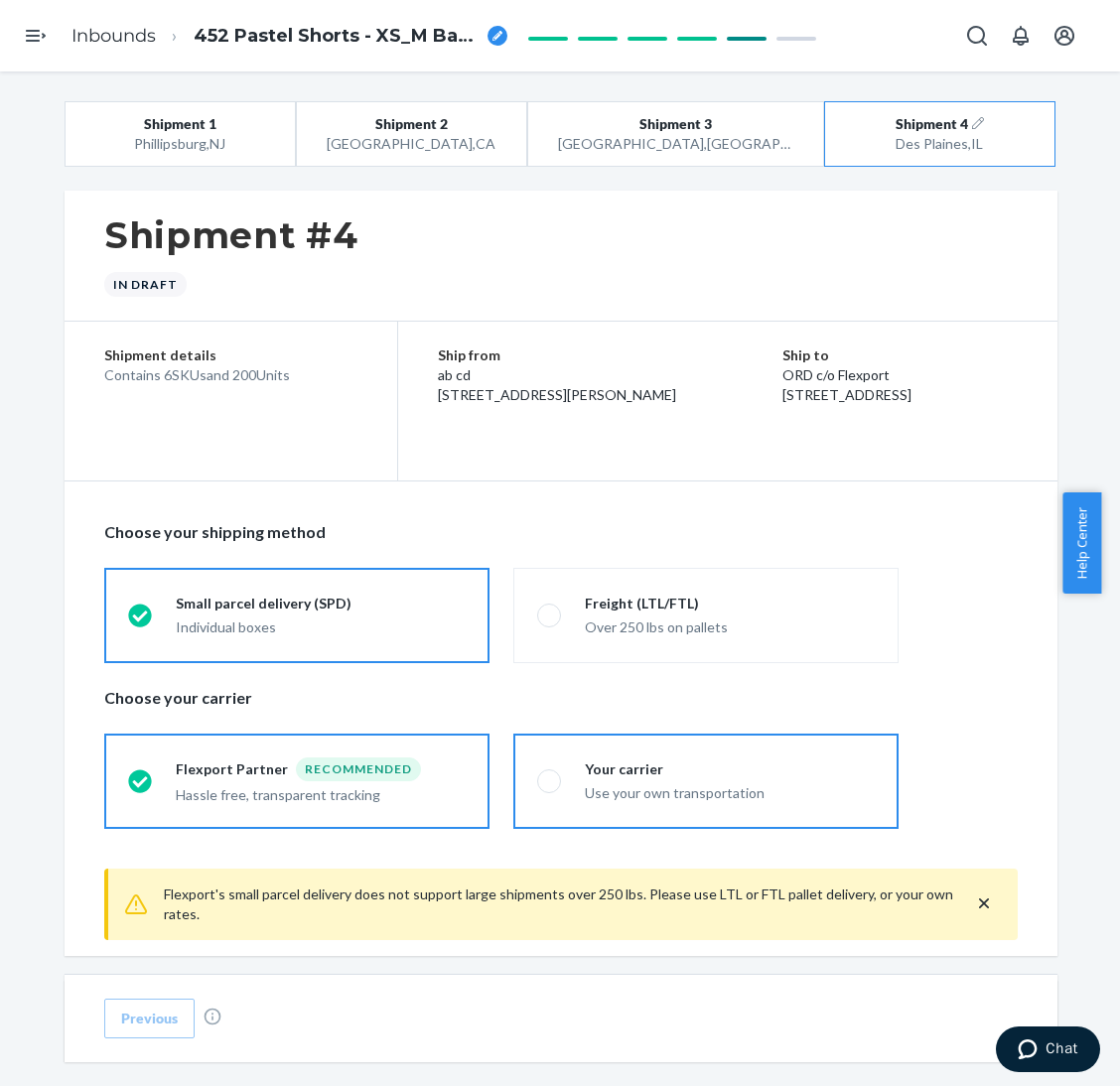 click on "Your carrier" at bounding box center [730, 769] 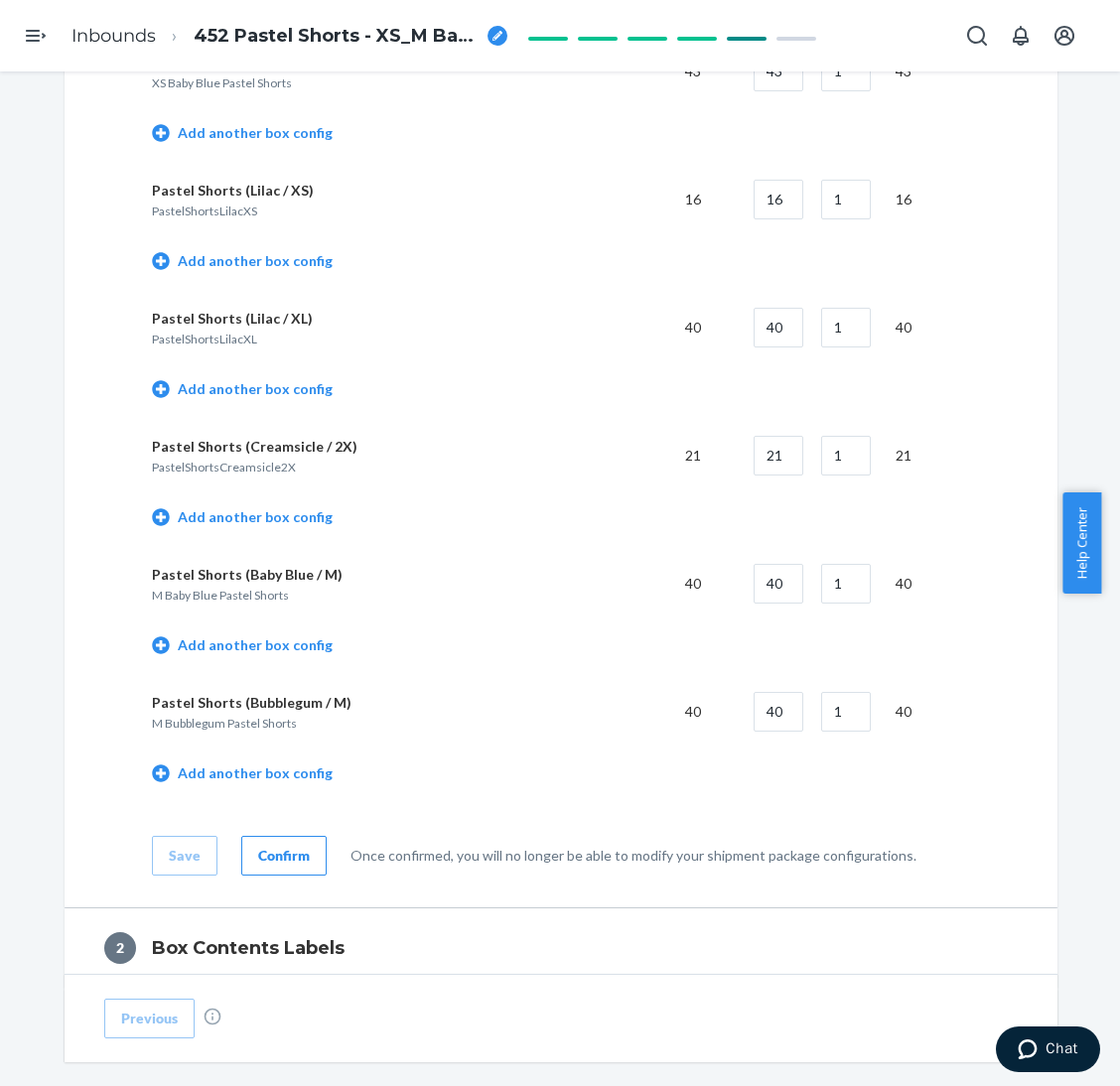 scroll, scrollTop: 1355, scrollLeft: 0, axis: vertical 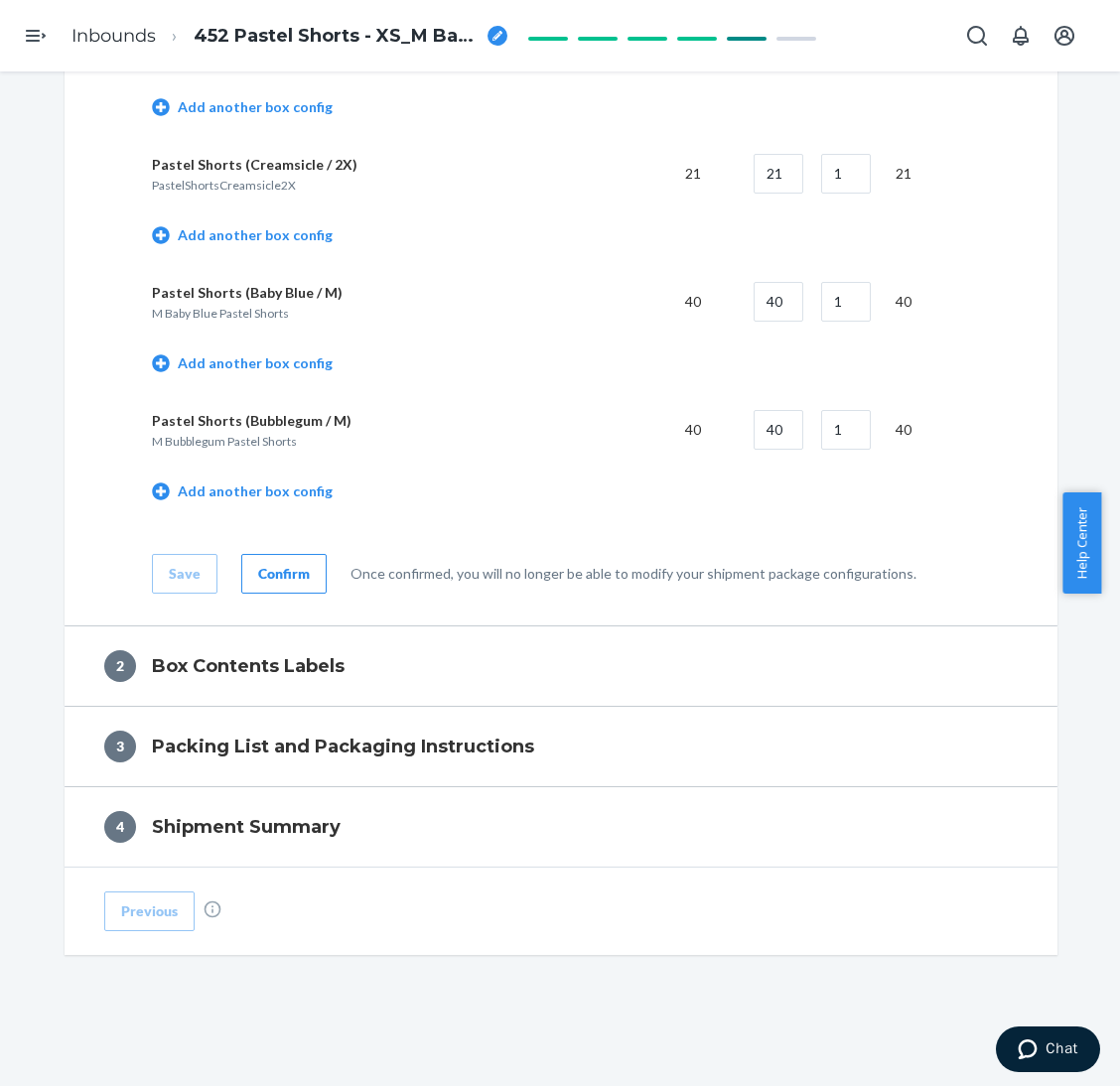 click on "Confirm" at bounding box center [284, 574] 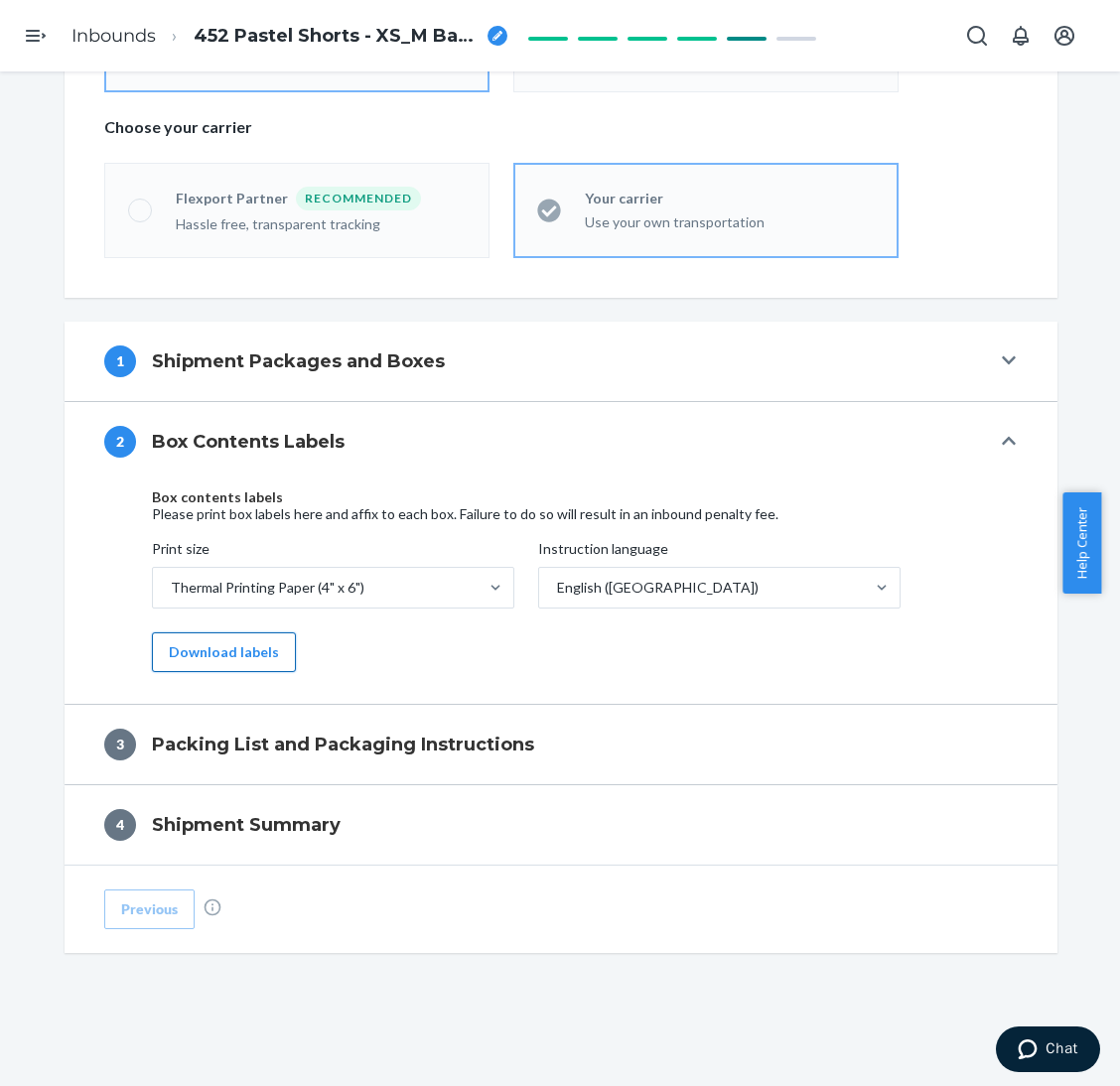 click on "Download labels" at bounding box center (223, 652) 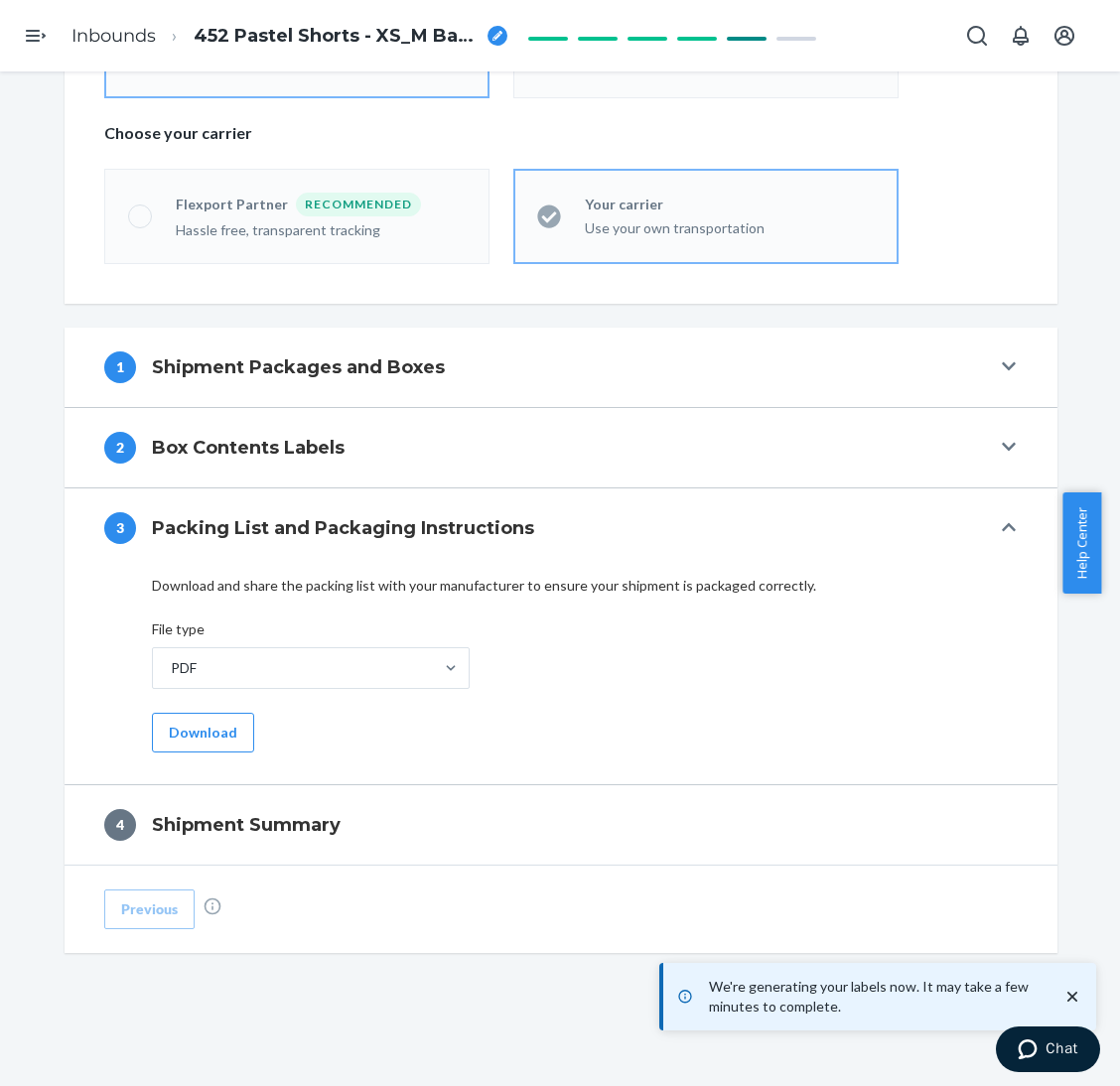 scroll, scrollTop: 567, scrollLeft: 0, axis: vertical 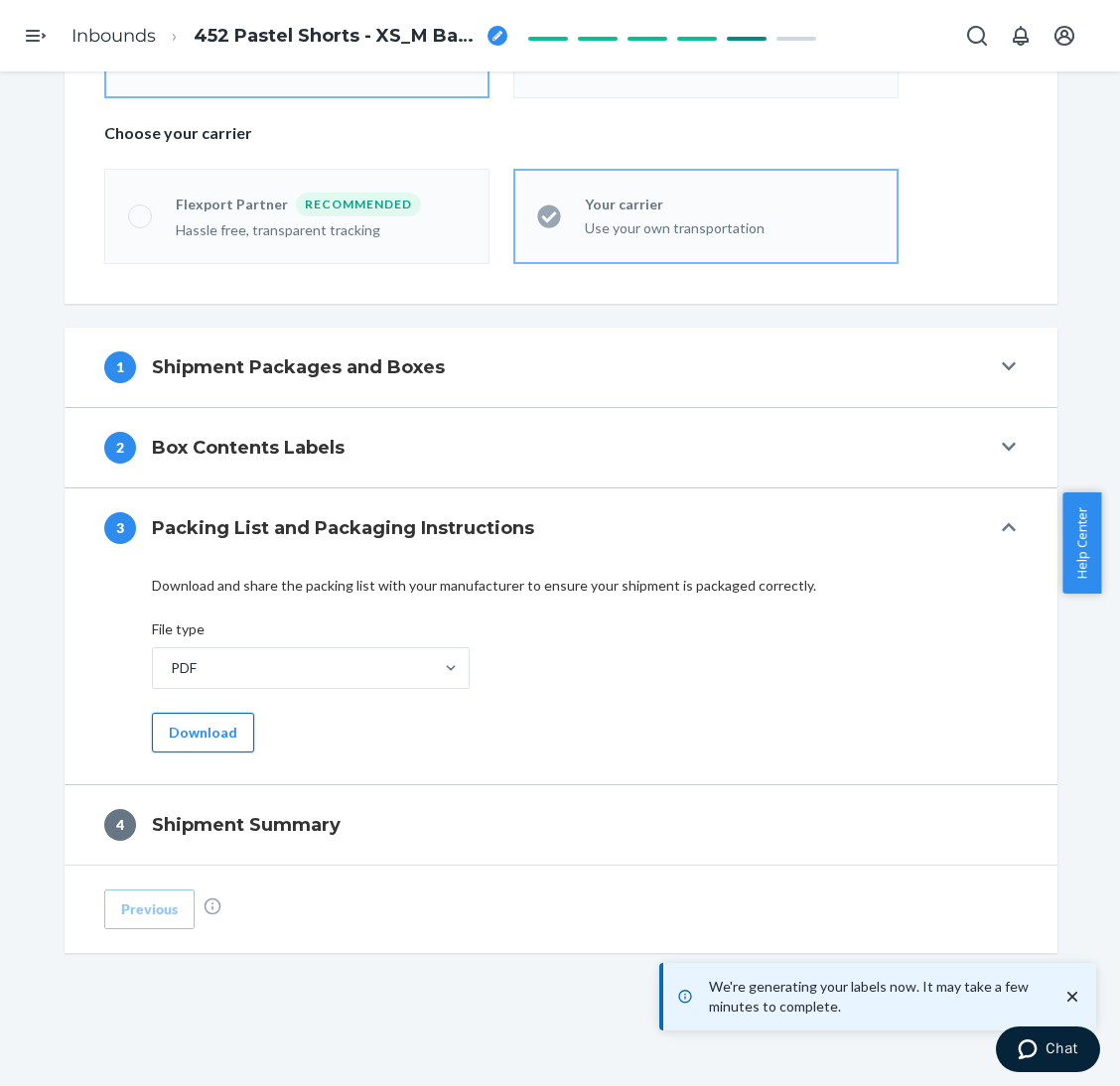 click on "Download" at bounding box center (203, 733) 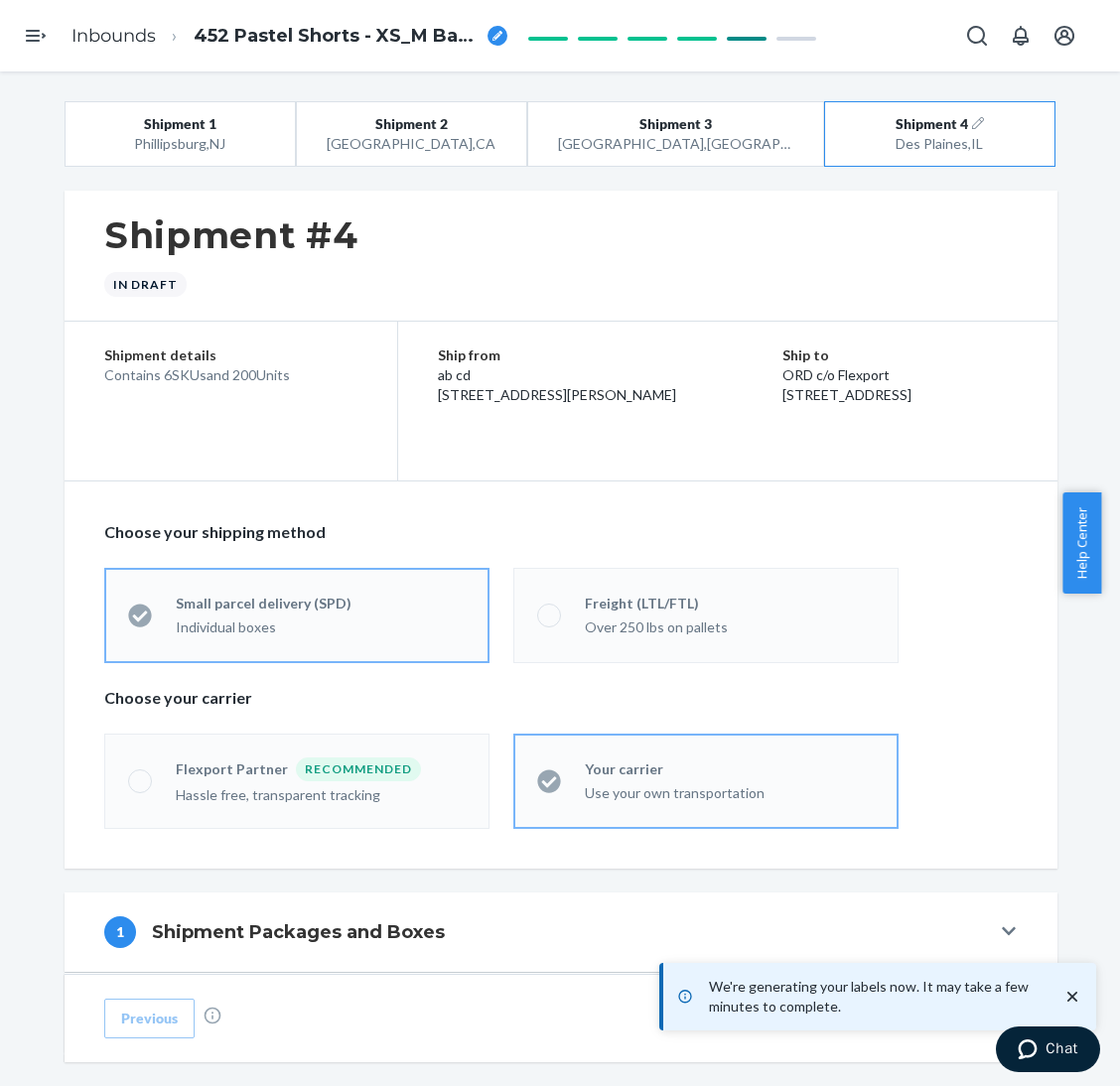 scroll, scrollTop: 567, scrollLeft: 0, axis: vertical 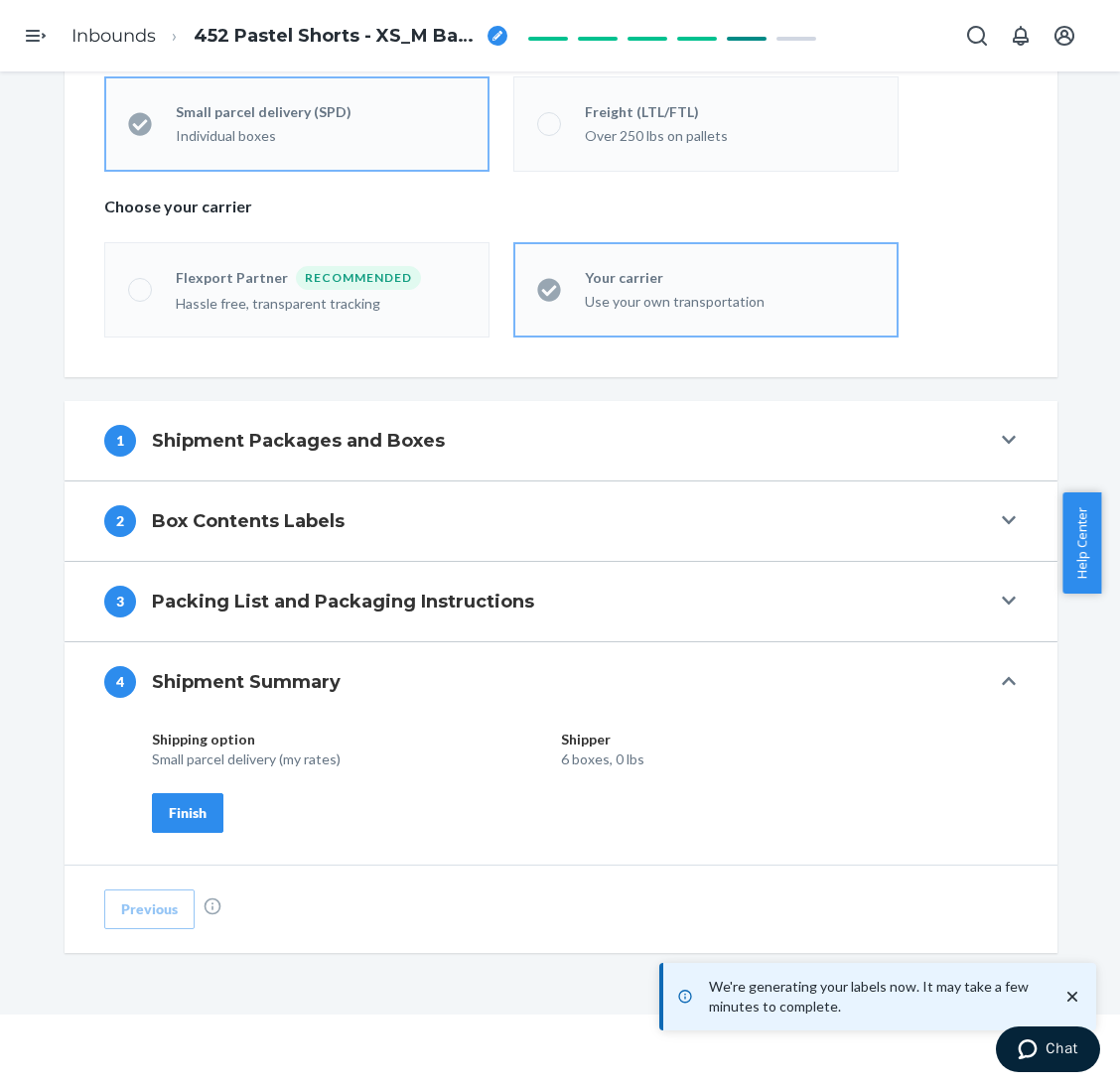 click on "Finish" at bounding box center [188, 813] 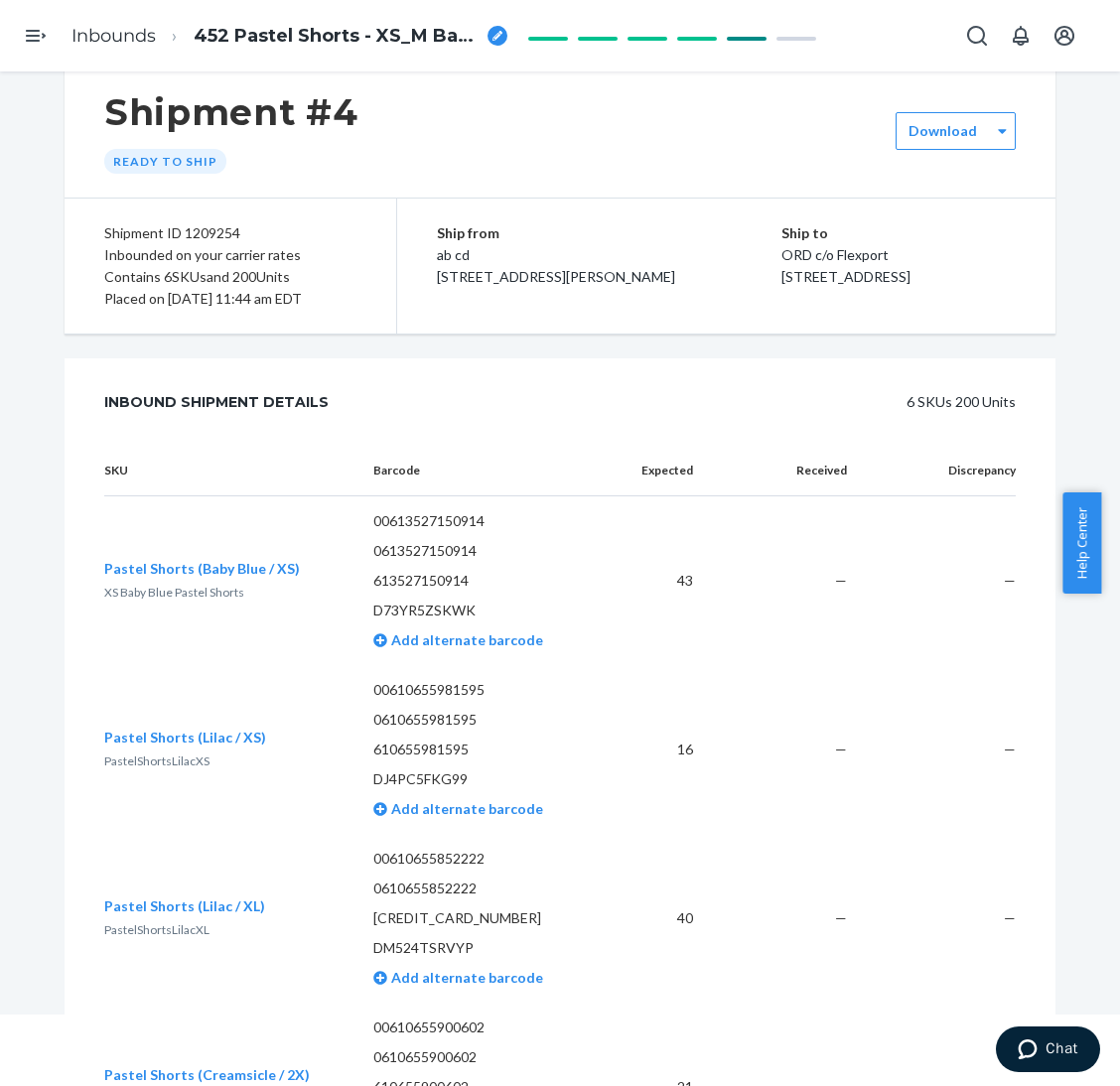 scroll, scrollTop: 0, scrollLeft: 0, axis: both 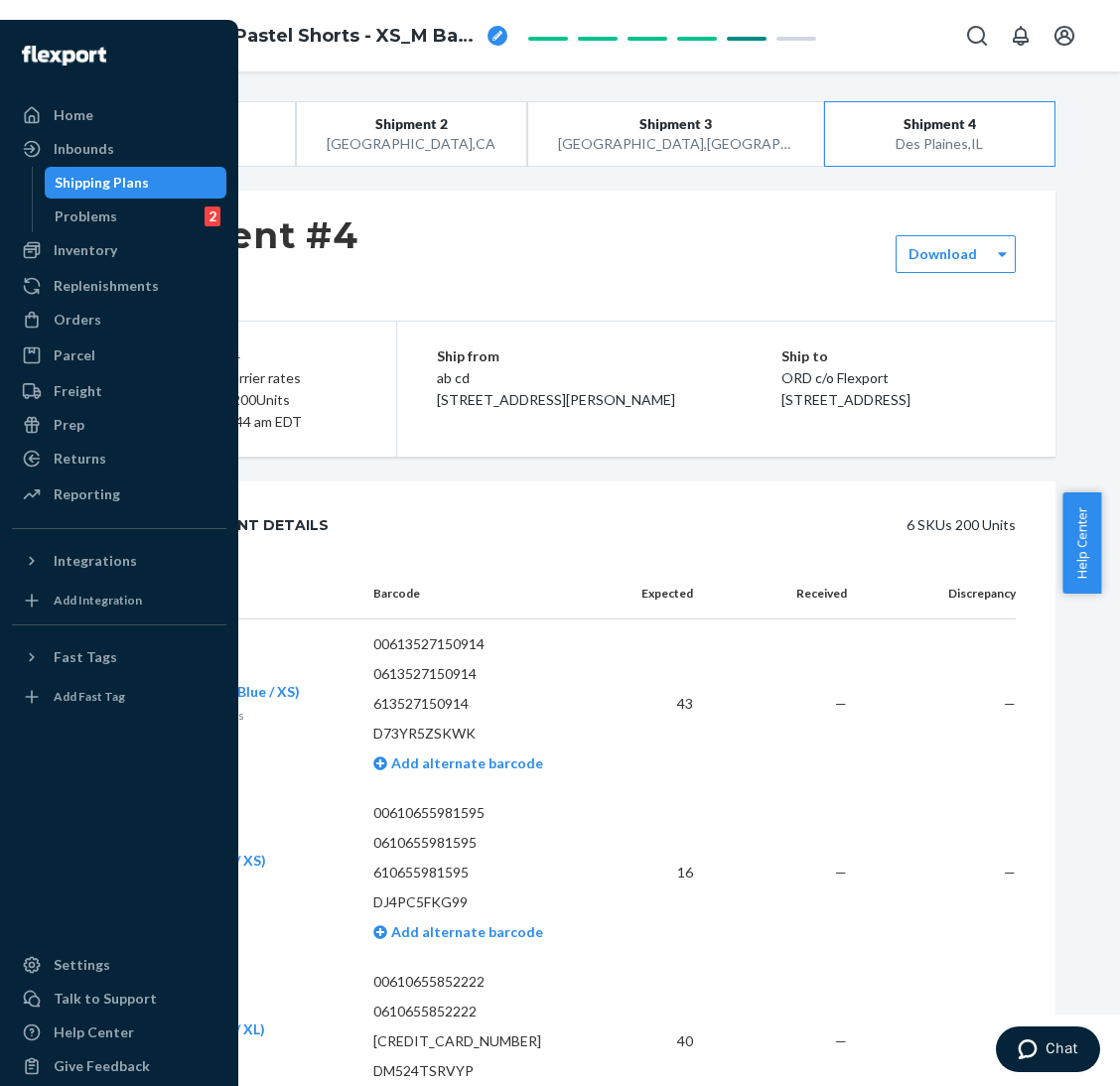 click on "Shipping Plans" at bounding box center [101, 183] 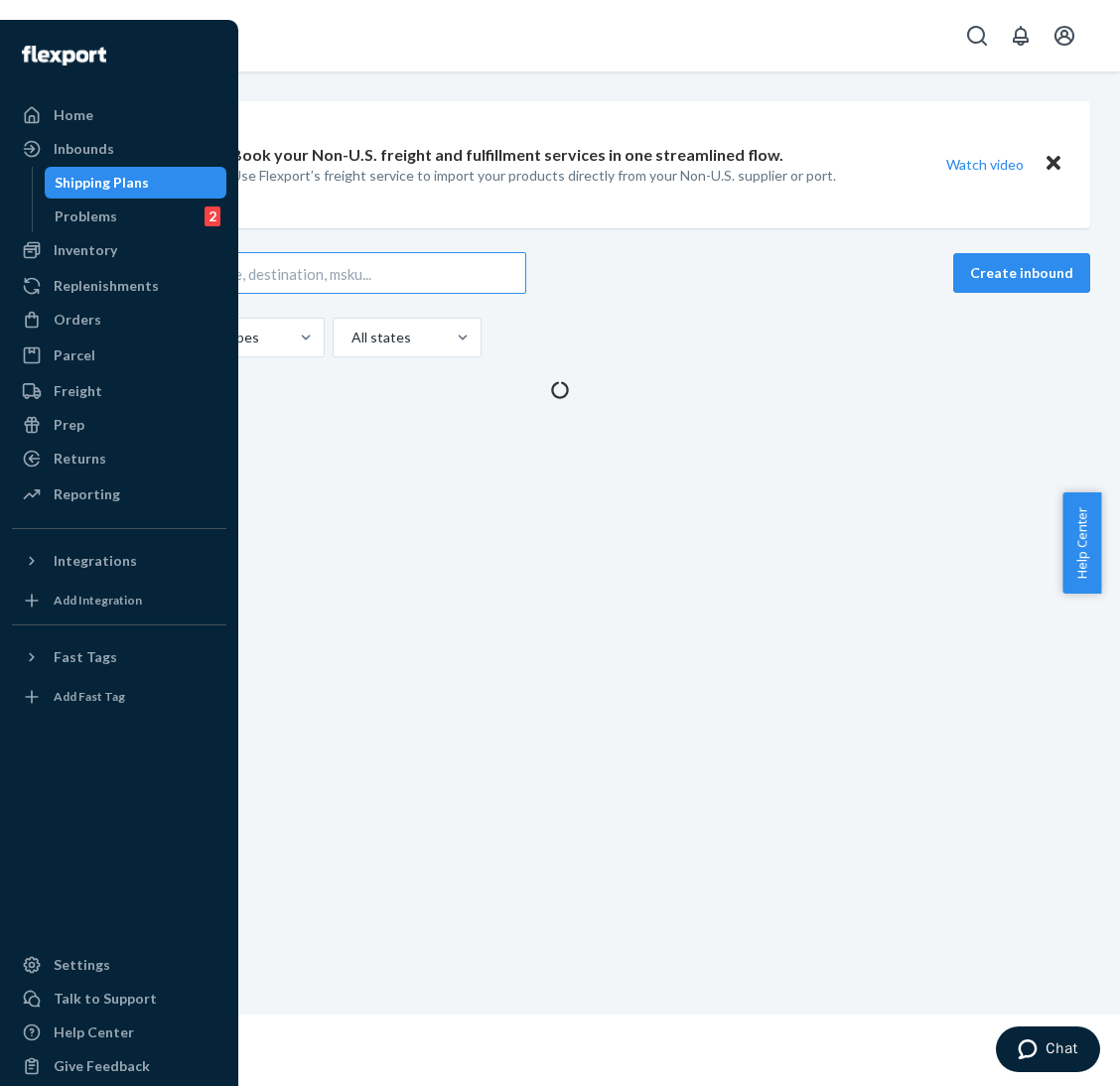 scroll, scrollTop: 0, scrollLeft: 0, axis: both 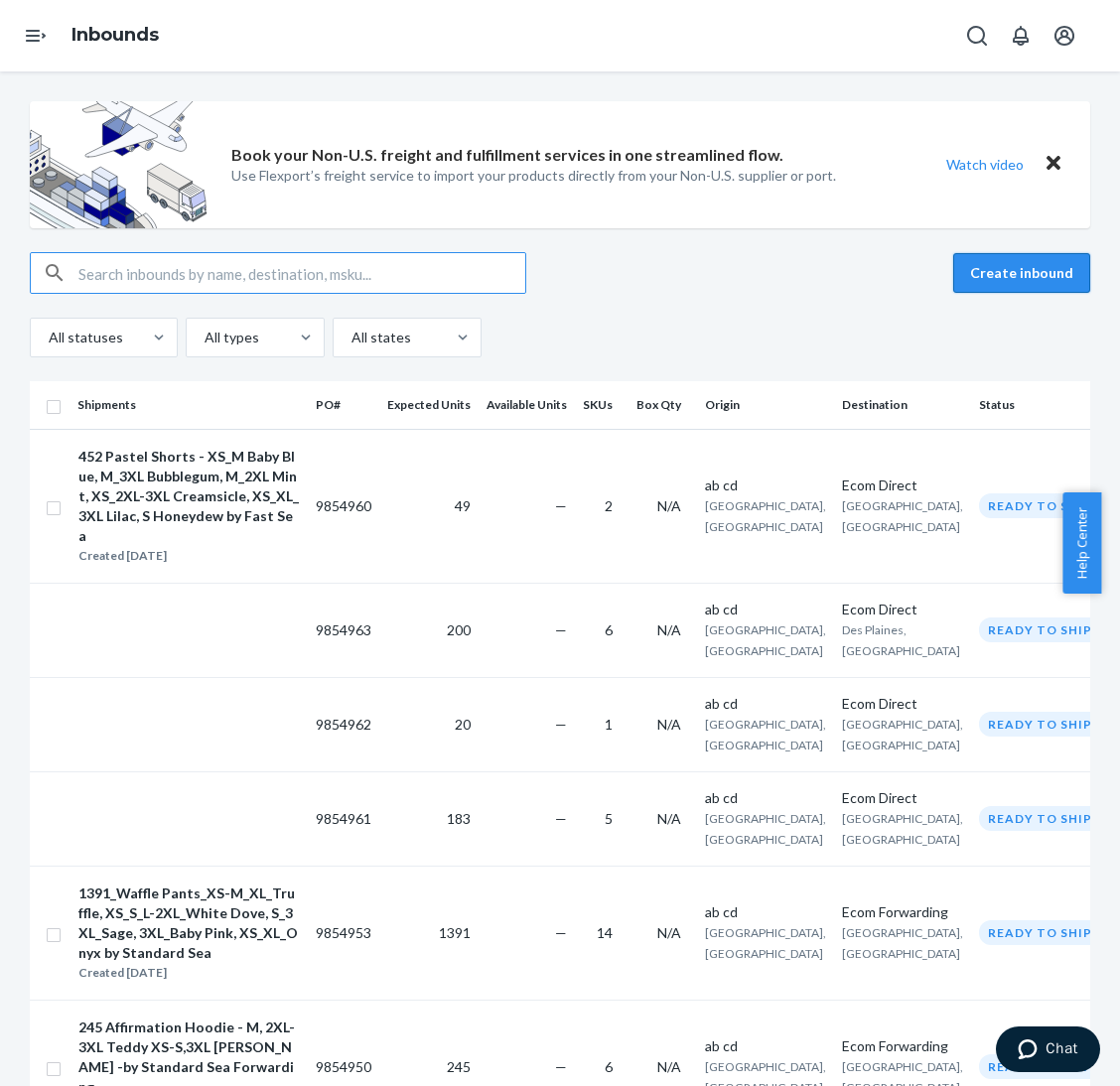 click on "Create inbound" at bounding box center [1022, 273] 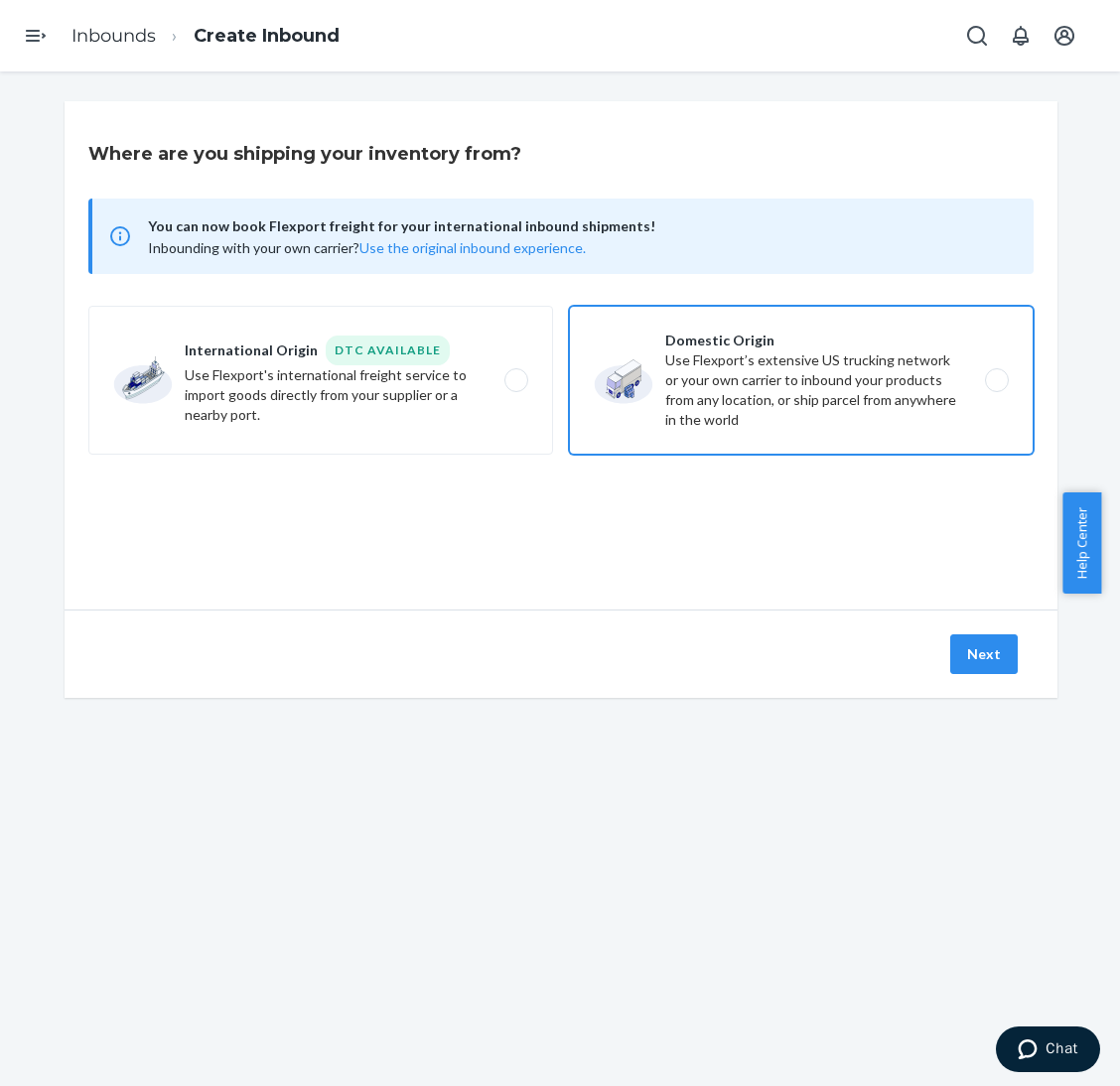 click on "Domestic Origin Use Flexport’s extensive US trucking network or your own carrier to inbound your products from any location, or ship parcel from anywhere in the world" at bounding box center (801, 380) 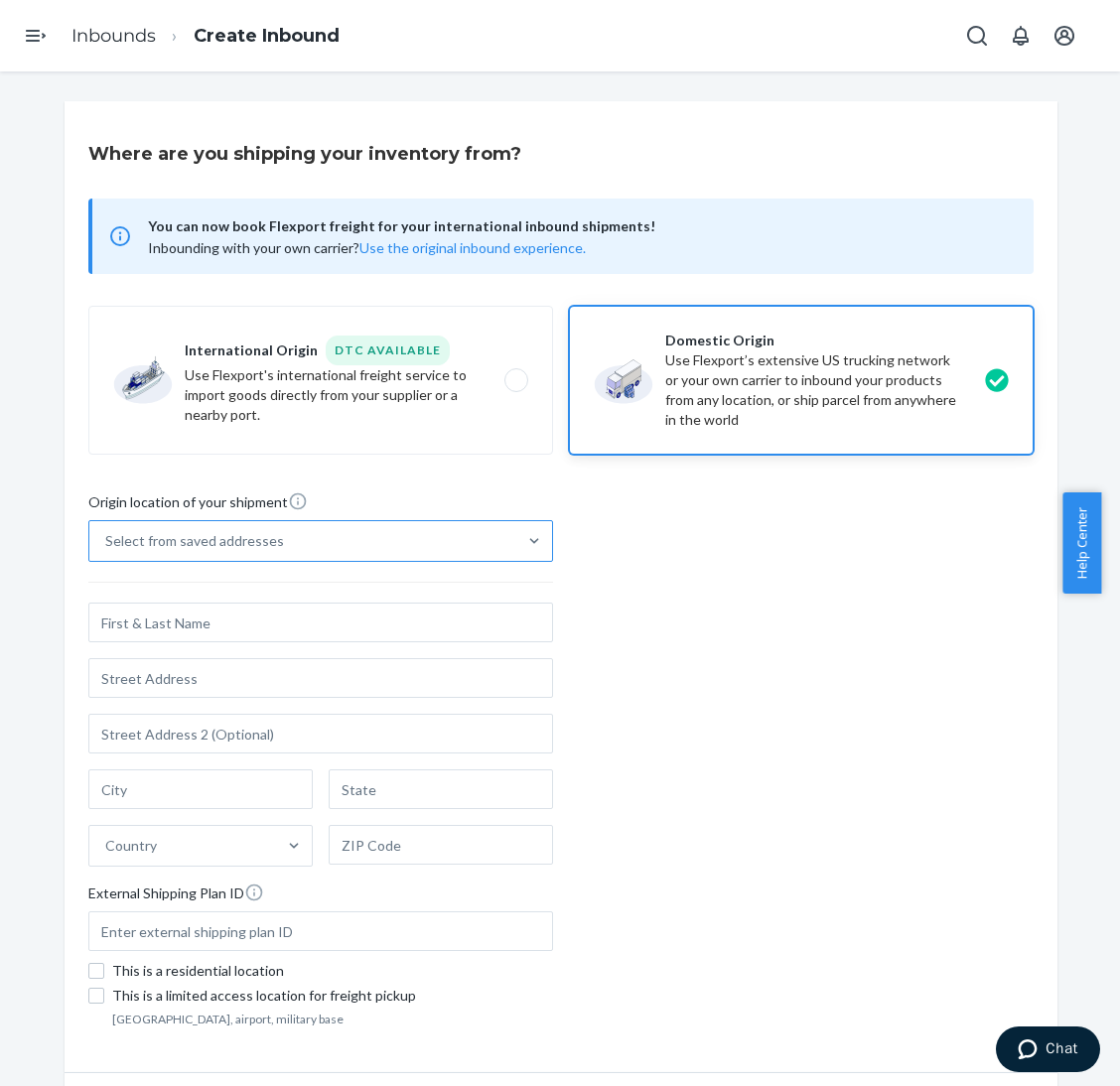 click on "Select from saved addresses" at bounding box center (303, 541) 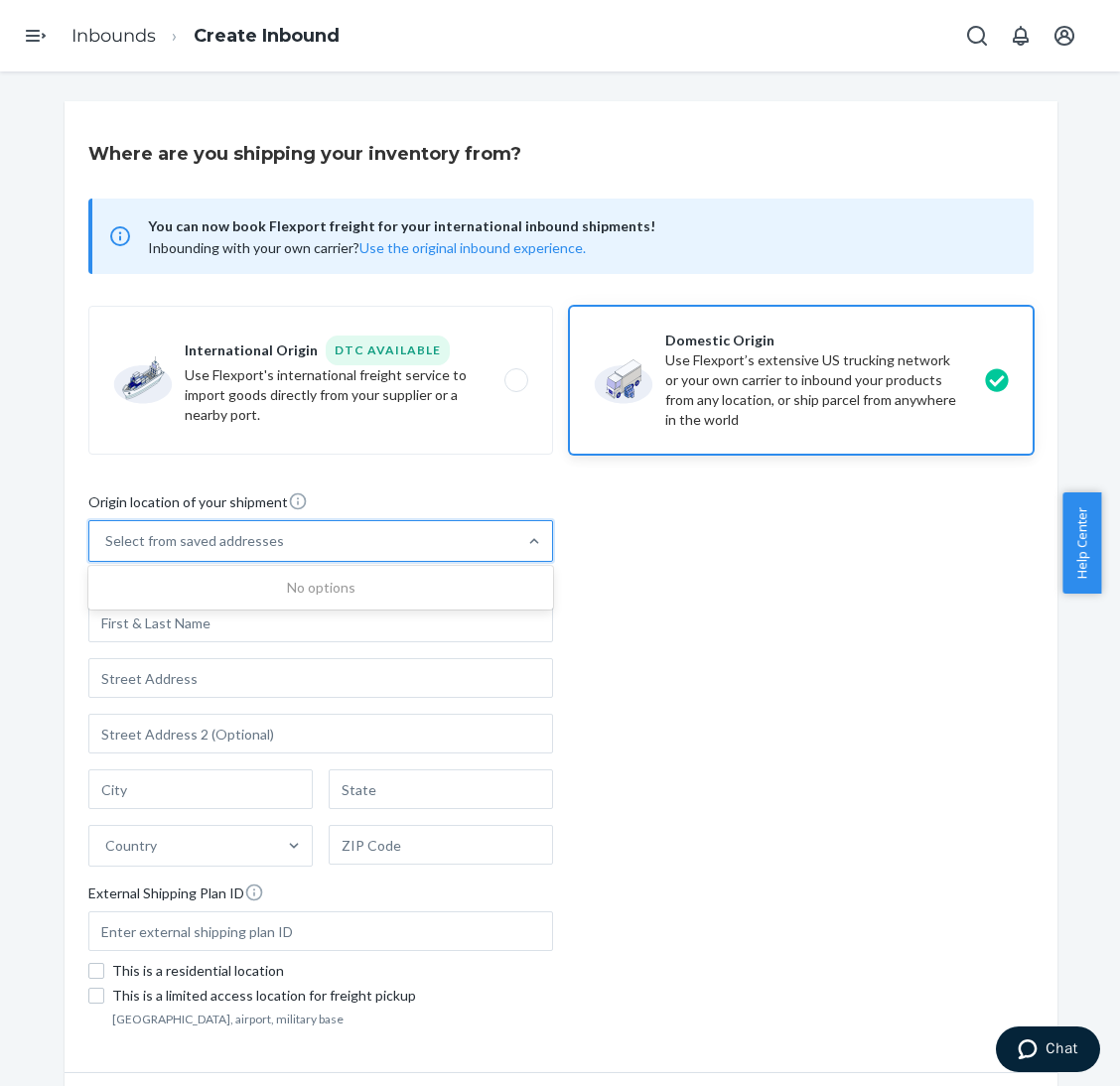 click on "No options" at bounding box center [321, 588] 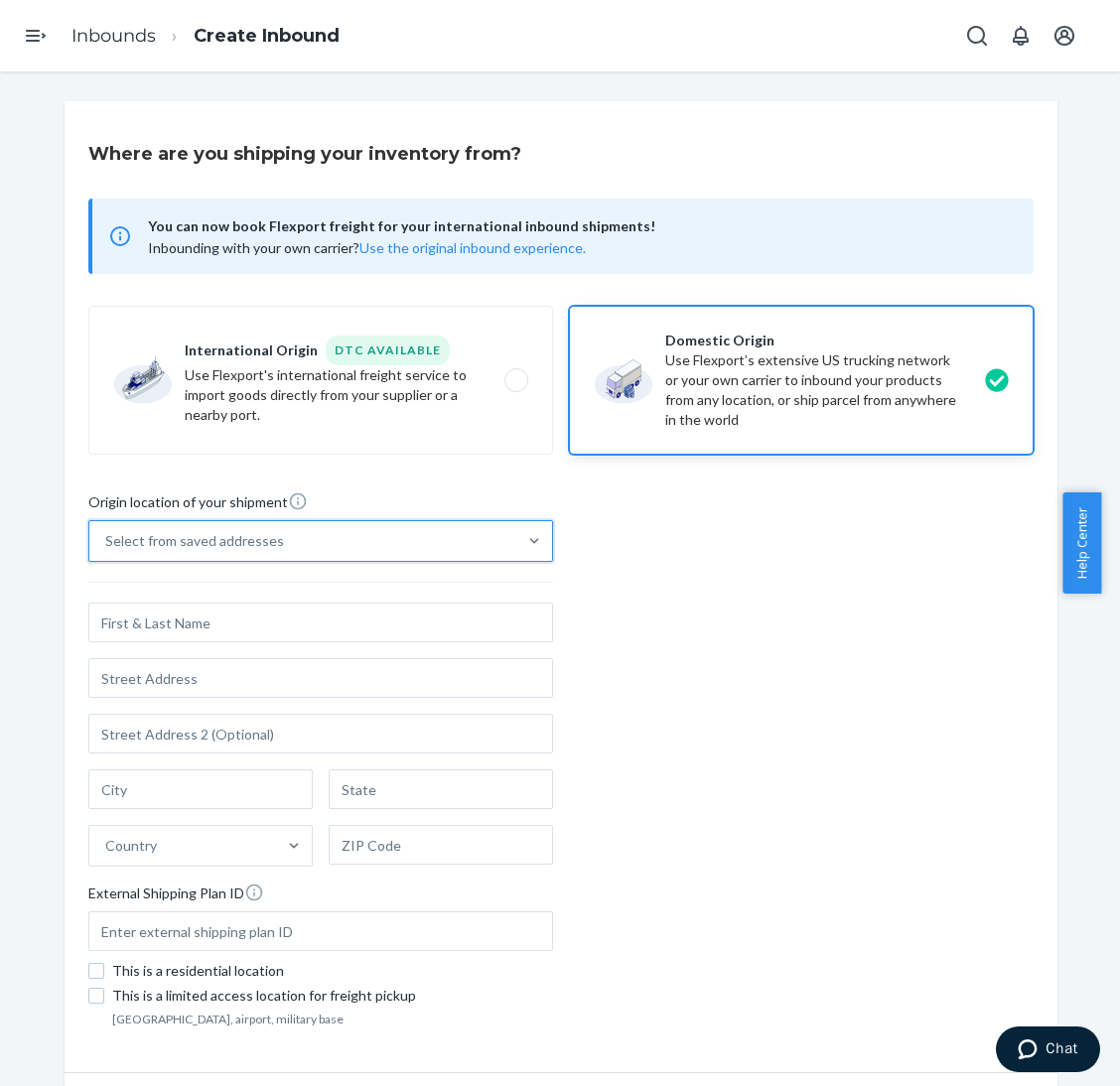 click on "Select from saved addresses" at bounding box center [303, 541] 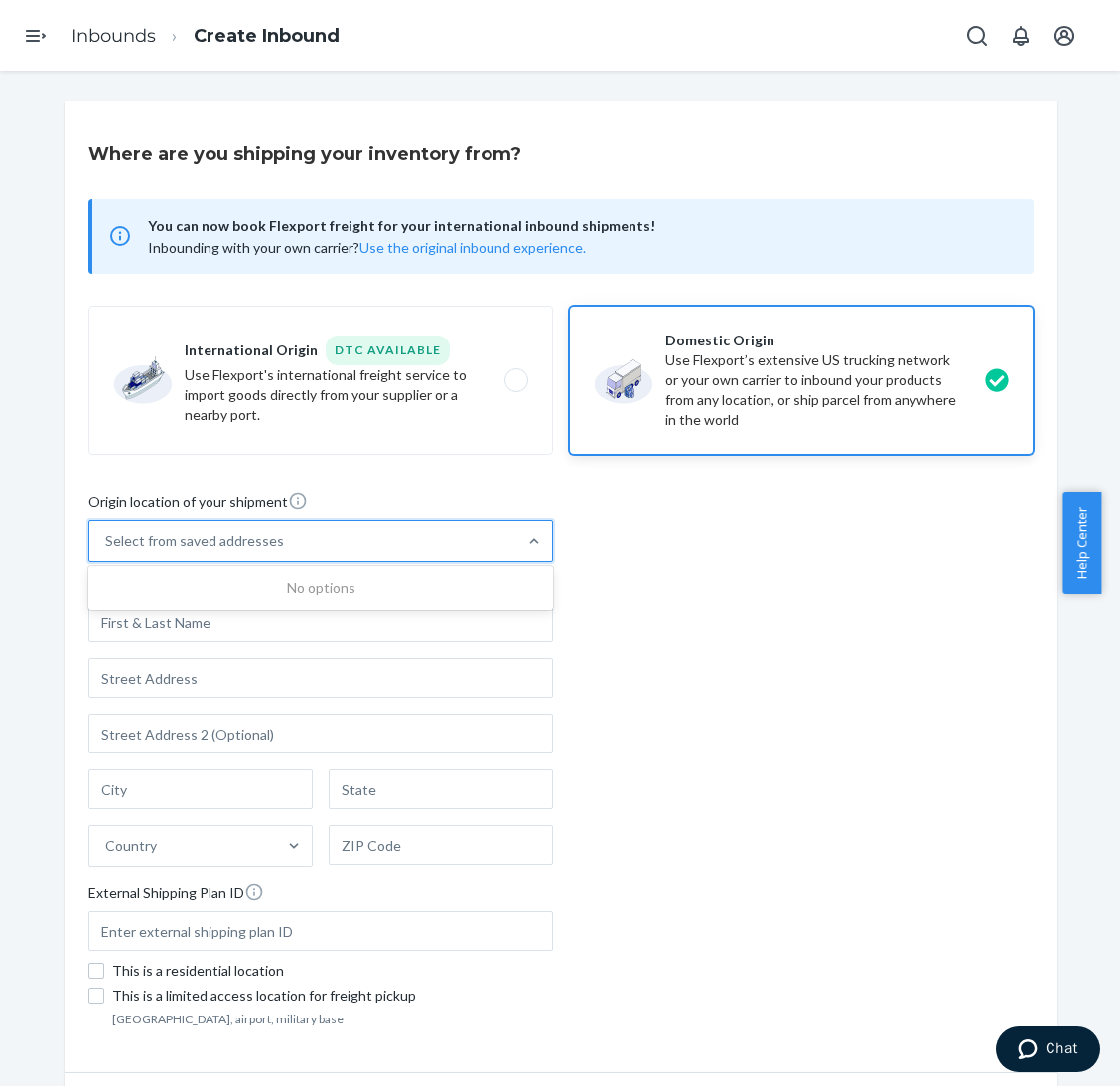 click on "Origin location of your shipment       0 results available. Use Up and Down to choose options, press Enter to select the currently focused option, press Escape to exit the menu, press Tab to select the option and exit the menu. Select from saved addresses No options Country External Shipping Plan ID This is a residential location This is a limited access location for freight pickup Maritime port, airport, military base" at bounding box center [561, 761] 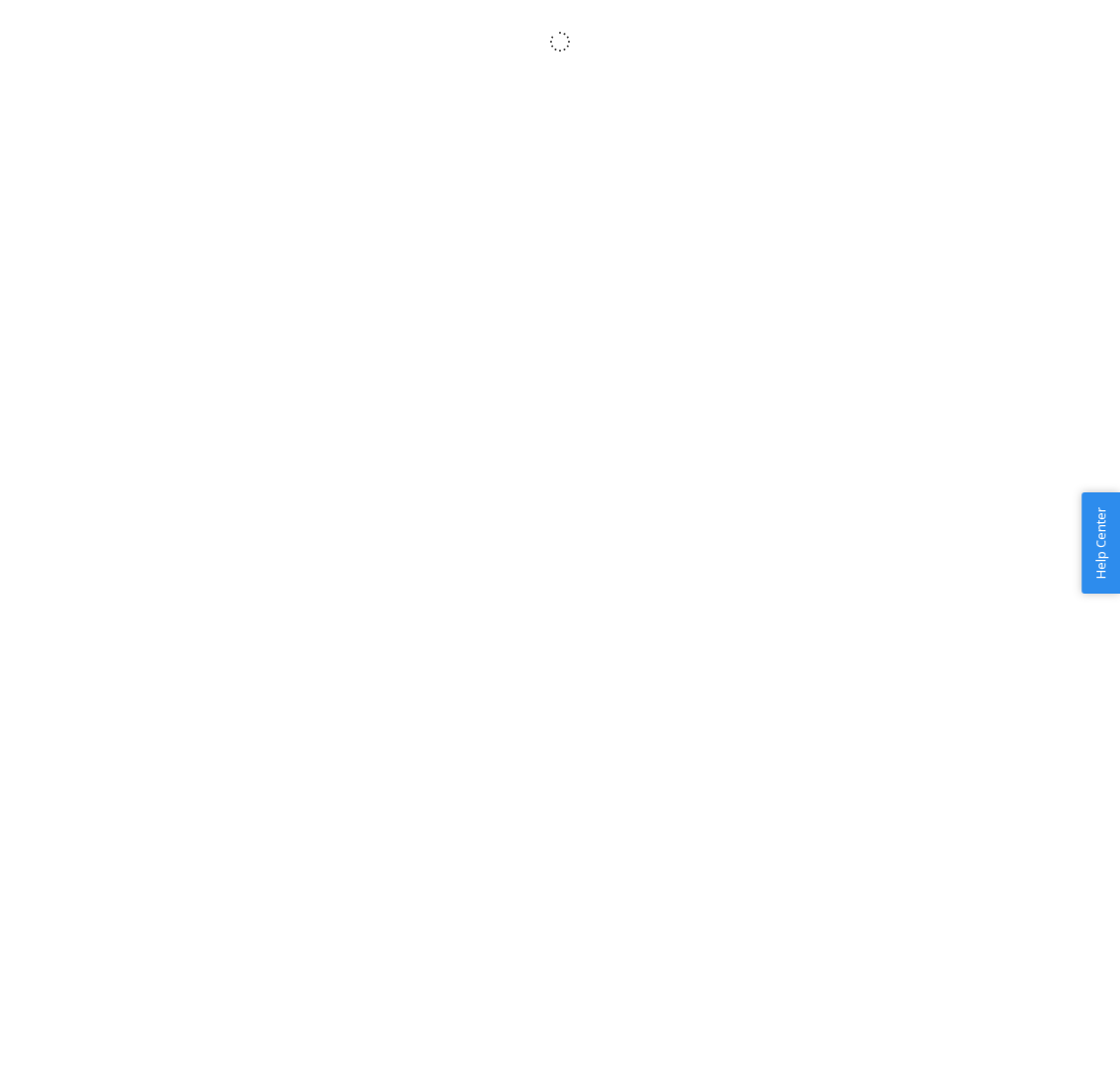 scroll, scrollTop: 0, scrollLeft: 0, axis: both 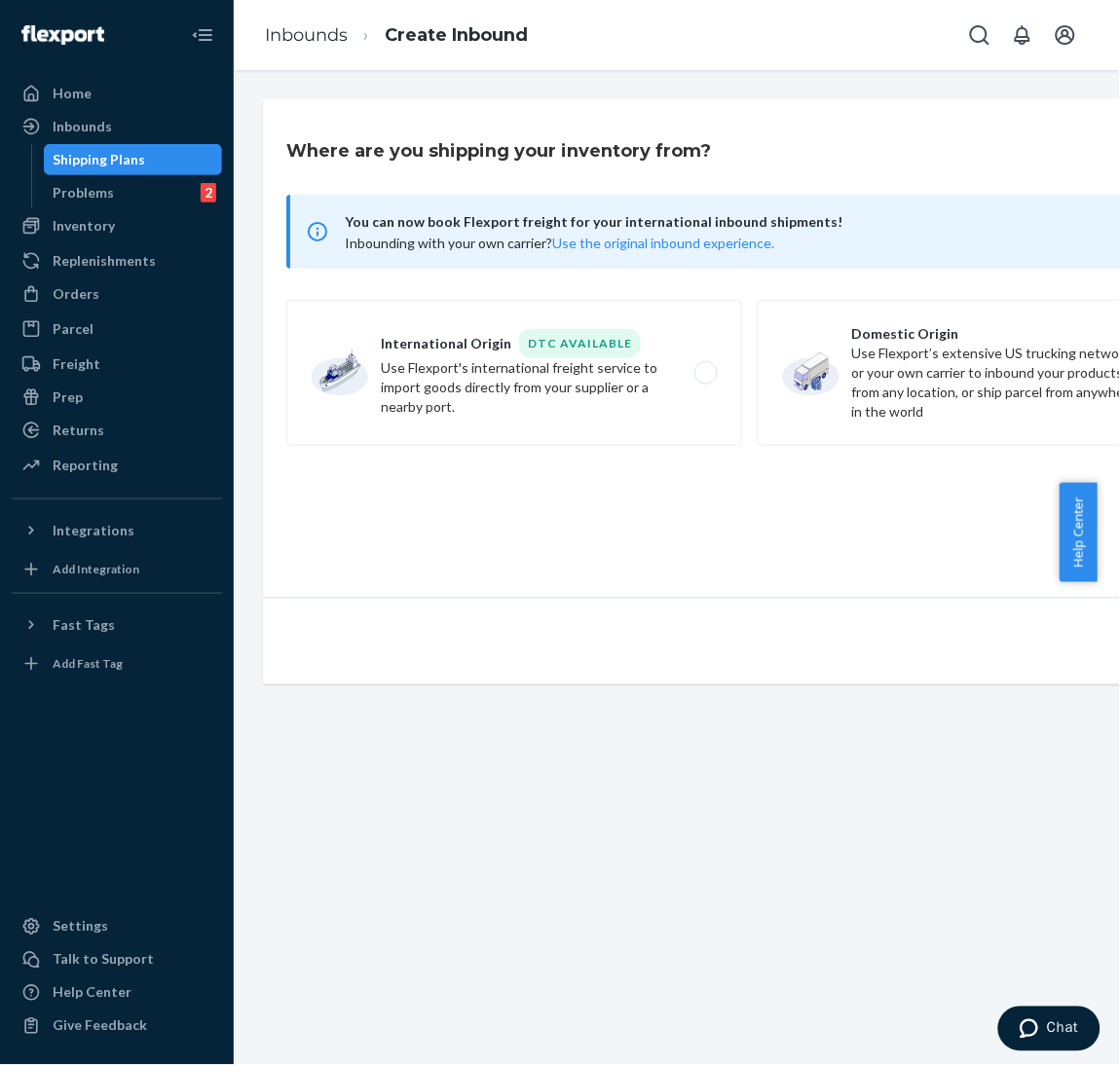 drag, startPoint x: 197, startPoint y: 36, endPoint x: 279, endPoint y: 67, distance: 87.66413 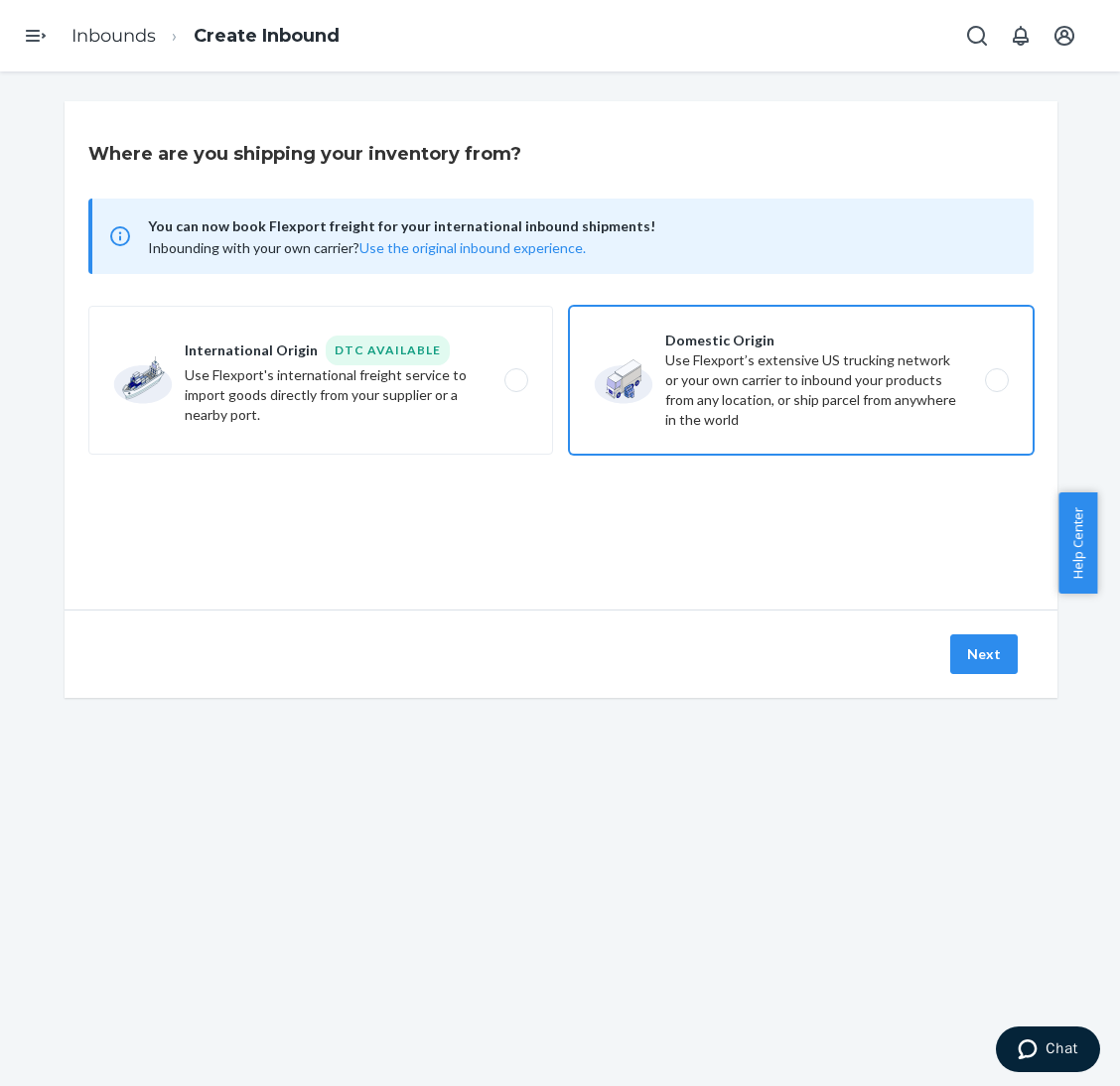 click on "Domestic Origin Use Flexport’s extensive US trucking network or your own carrier to inbound your products from any location, or ship parcel from anywhere in the world" at bounding box center [801, 380] 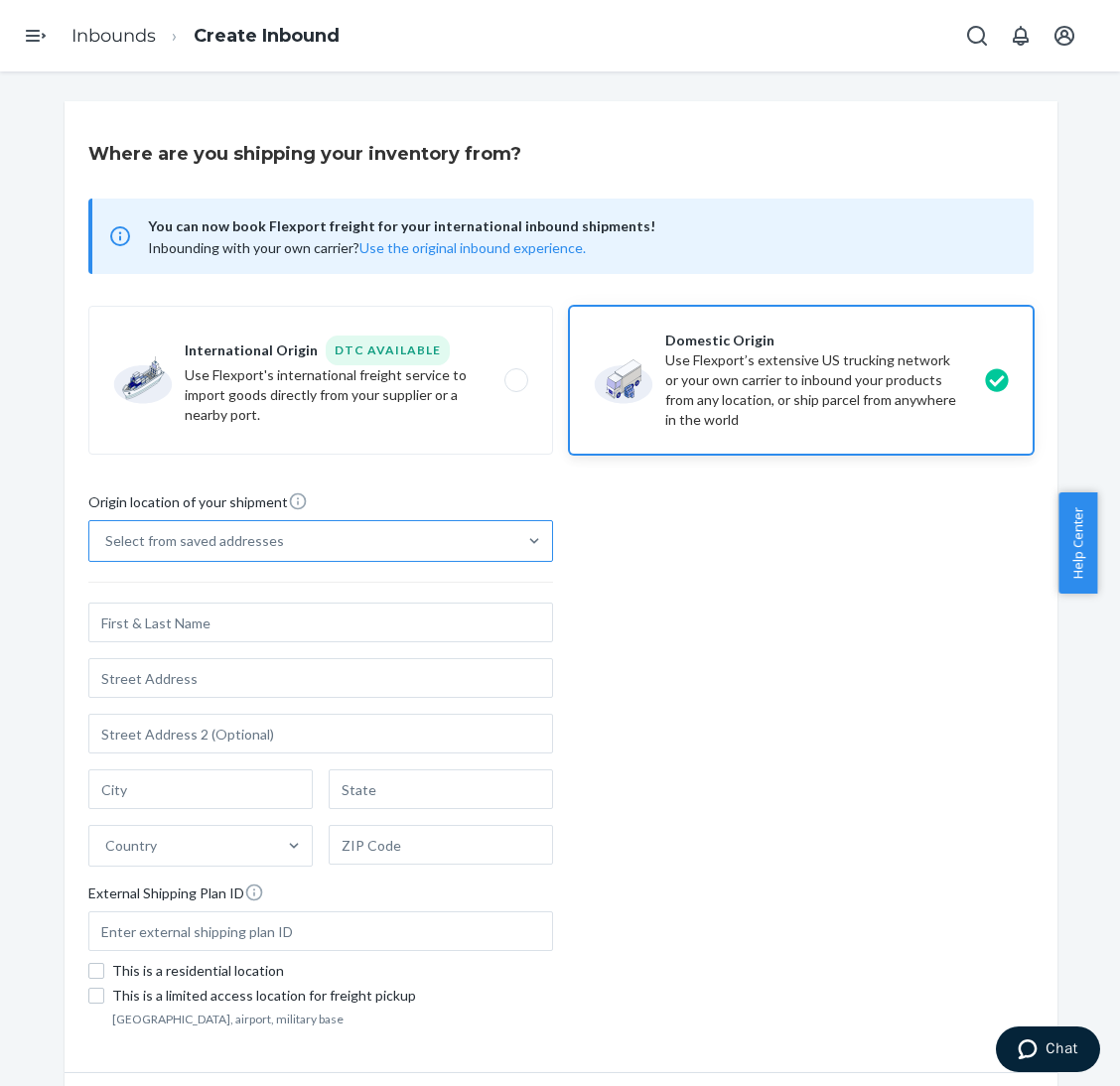 click at bounding box center (534, 541) 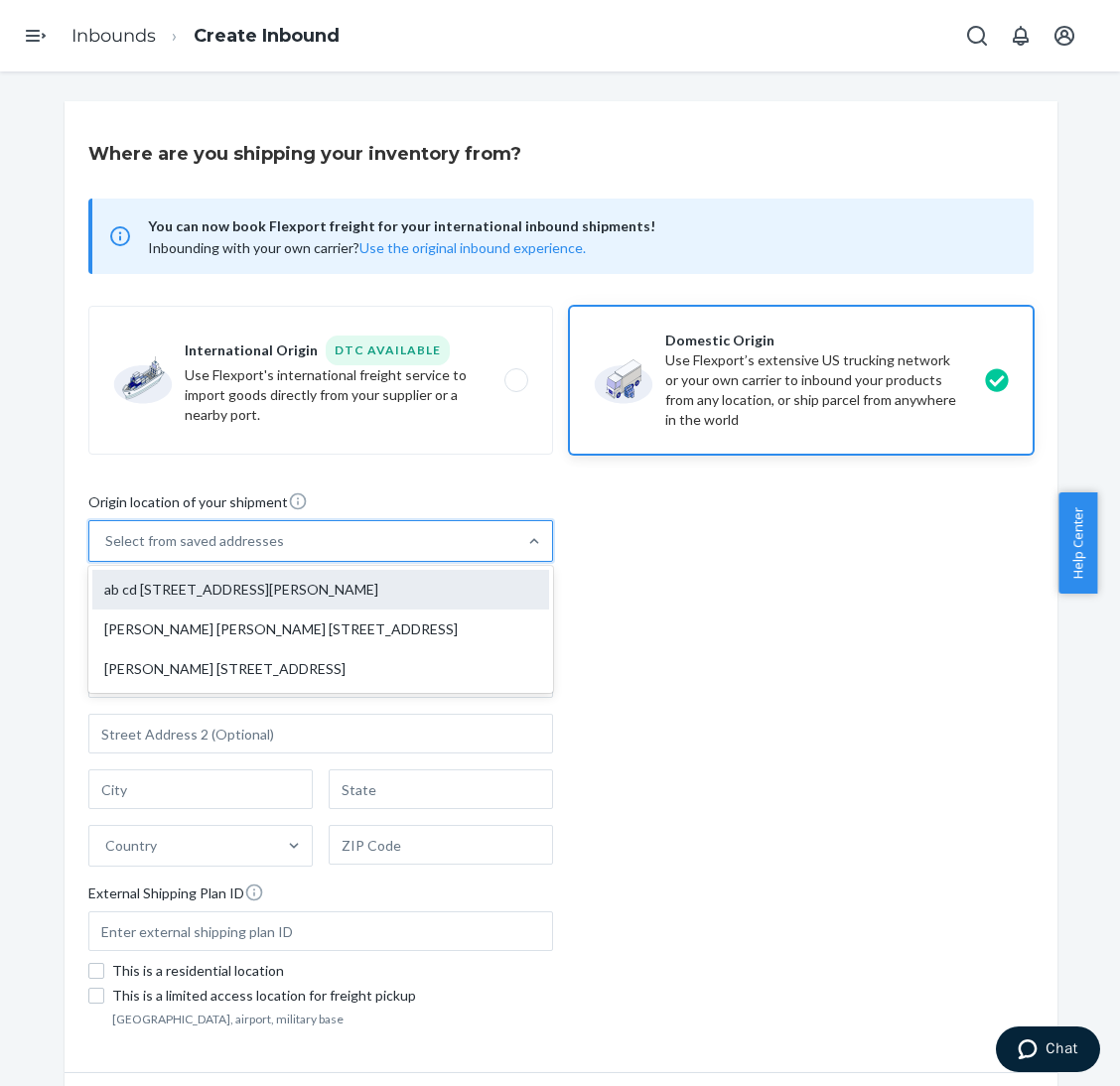 click on "ab cd
[STREET_ADDRESS][PERSON_NAME]" at bounding box center (321, 590) 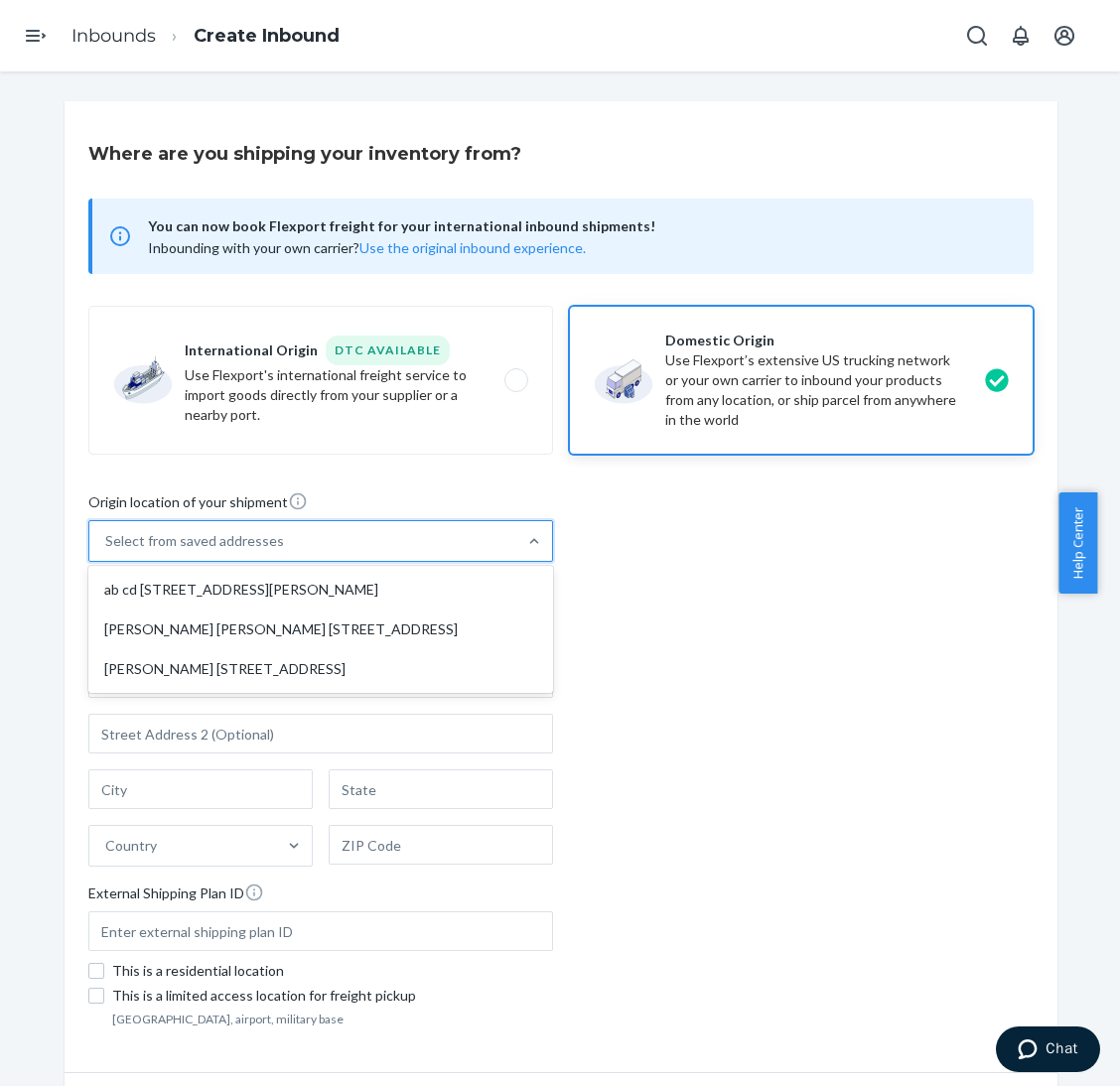 type on "ab cd" 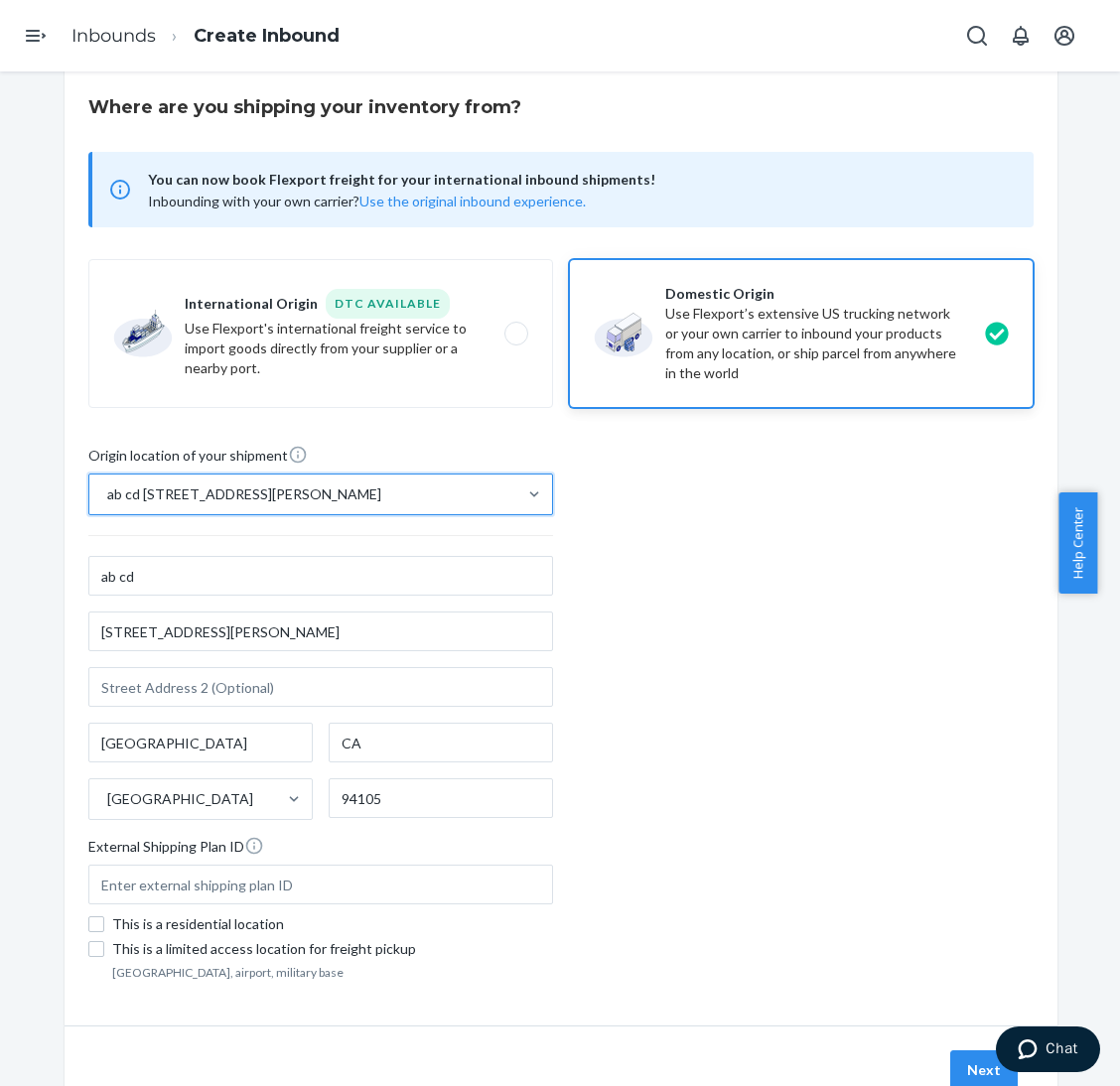 scroll, scrollTop: 73, scrollLeft: 0, axis: vertical 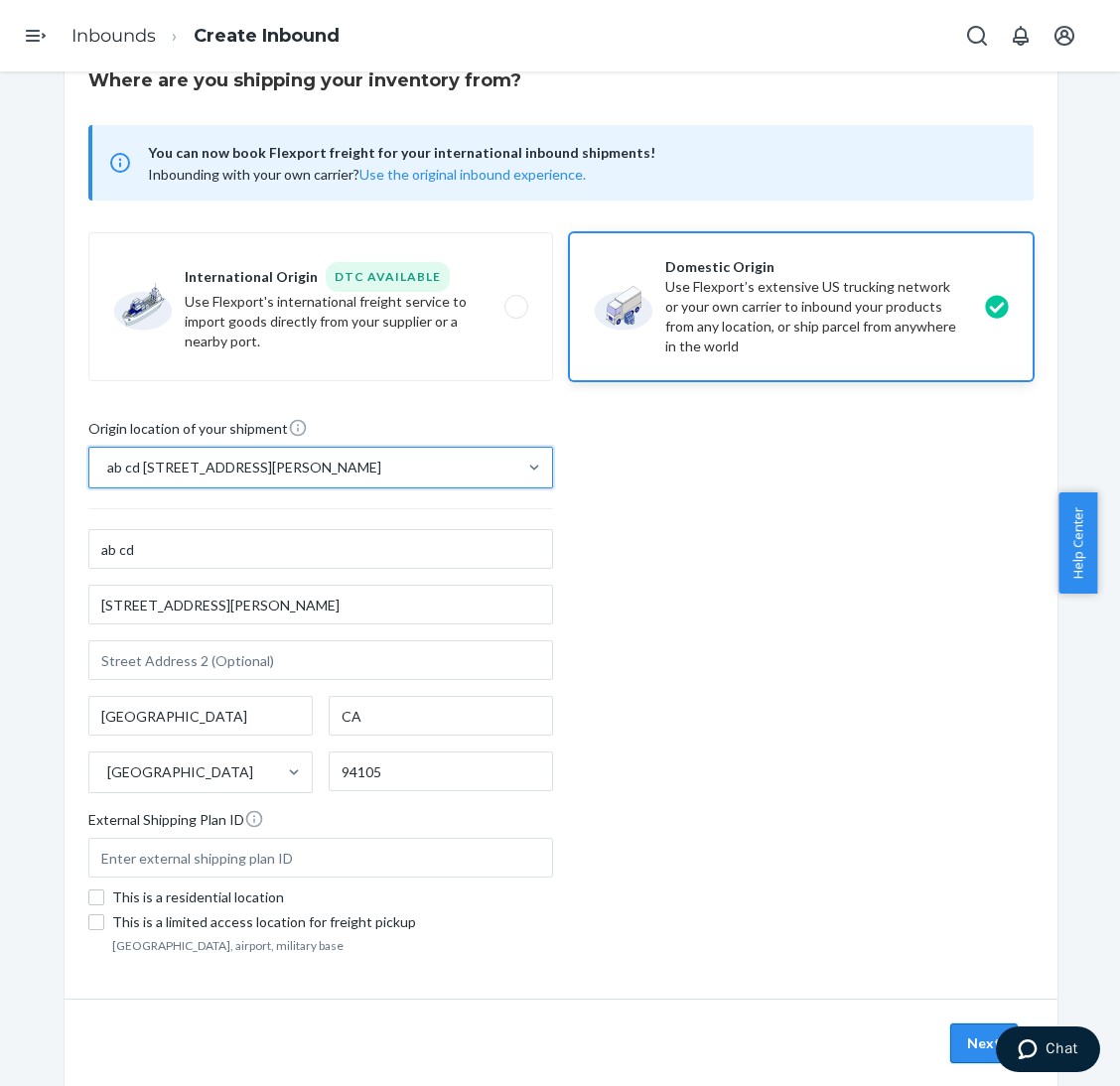 click on "Next" at bounding box center (984, 1043) 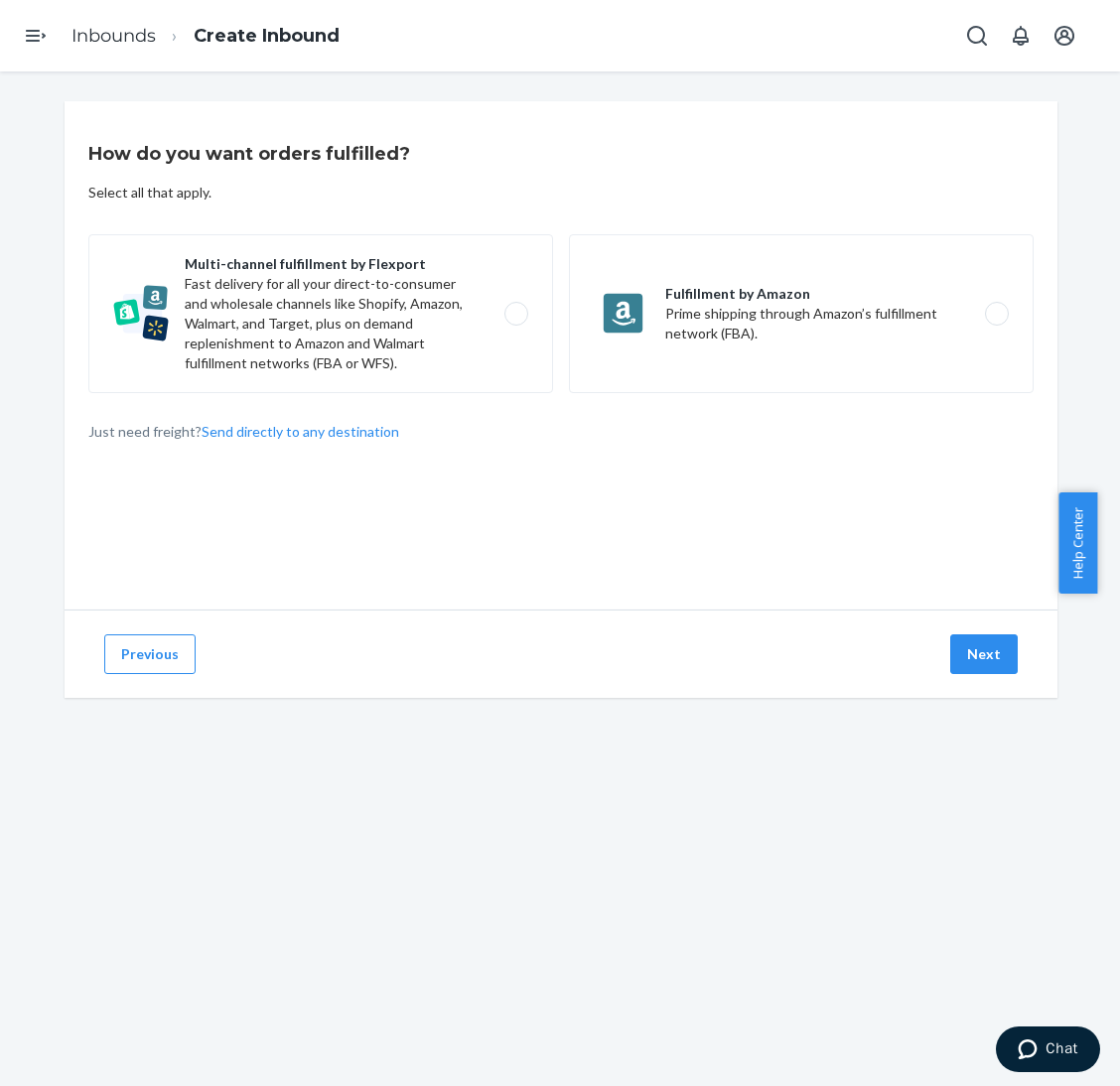 scroll, scrollTop: 0, scrollLeft: 0, axis: both 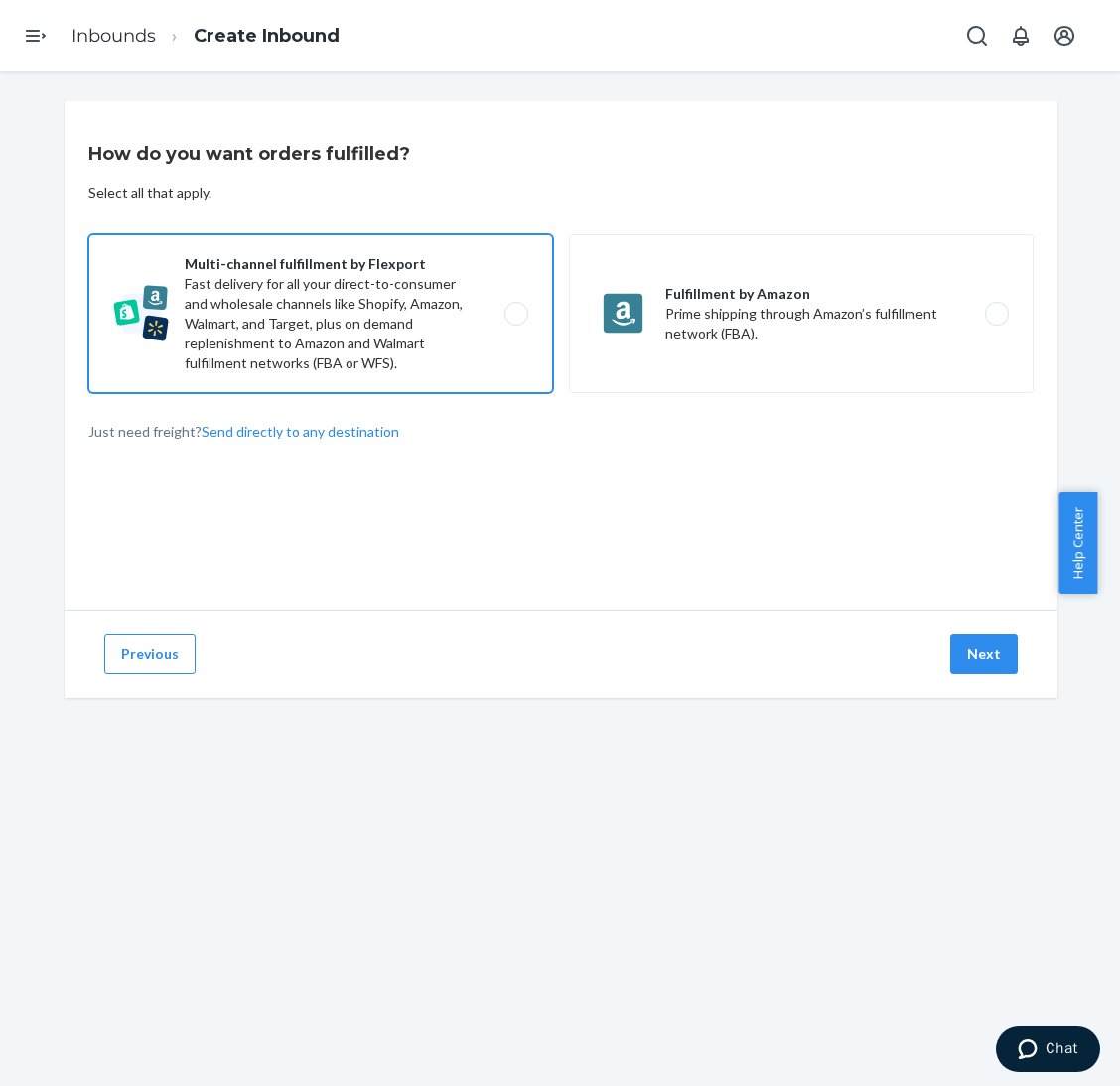 click on "Multi-channel fulfillment by Flexport Fast delivery for all your direct-to-consumer and wholesale channels like Shopify, Amazon, Walmart, and Target, plus on demand replenishment to Amazon and Walmart fulfillment networks (FBA or WFS)." at bounding box center [521, 314] 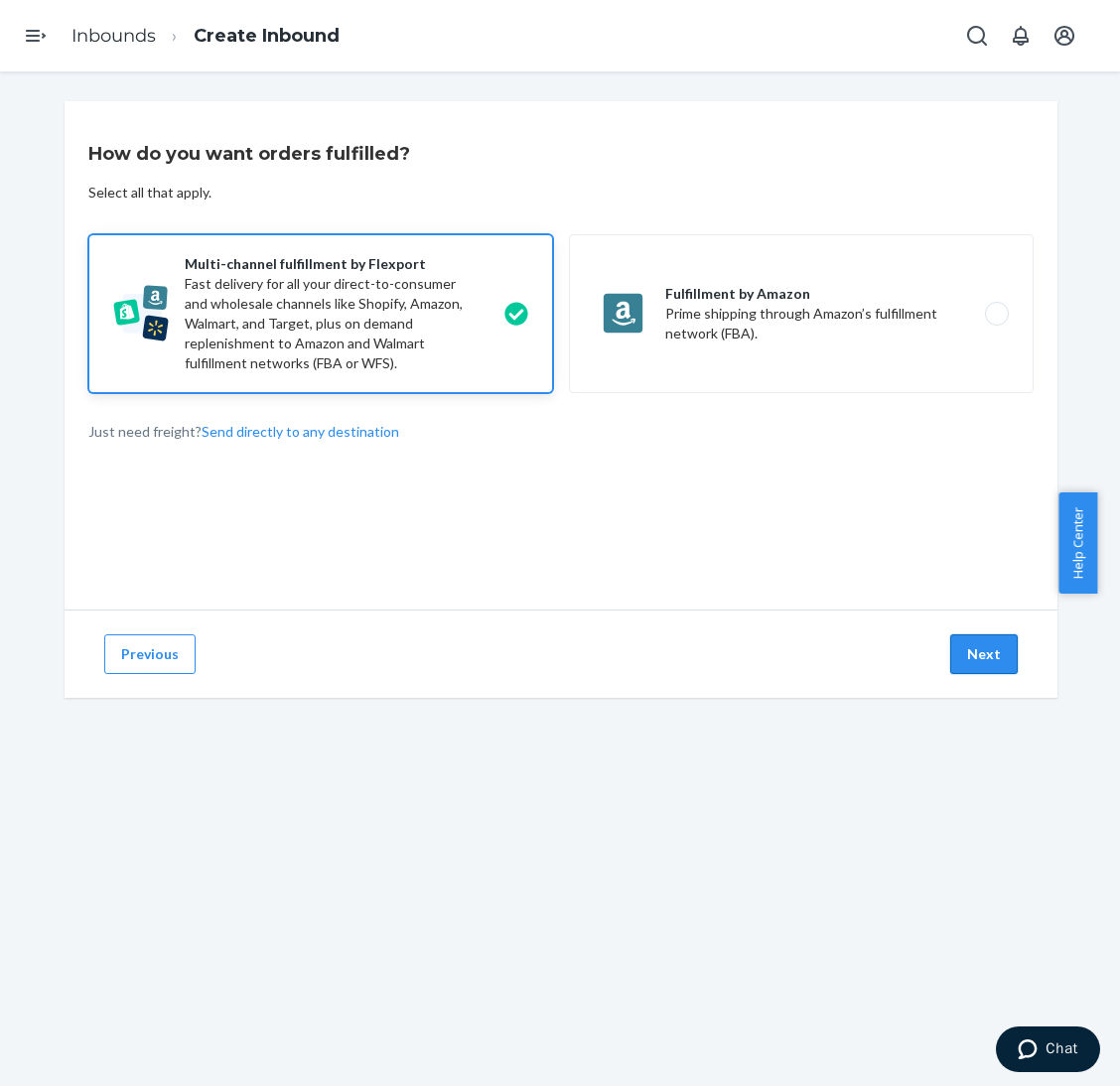click on "Next" at bounding box center [984, 654] 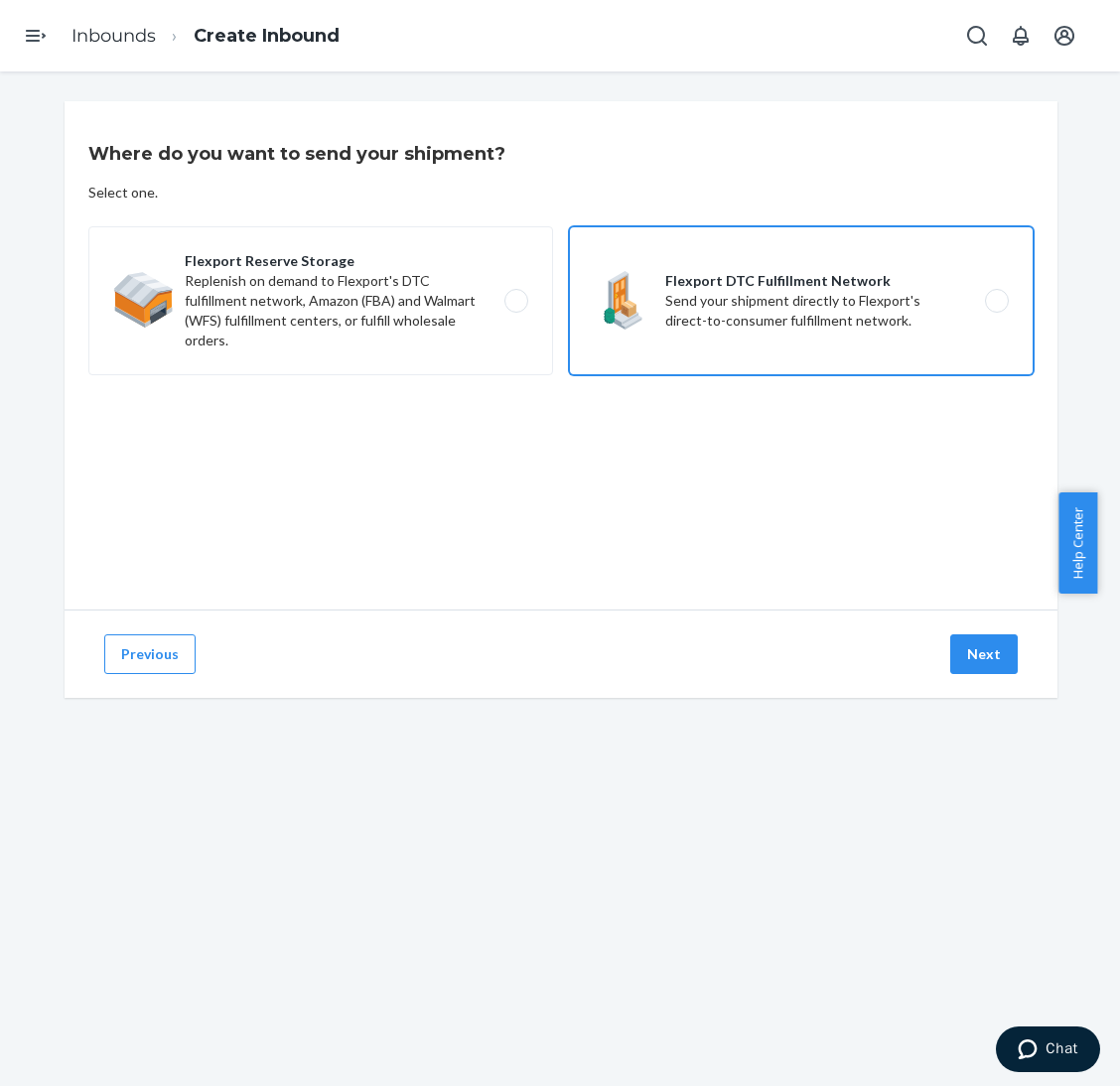 click on "Flexport DTC Fulfillment Network Send your shipment directly to Flexport's direct-to-consumer fulfillment network." at bounding box center (801, 301) 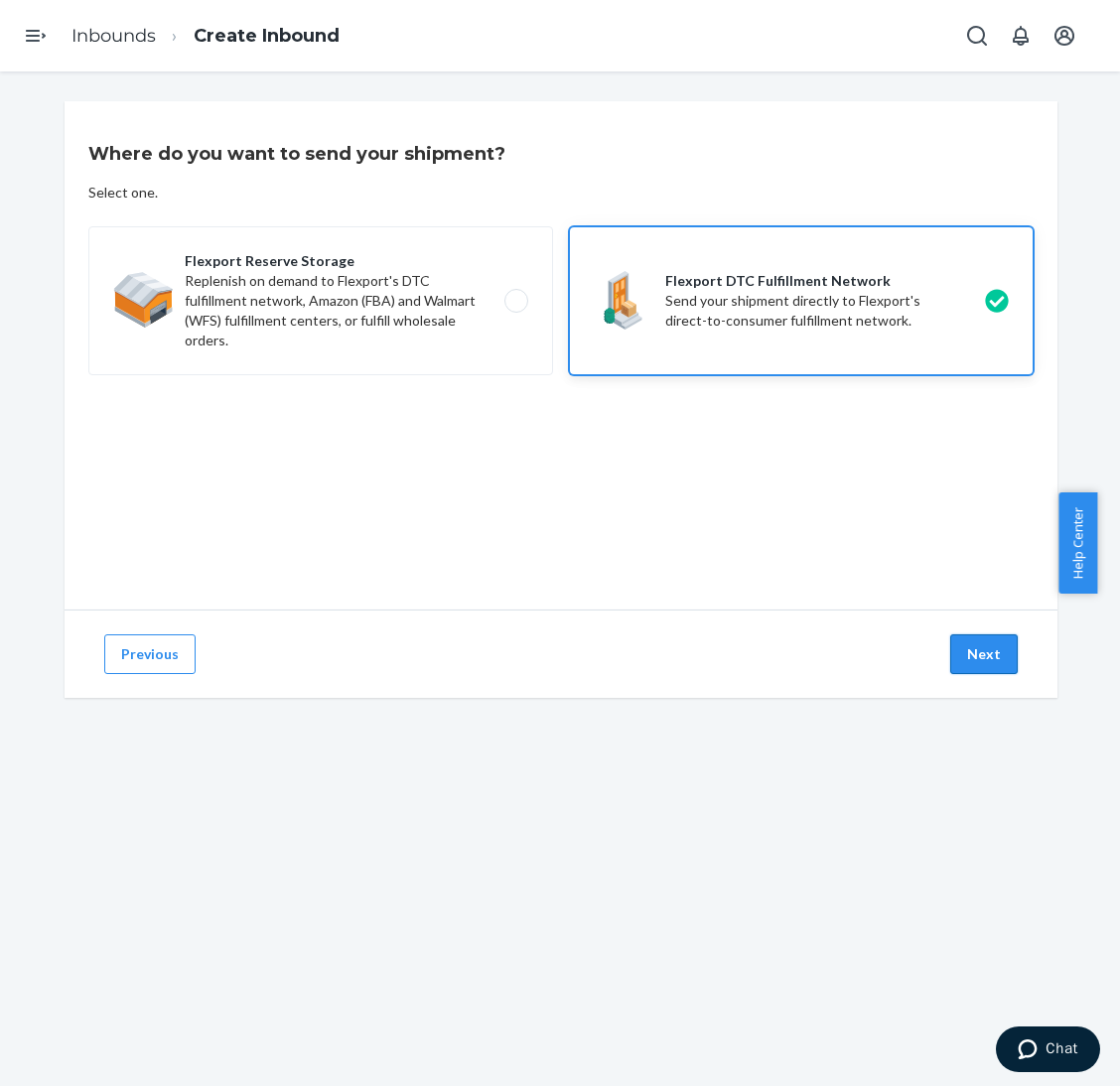 click on "Next" at bounding box center (984, 654) 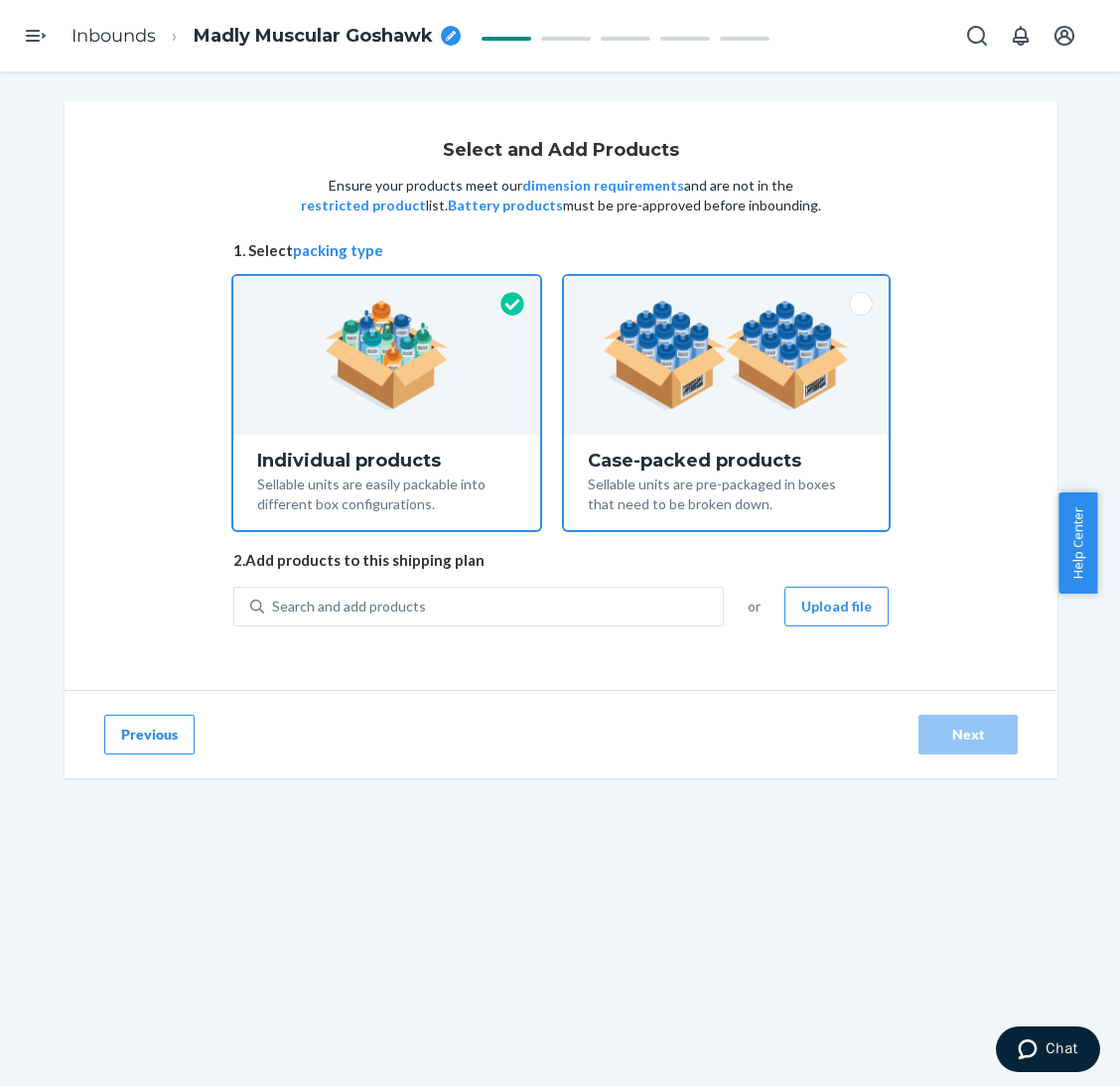 drag, startPoint x: 680, startPoint y: 411, endPoint x: 702, endPoint y: 434, distance: 31.827661 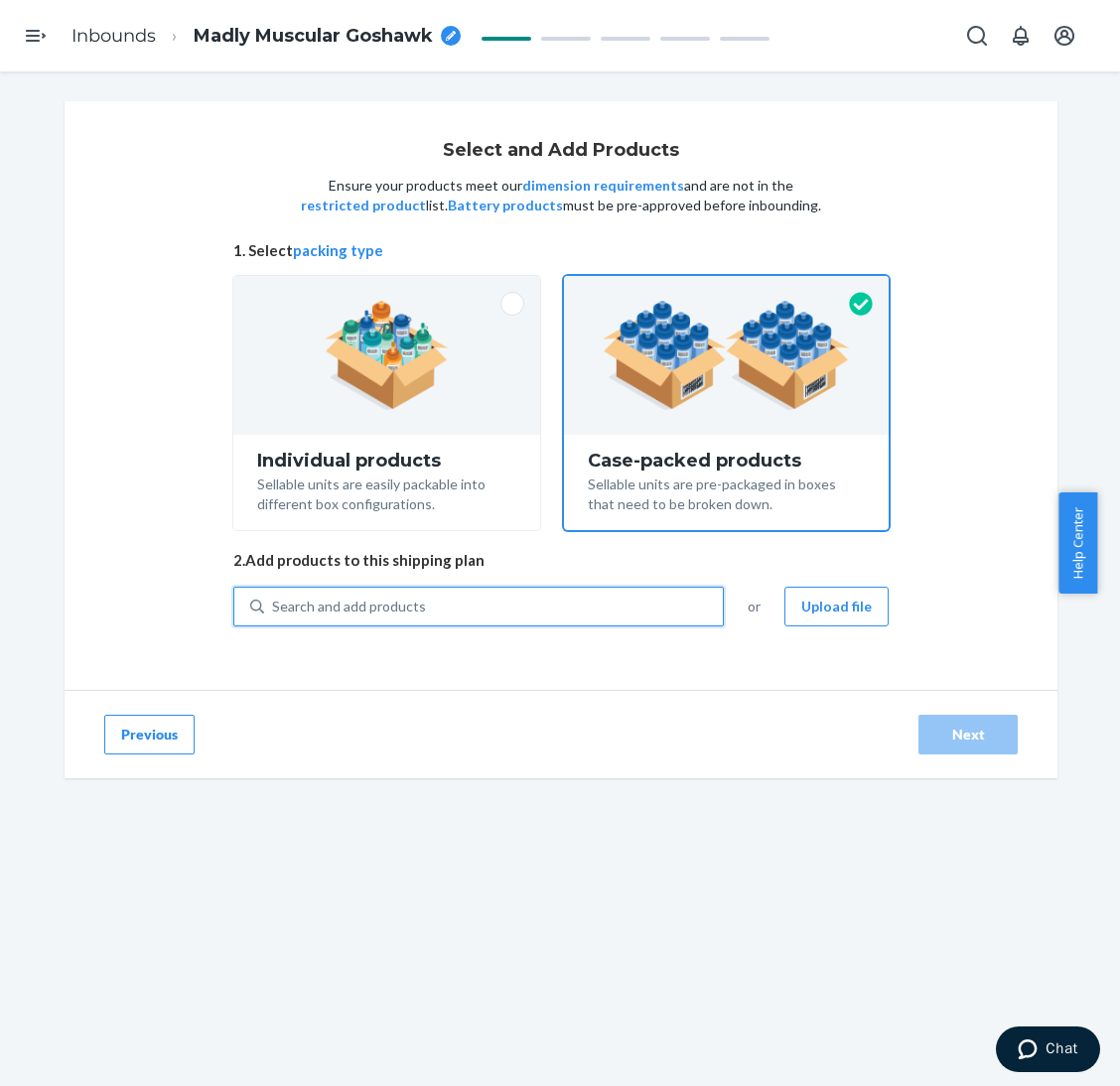 click on "Search and add products" at bounding box center [493, 607] 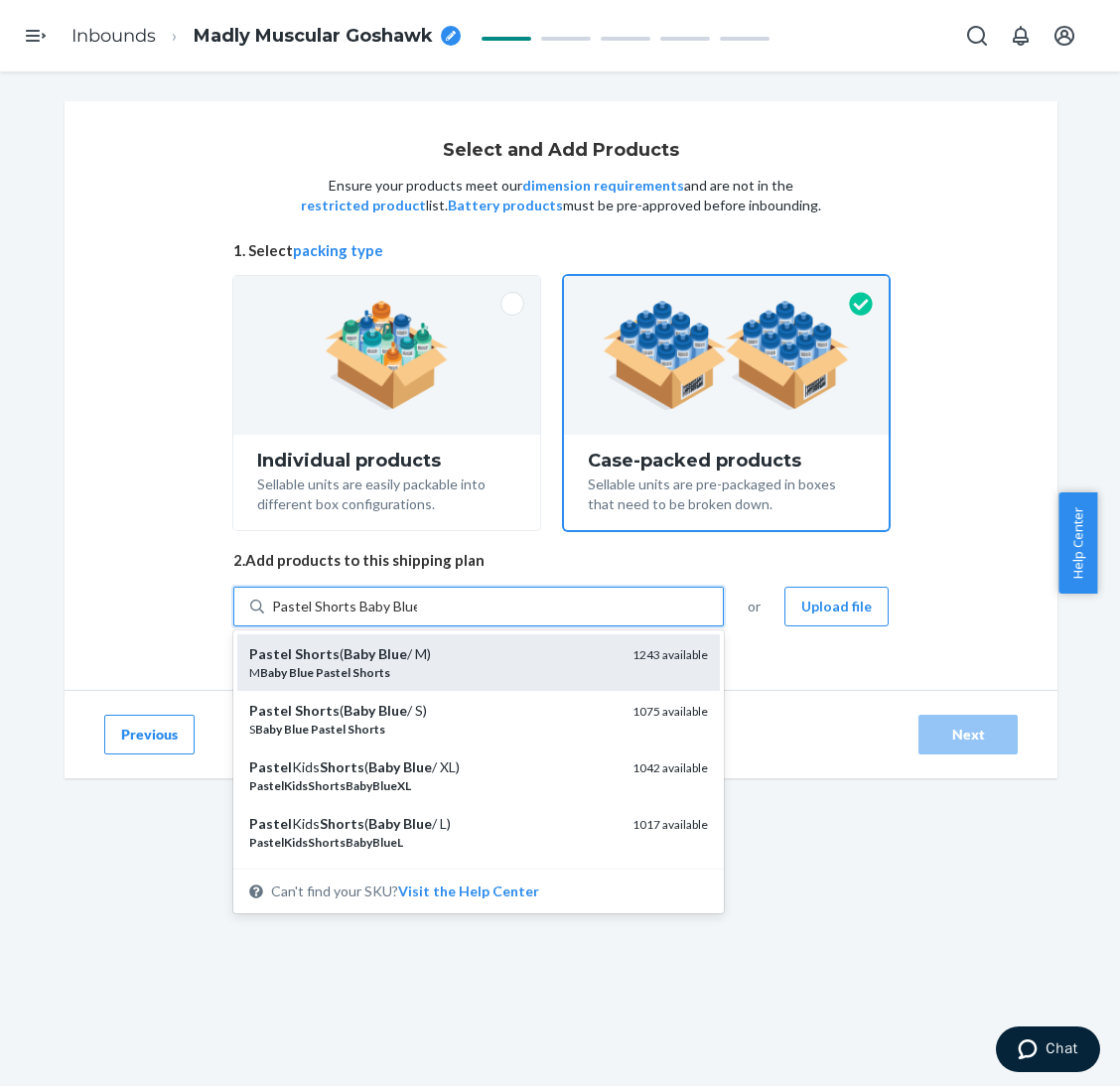 click on "M  Baby   Blue   Pastel   Shorts" at bounding box center (433, 672) 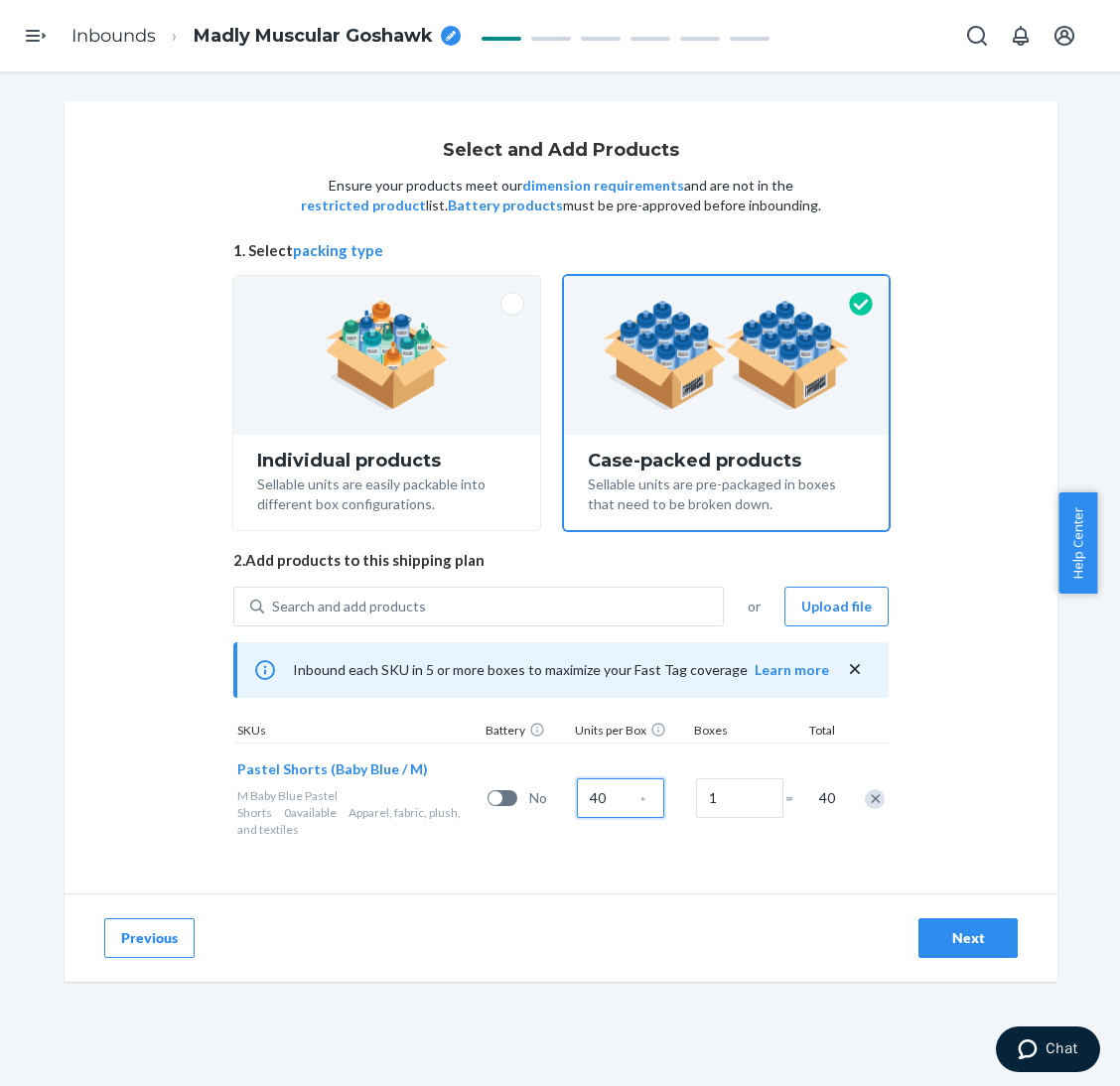 click on "40" at bounding box center [621, 798] 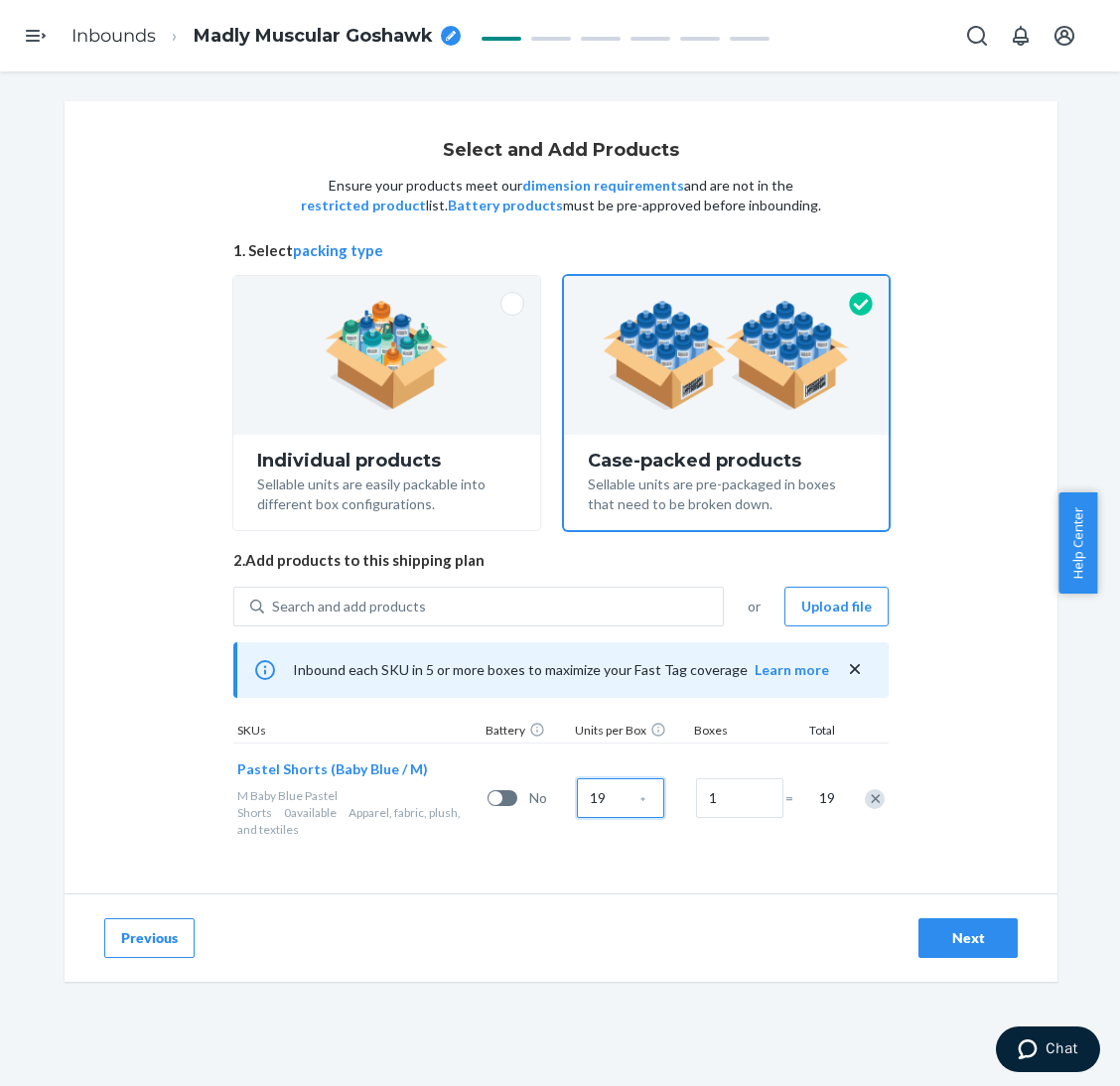 type on "19" 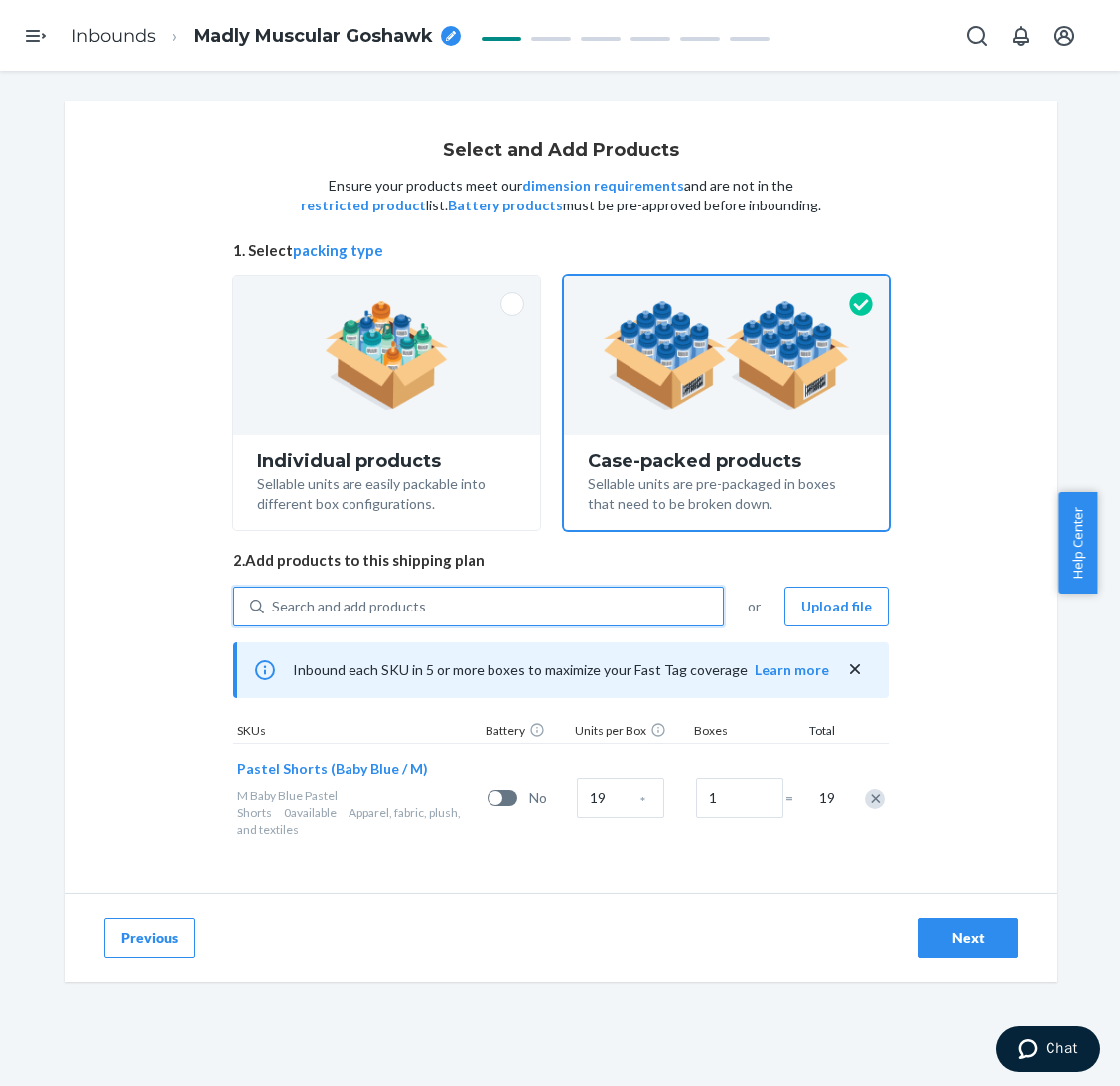 click on "Search and add products" at bounding box center [493, 607] 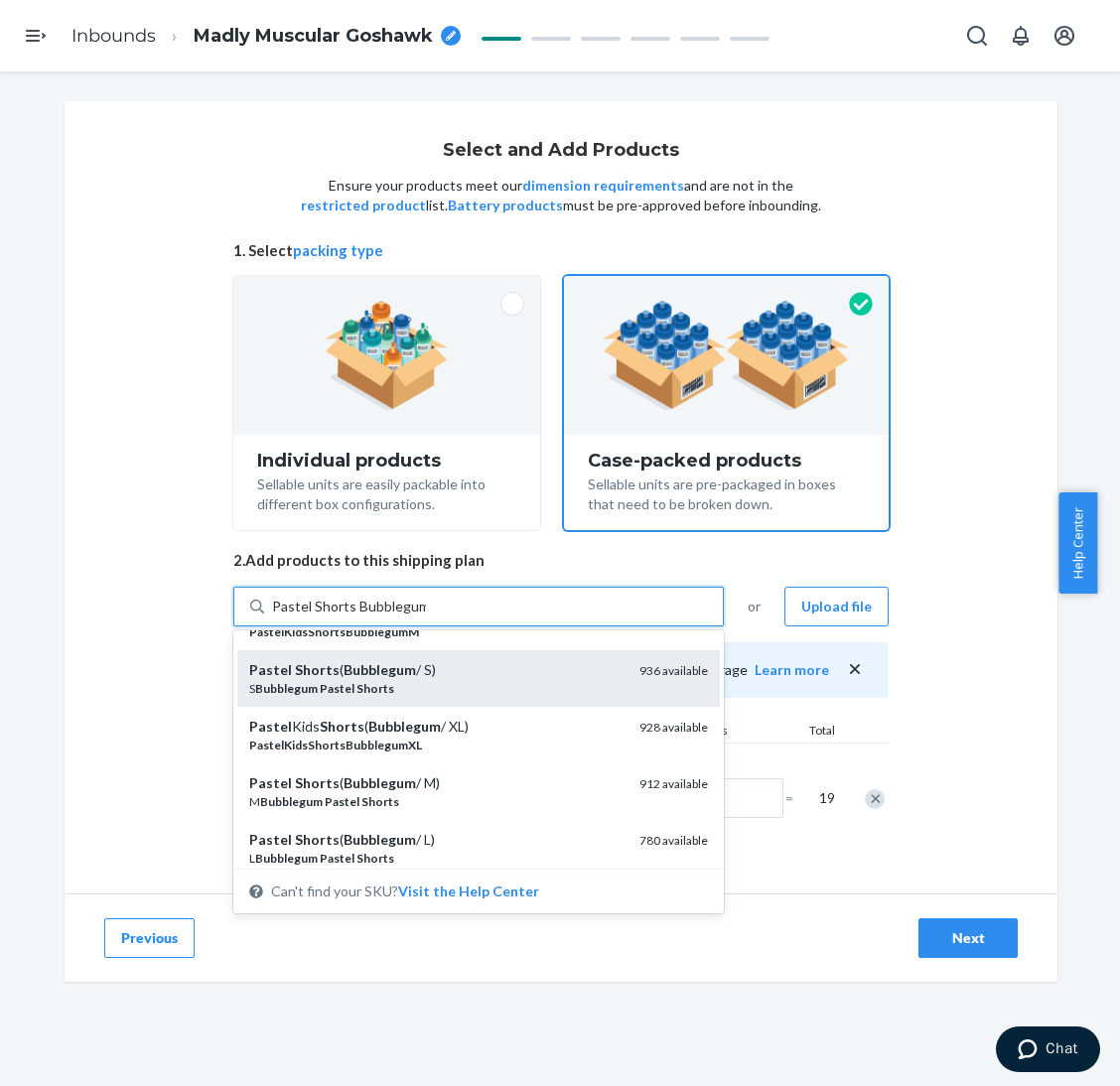 scroll, scrollTop: 149, scrollLeft: 0, axis: vertical 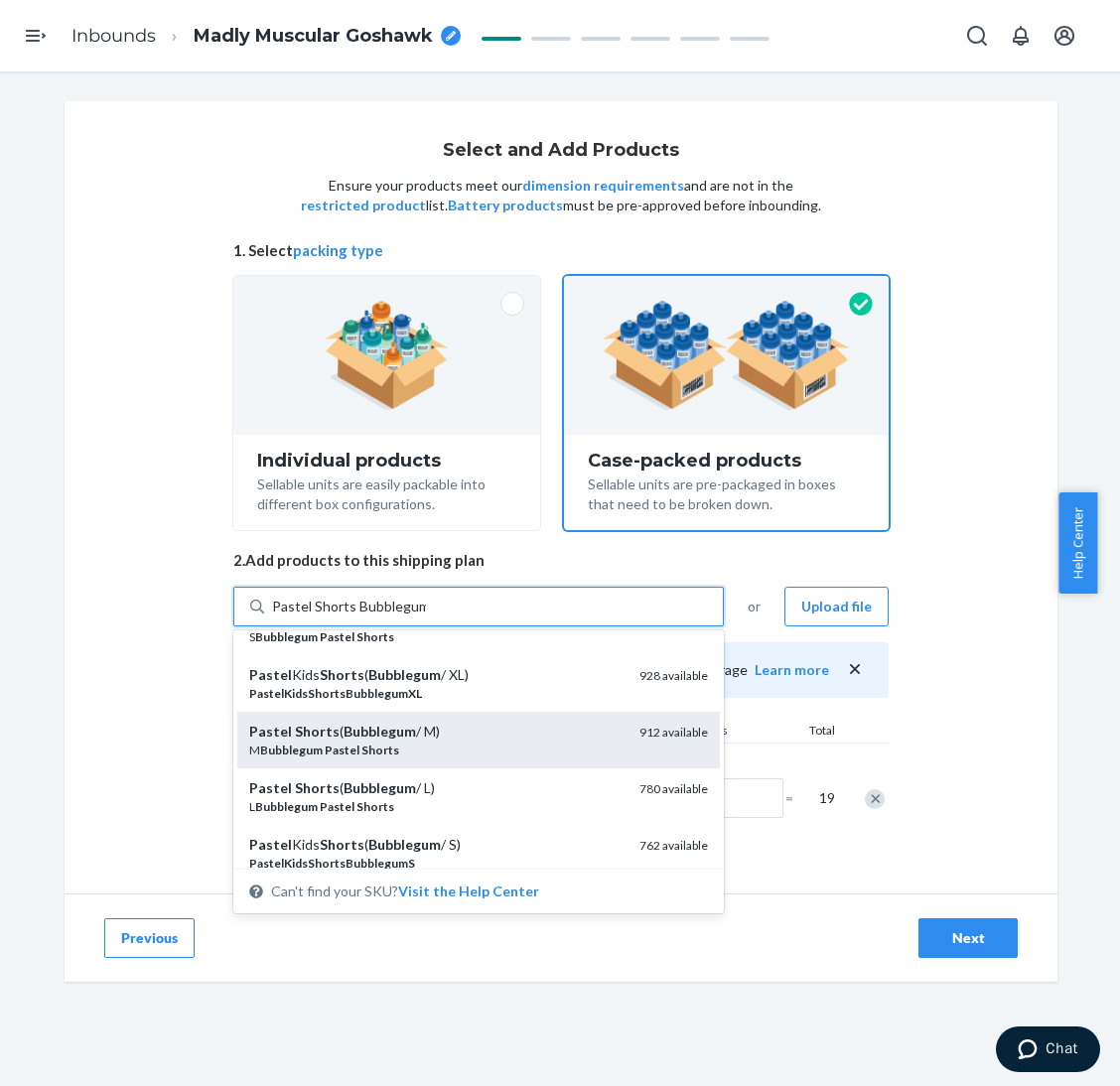 click on "M  Bubblegum   Pastel   Shorts" at bounding box center (436, 749) 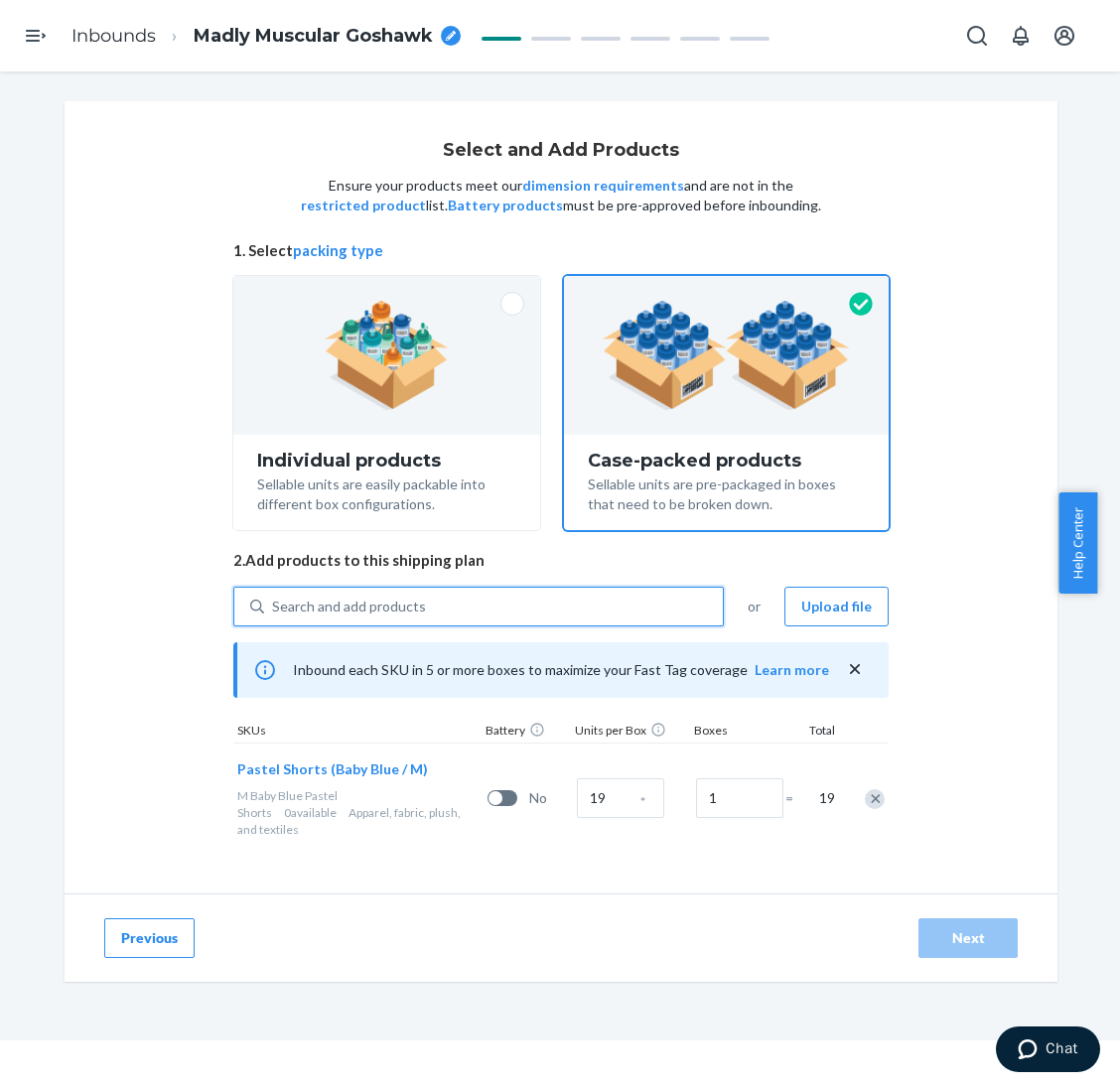 scroll, scrollTop: 71, scrollLeft: 0, axis: vertical 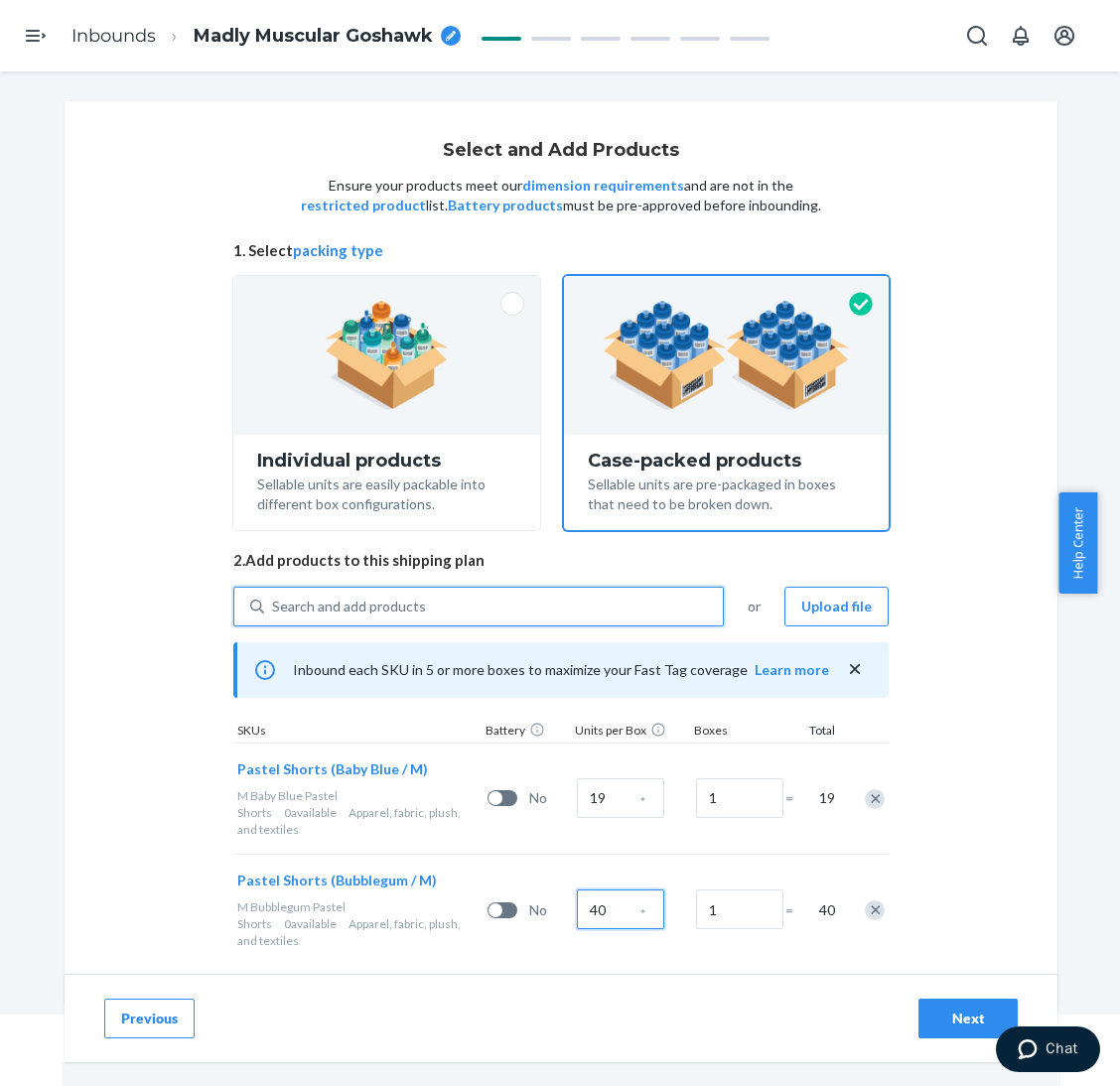 click on "40" at bounding box center (621, 909) 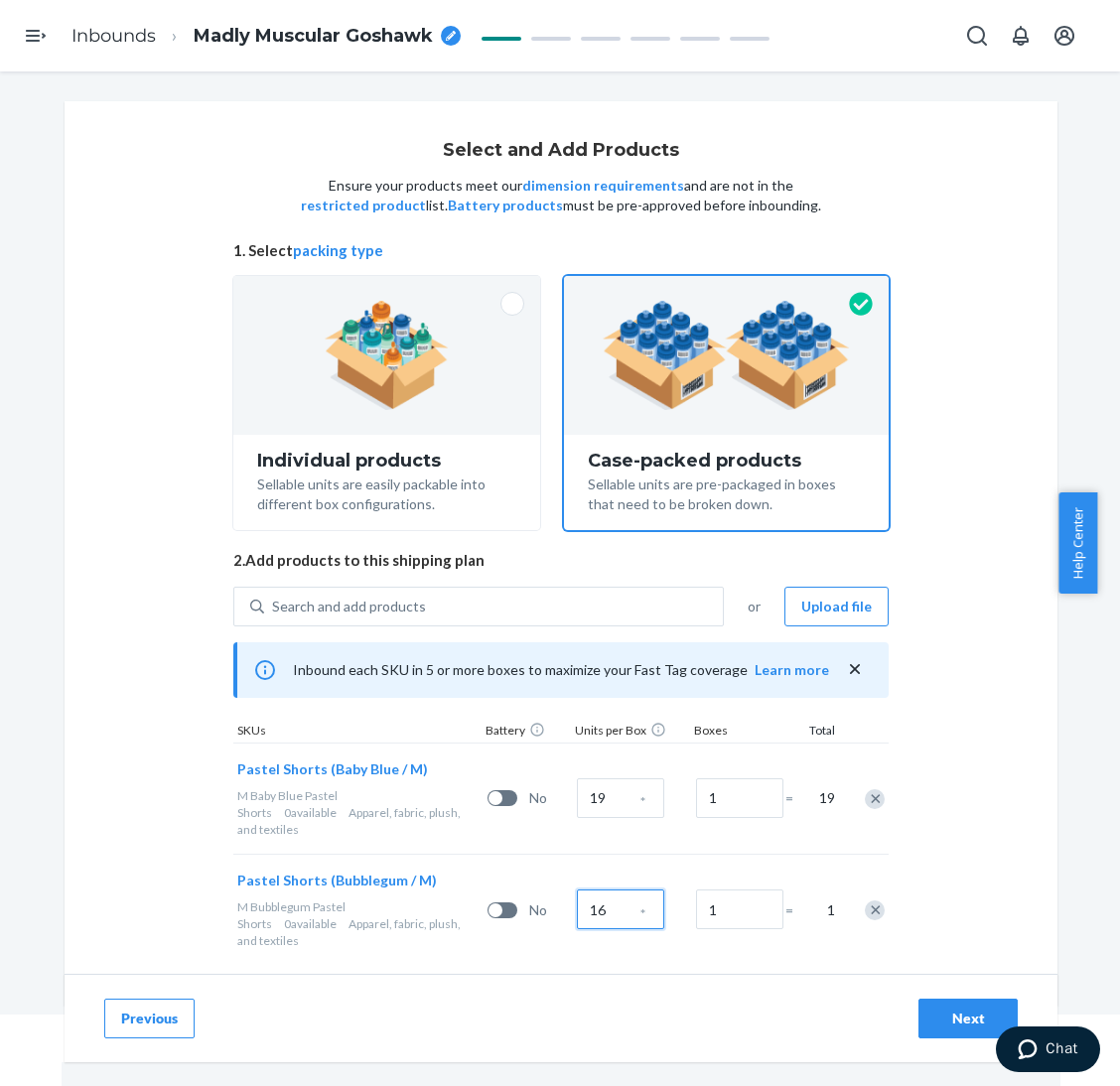 type on "16" 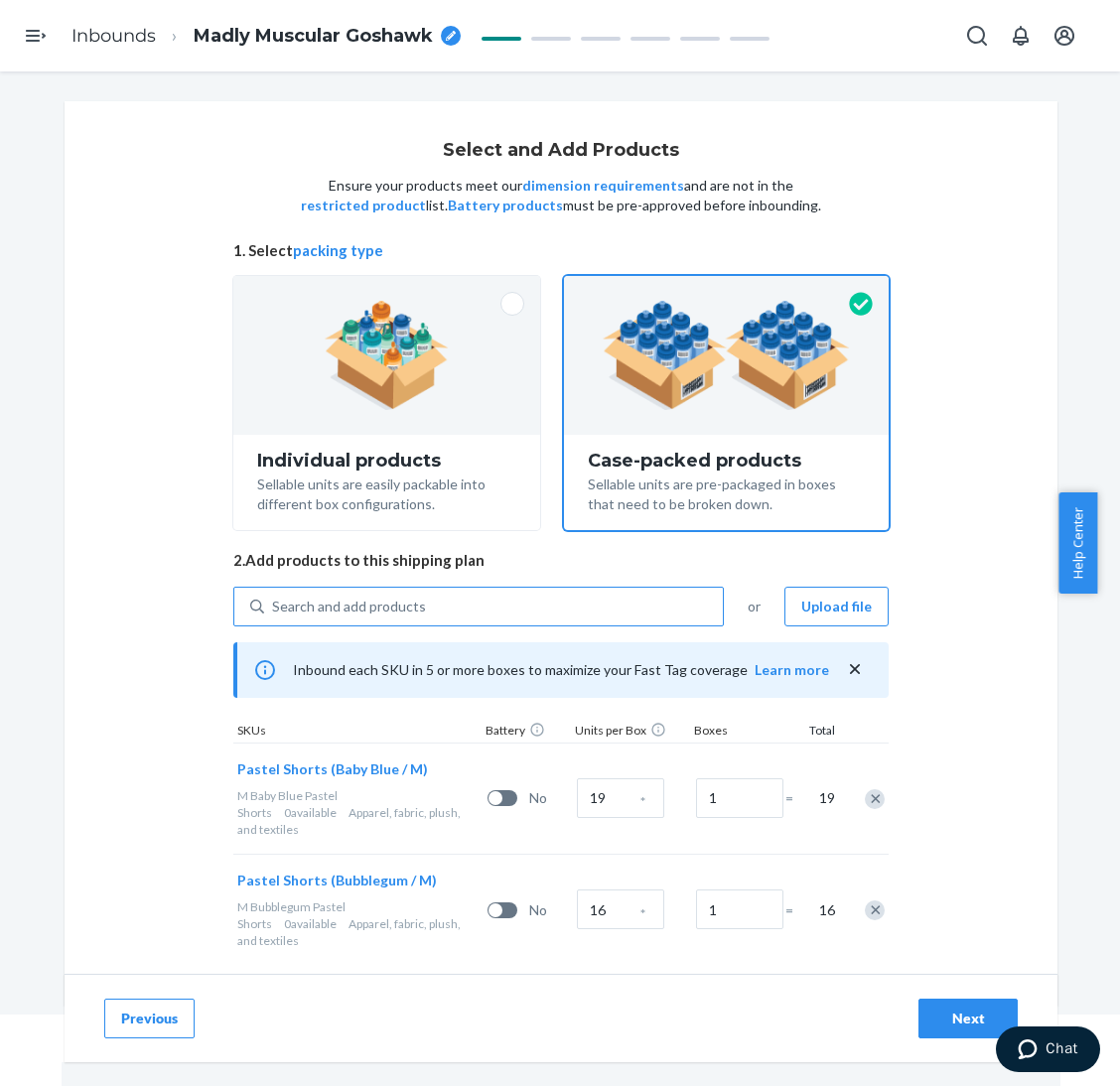 click on "Search and add products" at bounding box center (493, 607) 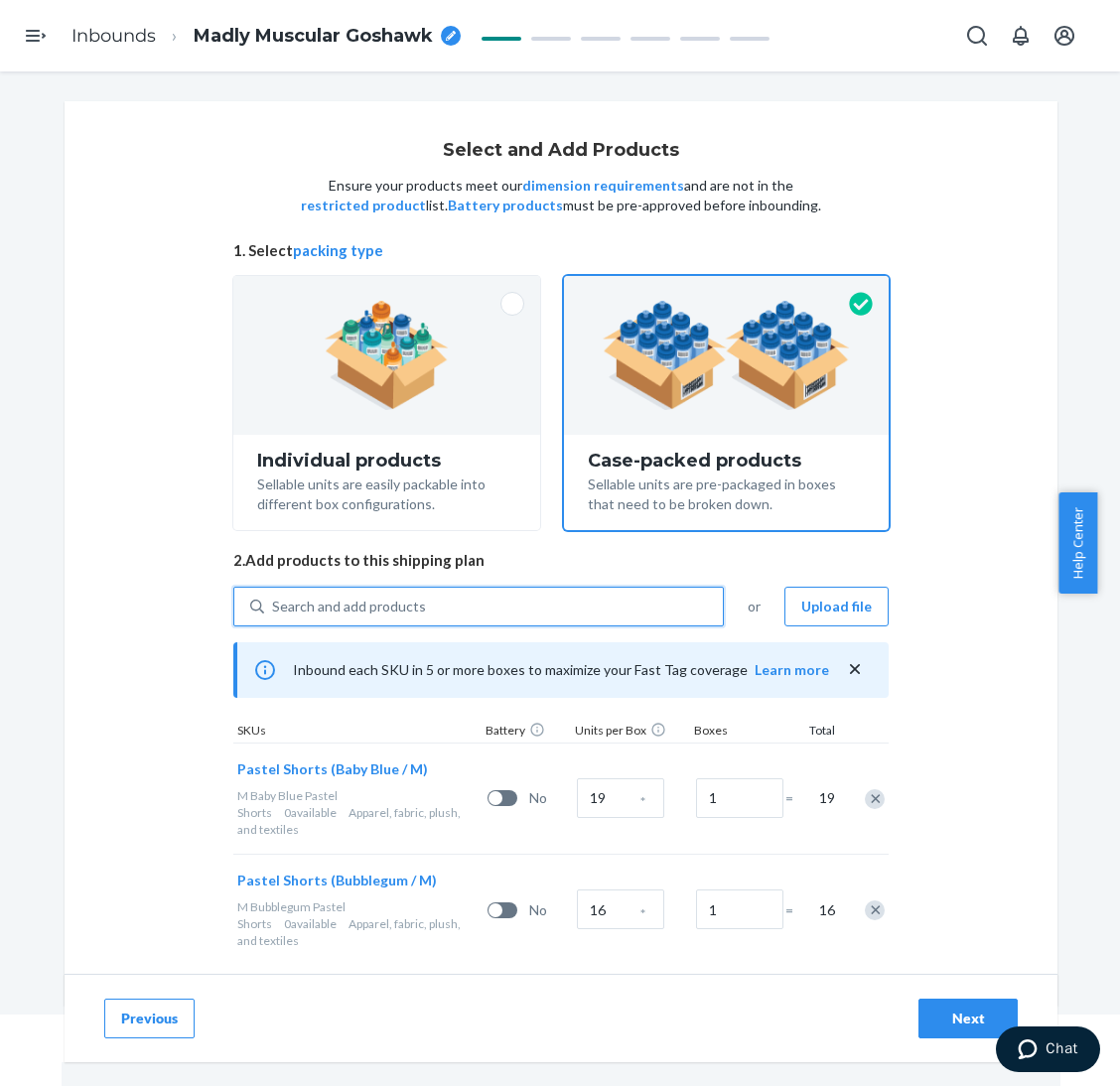 paste on "Pastel Shorts Mint" 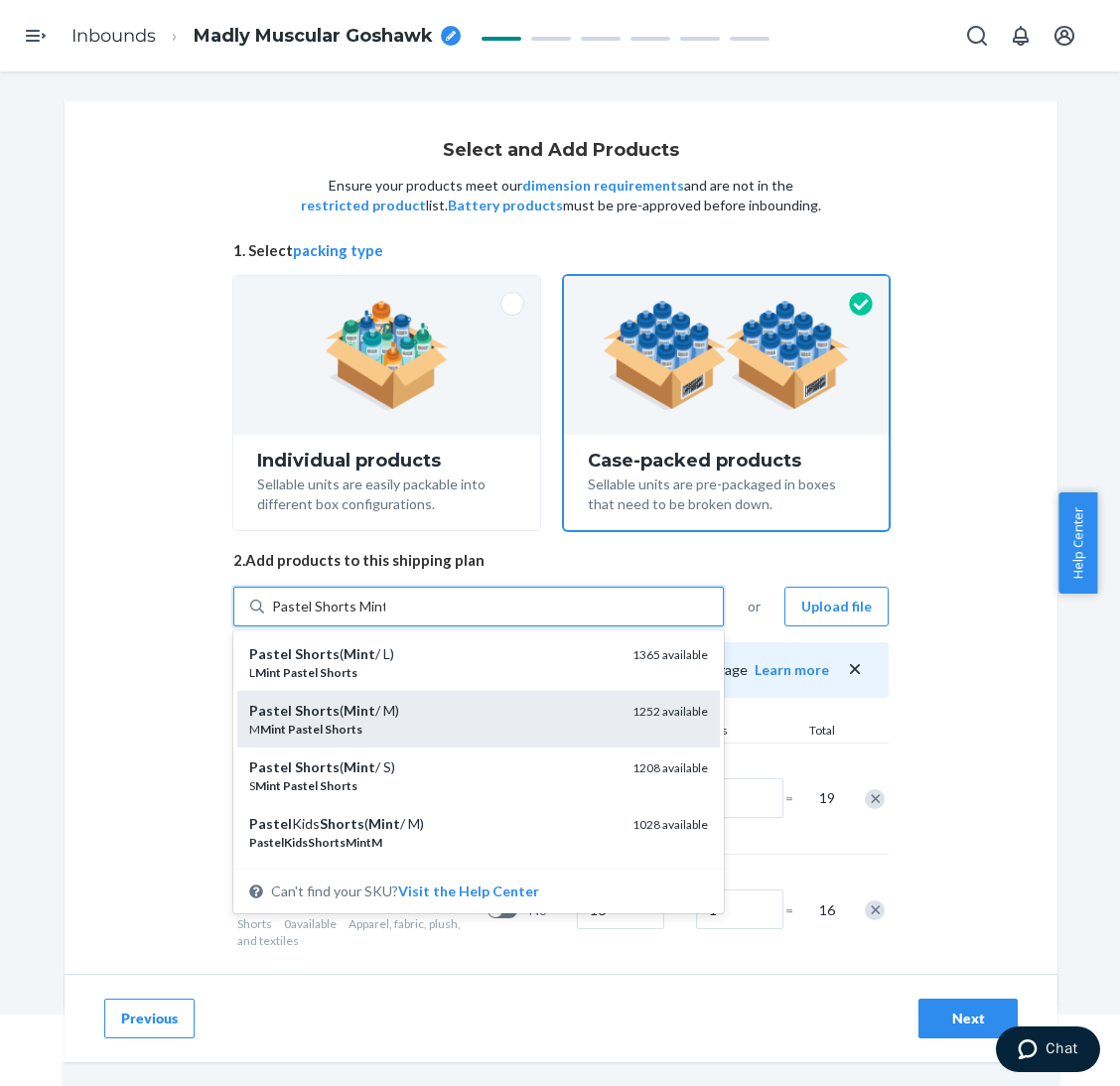 click on "Pastel   Shorts  ( Mint  / M)" at bounding box center [433, 711] 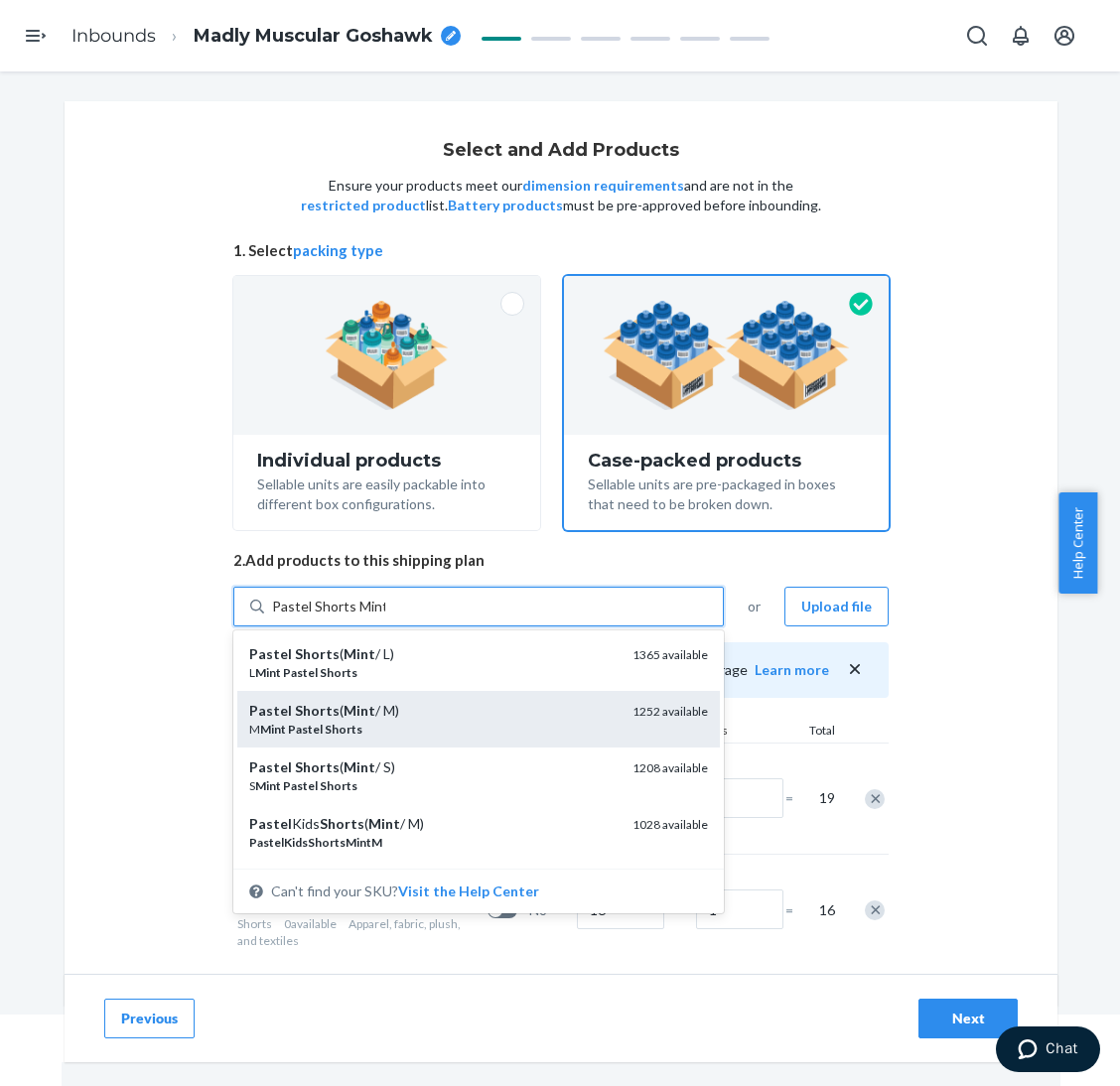 click on "Pastel Shorts Mint" at bounding box center (329, 607) 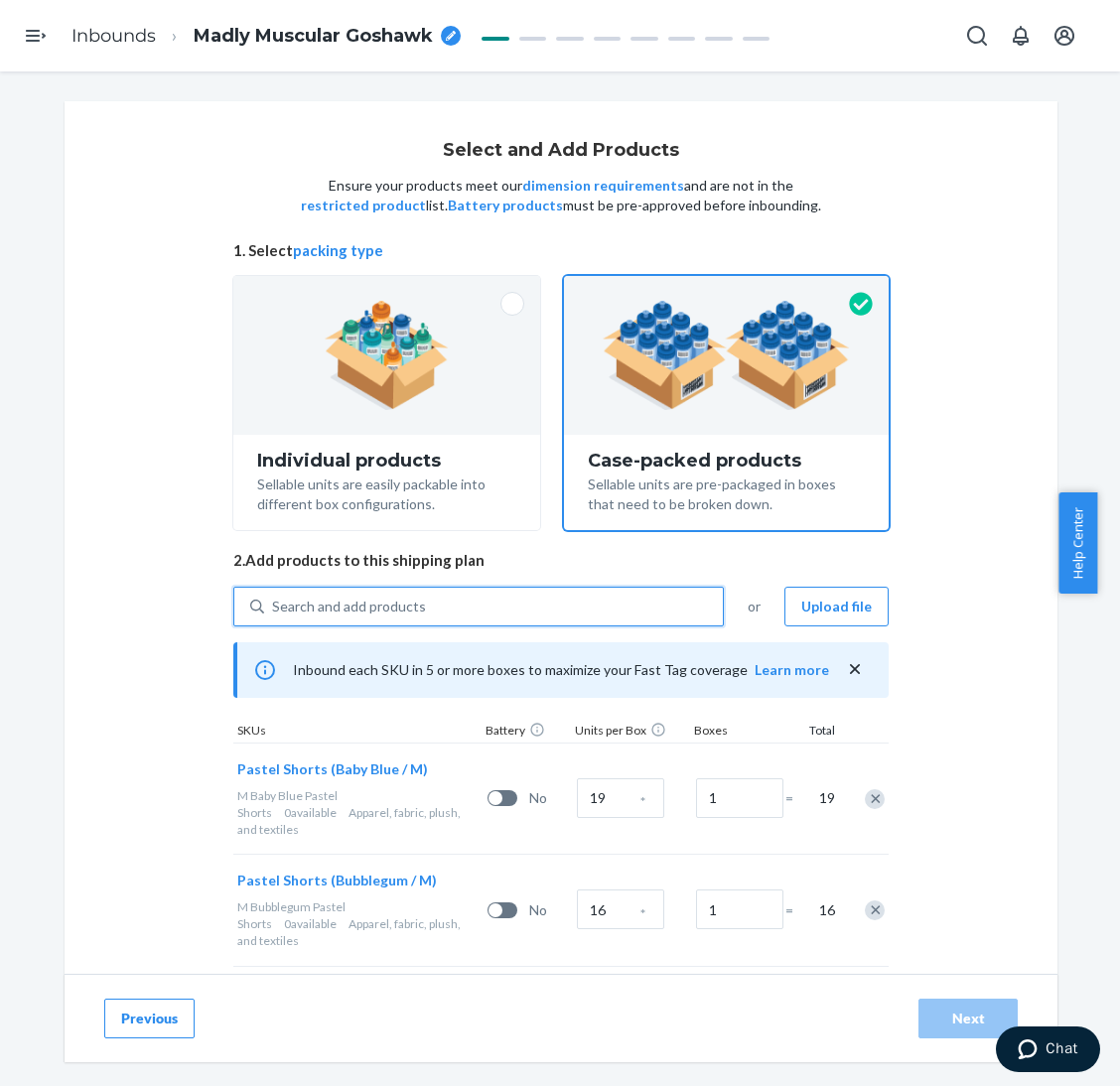 scroll, scrollTop: 71, scrollLeft: 0, axis: vertical 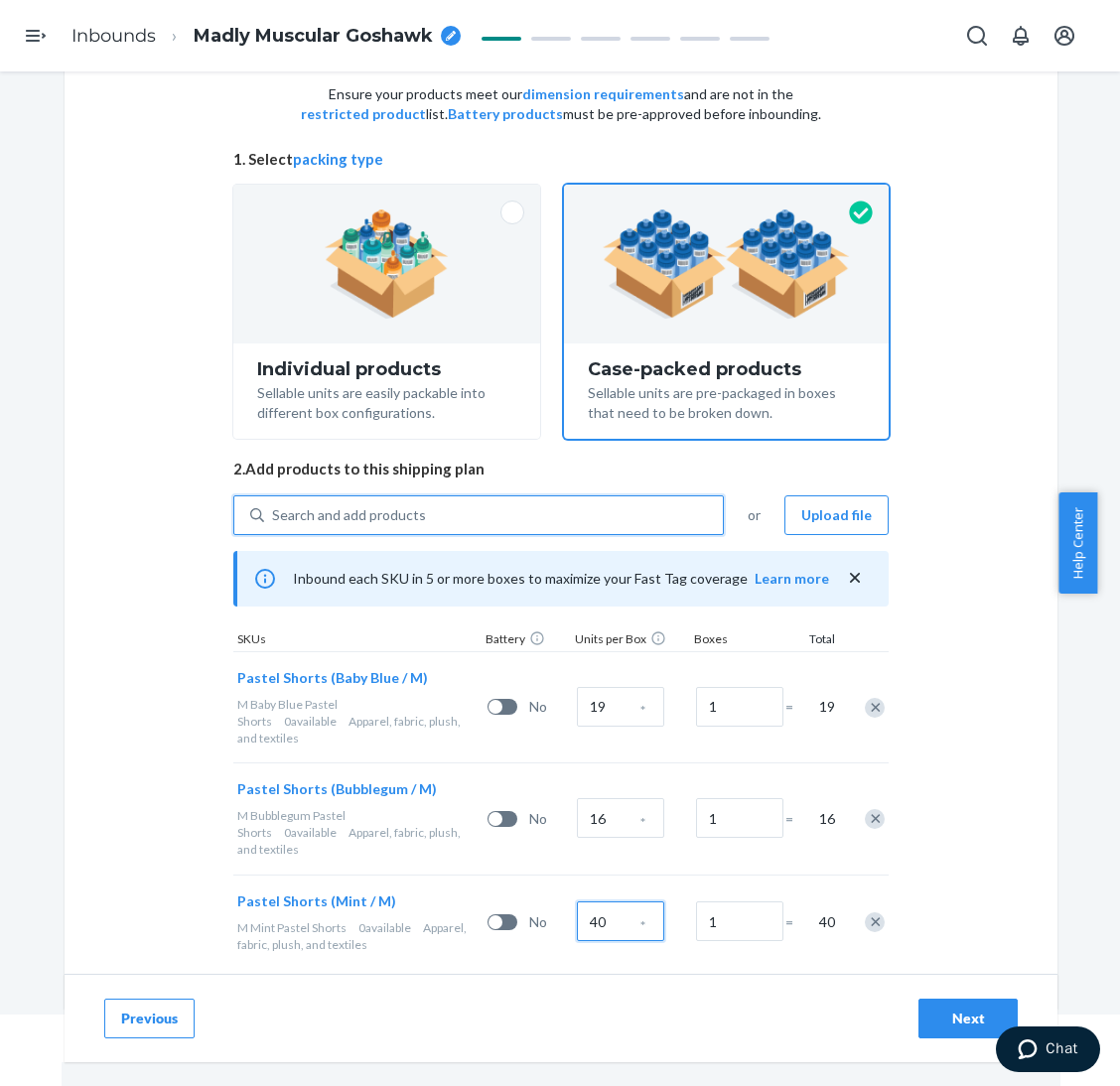 click on "40" at bounding box center [621, 921] 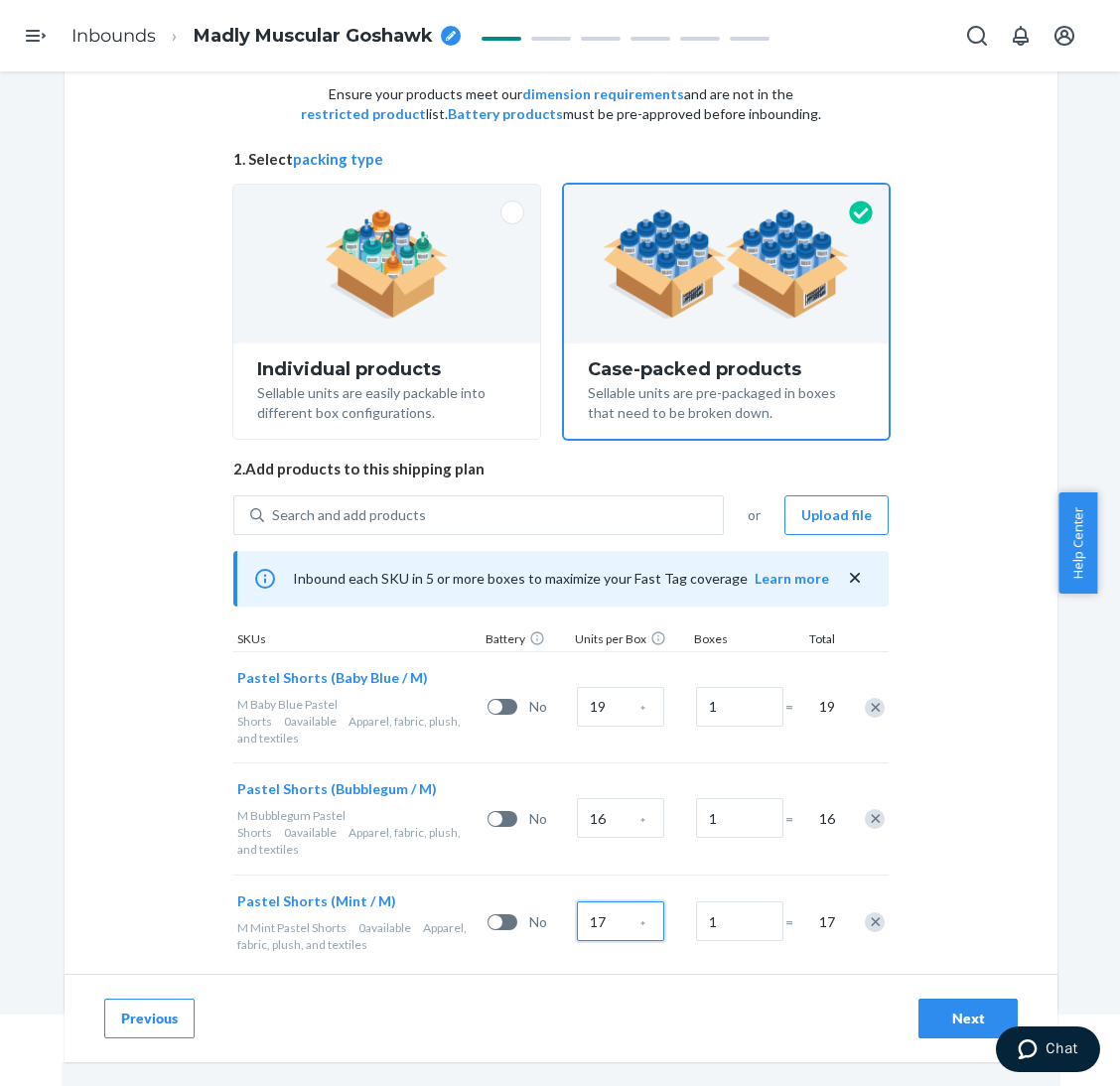 type on "17" 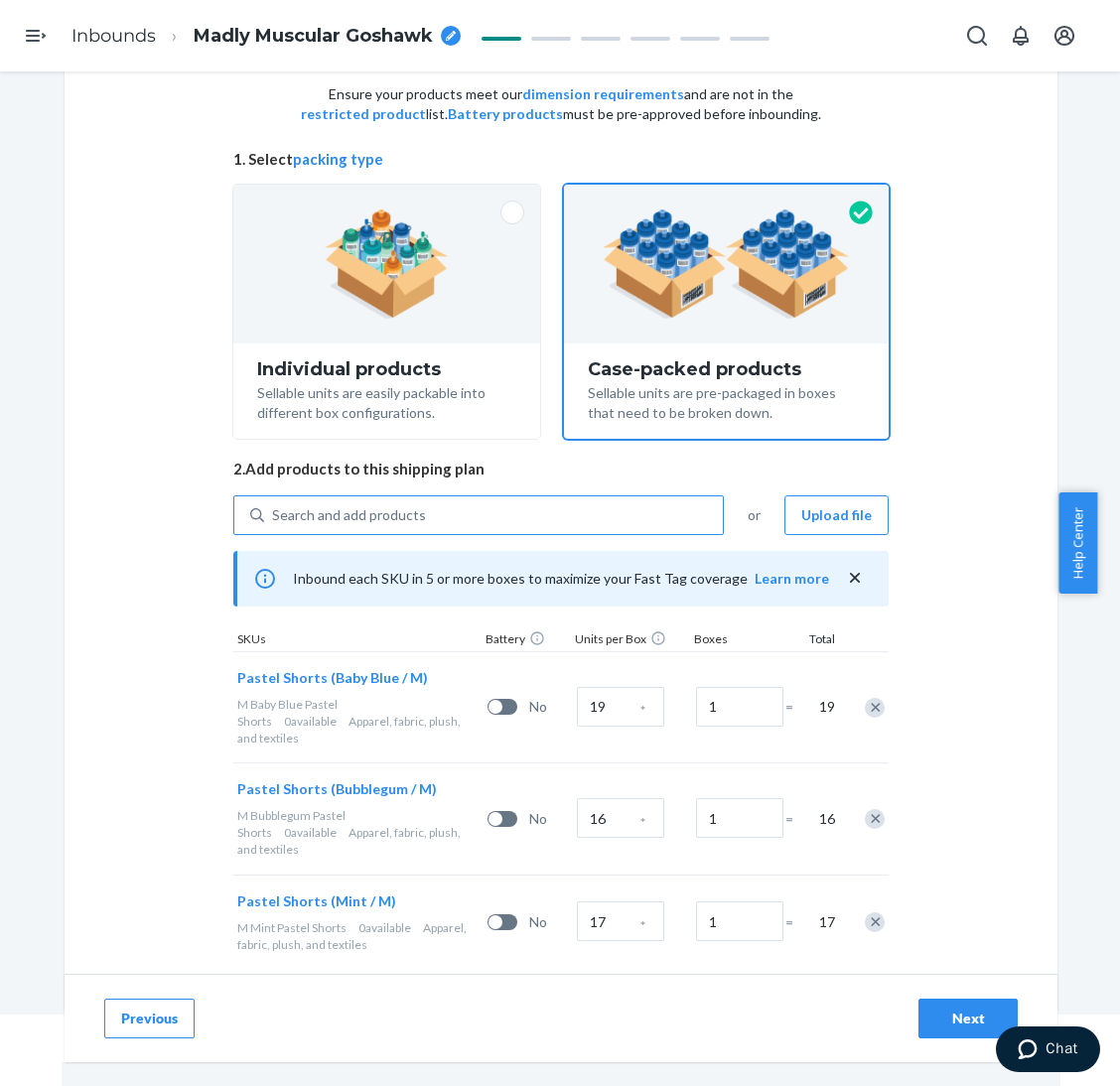 click on "Search and add products" at bounding box center (493, 515) 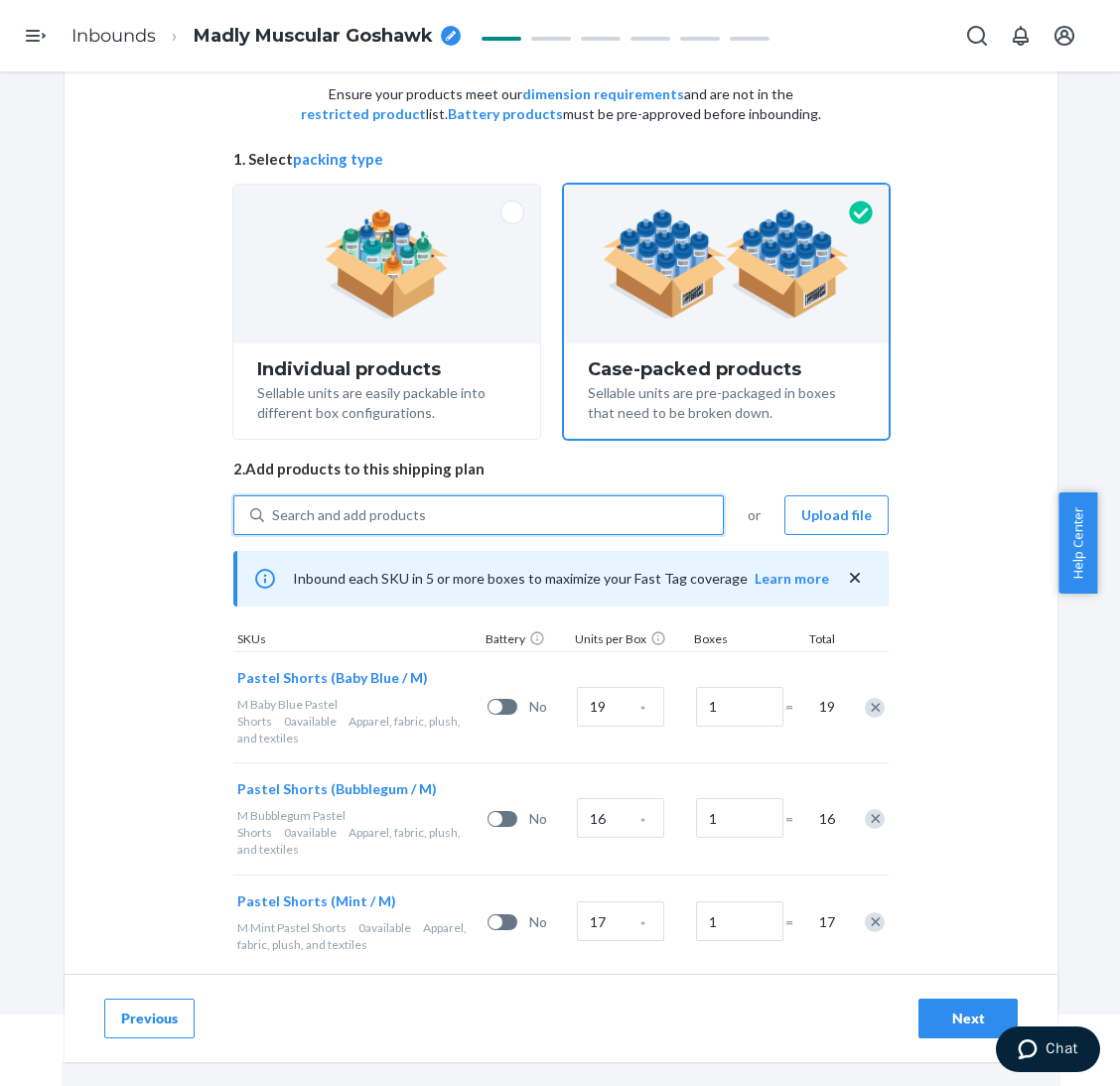 paste on "Pastel Shorts Lilac" 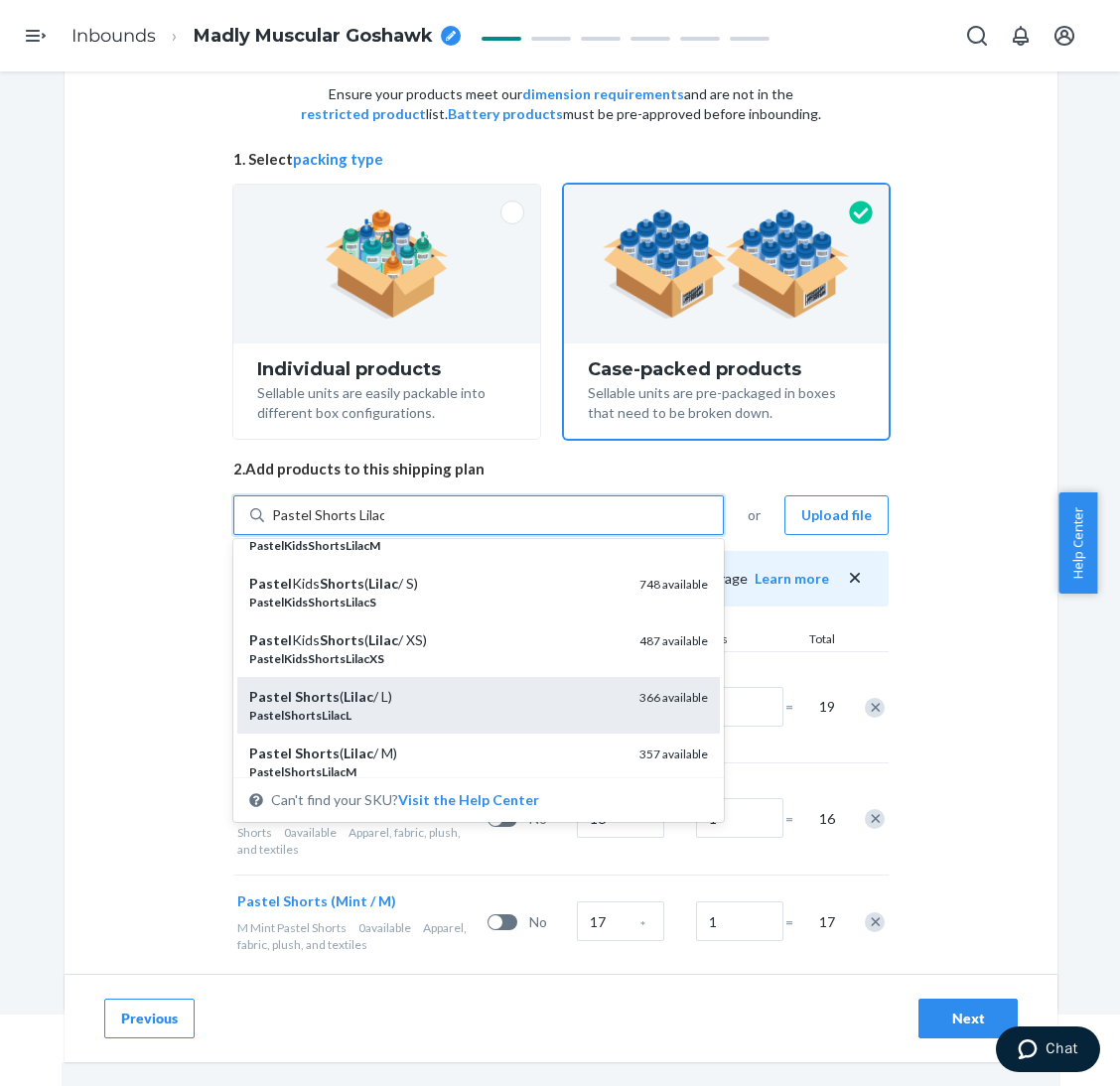 scroll, scrollTop: 298, scrollLeft: 0, axis: vertical 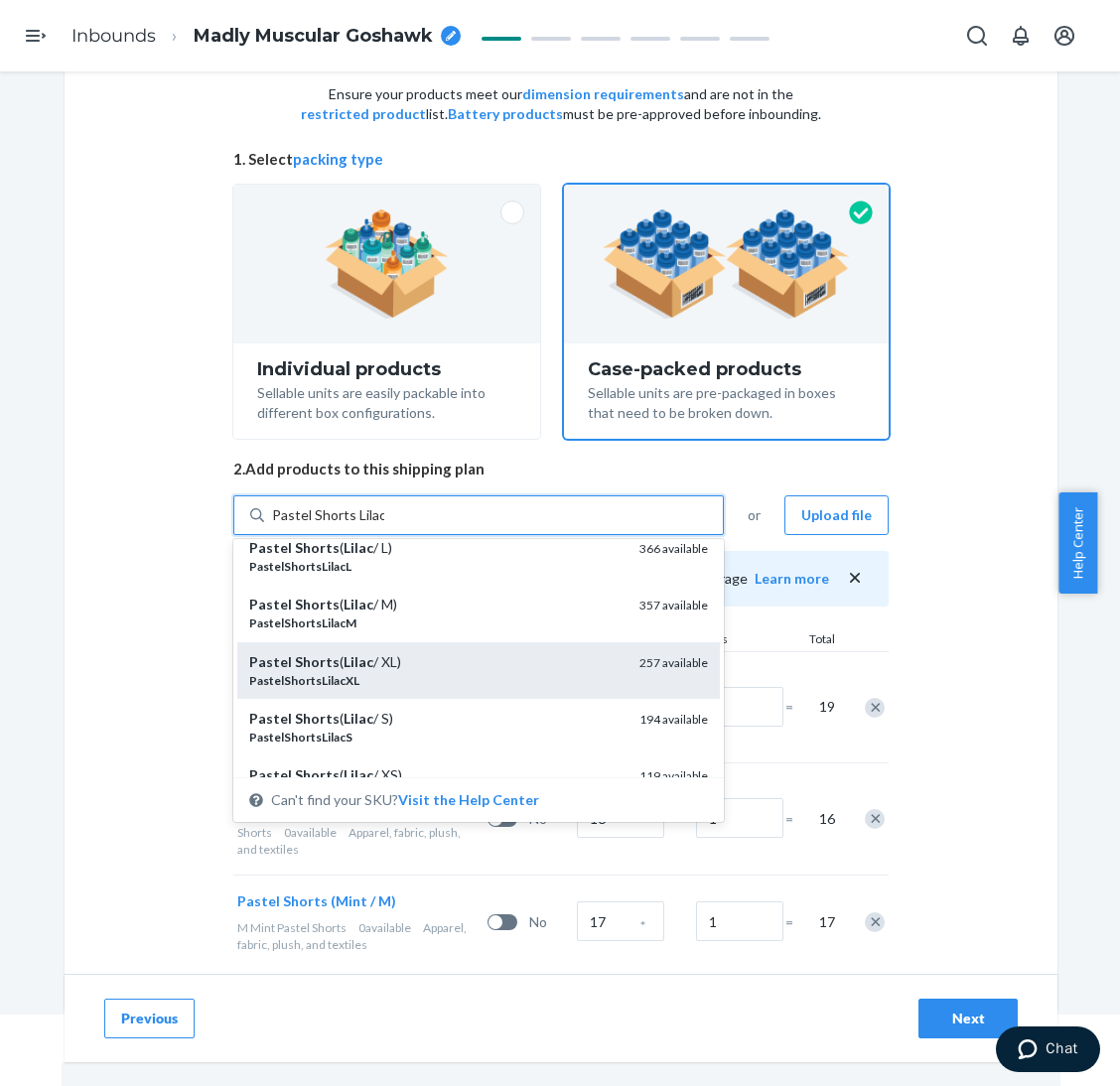 click on "Pastel   Shorts  ( Lilac  / XL)" at bounding box center [436, 662] 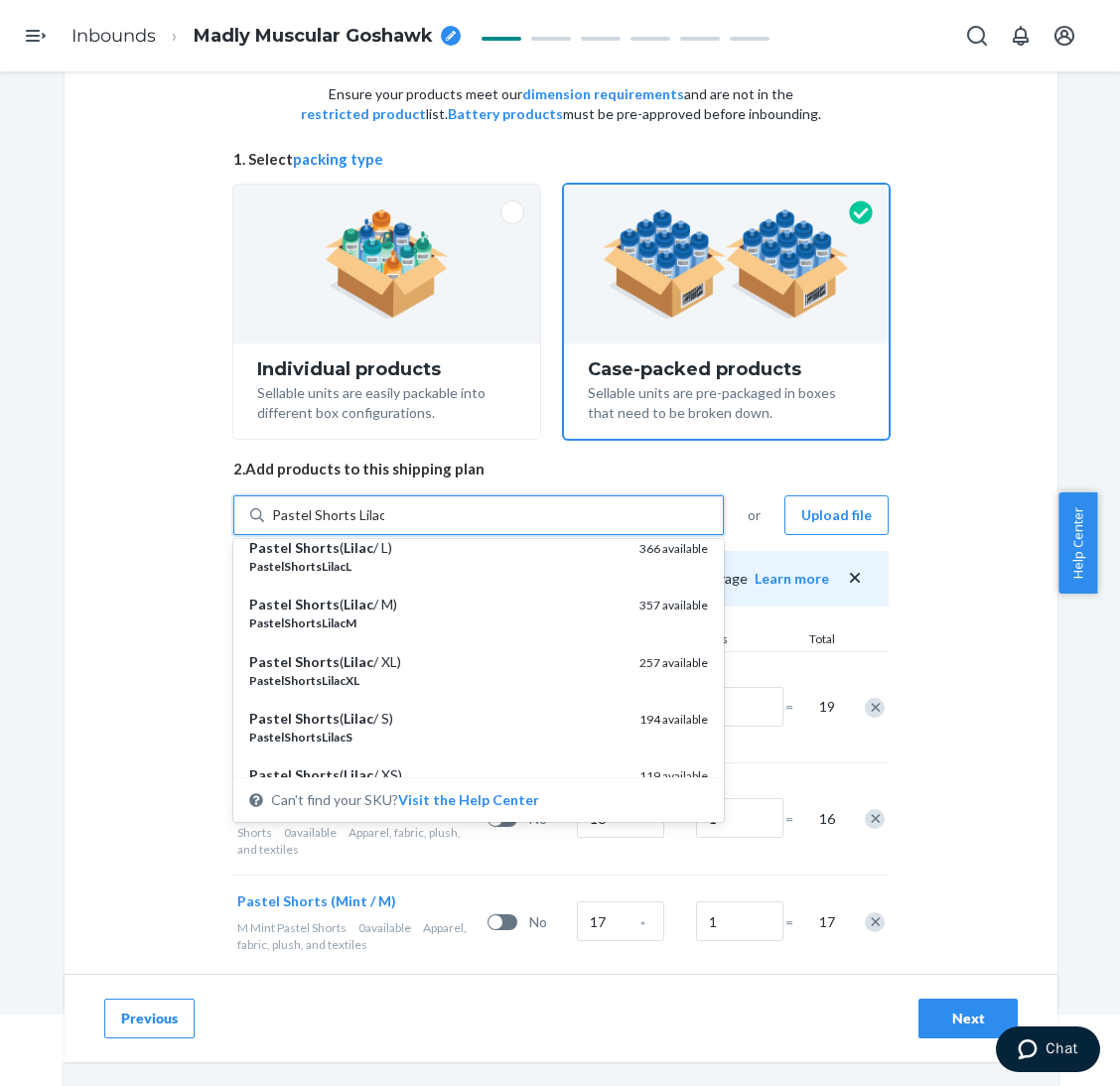 type 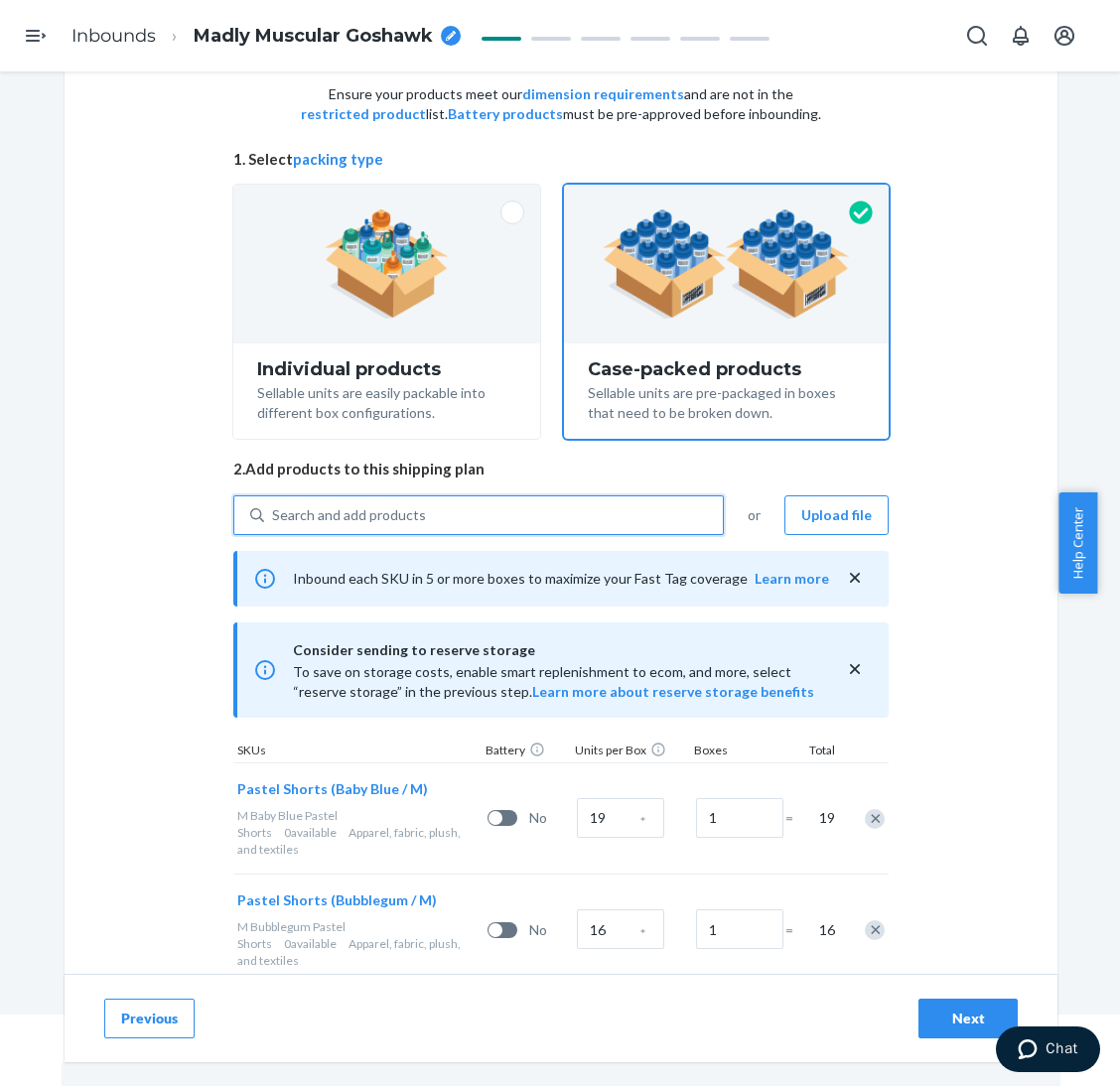 click on "Select and Add Products
Ensure your products meet our  dimension requirements  and are not in the  restricted product  list.
Battery products  must be pre-approved before inbounding.
1.   Select  packing type Individual products Sellable units are easily packable into different box configurations. Case-packed products Sellable units are pre-packaged in boxes that need to be broken down. 2.  Add products to this shipping plan       0 results available. Select is focused ,type to refine list, press Down to open the menu,  Search and add products or Upload file Inbound each SKU in 5 or more boxes to maximize your Fast Tag coverage Learn more Consider sending to reserve storage To save on storage costs, enable smart replenishment to ecom, and more, select “reserve storage” in the previous step.  Learn more about reserve storage benefits SKUs Battery Units per Box Boxes Total Pastel Shorts (Baby Blue / M) M Baby Blue Pastel Shorts 0  available Apparel, fabric, plush, and textiles No 19 *" at bounding box center (561, 629) 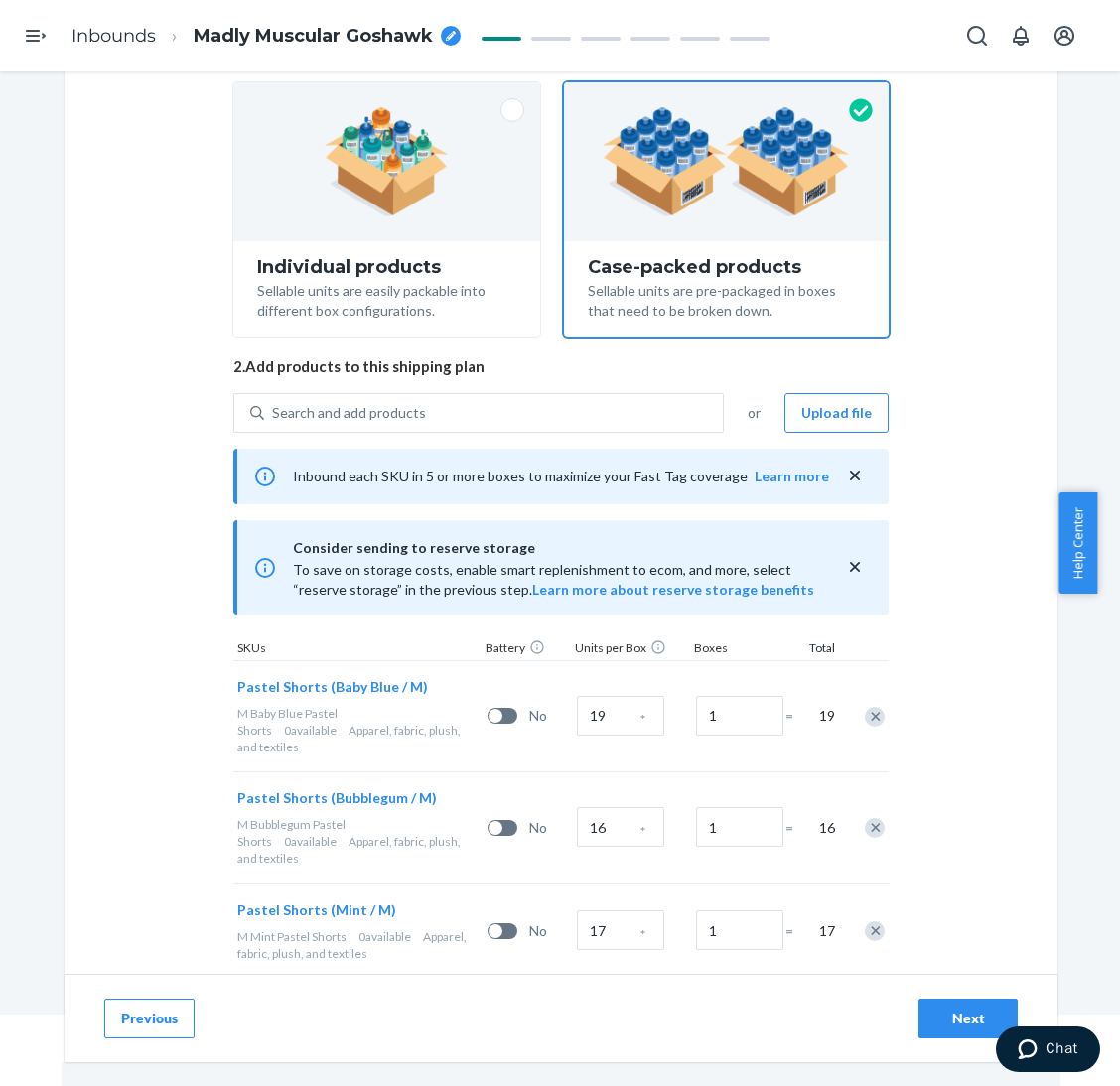 scroll, scrollTop: 333, scrollLeft: 0, axis: vertical 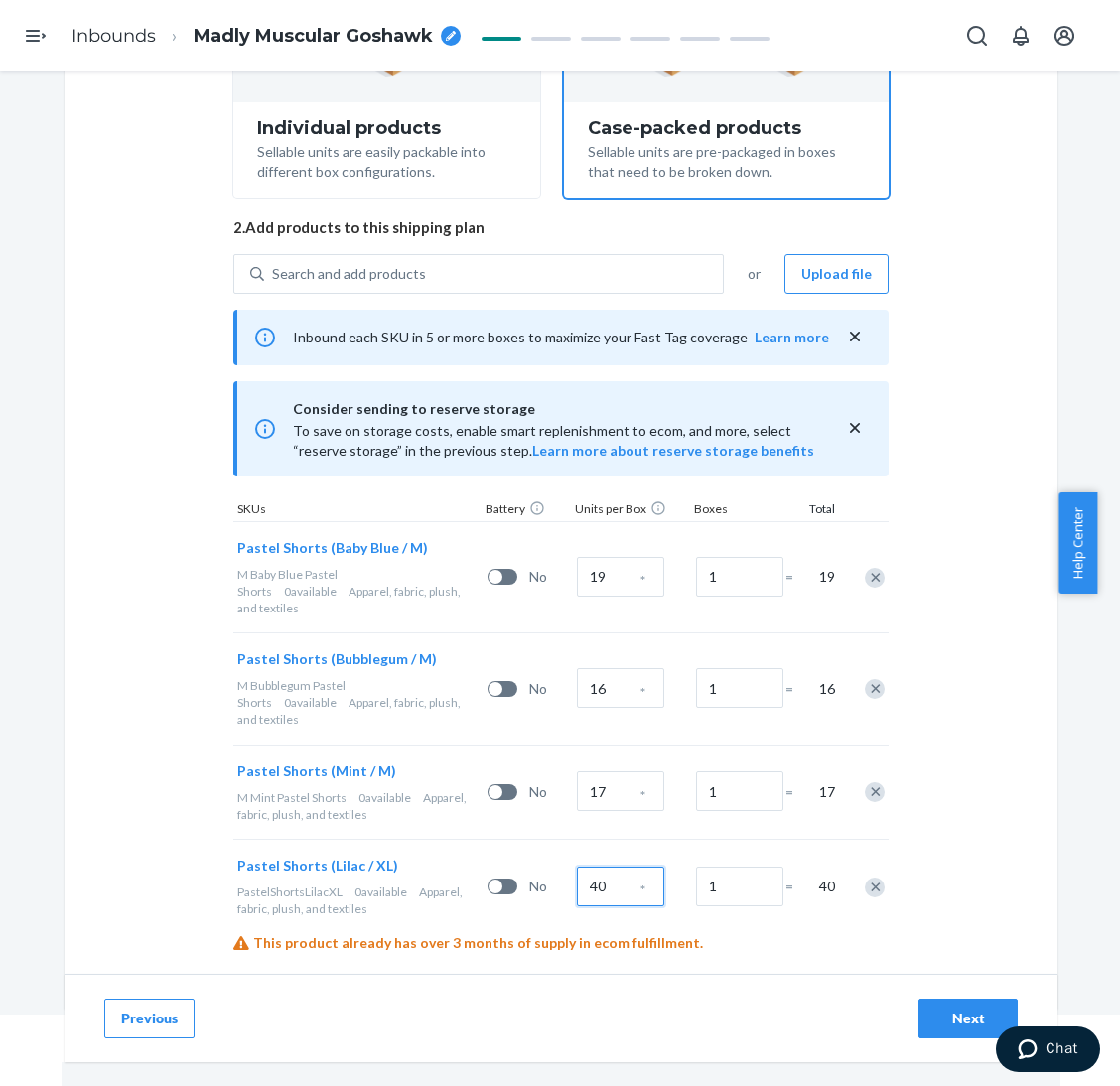 click on "40" at bounding box center (621, 886) 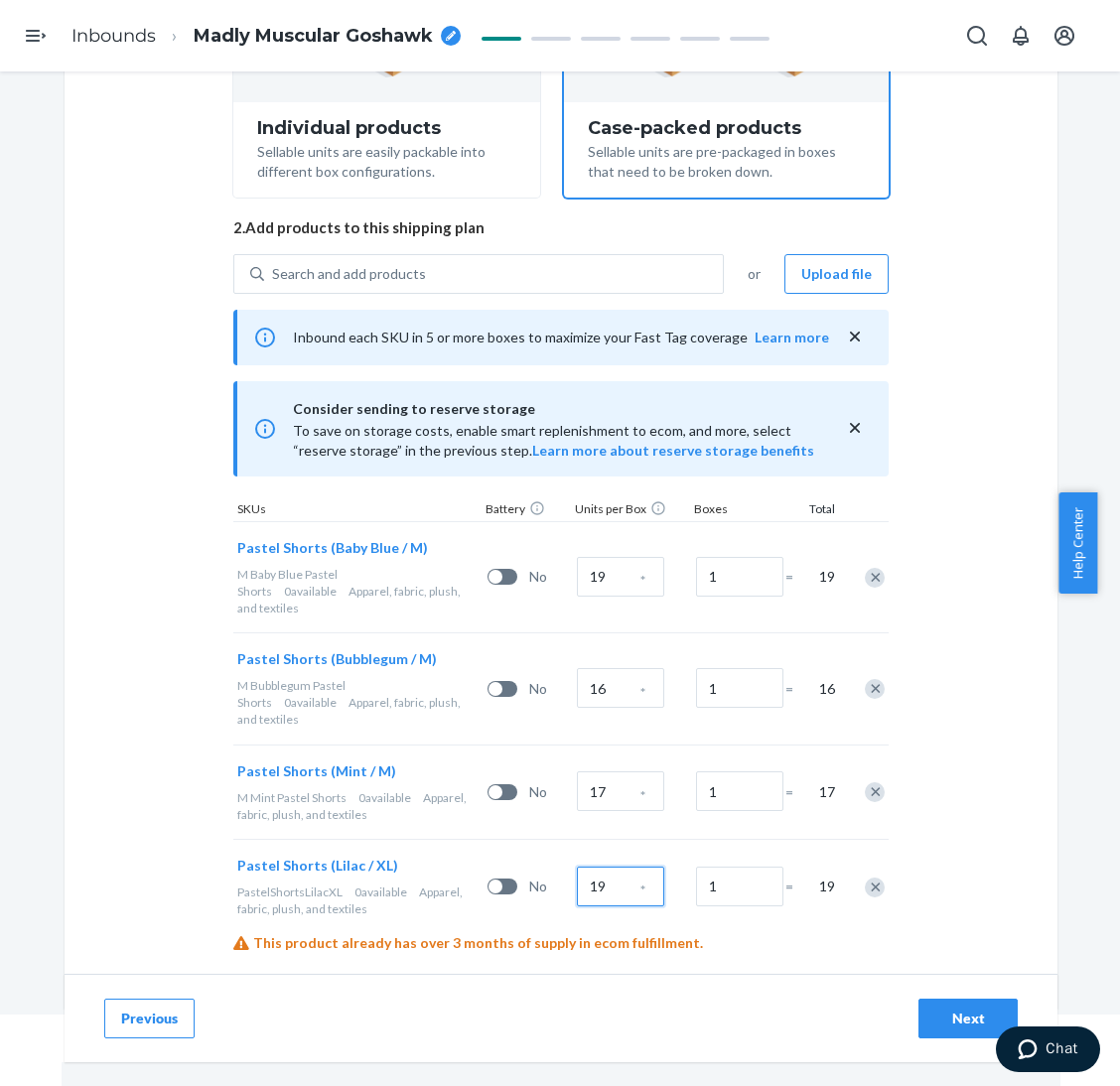 type on "19" 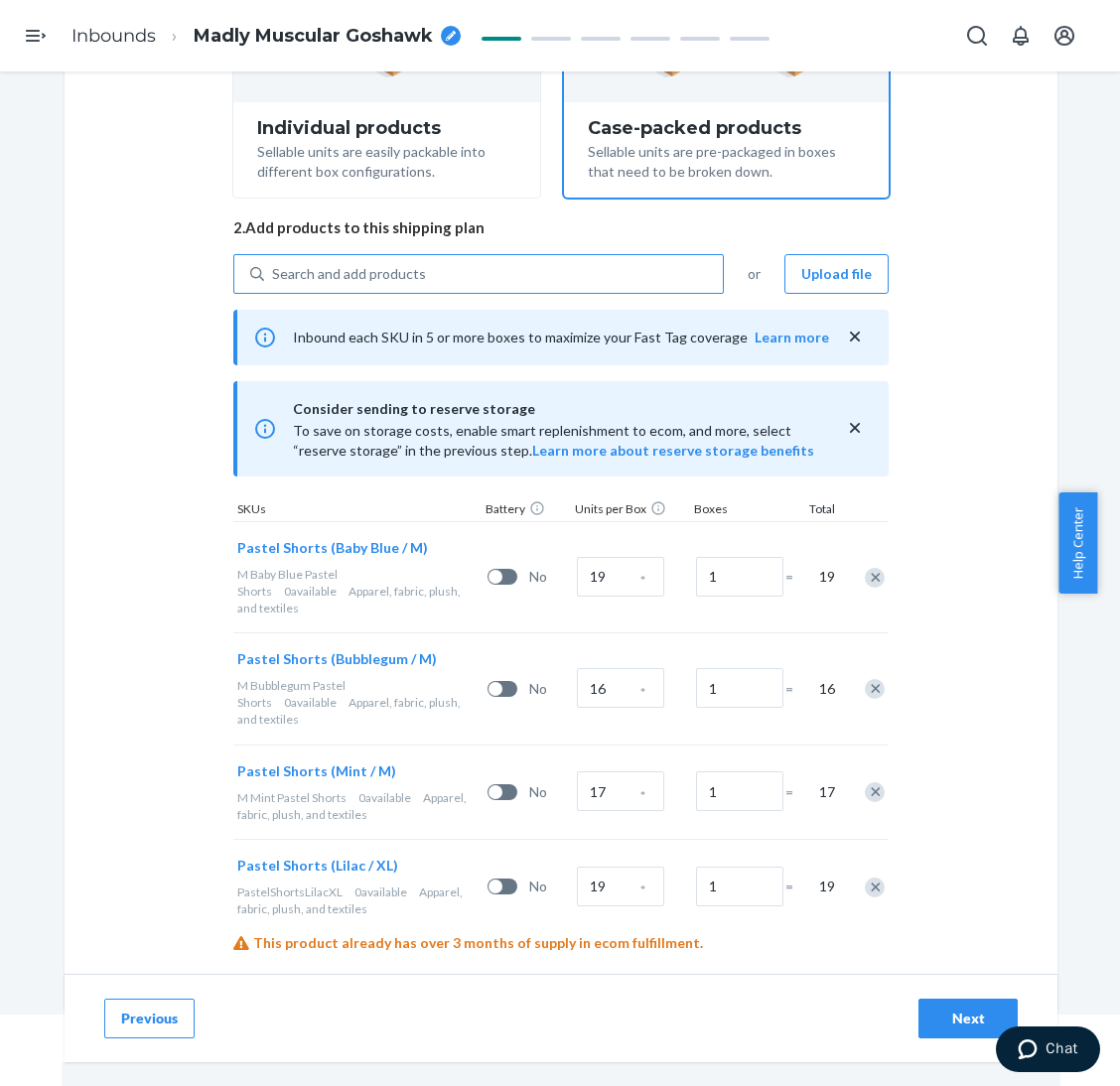 click on "Search and add products" at bounding box center (493, 274) 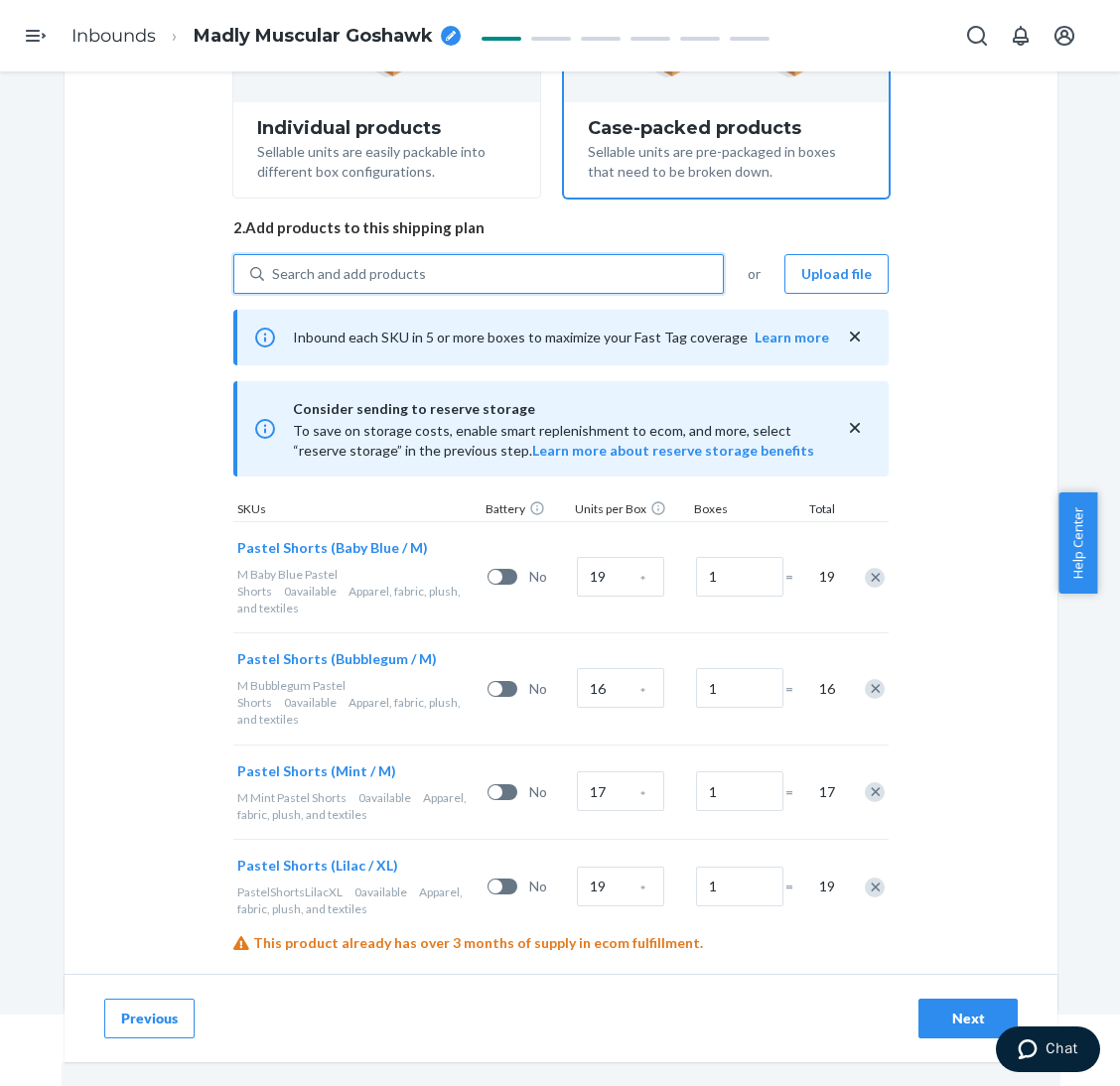 paste on "Pastel Shorts Honeydew" 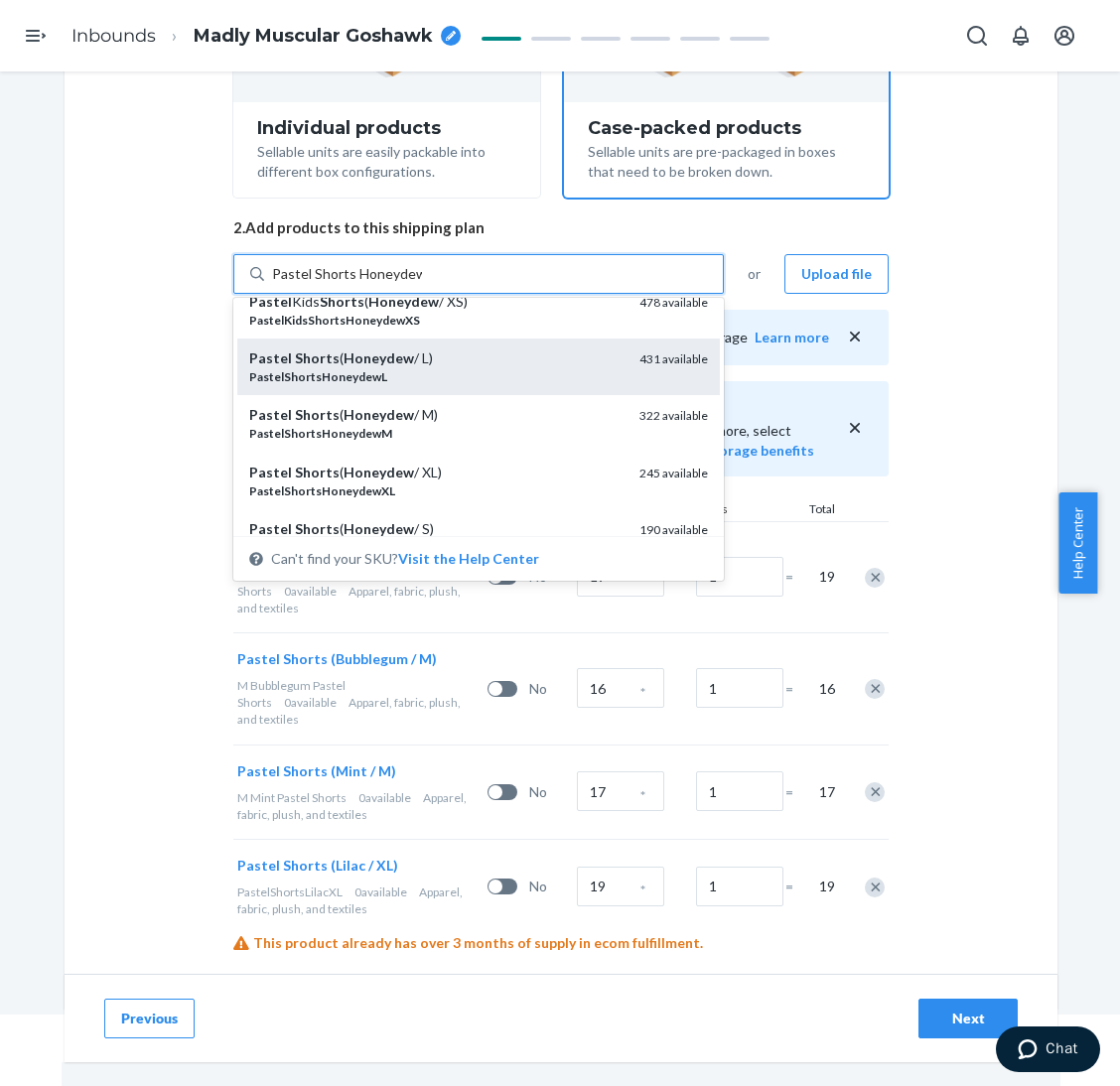 scroll, scrollTop: 298, scrollLeft: 0, axis: vertical 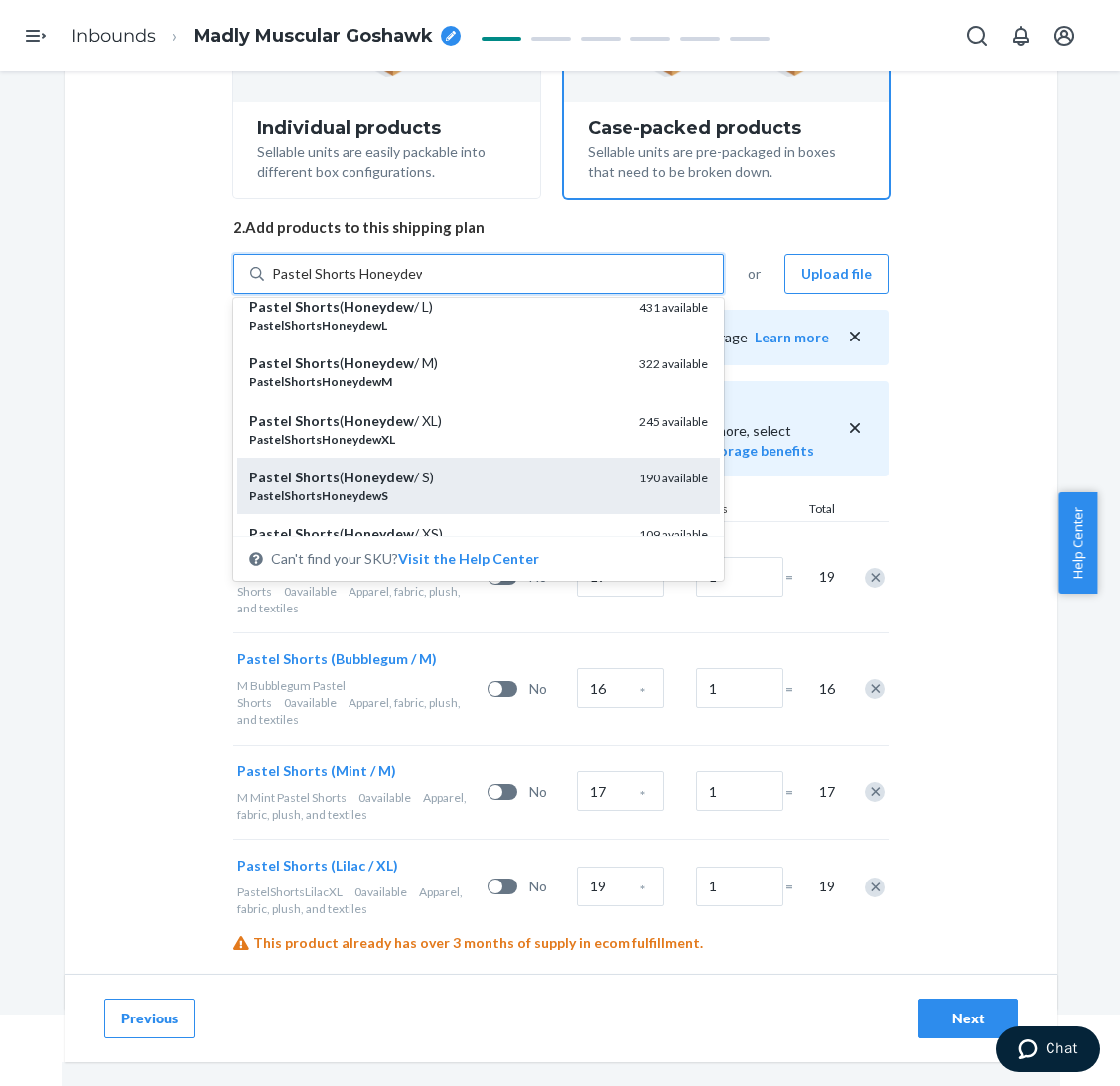 click on "Pastel   Shorts  ( Honeydew  / S)" at bounding box center (436, 477) 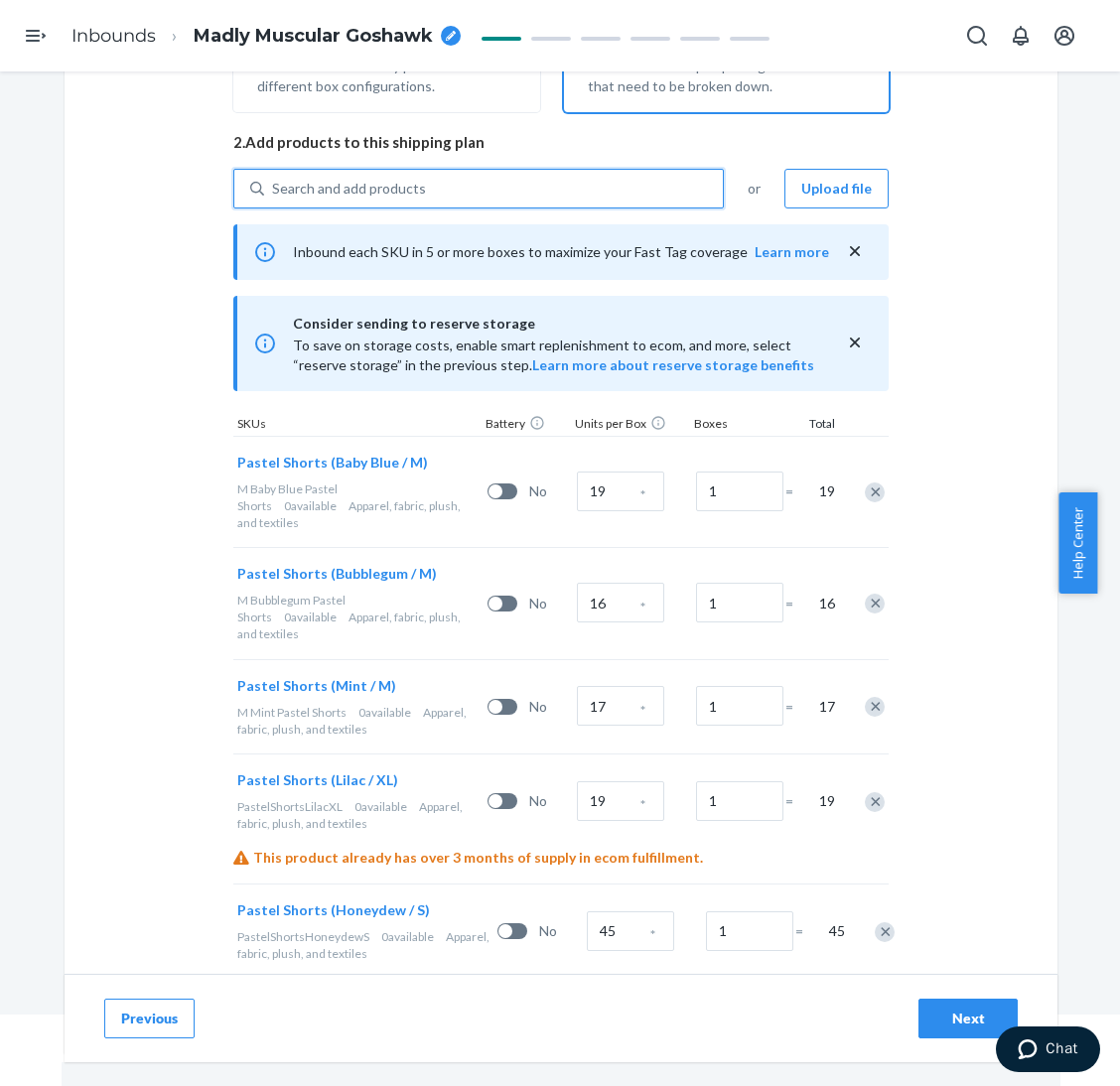 scroll, scrollTop: 464, scrollLeft: 0, axis: vertical 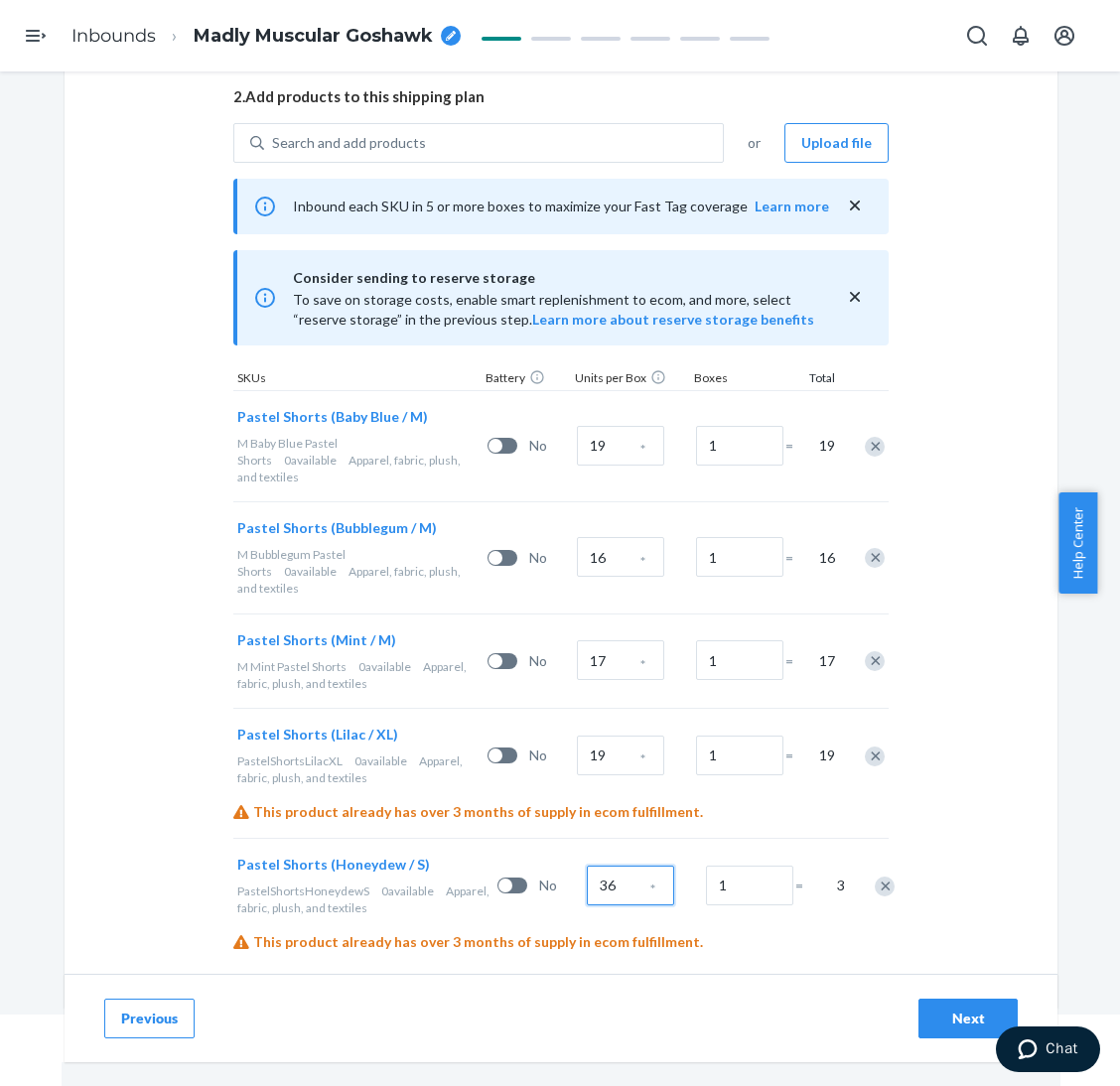type on "36" 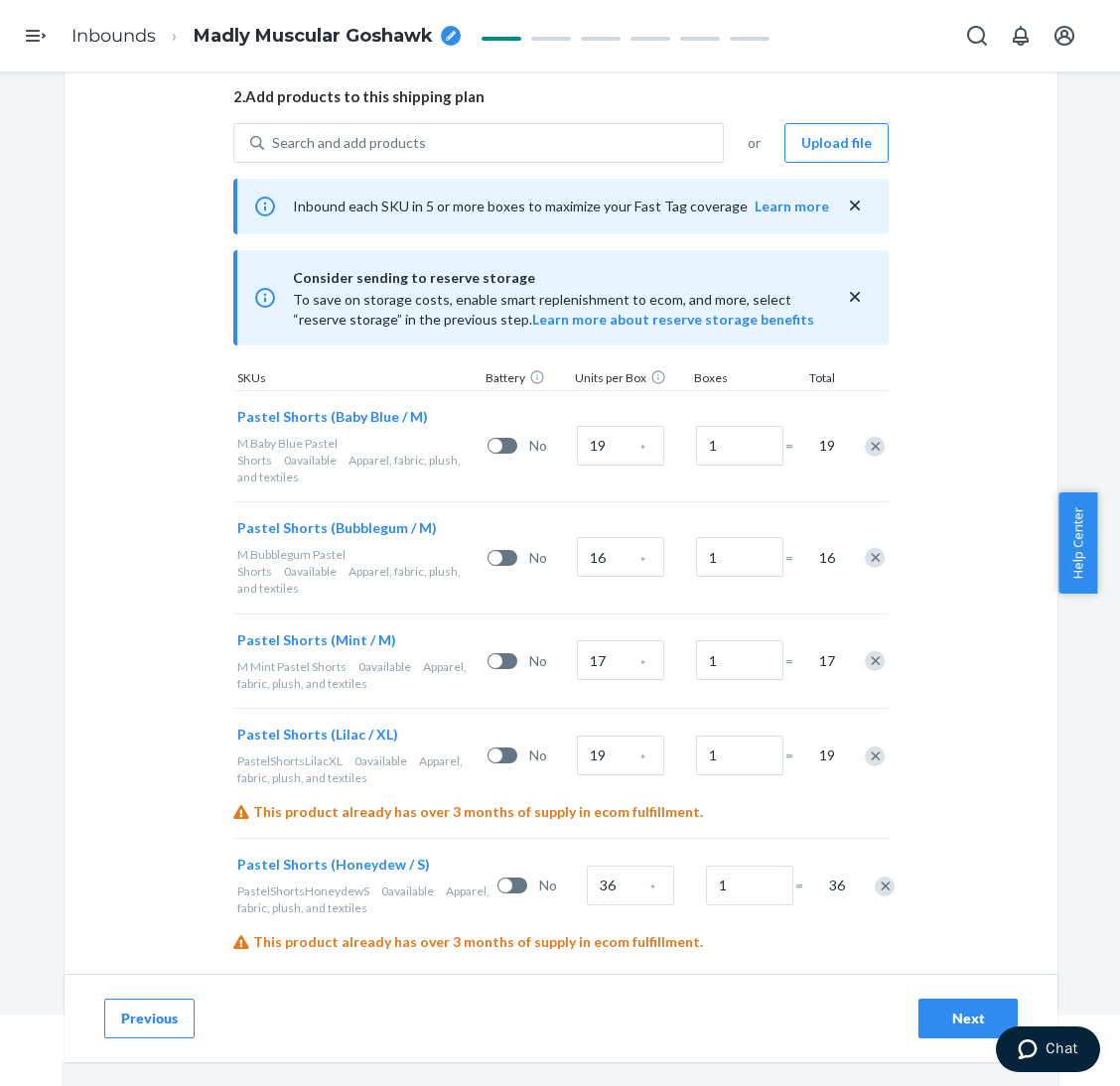 click on "Select and Add Products
Ensure your products meet our  dimension requirements  and are not in the  restricted product  list.
Battery products  must be pre-approved before inbounding.
1.   Select  packing type Individual products Sellable units are easily packable into different box configurations. Case-packed products Sellable units are pre-packaged in boxes that need to be broken down. 2.  Add products to this shipping plan Search and add products or Upload file Inbound each SKU in 5 or more boxes to maximize your Fast Tag coverage Learn more Consider sending to reserve storage To save on storage costs, enable smart replenishment to ecom, and more, select “reserve storage” in the previous step.  Learn more about reserve storage benefits SKUs Battery Units per Box Boxes Total Pastel Shorts (Baby Blue / M) M Baby Blue Pastel Shorts 0  available Apparel, fabric, plush, and textiles No 19 * 1 = 19 Pastel Shorts (Bubblegum / M) M Bubblegum Pastel Shorts 0  available No 16 * 1 = 16 0 No 17" at bounding box center [561, 323] 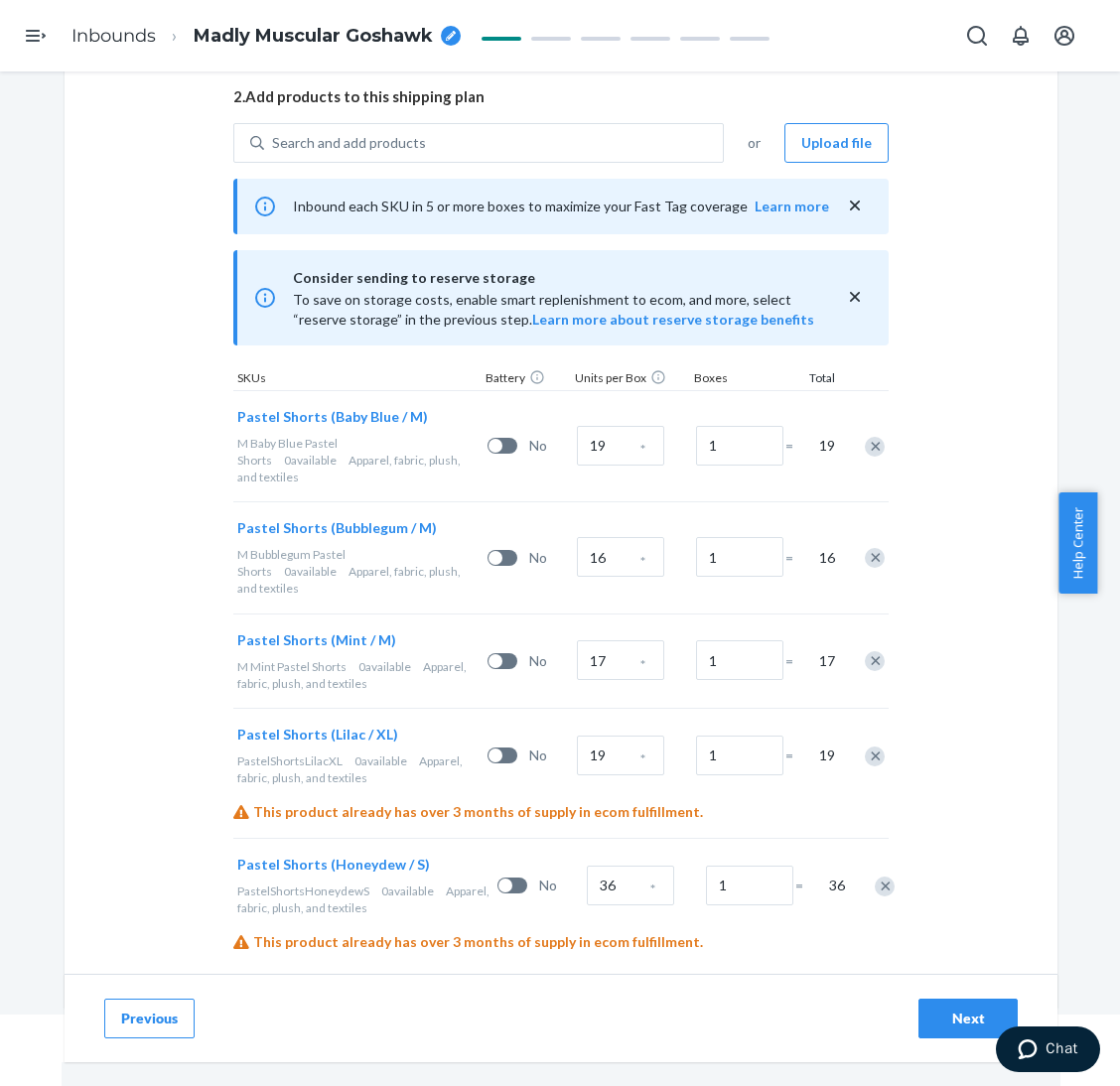 click on "Next" at bounding box center (968, 1018) 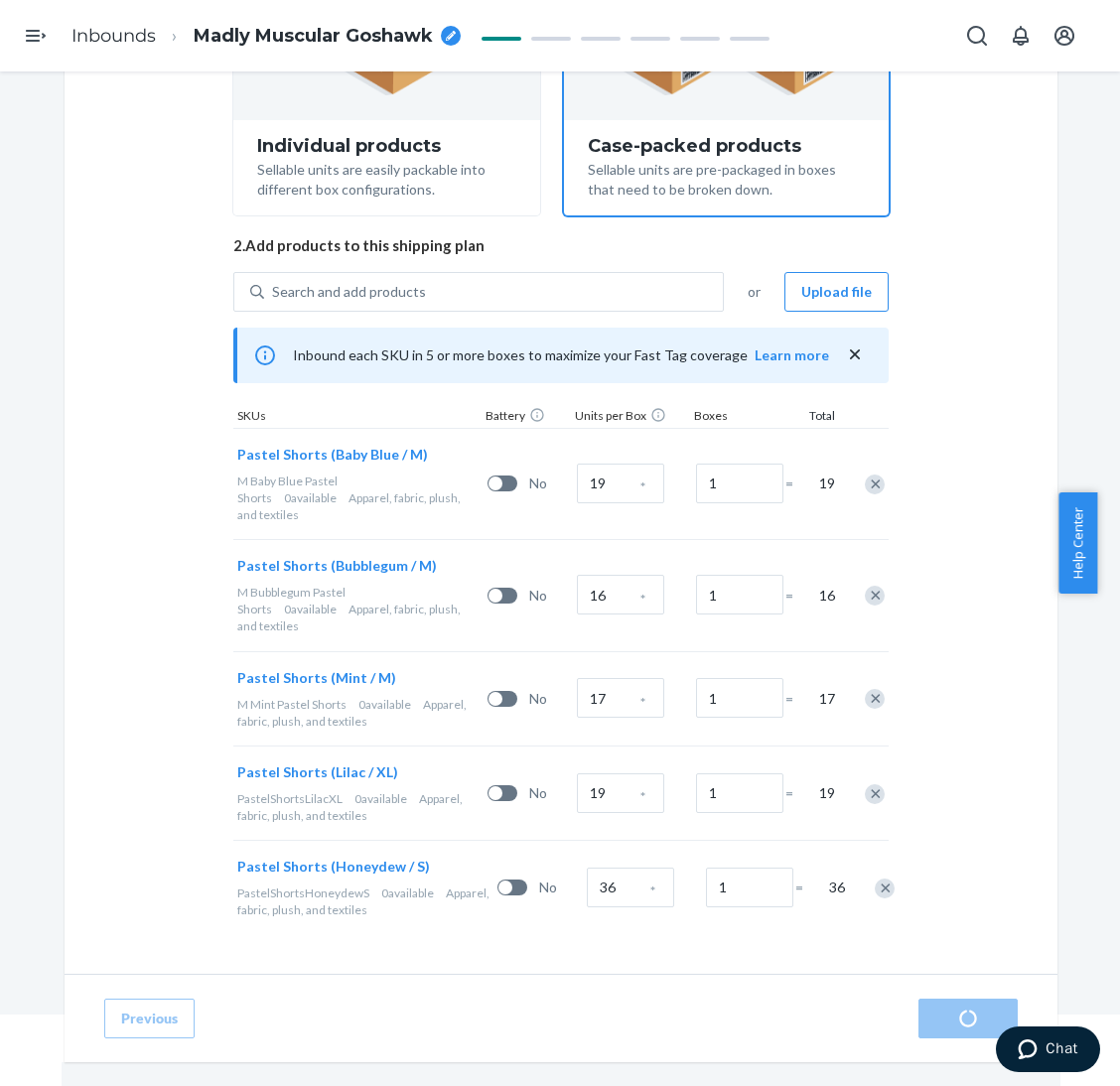 scroll, scrollTop: 0, scrollLeft: 0, axis: both 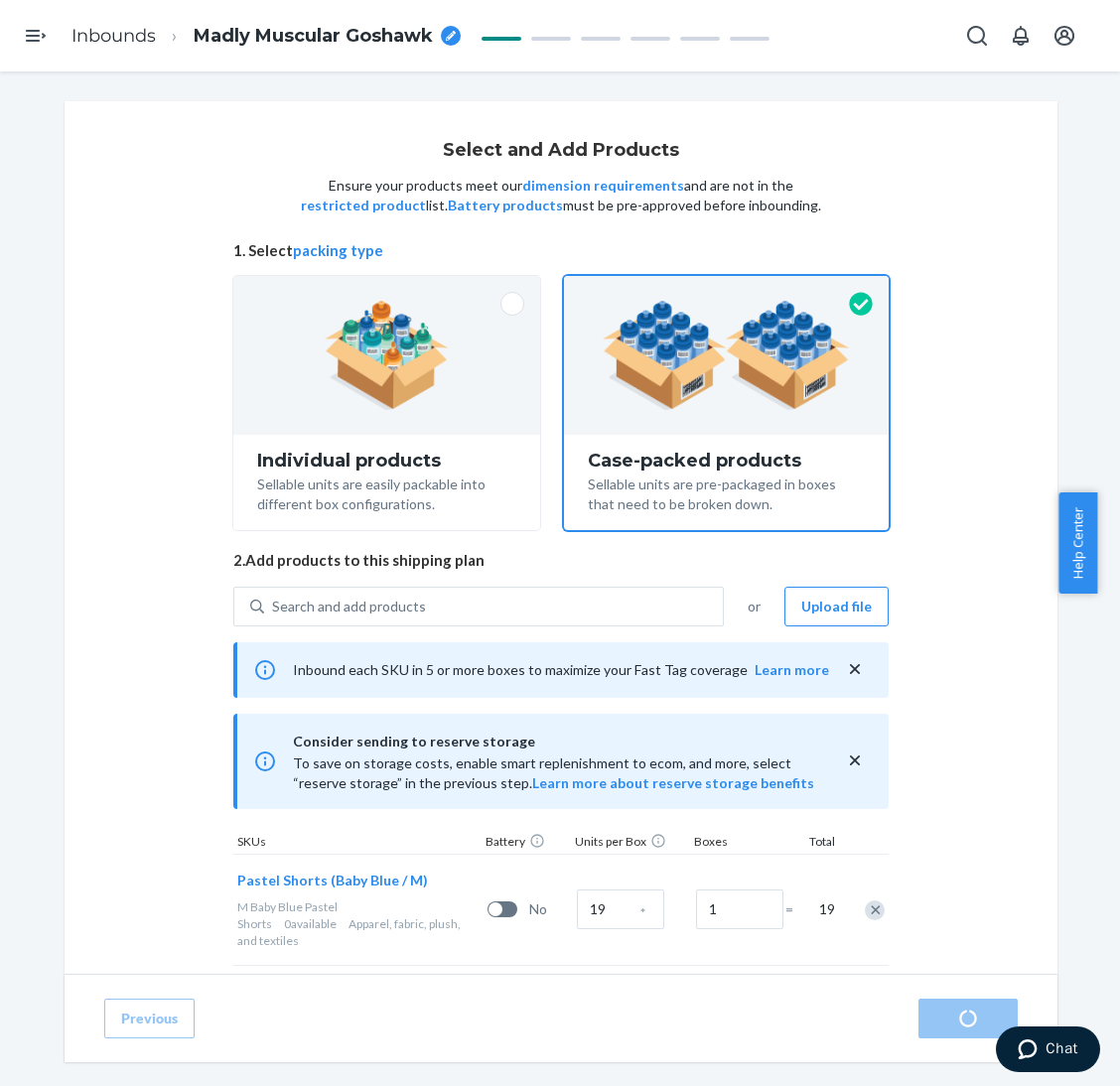 radio on "true" 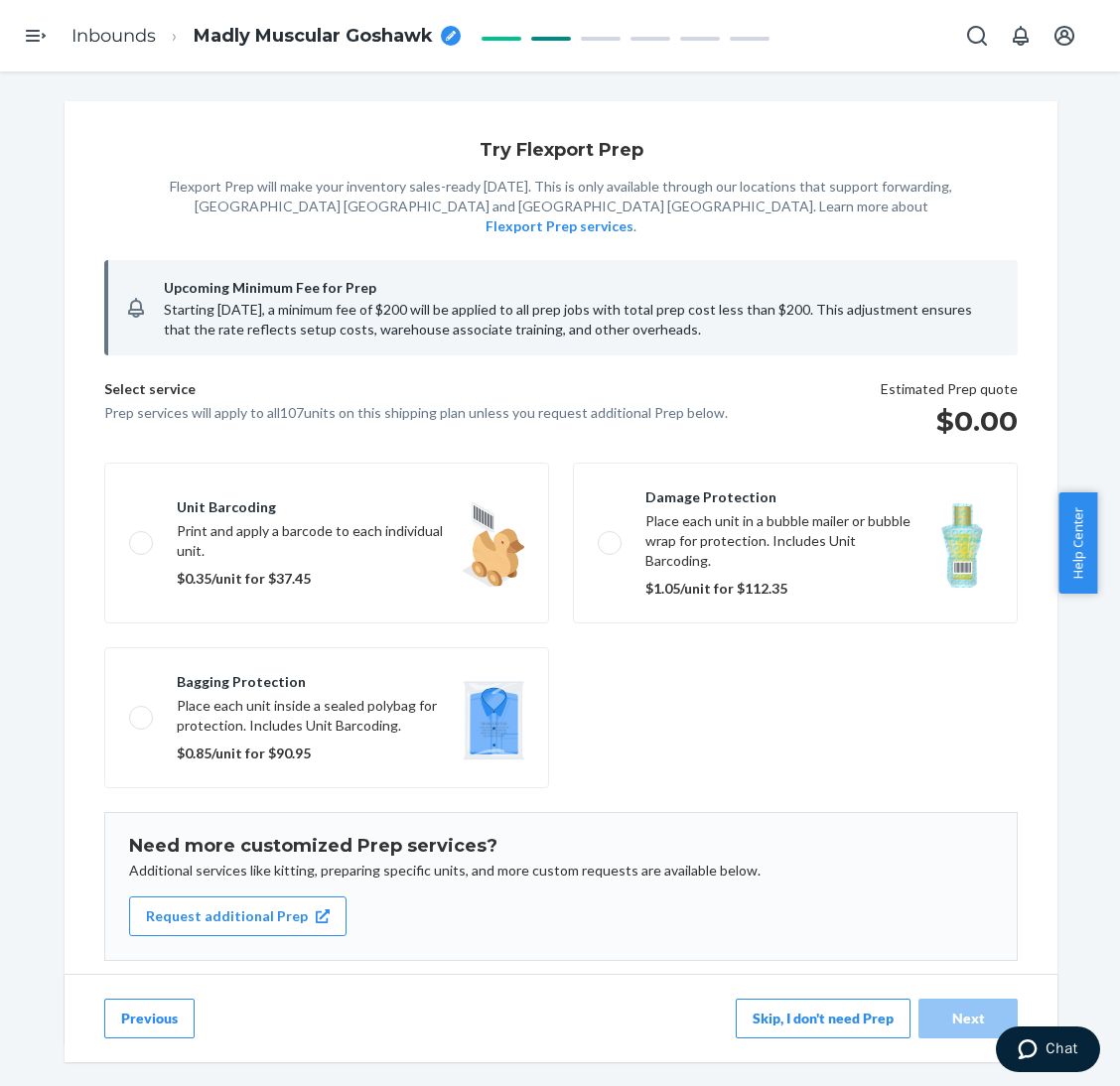 click on "Skip, I don't need Prep" at bounding box center [823, 1018] 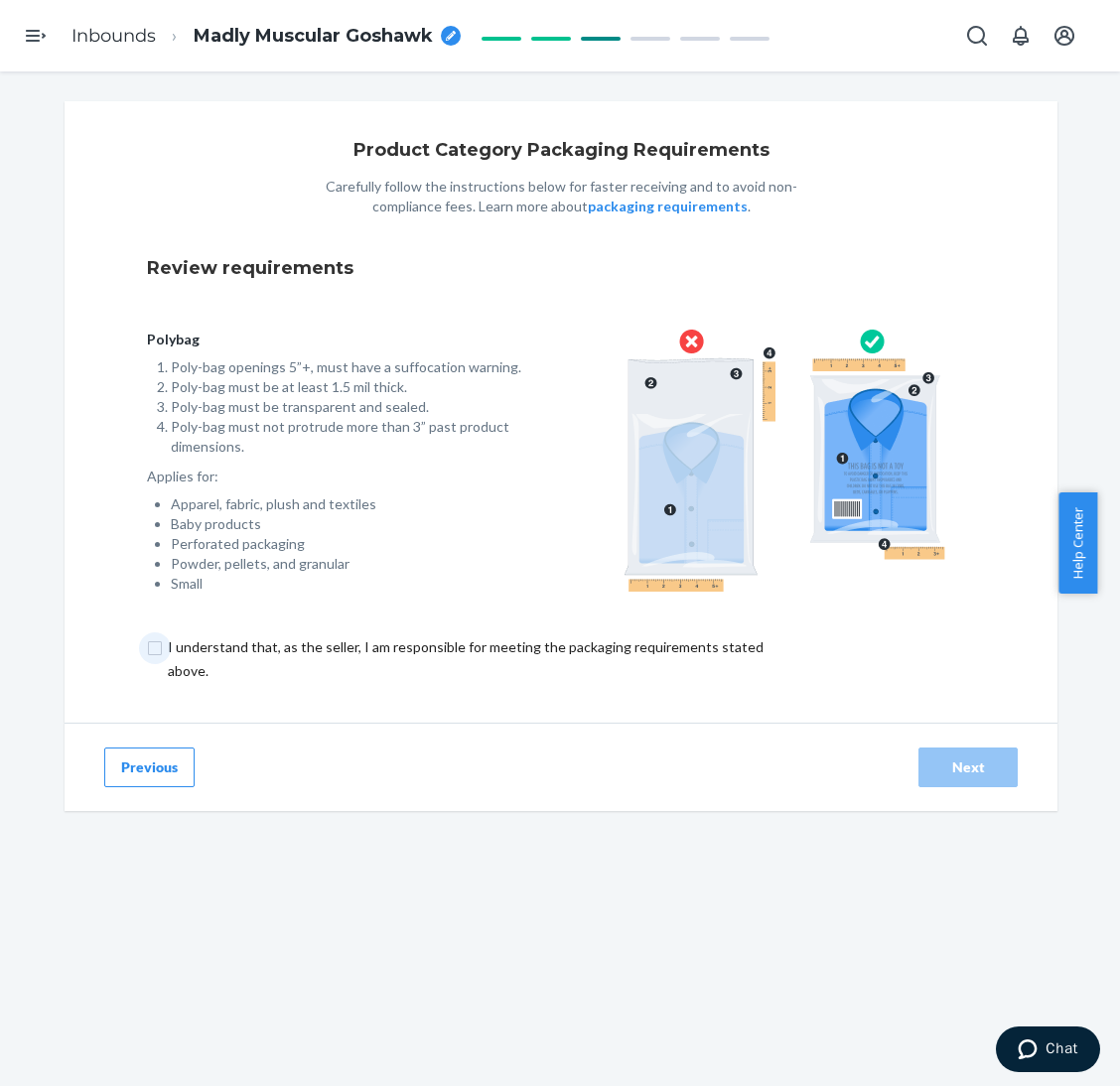 click at bounding box center [477, 659] 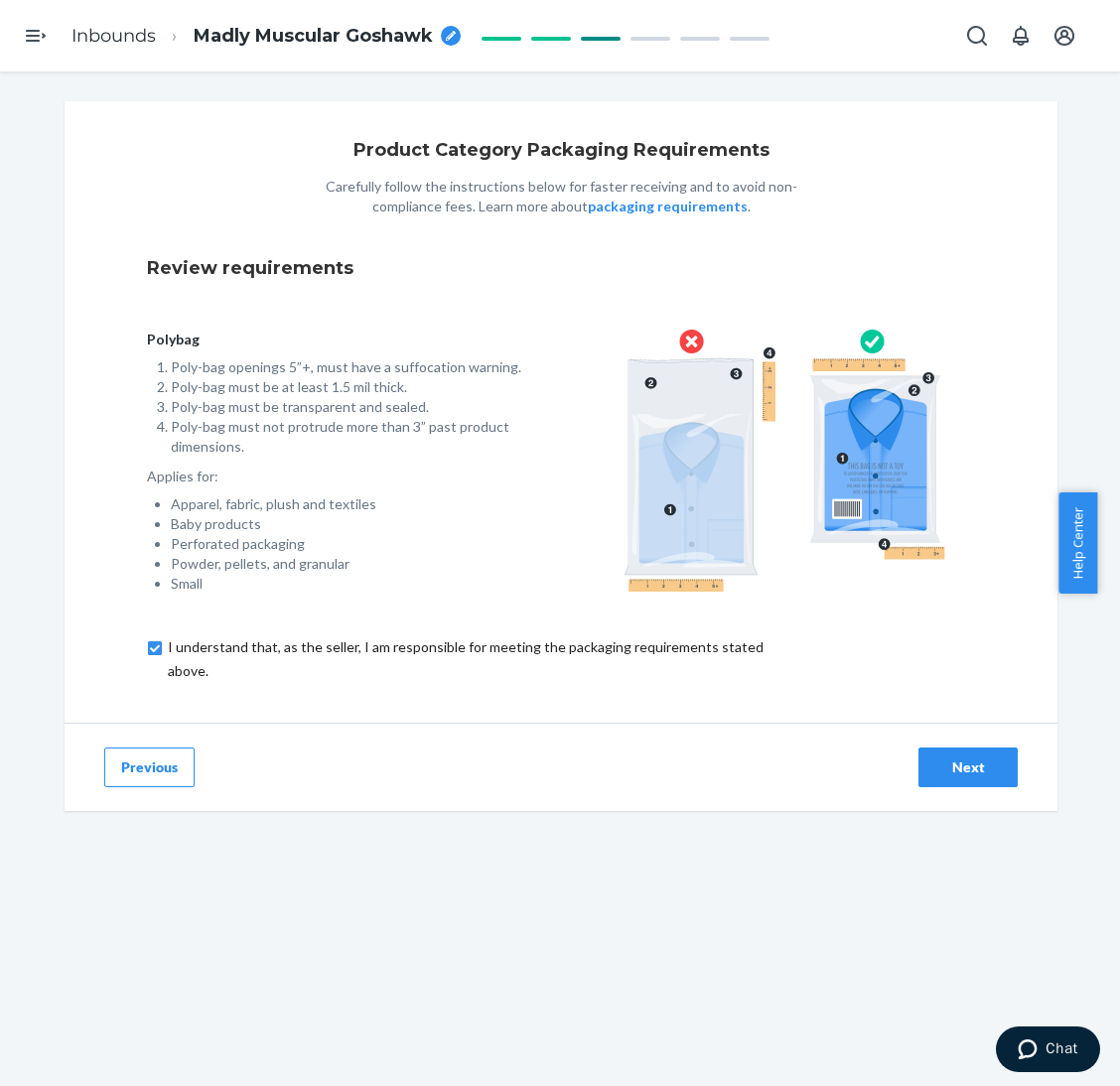 click on "Next" at bounding box center [968, 767] 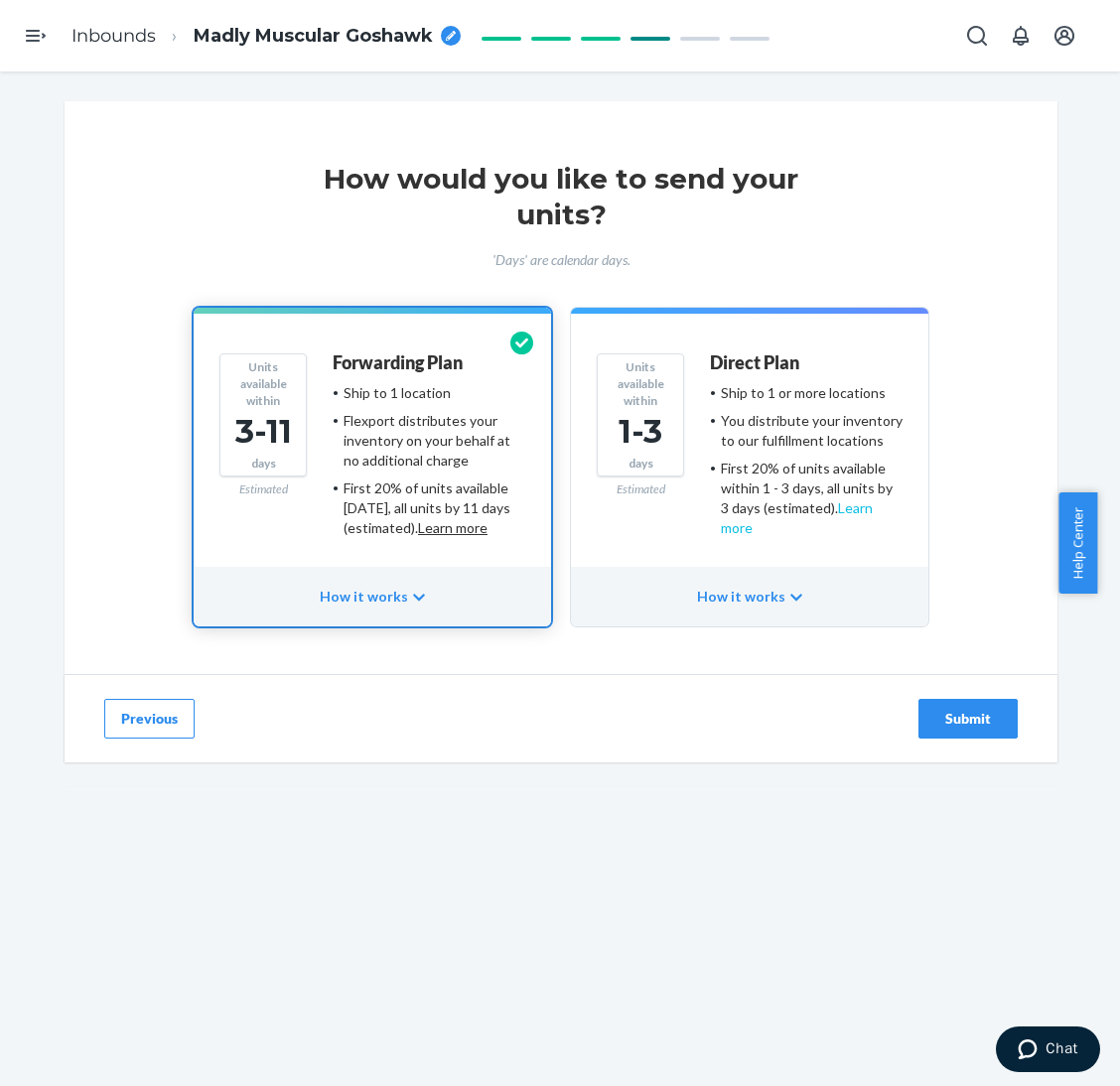 drag, startPoint x: 744, startPoint y: 431, endPoint x: 830, endPoint y: 509, distance: 116.1034 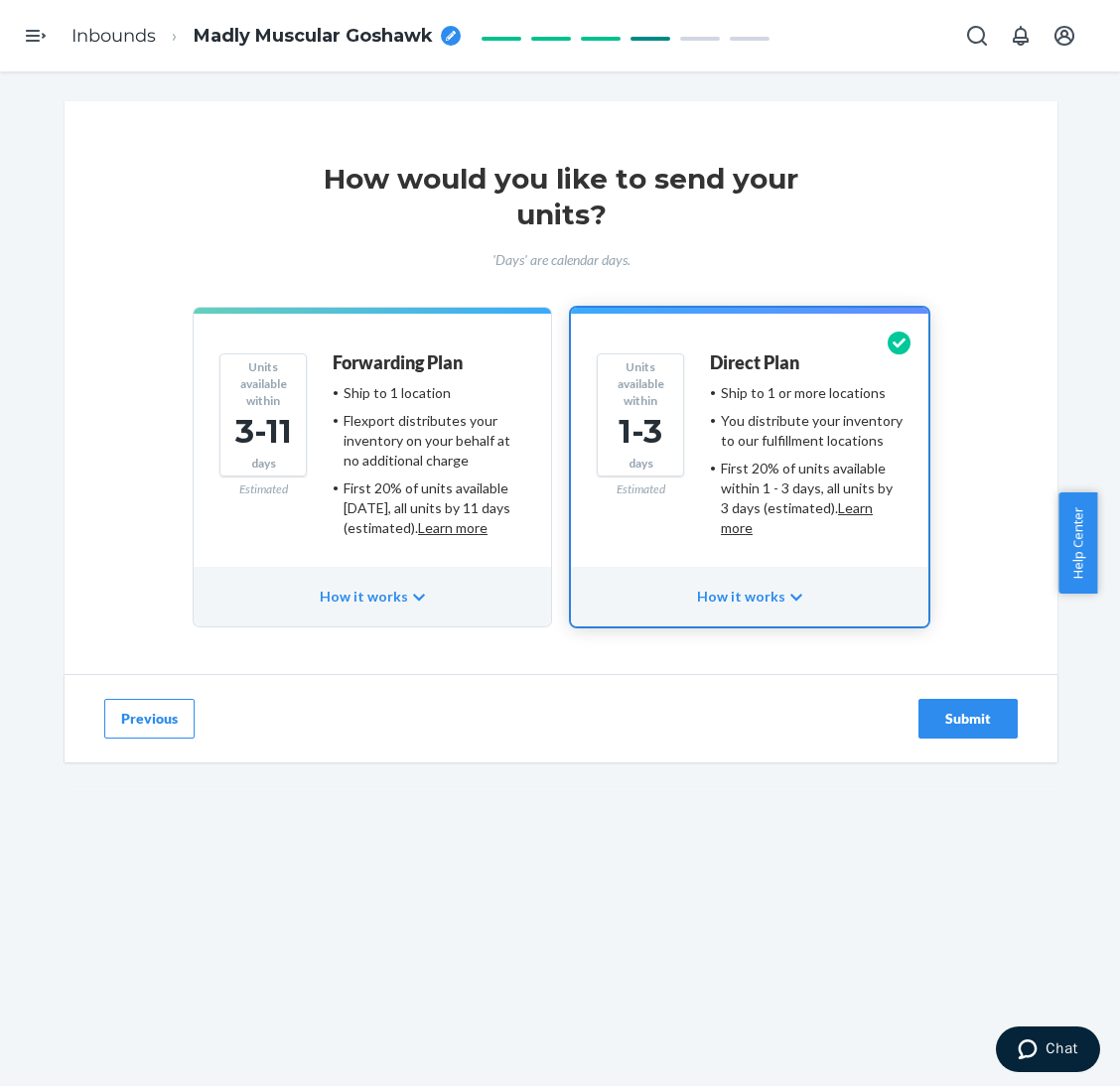 click on "Submit" at bounding box center [968, 719] 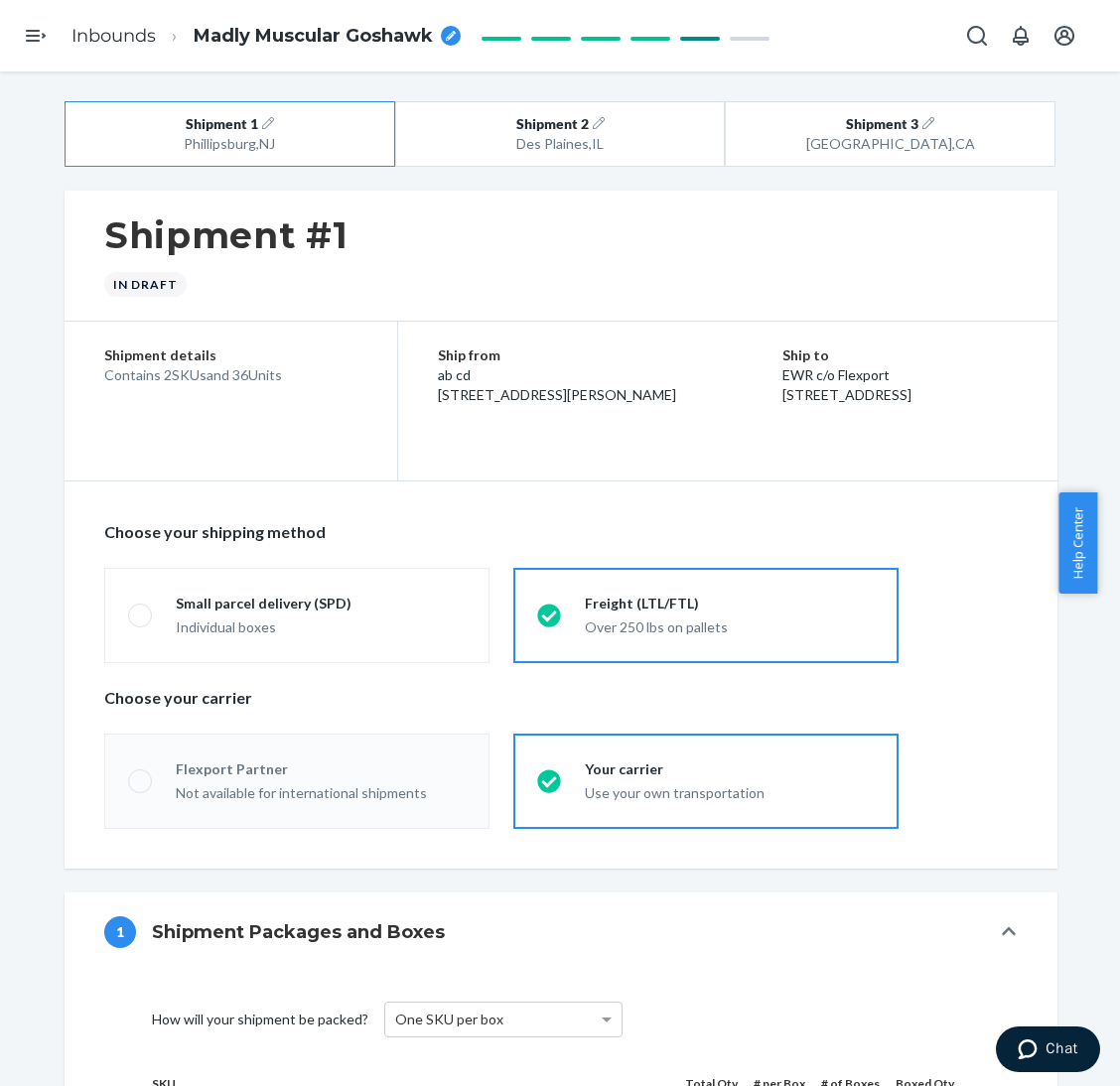 radio on "true" 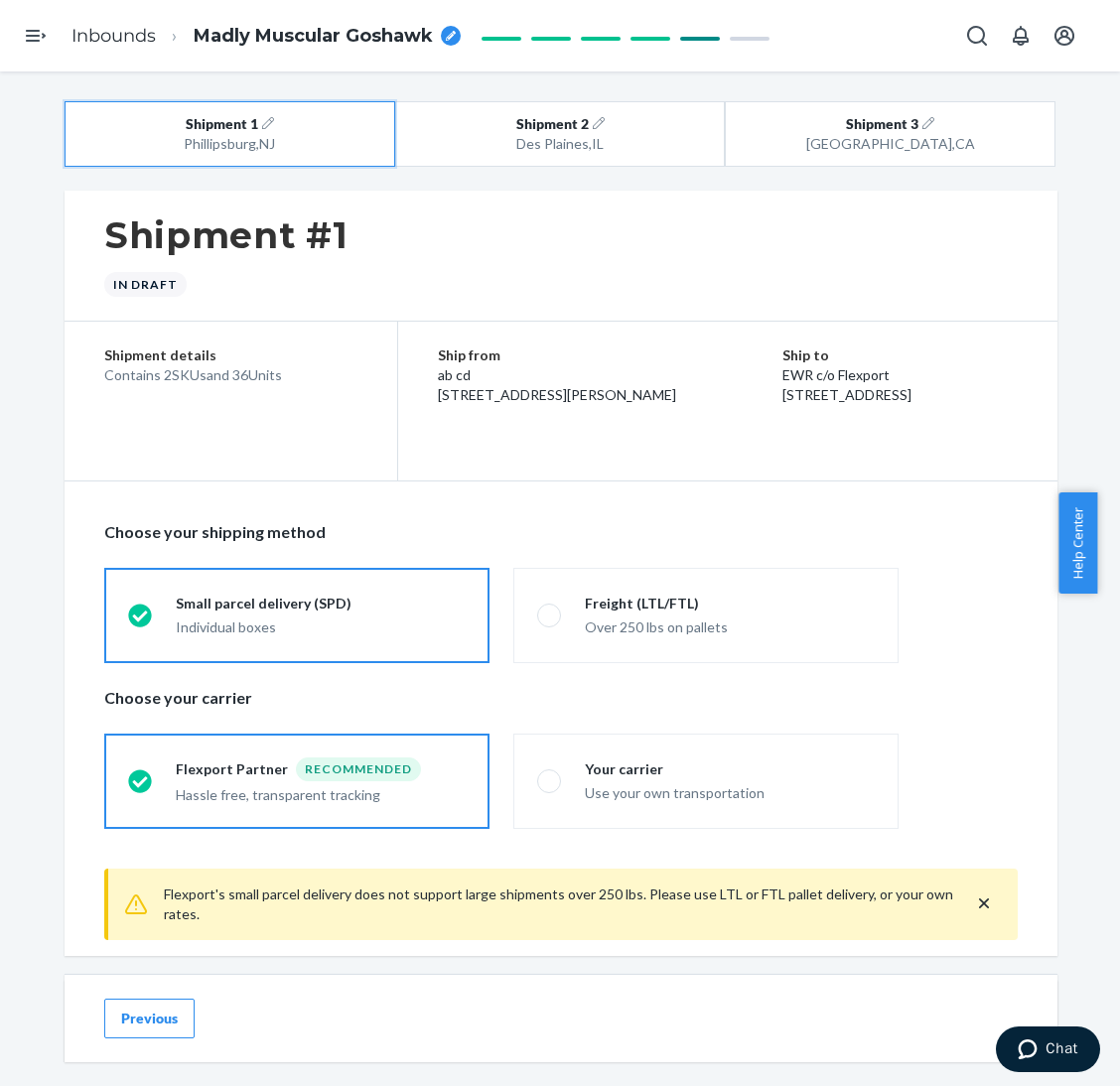 click on "Shipment 1 [GEOGRAPHIC_DATA] ,  [GEOGRAPHIC_DATA]" at bounding box center (229, 134) 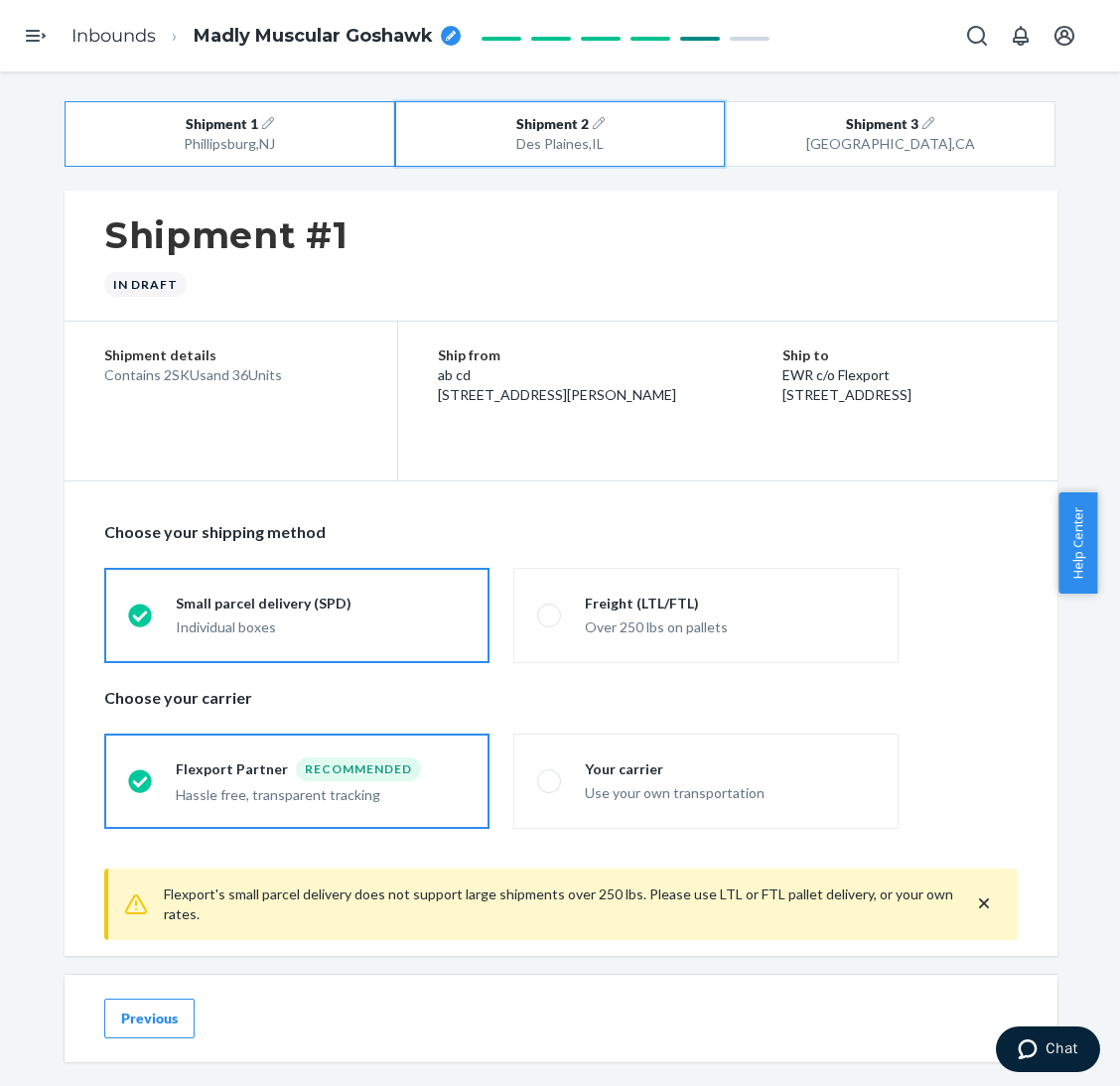 click on "Des Plaines ,  [GEOGRAPHIC_DATA]" at bounding box center [560, 144] 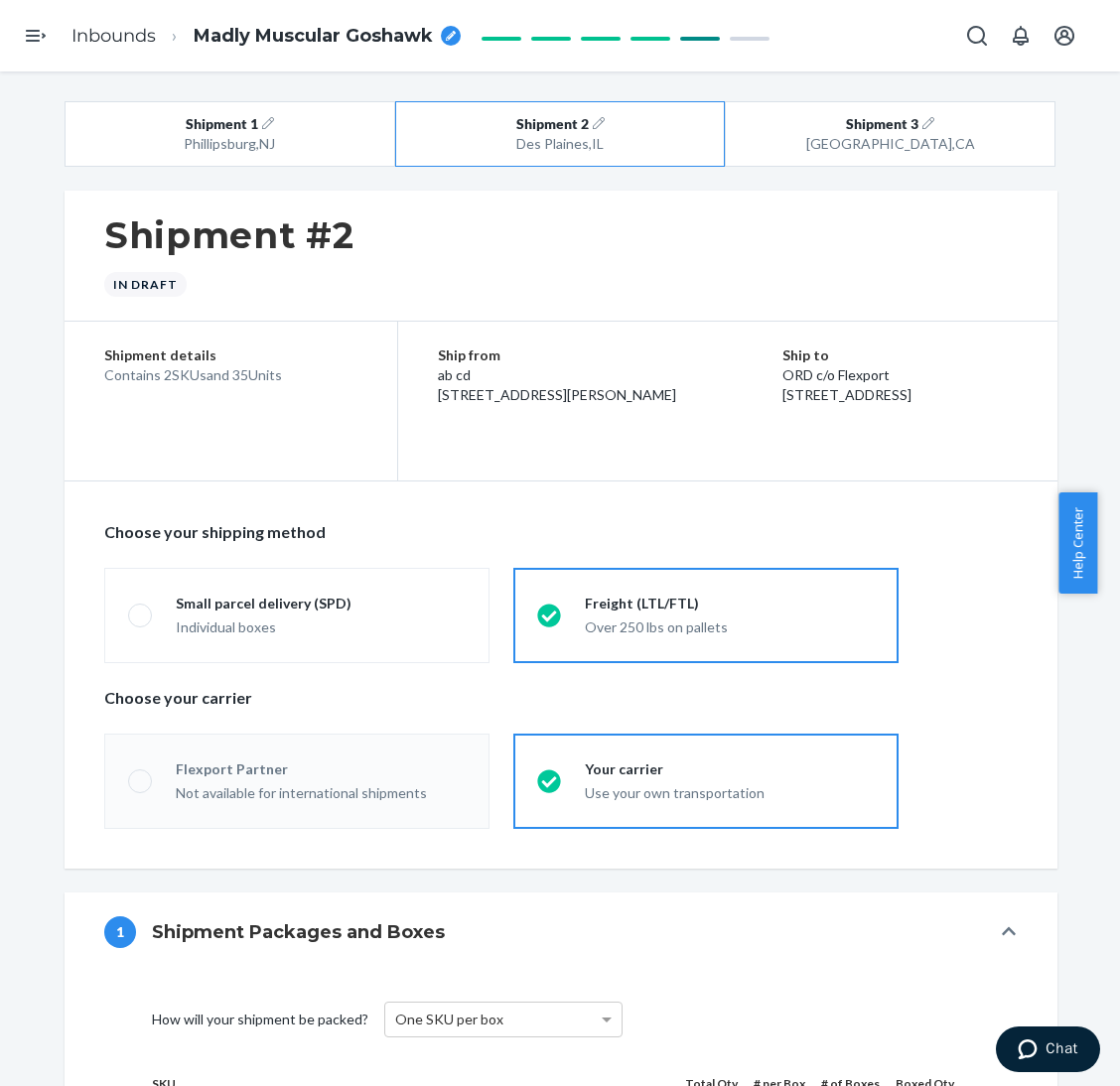 radio on "true" 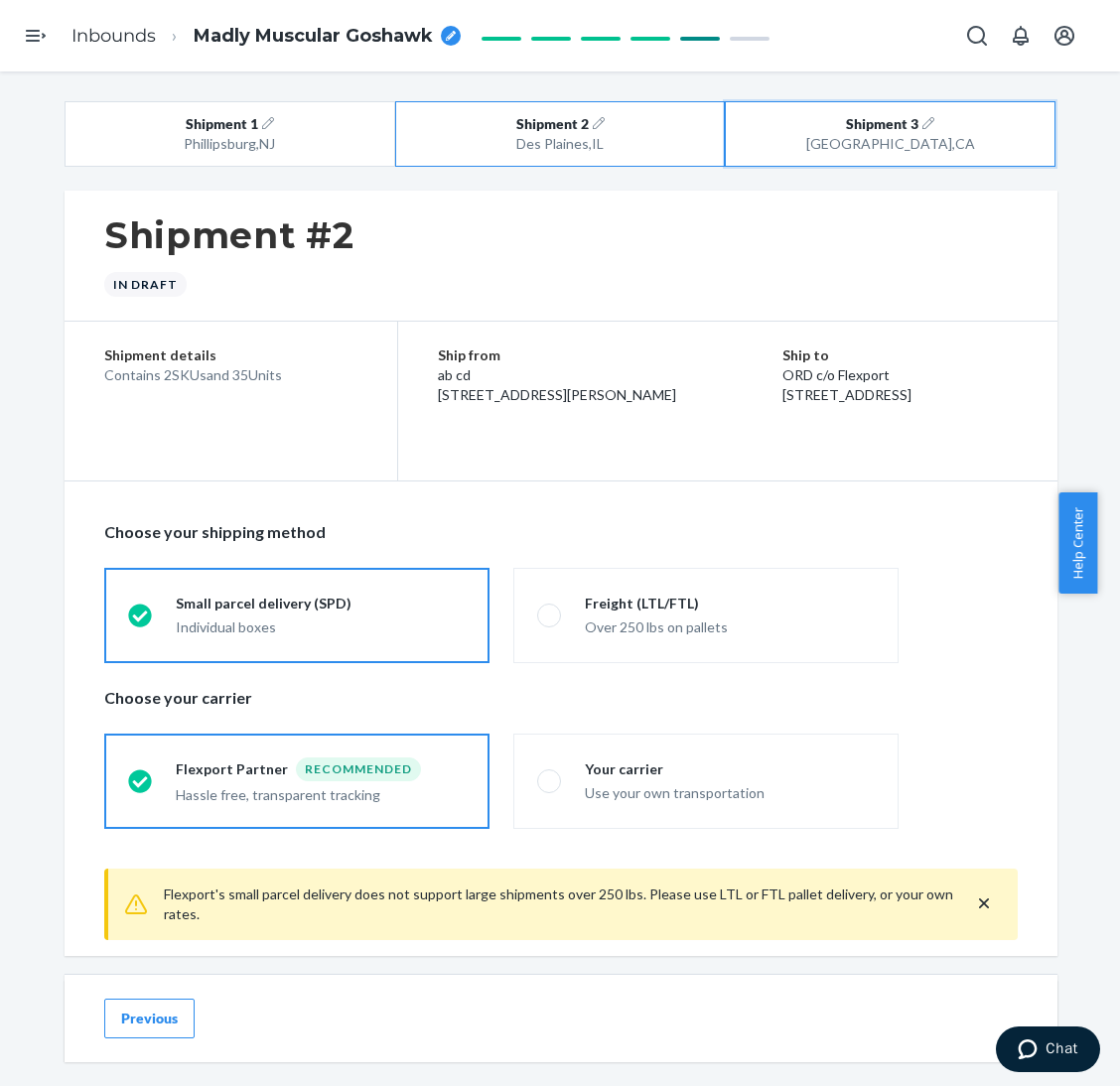 click on "[GEOGRAPHIC_DATA] ,  [GEOGRAPHIC_DATA]" at bounding box center [890, 144] 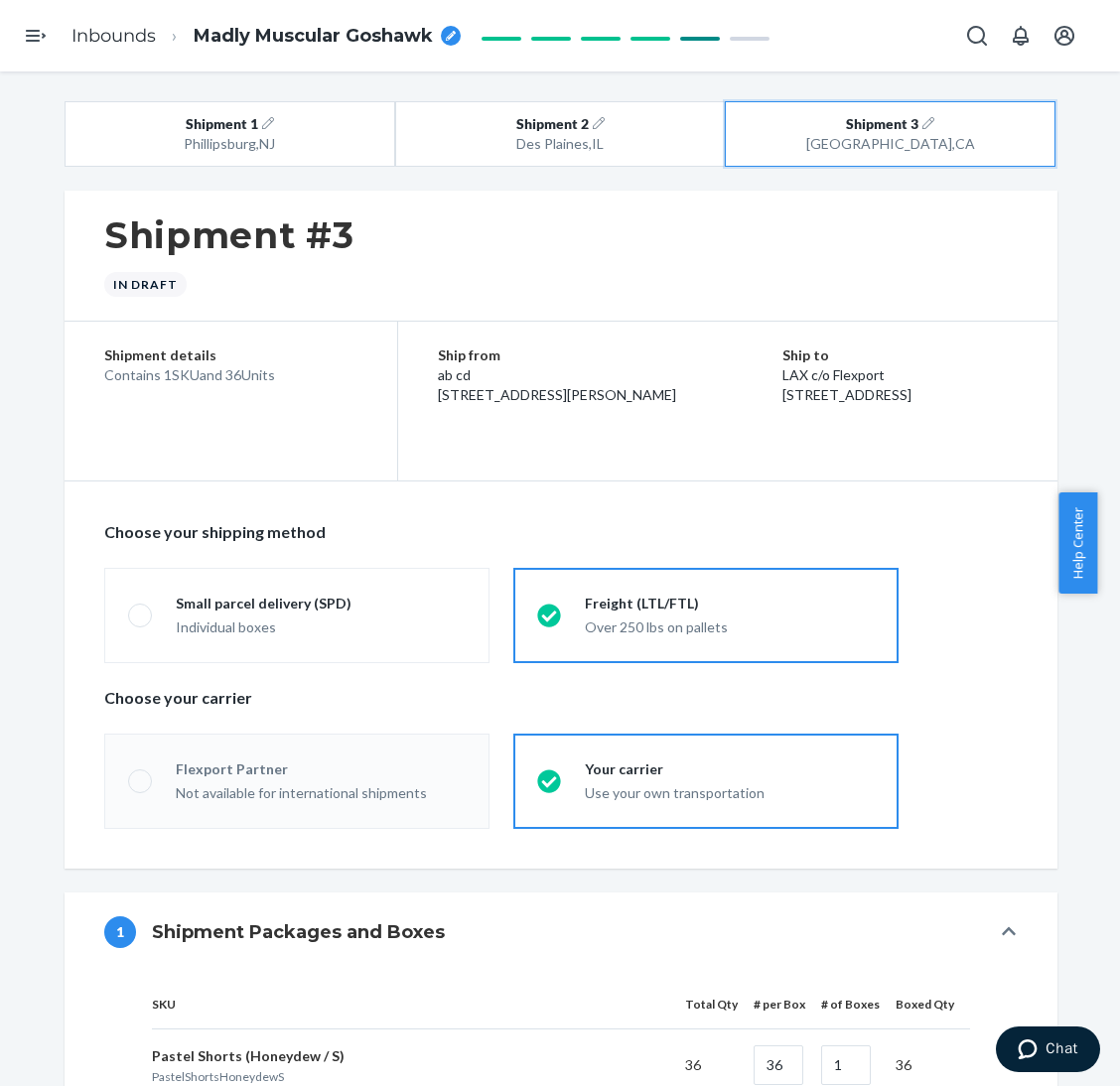 type 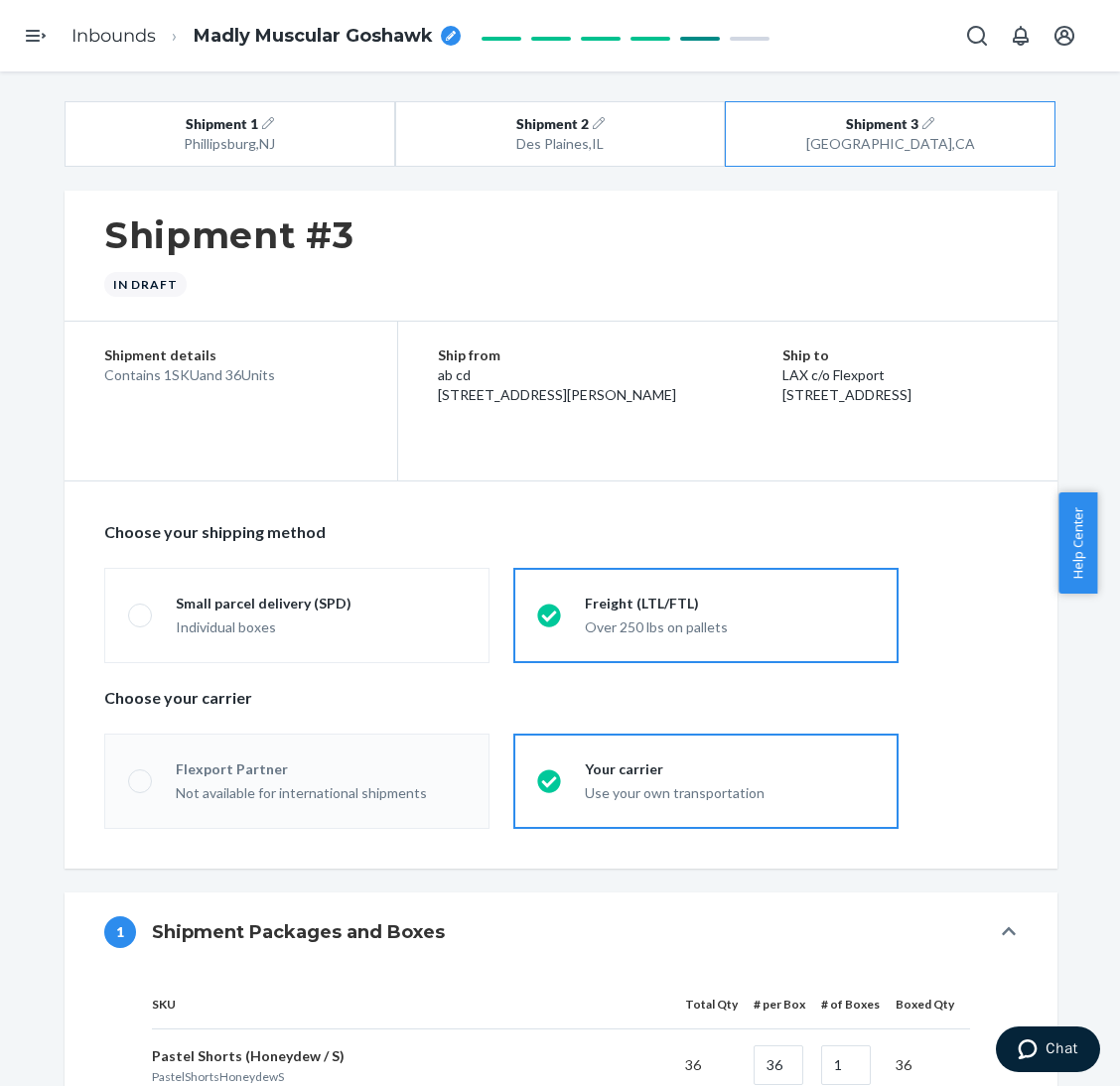 radio on "true" 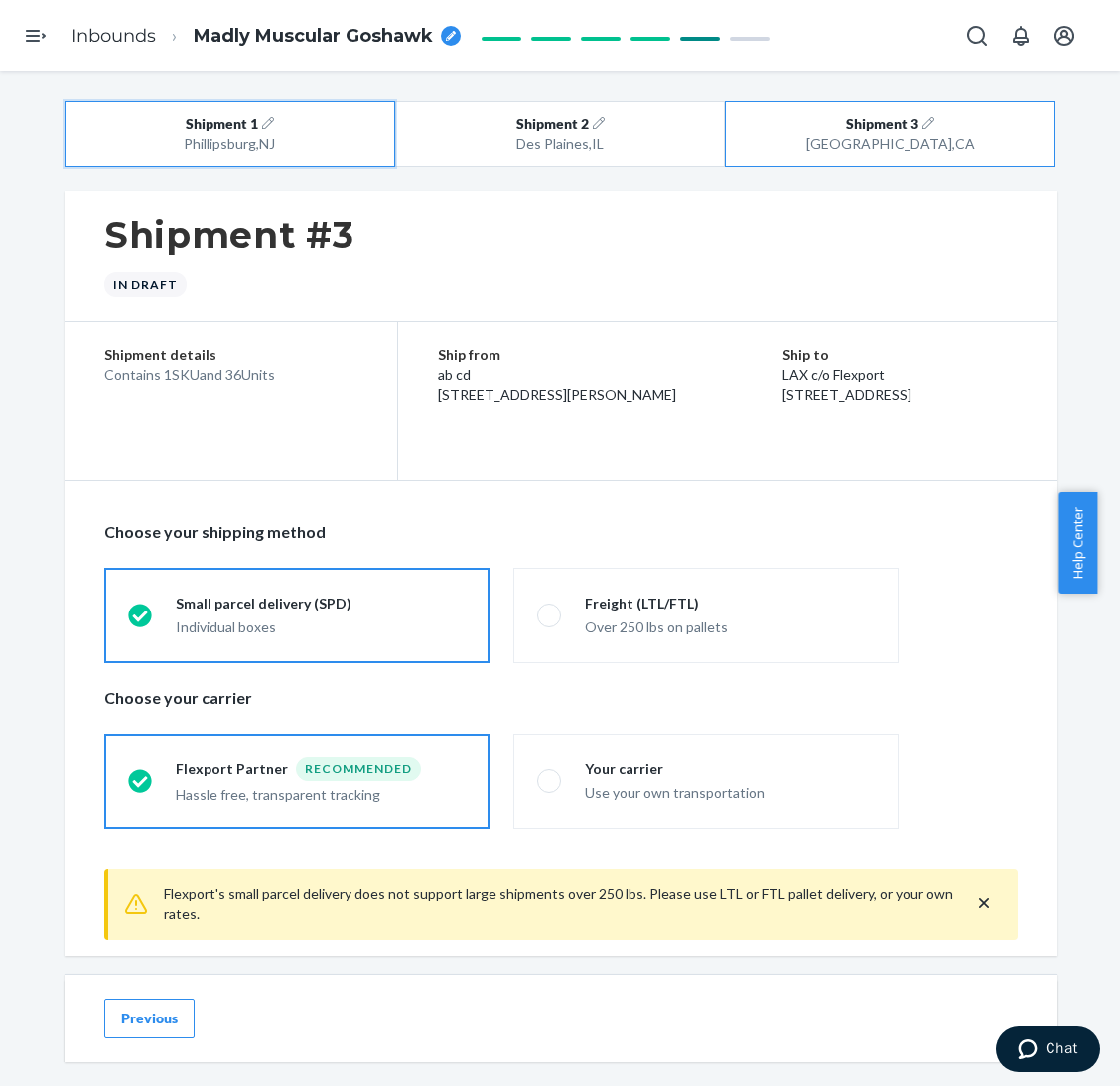 click on "Shipment 1 [GEOGRAPHIC_DATA] ,  [GEOGRAPHIC_DATA]" at bounding box center [229, 134] 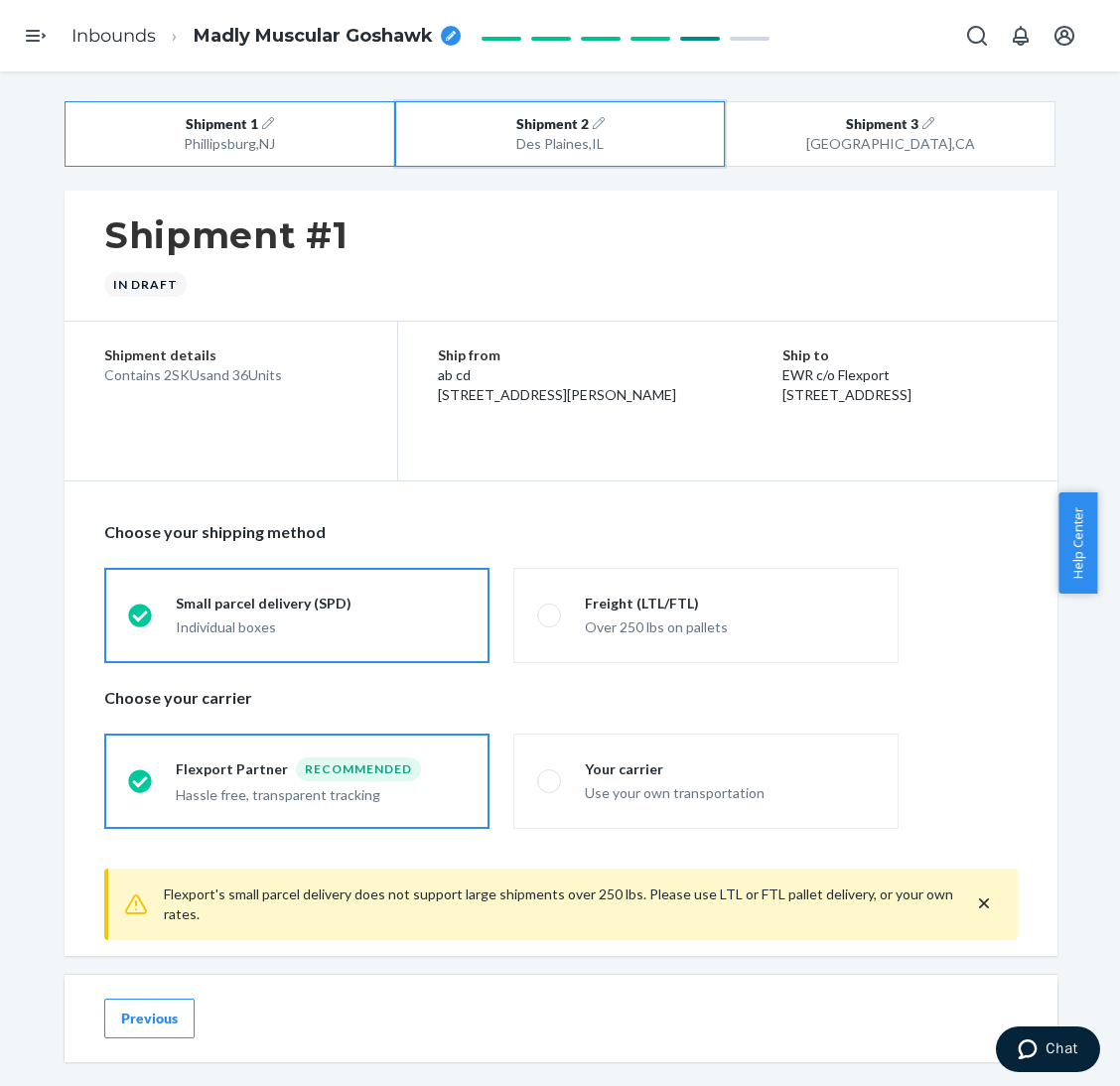click on "Shipment 2 [GEOGRAPHIC_DATA] ,  [GEOGRAPHIC_DATA]" at bounding box center (560, 134) 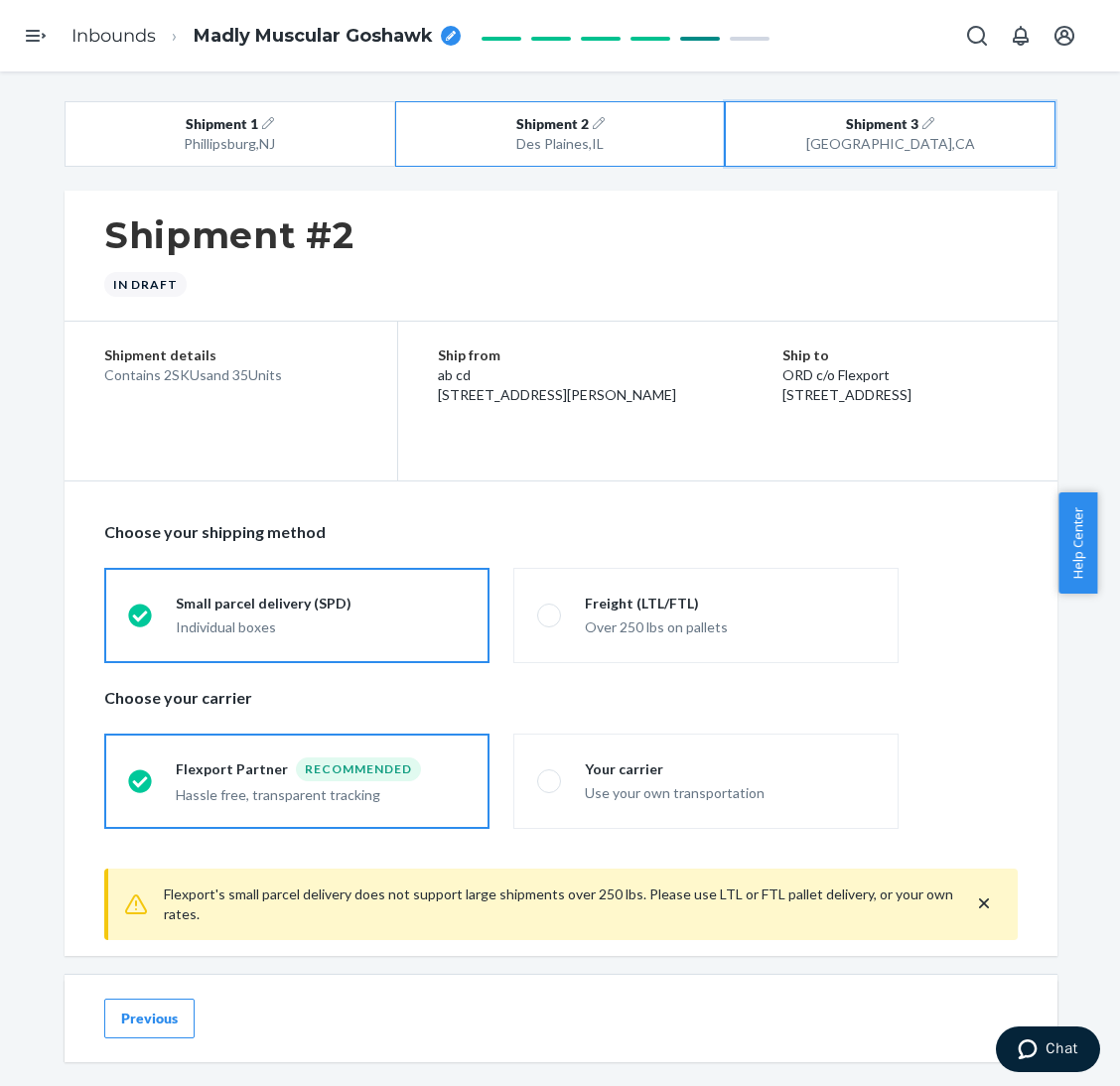 click on "[GEOGRAPHIC_DATA] ,  [GEOGRAPHIC_DATA]" at bounding box center (890, 144) 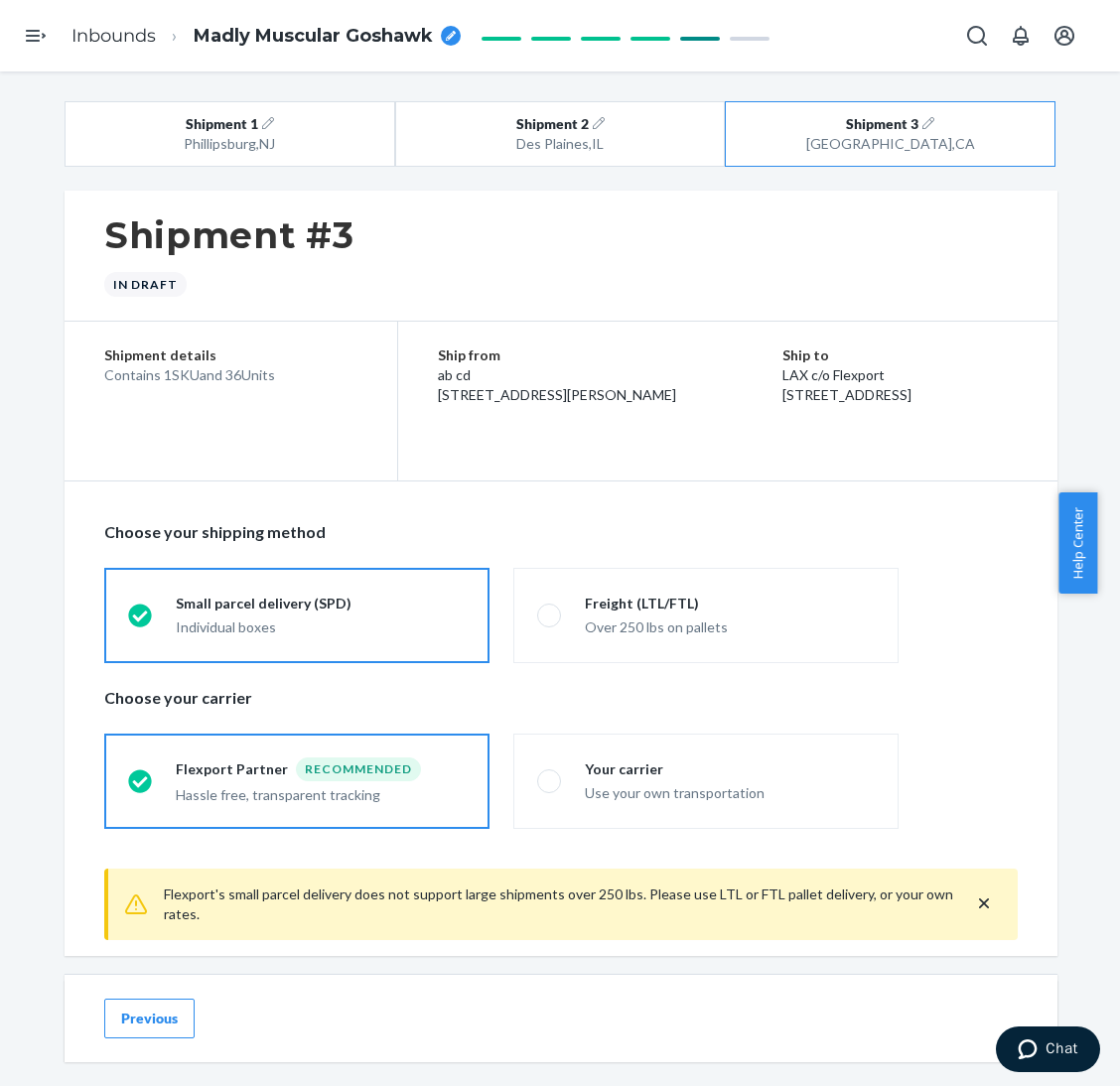click on "Inbounds Madly Muscular Goshawk" at bounding box center (266, 36) 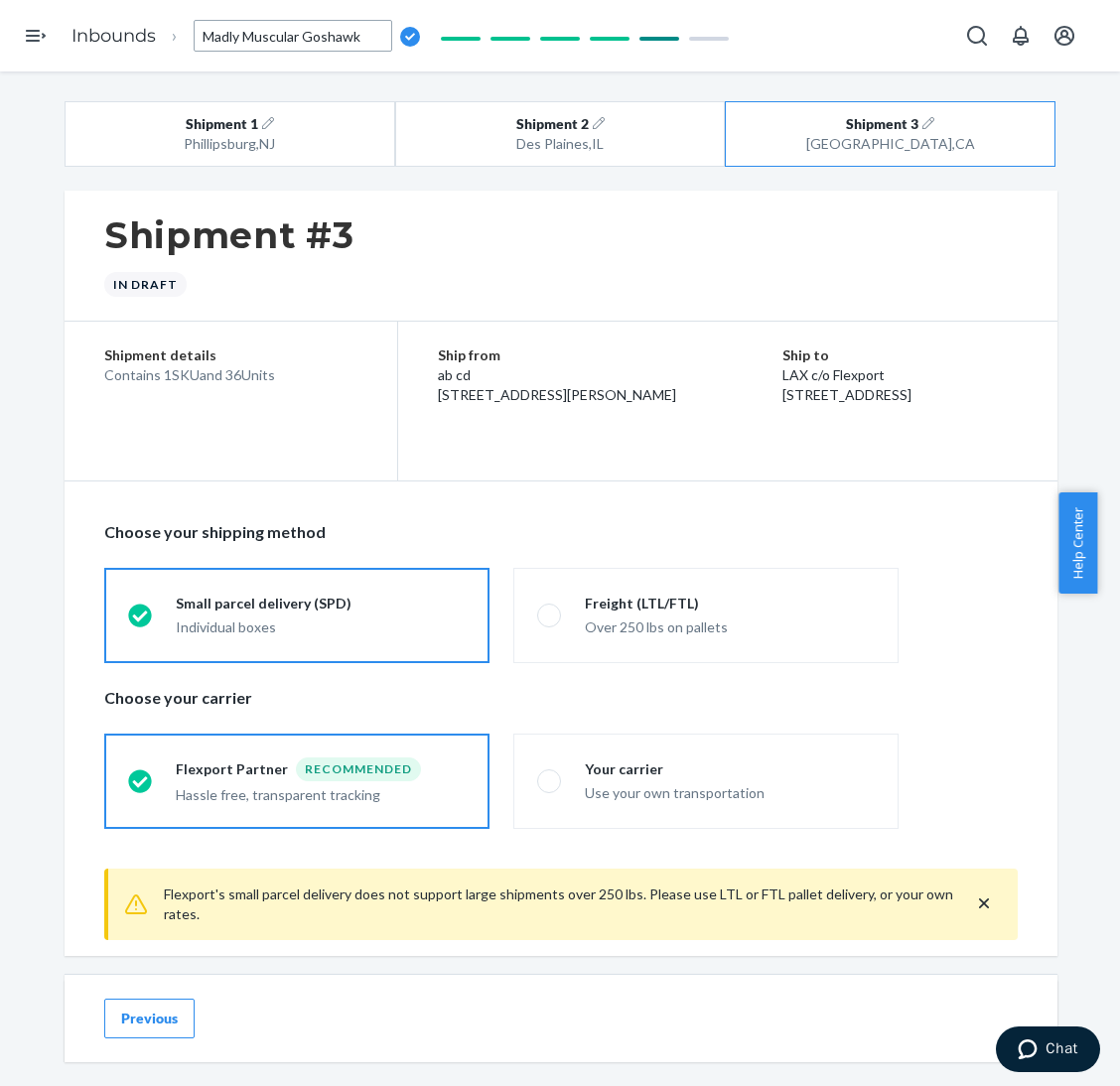 type on "107 Pastel Shorts - M Baby Blue, M Bubblegum, M Mint, XL Lilac, S Honeydew Fast Sea 2" 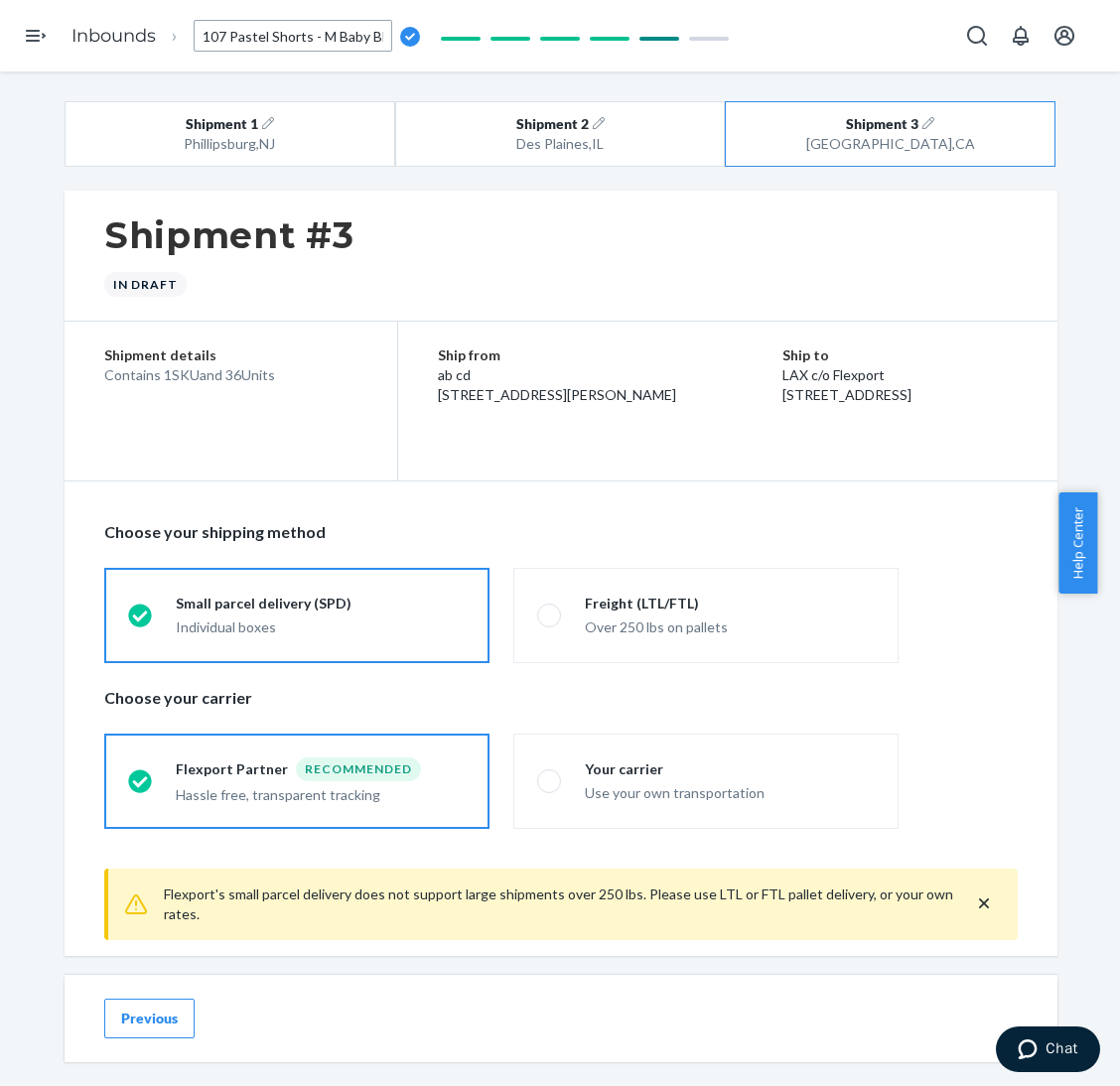 scroll, scrollTop: 0, scrollLeft: 350, axis: horizontal 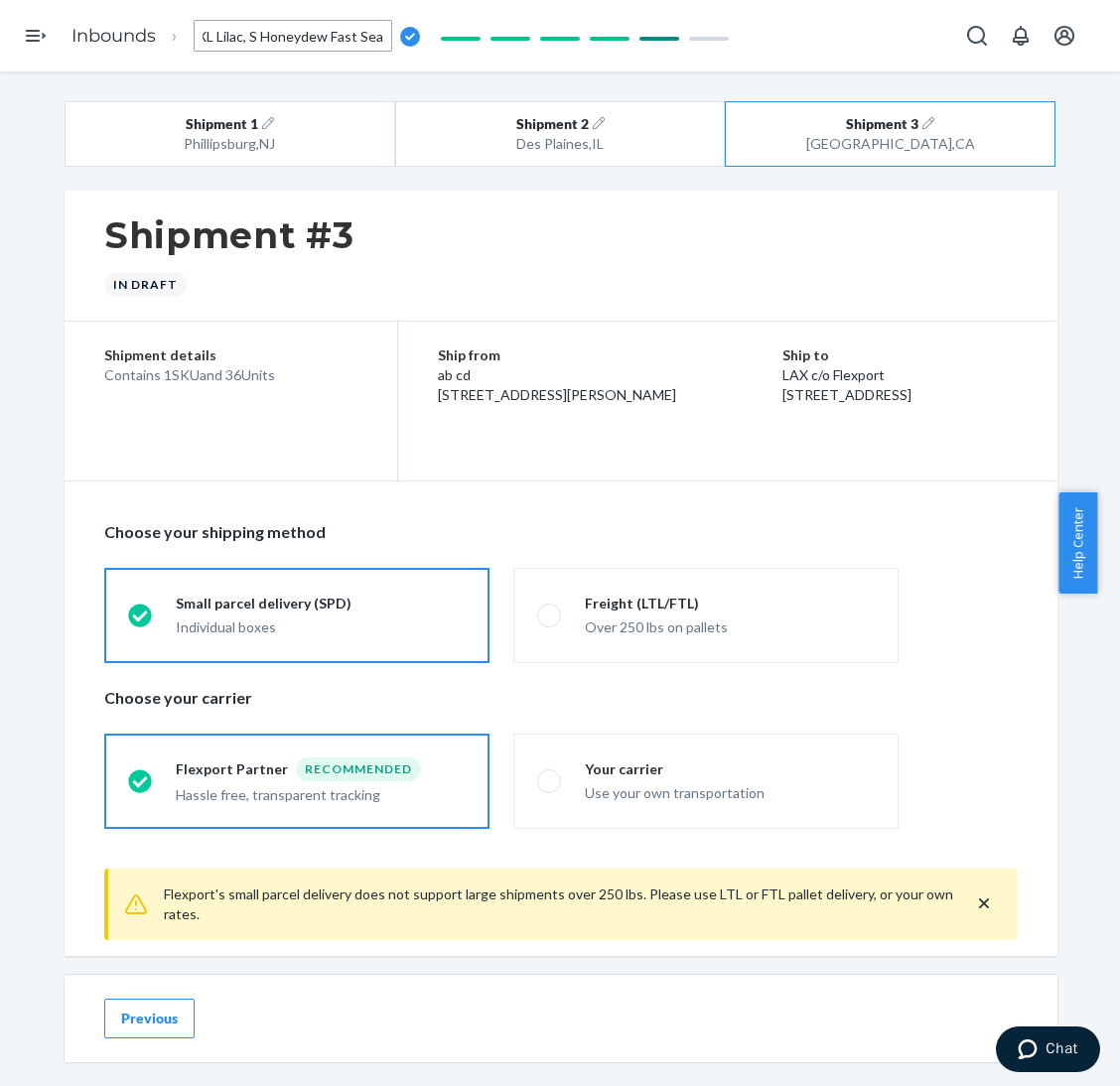 click on "Shipment #3 In draft" at bounding box center [561, 256] 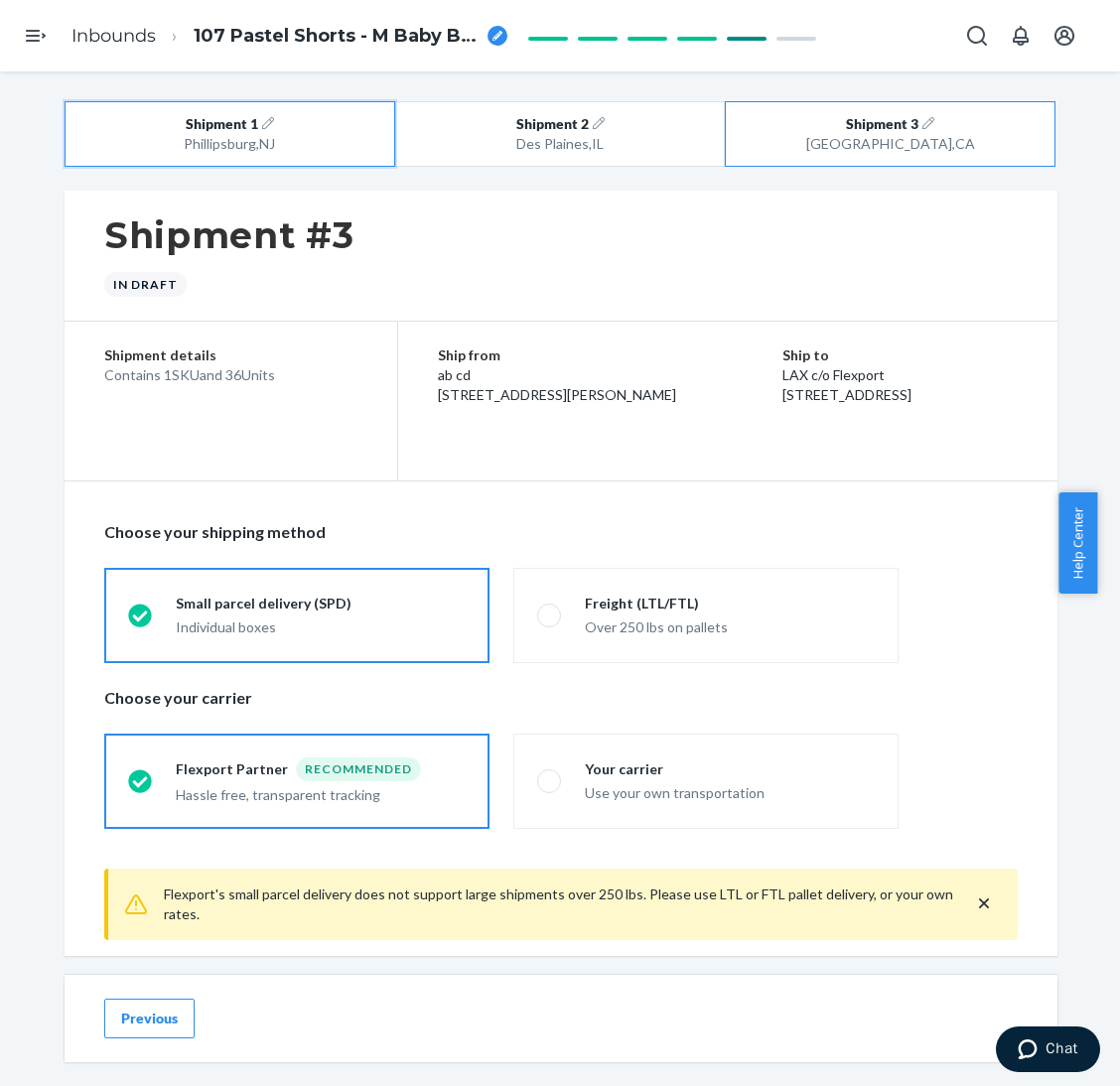 click on "Shipment 1 [GEOGRAPHIC_DATA] ,  [GEOGRAPHIC_DATA]" at bounding box center [229, 134] 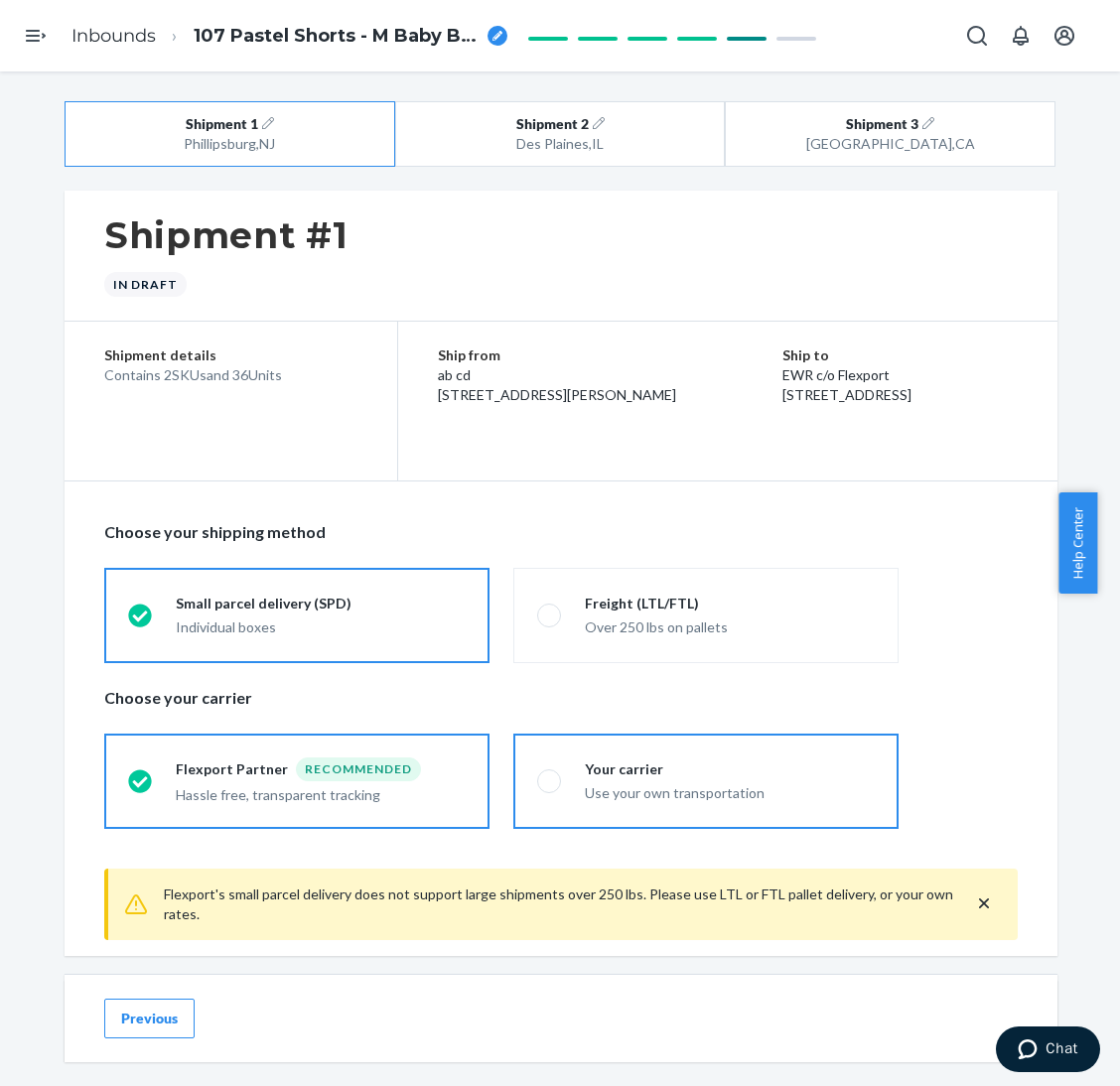 click on "Use your own transportation" at bounding box center [730, 791] 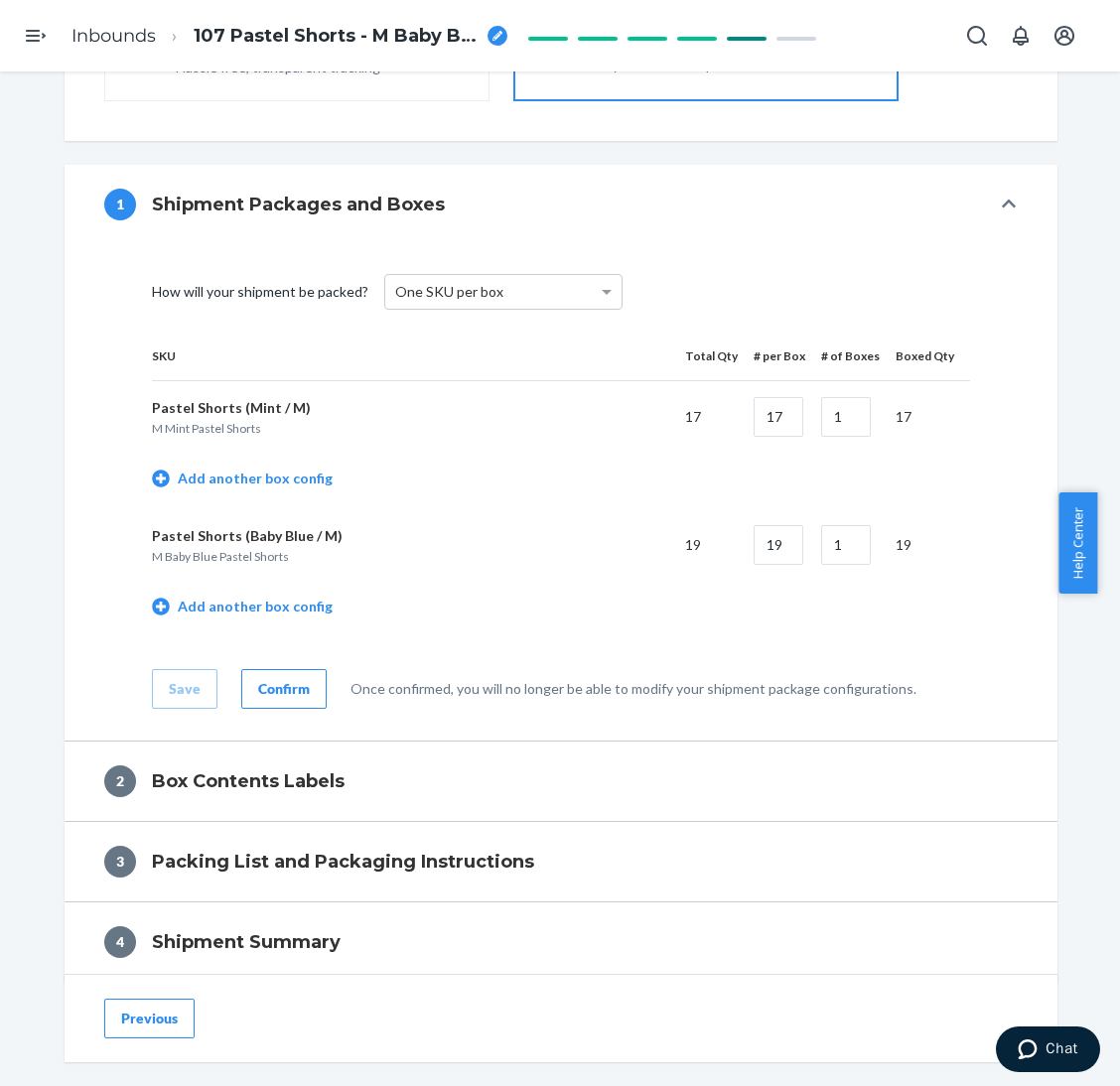 scroll, scrollTop: 744, scrollLeft: 0, axis: vertical 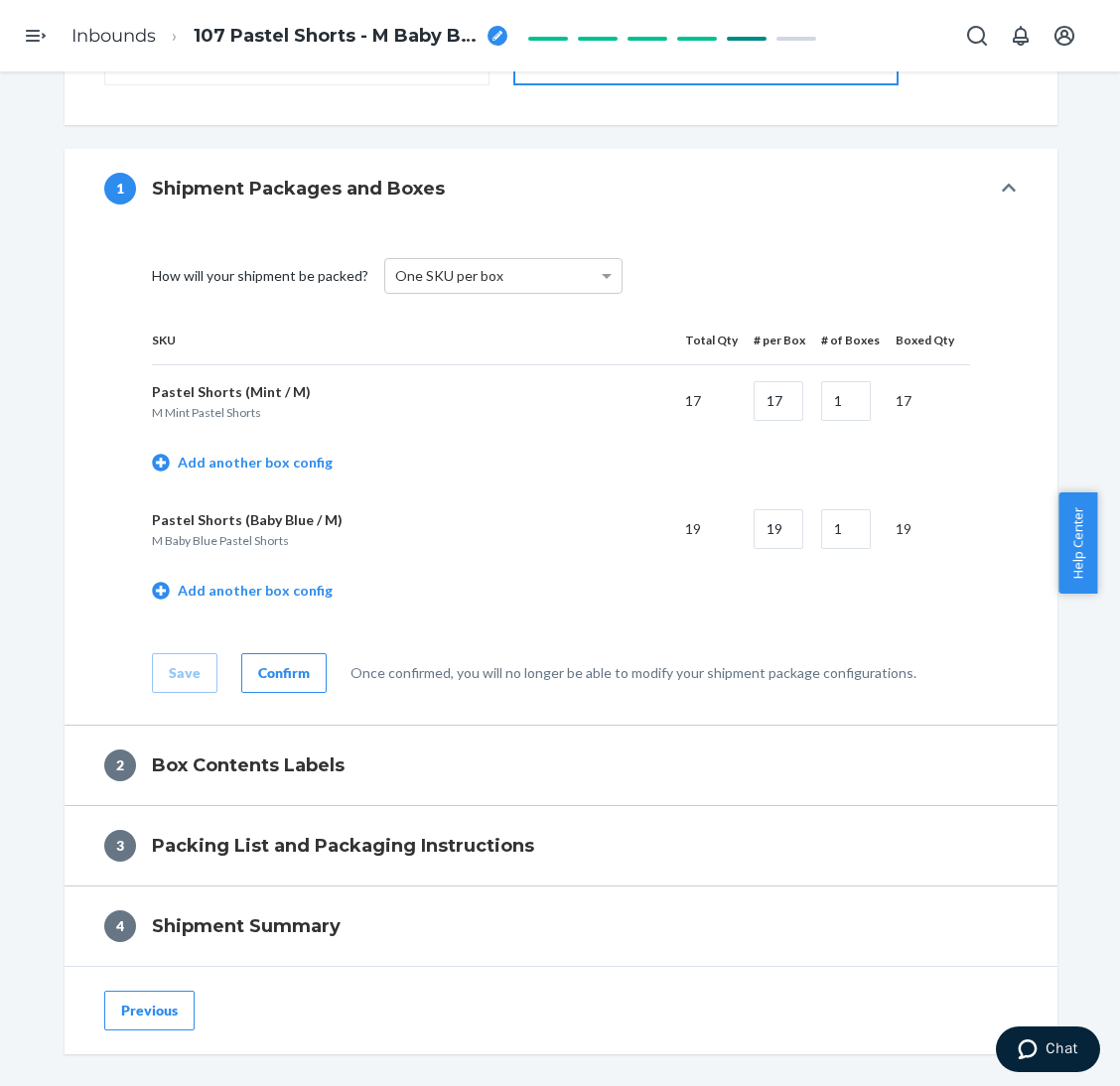 click on "Confirm" at bounding box center [284, 673] 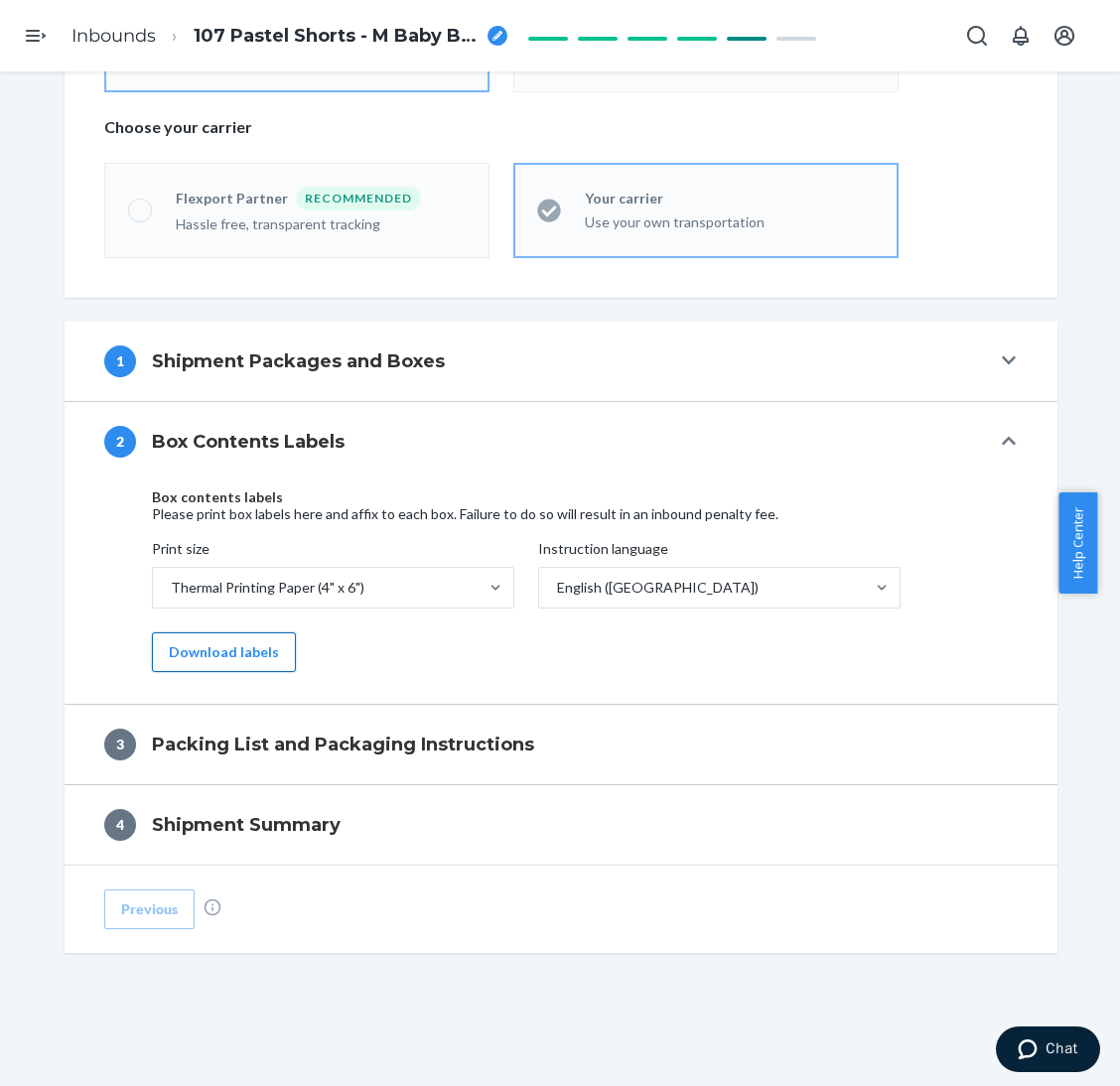 click on "Download labels" at bounding box center [223, 652] 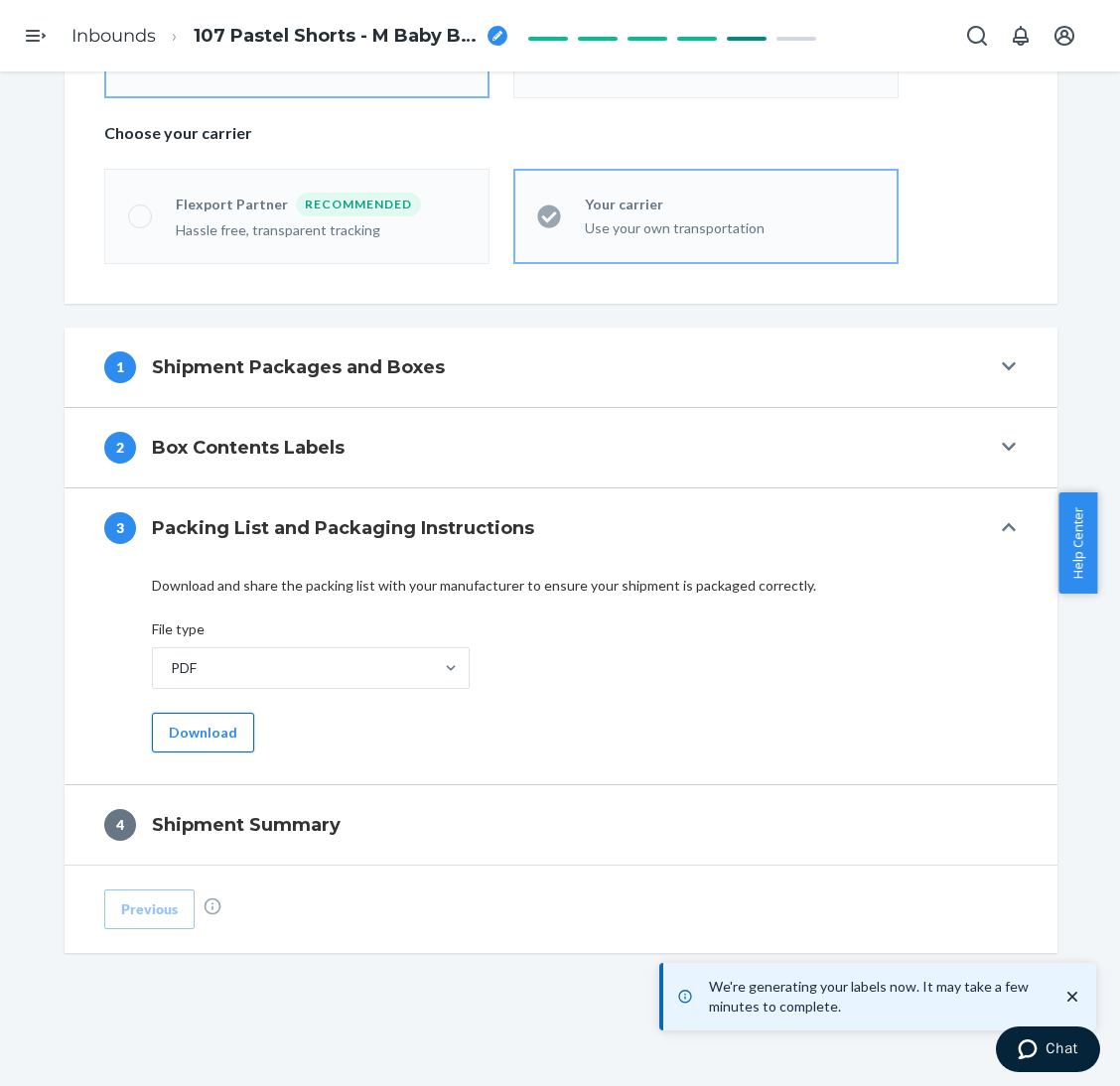 click on "Download" at bounding box center [203, 733] 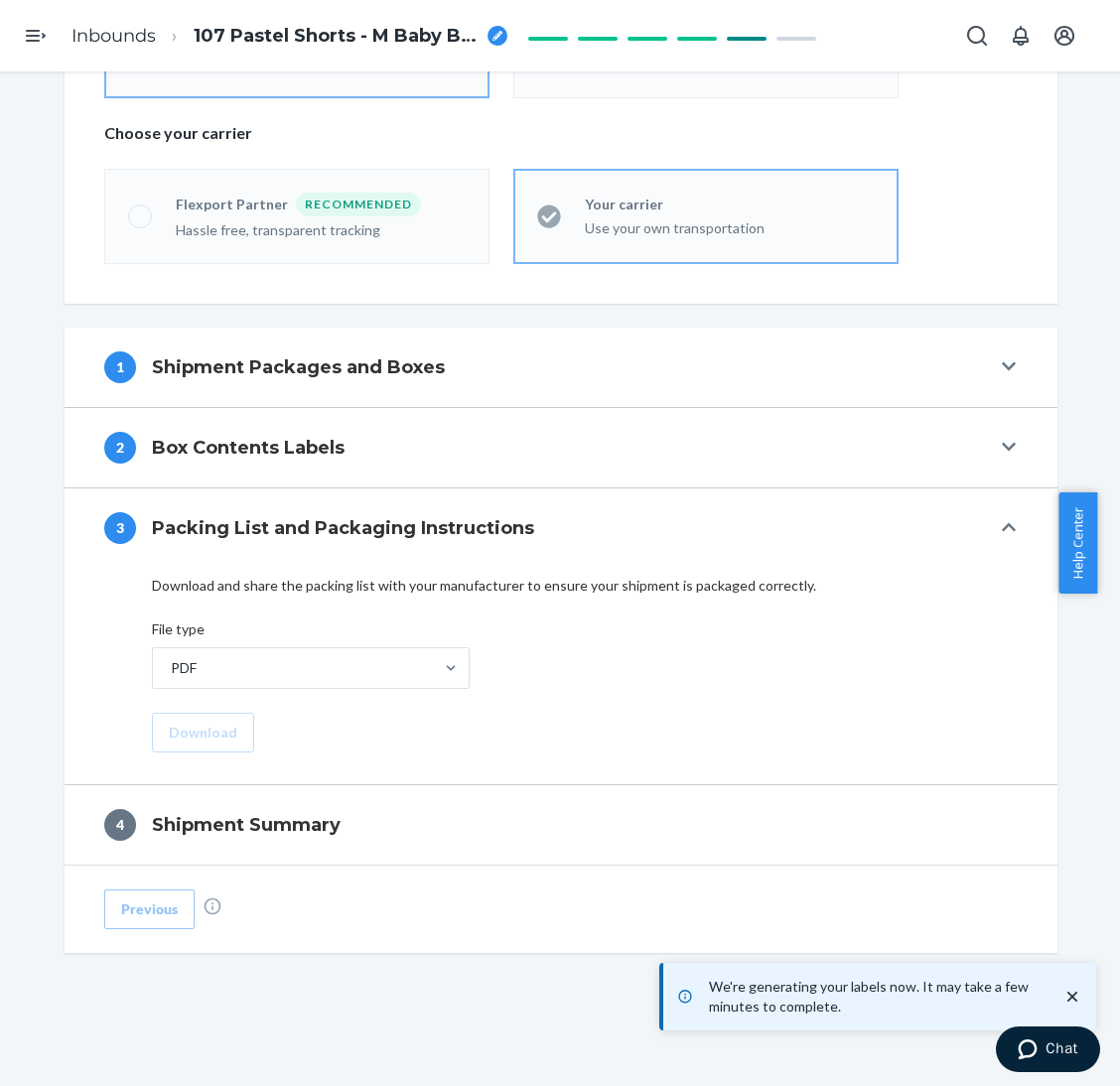 scroll, scrollTop: 492, scrollLeft: 0, axis: vertical 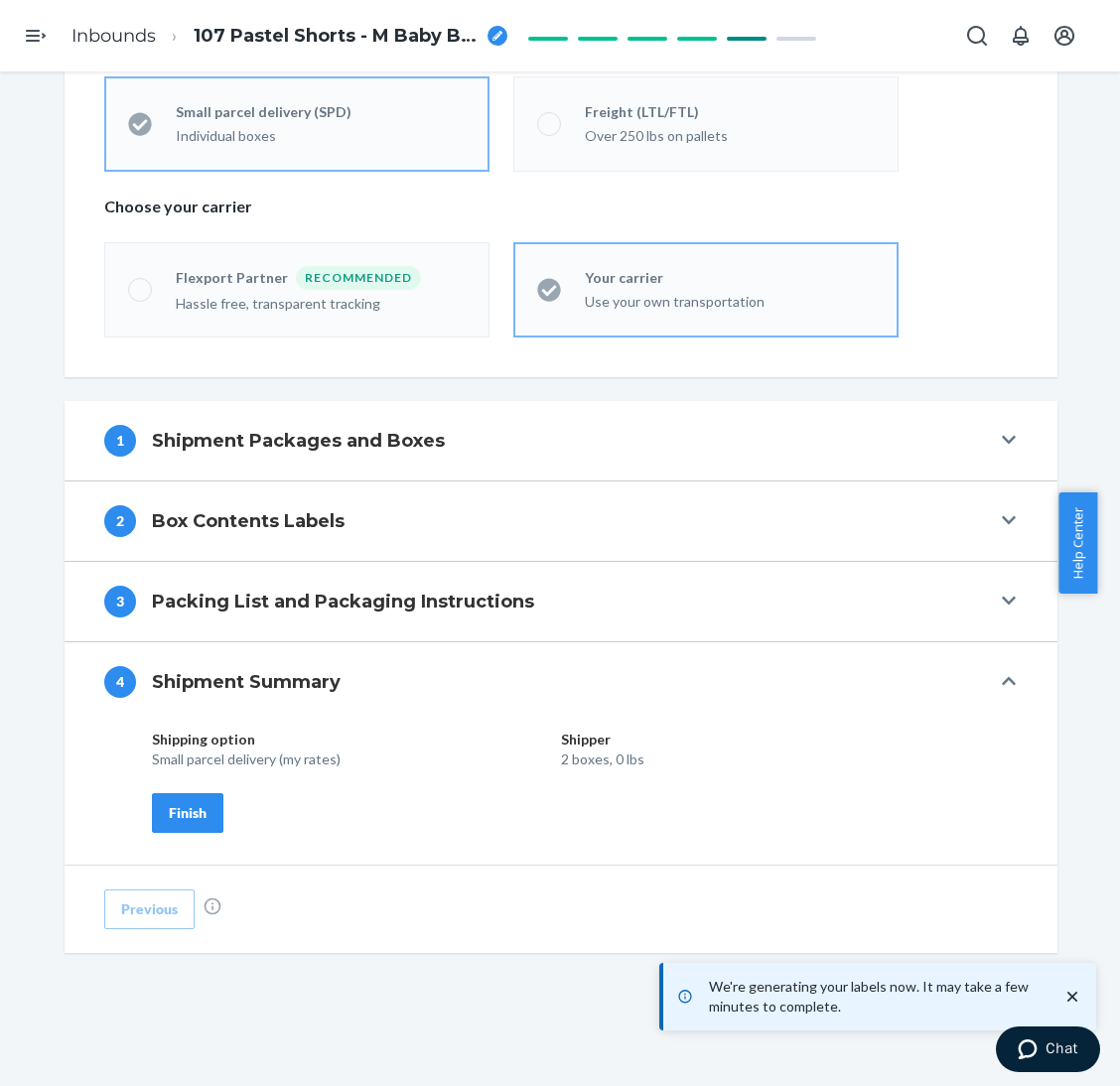 click on "Finish" at bounding box center (188, 813) 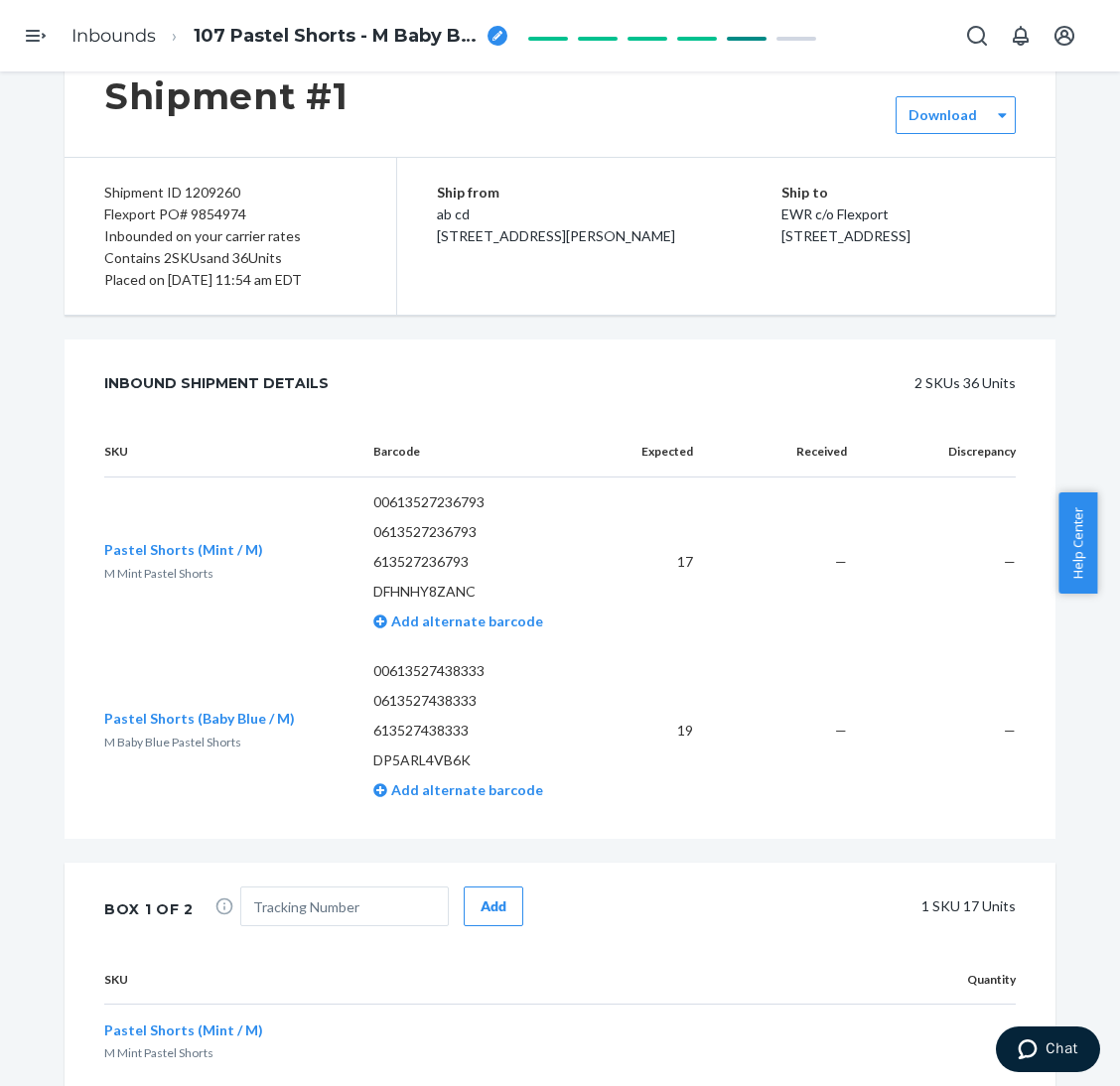 scroll, scrollTop: 0, scrollLeft: 0, axis: both 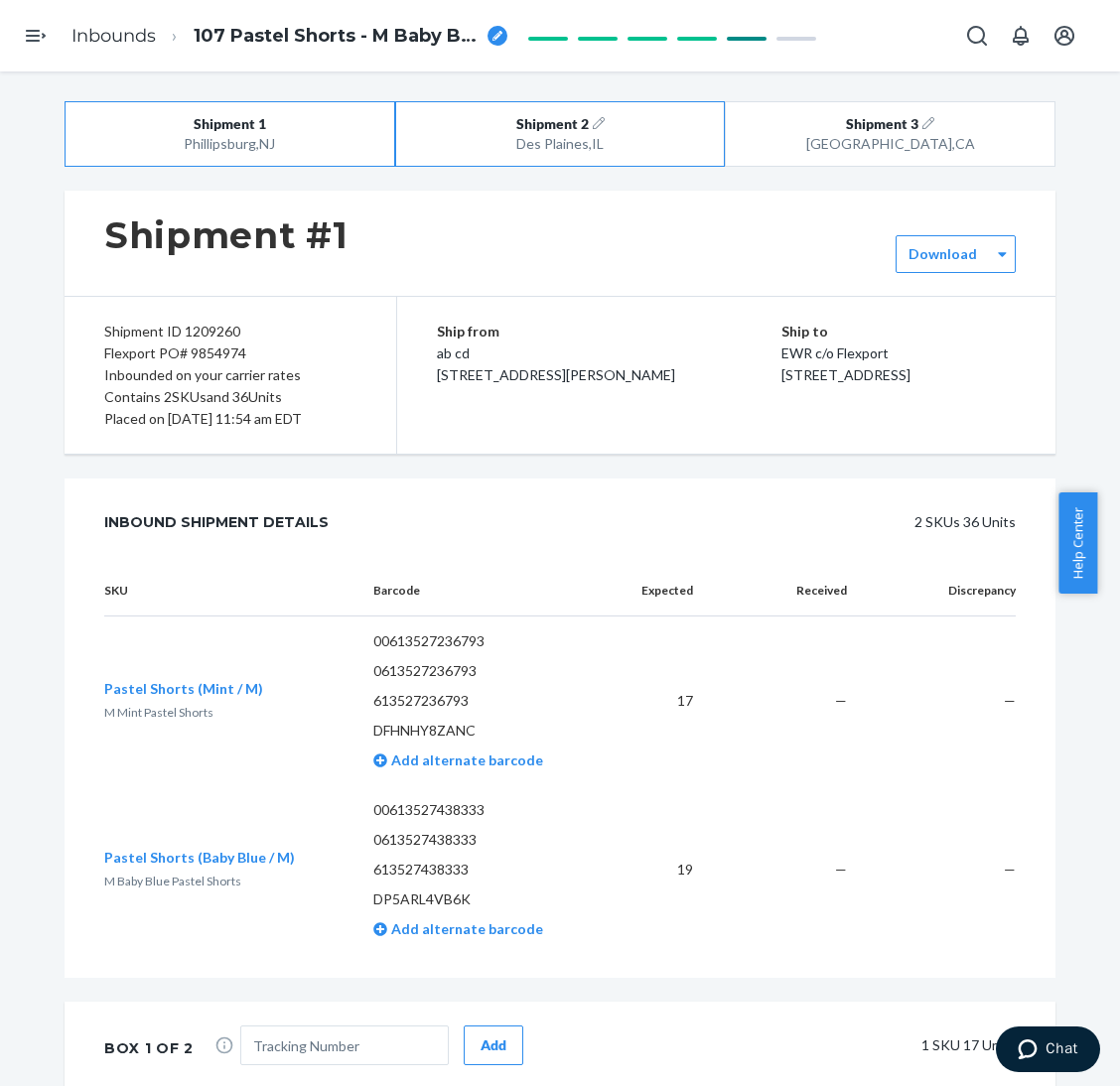click on "Shipment 2 [GEOGRAPHIC_DATA] ,  [GEOGRAPHIC_DATA]" at bounding box center [560, 134] 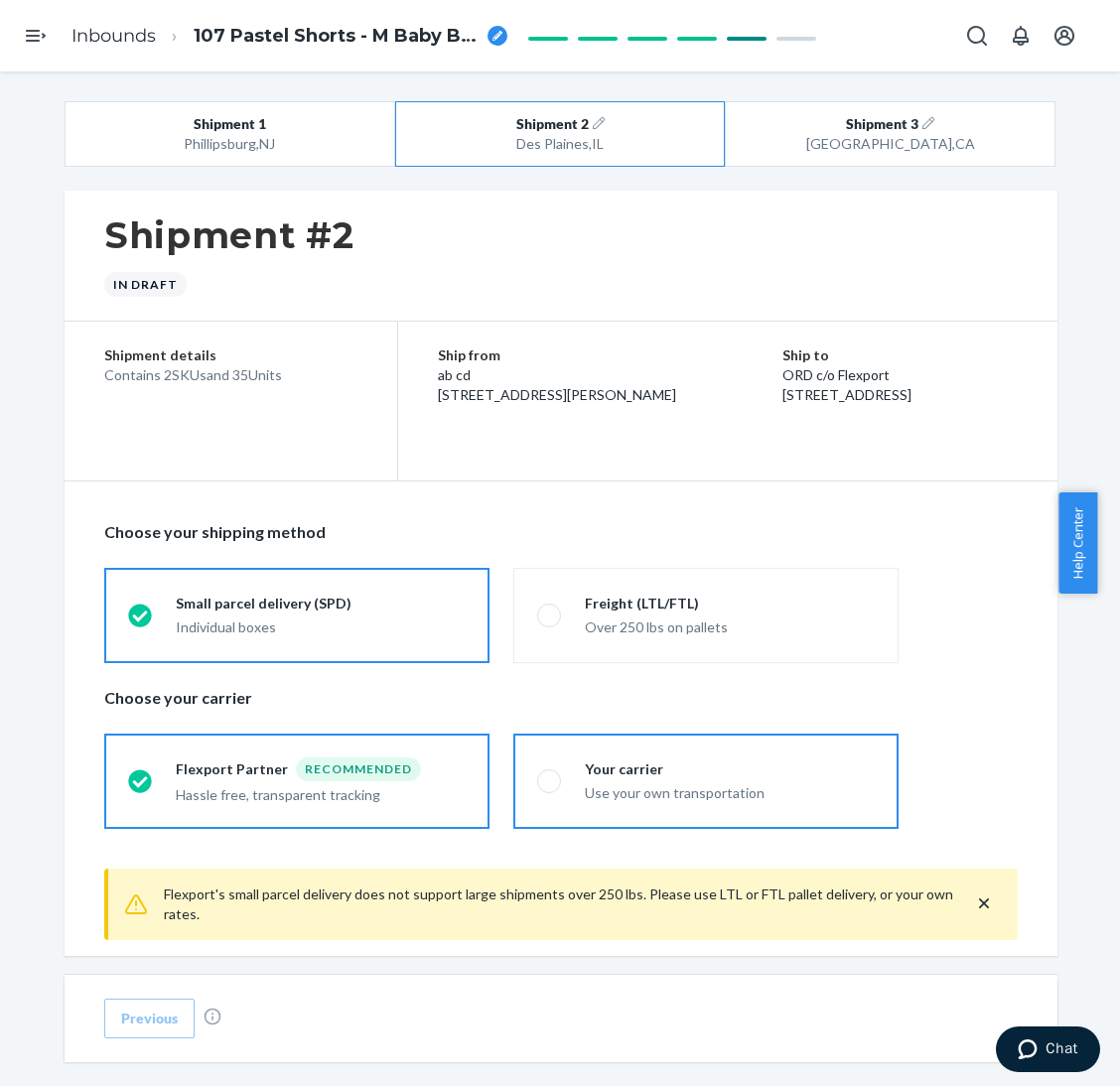 click on "Your carrier Use your own transportation" at bounding box center [706, 781] 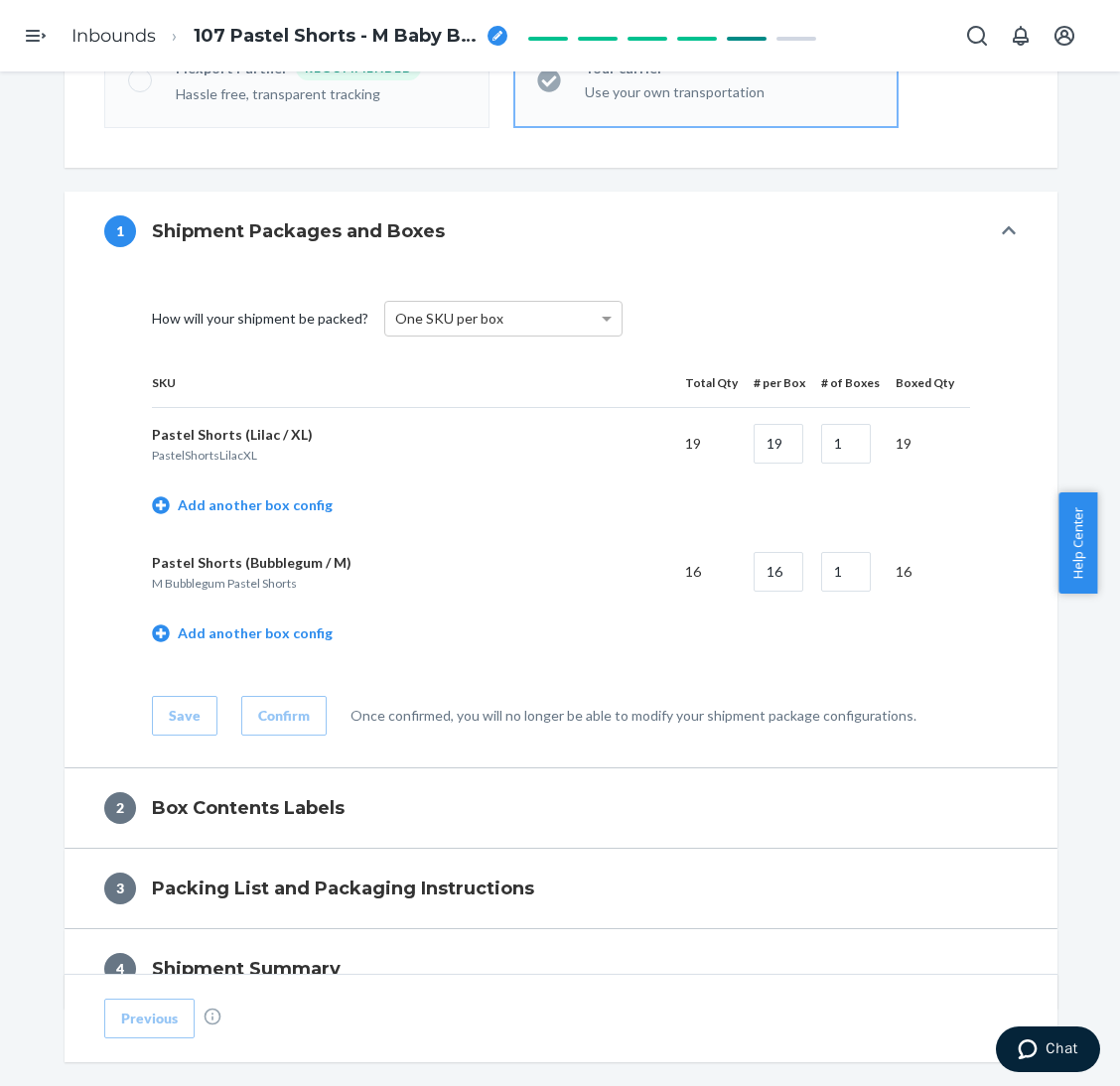 scroll, scrollTop: 744, scrollLeft: 0, axis: vertical 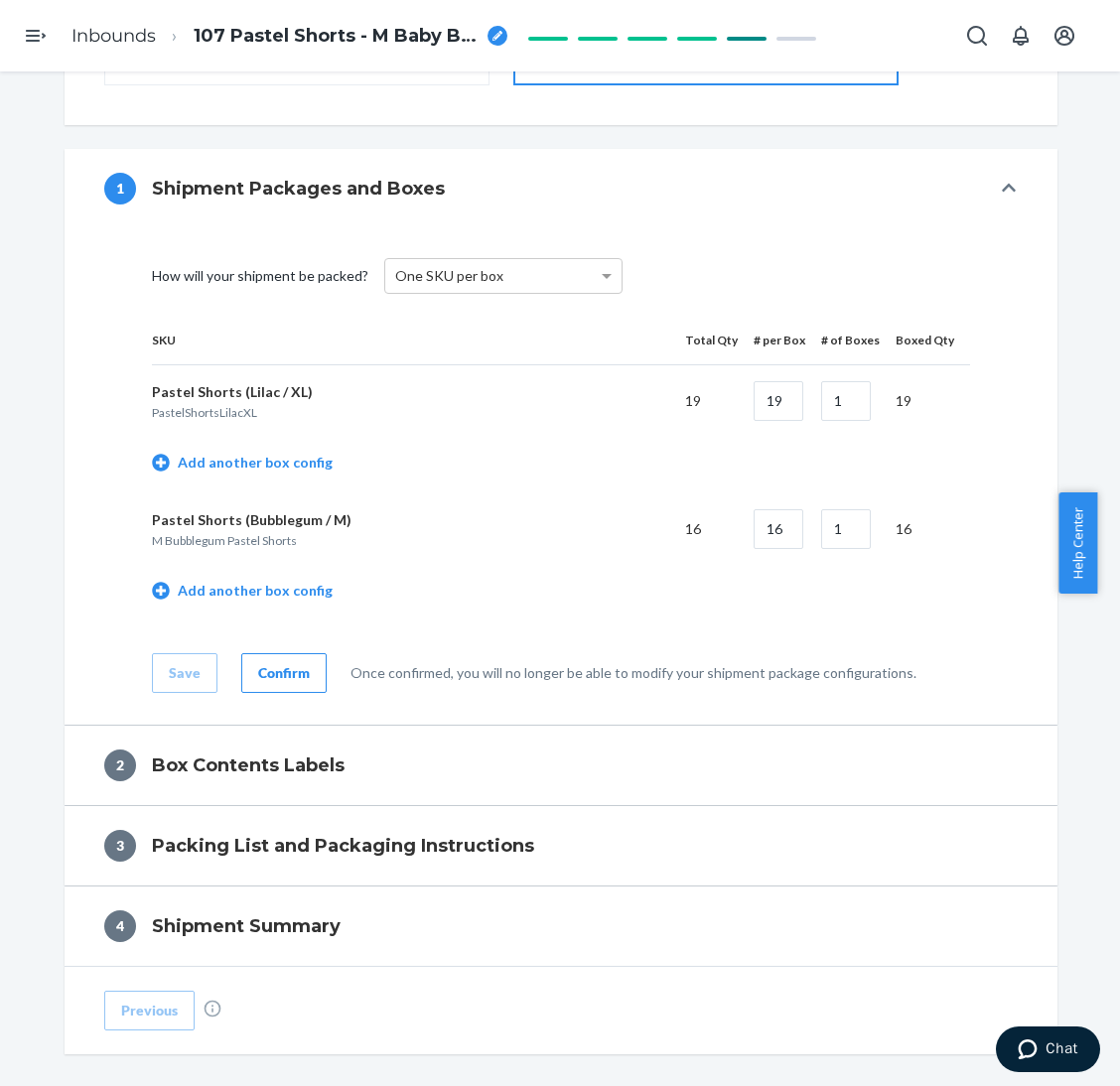 click on "Confirm" at bounding box center [284, 673] 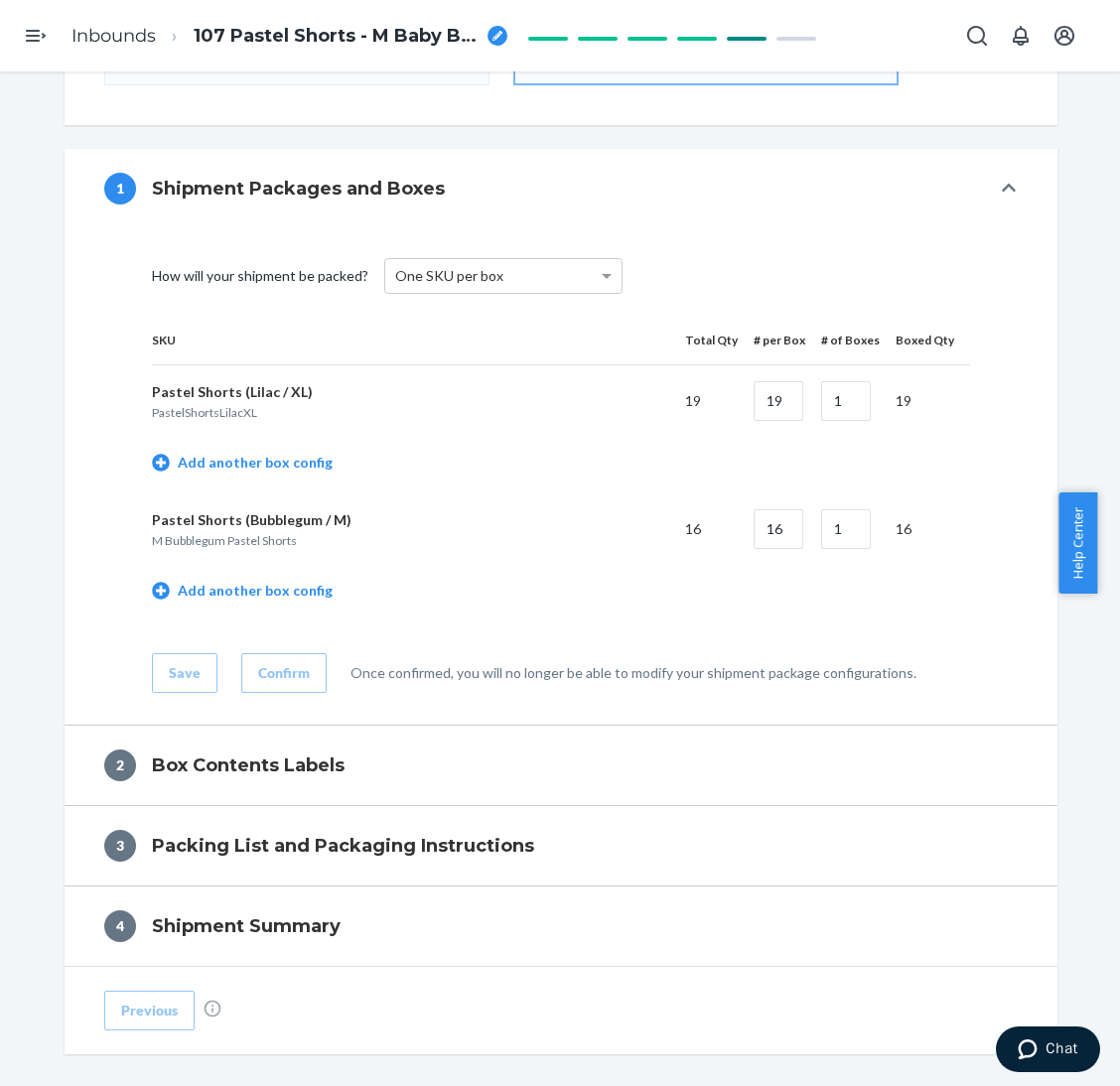 scroll, scrollTop: 573, scrollLeft: 0, axis: vertical 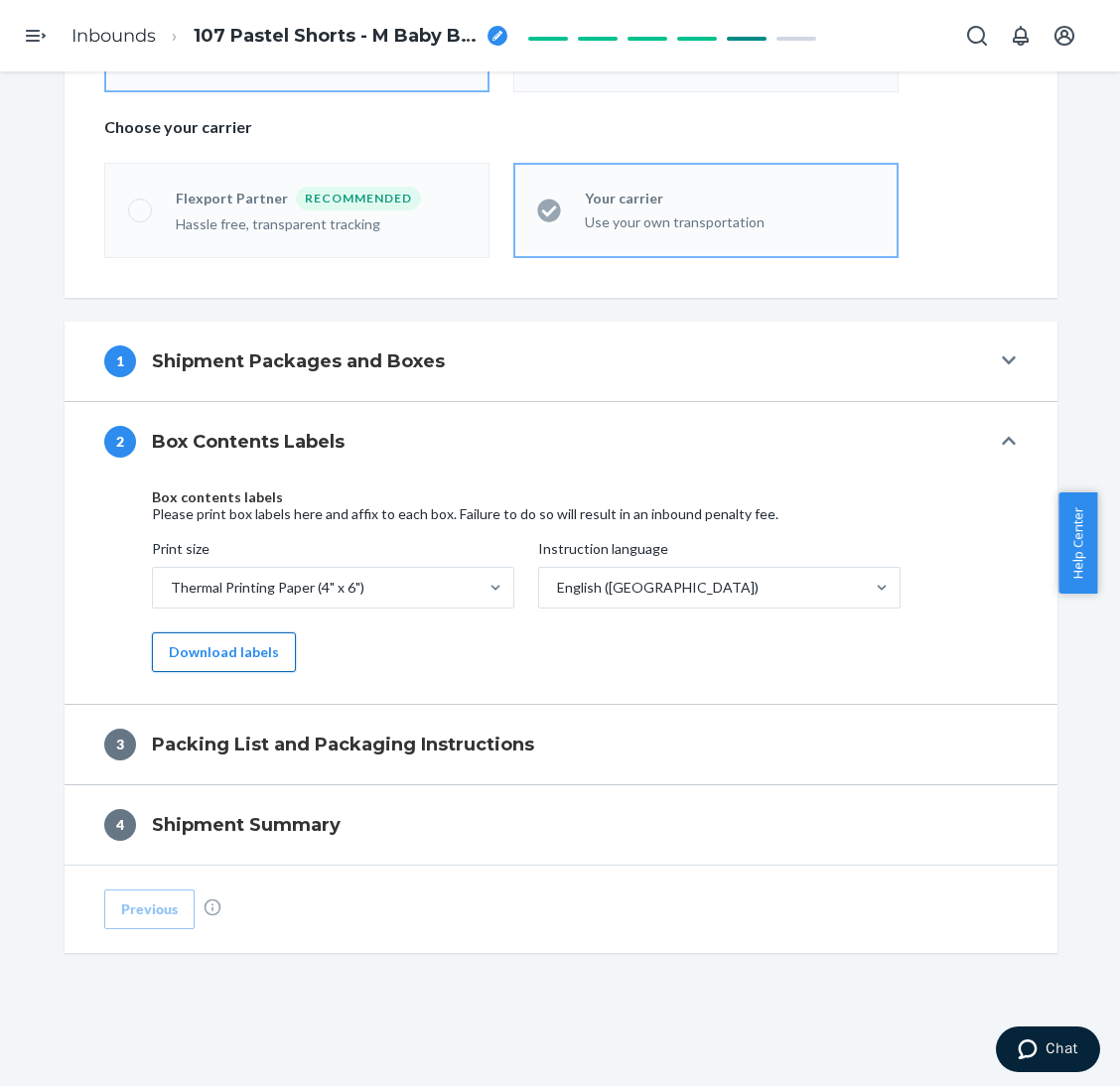 click on "Download labels" at bounding box center (223, 652) 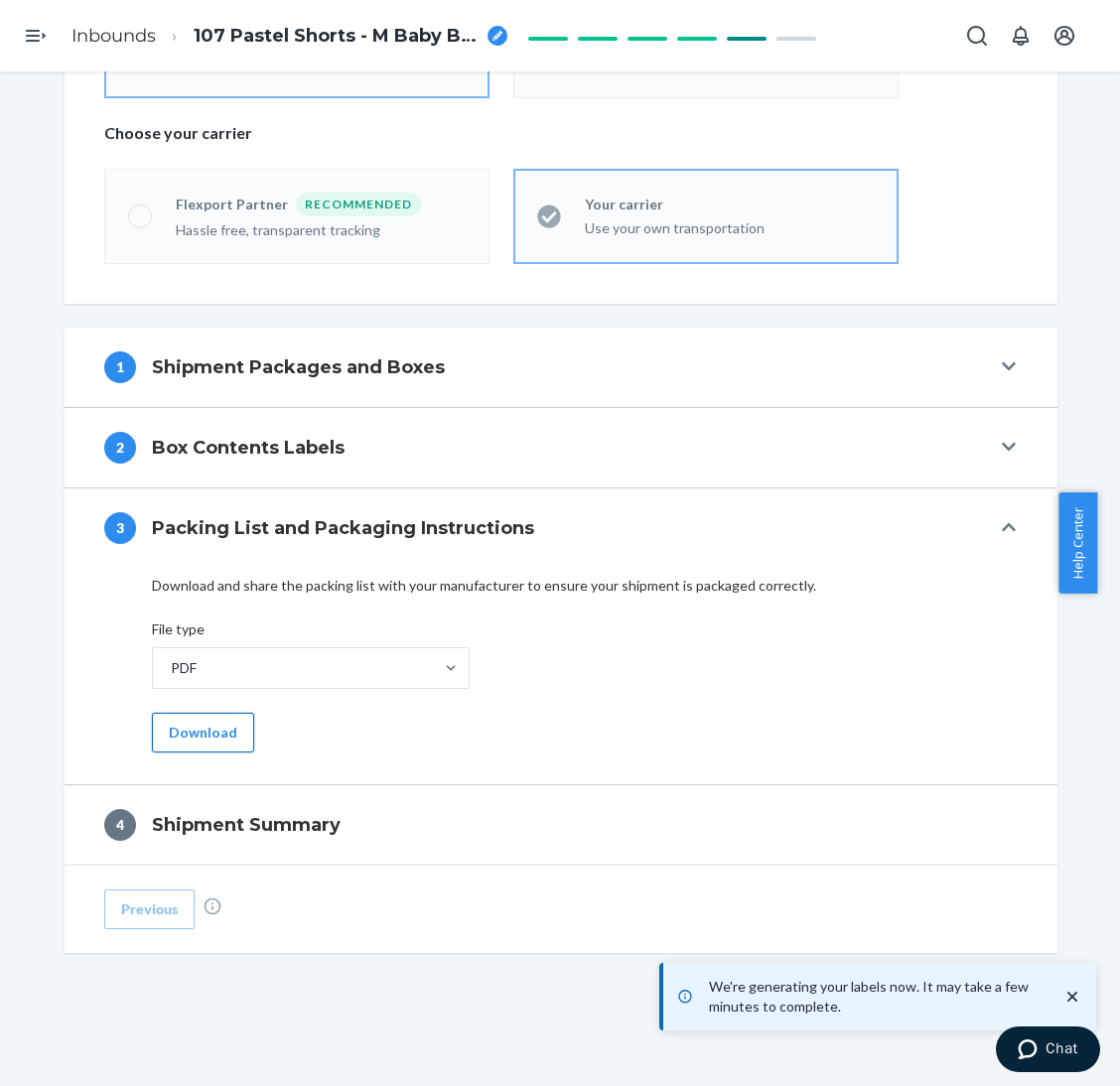 click on "Download" at bounding box center (203, 733) 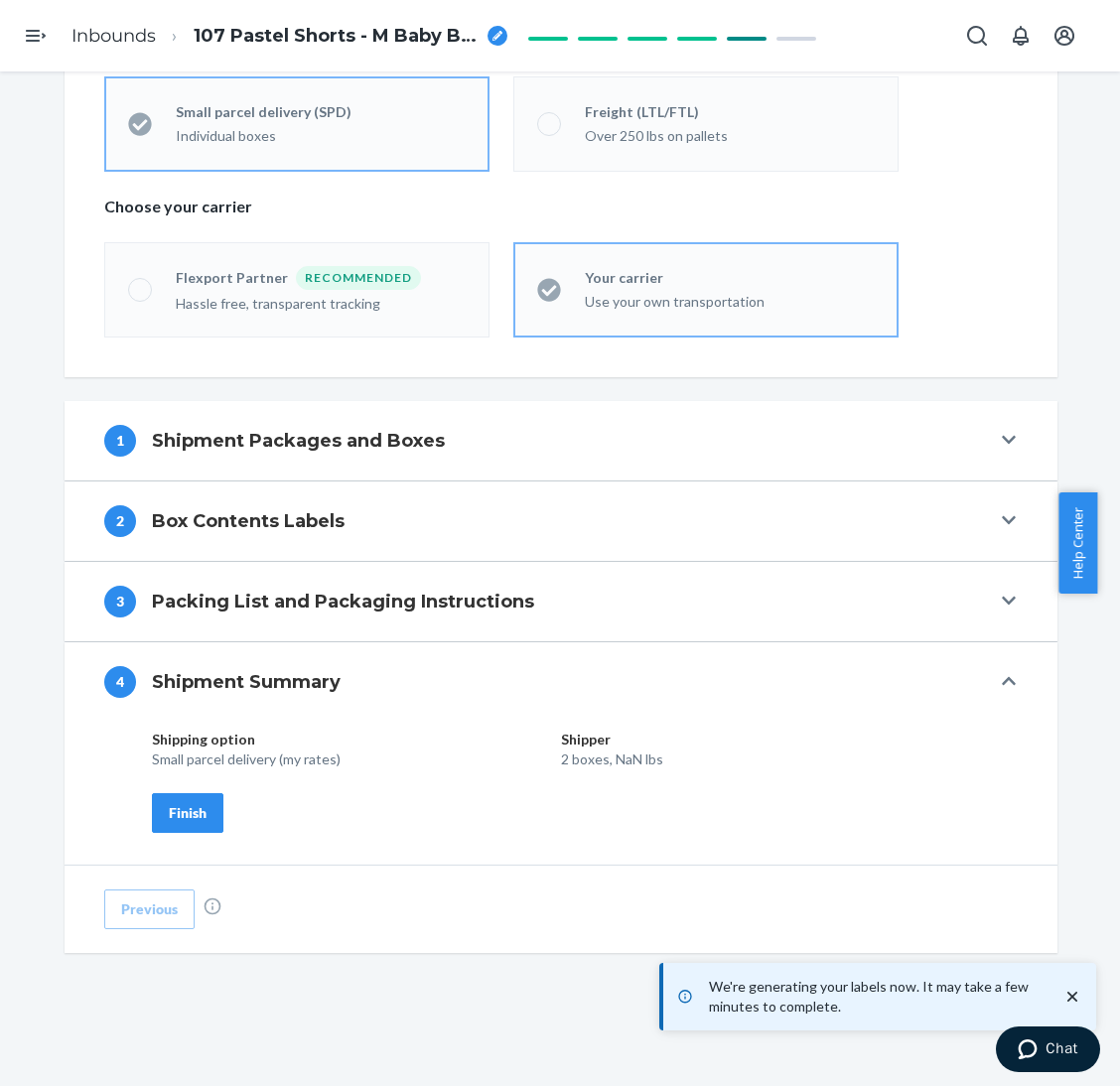scroll, scrollTop: 492, scrollLeft: 0, axis: vertical 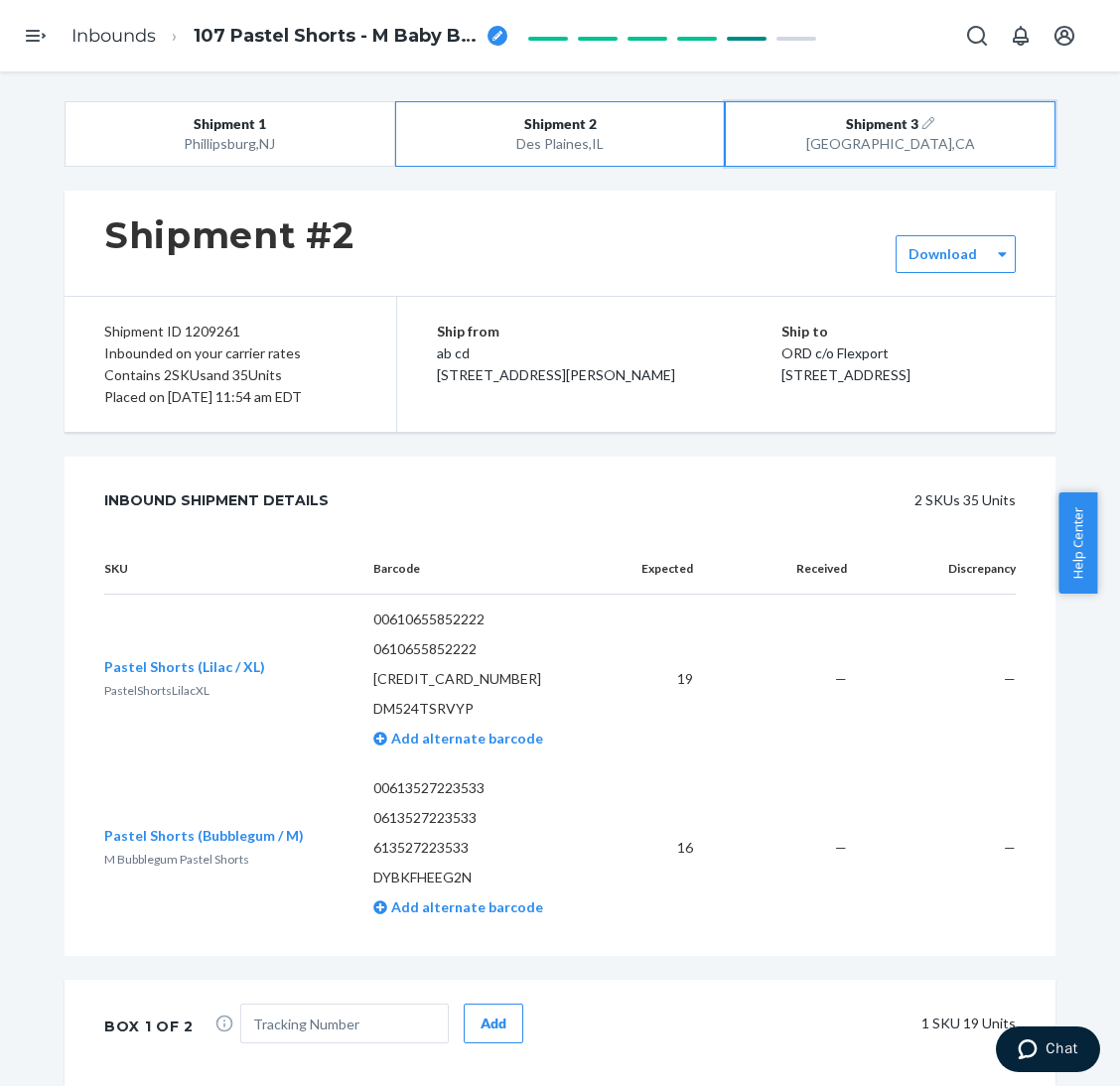 click on "Shipment 3 [GEOGRAPHIC_DATA] ,  [GEOGRAPHIC_DATA]" at bounding box center [890, 134] 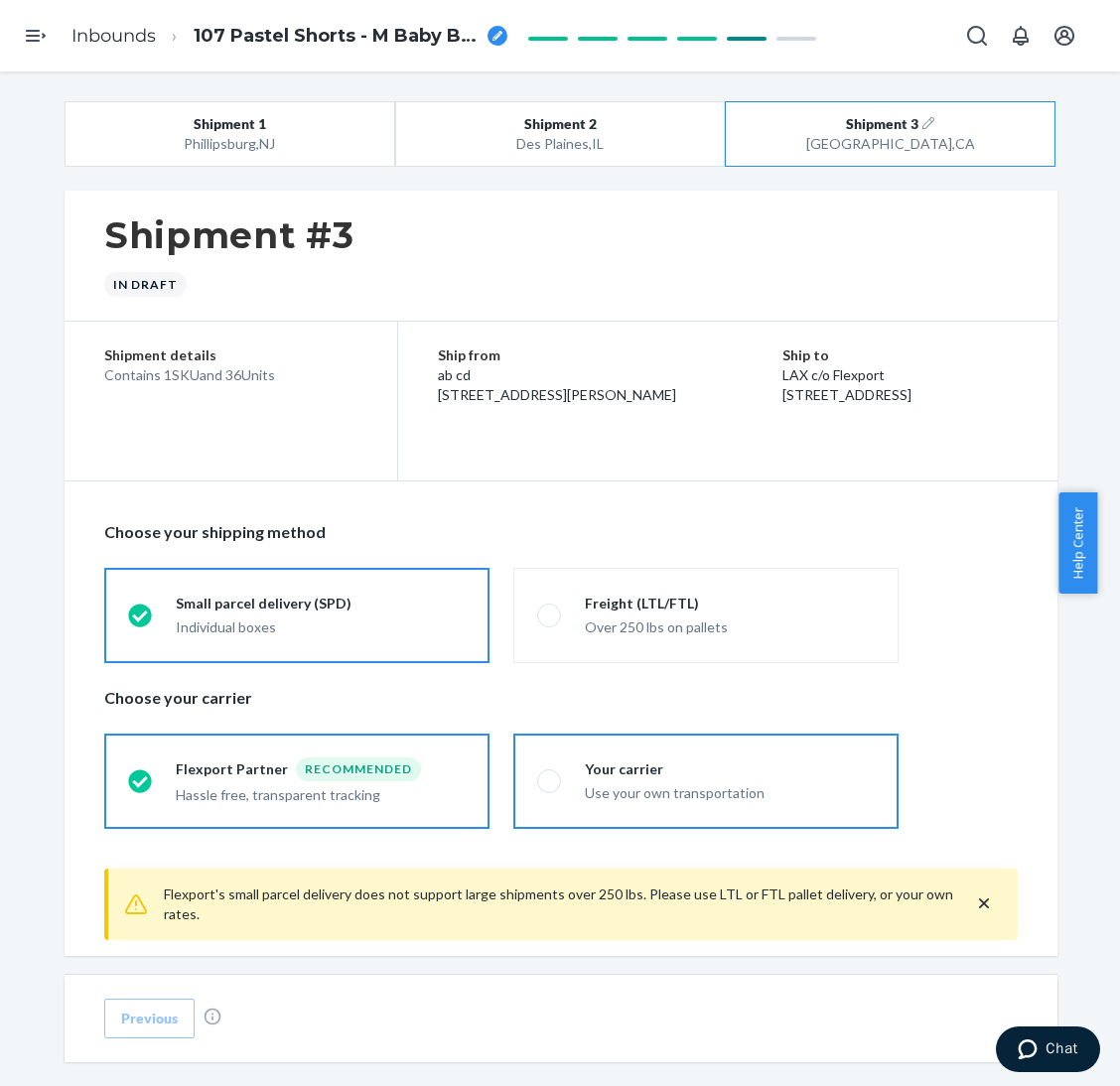 click on "Your carrier Use your own transportation" at bounding box center (706, 781) 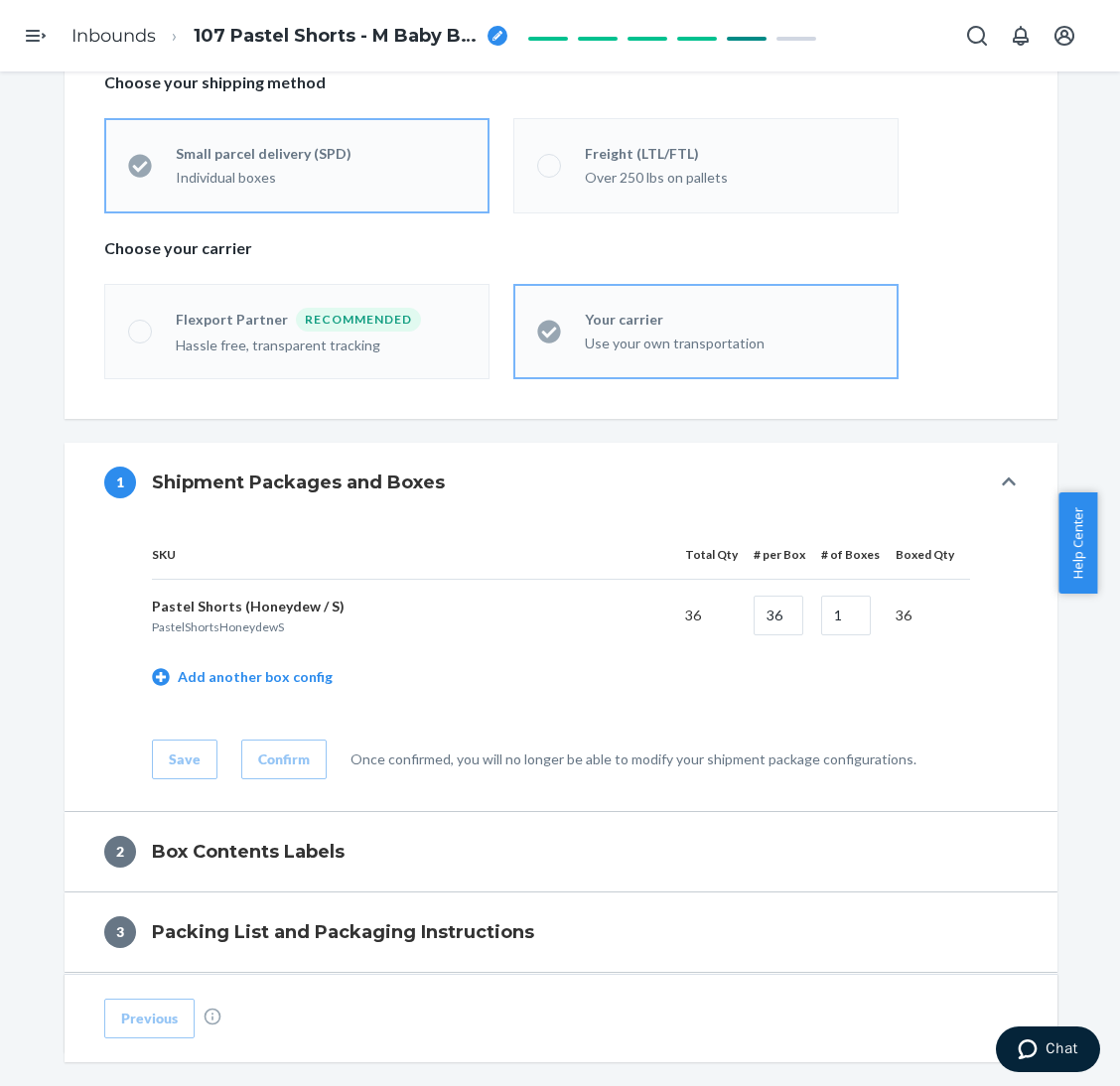 scroll, scrollTop: 638, scrollLeft: 0, axis: vertical 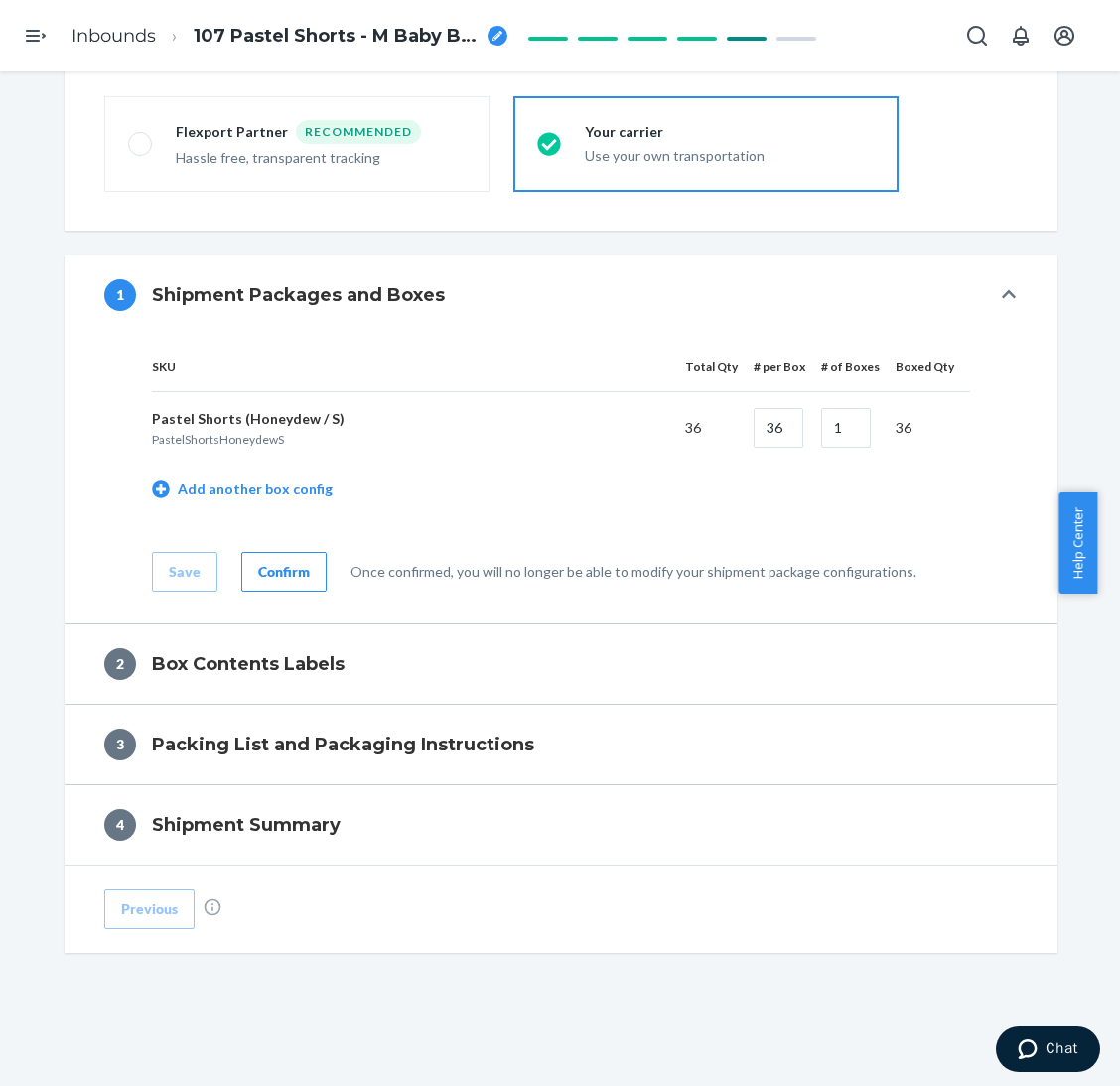click on "SKU Total Qty # per Box # of Boxes Boxed Qty Remove configuration Pastel Shorts (Honeydew / S) PastelShortsHoneydewS 36 36 1 36 Add another box config Save Confirm Once confirmed, you will no longer be able to modify your shipment package configurations." at bounding box center (561, 478) 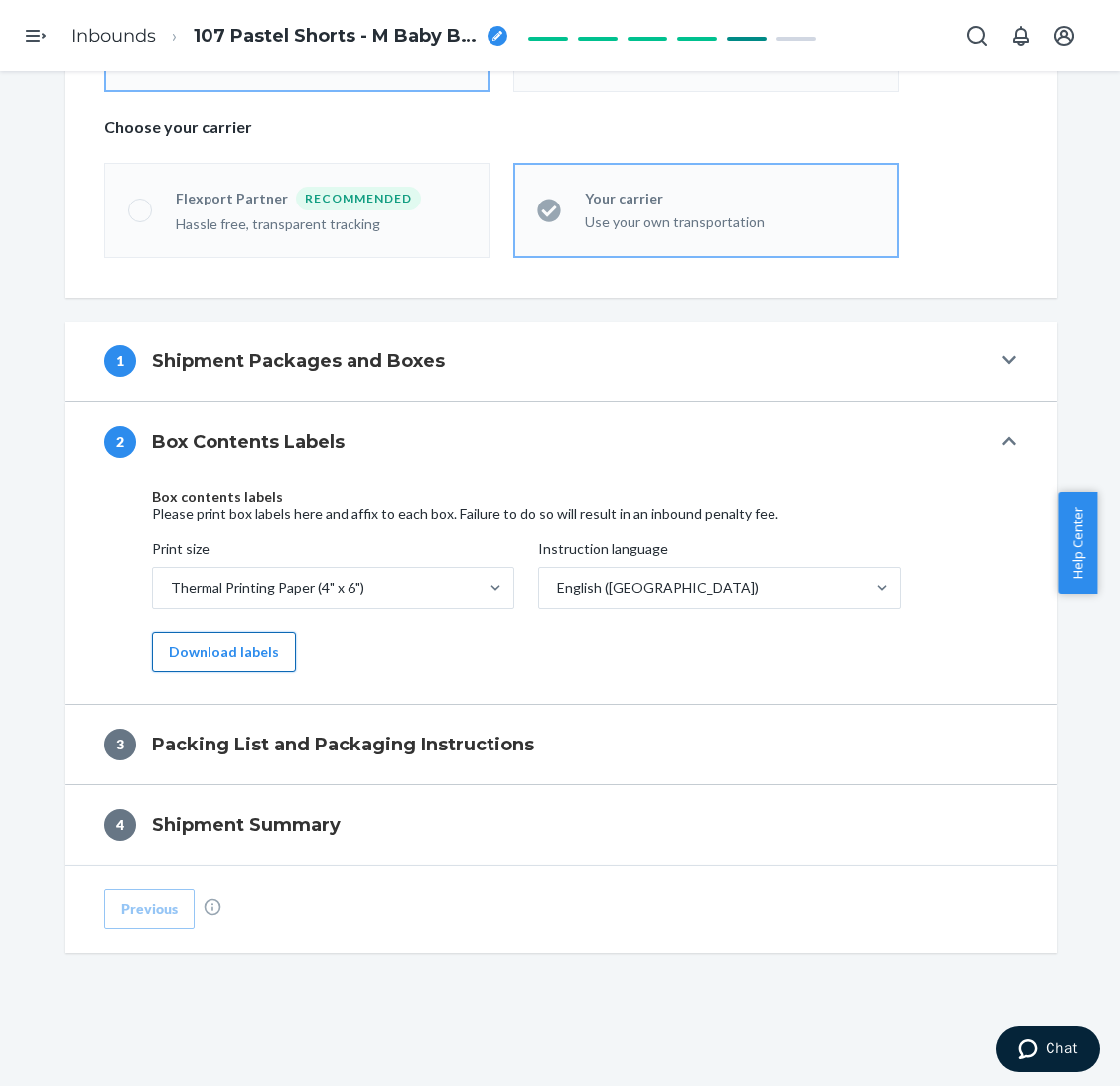 click on "Download labels" at bounding box center (223, 652) 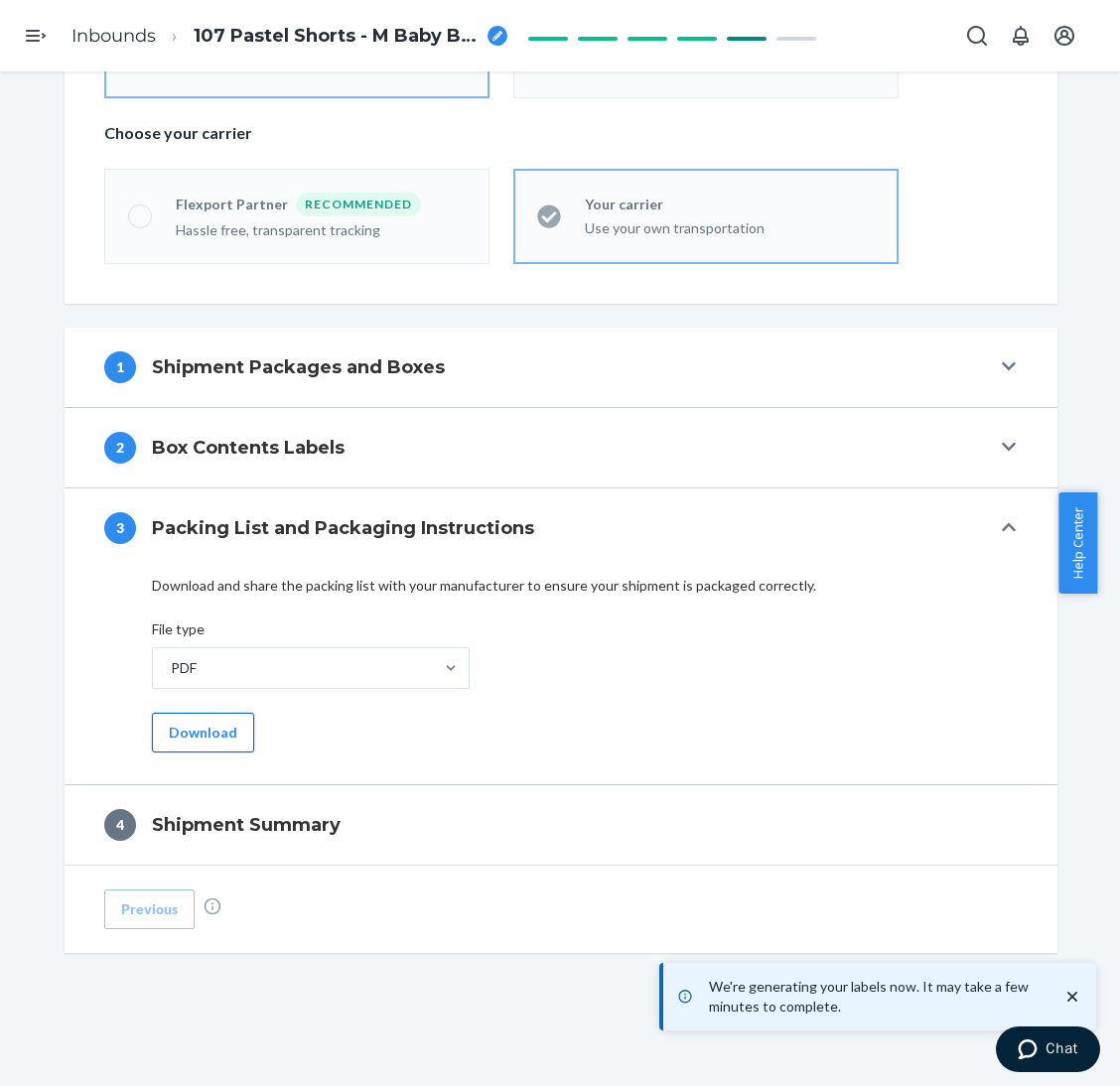 click on "Download" at bounding box center (203, 733) 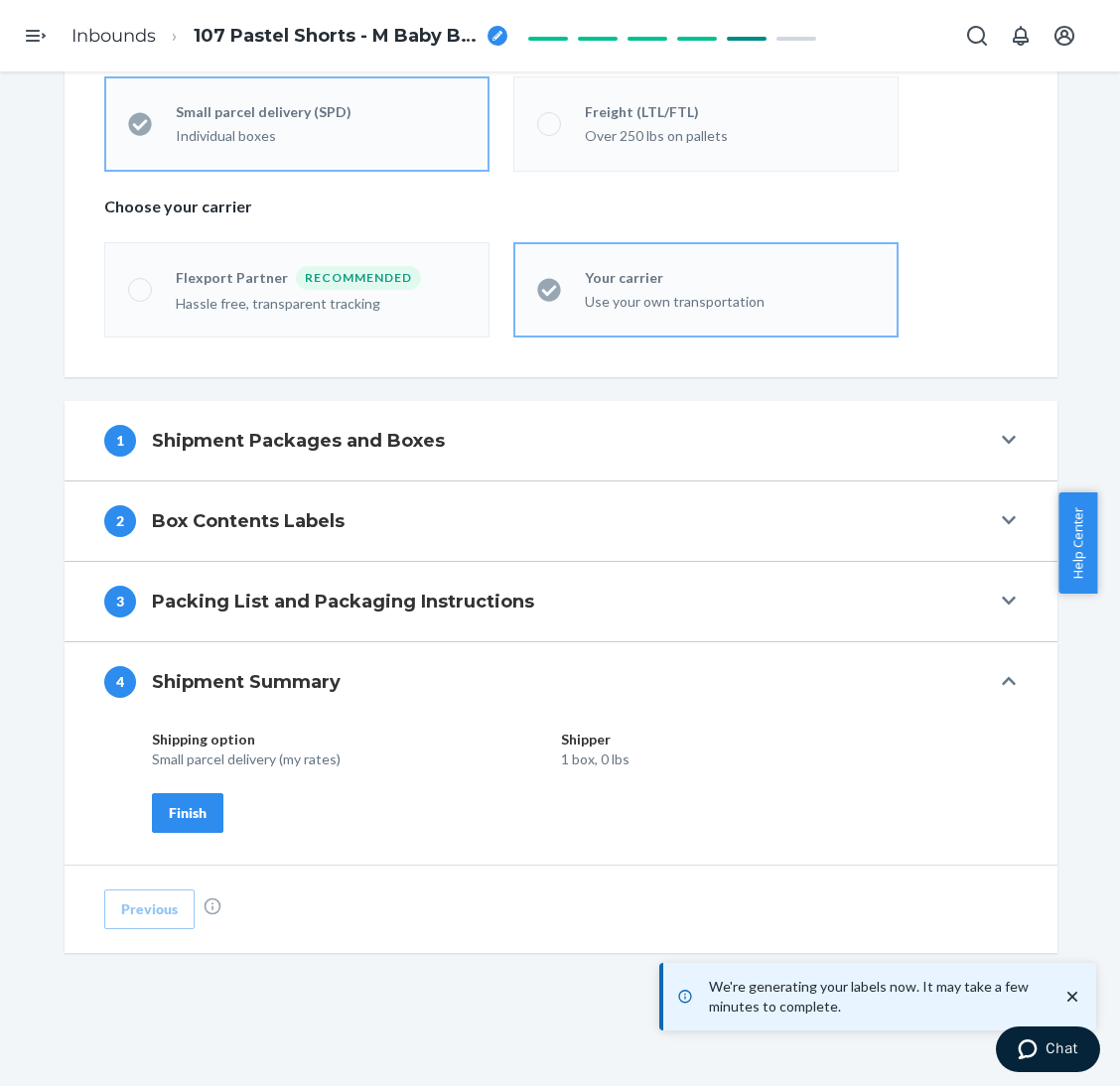 scroll, scrollTop: 492, scrollLeft: 0, axis: vertical 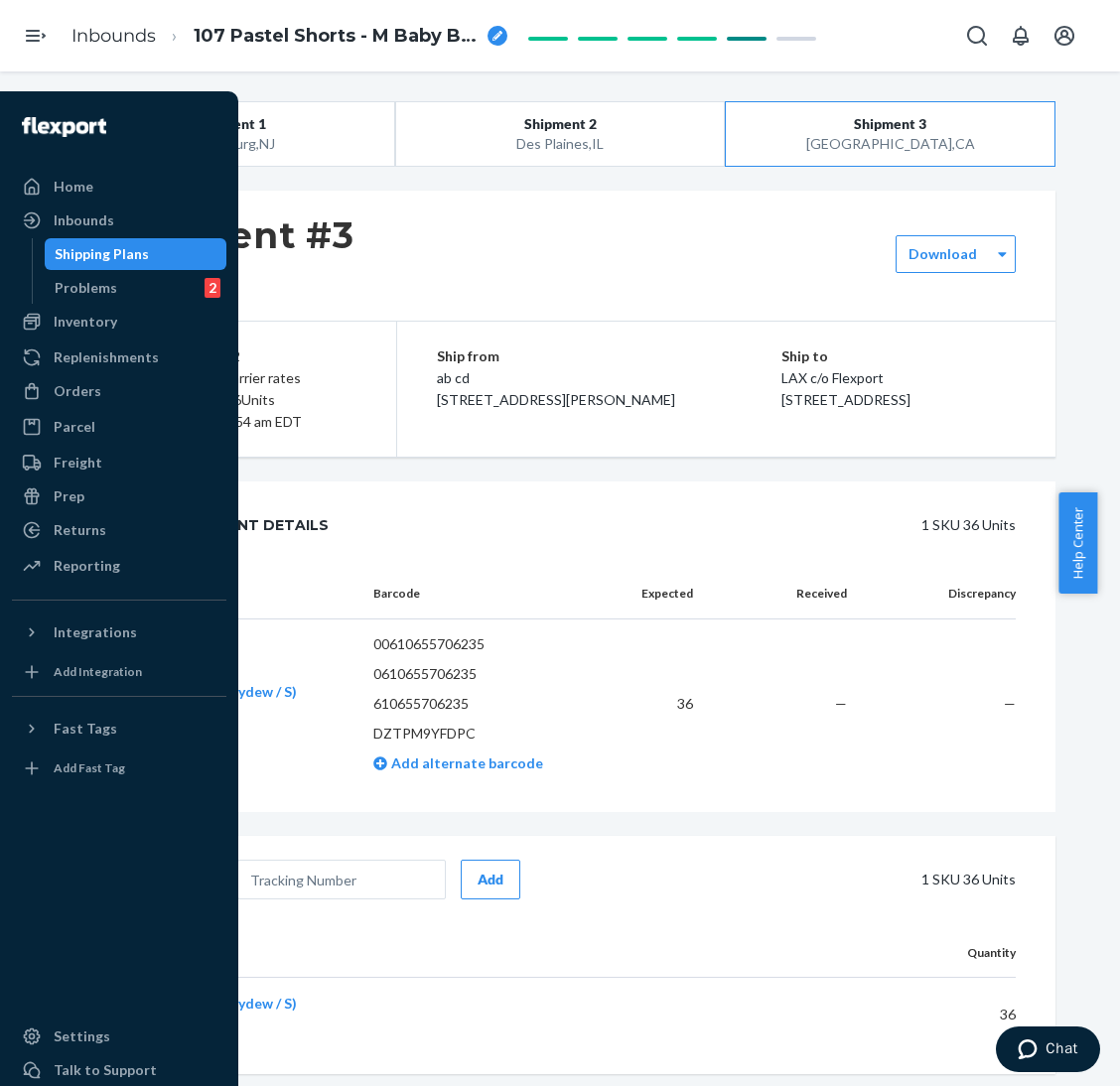 click on "Shipping Plans" at bounding box center (101, 254) 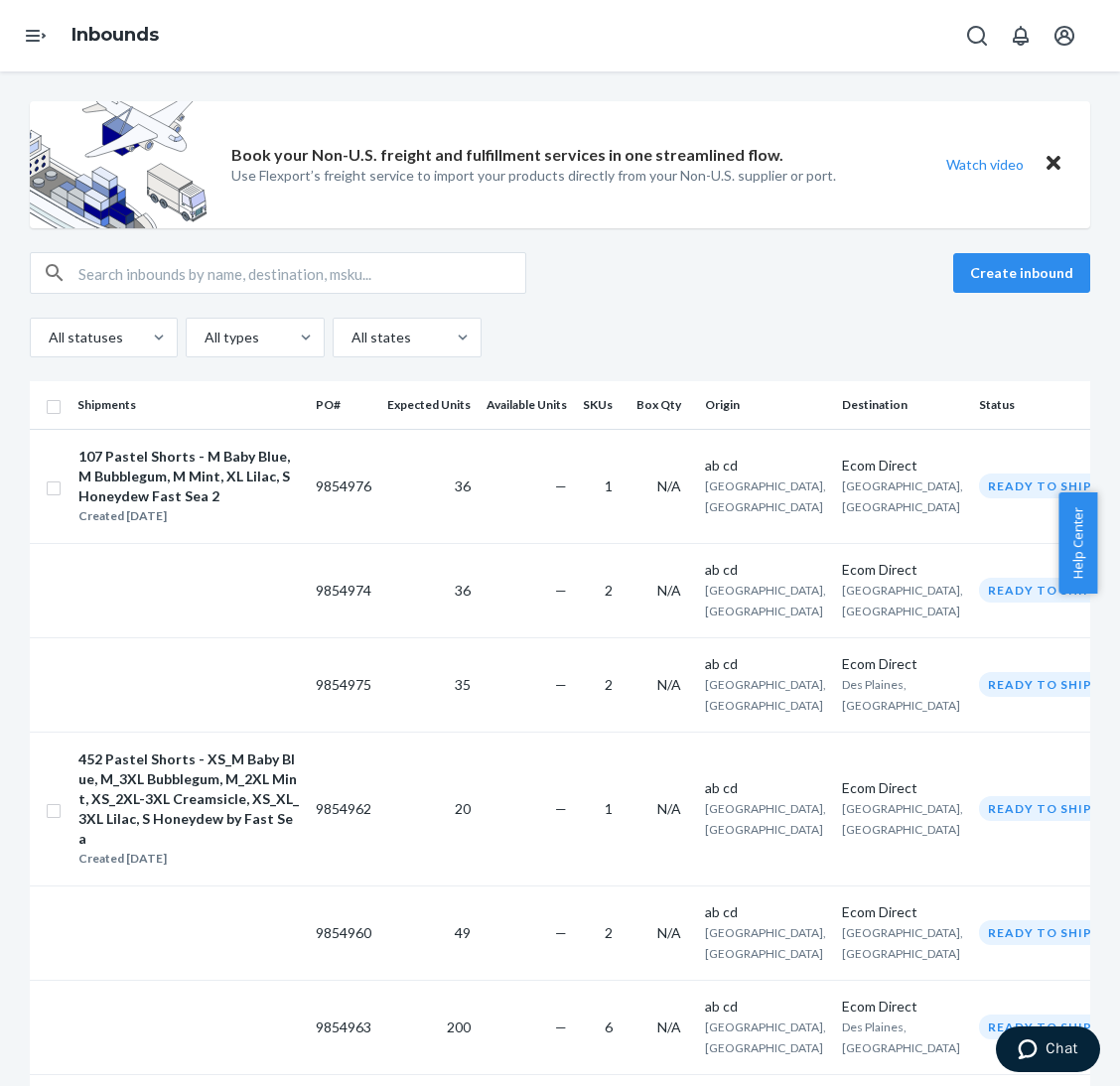 drag, startPoint x: 824, startPoint y: 82, endPoint x: 813, endPoint y: 97, distance: 18.601075 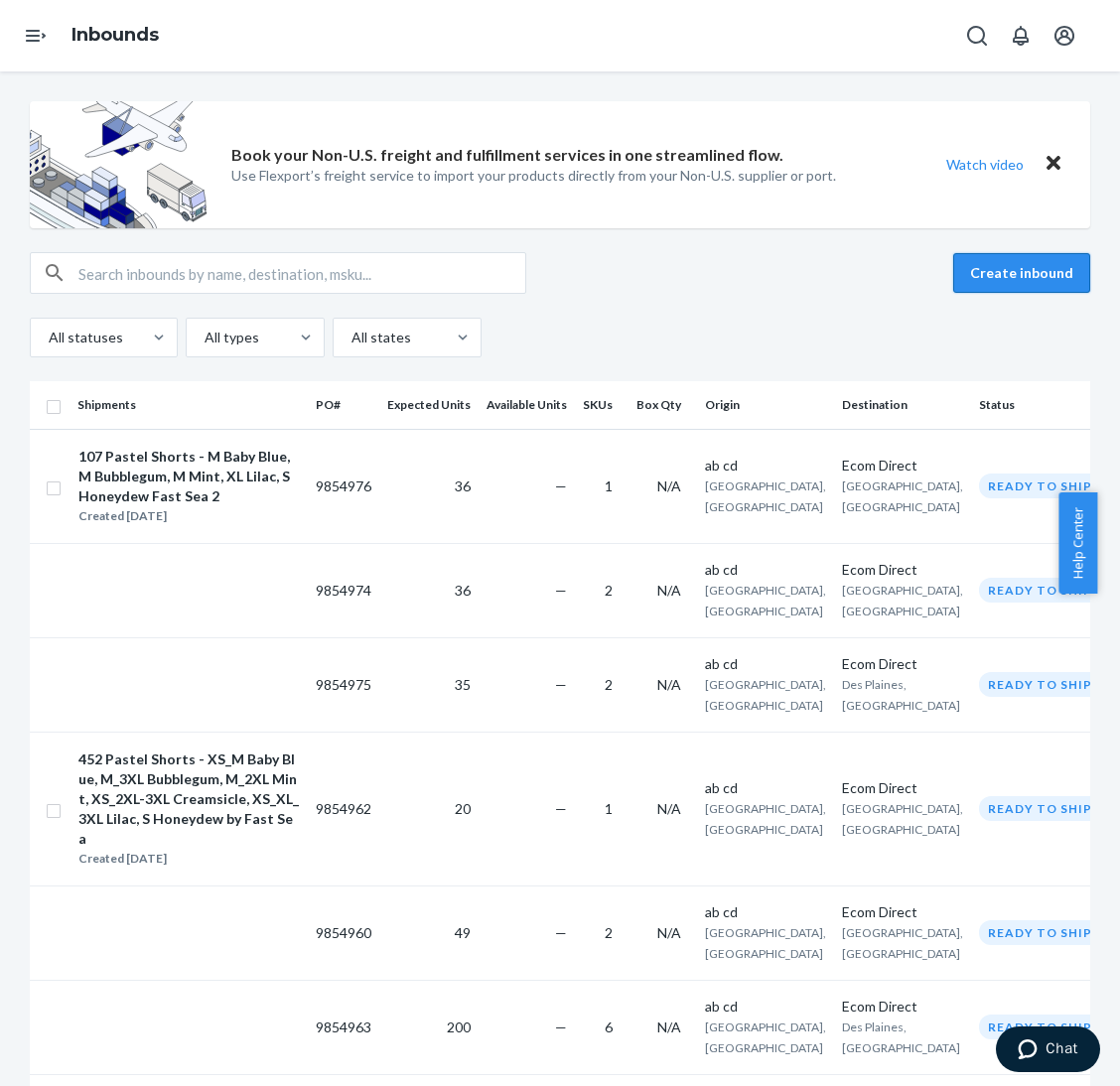 click on "Create inbound" at bounding box center [1022, 273] 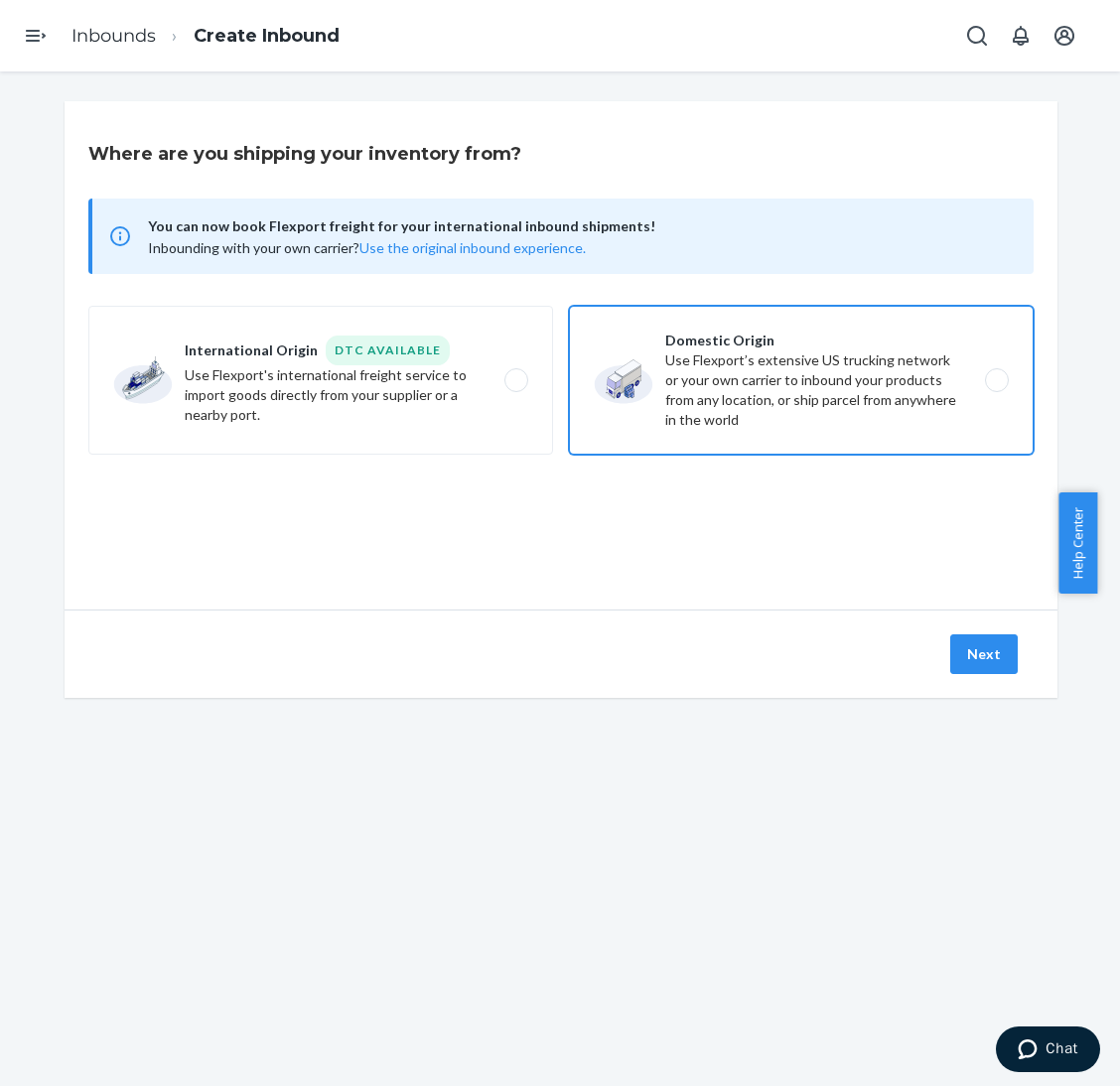 drag, startPoint x: 714, startPoint y: 372, endPoint x: 728, endPoint y: 418, distance: 48.08326 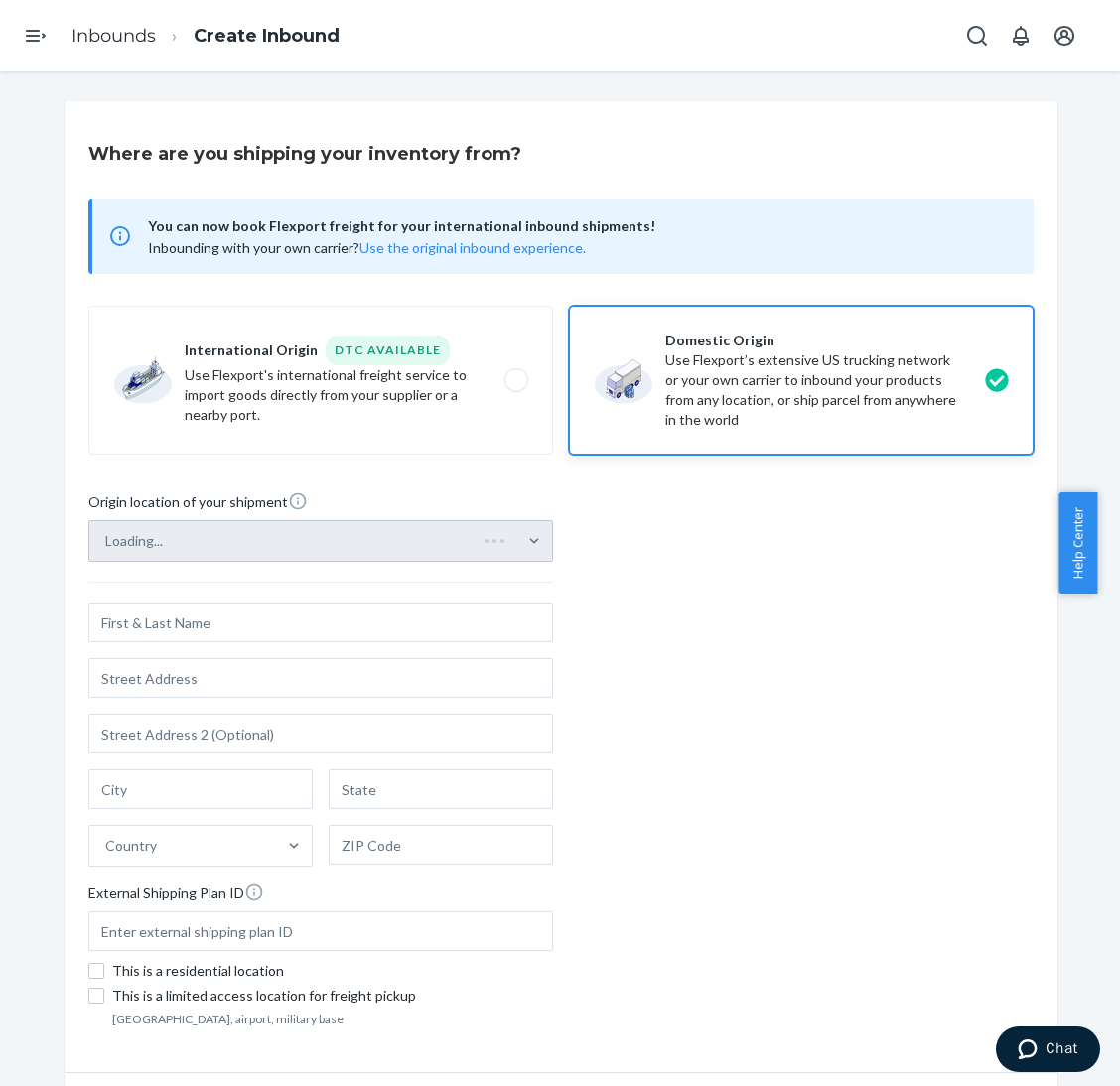 click on "Loading..." at bounding box center (321, 541) 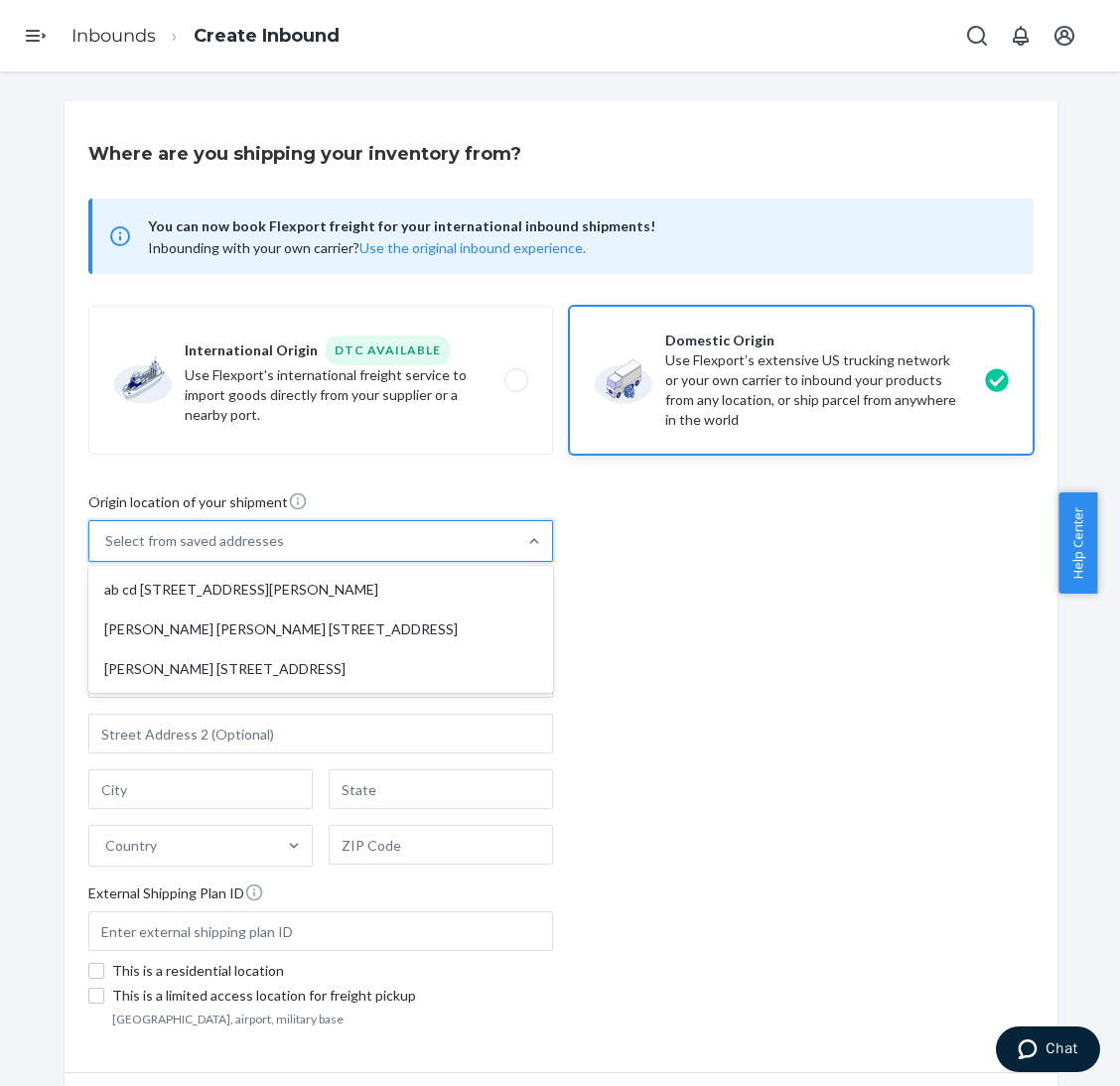click on "Select from saved addresses" at bounding box center [303, 541] 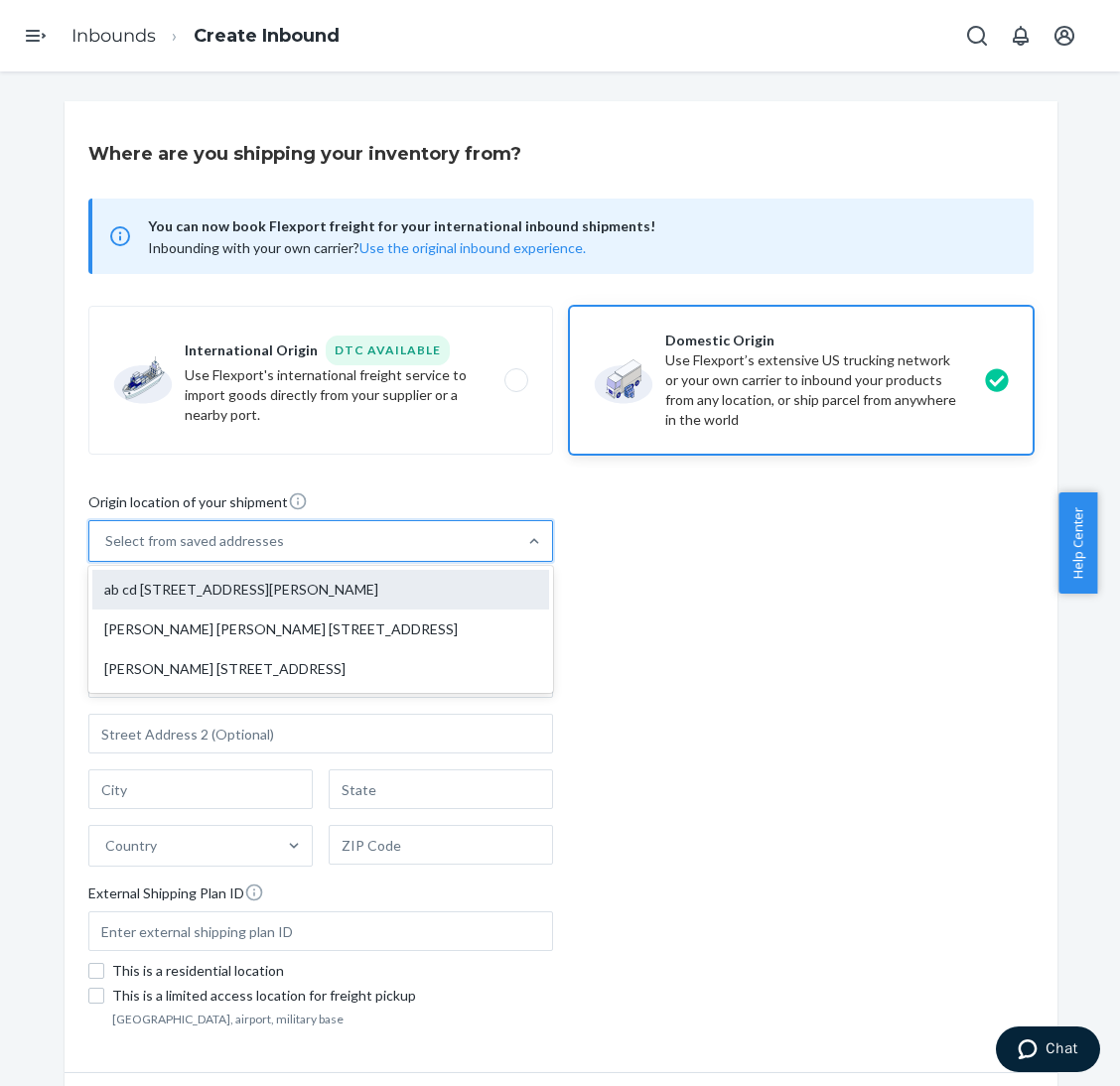 click on "ab cd
[STREET_ADDRESS][PERSON_NAME]" at bounding box center (321, 590) 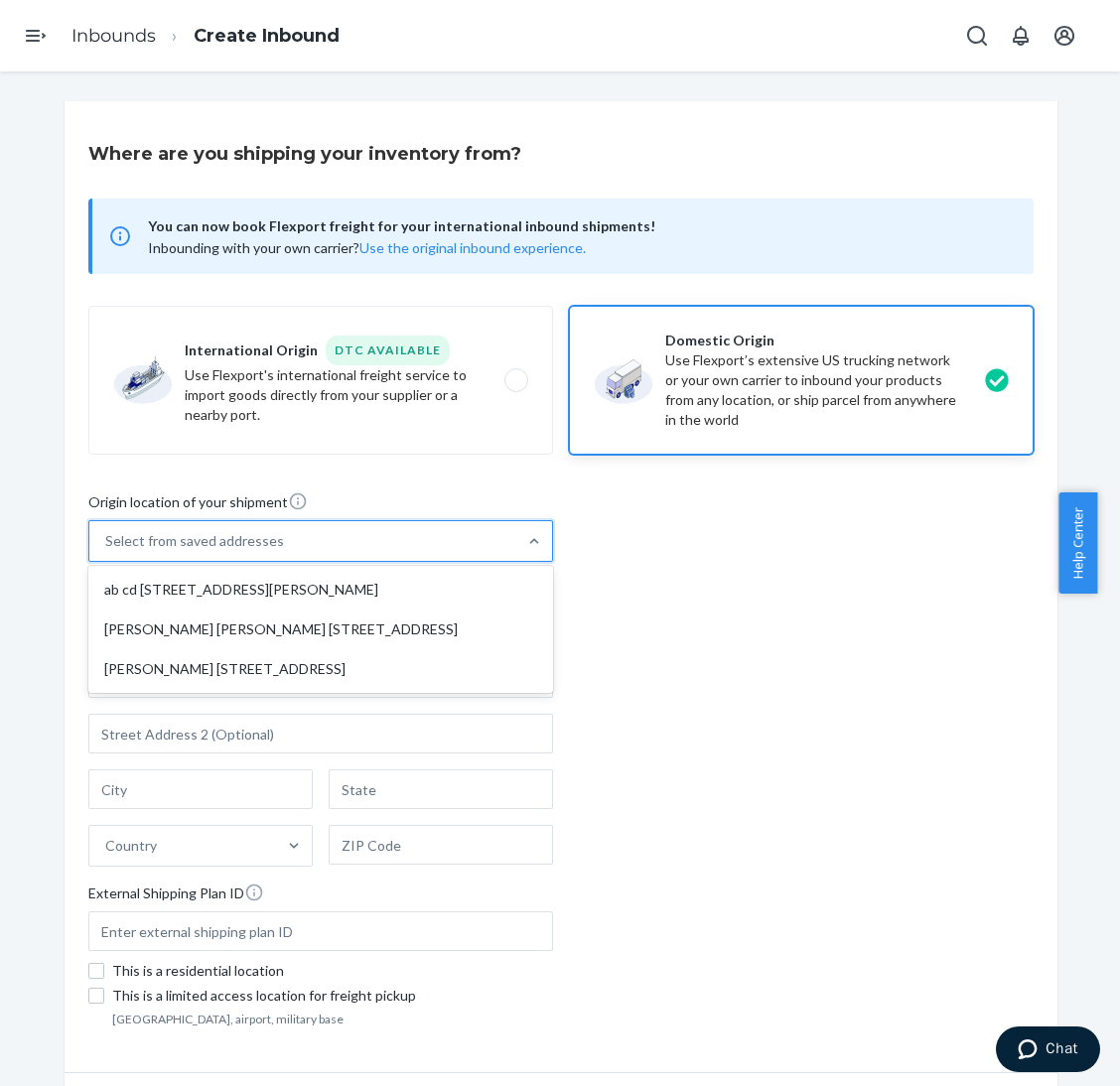 type on "ab cd" 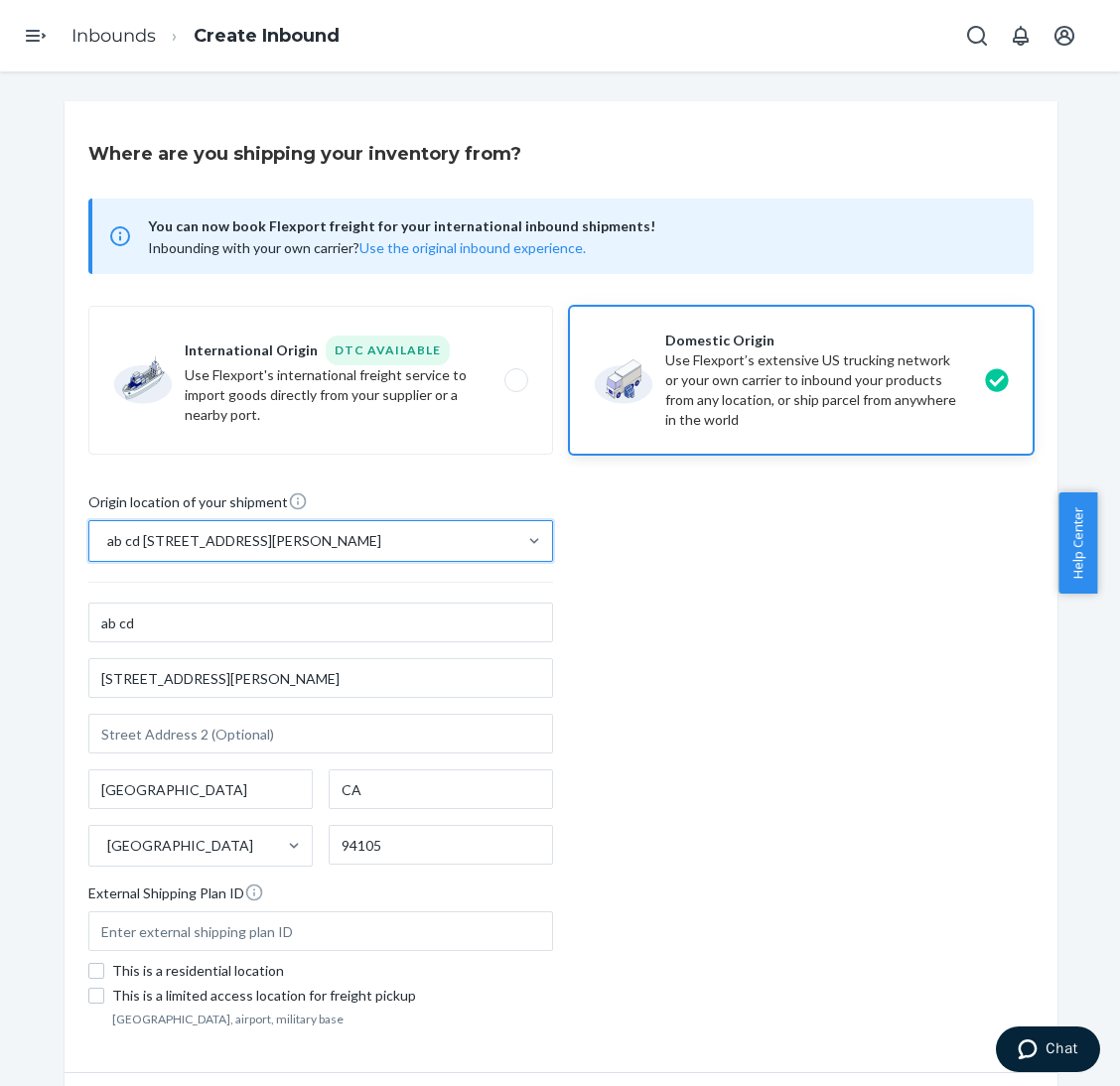 click on "Where are you shipping your inventory from? You can now book Flexport freight for your international inbound shipments! Inbounding with your own carrier?  Use the original inbound experience. International Origin DTC Available Use Flexport's international freight service to import goods directly from your supplier or a nearby port. Domestic Origin Use Flexport’s extensive US trucking network or your own carrier to inbound your products from any location, or ship parcel from anywhere in the world Origin location of your shipment   option ab cd
[STREET_ADDRESS][PERSON_NAME], selected.     0 results available. Select is focused ,type to refine list, press Down to open the menu,  ab cd
[STREET_ADDRESS][PERSON_NAME] ab cd [STREET_ADDRESS][PERSON_NAME] External Shipping Plan ID This is a residential location This is a limited access location for freight [GEOGRAPHIC_DATA], airport, military base" at bounding box center [561, 587] 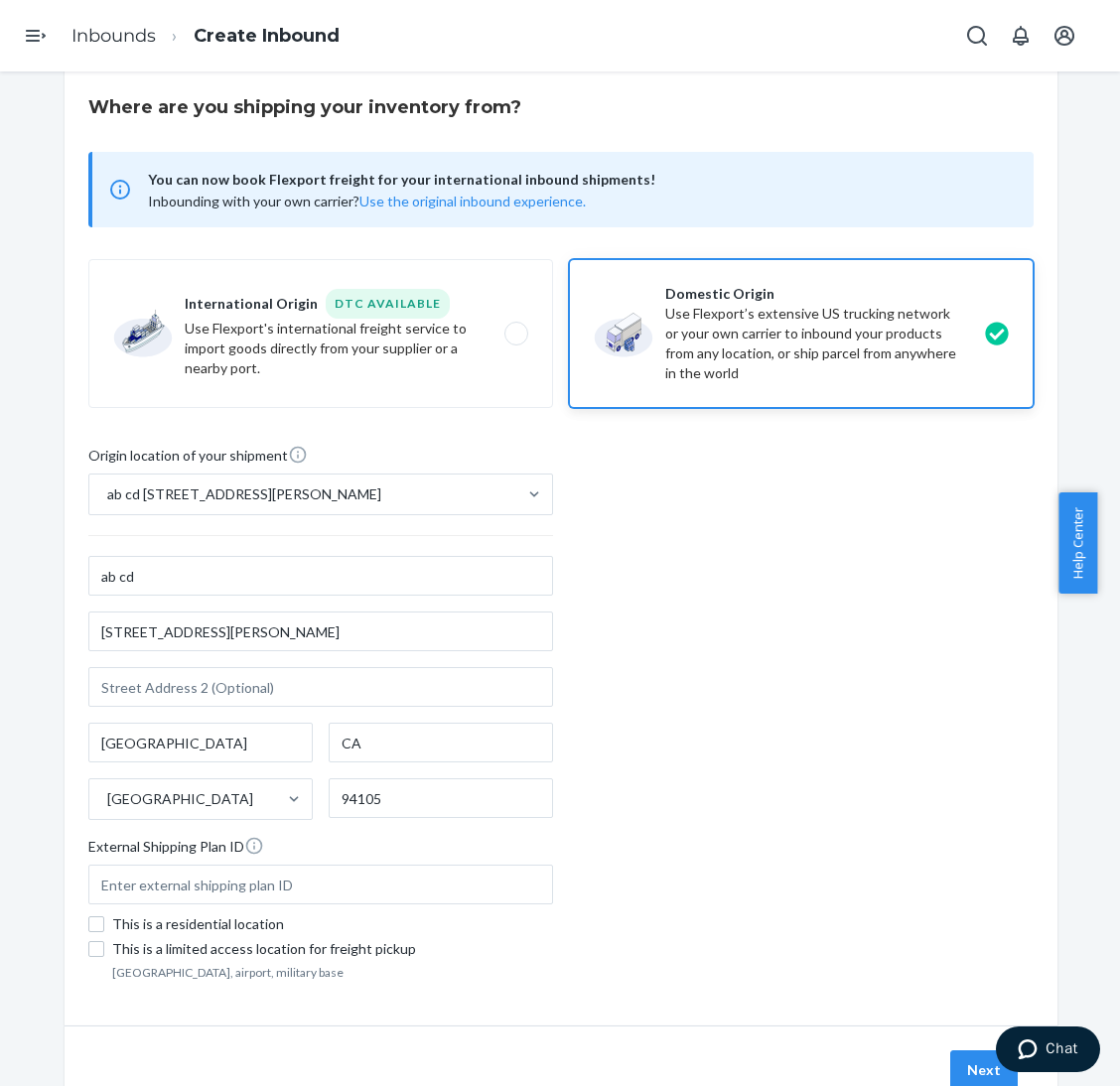 scroll, scrollTop: 73, scrollLeft: 0, axis: vertical 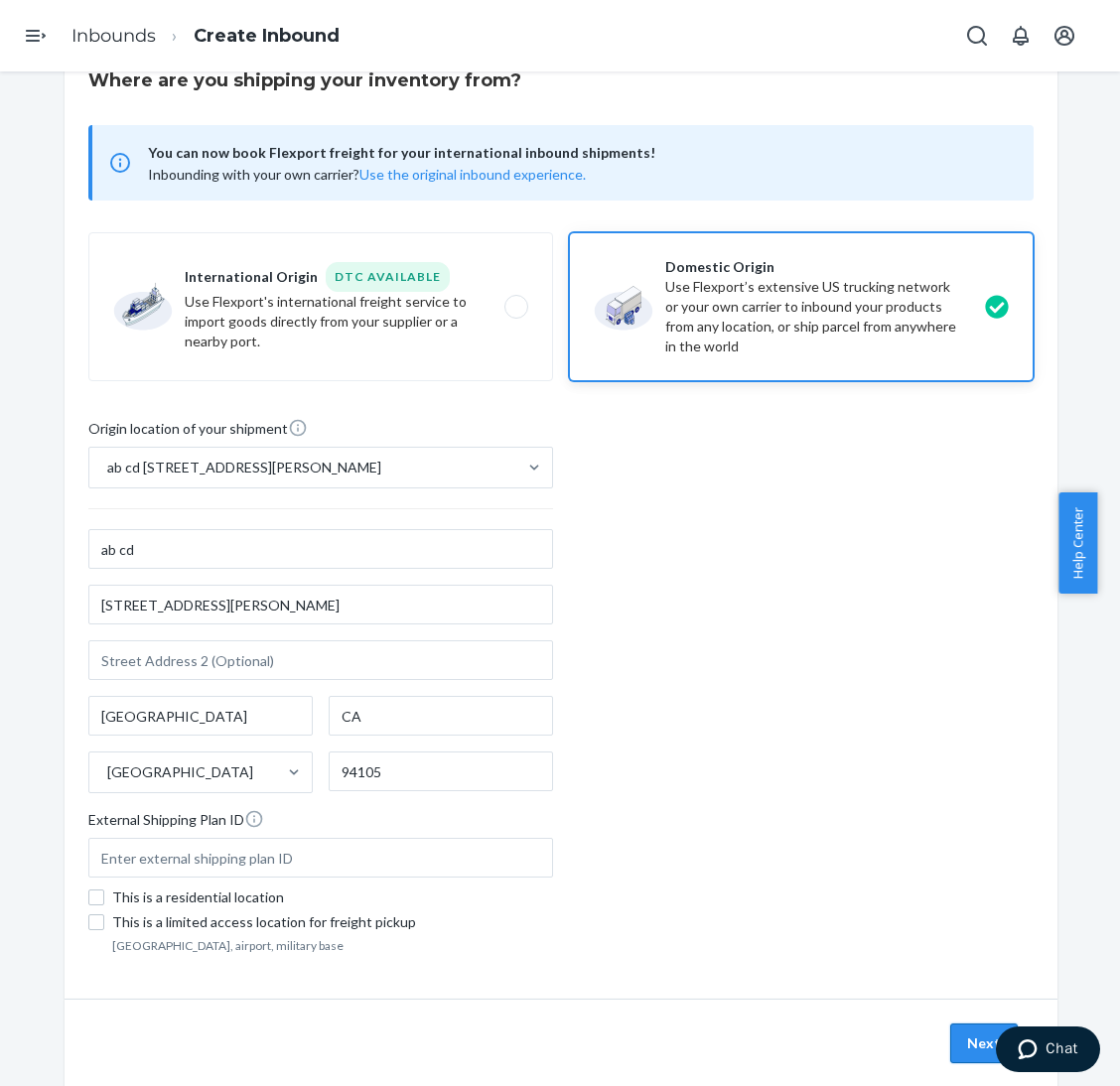 click on "Next" at bounding box center (984, 1043) 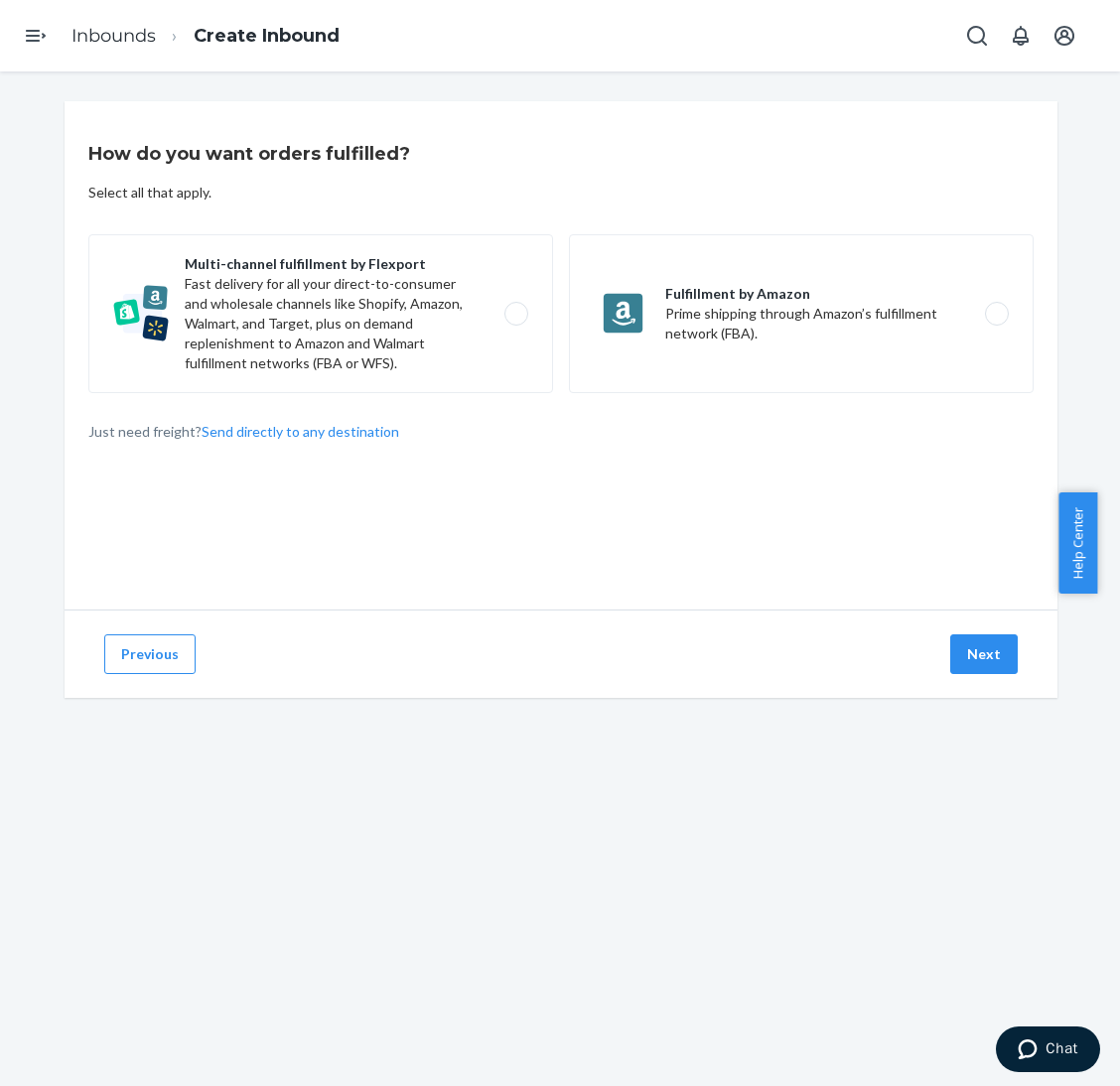 scroll, scrollTop: 0, scrollLeft: 0, axis: both 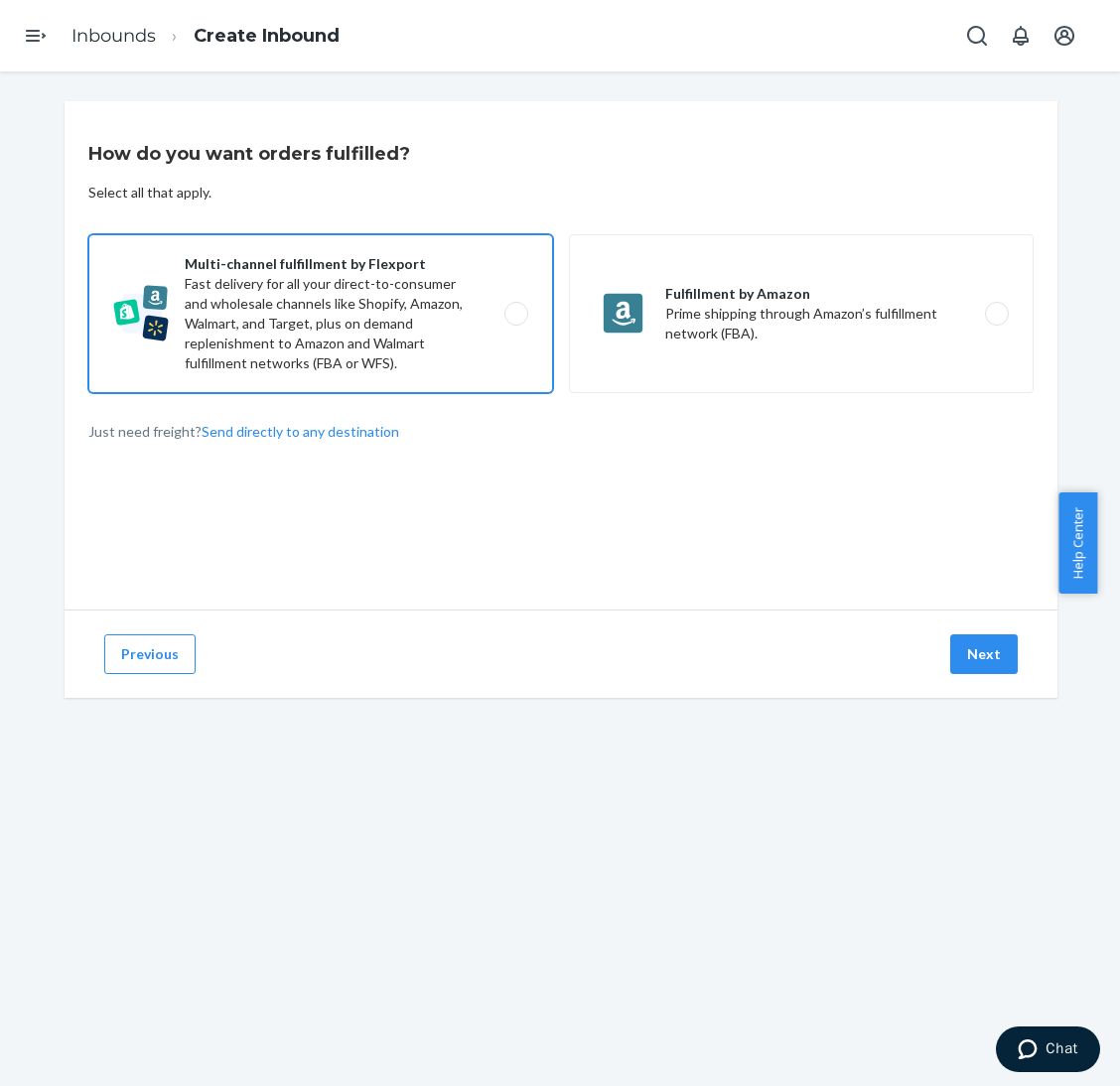 click on "Multi-channel fulfillment by Flexport Fast delivery for all your direct-to-consumer and wholesale channels like Shopify, Amazon, Walmart, and Target, plus on demand replenishment to Amazon and Walmart fulfillment networks (FBA or WFS)." at bounding box center [321, 314] 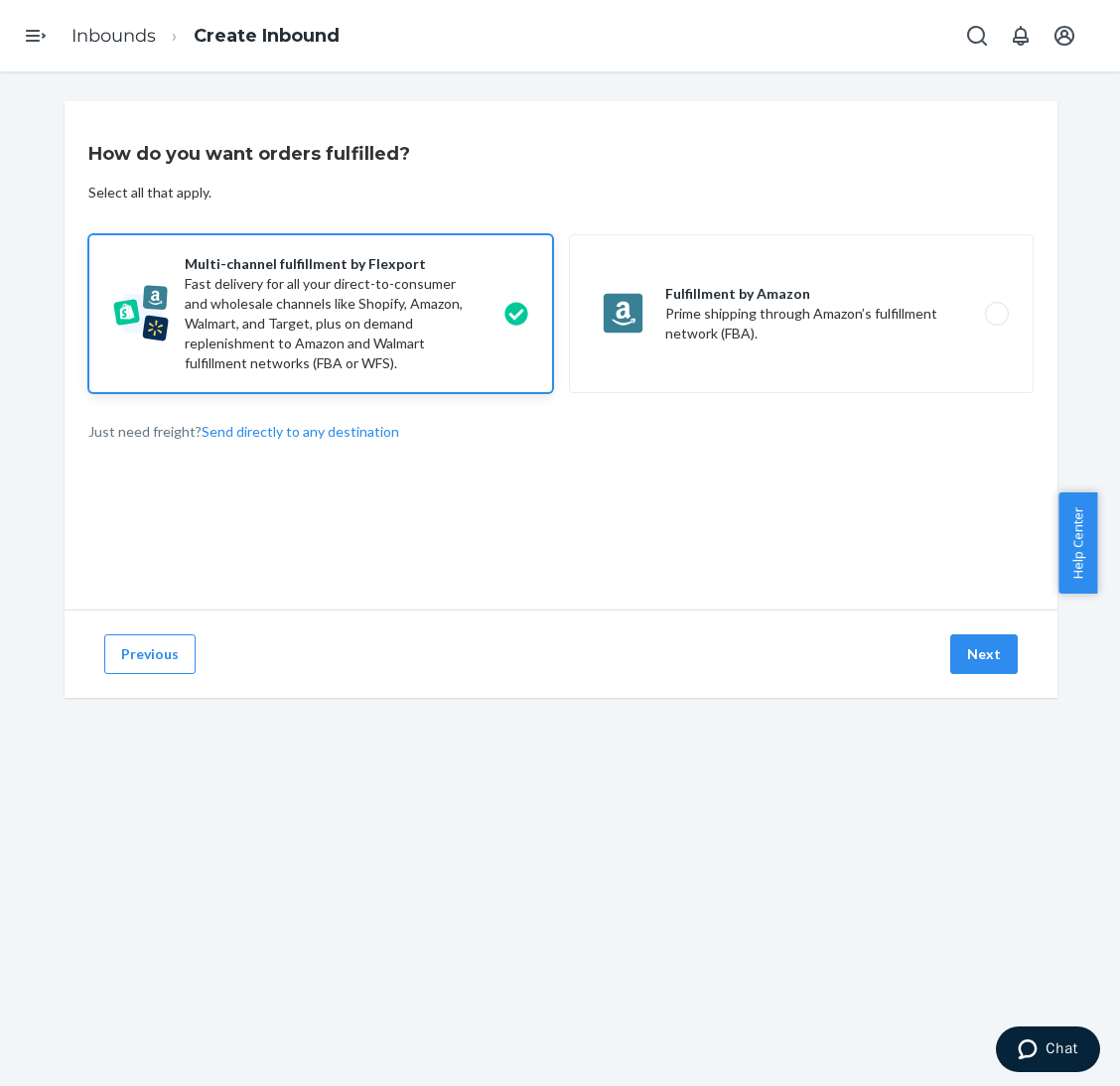 click on "Previous Next" at bounding box center (561, 653) 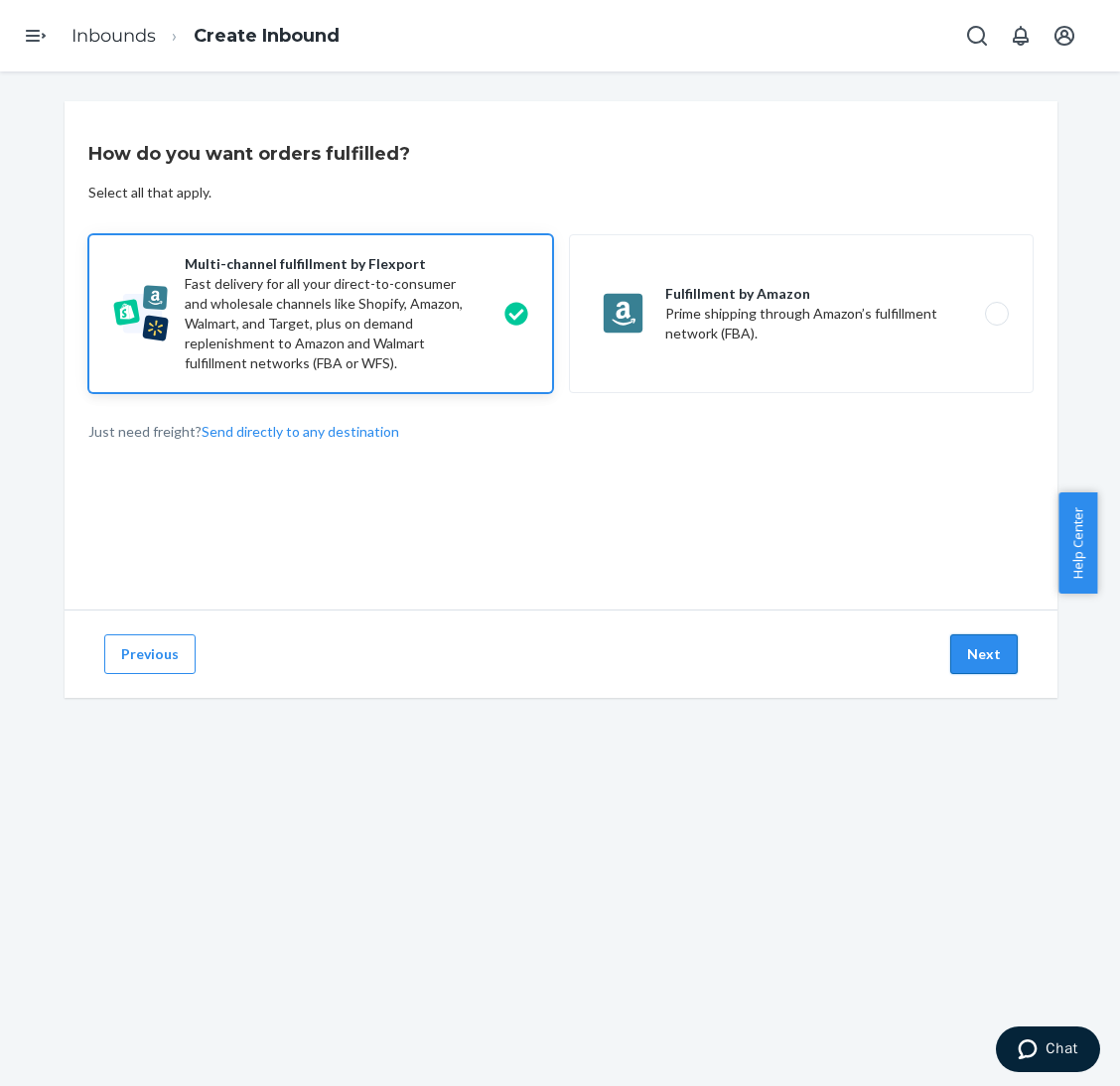 click on "Next" at bounding box center [984, 654] 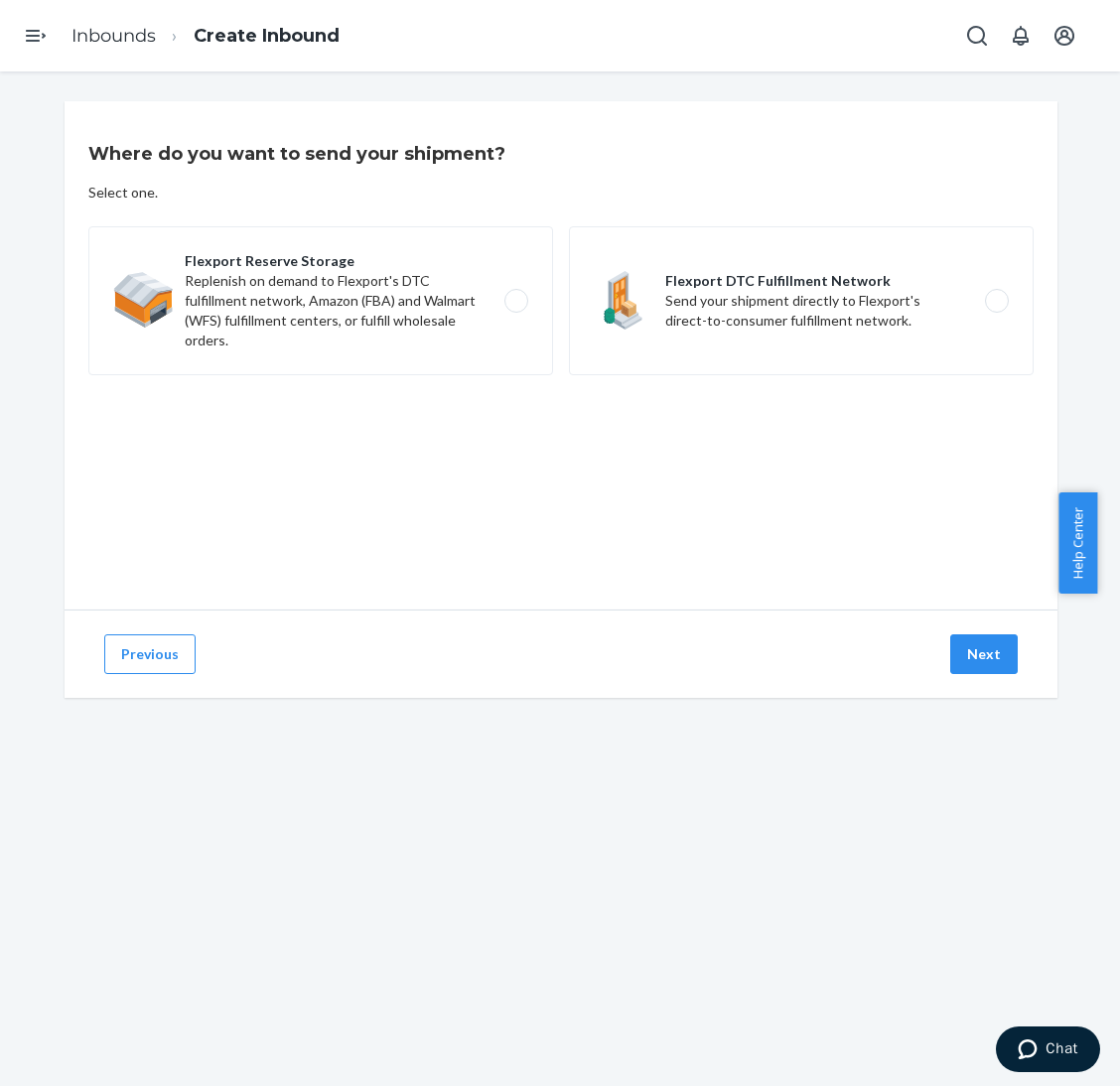 drag, startPoint x: 746, startPoint y: 331, endPoint x: 835, endPoint y: 399, distance: 112.00446 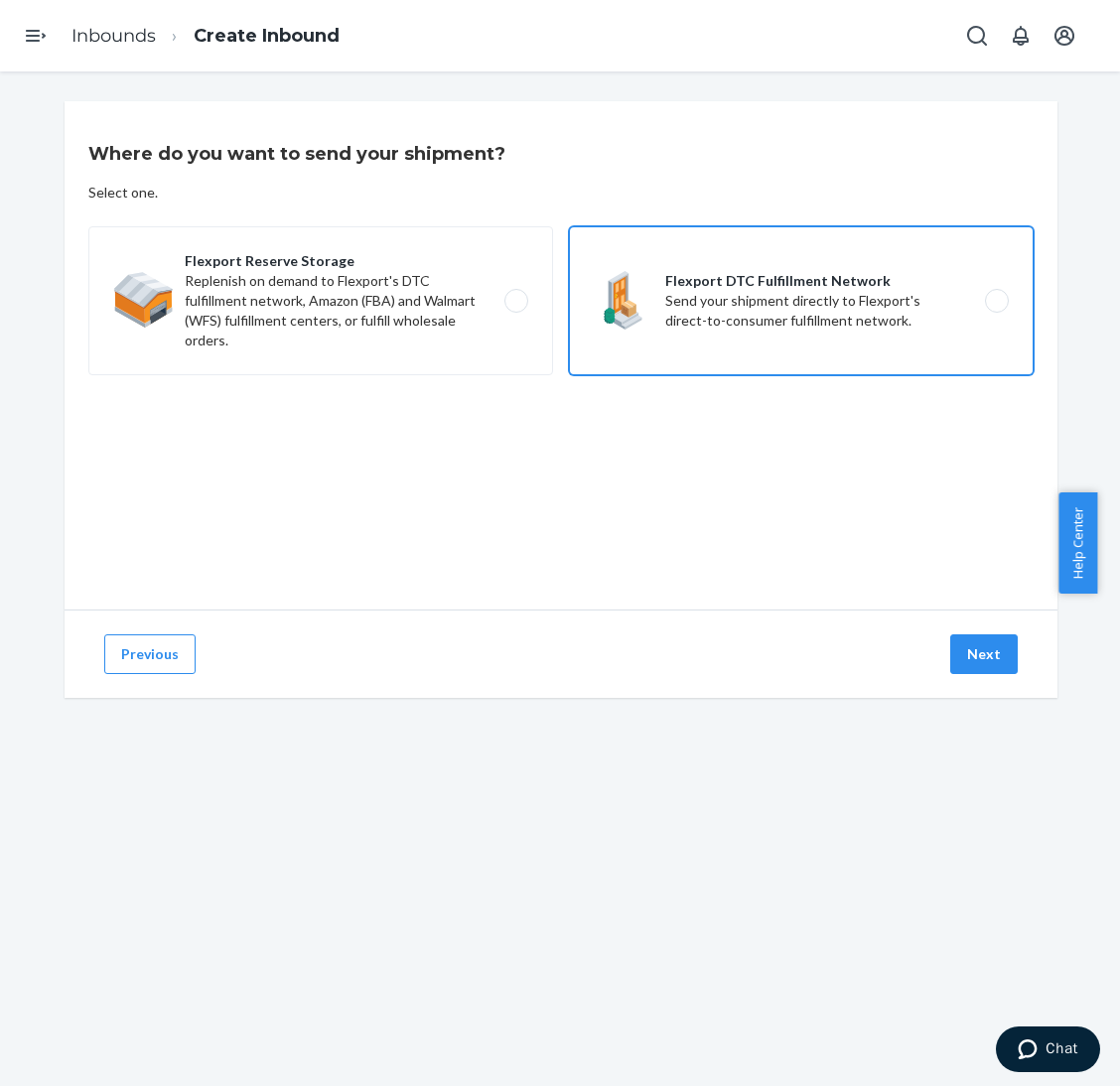 click on "Flexport DTC Fulfillment Network Send your shipment directly to Flexport's direct-to-consumer fulfillment network." at bounding box center [1002, 301] 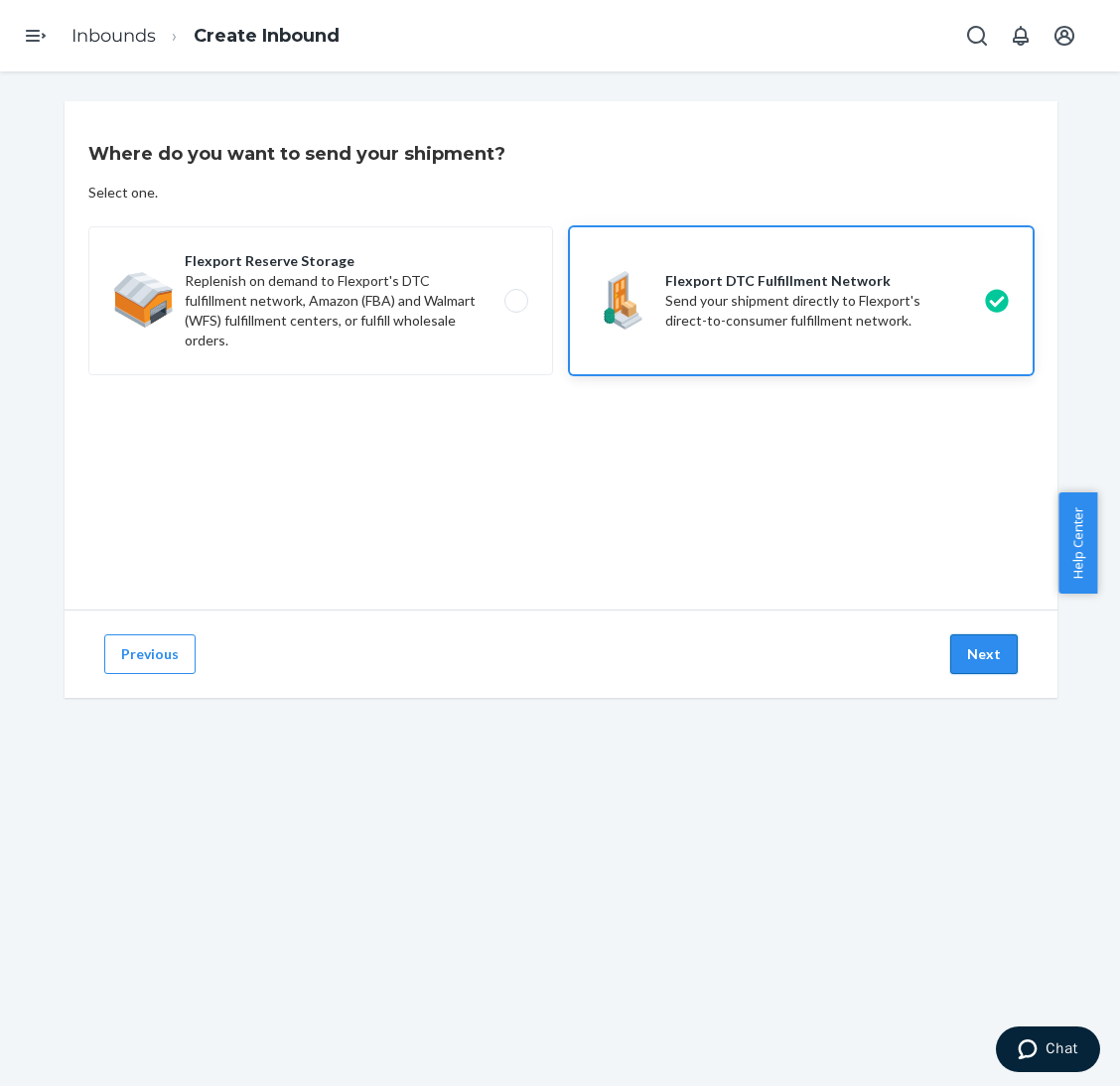 click on "Next" at bounding box center (984, 654) 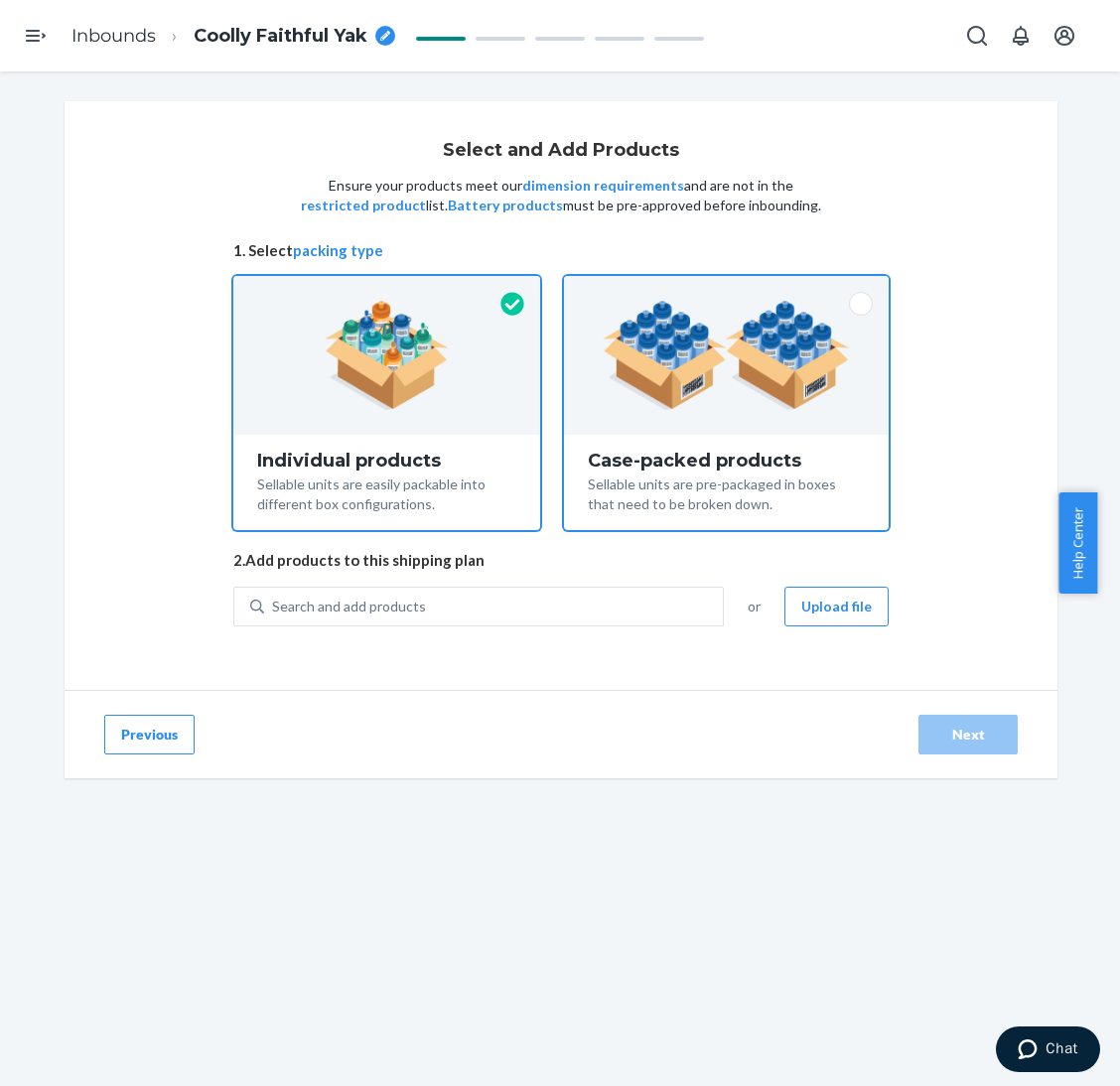click on "Sellable units are pre-packaged in boxes that need to be broken down." at bounding box center [726, 492] 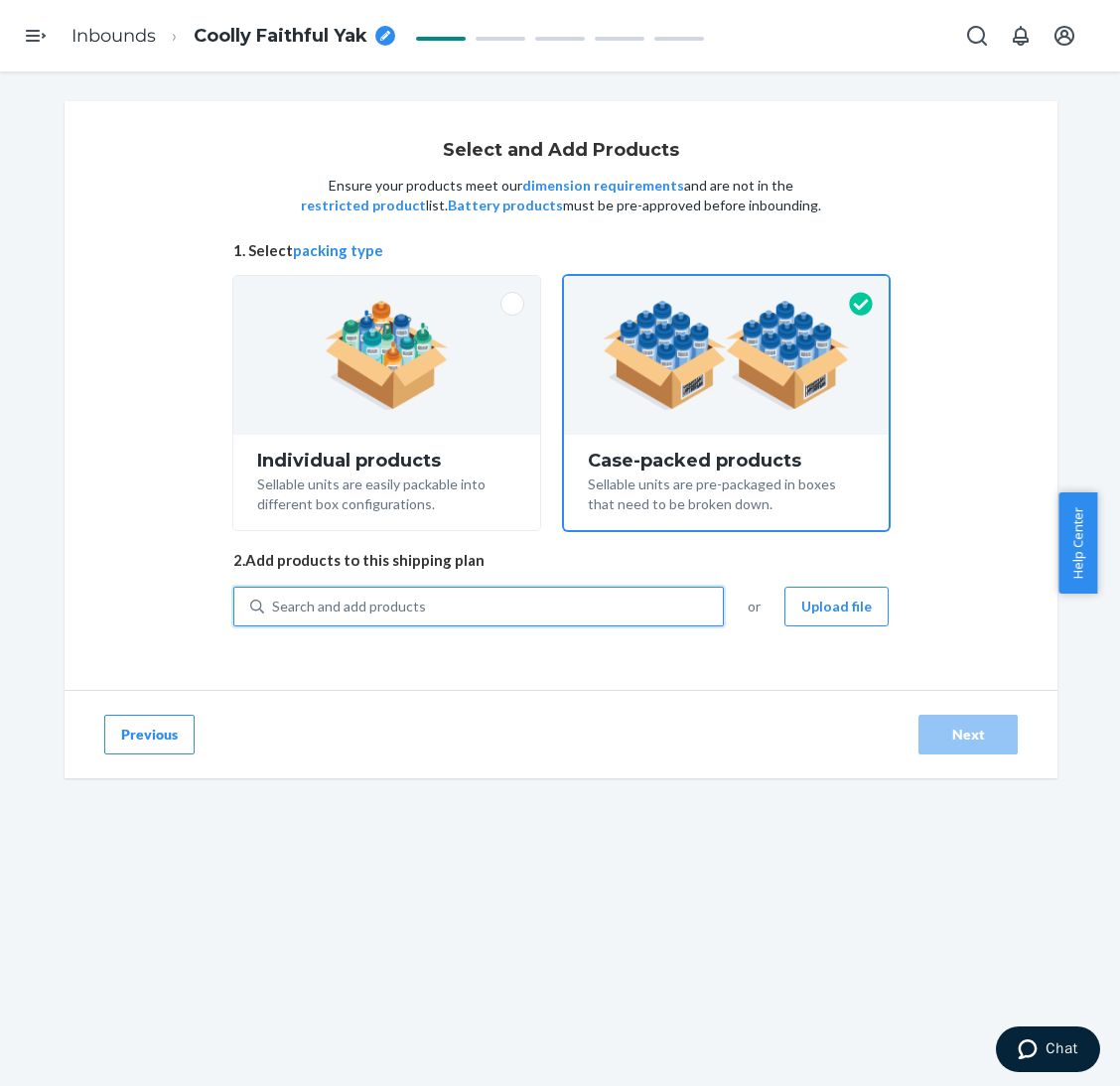 click on "Search and add products" at bounding box center [493, 607] 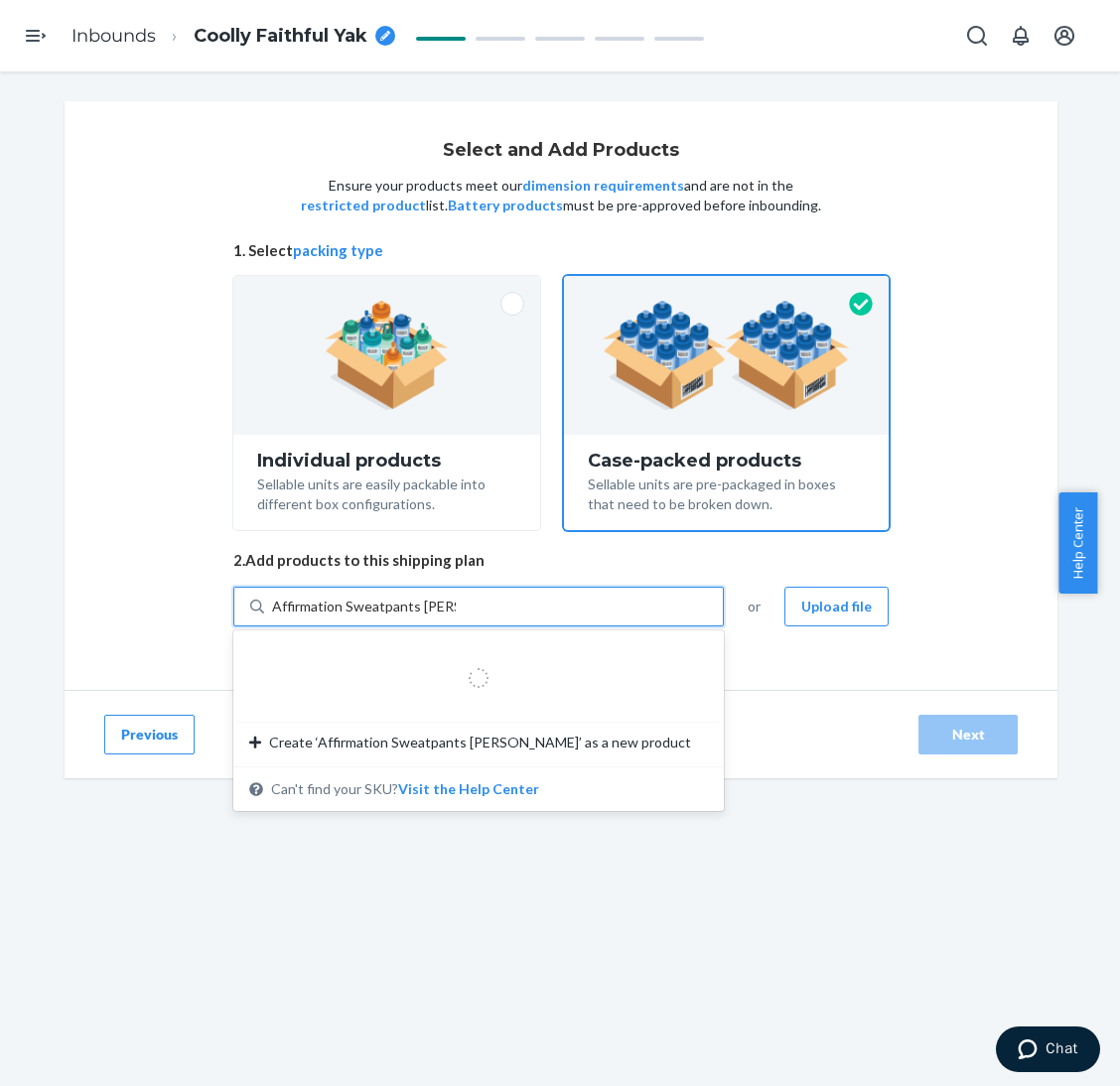 type on "Affirmation Sweatpants [PERSON_NAME]" 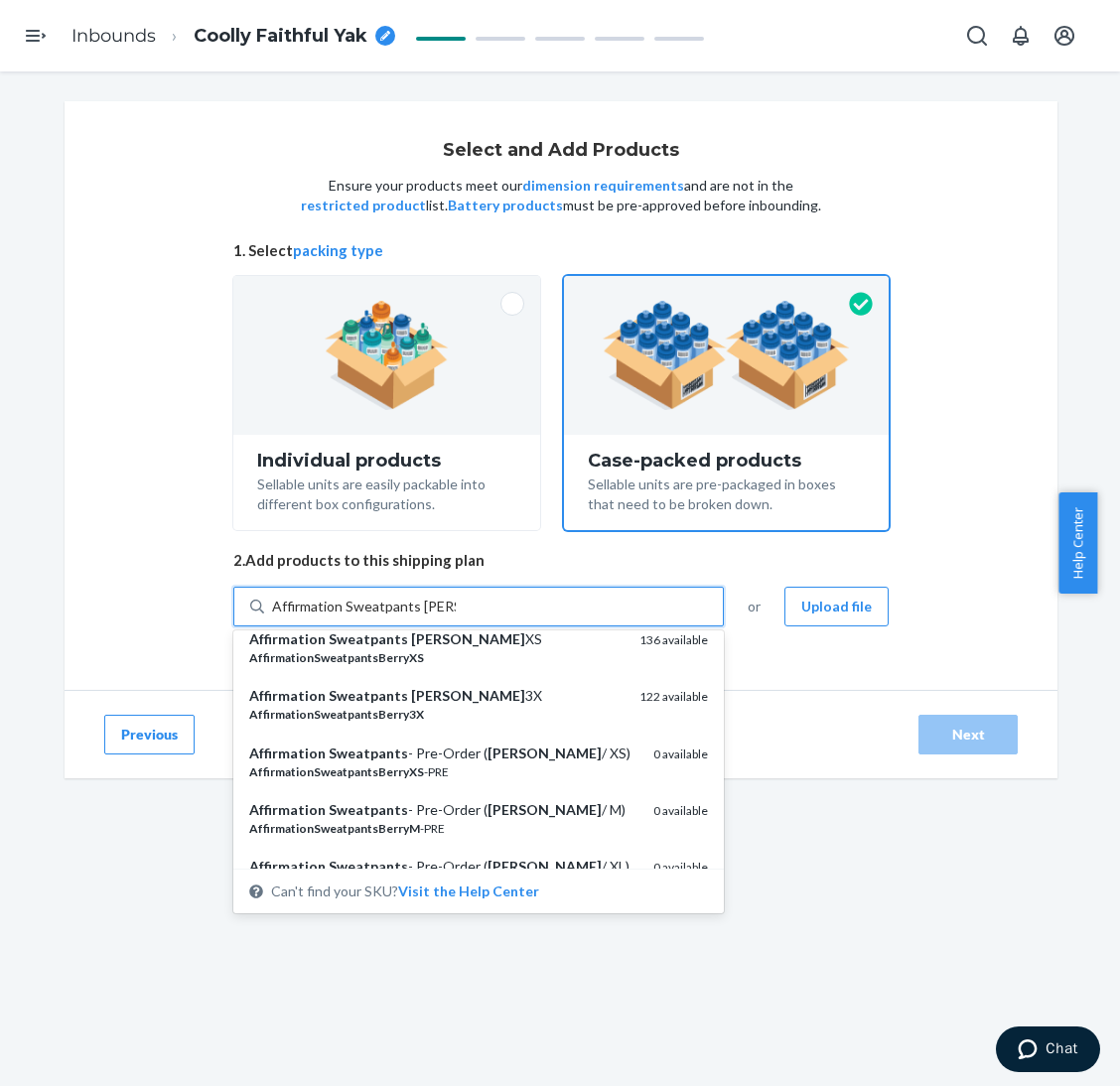 scroll, scrollTop: 149, scrollLeft: 0, axis: vertical 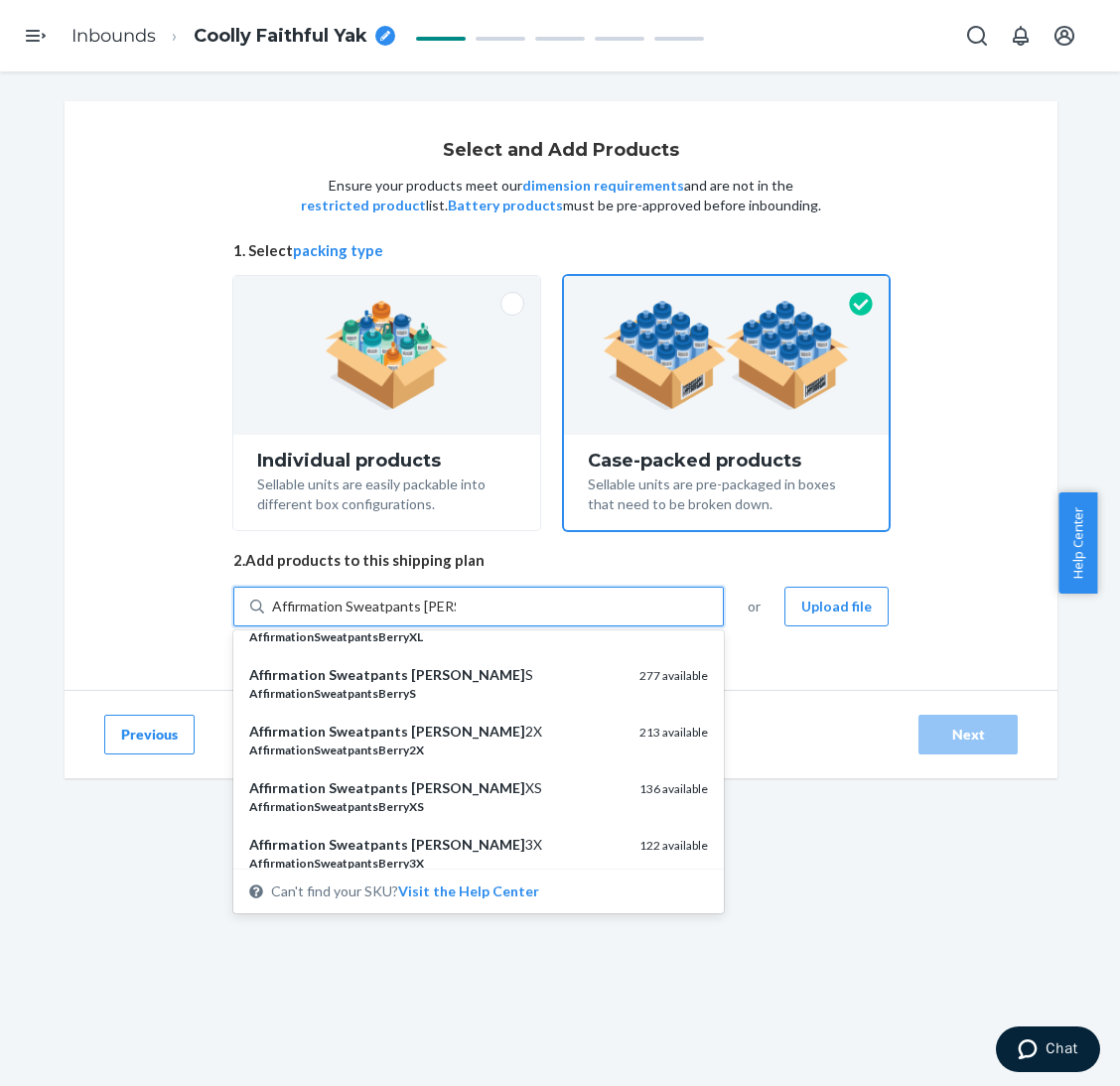 click on "Affirmation   Sweatpants   [PERSON_NAME]  XS" at bounding box center (436, 788) 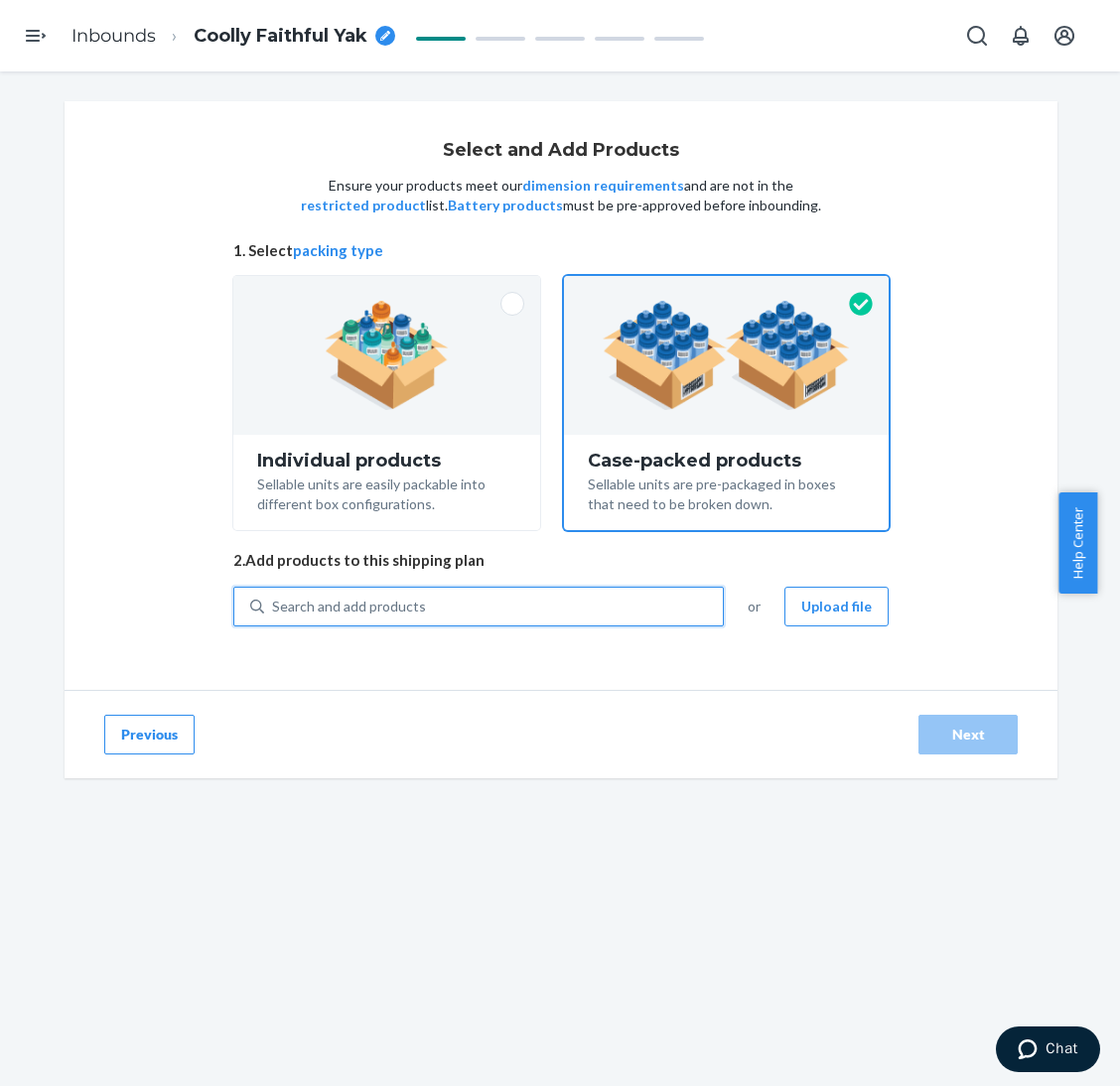 click on "Search and add products" at bounding box center (493, 607) 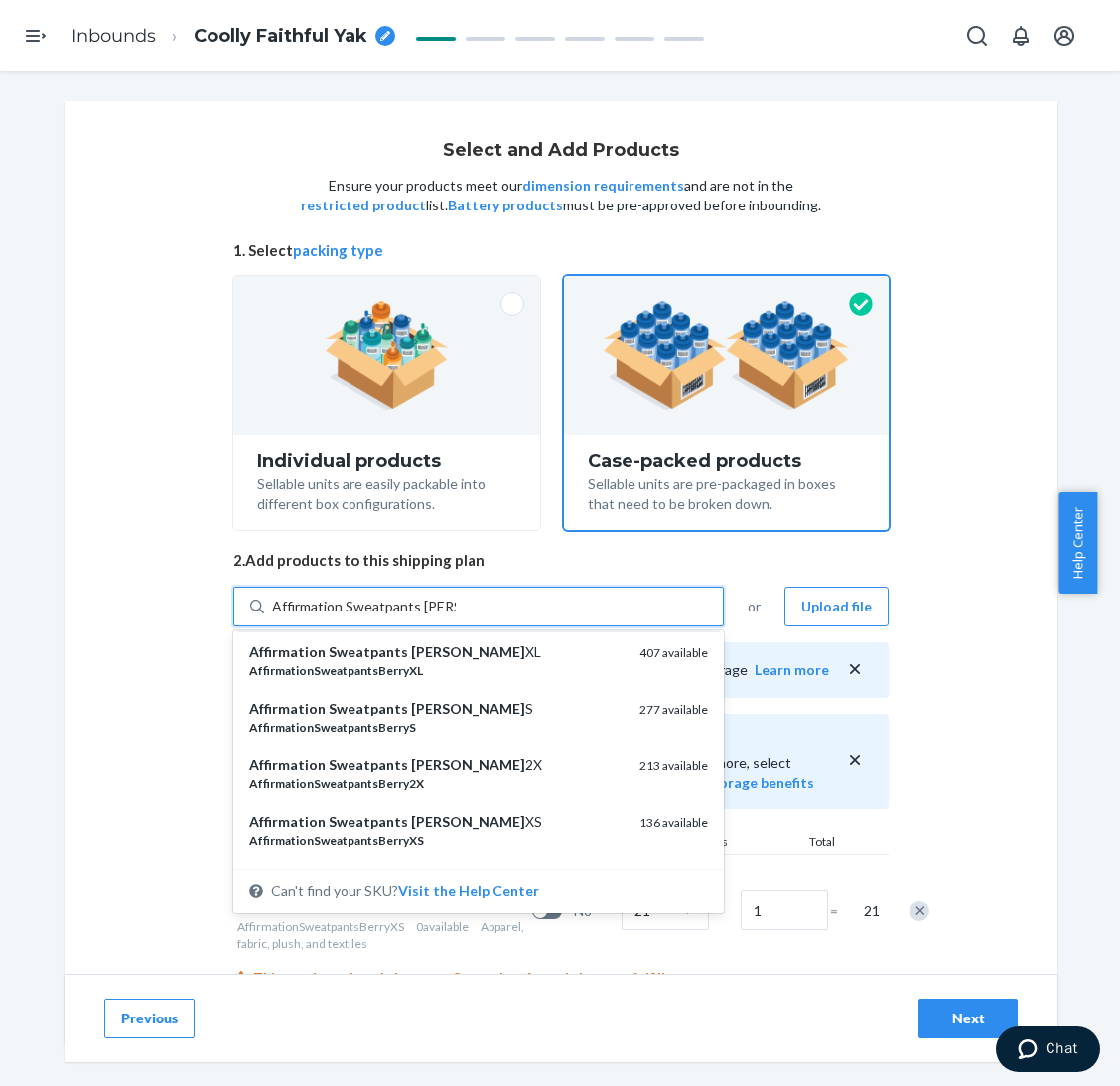scroll, scrollTop: 149, scrollLeft: 0, axis: vertical 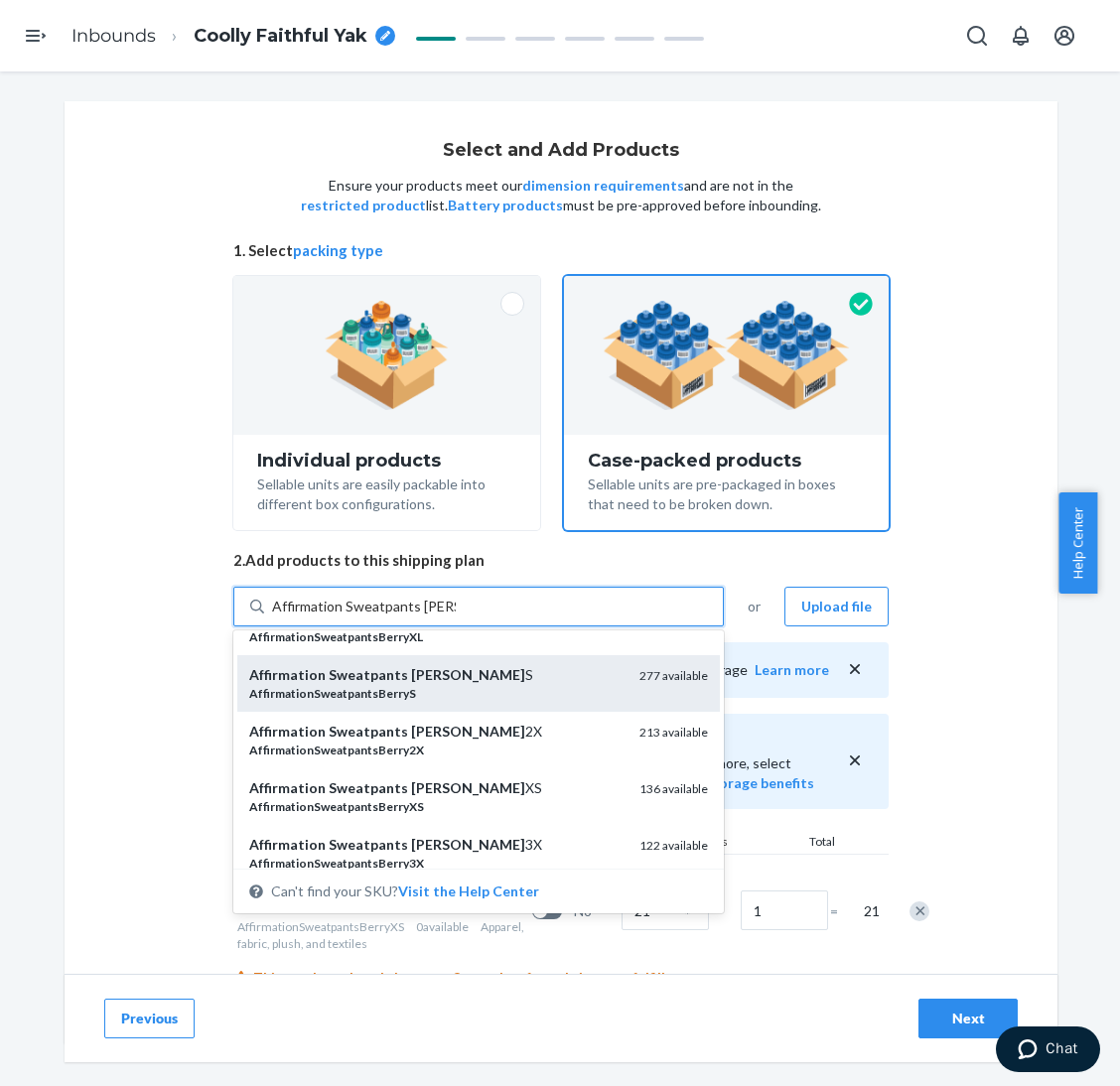 click on "Affirmation   Sweatpants   [PERSON_NAME]" at bounding box center (436, 675) 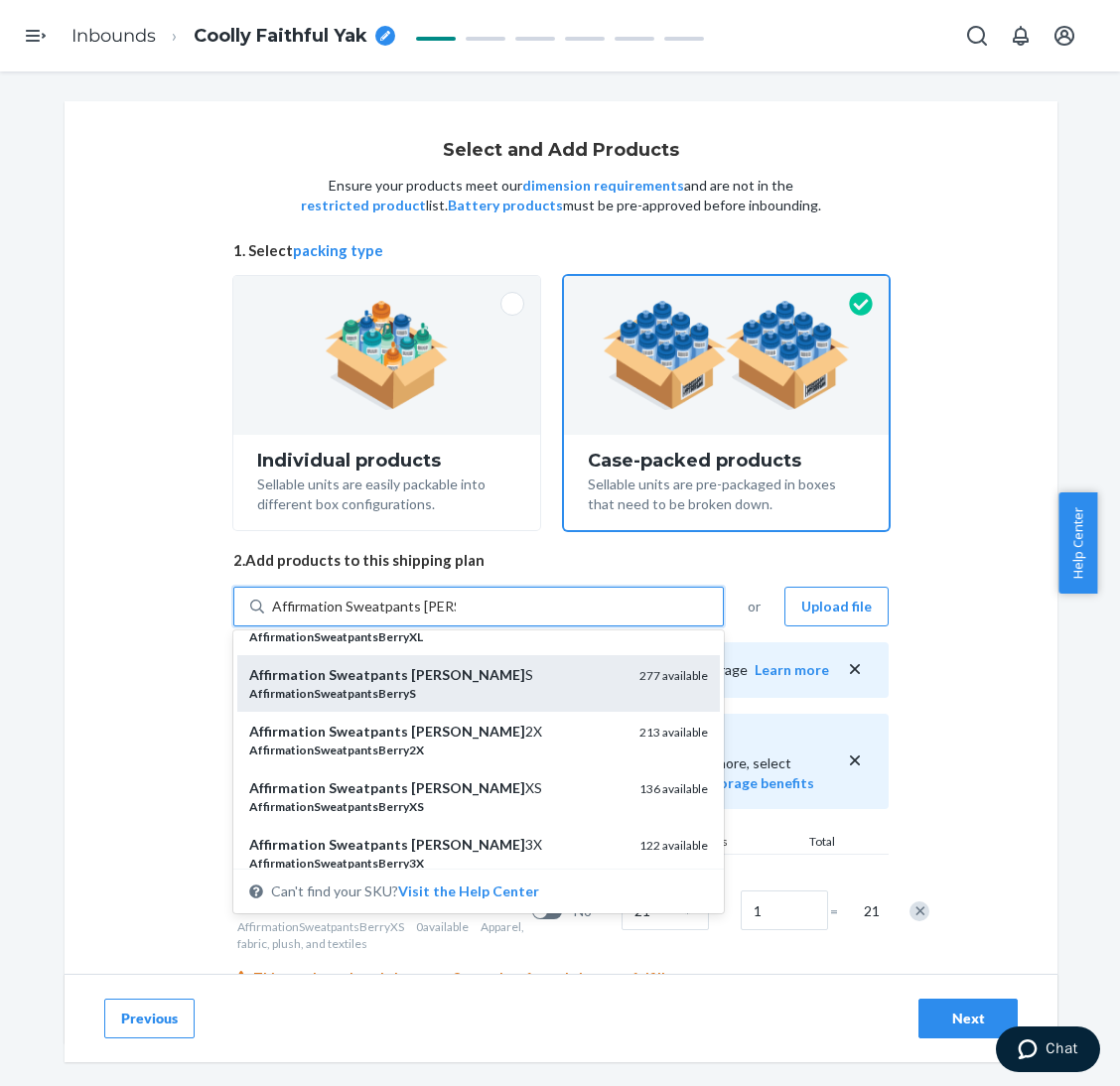 click on "Affirmation Sweatpants [PERSON_NAME]" at bounding box center (363, 607) 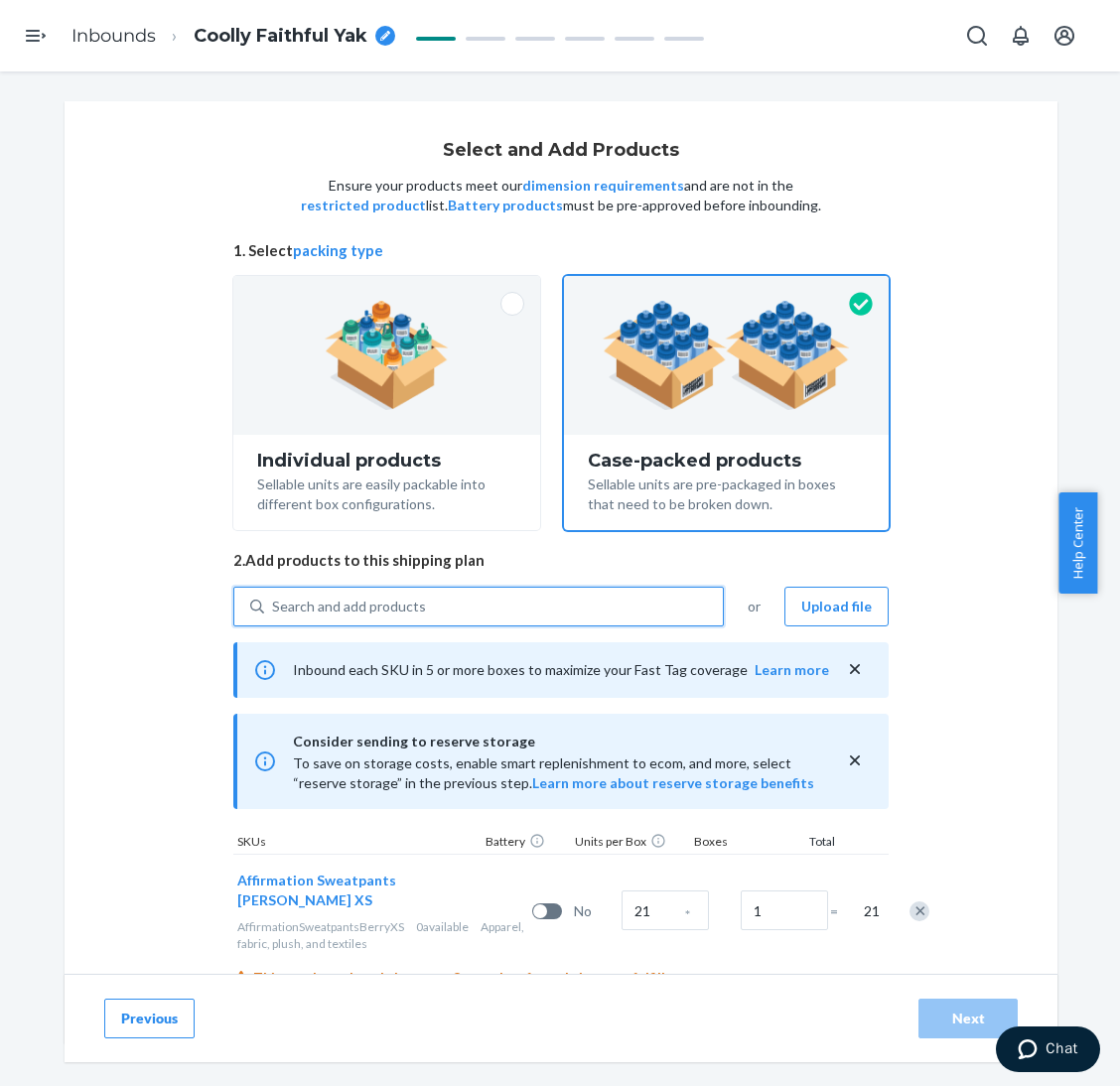 click on "Search and add products" at bounding box center [493, 607] 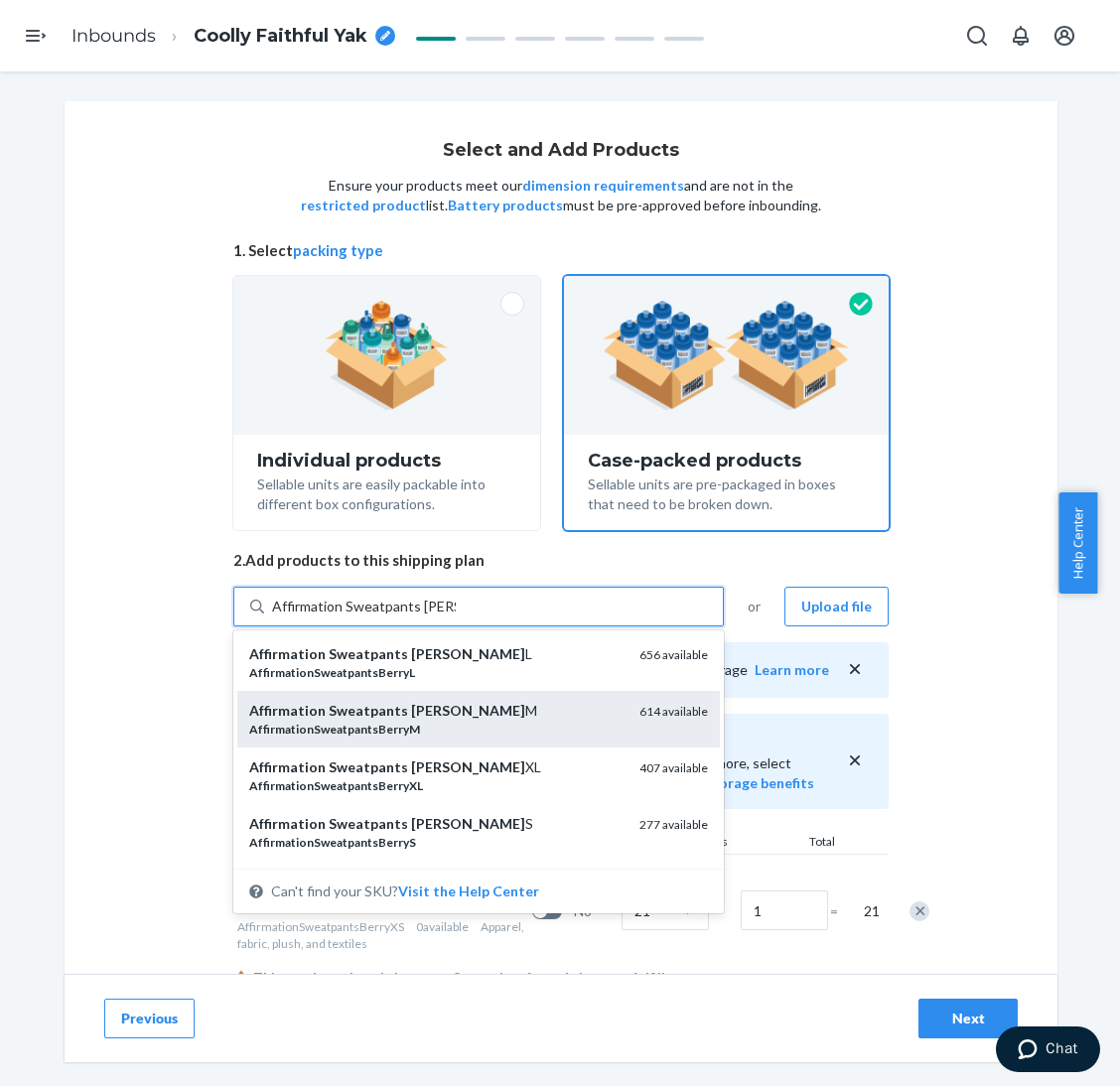 click on "Affirmation   Sweatpants   [PERSON_NAME]  M" at bounding box center (436, 711) 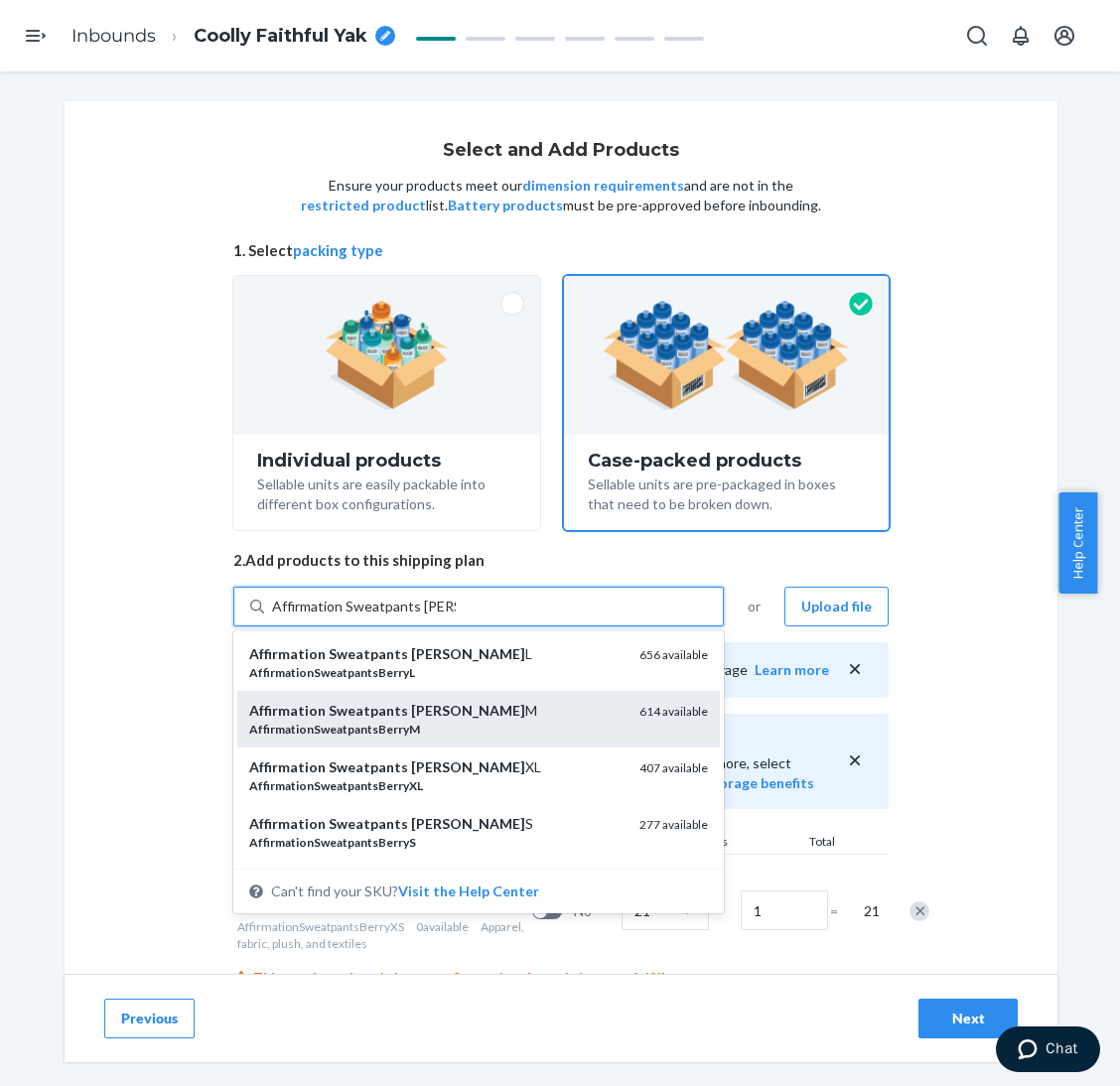 click on "Affirmation Sweatpants [PERSON_NAME]" at bounding box center (363, 607) 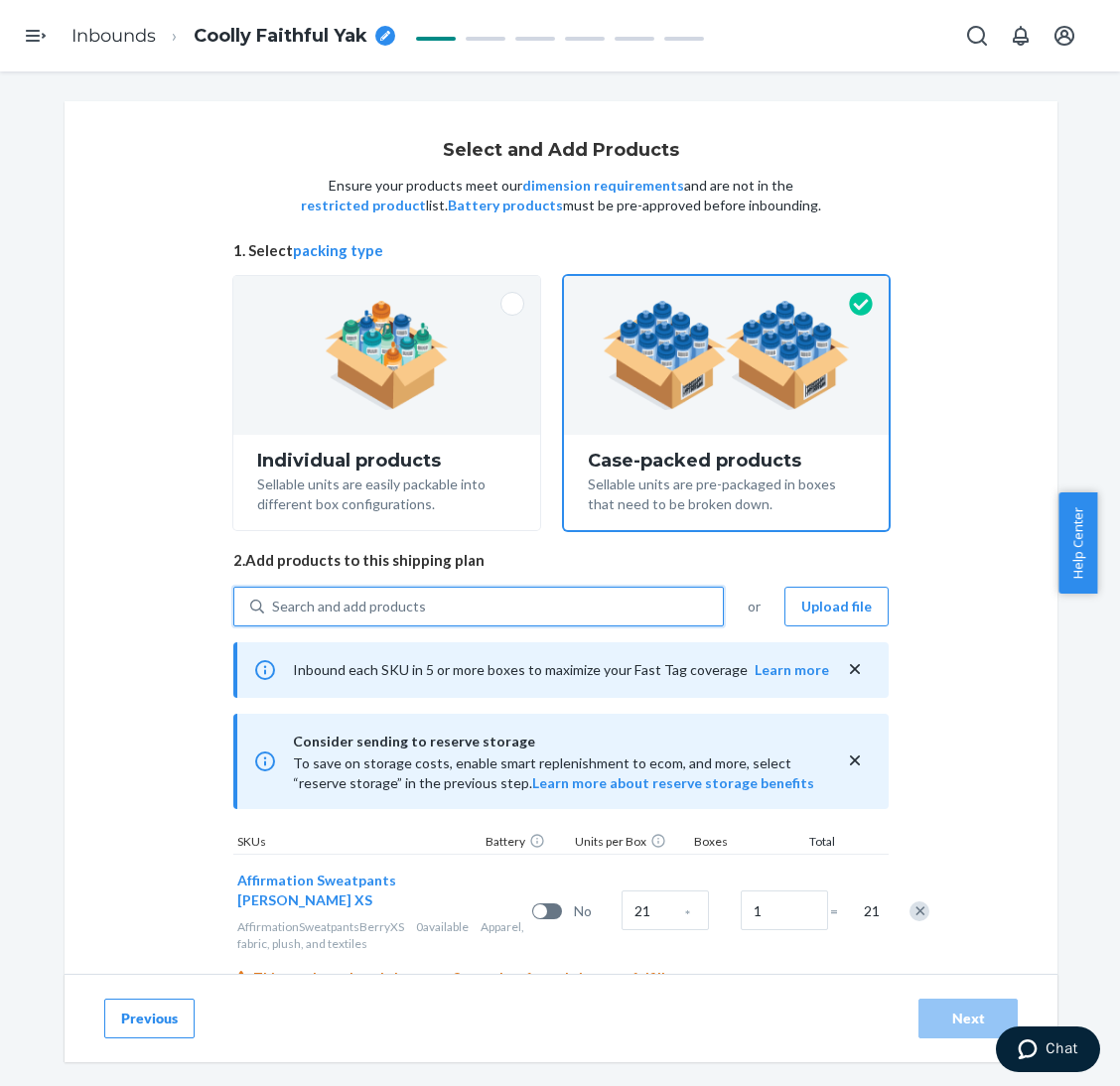 click on "Search and add products" at bounding box center (493, 607) 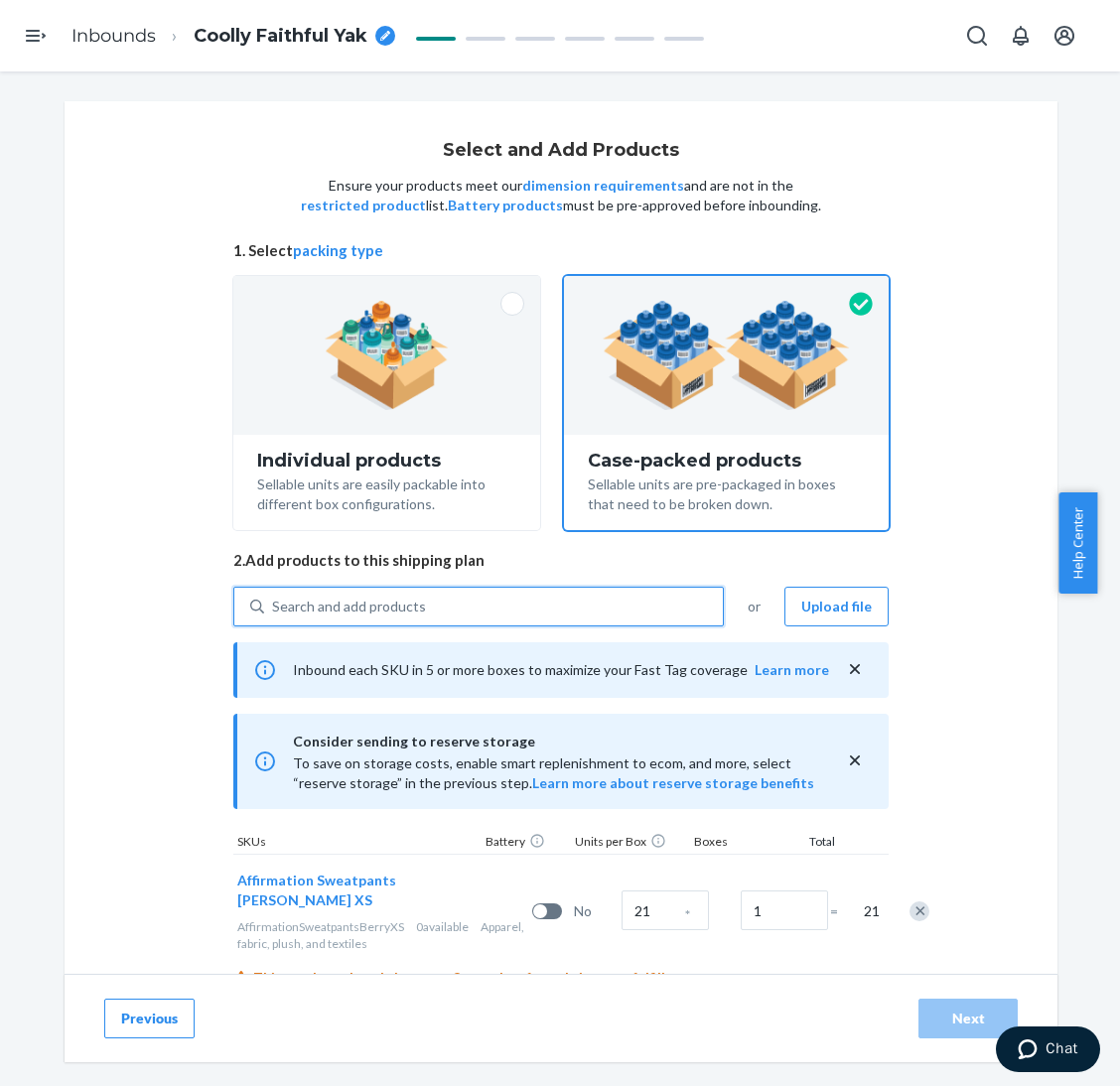 click on "0 results available. Select is focused ,type to refine list, press Down to open the menu,  Search and add products" at bounding box center [273, 607] 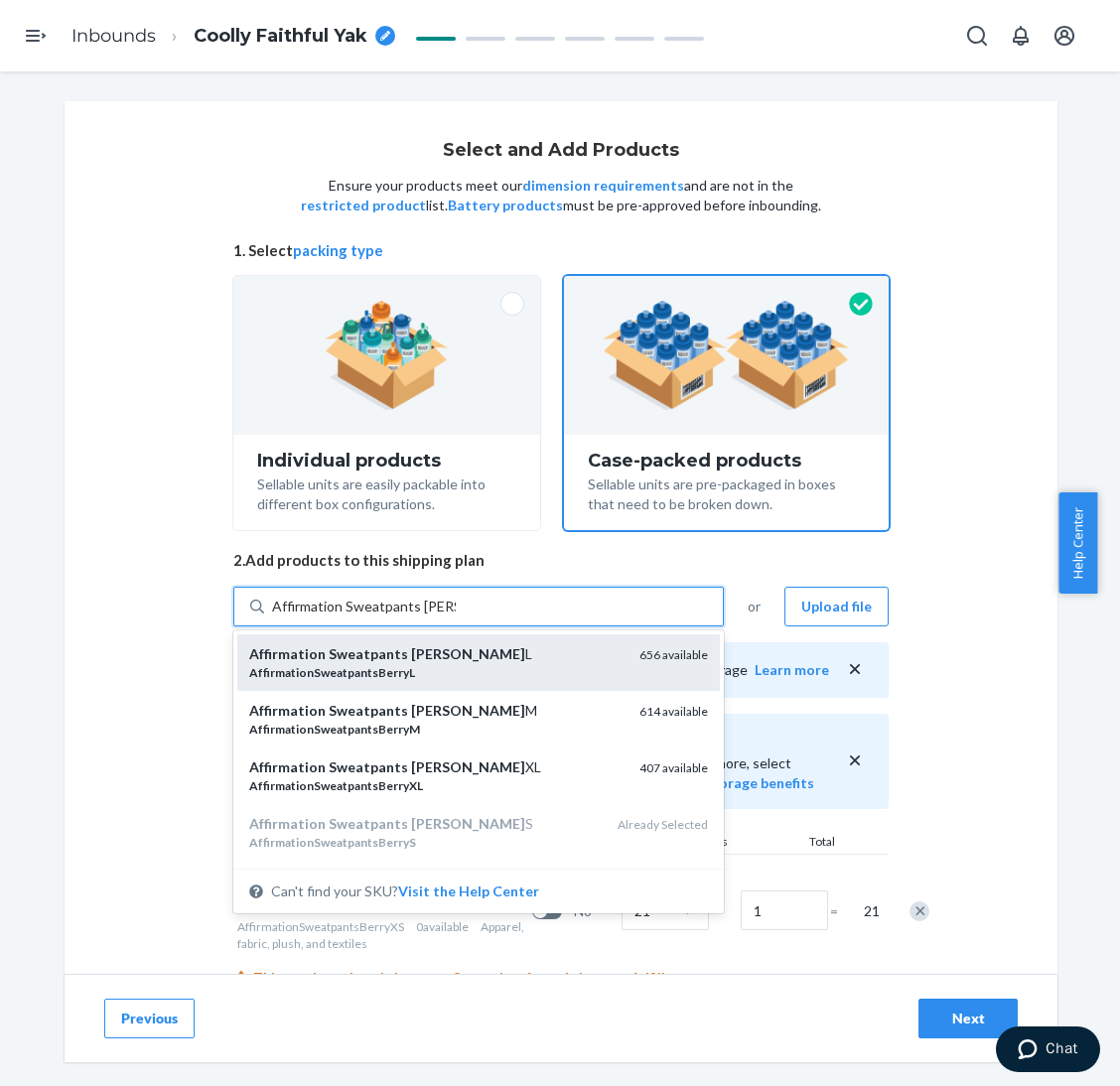 click on "Affirmation   Sweatpants   [PERSON_NAME]  L" at bounding box center [436, 654] 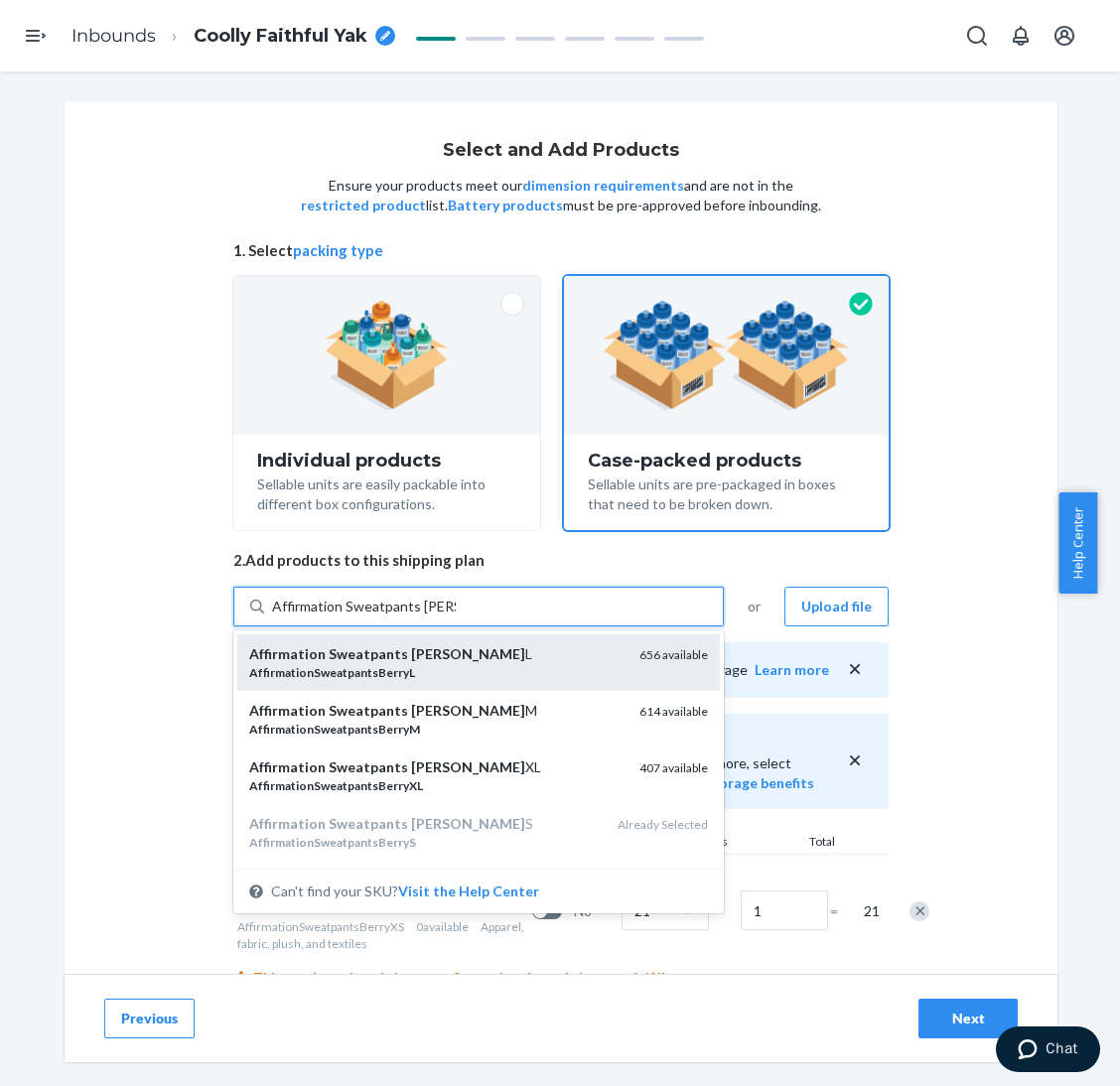 click on "Affirmation Sweatpants [PERSON_NAME]" at bounding box center (363, 607) 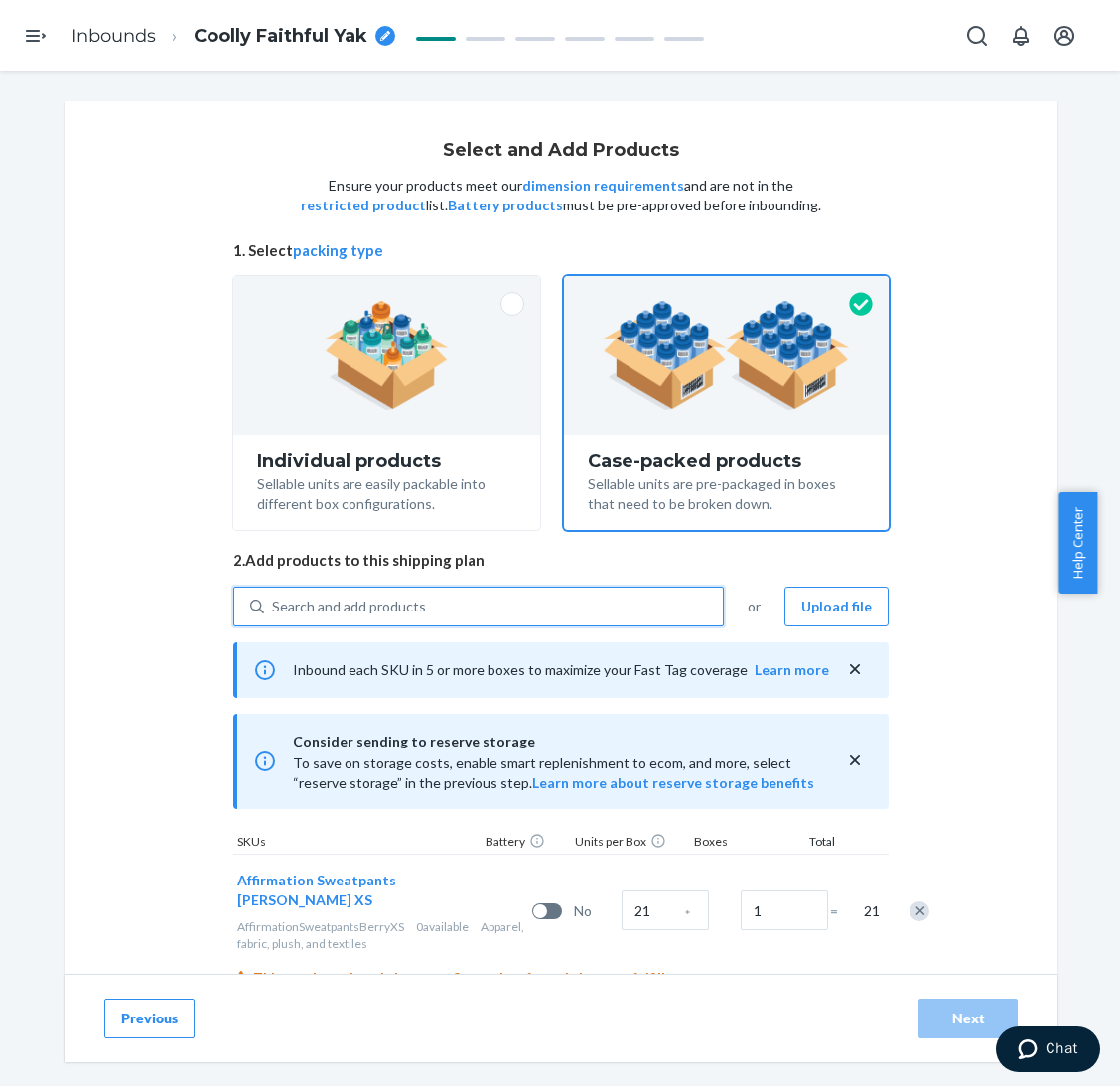 click on "Search and add products" at bounding box center (493, 607) 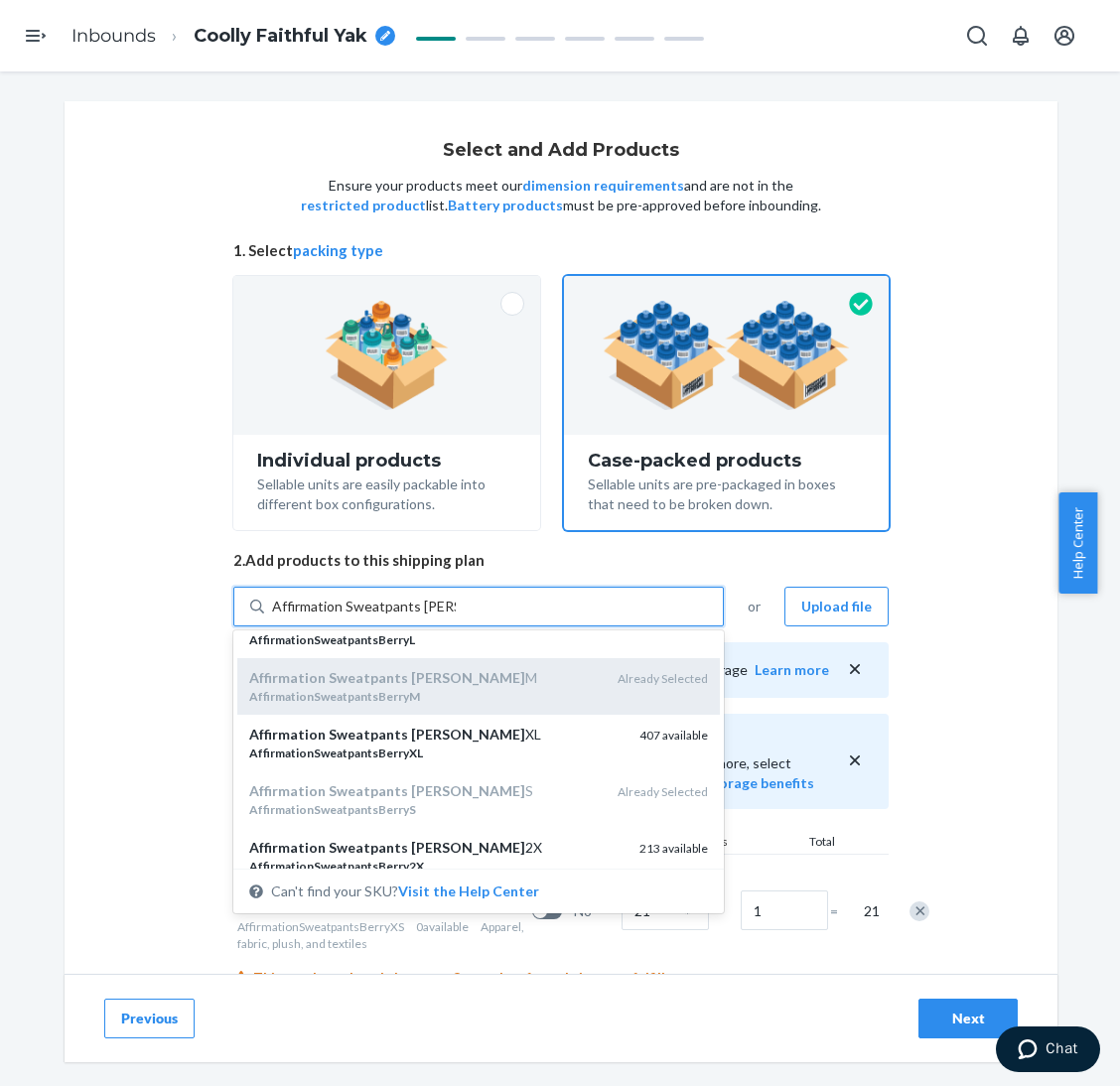 scroll, scrollTop: 0, scrollLeft: 0, axis: both 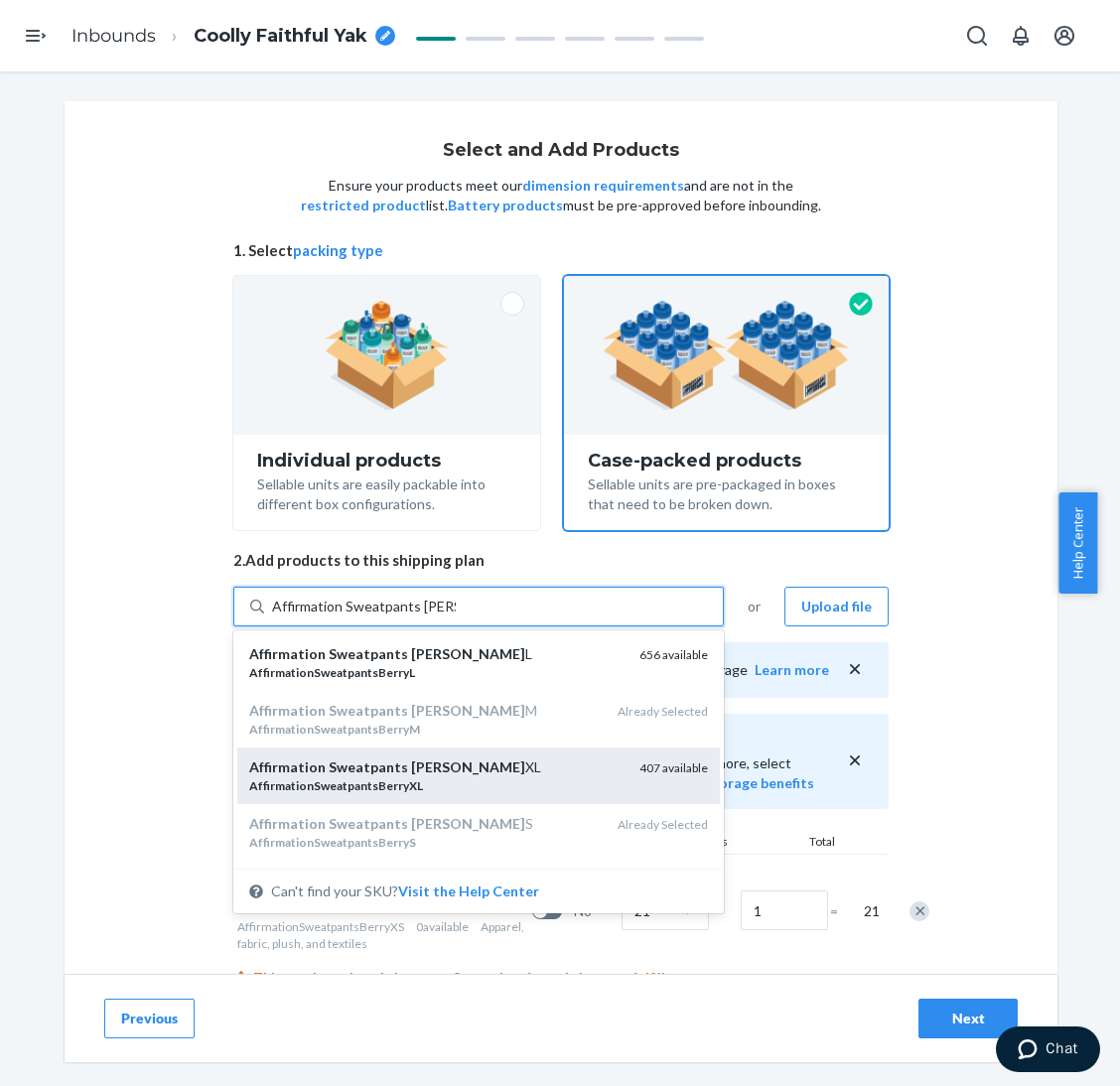 click on "Affirmation   Sweatpants   [PERSON_NAME]  XL" at bounding box center [436, 767] 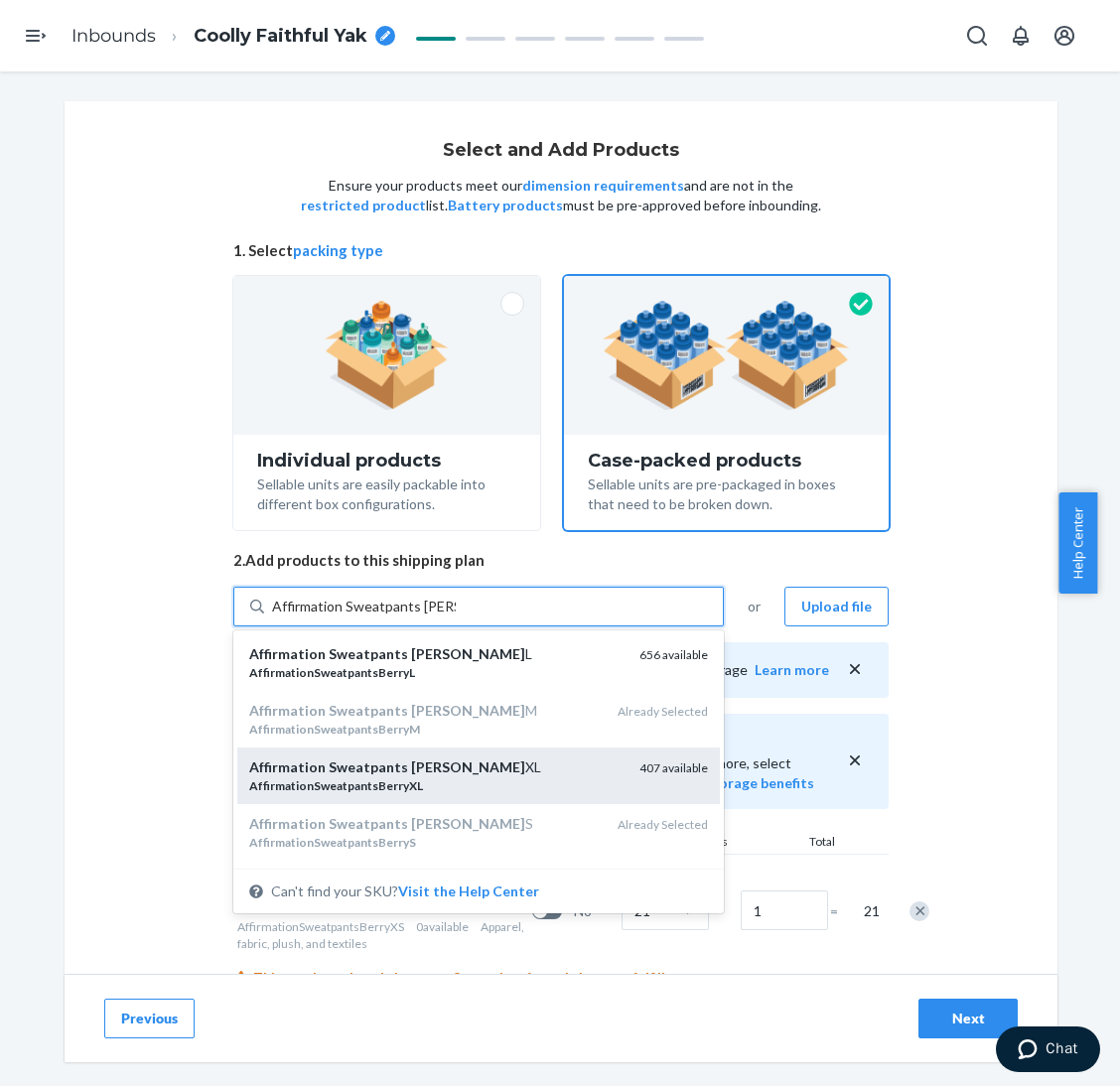 click on "Affirmation Sweatpants [PERSON_NAME]" at bounding box center (363, 607) 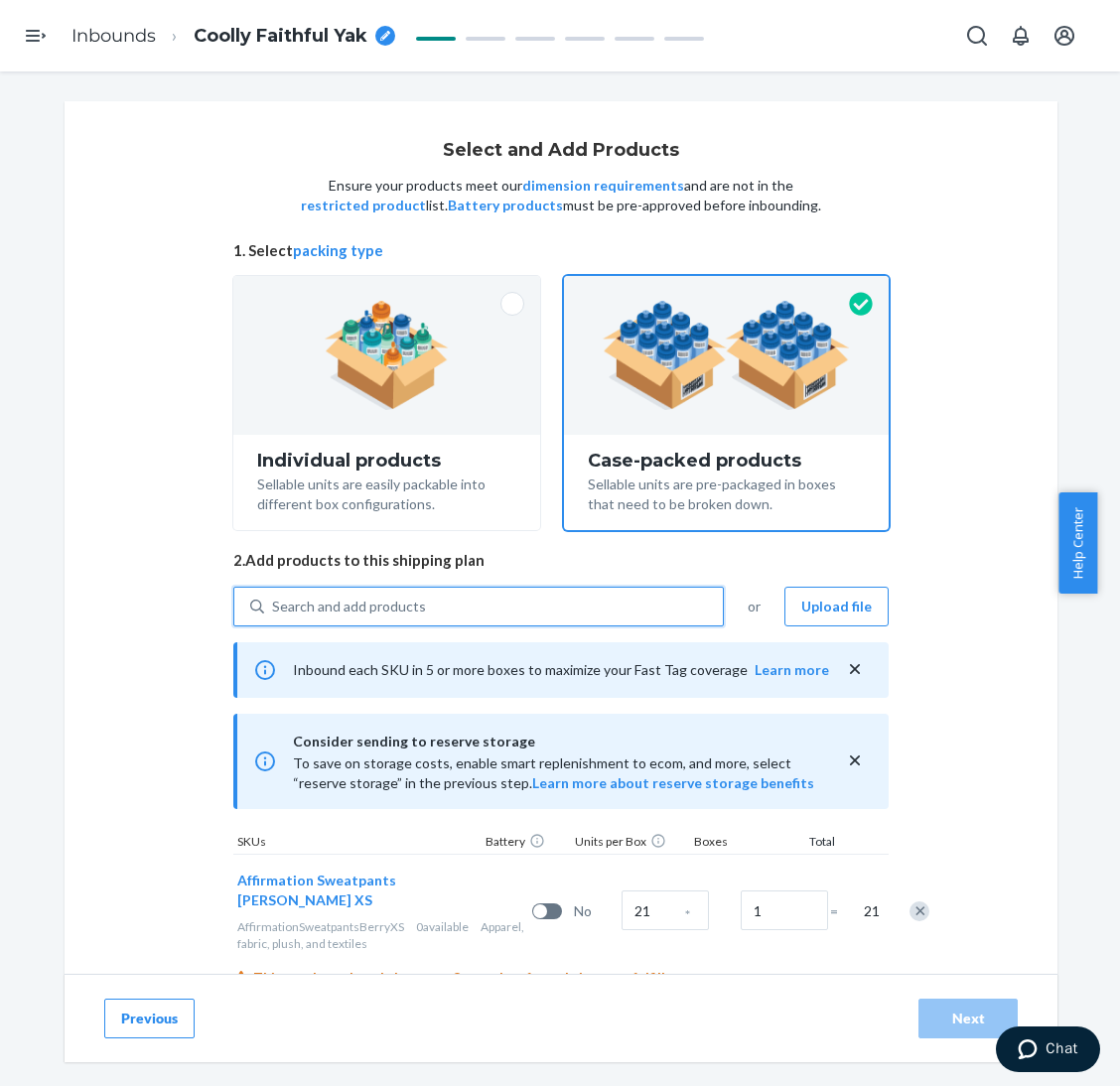 click on "Search and add products" at bounding box center [493, 607] 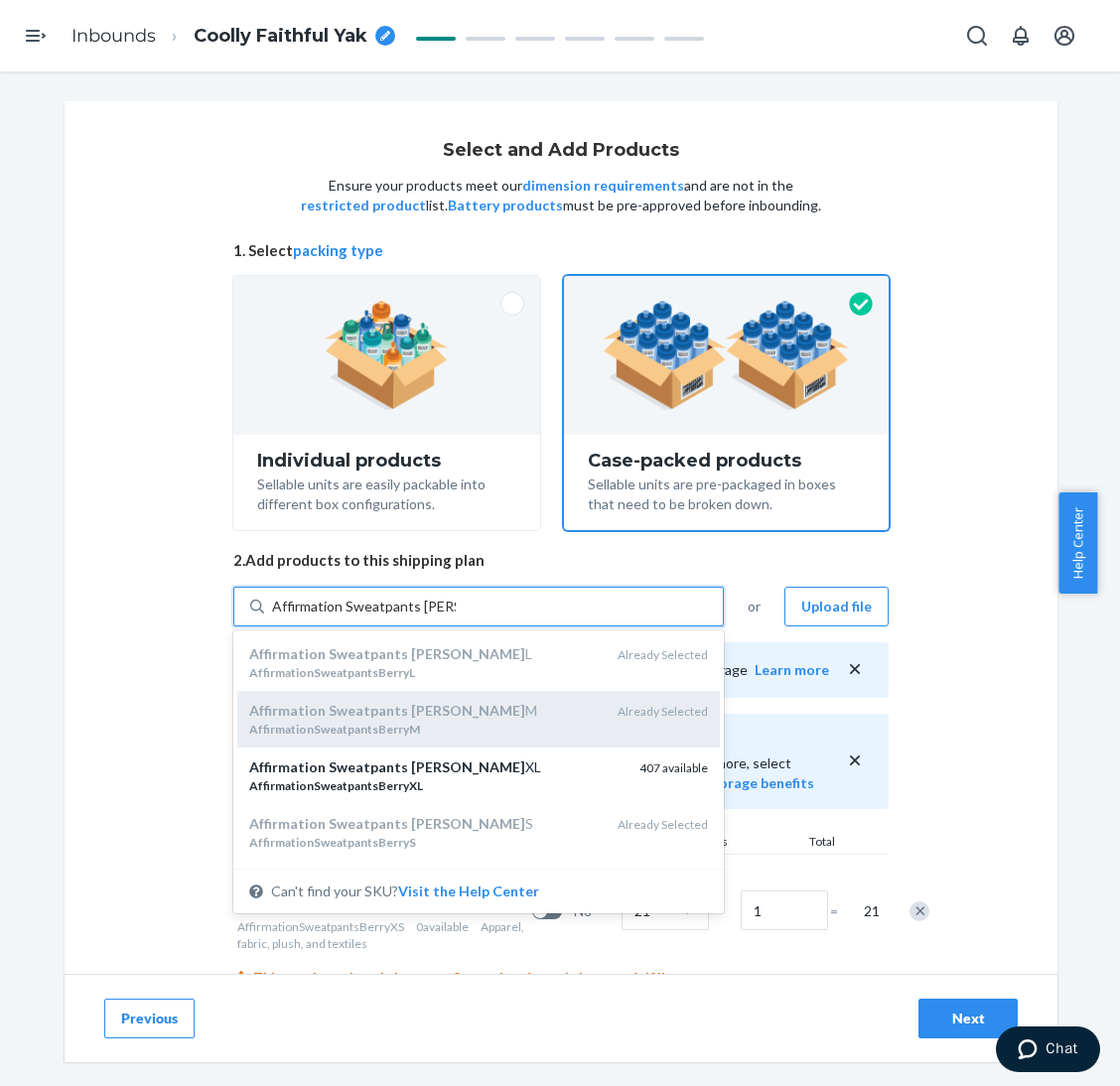 scroll, scrollTop: 149, scrollLeft: 0, axis: vertical 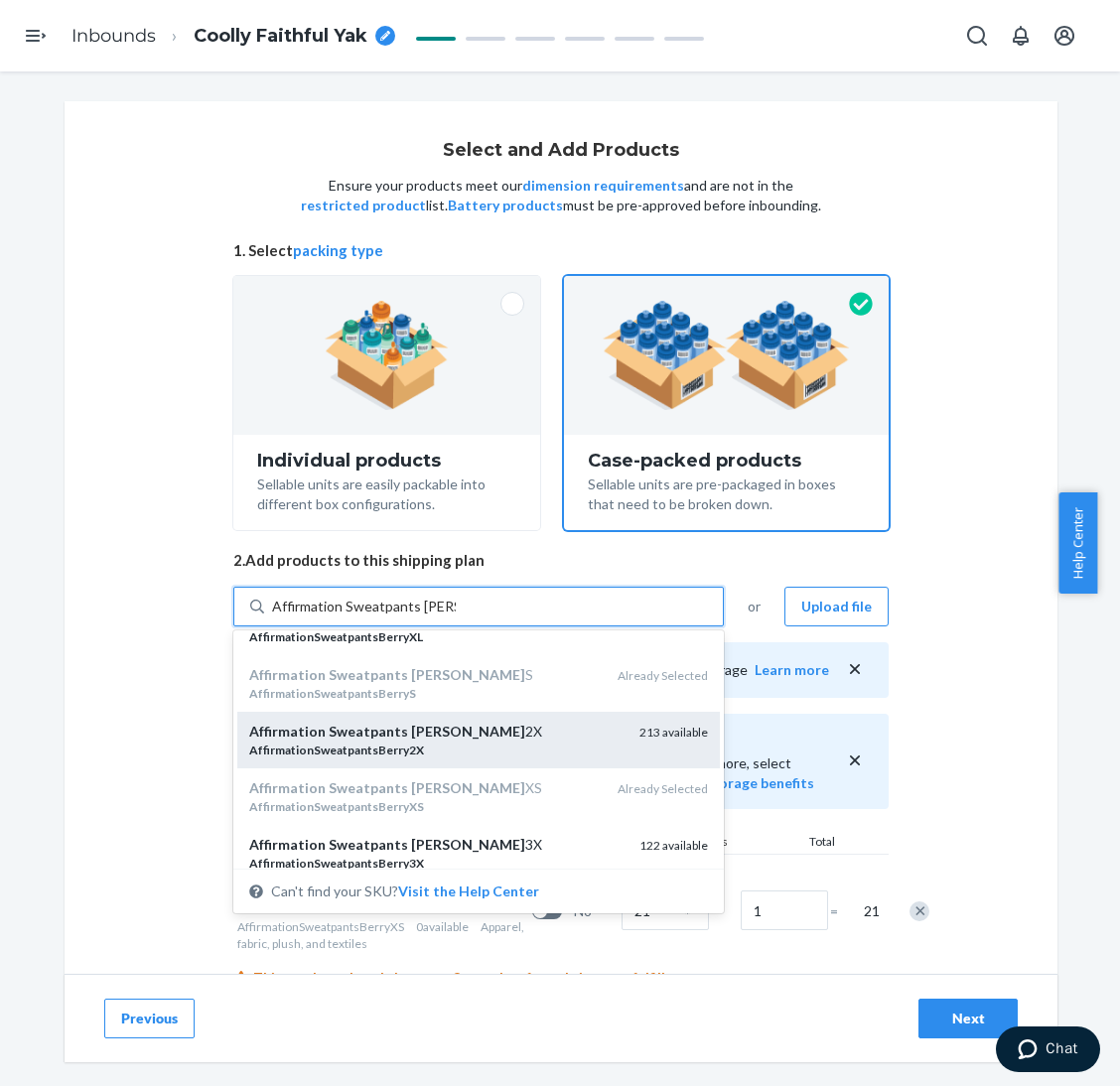 click on "Affirmation   Sweatpants   [PERSON_NAME]  2X" at bounding box center [436, 732] 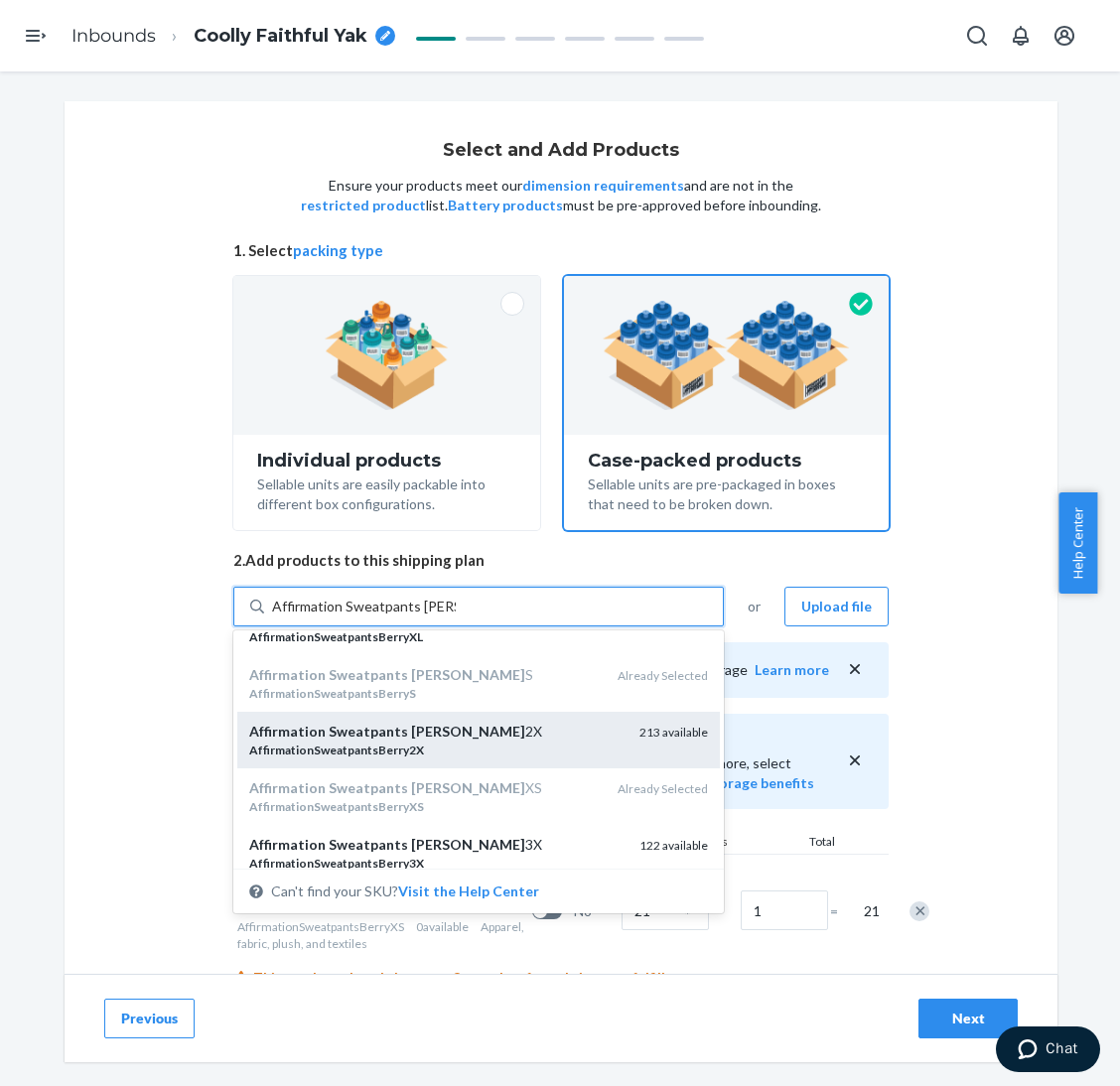 click on "Affirmation Sweatpants [PERSON_NAME]" at bounding box center (363, 607) 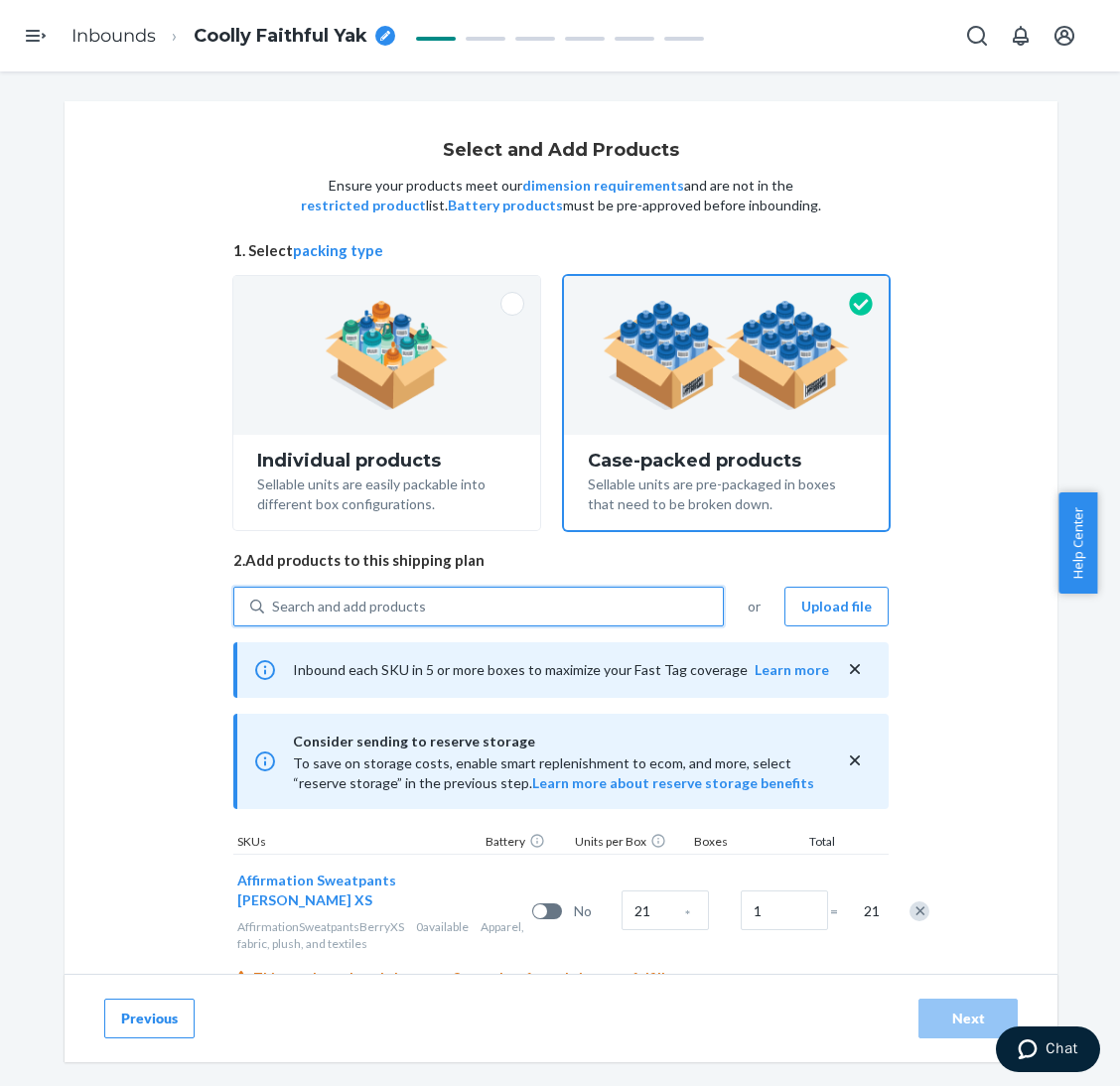 click on "Search and add products" at bounding box center (493, 607) 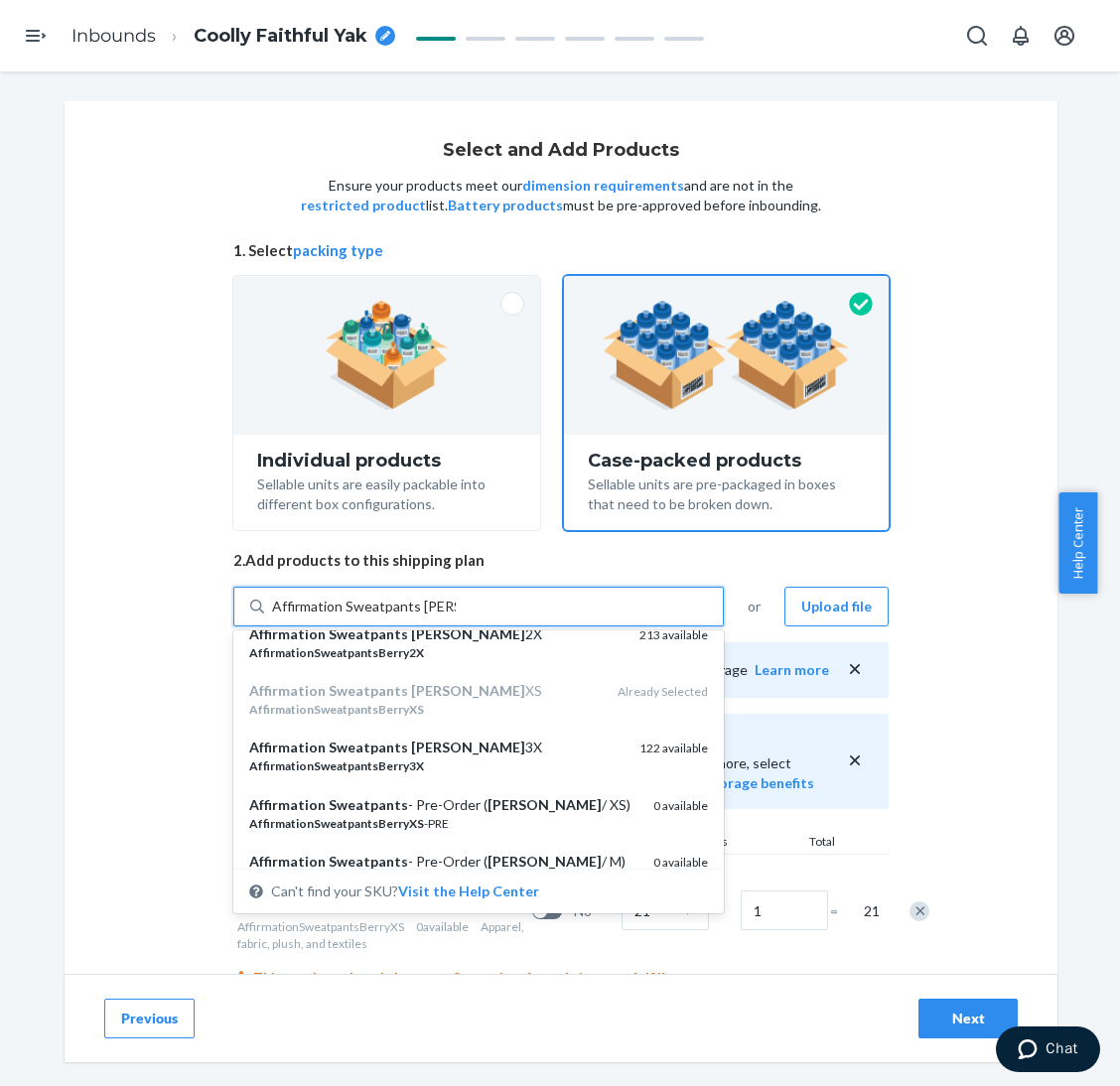 scroll, scrollTop: 298, scrollLeft: 0, axis: vertical 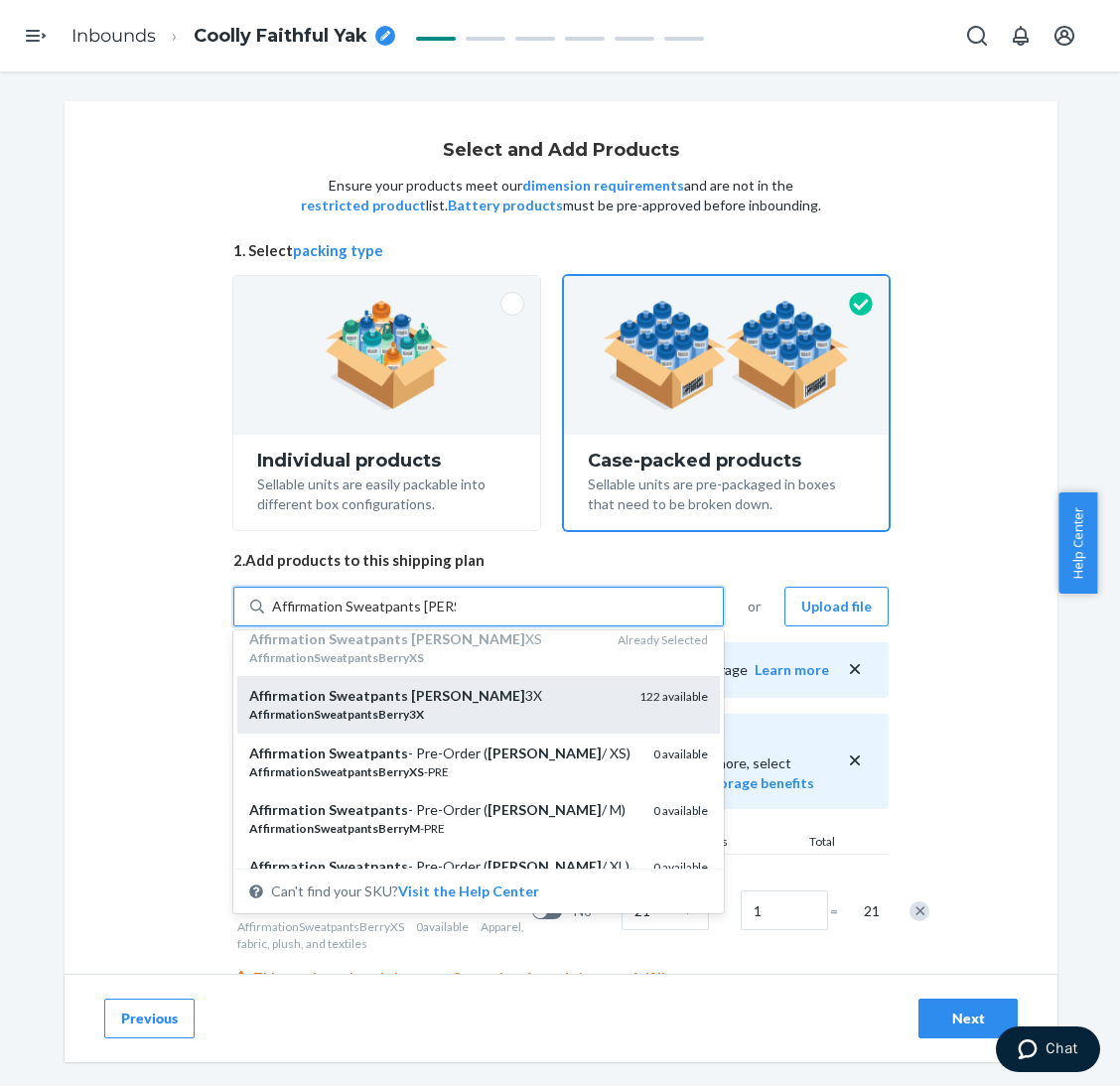 click on "Affirmation   Sweatpants   [PERSON_NAME]  3X" at bounding box center (436, 696) 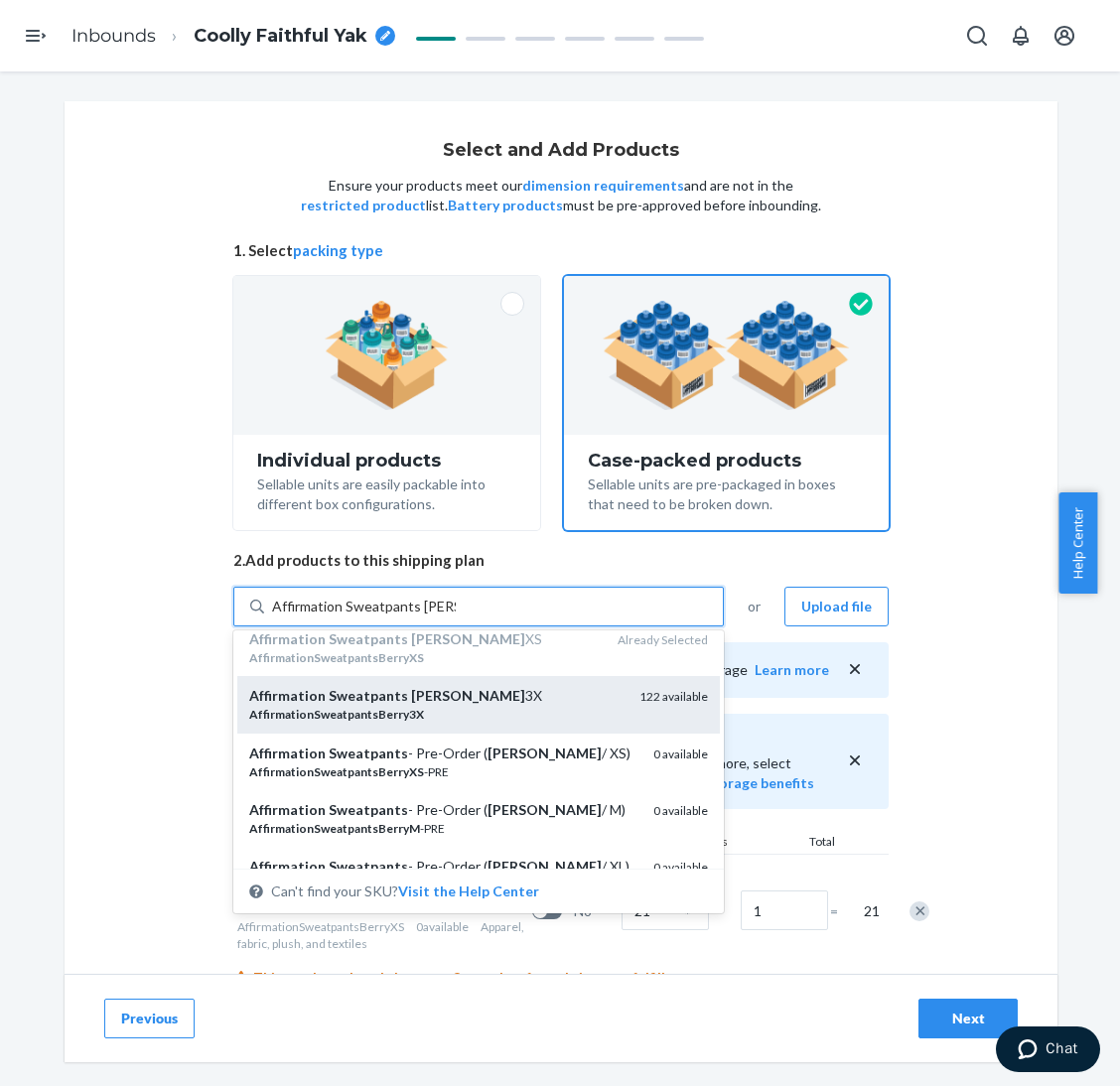 click on "Affirmation Sweatpants [PERSON_NAME]" at bounding box center (363, 607) 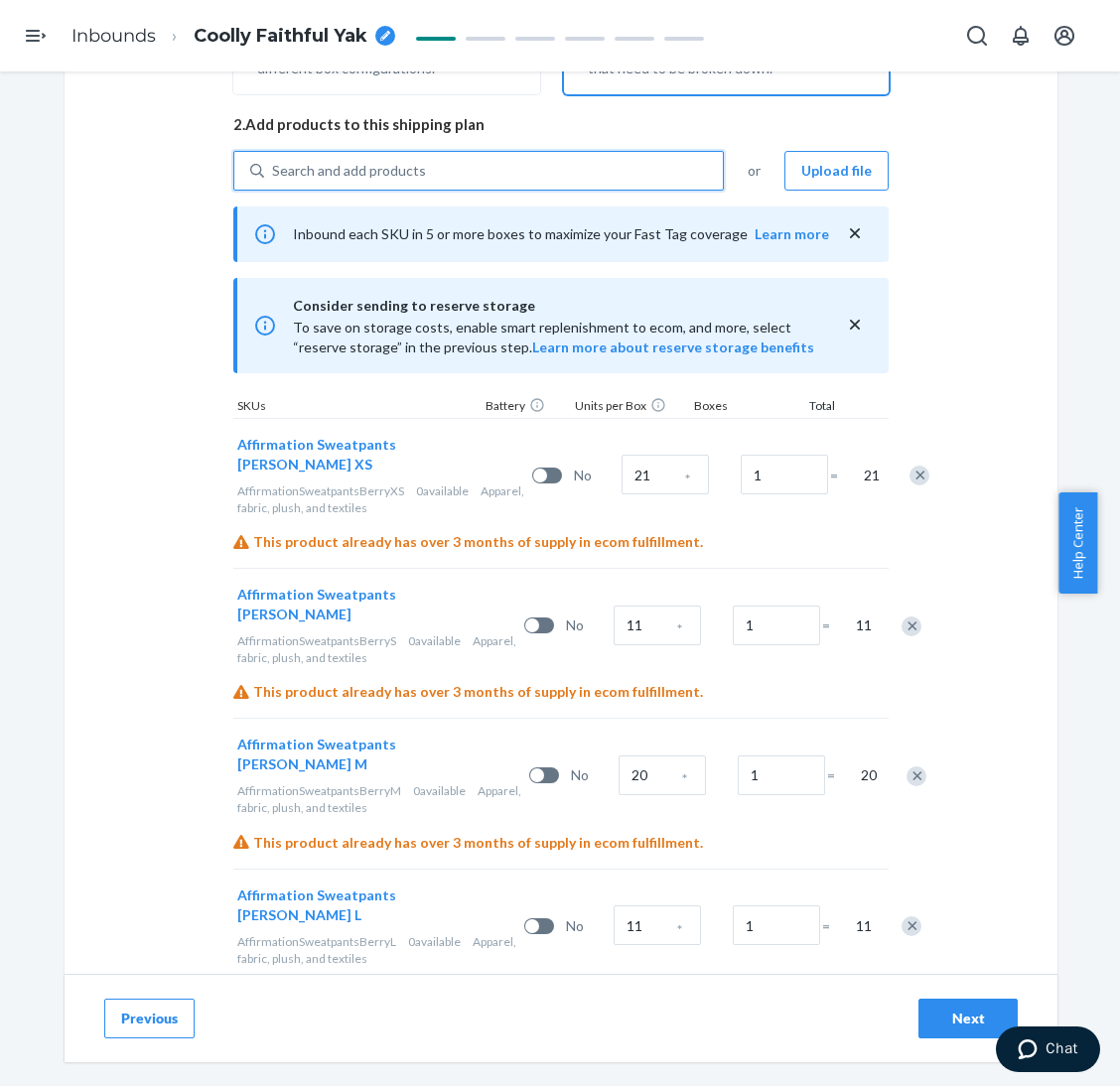 scroll, scrollTop: 385, scrollLeft: 0, axis: vertical 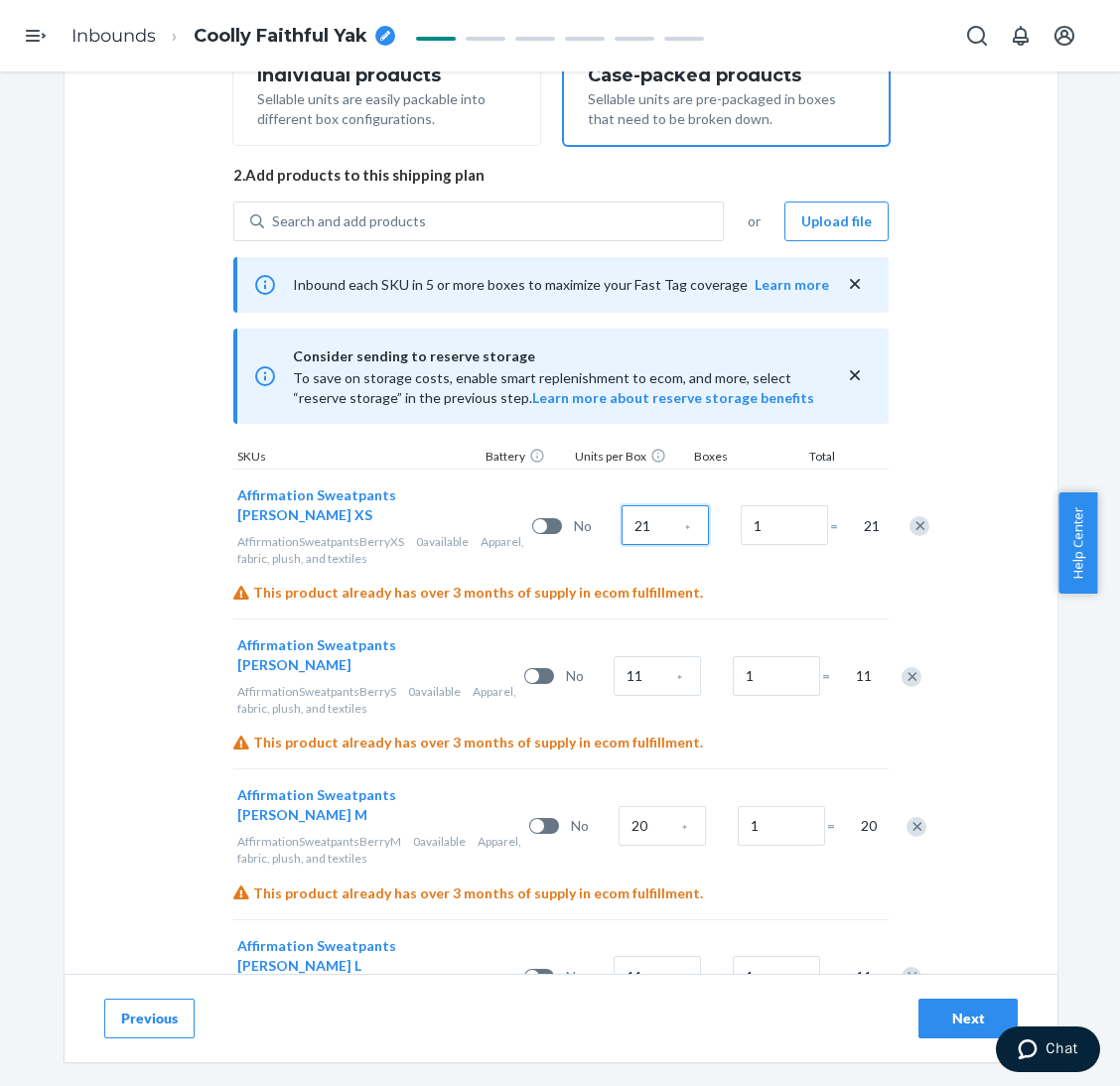 click on "21" at bounding box center [665, 525] 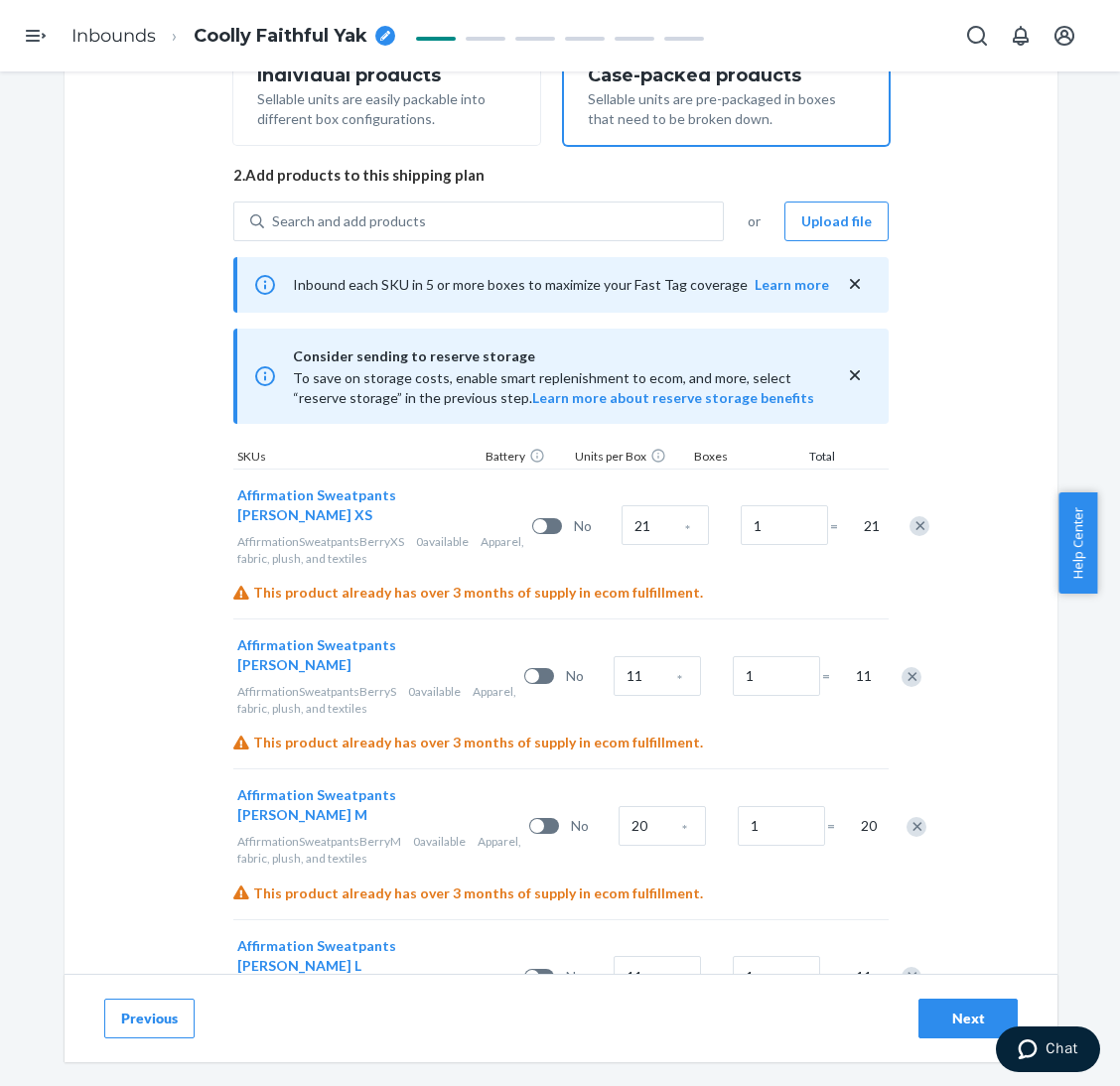 click on "Select and Add Products
Ensure your products meet our  dimension requirements  and are not in the  restricted product  list.
Battery products  must be pre-approved before inbounding.
1.   Select  packing type Individual products Sellable units are easily packable into different box configurations. Case-packed products Sellable units are pre-packaged in boxes that need to be broken down. 2.  Add products to this shipping plan Search and add products or Upload file Inbound each SKU in 5 or more boxes to maximize your Fast Tag coverage Learn more Consider sending to reserve storage To save on storage costs, enable smart replenishment to ecom, and more, select “reserve storage” in the previous step.  Learn more about reserve storage benefits SKUs Battery Units per Box Boxes Total Affirmation Sweatpants [PERSON_NAME] XS AffirmationSweatpantsBerryXS 0  available Apparel, fabric, plush, and textiles No 21 * 1 = 21 This product already has over 3 months of supply in ecom fulfillment. 0  available No" at bounding box center [561, 637] 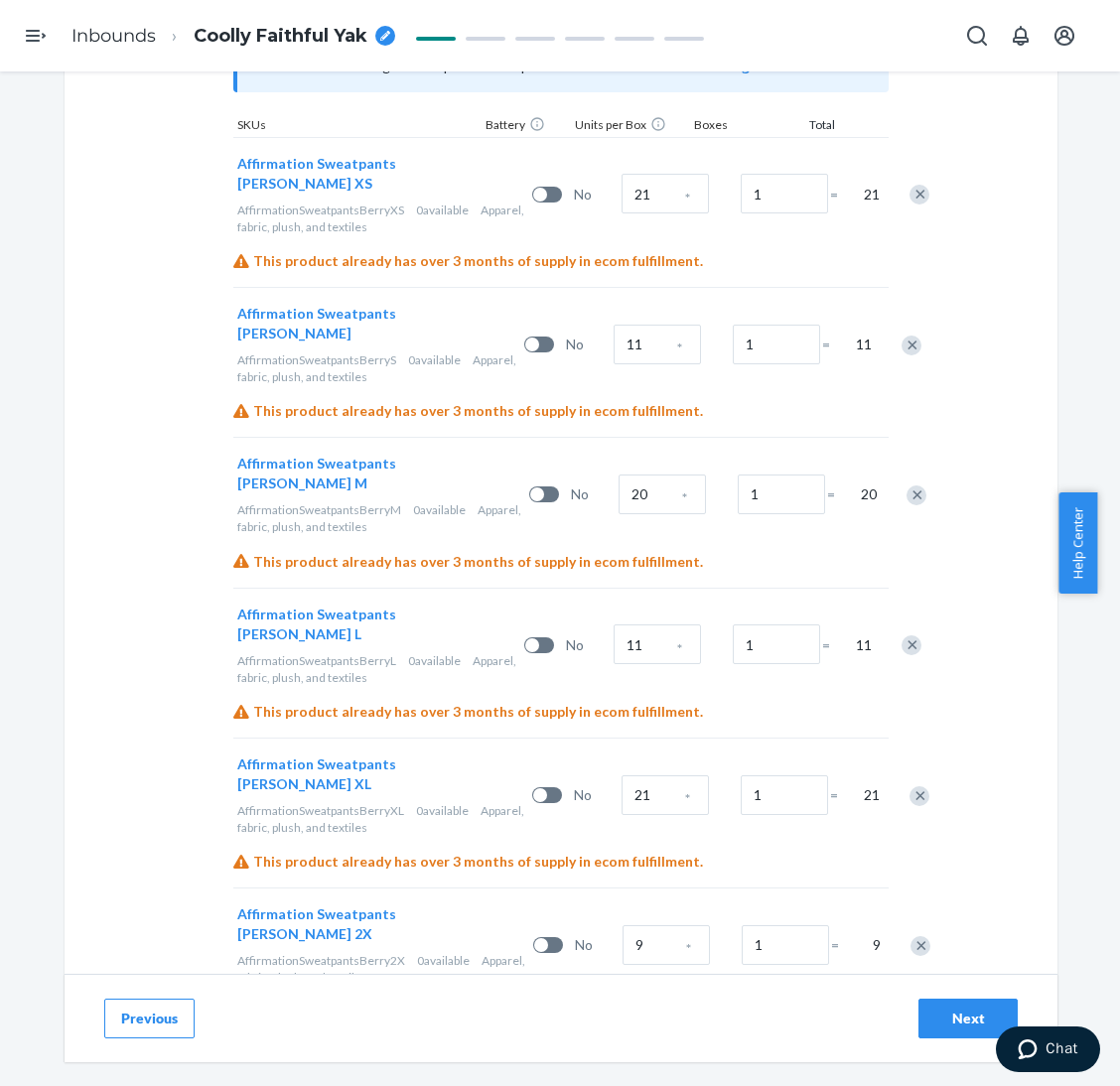 scroll, scrollTop: 683, scrollLeft: 0, axis: vertical 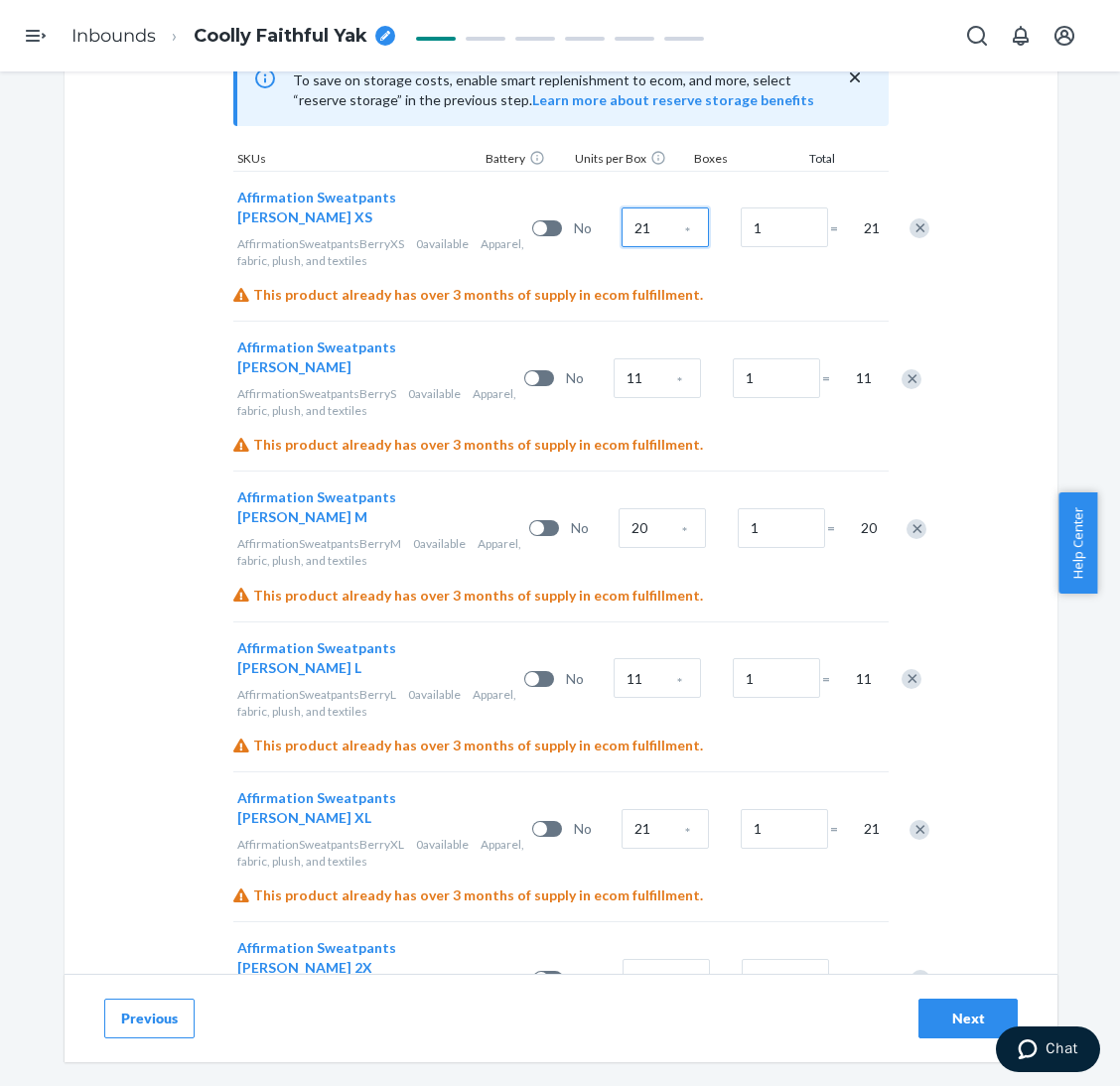 click on "21" at bounding box center (665, 227) 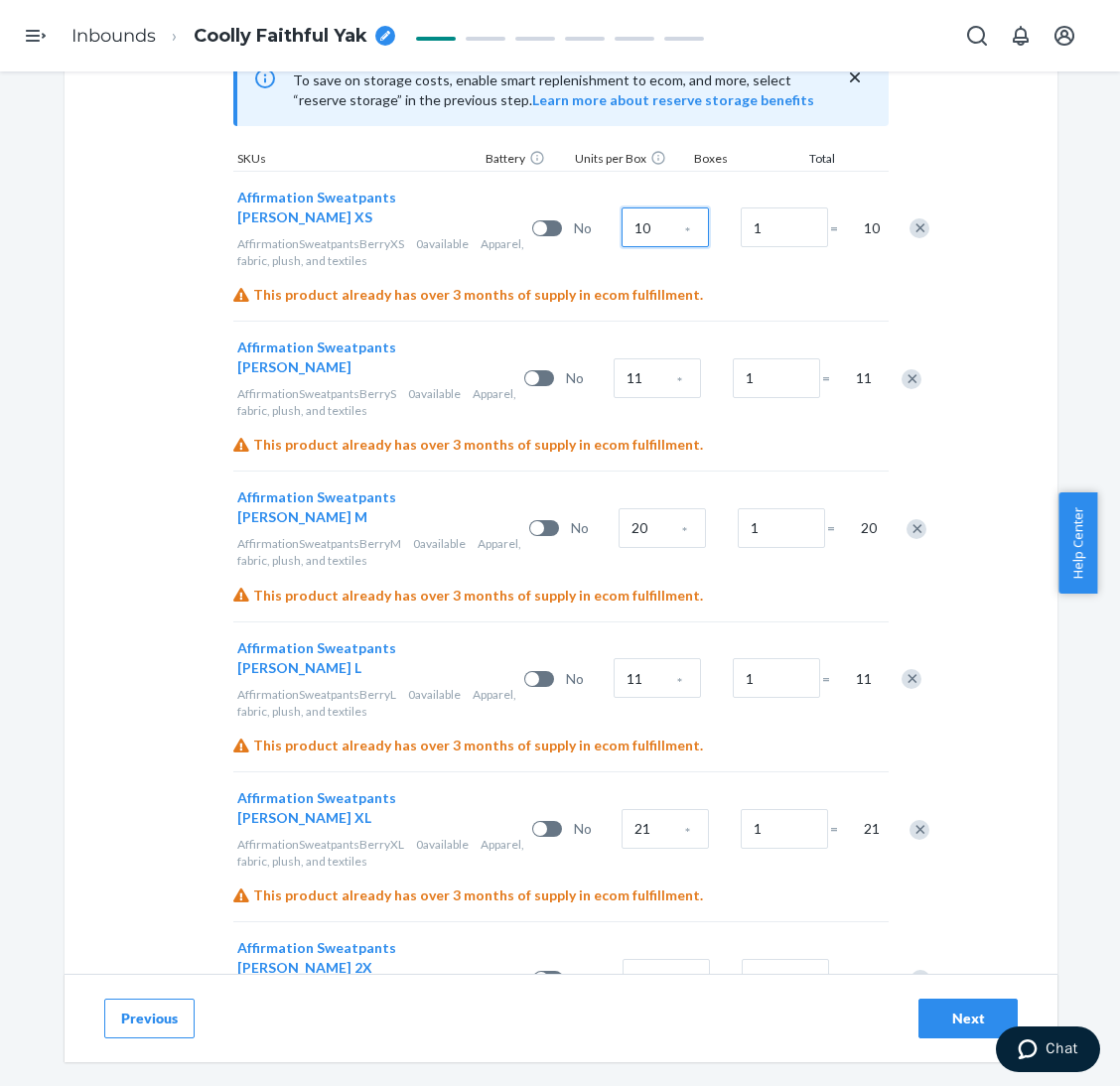 type on "10" 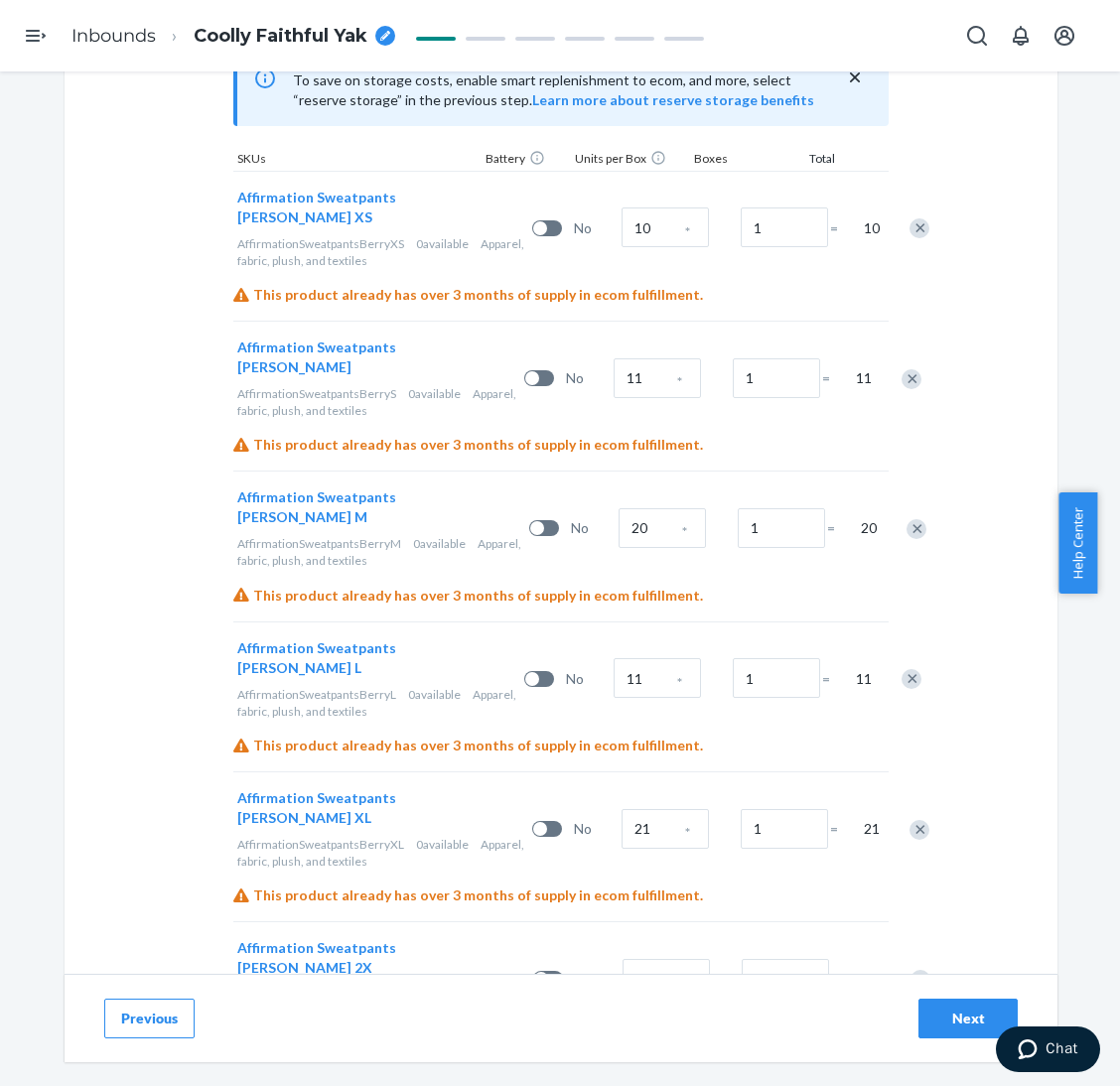 type 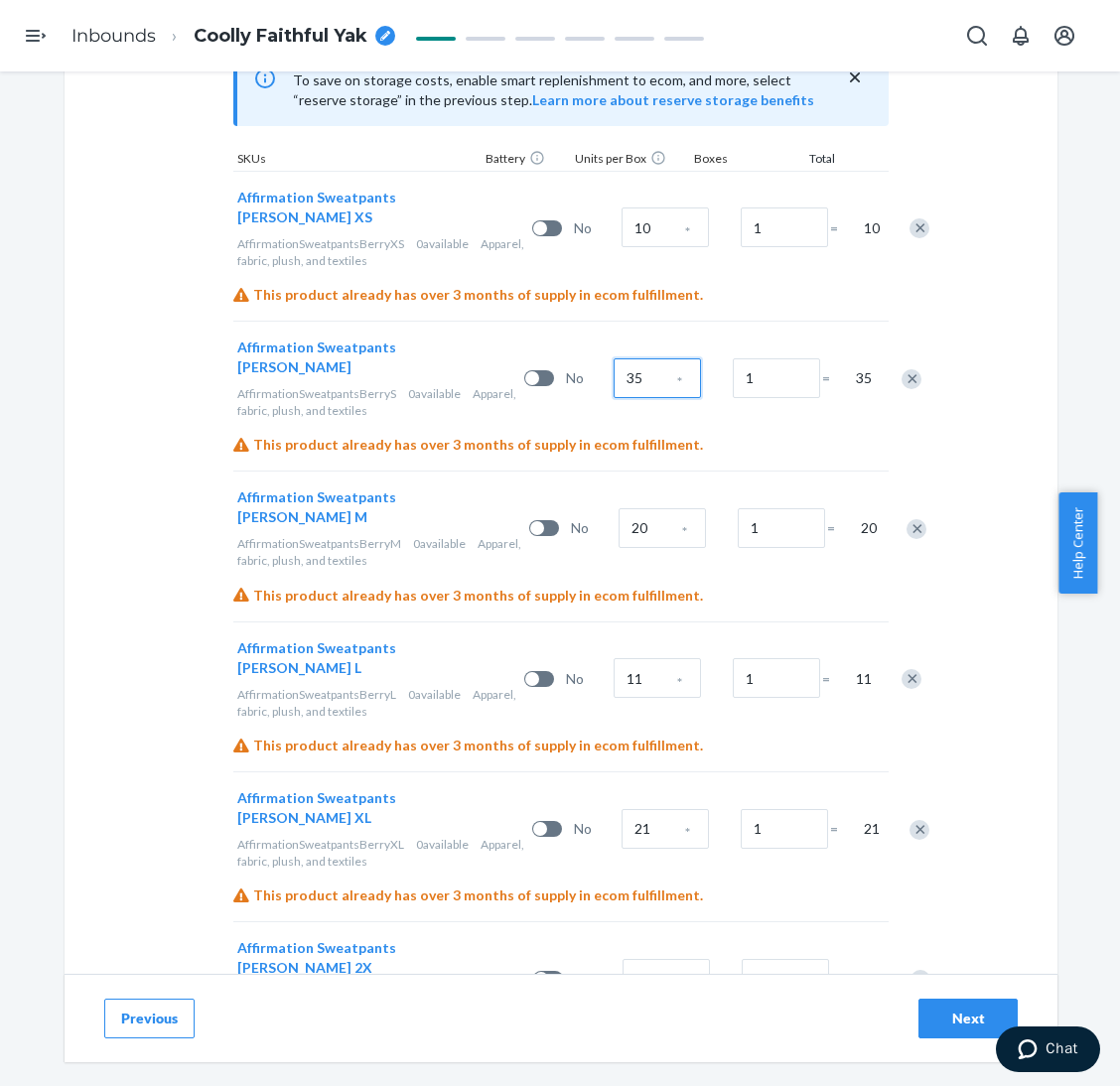 type on "35" 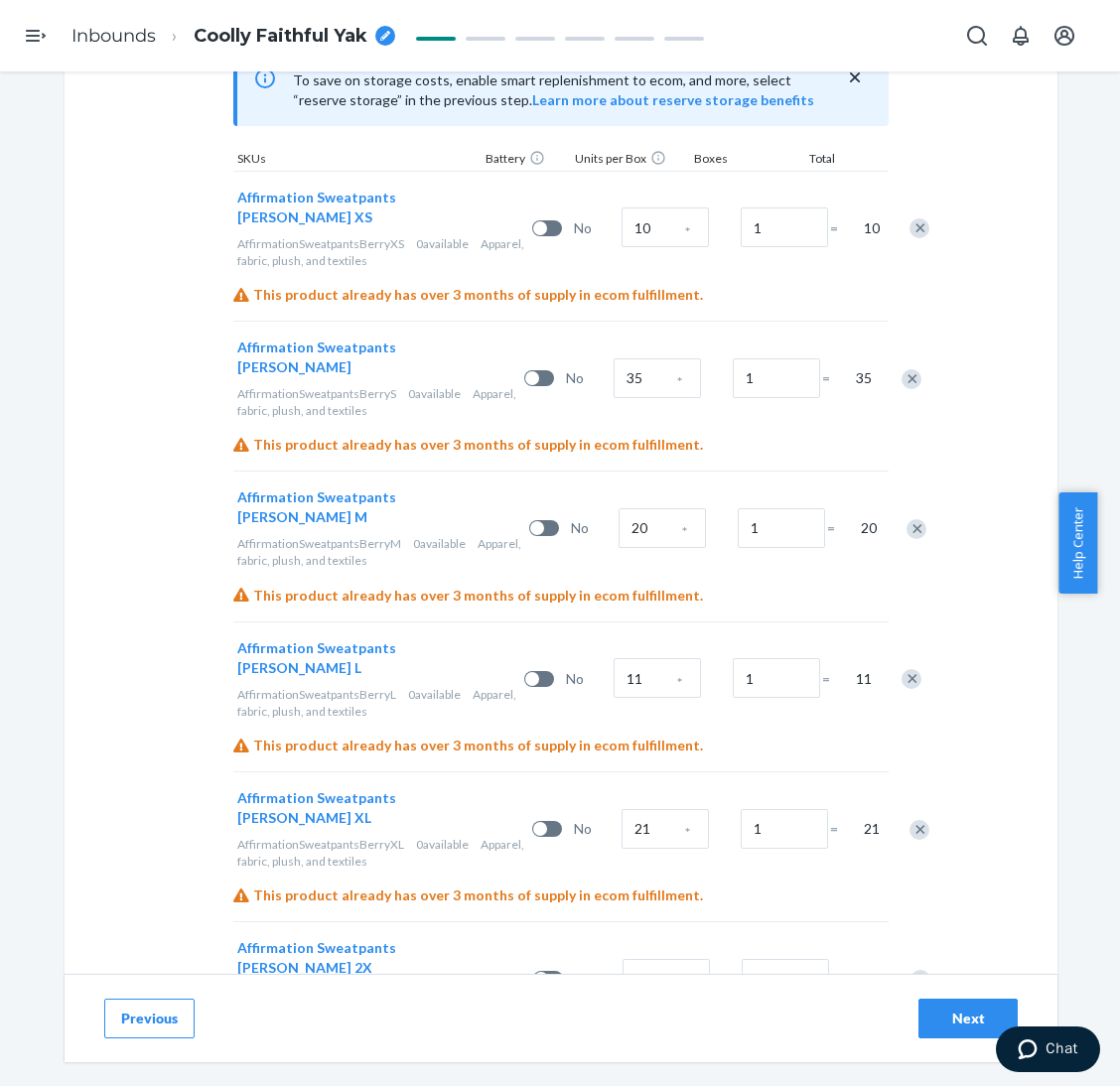 type 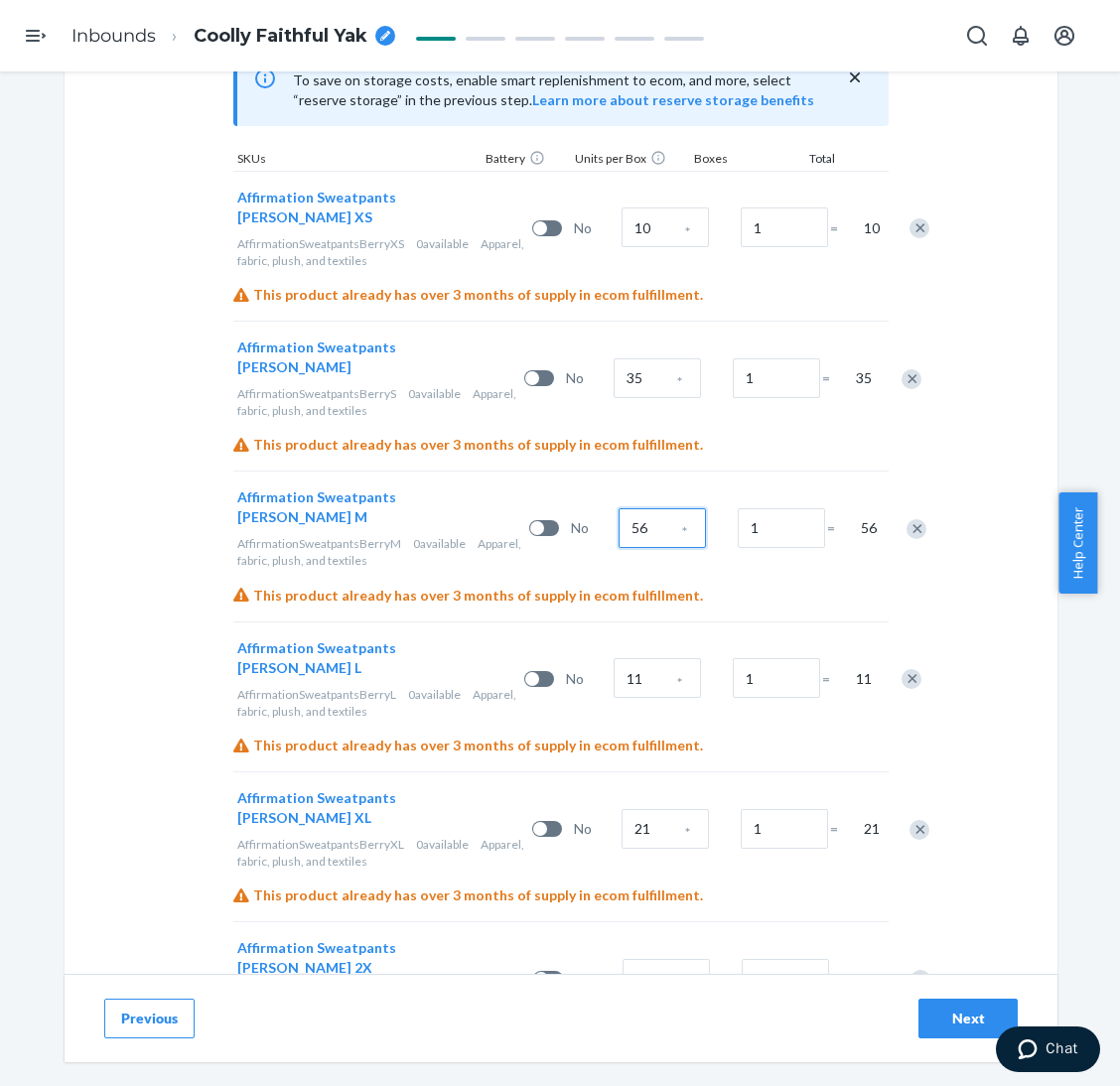 type on "56" 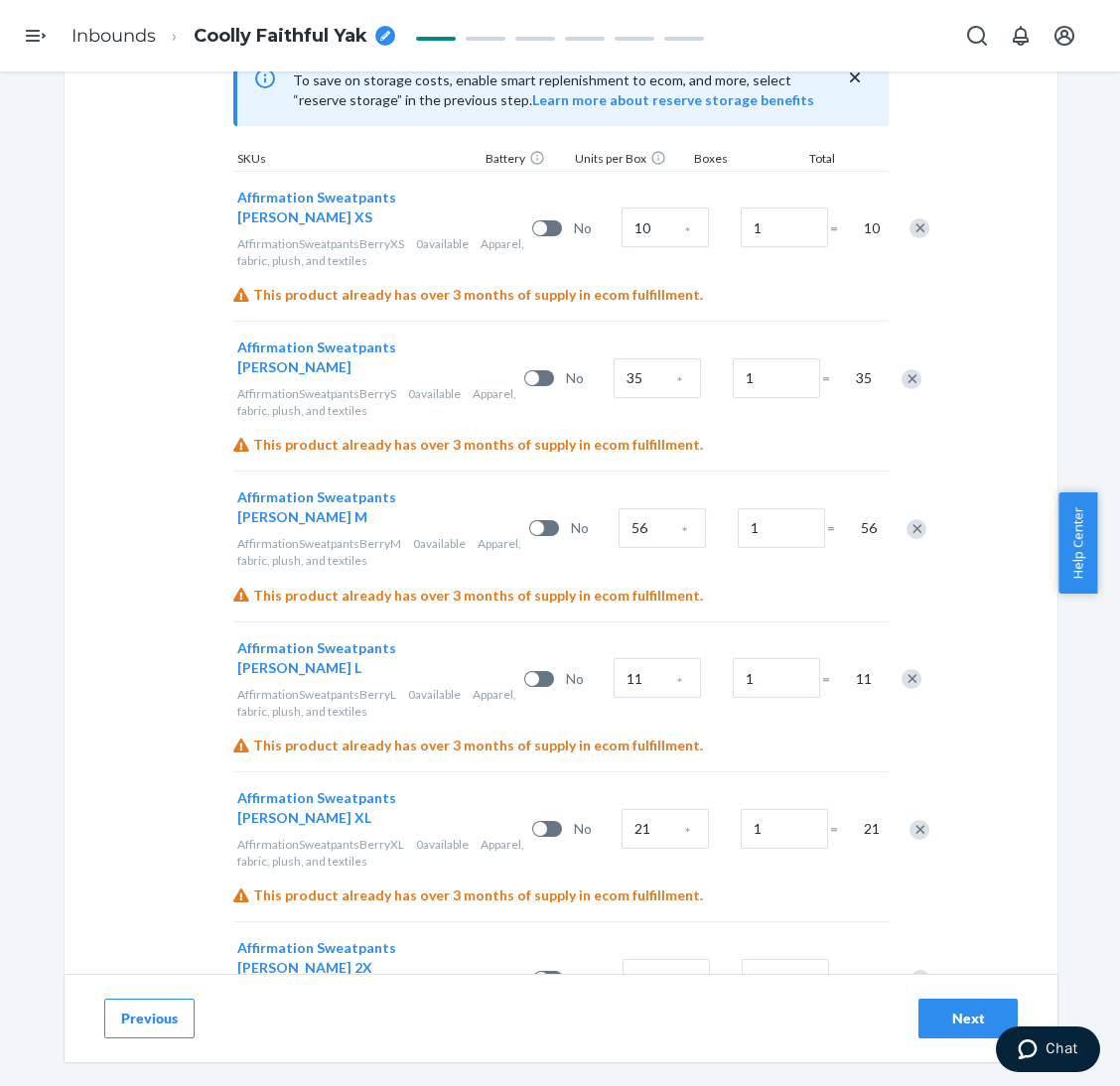 type 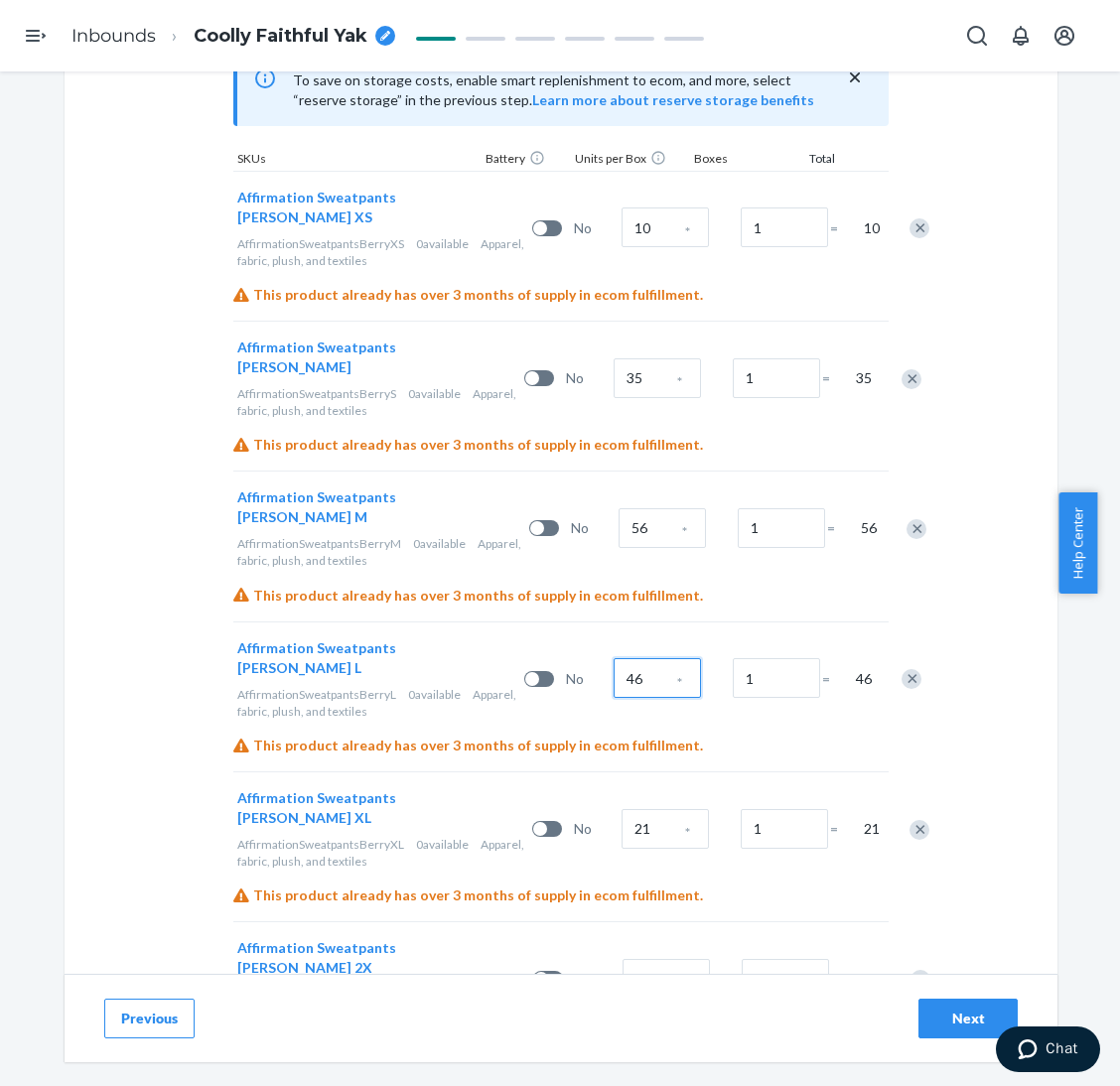 type on "46" 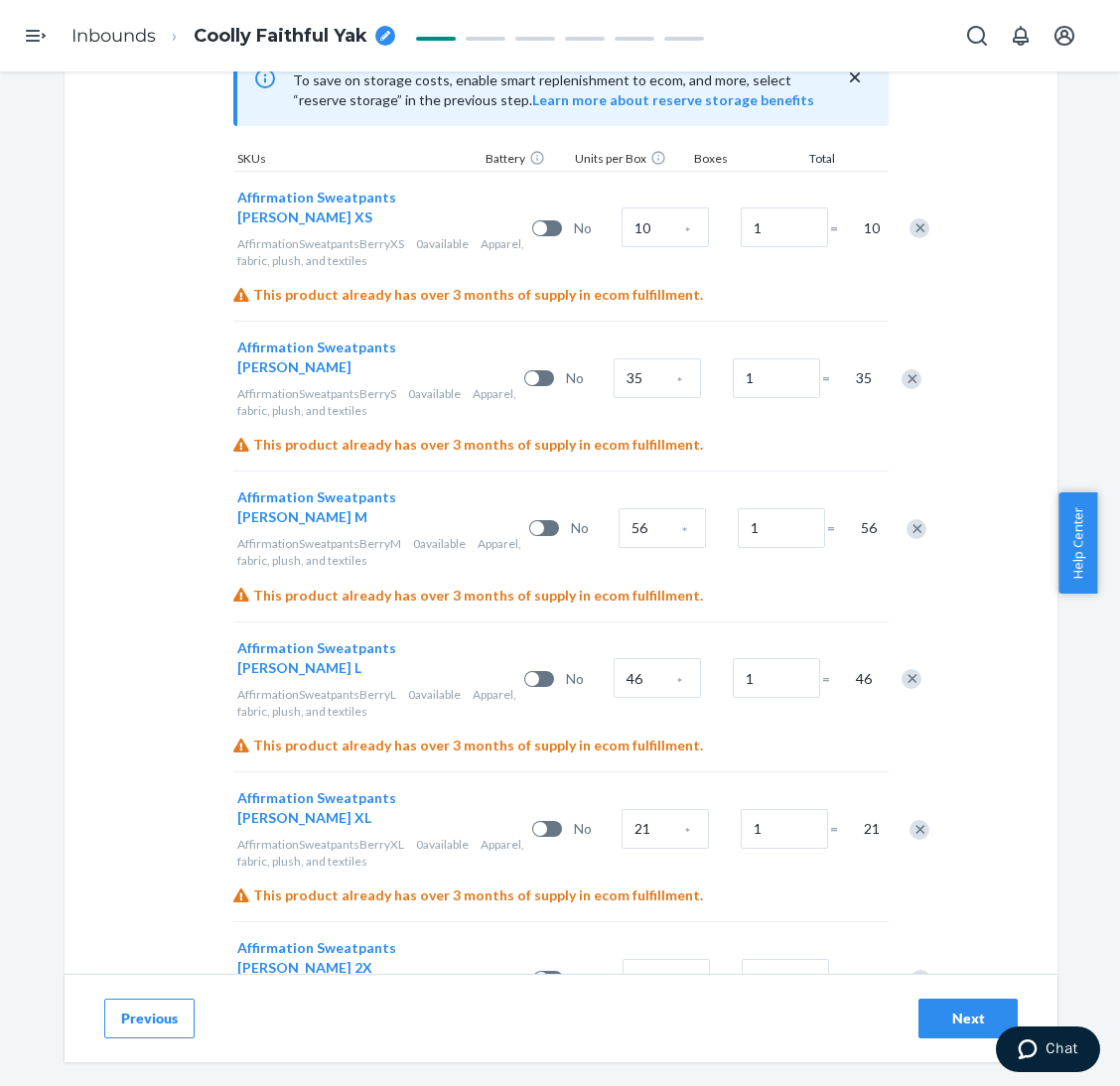 type 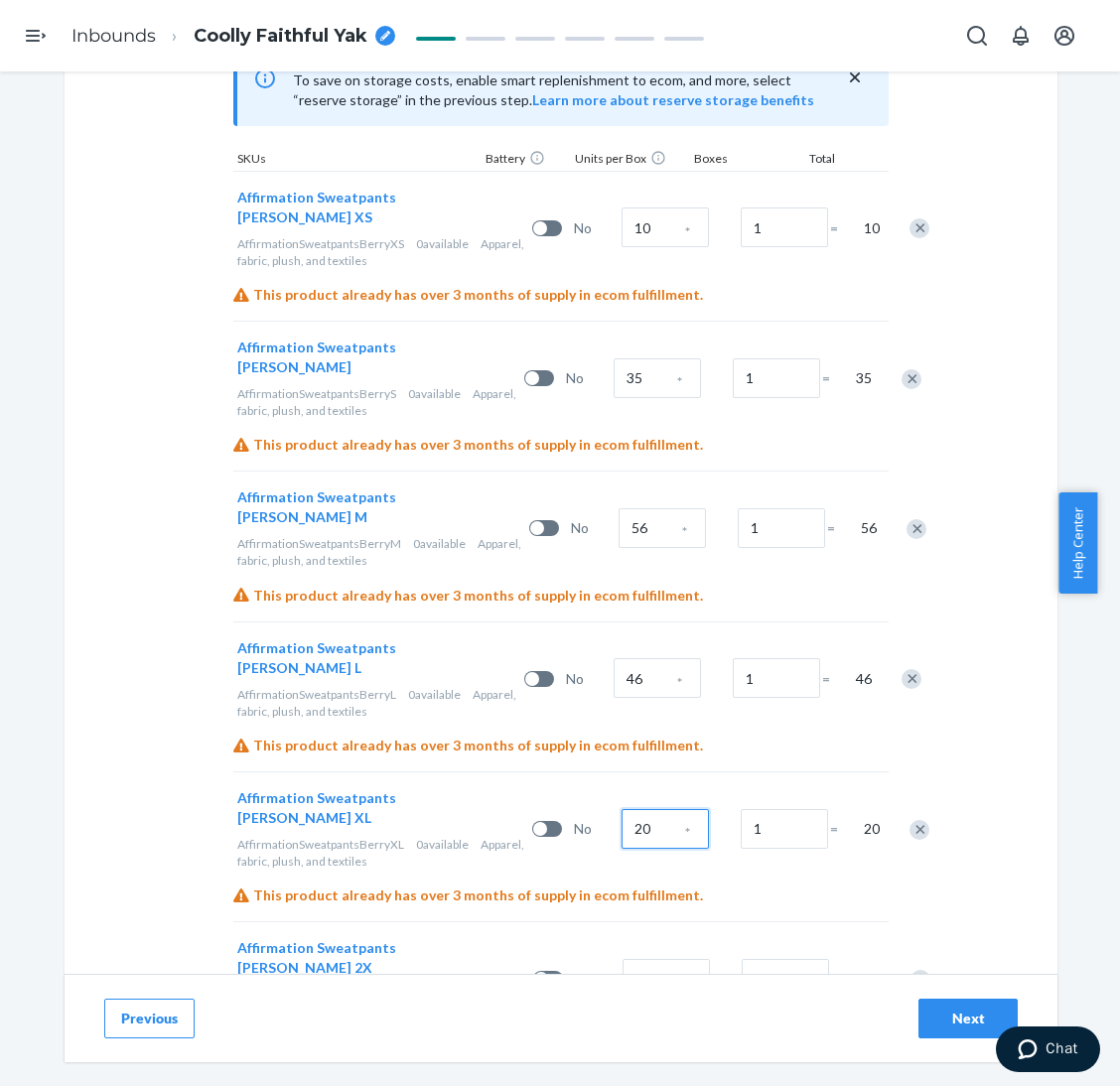 type on "20" 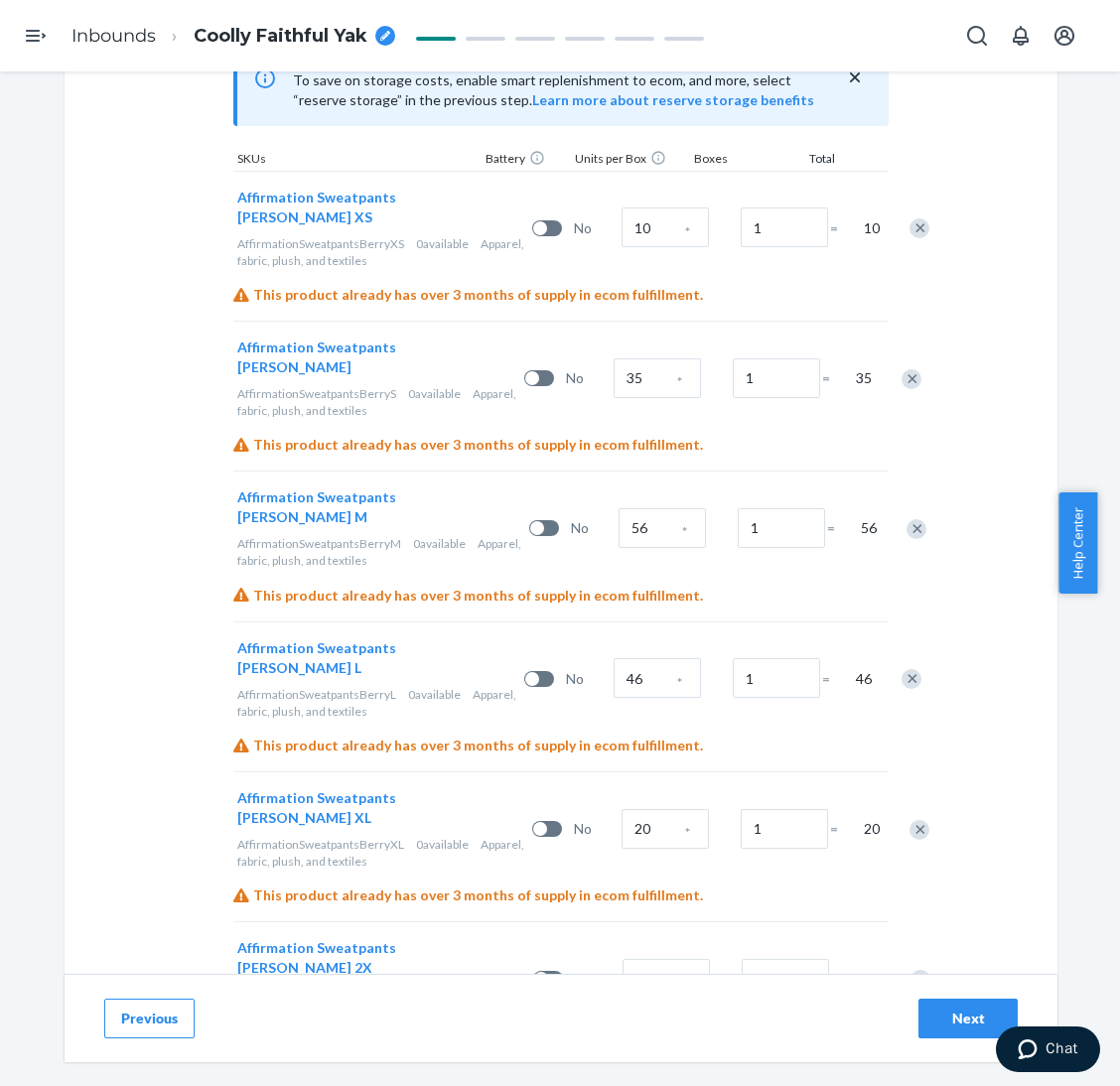 type 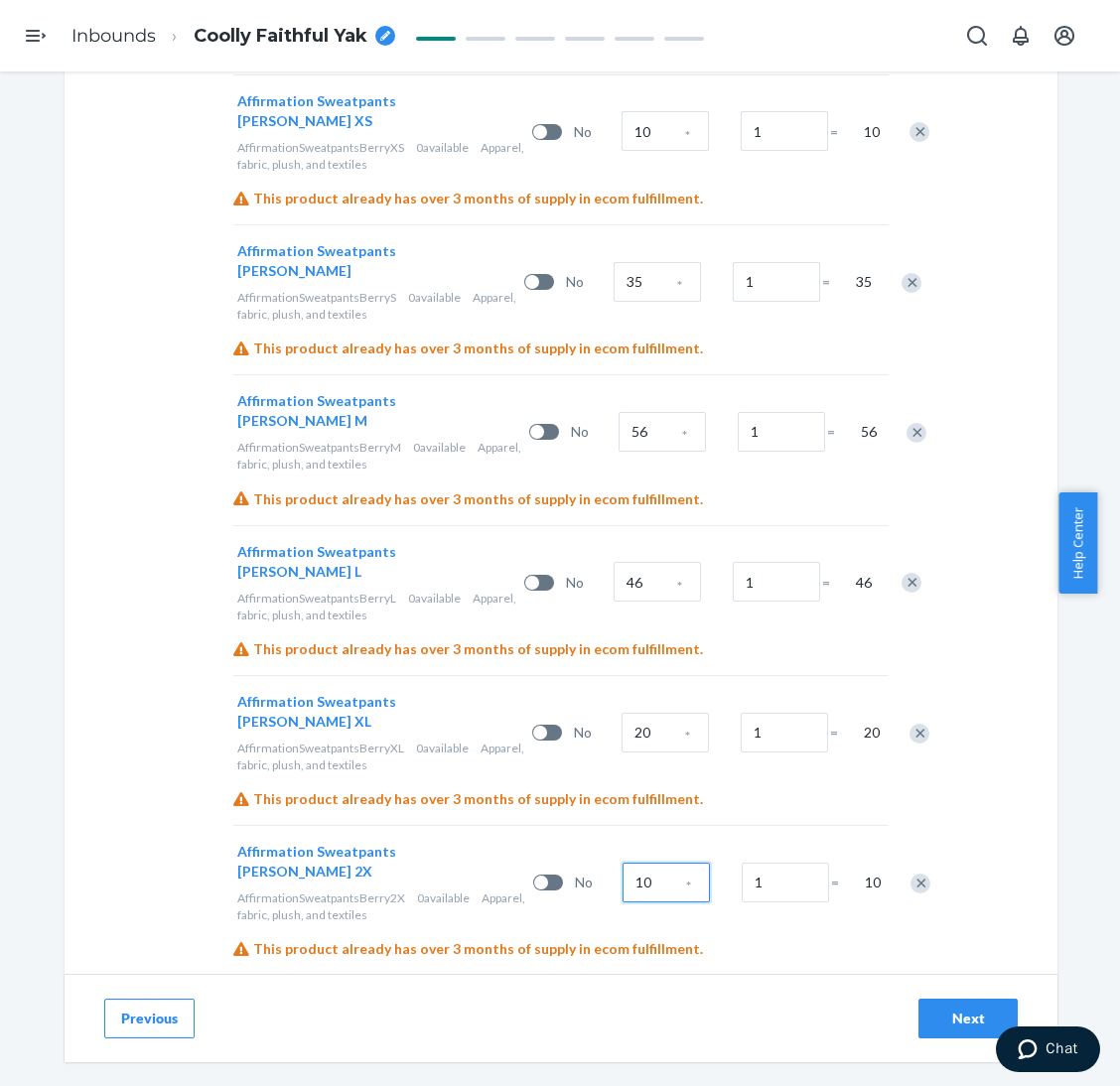 scroll, scrollTop: 832, scrollLeft: 0, axis: vertical 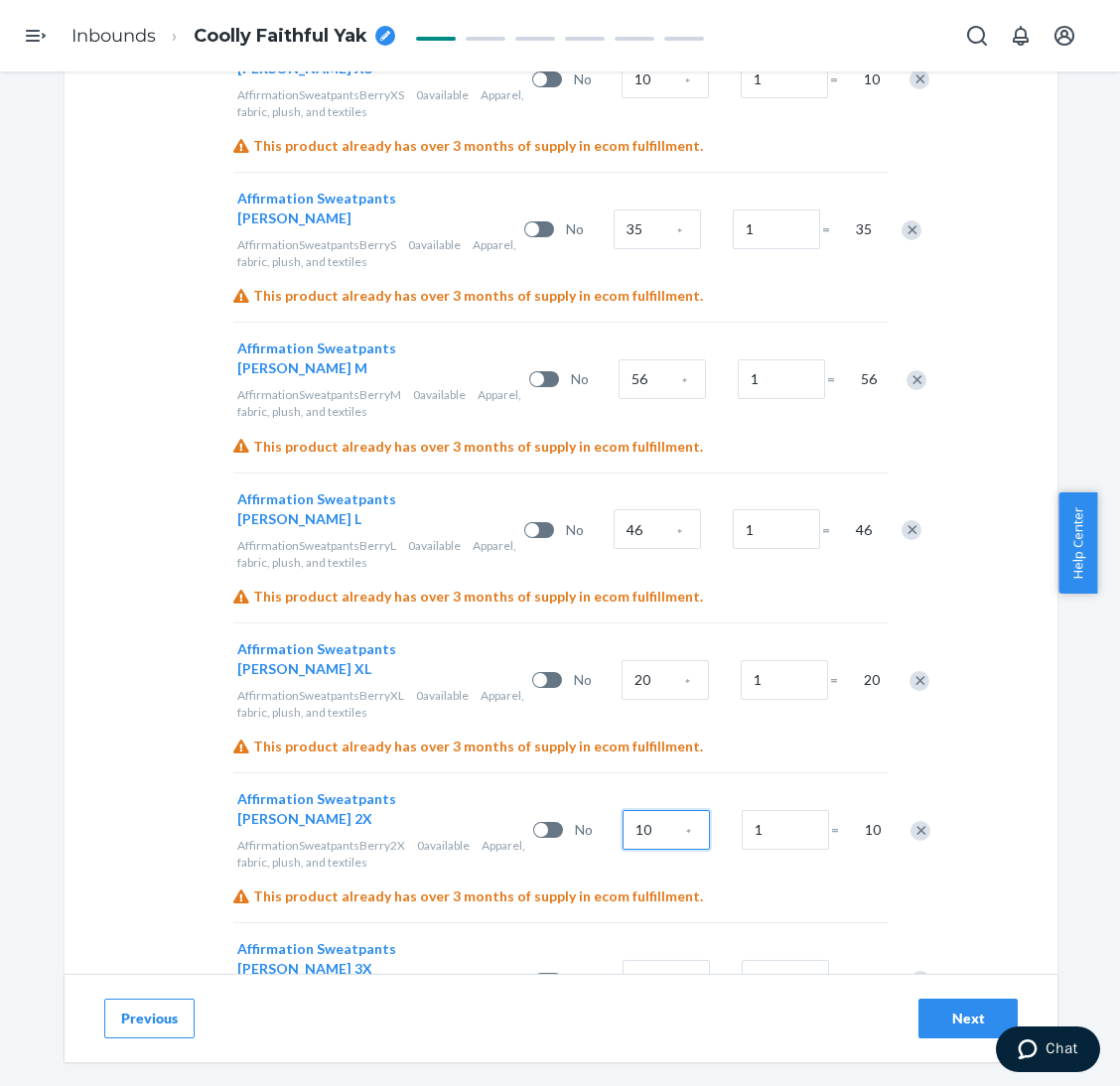 type on "10" 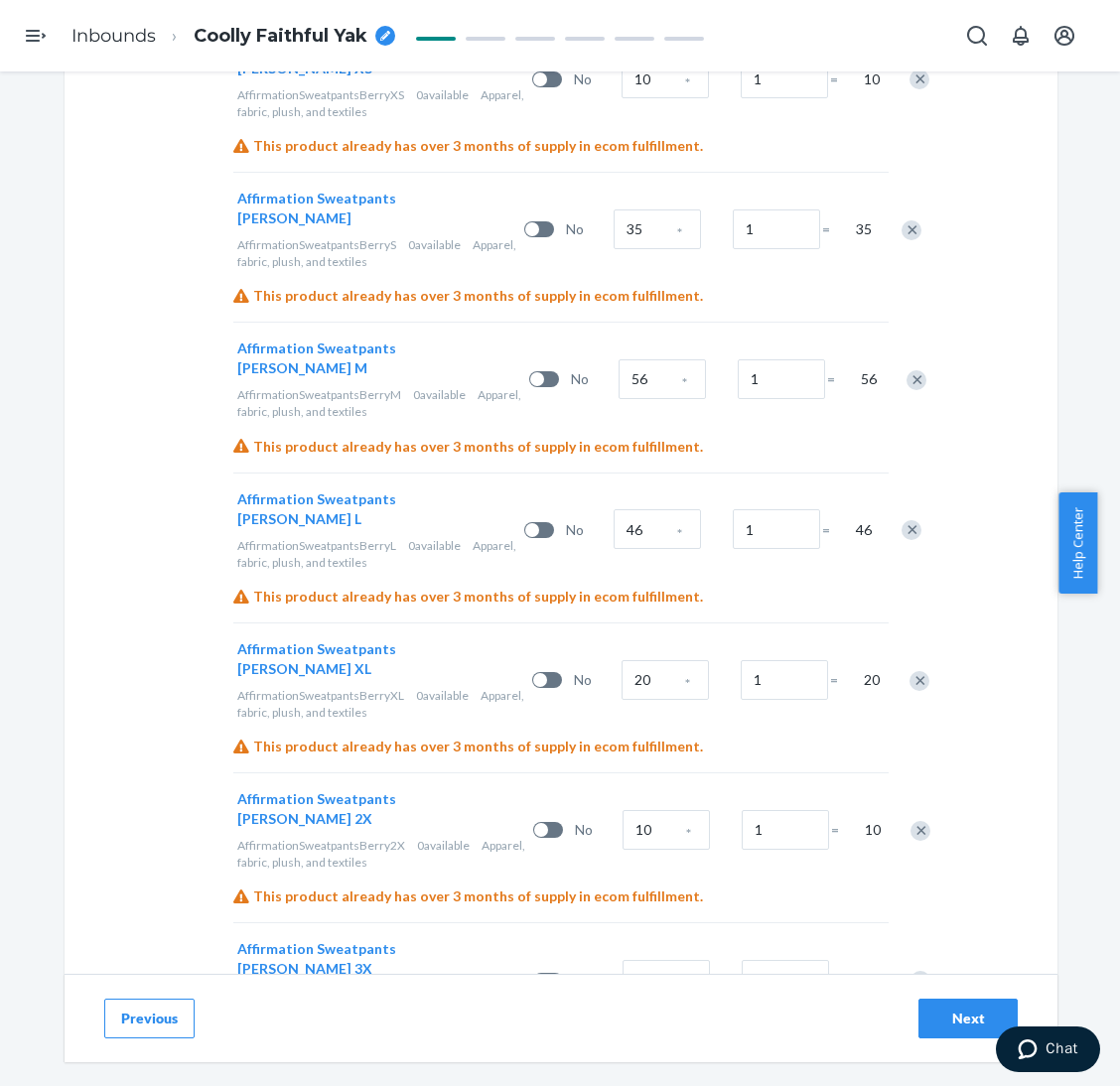 type 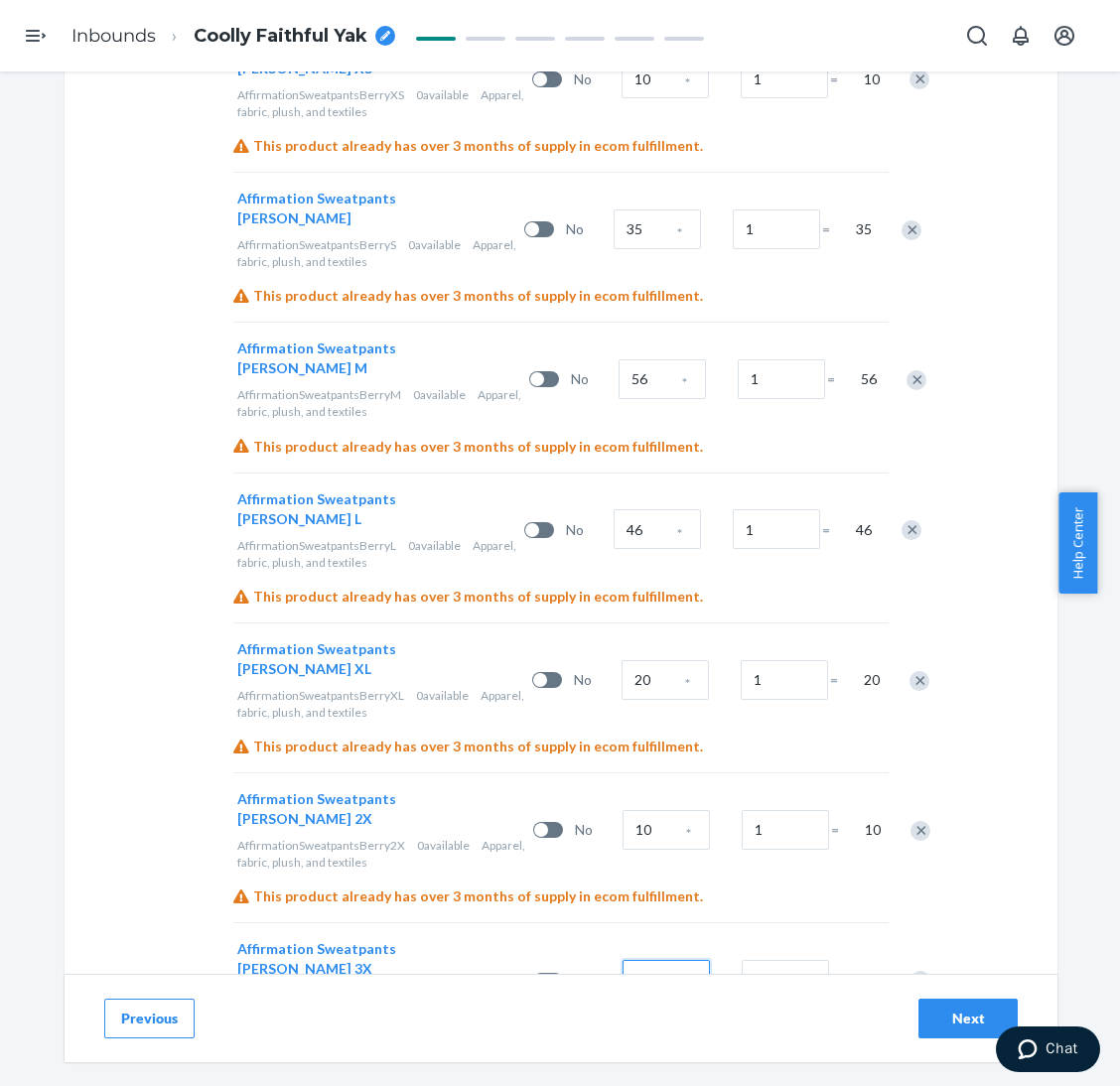 type on "10" 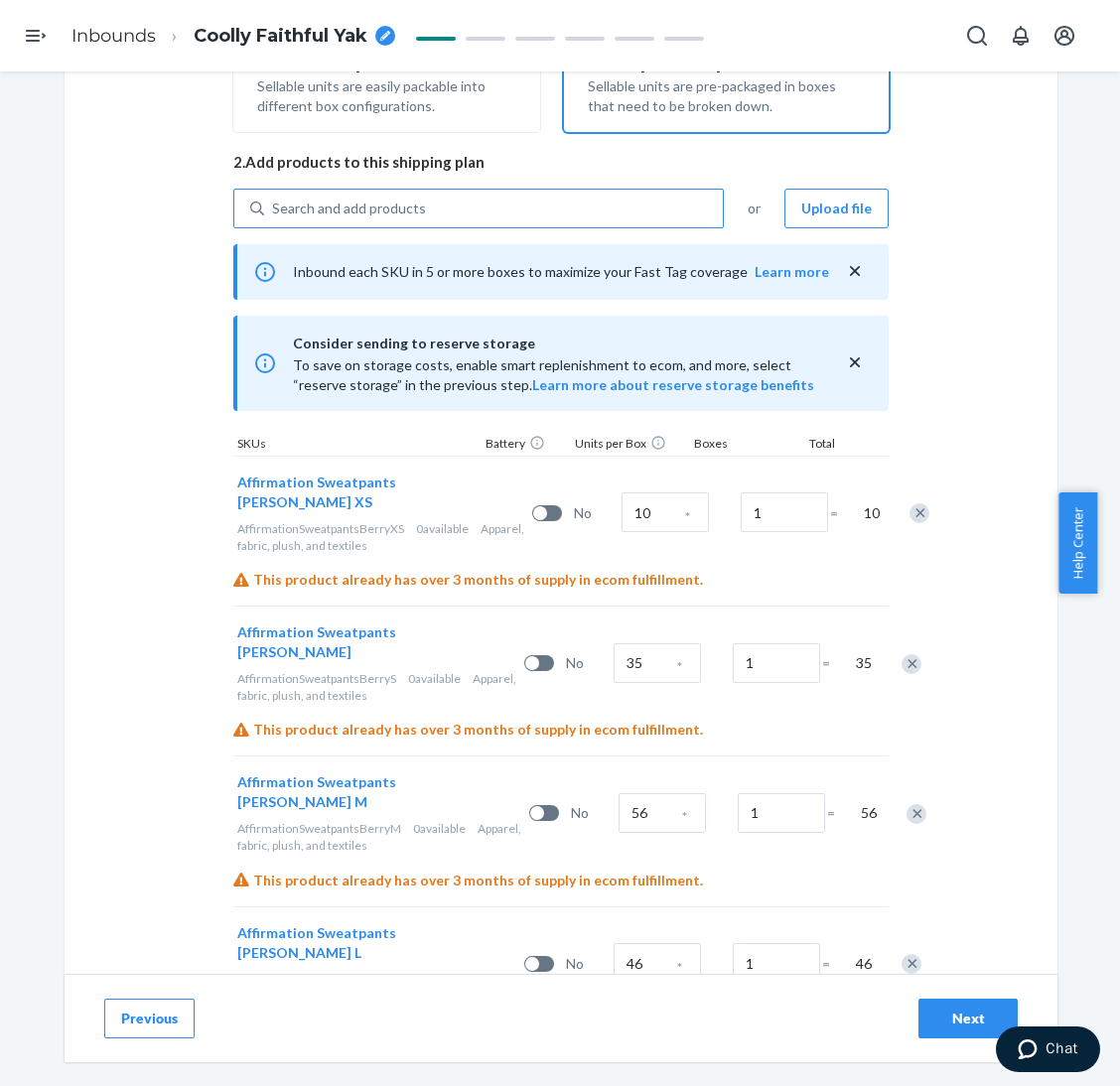scroll, scrollTop: 236, scrollLeft: 0, axis: vertical 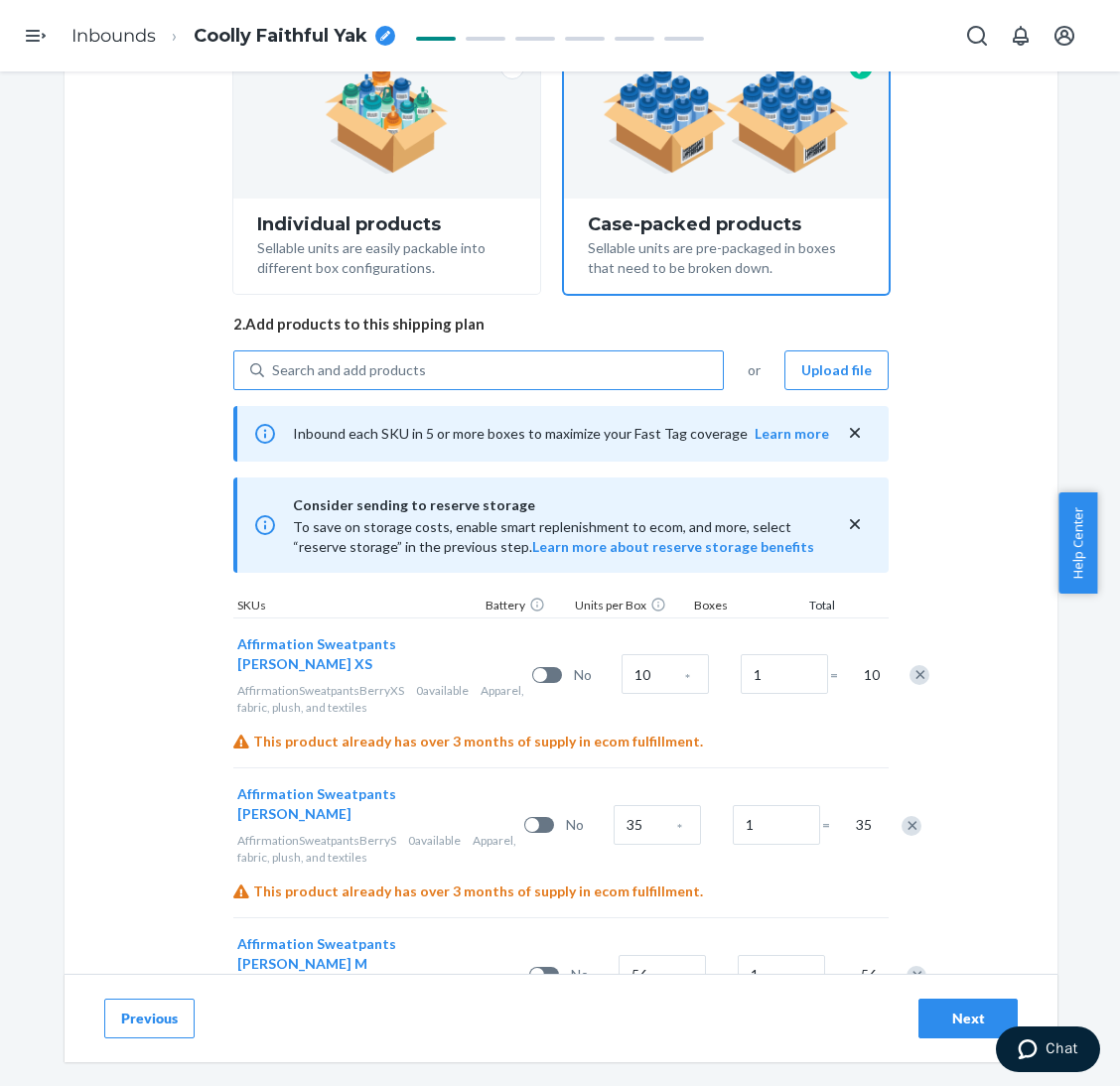 click on "Search and add products" at bounding box center (493, 370) 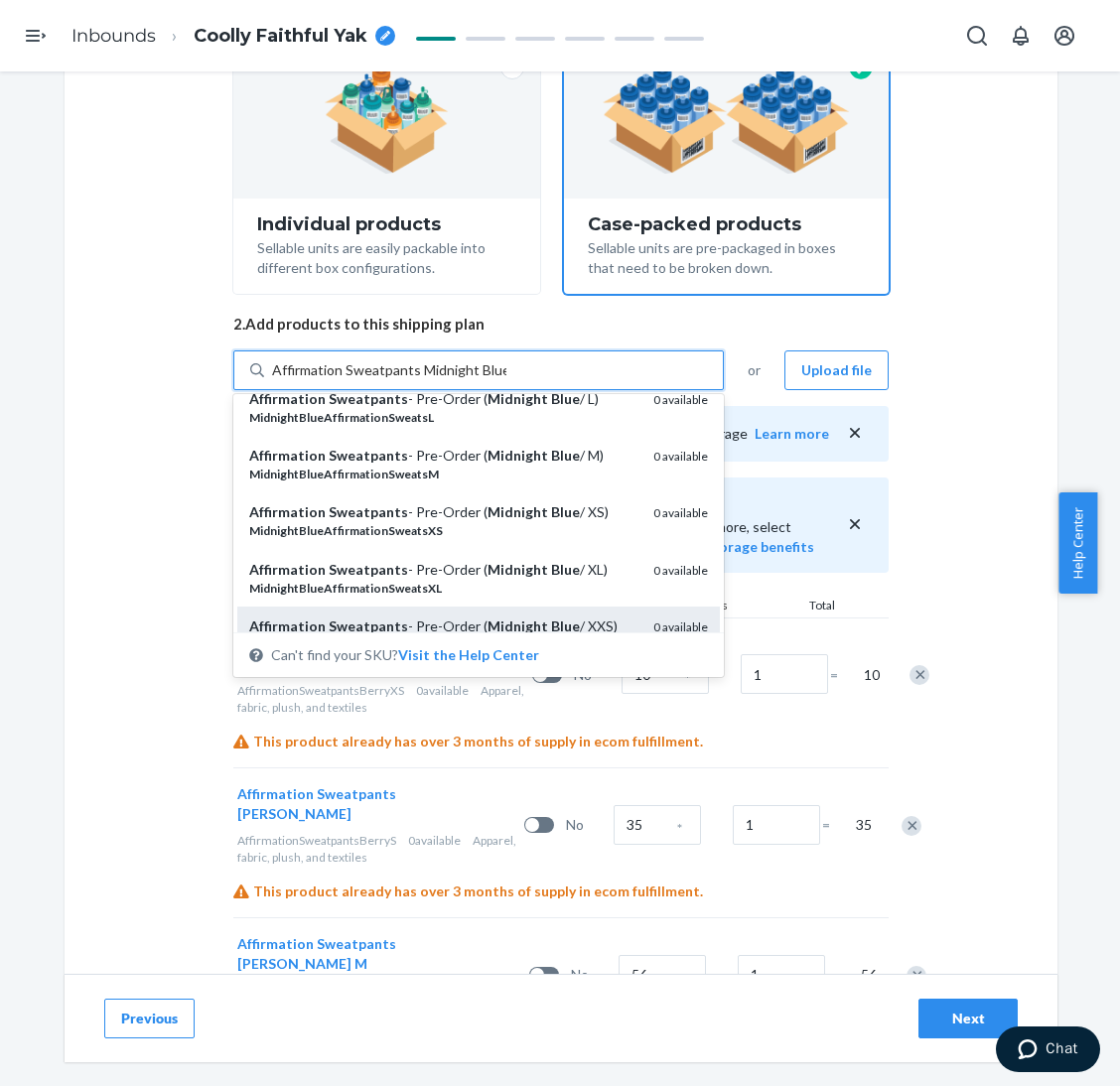 scroll, scrollTop: 320, scrollLeft: 0, axis: vertical 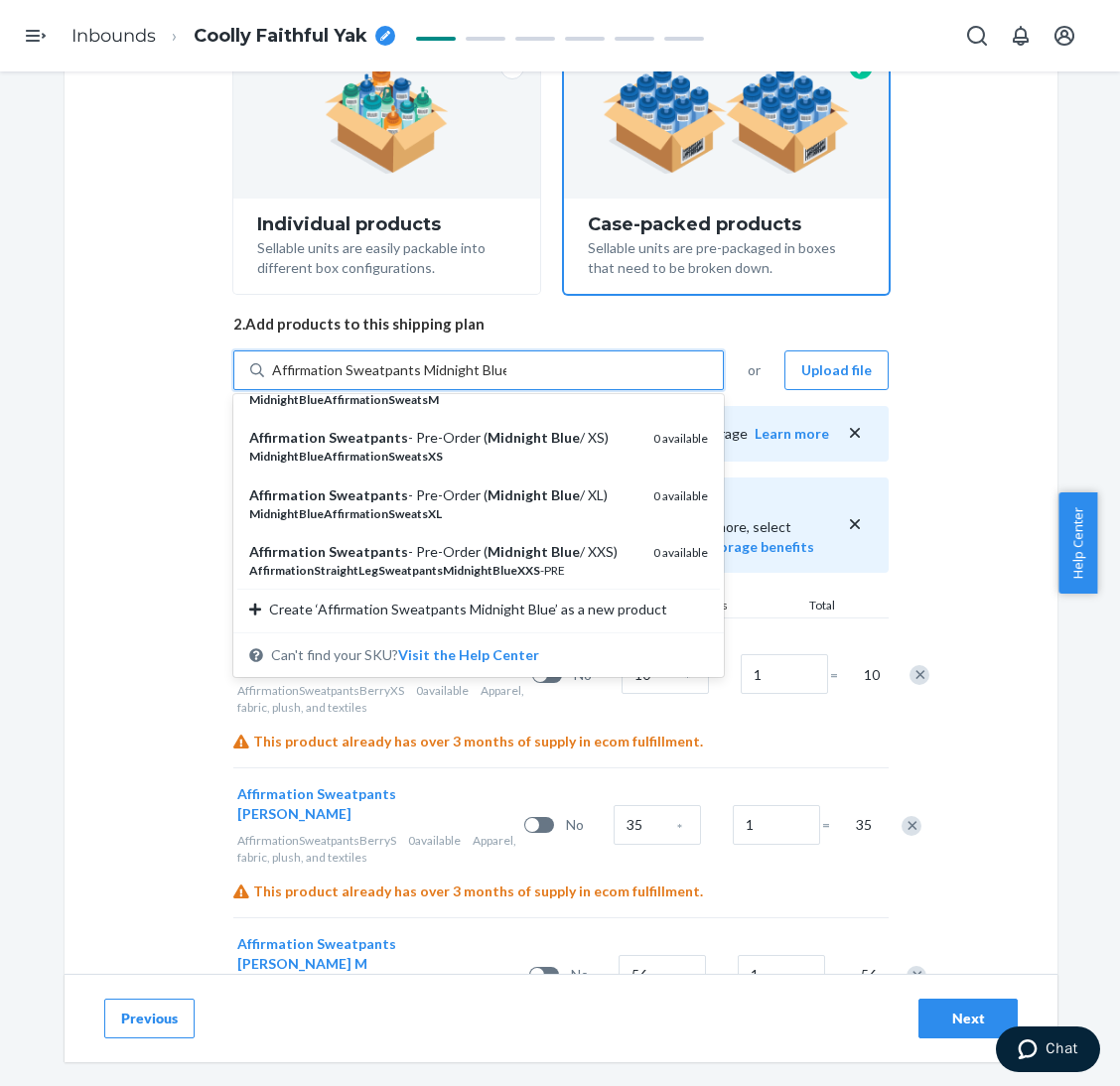 type on "Affirmation Sweatpants Midnight Blue" 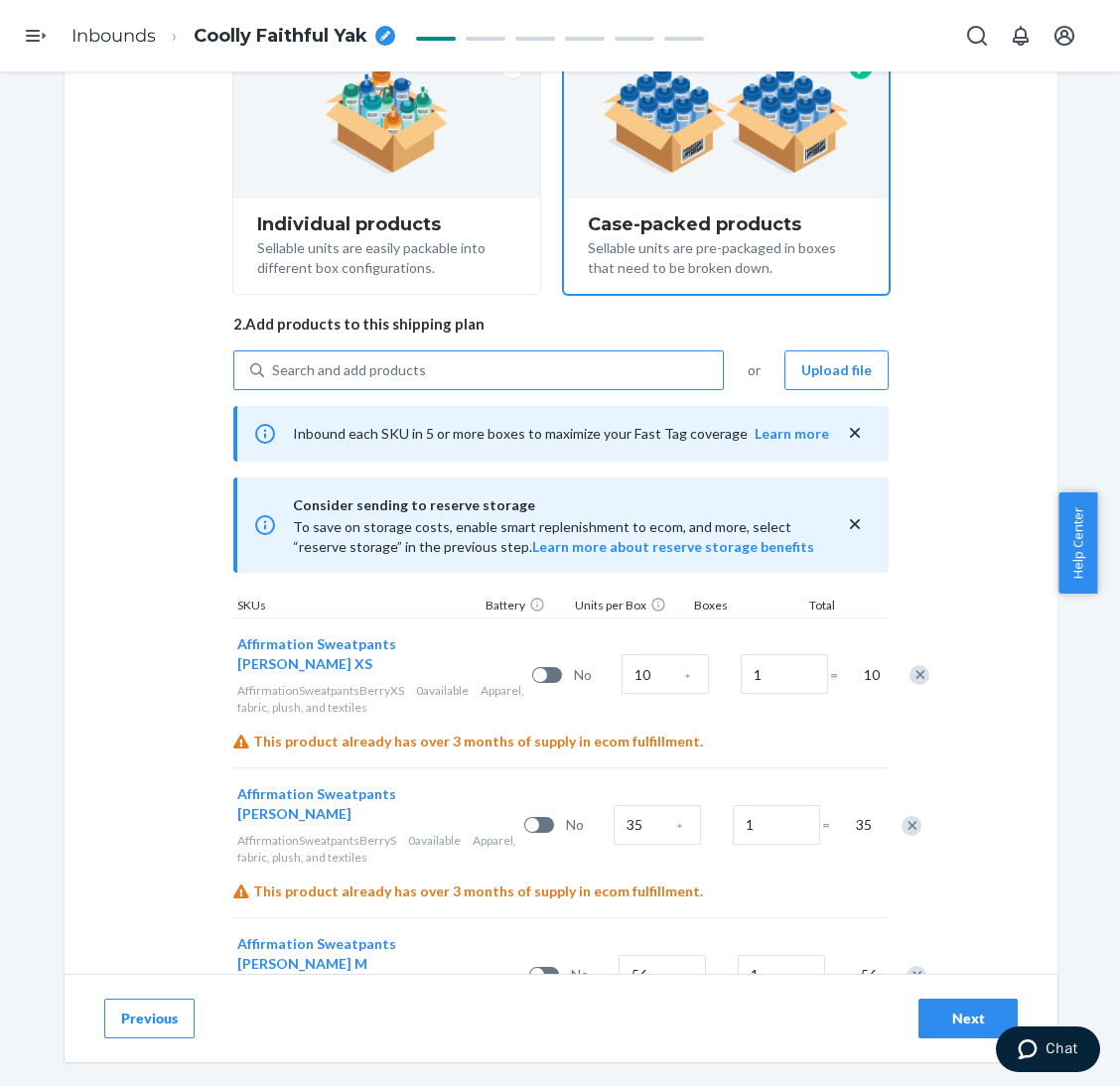 click on "Search and add products" at bounding box center (493, 370) 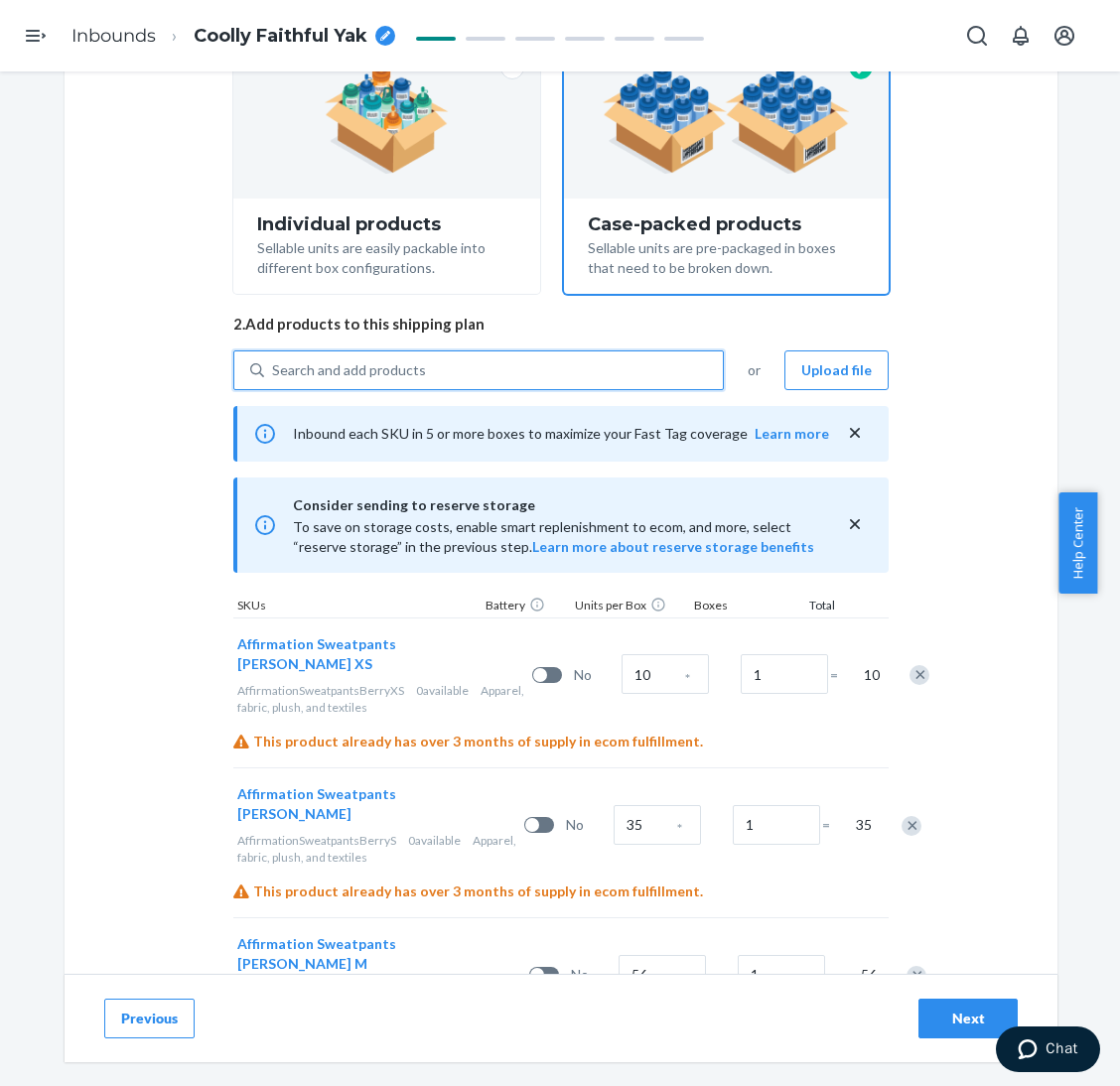 paste on "Affirmation Sweatpants Midnight Blue" 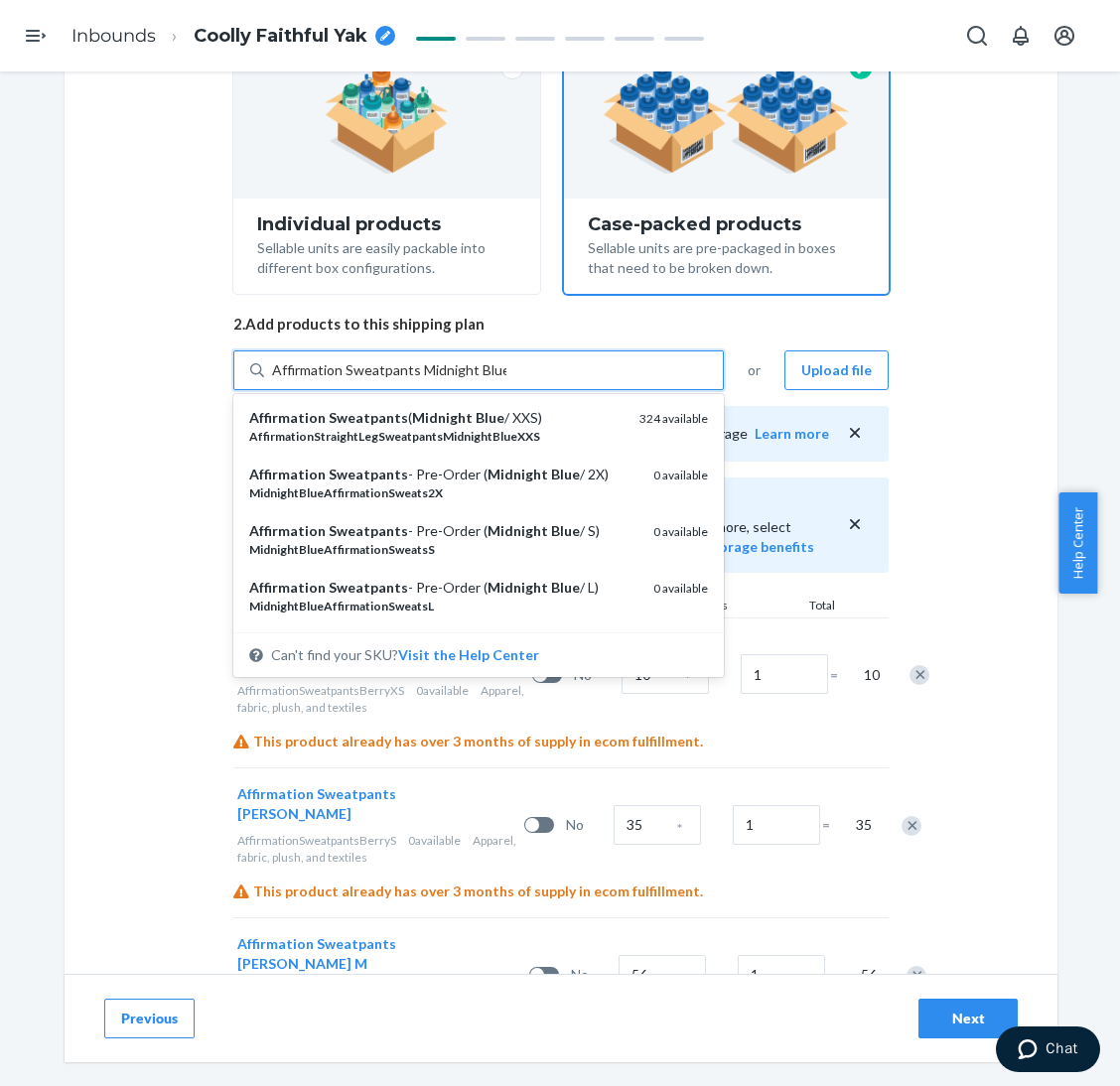 drag, startPoint x: 413, startPoint y: 372, endPoint x: 633, endPoint y: 339, distance: 222.46123 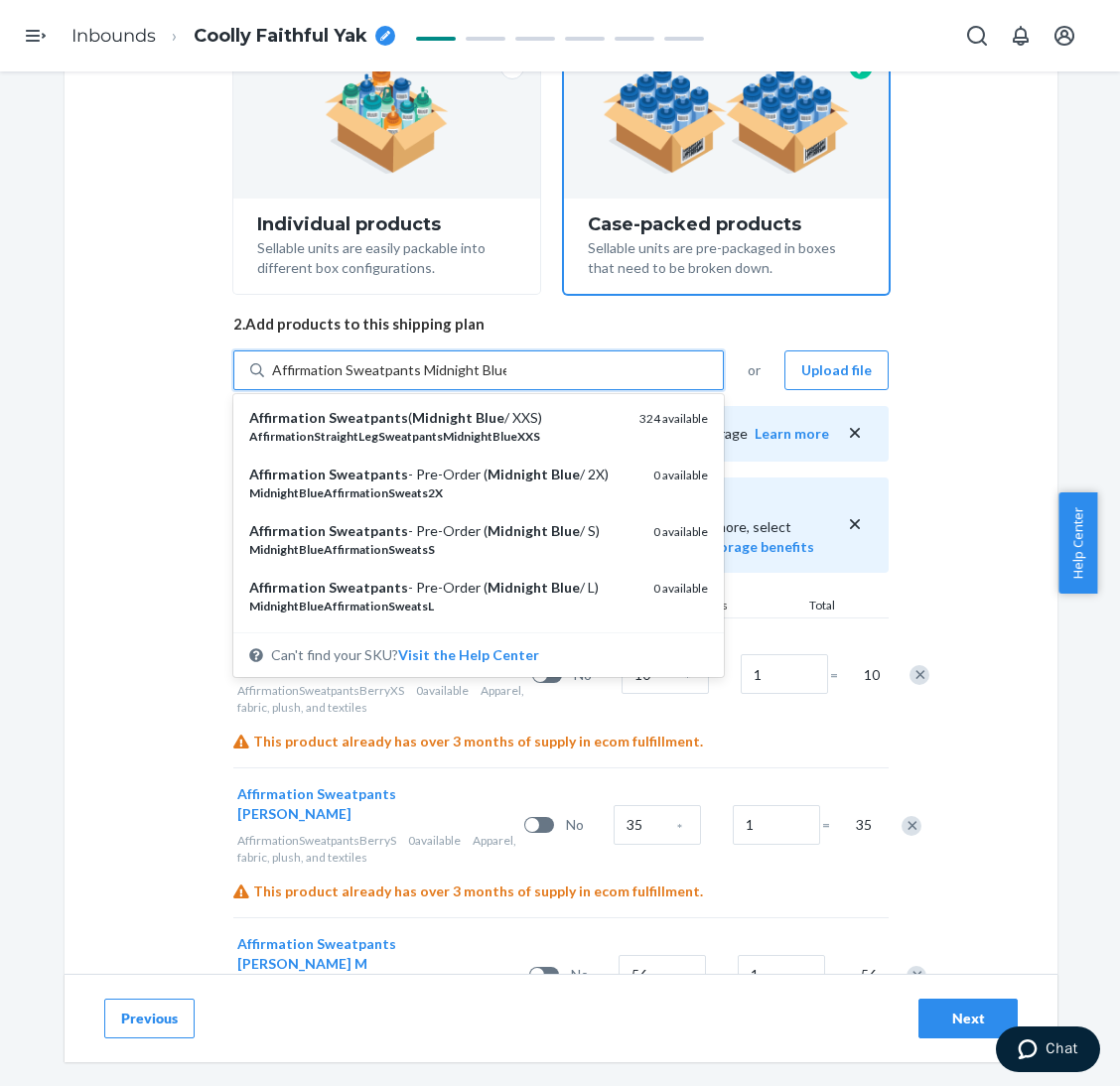 click on "Select and Add Products
Ensure your products meet our  dimension requirements  and are not in the  restricted product  list.
Battery products  must be pre-approved before inbounding.
1.   Select  packing type Individual products Sellable units are easily packable into different box configurations. Case-packed products Sellable units are pre-packaged in boxes that need to be broken down. 2.  Add products to this shipping plan      option undefined focused, 1 of 9. 9 results available for search term Affirmation Sweatpants Midnight Blue. Use Up and Down to choose options, press Enter to select the currently focused option, press Escape to exit the menu, press Tab to select the option and exit the menu. Affirmation Sweatpants Midnight Blue Affirmation Sweatpants Midnight Blue Affirmation   Sweatpants  ( Midnight   Blue  / XXS) AffirmationStraightLegSweatpantsMidnightBlueXXS 324 available Affirmation   Sweatpants  - Pre-Order ( Midnight   Blue  / 2X) MidnightBlueAffirmationSweats2X     Blue" at bounding box center (561, 786) 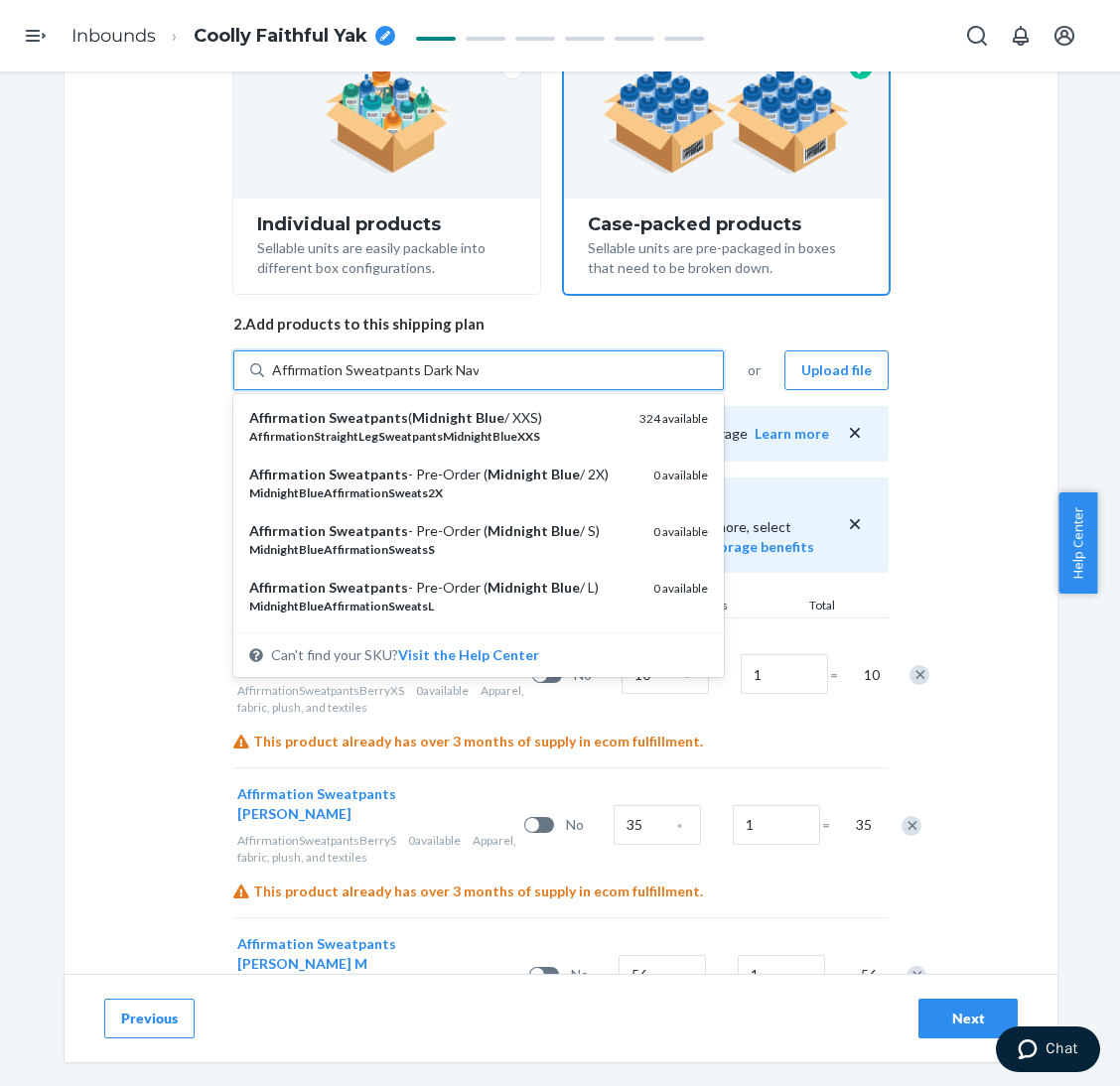 type on "Affirmation Sweatpants Dark Navy" 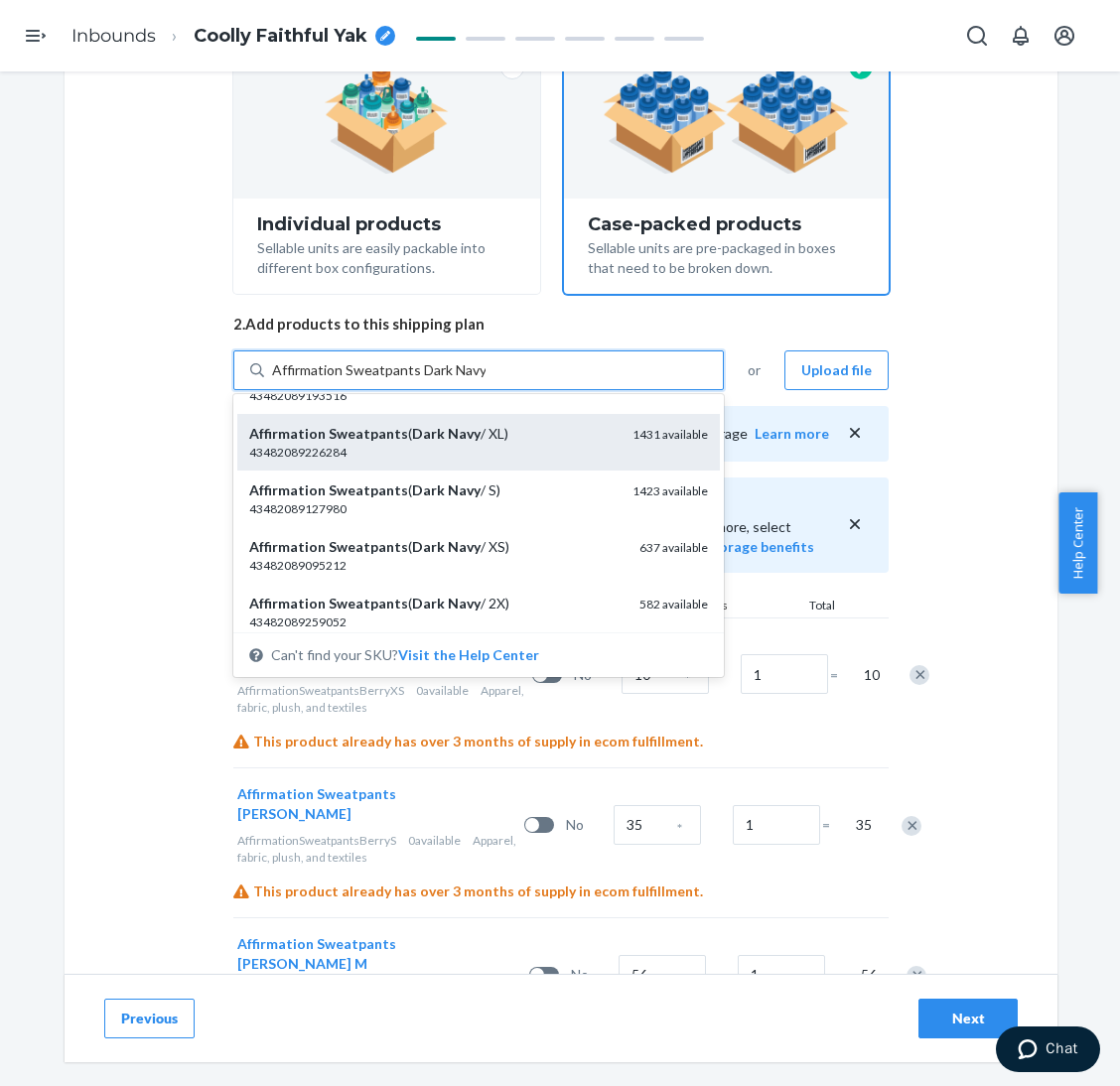 scroll, scrollTop: 149, scrollLeft: 0, axis: vertical 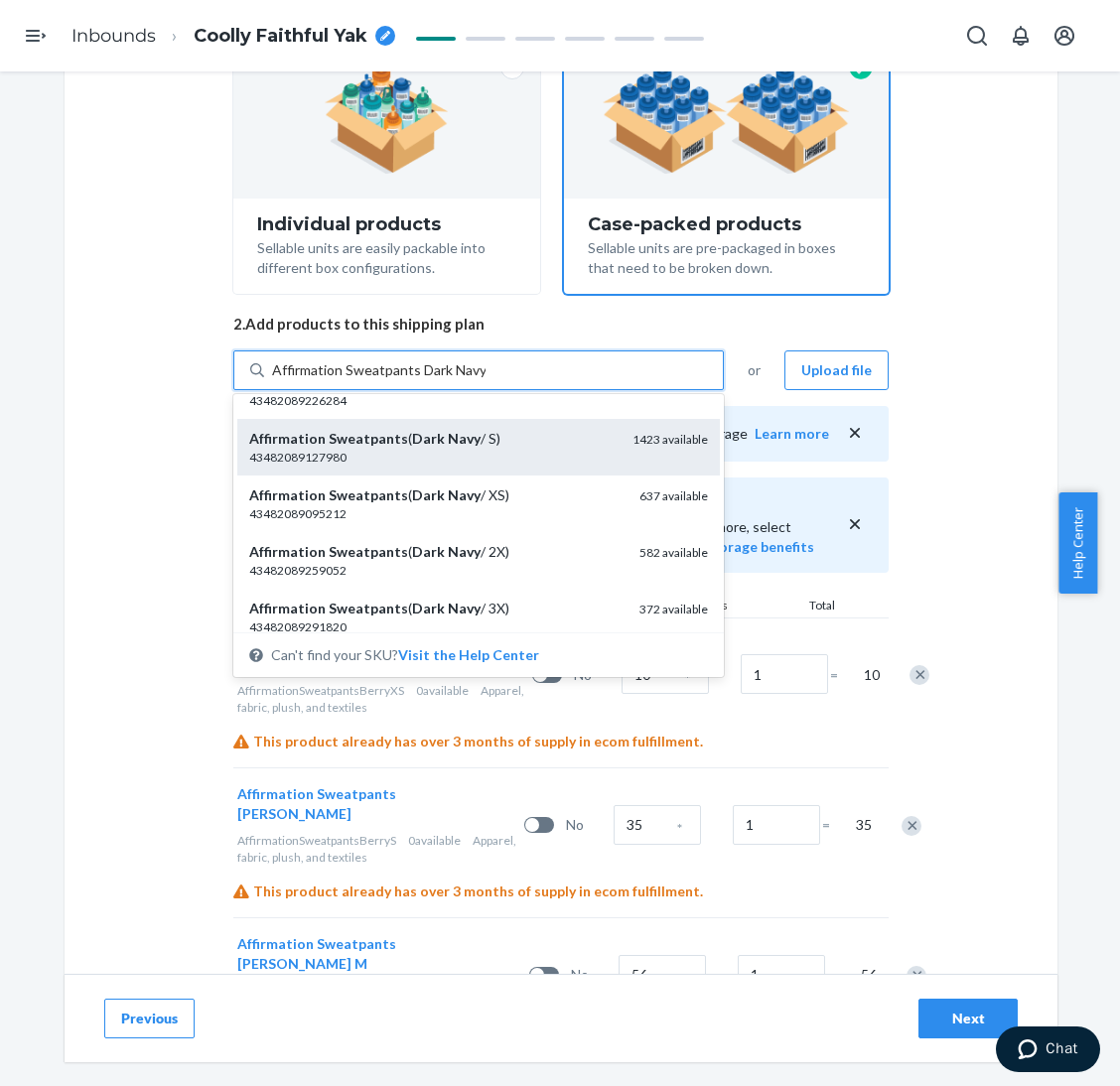 click on "Affirmation   Sweatpants  ( Dark   Navy  / S)" at bounding box center (433, 439) 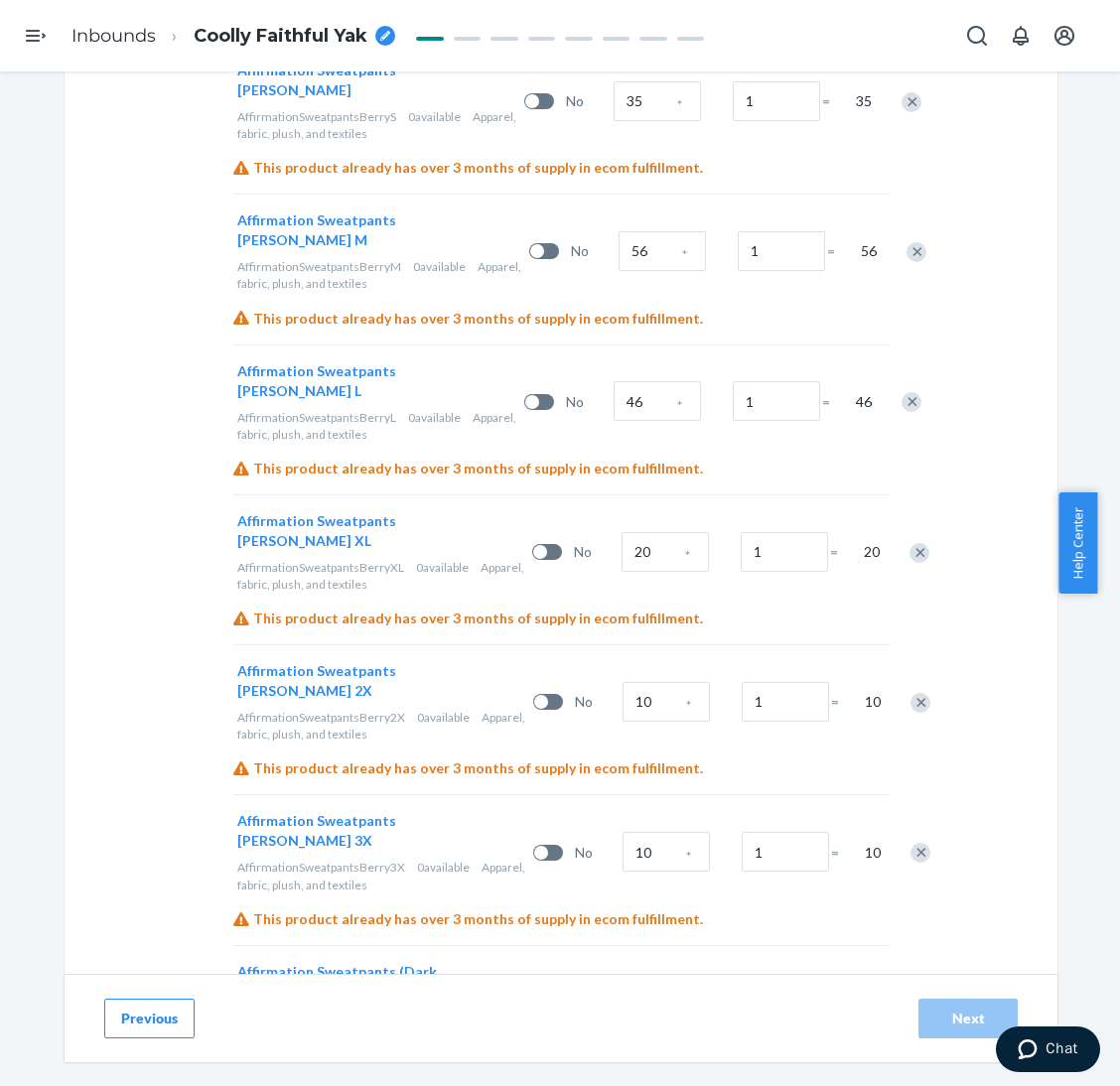 scroll, scrollTop: 966, scrollLeft: 0, axis: vertical 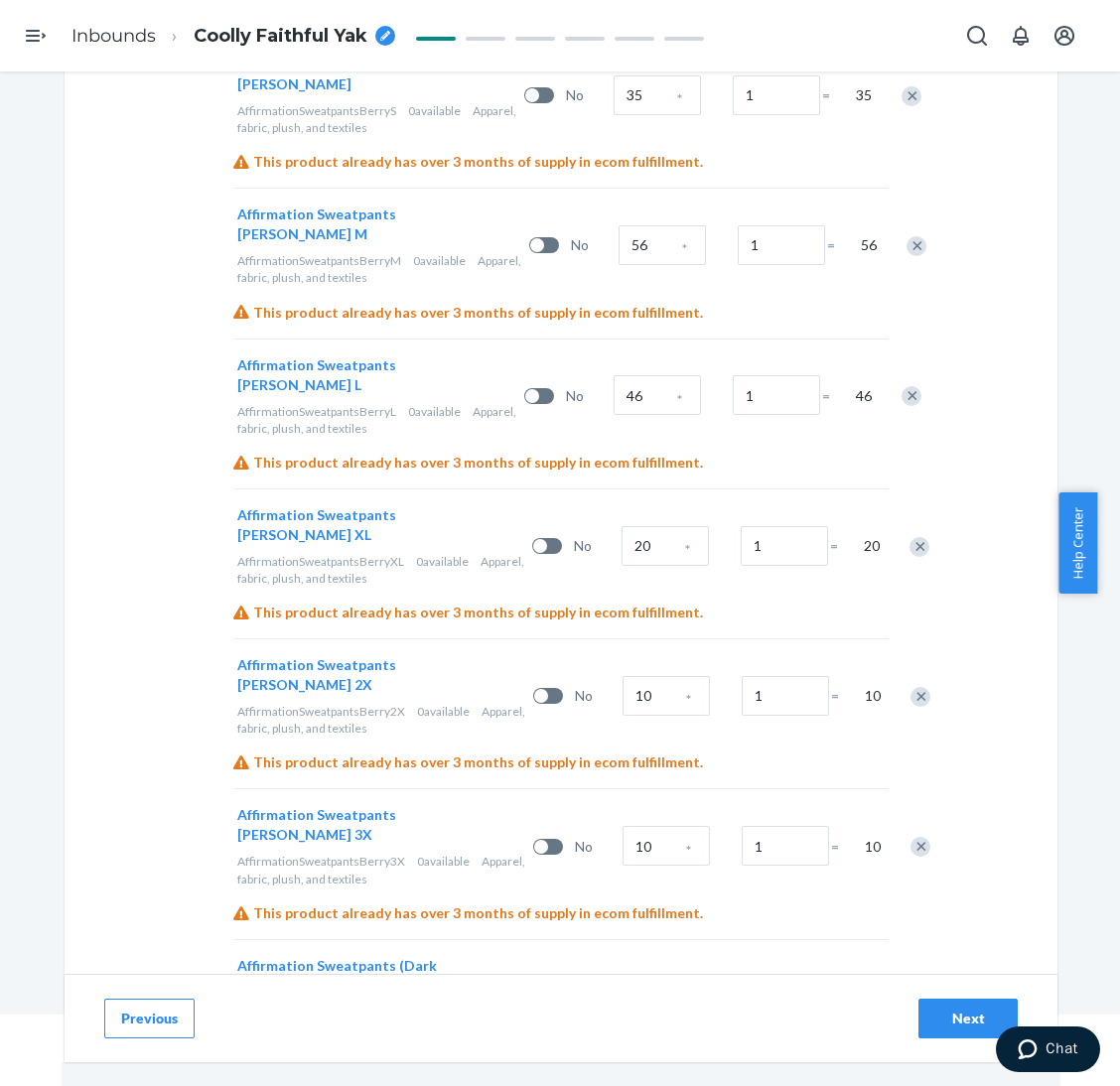 click on "22" at bounding box center (621, 996) 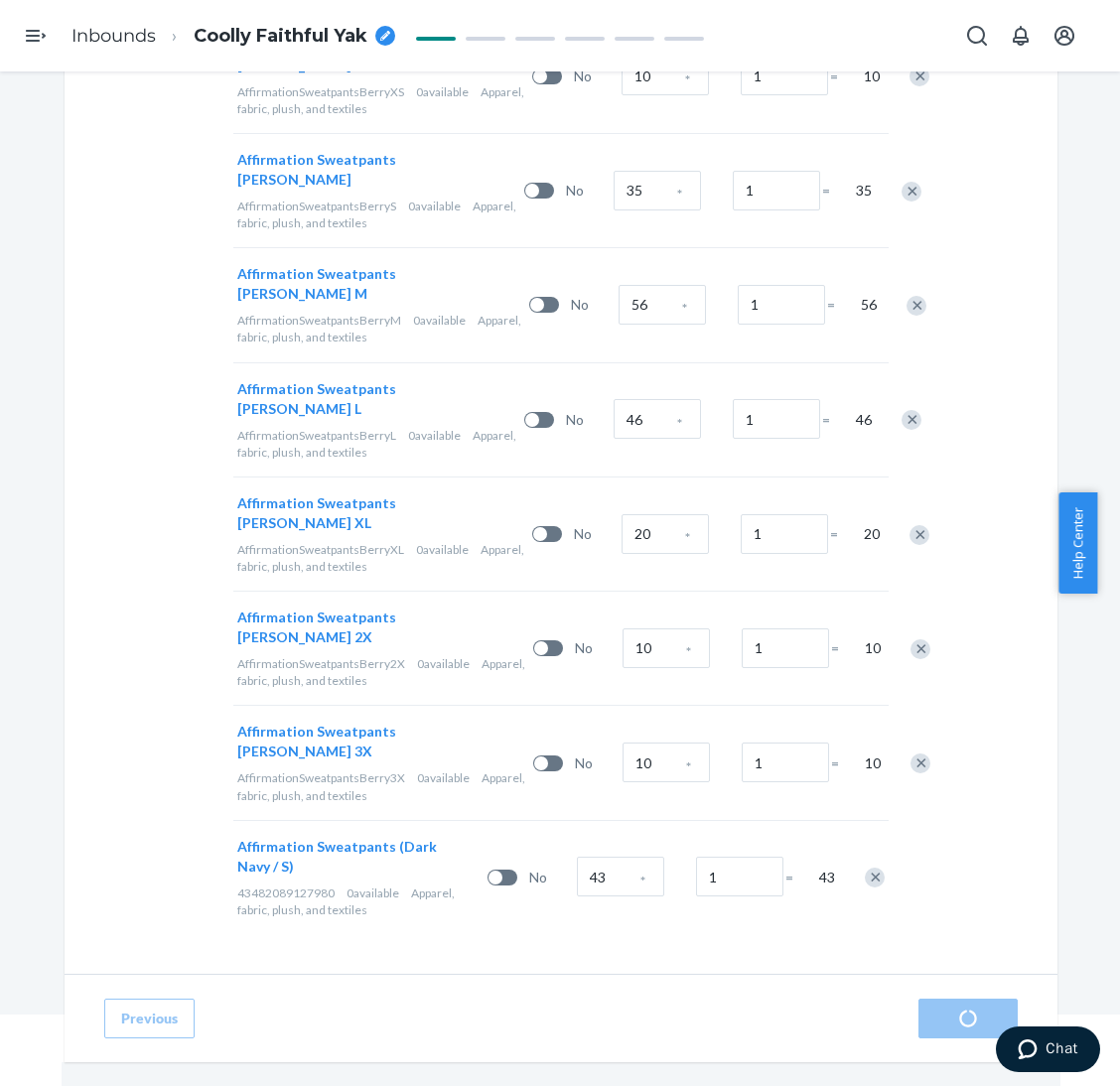 scroll, scrollTop: 0, scrollLeft: 0, axis: both 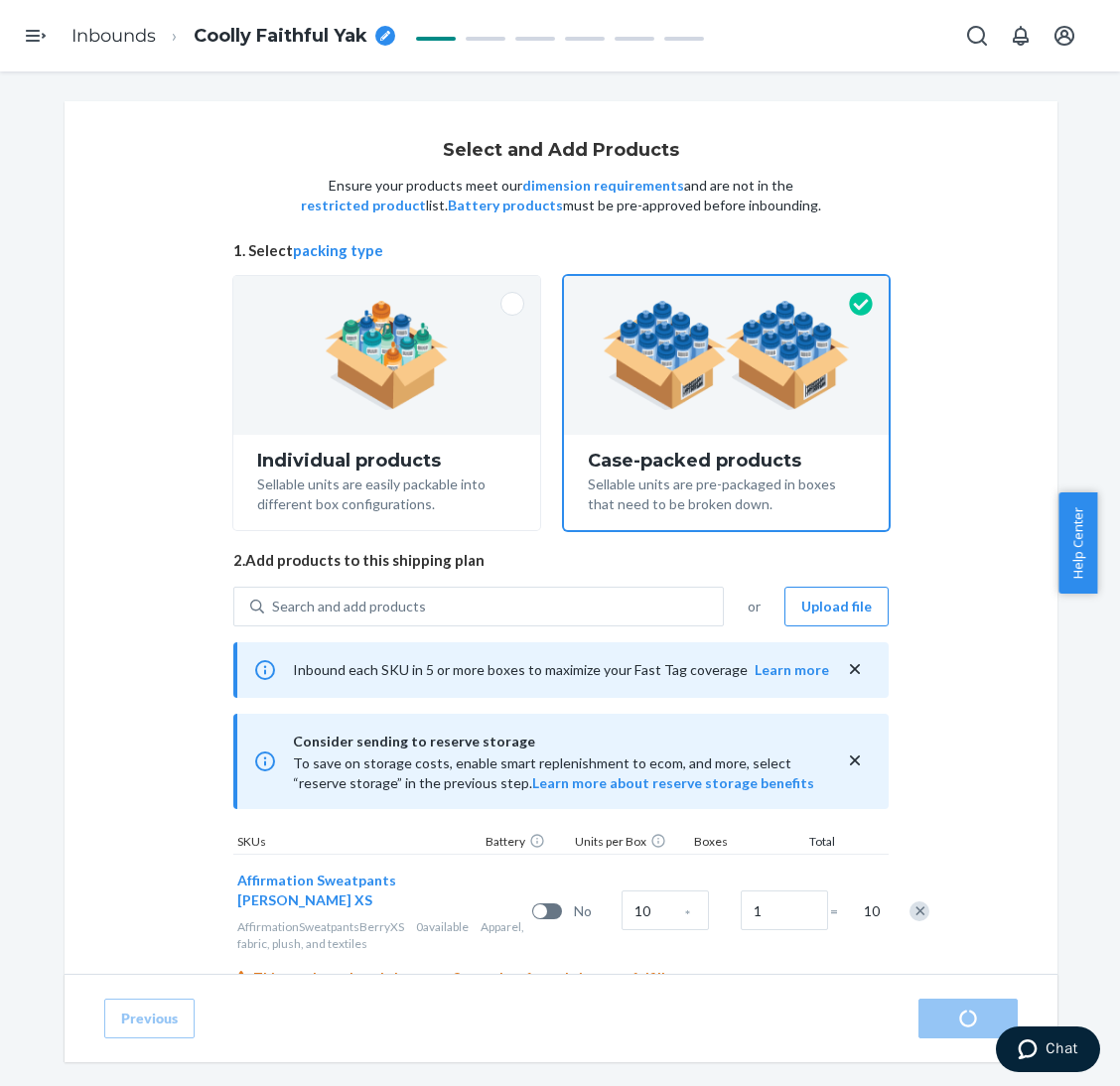 radio on "true" 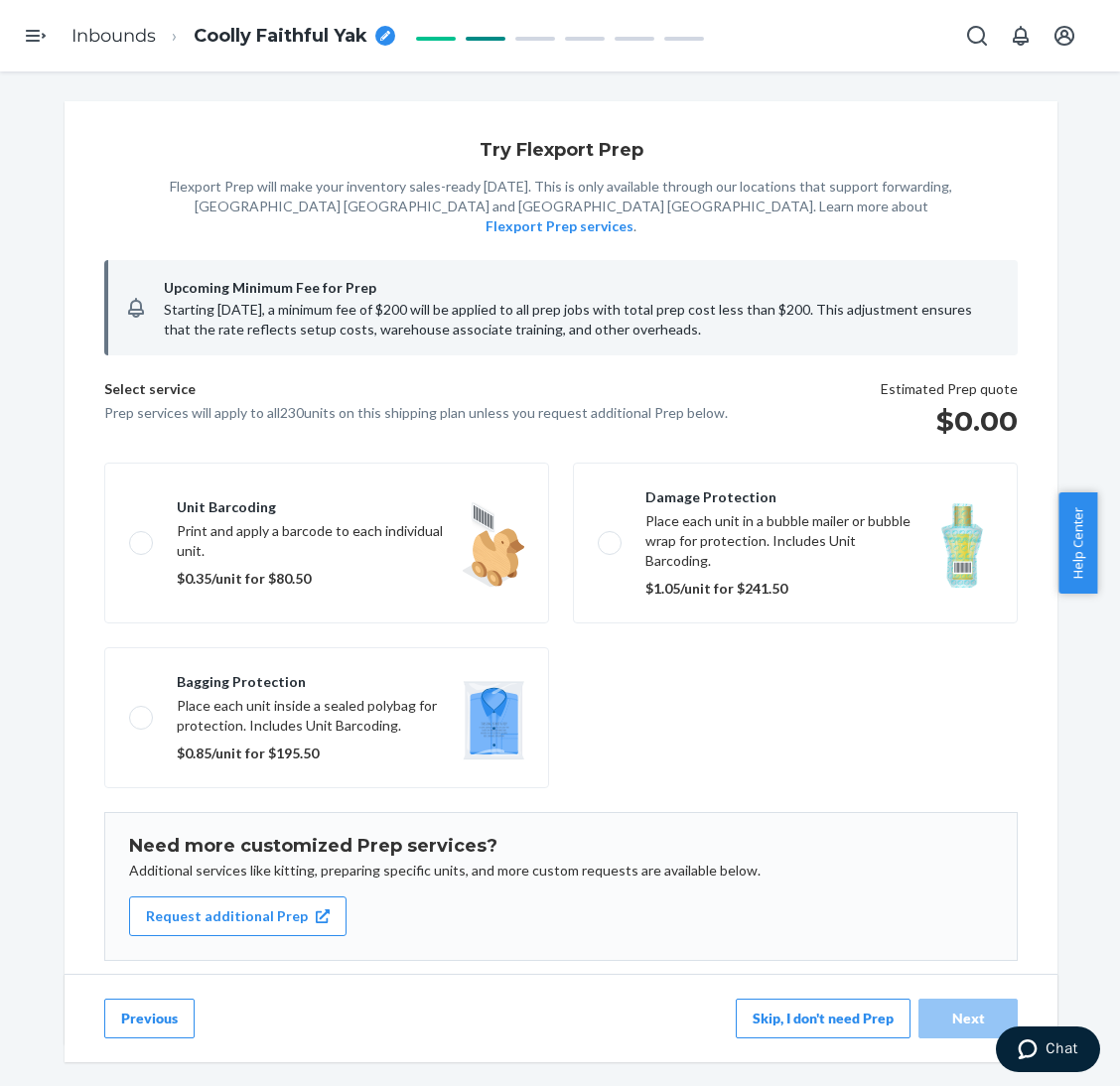 click on "Upcoming Minimum Fee for Prep Starting [DATE], a minimum fee of $200 will be applied to all prep jobs with total prep cost less than $200. This adjustment ensures that the rate reflects setup costs, warehouse associate training, and other overheads. Select service Prep services will apply to all  230  units on this shipping plan unless you request additional Prep below. Estimated Prep quote $0.00 Unit barcoding Print and apply a barcode to each individual unit. $0.35/unit for $80.50 Damage protection Place each unit in a bubble mailer or bubble wrap for protection. Includes Unit Barcoding. $1.05/unit for $241.50 Bagging protection Place each unit inside a sealed polybag for protection. Includes Unit Barcoding. $0.85/unit for $195.50 Need more customized Prep services? Additional services like kitting, preparing specific units, and more custom requests are available below. Request additional Prep Final invoice amount may vary due to verification of quantities, weights, and dimensions." at bounding box center (561, 632) 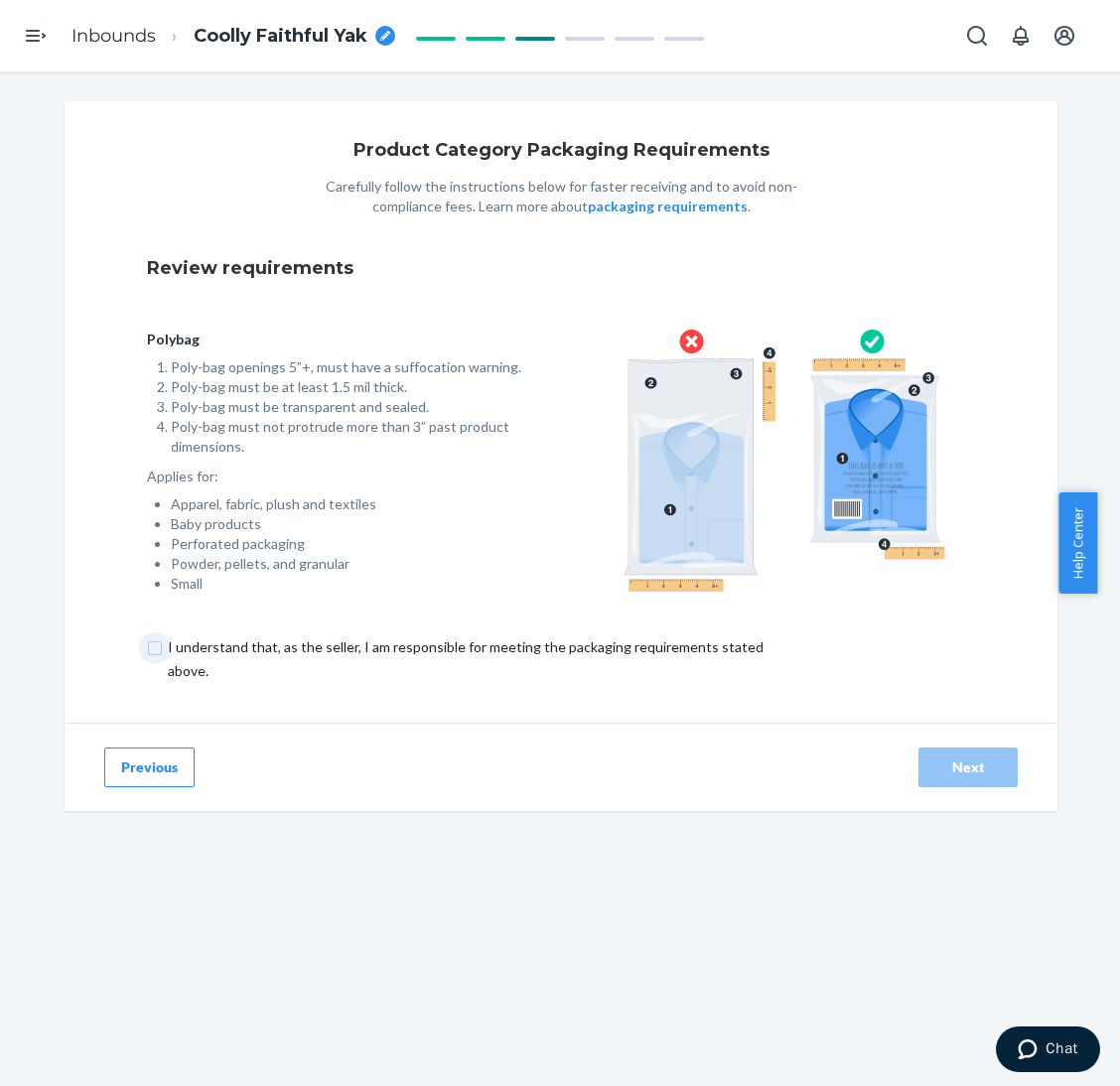 click at bounding box center [477, 659] 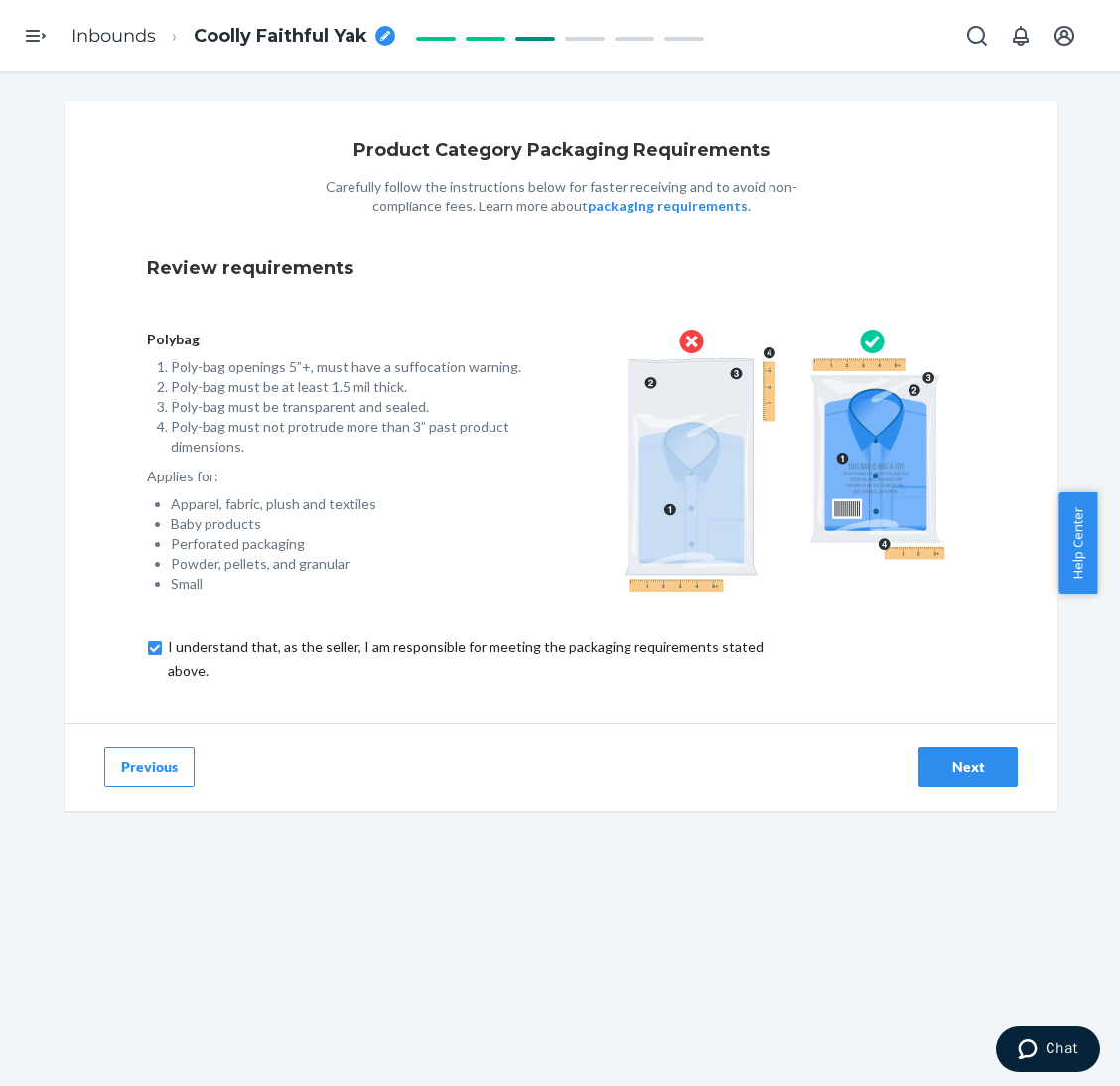 click on "Previous Next" at bounding box center [561, 766] 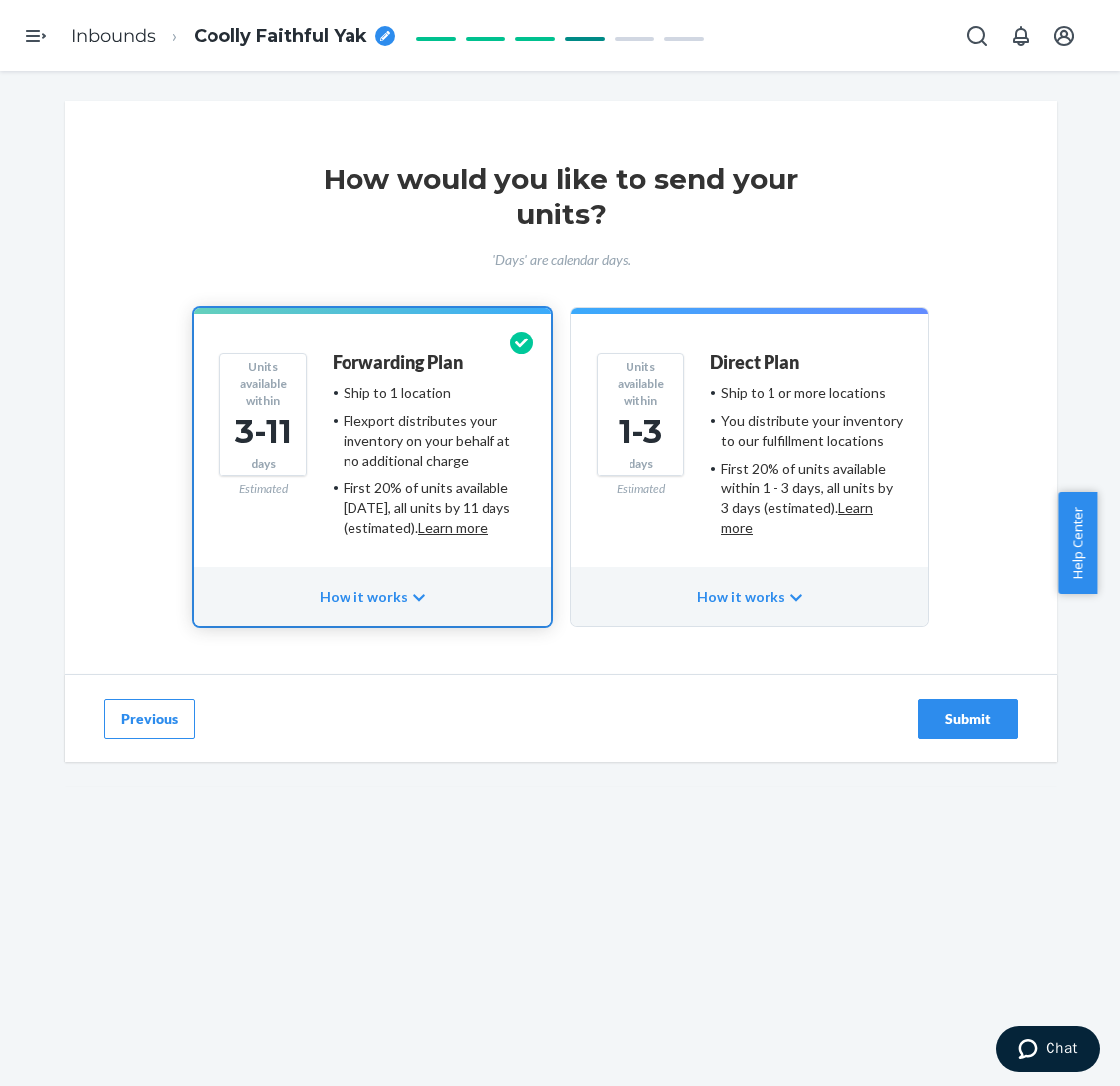 drag, startPoint x: 956, startPoint y: 738, endPoint x: 970, endPoint y: 752, distance: 19.79899 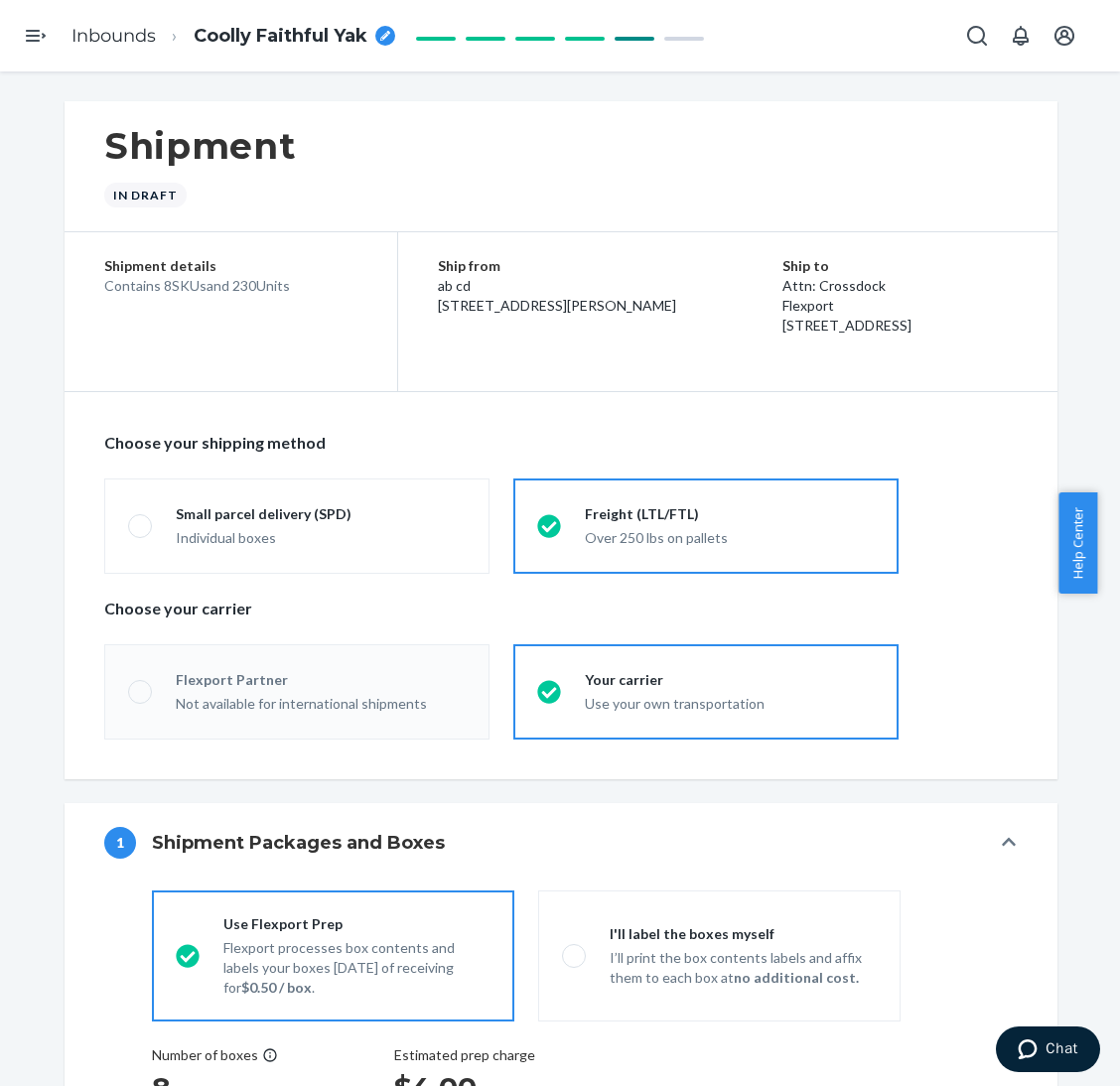 radio on "true" 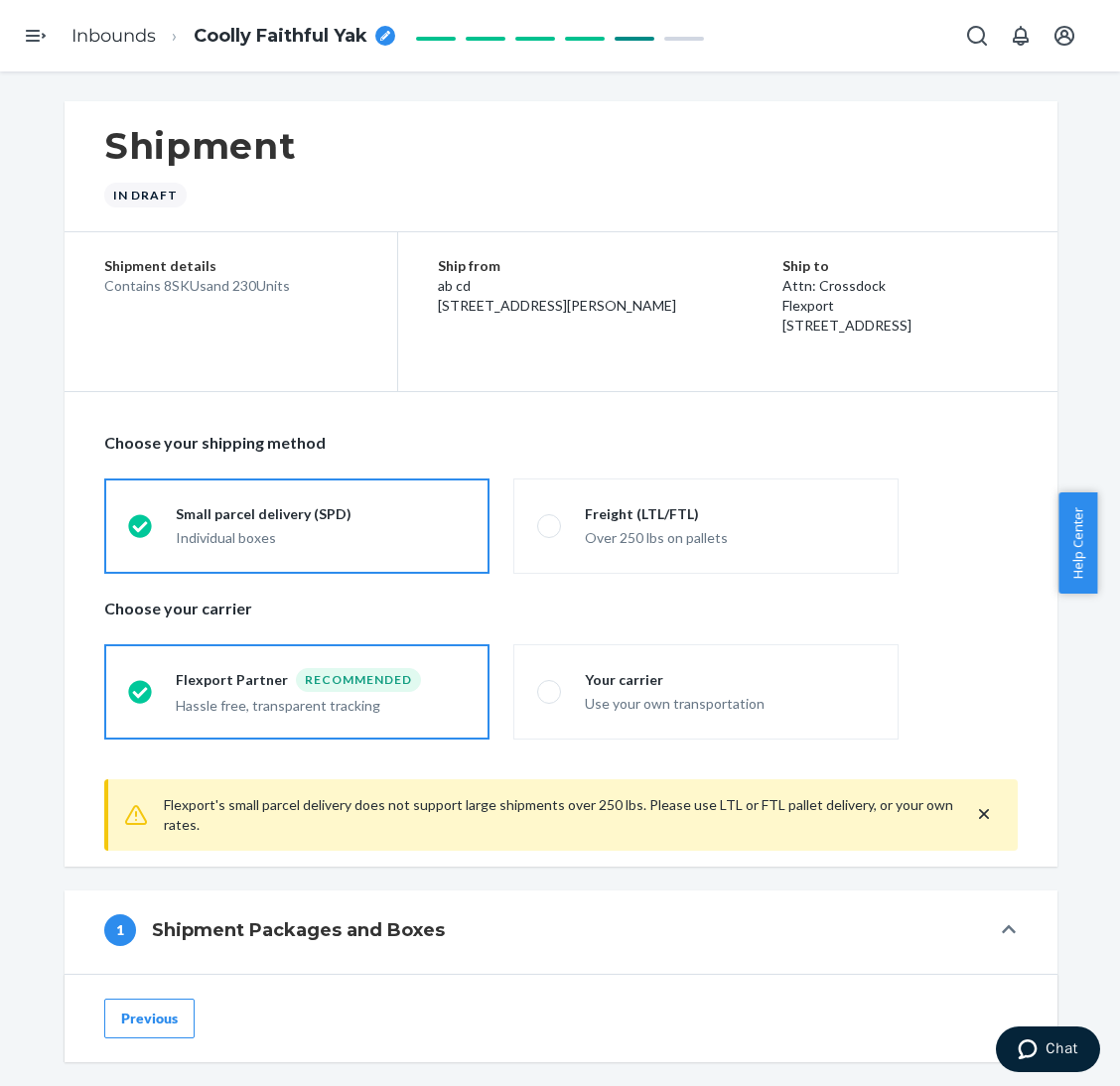 drag, startPoint x: 221, startPoint y: 288, endPoint x: 242, endPoint y: 287, distance: 21.023796 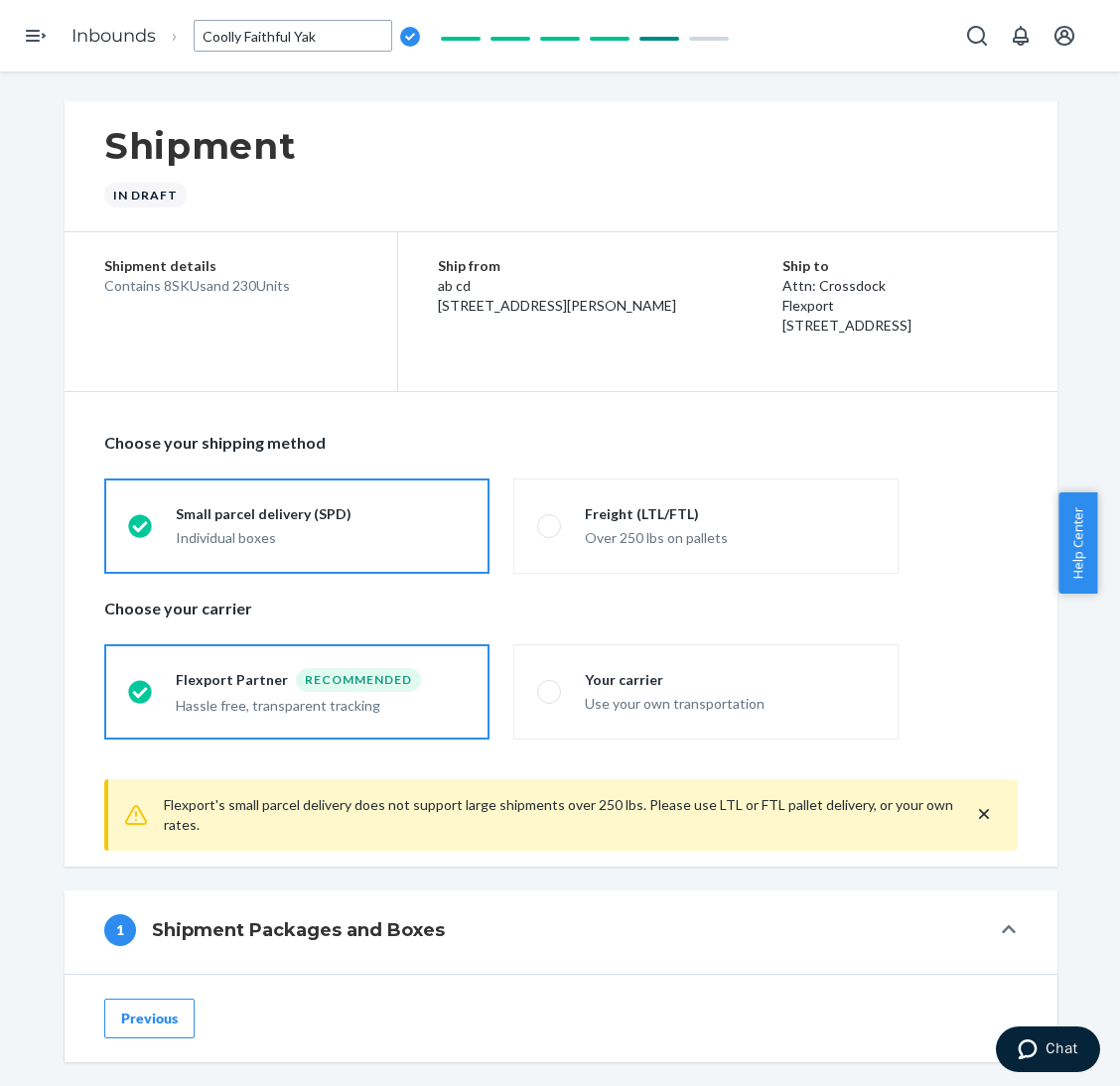 type on "230 Affirmation Sweatpants - XS-3XL [PERSON_NAME], S Midnight Blue by Standard Sea" 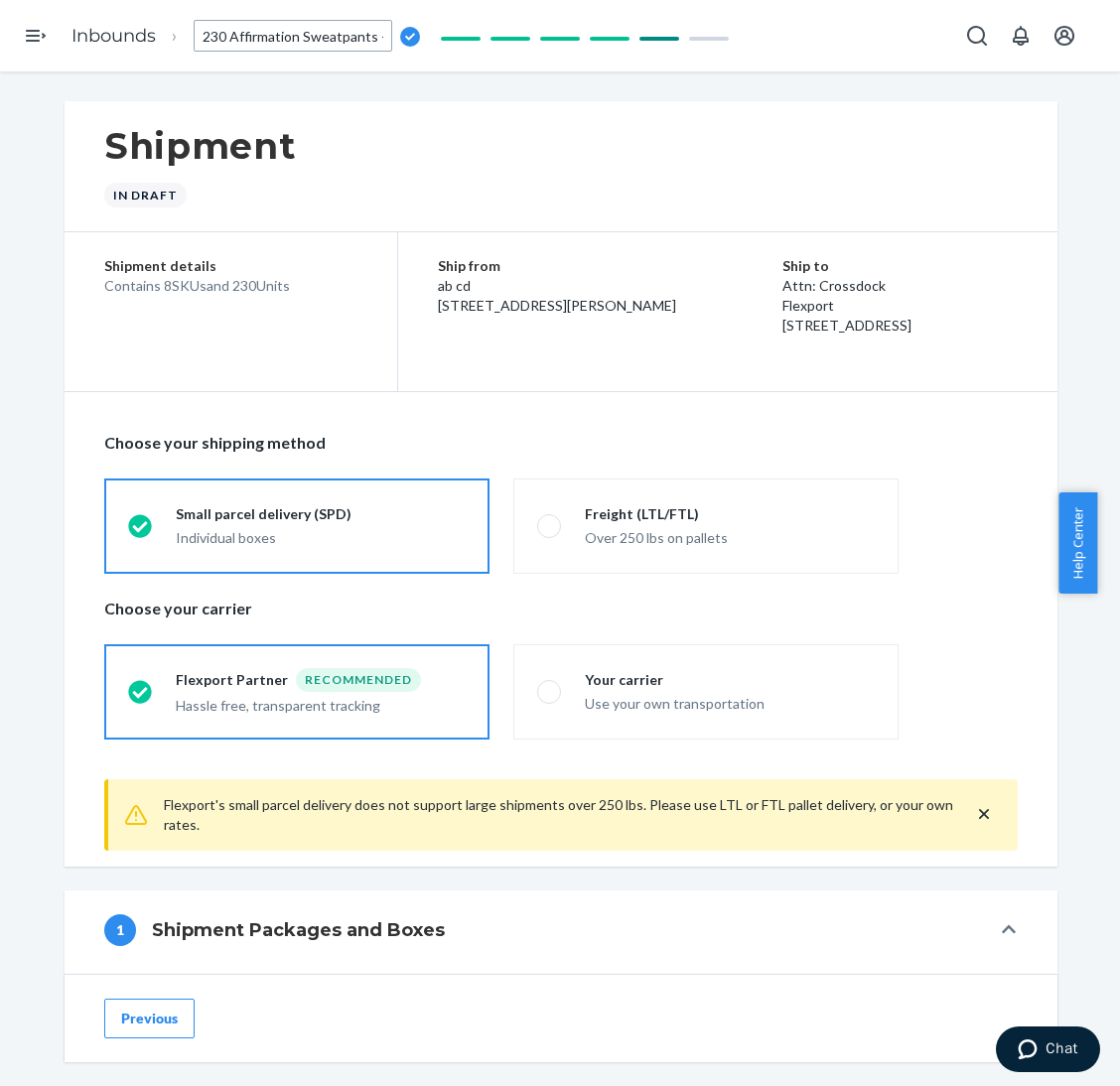 scroll, scrollTop: 0, scrollLeft: 283, axis: horizontal 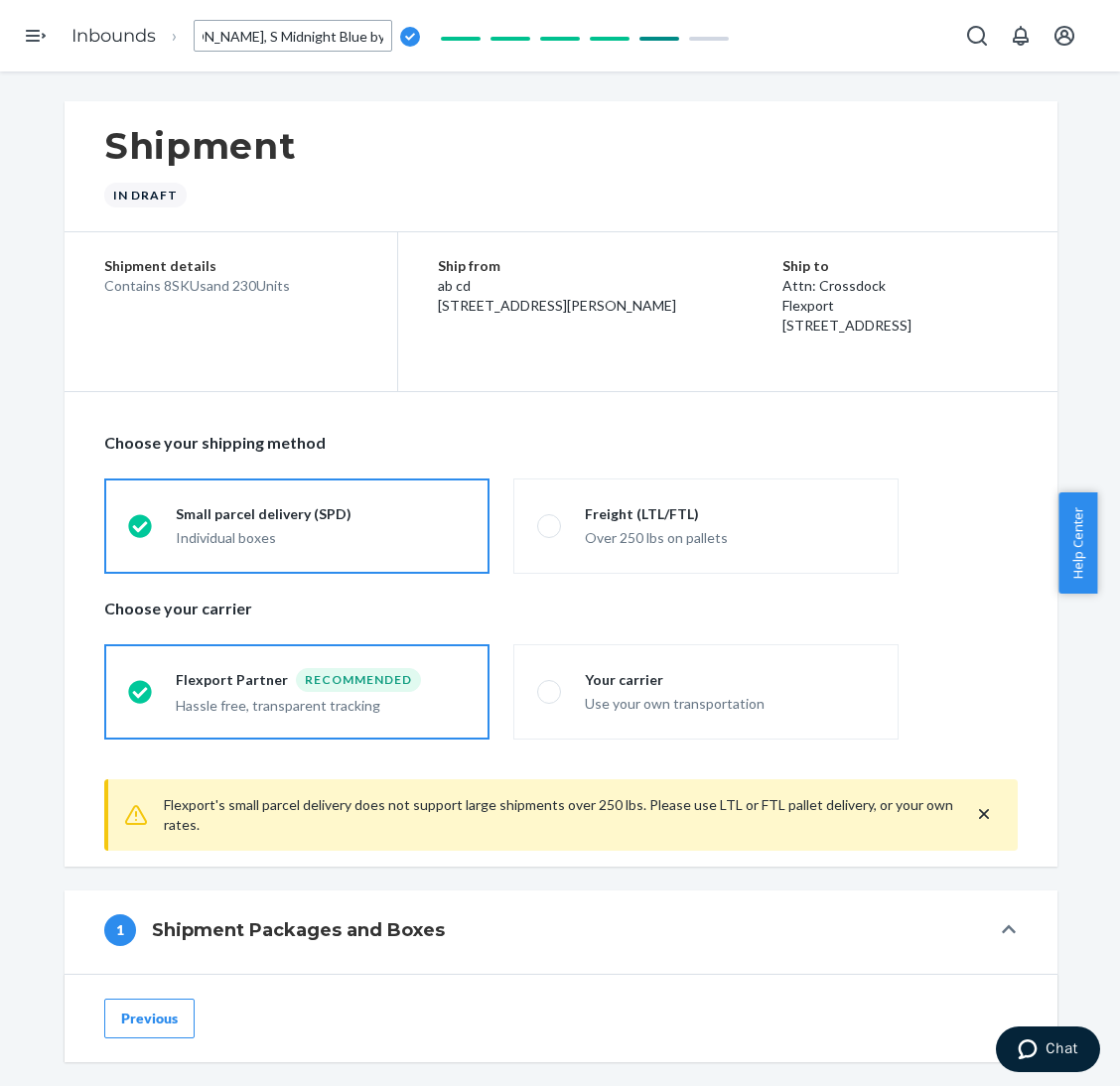 click on "Shipment In draft" at bounding box center [561, 167] 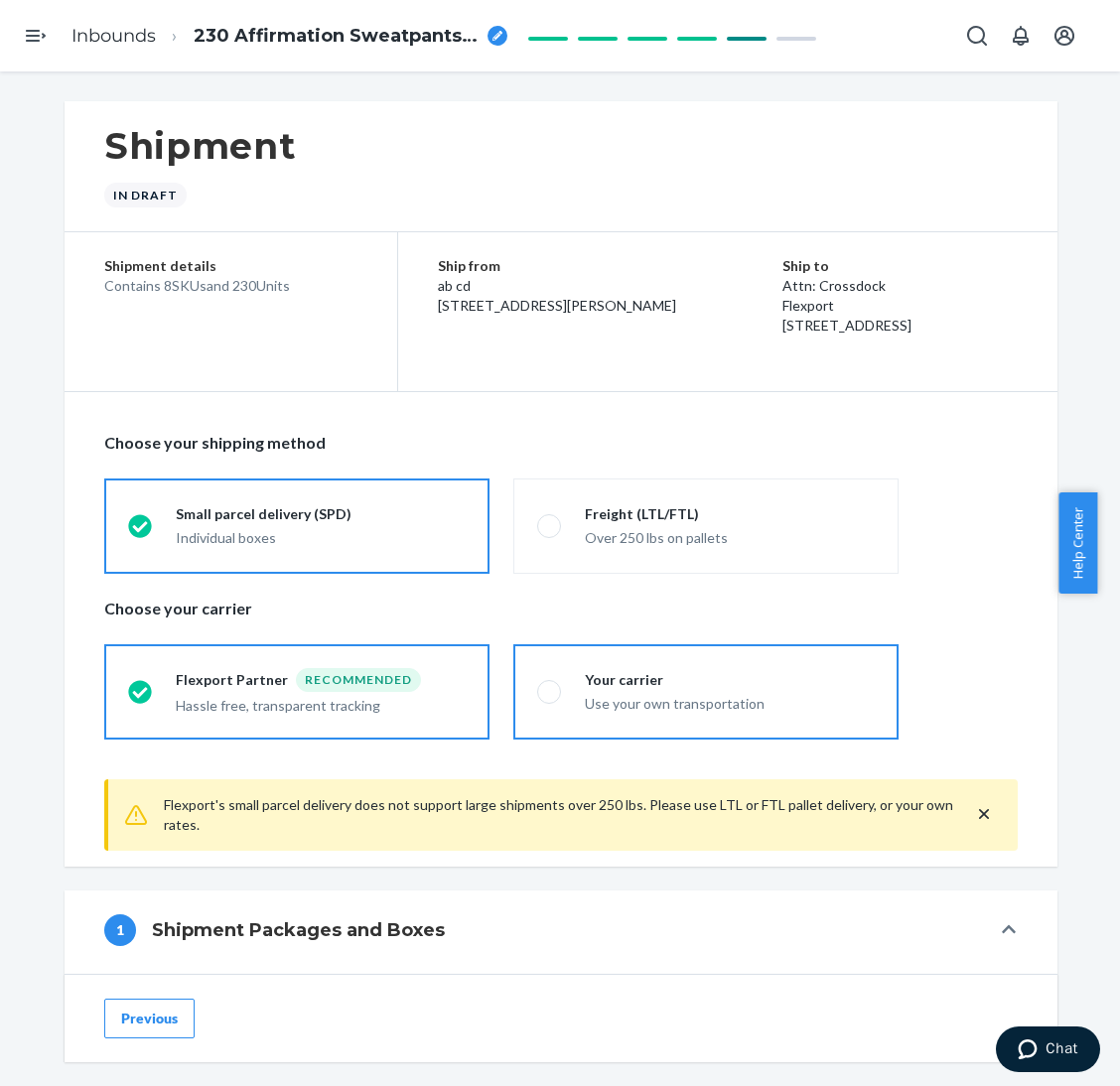 click on "Use your own transportation" at bounding box center (730, 704) 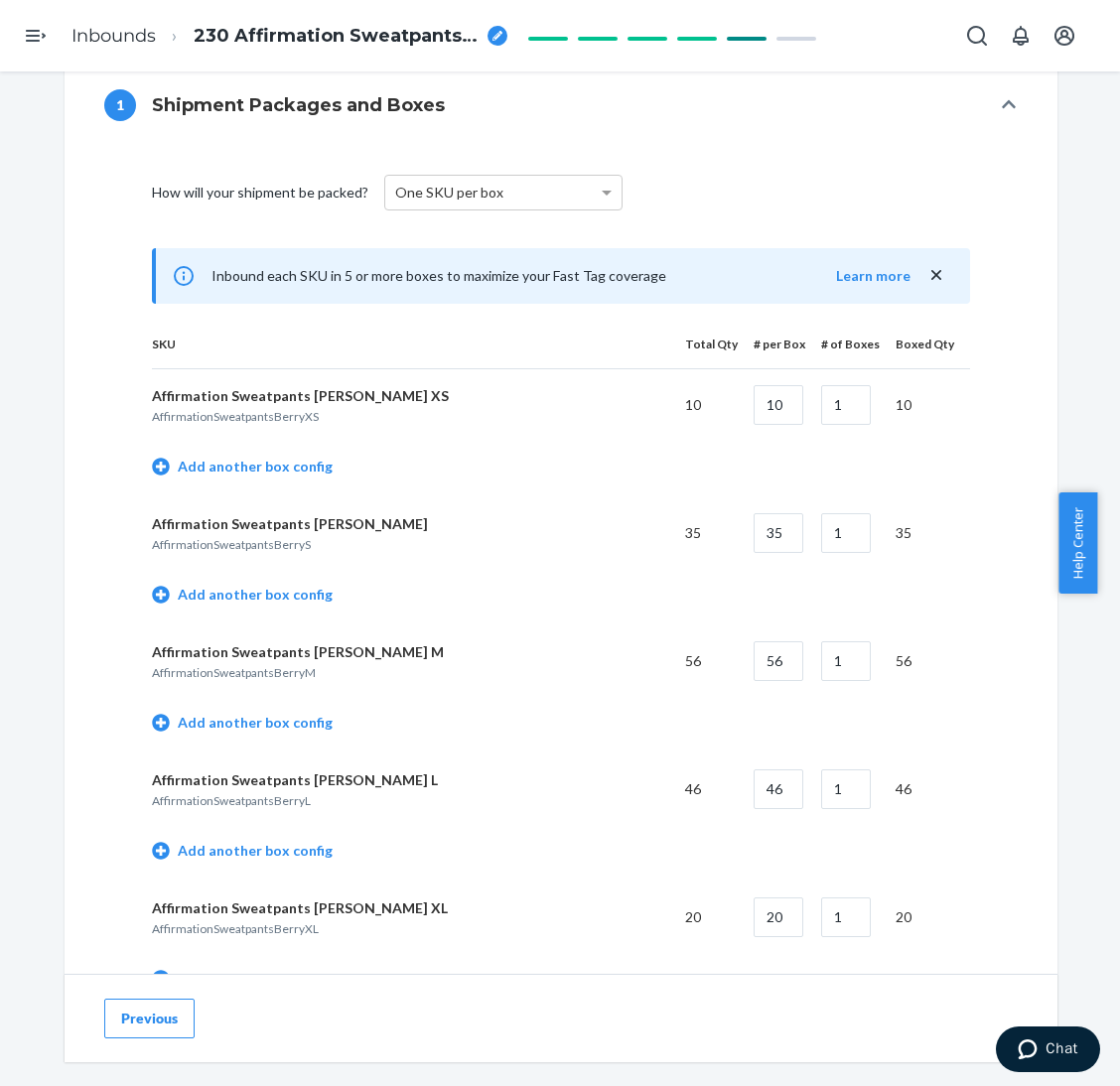 scroll, scrollTop: 892, scrollLeft: 0, axis: vertical 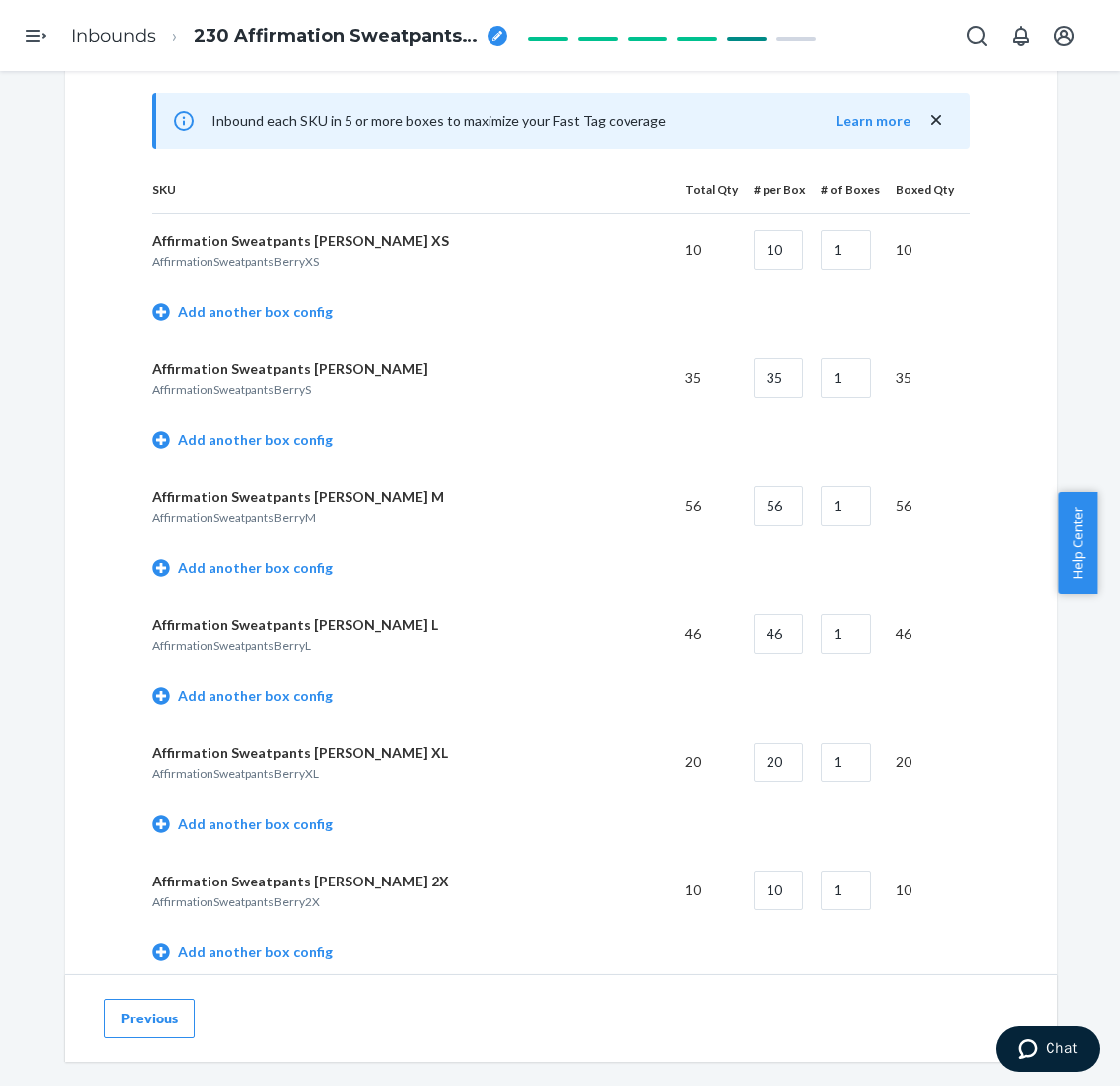 click on "Add another box config" at bounding box center [561, 442] 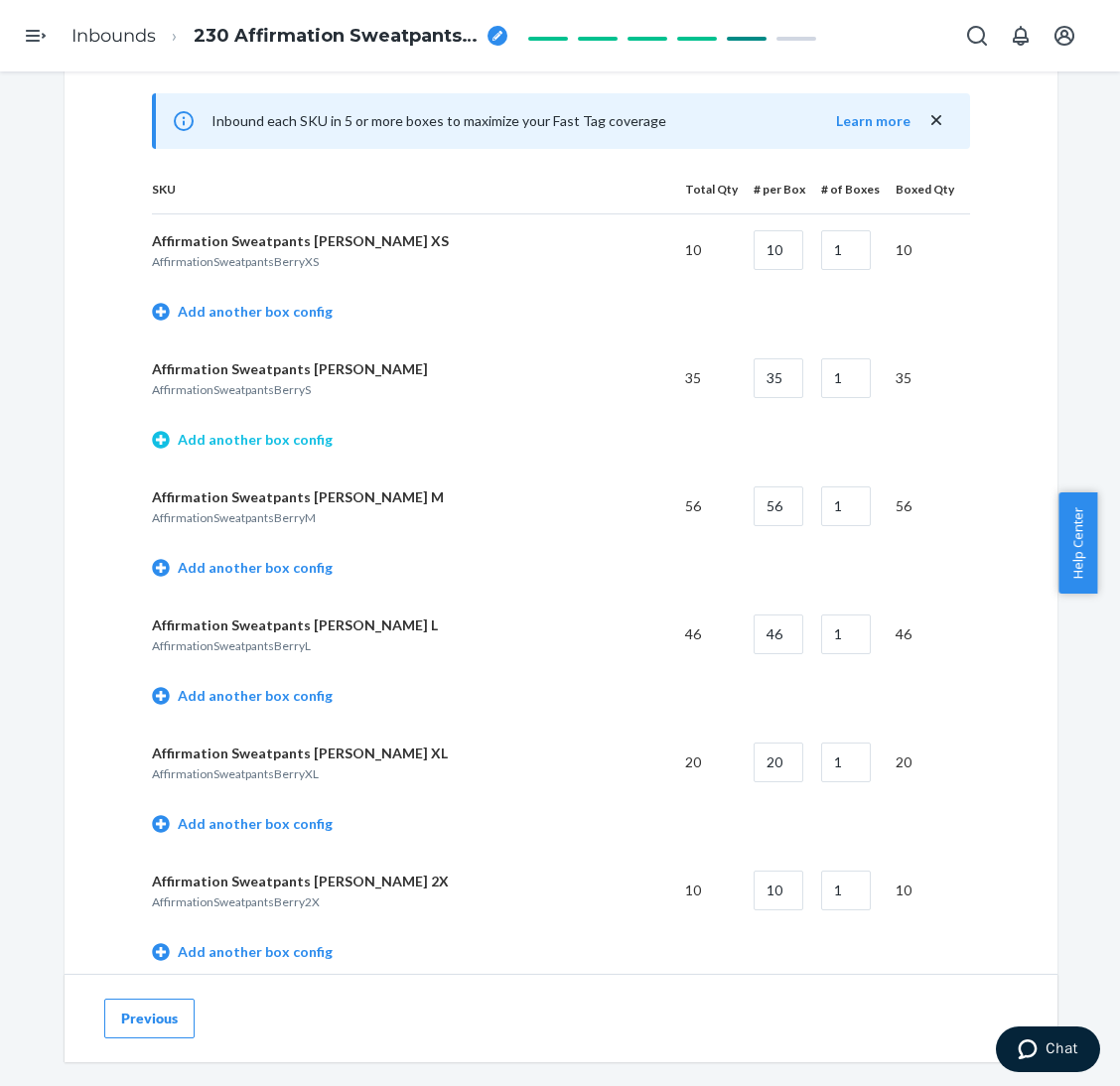 click on "Add another box config" at bounding box center [242, 440] 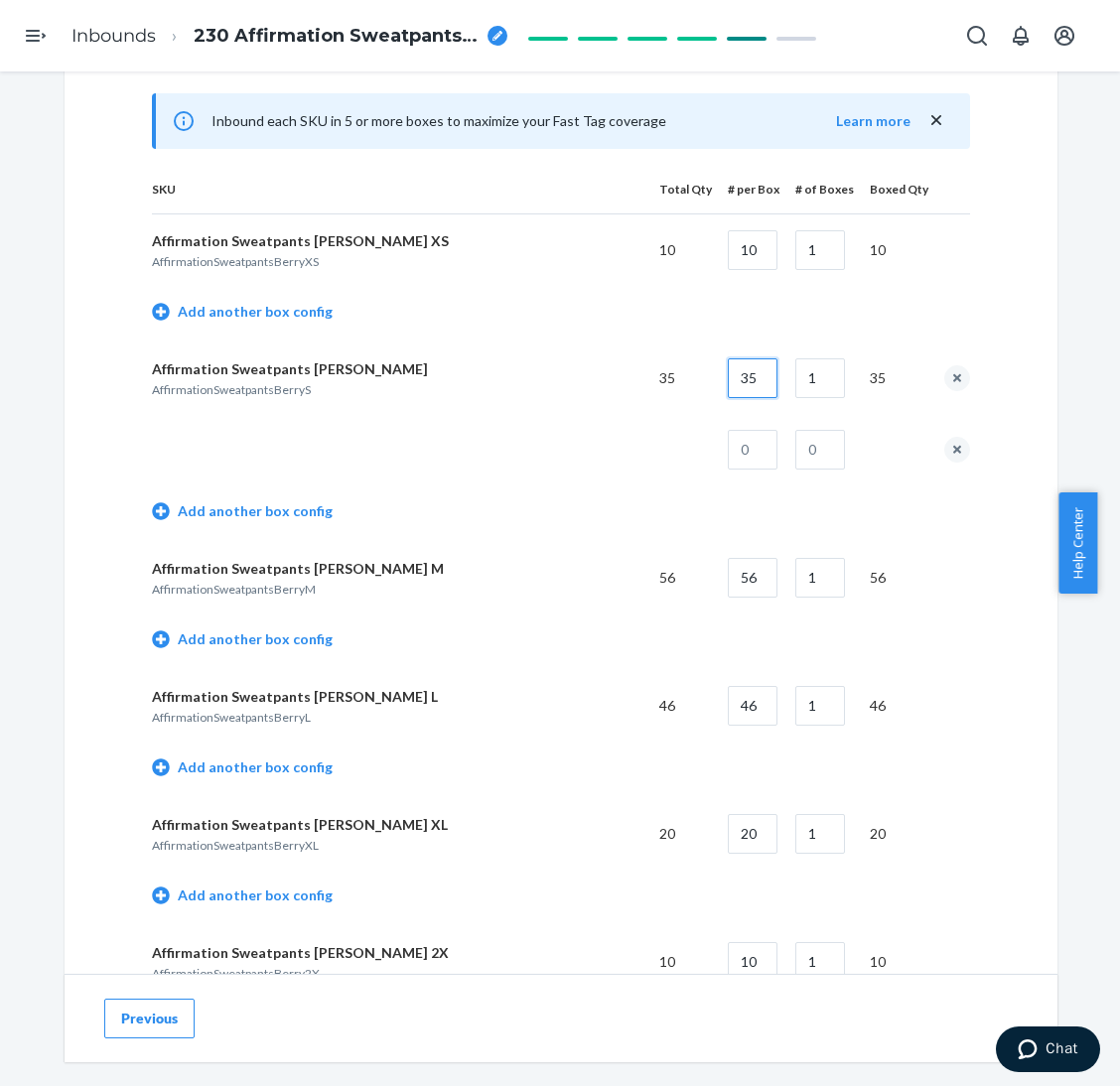 click on "35" at bounding box center (753, 378) 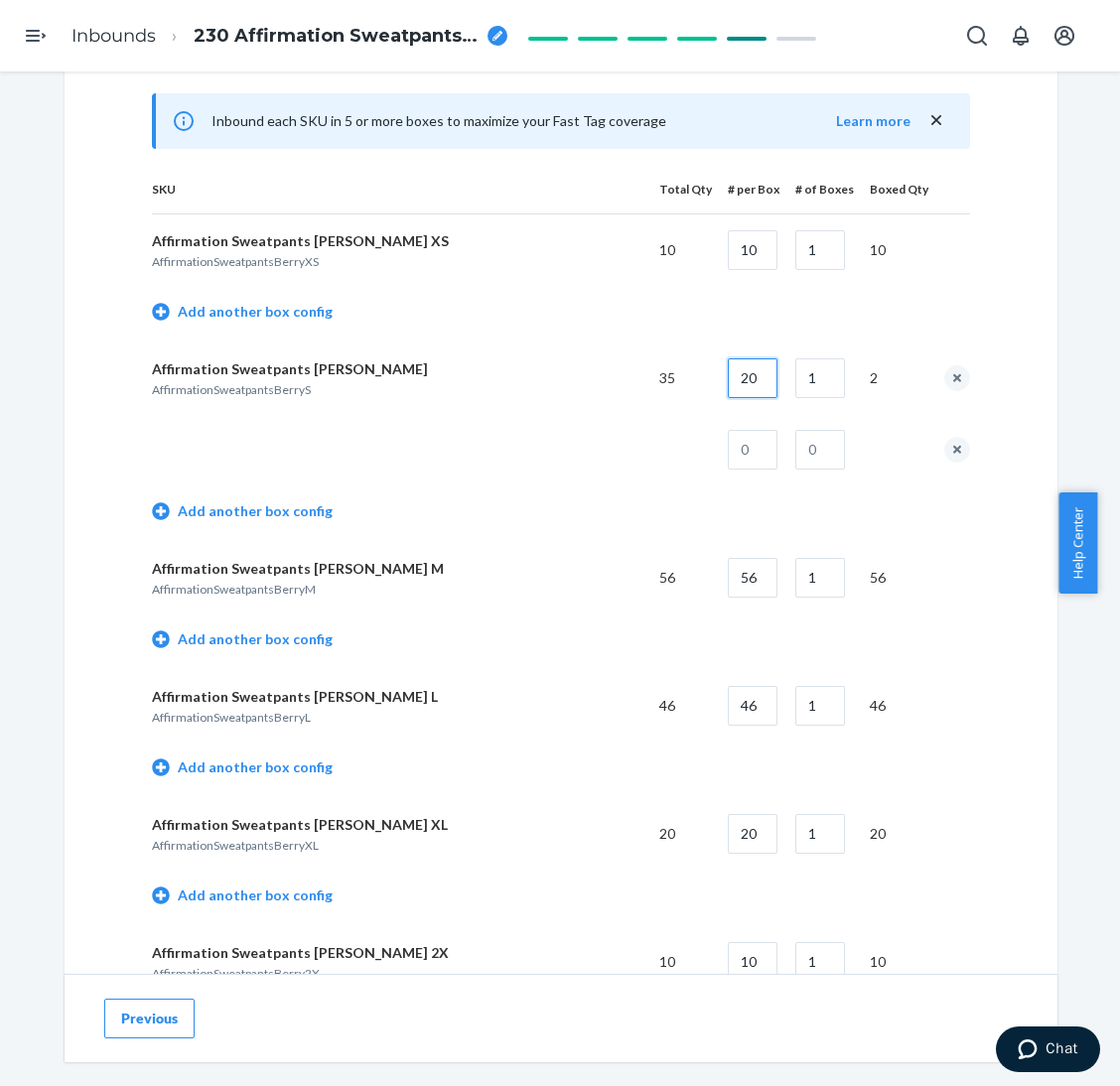 type on "20" 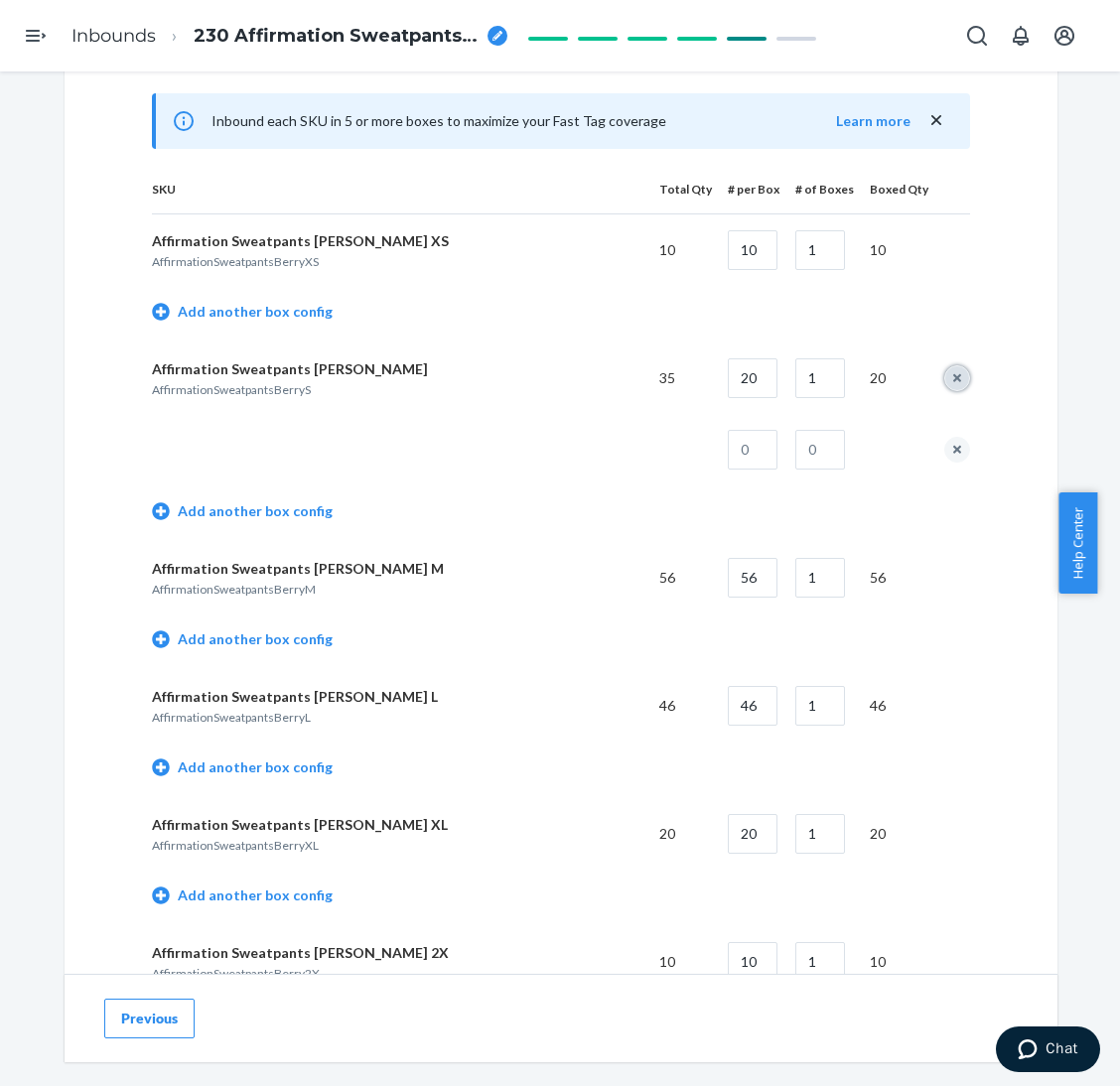type 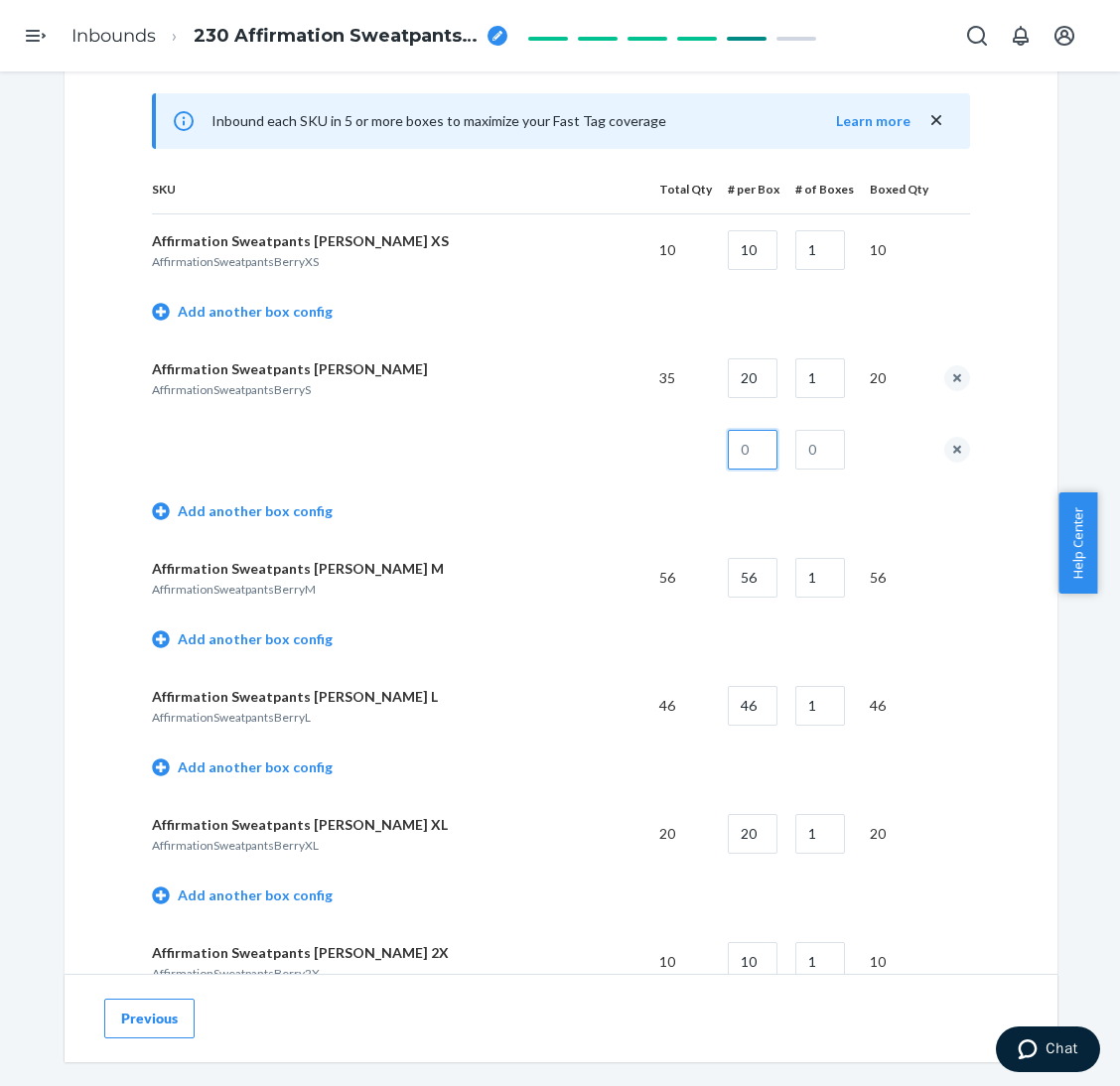 click at bounding box center [753, 450] 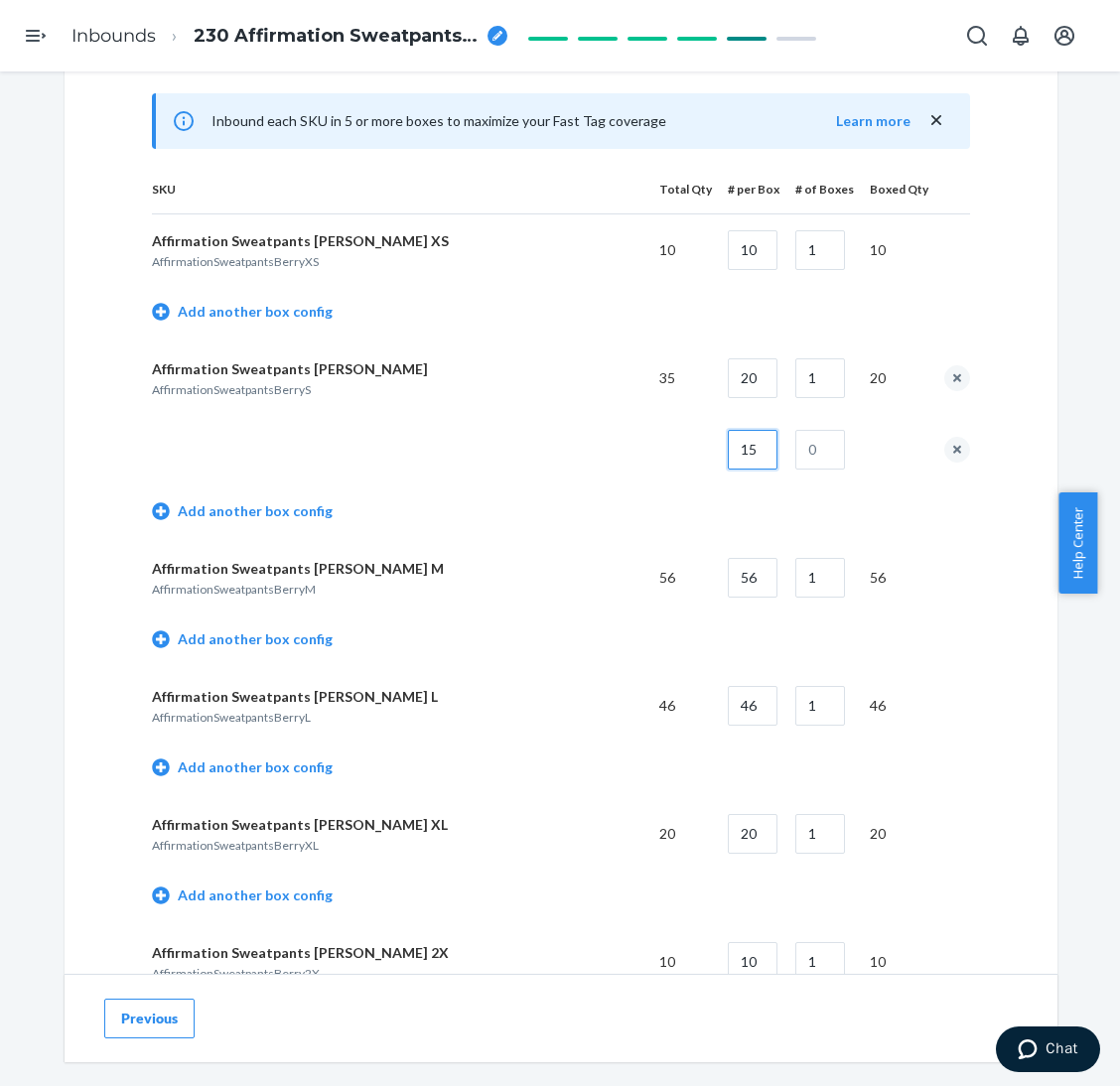 type on "15" 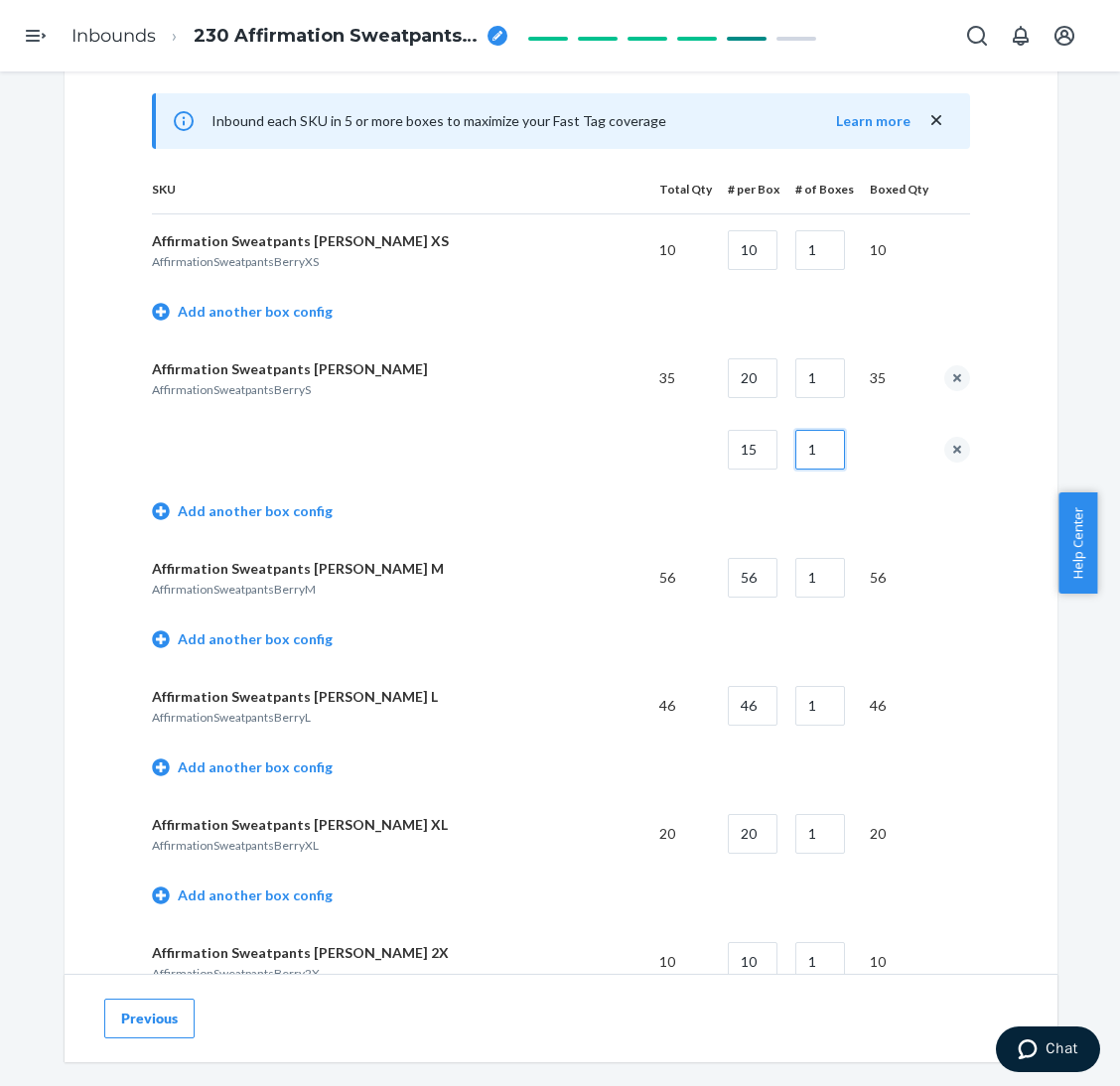 scroll, scrollTop: 1042, scrollLeft: 0, axis: vertical 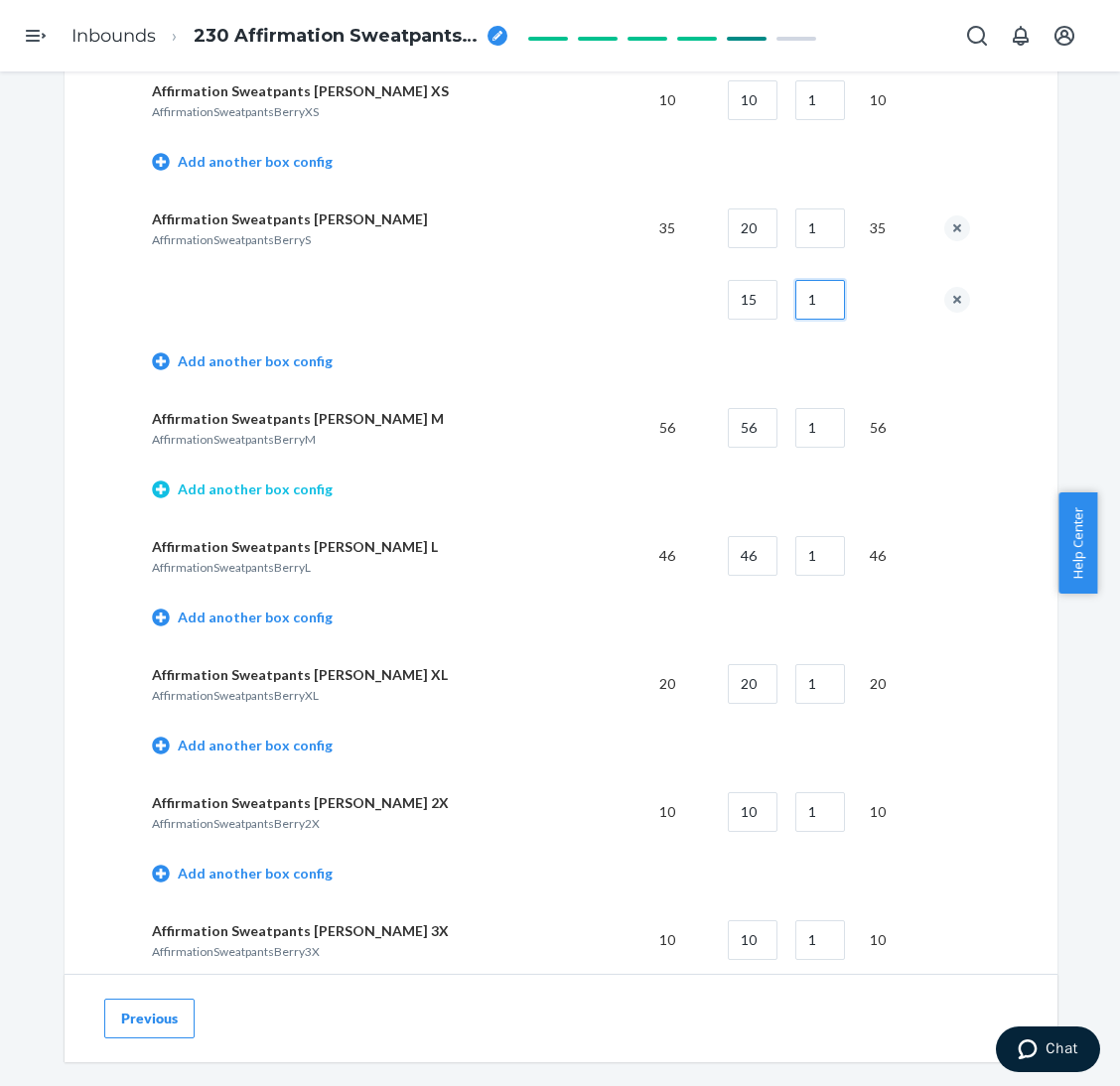 type on "1" 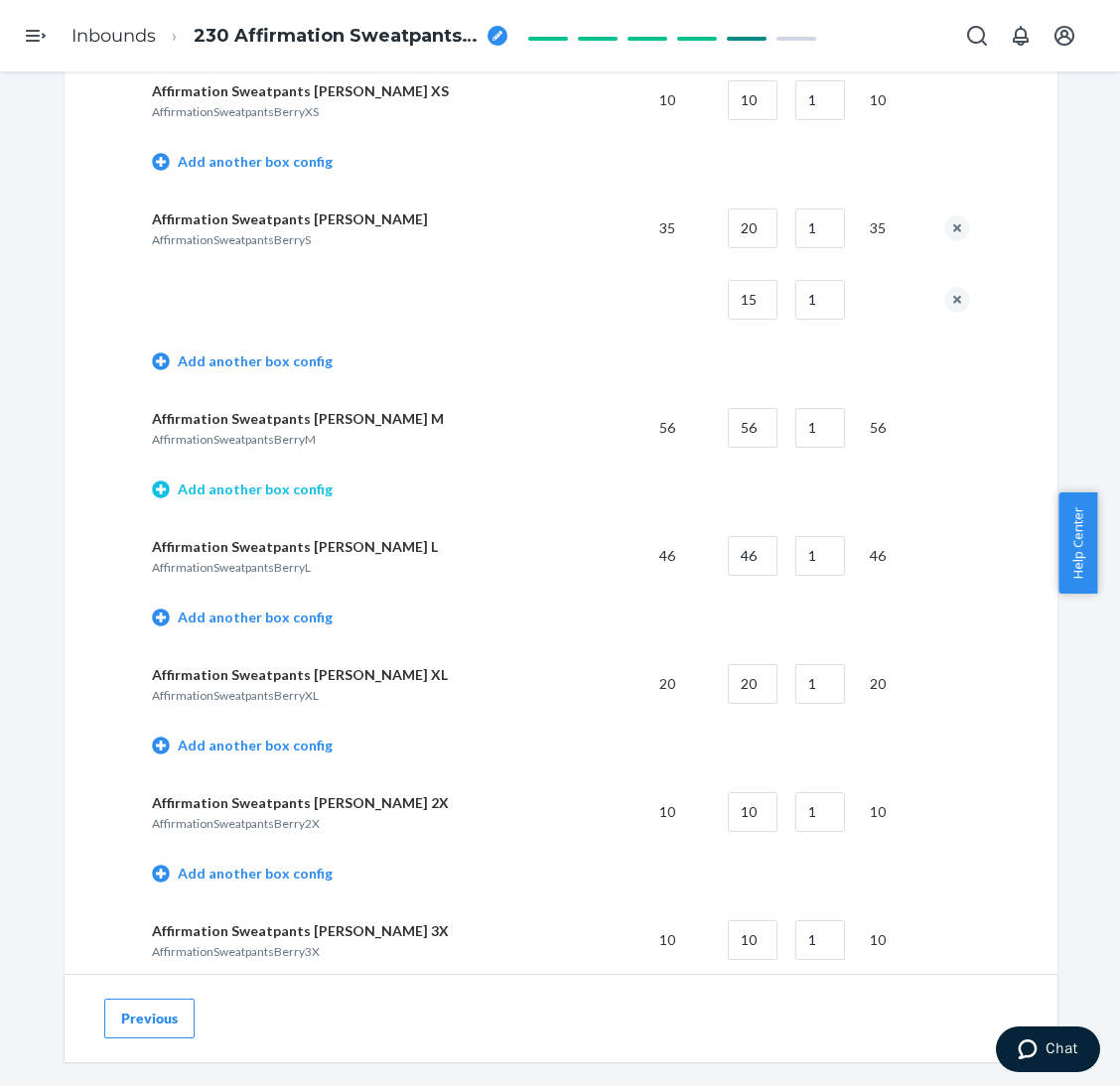 click on "Add another box config" at bounding box center (242, 489) 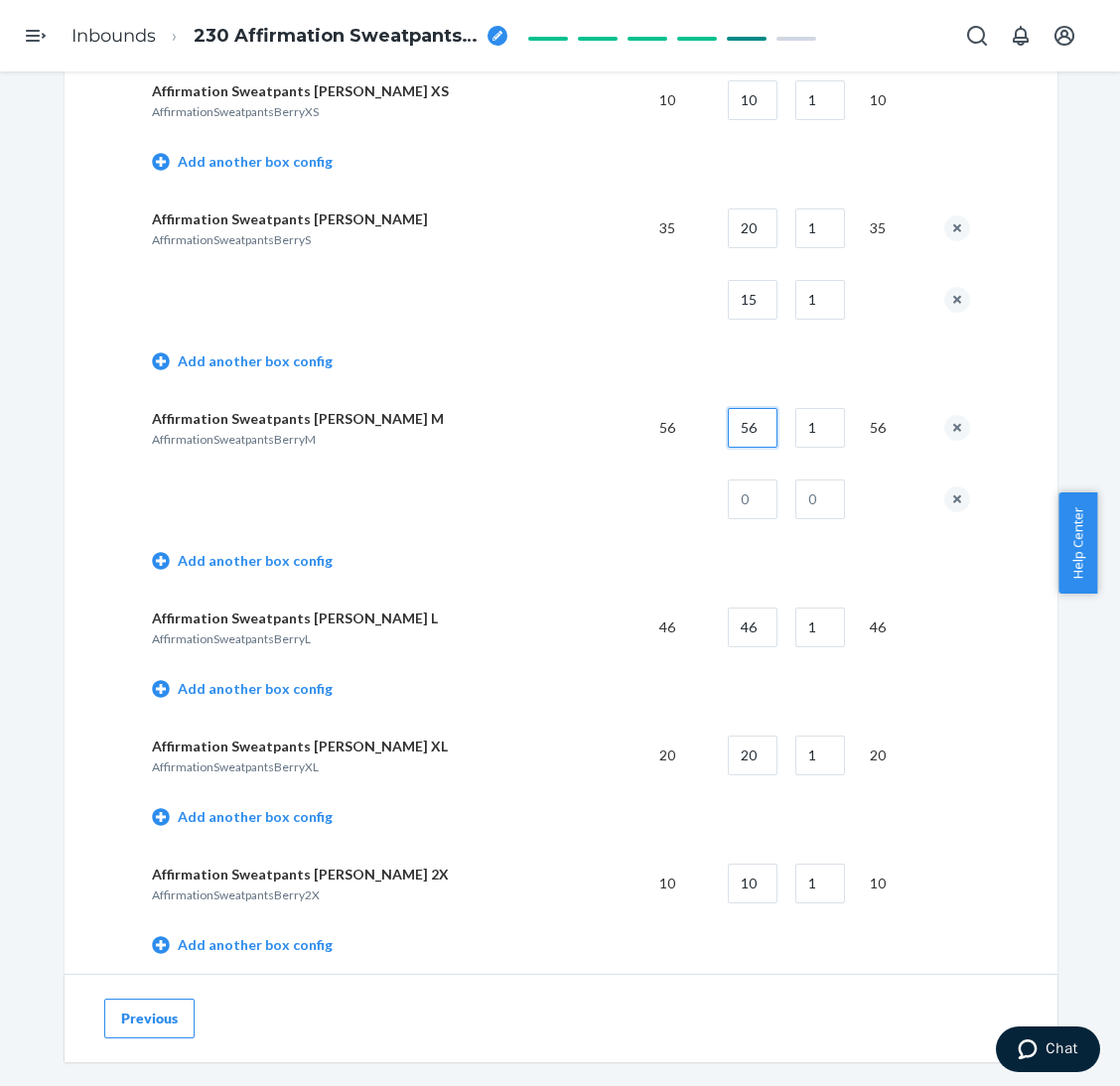 click on "56" at bounding box center (753, 428) 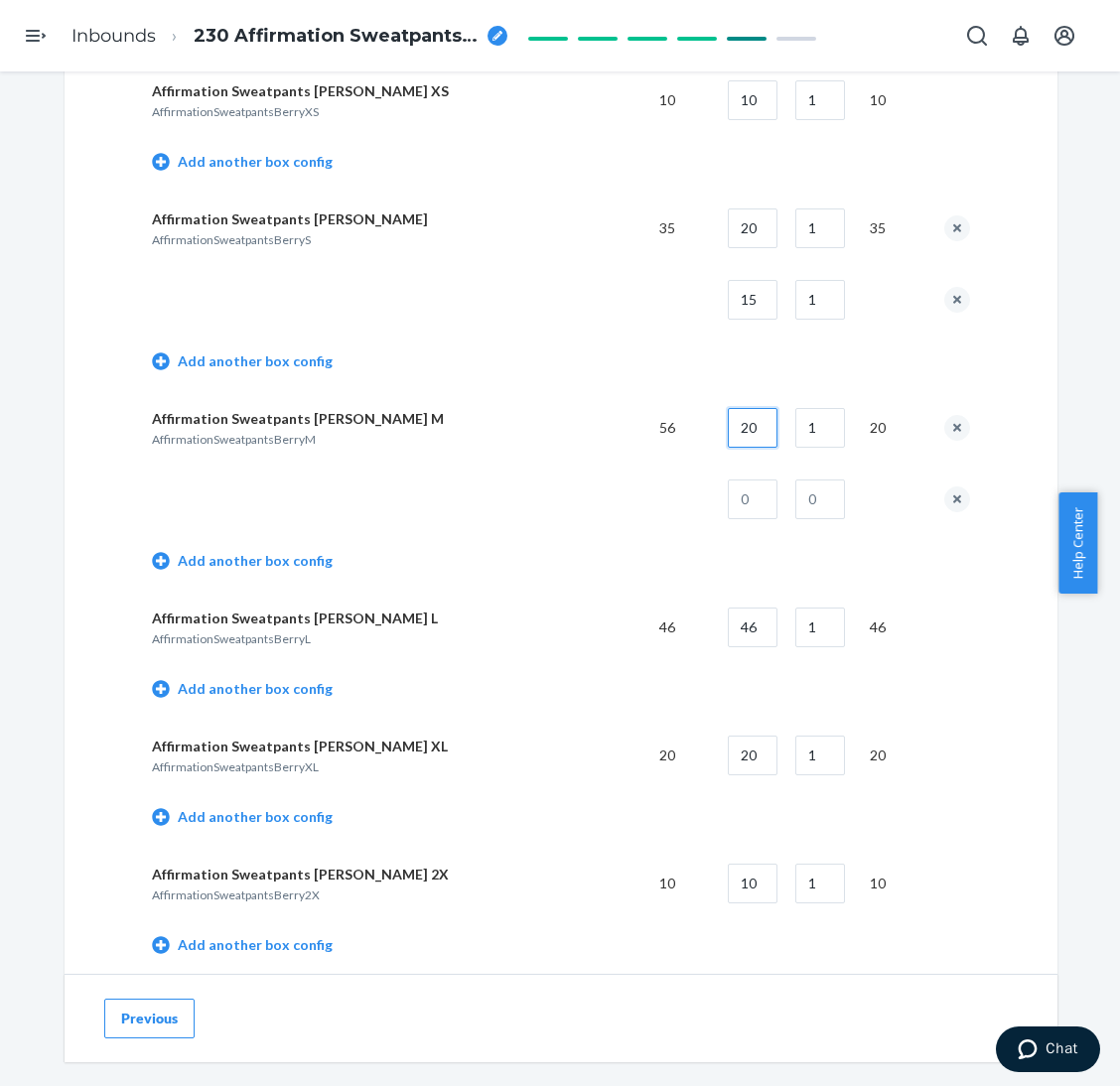 type on "20" 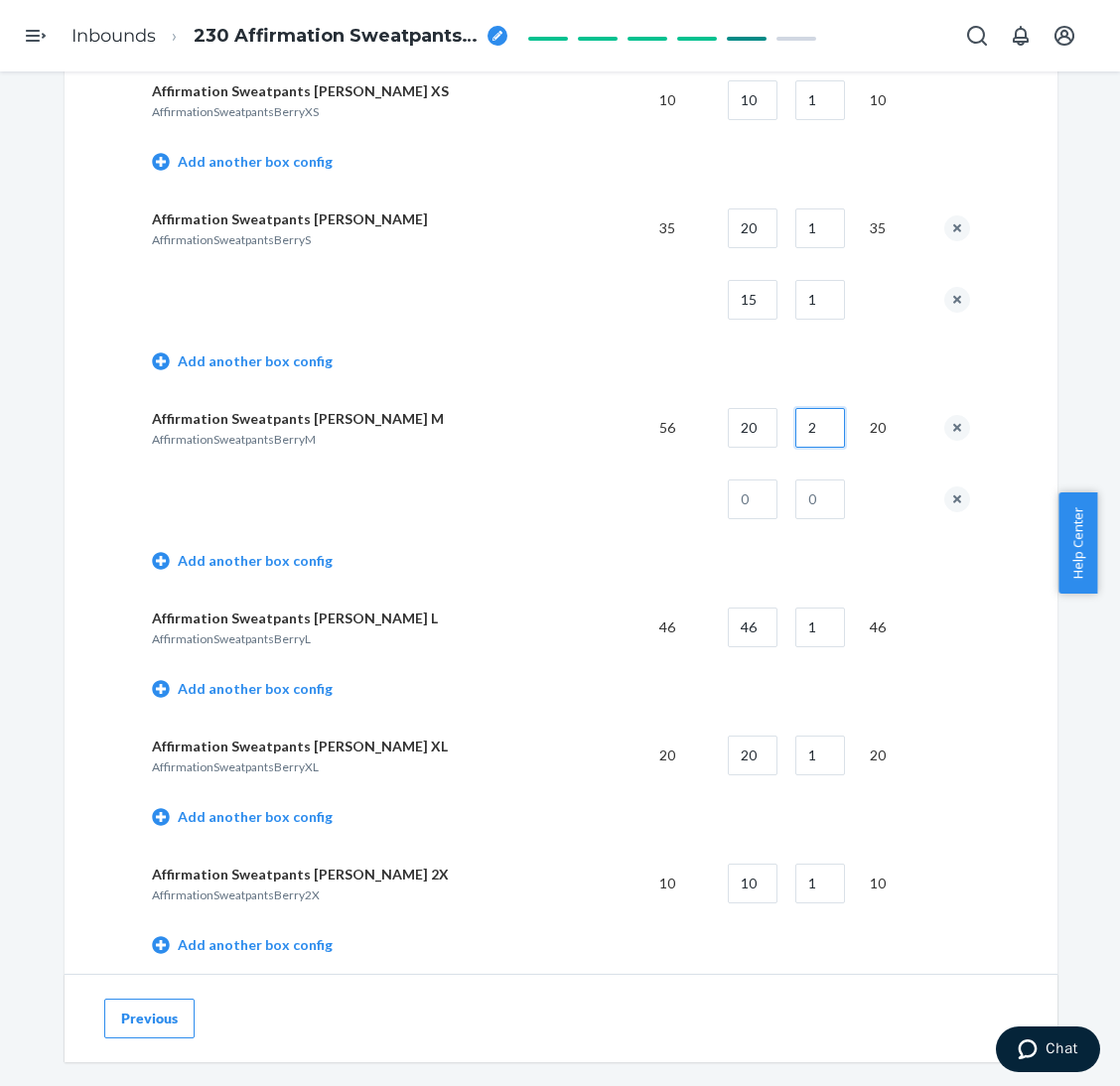 type on "2" 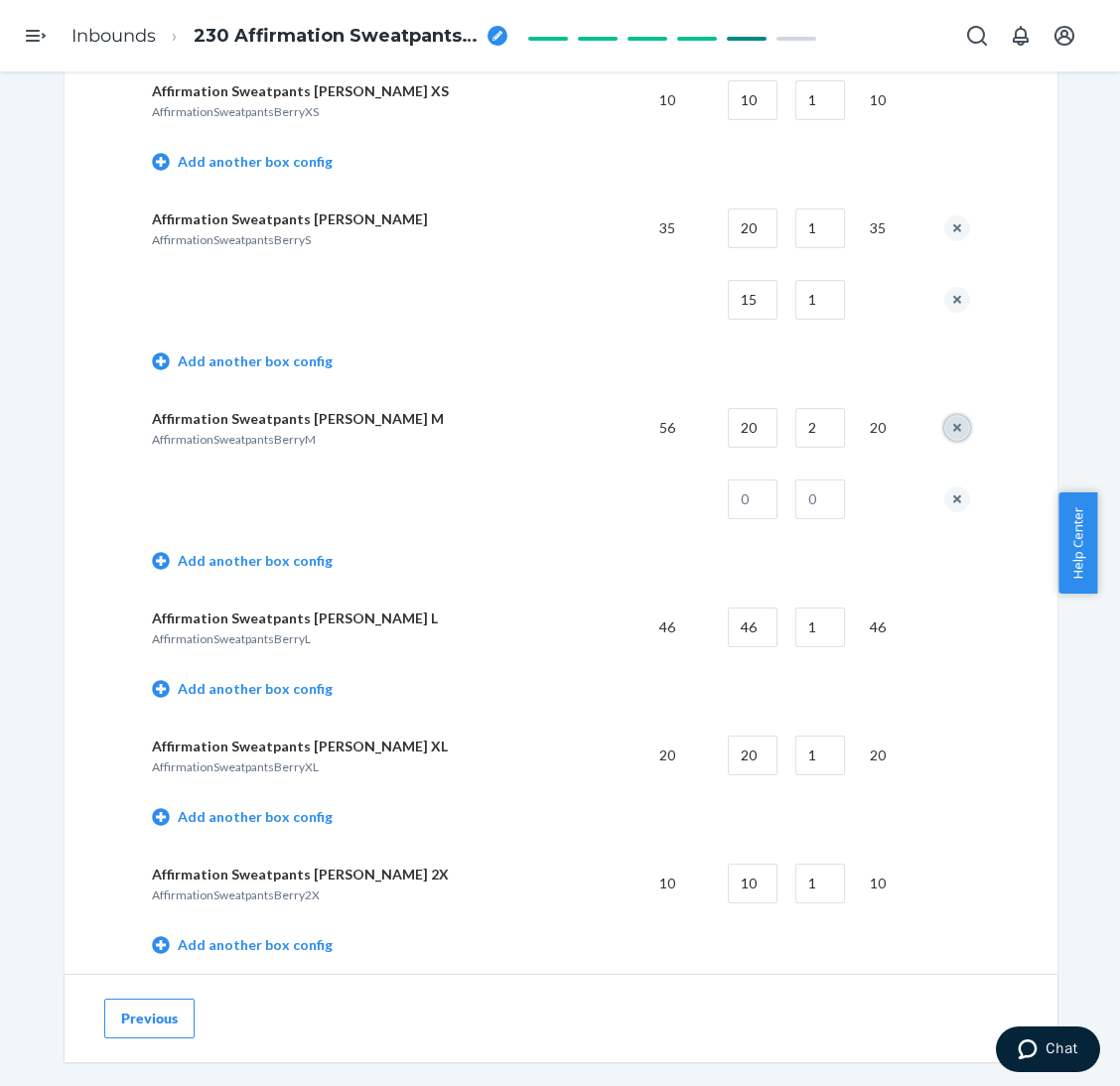 type 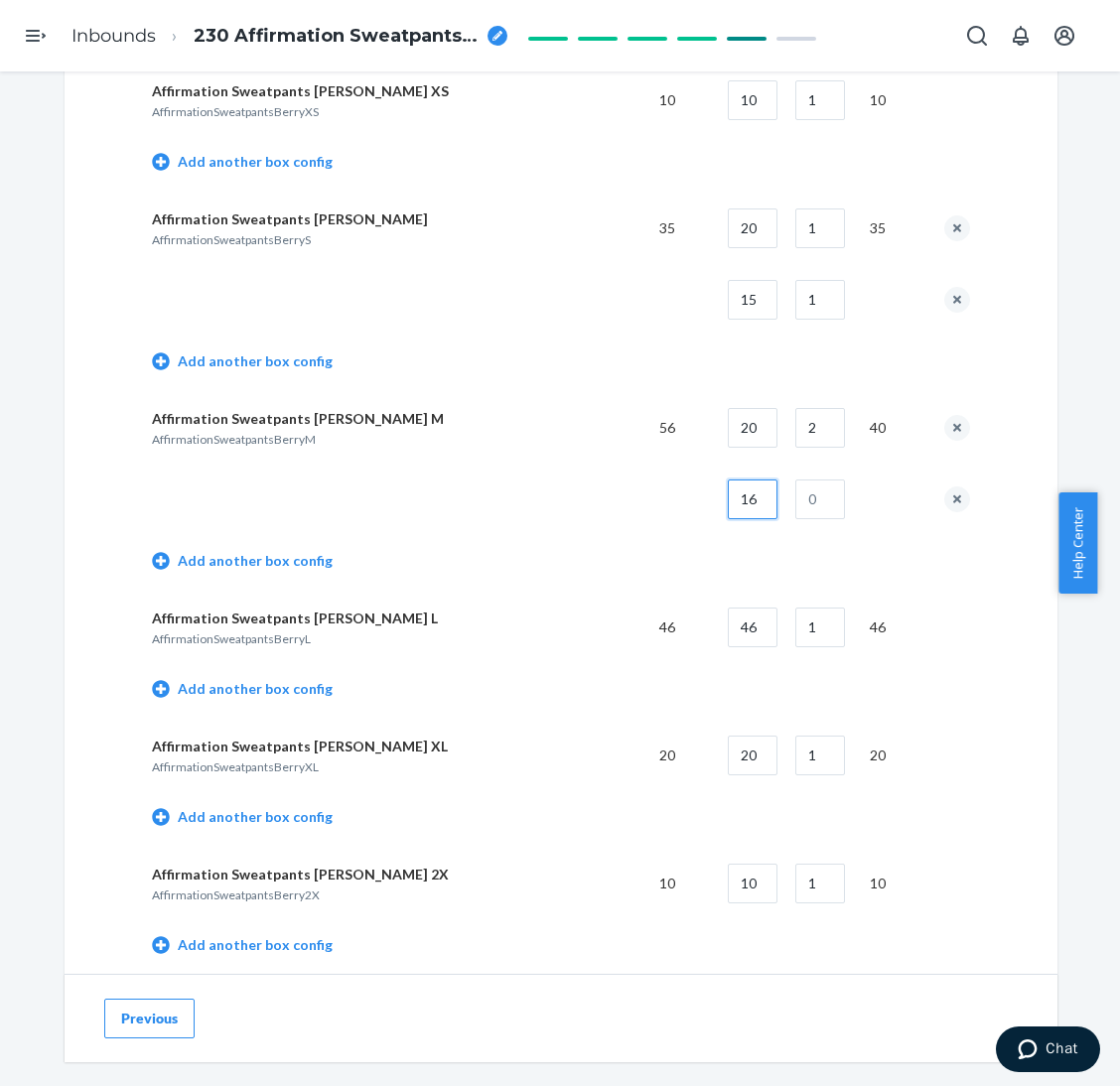 type on "16" 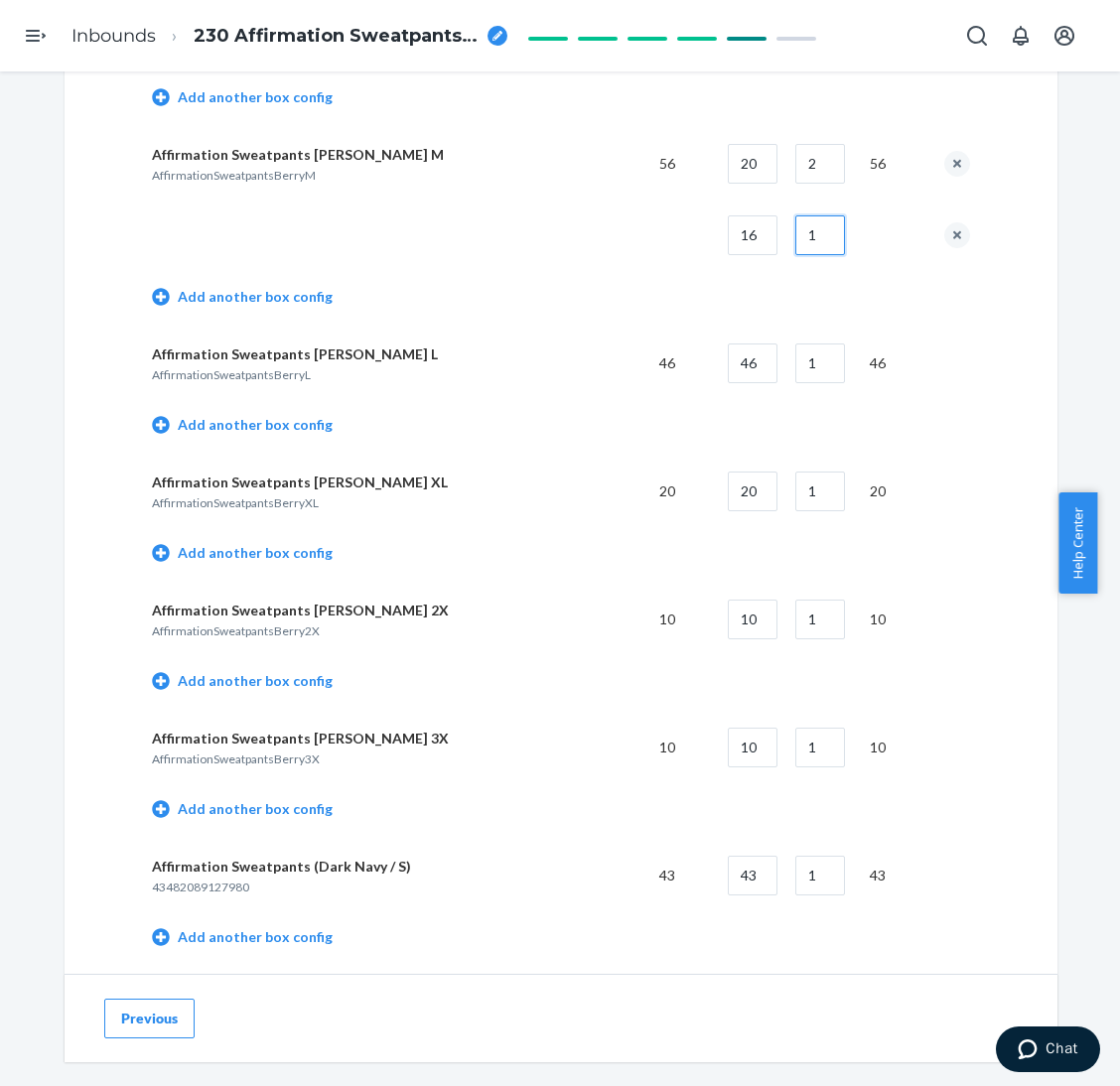 scroll, scrollTop: 1339, scrollLeft: 0, axis: vertical 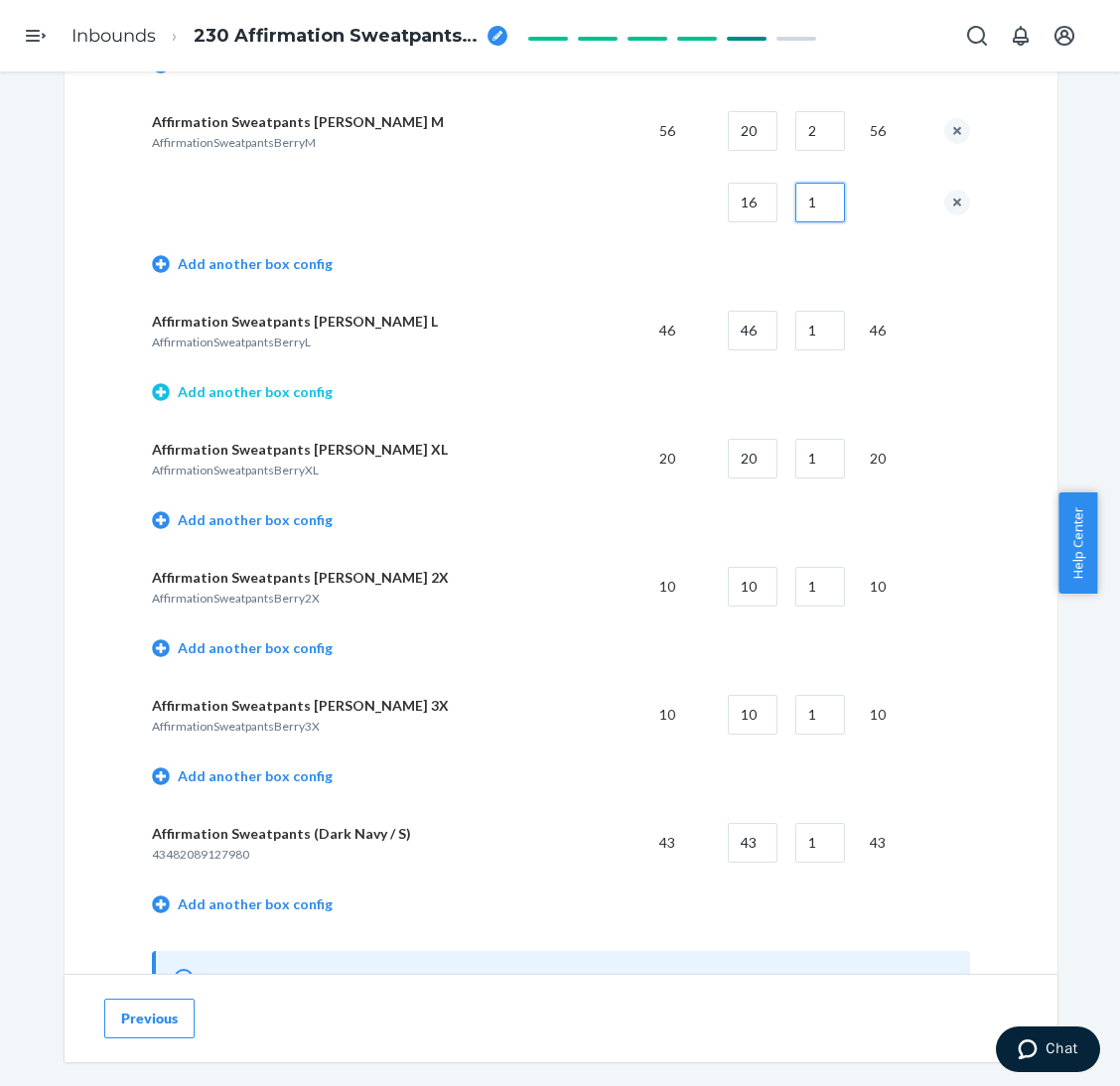 type on "1" 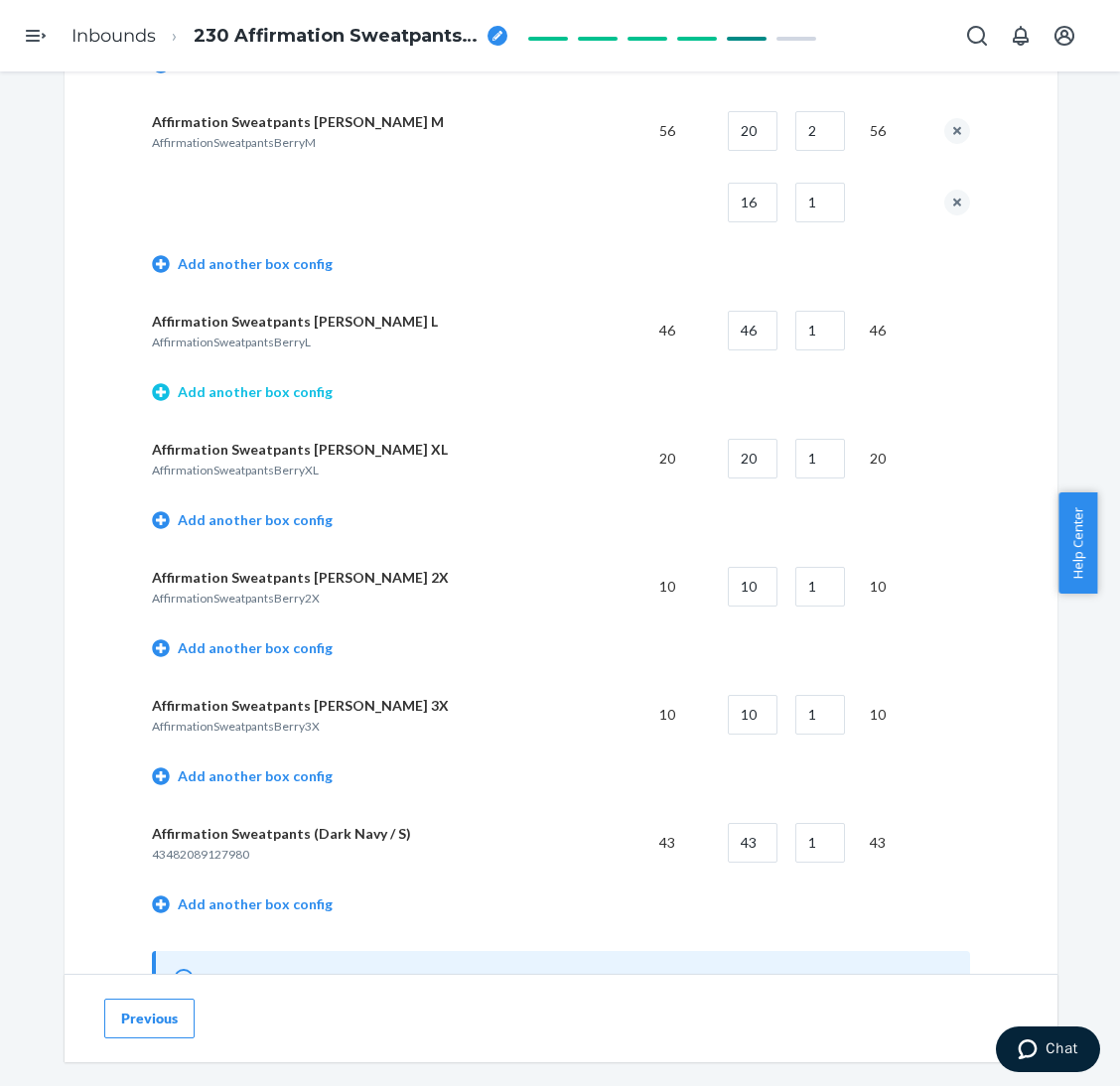 click on "Add another box config" at bounding box center [242, 392] 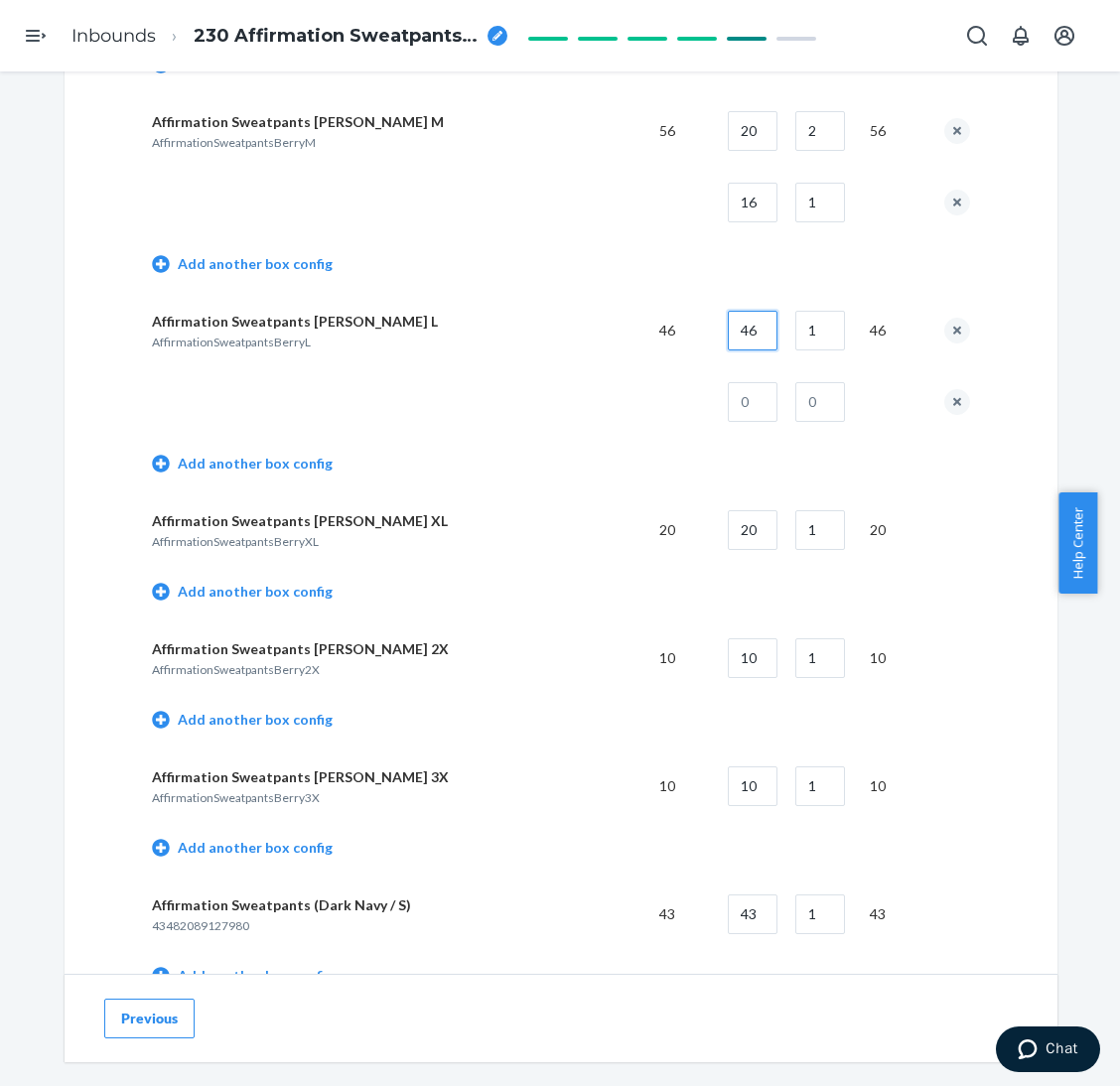 click on "46" at bounding box center (753, 331) 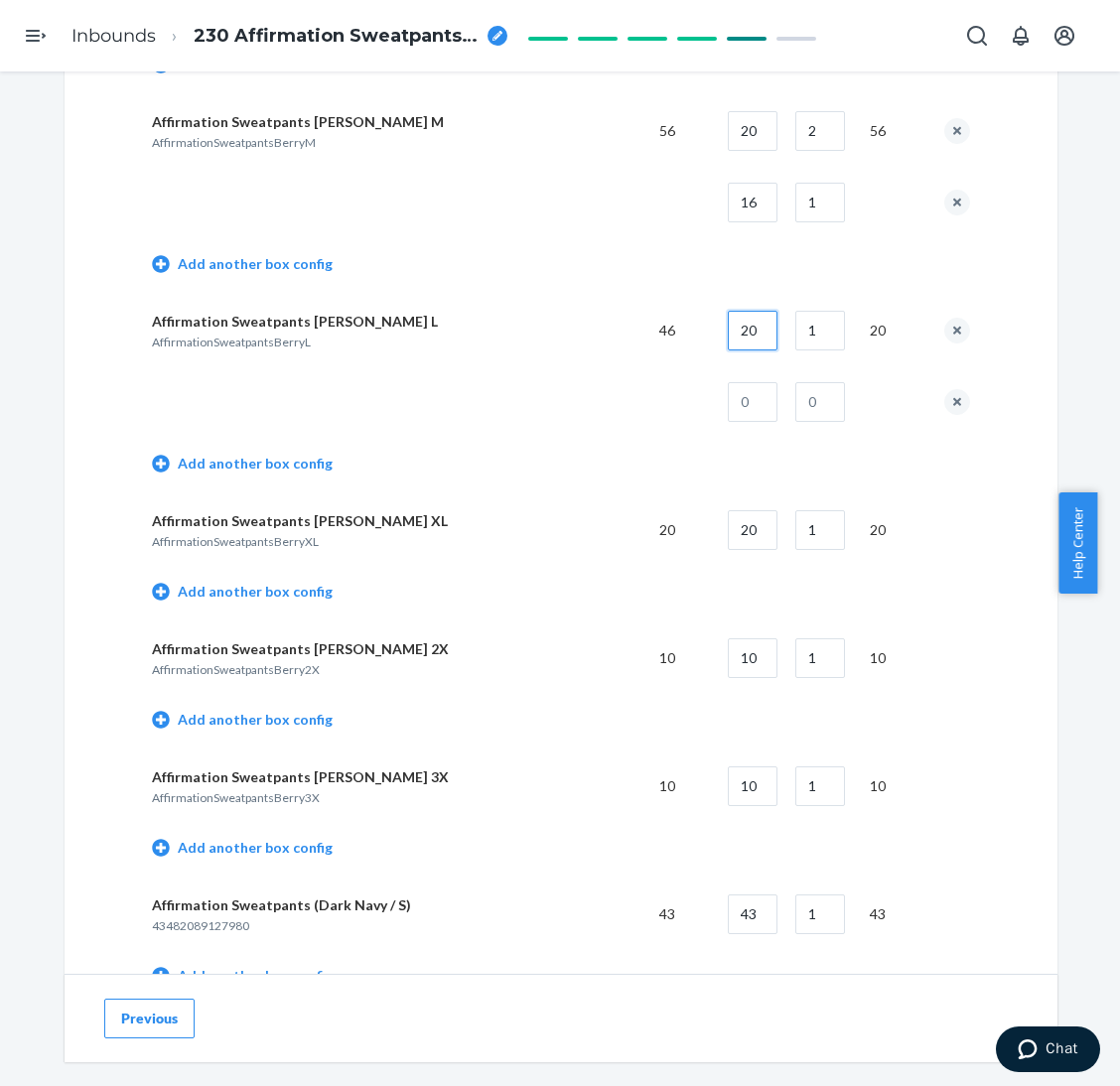 type on "20" 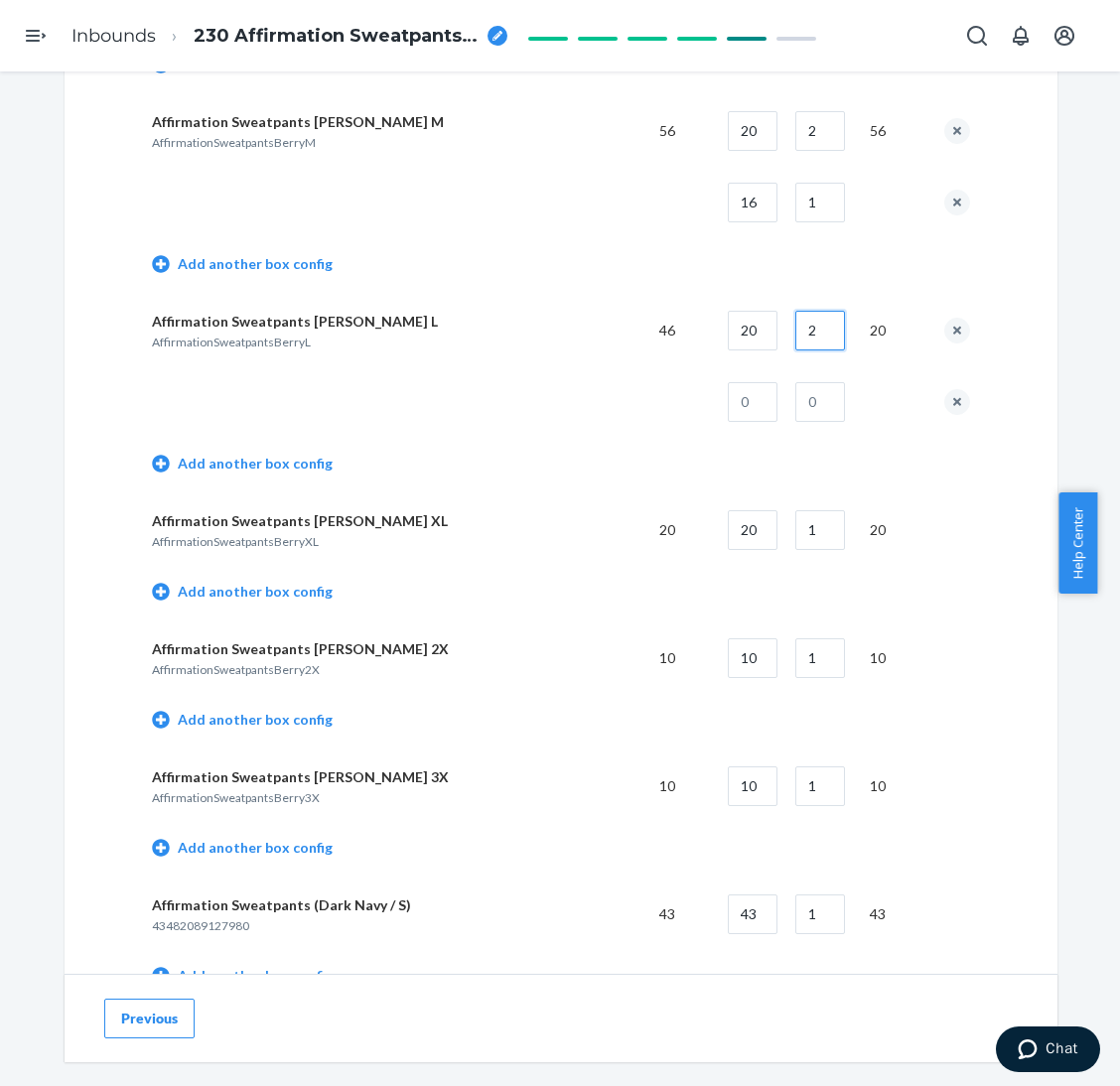 type on "2" 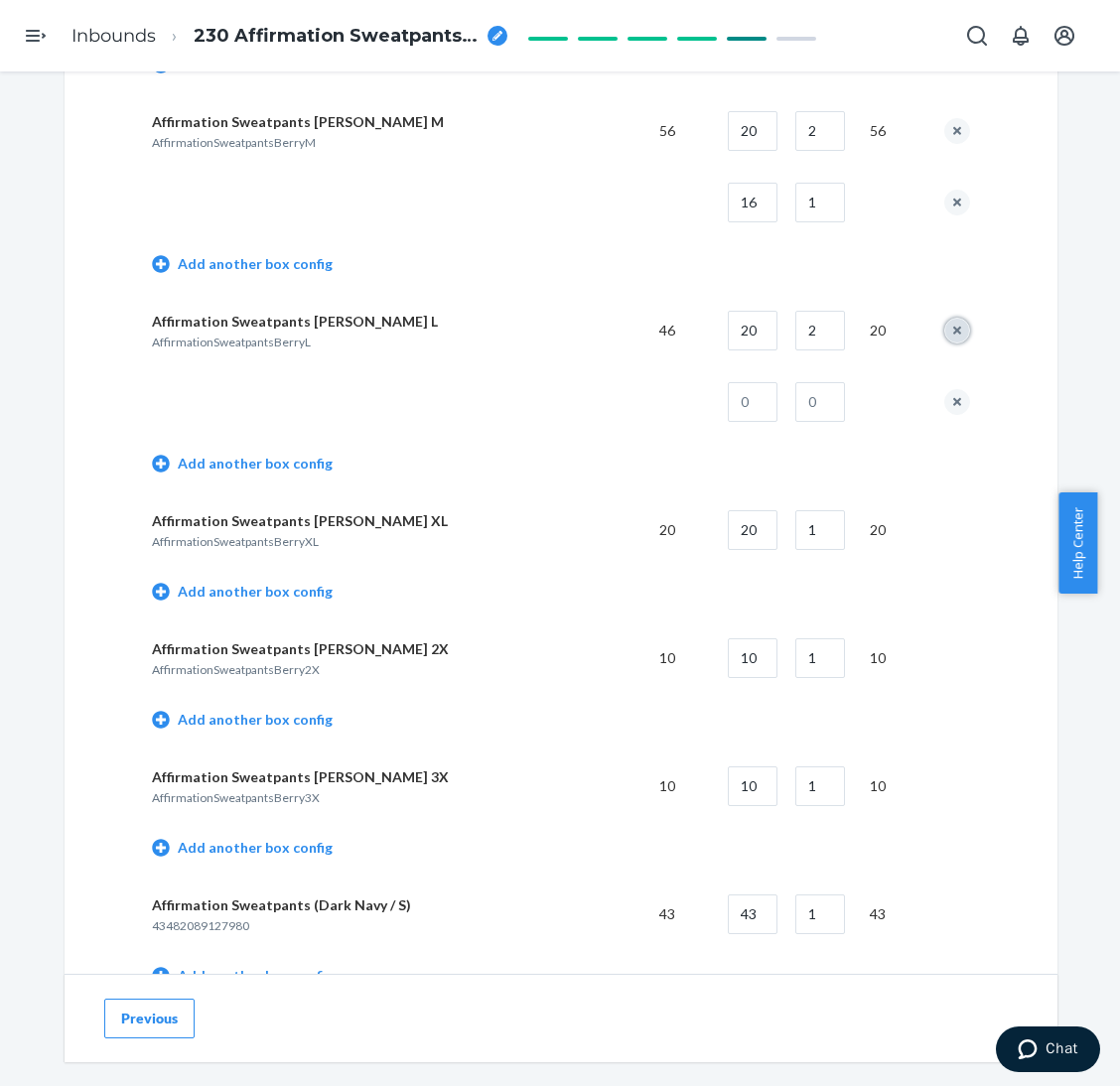 type 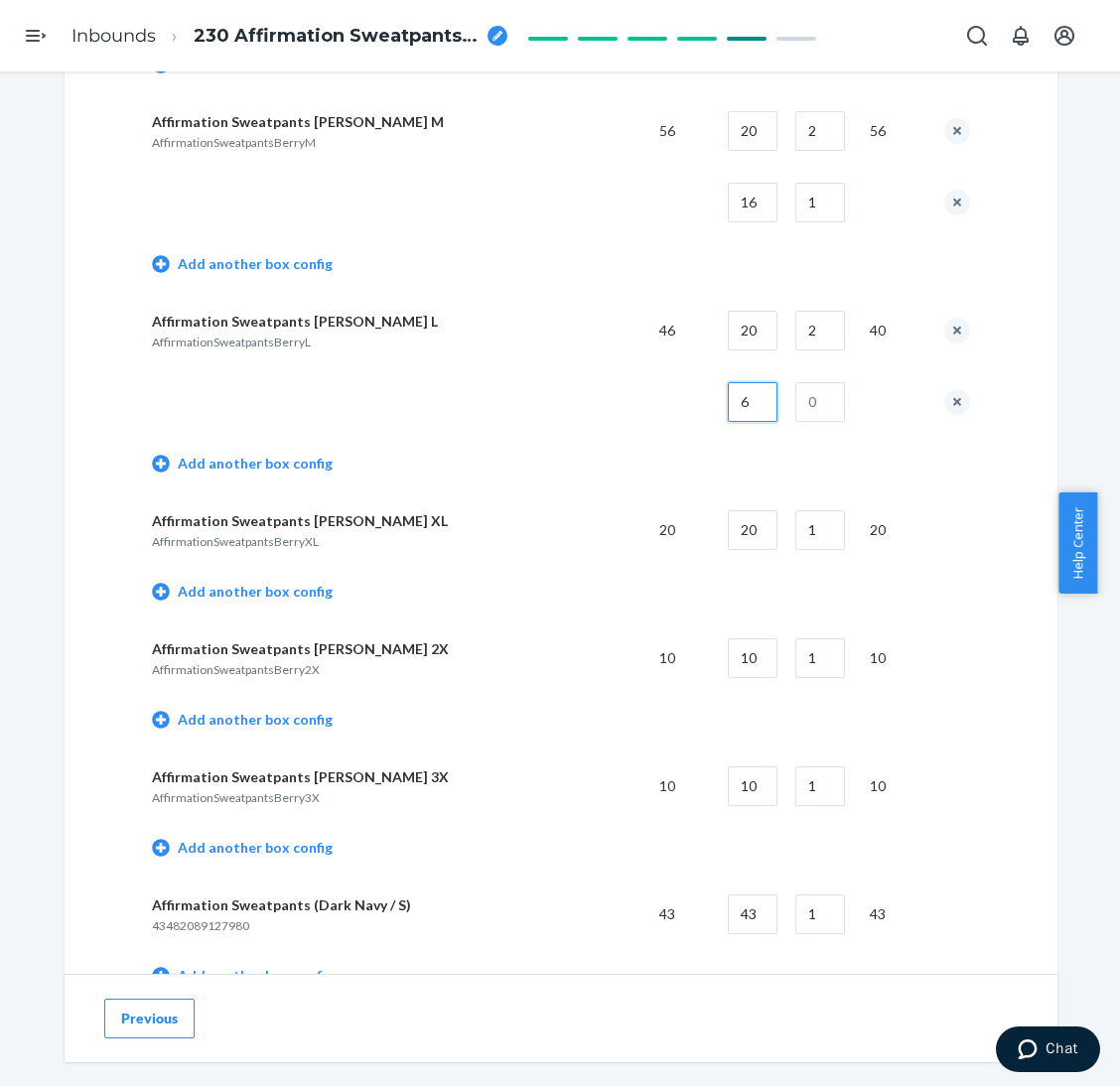 type on "6" 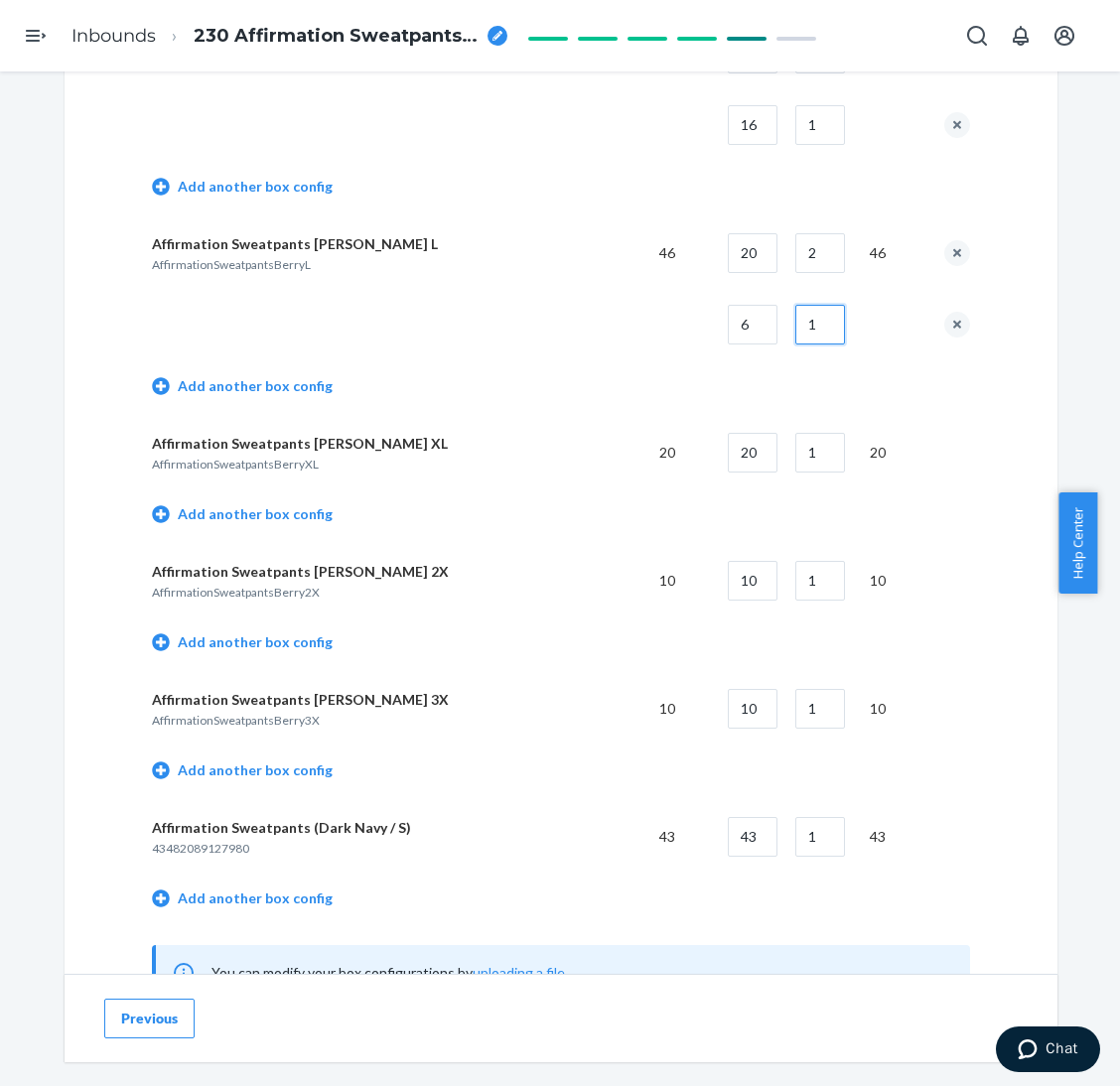 scroll, scrollTop: 1488, scrollLeft: 0, axis: vertical 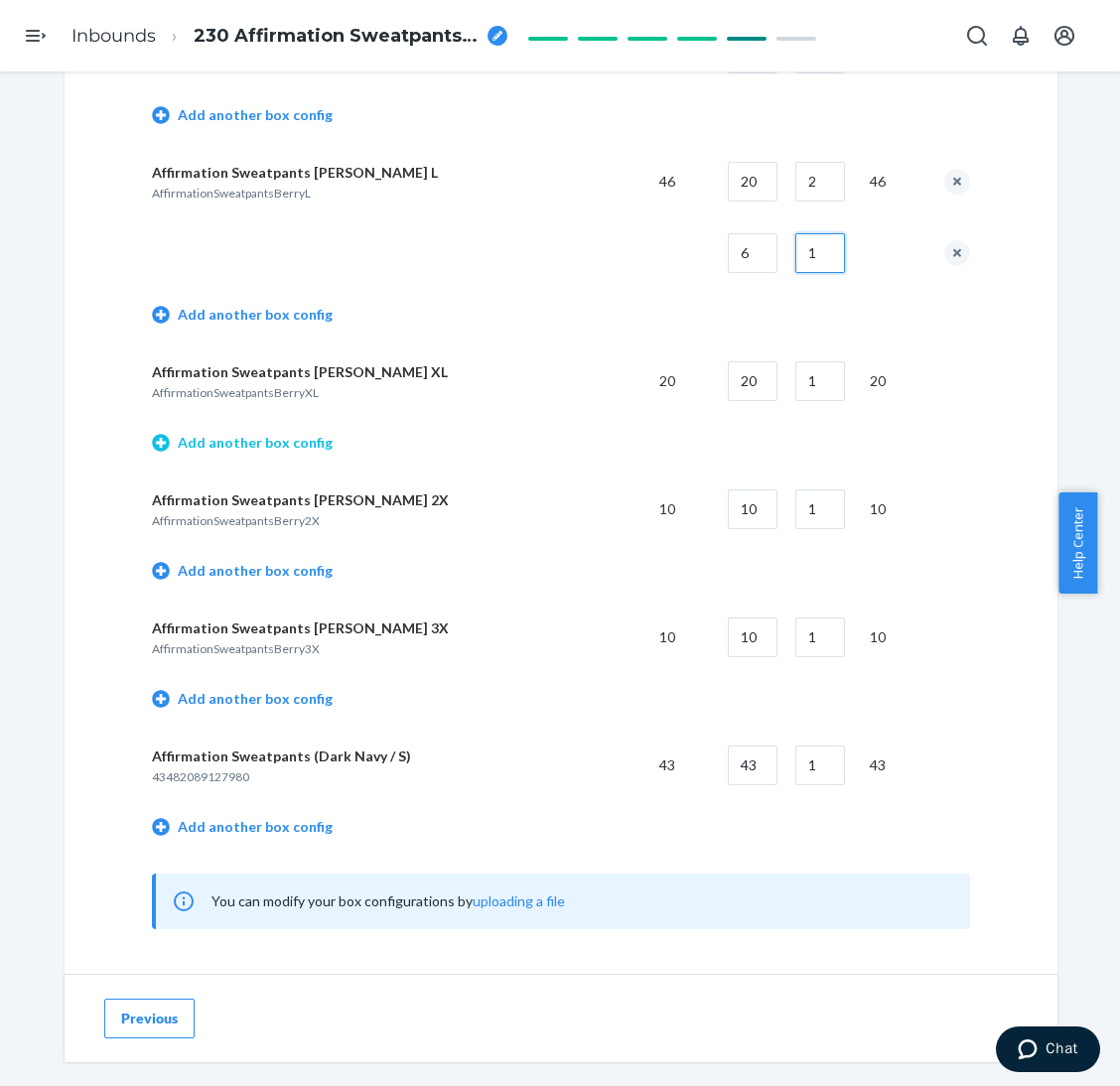 type on "1" 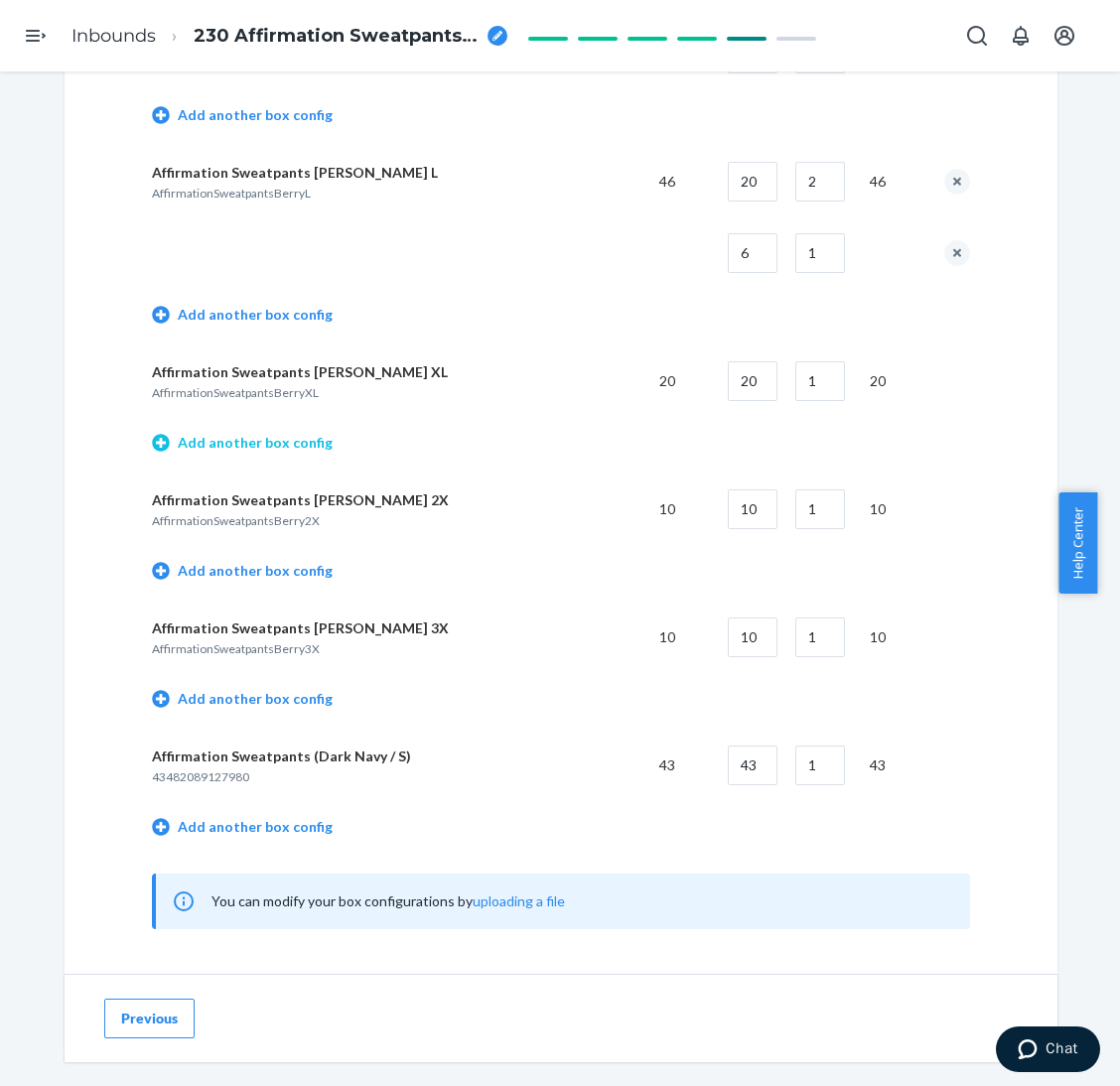 click on "Add another box config" at bounding box center (242, 443) 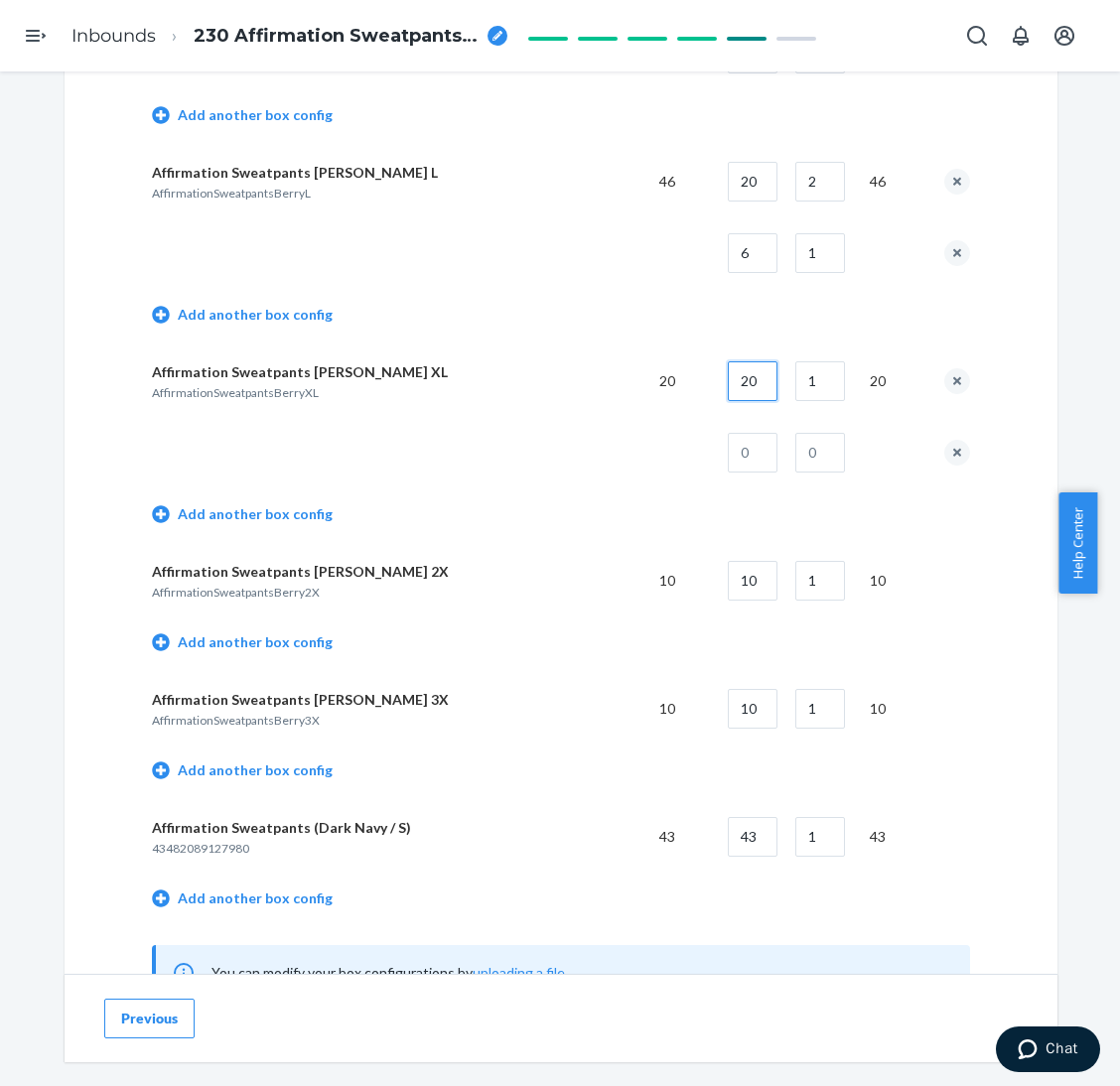click on "20" at bounding box center [753, 381] 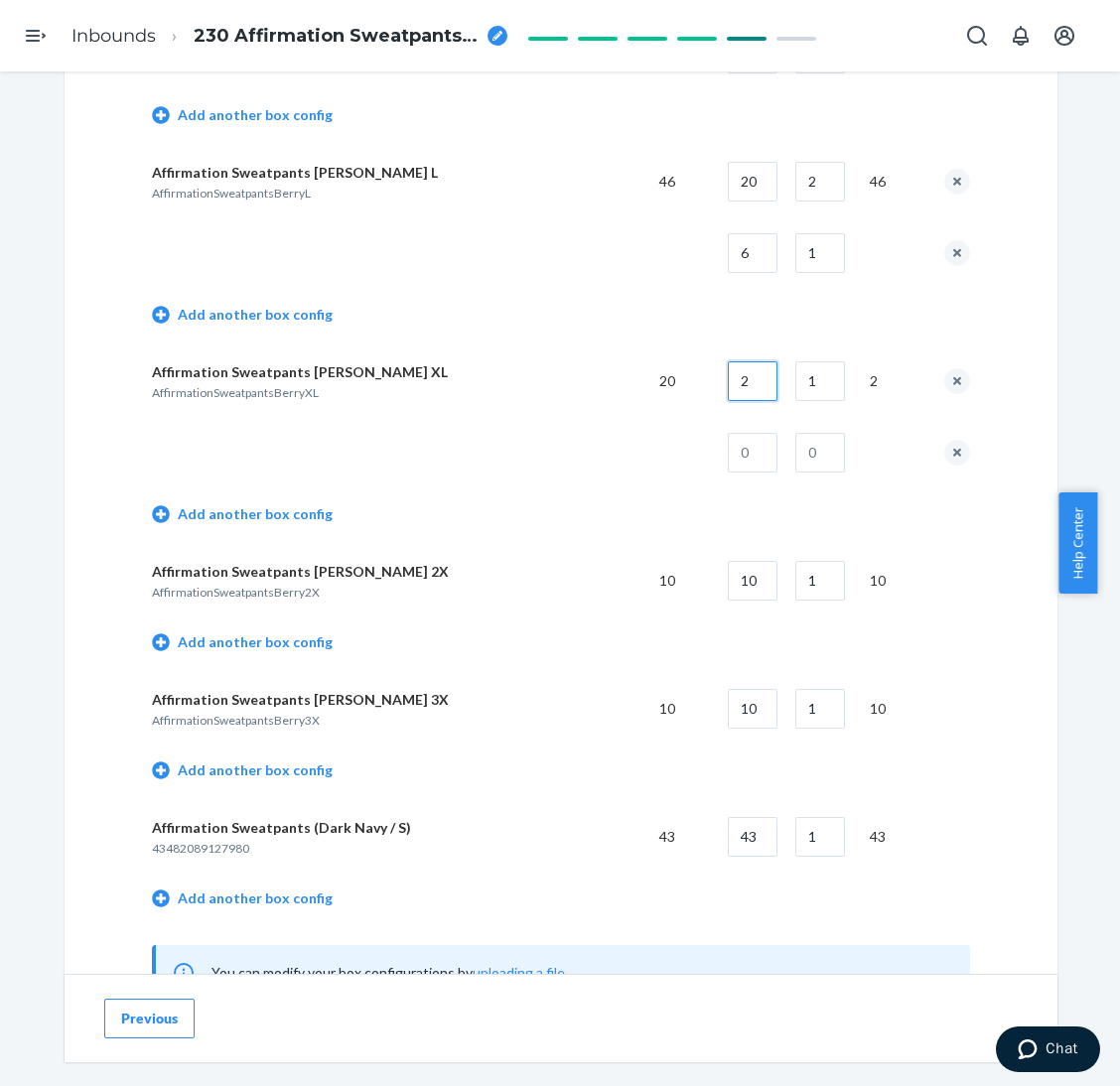 type on "20" 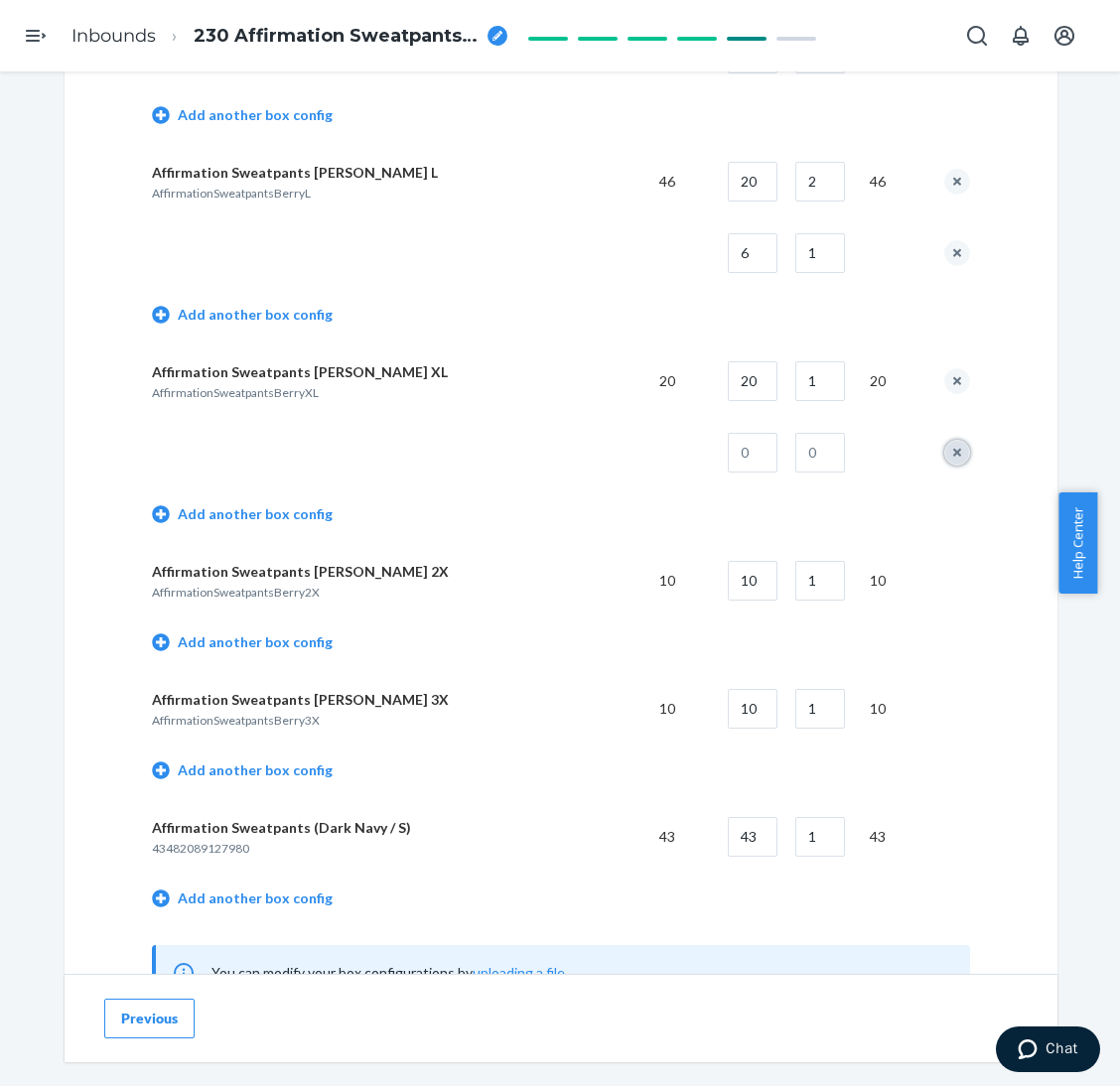 click at bounding box center [957, 453] 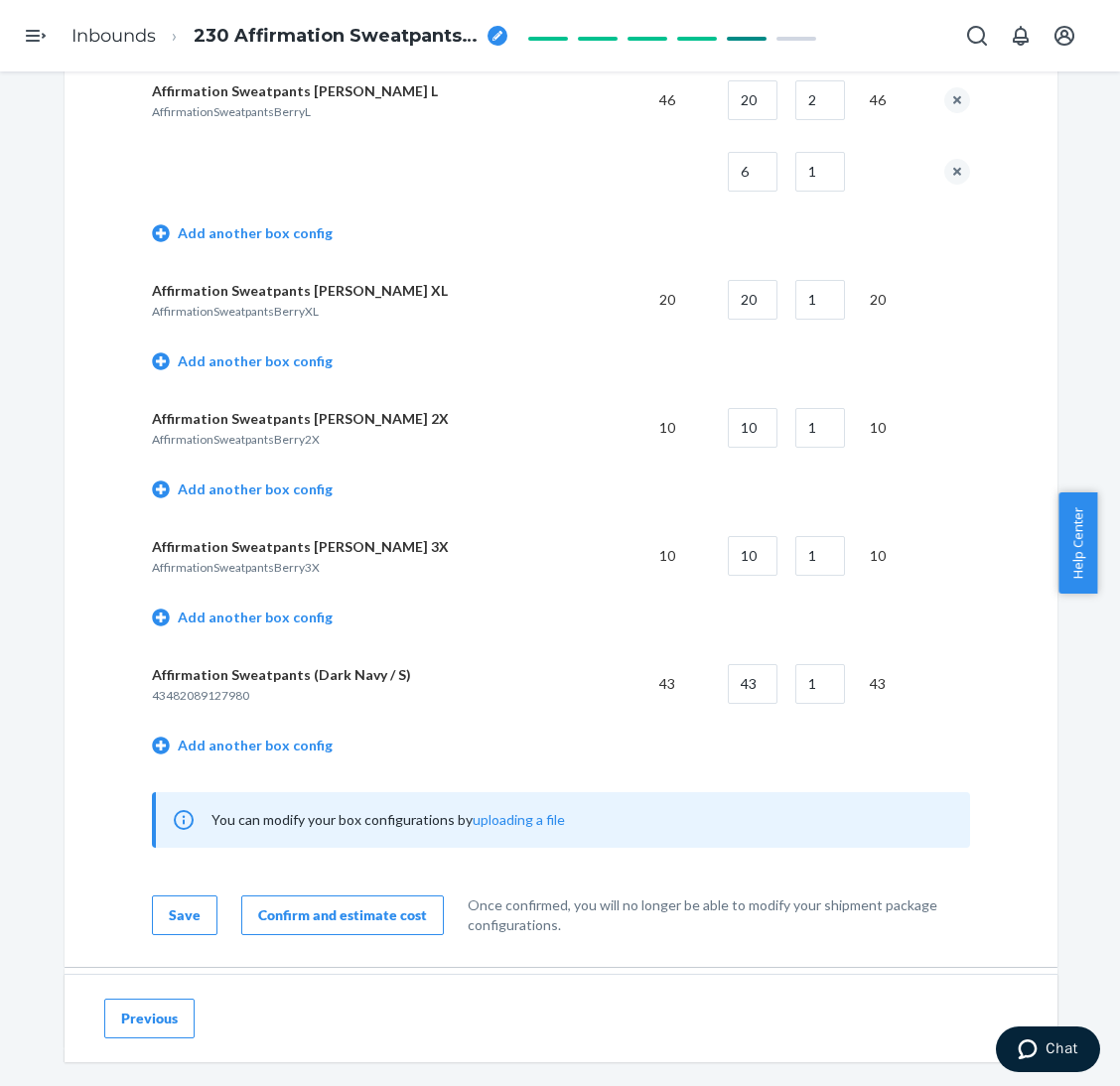 scroll, scrollTop: 1637, scrollLeft: 0, axis: vertical 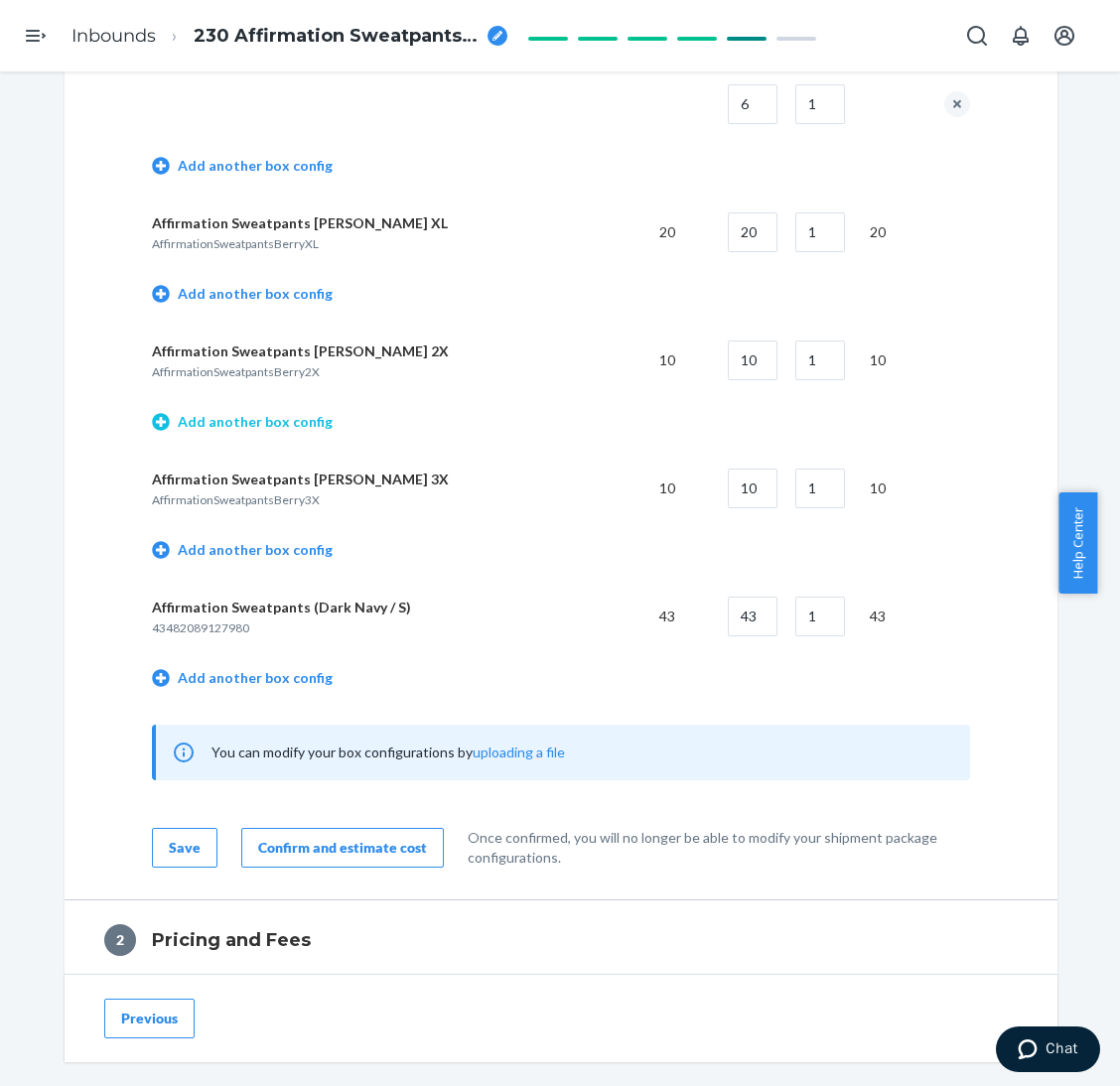 click on "Add another box config" at bounding box center [242, 422] 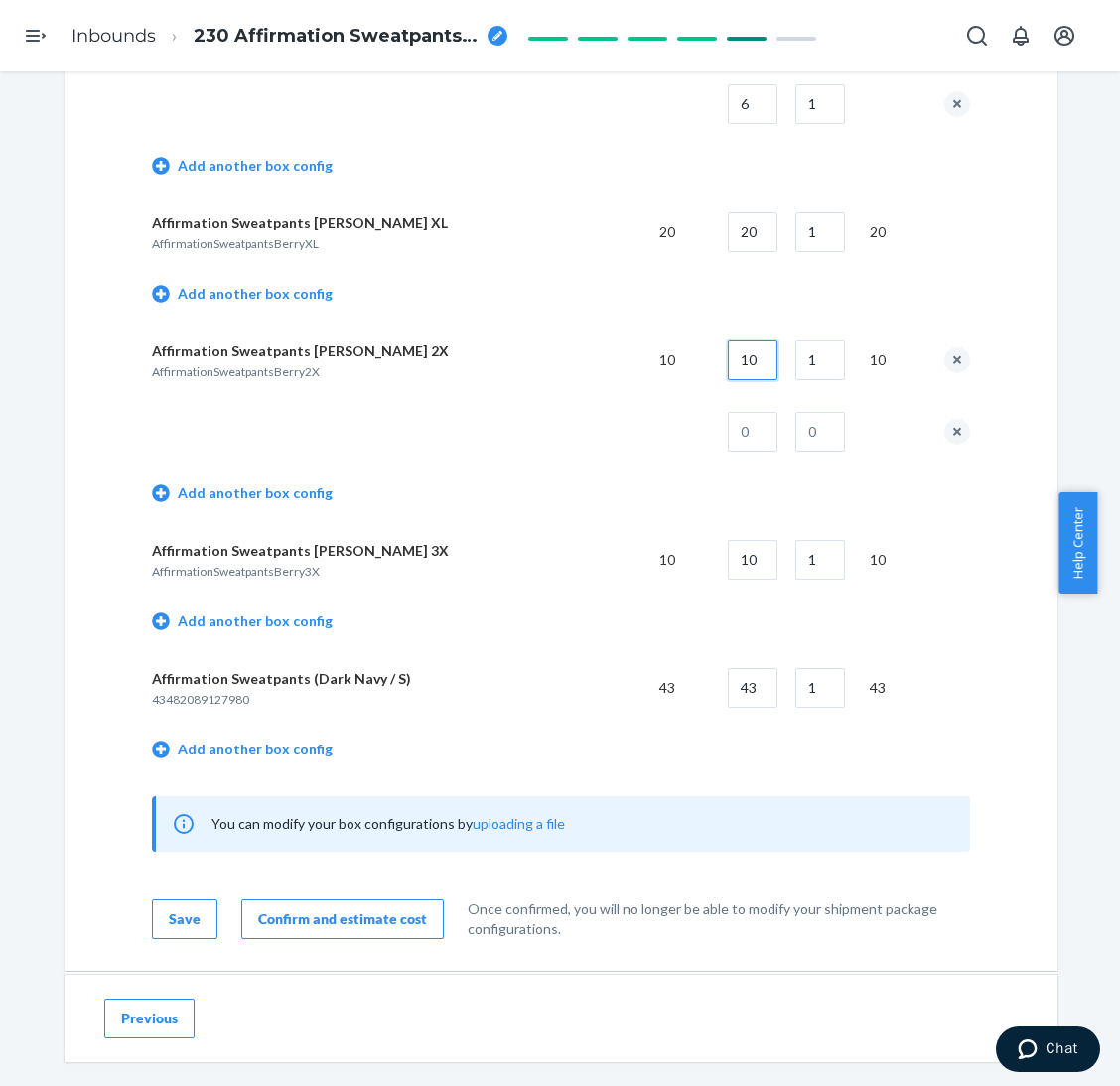 click on "10" at bounding box center (753, 360) 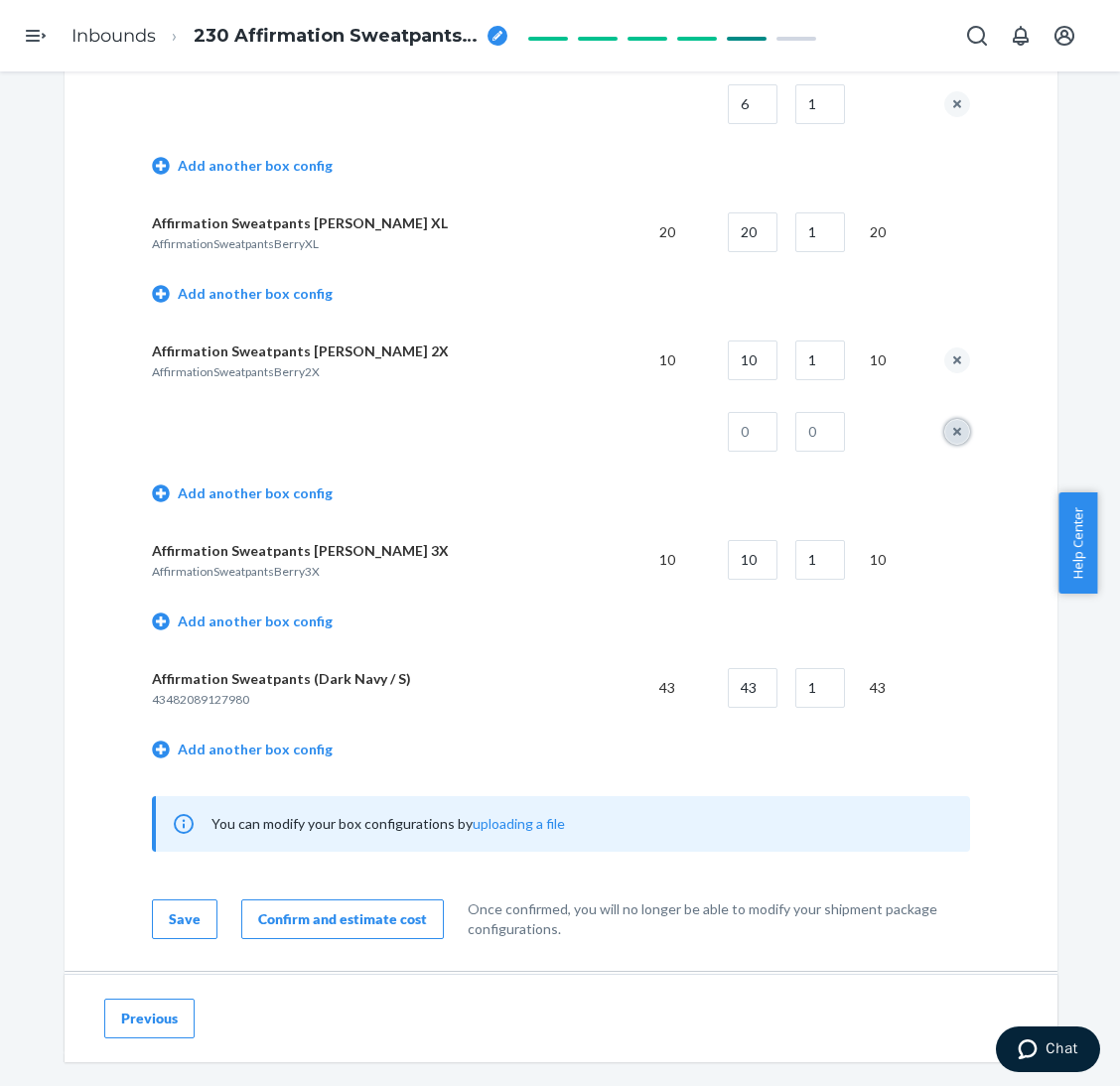 click at bounding box center (957, 432) 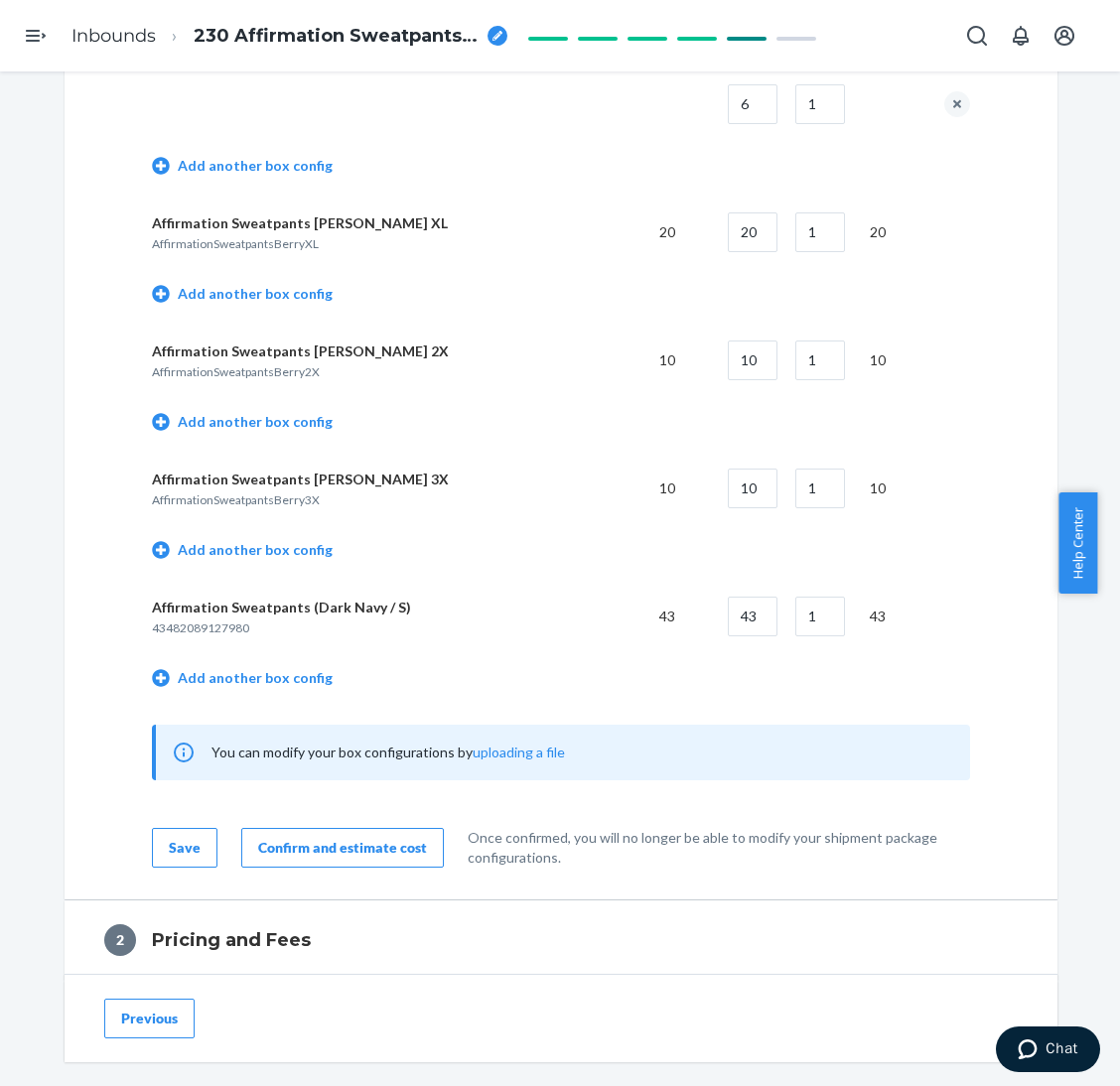 scroll, scrollTop: 1786, scrollLeft: 0, axis: vertical 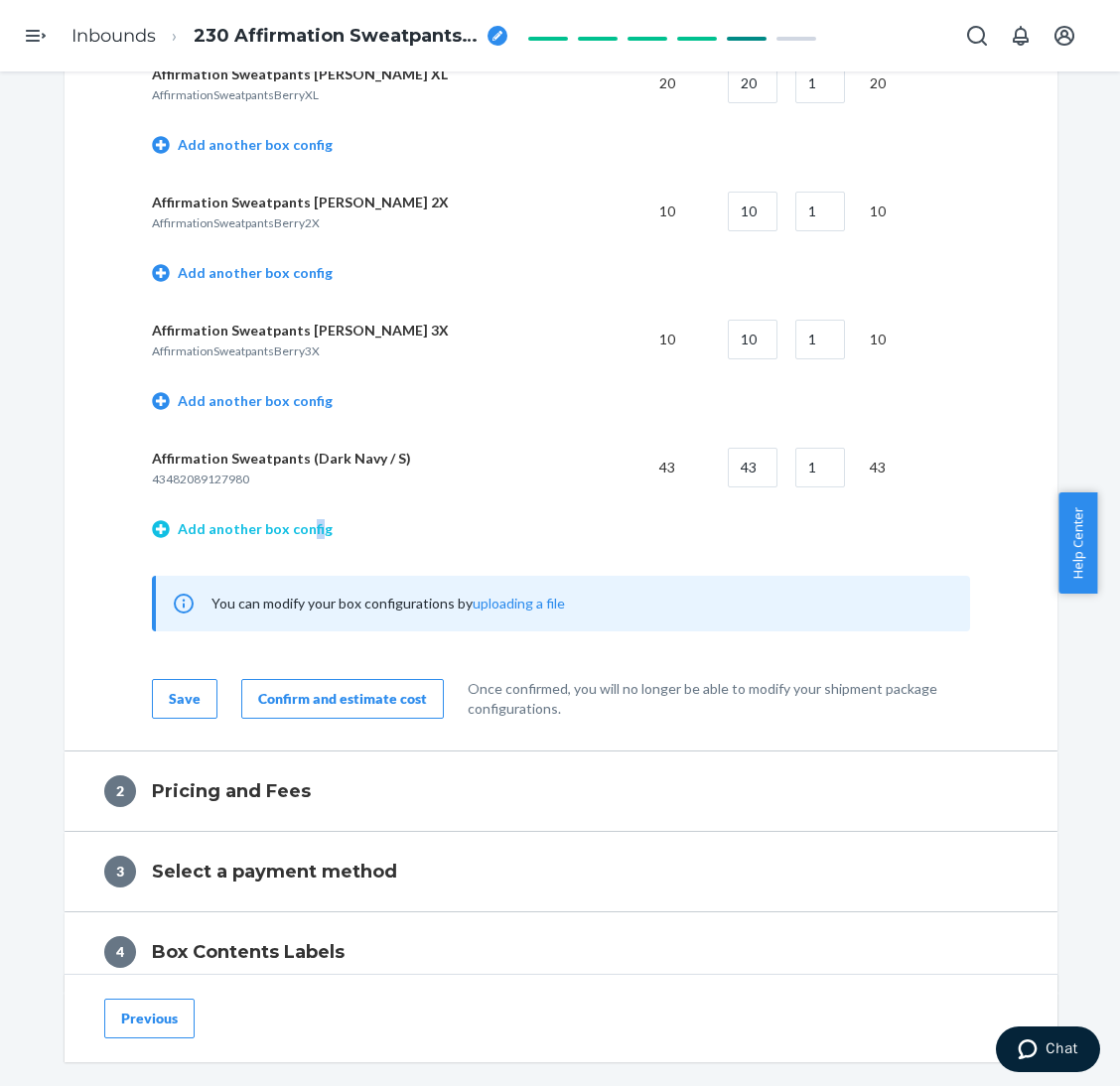 click on "Add another box config" at bounding box center (242, 529) 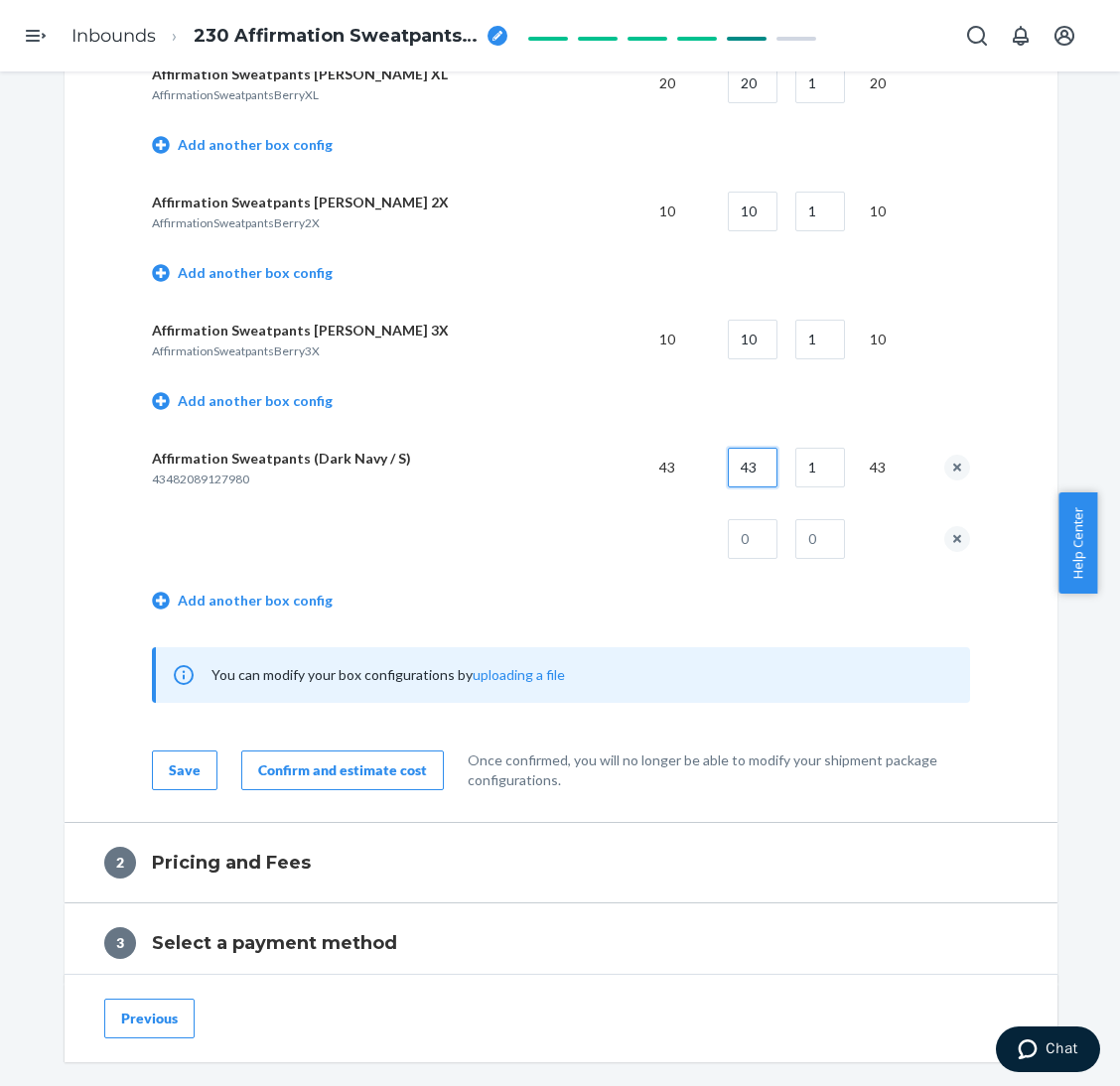 click on "43" at bounding box center [753, 468] 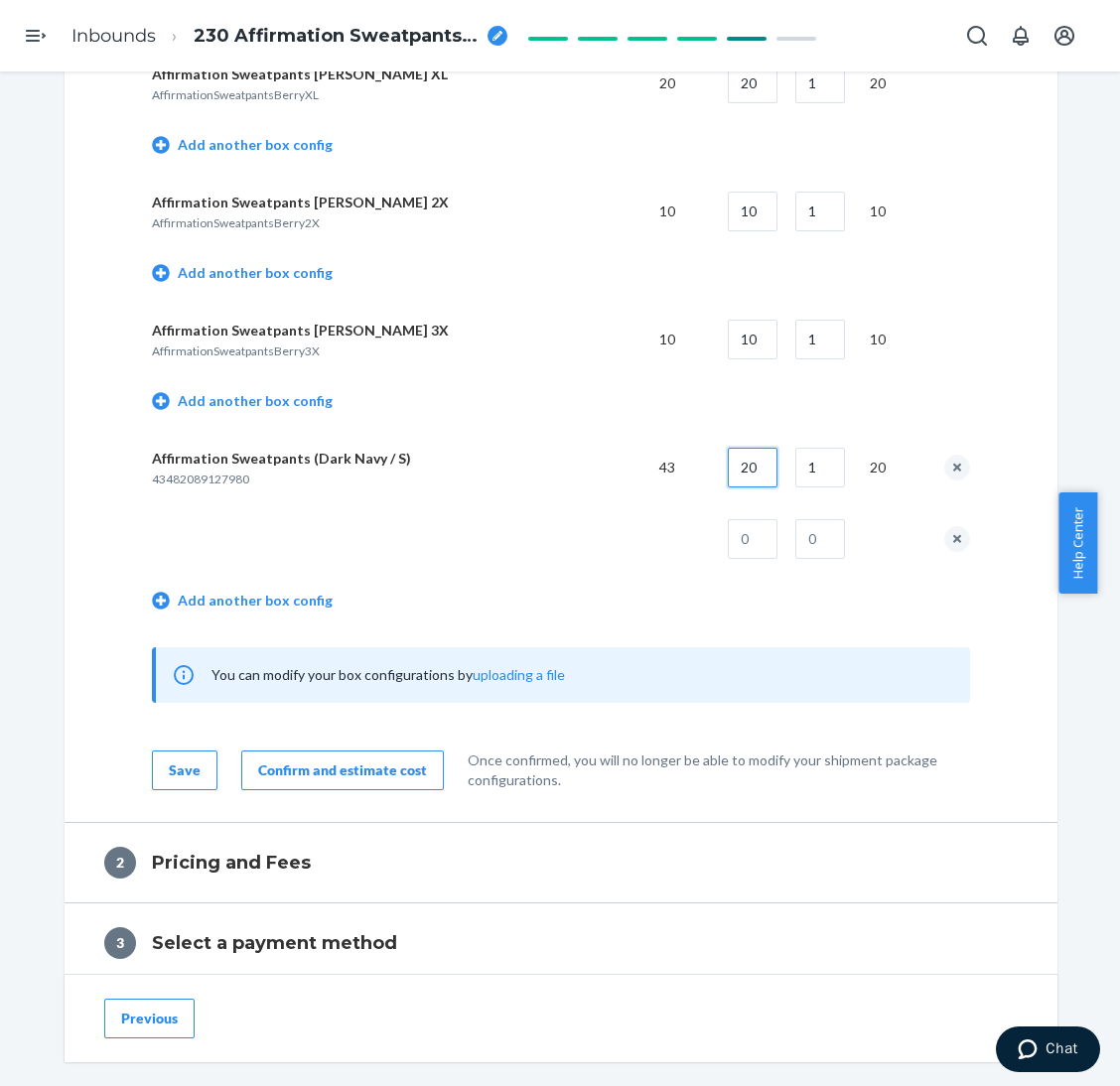 type on "20" 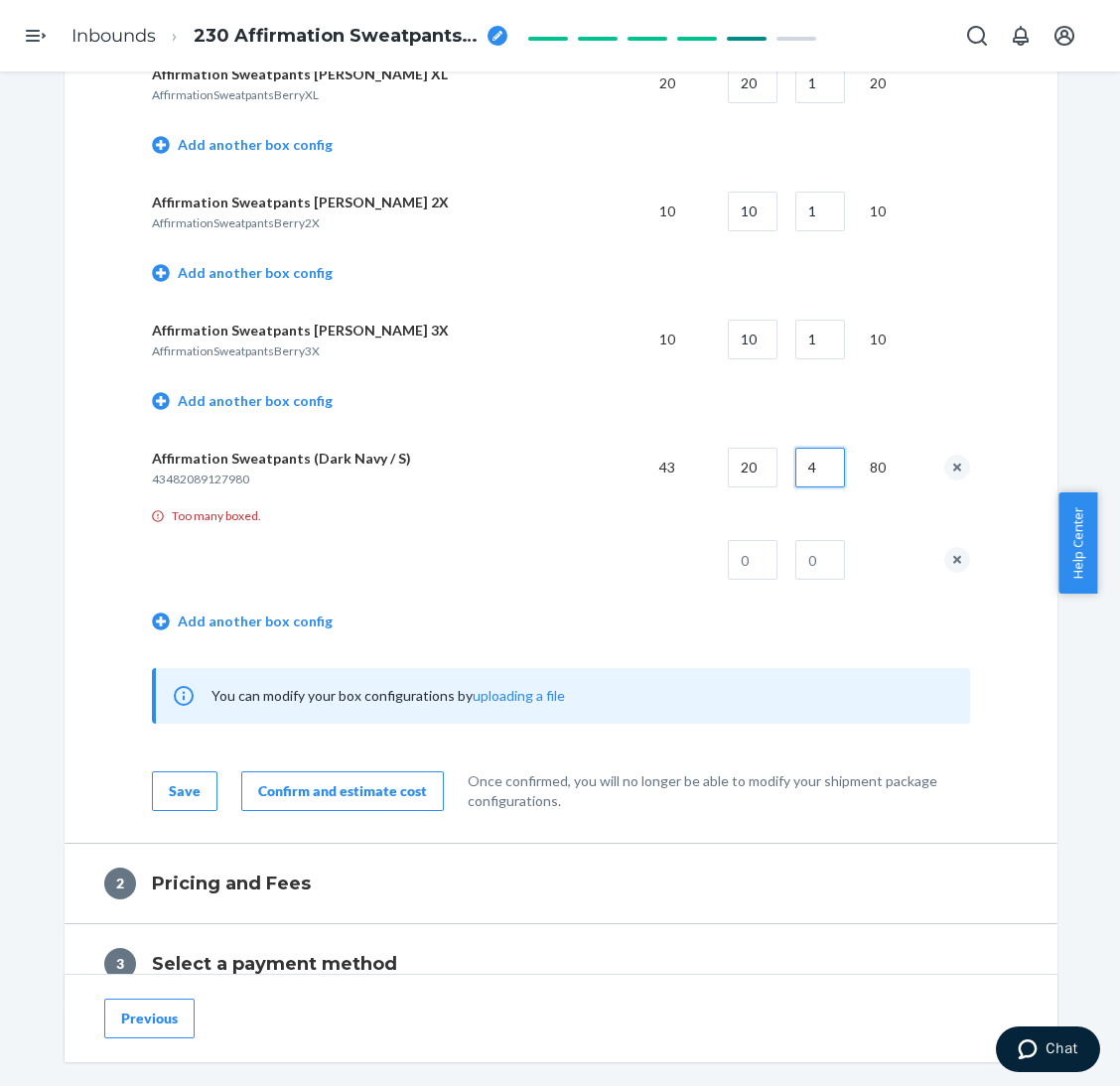 type on "4" 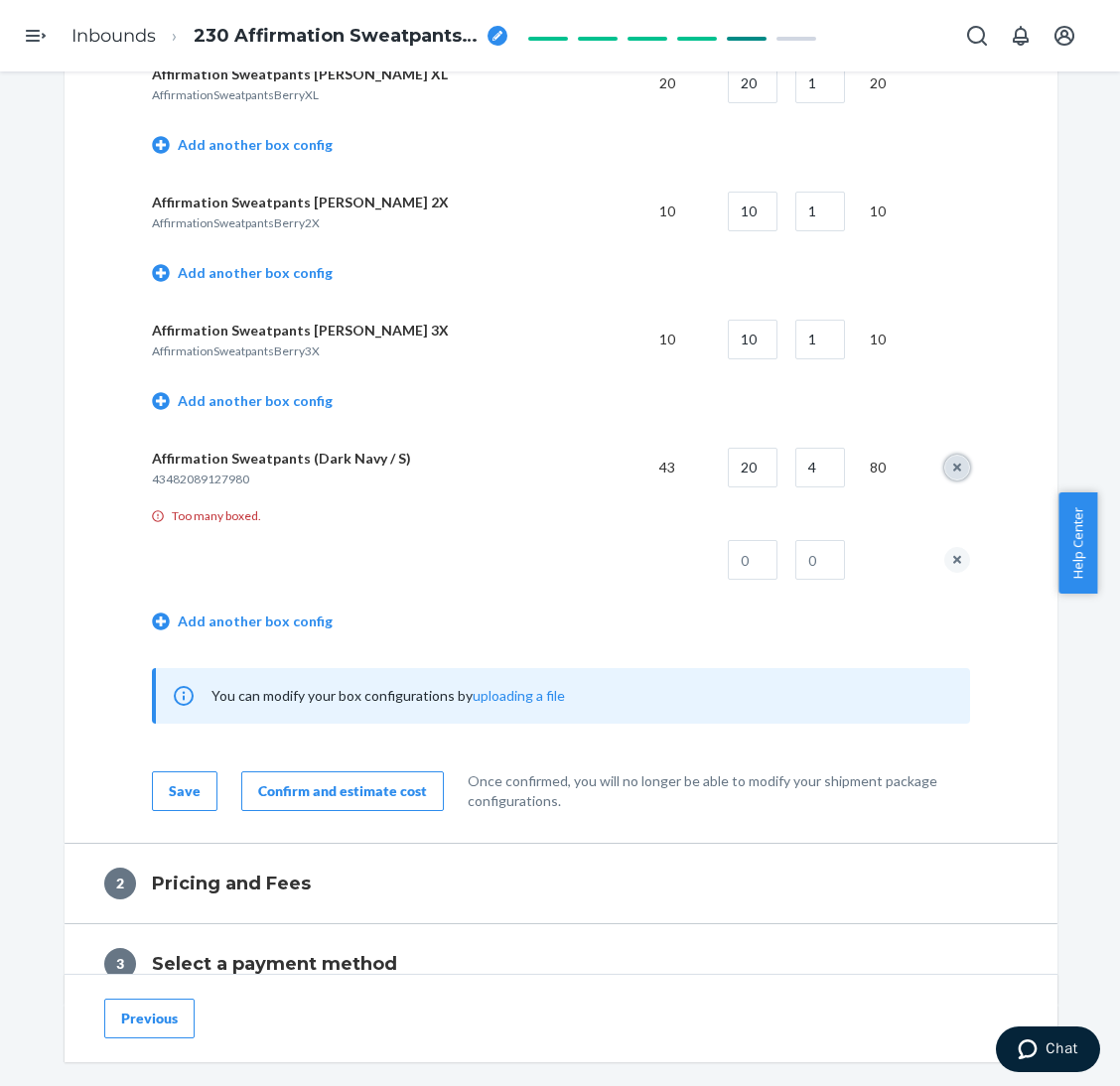 type 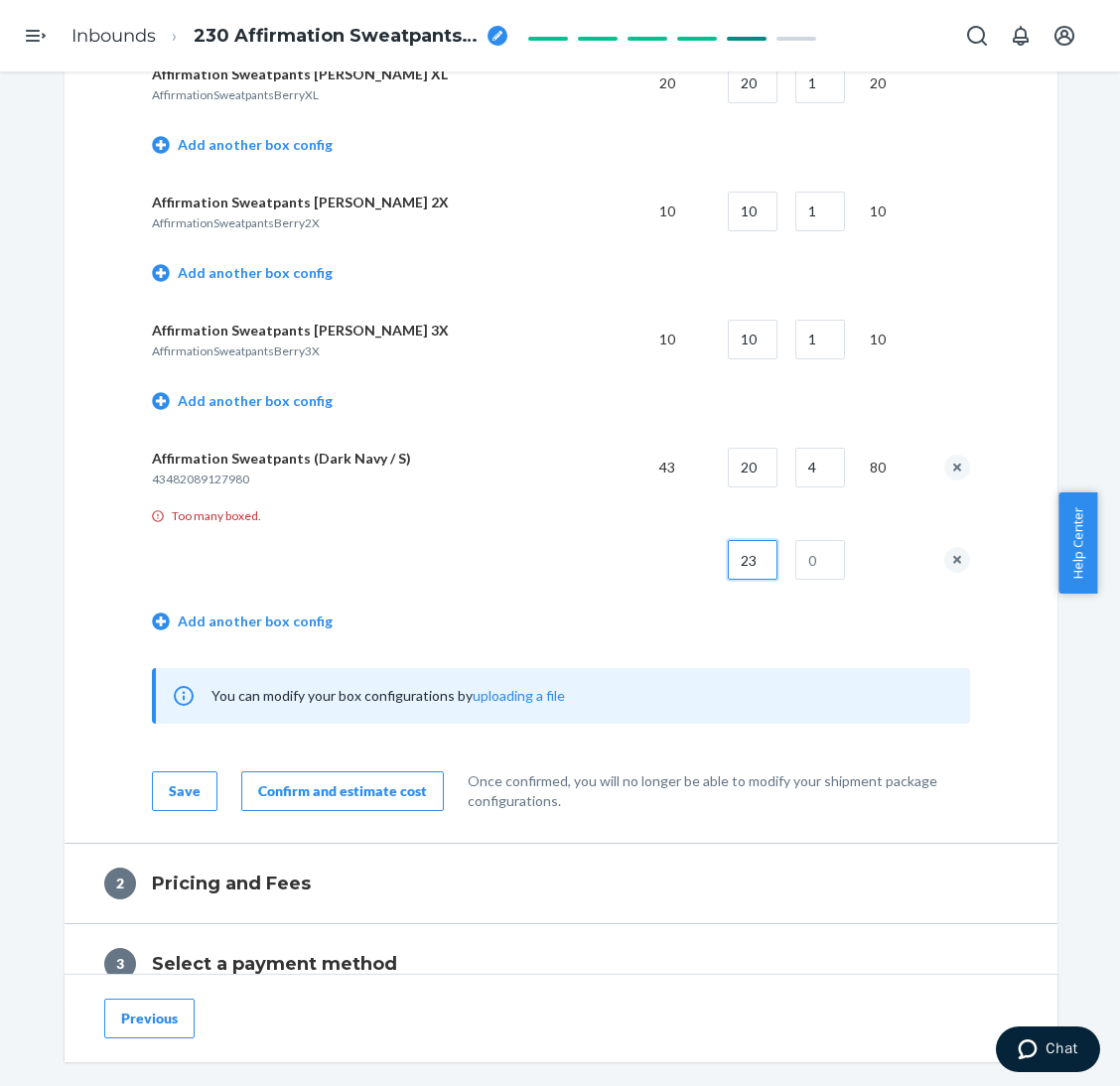 type on "23" 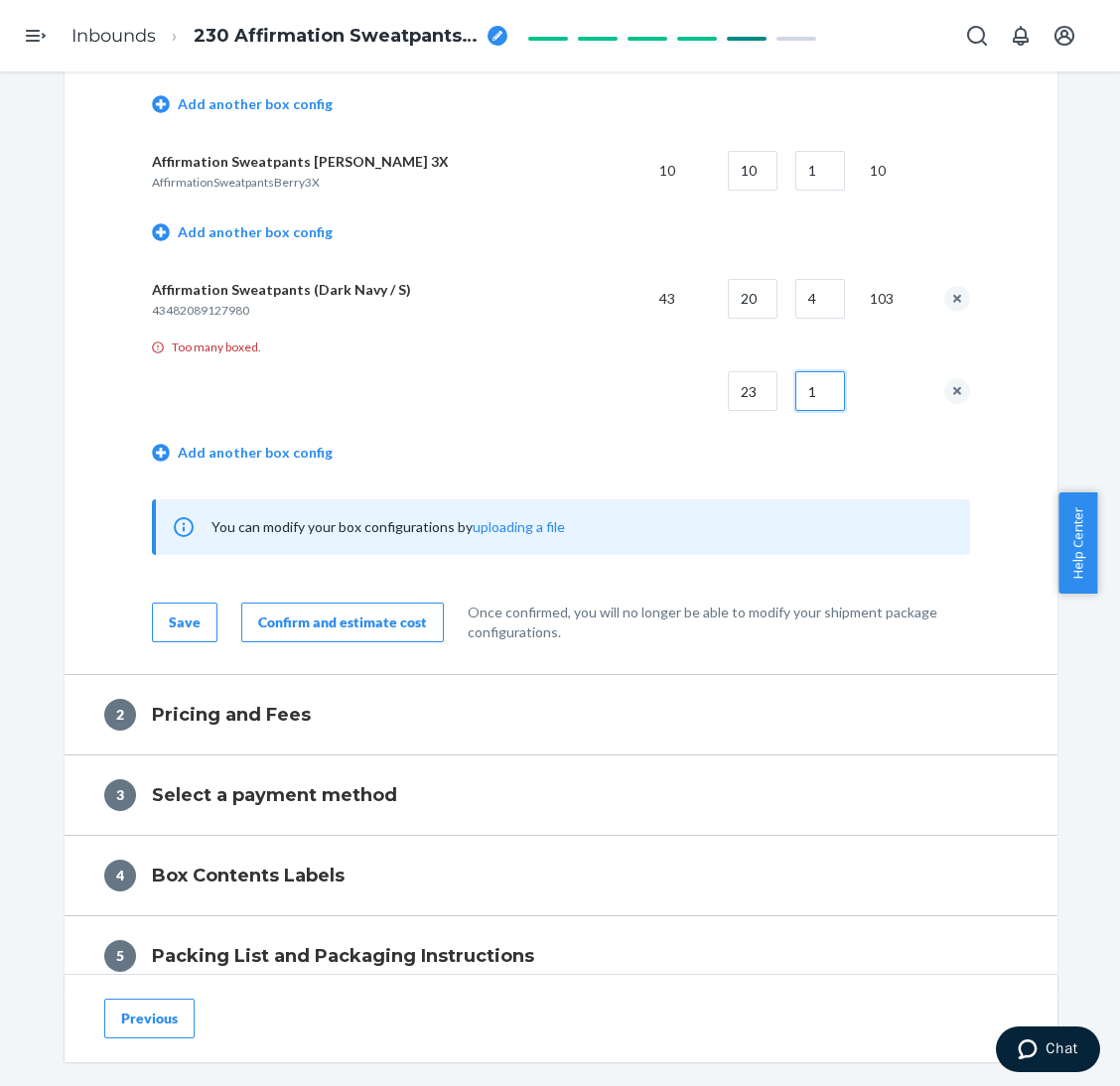 scroll, scrollTop: 2163, scrollLeft: 0, axis: vertical 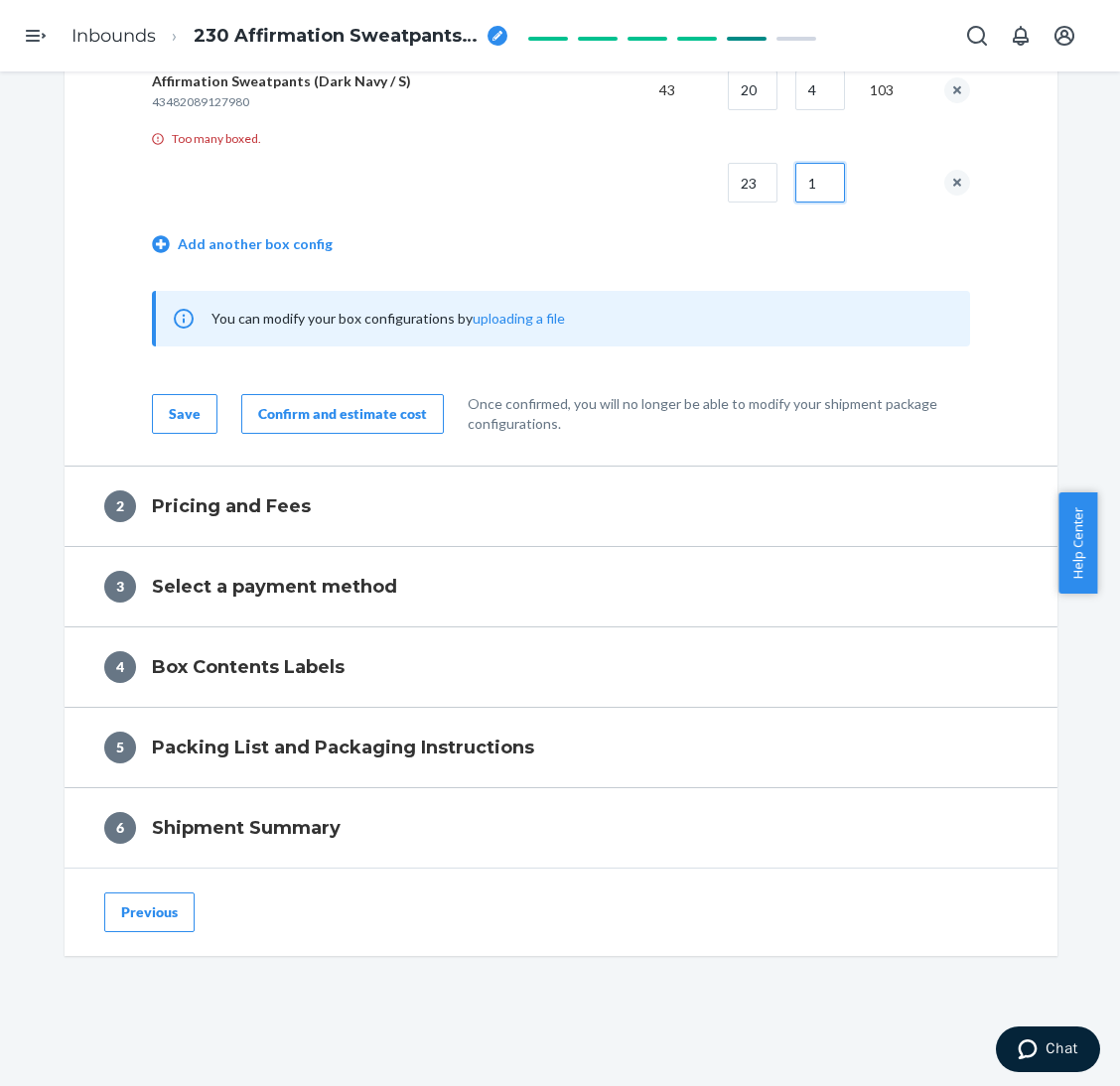 type on "1" 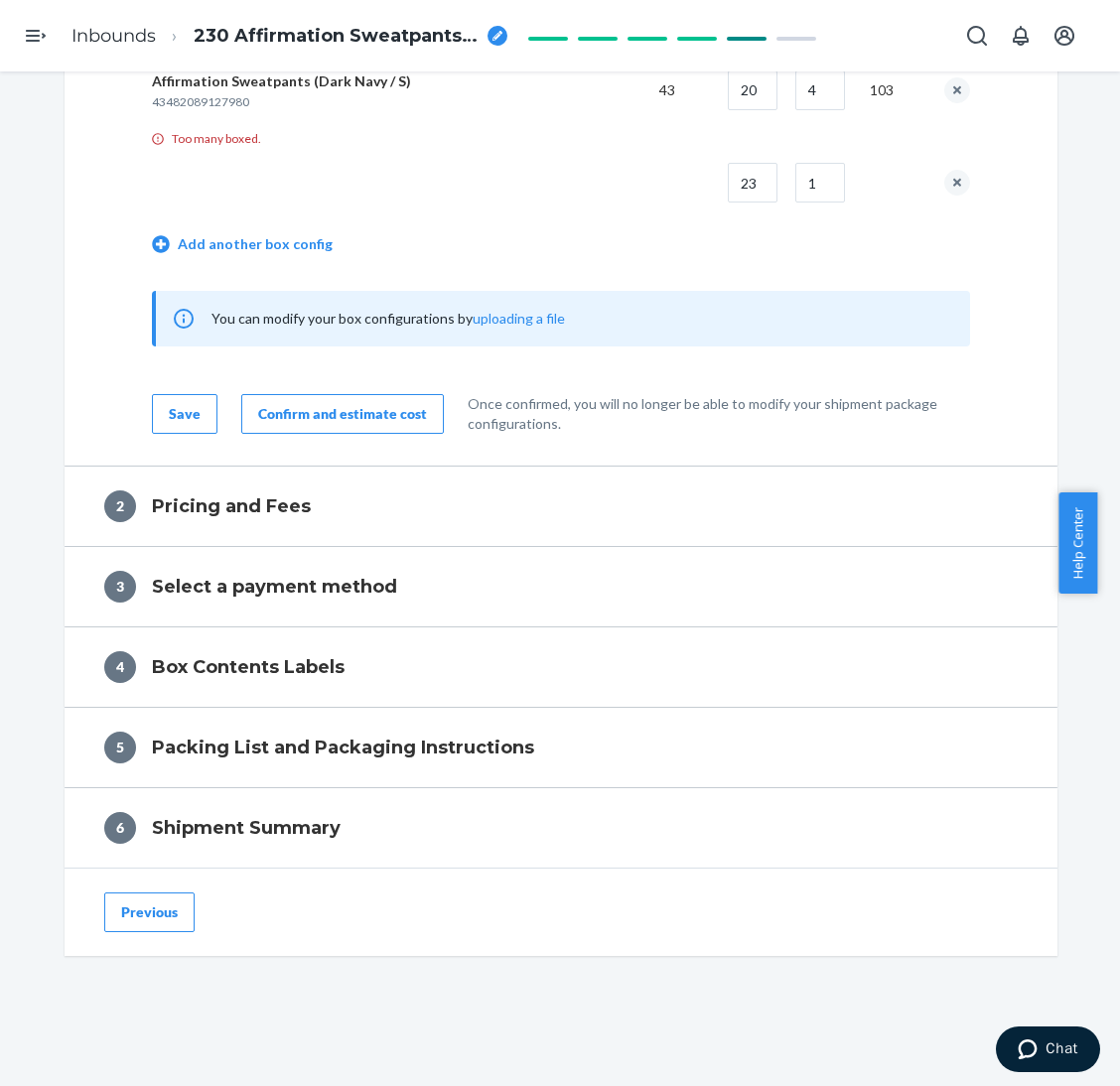 click on "Previous" at bounding box center [149, 912] 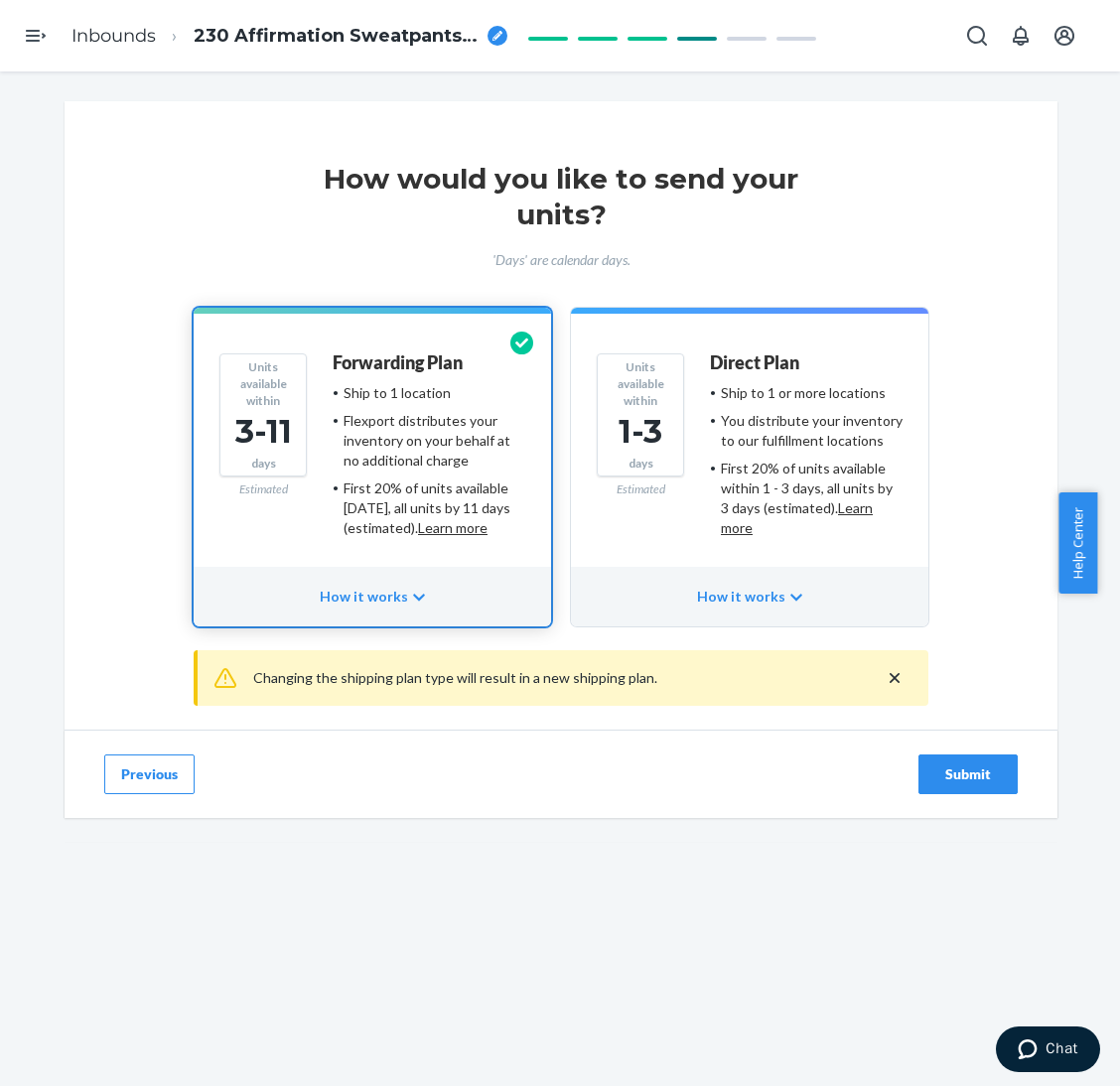 scroll, scrollTop: 0, scrollLeft: 0, axis: both 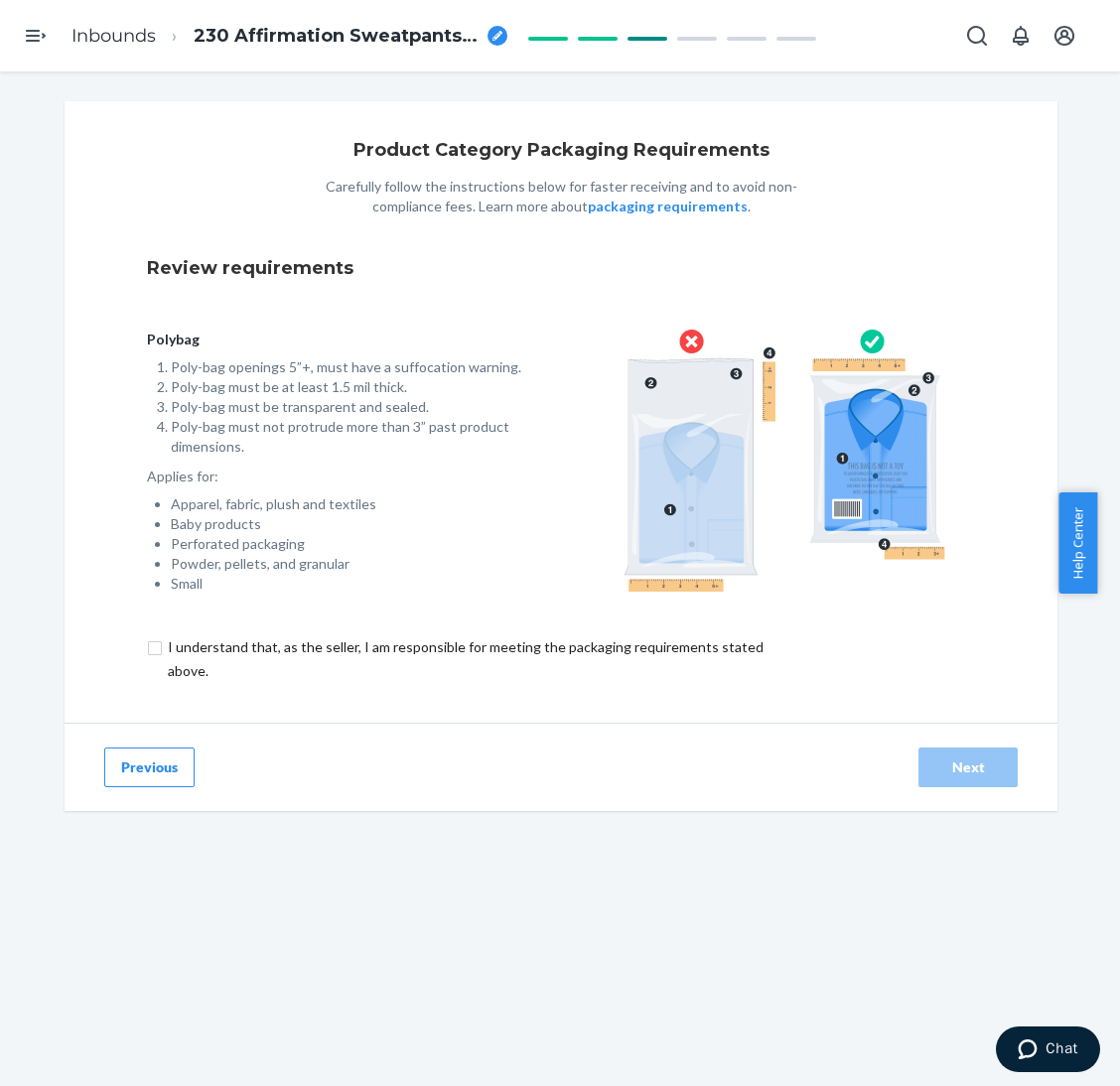 click on "Previous" at bounding box center [149, 767] 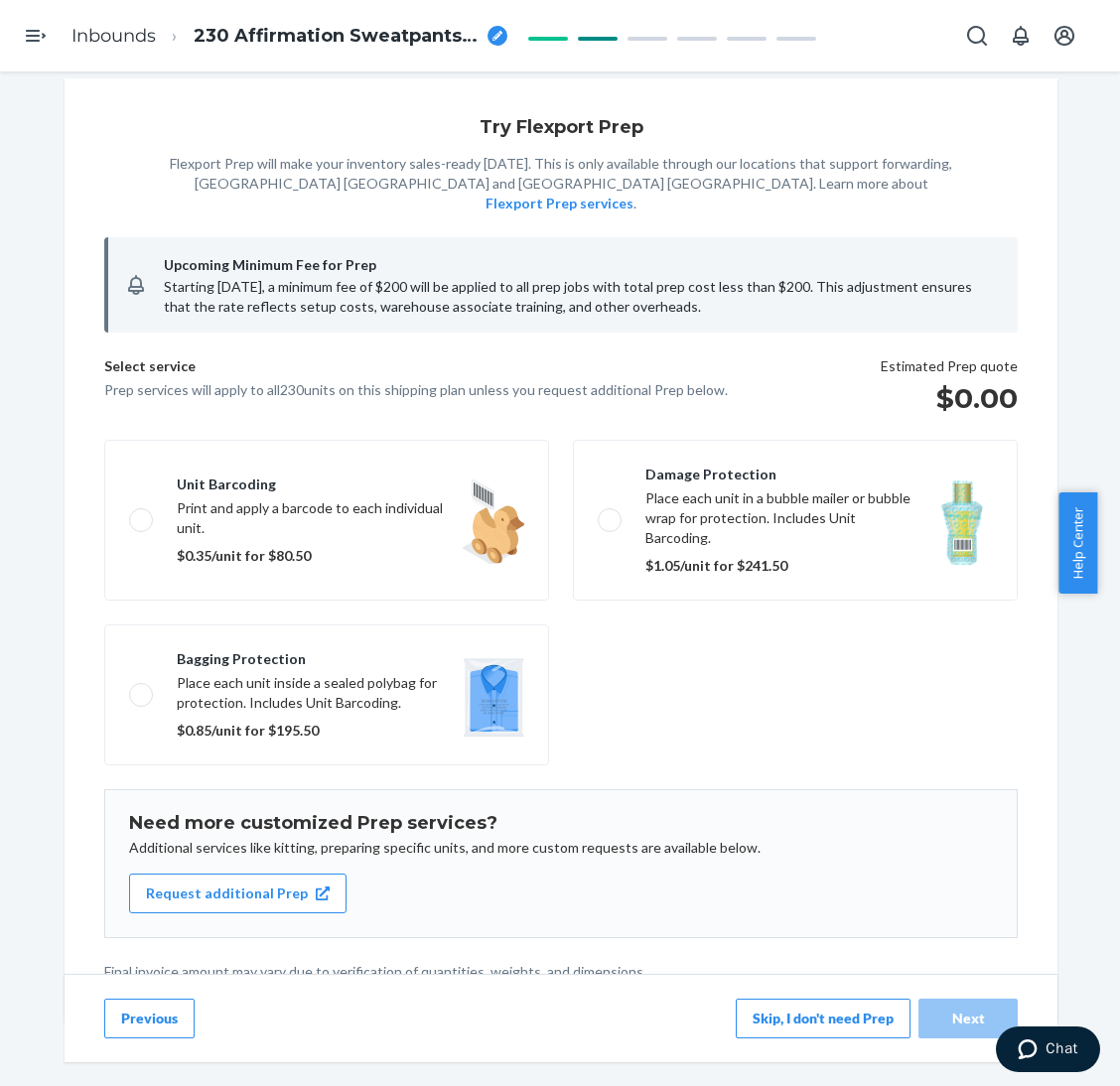 scroll, scrollTop: 31, scrollLeft: 0, axis: vertical 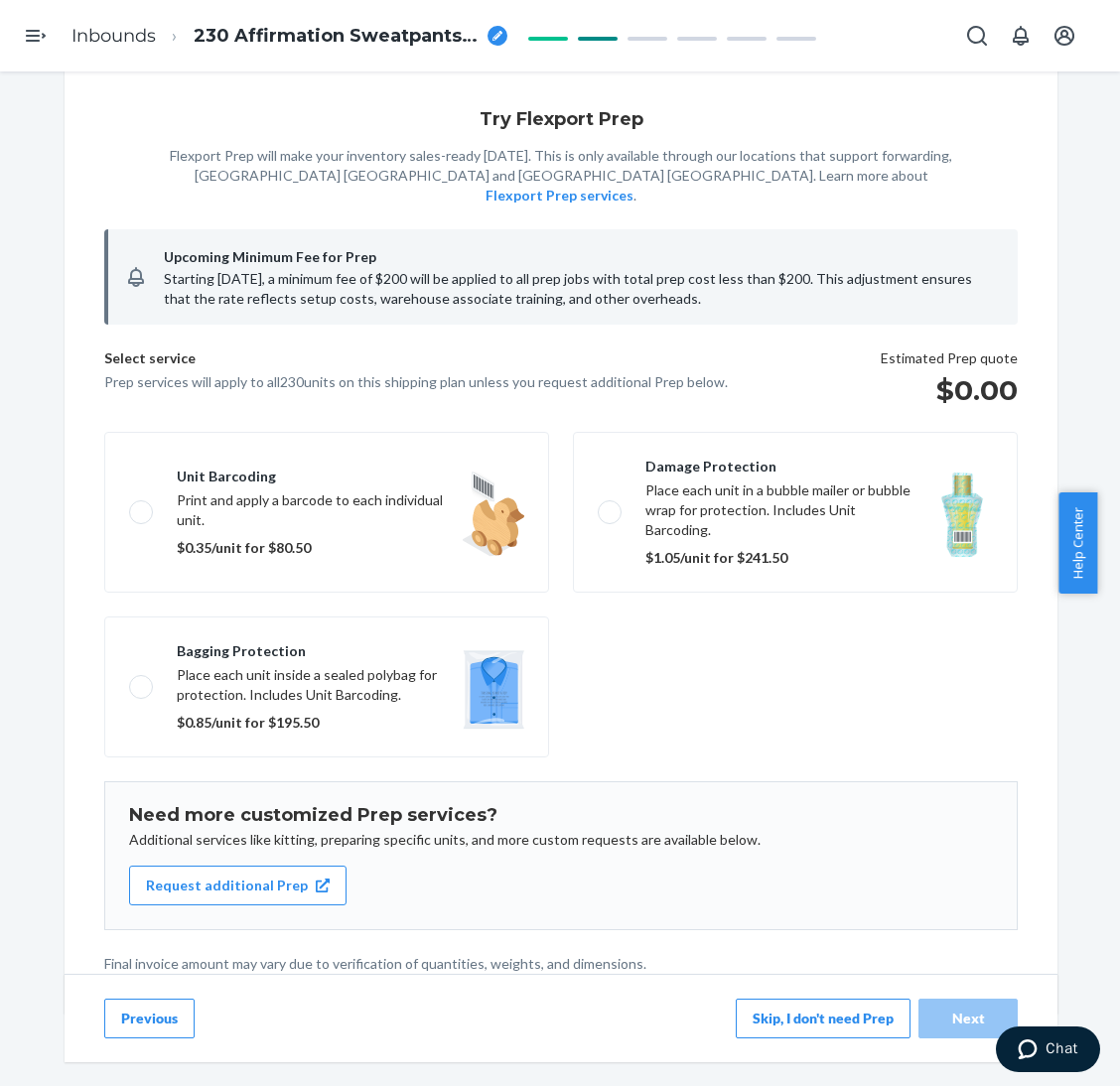click on "Previous" at bounding box center [149, 1018] 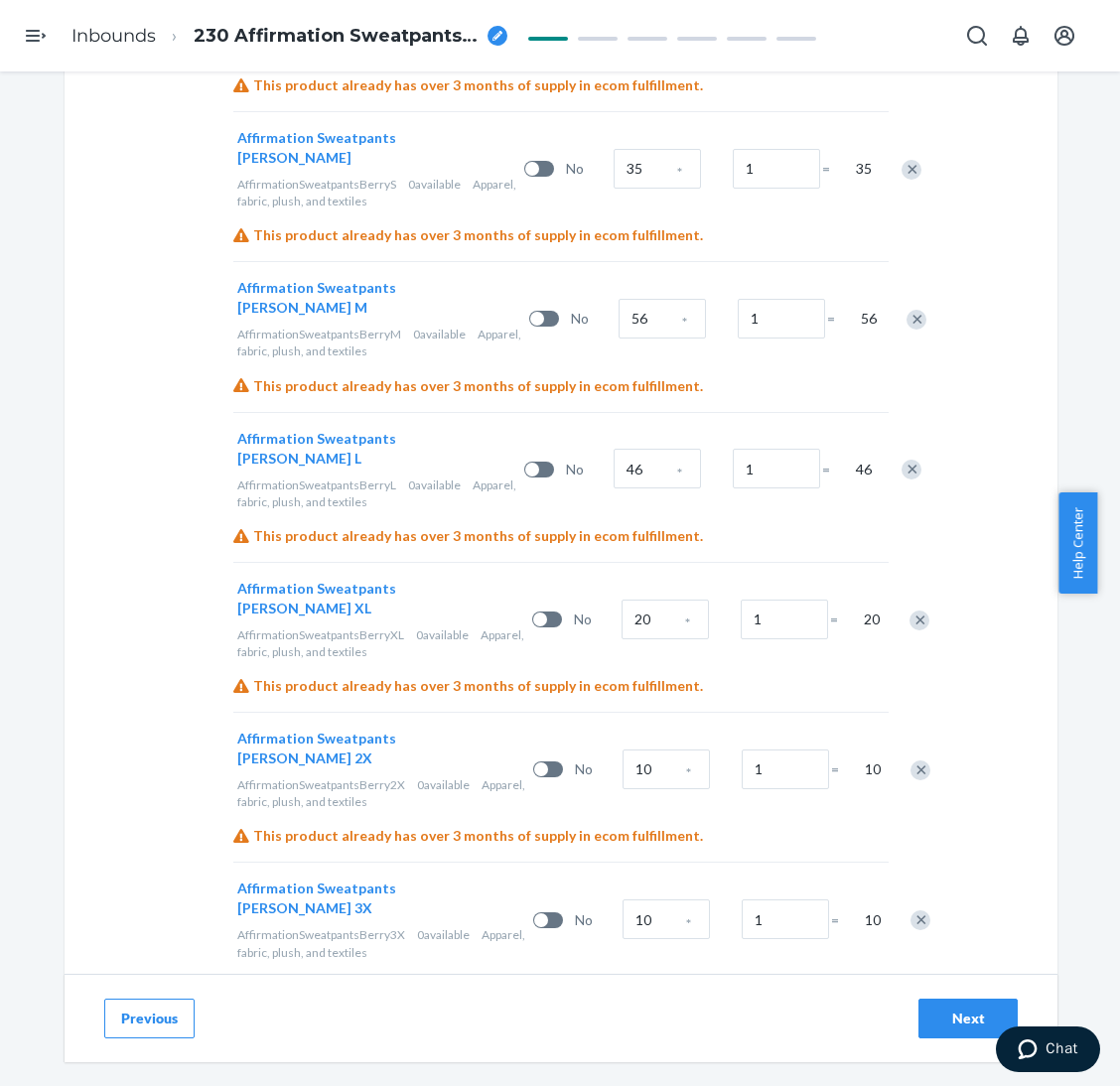 scroll, scrollTop: 982, scrollLeft: 0, axis: vertical 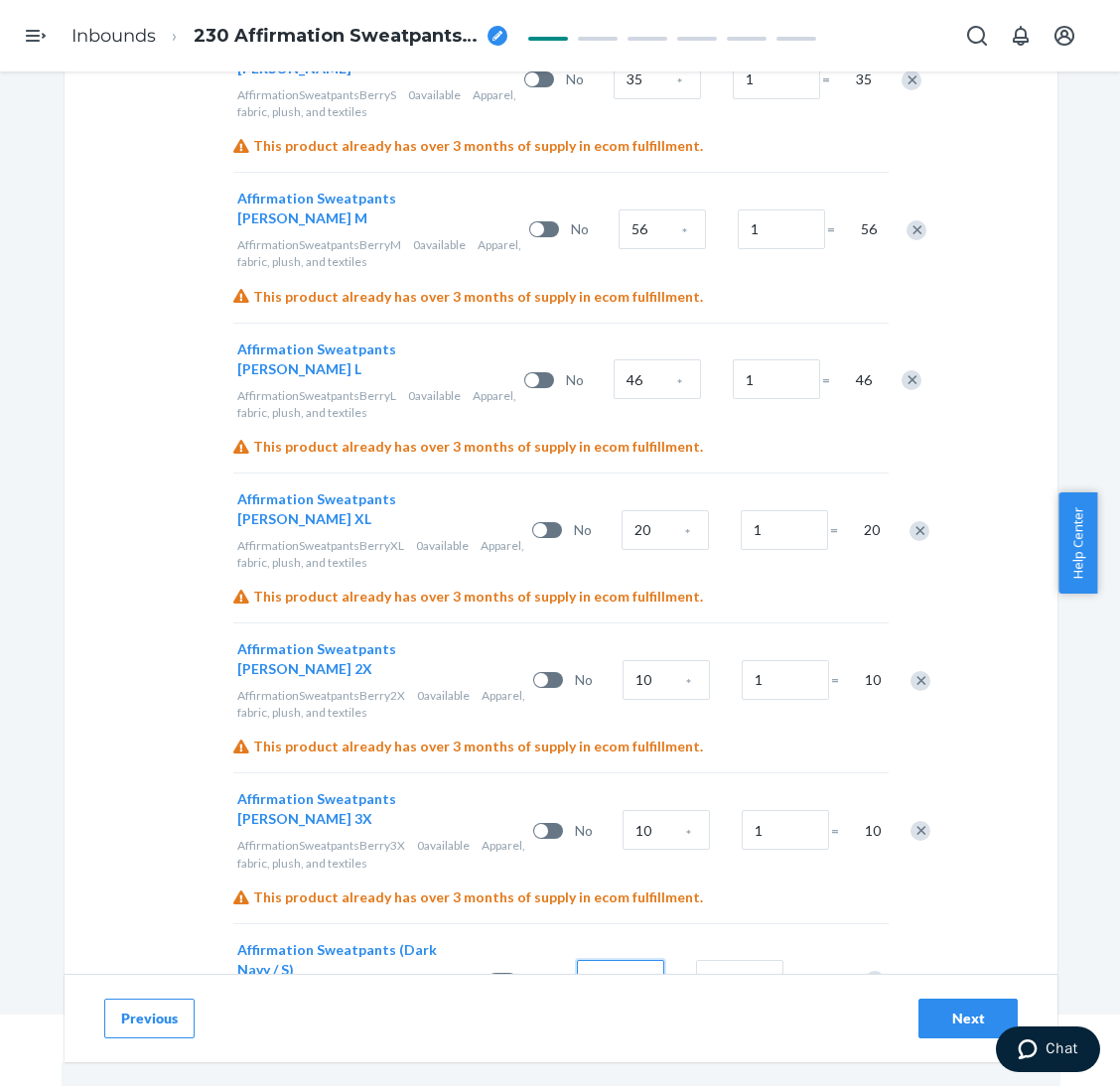 click on "43" at bounding box center [621, 980] 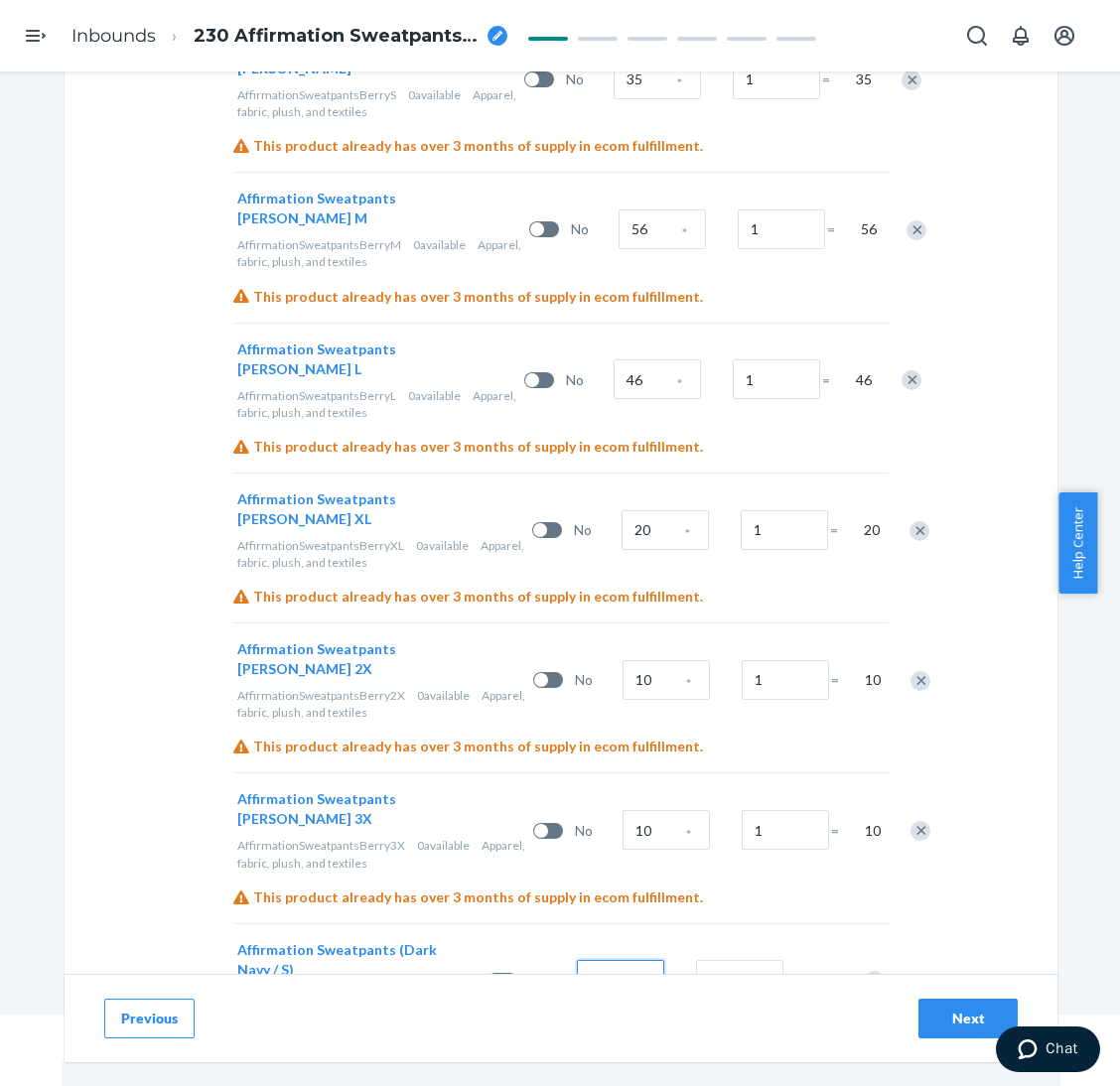 type on "1" 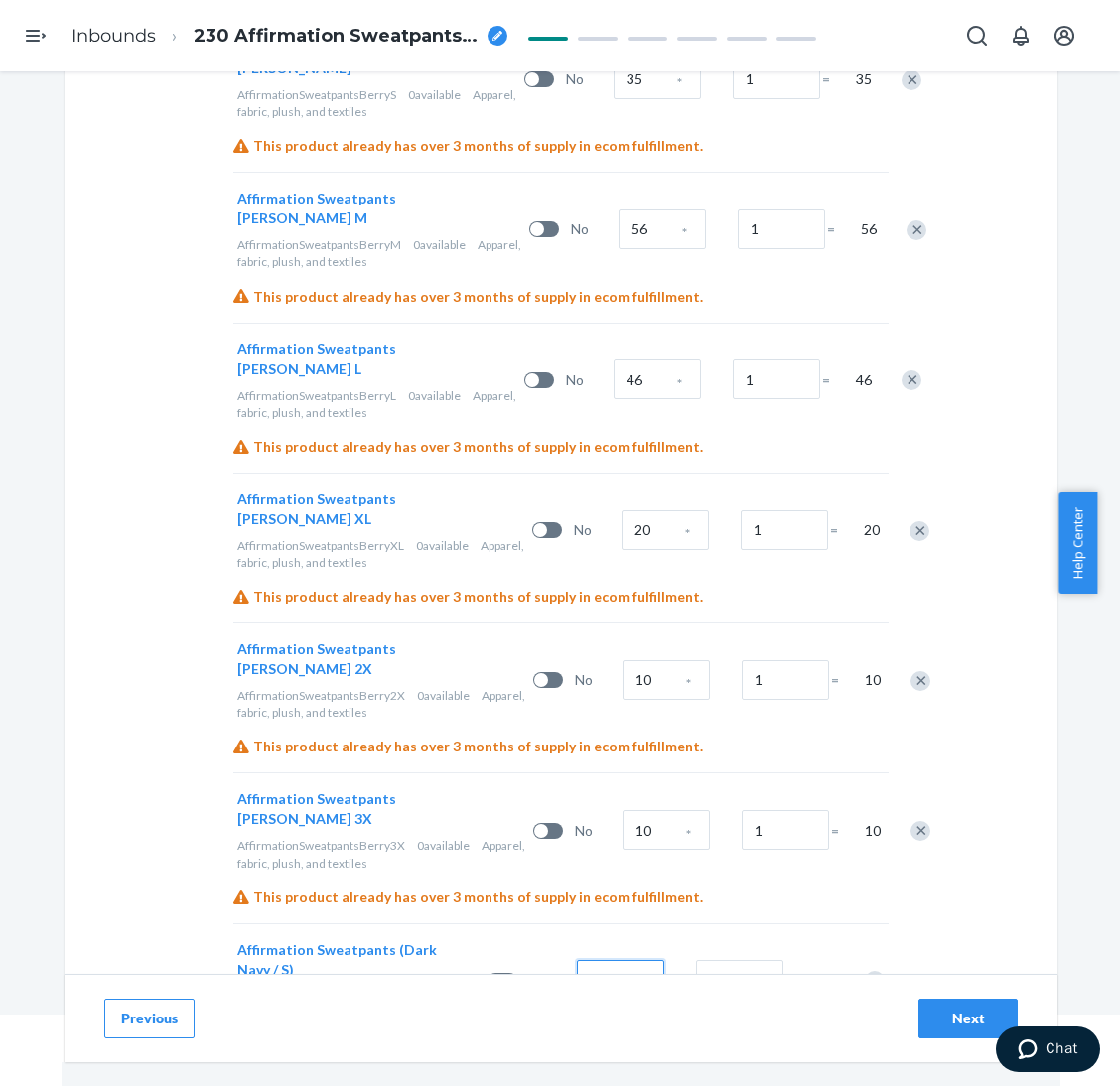 radio on "true" 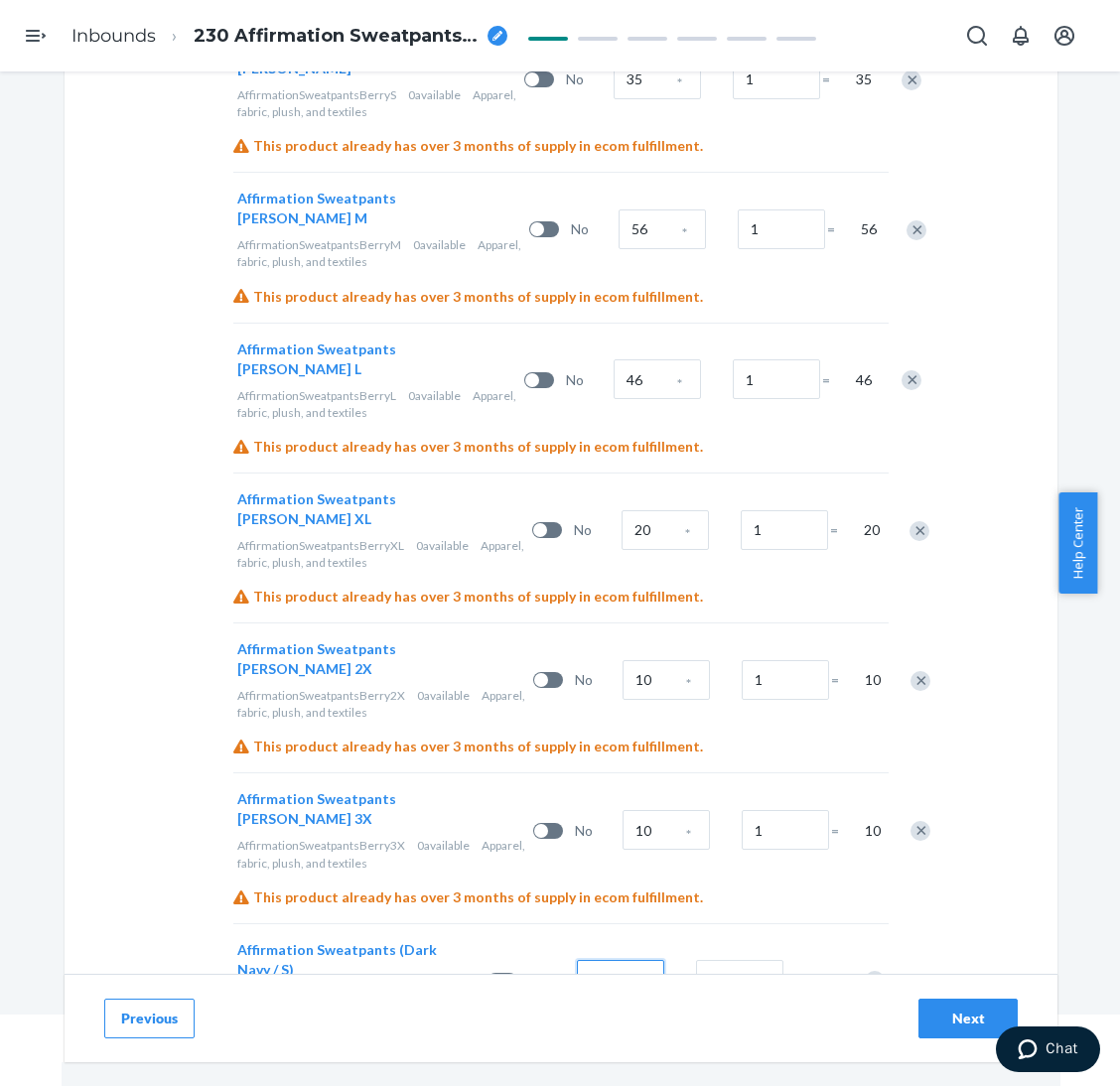 type on "10" 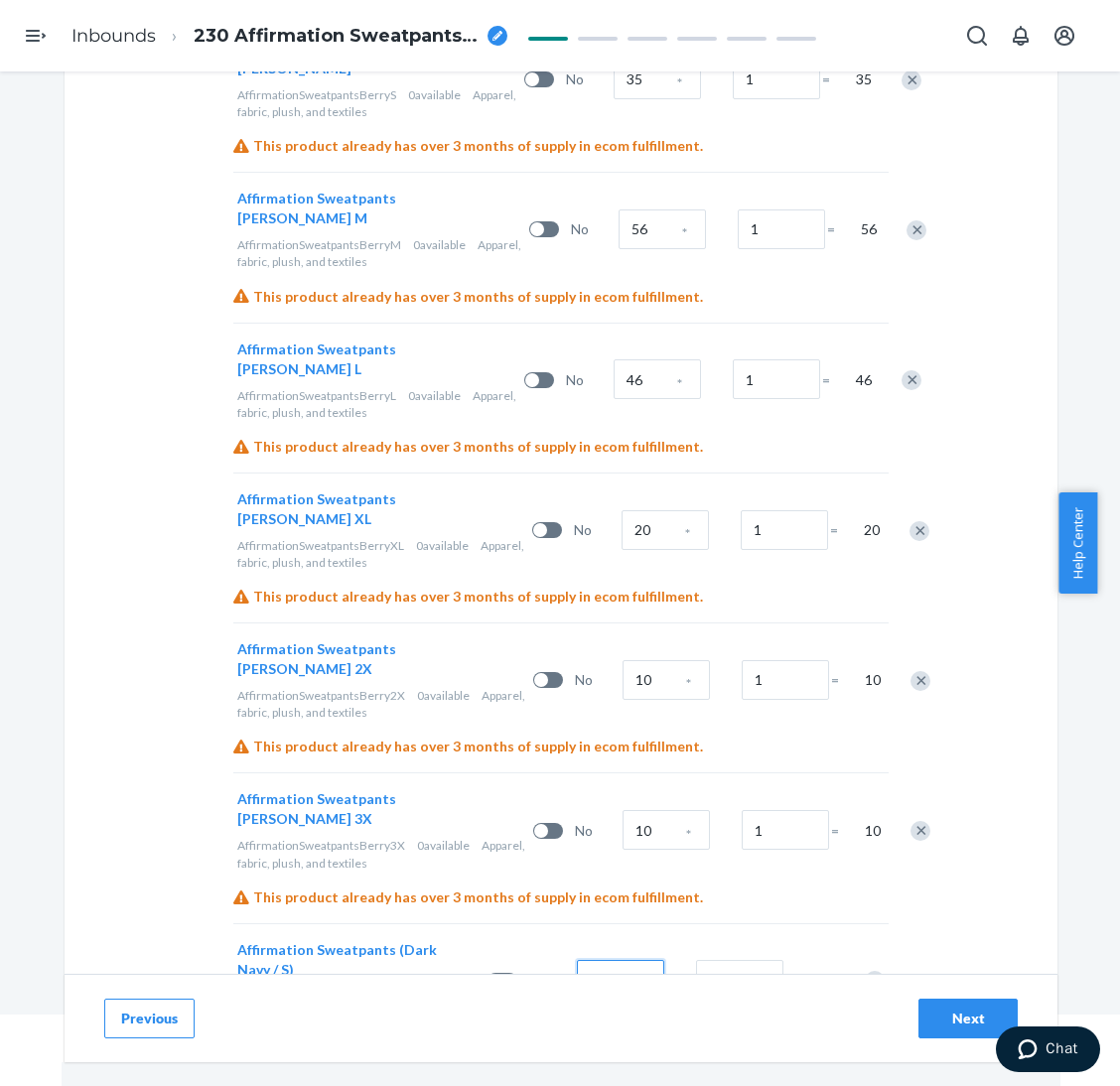 type on "103" 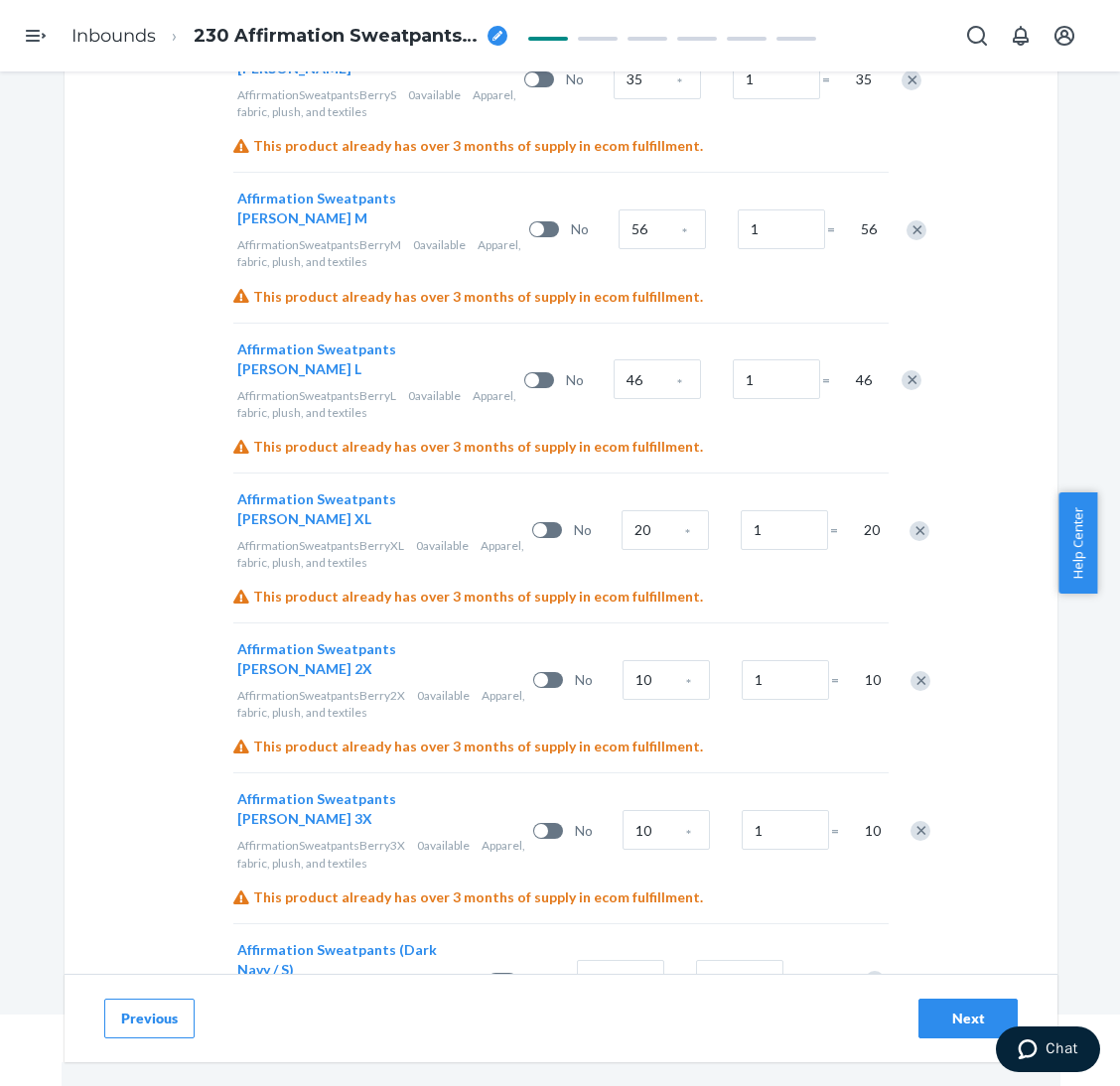 click on "Next" at bounding box center [968, 1018] 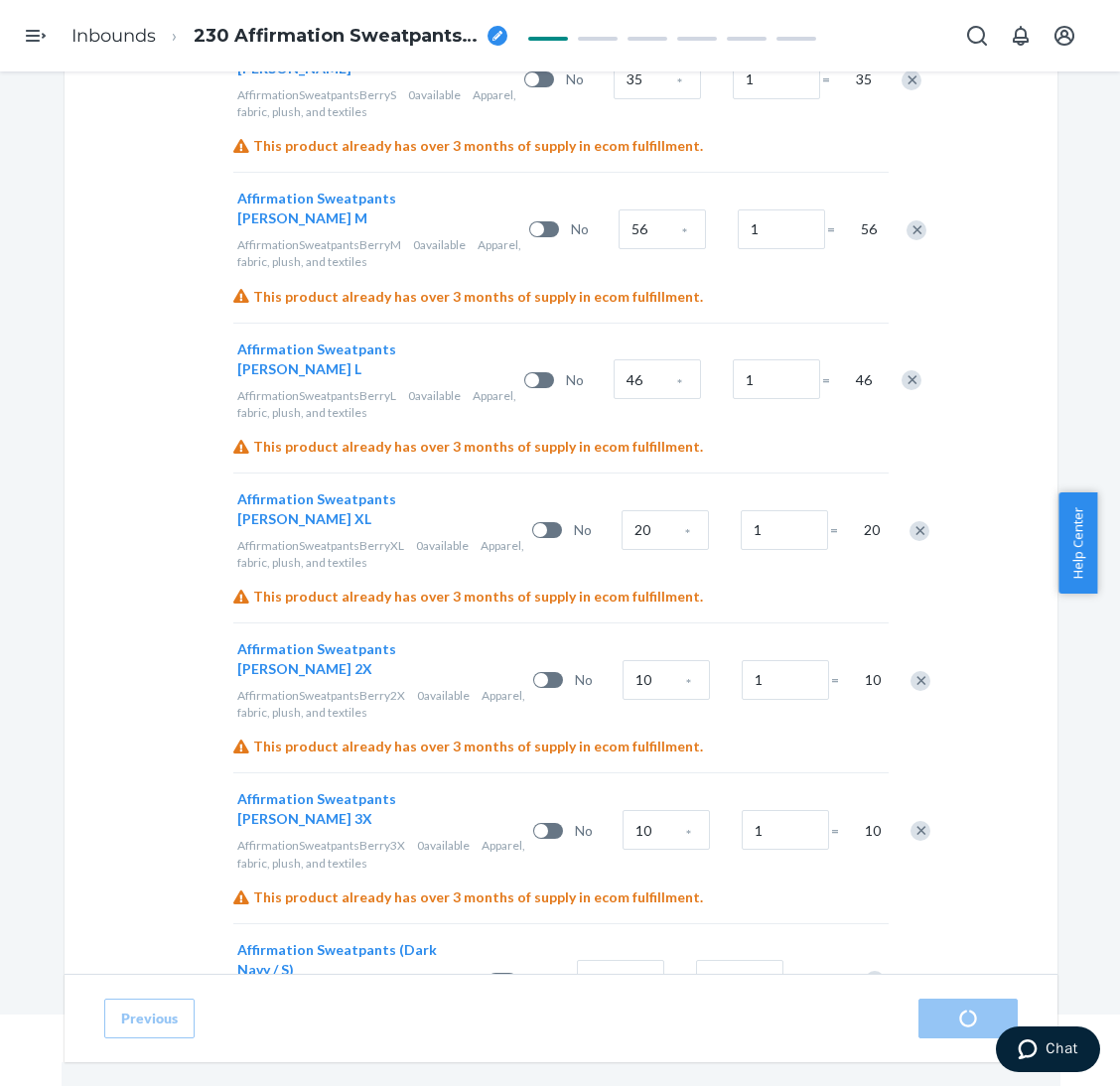 radio on "true" 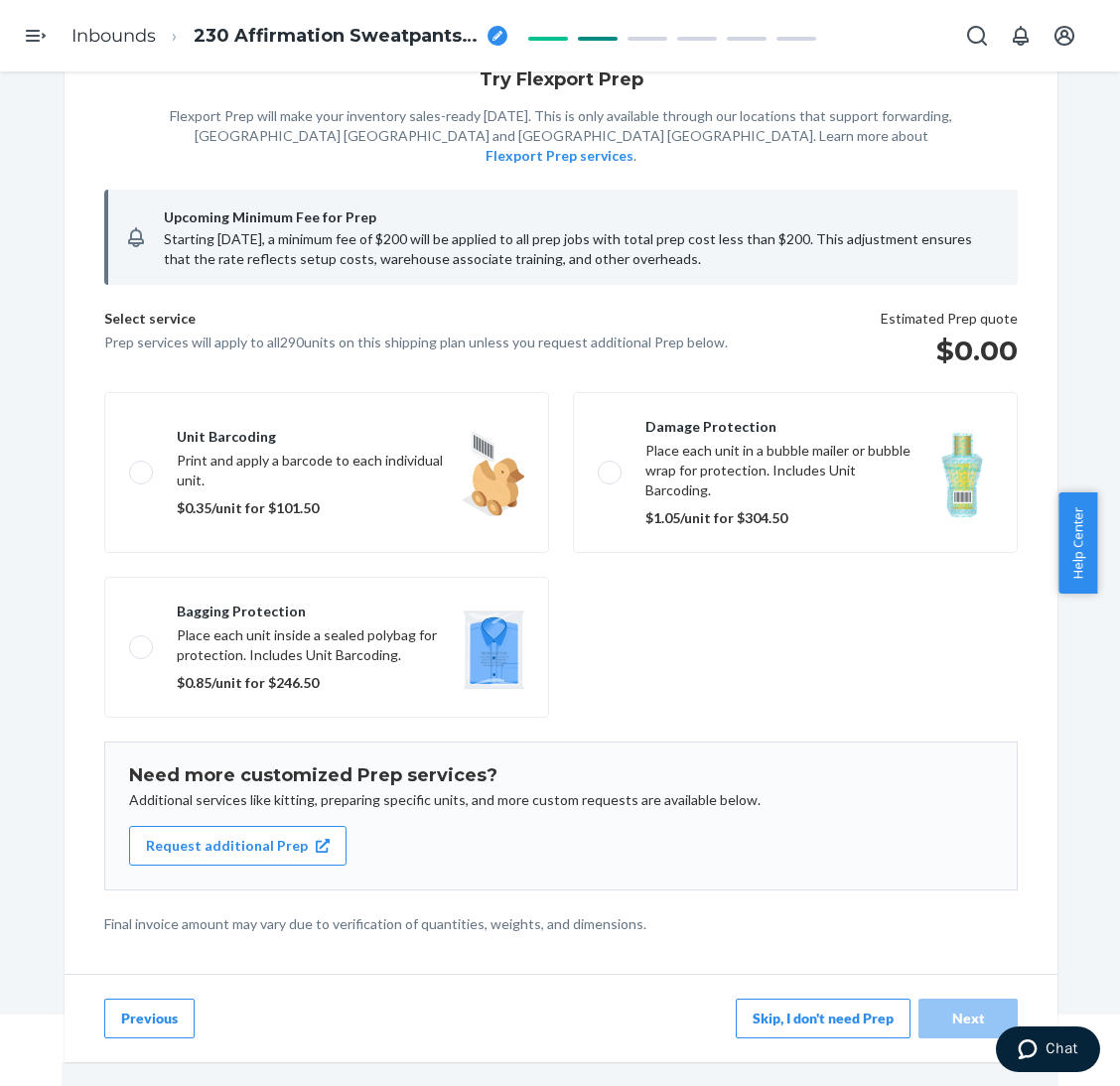 scroll, scrollTop: 0, scrollLeft: 0, axis: both 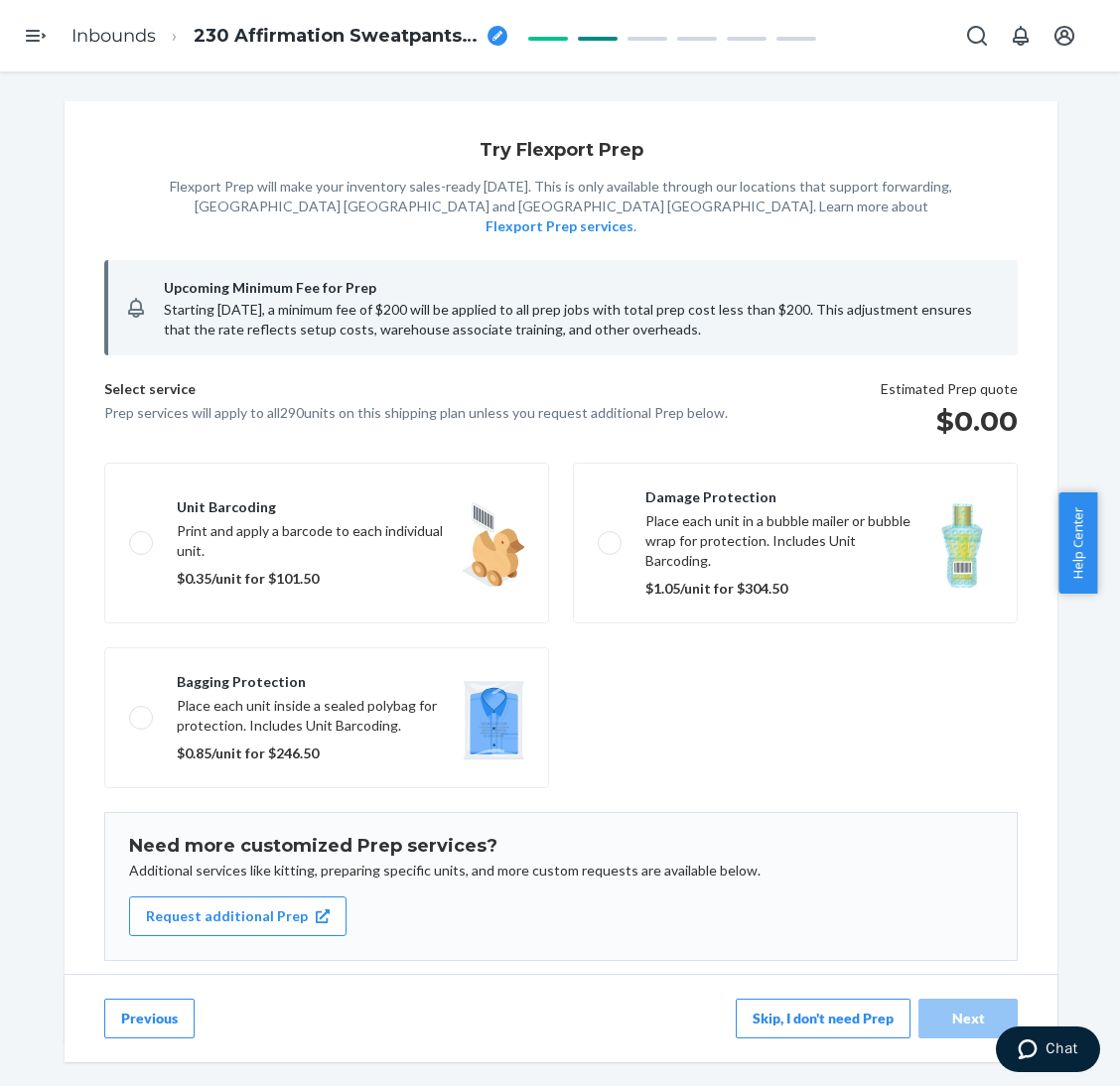 click on "Skip, I don't need Prep" at bounding box center (823, 1018) 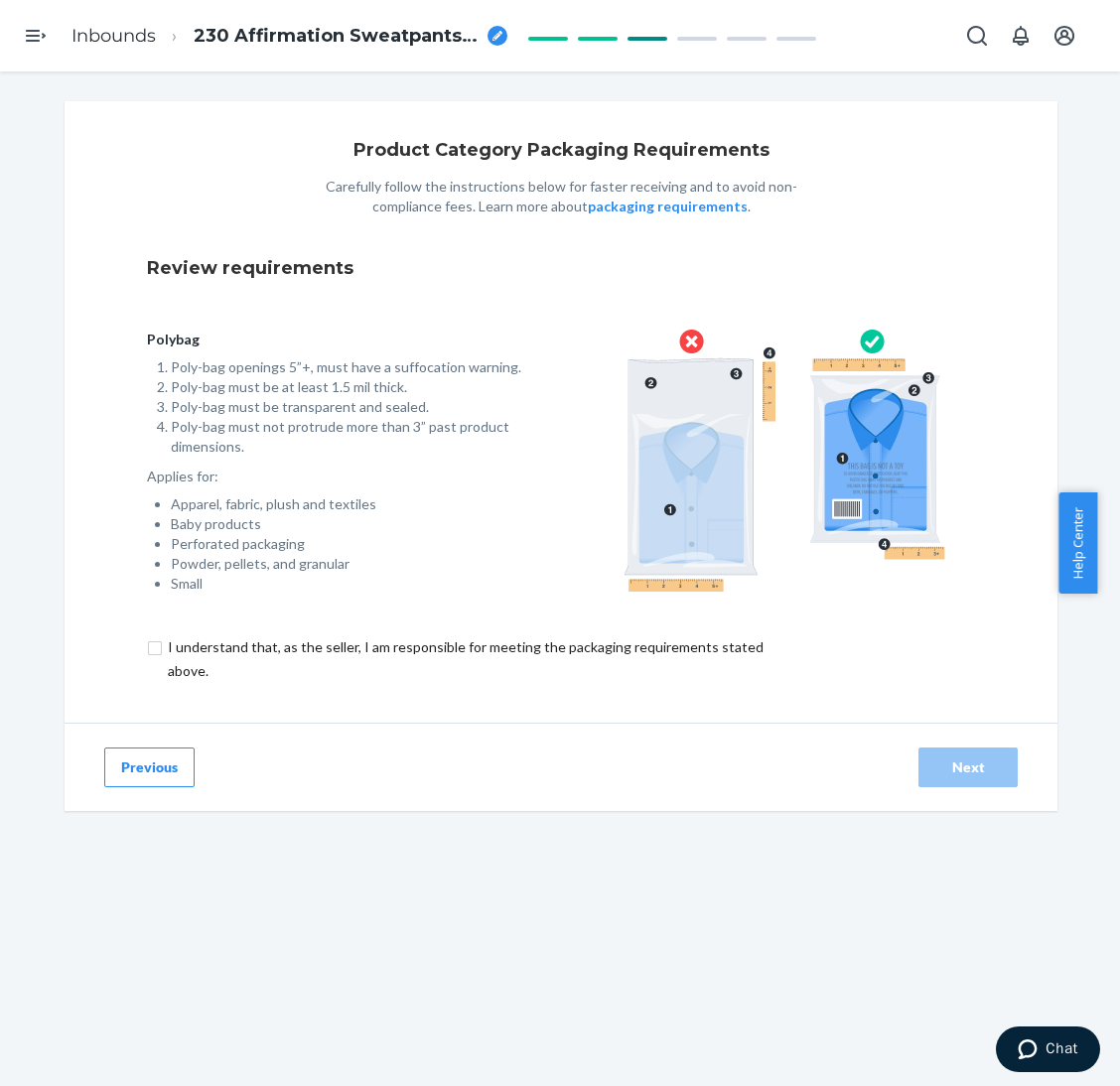 drag, startPoint x: 624, startPoint y: 652, endPoint x: 648, endPoint y: 660, distance: 25.29822 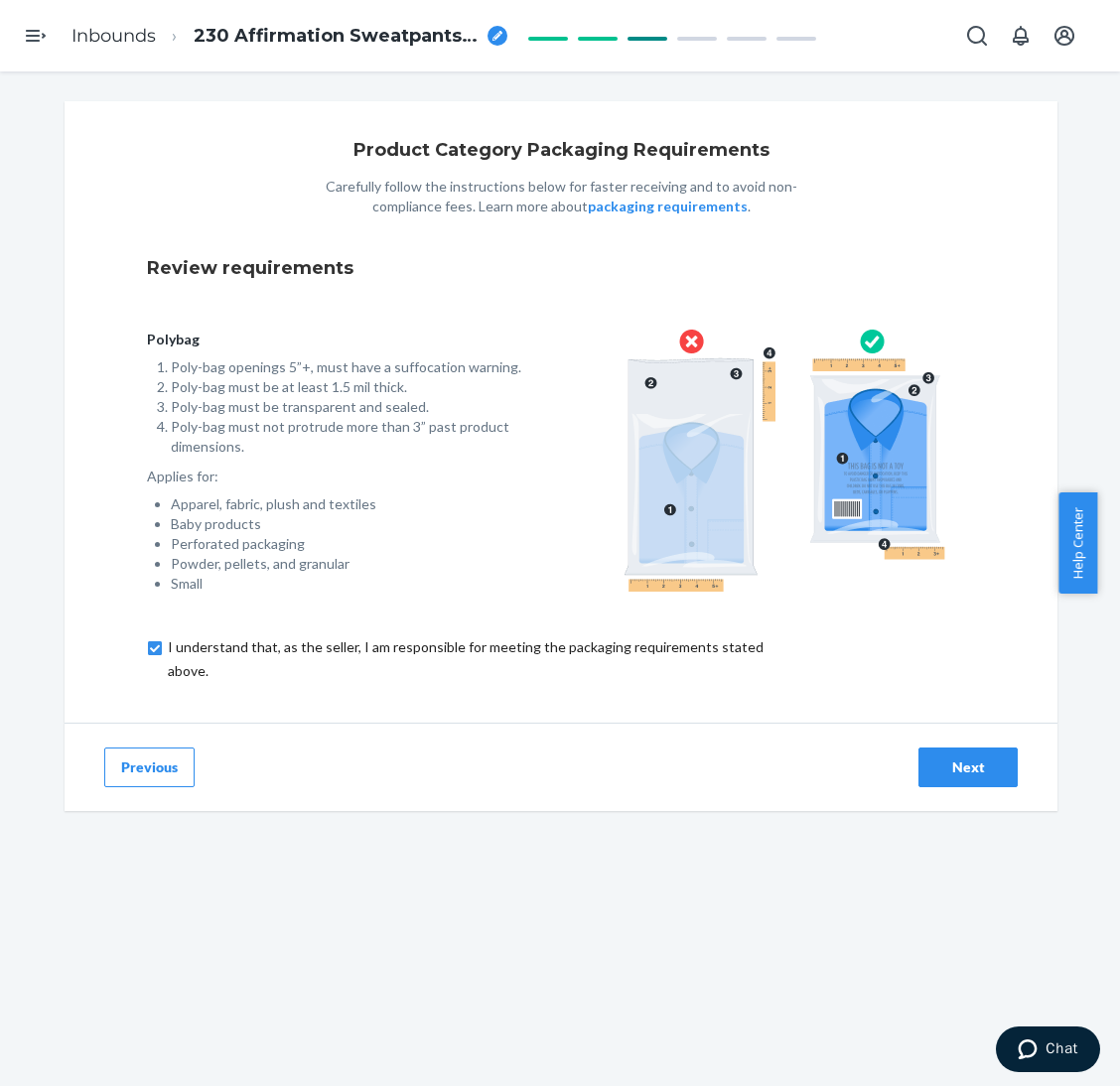 click on "Next" at bounding box center [968, 767] 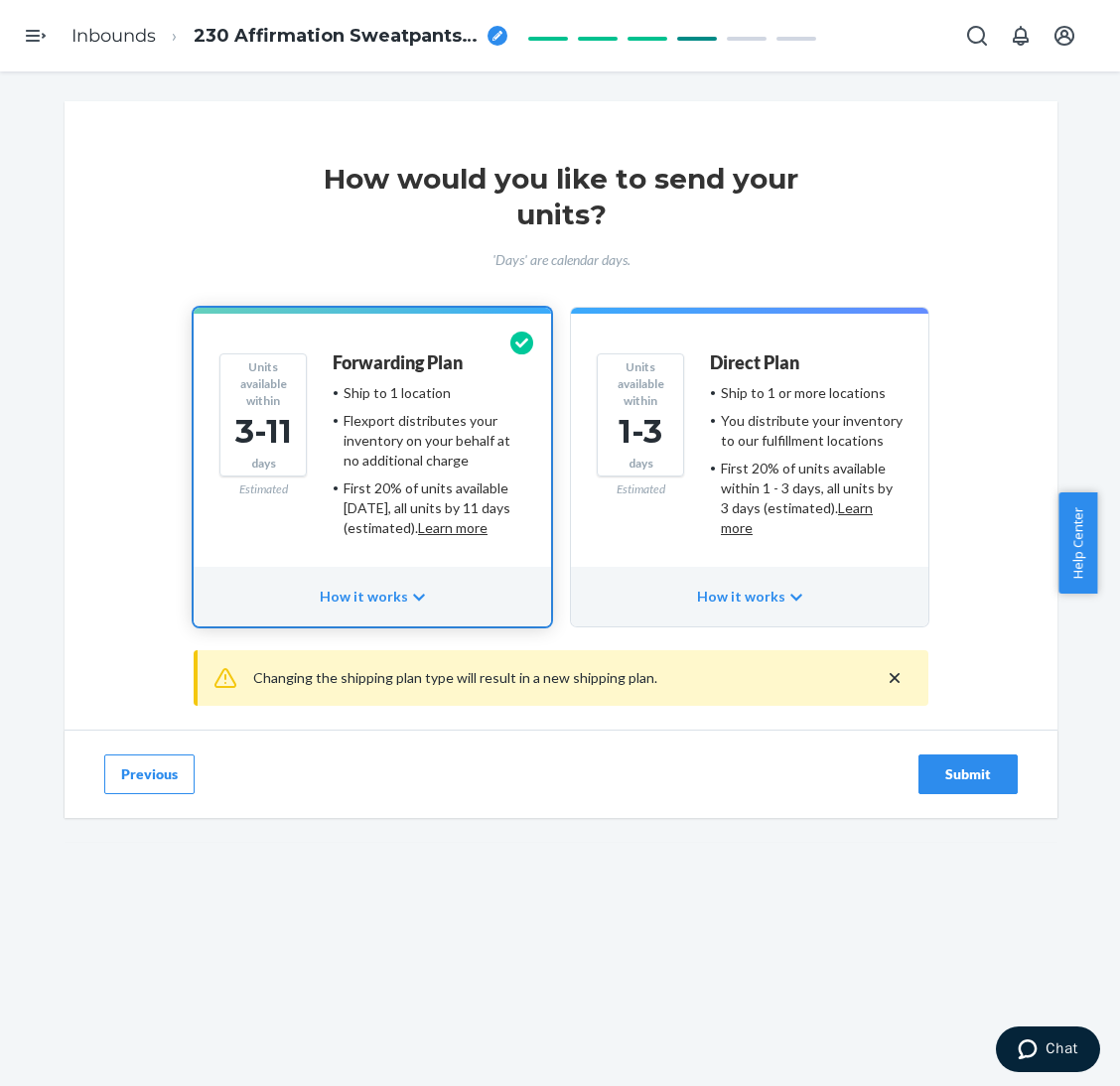 click on "Submit" at bounding box center (968, 774) 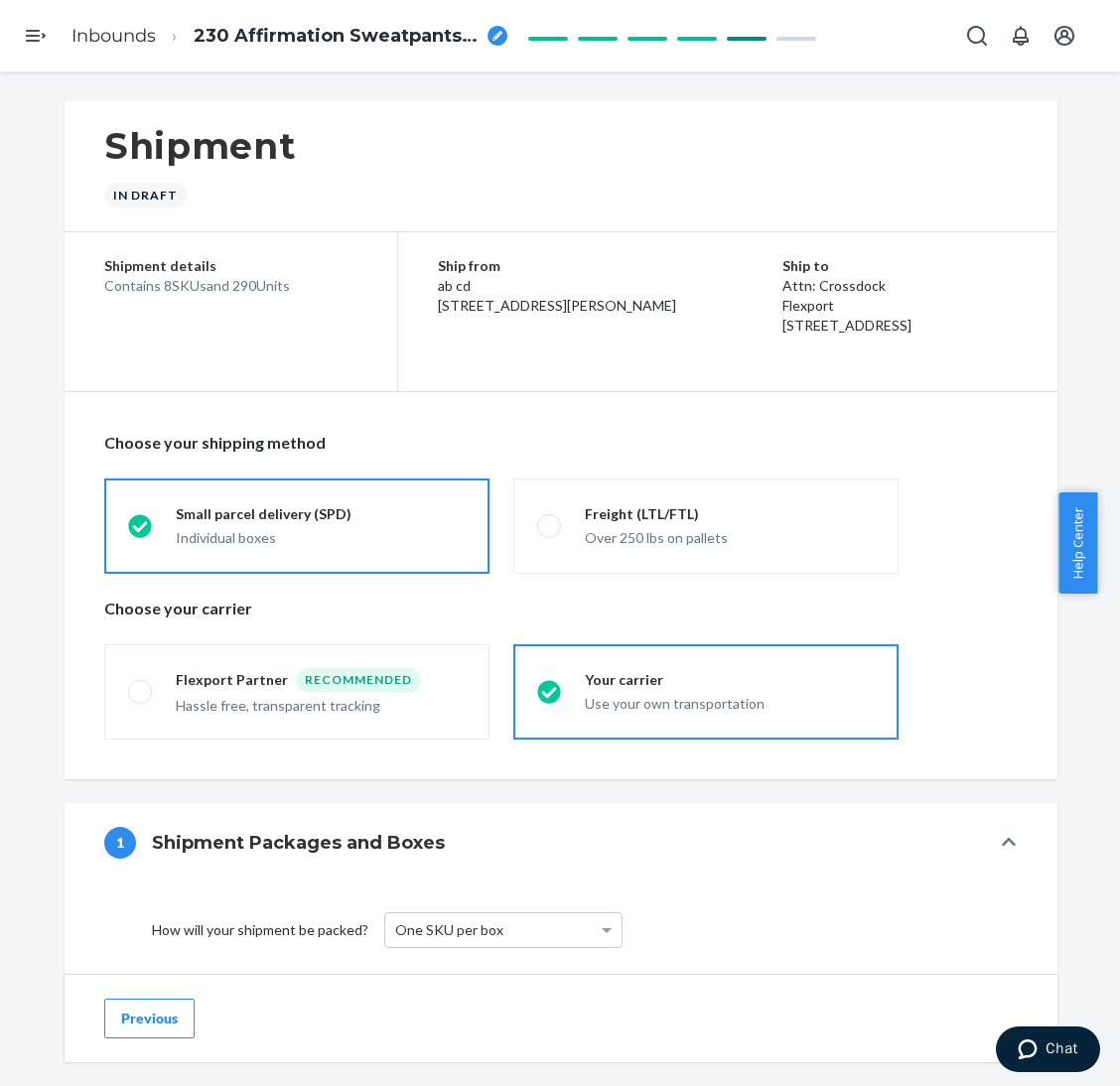 drag, startPoint x: 222, startPoint y: 288, endPoint x: 247, endPoint y: 282, distance: 25.70992 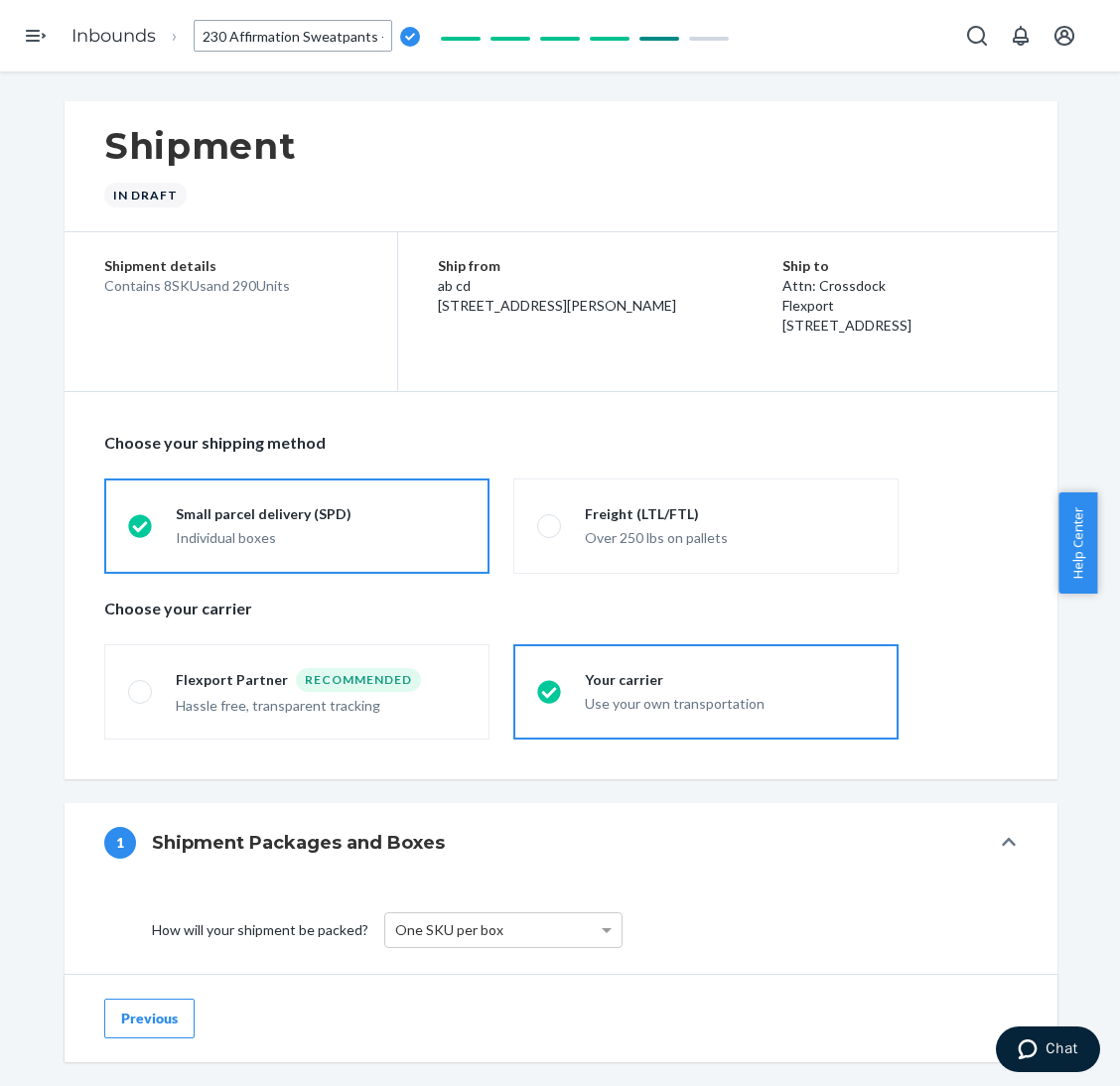scroll, scrollTop: 0, scrollLeft: 283, axis: horizontal 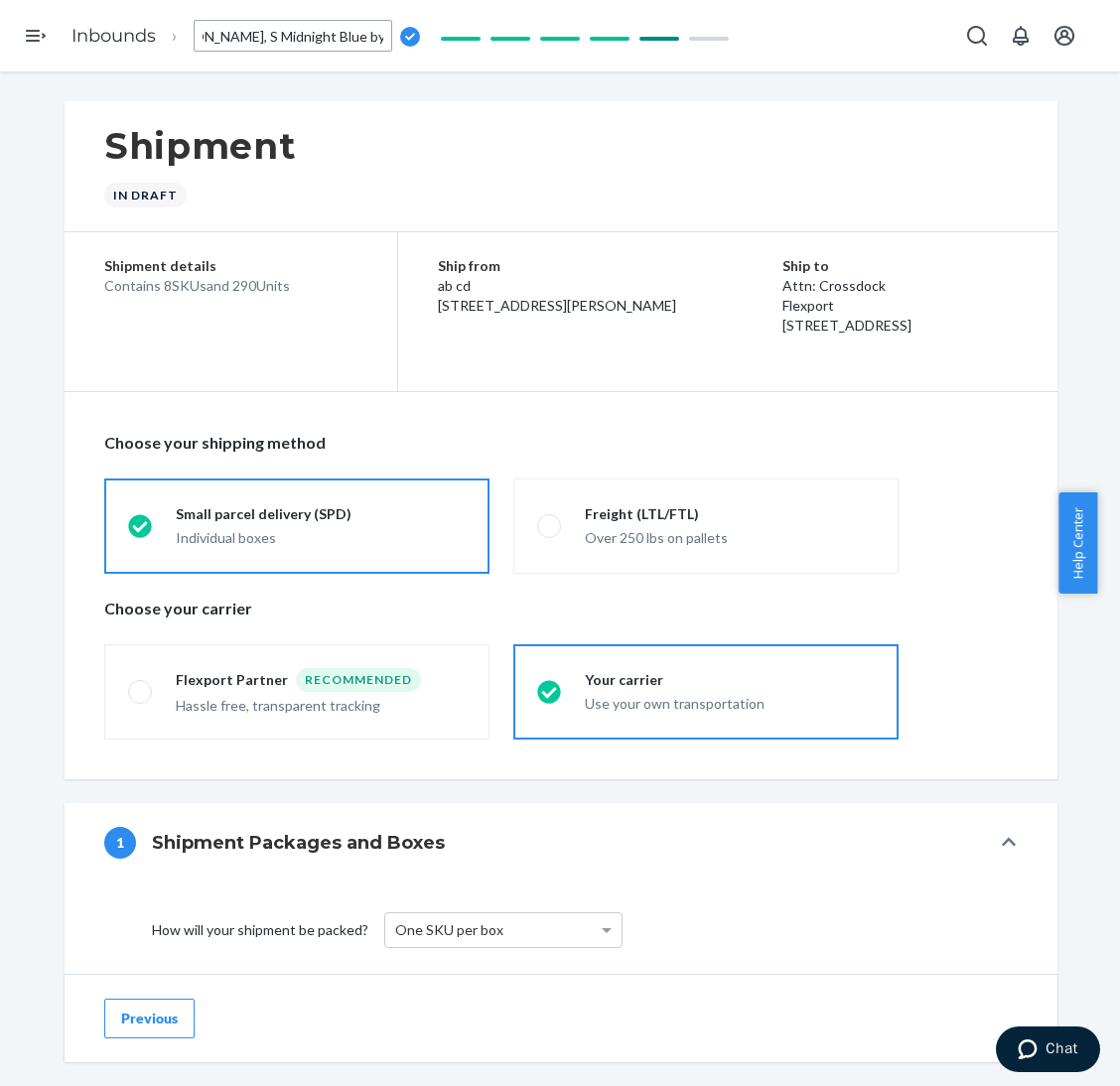type on "290 Affirmation Sweatpants - XS-3XL [PERSON_NAME], S Midnight Blue by Standard Sea" 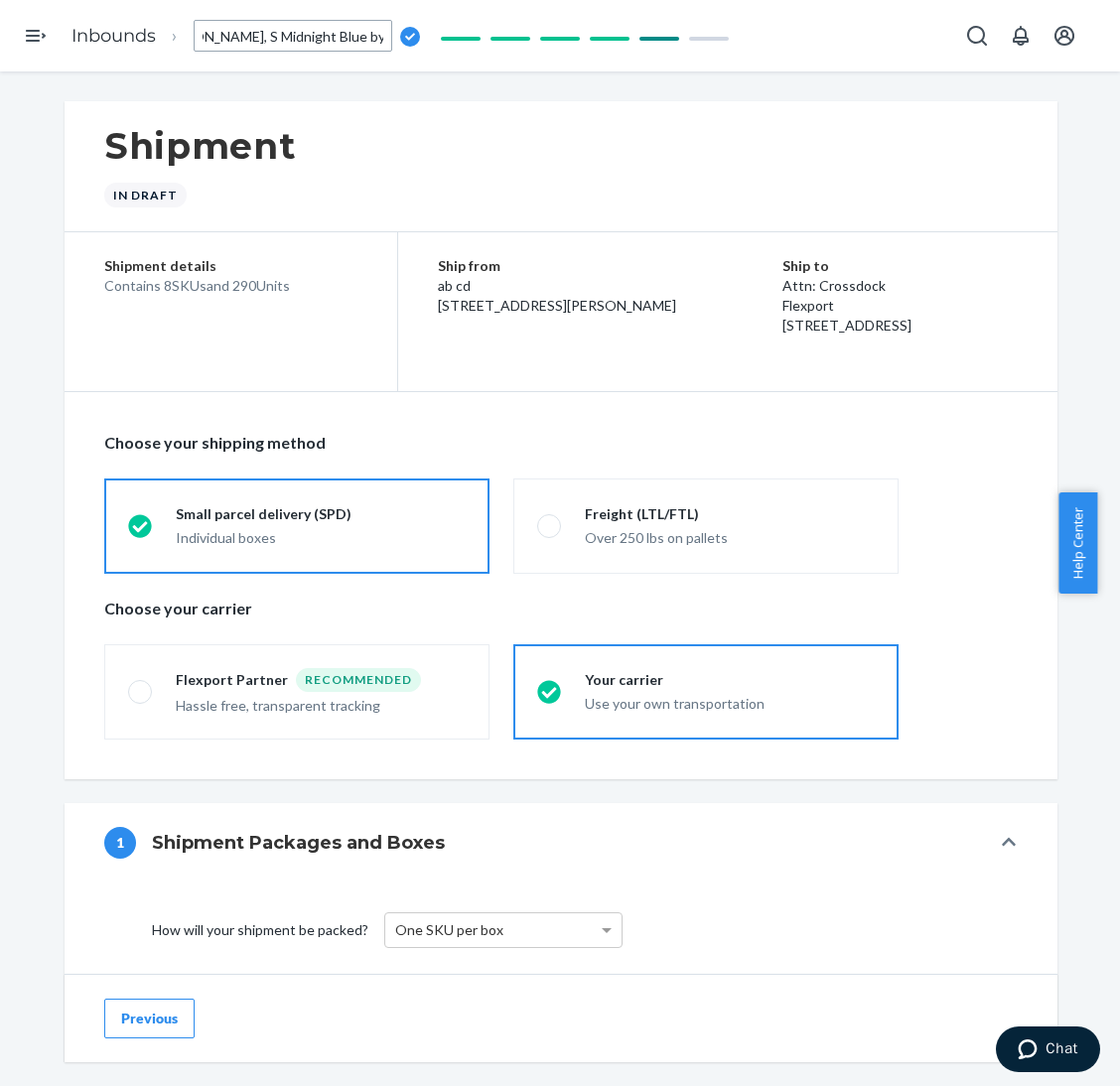 click on "Shipment In draft" at bounding box center [561, 167] 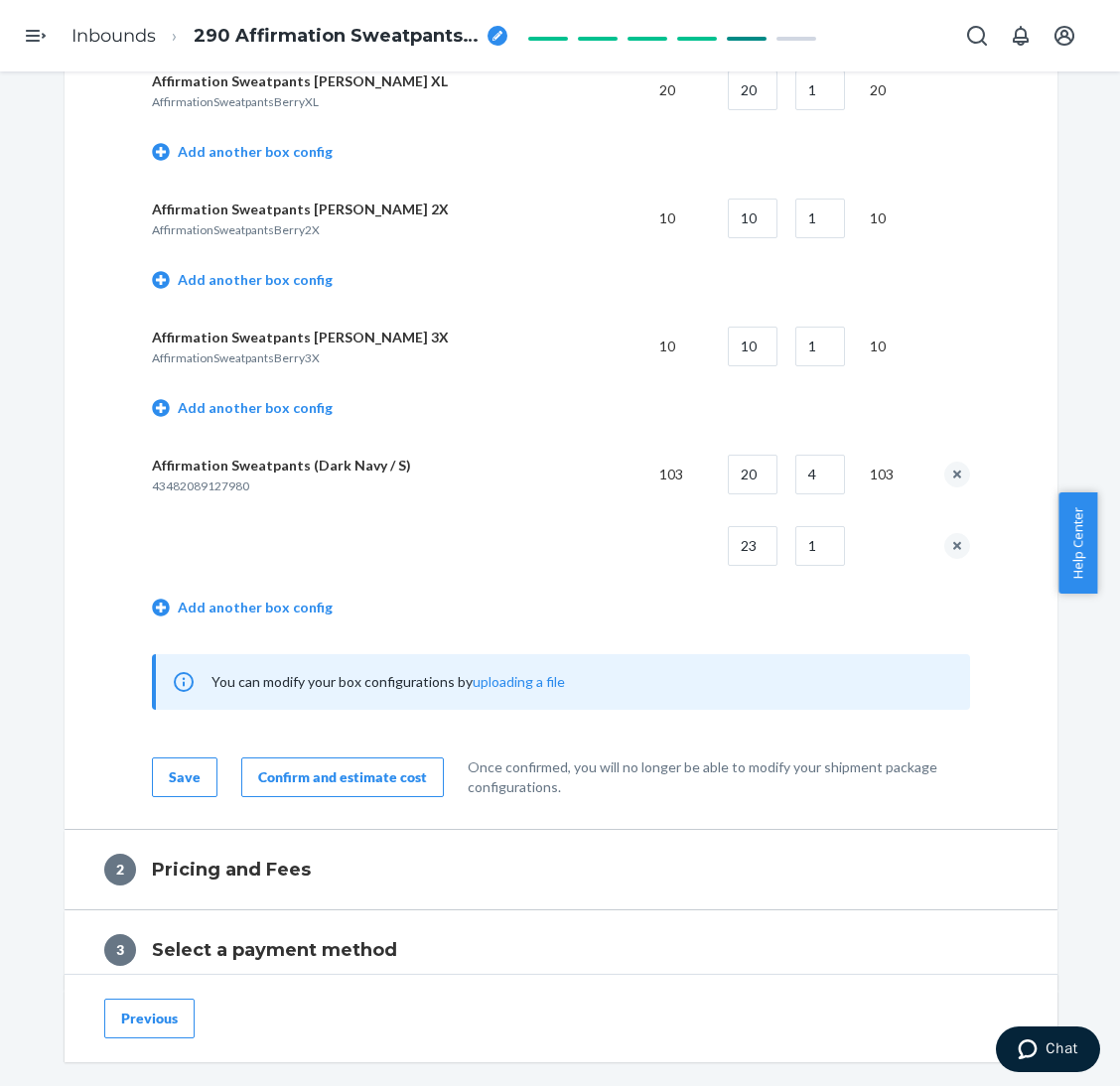 scroll, scrollTop: 1935, scrollLeft: 0, axis: vertical 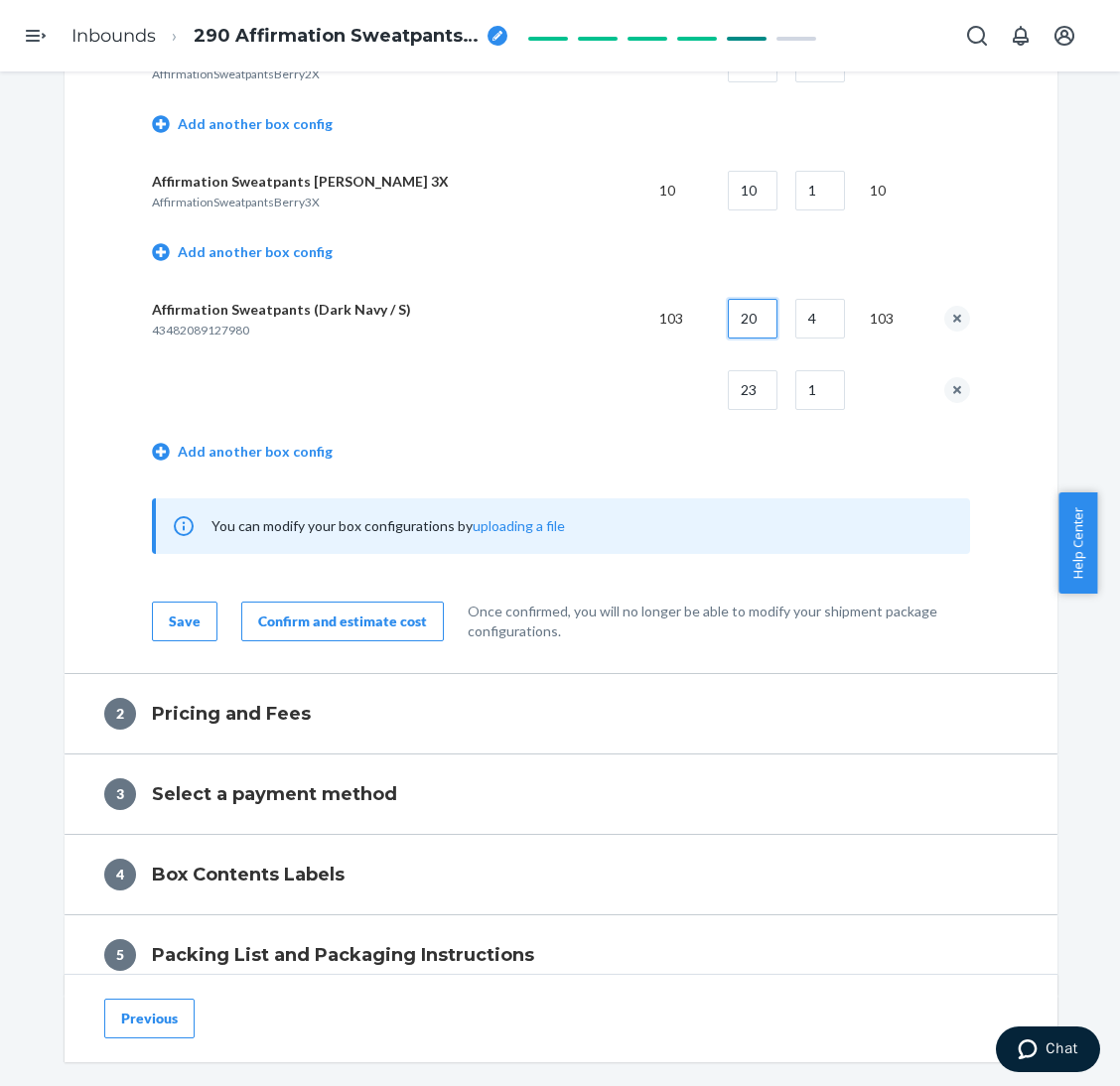 click on "20" at bounding box center [753, 319] 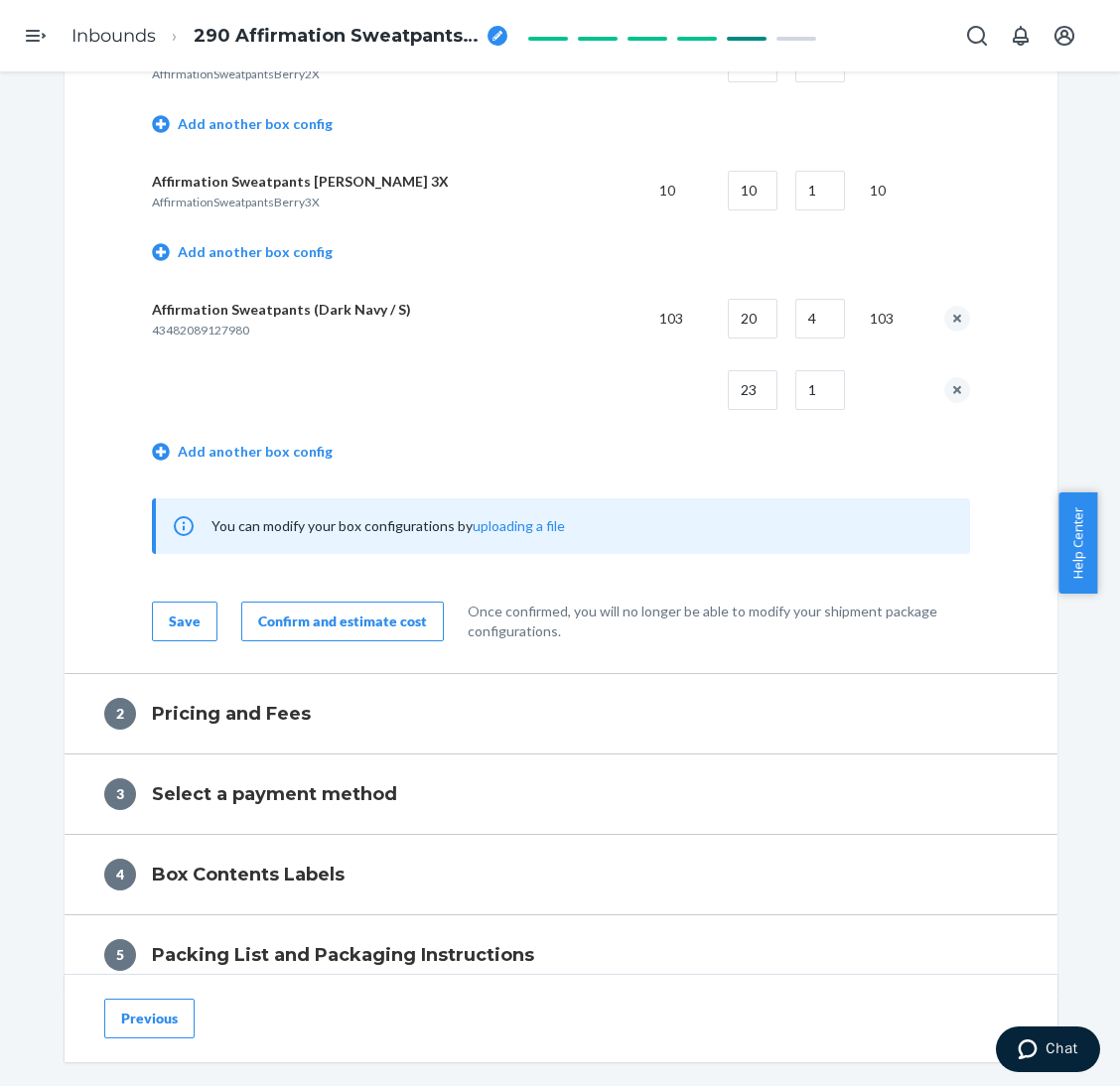 click at bounding box center [397, 390] 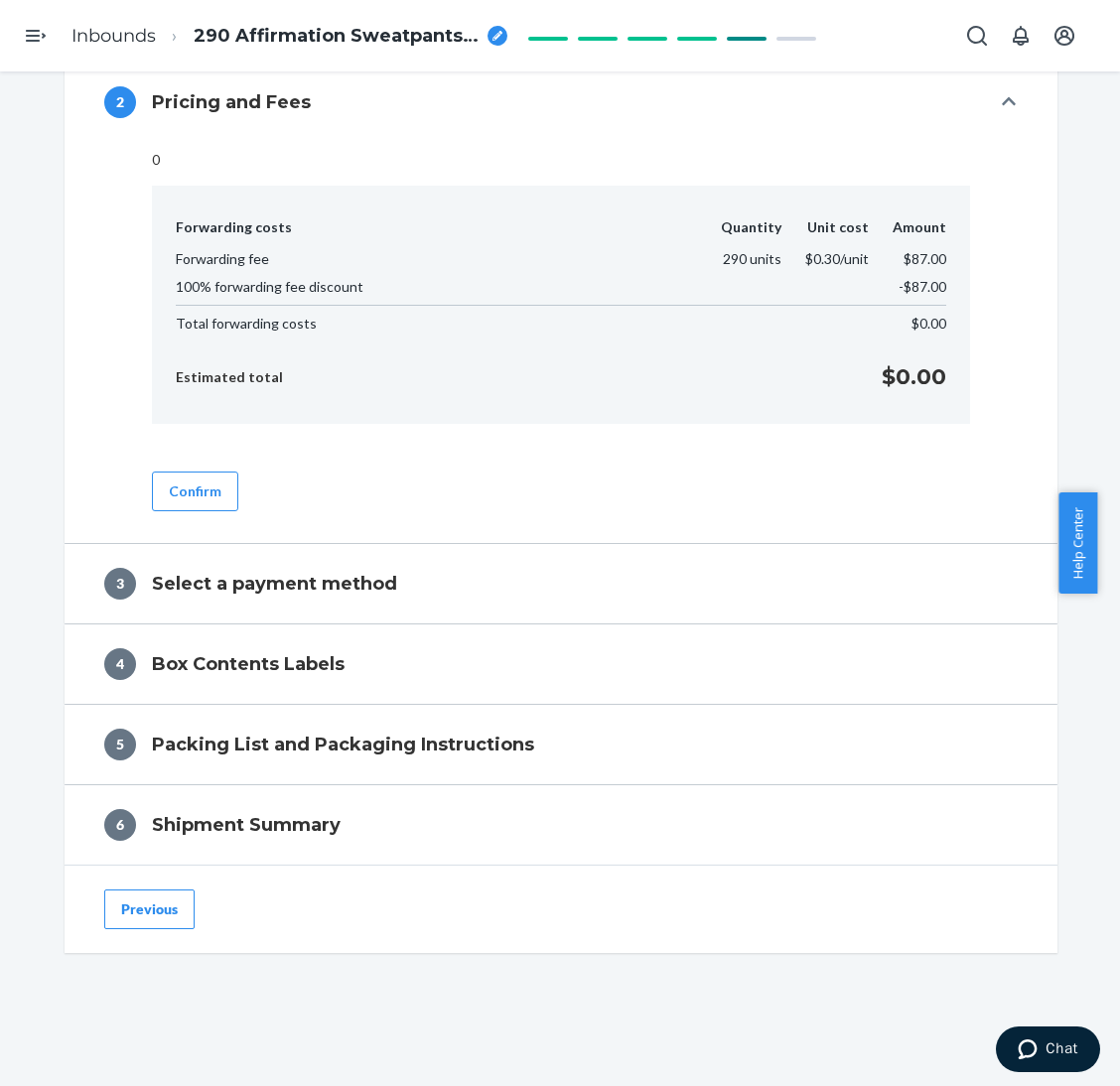 scroll, scrollTop: 823, scrollLeft: 0, axis: vertical 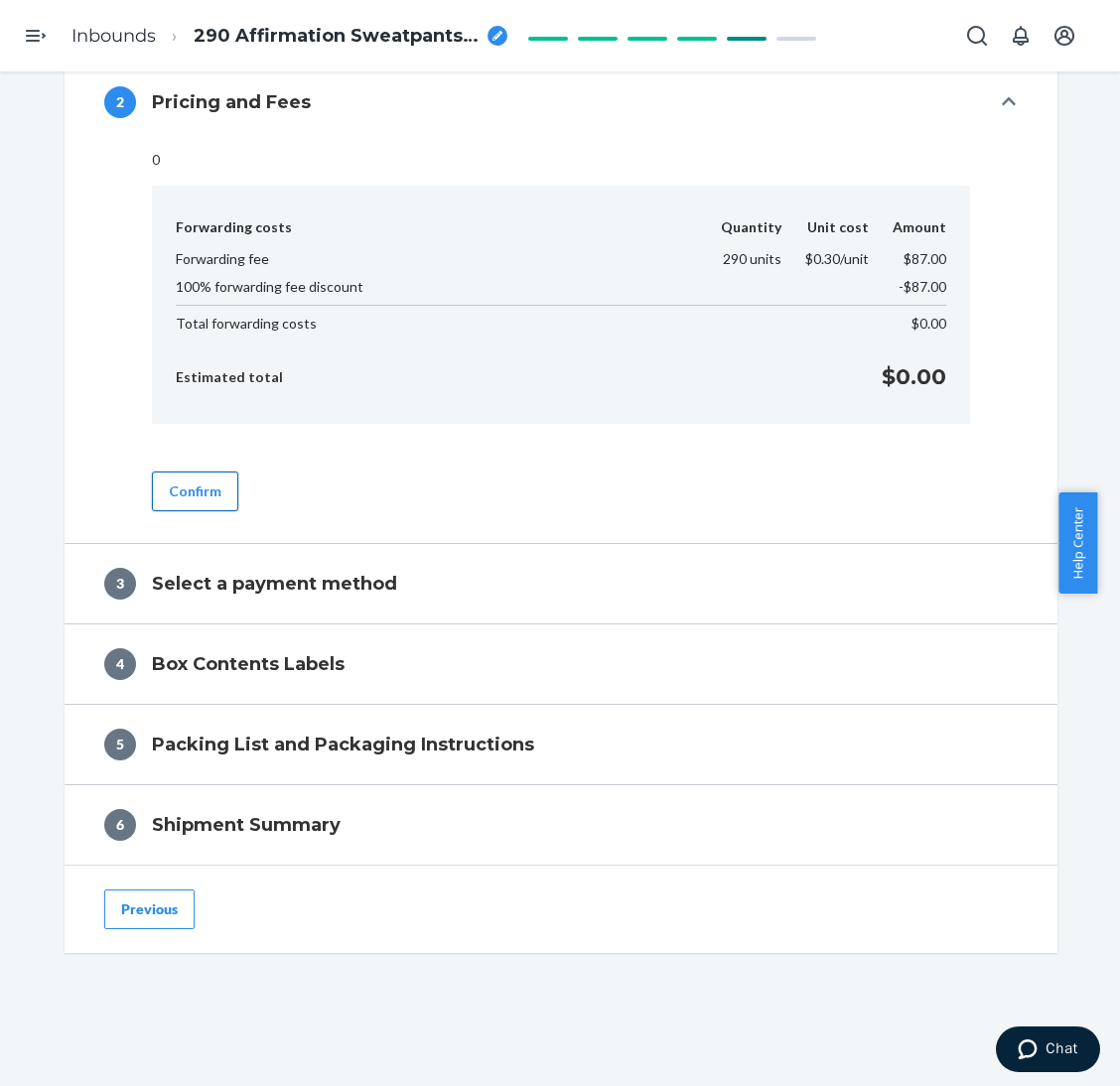 click on "Confirm" at bounding box center (195, 491) 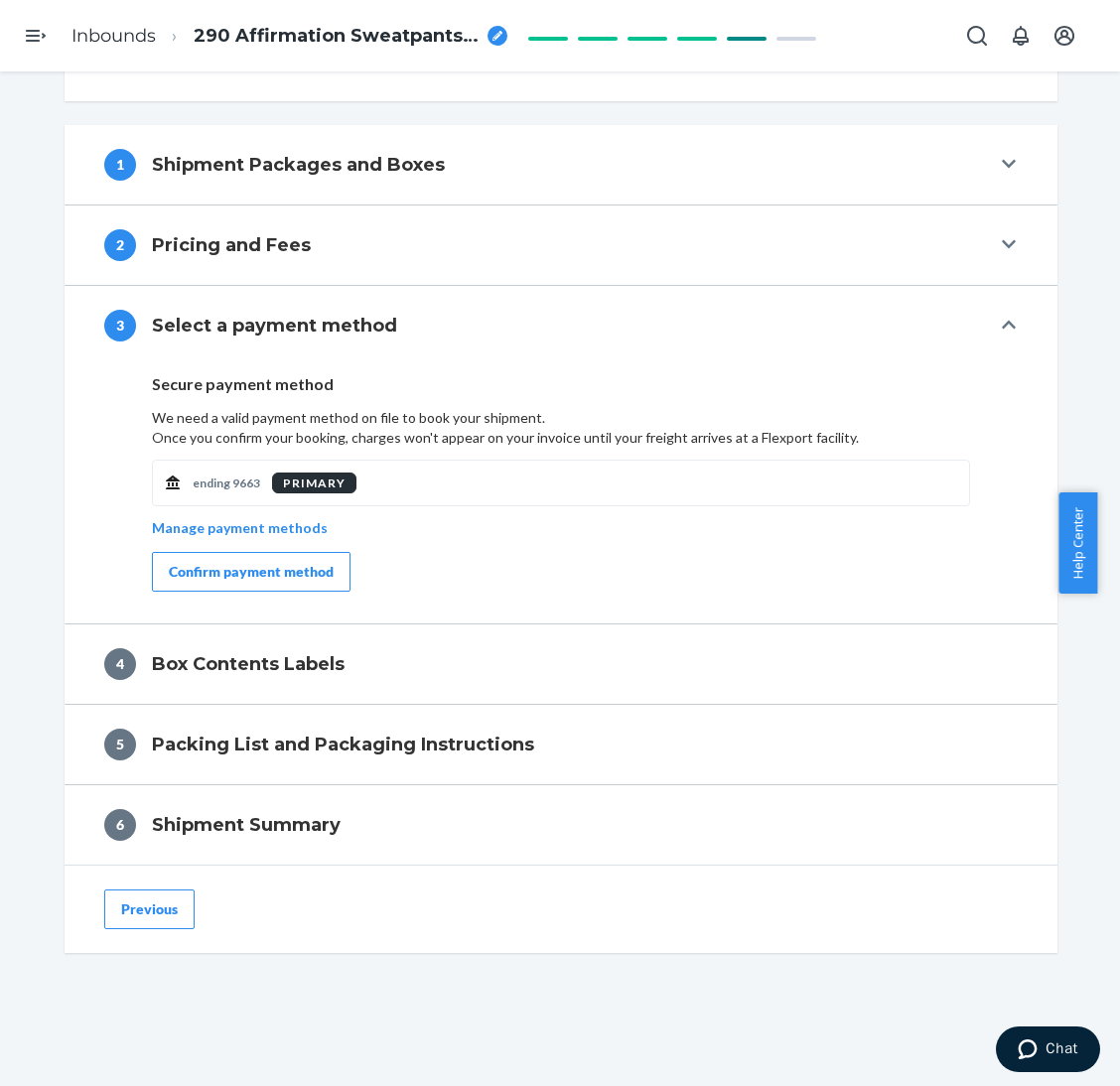 click on "ending 9663 PRIMARY Manage payment methods" at bounding box center (561, 511) 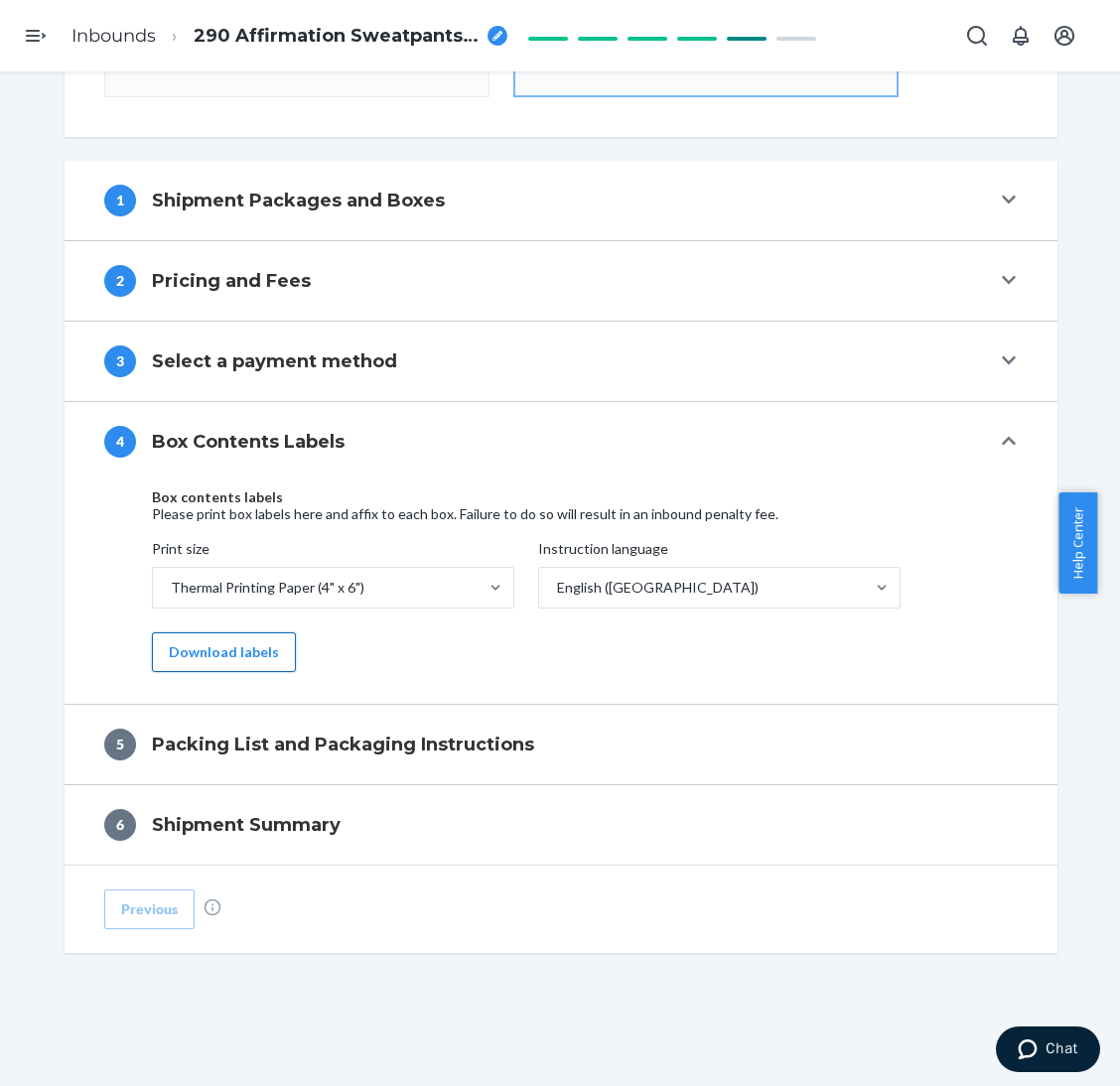 click on "Download labels" at bounding box center (223, 652) 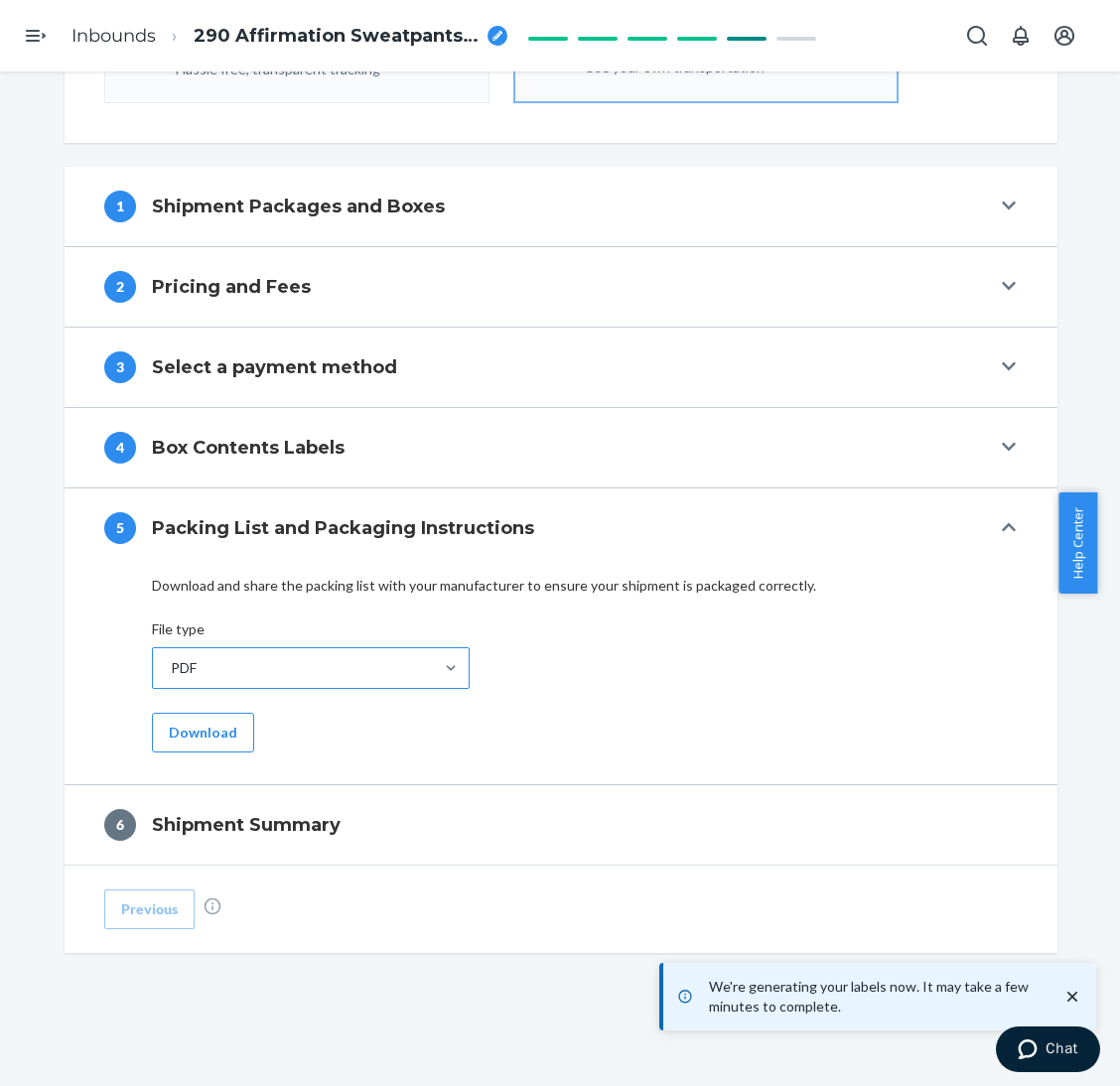 scroll, scrollTop: 638, scrollLeft: 0, axis: vertical 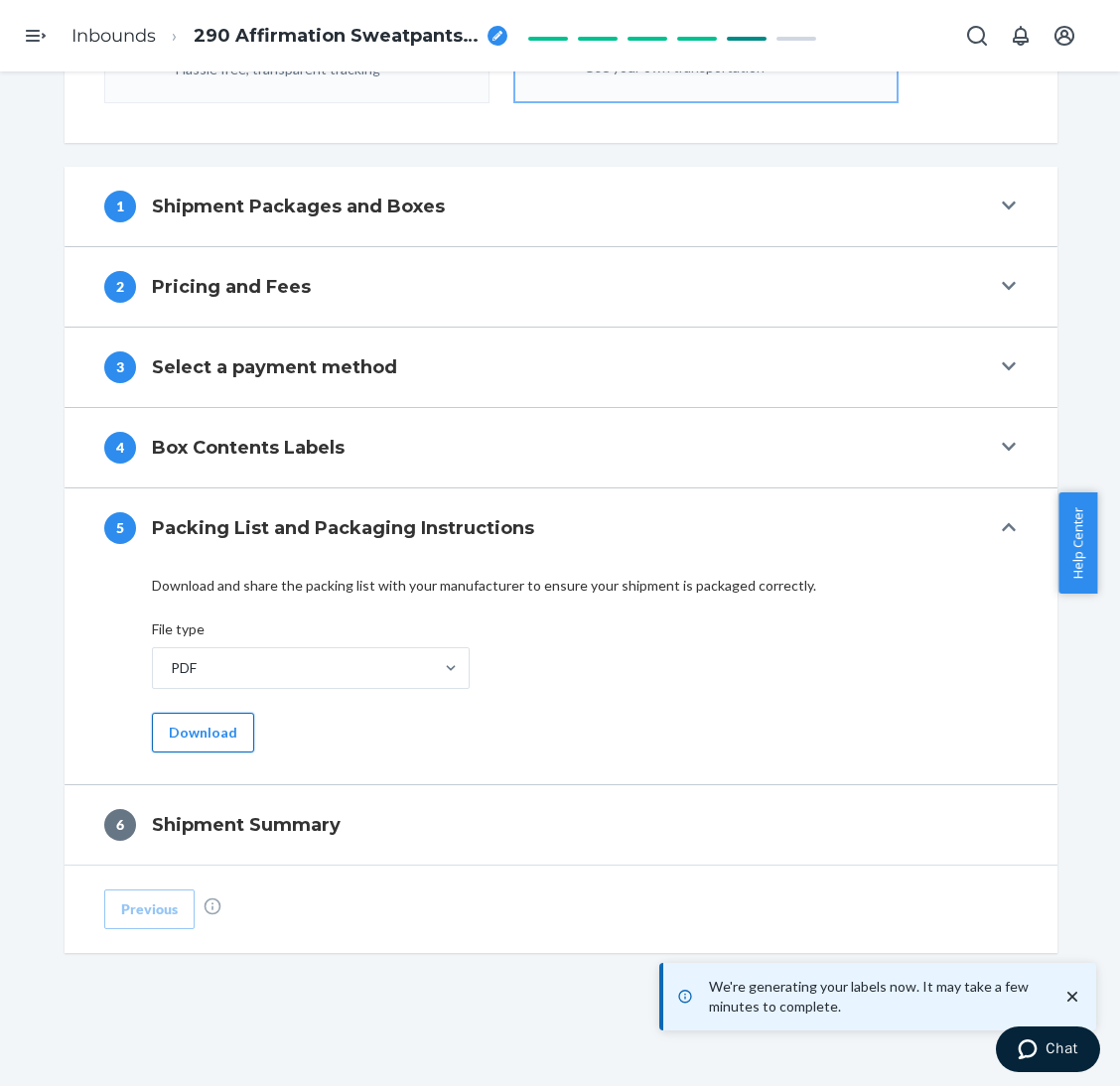 click on "Download" at bounding box center [203, 733] 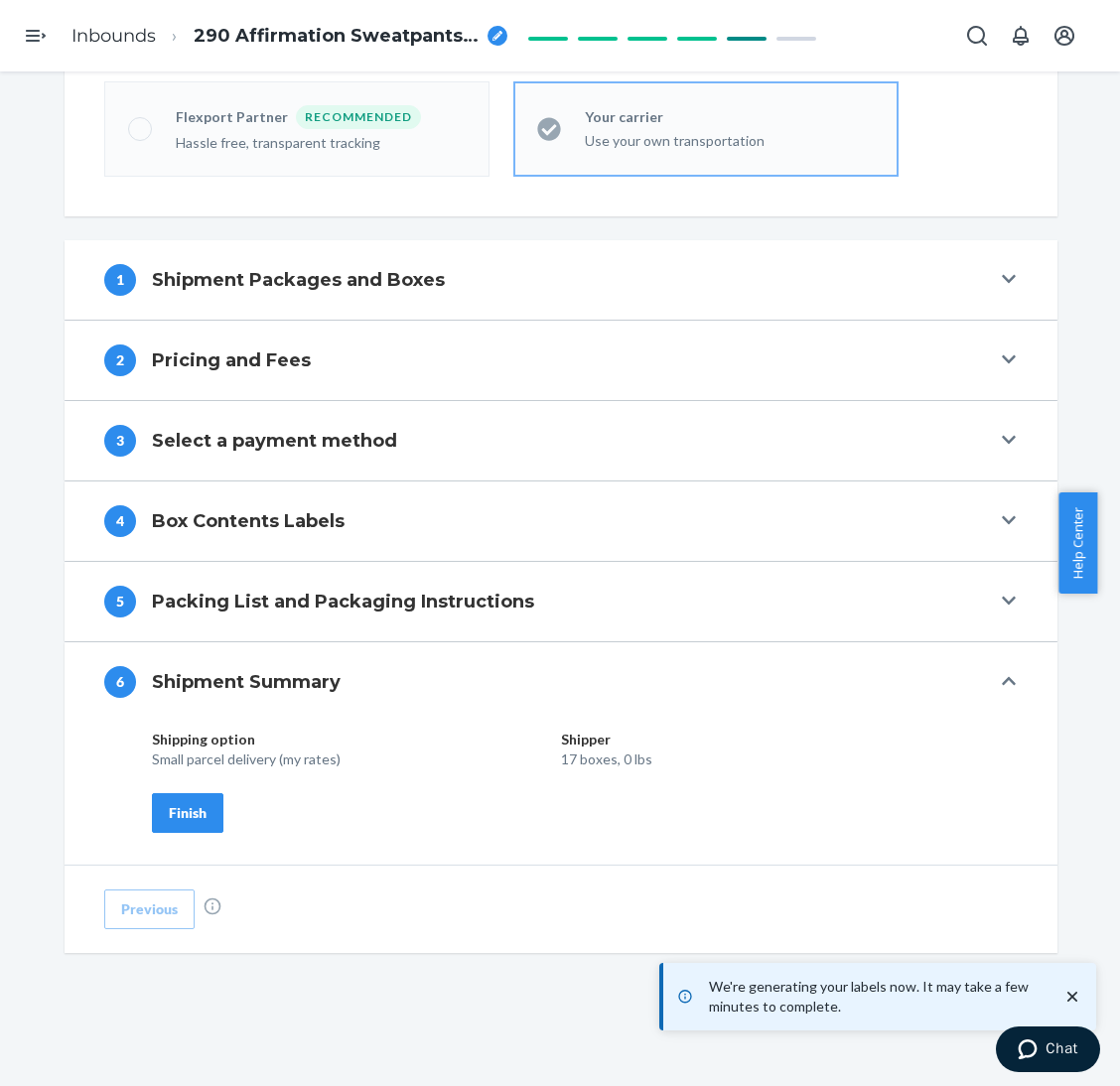 scroll, scrollTop: 564, scrollLeft: 0, axis: vertical 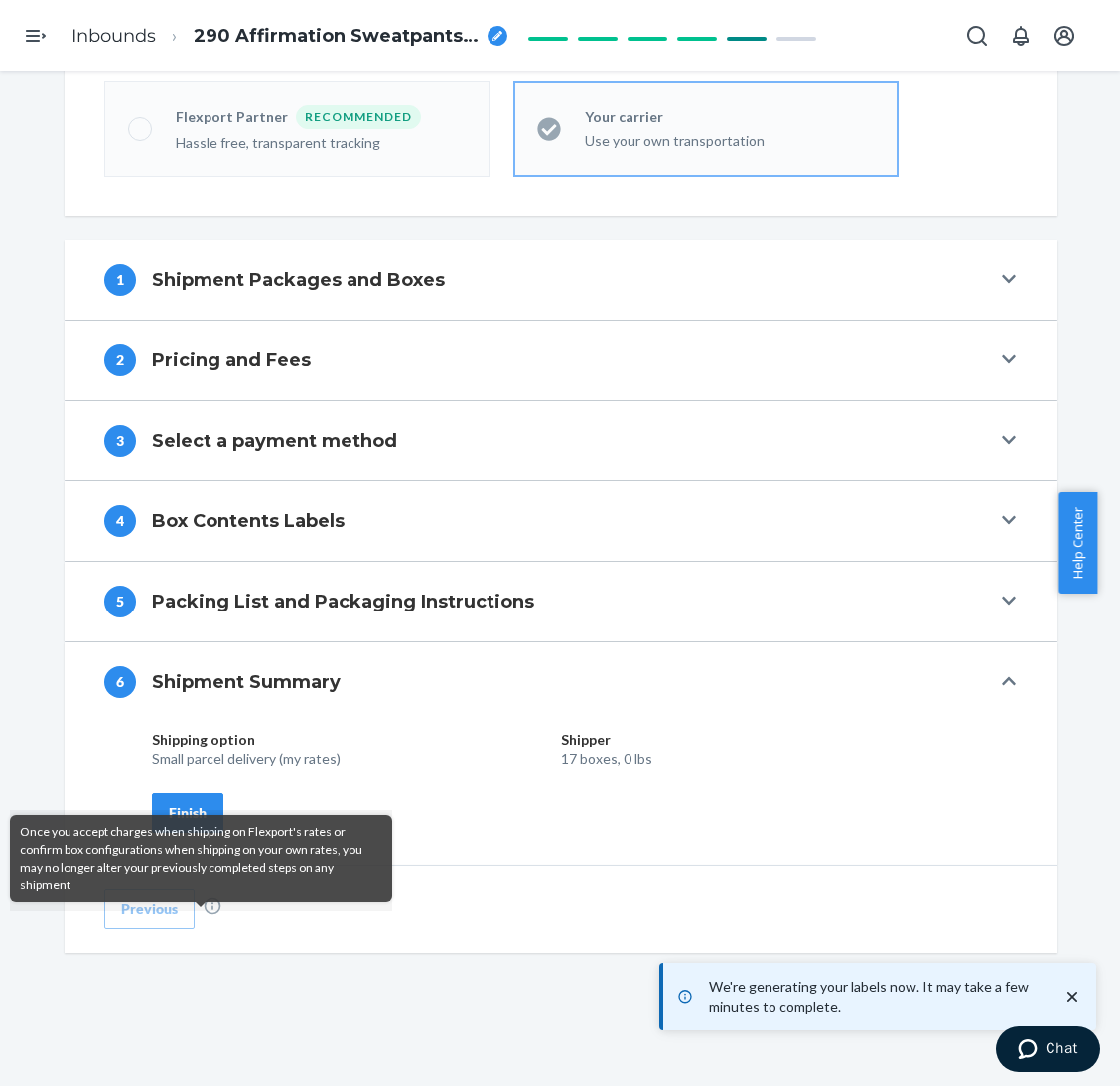 click on "Once you accept charges when shipping on Flexport's rates or confirm box
configurations when shipping on your own rates, you may no longer alter your previously completed steps on any shipment" at bounding box center [201, 861] 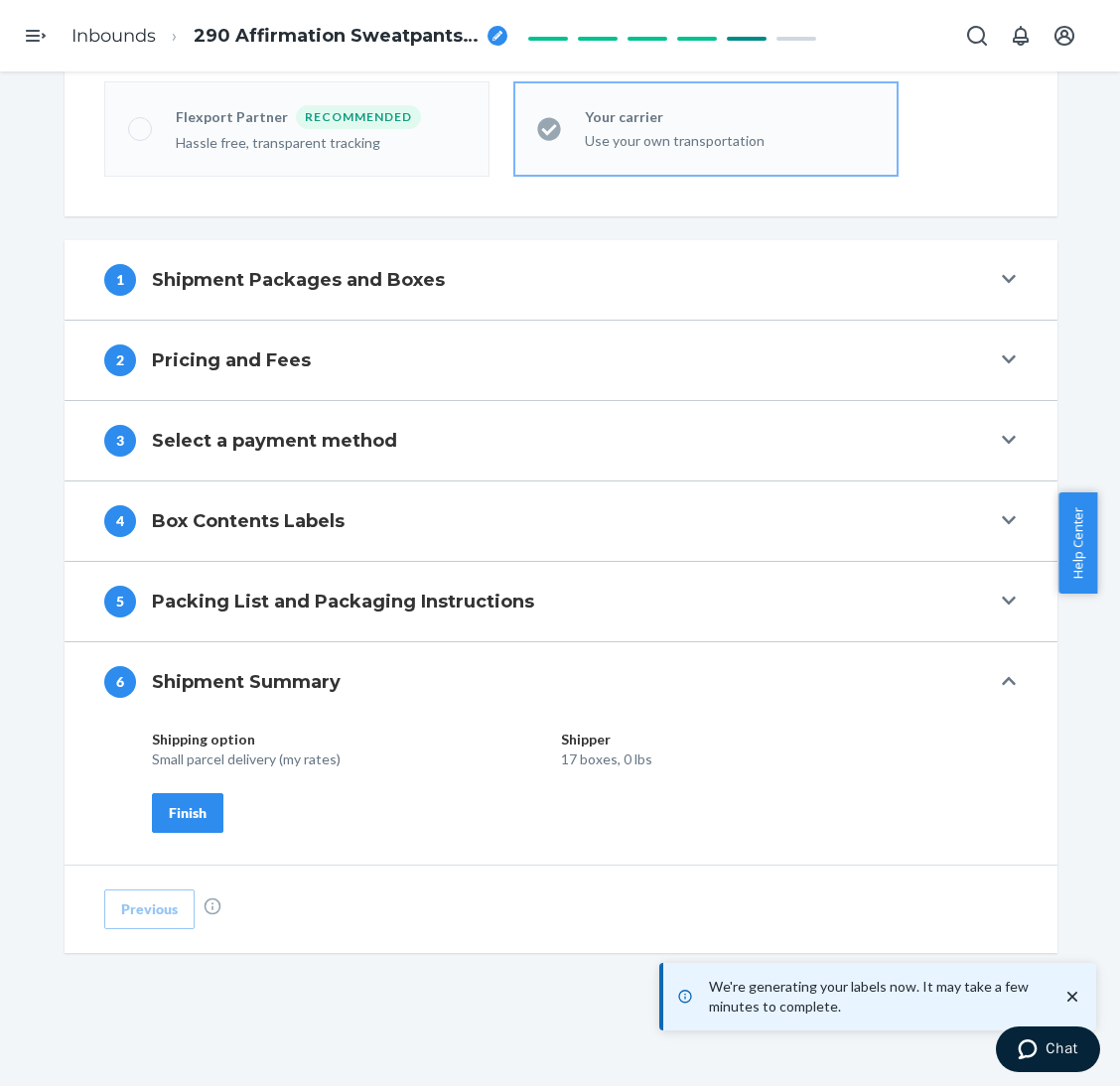 click on "Finish" at bounding box center [188, 813] 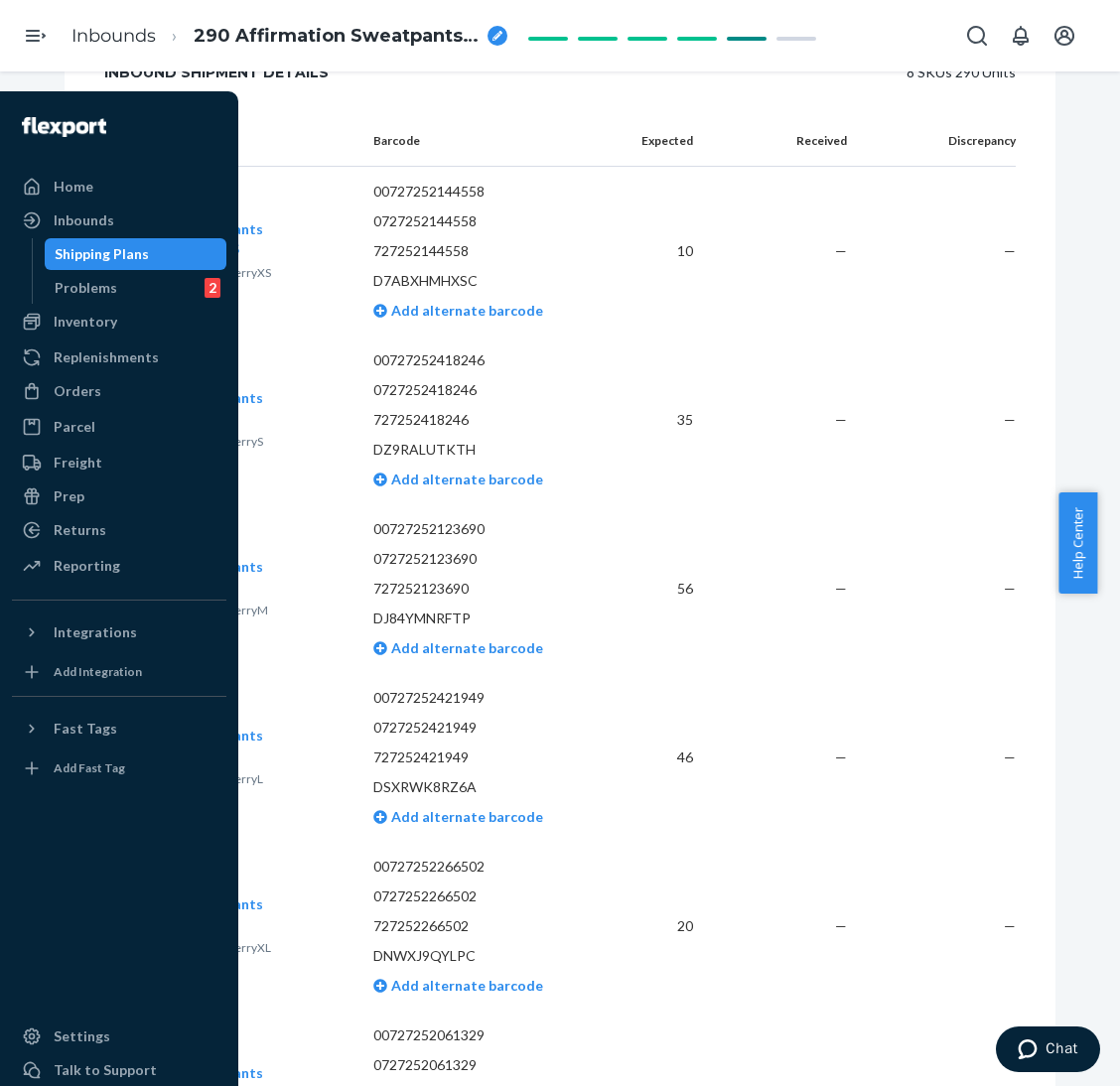 click on "Shipping Plans" at bounding box center (101, 254) 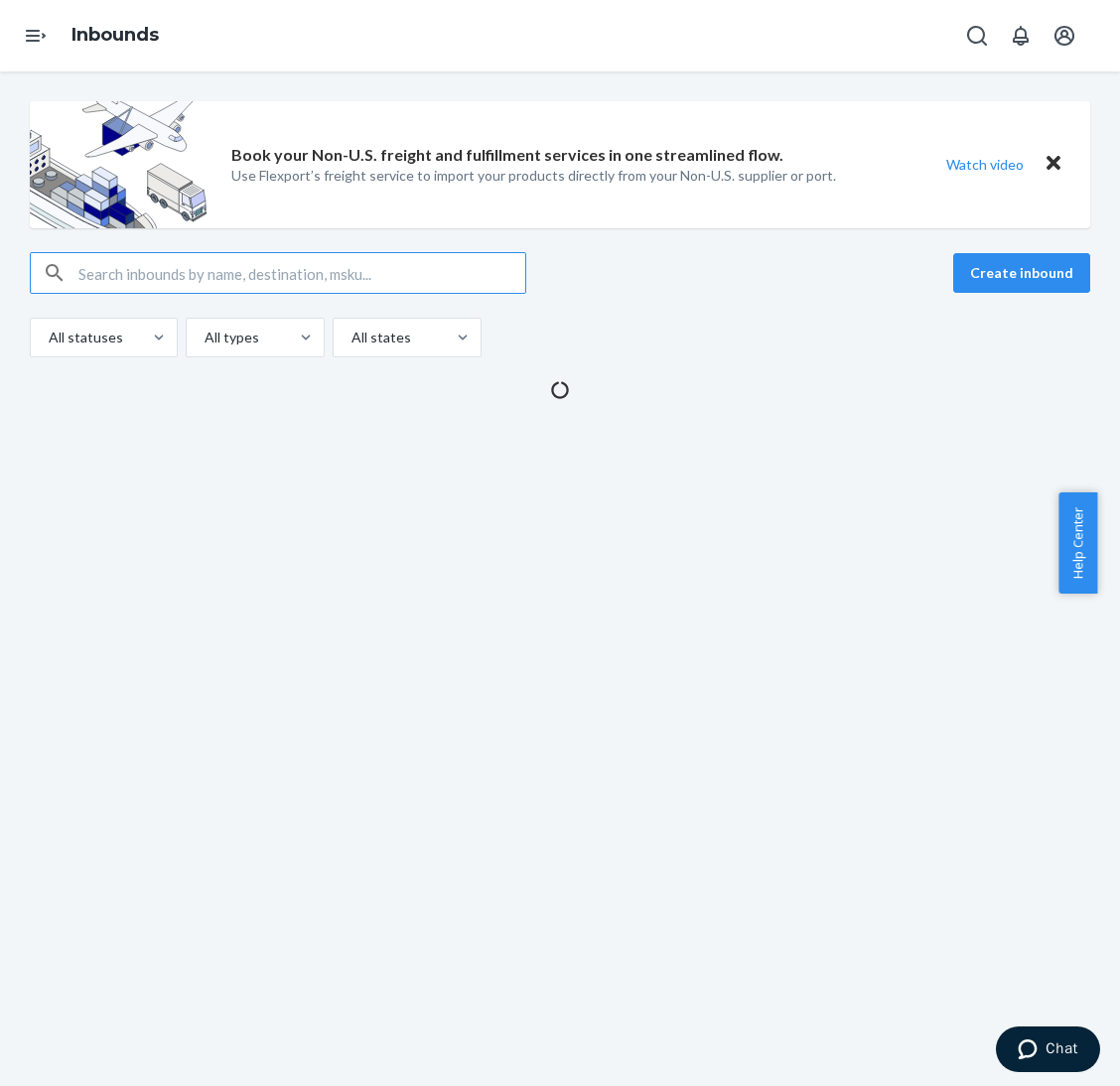 scroll, scrollTop: 0, scrollLeft: 0, axis: both 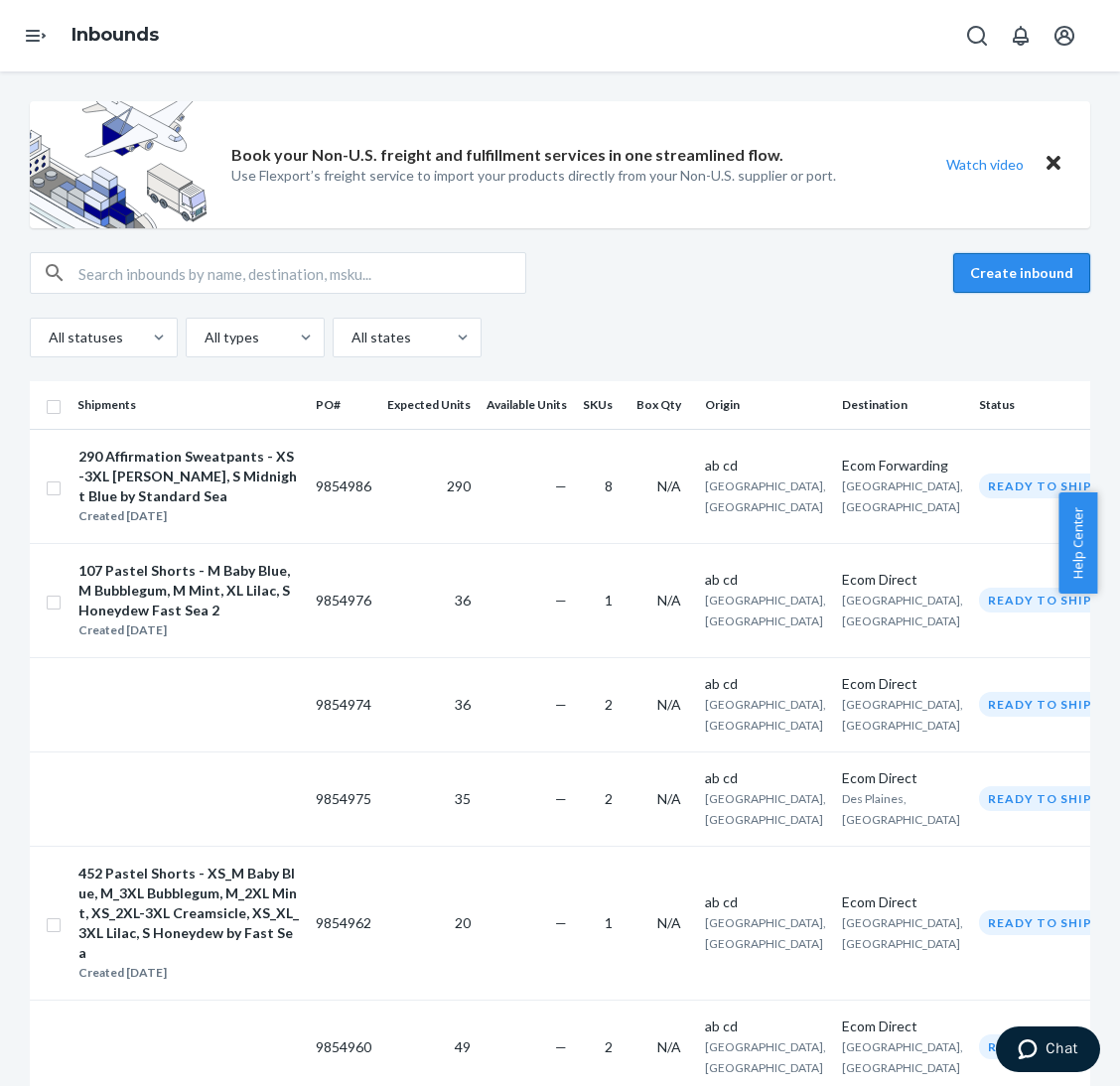 click on "Create inbound" at bounding box center (1022, 273) 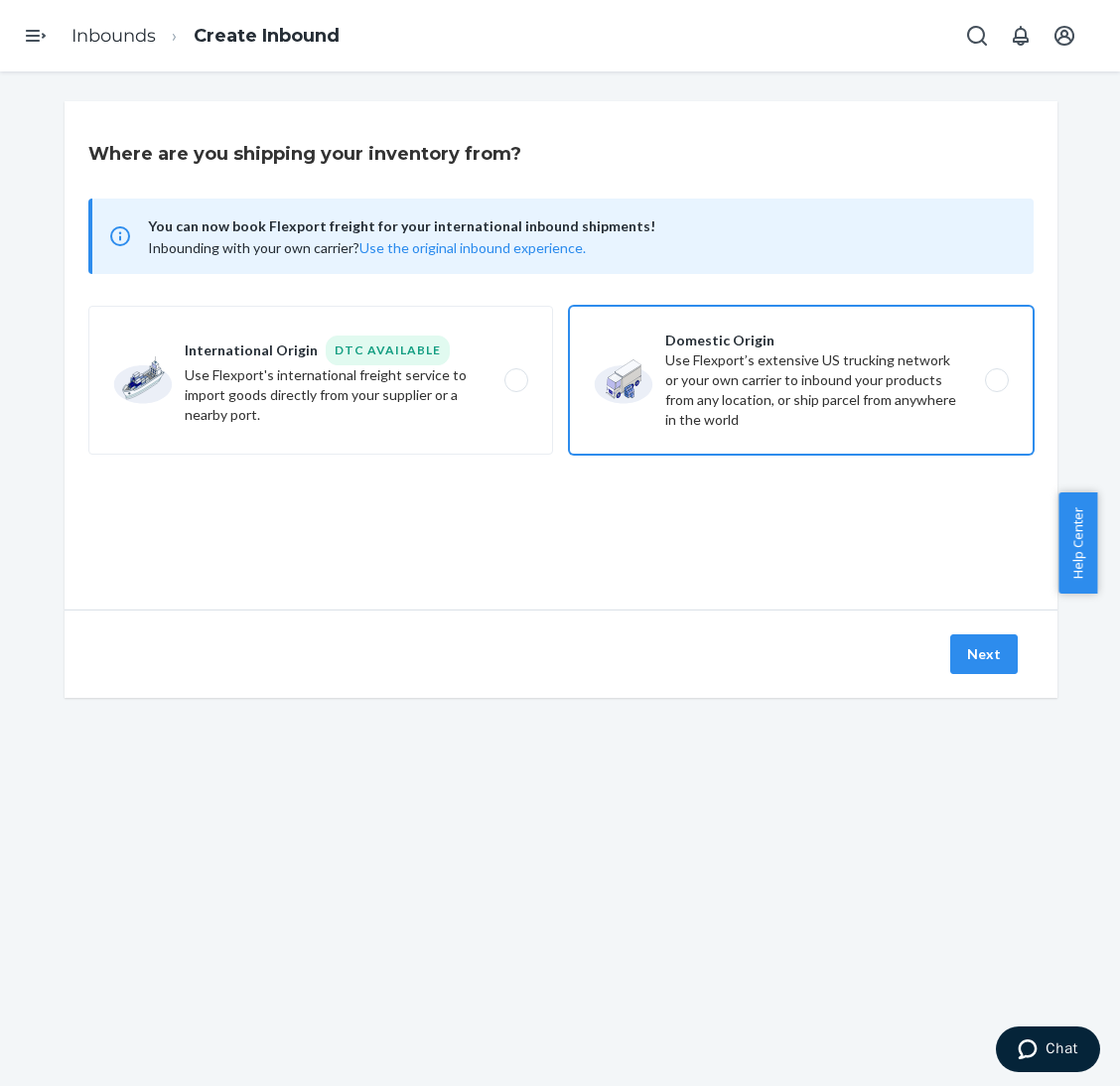 click on "Domestic Origin Use Flexport’s extensive US trucking network or your own carrier to inbound your products from any location, or ship parcel from anywhere in the world" at bounding box center [801, 380] 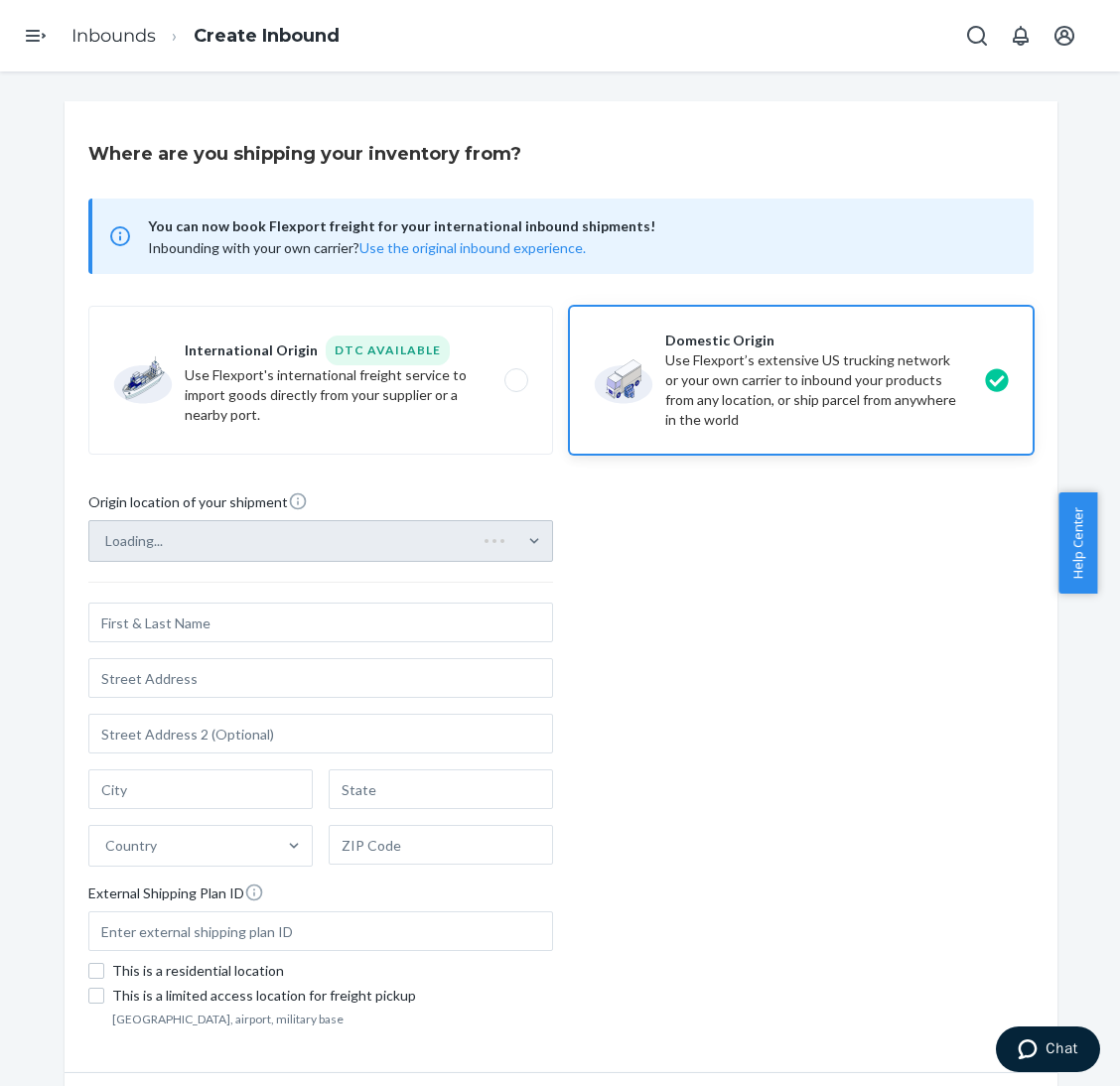 click on "Loading..." at bounding box center [321, 541] 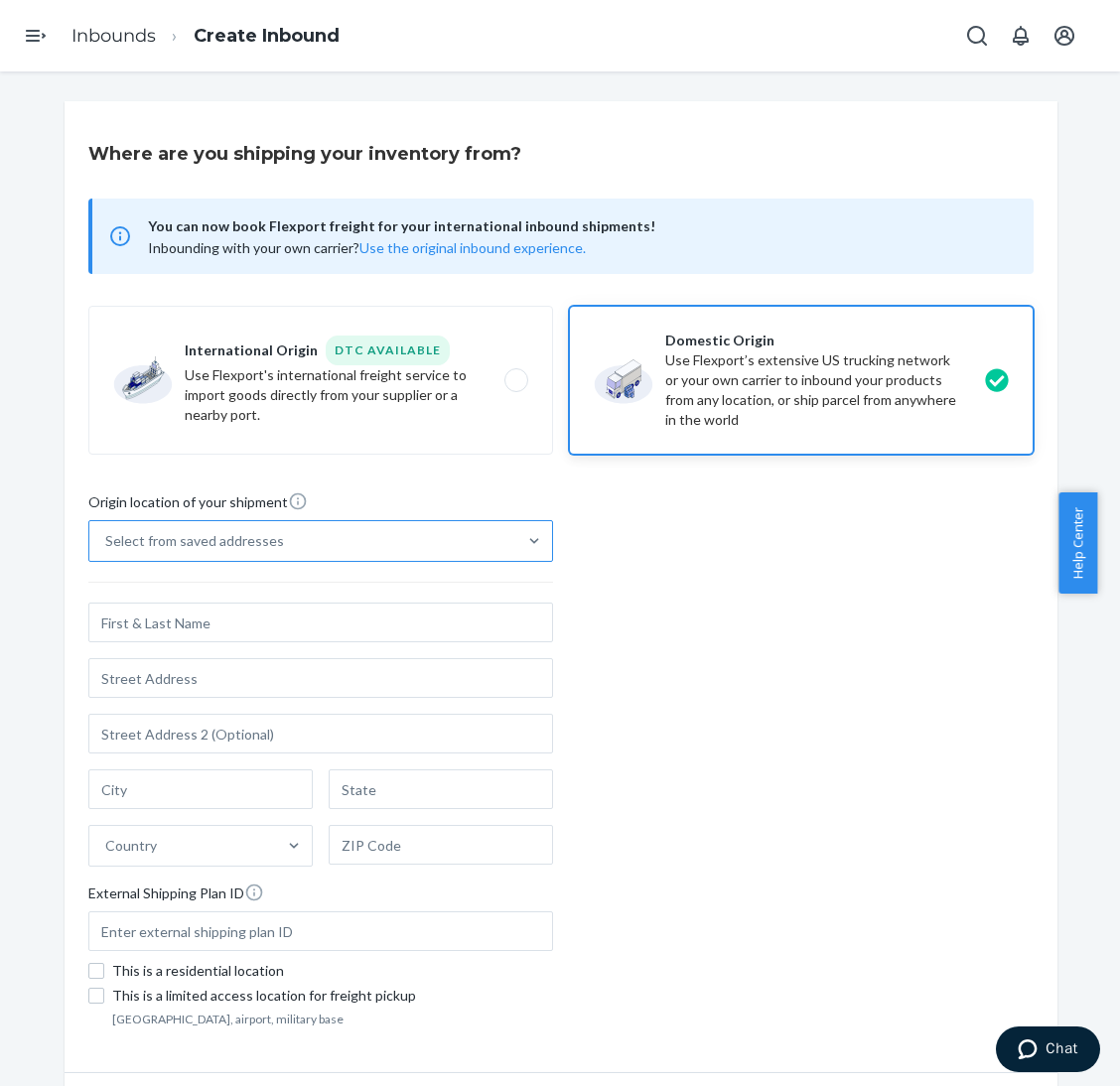 click on "Select from saved addresses" at bounding box center (303, 541) 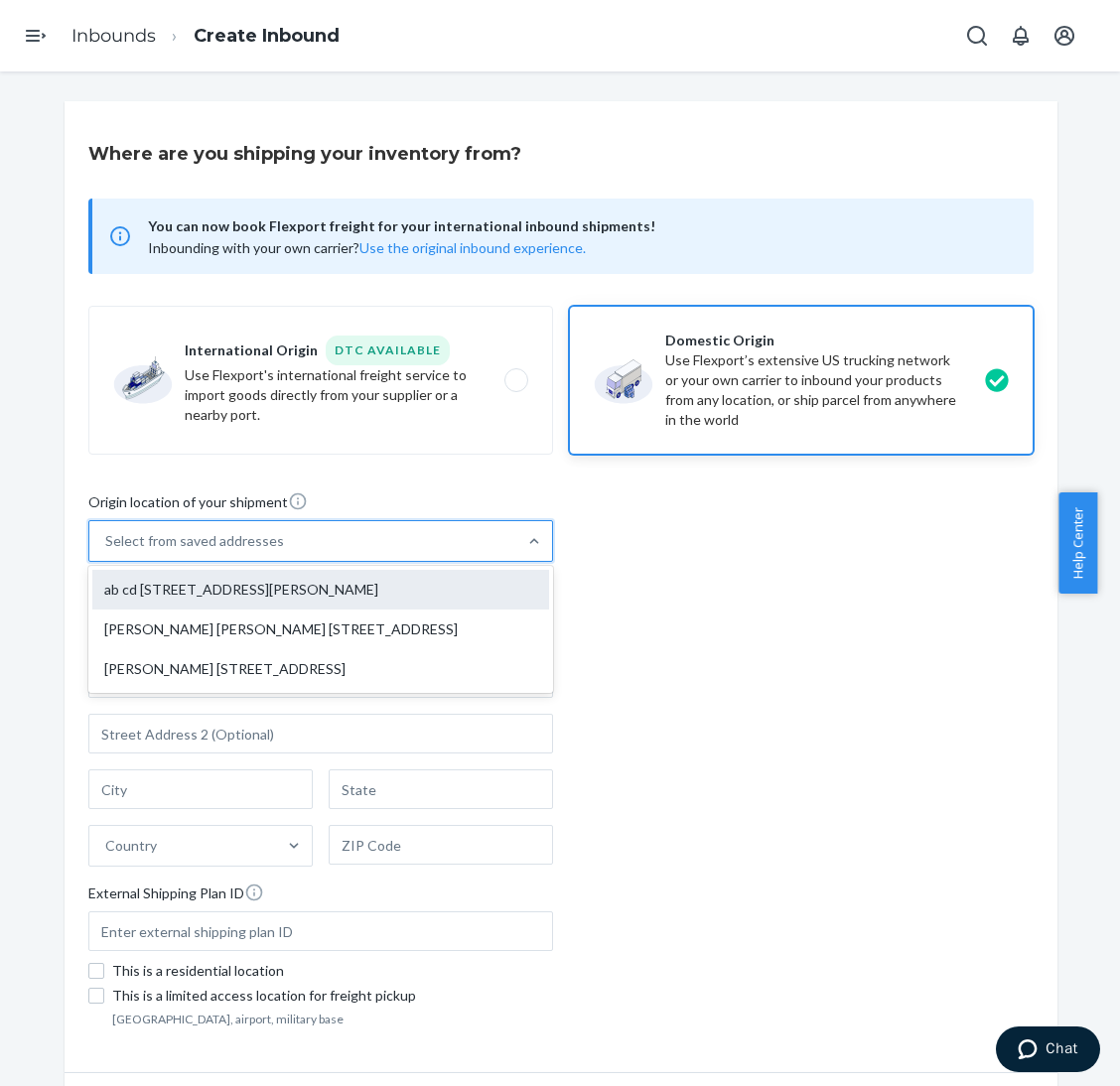 click on "ab cd
[STREET_ADDRESS][PERSON_NAME]" at bounding box center (321, 590) 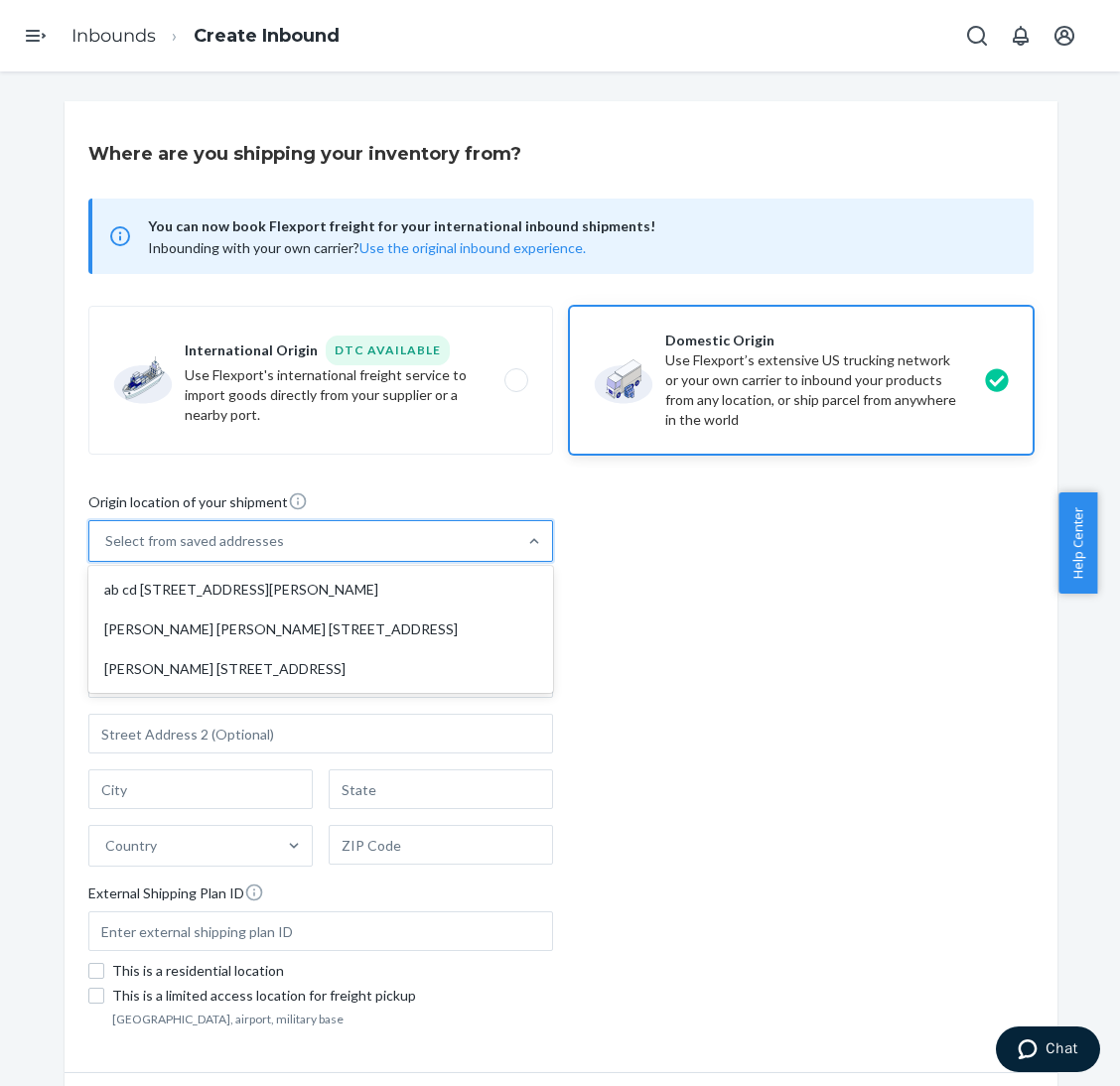 type on "ab cd" 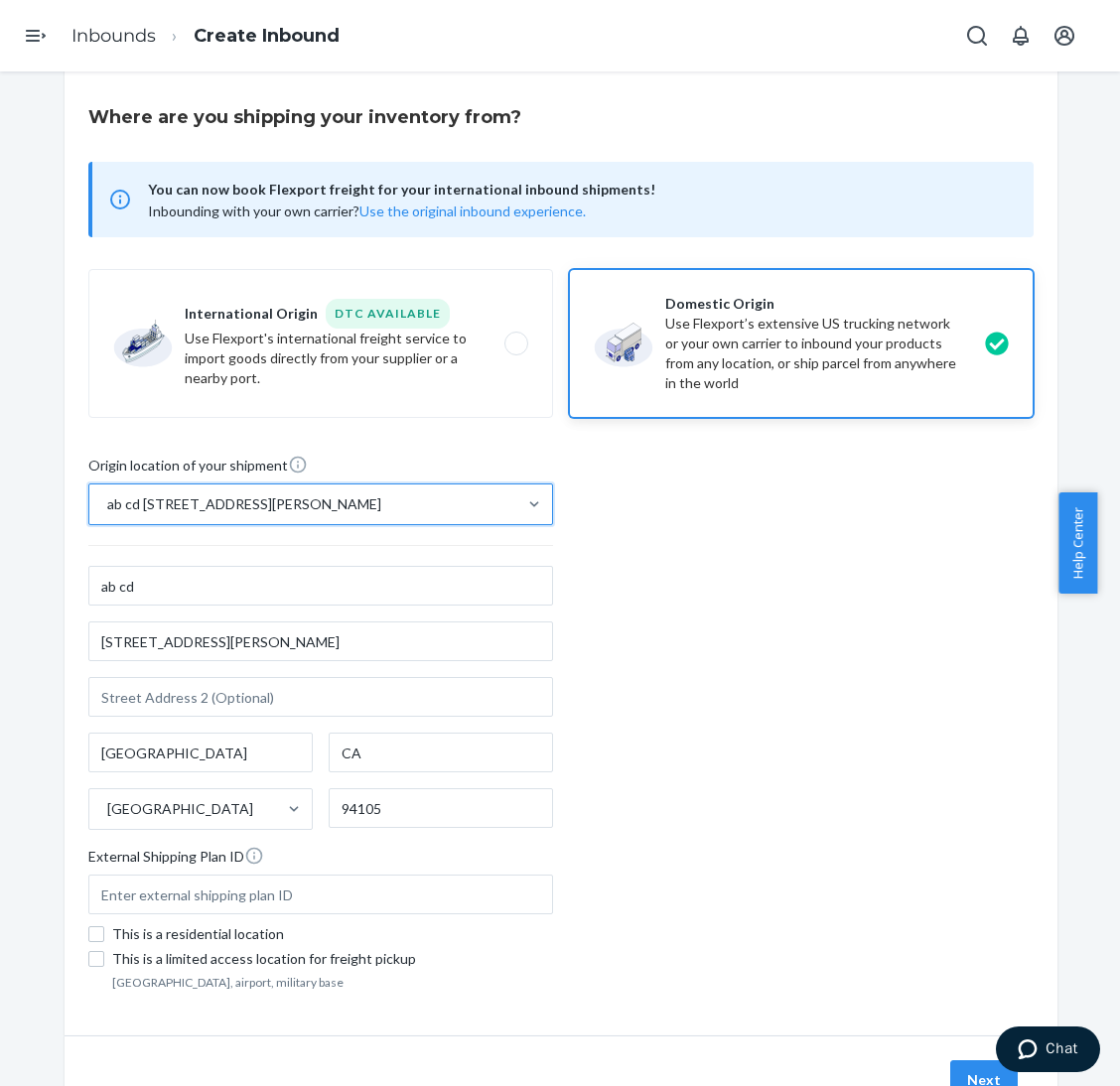 scroll, scrollTop: 73, scrollLeft: 0, axis: vertical 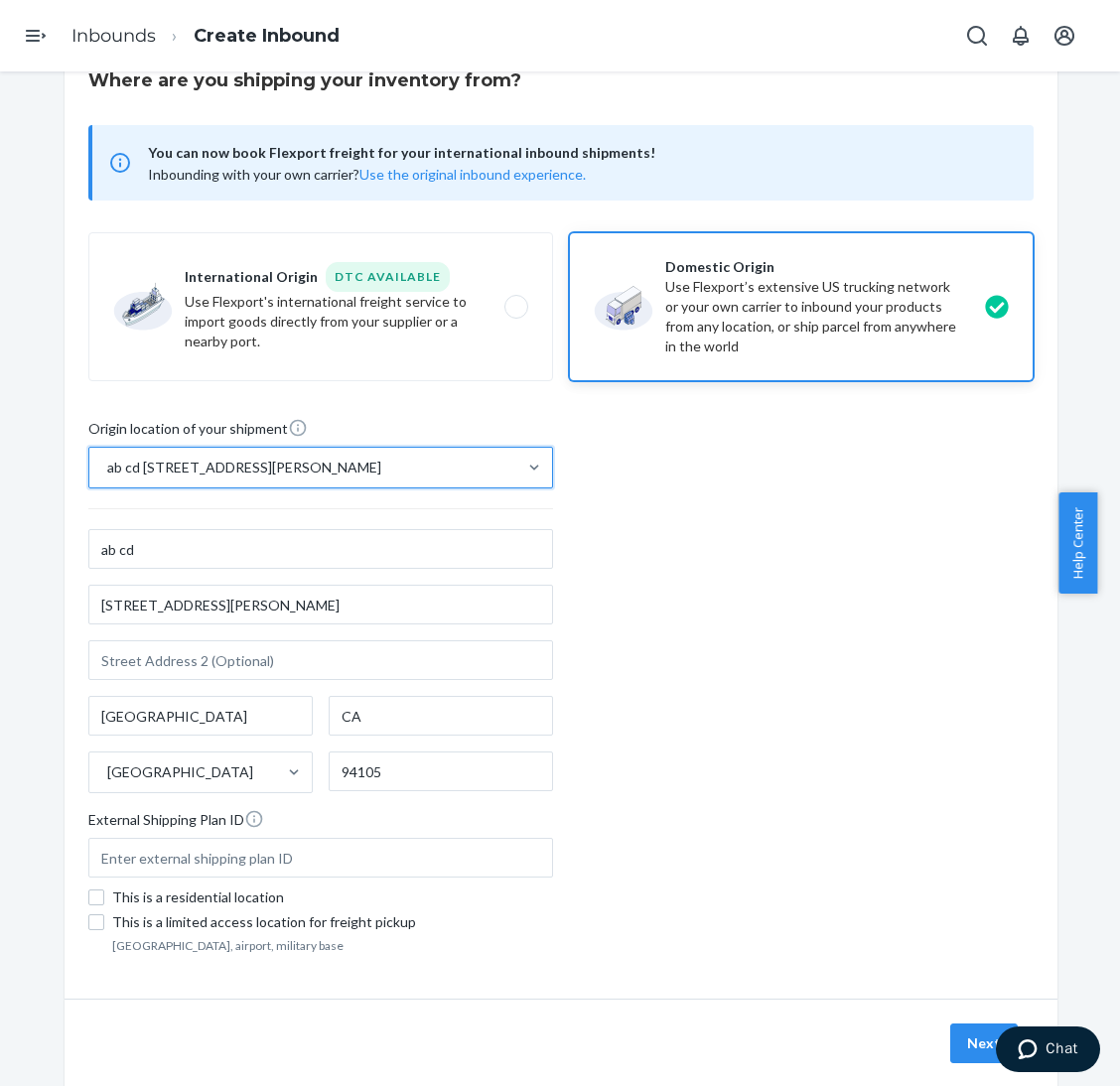 click on "Next" at bounding box center [984, 1043] 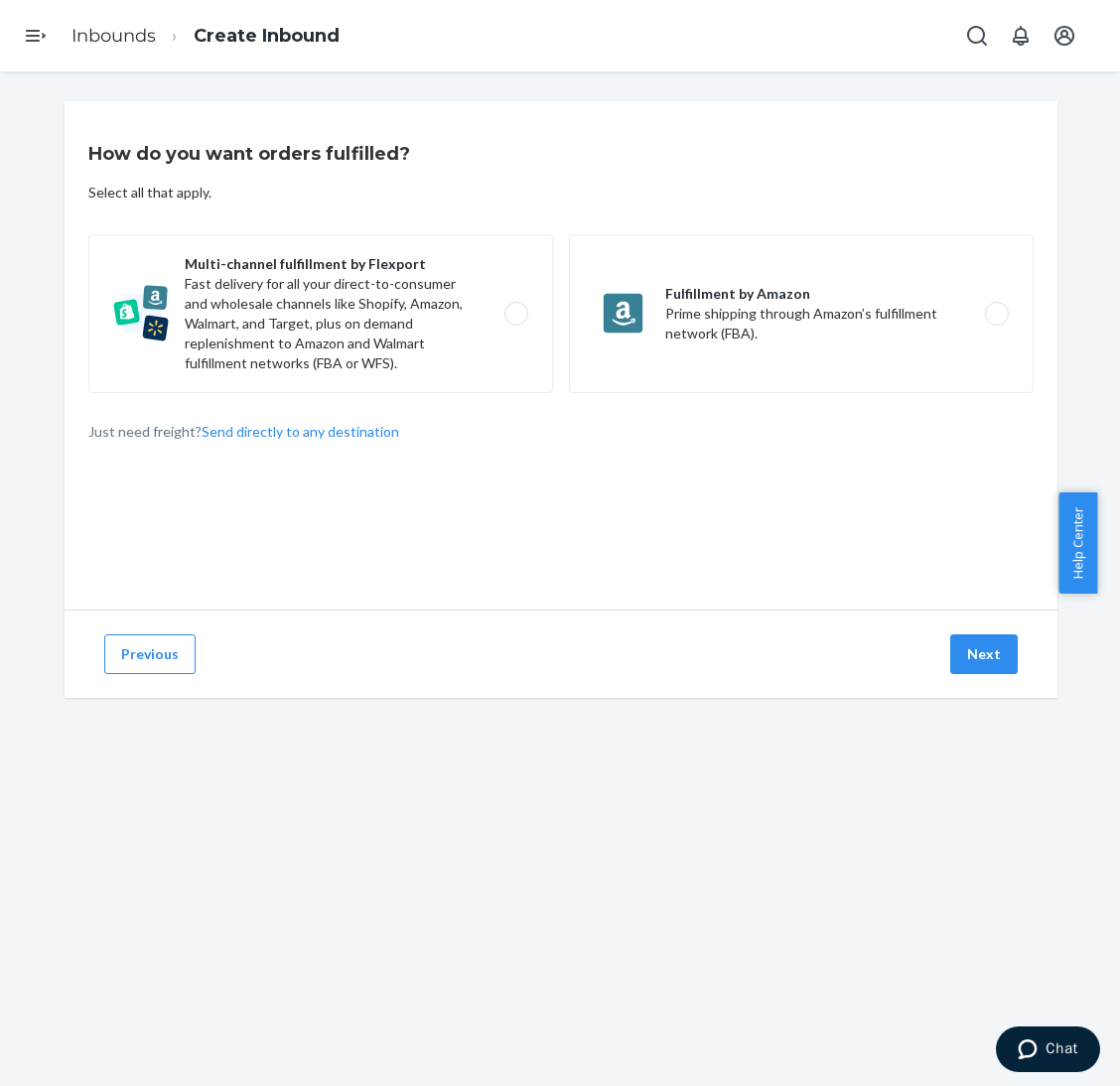 scroll, scrollTop: 0, scrollLeft: 0, axis: both 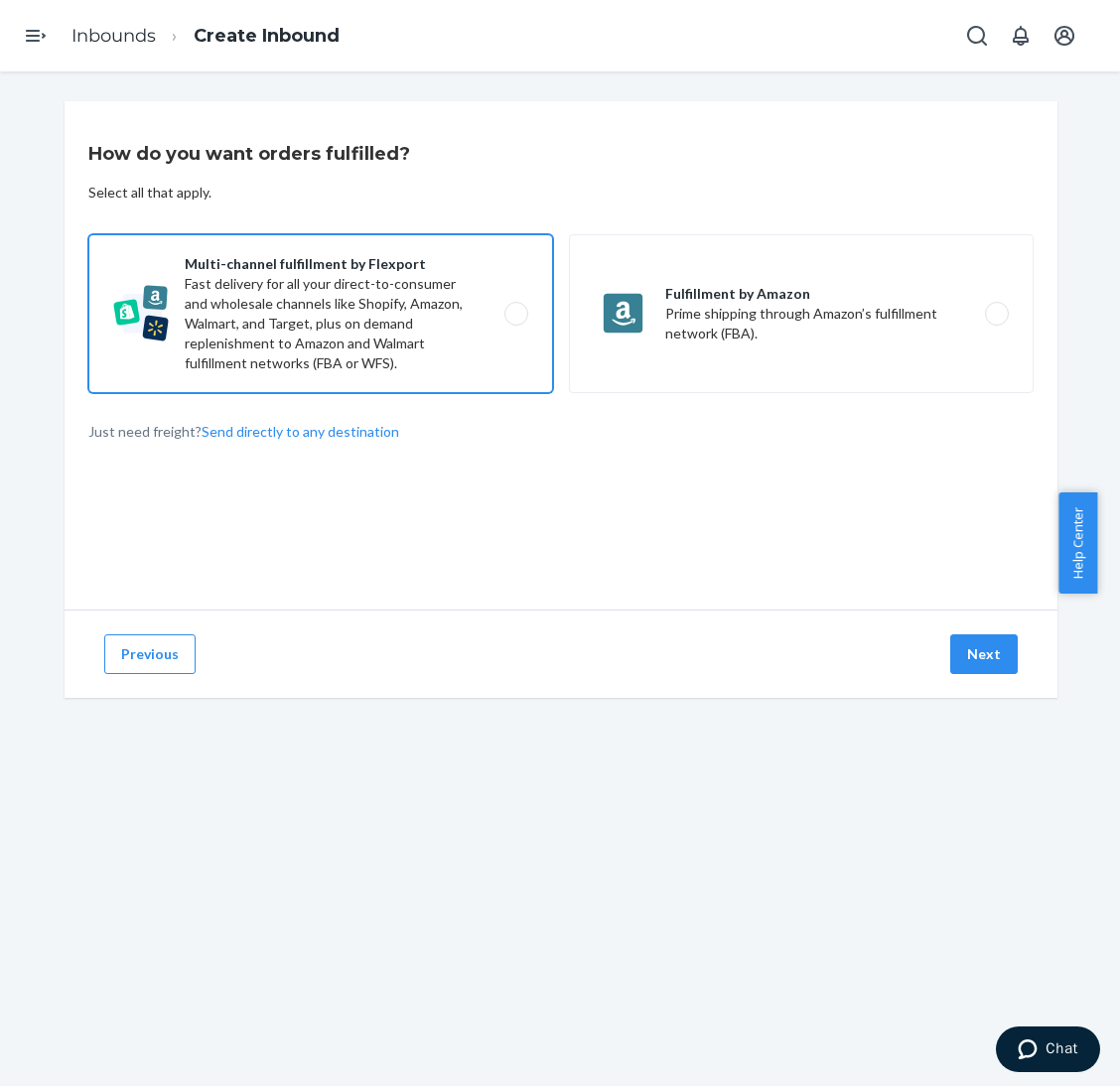 click on "Multi-channel fulfillment by Flexport Fast delivery for all your direct-to-consumer and wholesale channels like Shopify, Amazon, Walmart, and Target, plus on demand replenishment to Amazon and Walmart fulfillment networks (FBA or WFS)." at bounding box center [321, 314] 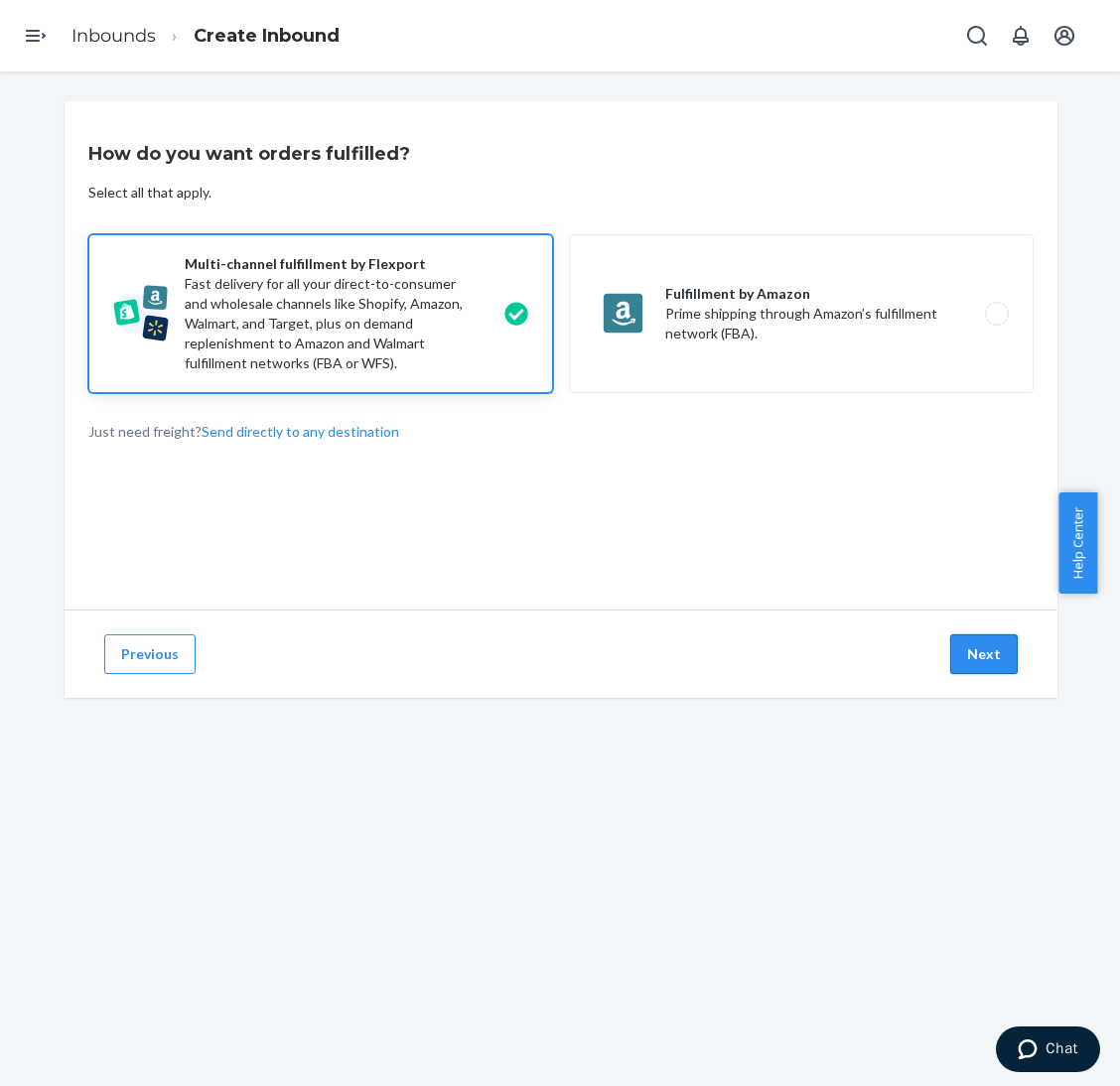click on "Next" at bounding box center (984, 654) 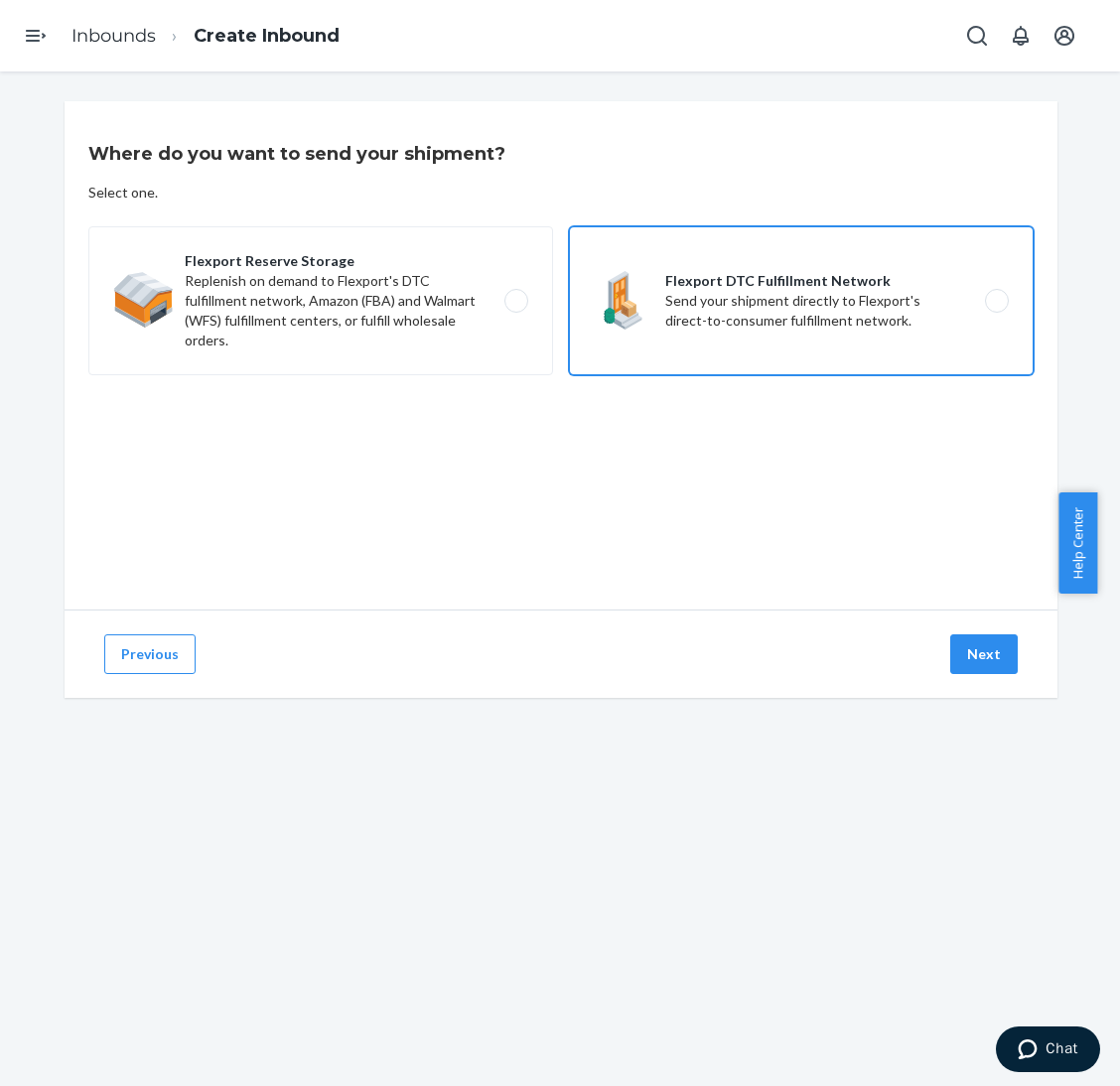 click on "Flexport DTC Fulfillment Network Send your shipment directly to Flexport's direct-to-consumer fulfillment network." at bounding box center [801, 301] 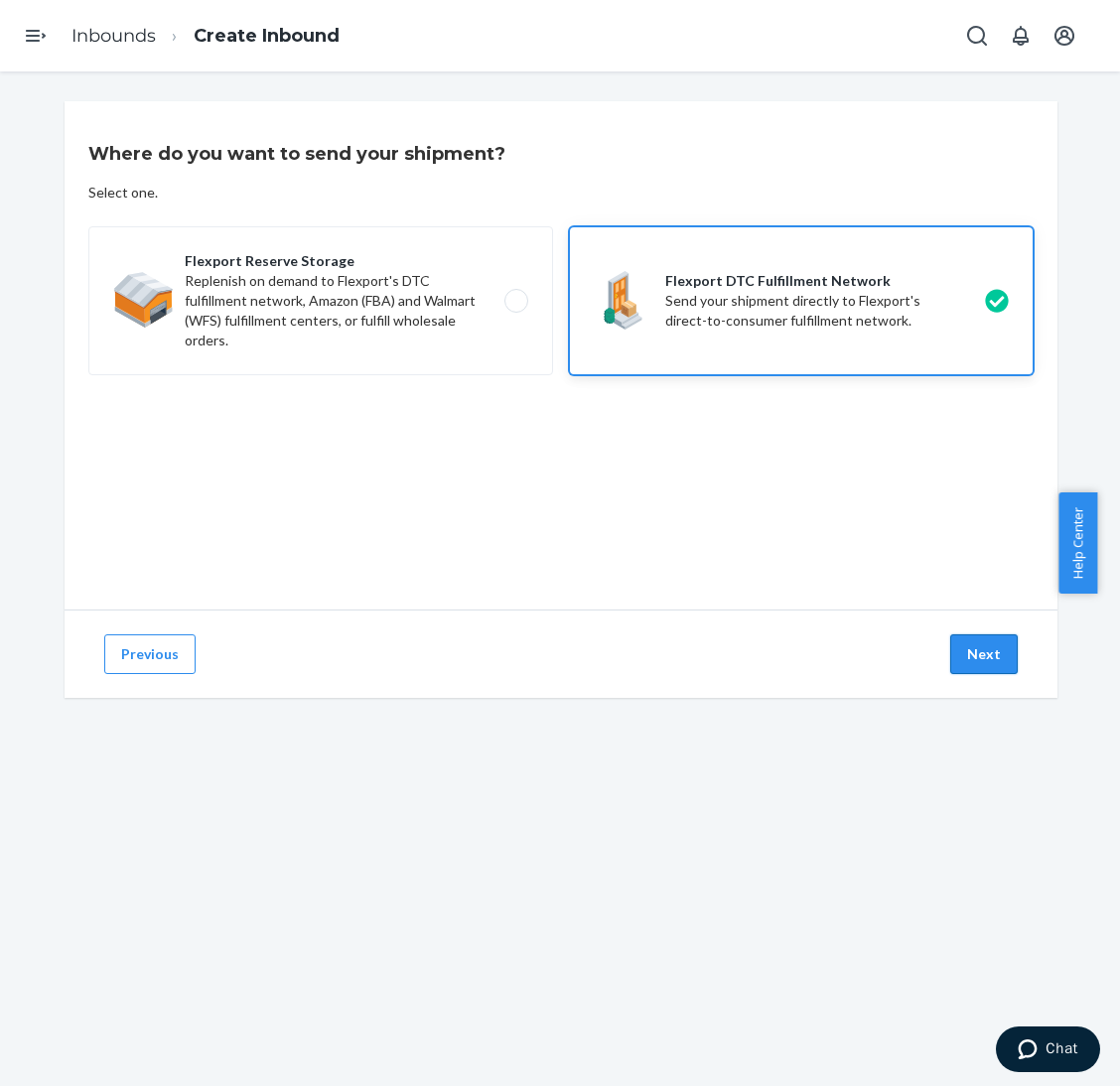 click on "Next" at bounding box center [984, 654] 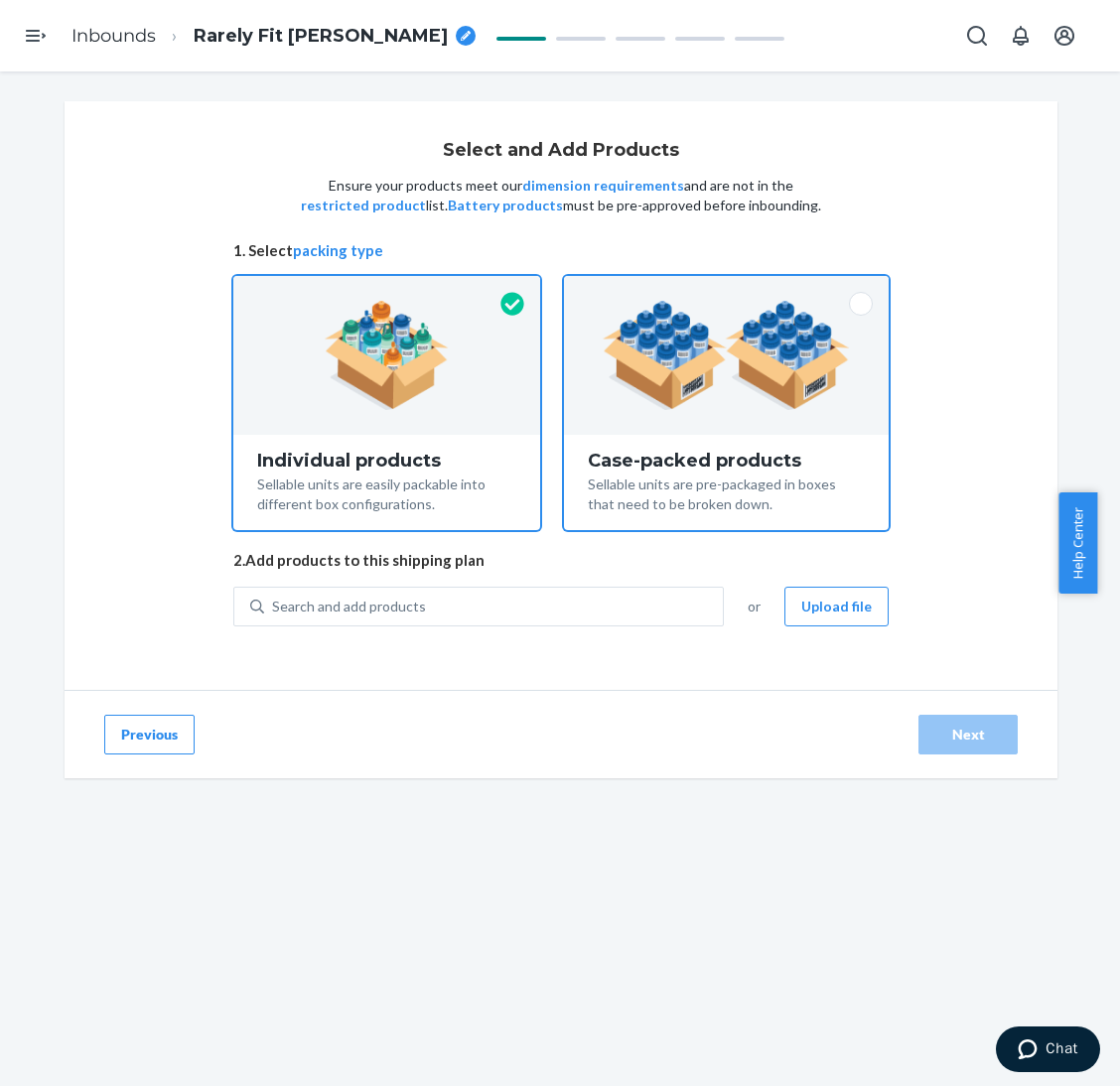 click on "Sellable units are pre-packaged in boxes that need to be broken down." at bounding box center [726, 492] 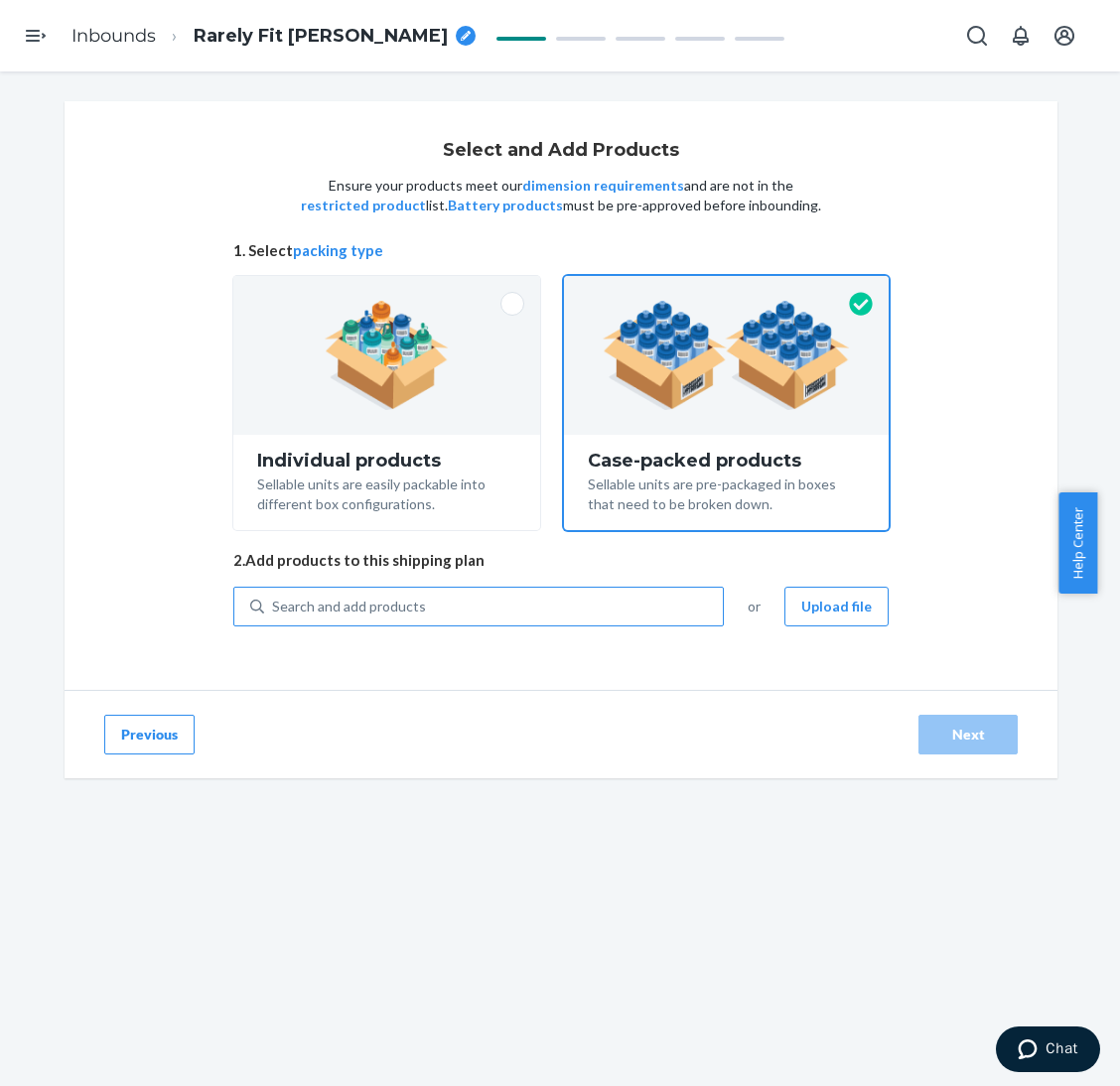 click on "Search and add products" at bounding box center (493, 607) 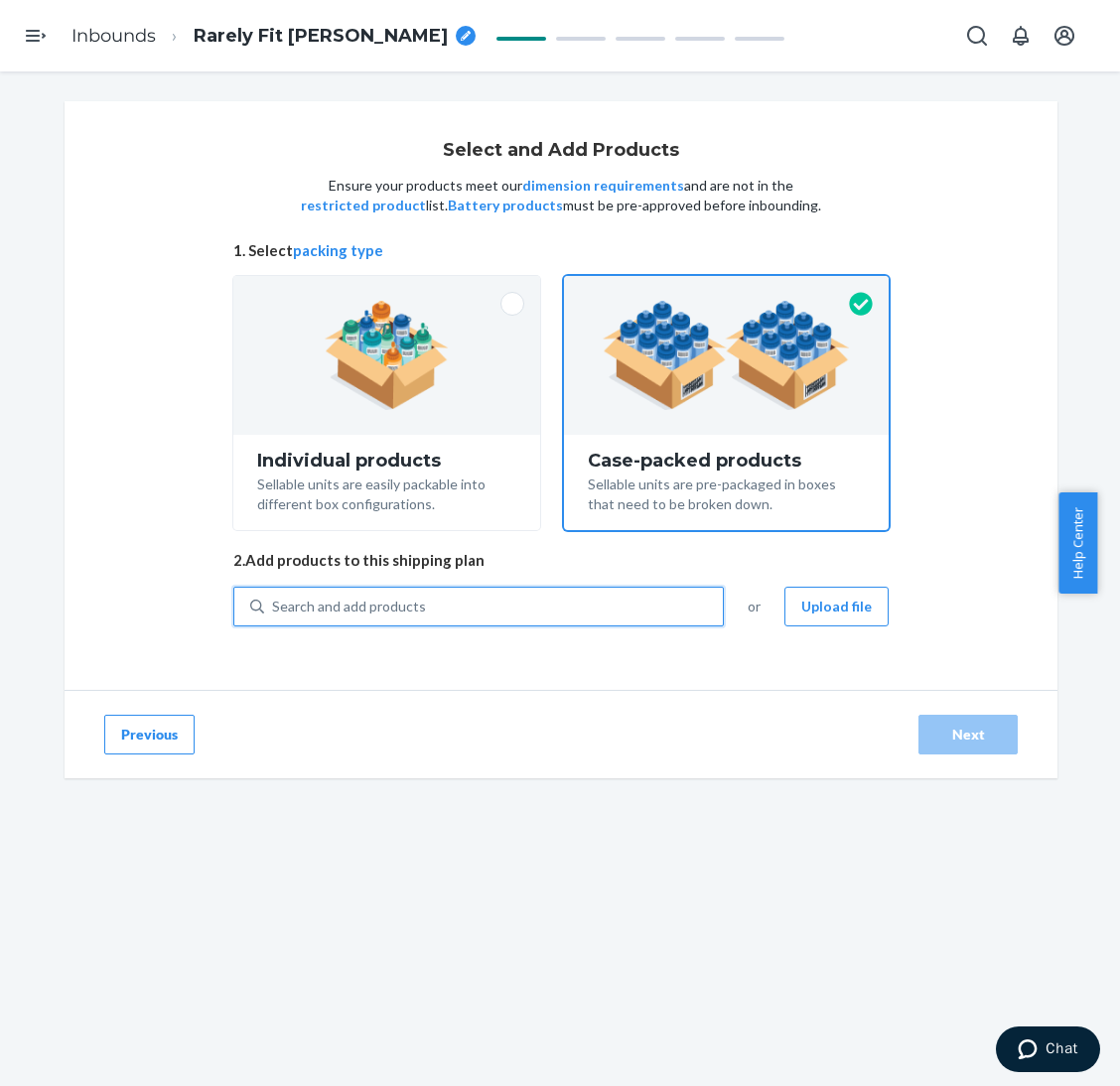 paste on "I Affirmation Sweatpants [PERSON_NAME]" 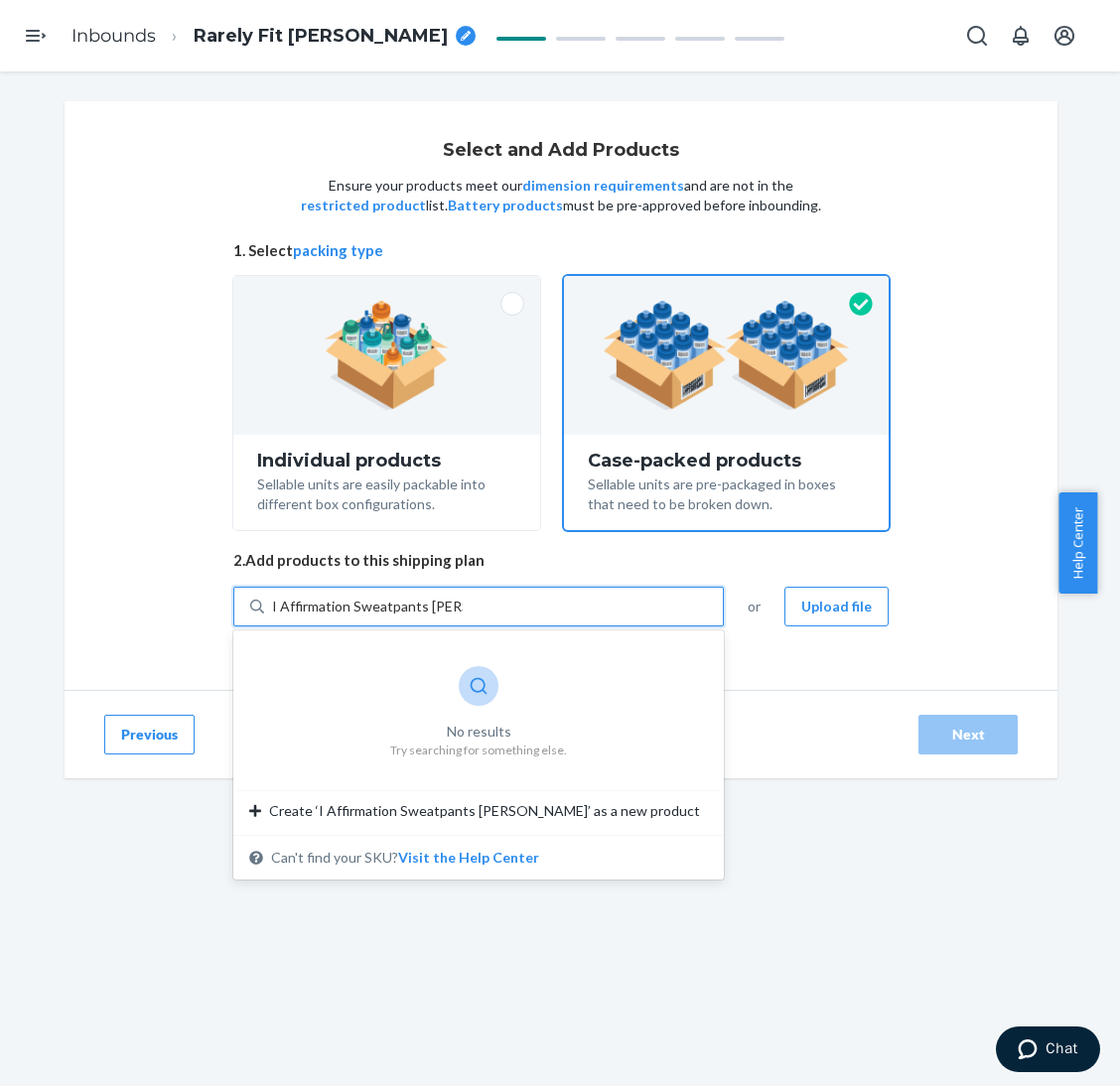 drag, startPoint x: 264, startPoint y: 610, endPoint x: 215, endPoint y: 609, distance: 49.010203 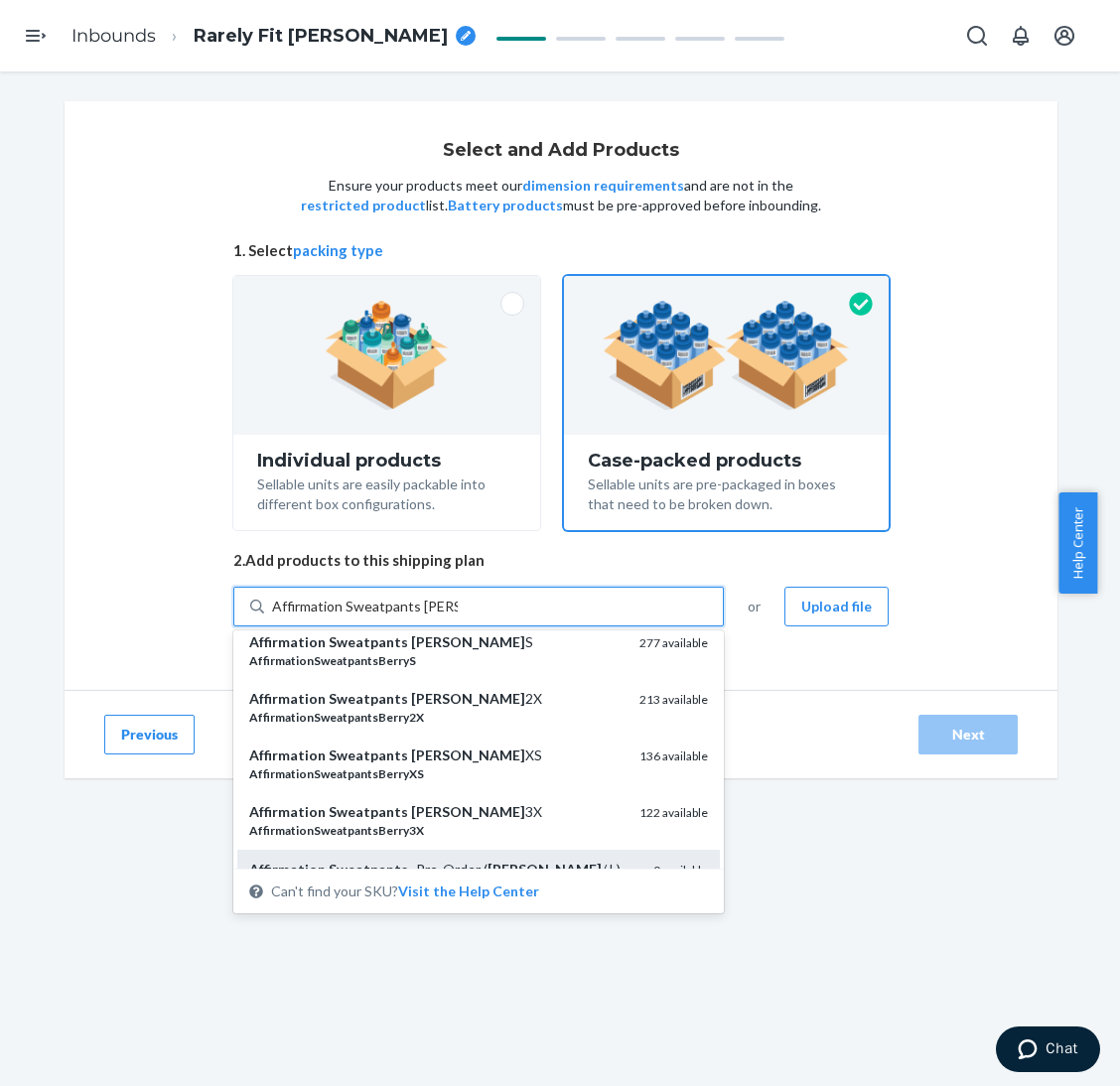 scroll, scrollTop: 149, scrollLeft: 0, axis: vertical 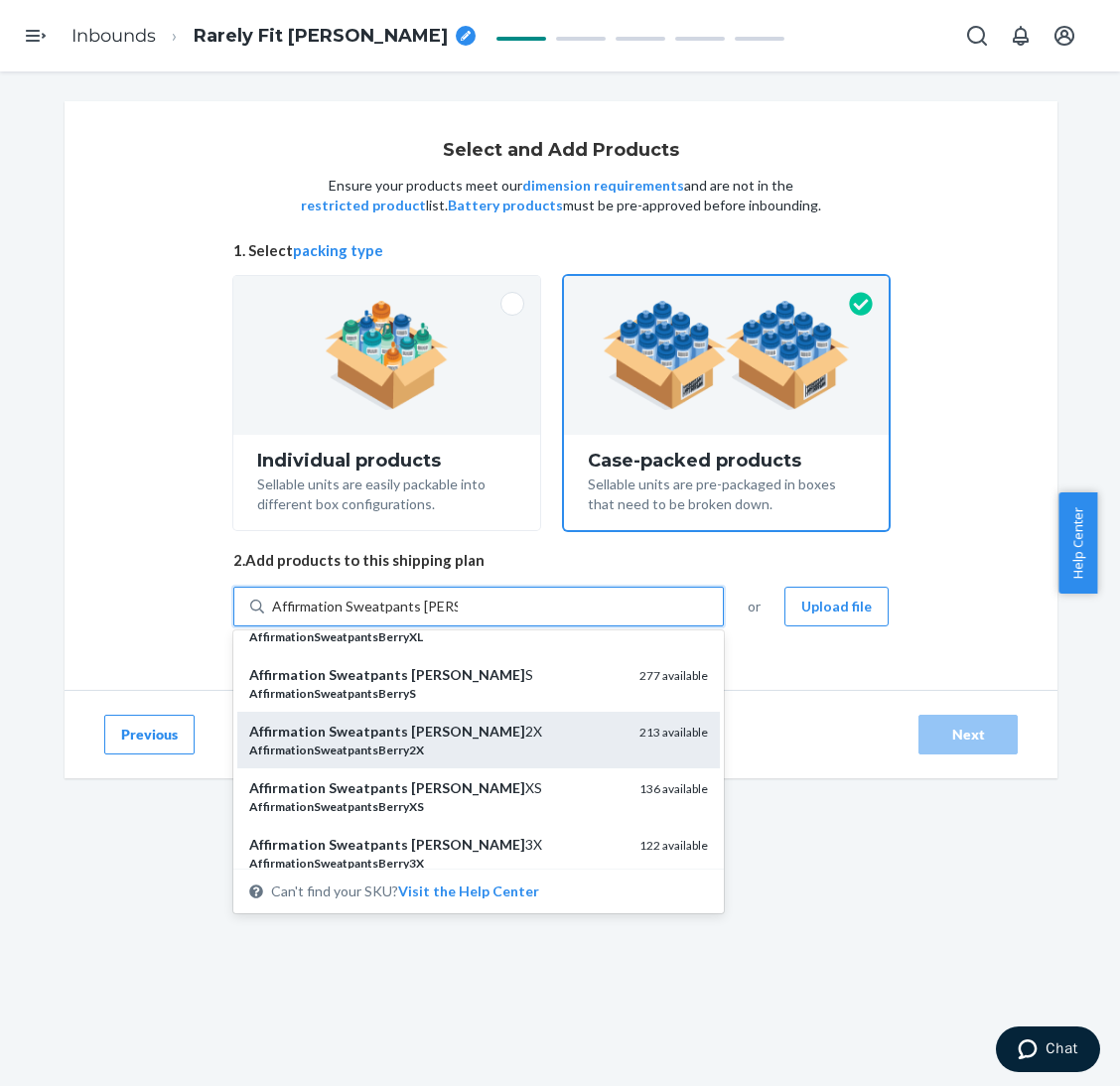 click on "Affirmation   Sweatpants   [PERSON_NAME]  2X" at bounding box center (436, 732) 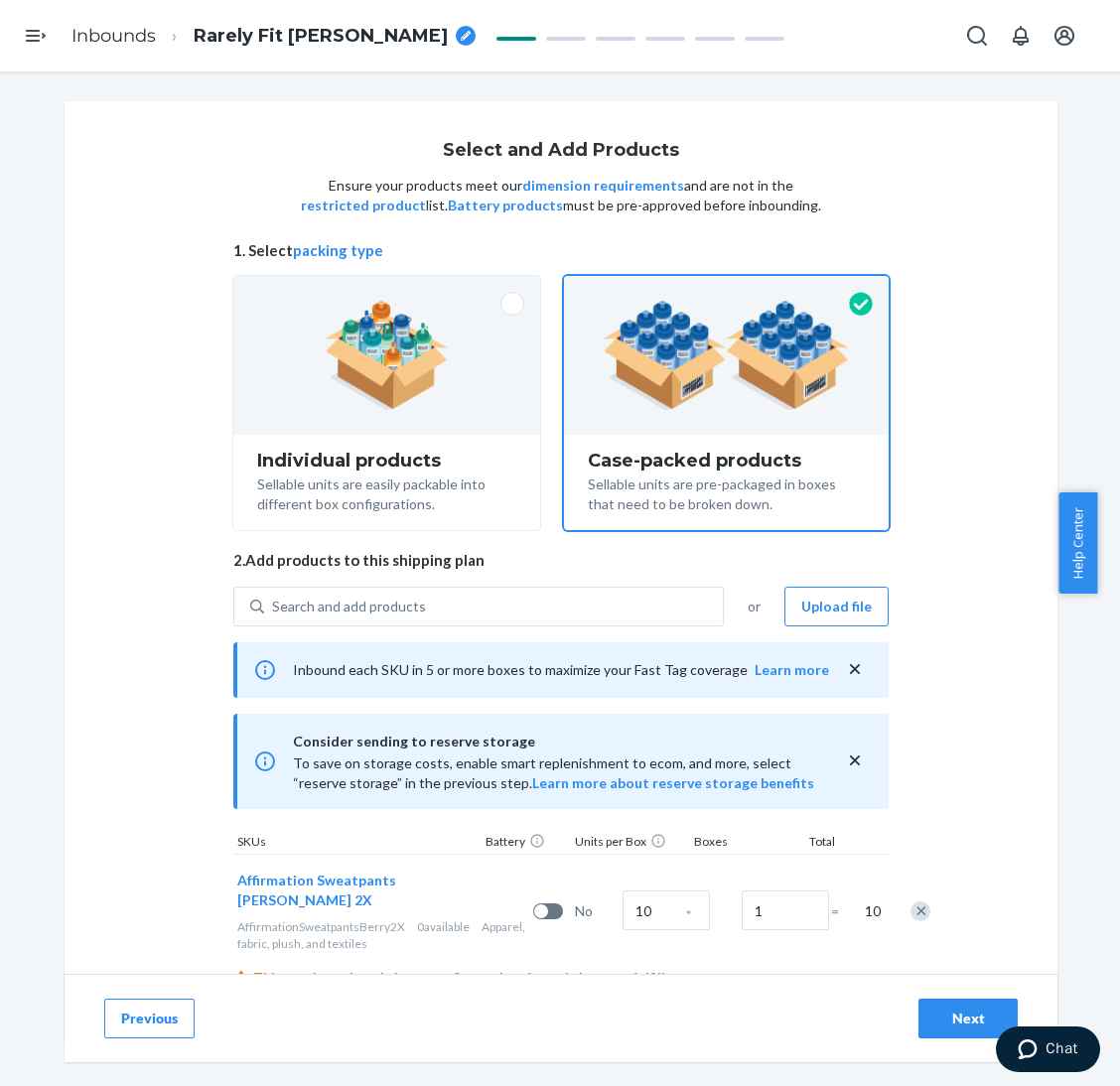 click on "Select and Add Products
Ensure your products meet our  dimension requirements  and are not in the  restricted product  list.
Battery products  must be pre-approved before inbounding.
1.   Select  packing type Individual products Sellable units are easily packable into different box configurations. Case-packed products Sellable units are pre-packaged in boxes that need to be broken down. 2.  Add products to this shipping plan Search and add products or Upload file Inbound each SKU in 5 or more boxes to maximize your Fast Tag coverage Learn more Consider sending to reserve storage To save on storage costs, enable smart replenishment to ecom, and more, select “reserve storage” in the previous step.  Learn more about reserve storage benefits SKUs Battery Units per Box Boxes Total Affirmation Sweatpants [PERSON_NAME] 2X AffirmationSweatpantsBerry2X 0  available Apparel, fabric, plush, and textiles No 10 * 1 = 10 This product already has over 3 months of supply in ecom fulfillment." at bounding box center (561, 572) 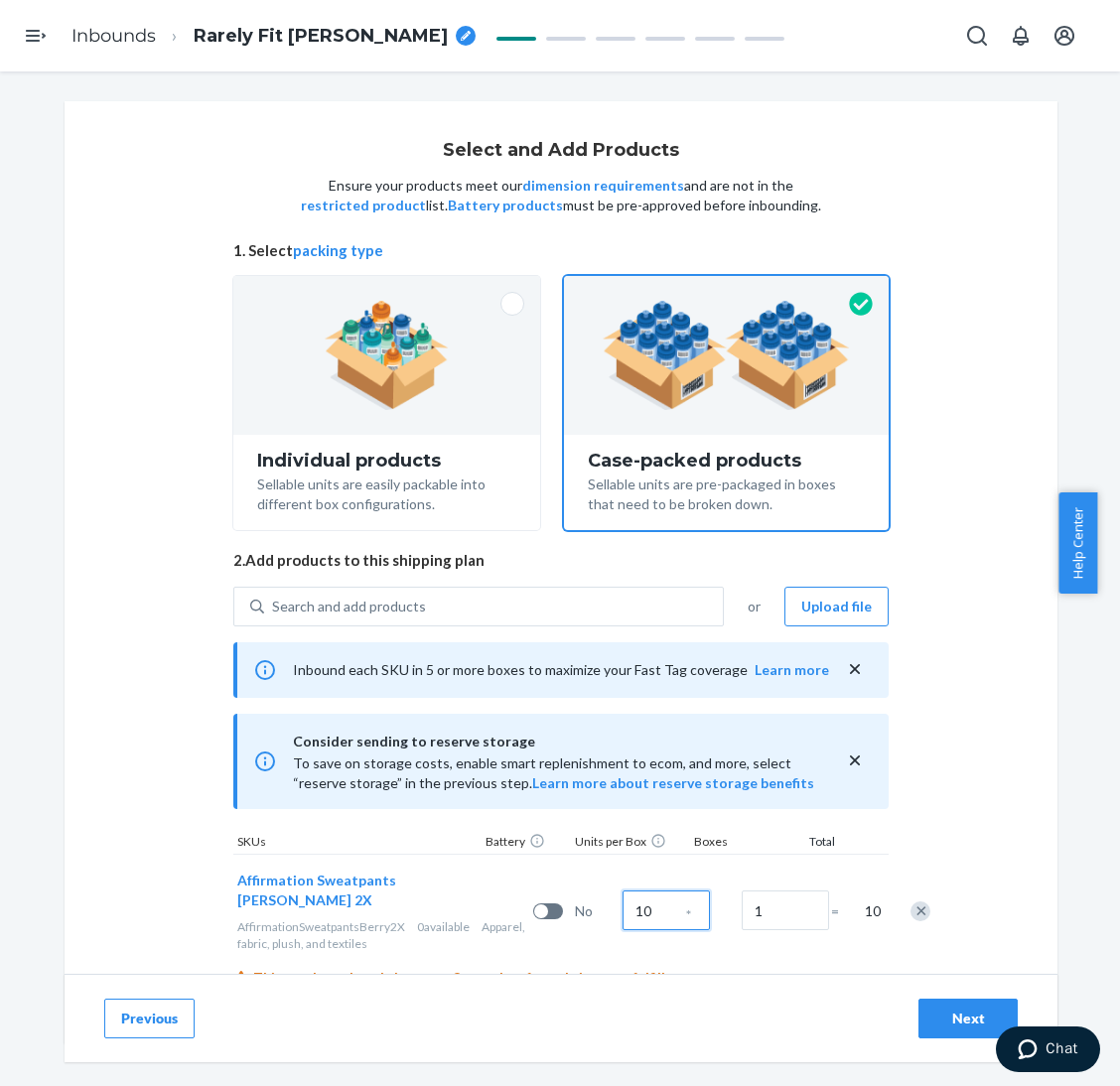 click on "10" at bounding box center (666, 910) 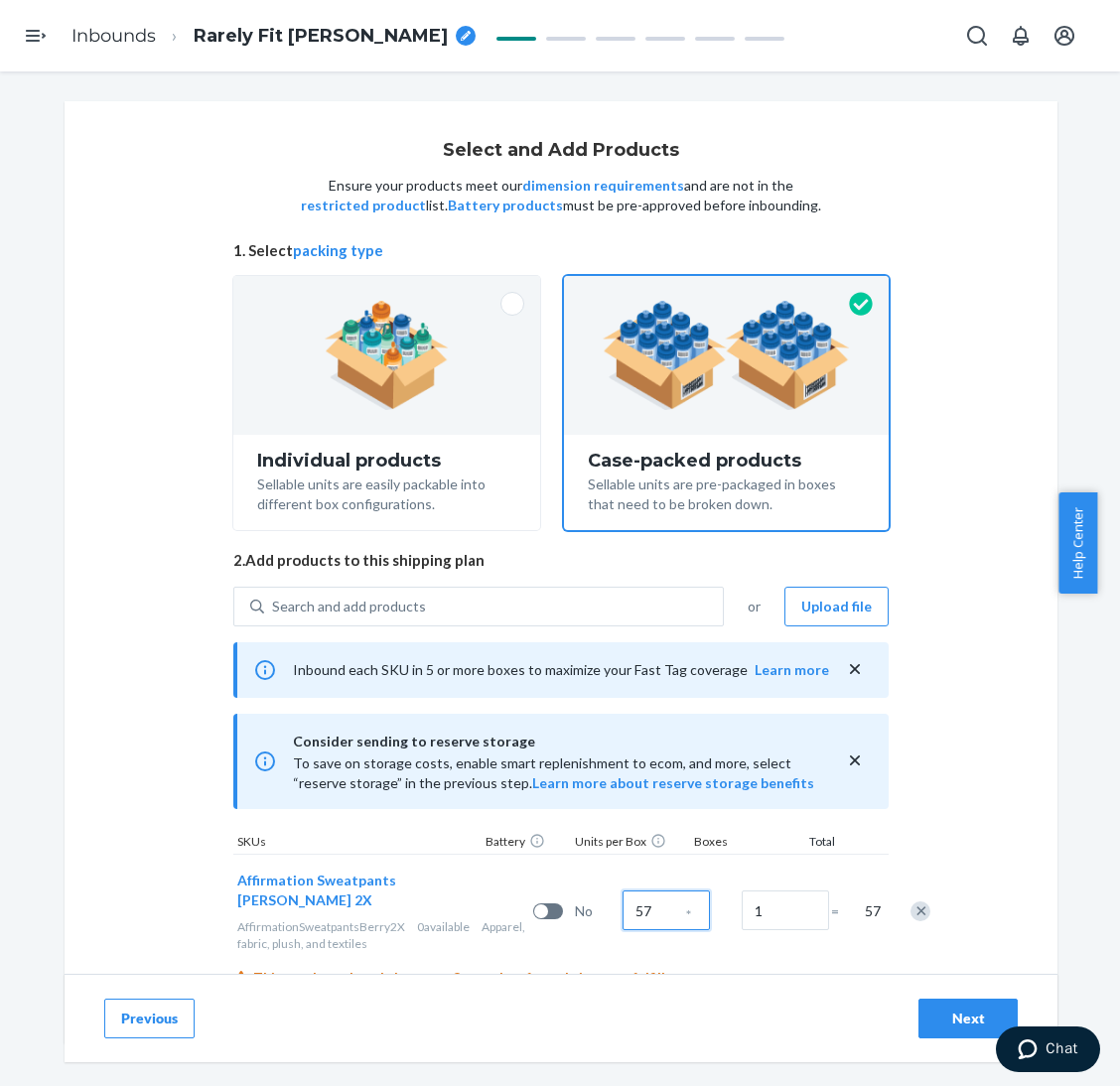 scroll, scrollTop: 50, scrollLeft: 0, axis: vertical 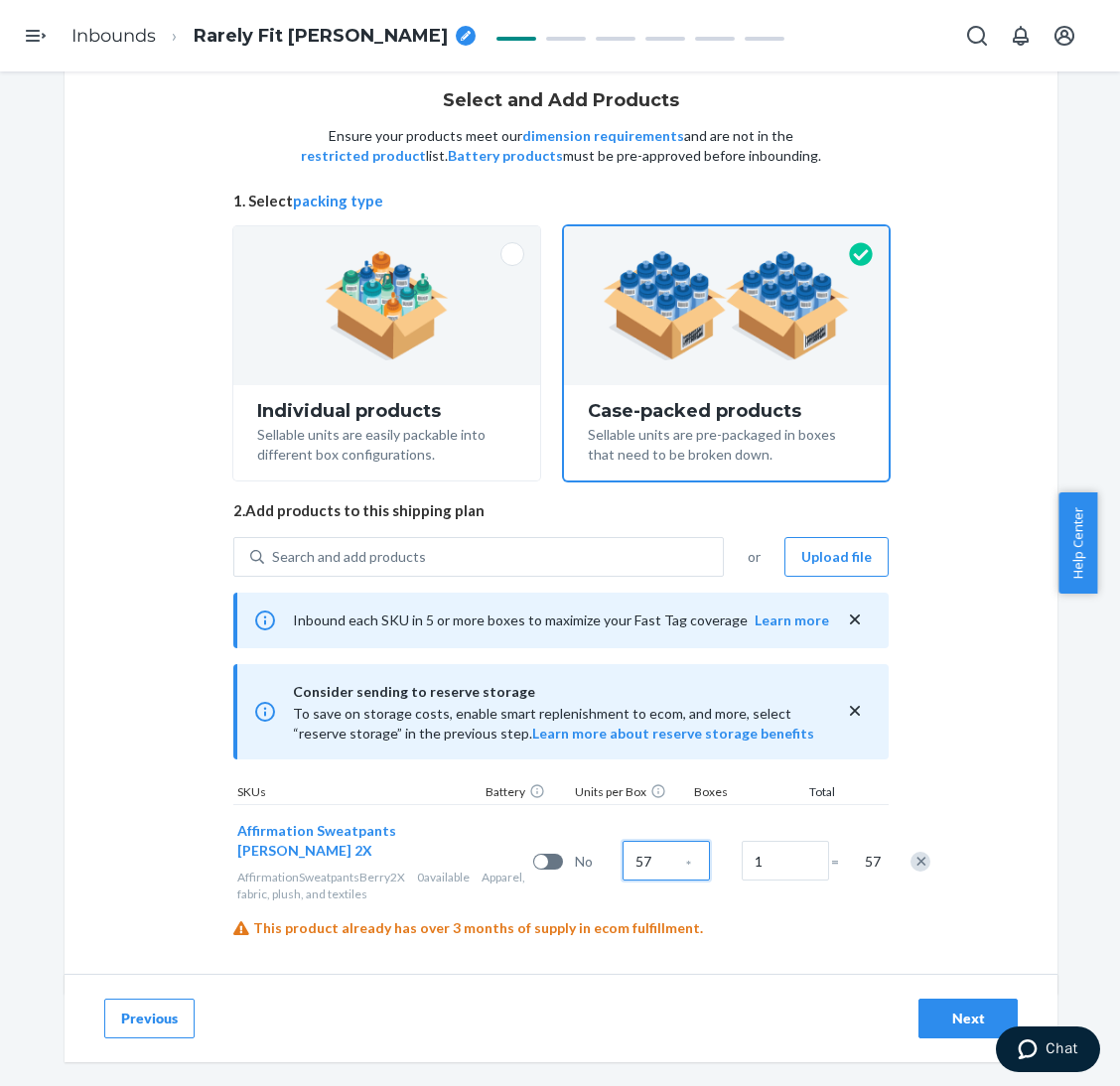 type on "57" 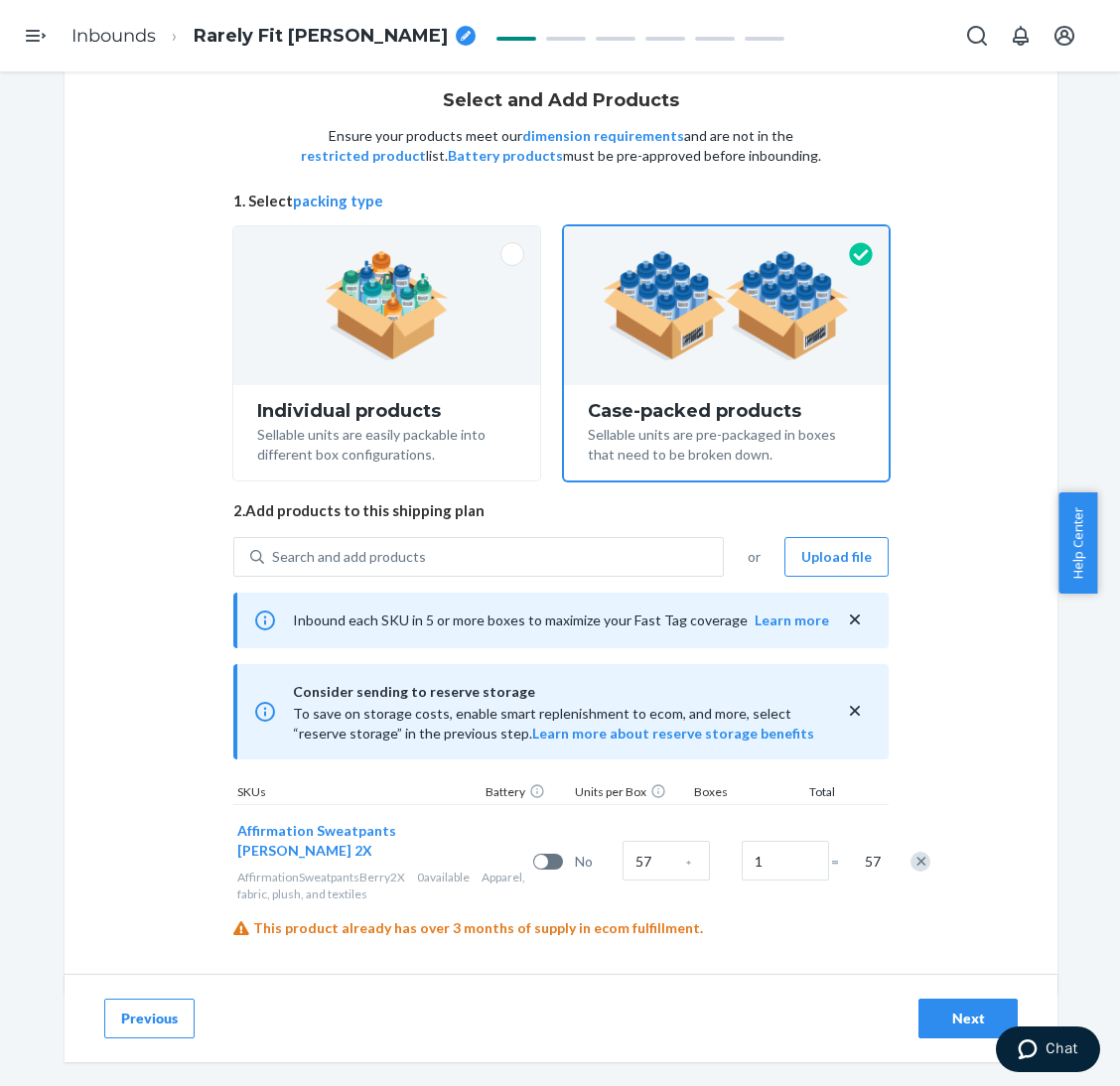 click on "Previous Next" at bounding box center [561, 1018] 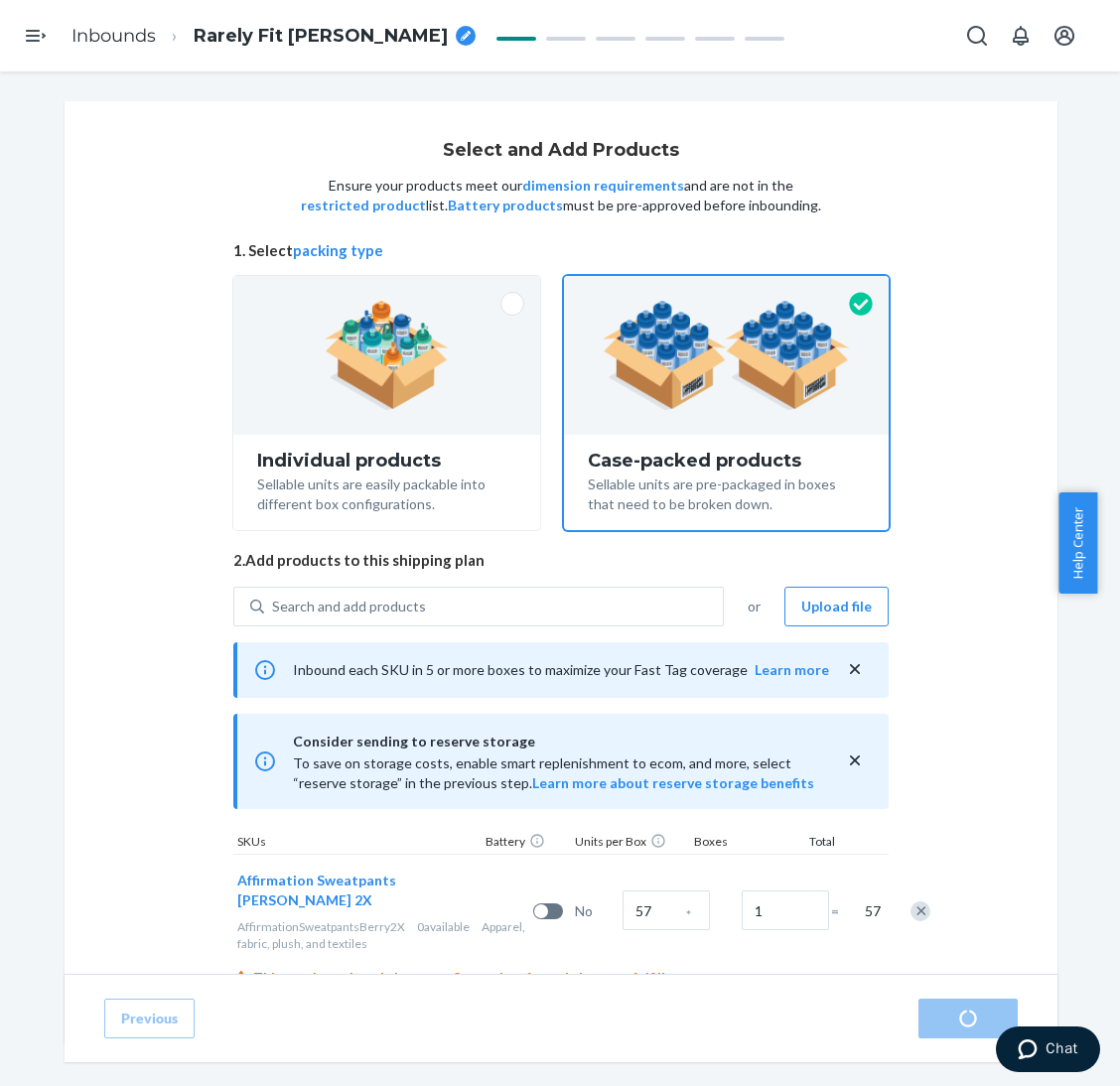 scroll, scrollTop: 50, scrollLeft: 0, axis: vertical 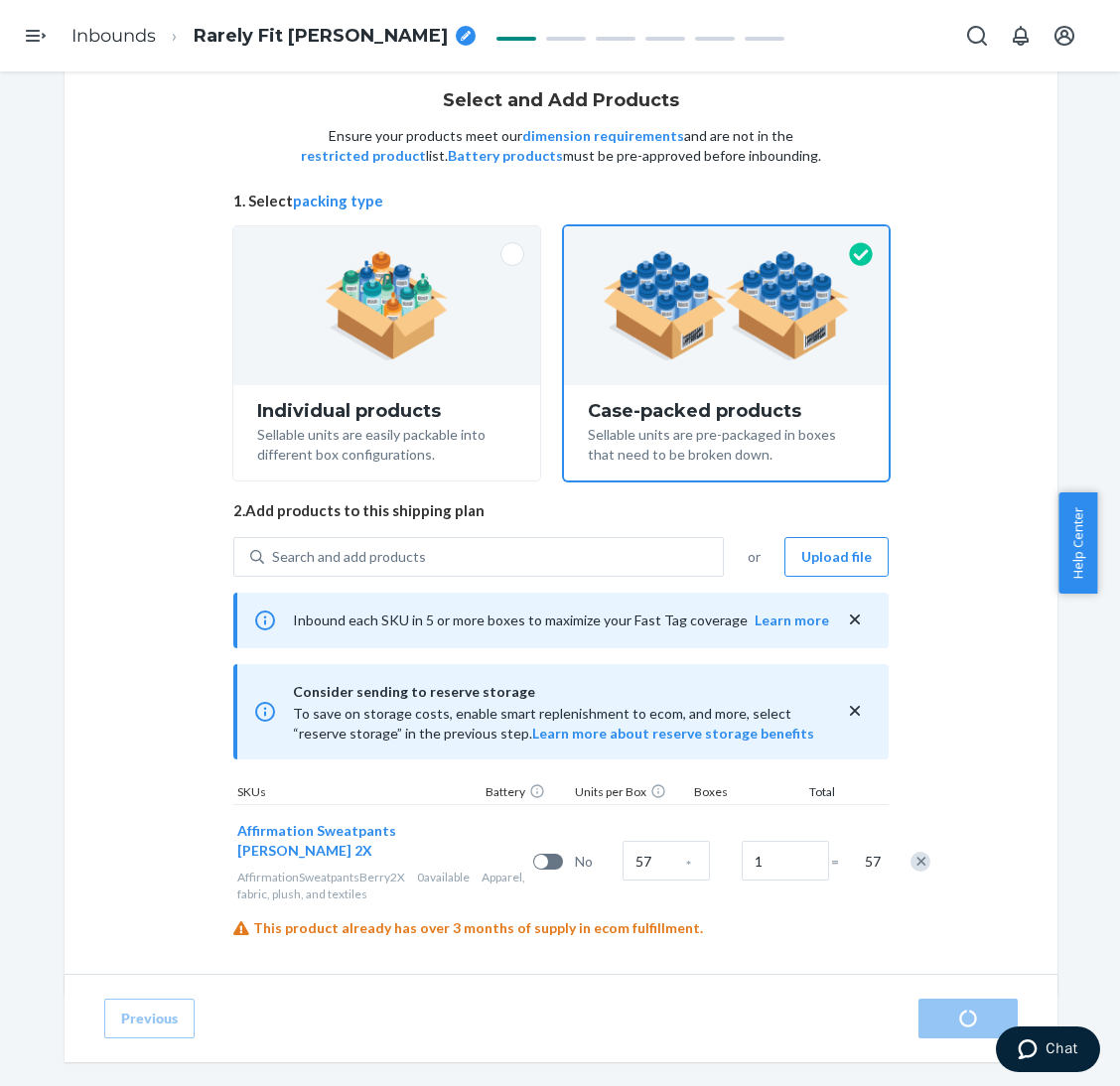 radio on "true" 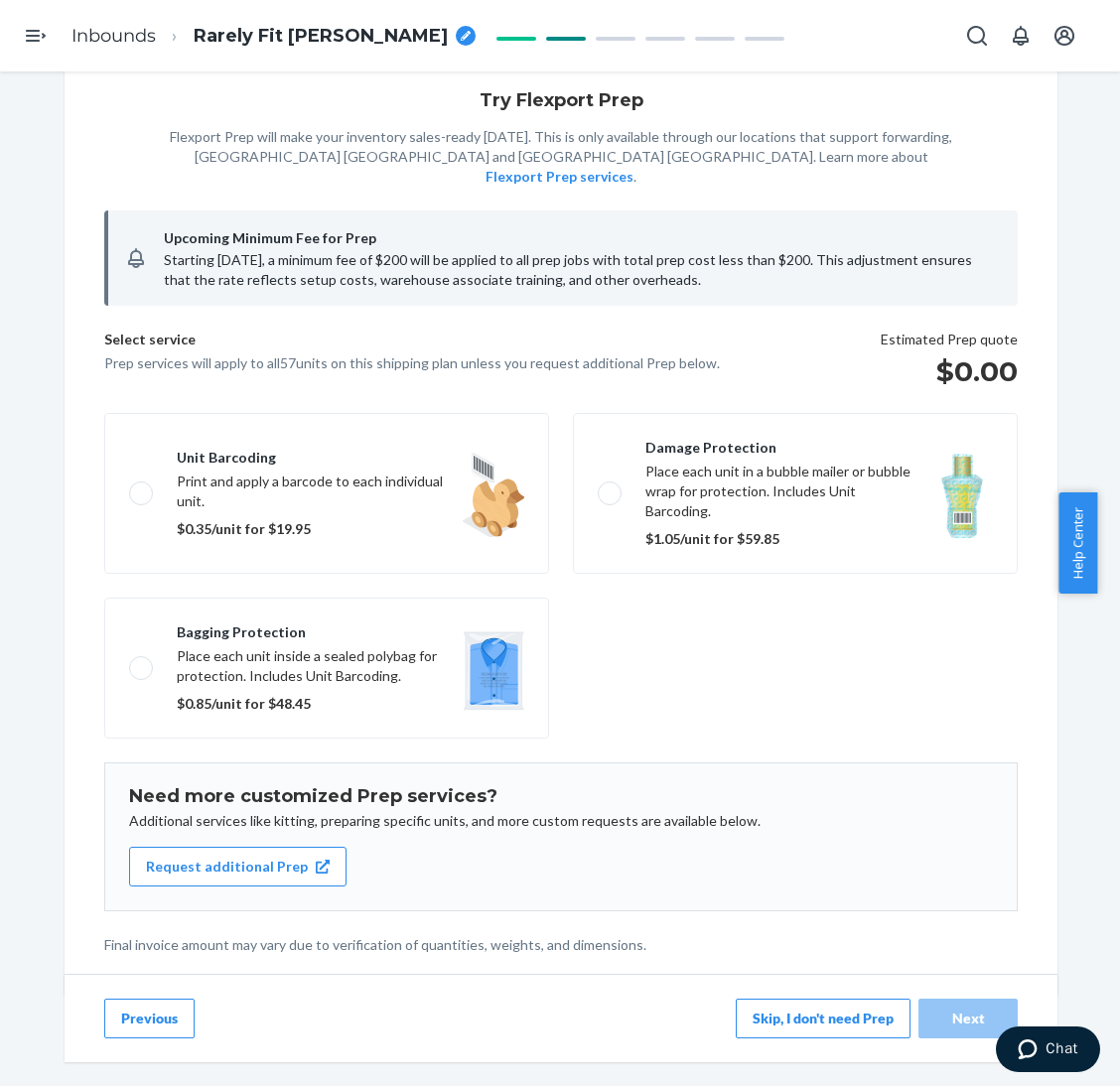 scroll, scrollTop: 0, scrollLeft: 0, axis: both 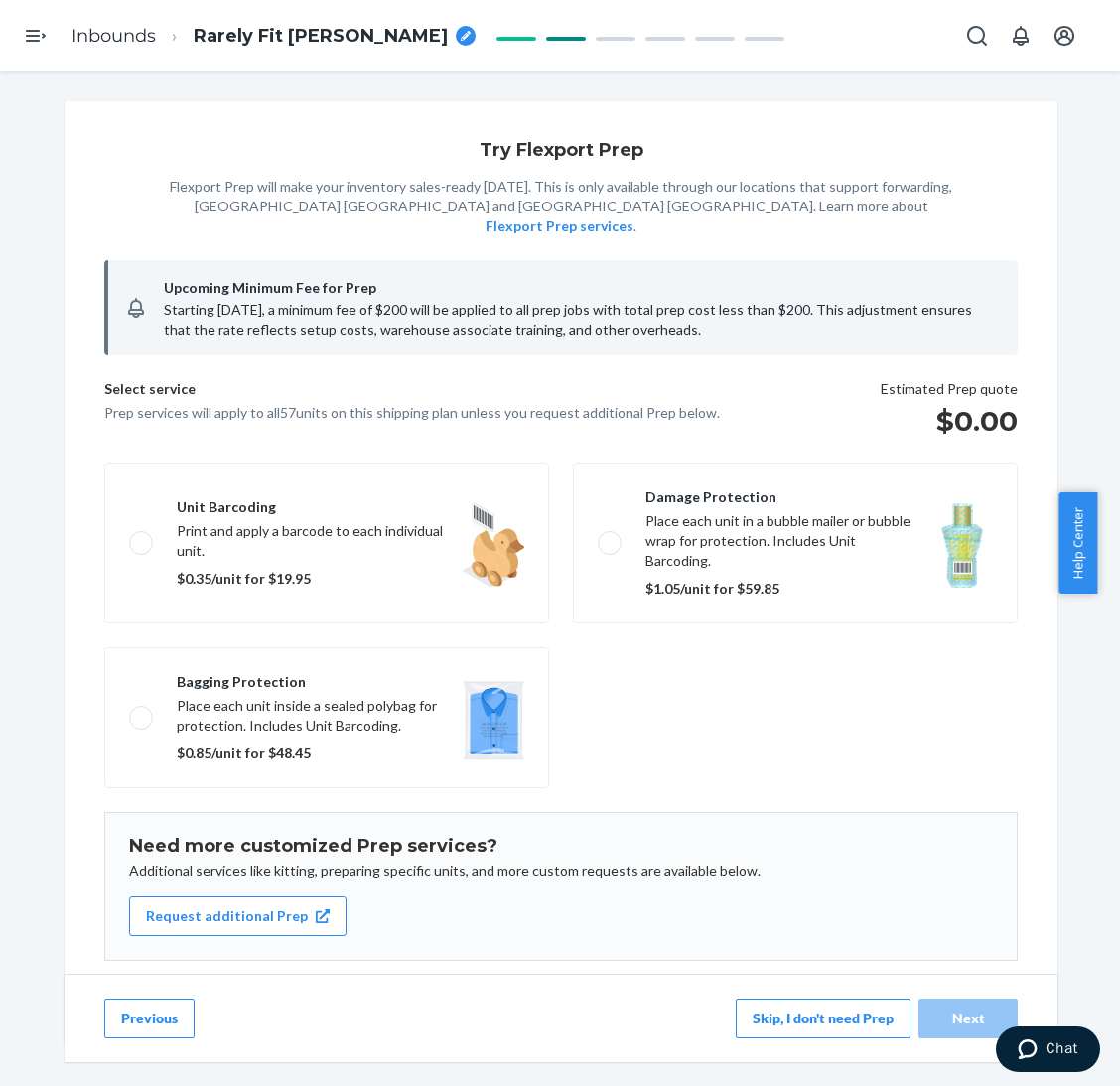 click on "Skip, I don't need Prep" at bounding box center (823, 1018) 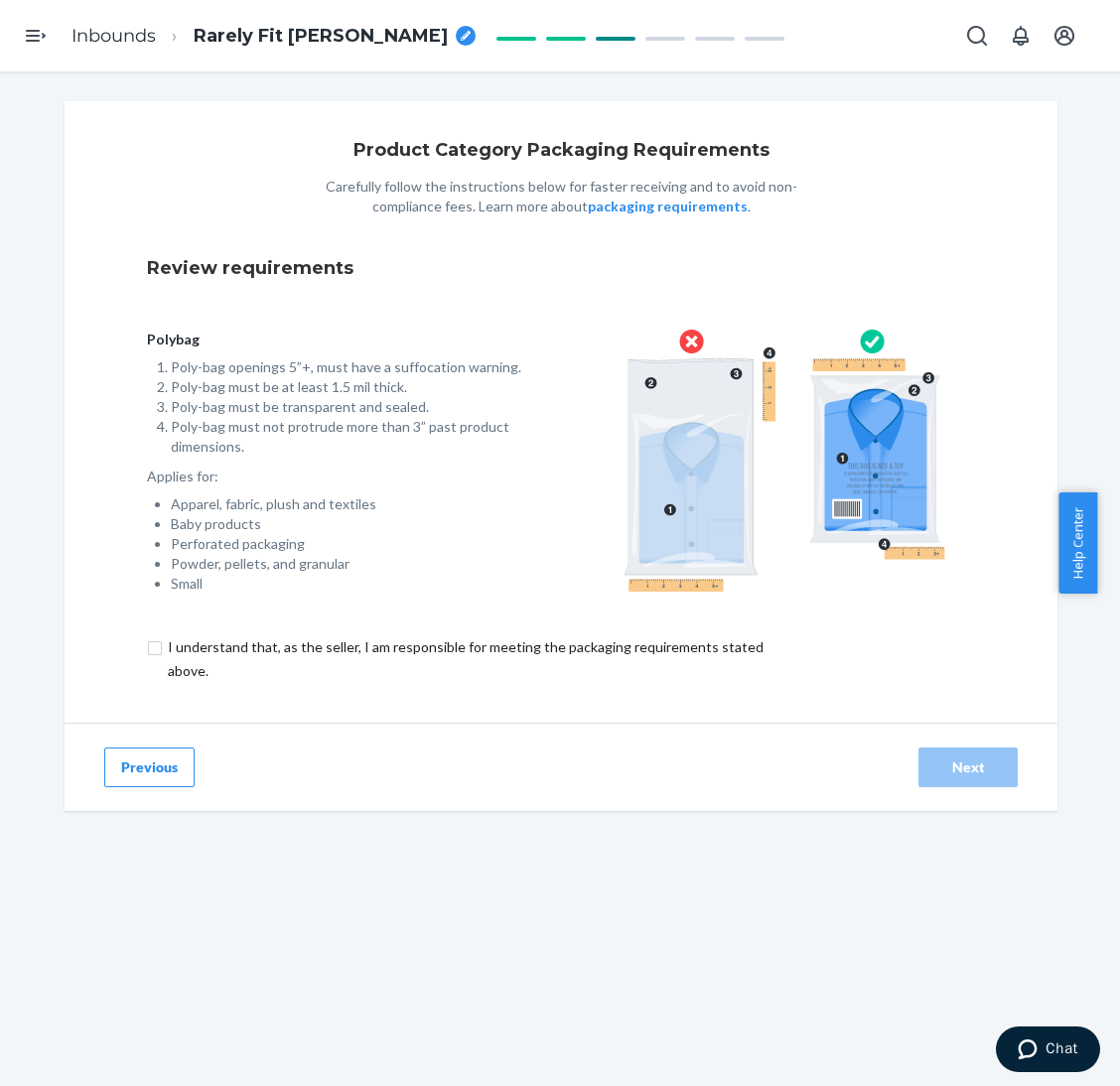 drag, startPoint x: 498, startPoint y: 658, endPoint x: 550, endPoint y: 675, distance: 54.708317 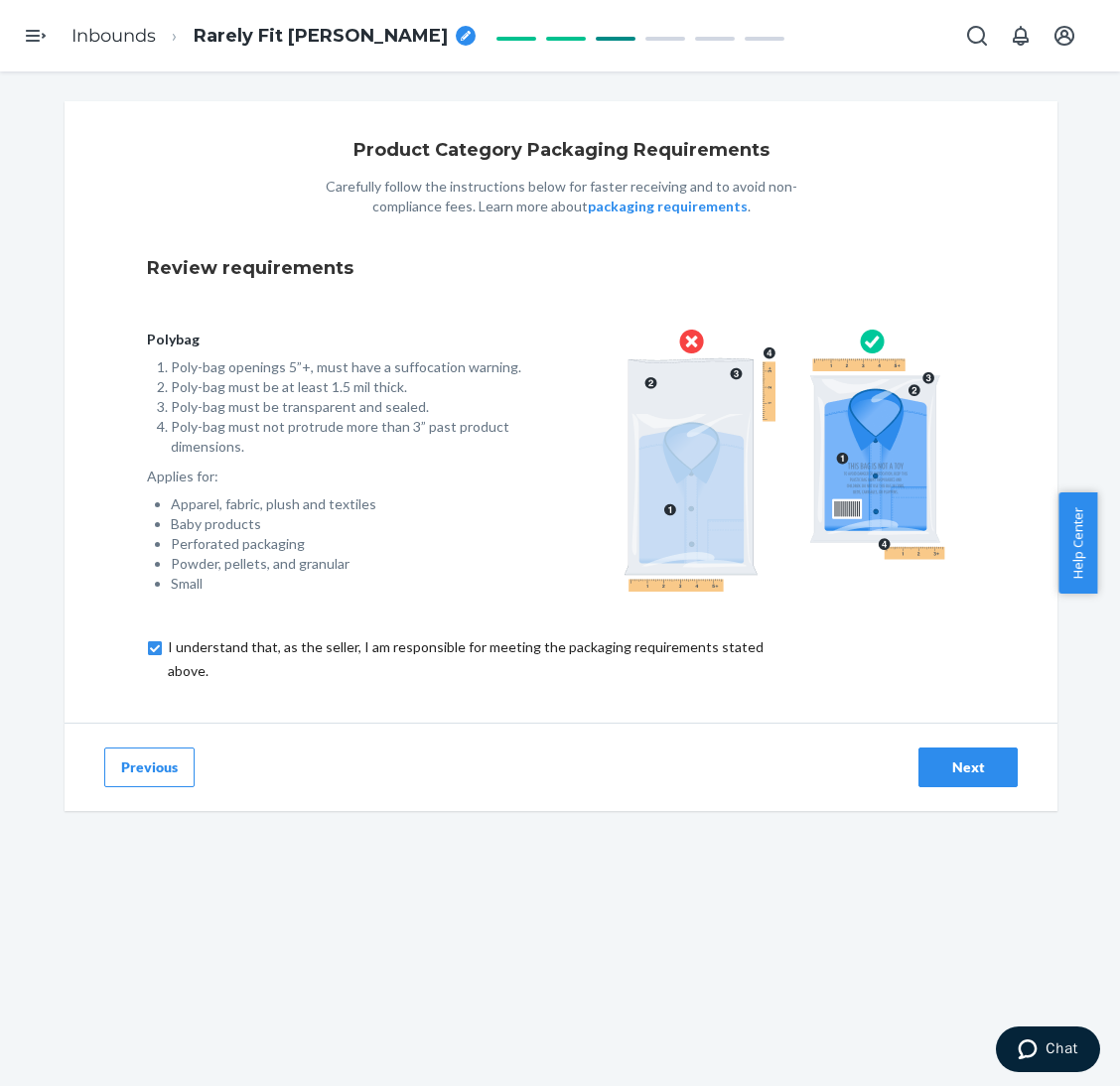 click on "Next" at bounding box center (968, 767) 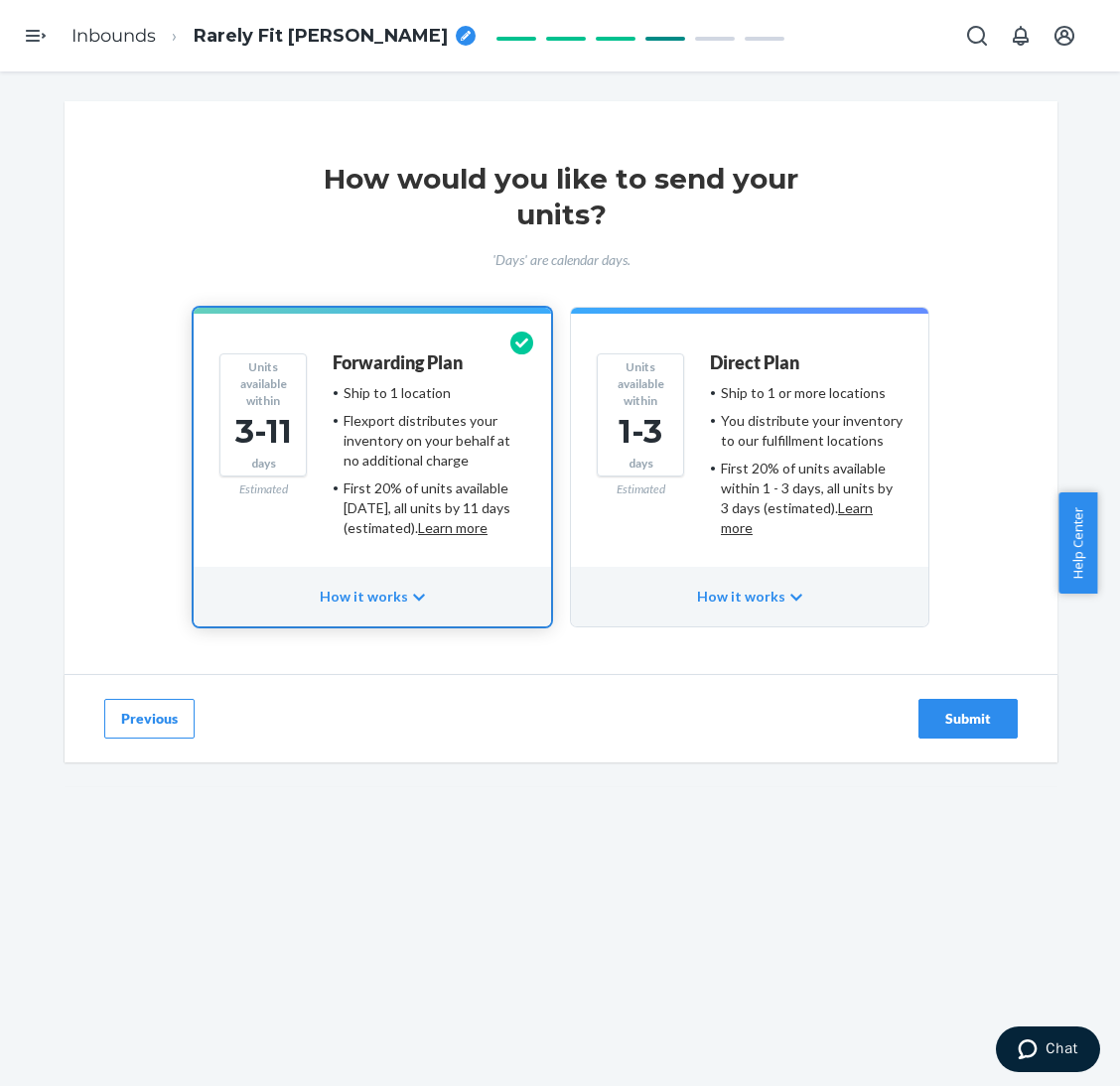 click on "Submit" at bounding box center (968, 719) 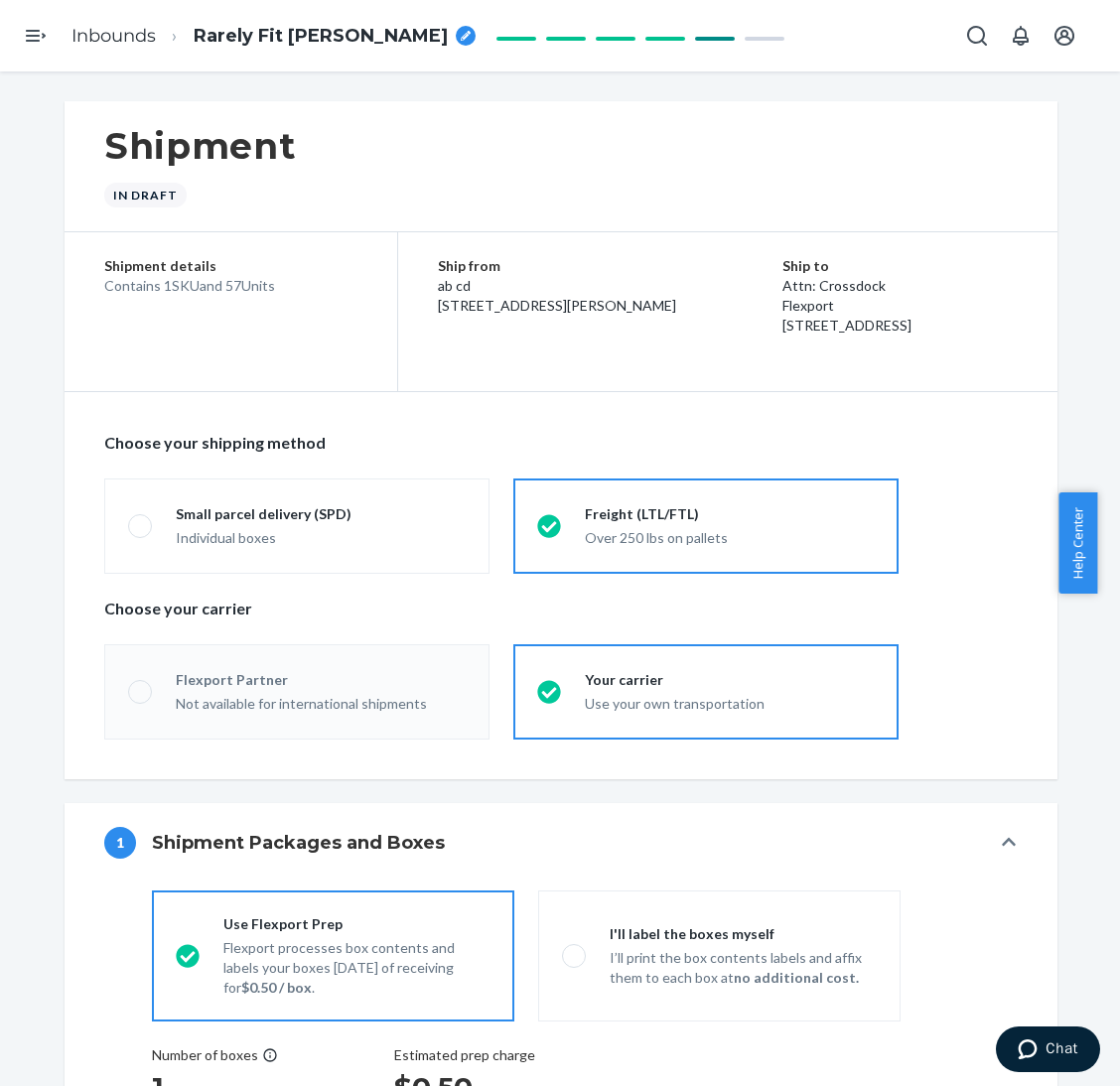 radio on "true" 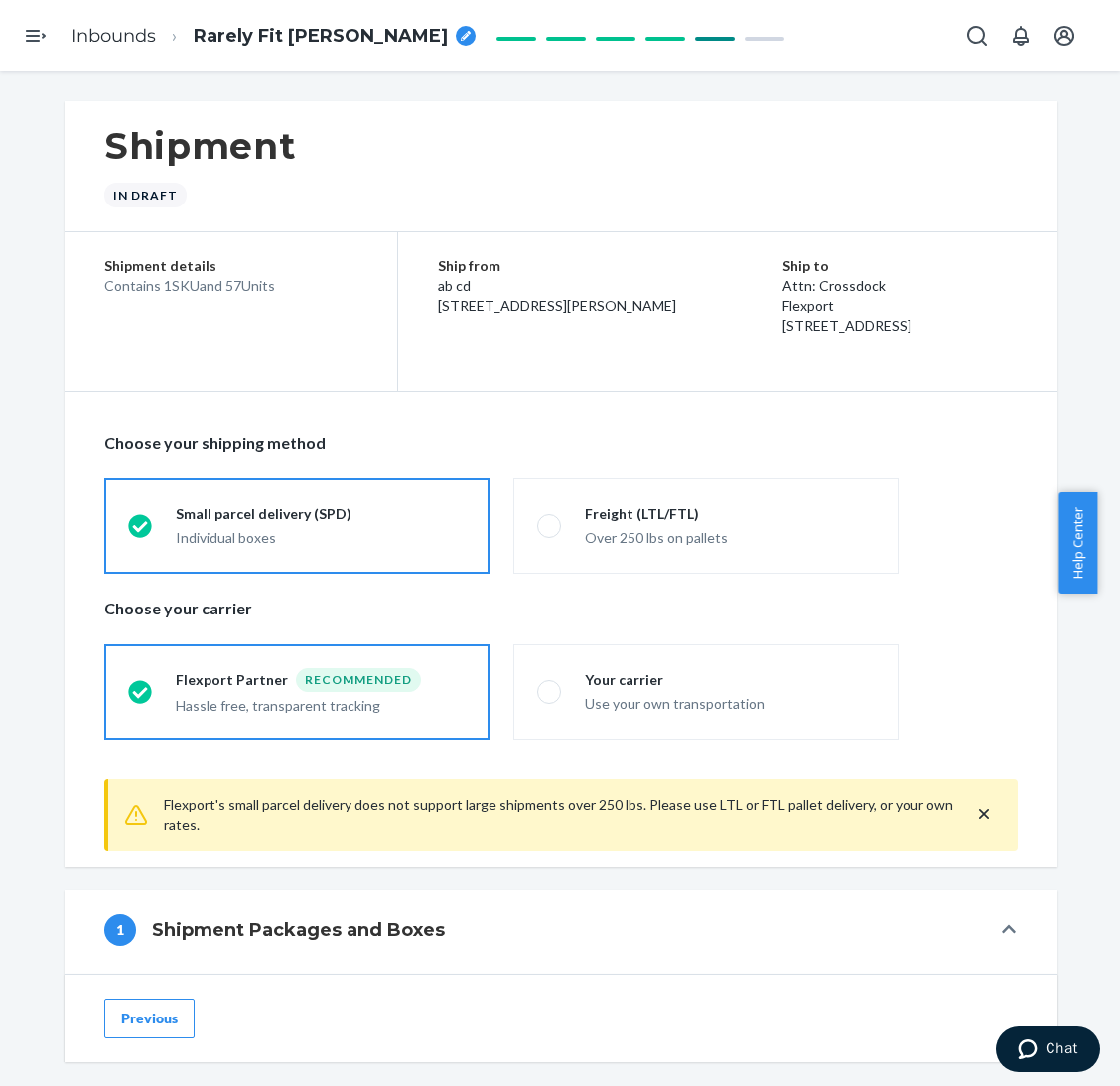 click on "Rarely Fit [PERSON_NAME]" at bounding box center [321, 37] 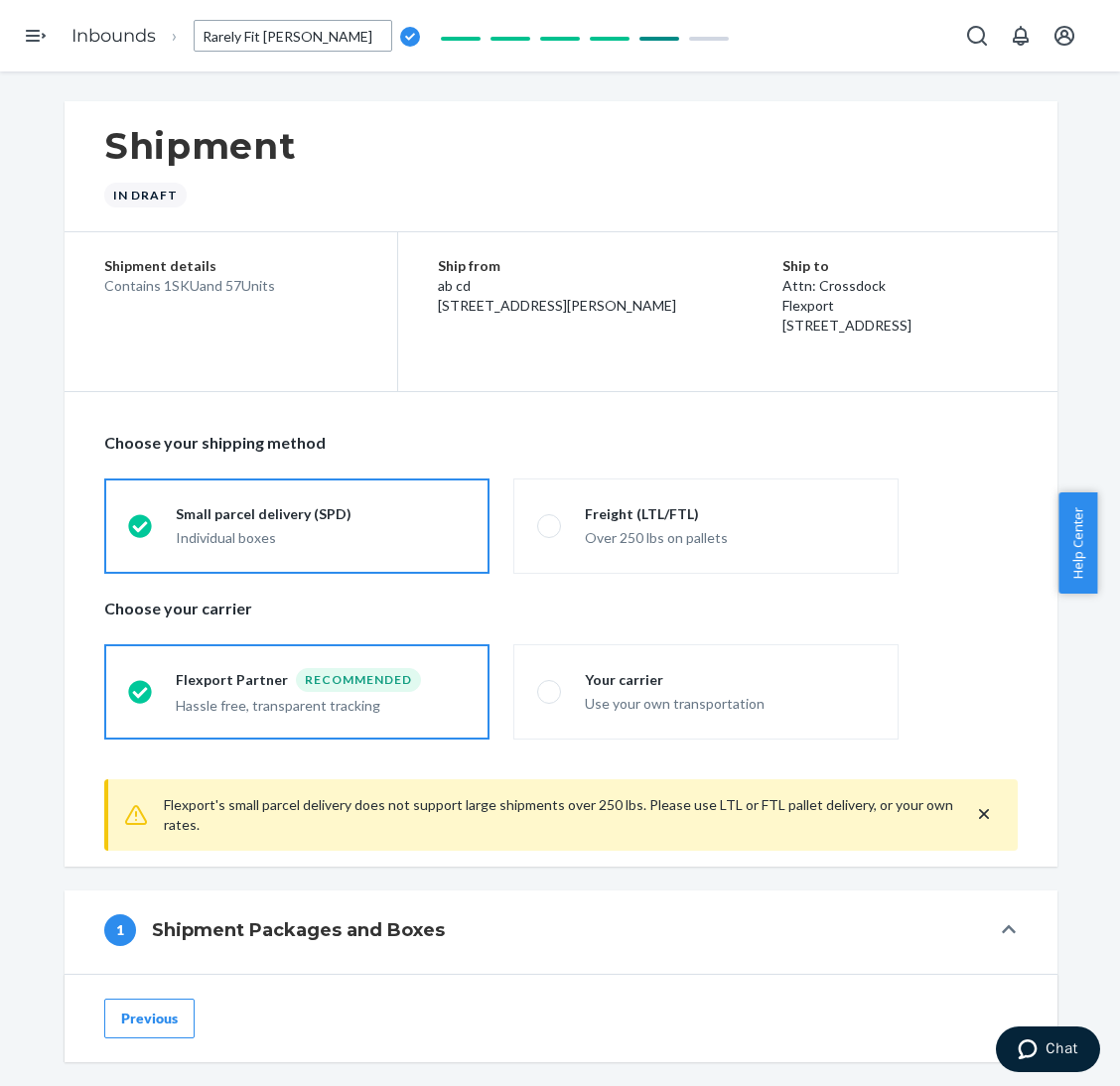 type on "57 Affirmation Sweatpants - 2XL [PERSON_NAME] by Standard Sea" 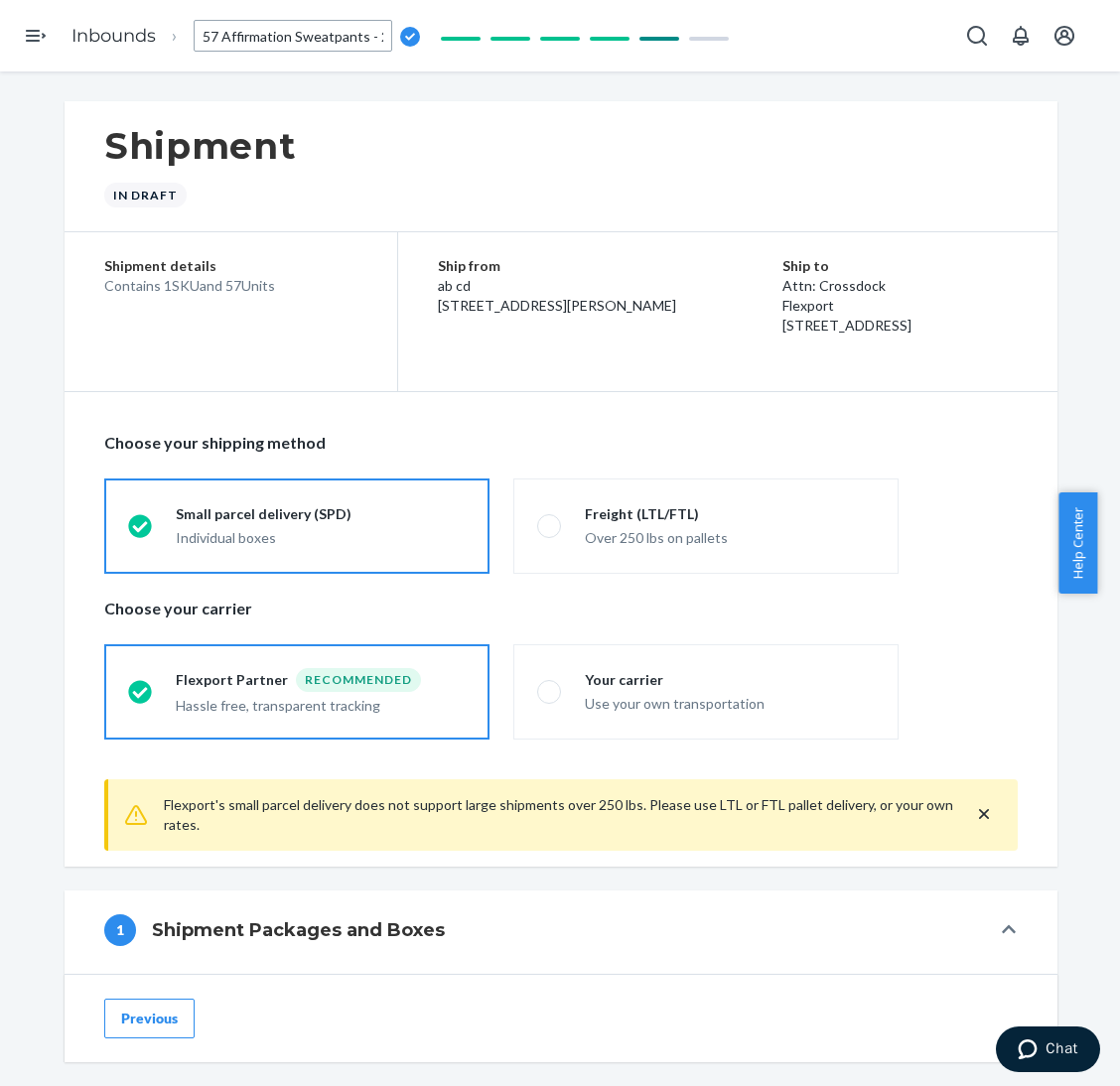 scroll, scrollTop: 0, scrollLeft: 155, axis: horizontal 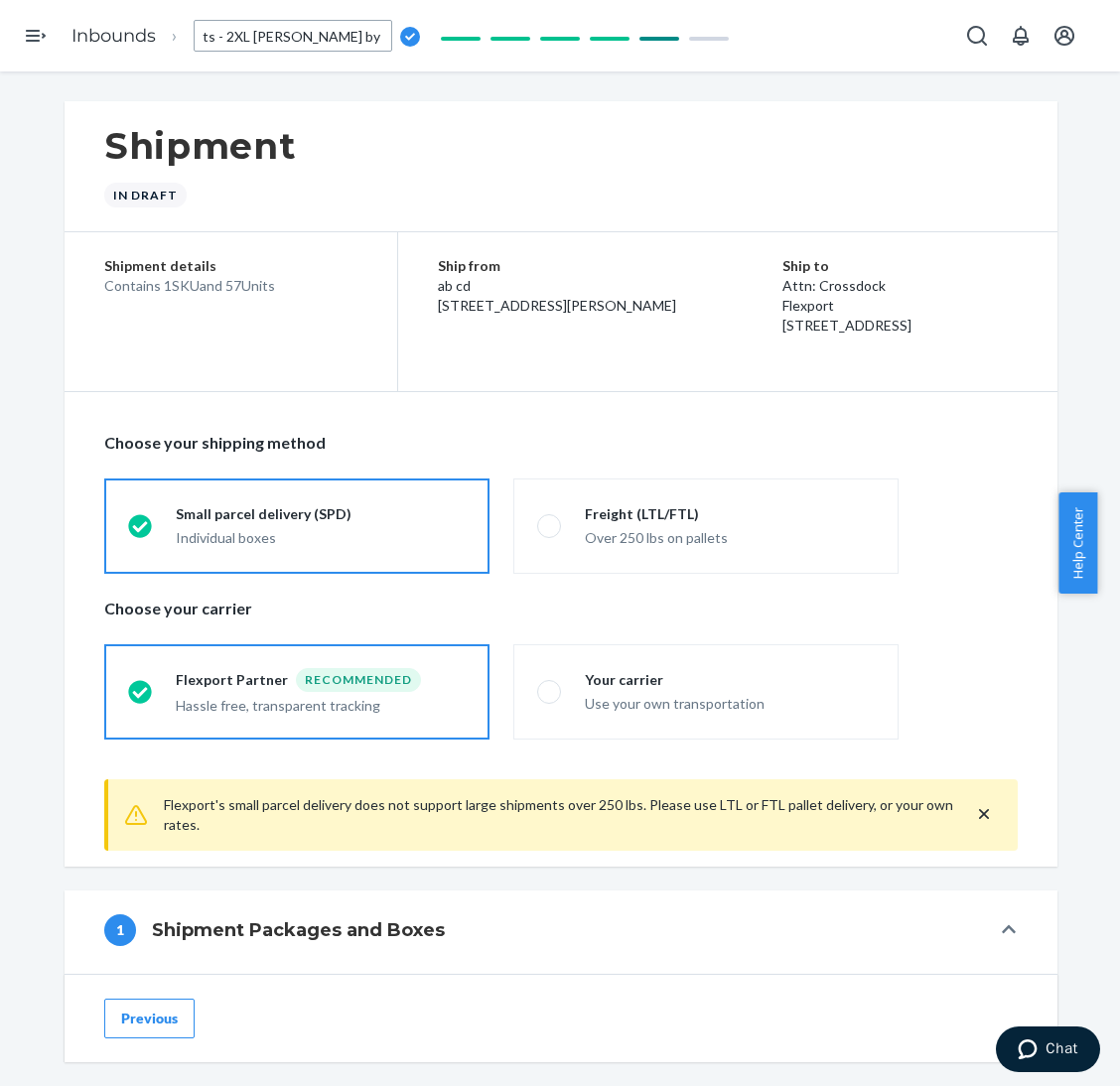 drag, startPoint x: 383, startPoint y: 156, endPoint x: 388, endPoint y: 166, distance: 11.18034 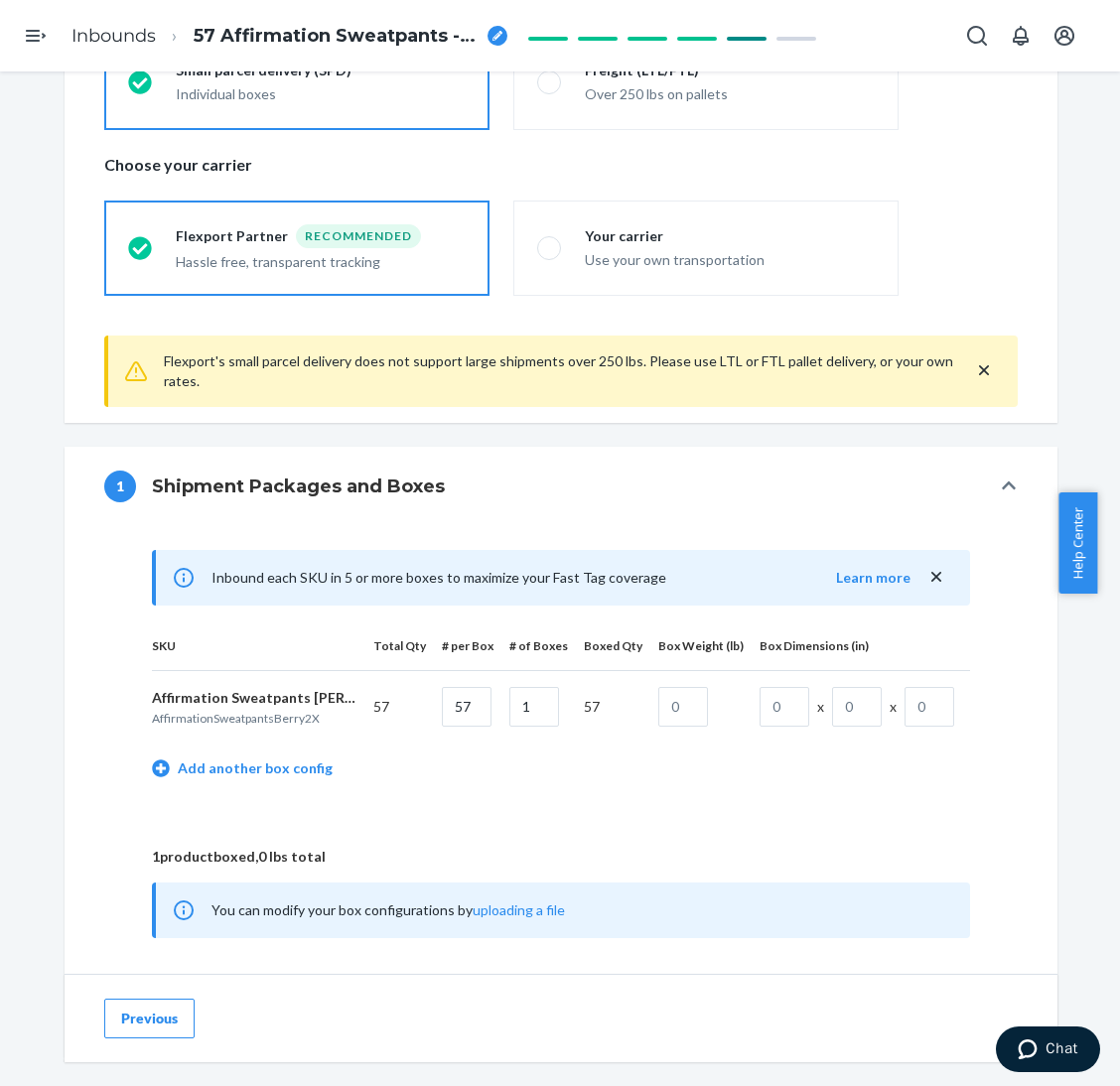scroll, scrollTop: 446, scrollLeft: 0, axis: vertical 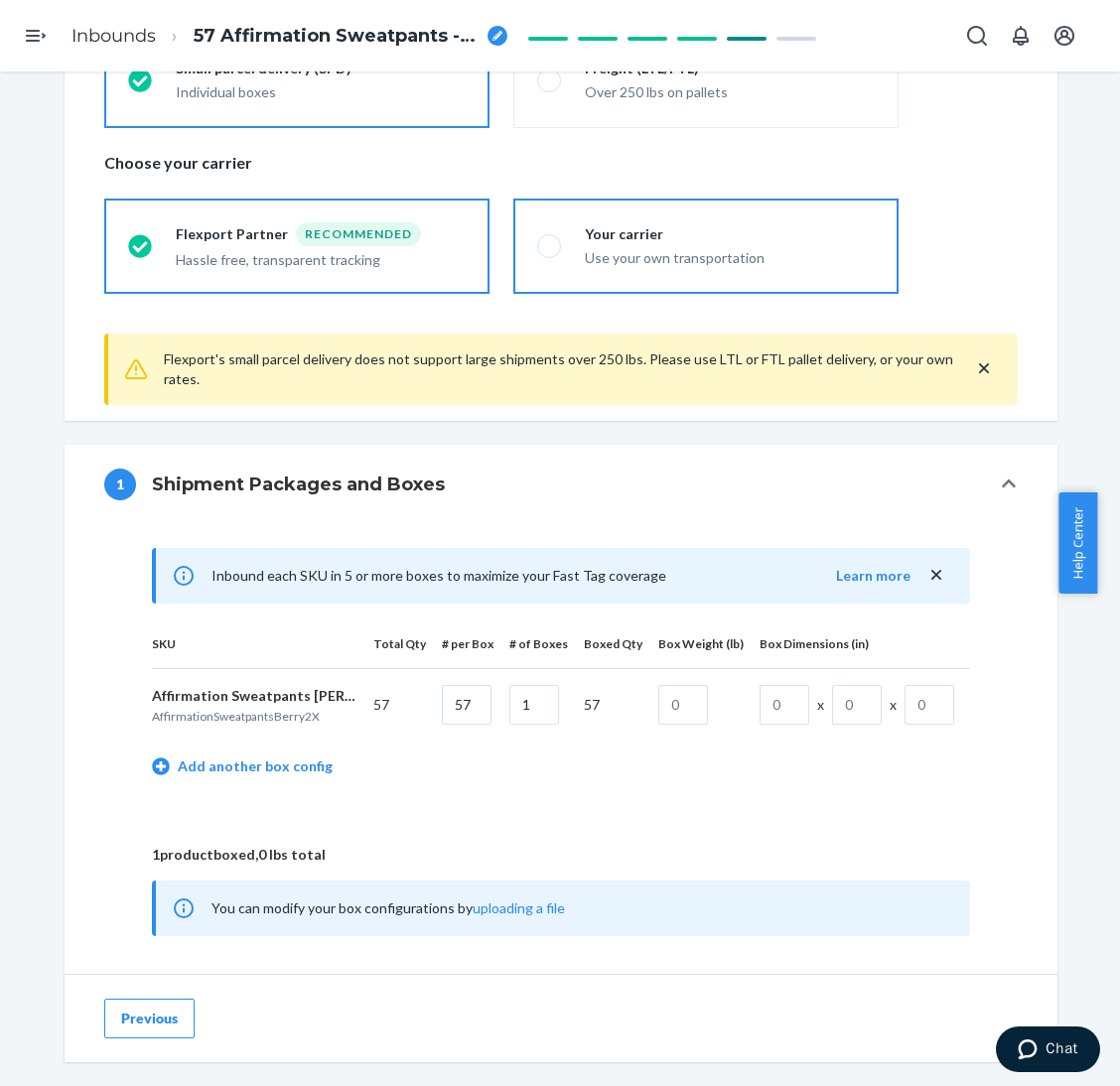 click on "Your carrier Use your own transportation" at bounding box center (718, 246) 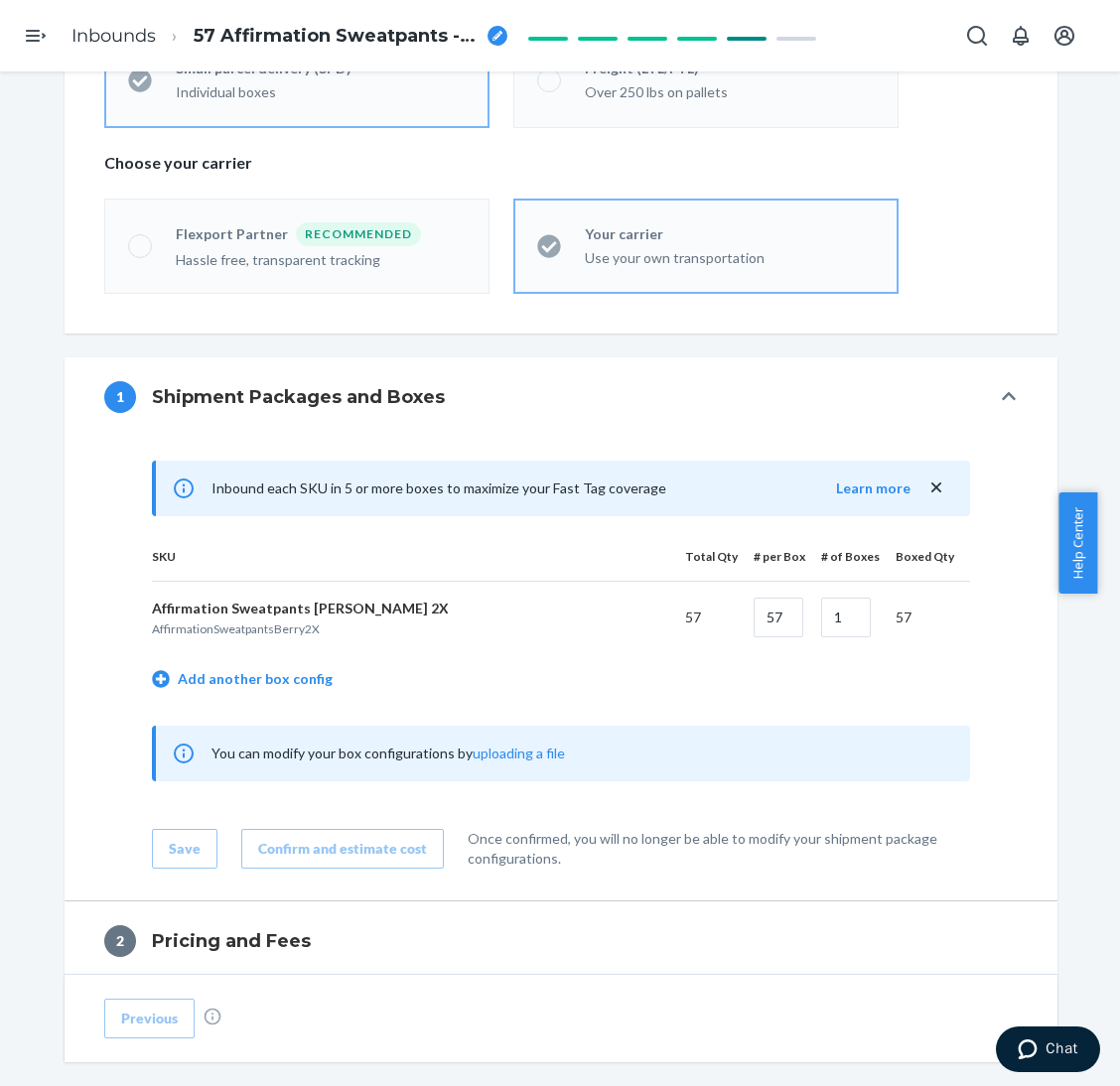 scroll, scrollTop: 596, scrollLeft: 0, axis: vertical 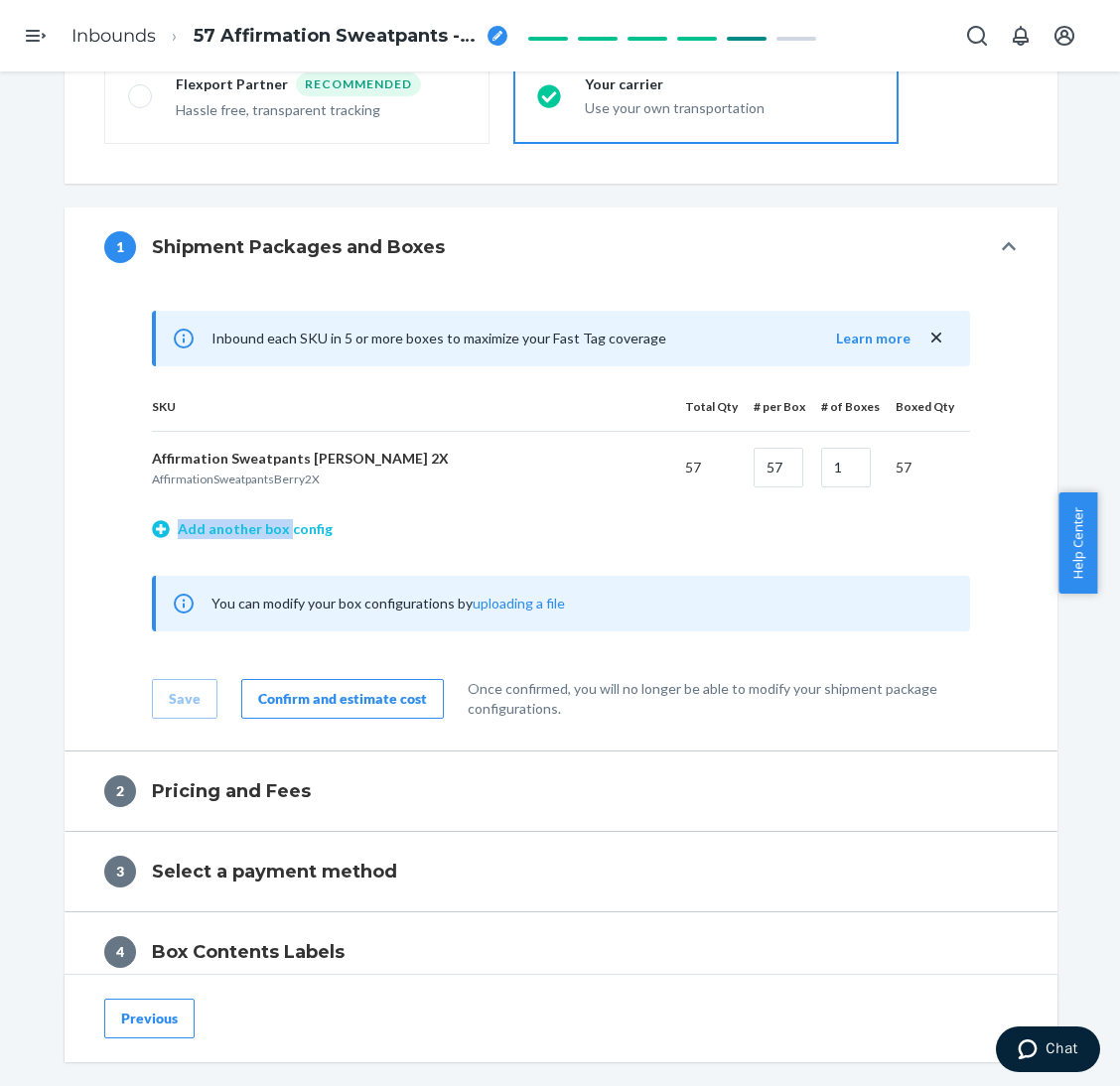 click on "Add another box config" at bounding box center (242, 529) 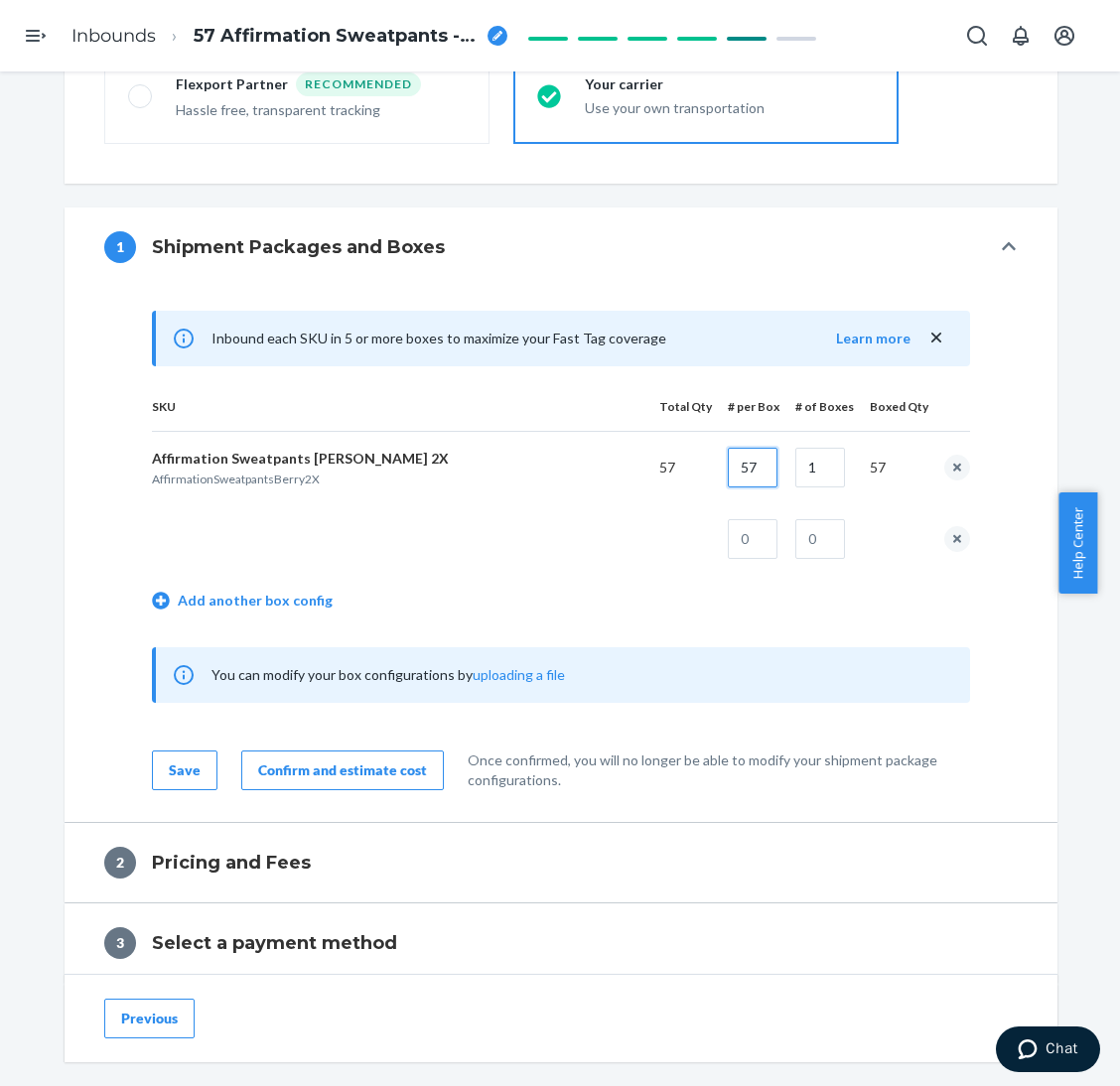 click on "57" at bounding box center [753, 468] 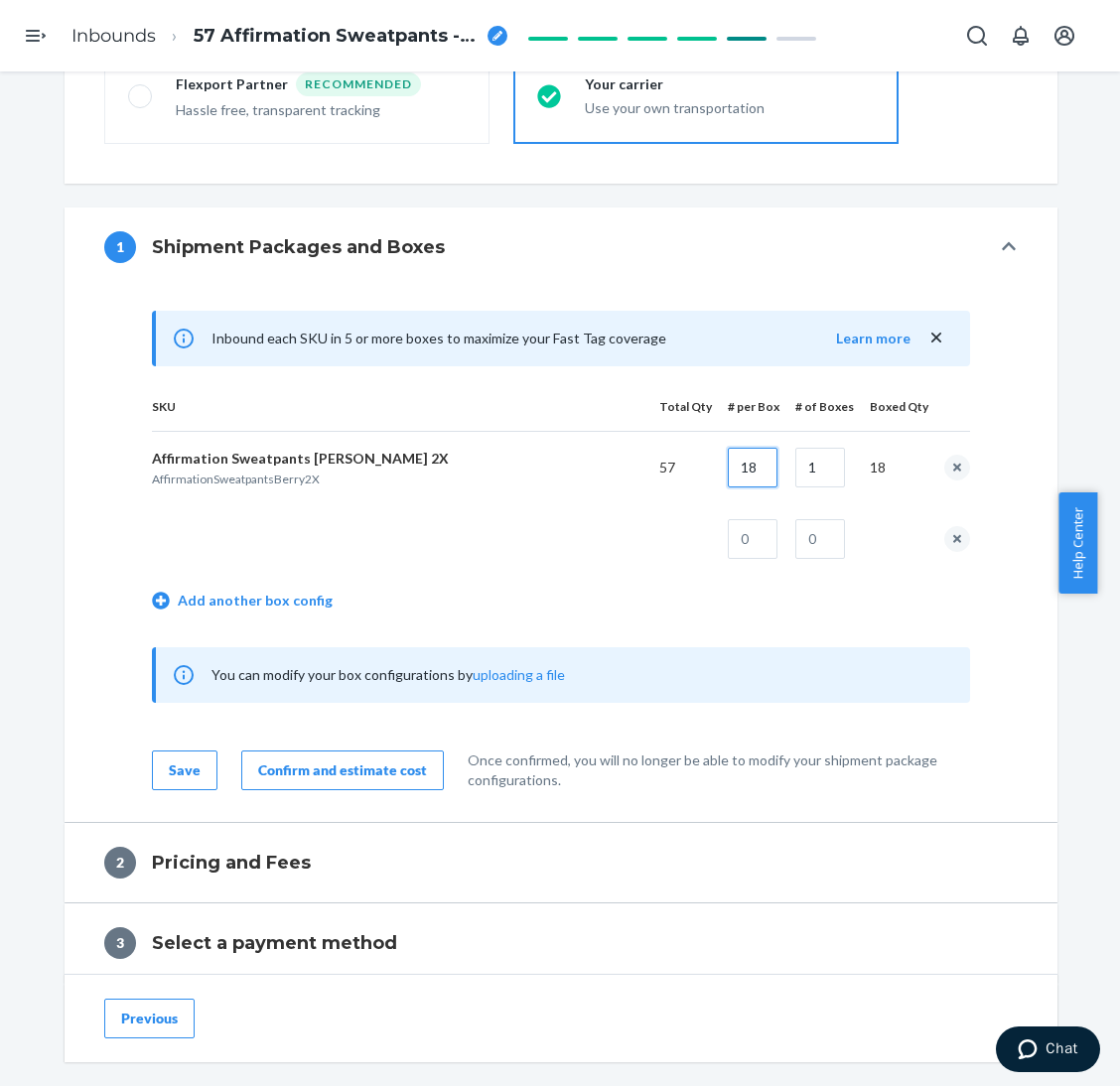 type on "18" 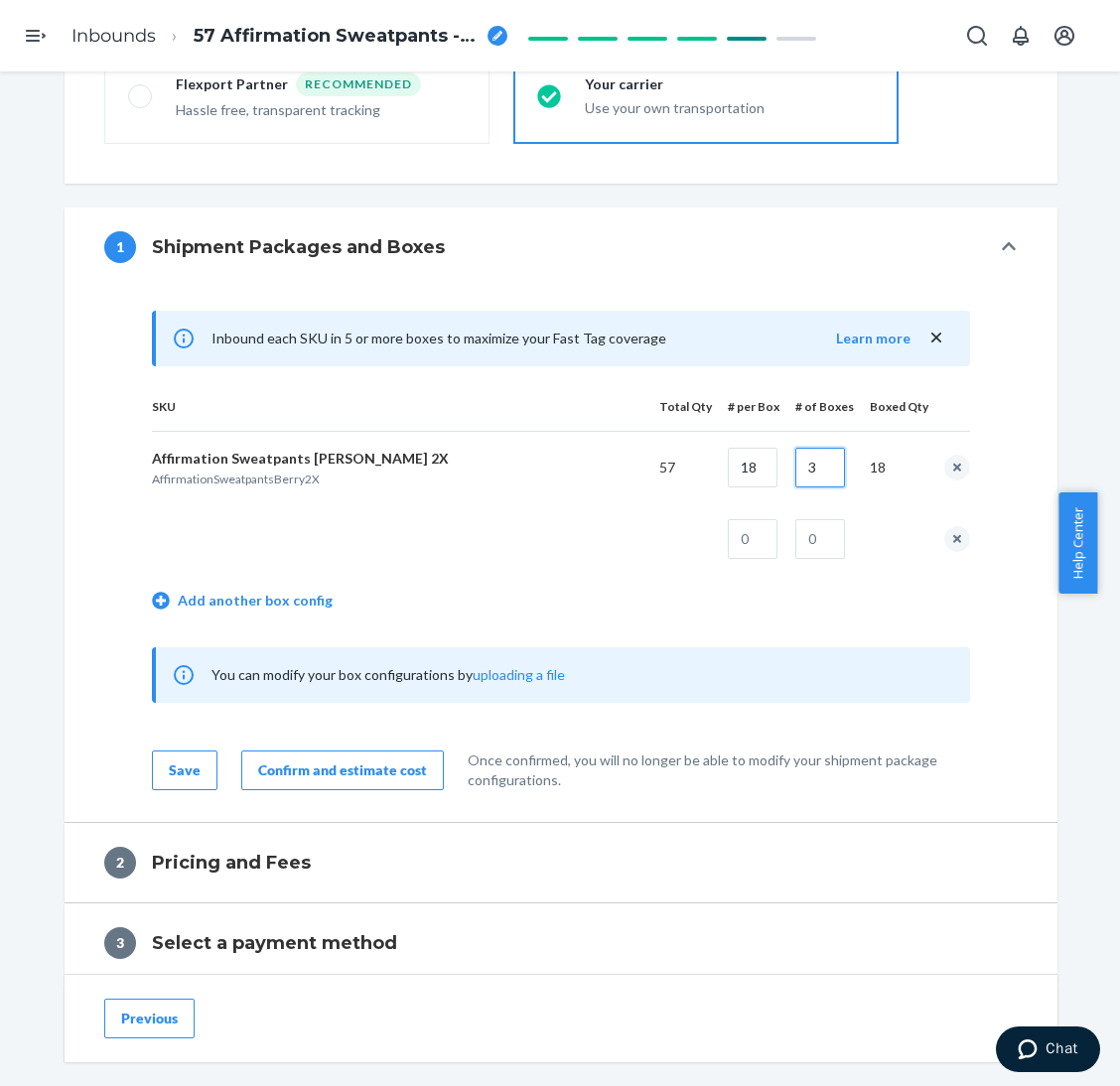 type on "3" 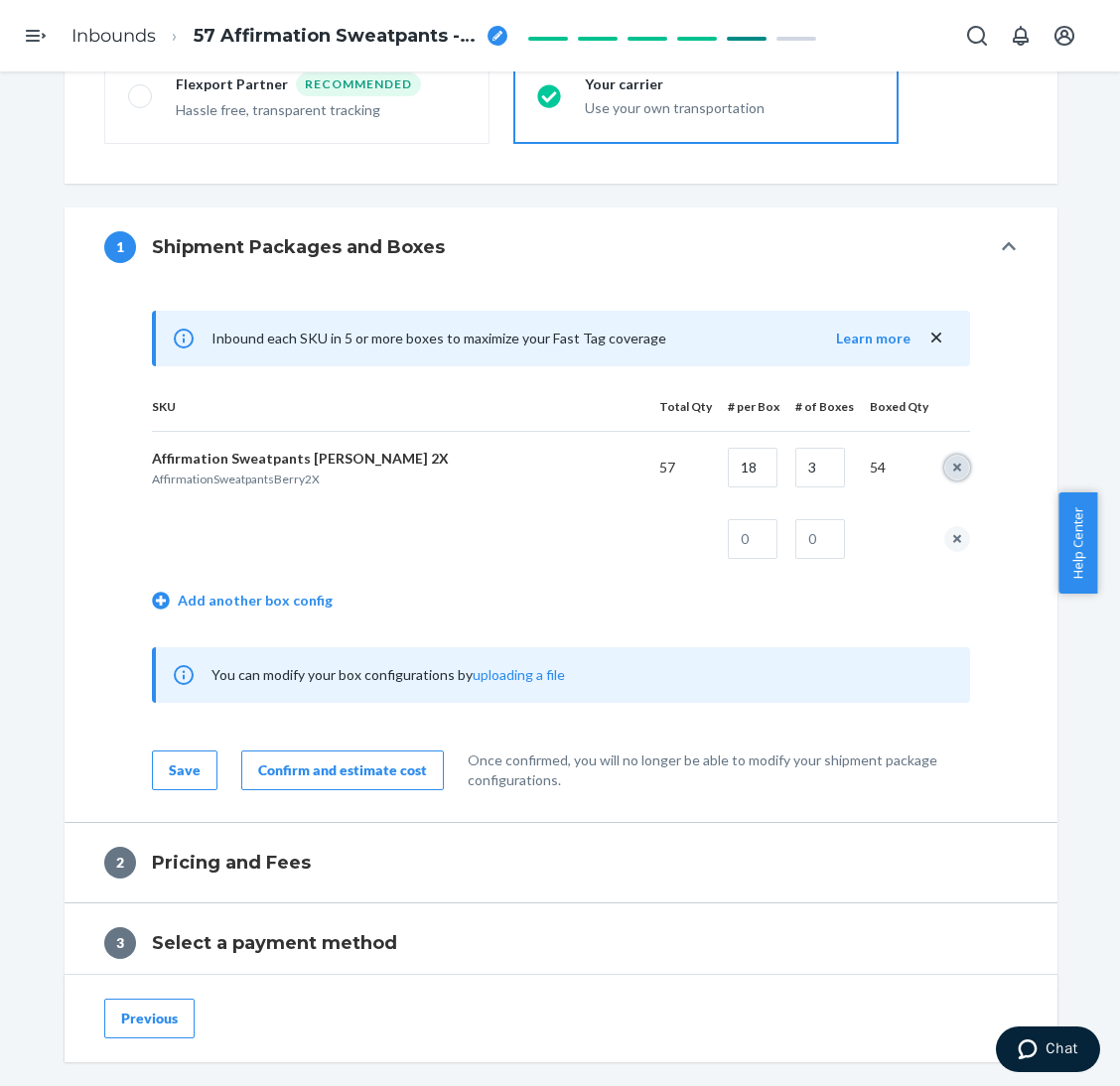 type 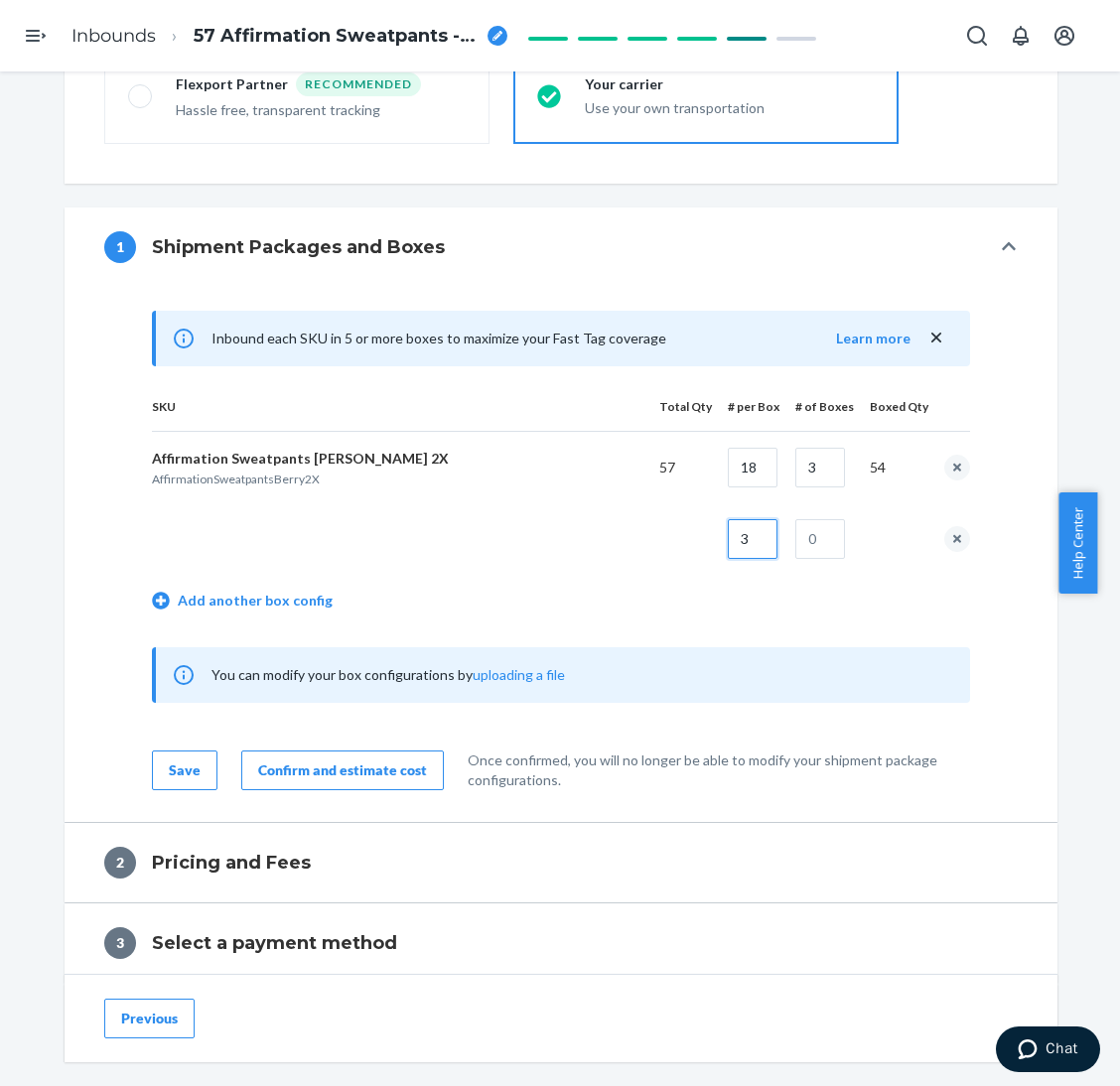 type on "3" 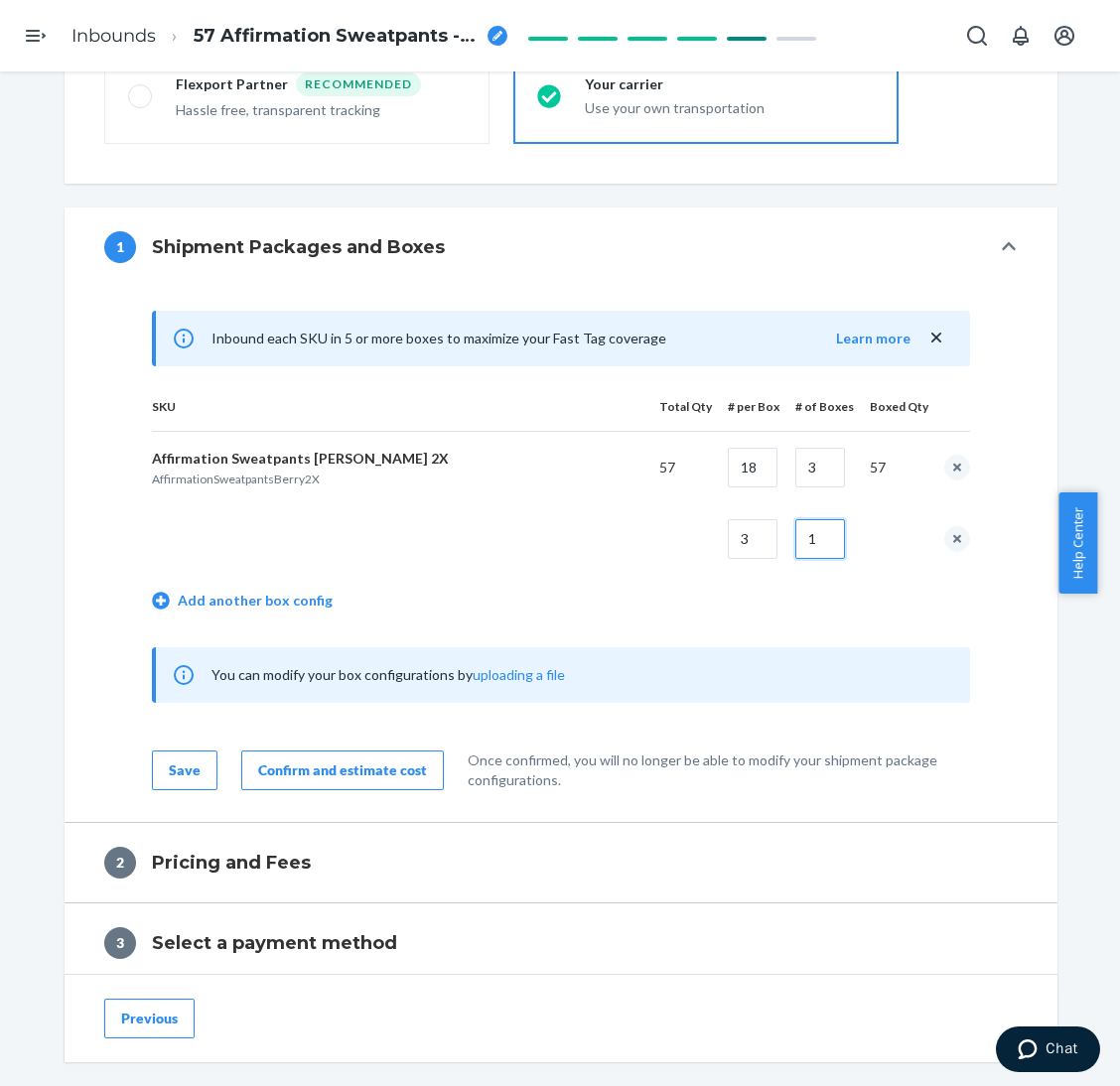 type on "1" 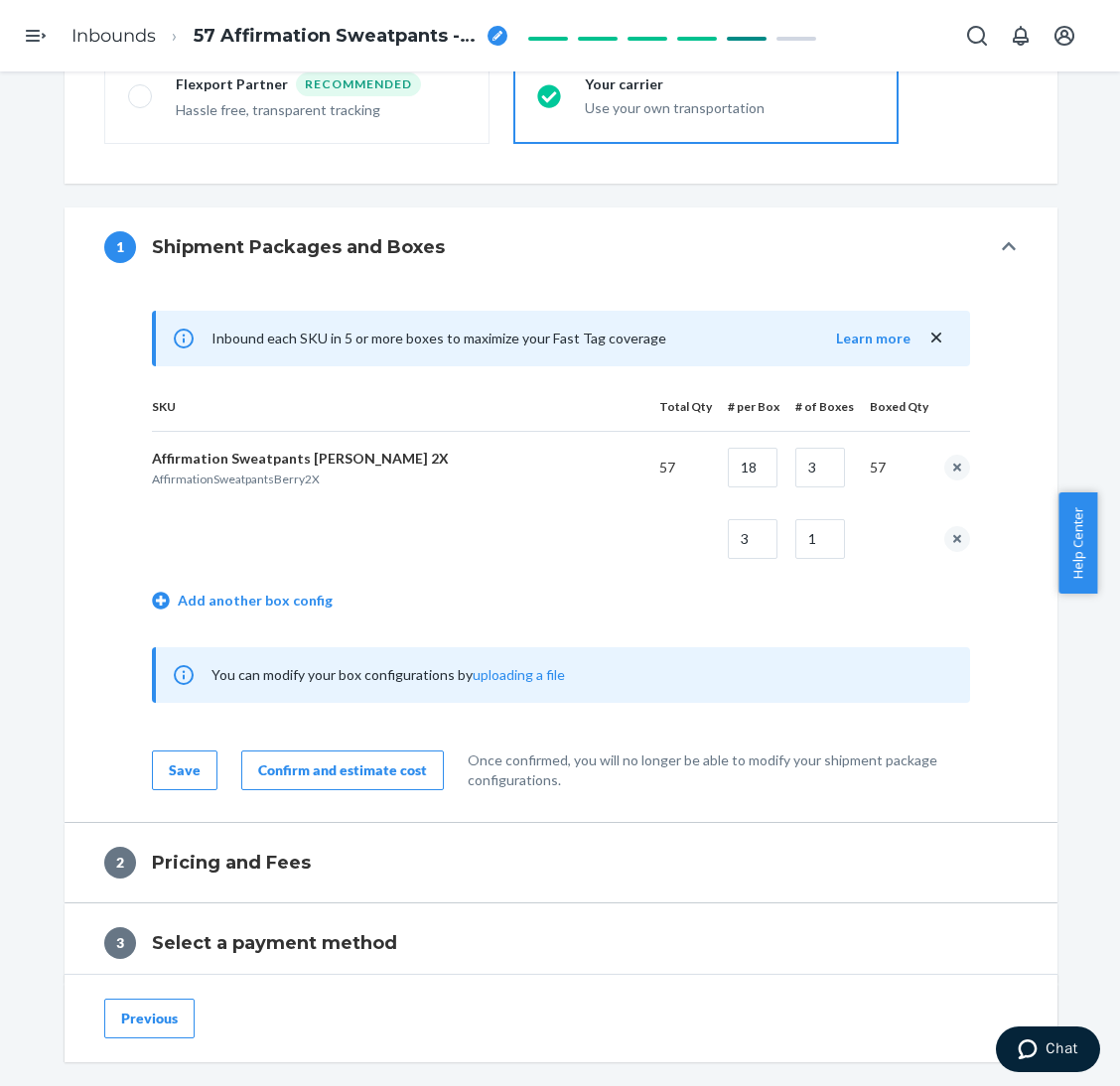 click on "Confirm and estimate cost" at bounding box center [343, 770] 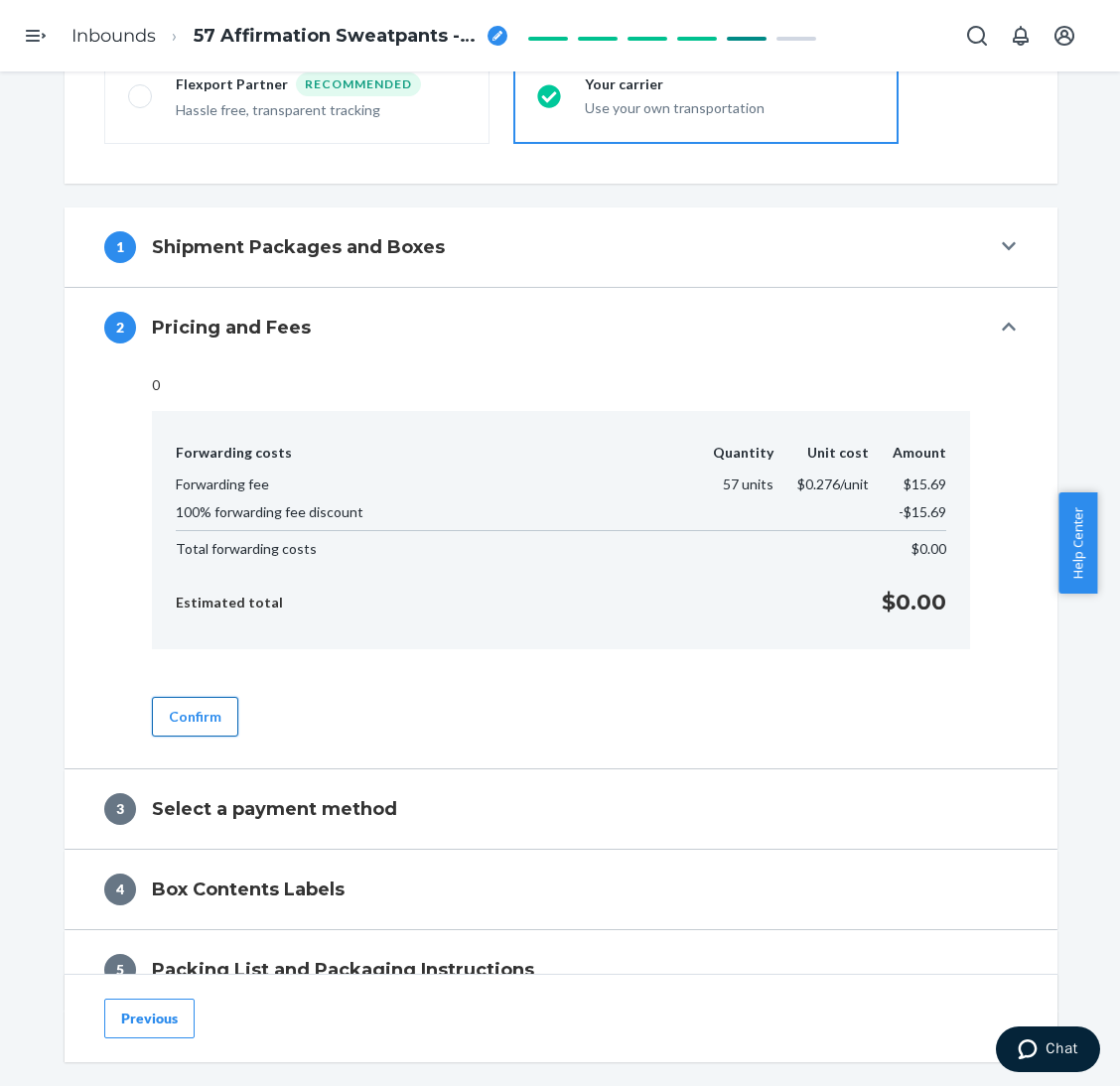 click on "Confirm" at bounding box center (195, 717) 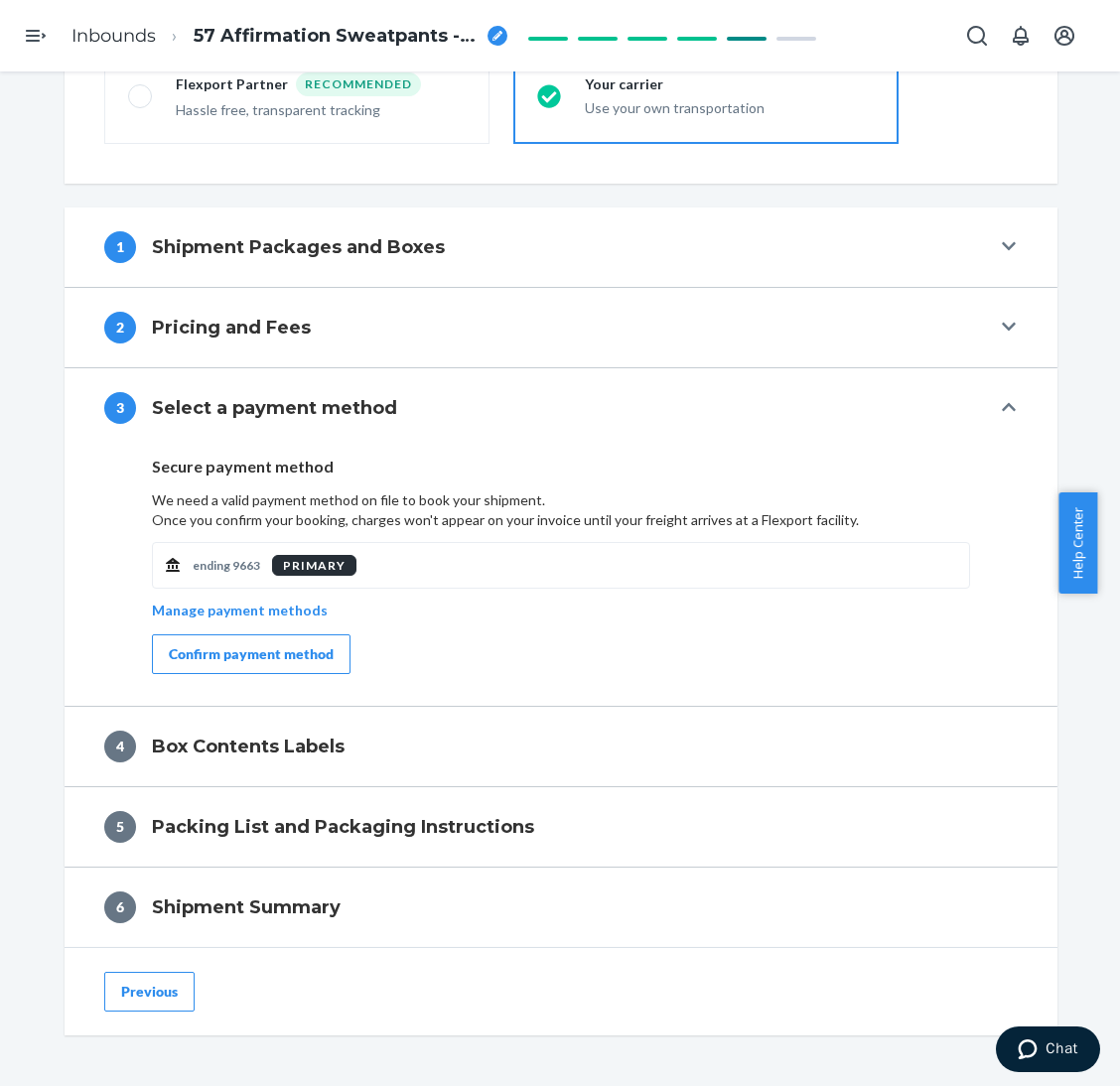 click on "Confirm payment method" at bounding box center (251, 654) 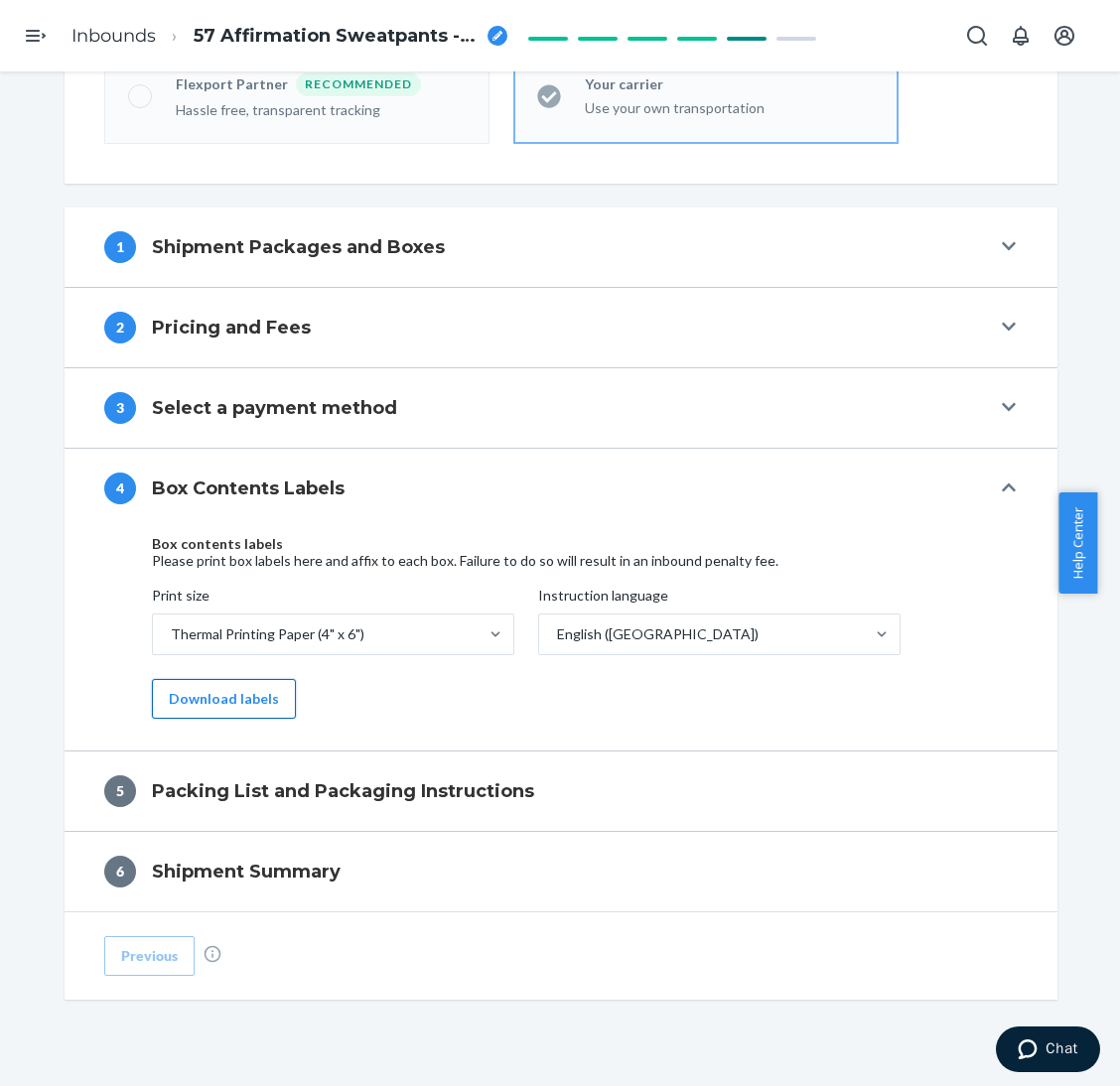 click on "Download labels" at bounding box center (223, 699) 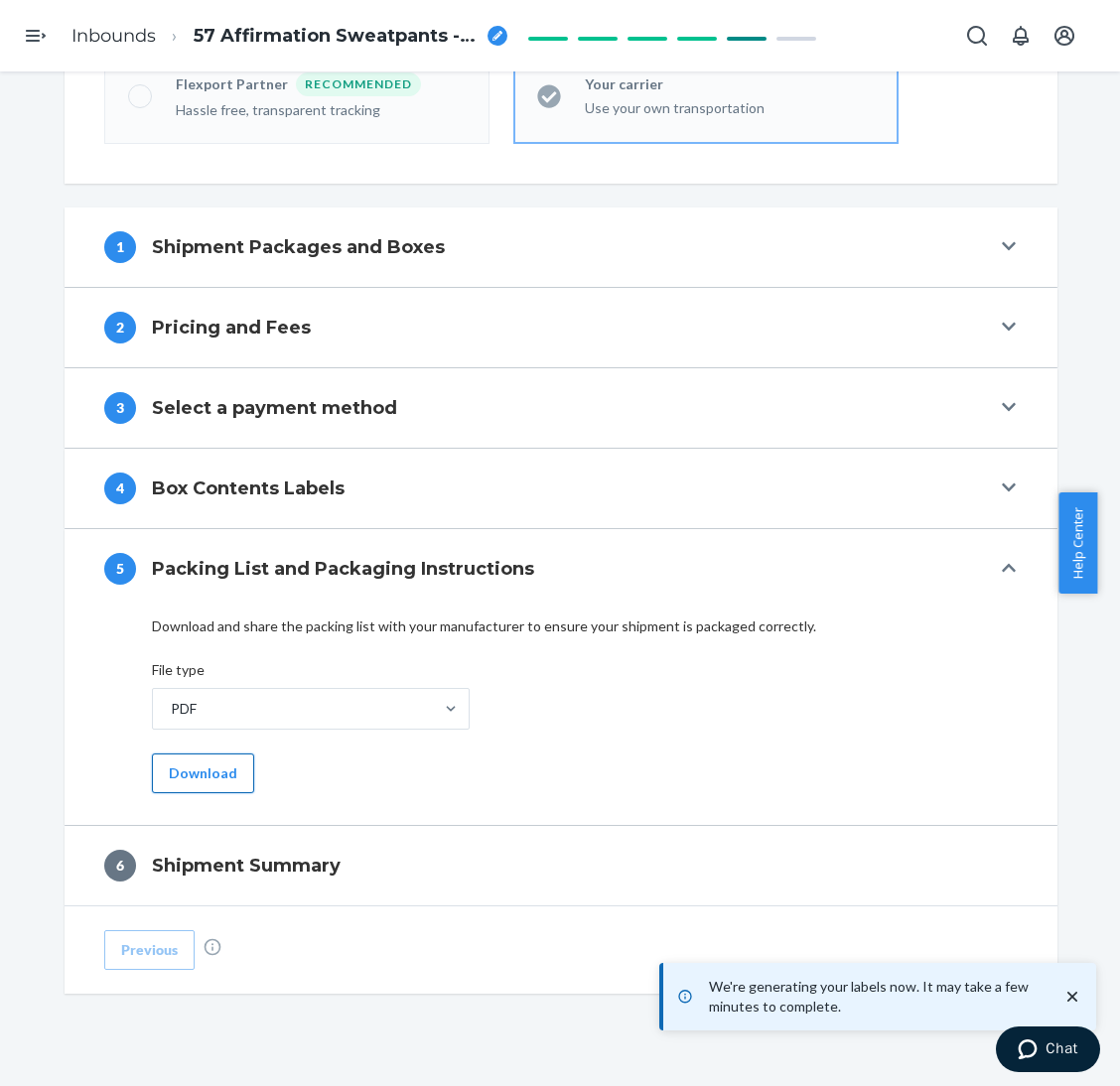 click on "Download" at bounding box center [203, 773] 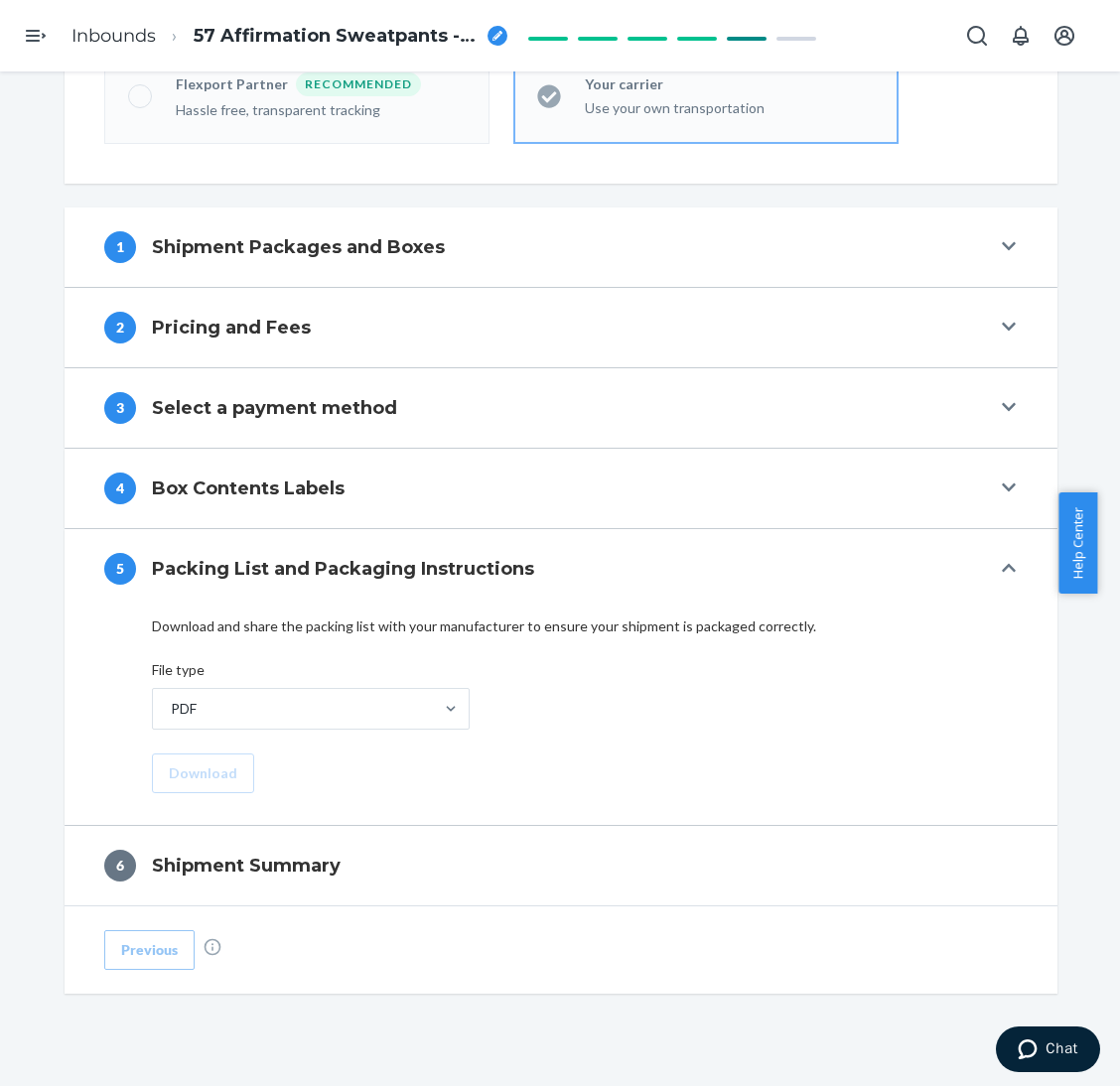 click on "Shipment In draft Shipment details Contains 1  SKU  and 57  Units Ship from ab cd
[STREET_ADDRESS][PERSON_NAME] Ship to Attn: Crossdock Flexport [STREET_ADDRESS] Choose your shipping method Small parcel delivery (SPD) Individual boxes Freight (LTL/FTL) Over 250 lbs on pallets Choose your carrier Flexport Partner Recommended Hassle free, transparent tracking Your carrier Use your own transportation 1 Shipment Packages and Boxes 2 Pricing and Fees 3 Select a payment method 4 Box Contents Labels 5 Packing List and Packaging Instructions Download and share the packing list with your manufacturer to ensure your shipment is packaged correctly. File type PDF Download 6 Shipment Summary Previous" at bounding box center [560, 316] 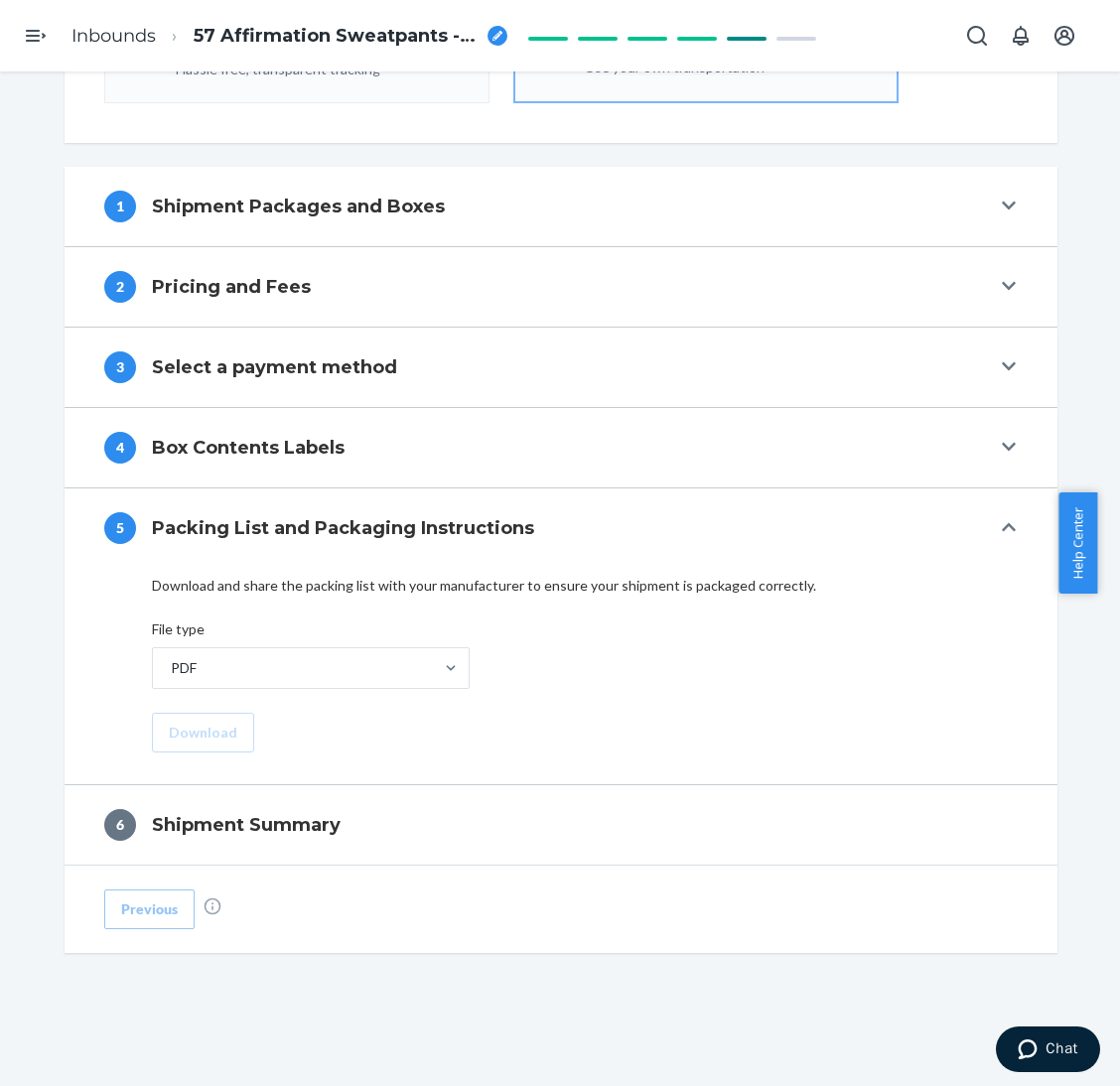 scroll, scrollTop: 564, scrollLeft: 0, axis: vertical 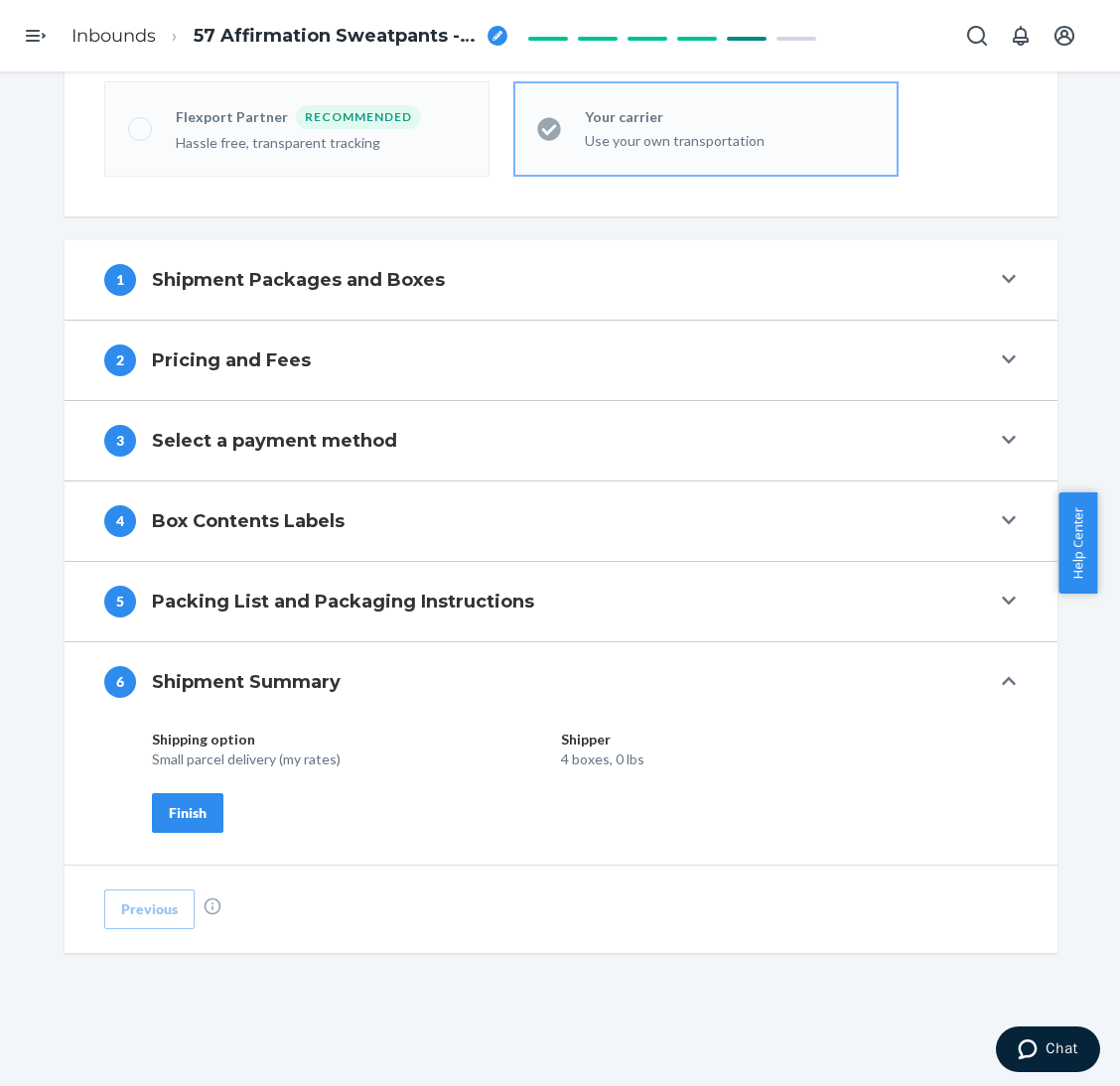 click on "Finish" at bounding box center [188, 813] 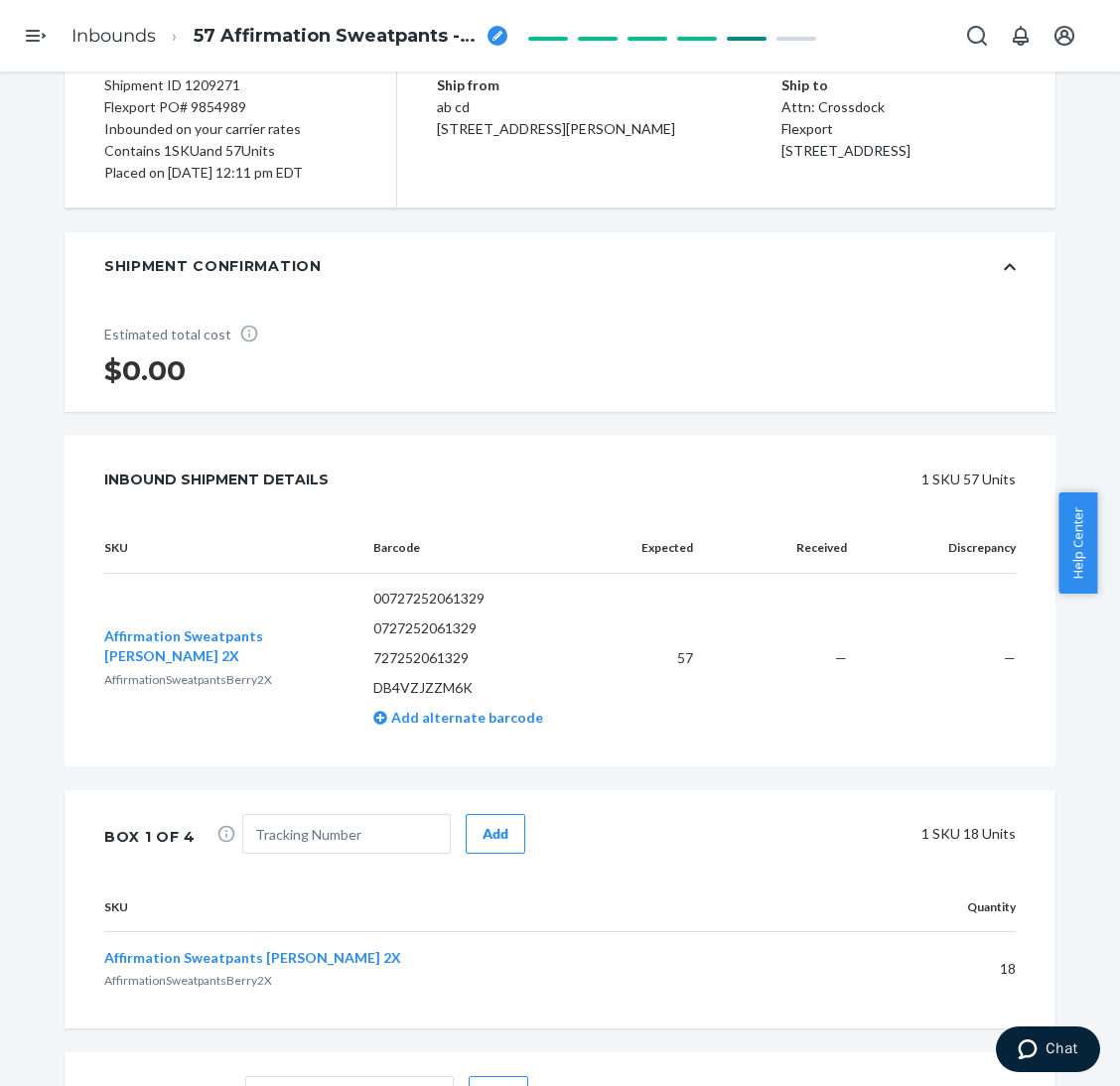 scroll, scrollTop: 0, scrollLeft: 0, axis: both 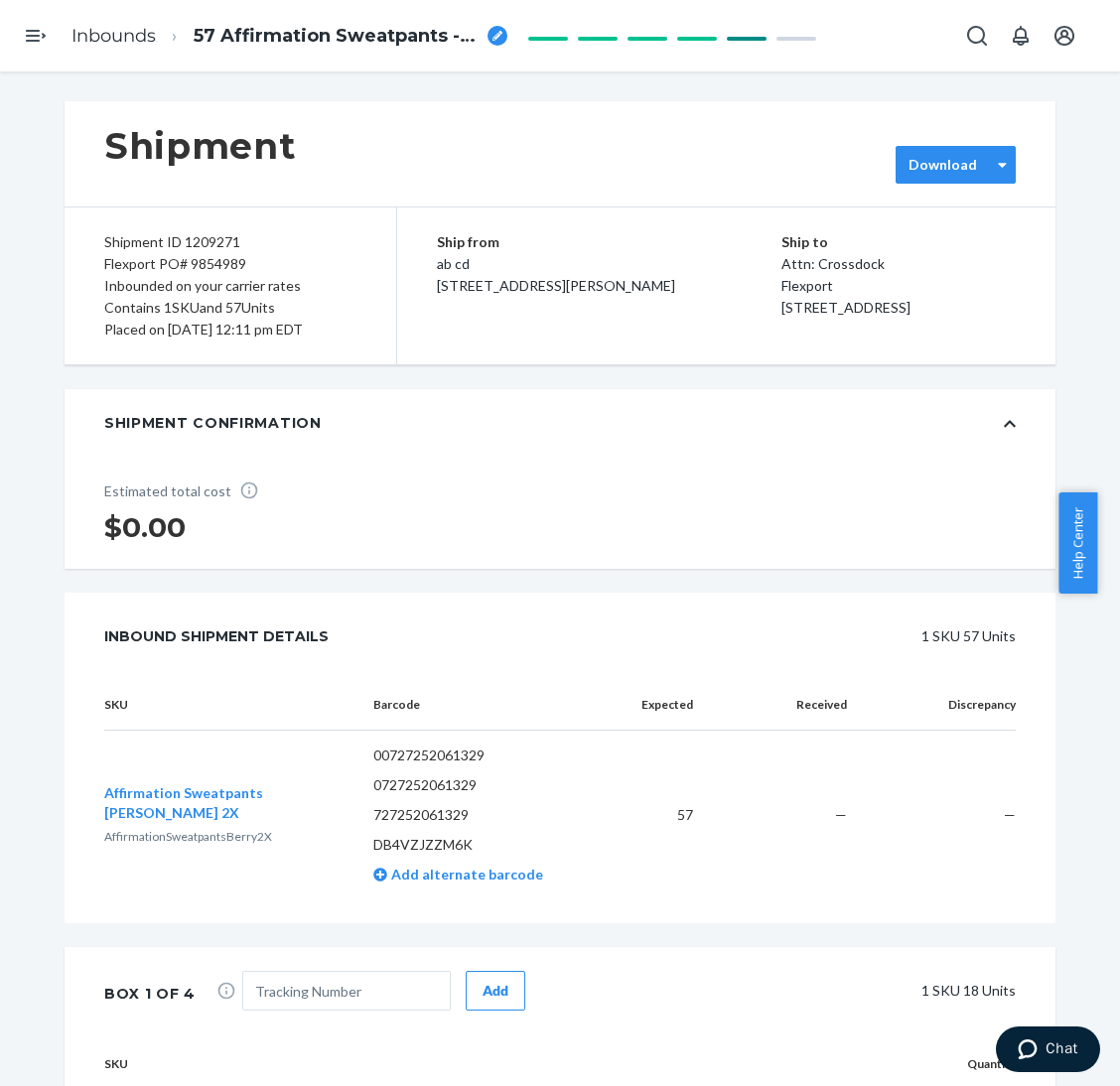 click on "Download" at bounding box center [955, 165] 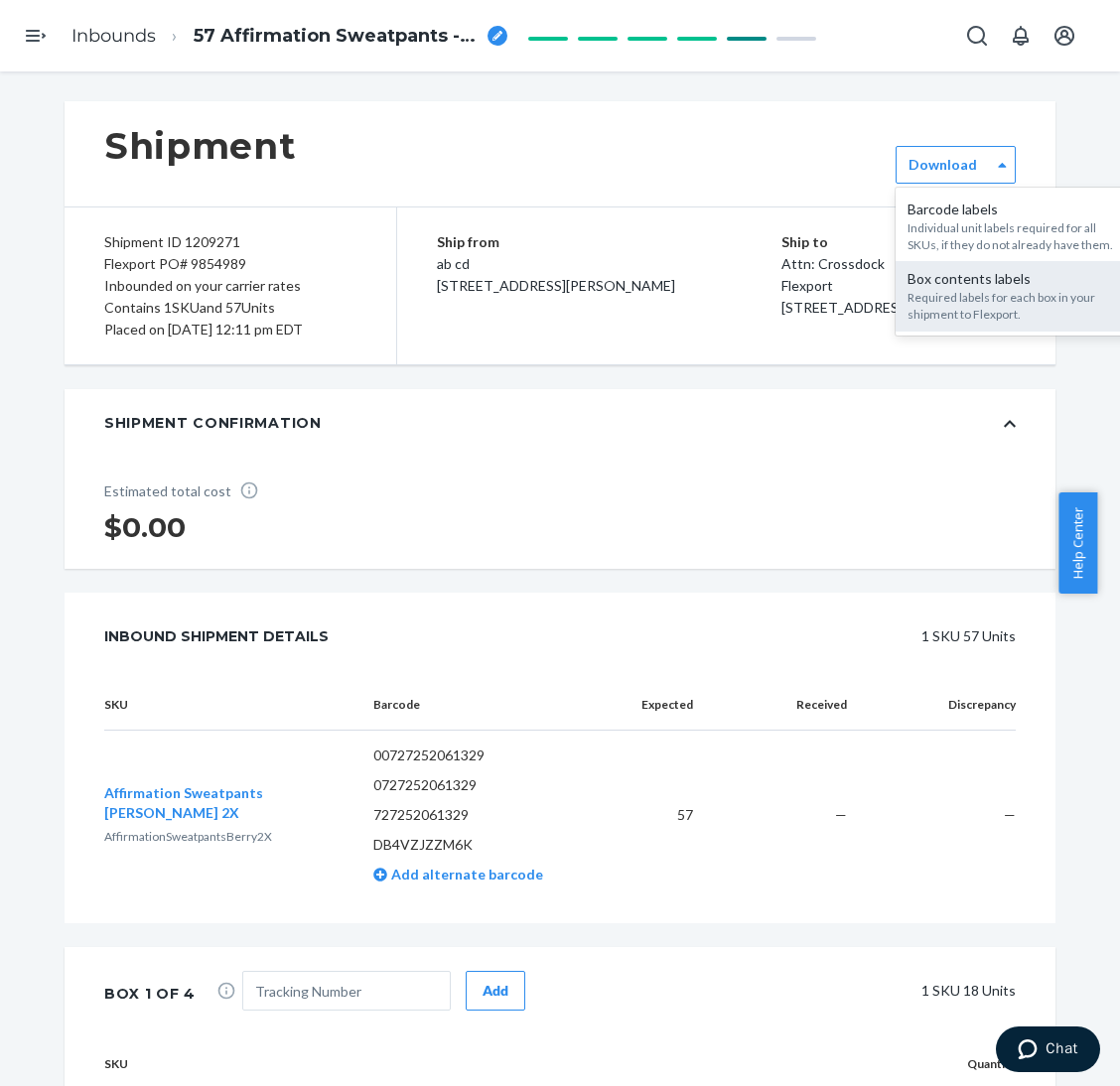 click on "Required labels for each box in your shipment to Flexport." at bounding box center [1015, 306] 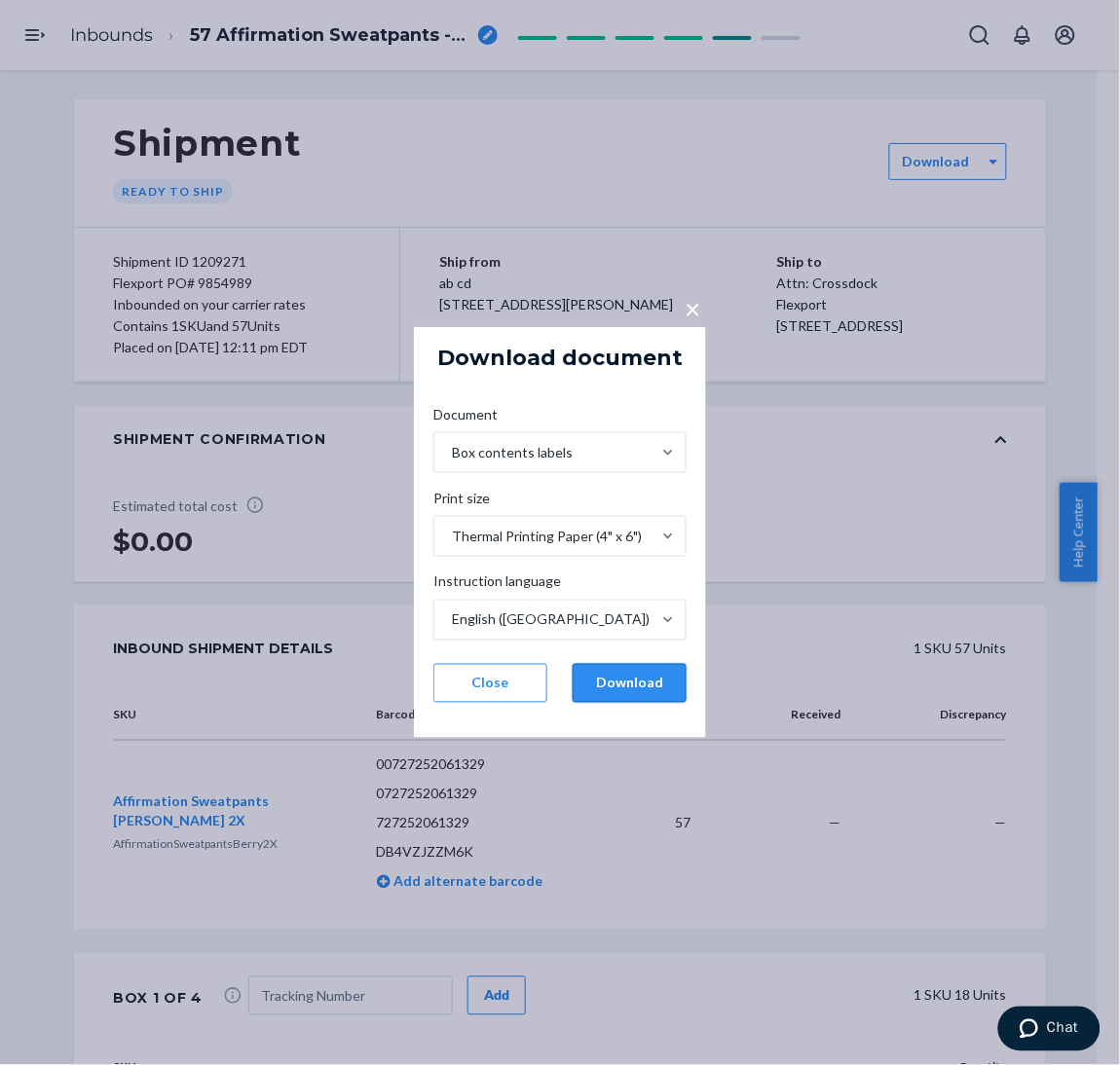 click on "Download" at bounding box center [629, 683] 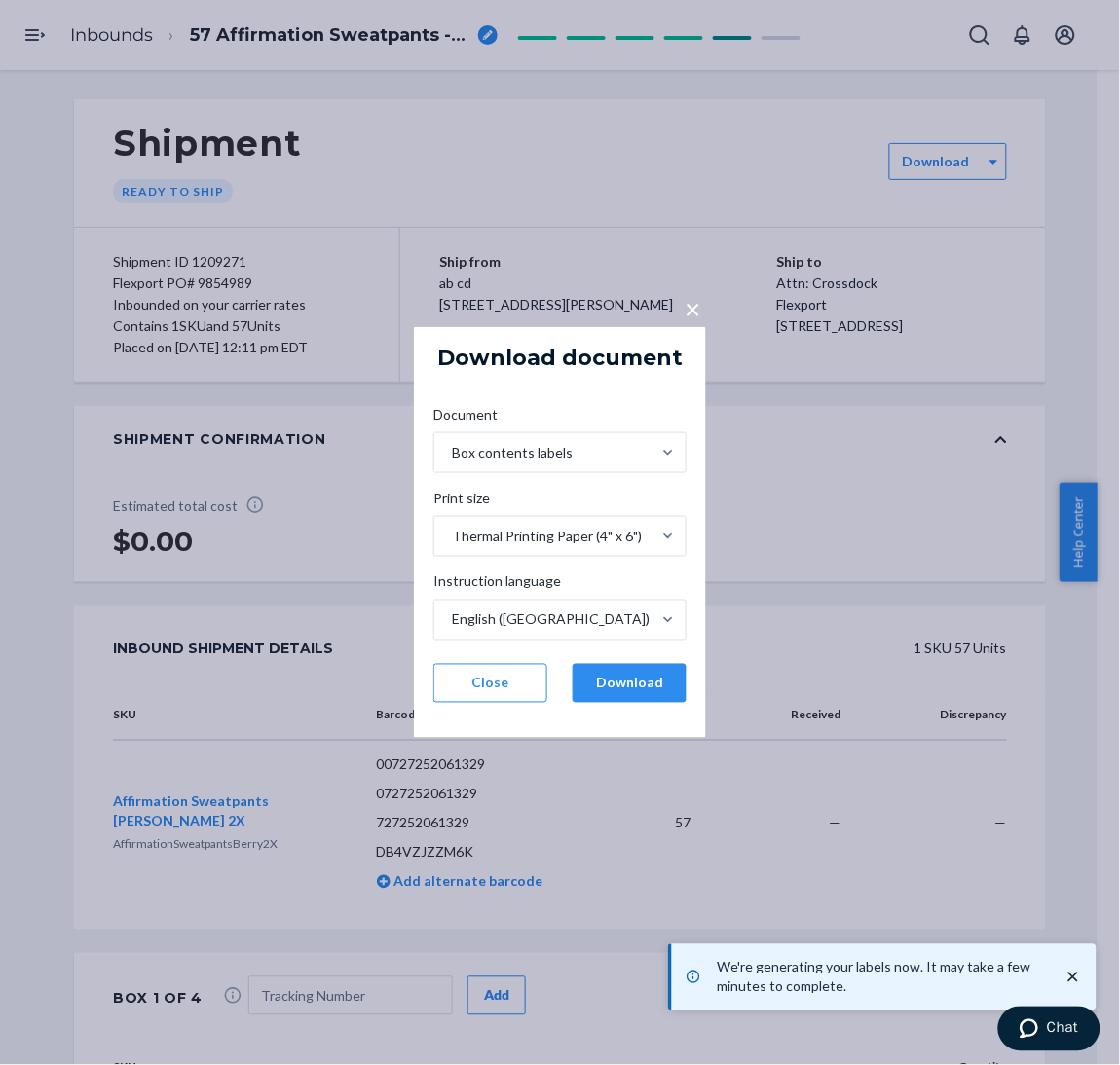 click on "×" at bounding box center (692, 309) 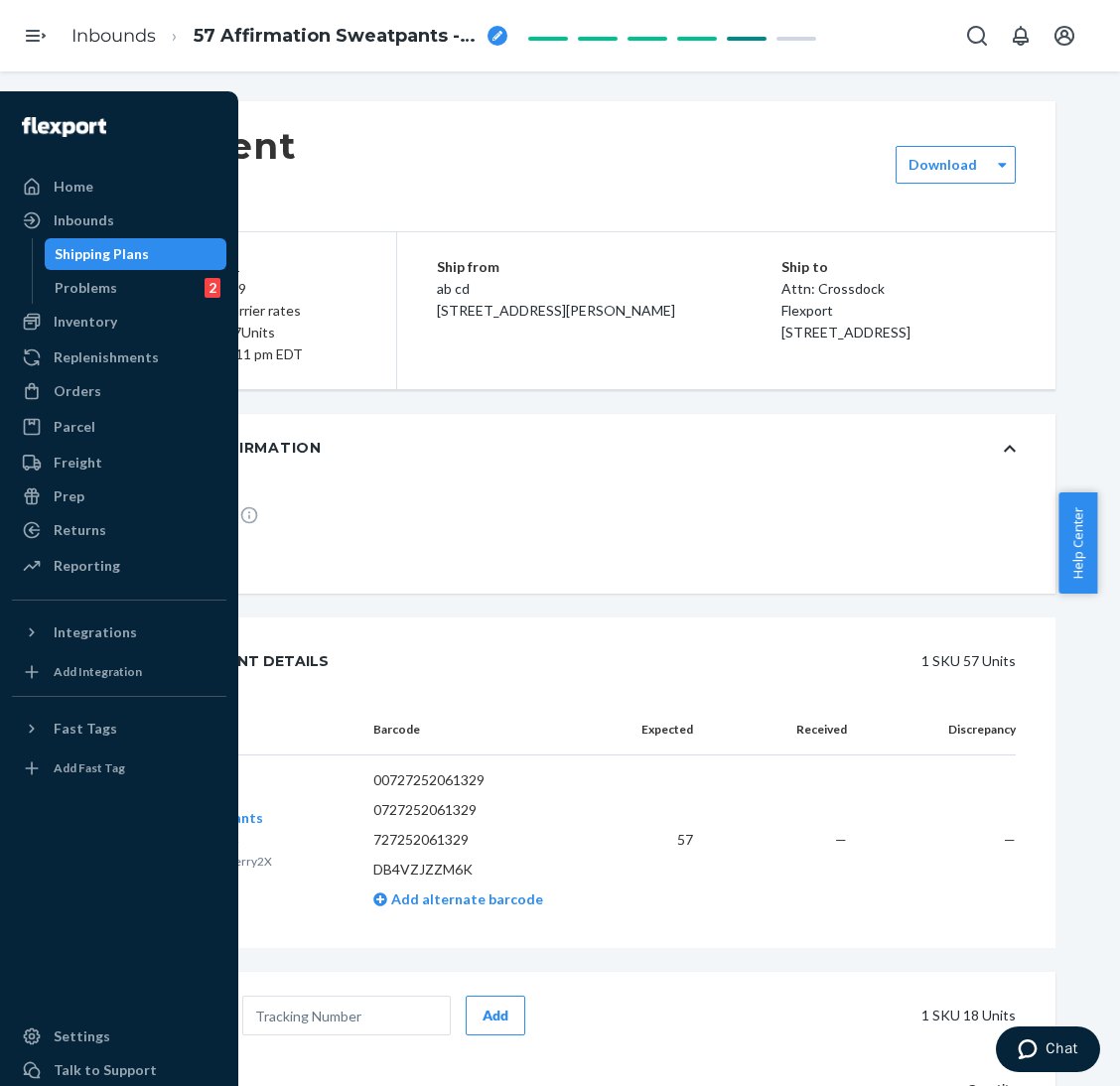 click on "Shipping Plans" at bounding box center (101, 254) 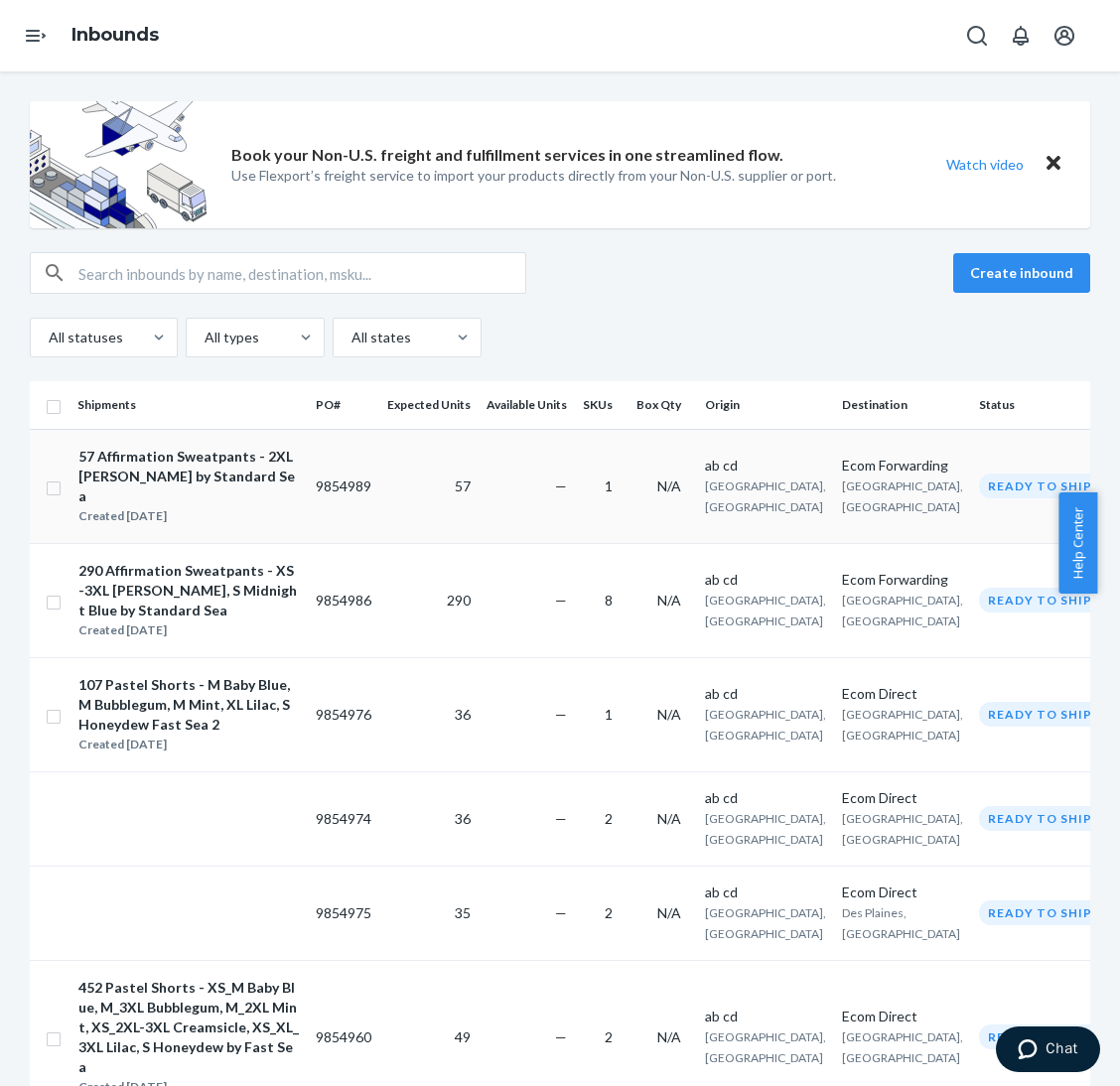 drag, startPoint x: 249, startPoint y: 477, endPoint x: 285, endPoint y: 508, distance: 47.507894 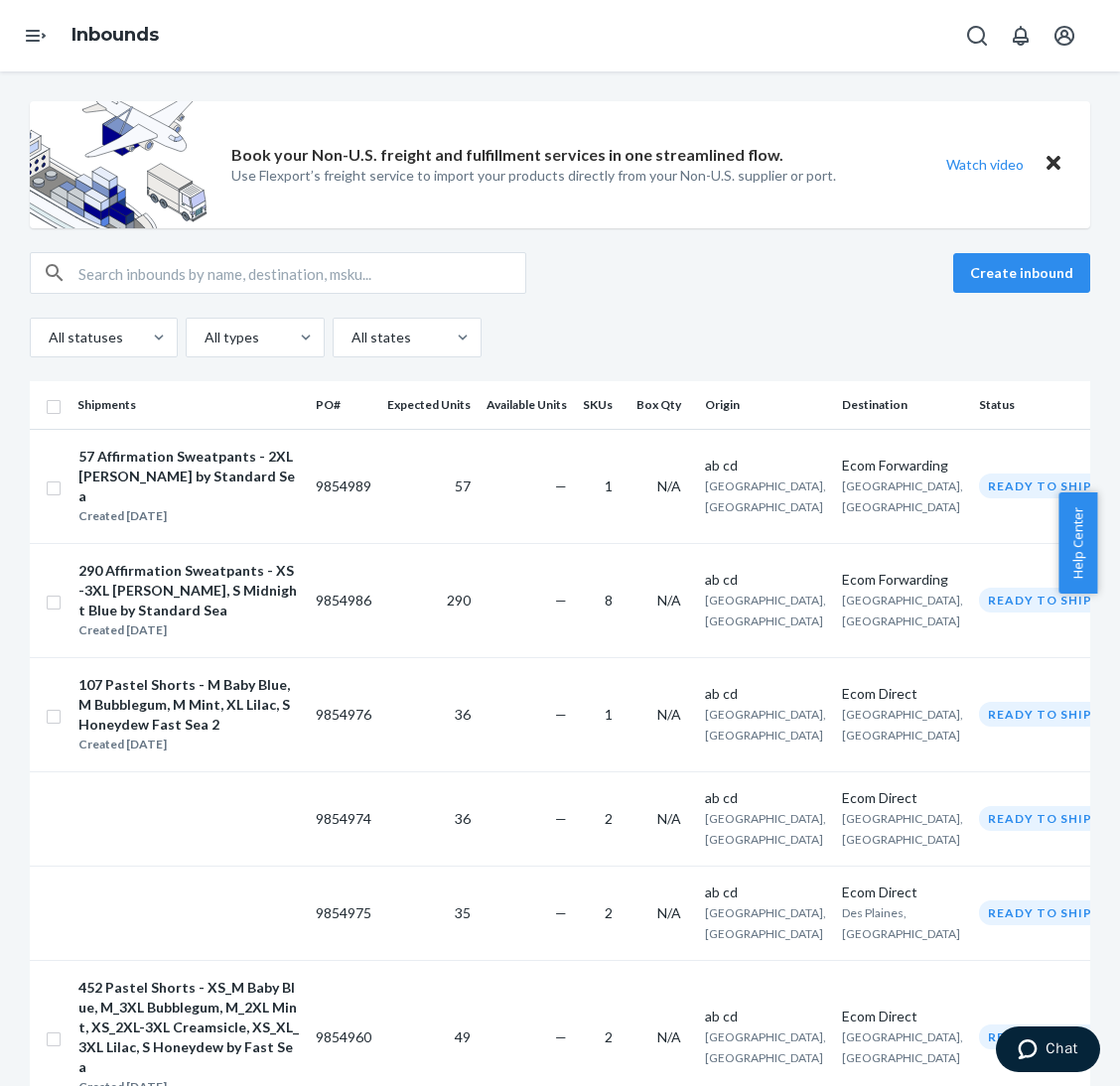 click on "57 Affirmation Sweatpants - 2XL [PERSON_NAME] by Standard Sea" at bounding box center [189, 476] 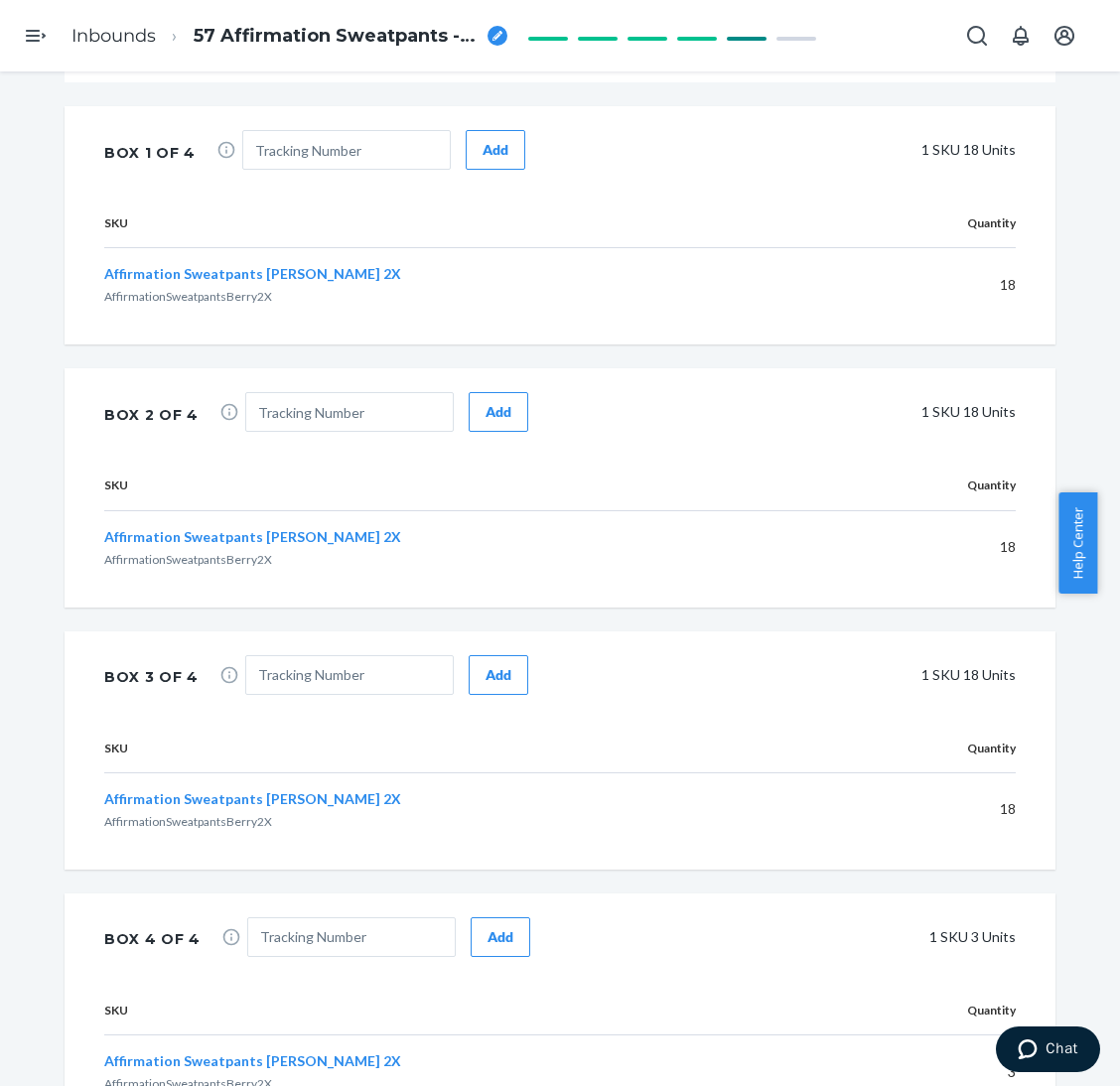 scroll, scrollTop: 975, scrollLeft: 0, axis: vertical 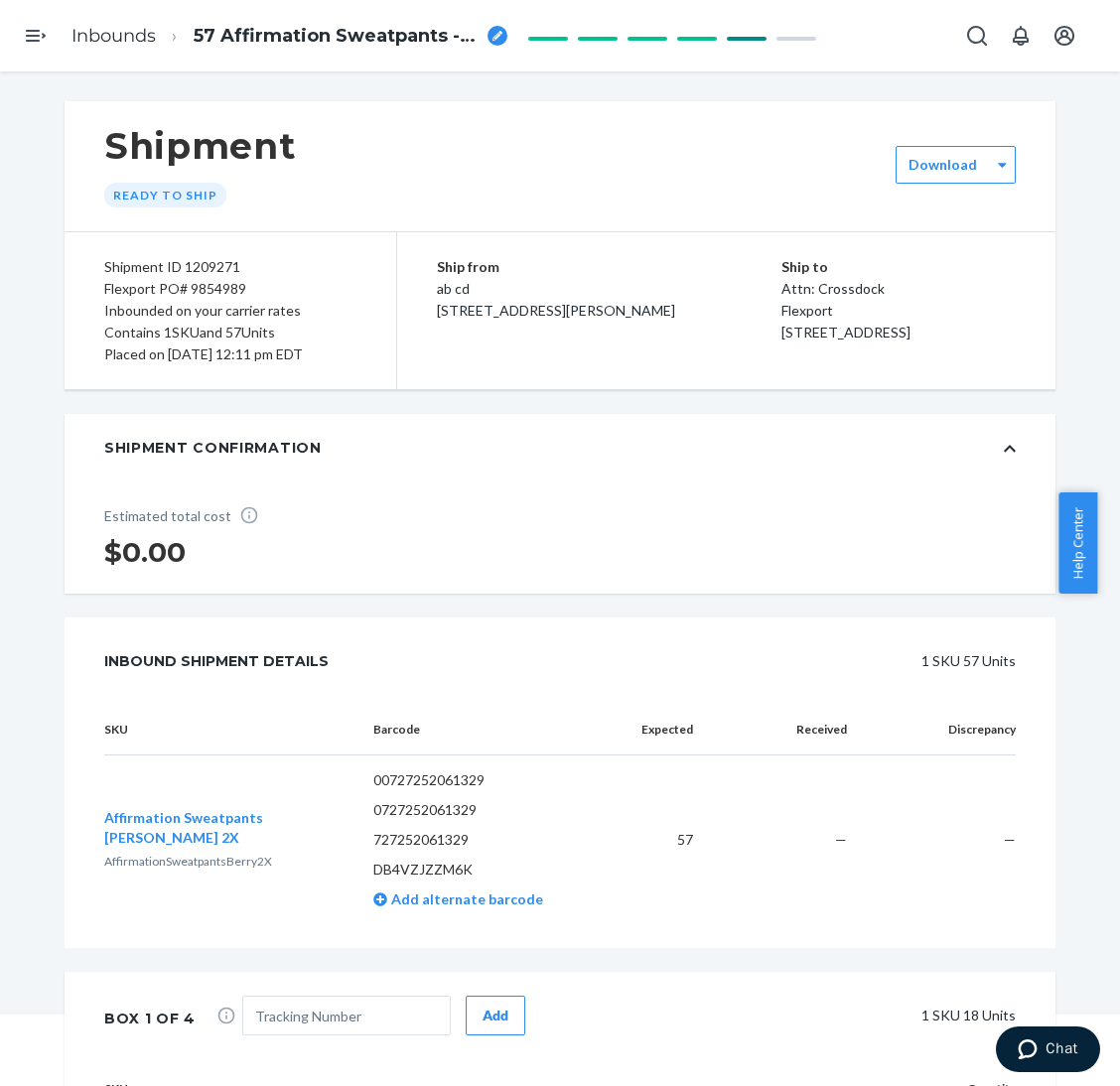 click on "Ship from ab cd
[STREET_ADDRESS][PERSON_NAME]" at bounding box center [609, 289] 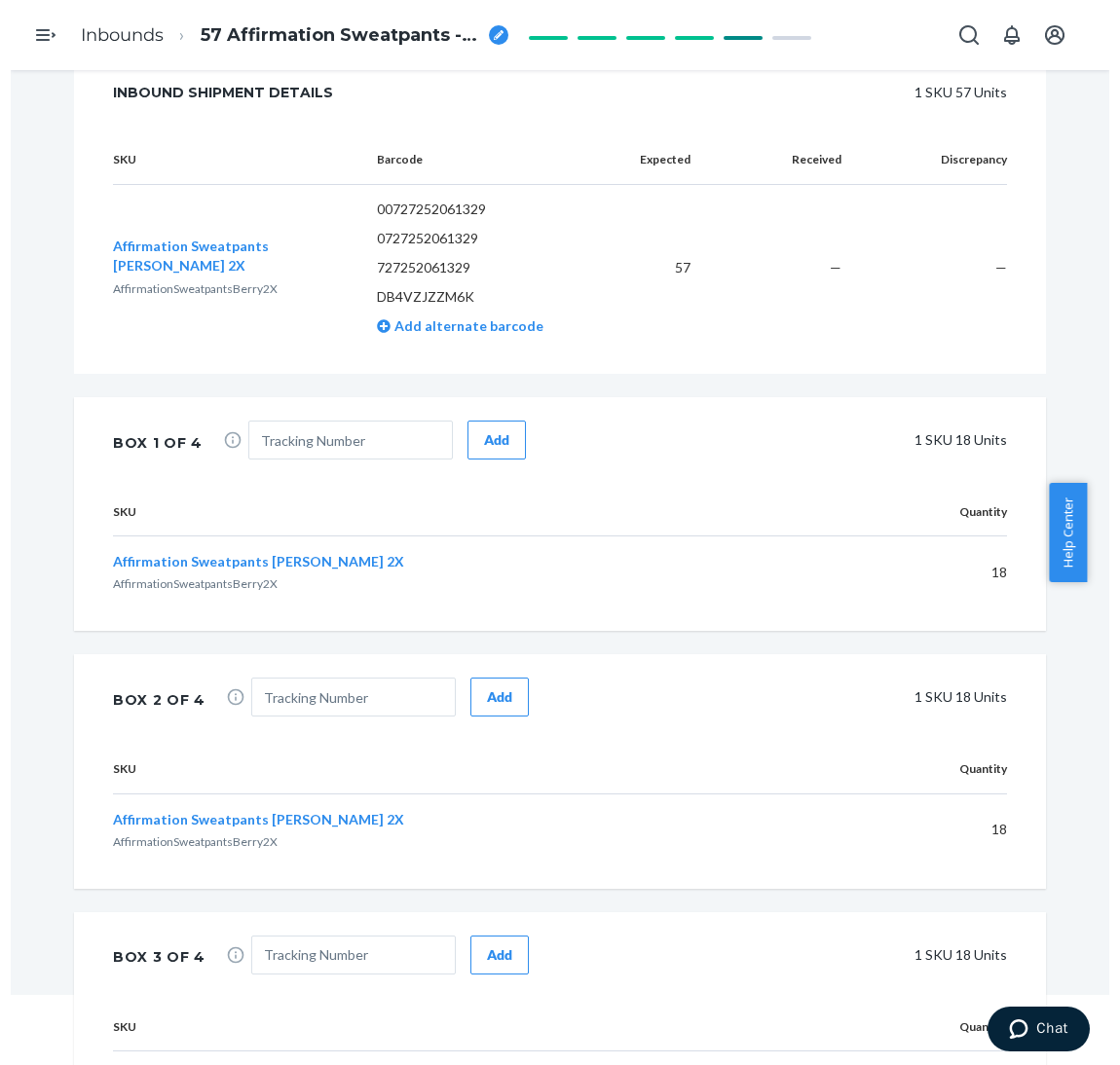scroll, scrollTop: 80, scrollLeft: 0, axis: vertical 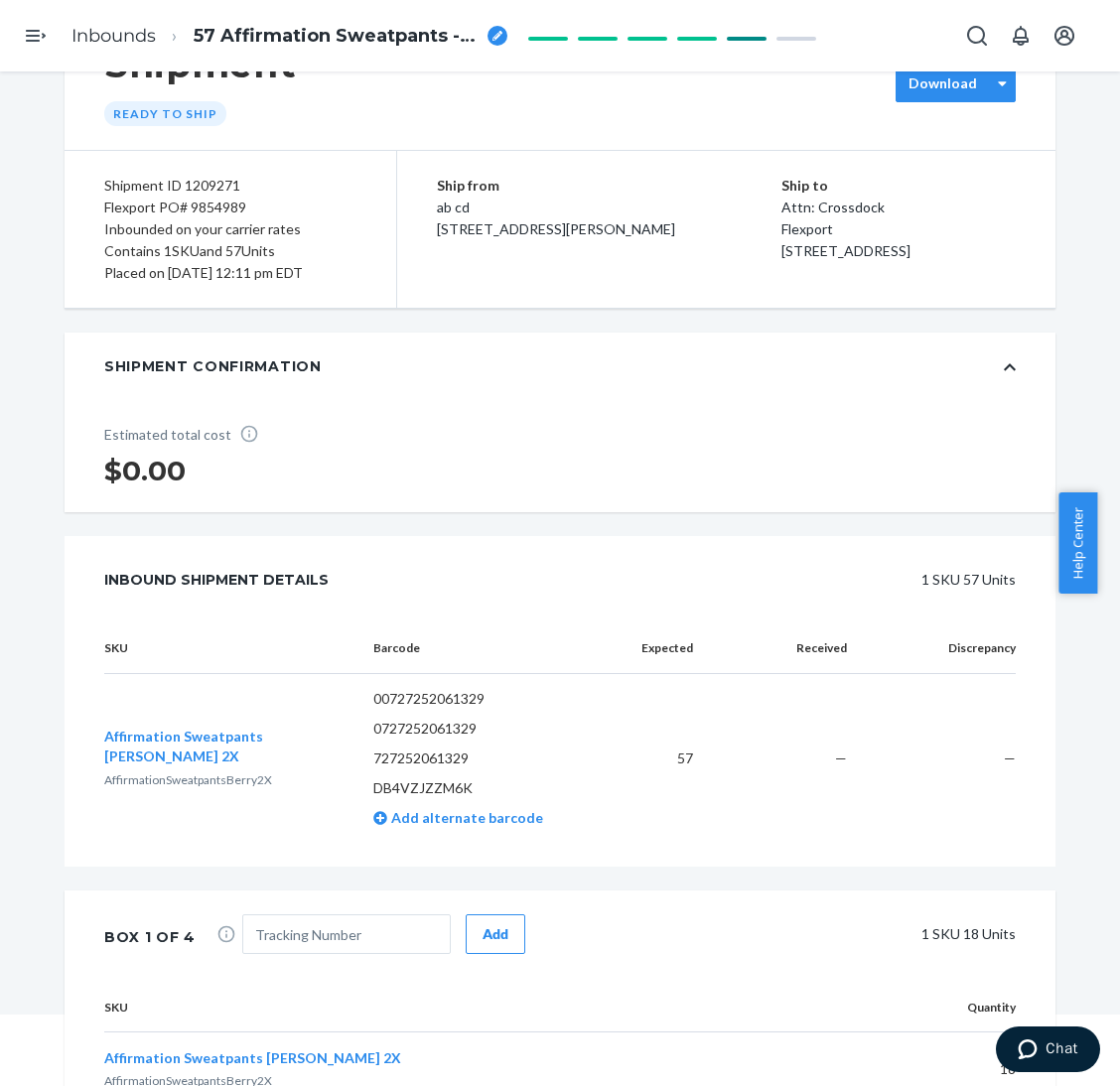 click on "Download" at bounding box center [942, 83] 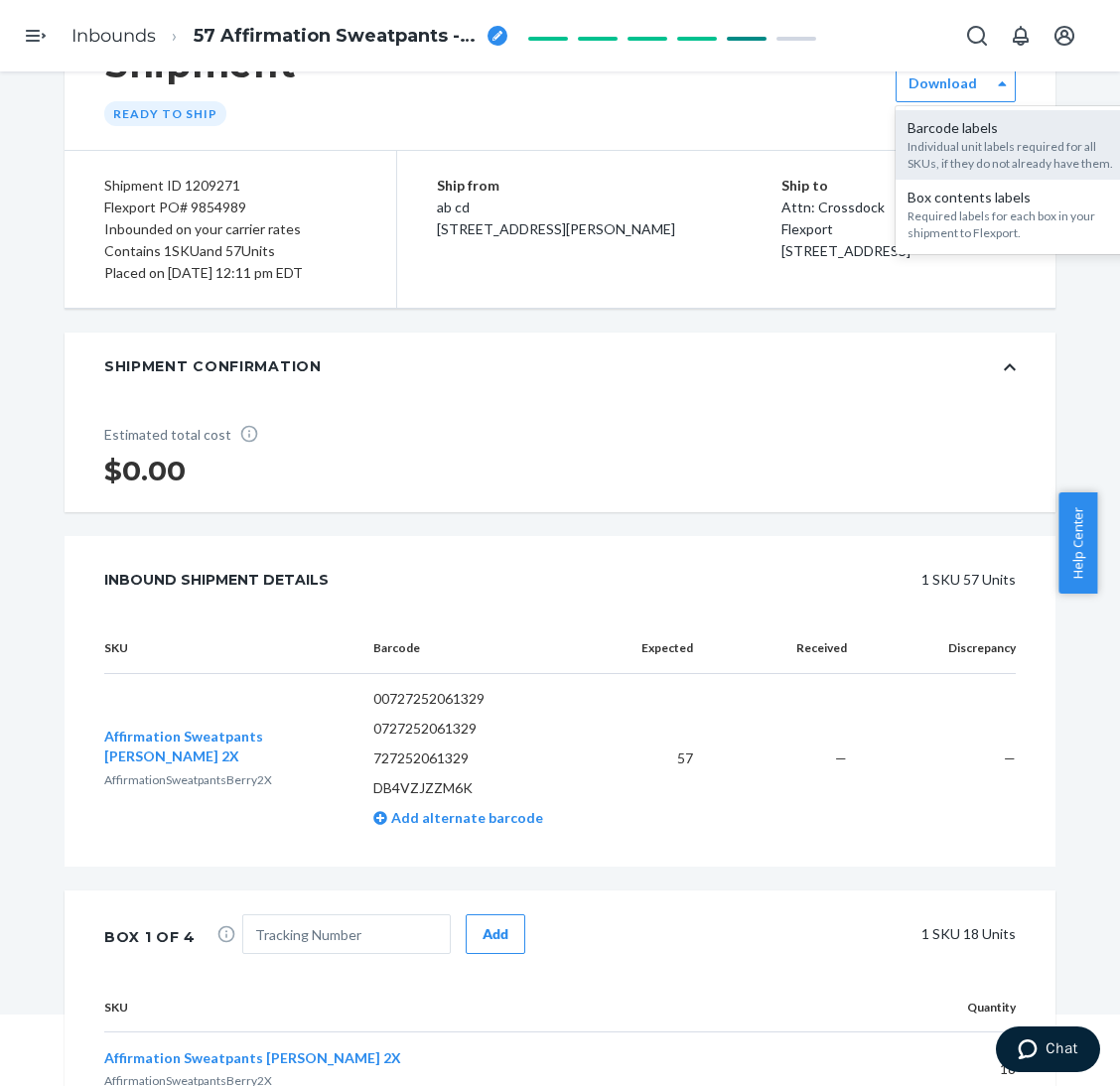 click on "Individual unit labels required for all SKUs, if they do not already have them." at bounding box center (1015, 155) 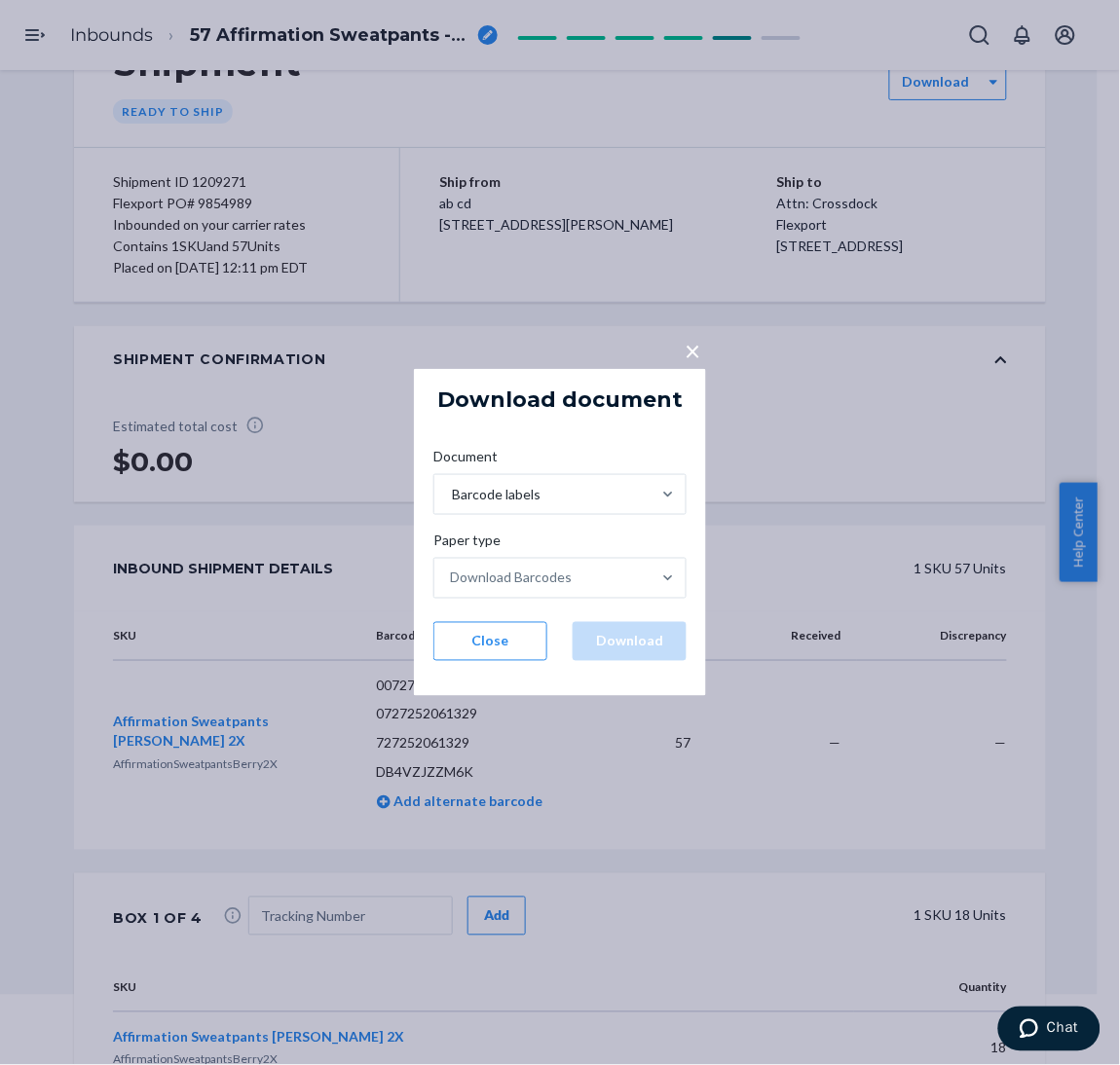 click on "Paper type" at bounding box center [560, 544] 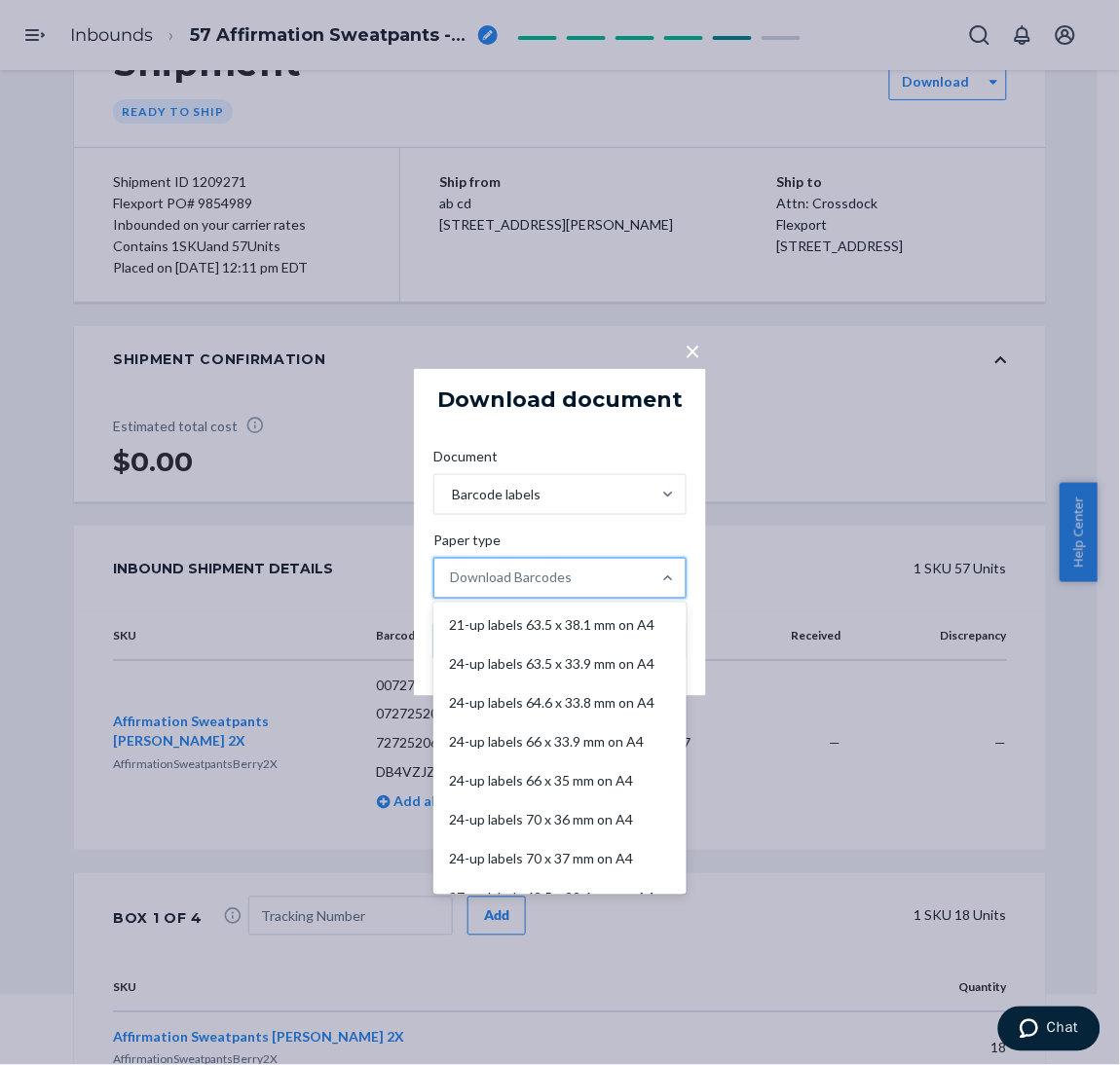 click on "Download Barcodes" at bounding box center [542, 578] 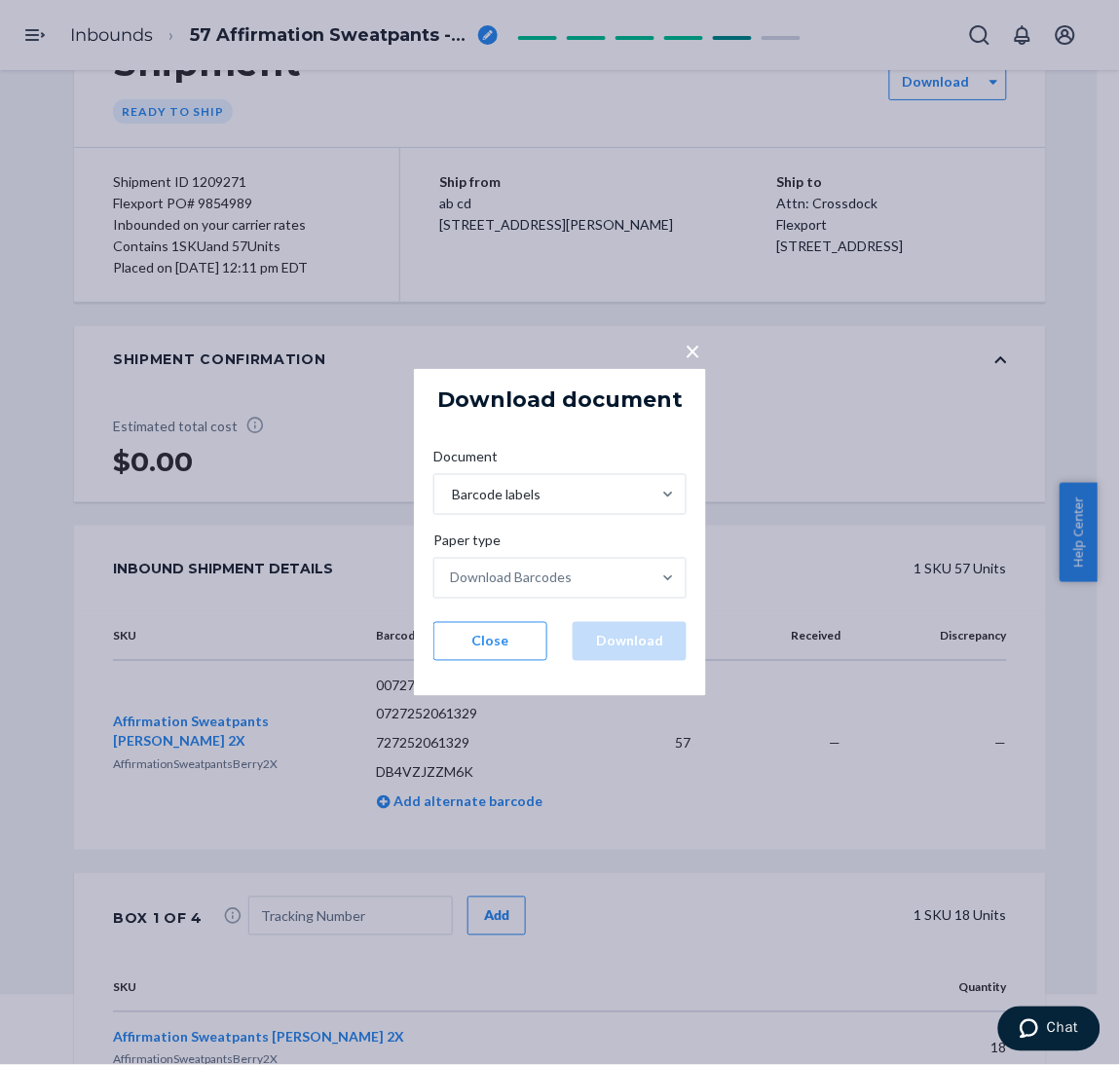 click on "Barcode labels" at bounding box center (560, 502) 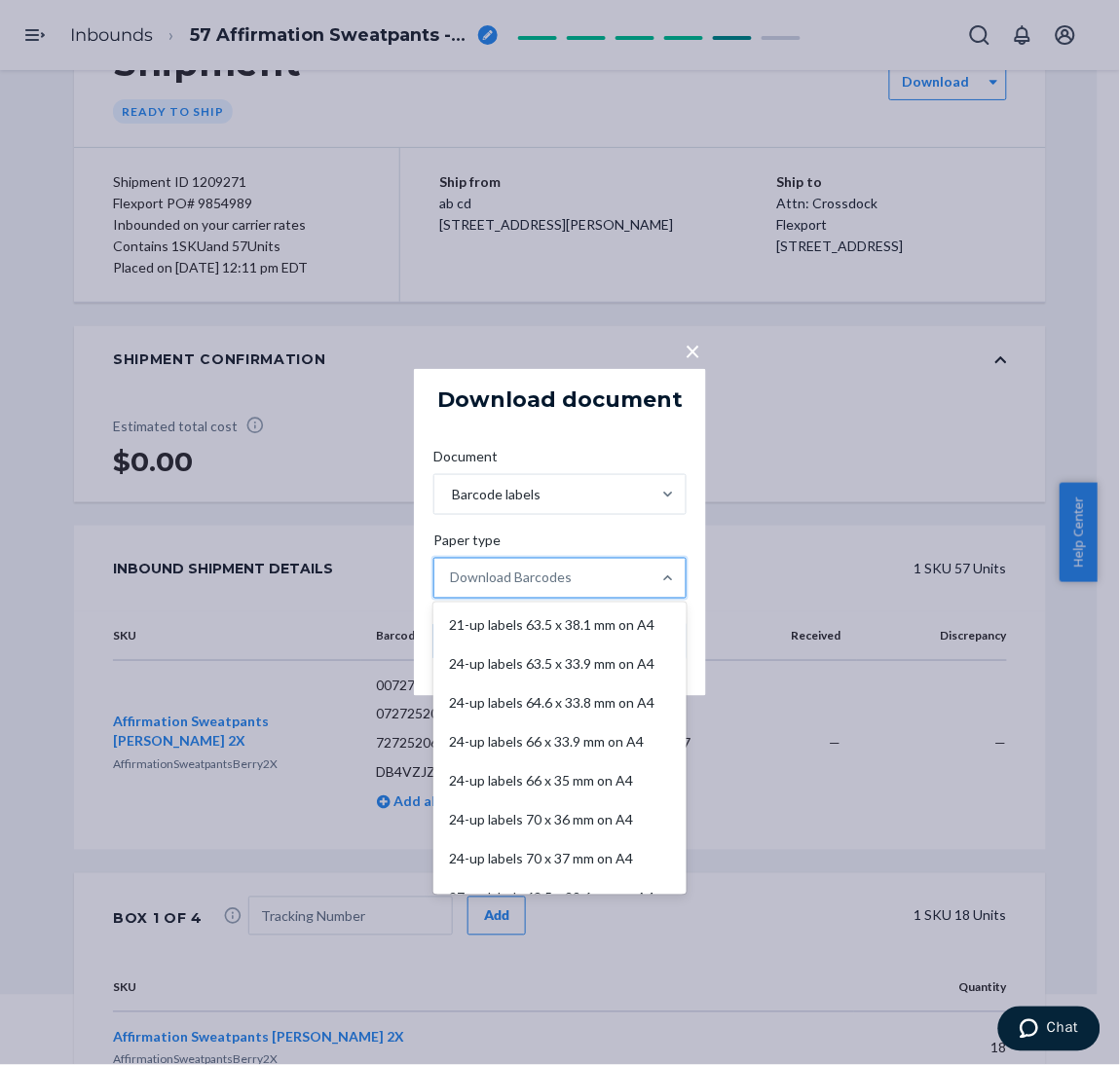 click on "Download Barcodes" at bounding box center [510, 578] 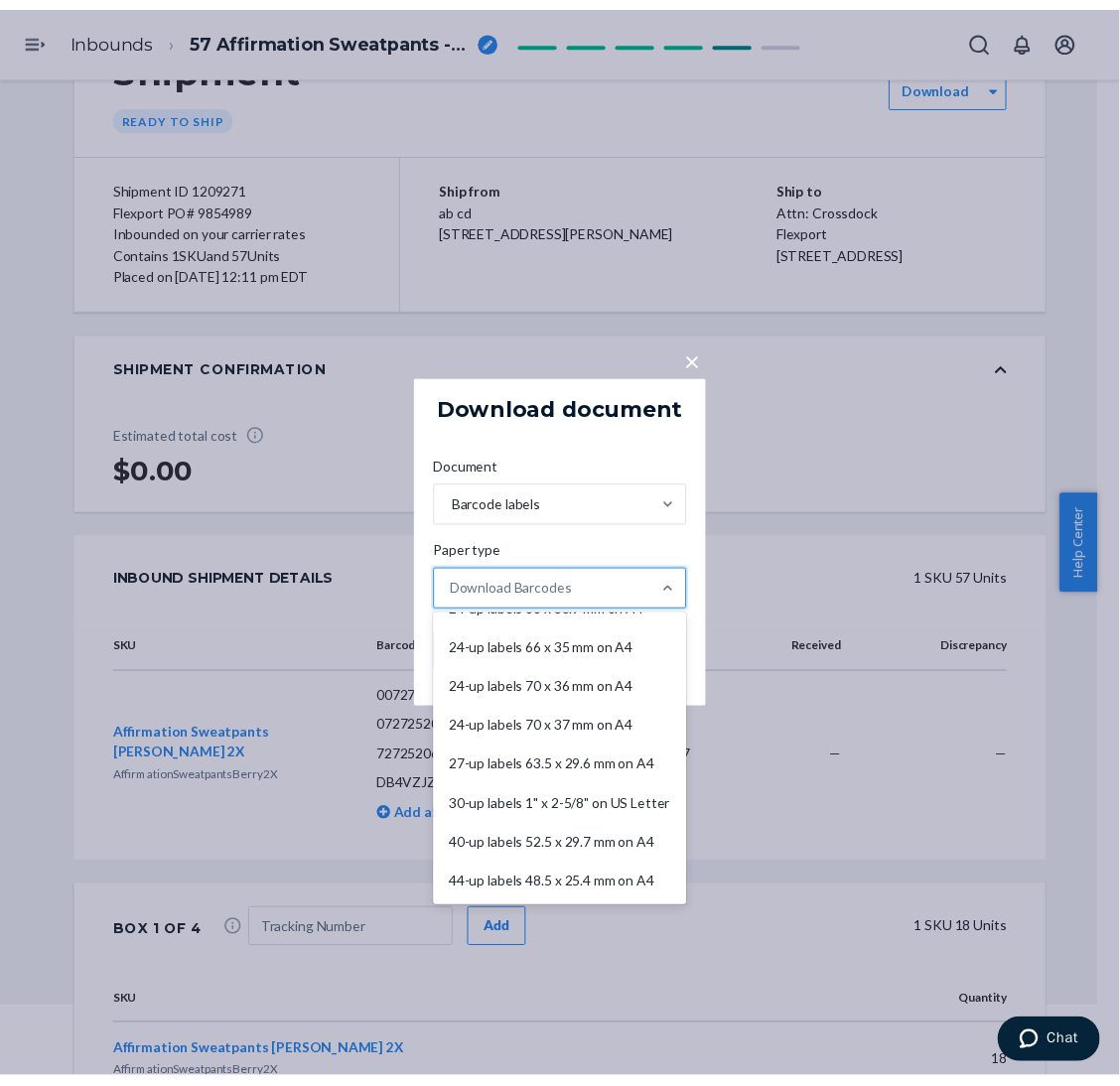 scroll, scrollTop: 0, scrollLeft: 0, axis: both 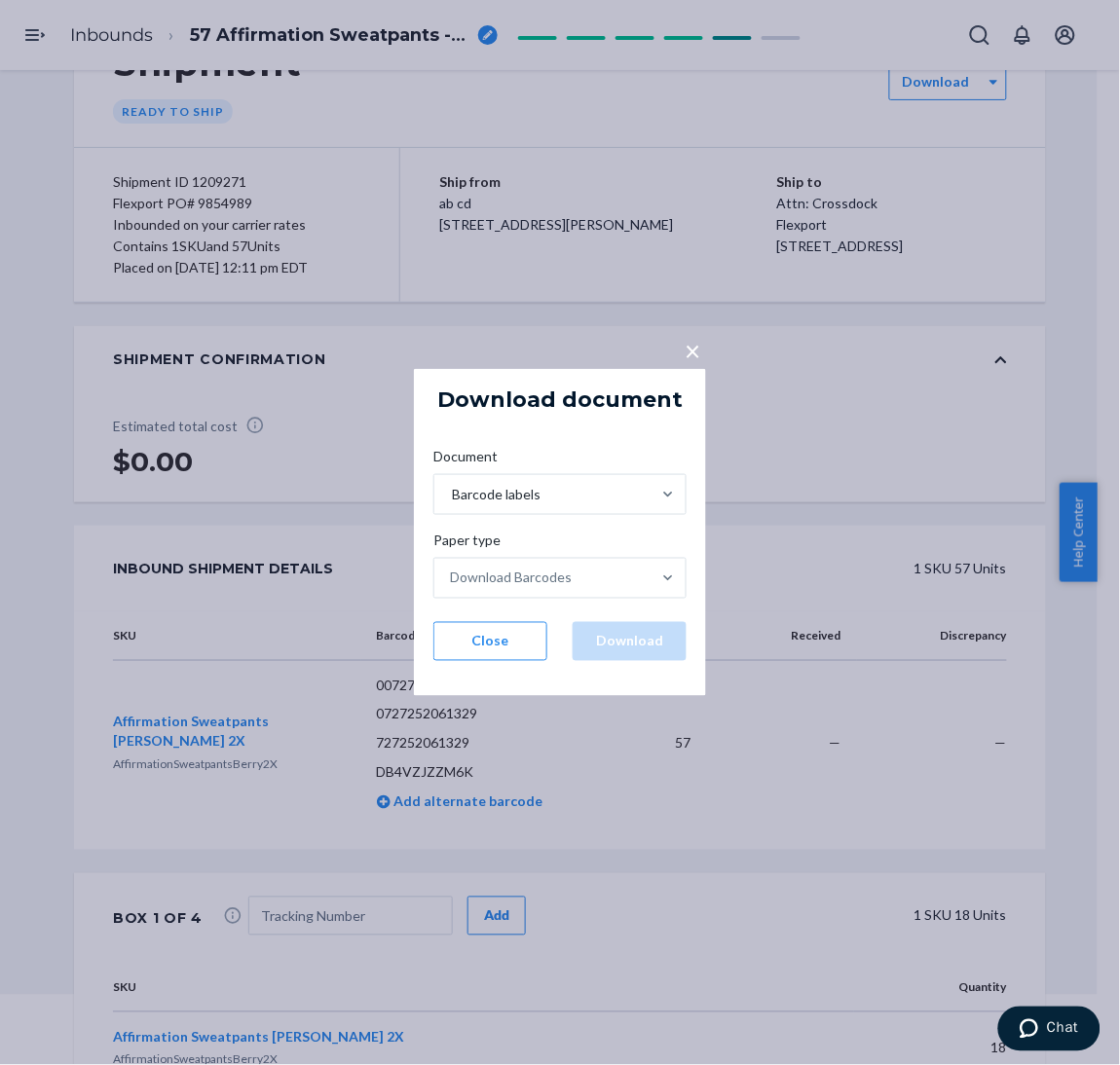 click on "Document" at bounding box center (560, 460) 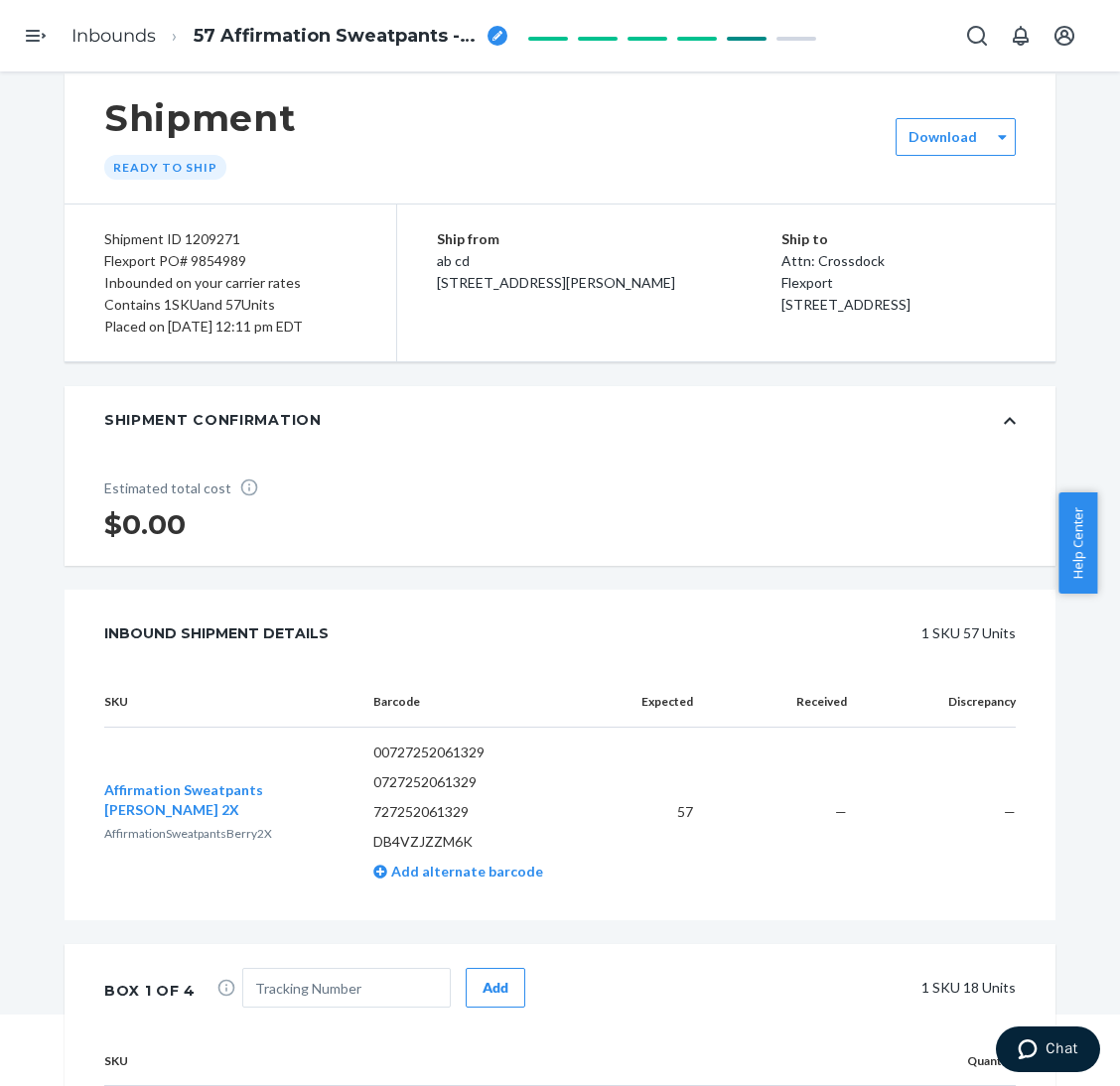 scroll, scrollTop: 0, scrollLeft: 0, axis: both 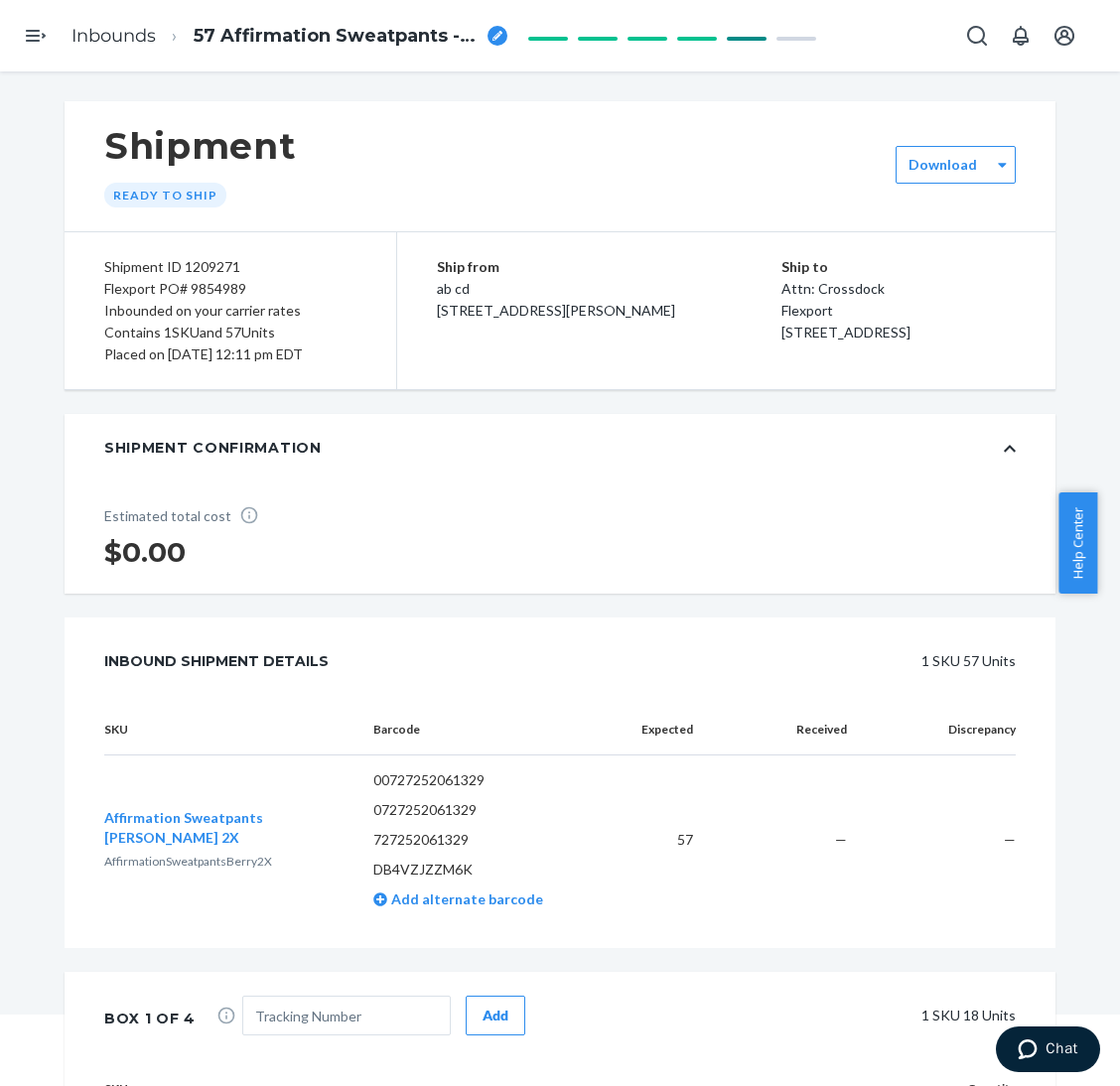 click on "Flexport PO# 9854989" at bounding box center [230, 289] 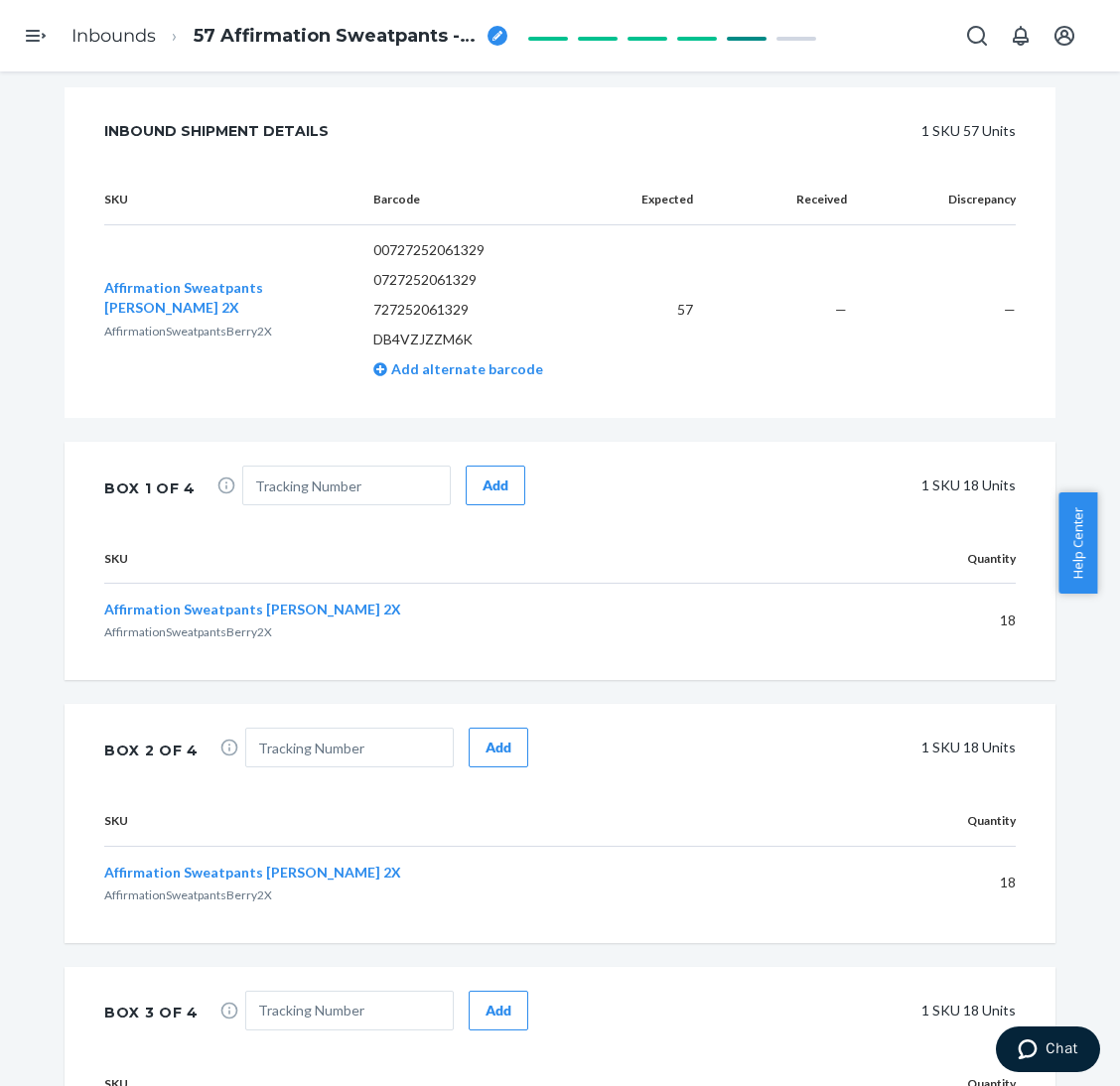 scroll, scrollTop: 975, scrollLeft: 0, axis: vertical 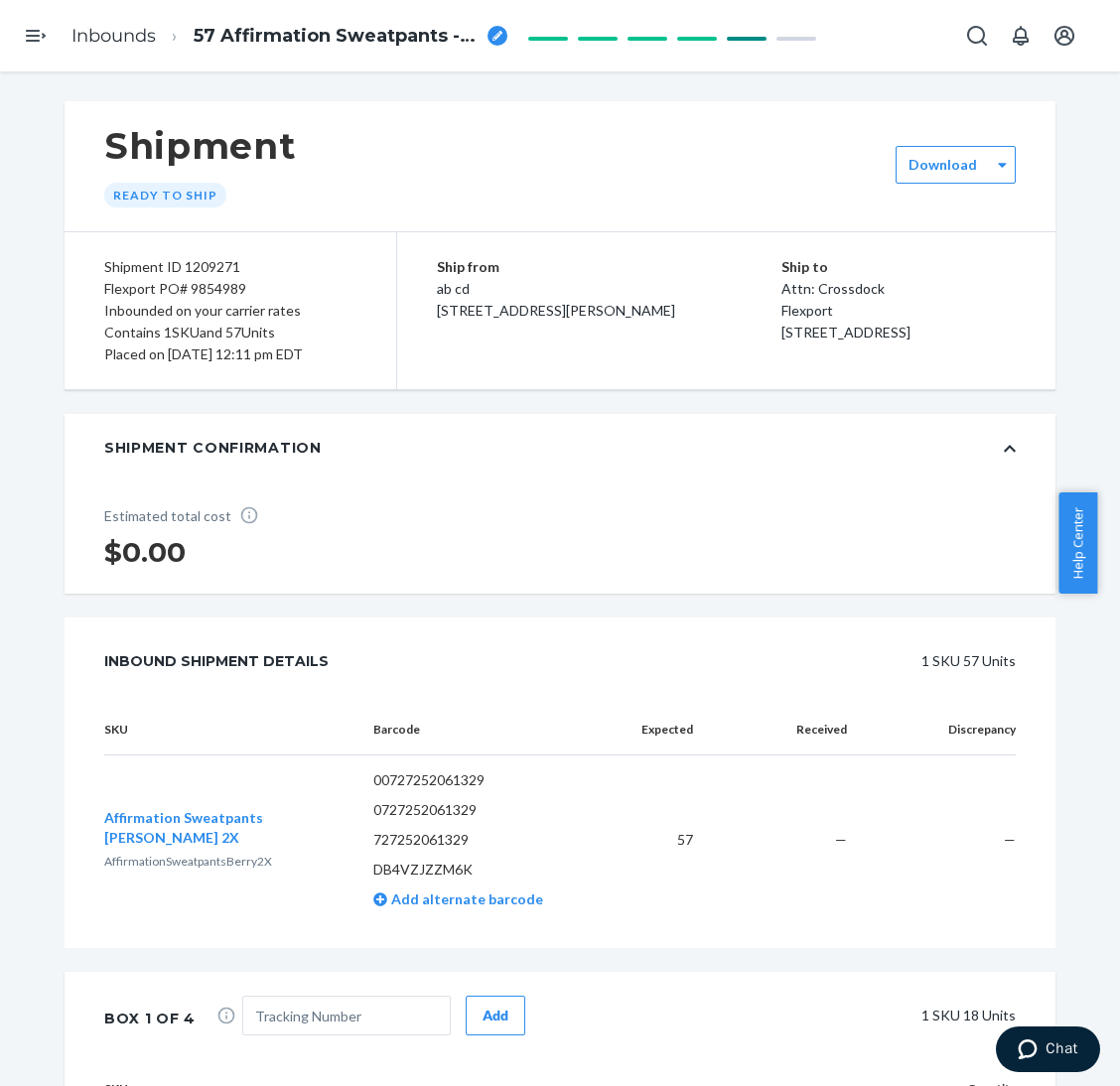click on "Shipment Confirmation" at bounding box center [560, 448] 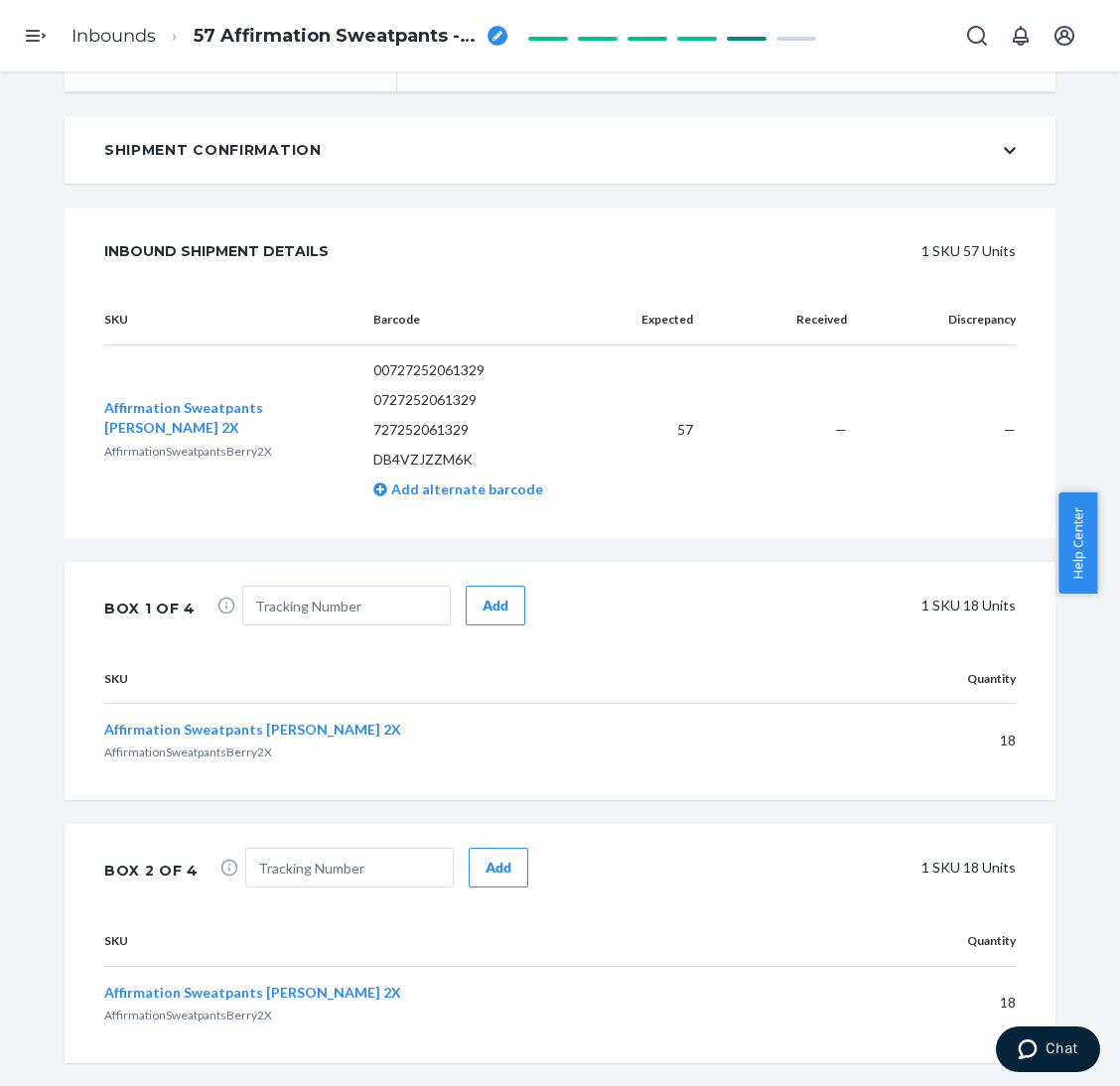 scroll, scrollTop: 0, scrollLeft: 0, axis: both 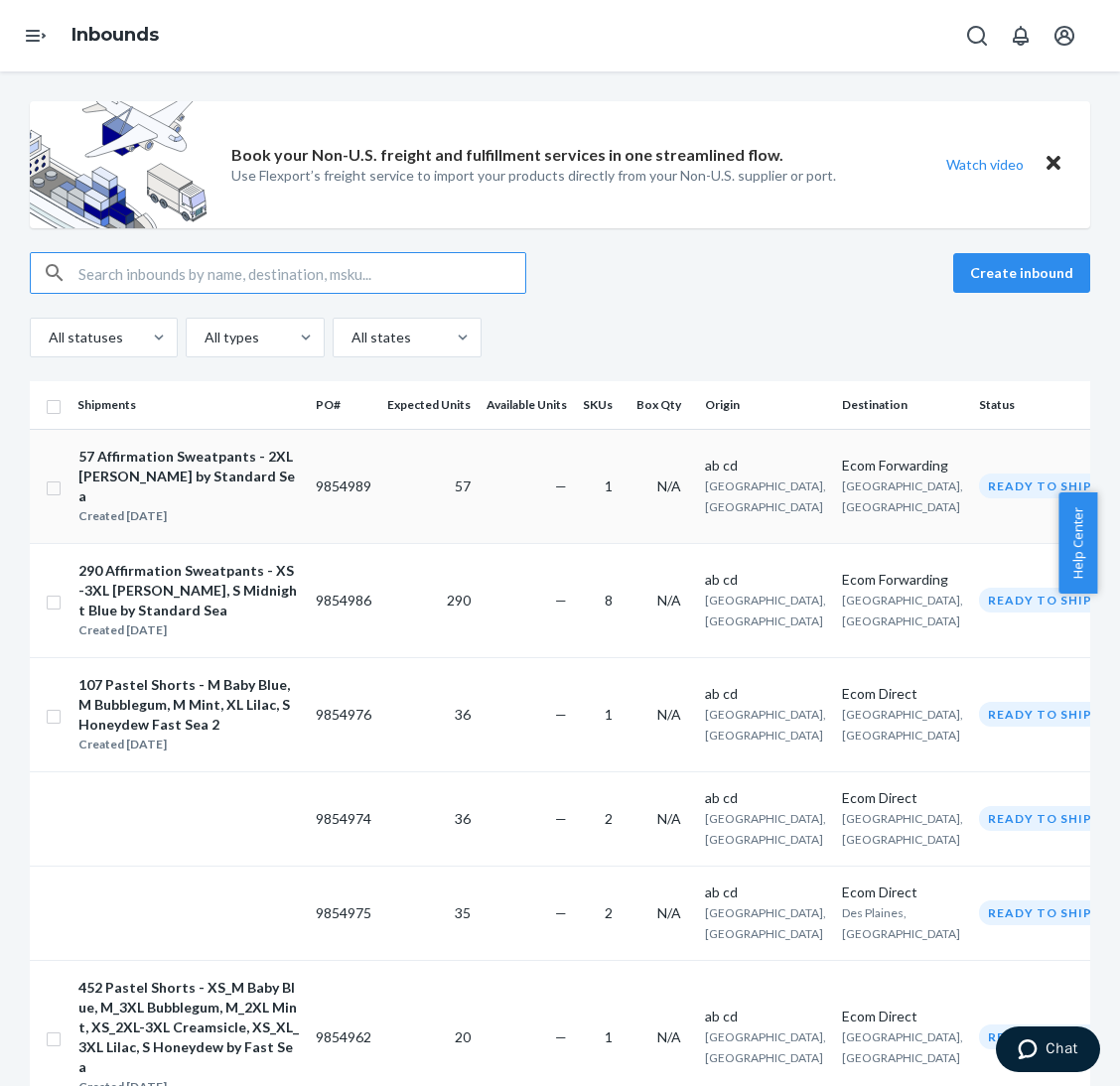 click on "57 Affirmation Sweatpants - 2XL [PERSON_NAME] by Standard Sea" at bounding box center [189, 476] 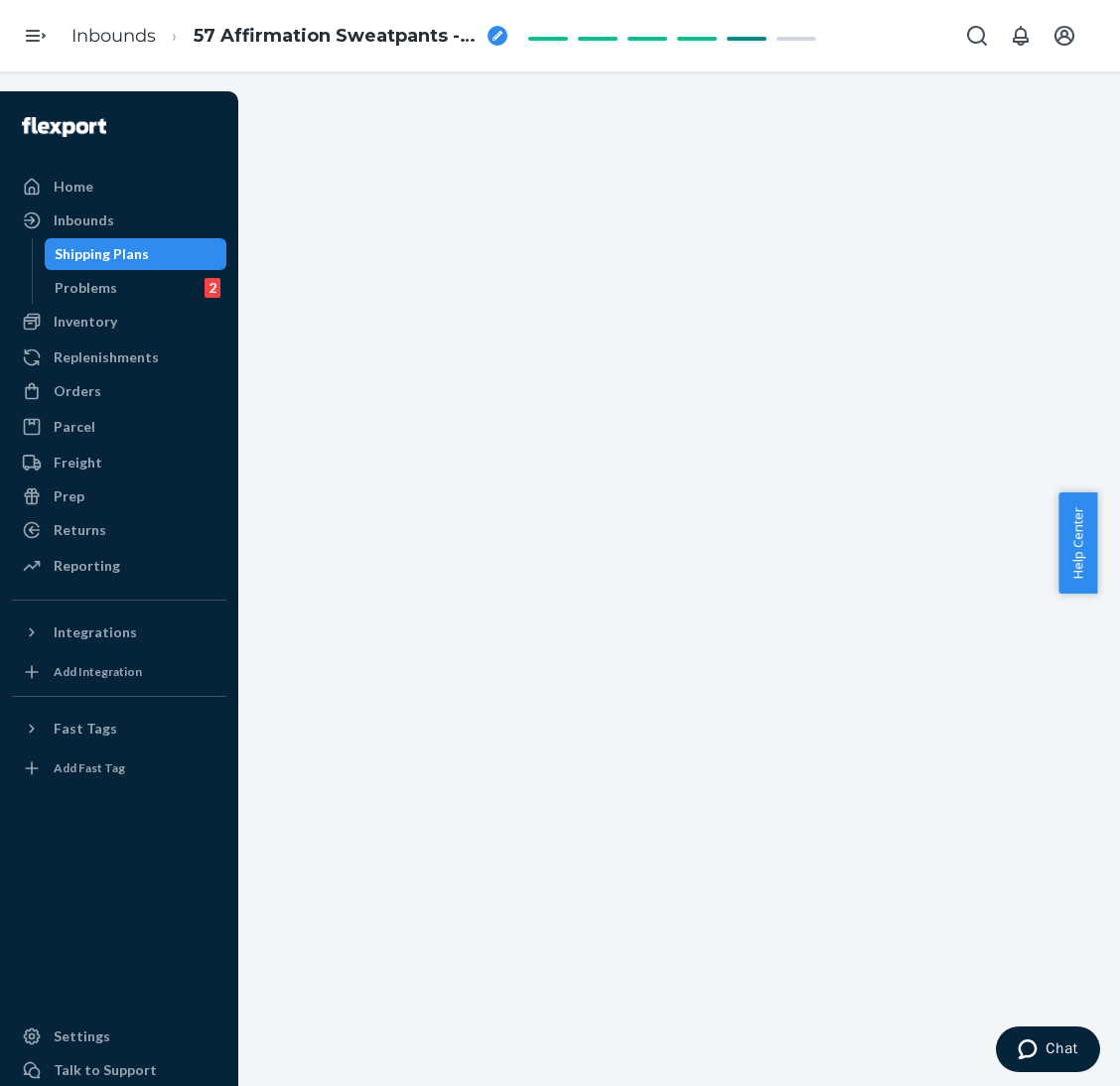 click on "Shipping Plans" at bounding box center [101, 254] 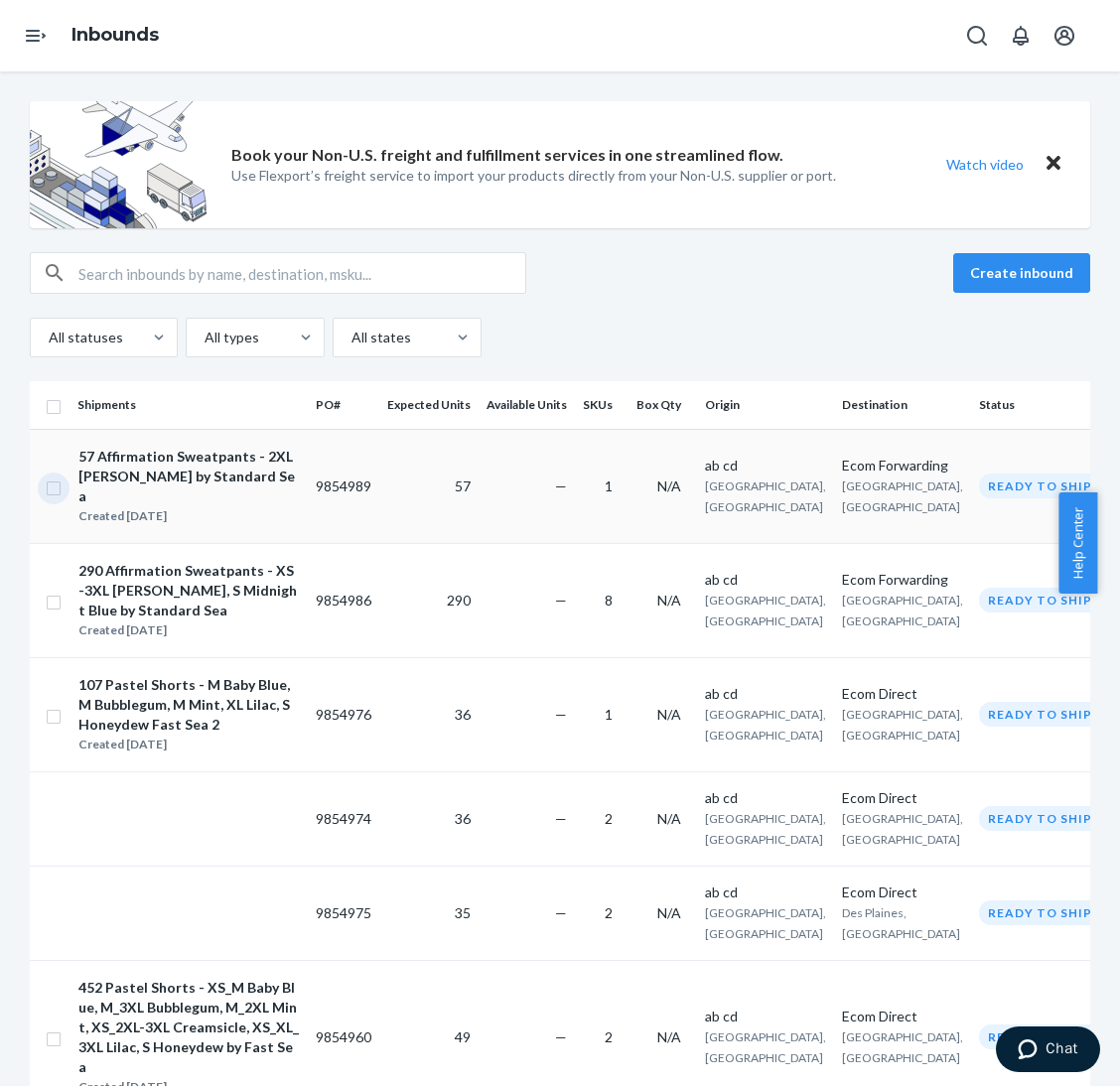click at bounding box center [54, 485] 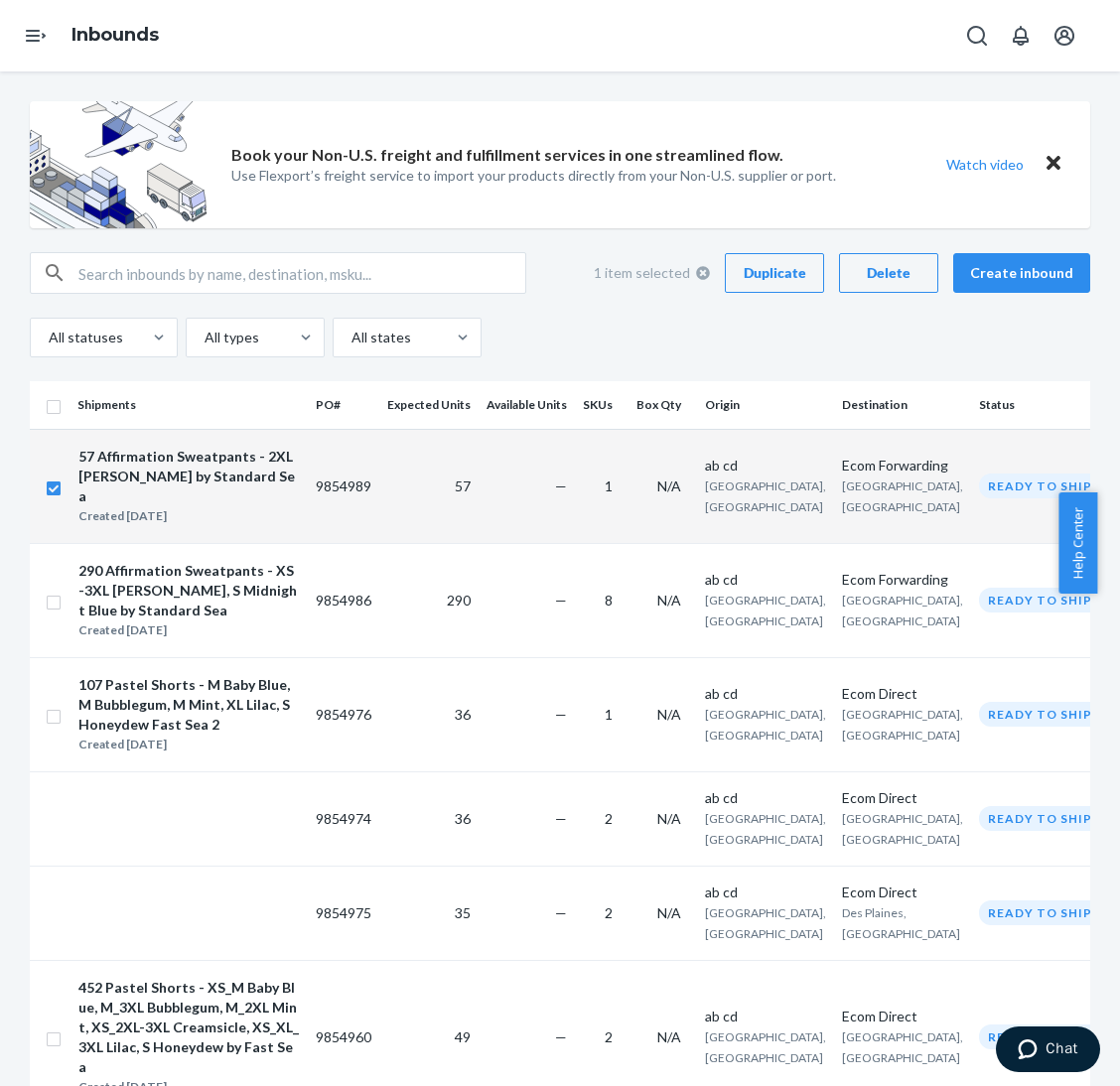click on "Duplicate" at bounding box center [774, 273] 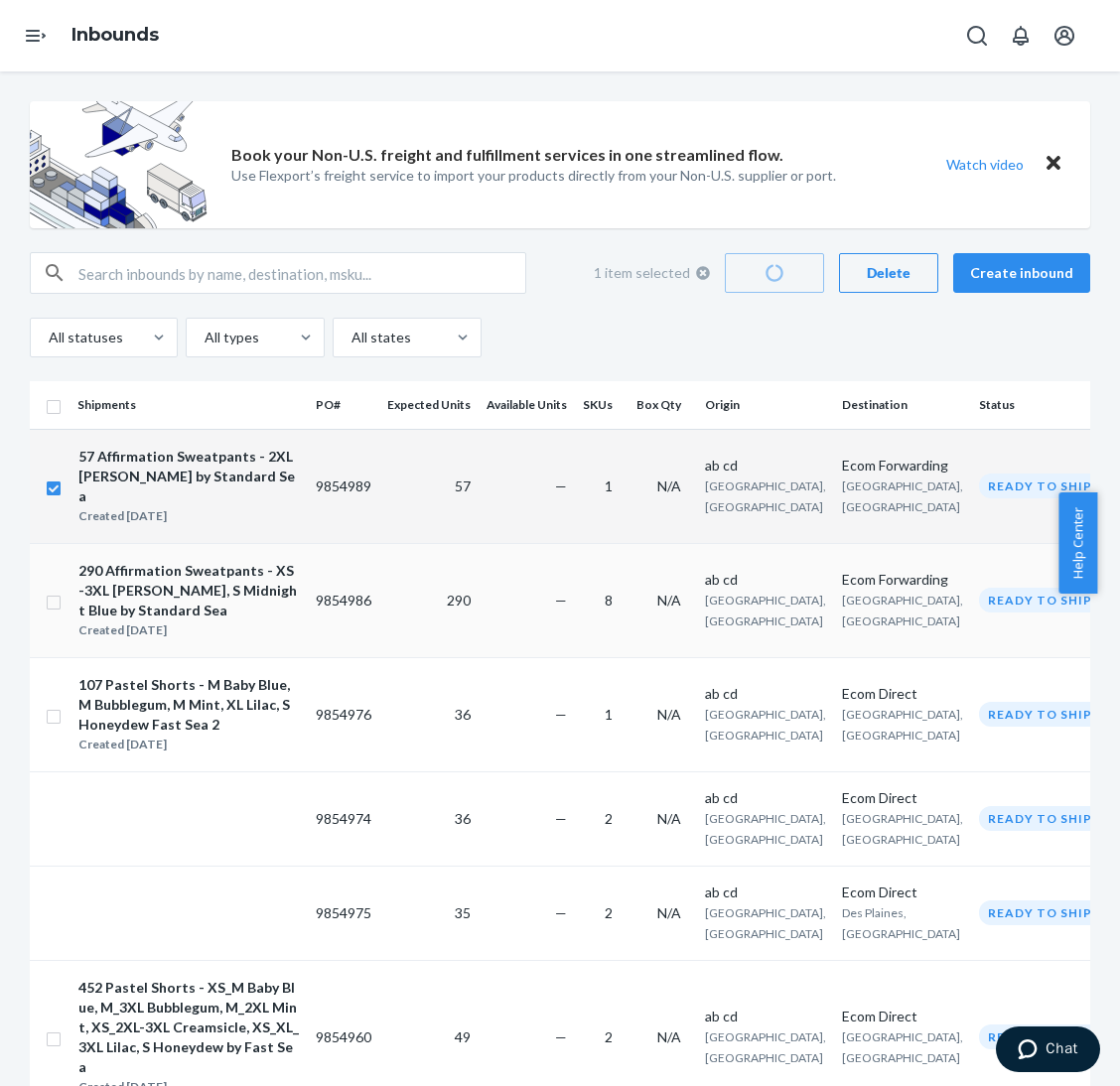 checkbox on "false" 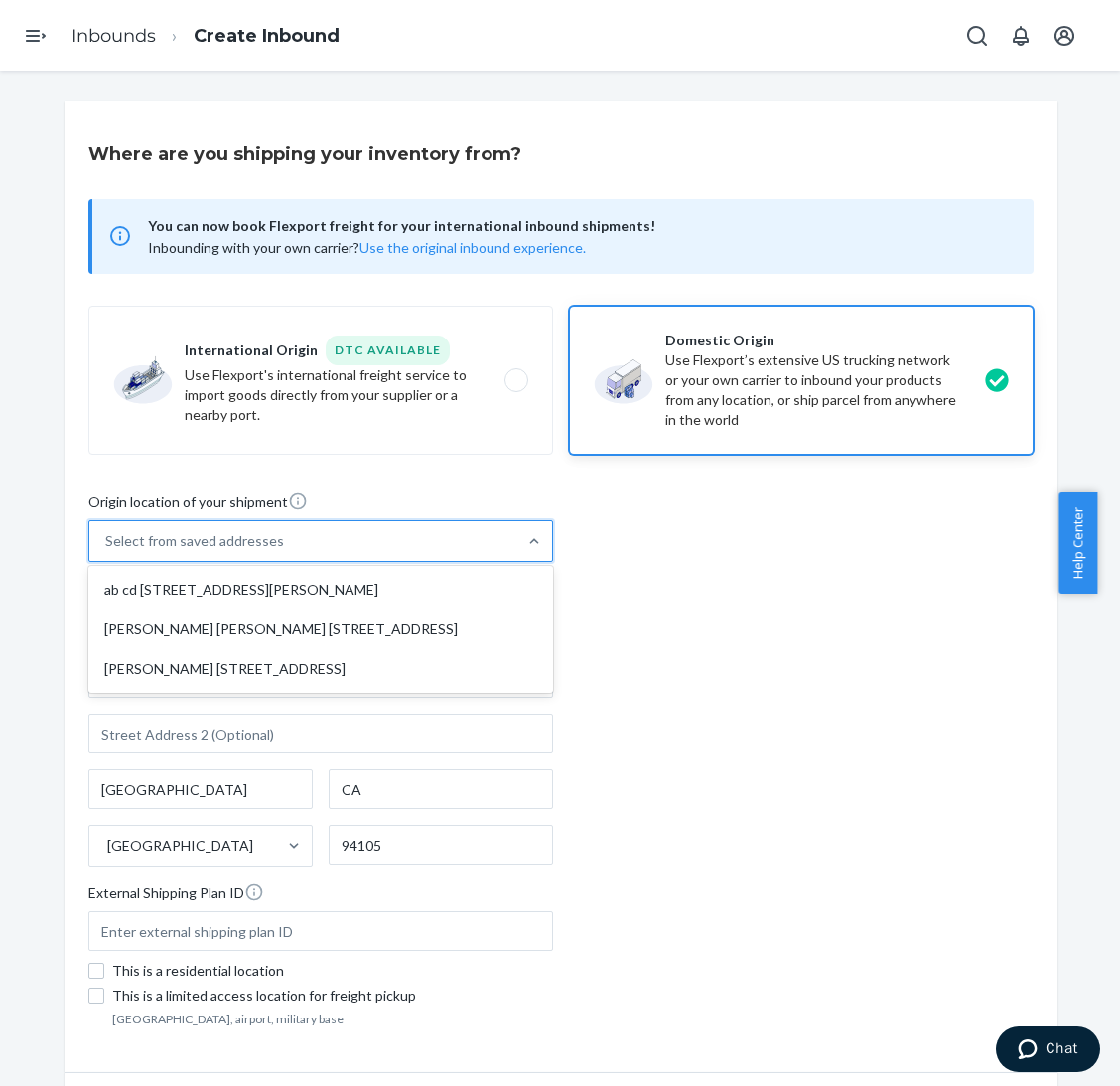 click on "Select from saved addresses" at bounding box center (303, 541) 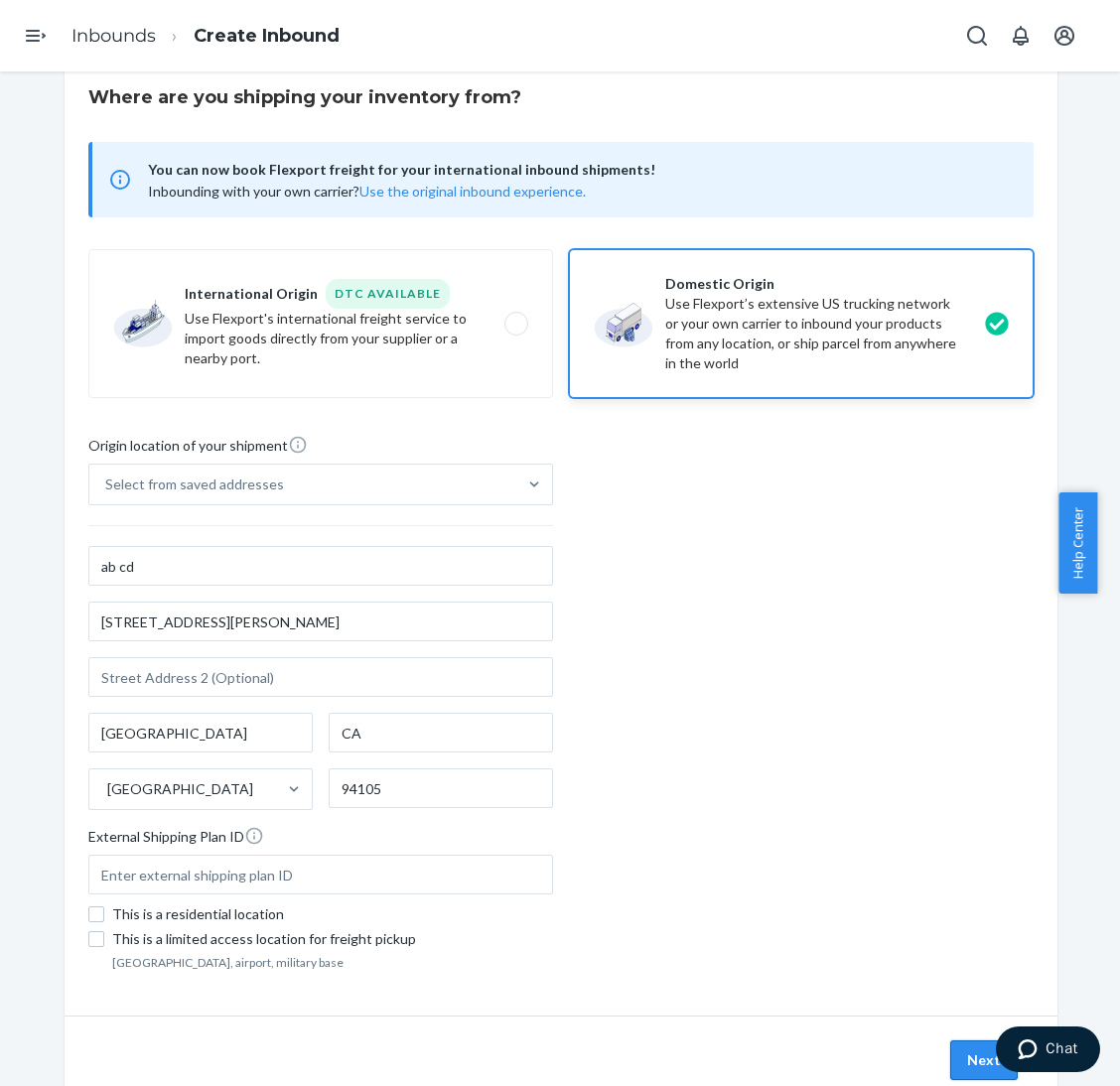 scroll, scrollTop: 73, scrollLeft: 0, axis: vertical 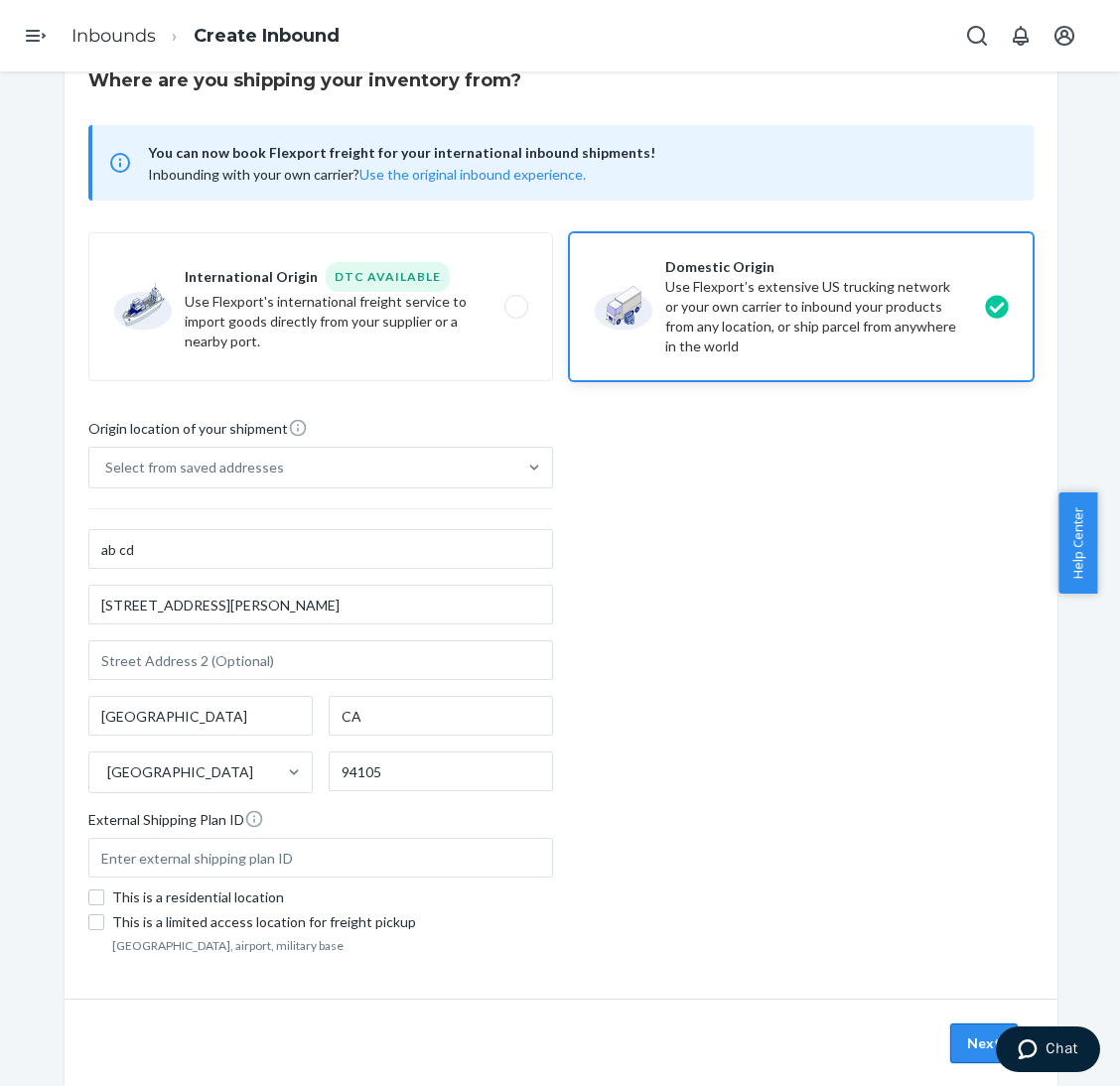 click on "Next" at bounding box center (984, 1043) 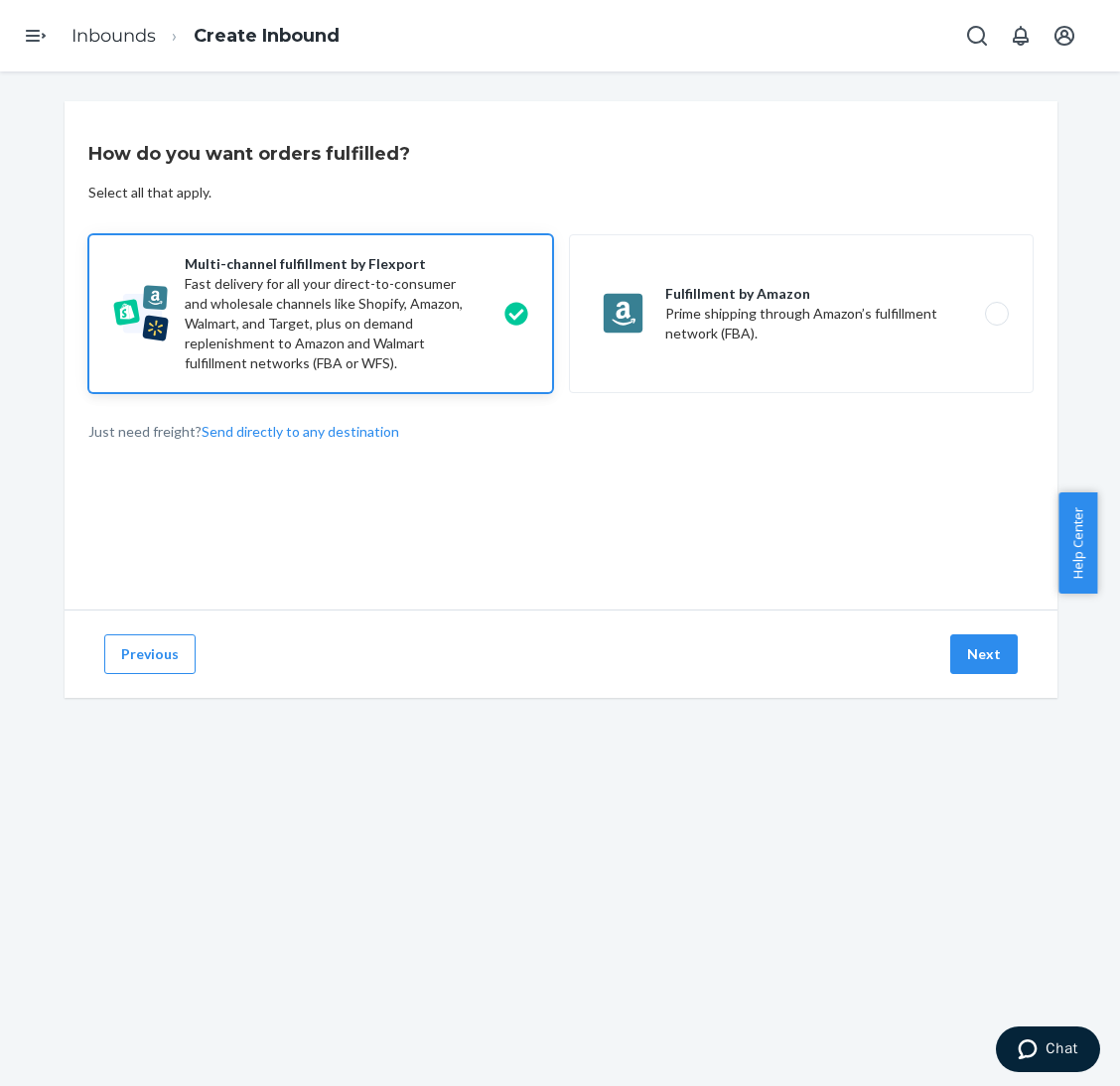 scroll, scrollTop: 0, scrollLeft: 0, axis: both 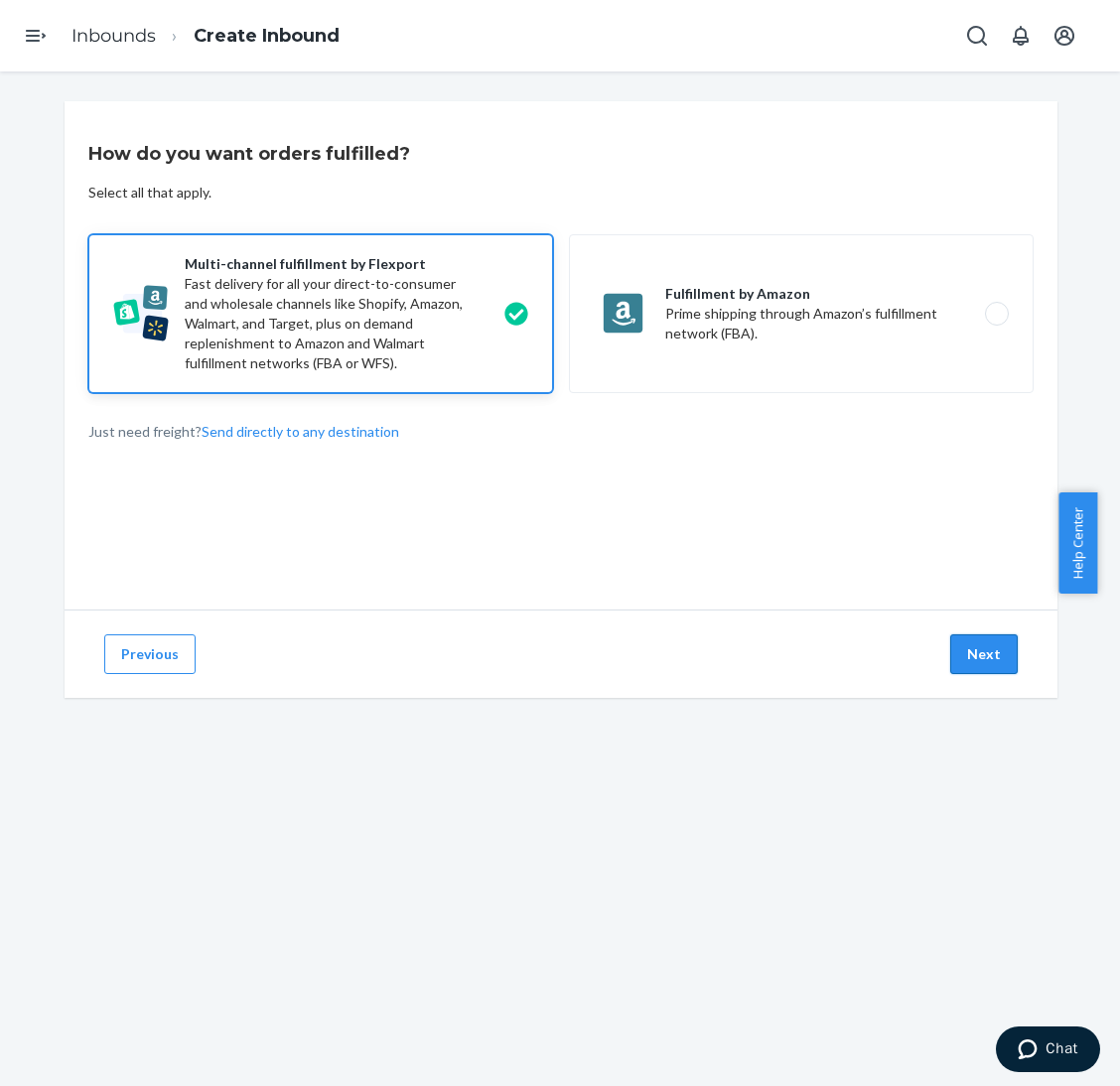 click on "Next" at bounding box center [984, 654] 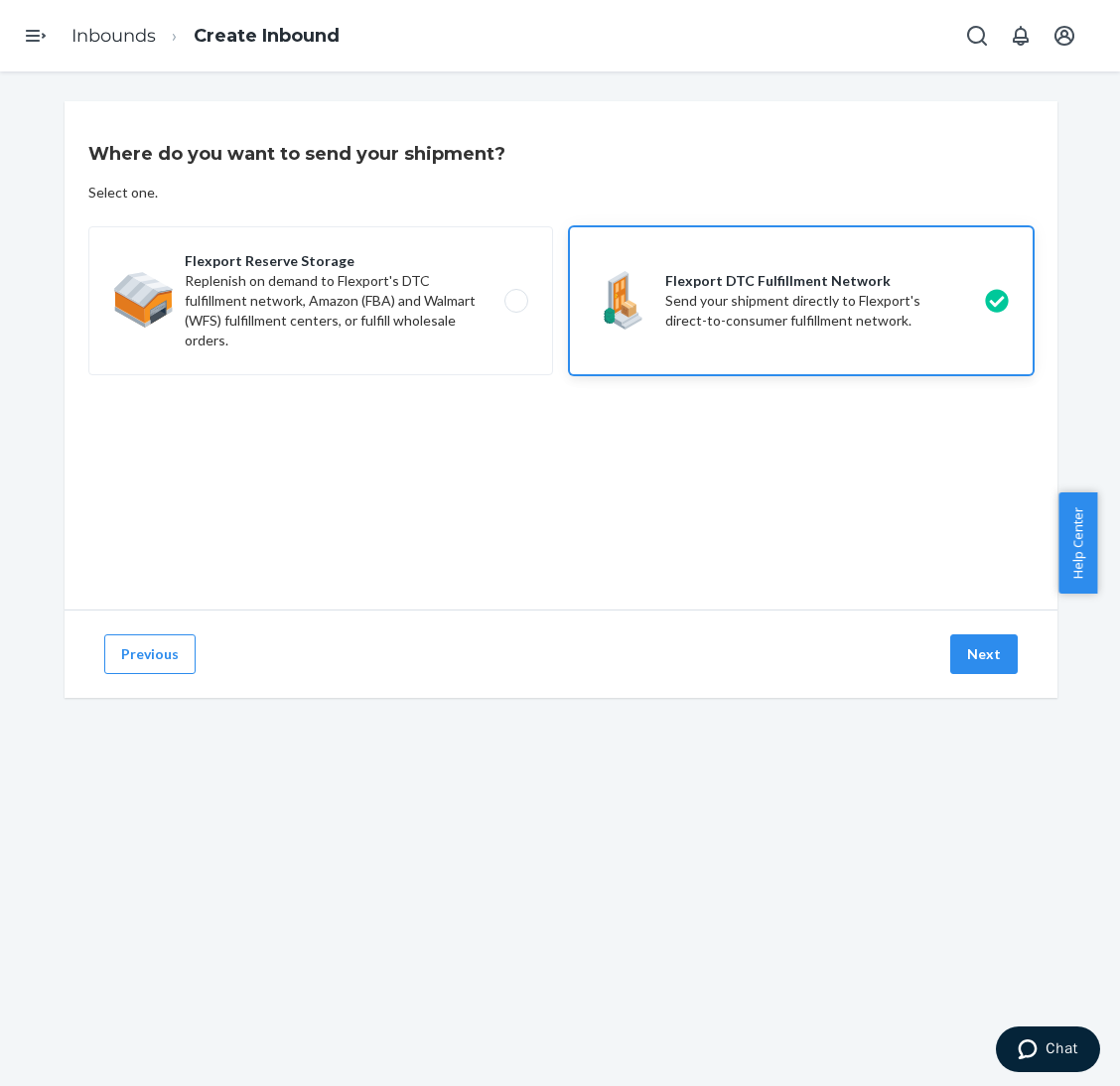 click on "Previous Next" at bounding box center (561, 653) 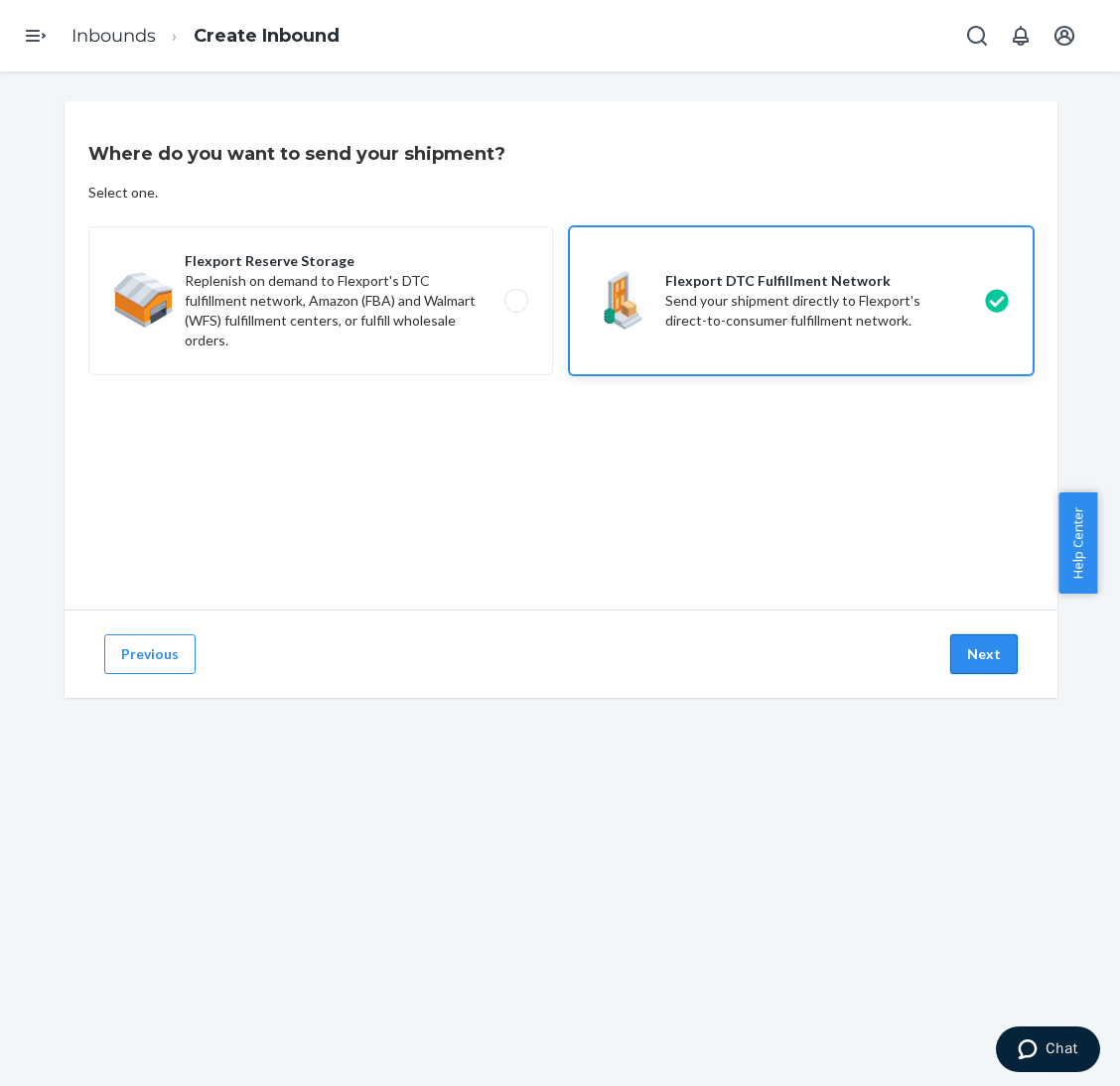 click on "Next" at bounding box center (984, 654) 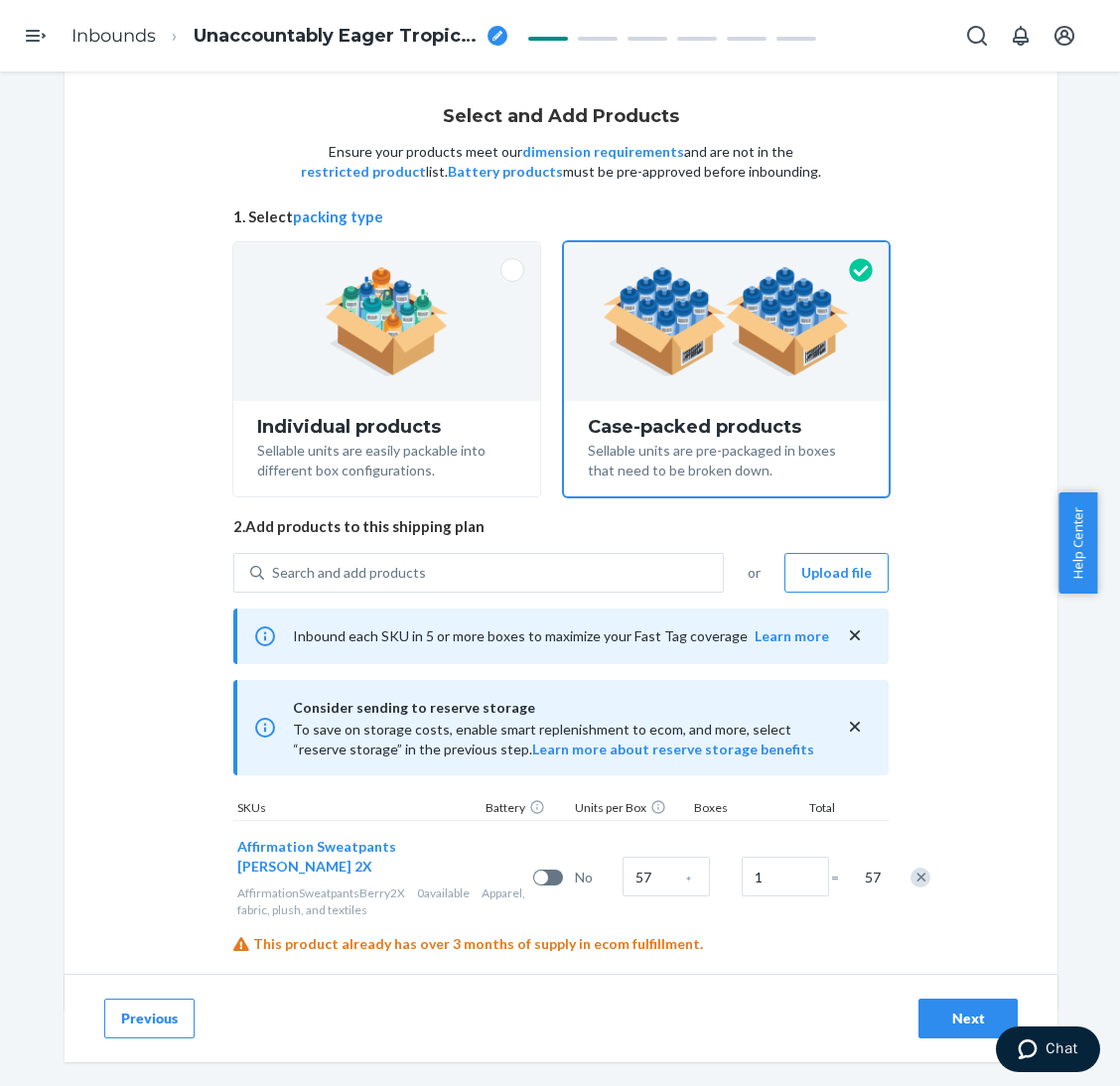 scroll, scrollTop: 50, scrollLeft: 0, axis: vertical 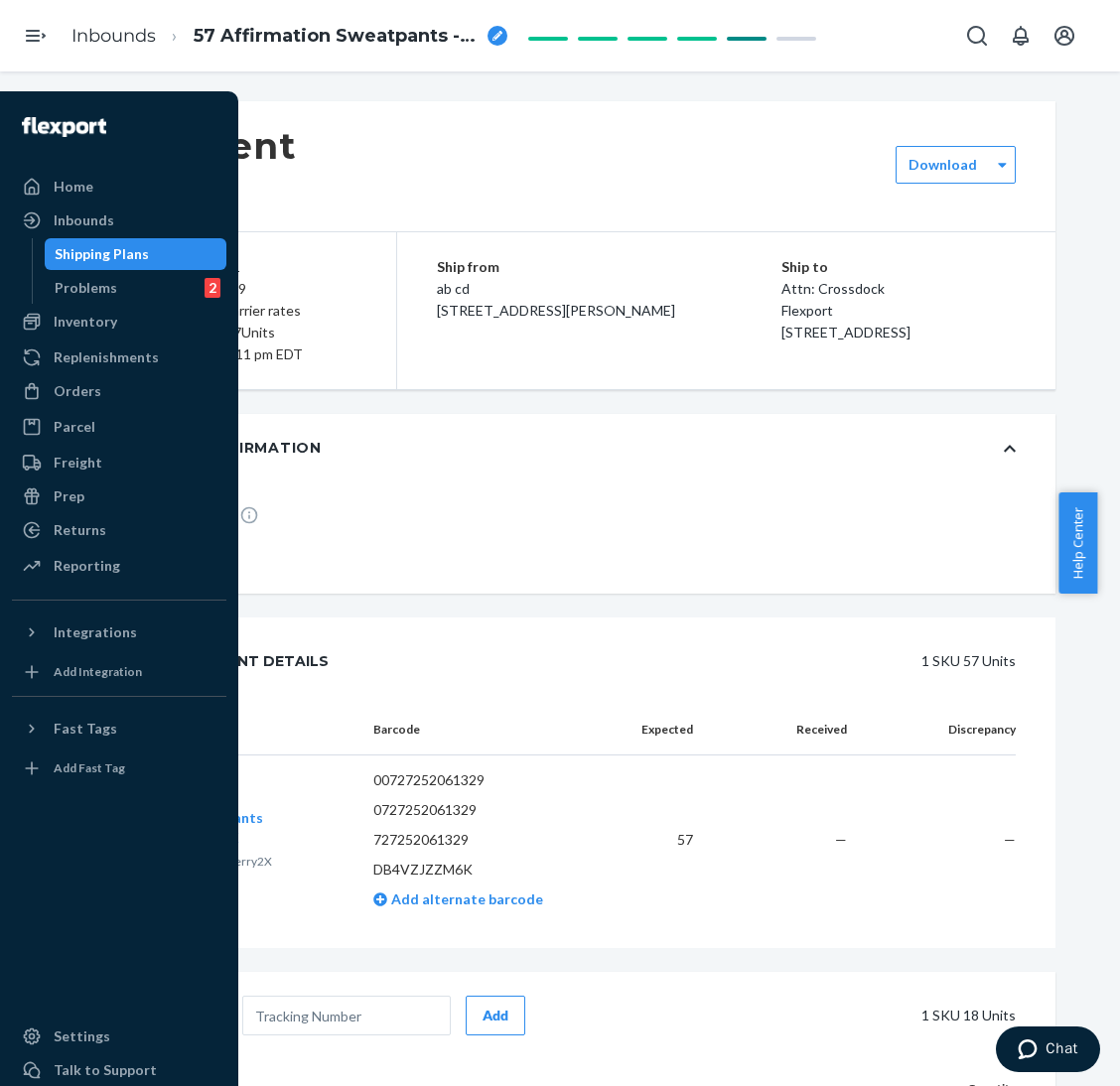 drag, startPoint x: 159, startPoint y: 240, endPoint x: 165, endPoint y: 261, distance: 21.84033 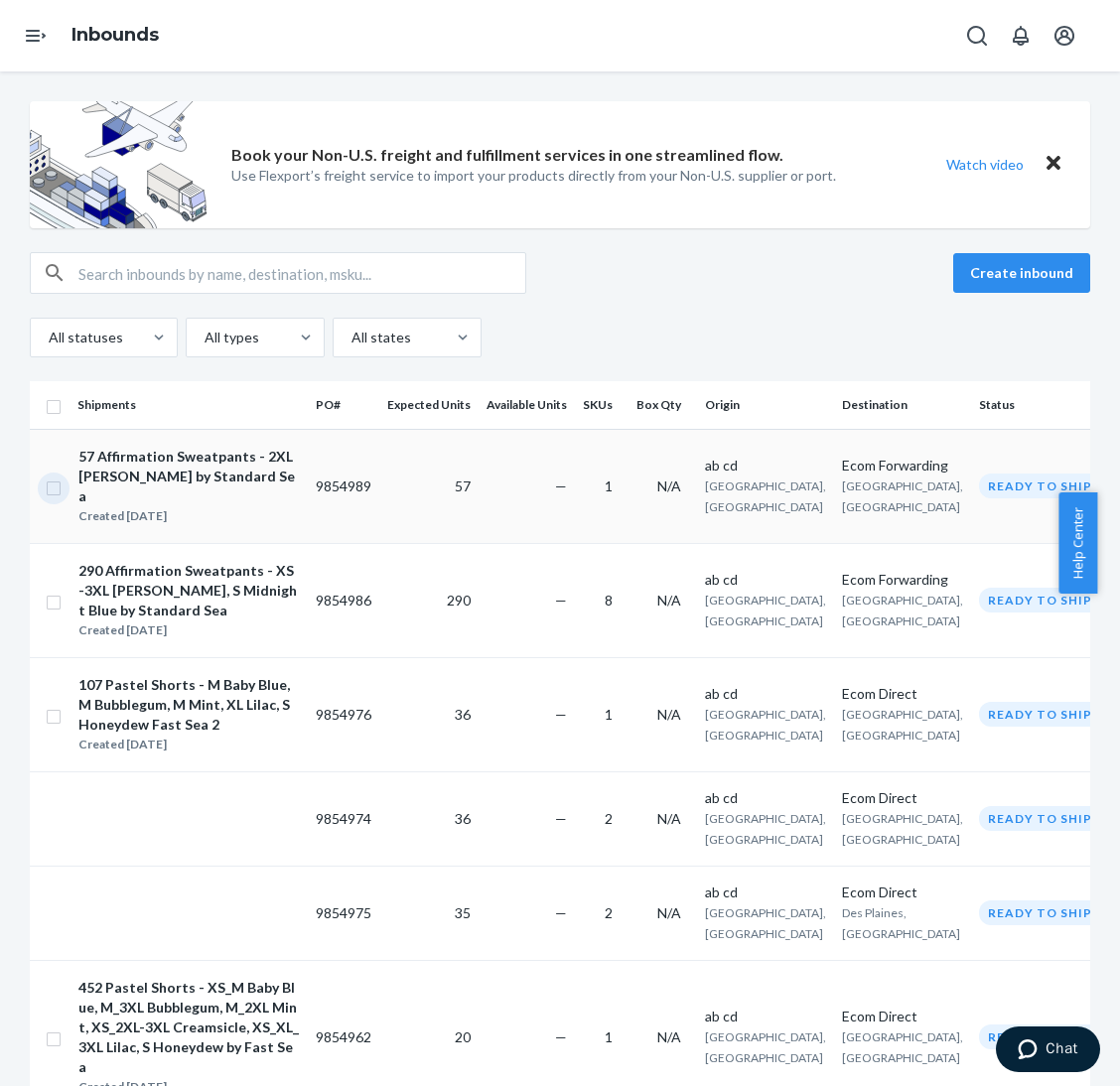 click at bounding box center (54, 485) 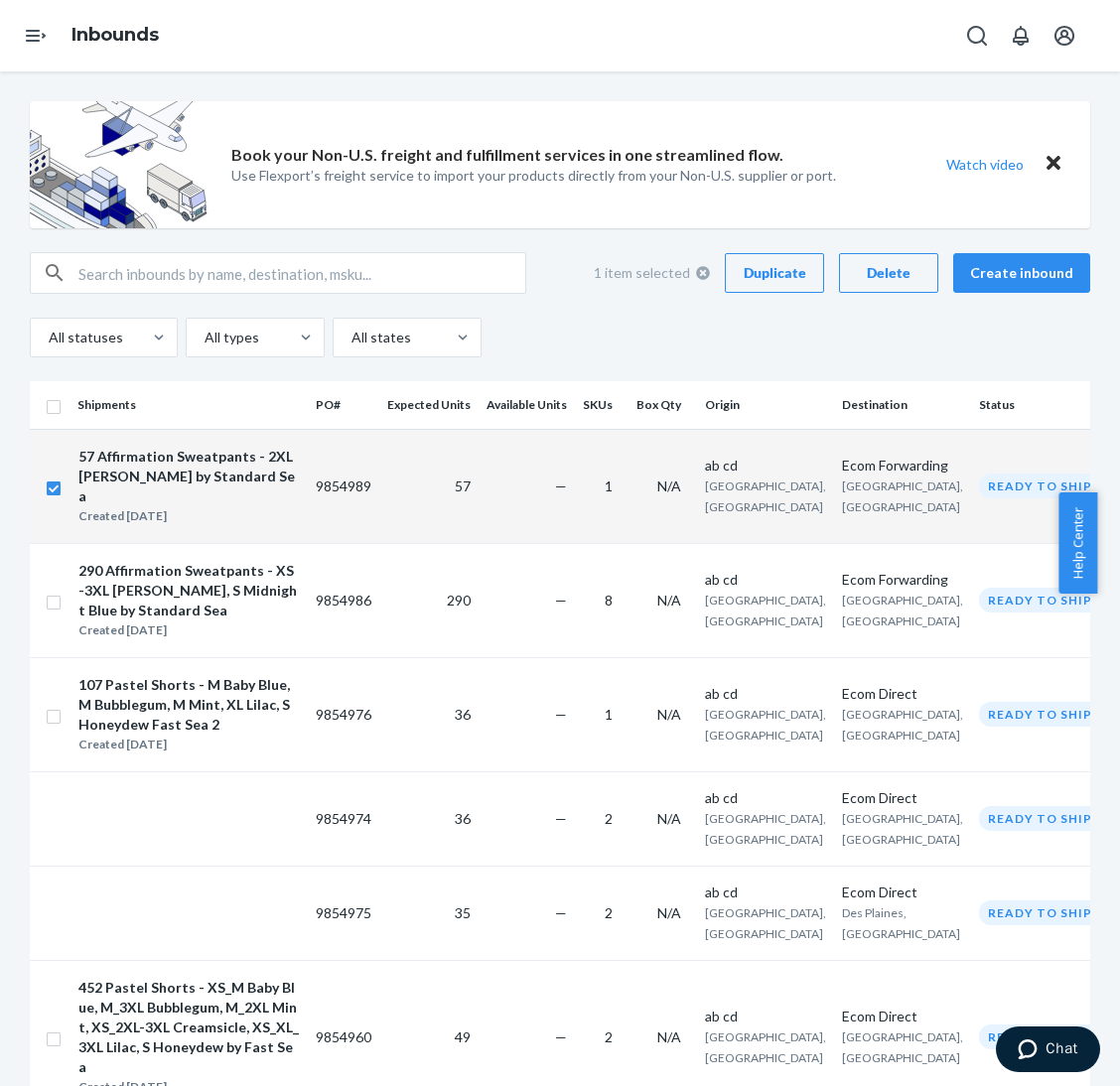 click on "Duplicate" at bounding box center (774, 273) 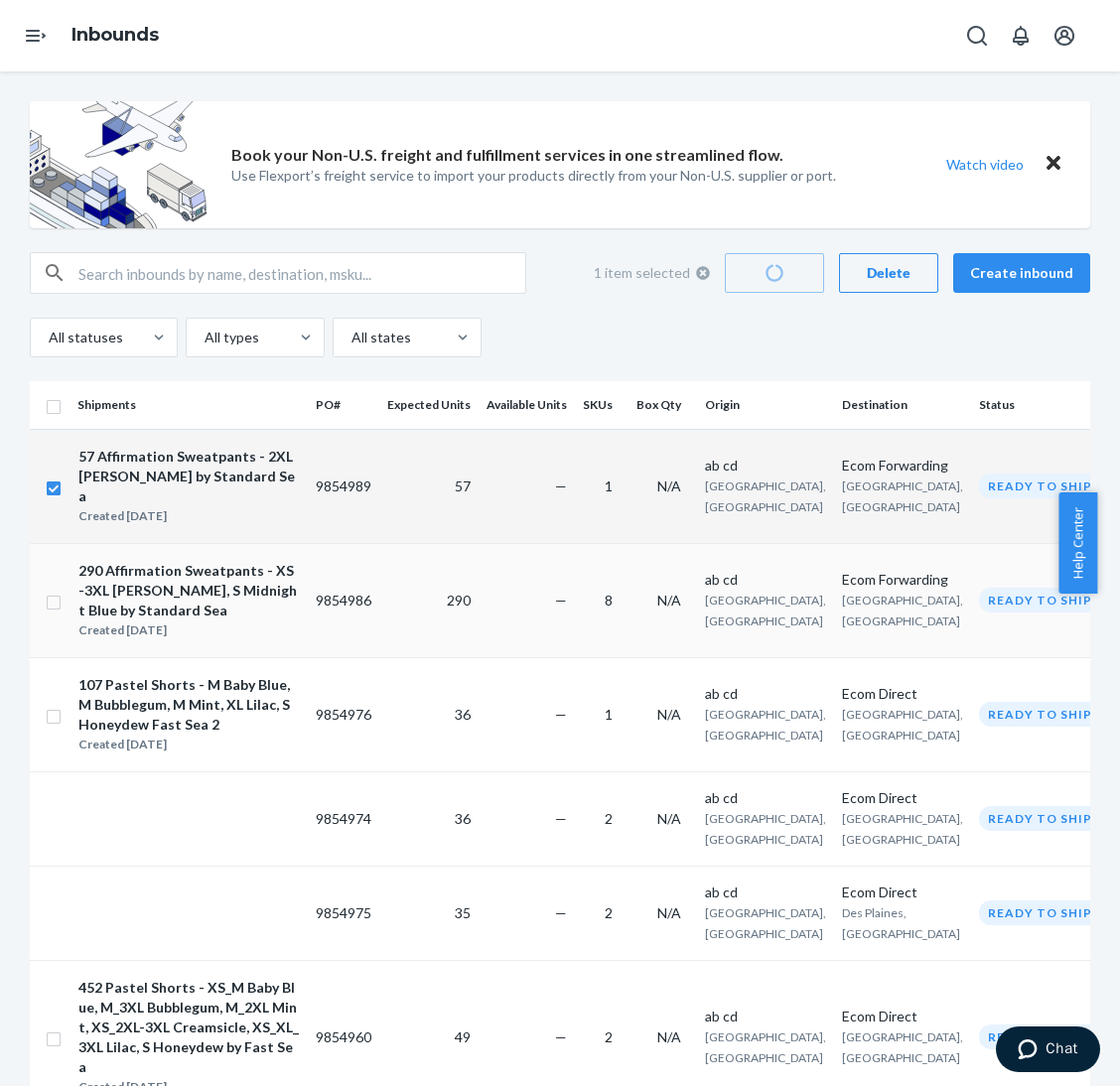 checkbox on "false" 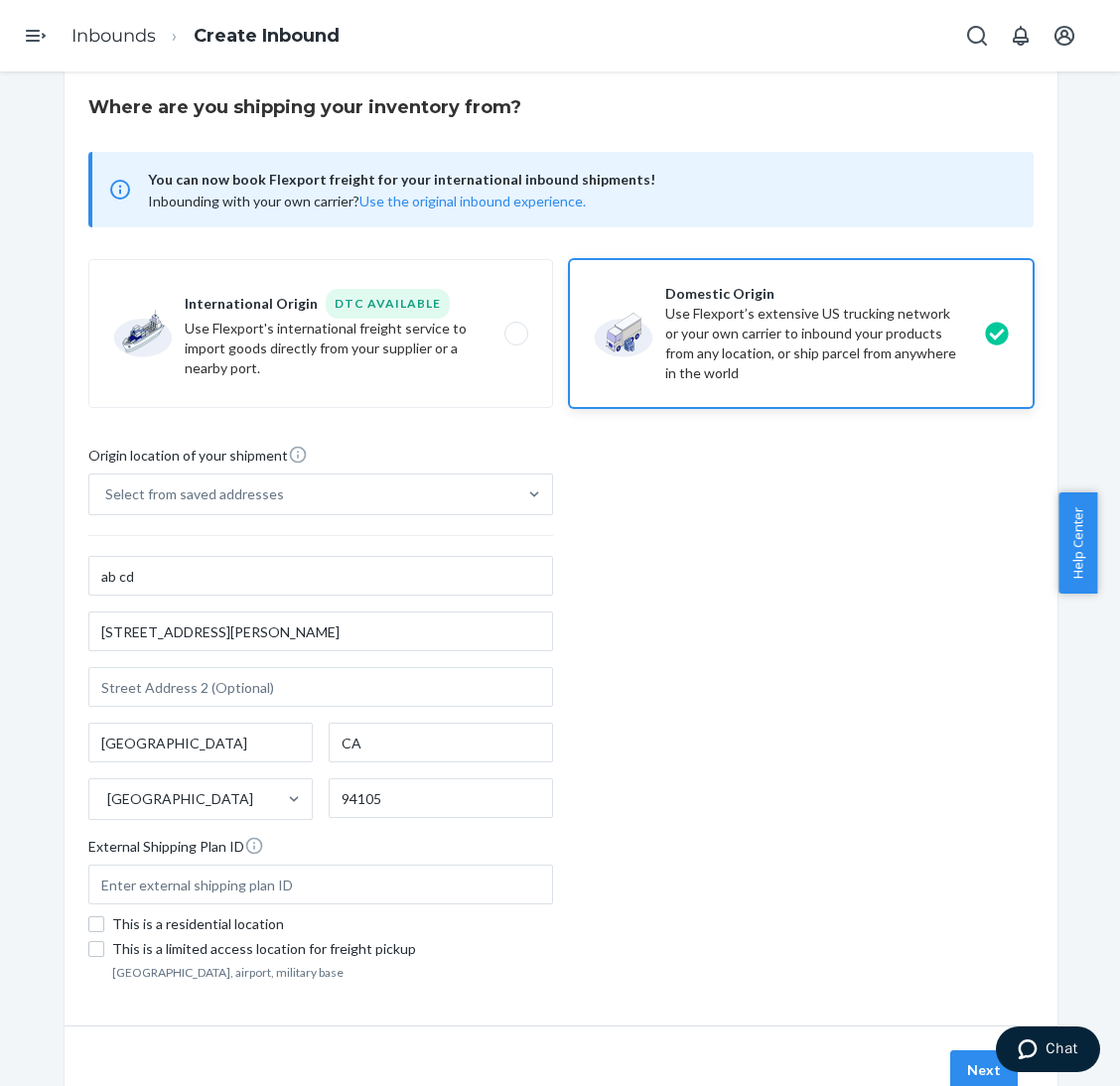 scroll, scrollTop: 73, scrollLeft: 0, axis: vertical 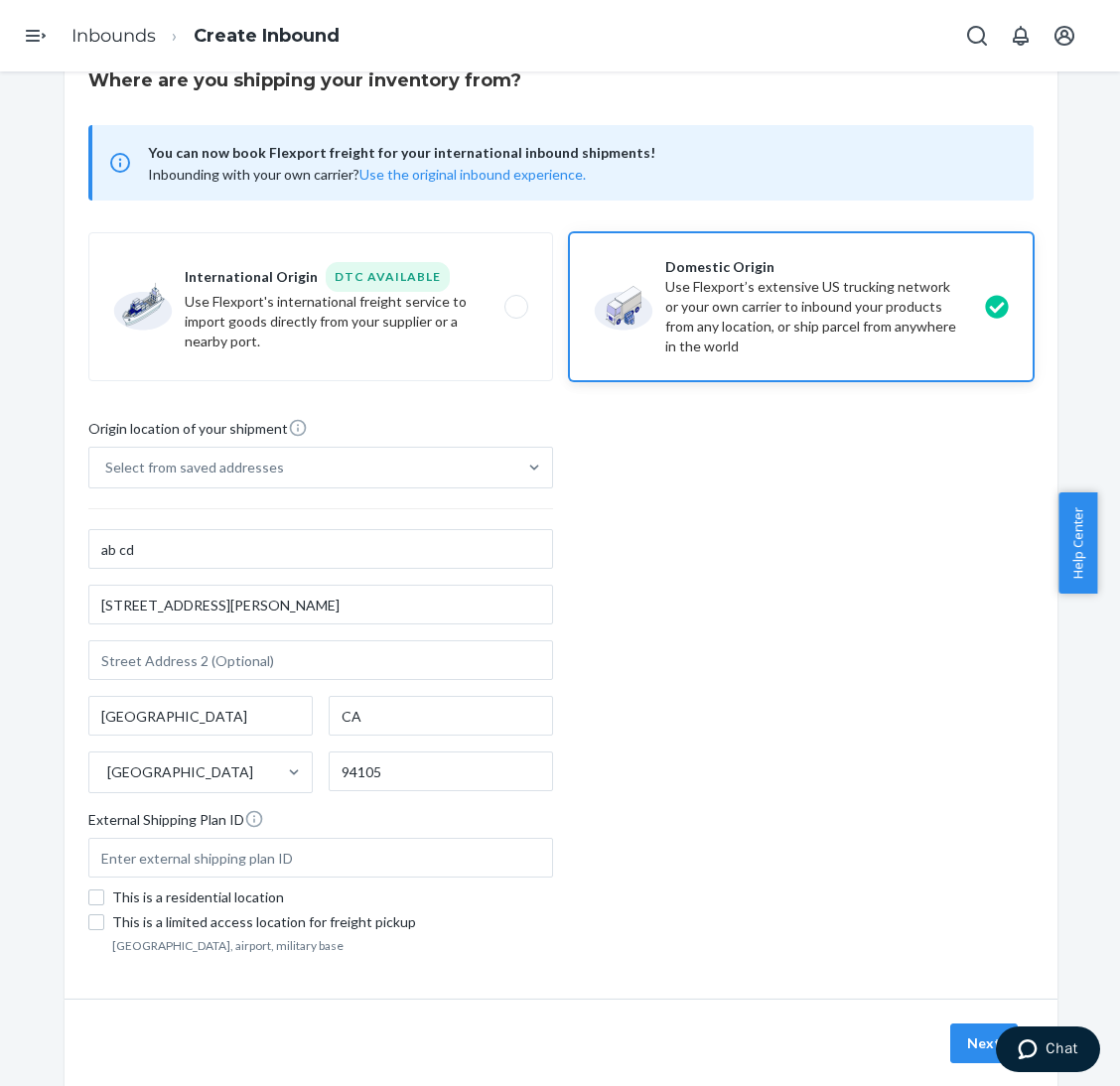 drag, startPoint x: 920, startPoint y: 738, endPoint x: 938, endPoint y: 774, distance: 40.24922 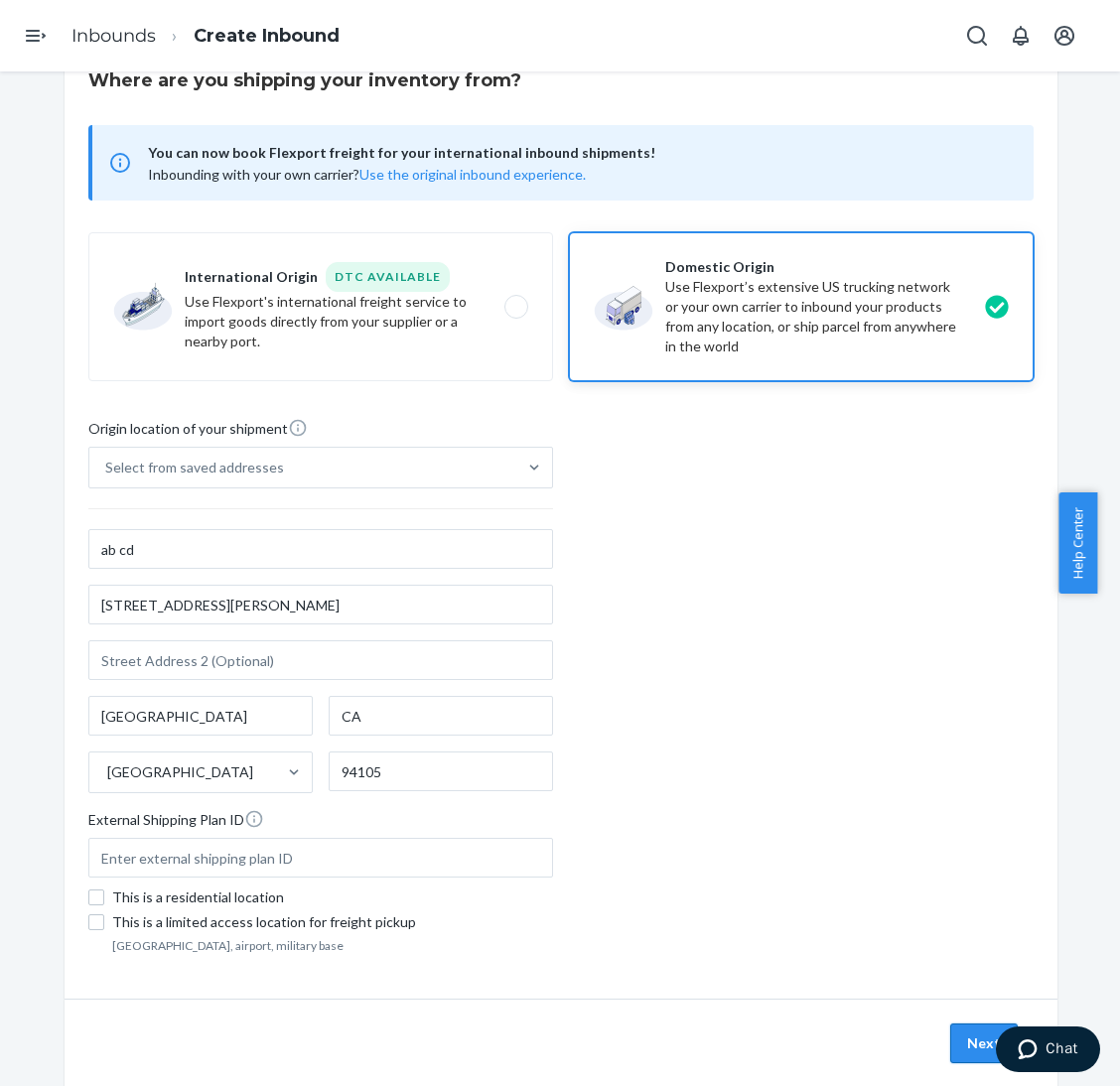 click on "Next" at bounding box center [984, 1043] 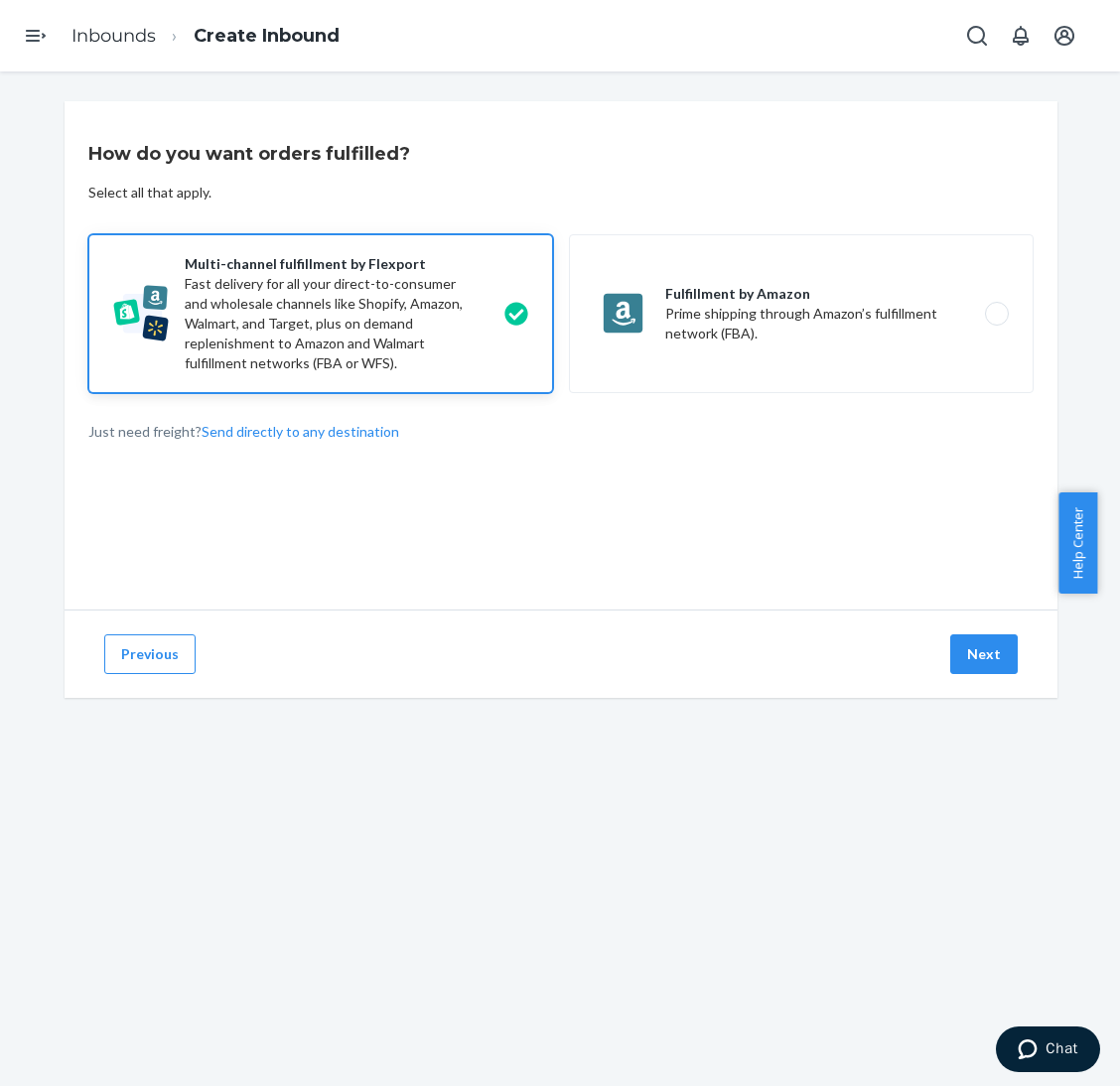 scroll, scrollTop: 0, scrollLeft: 0, axis: both 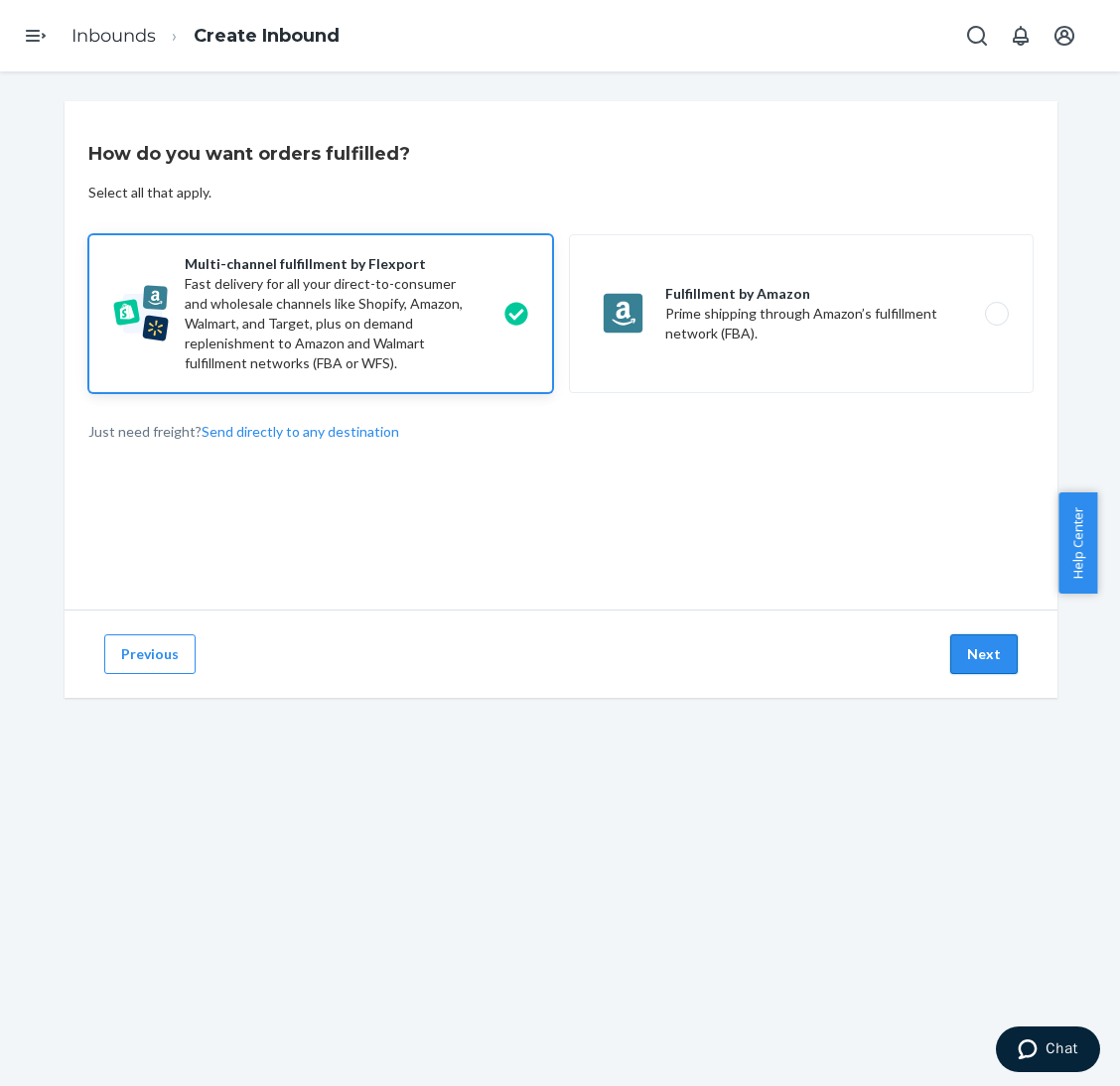 click on "Next" at bounding box center [984, 654] 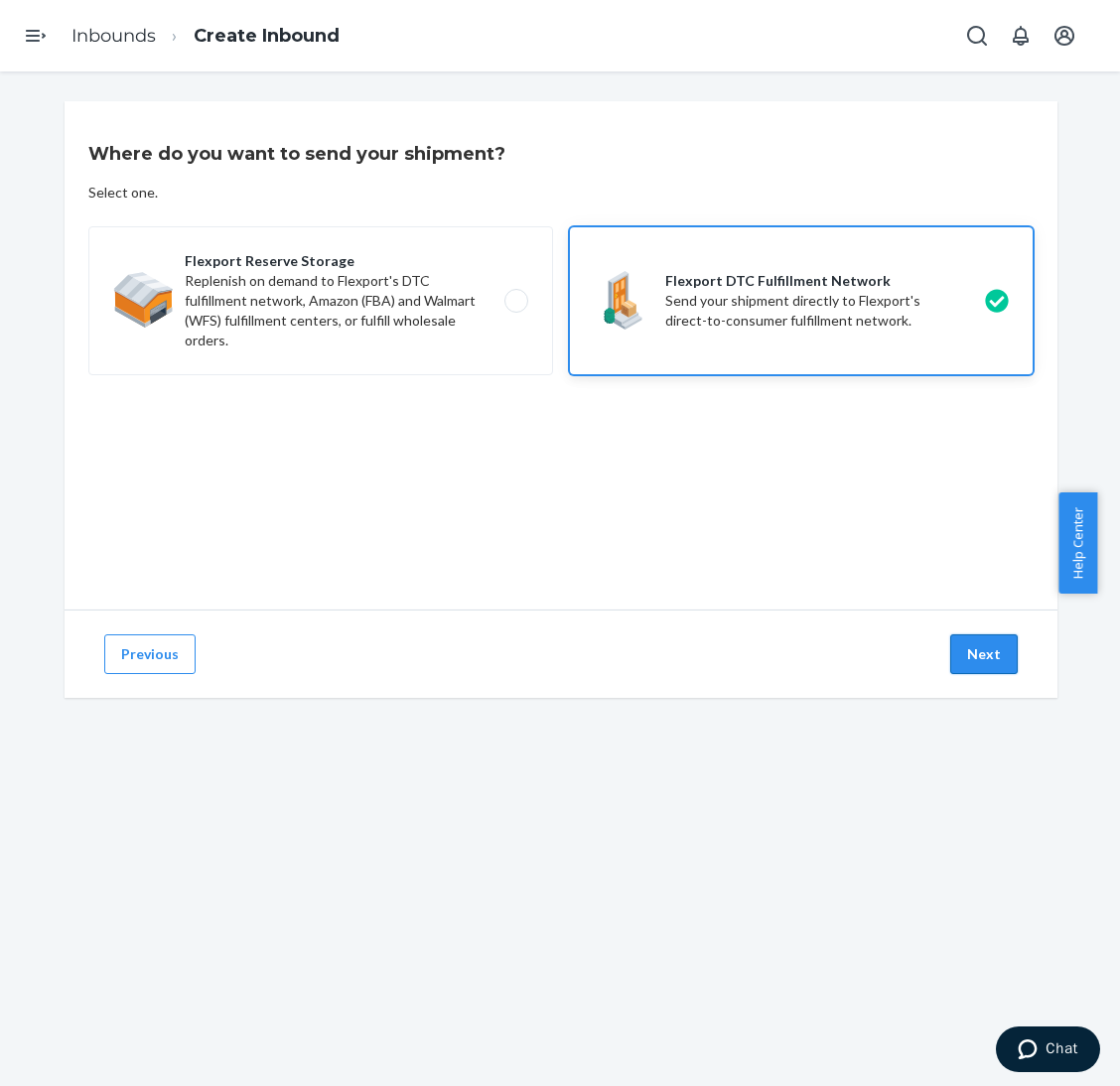 click on "Next" at bounding box center (984, 654) 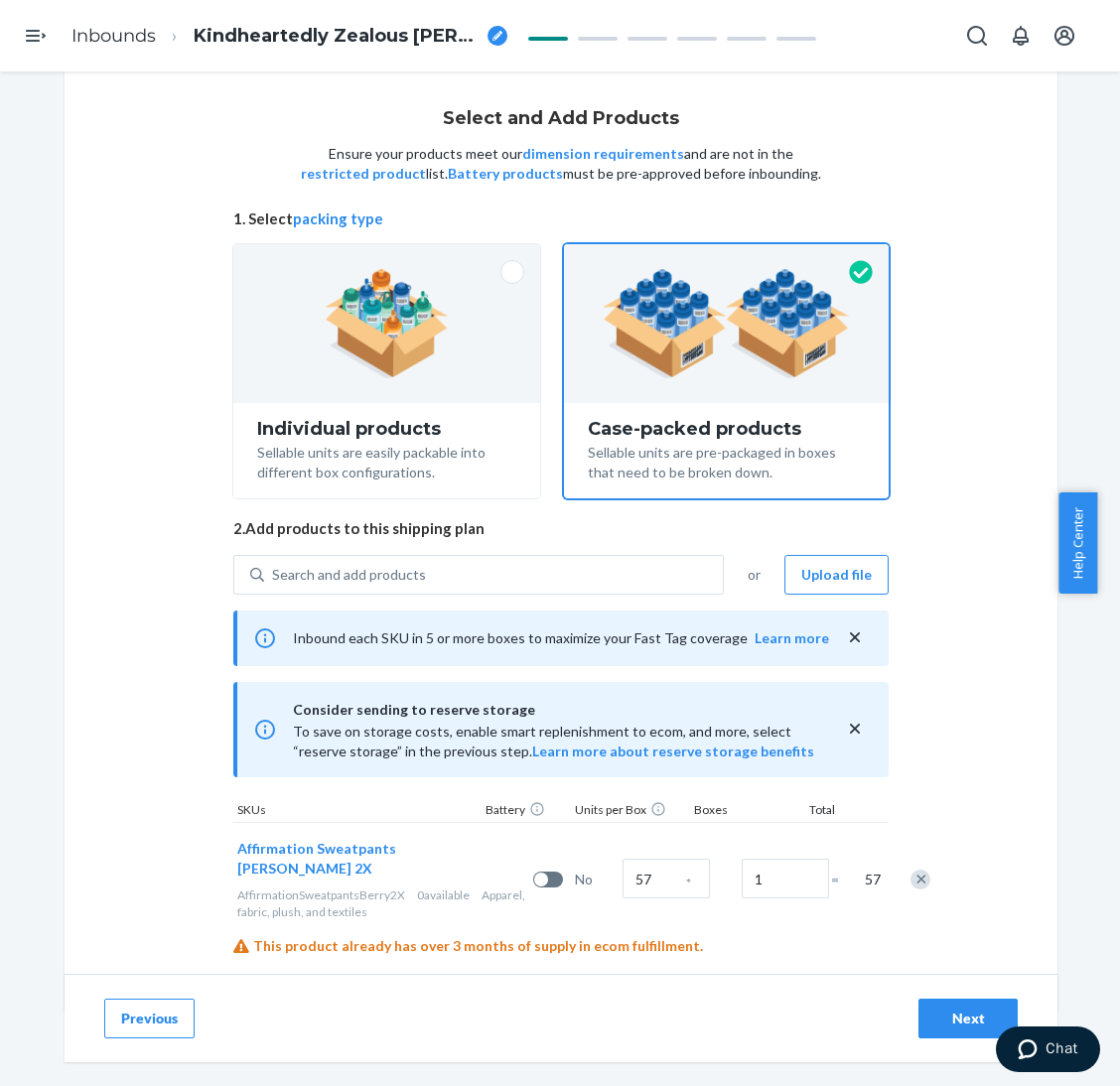 scroll, scrollTop: 50, scrollLeft: 0, axis: vertical 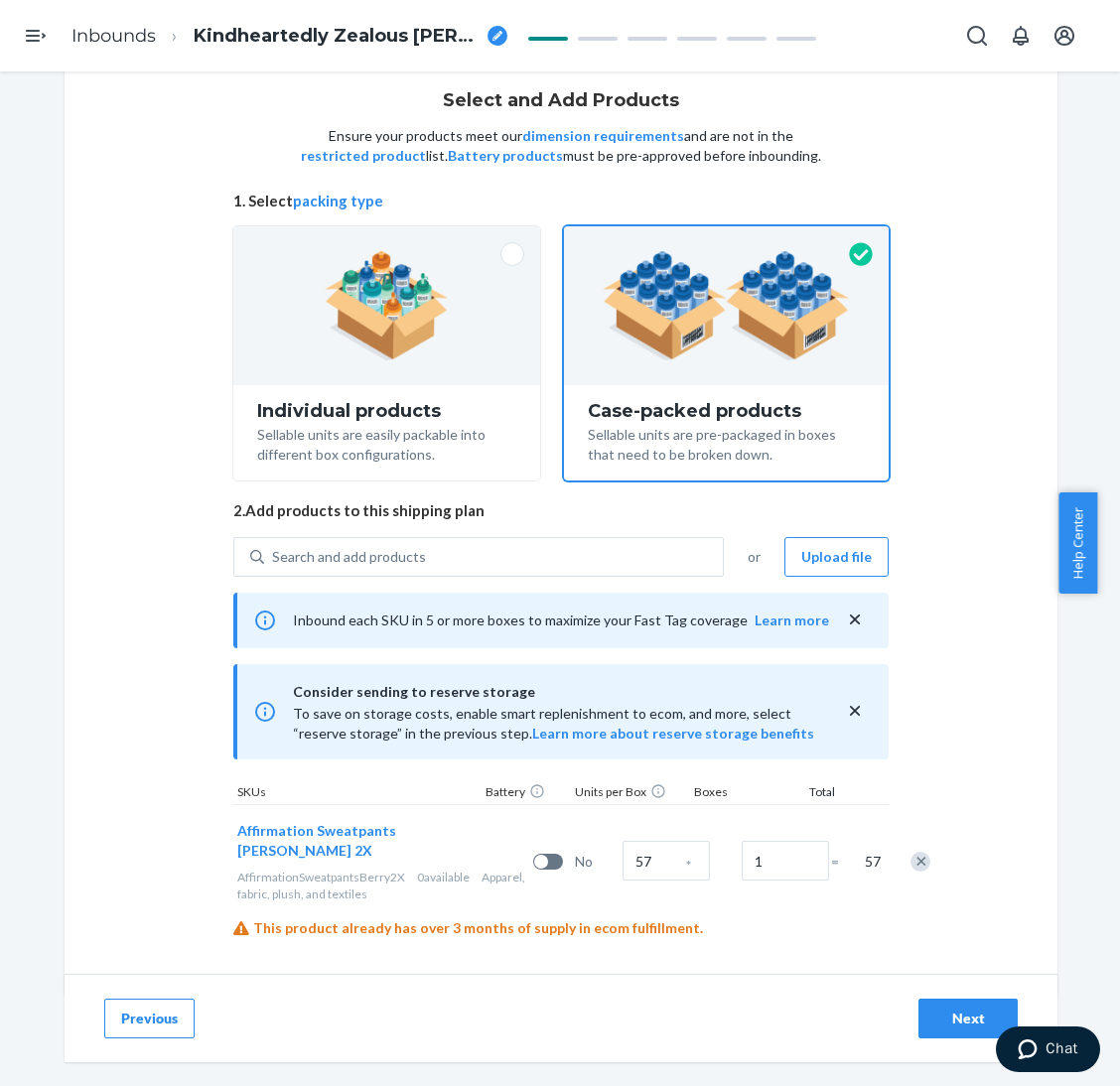 click on "Next" at bounding box center [968, 1018] 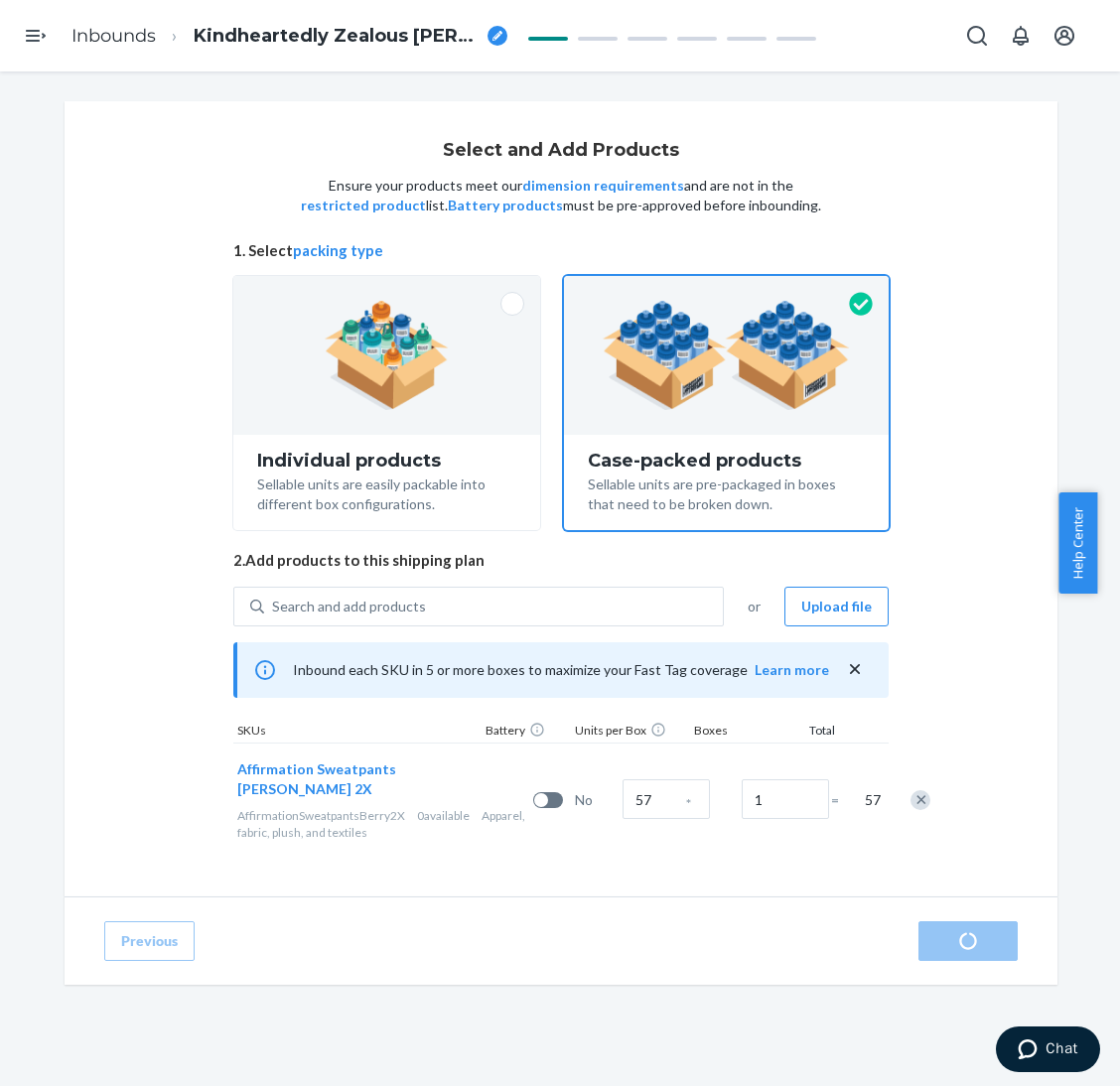 scroll, scrollTop: 0, scrollLeft: 0, axis: both 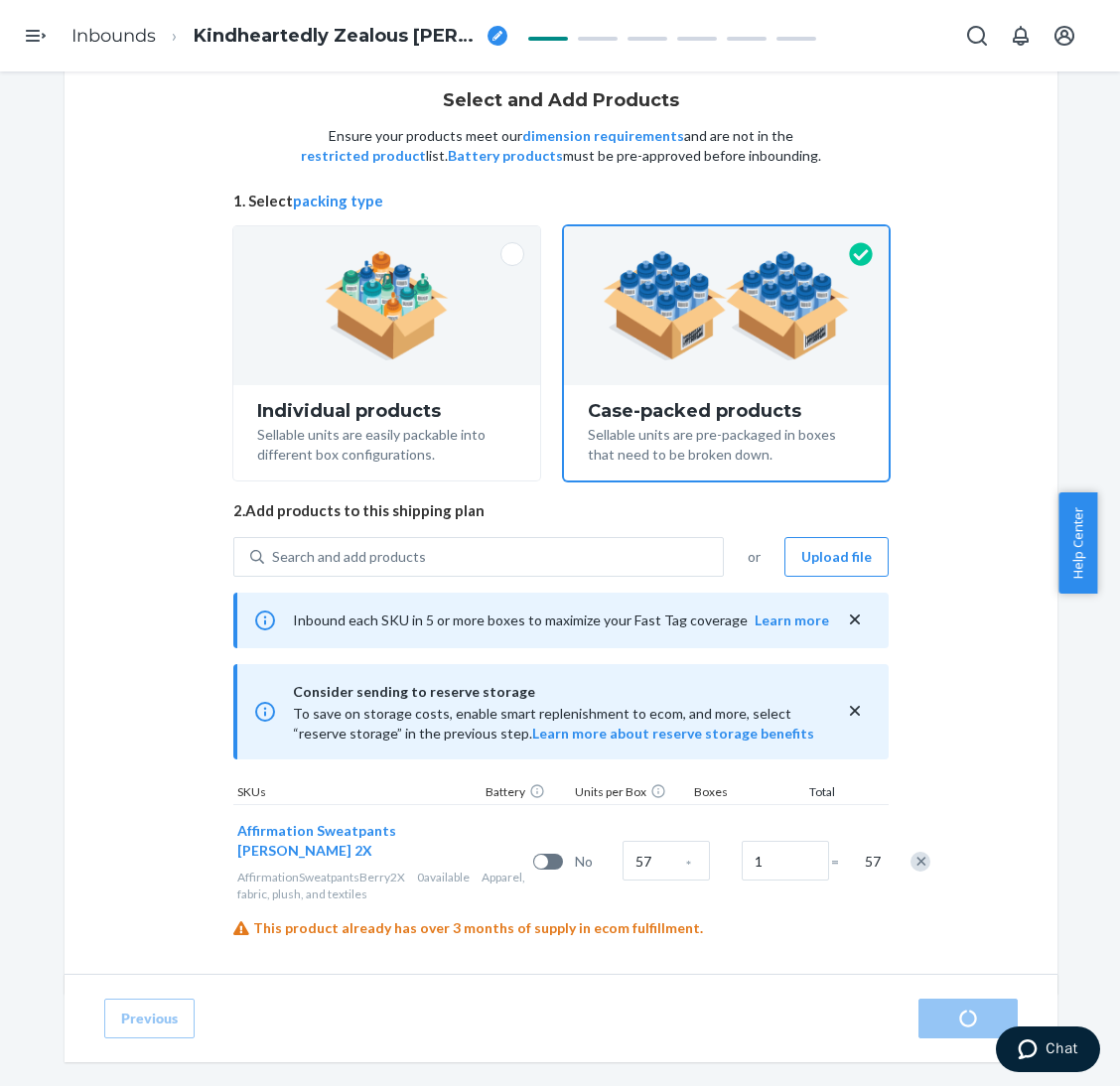 radio on "true" 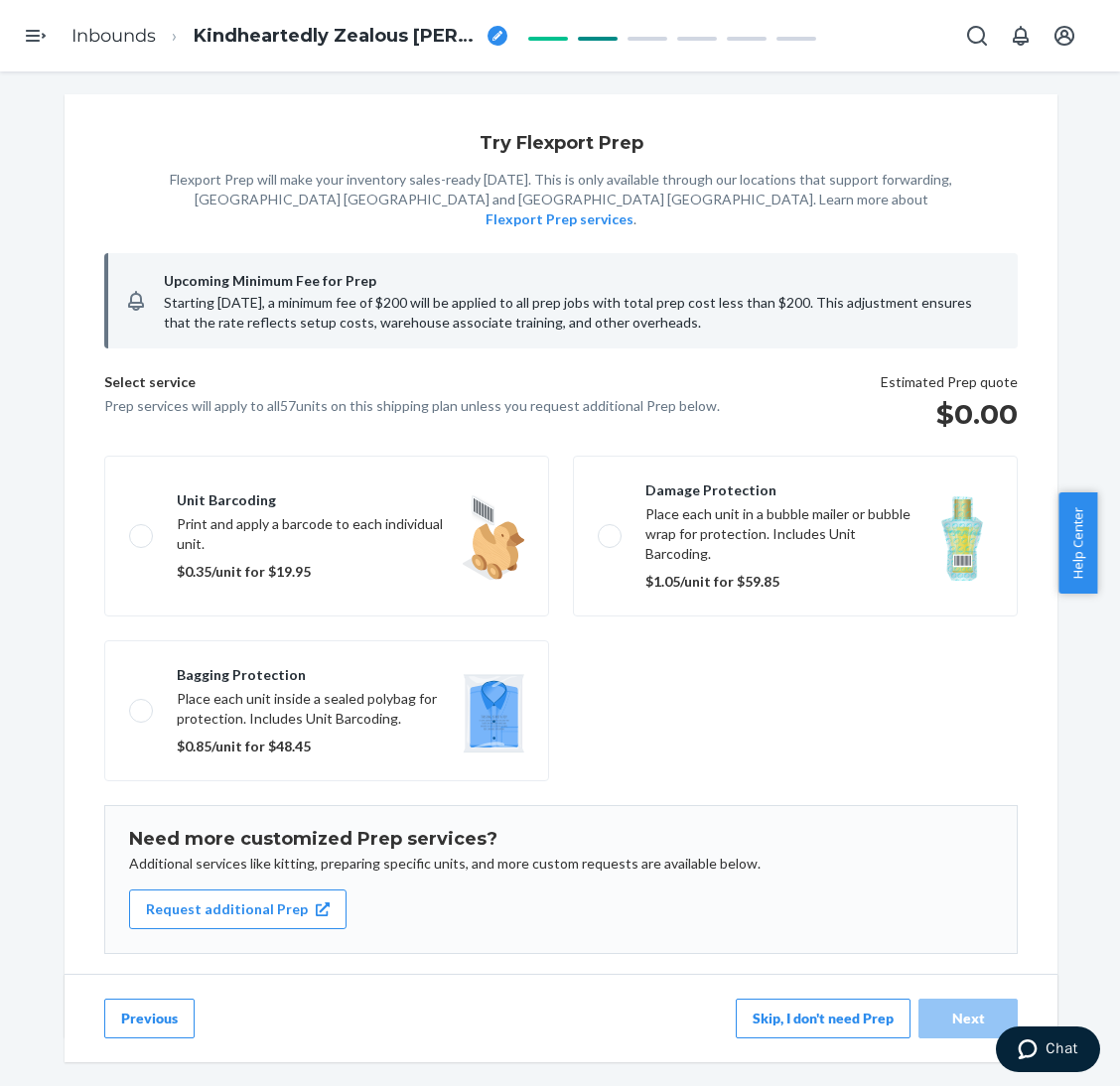 scroll, scrollTop: 31, scrollLeft: 0, axis: vertical 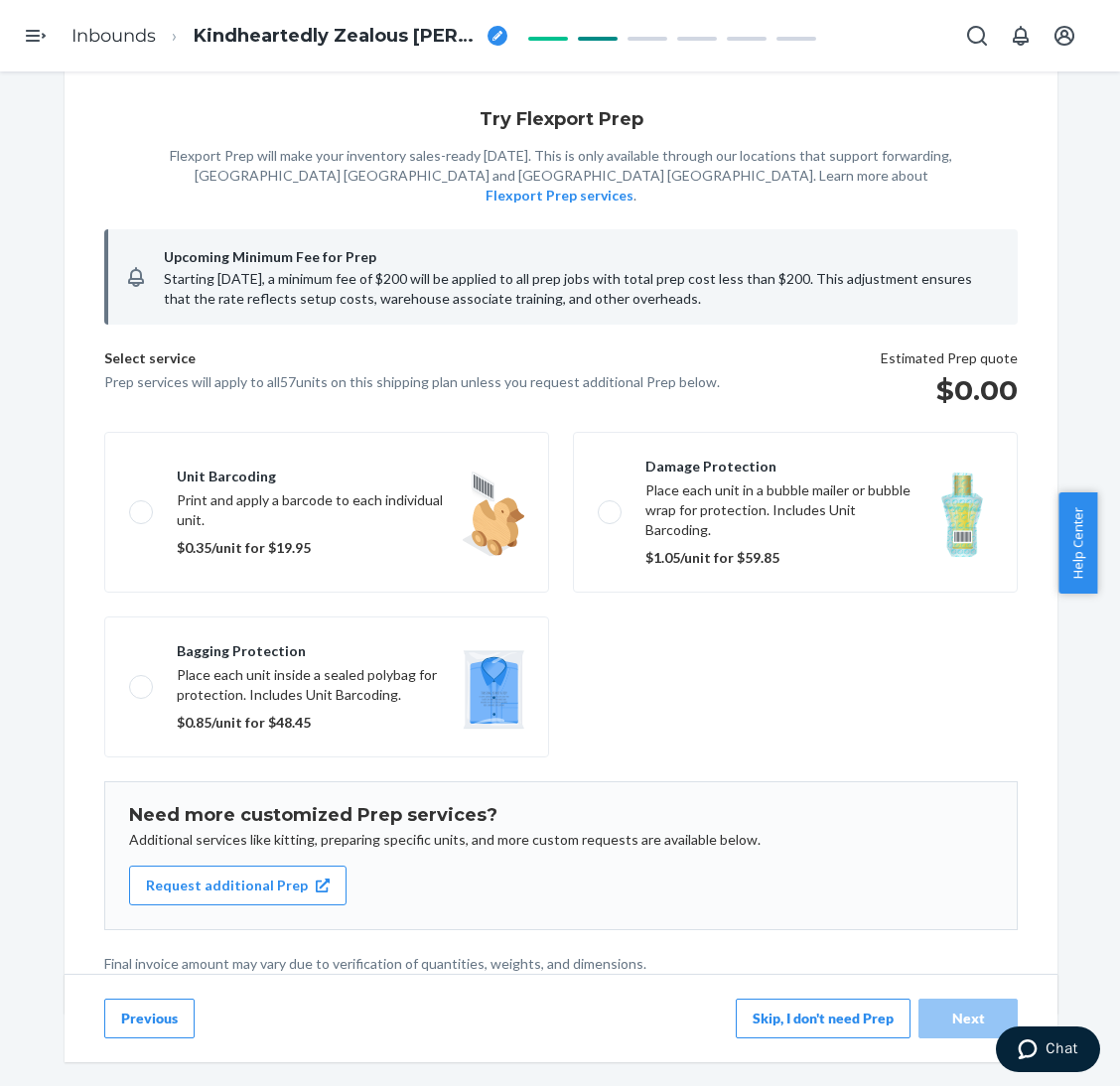 click on "Skip, I don't need Prep" at bounding box center (823, 1018) 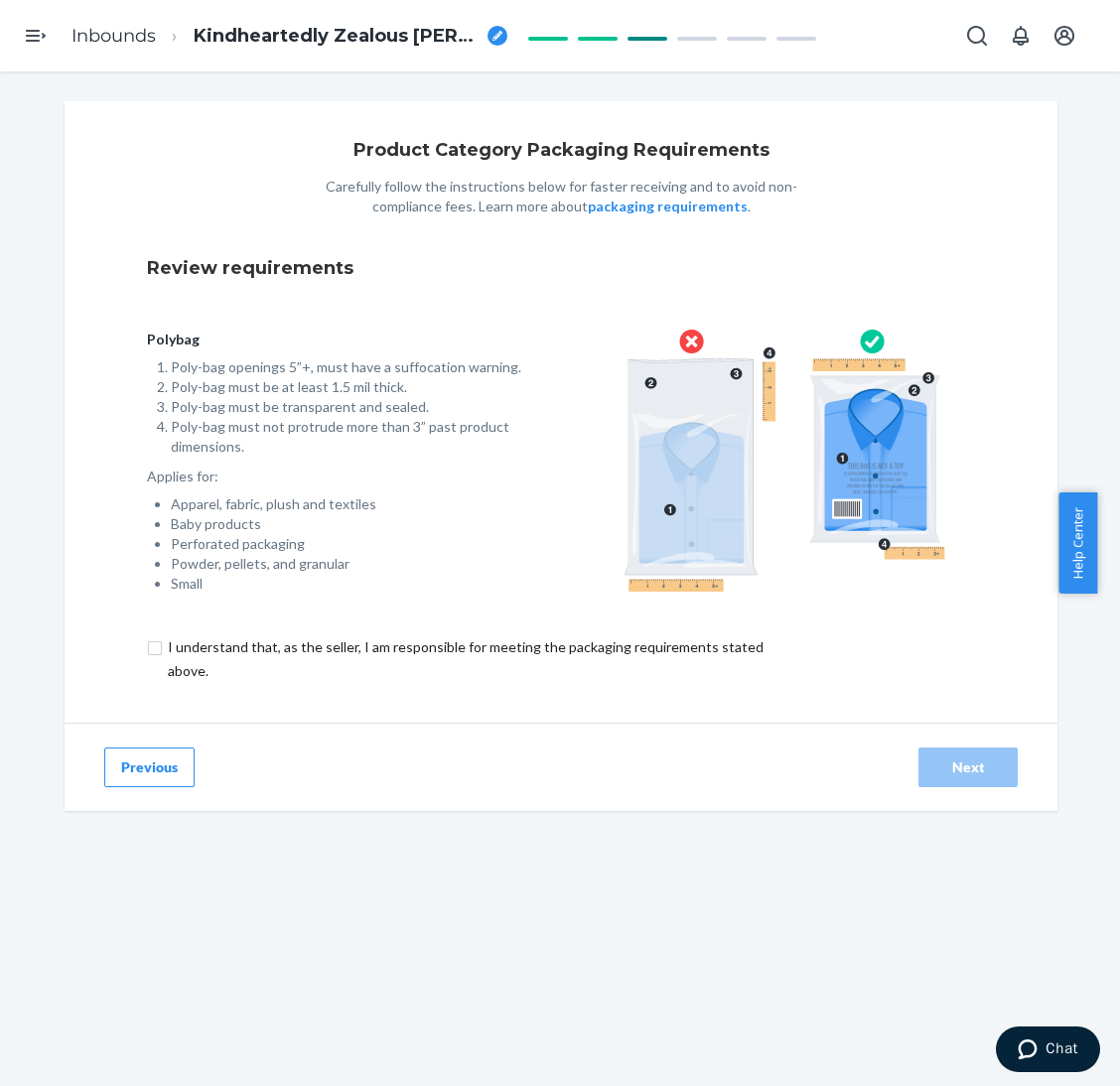 scroll, scrollTop: 0, scrollLeft: 0, axis: both 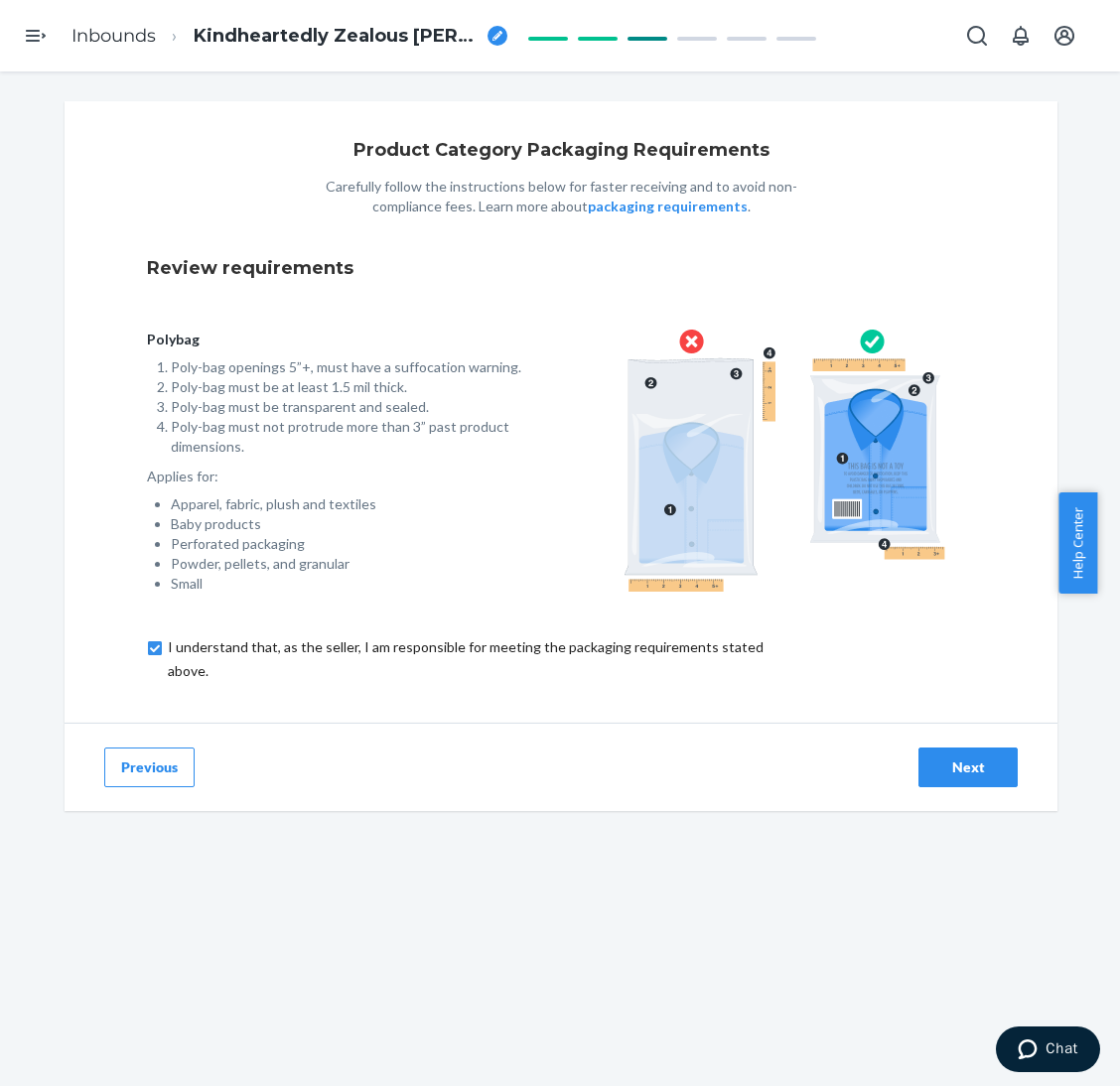 click on "Next" at bounding box center (968, 767) 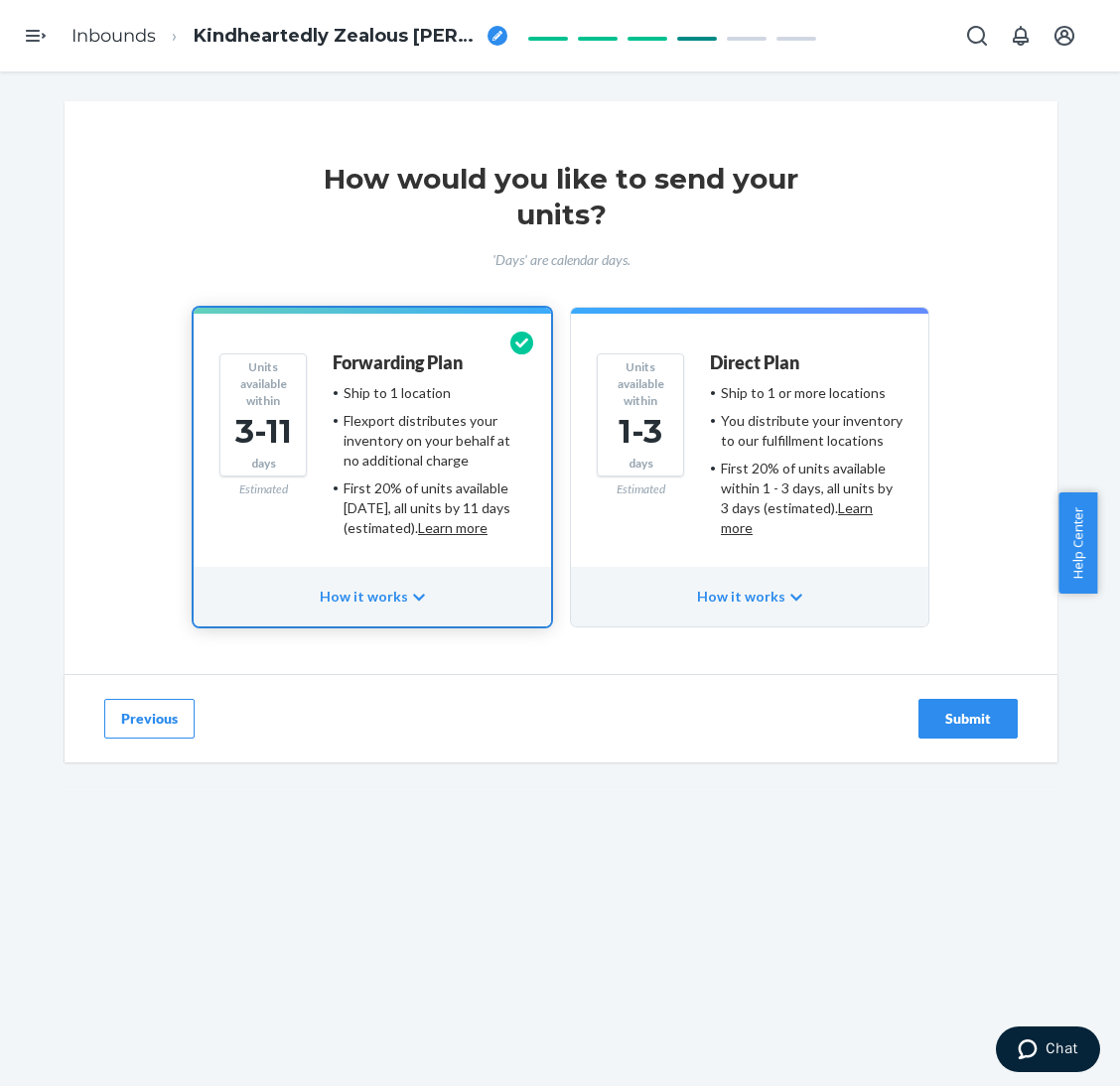 click on "Previous Submit" at bounding box center [561, 718] 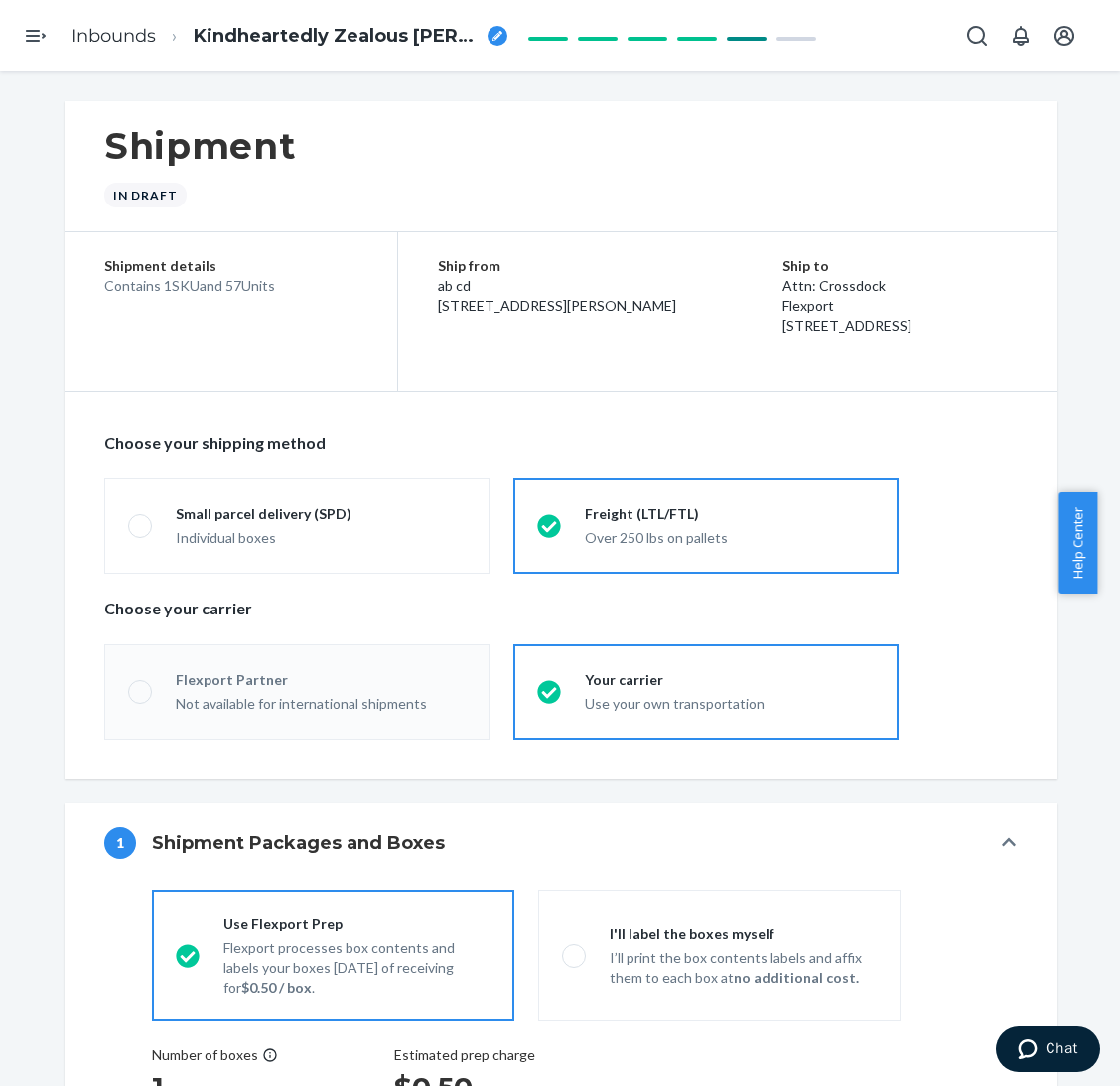 radio on "true" 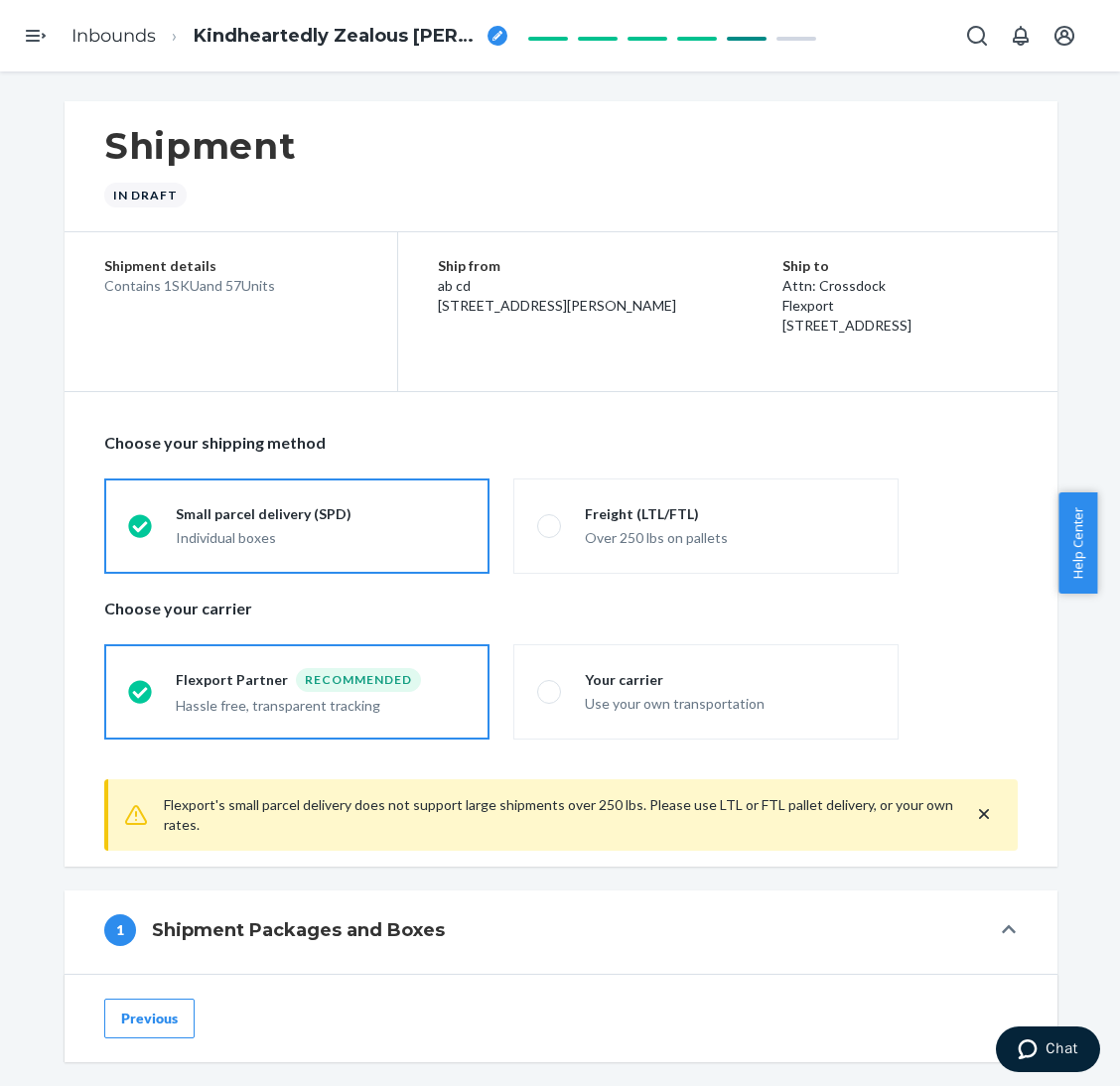 click on "Kindheartedly Zealous [PERSON_NAME]" at bounding box center (337, 37) 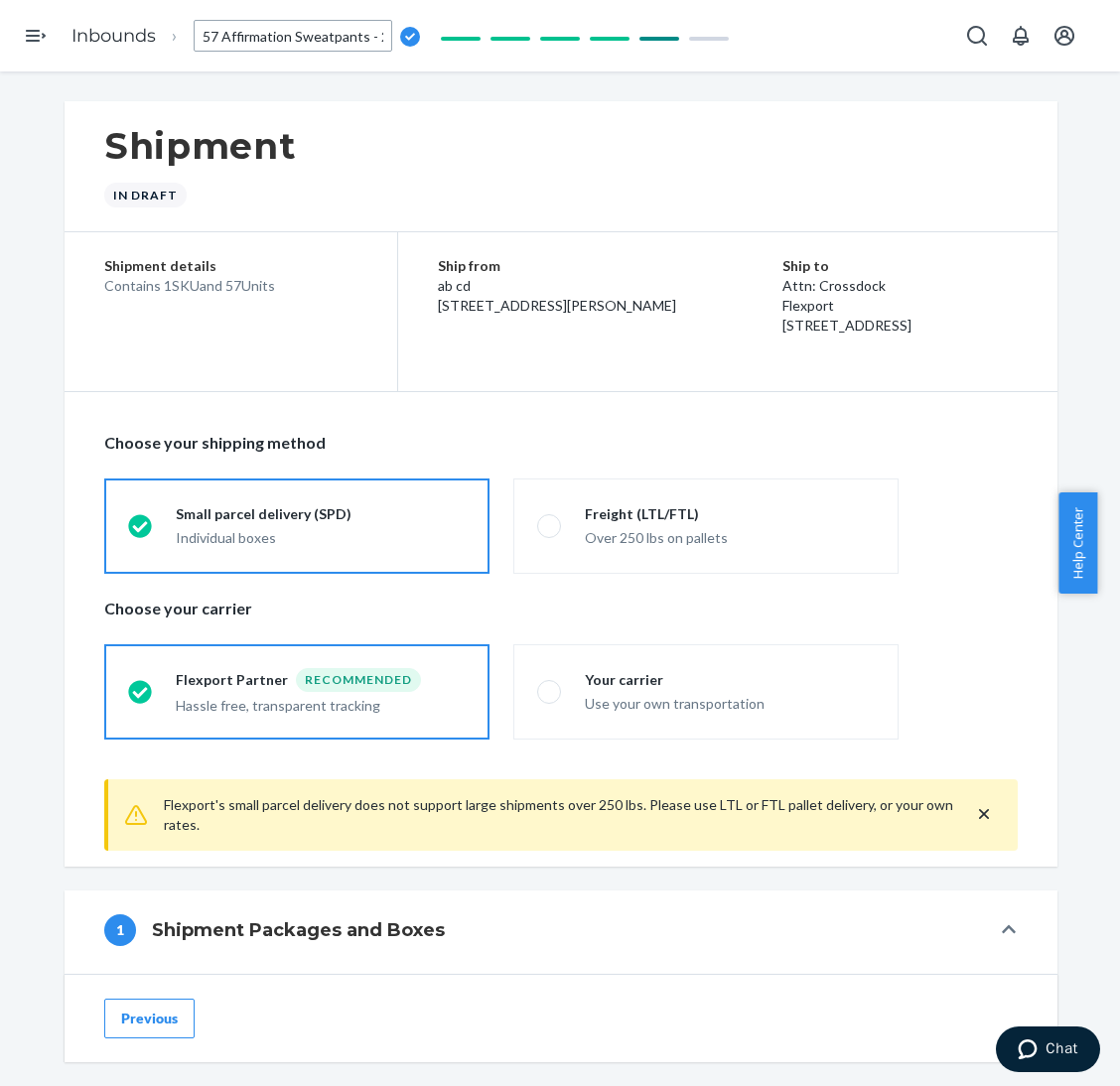 scroll, scrollTop: 0, scrollLeft: 155, axis: horizontal 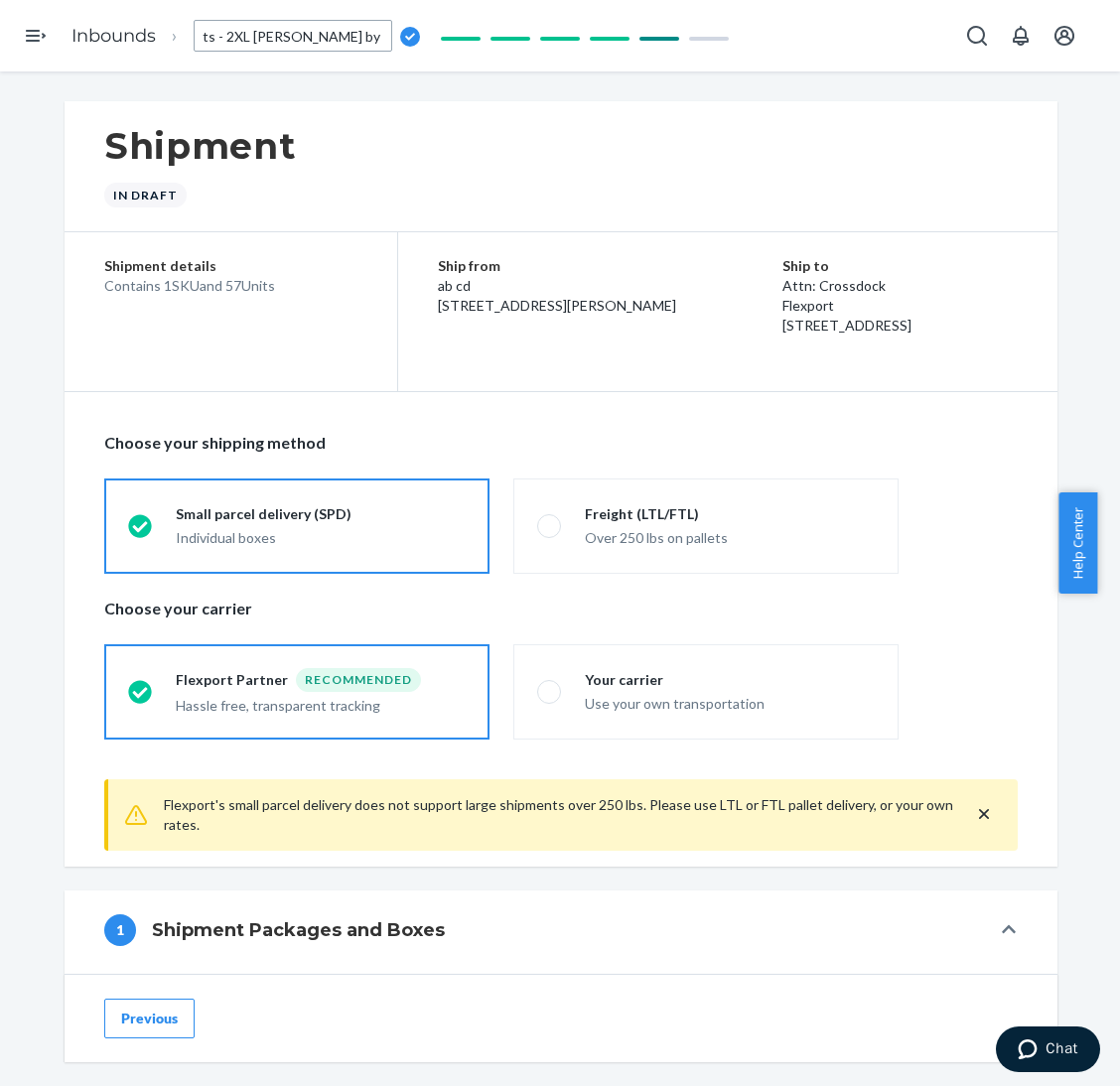click on "Shipment In draft" at bounding box center (561, 167) 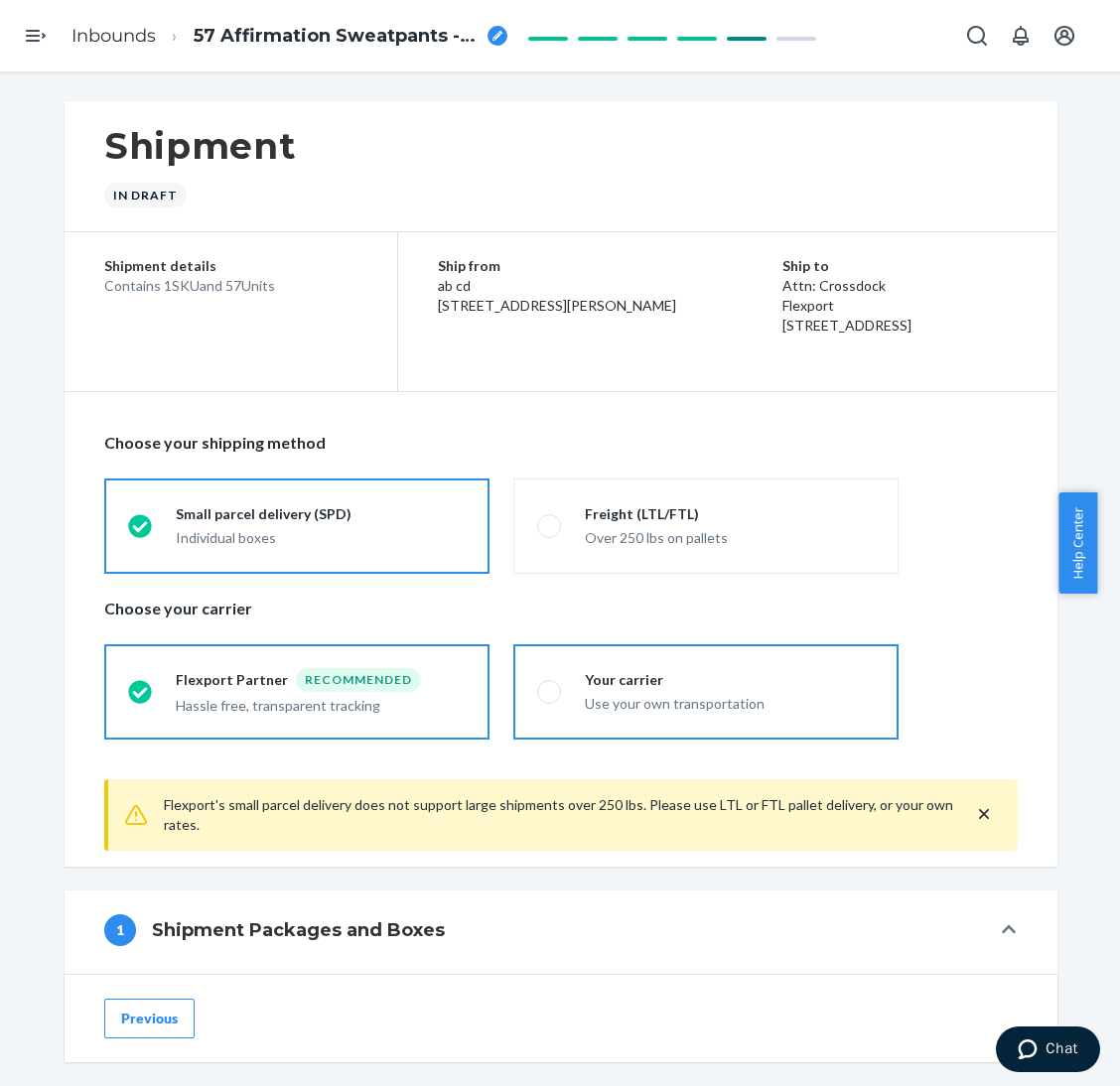 click on "Your carrier Use your own transportation" at bounding box center [706, 692] 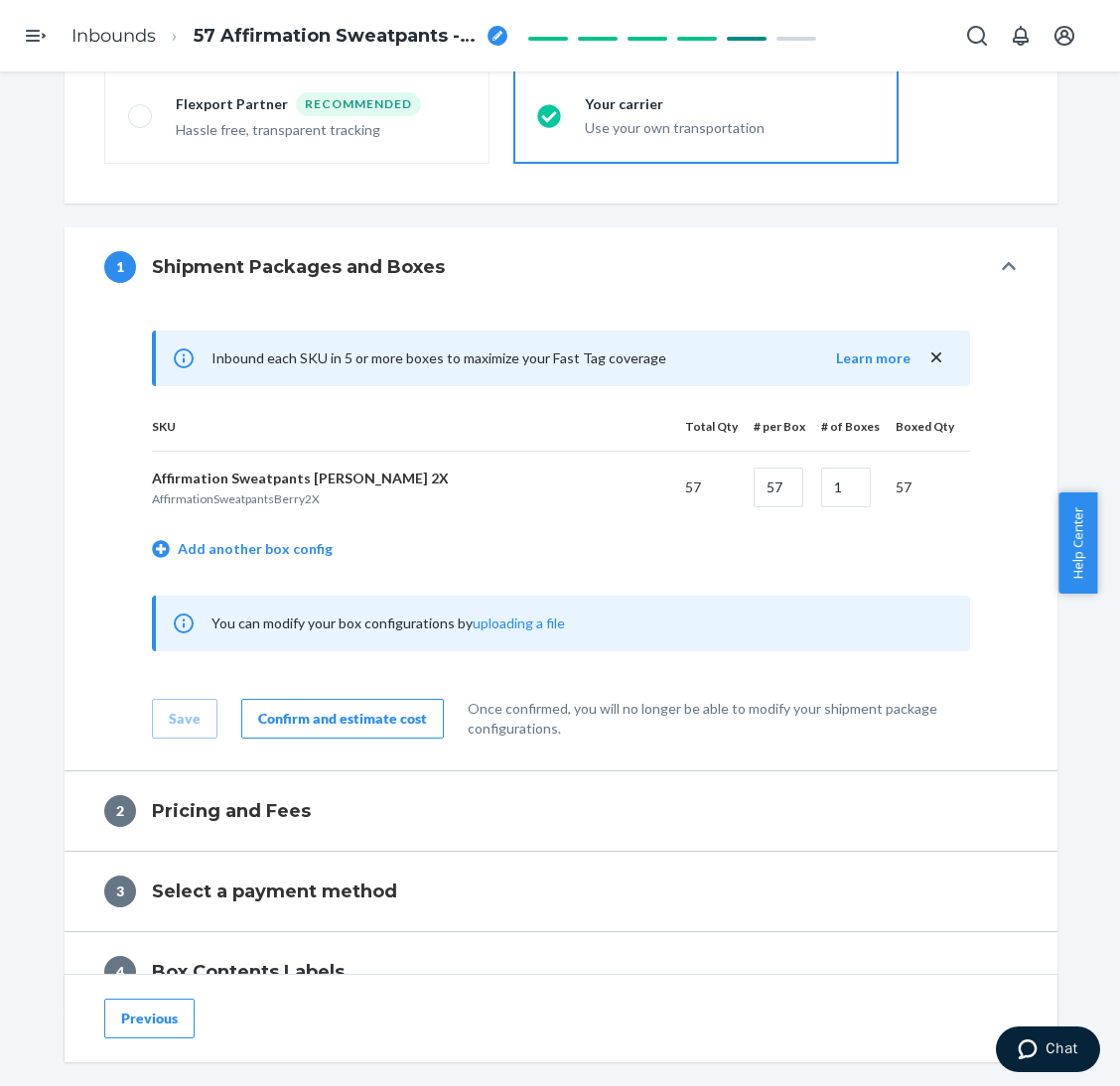 scroll, scrollTop: 596, scrollLeft: 0, axis: vertical 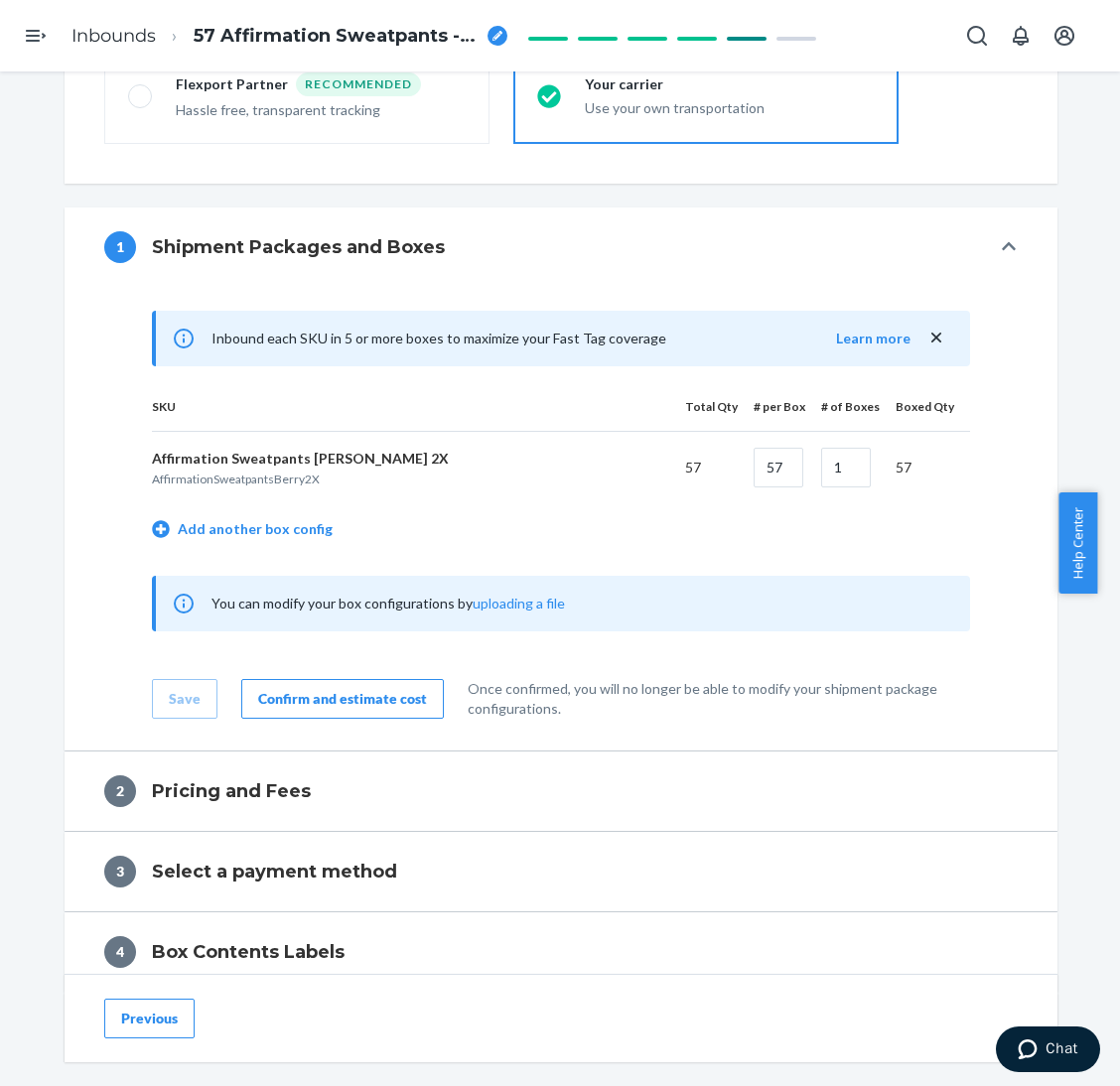 click on "Add another box config" at bounding box center [561, 531] 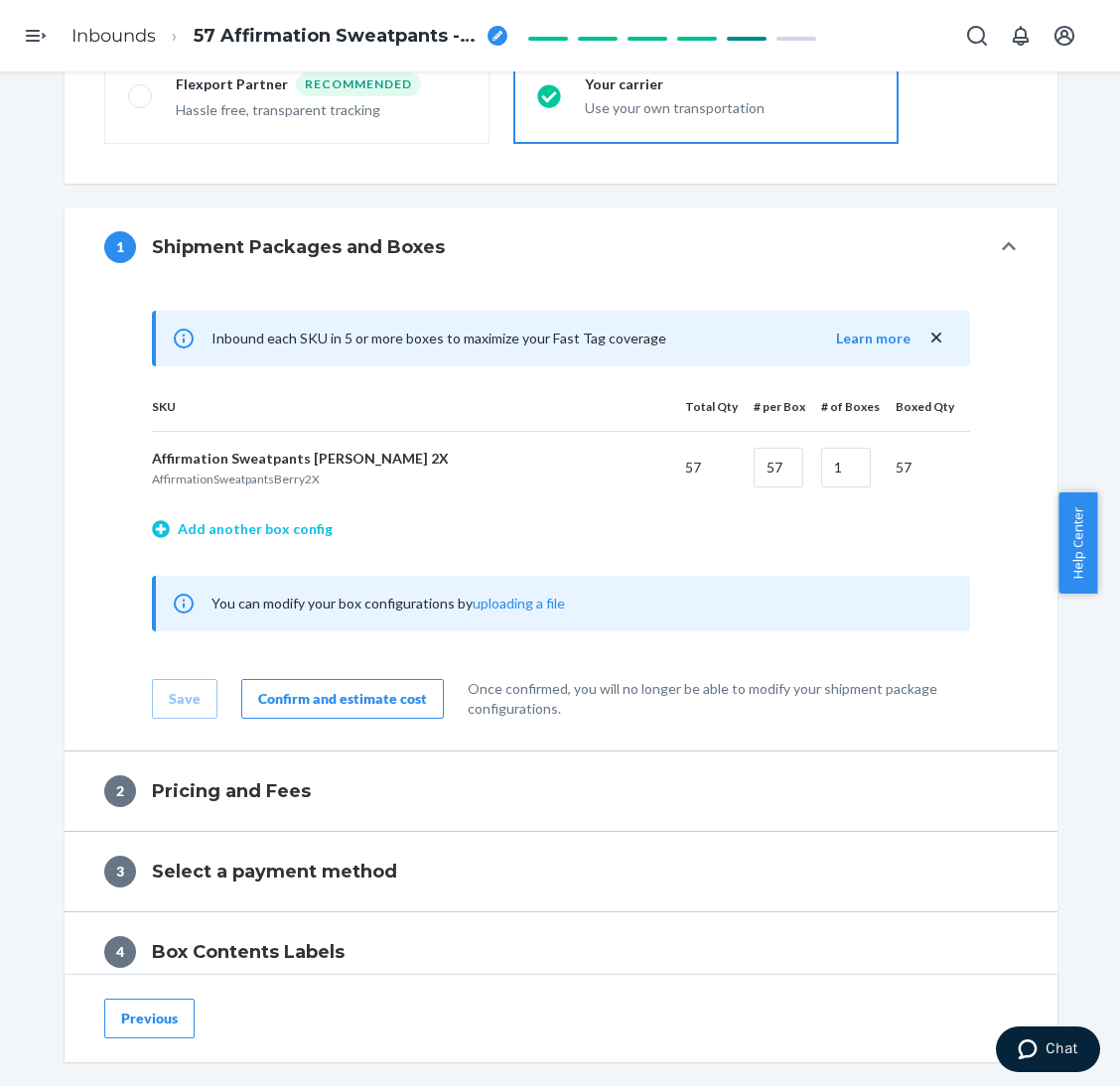 click on "Add another box config" at bounding box center [242, 529] 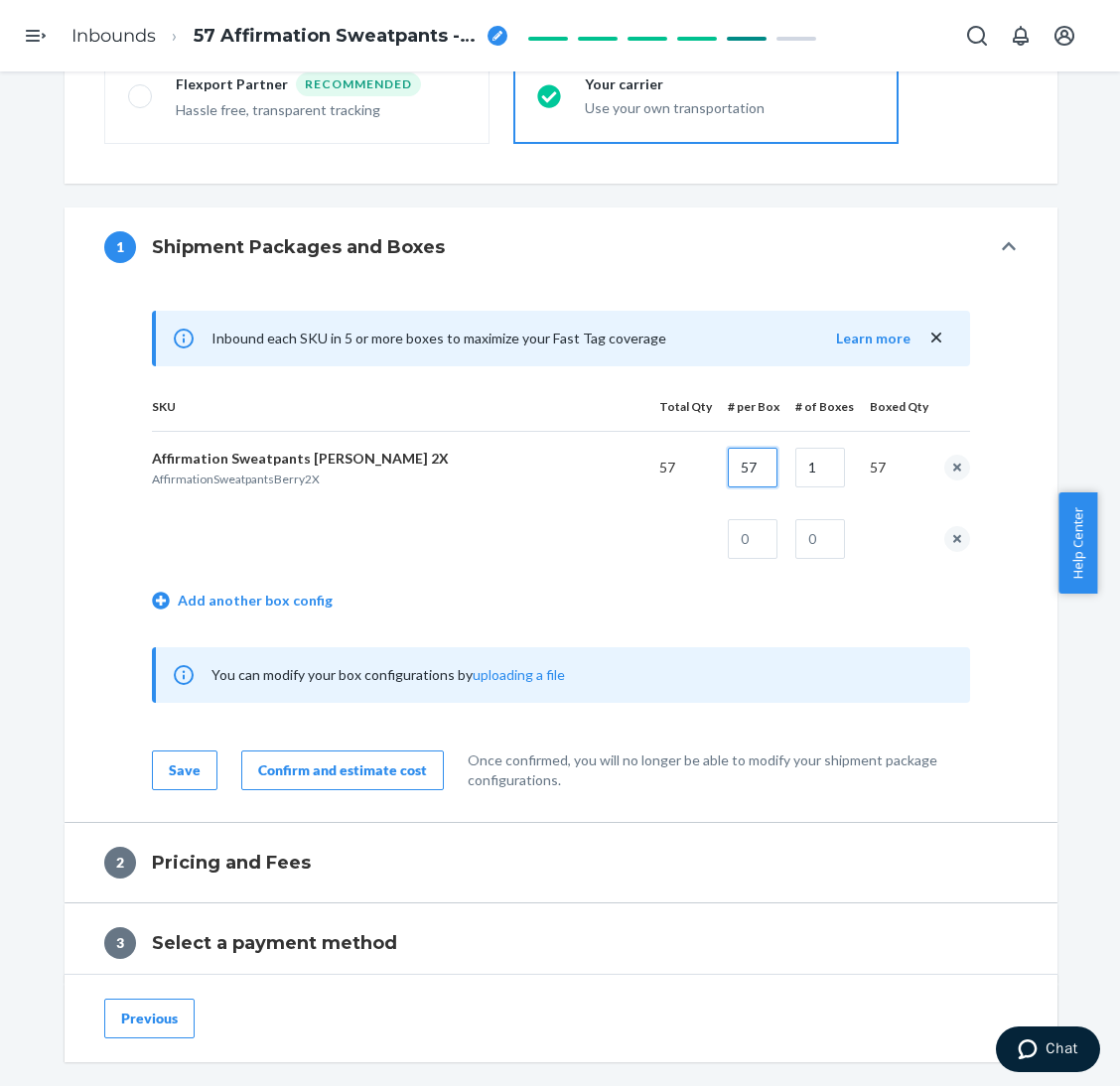 click on "57" at bounding box center [753, 468] 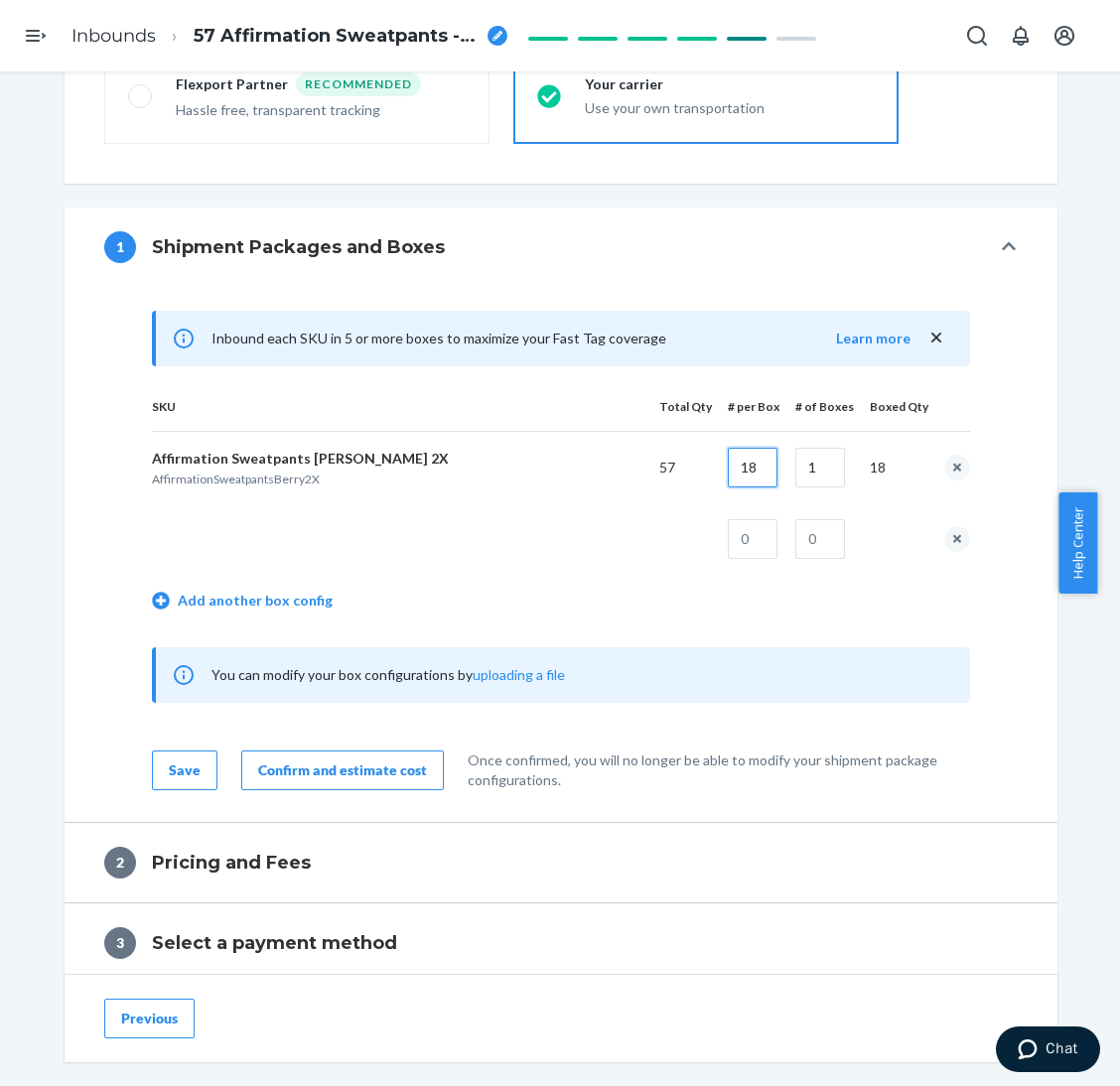 type on "18" 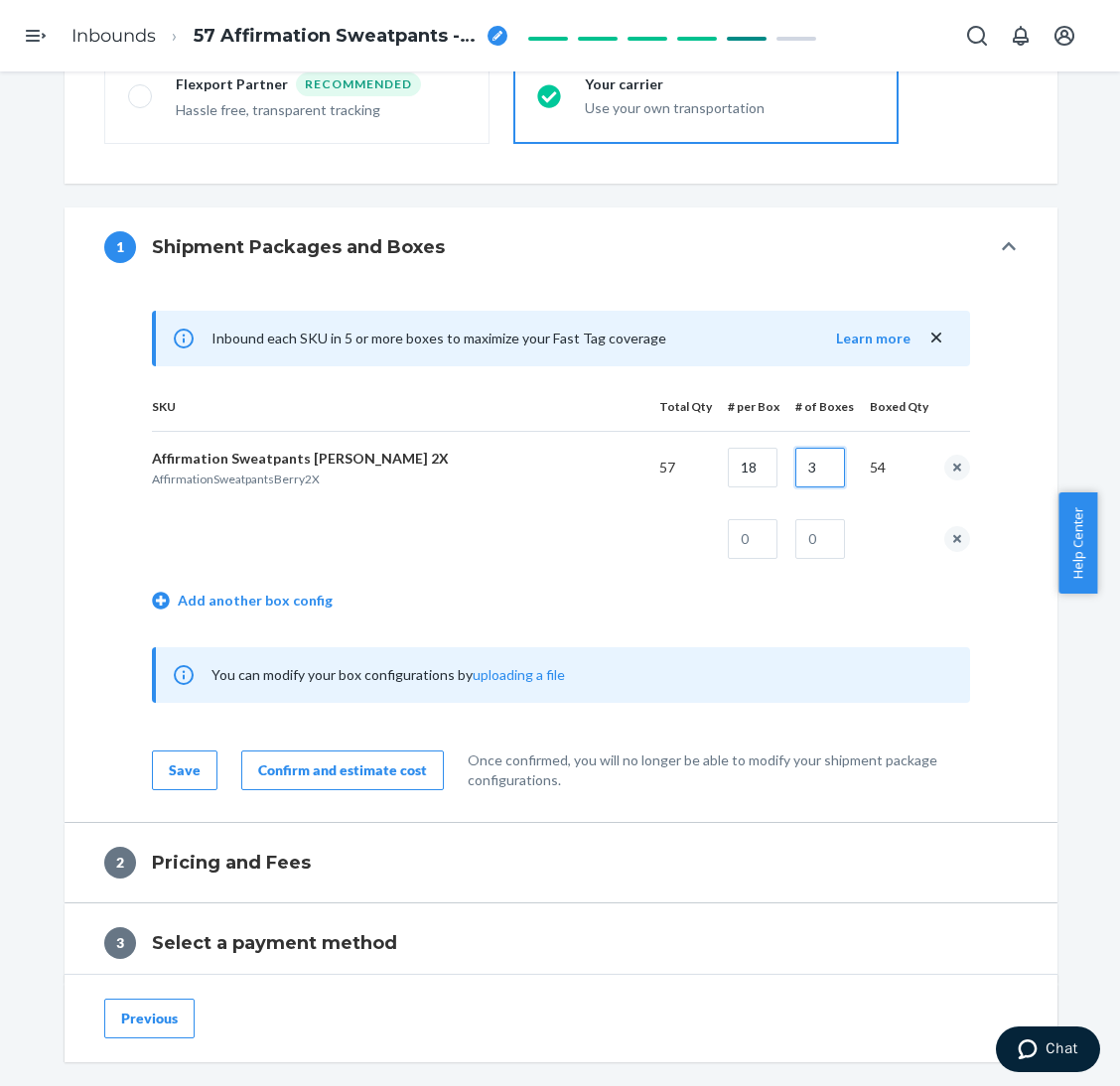 type on "3" 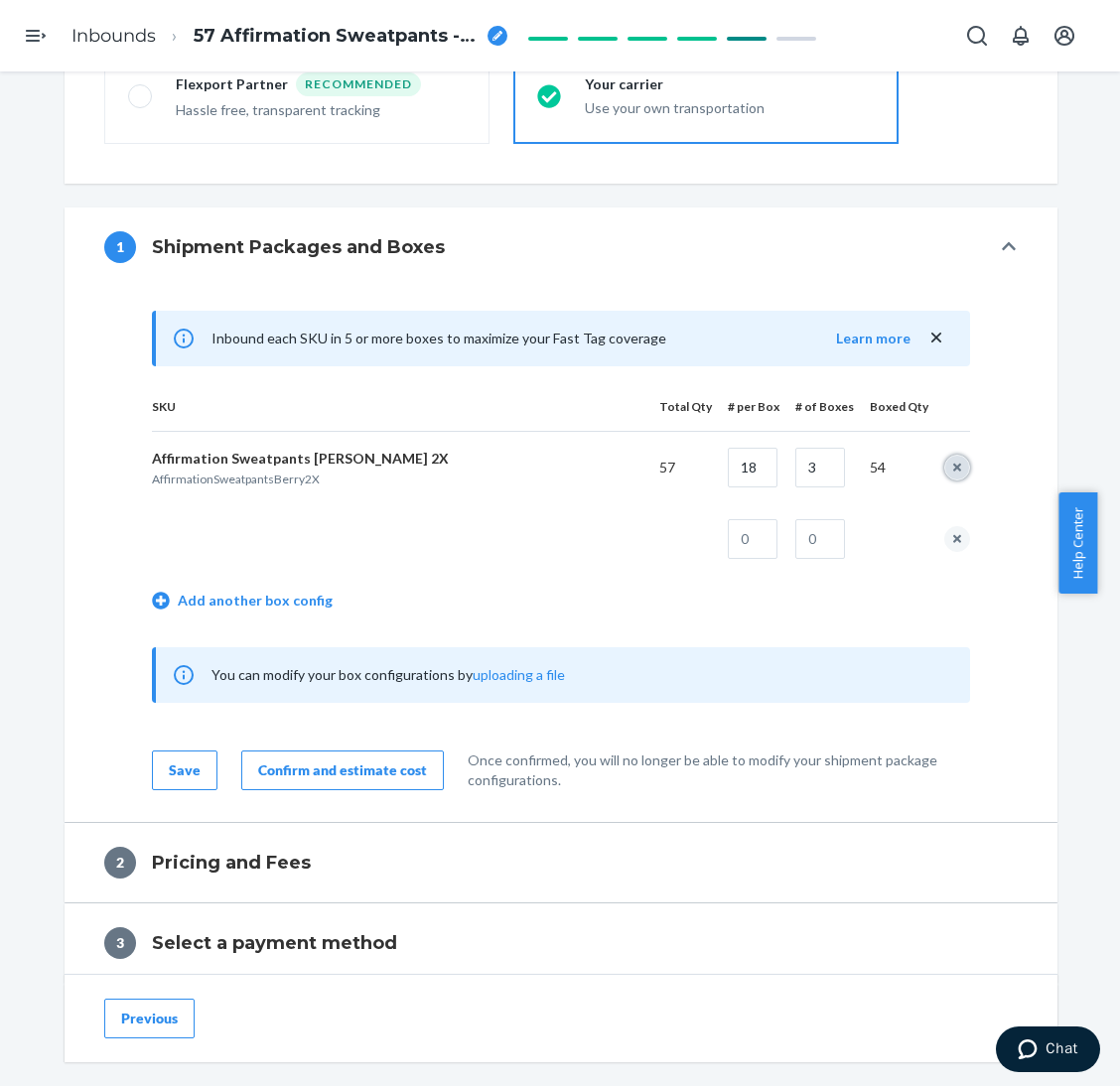 type 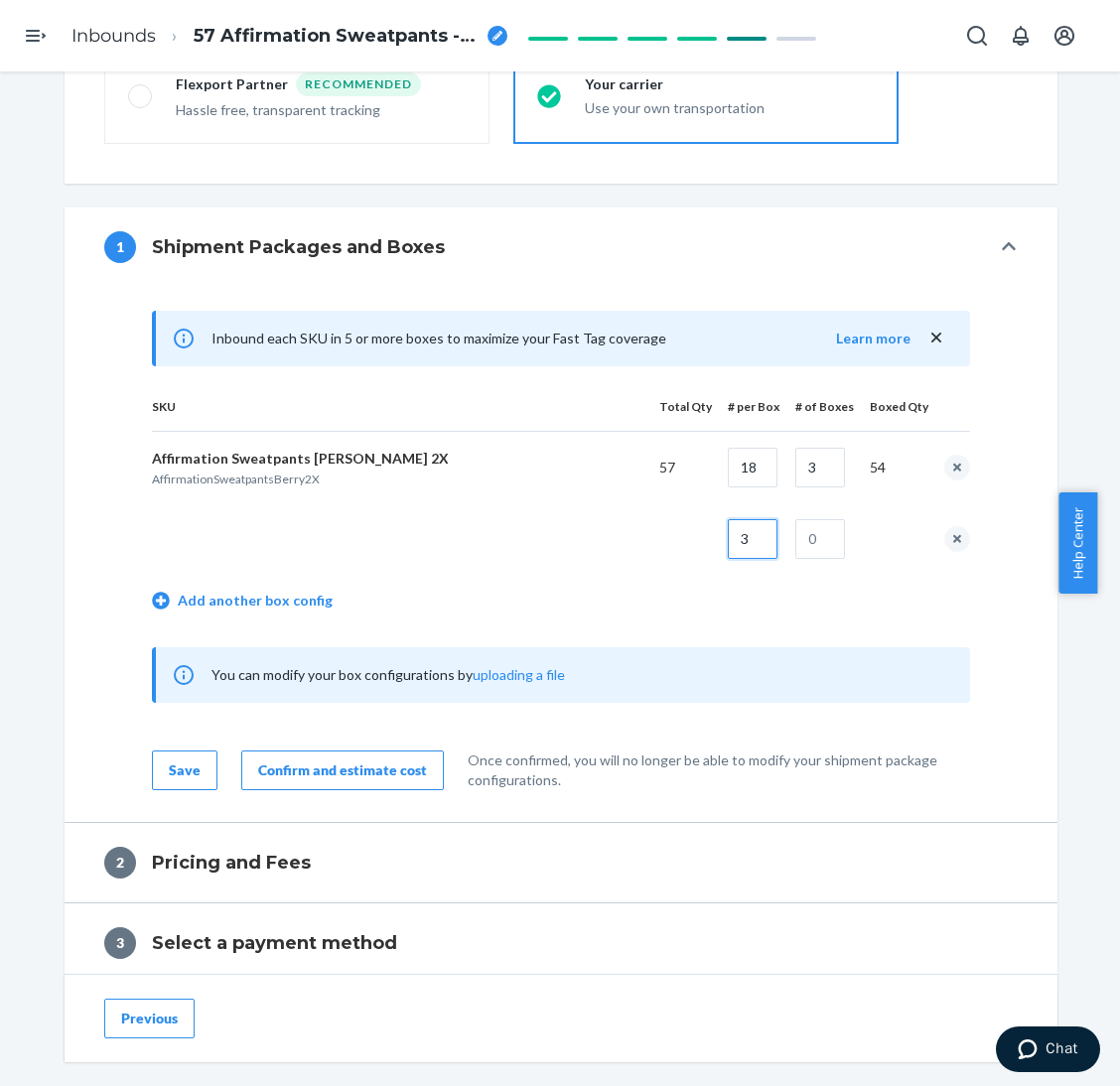 type on "3" 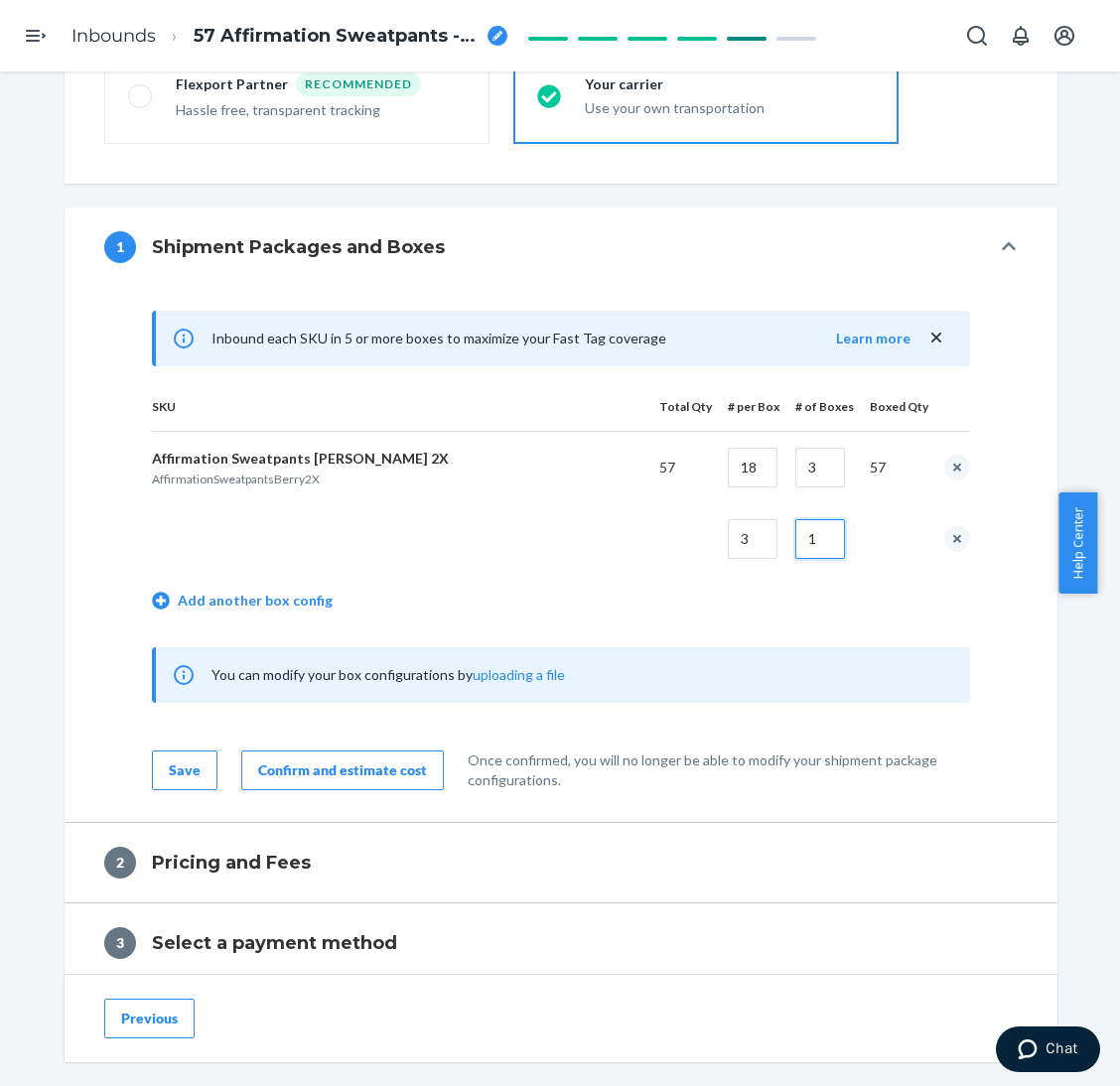 type on "1" 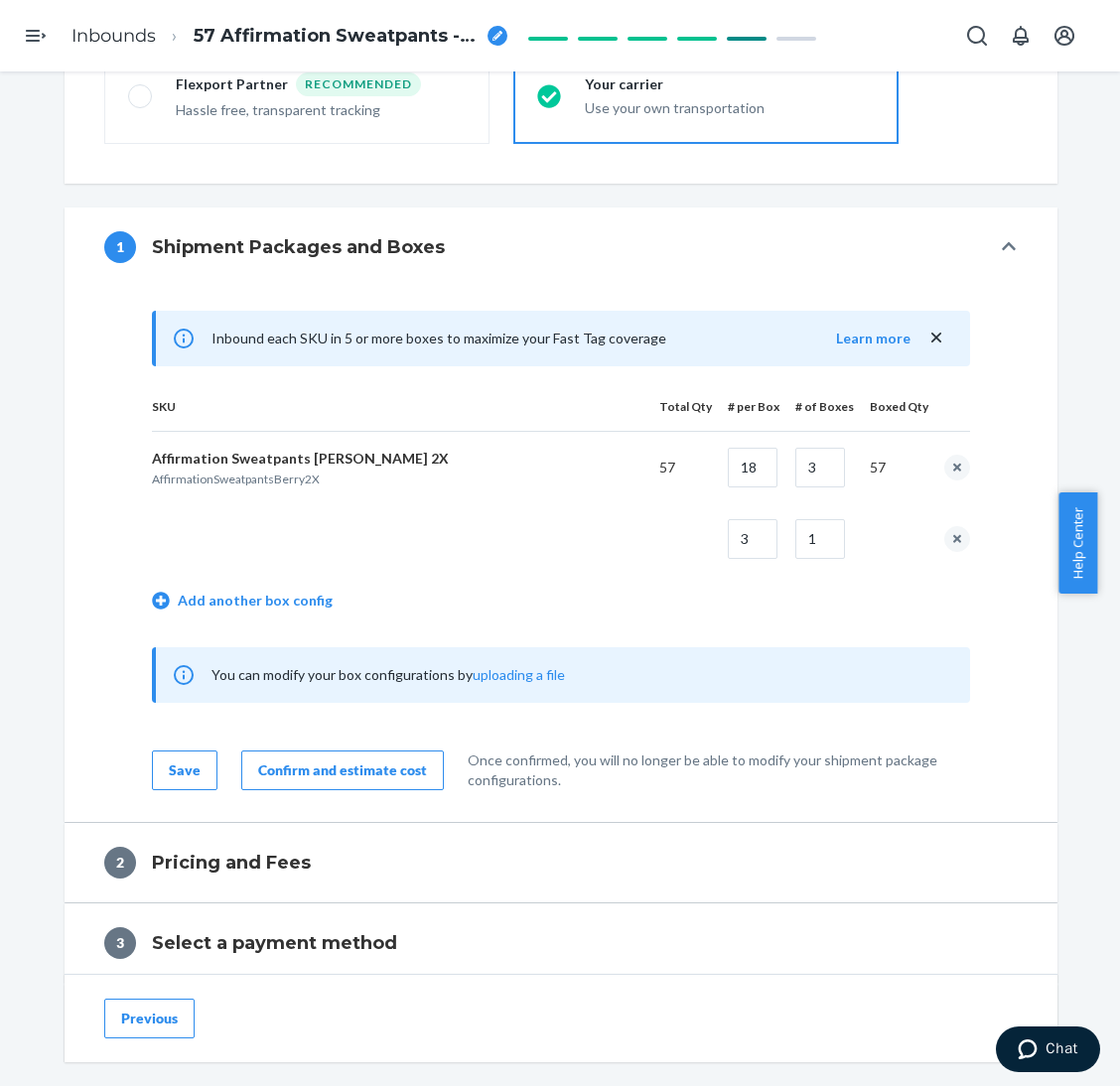 click on "Confirm and estimate cost" at bounding box center [343, 770] 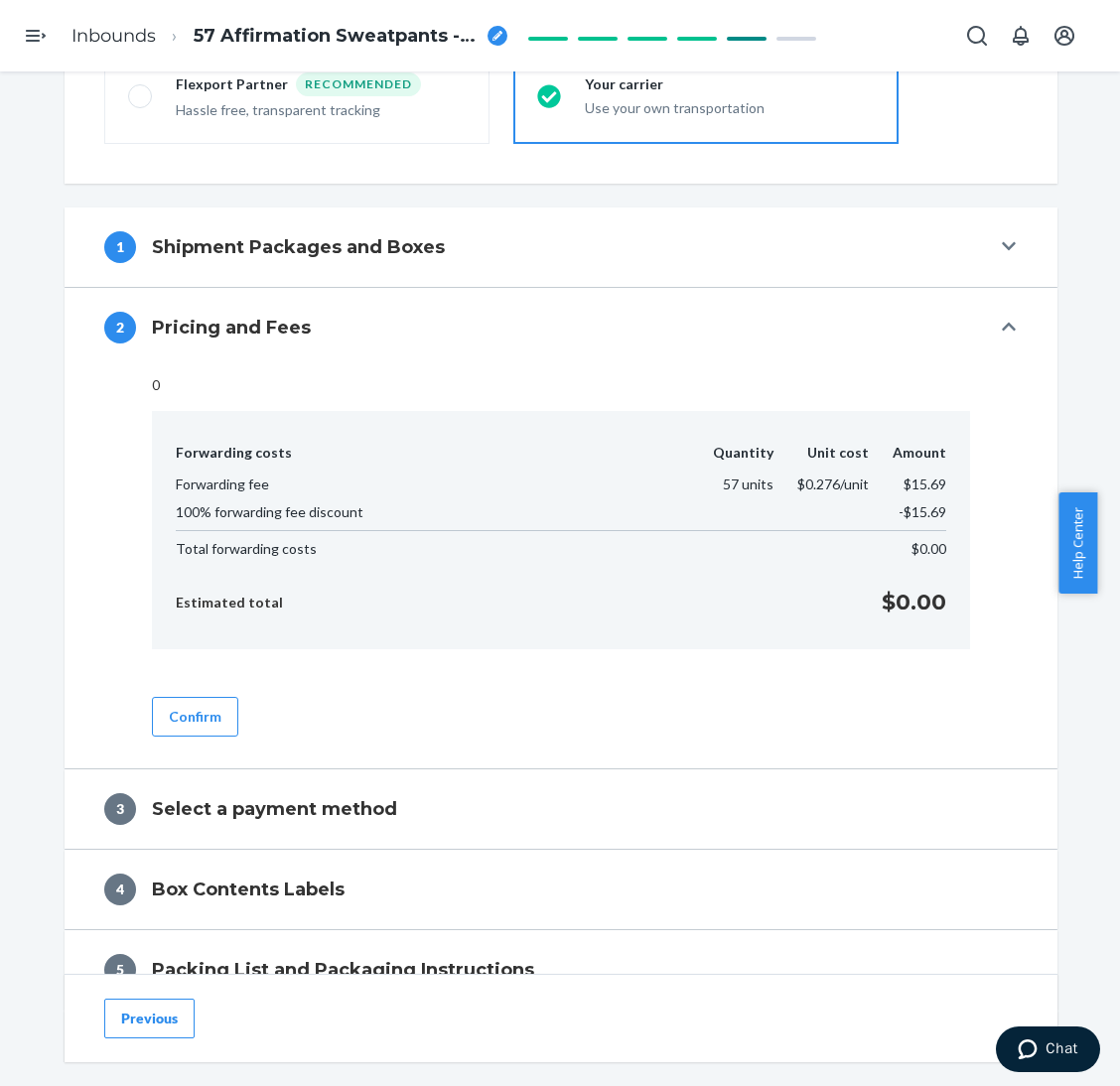 click on "Confirm" at bounding box center (561, 701) 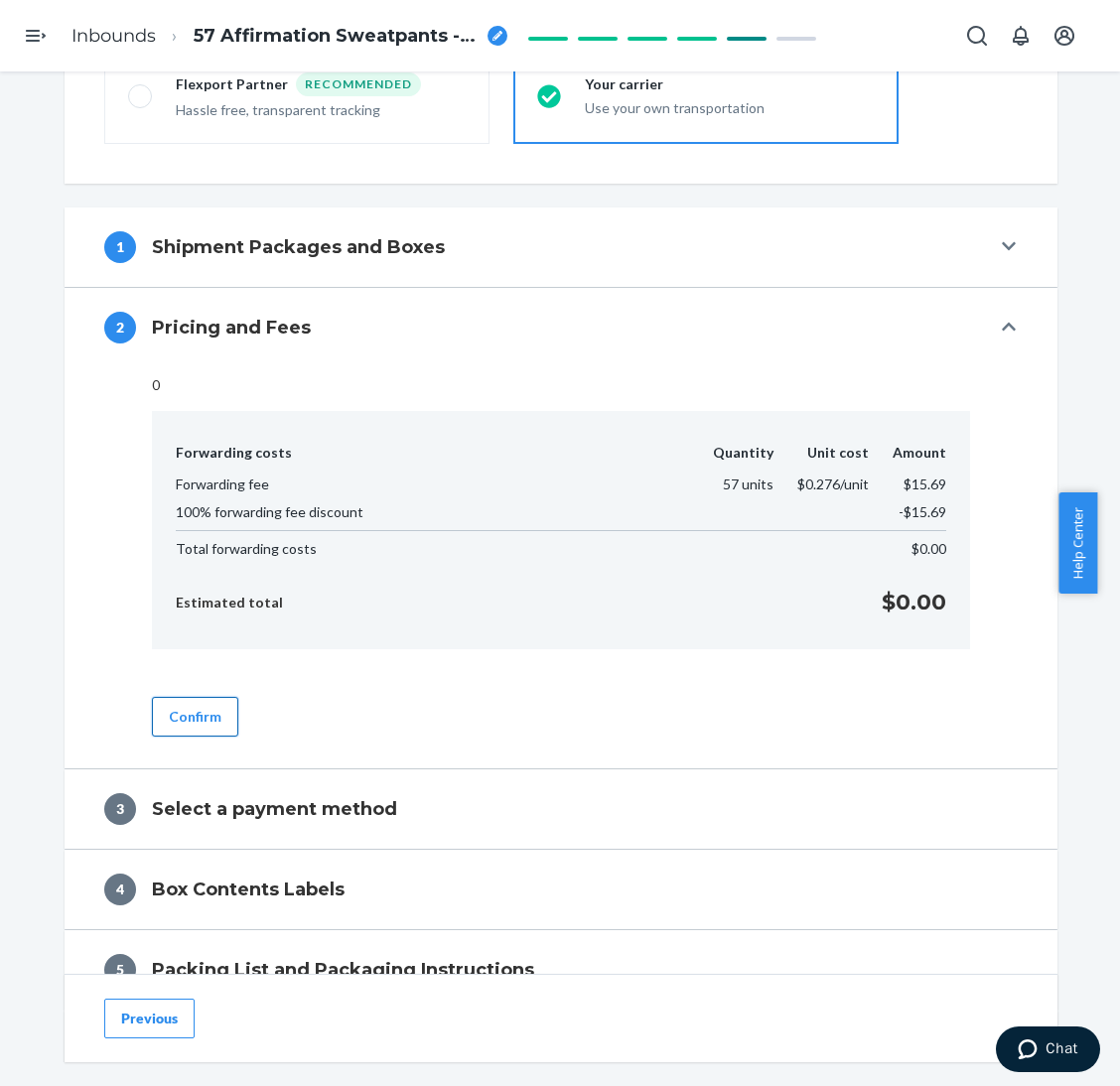 click on "Confirm" at bounding box center [195, 717] 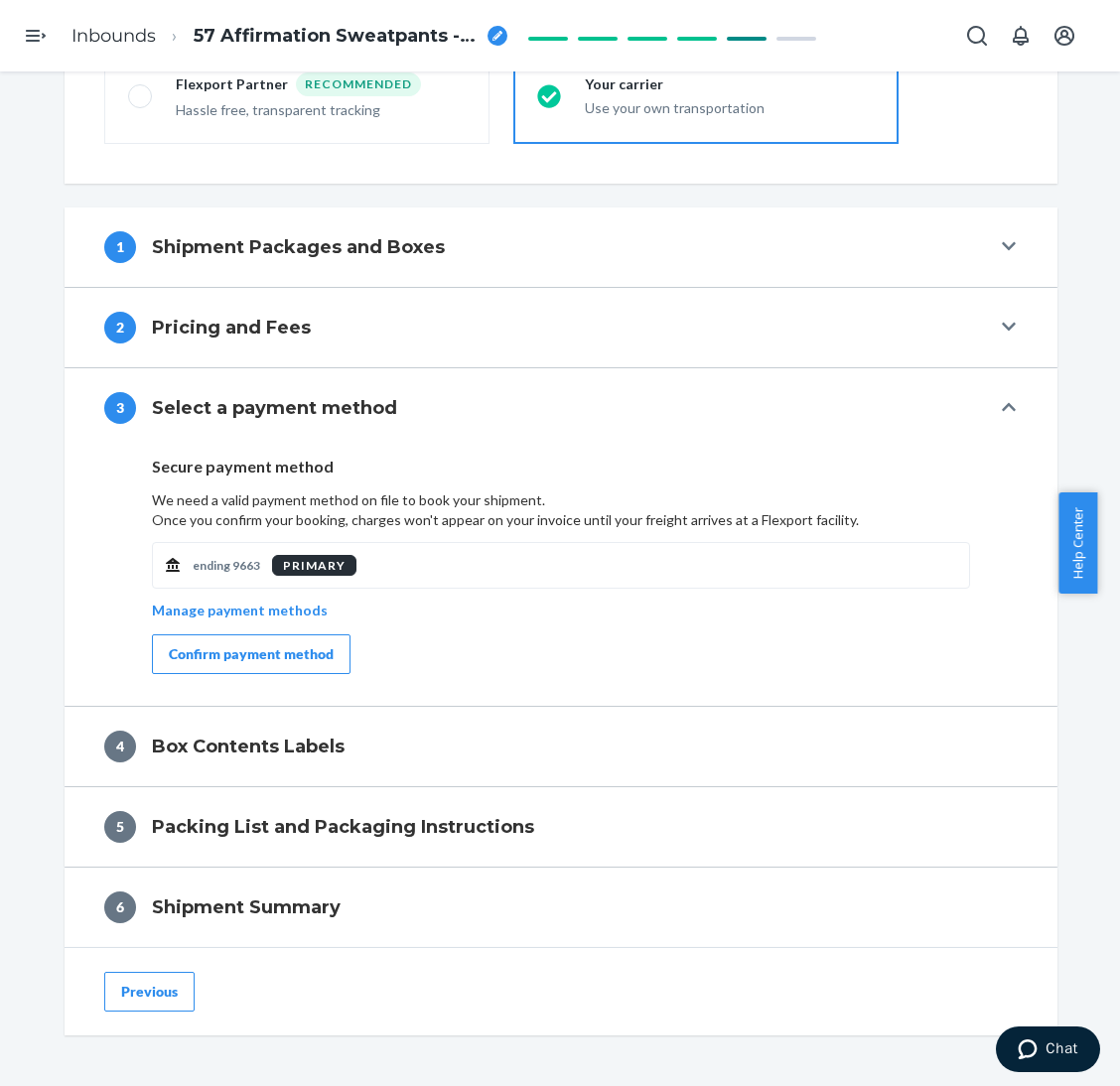 drag, startPoint x: 257, startPoint y: 657, endPoint x: 329, endPoint y: 663, distance: 72.249567 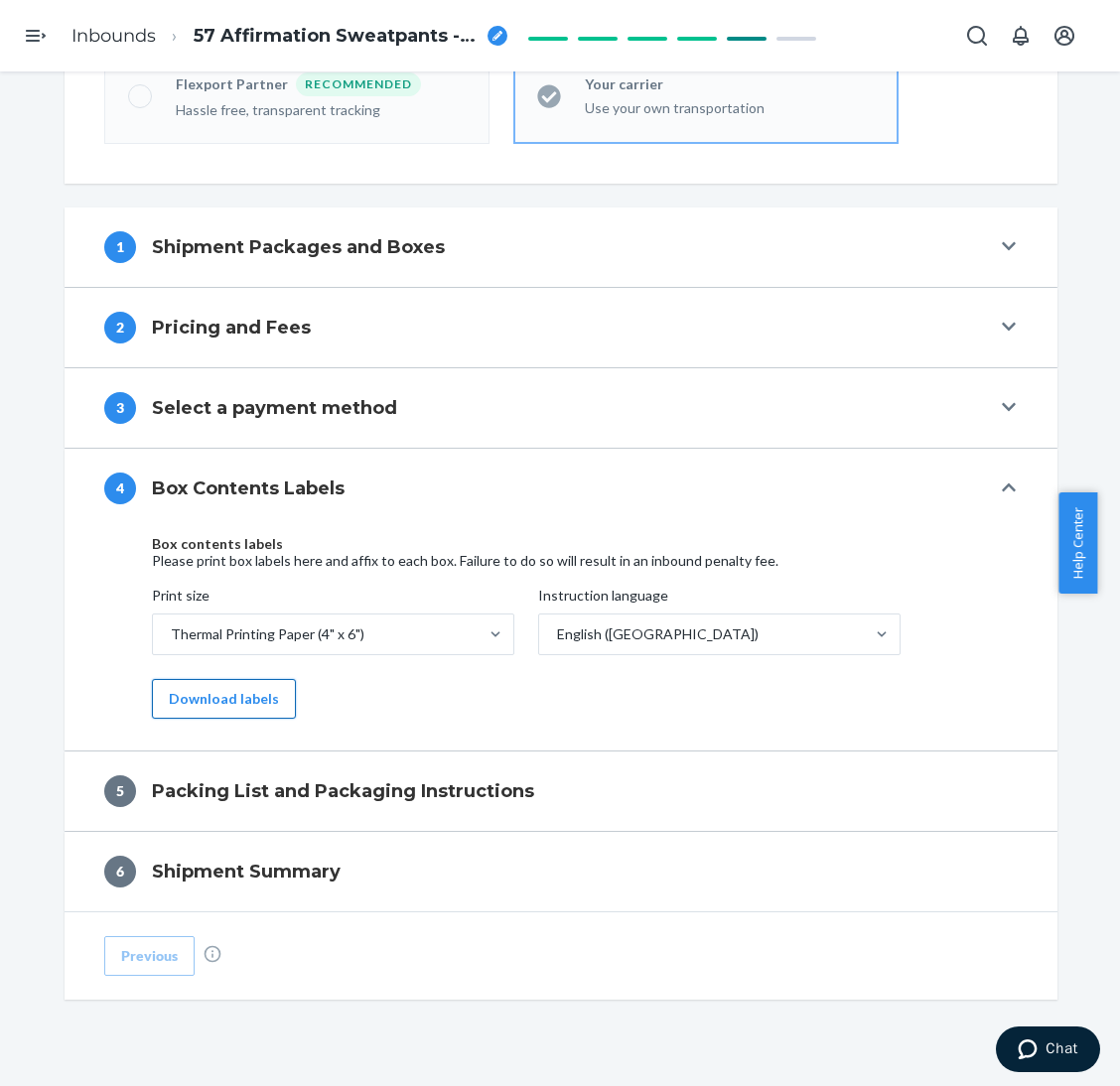 click on "Download labels" at bounding box center [223, 699] 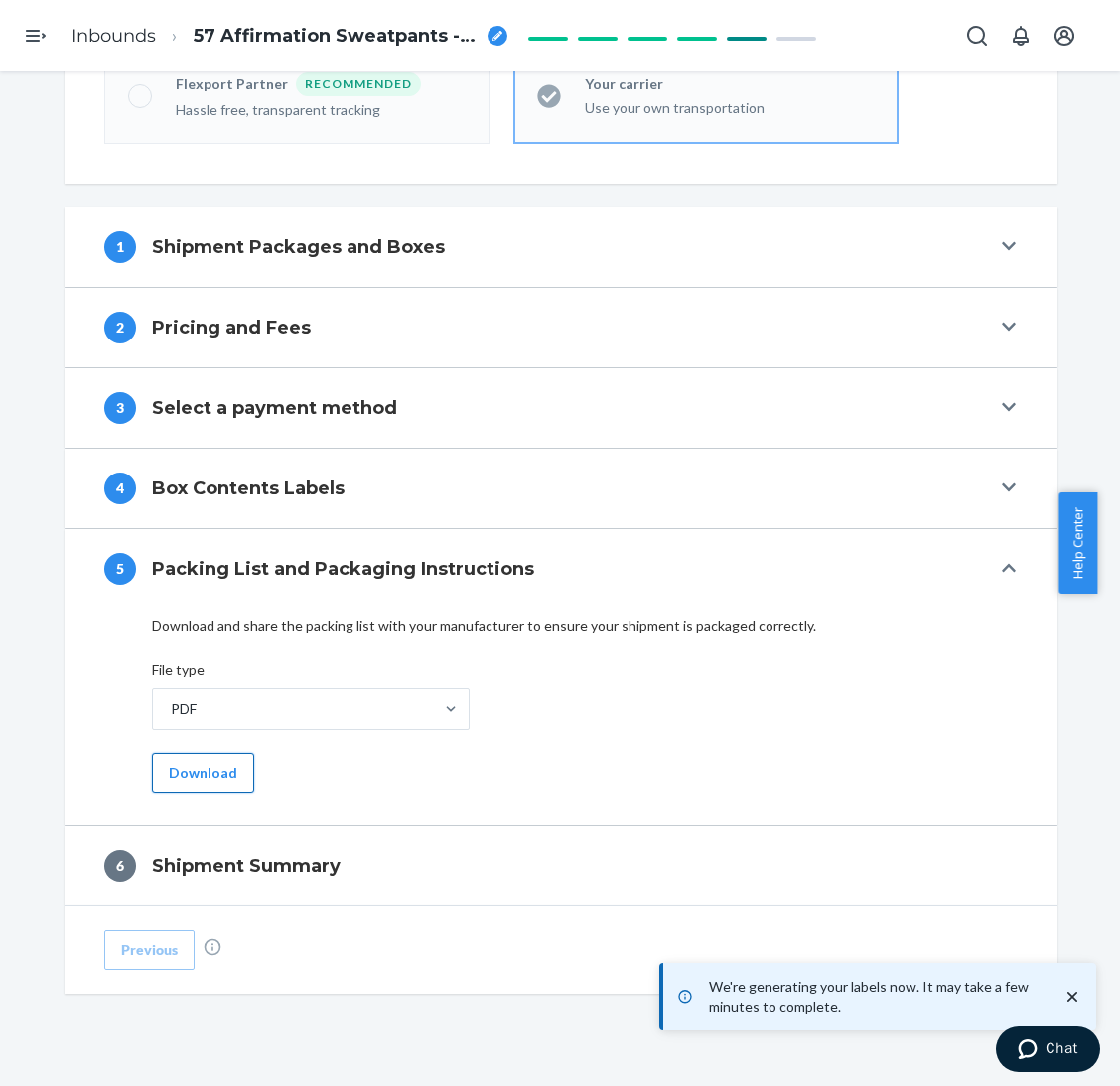 click on "Download" at bounding box center [203, 773] 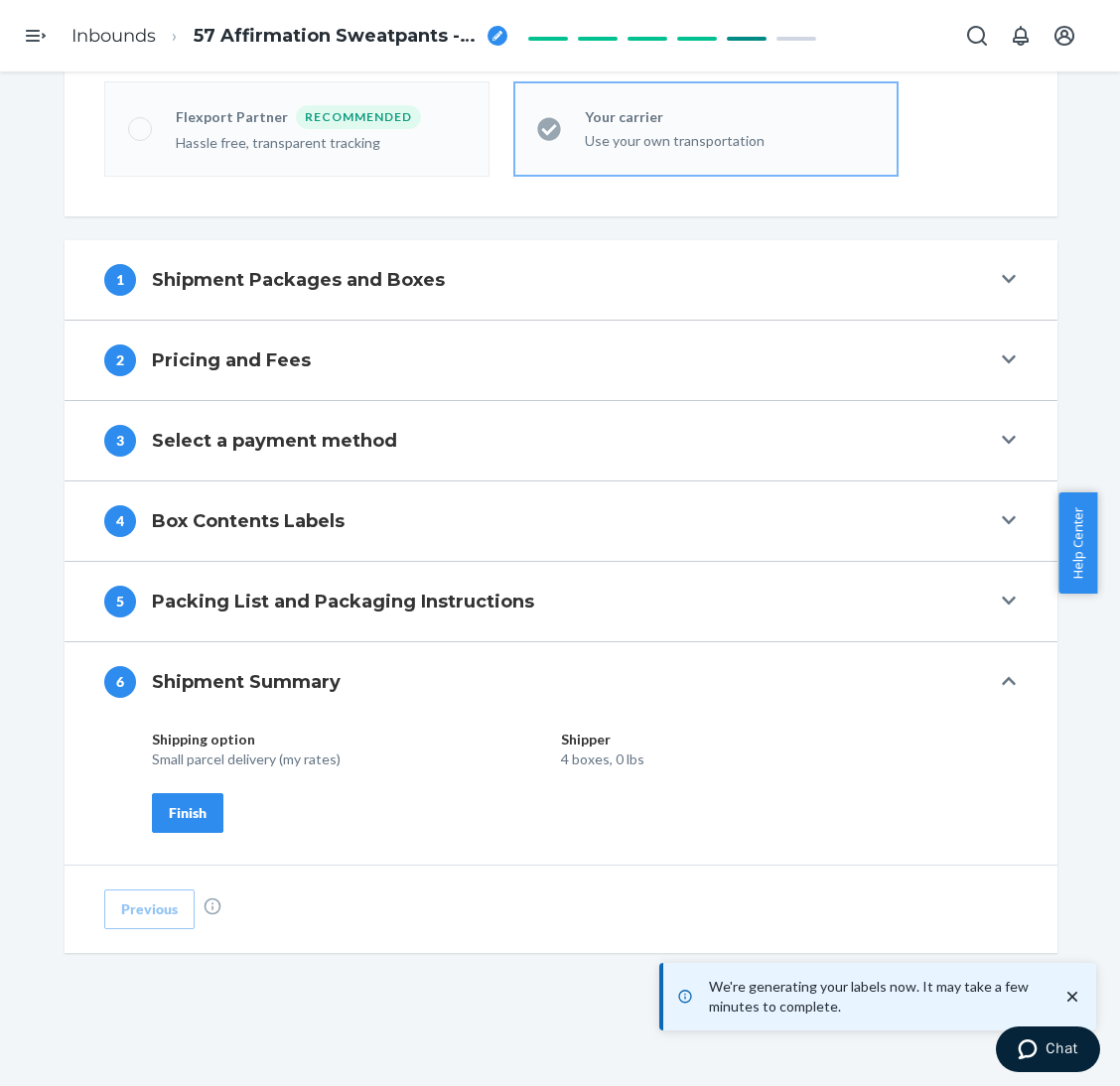scroll, scrollTop: 564, scrollLeft: 0, axis: vertical 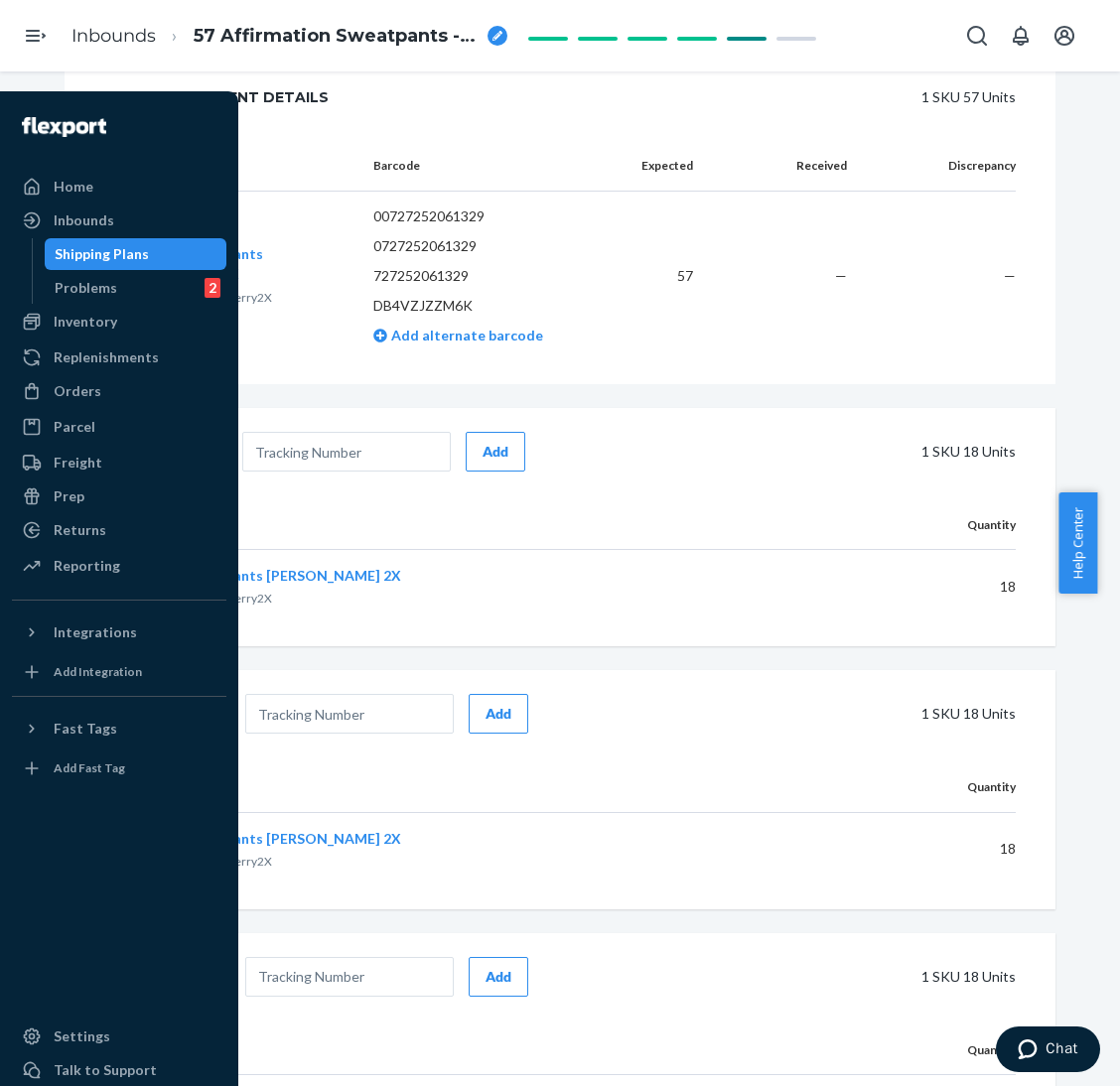 click on "Shipping Plans" at bounding box center (101, 254) 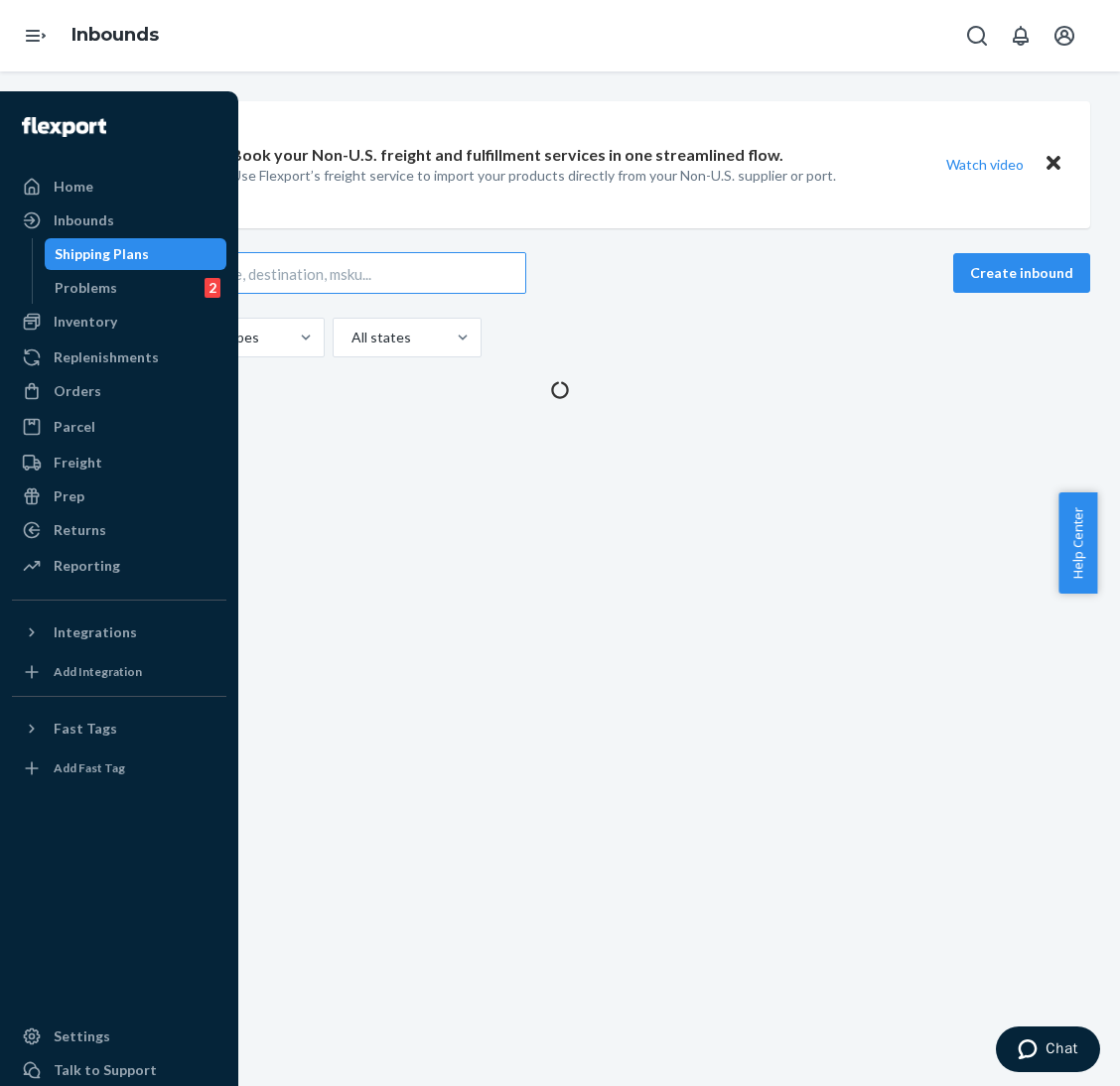 scroll, scrollTop: 0, scrollLeft: 0, axis: both 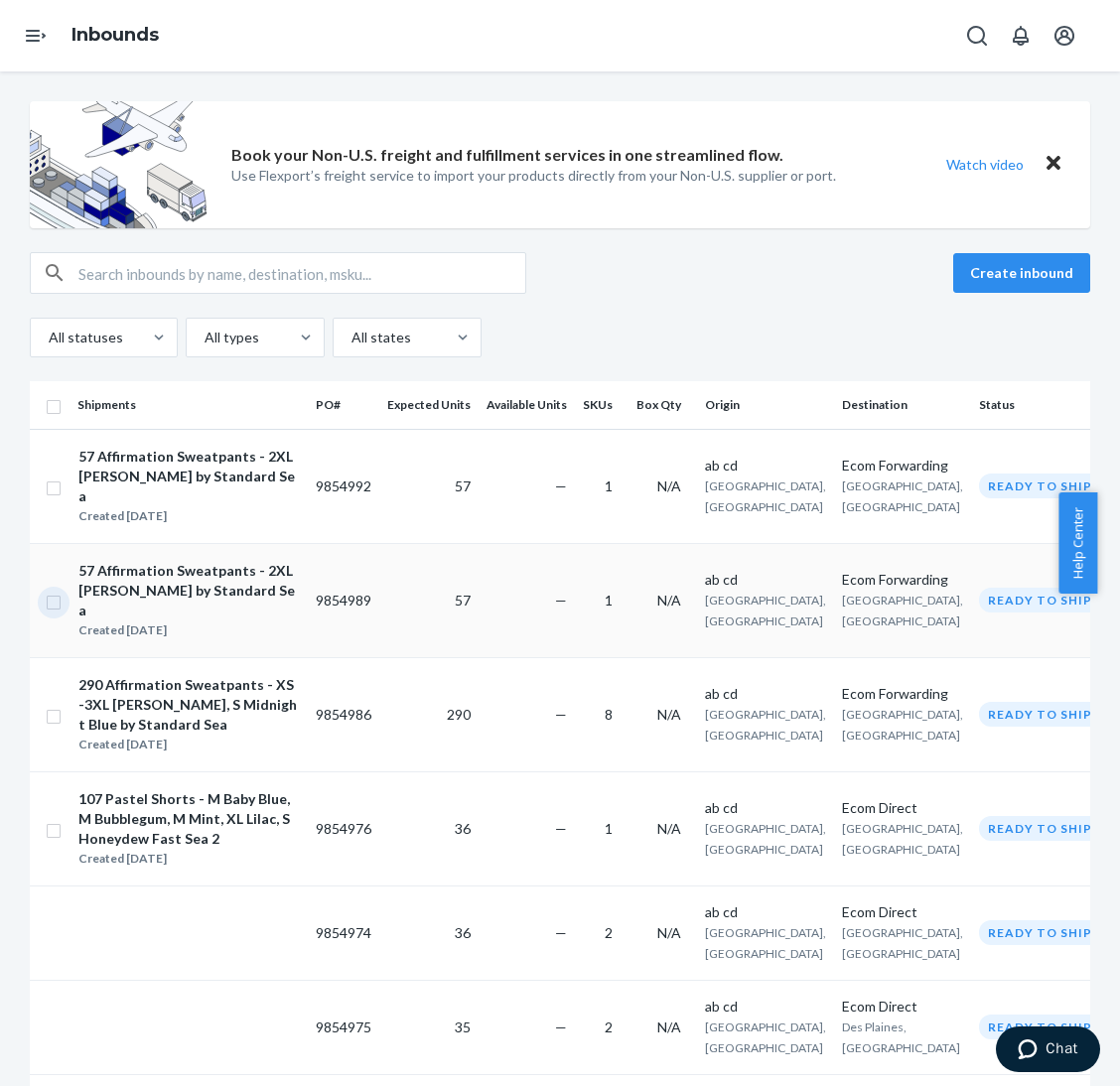 click at bounding box center [54, 600] 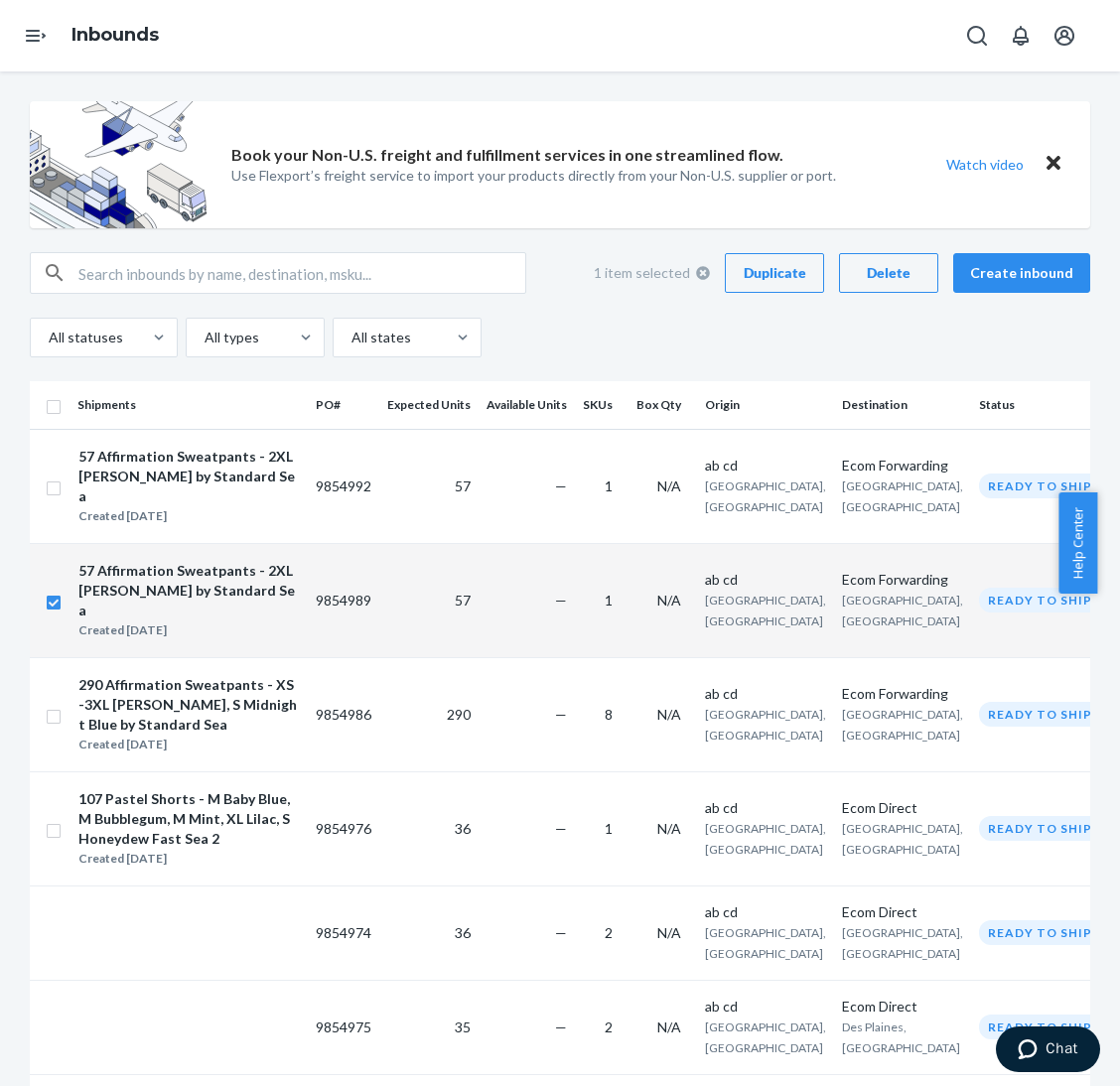 click on "Delete" at bounding box center (889, 273) 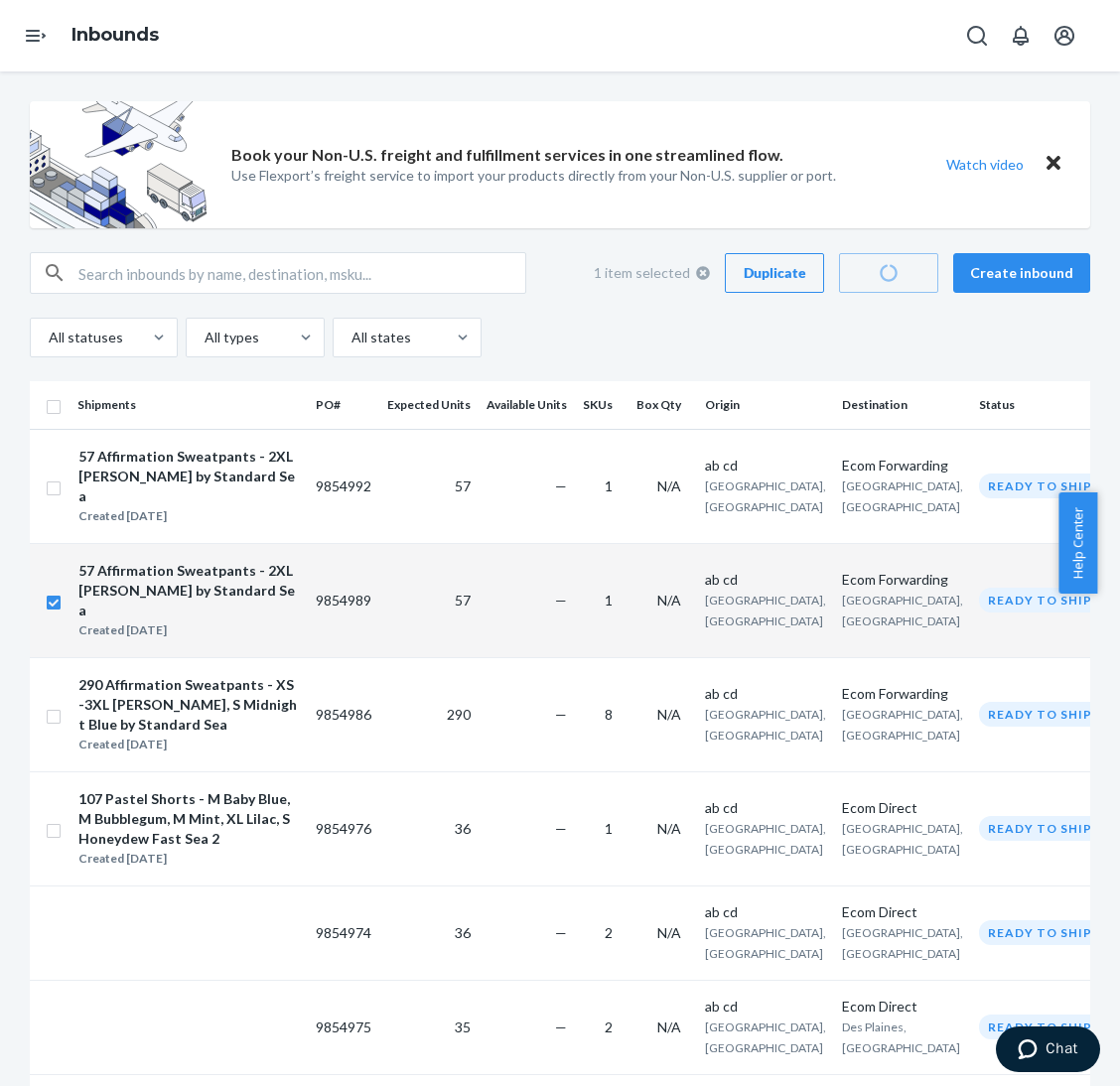 checkbox on "false" 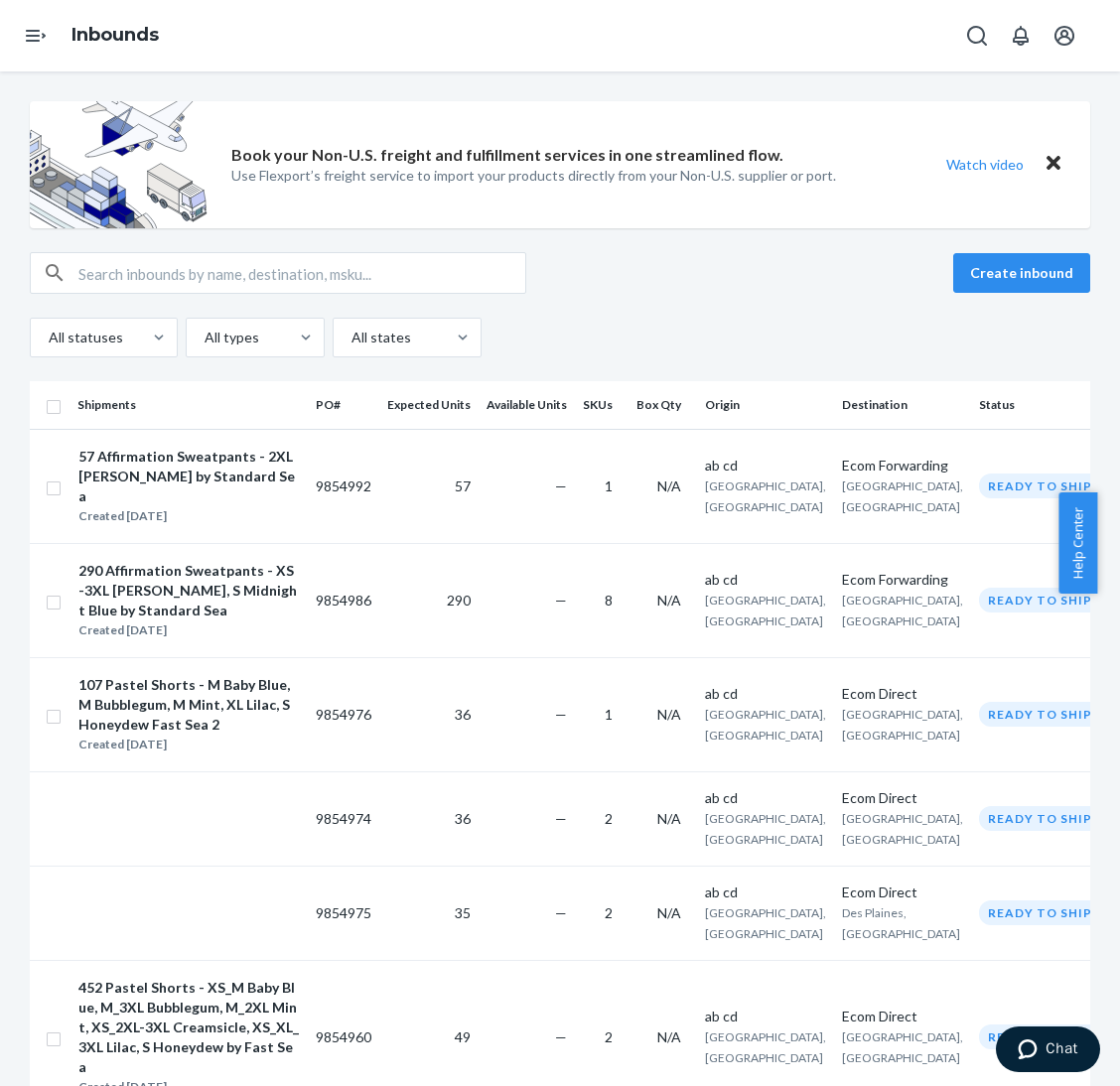 click on "Inbounds" at bounding box center [560, 36] 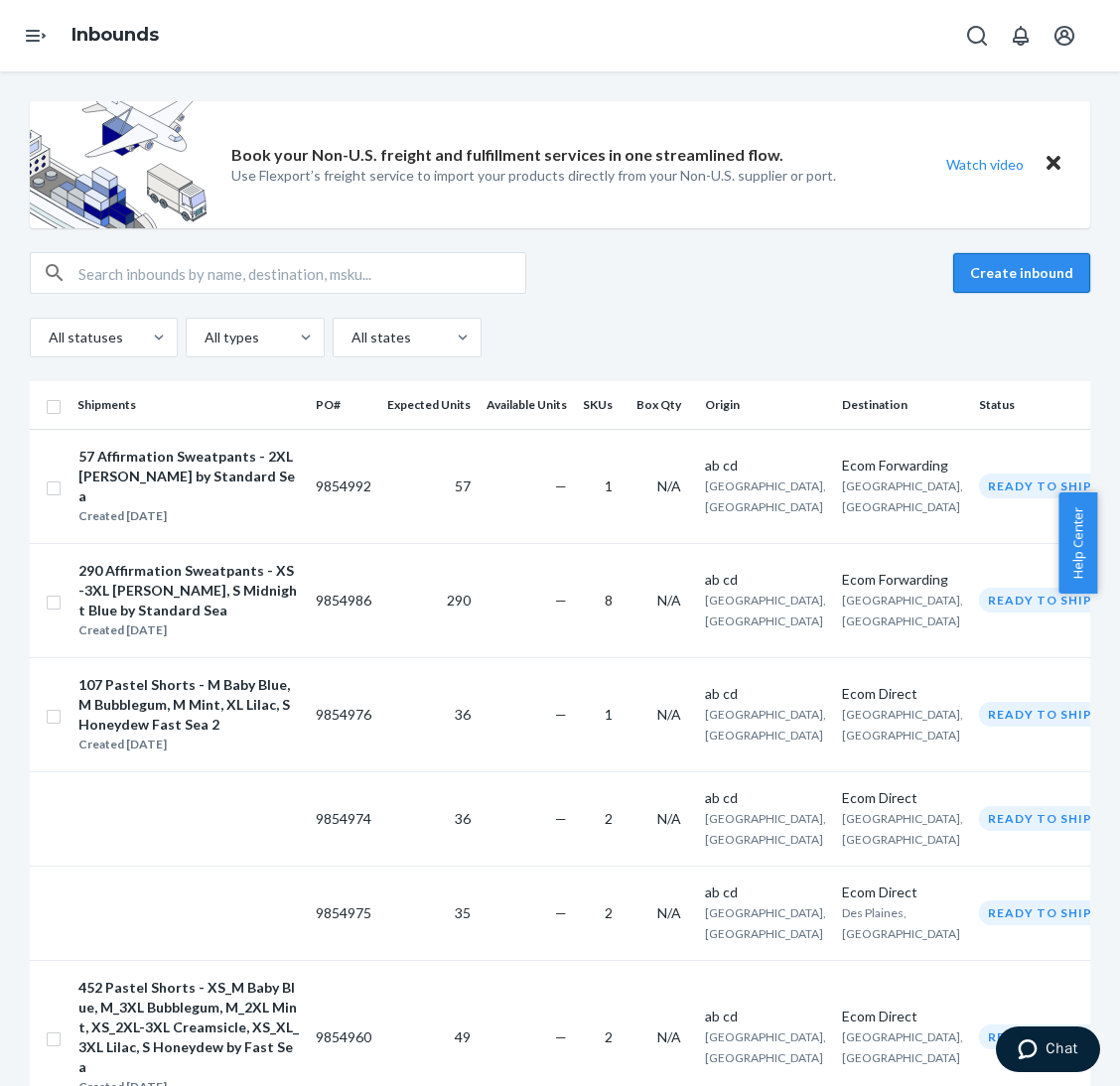 click on "Create inbound" at bounding box center [1022, 273] 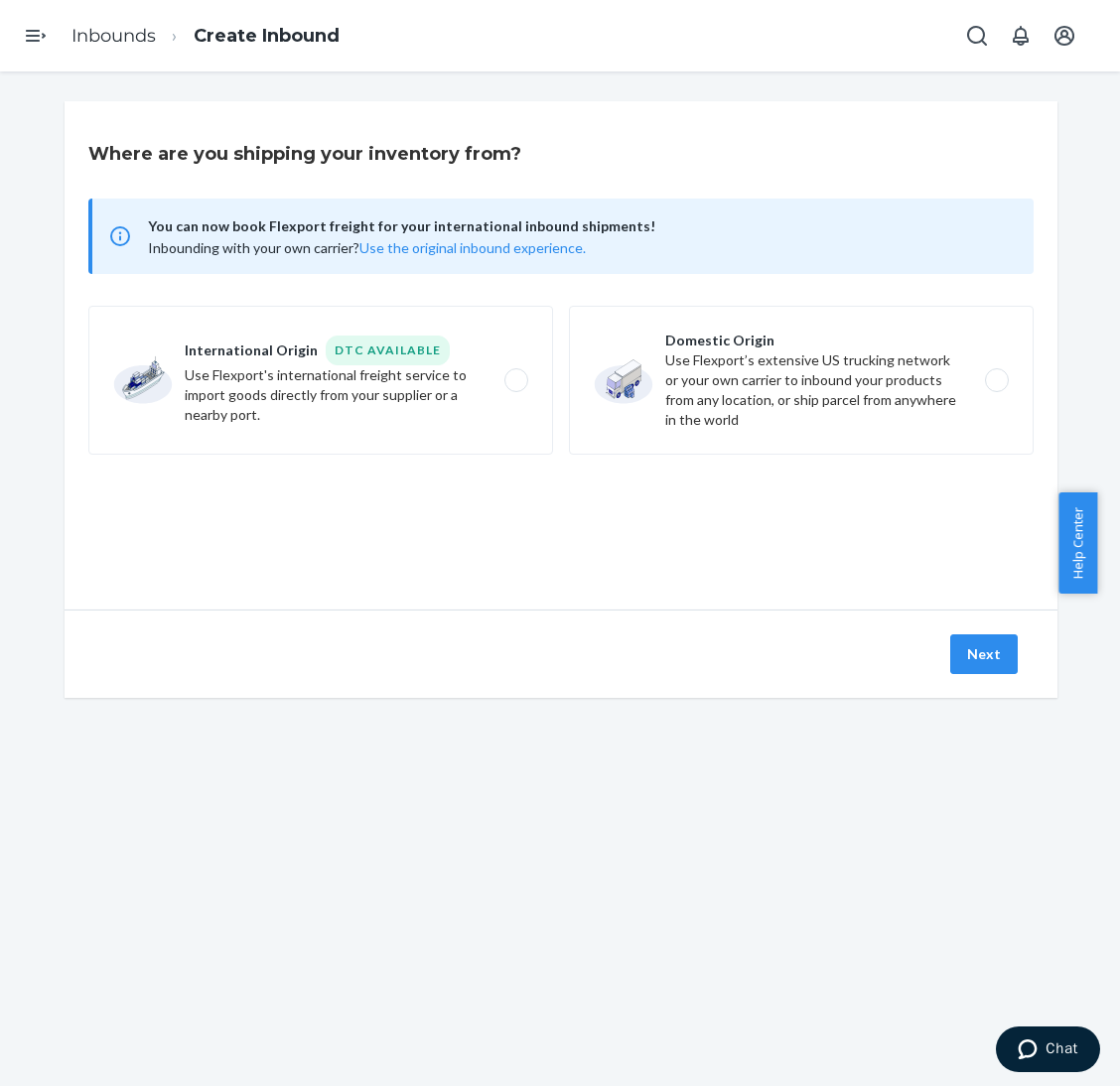 click on "Where are you shipping your inventory from? You can now book Flexport freight for your international inbound shipments! Inbounding with your own carrier?  Use the original inbound experience. International Origin DTC Available Use Flexport's international freight service to import goods directly from your supplier or a nearby port. Domestic Origin Use Flexport’s extensive US trucking network or your own carrier to inbound your products from any location, or ship parcel from anywhere in the world Next" at bounding box center [560, 579] 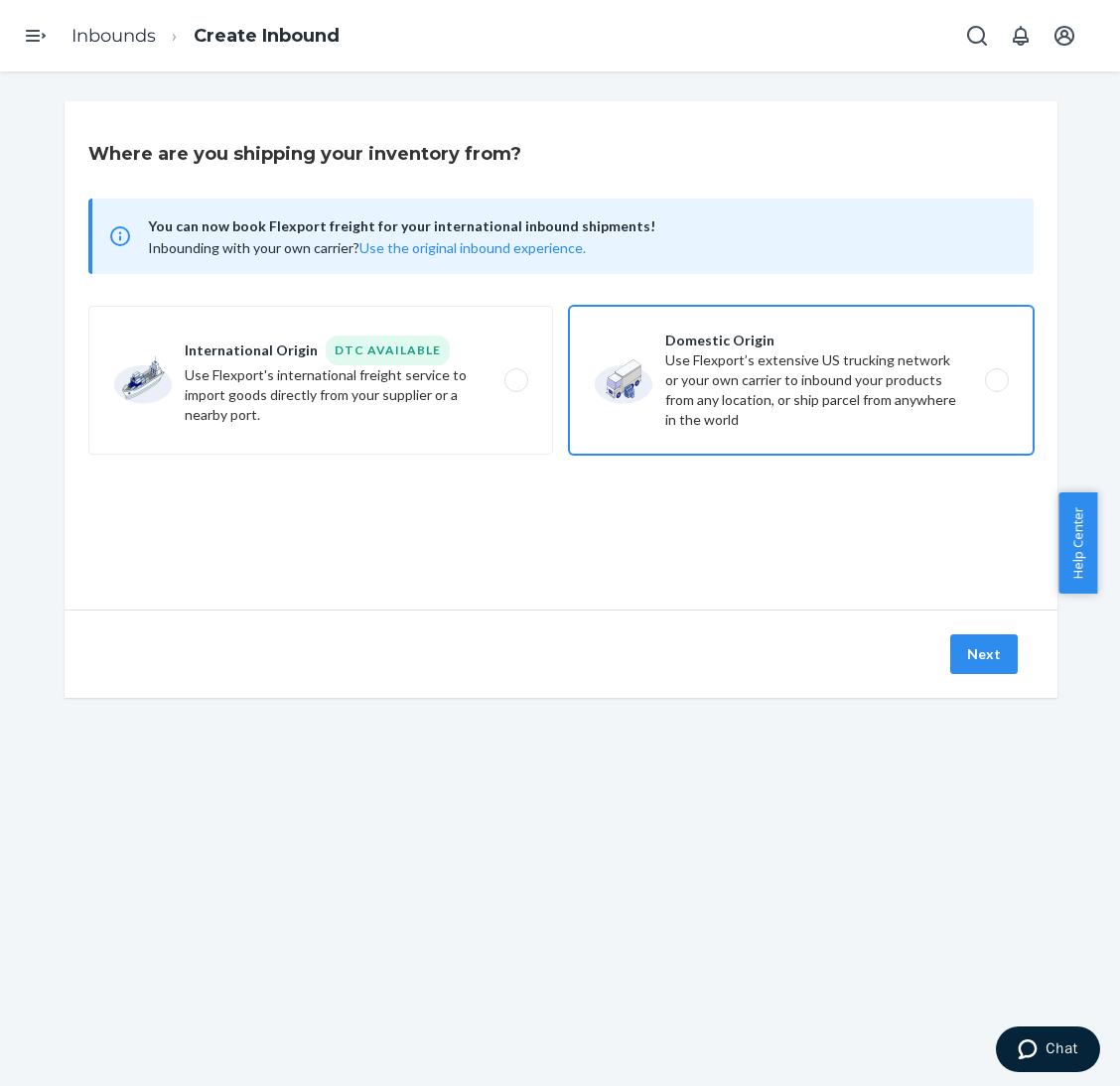 click on "Domestic Origin Use Flexport’s extensive US trucking network or your own carrier to inbound your products from any location, or ship parcel from anywhere in the world" at bounding box center [801, 380] 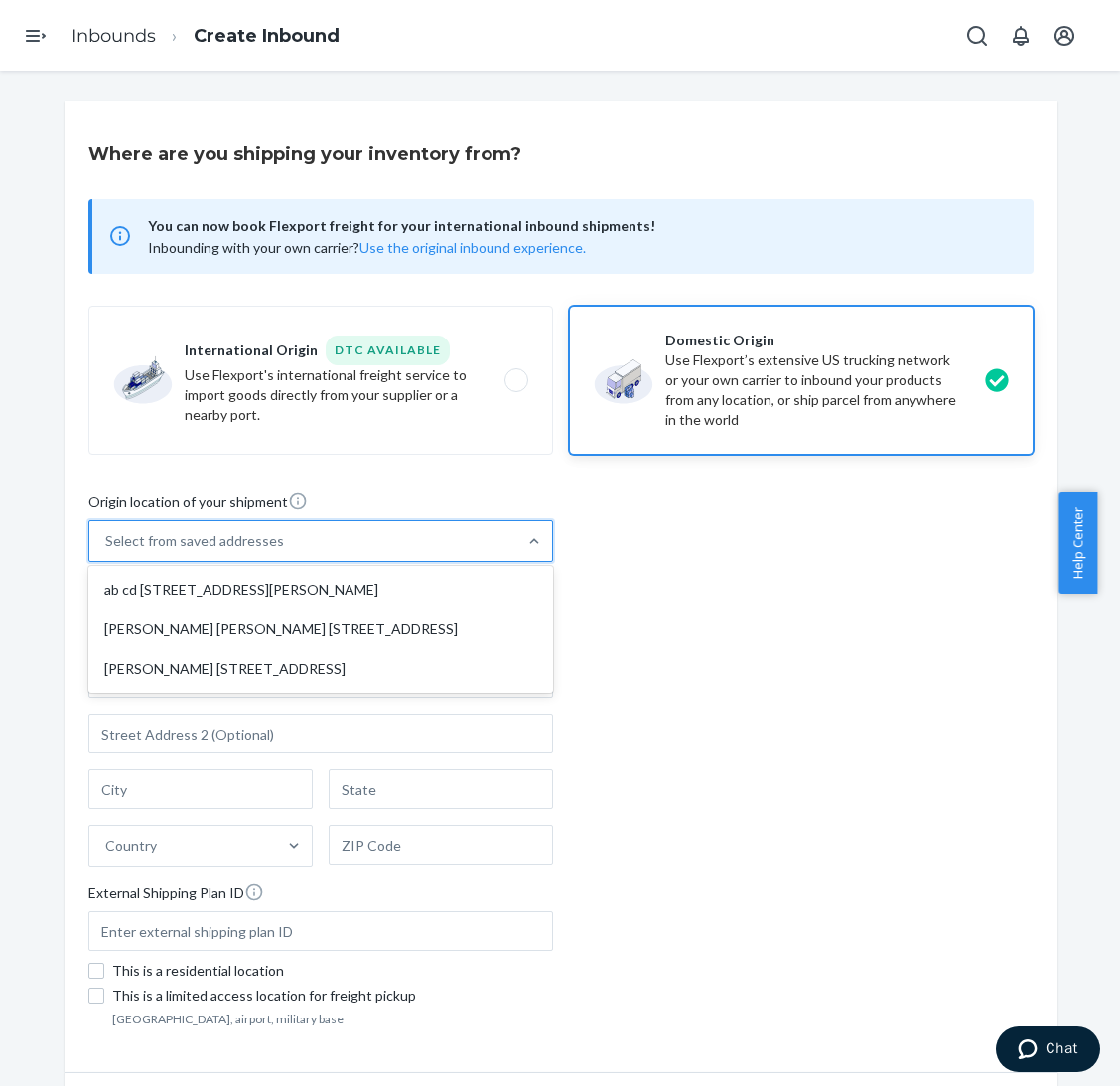 click on "Select from saved addresses" at bounding box center (303, 541) 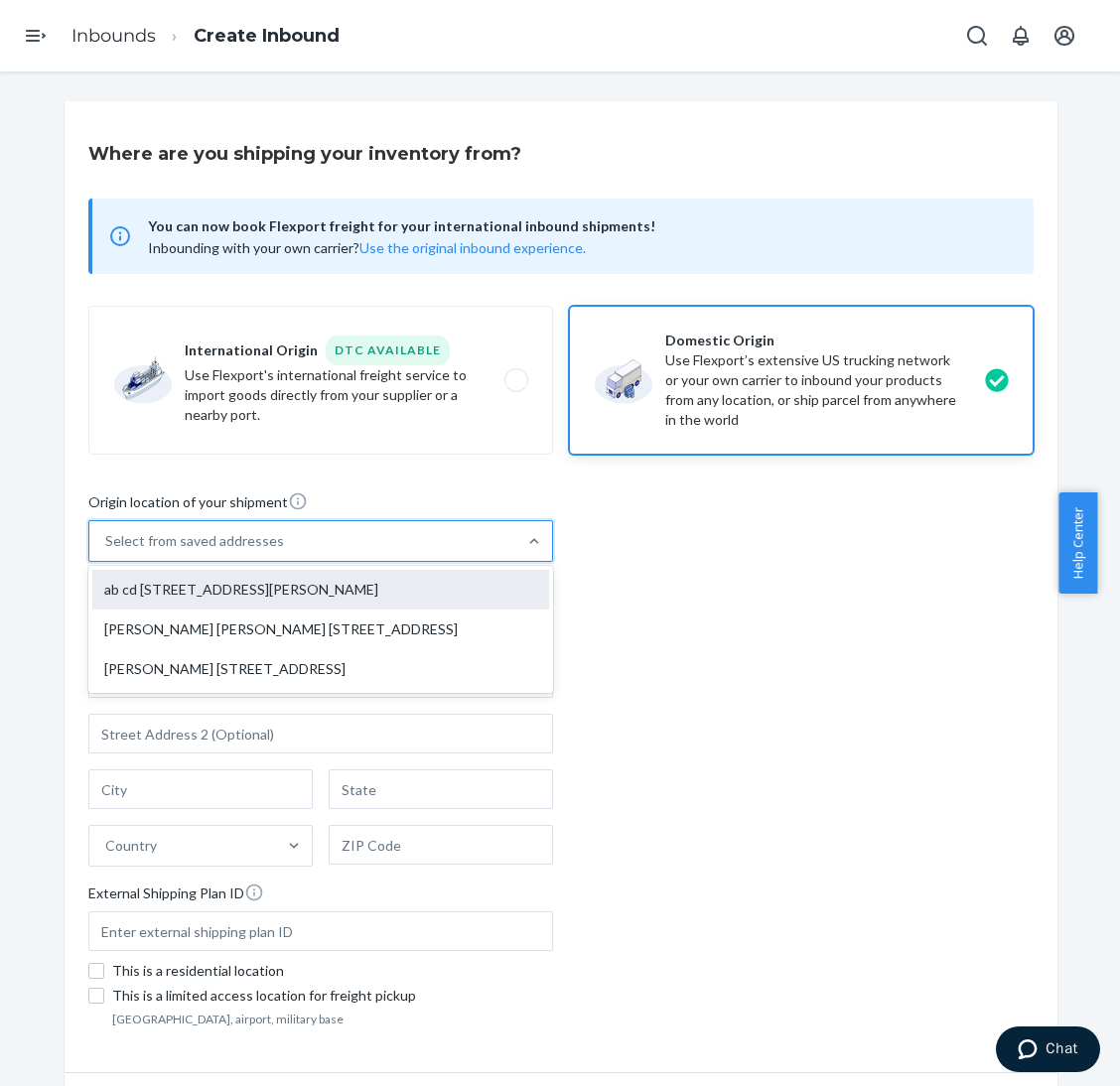 click on "ab cd
[STREET_ADDRESS][PERSON_NAME]" at bounding box center [321, 590] 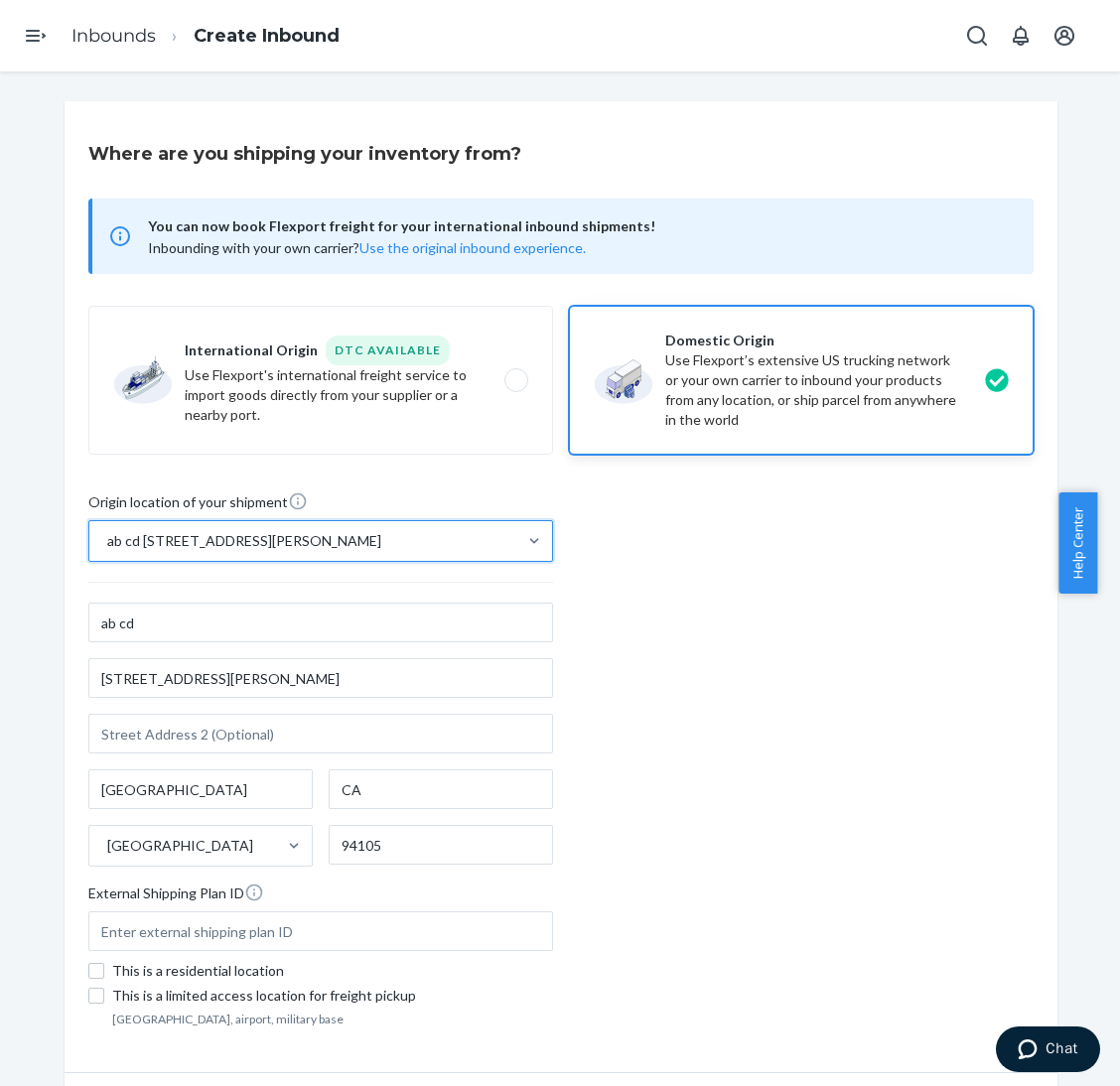 scroll, scrollTop: 73, scrollLeft: 0, axis: vertical 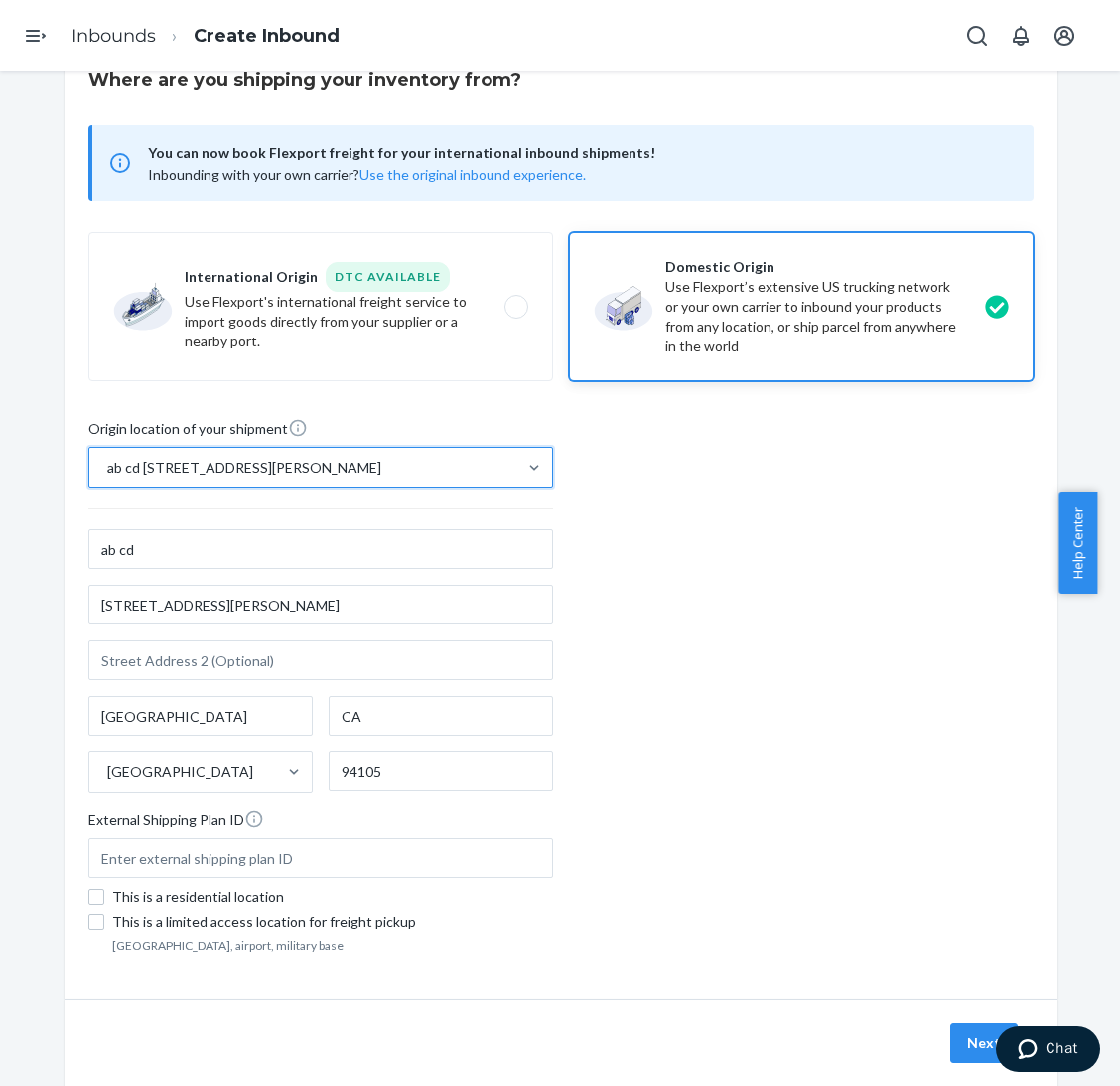 click on "Next" at bounding box center (984, 1043) 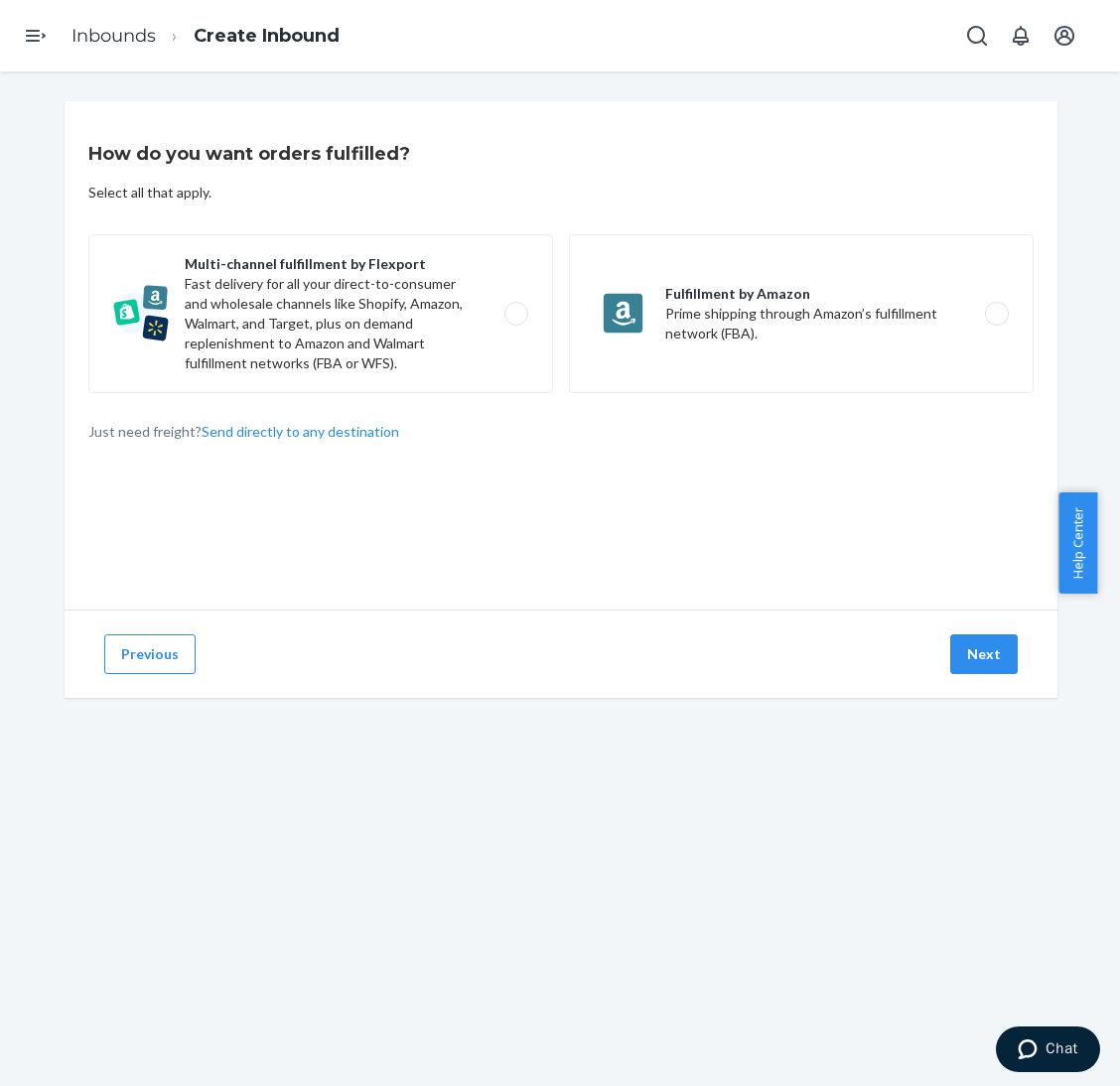 scroll, scrollTop: 0, scrollLeft: 0, axis: both 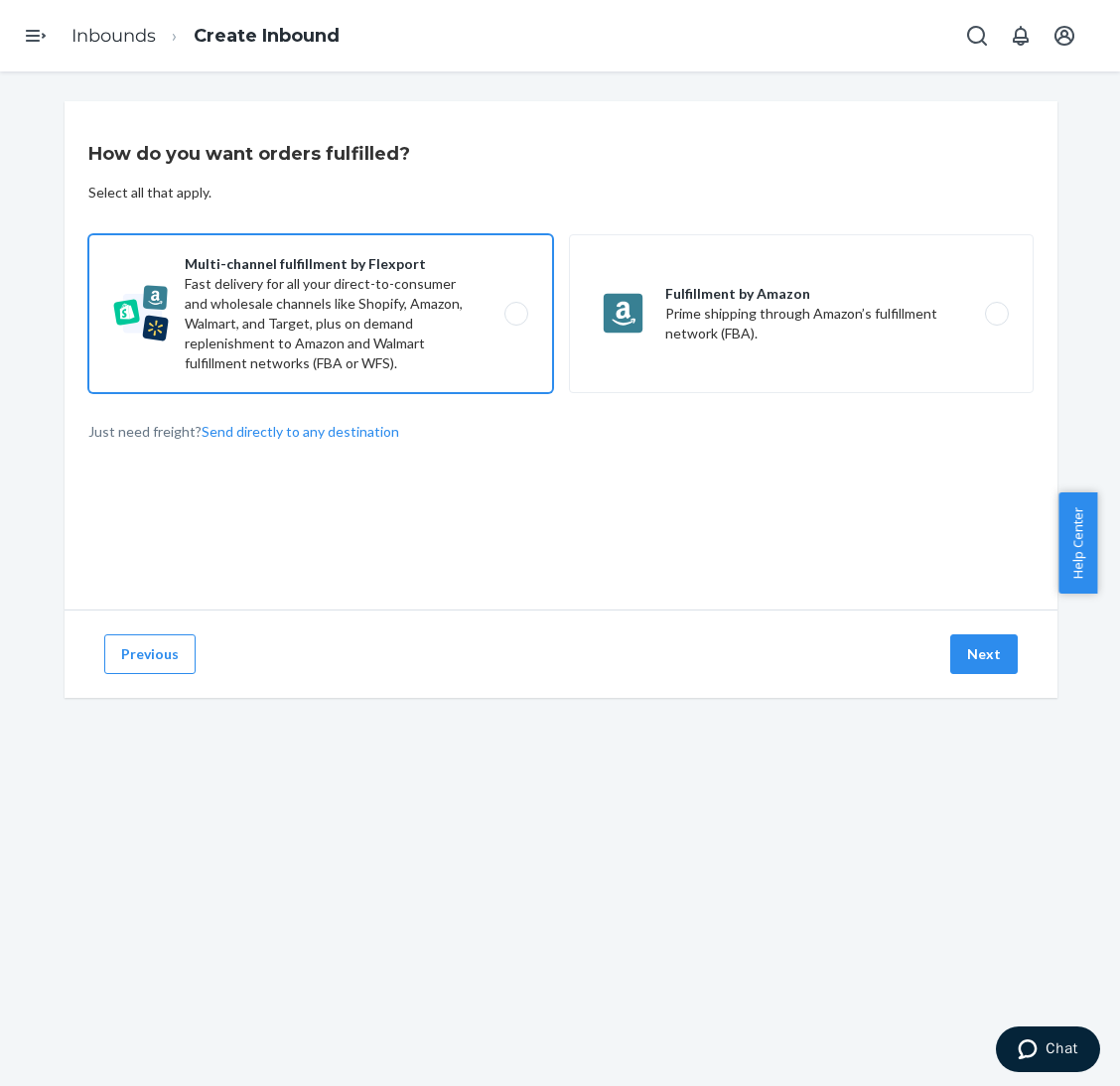 drag, startPoint x: 462, startPoint y: 273, endPoint x: 474, endPoint y: 275, distance: 12.165525 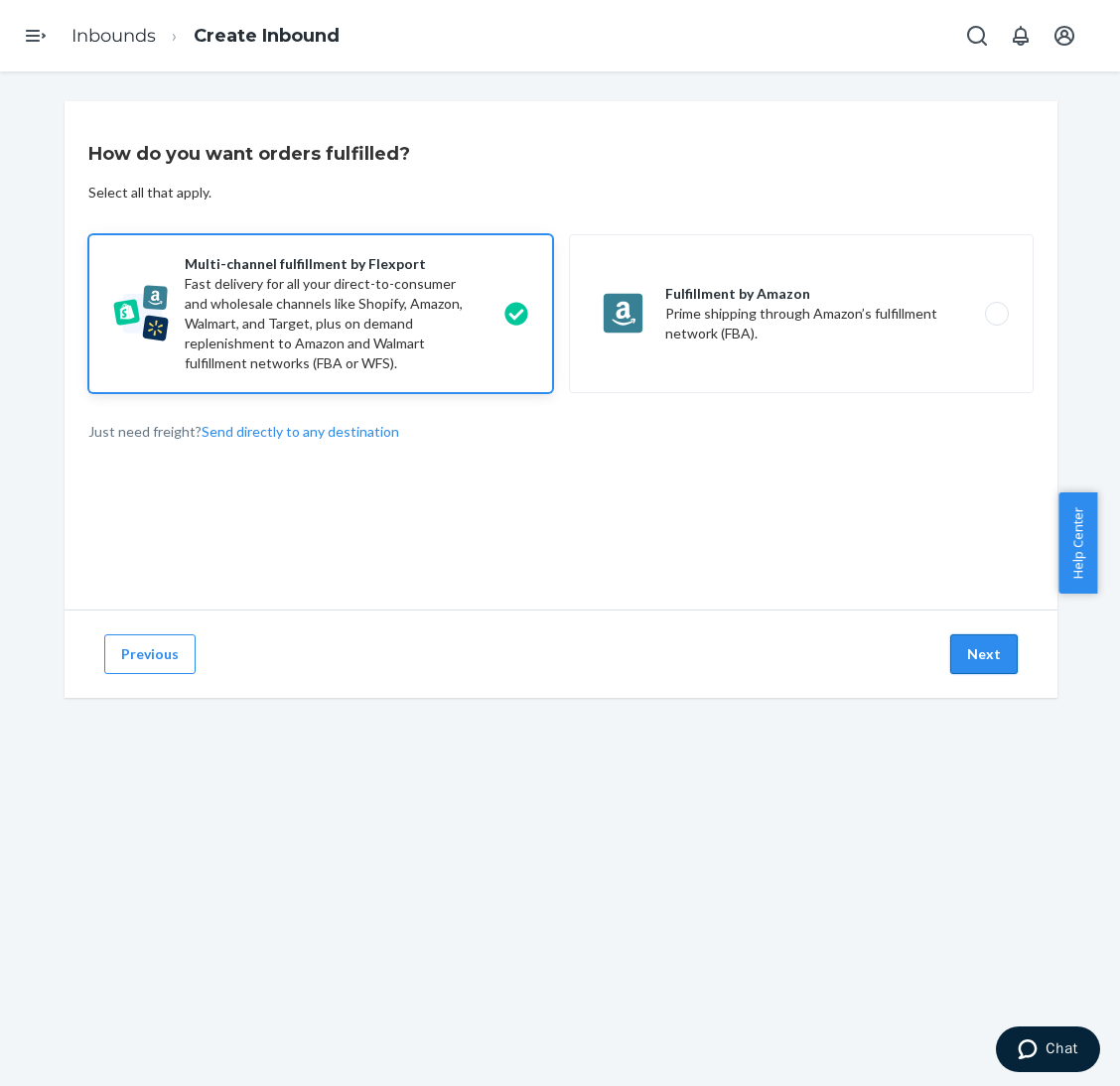 click on "Next" at bounding box center [984, 654] 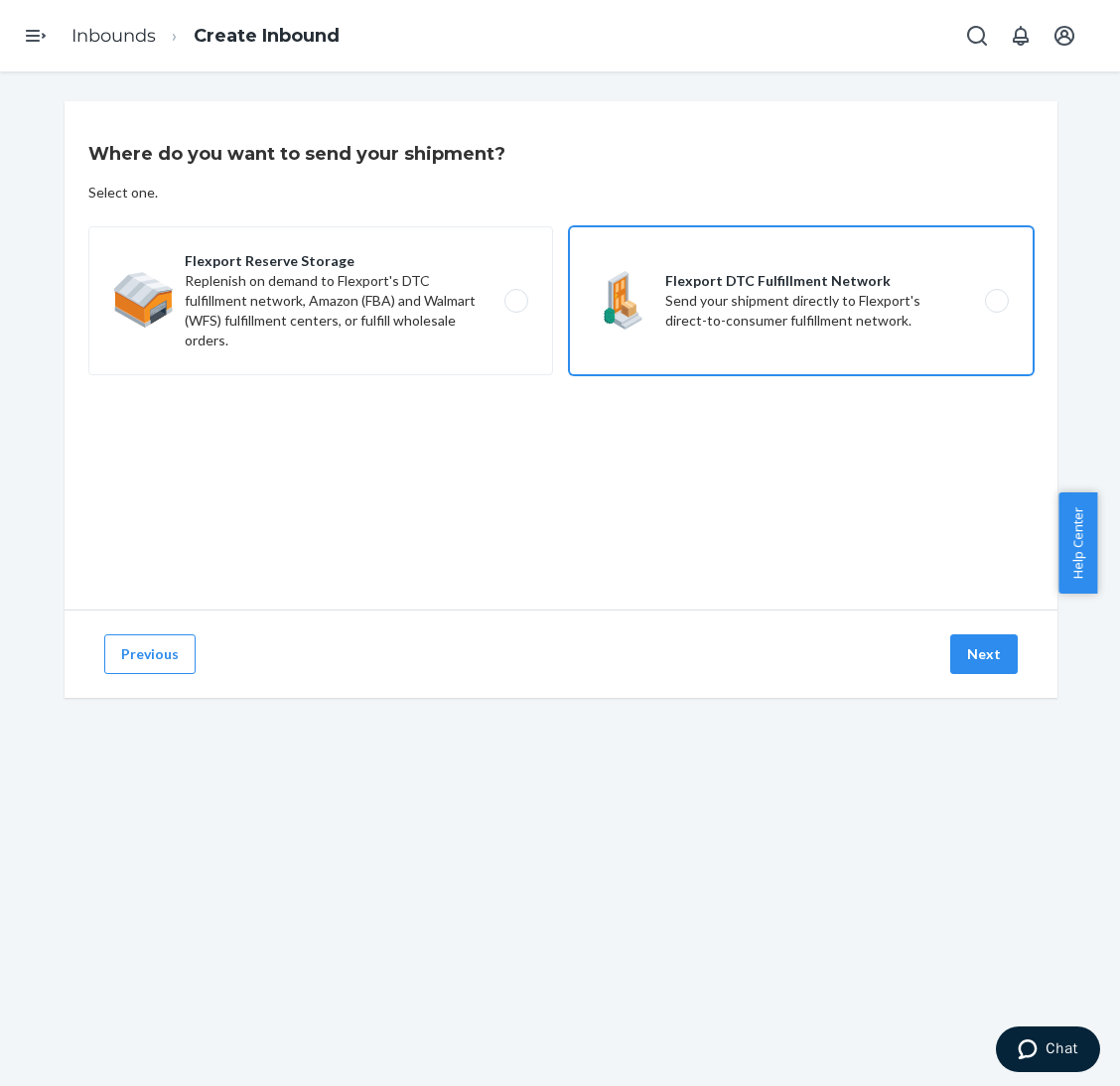 click on "Flexport DTC Fulfillment Network Send your shipment directly to Flexport's direct-to-consumer fulfillment network." at bounding box center (801, 301) 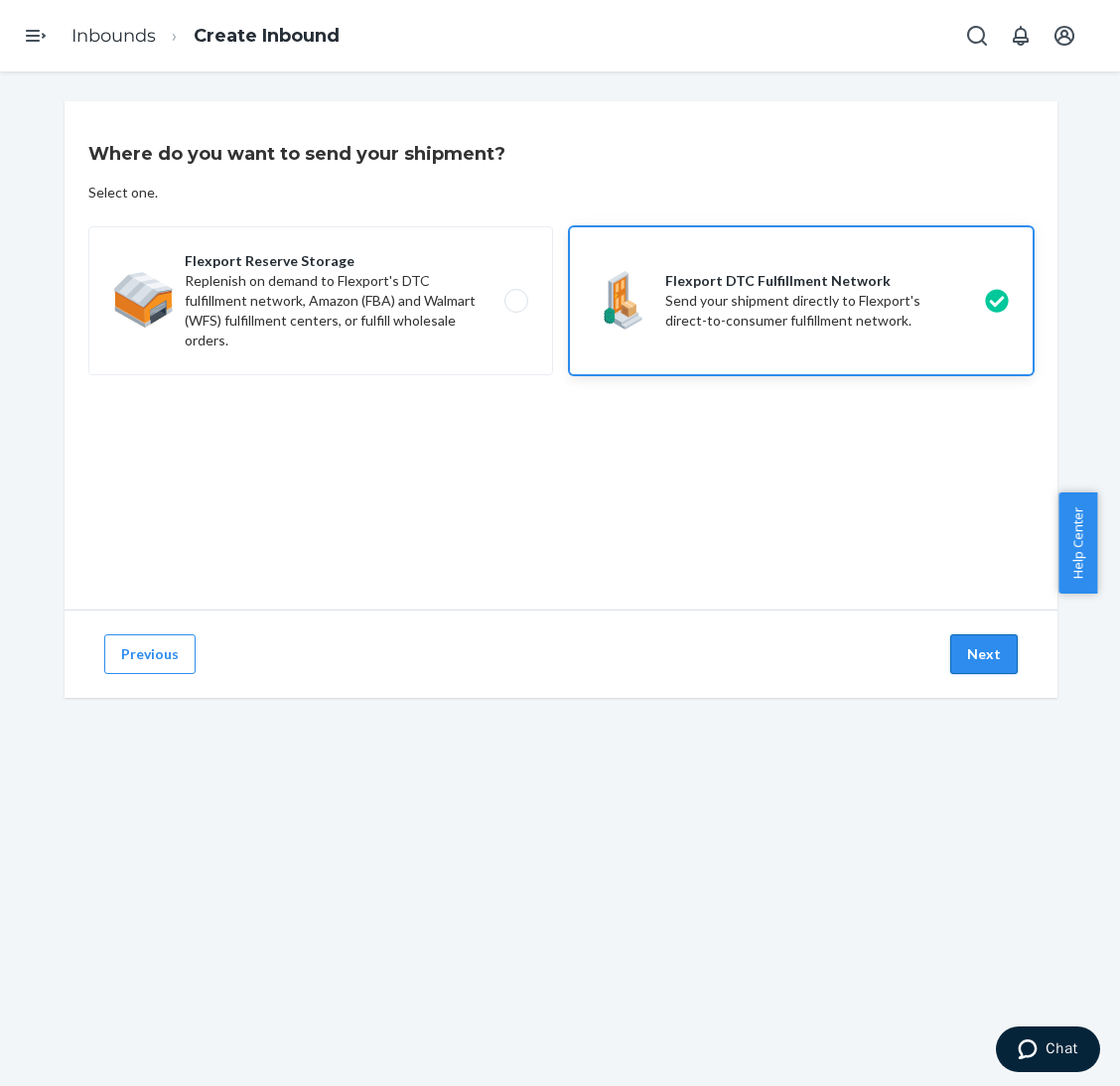 click on "Next" at bounding box center [984, 654] 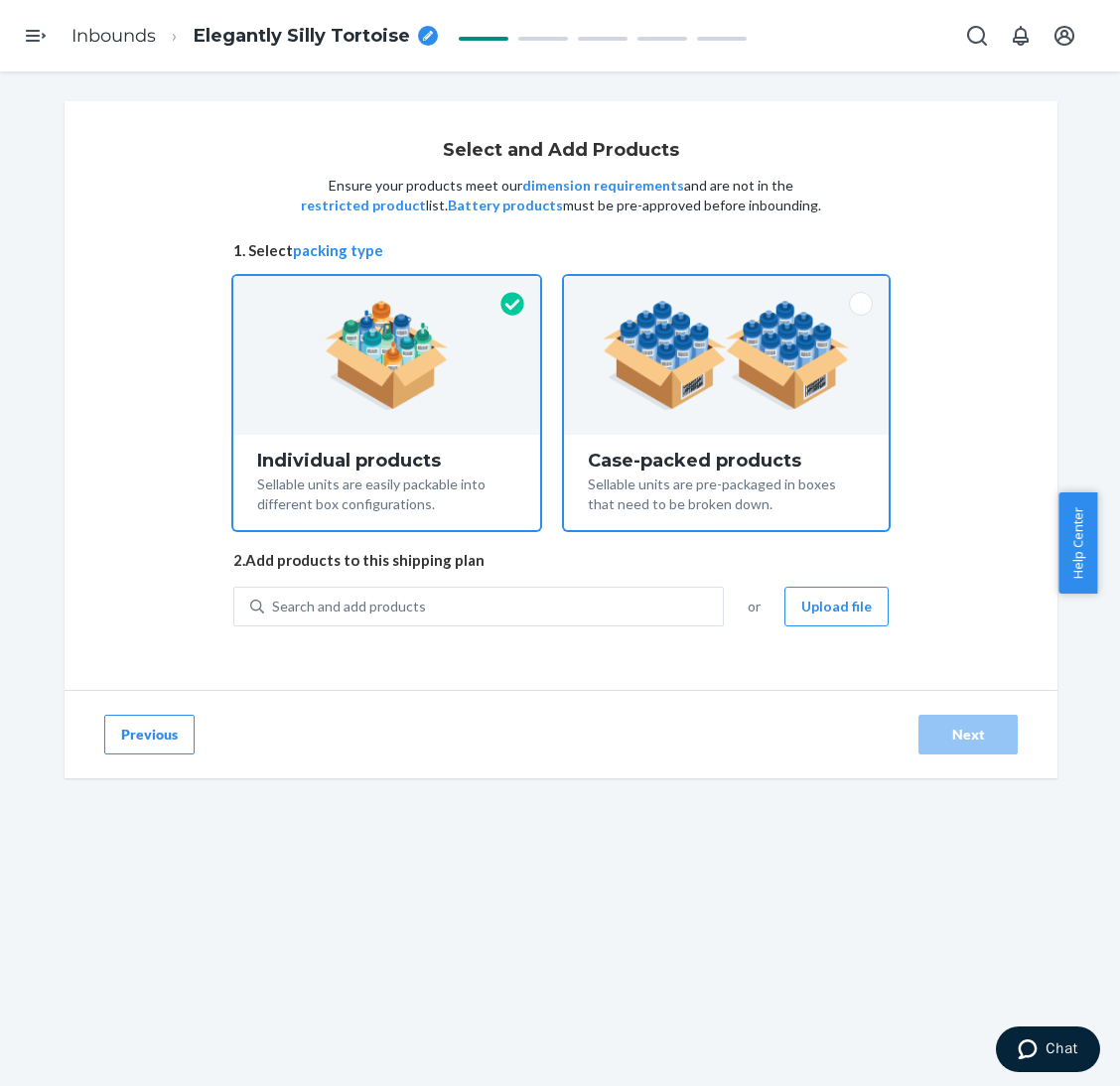 click on "Sellable units are pre-packaged in boxes that need to be broken down." at bounding box center (726, 492) 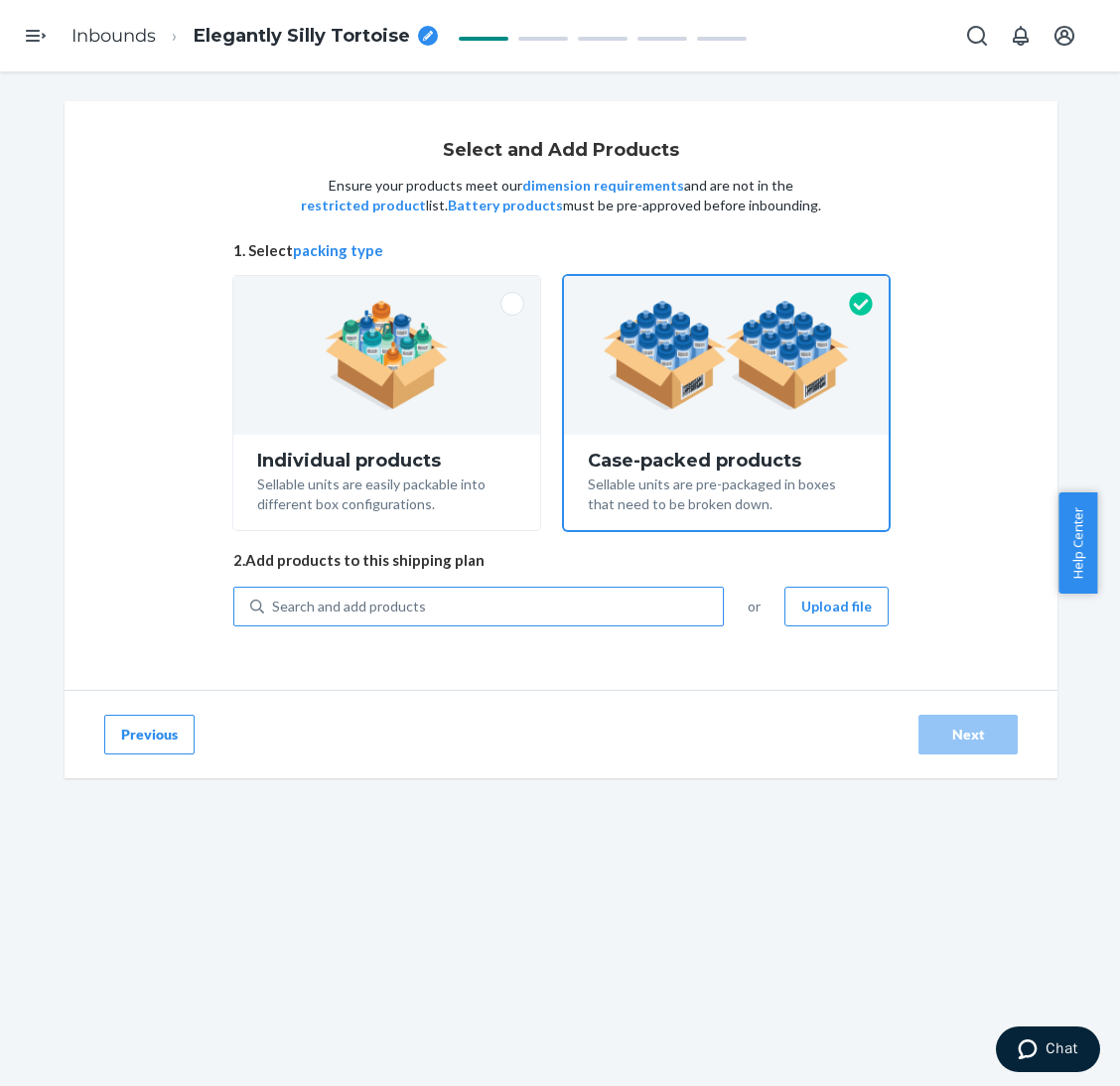 click on "Search and add products" at bounding box center [493, 607] 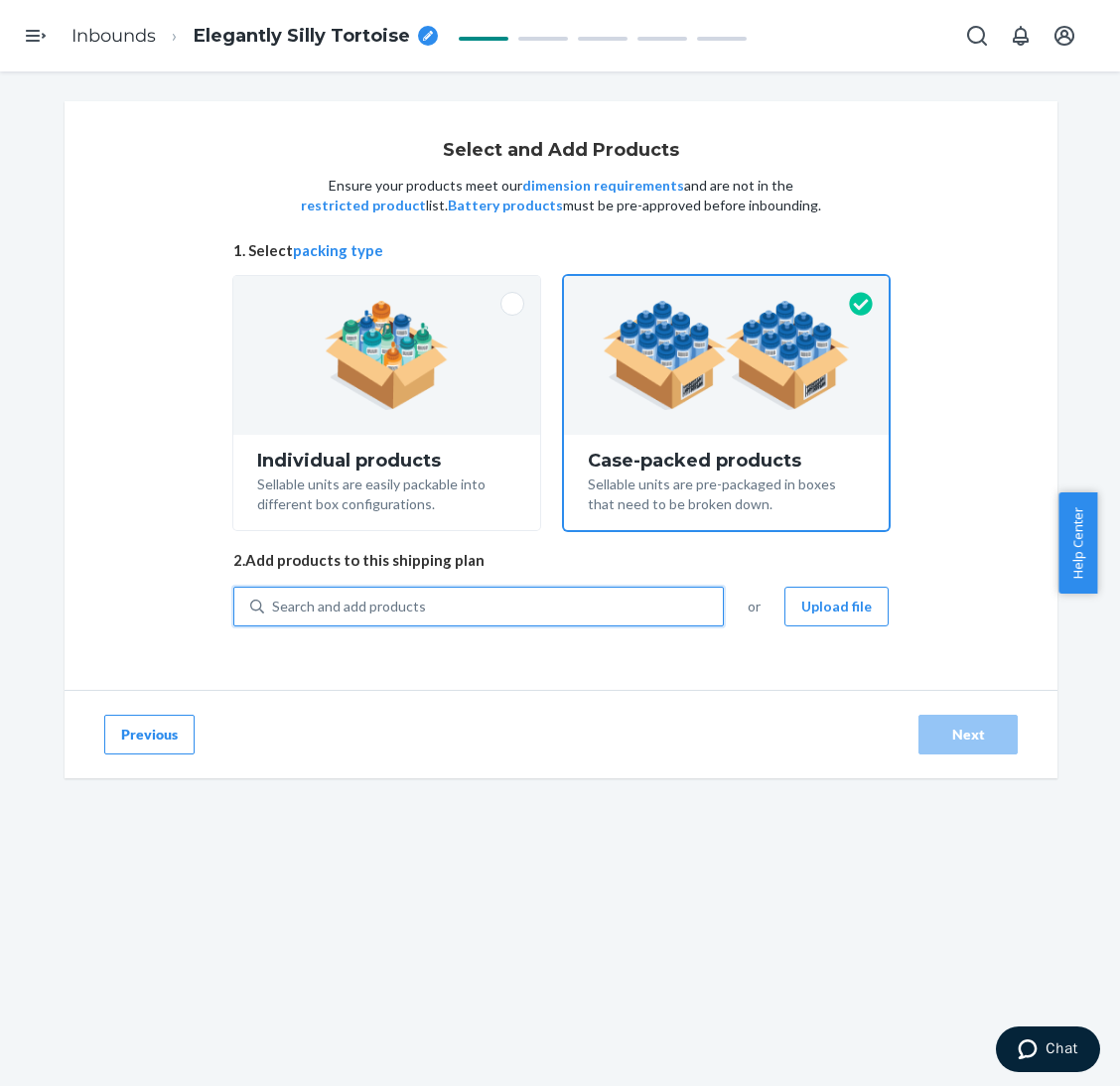 paste on "Affirmation Sweatpants [PERSON_NAME]" 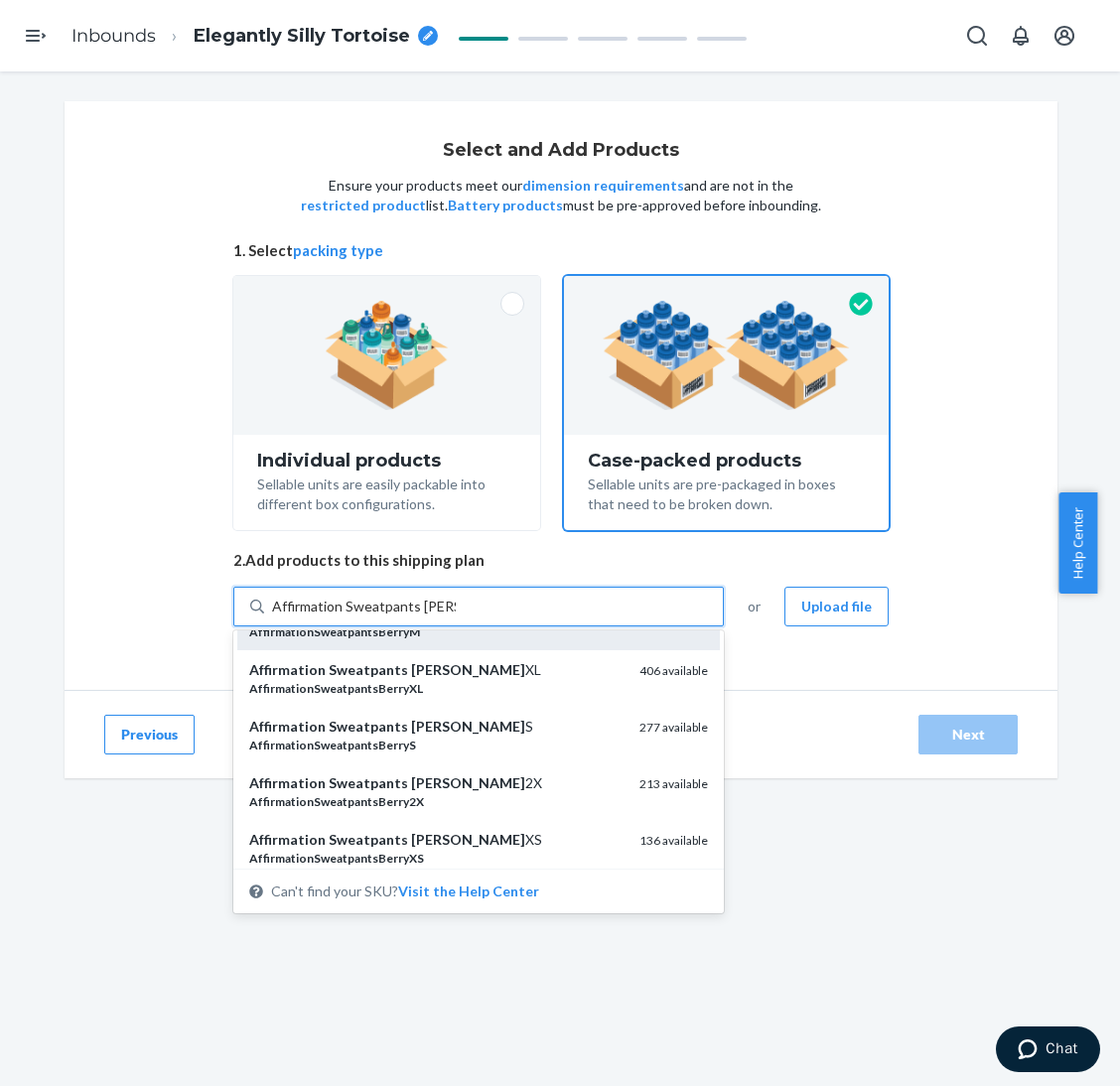 scroll, scrollTop: 149, scrollLeft: 0, axis: vertical 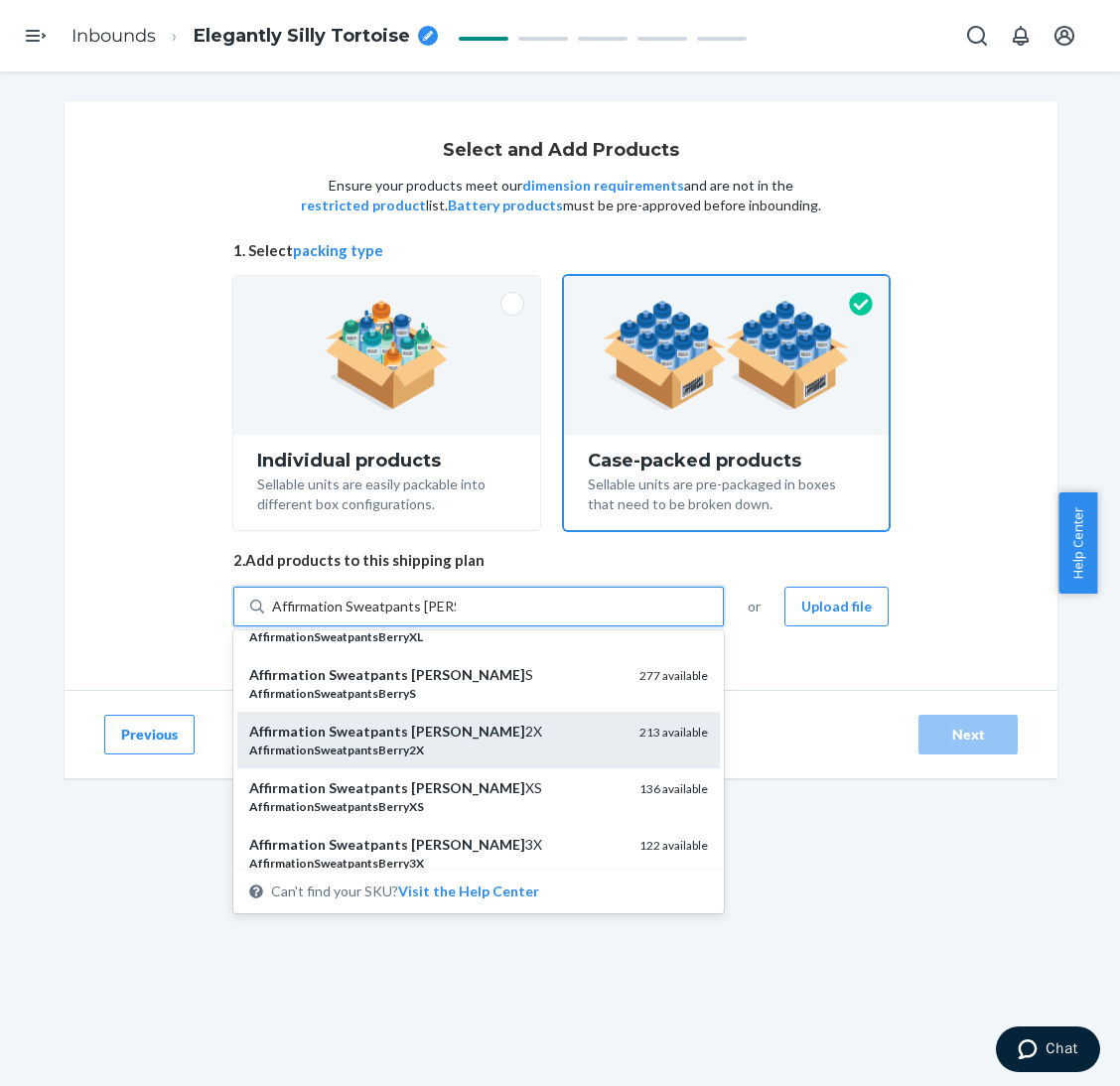click on "AffirmationSweatpantsBerry2X" at bounding box center [436, 749] 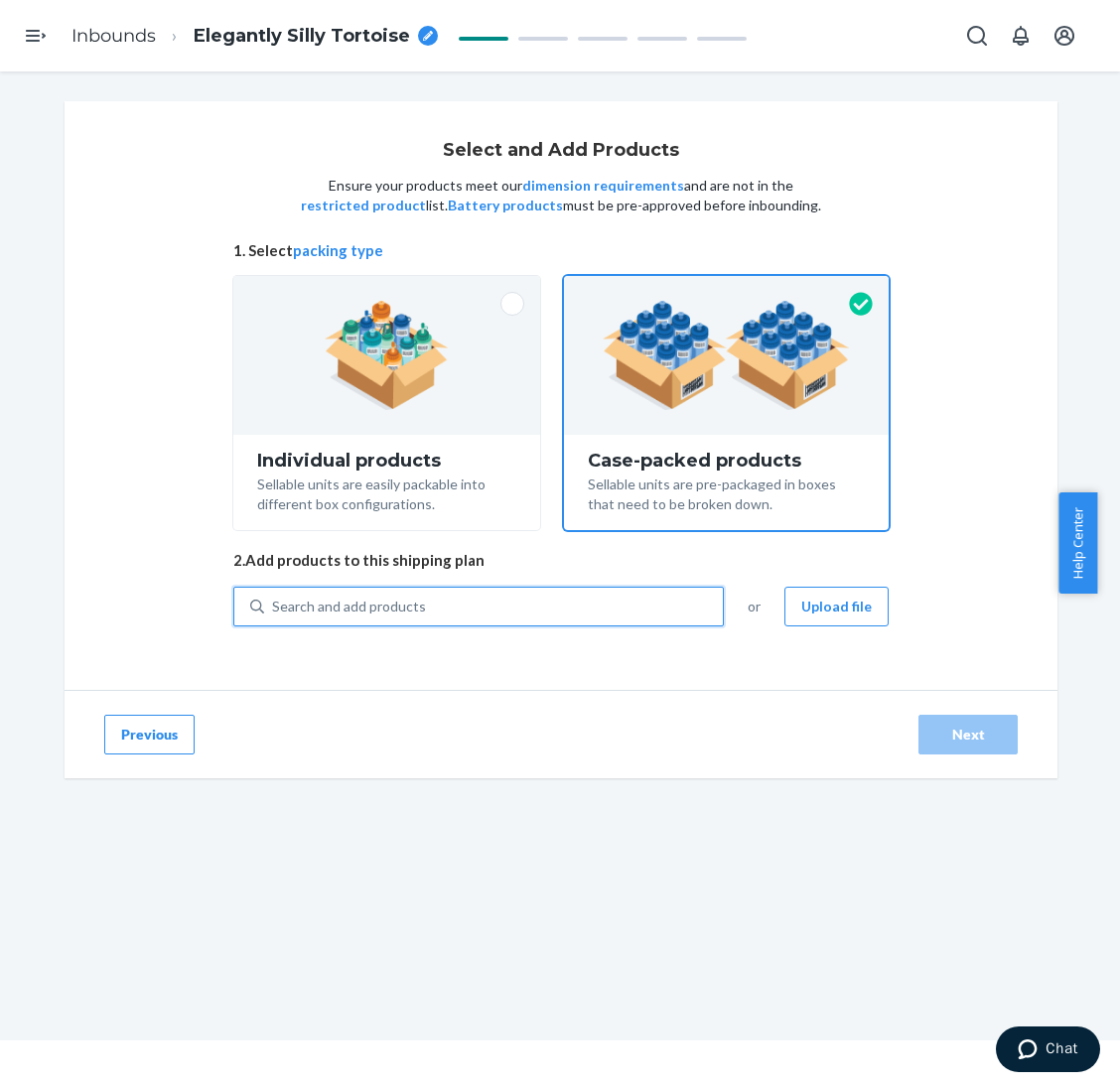 scroll, scrollTop: 71, scrollLeft: 0, axis: vertical 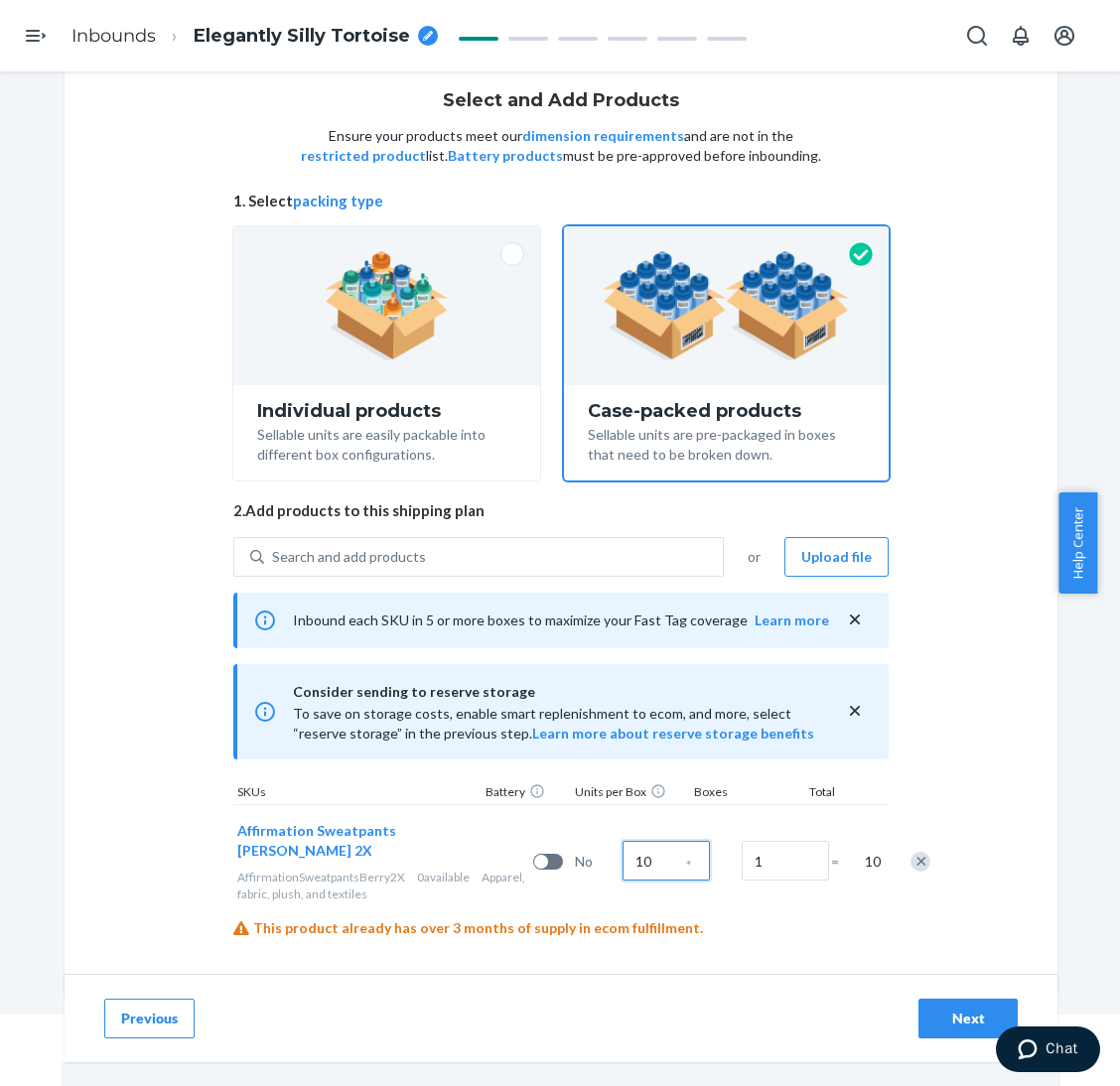 click on "10" at bounding box center [666, 861] 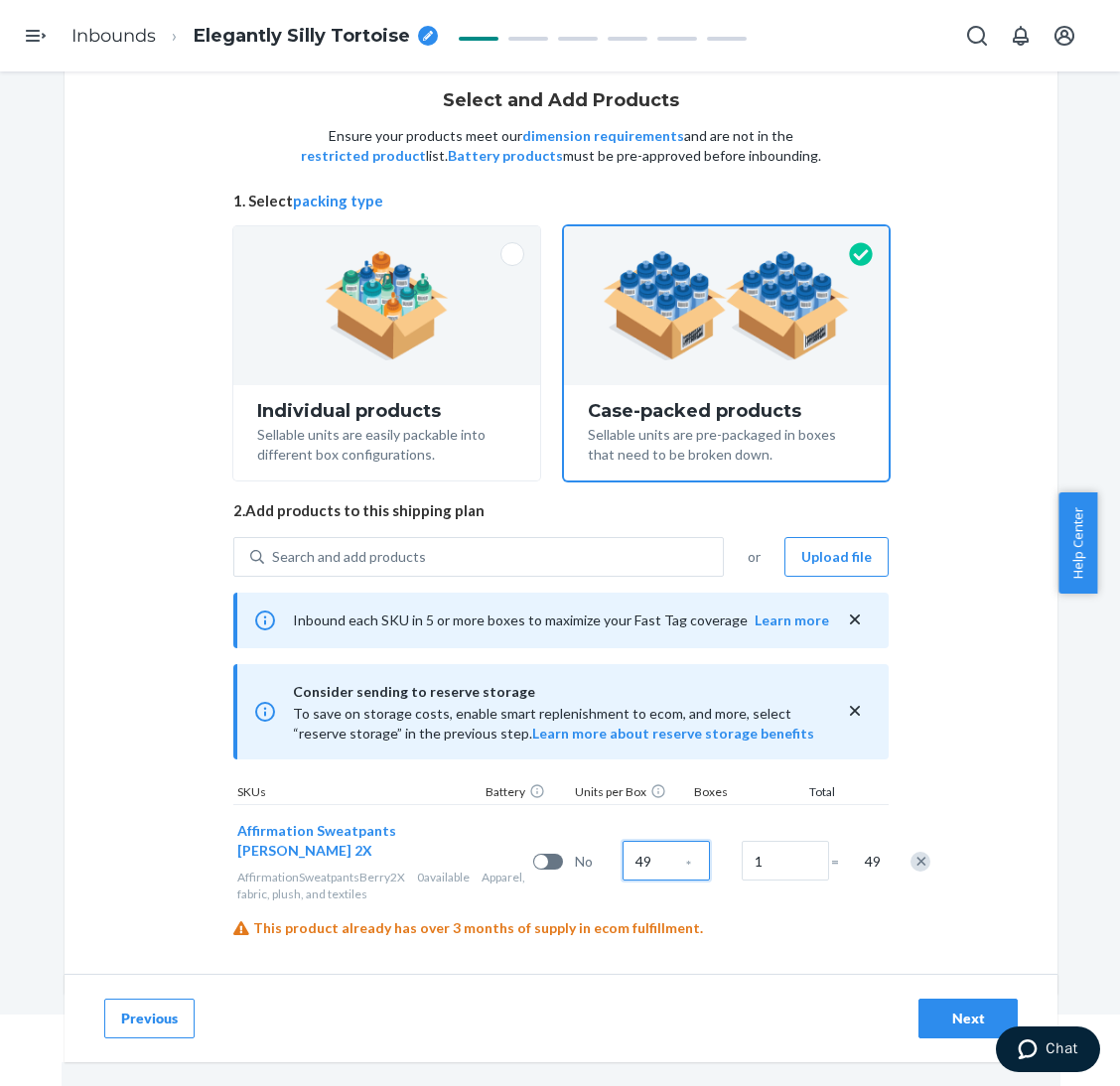 type on "49" 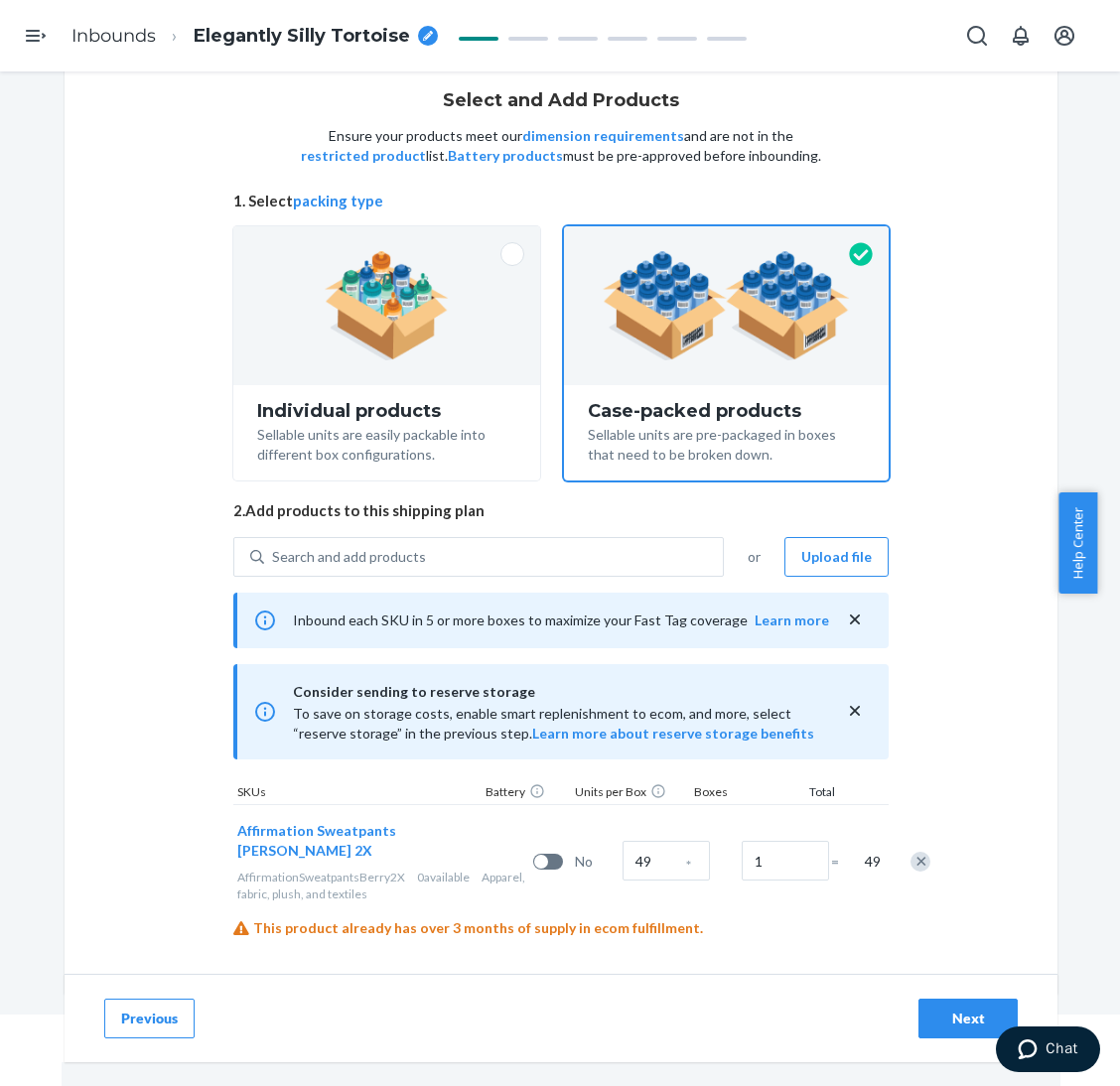 click on "Previous Next" at bounding box center [561, 1018] 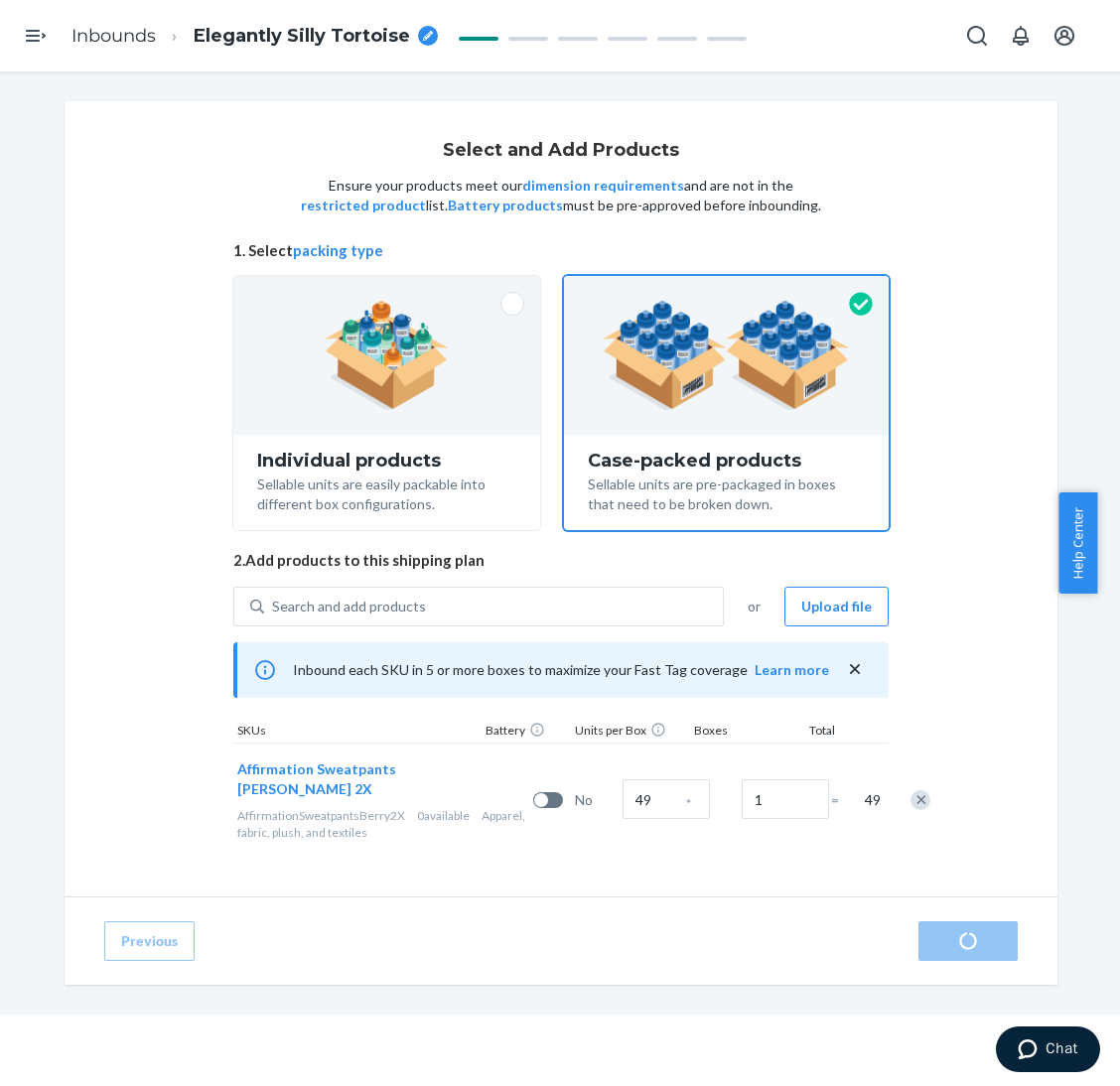 scroll, scrollTop: 0, scrollLeft: 0, axis: both 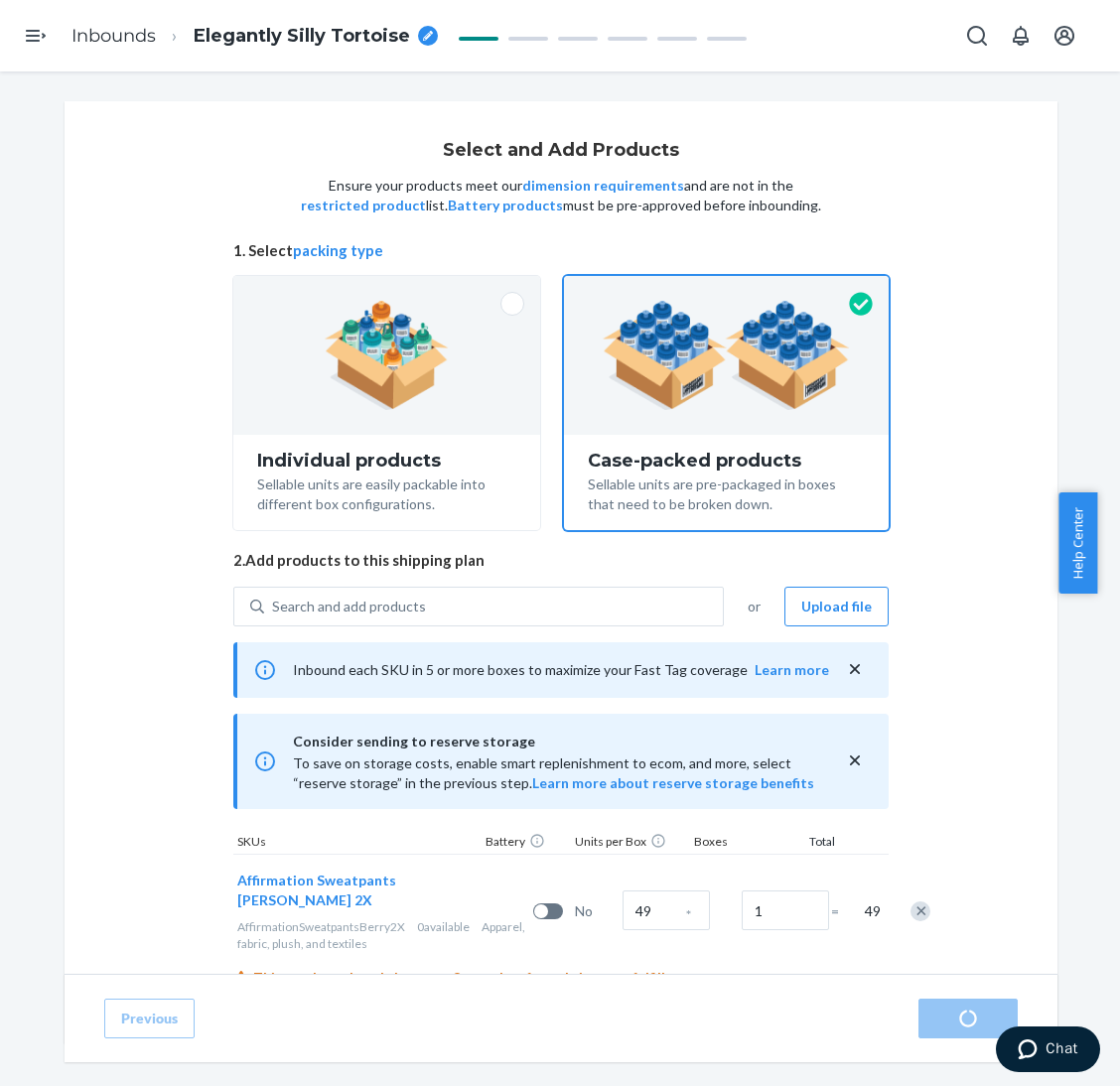radio on "true" 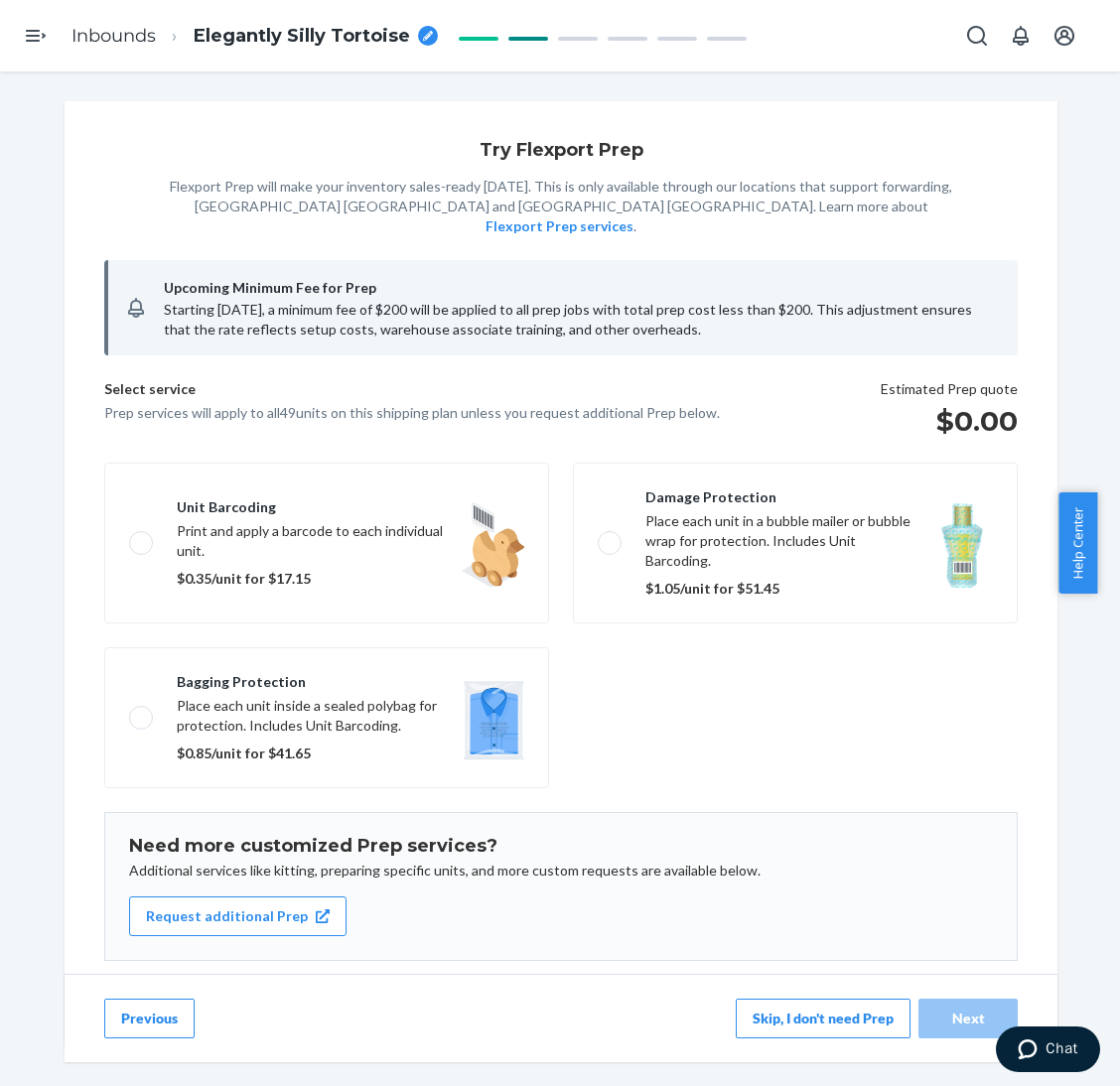 drag, startPoint x: 920, startPoint y: 131, endPoint x: 818, endPoint y: 347, distance: 238.87235 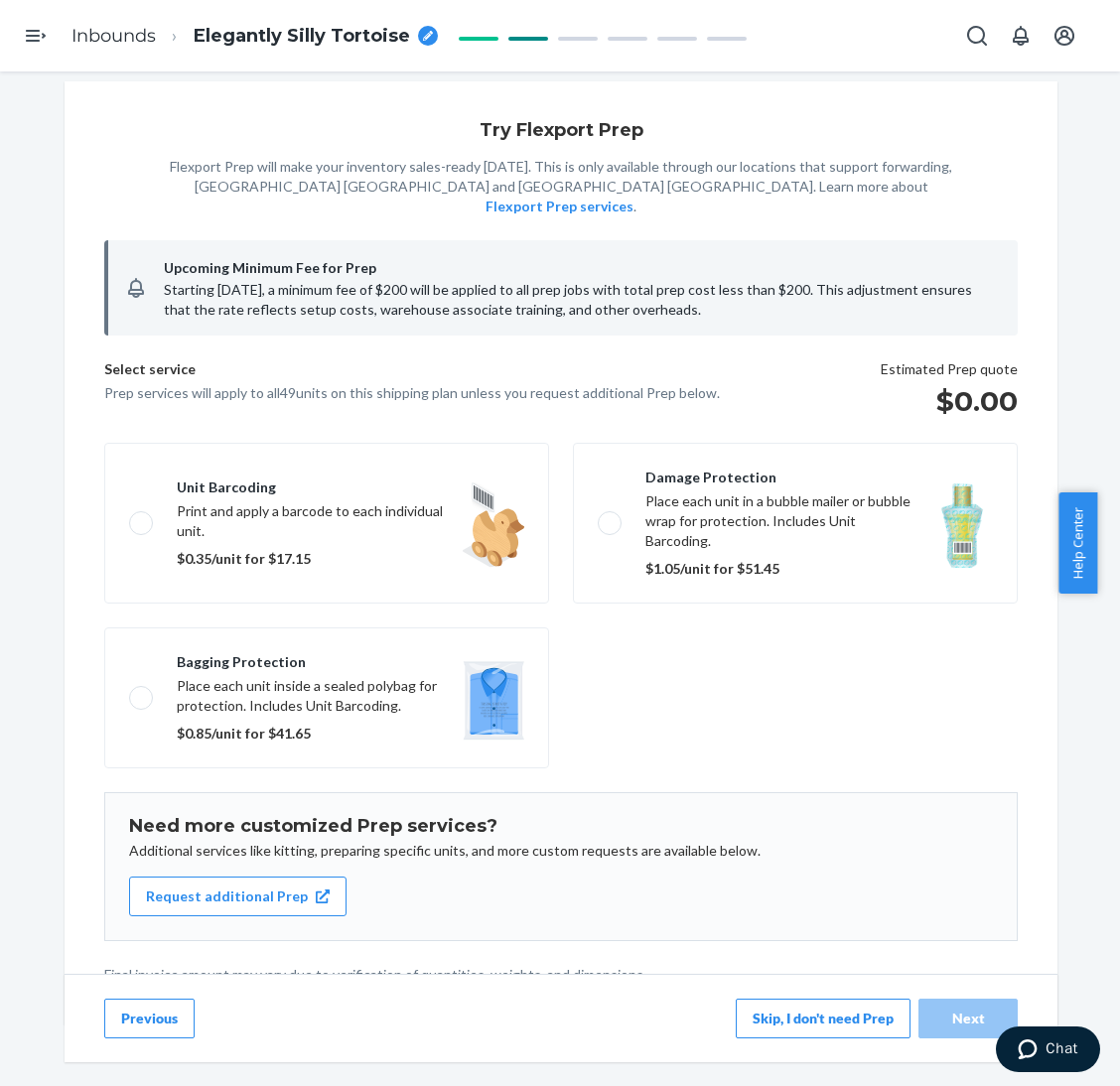 scroll, scrollTop: 31, scrollLeft: 0, axis: vertical 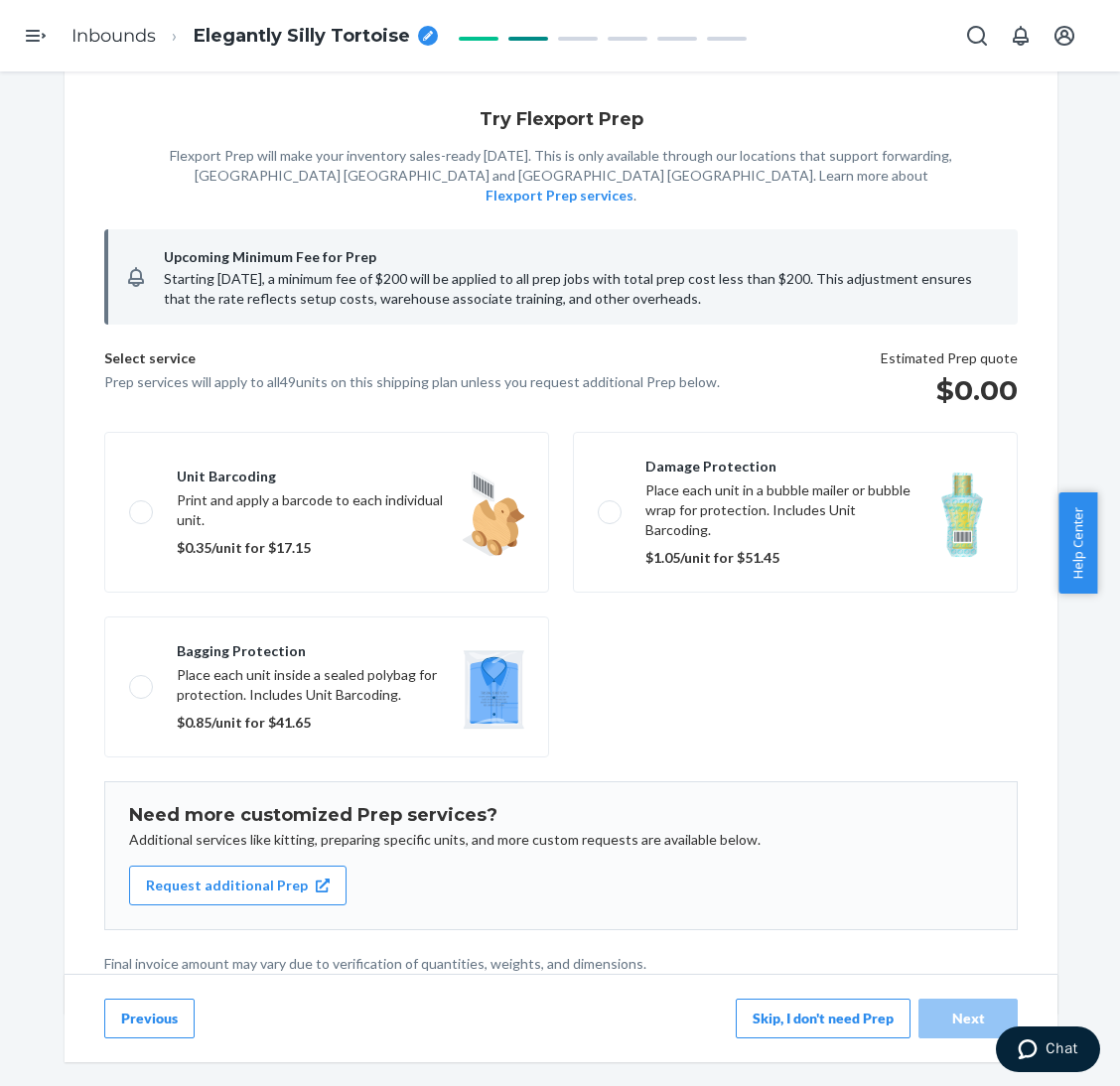 click on "Skip, I don't need Prep" at bounding box center [823, 1018] 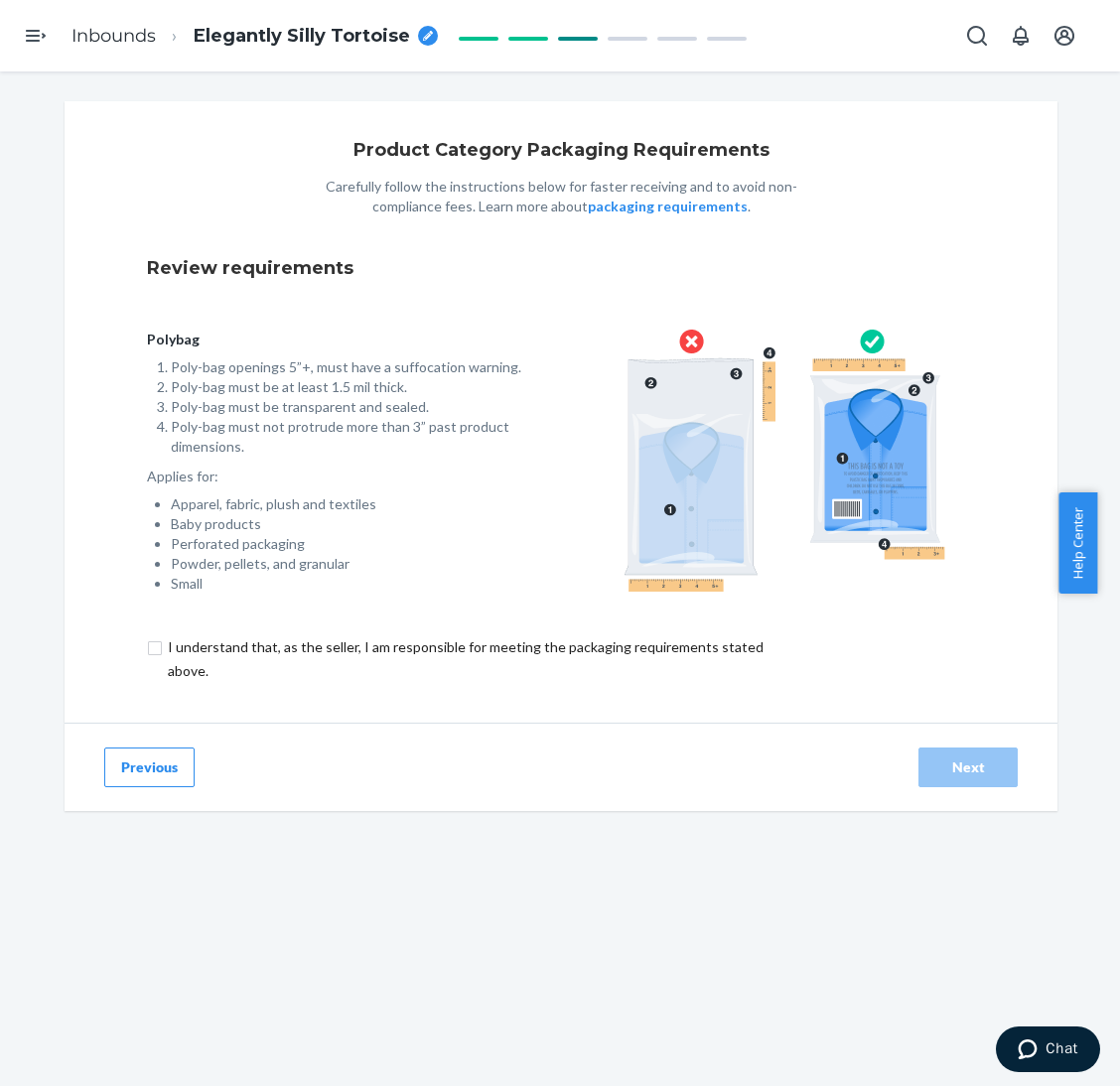 scroll, scrollTop: 0, scrollLeft: 0, axis: both 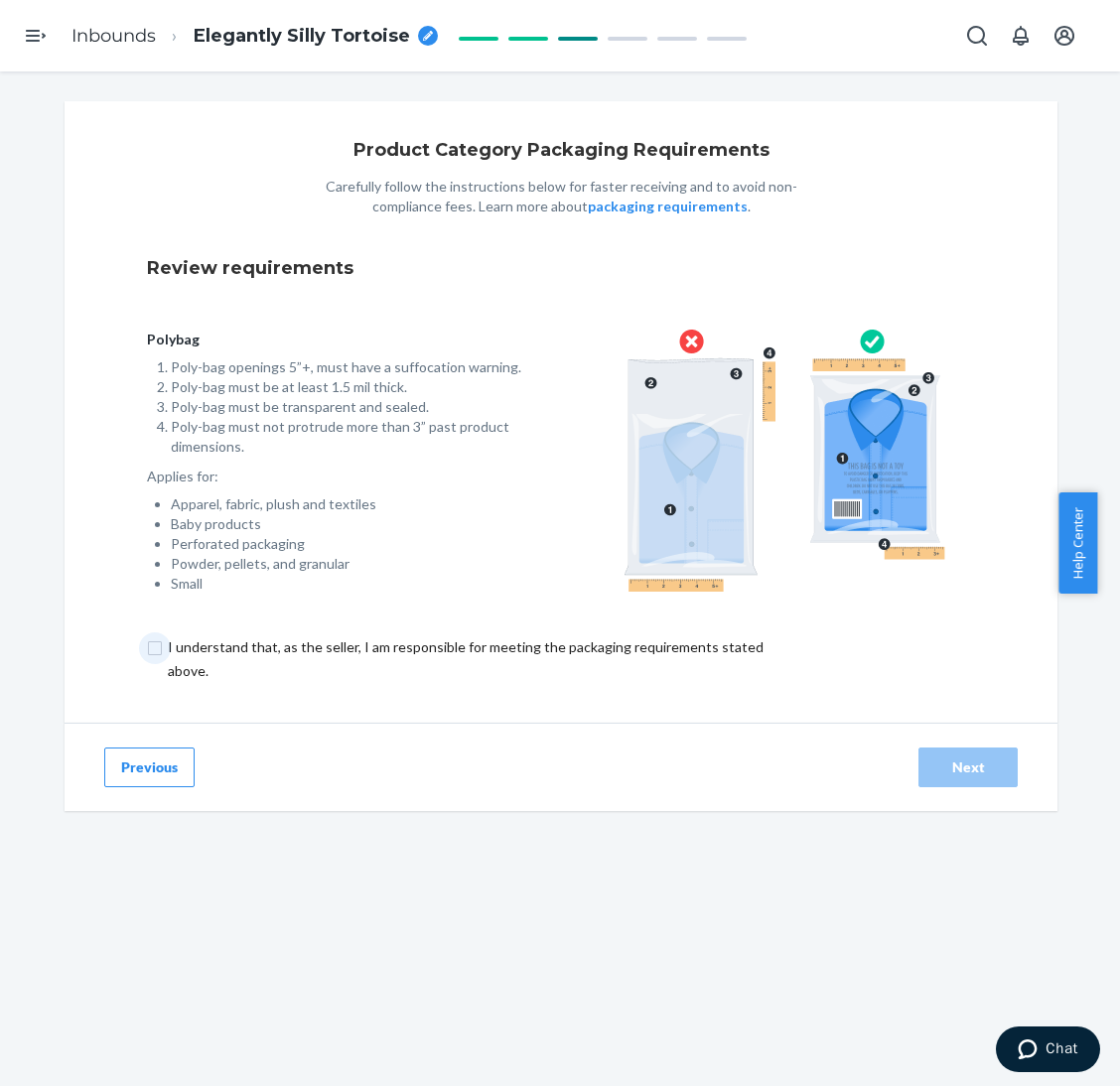 click at bounding box center [477, 659] 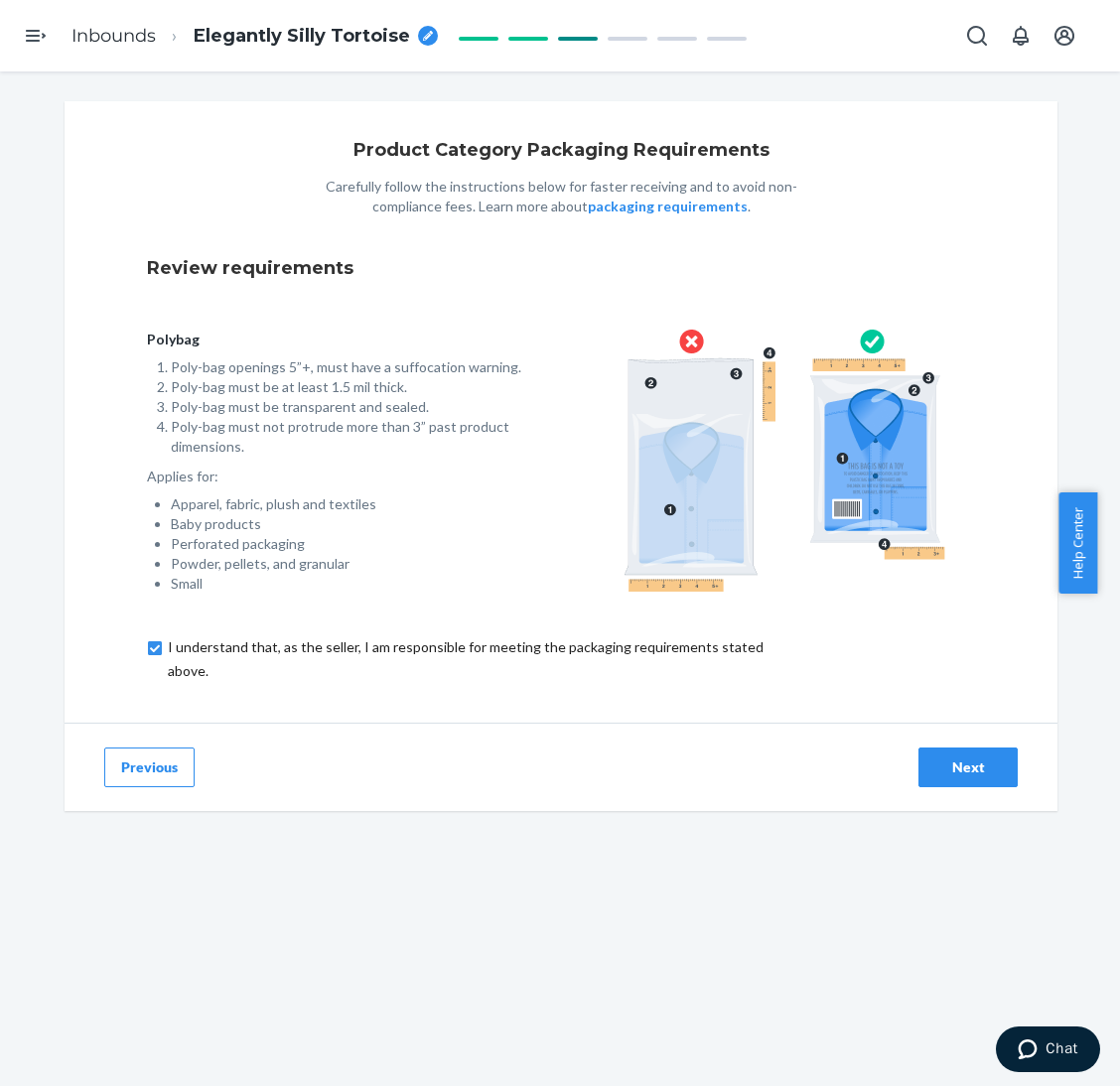 click on "Next" at bounding box center [968, 767] 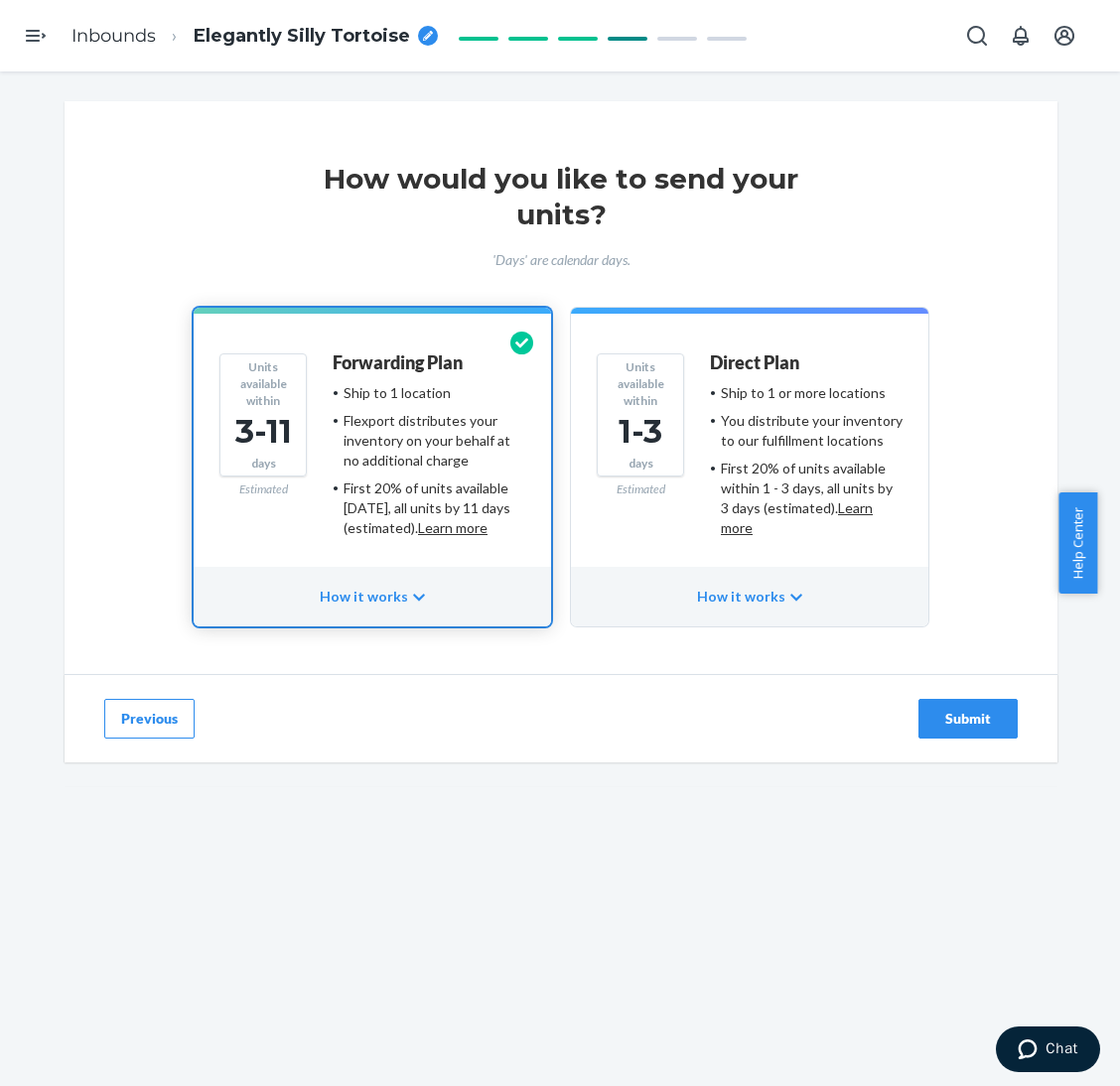 click on "Submit" at bounding box center (968, 719) 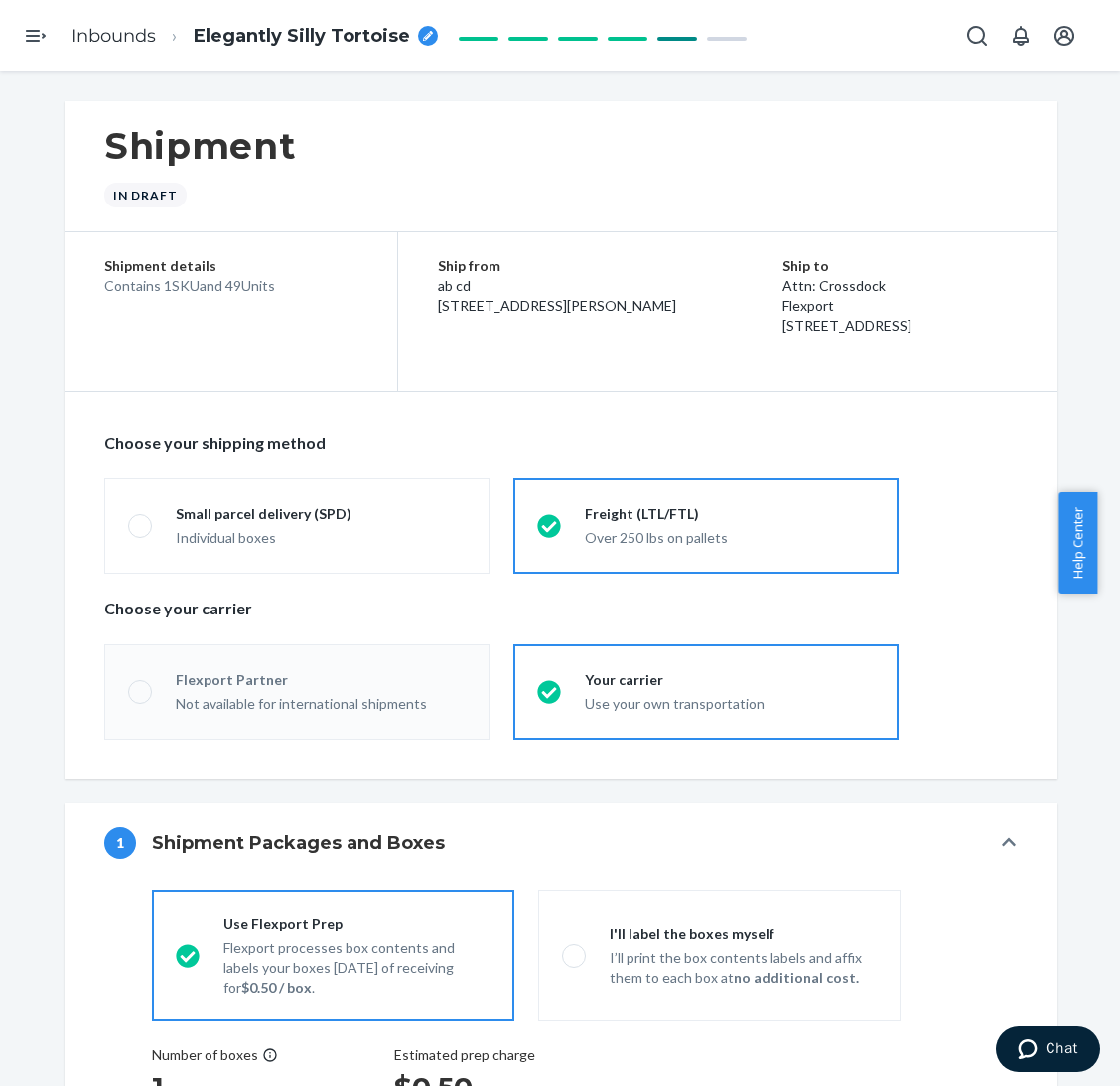 radio on "true" 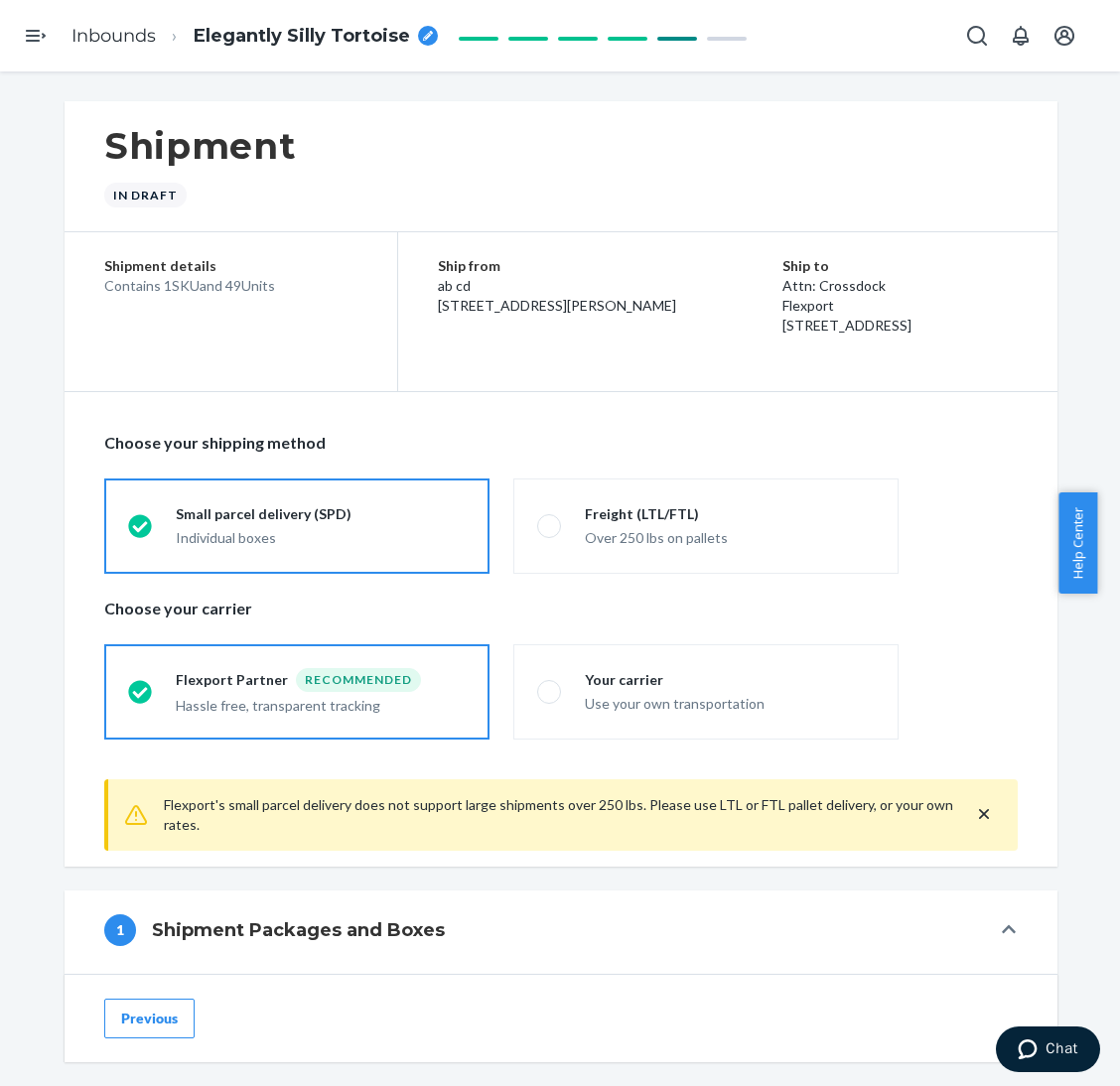 click on "Elegantly Silly Tortoise" at bounding box center [302, 37] 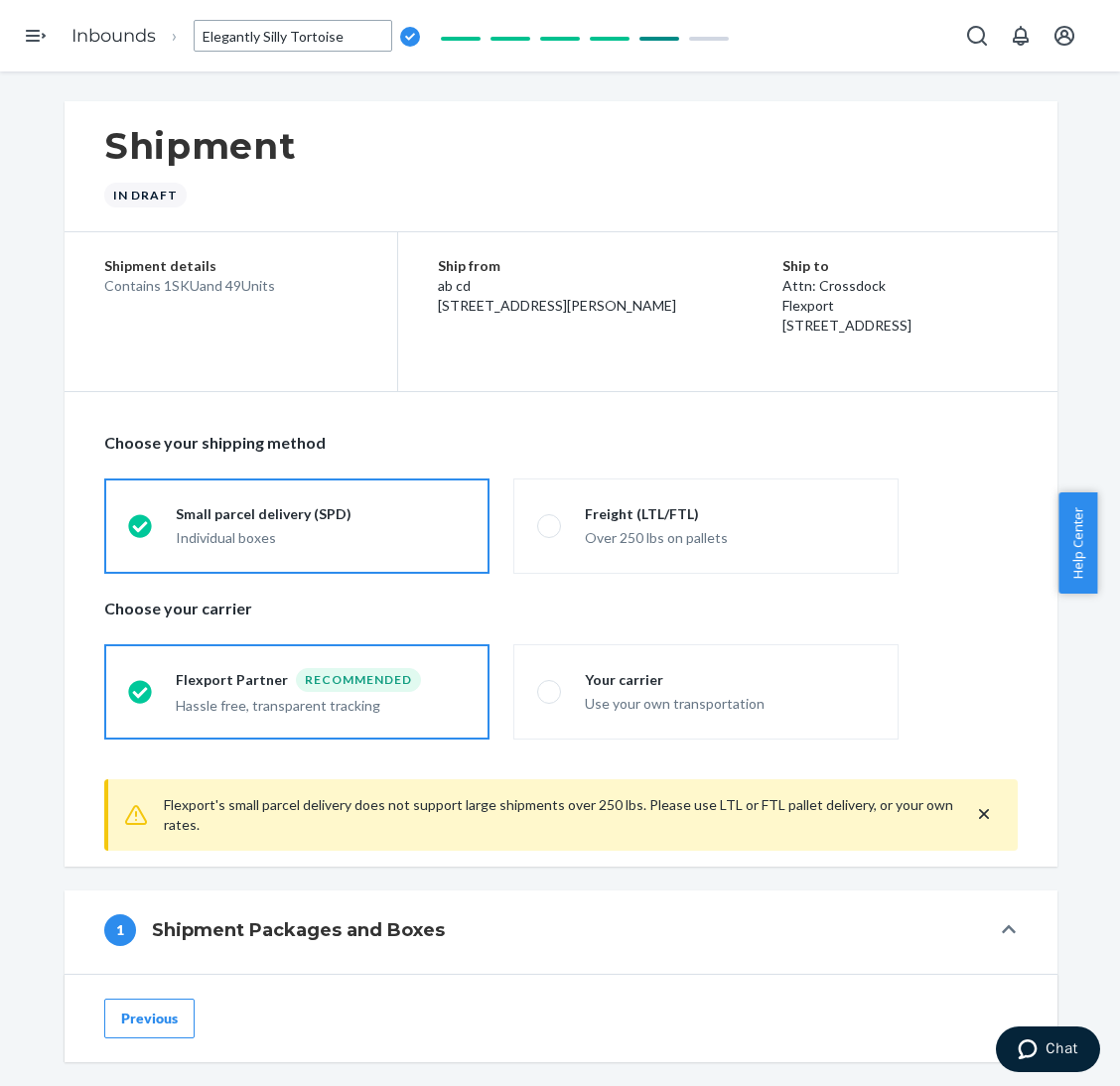 type on "49 Affirmation Sweatpants - 2XL [PERSON_NAME] by Standard Sea" 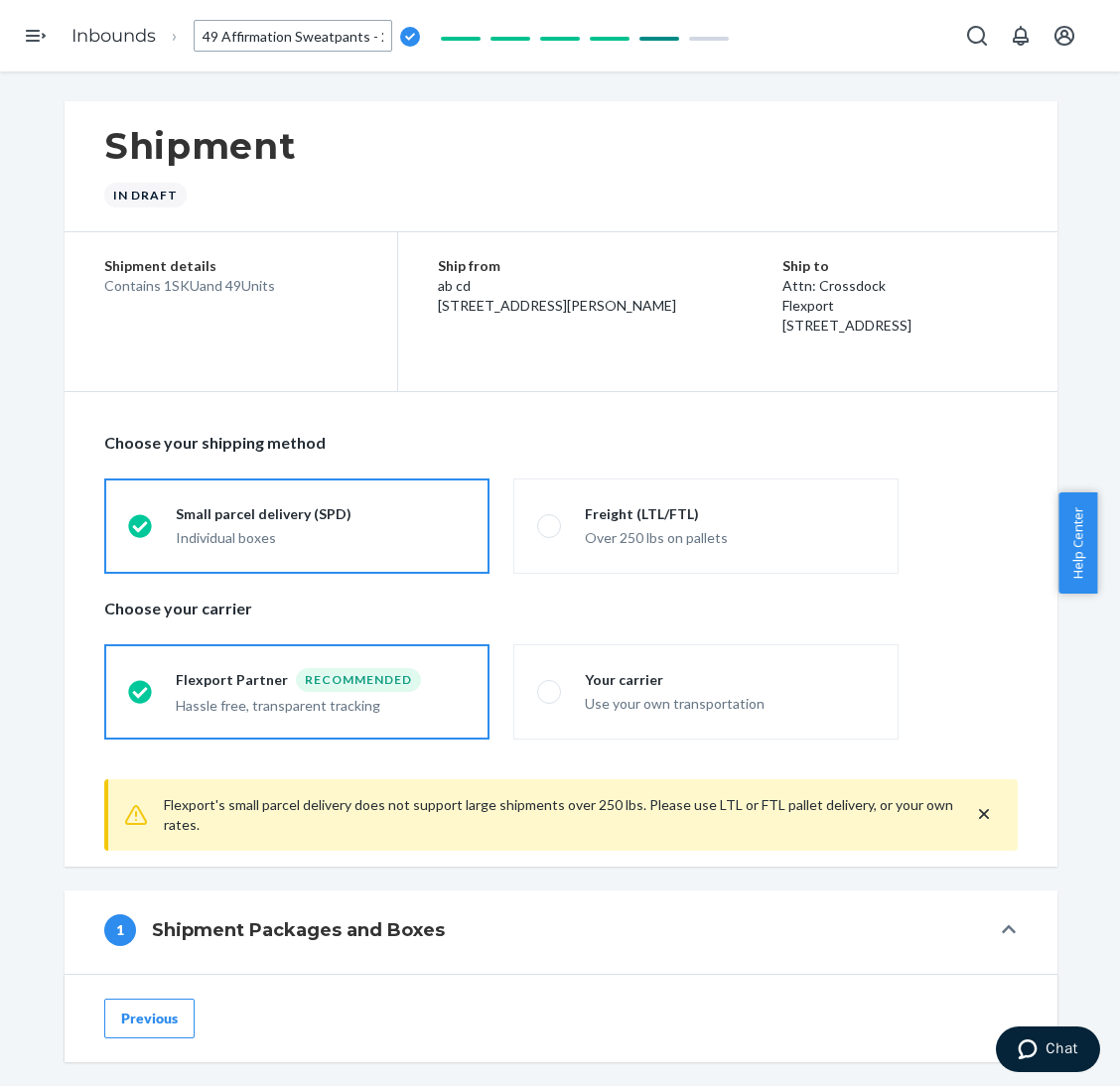 scroll, scrollTop: 0, scrollLeft: 155, axis: horizontal 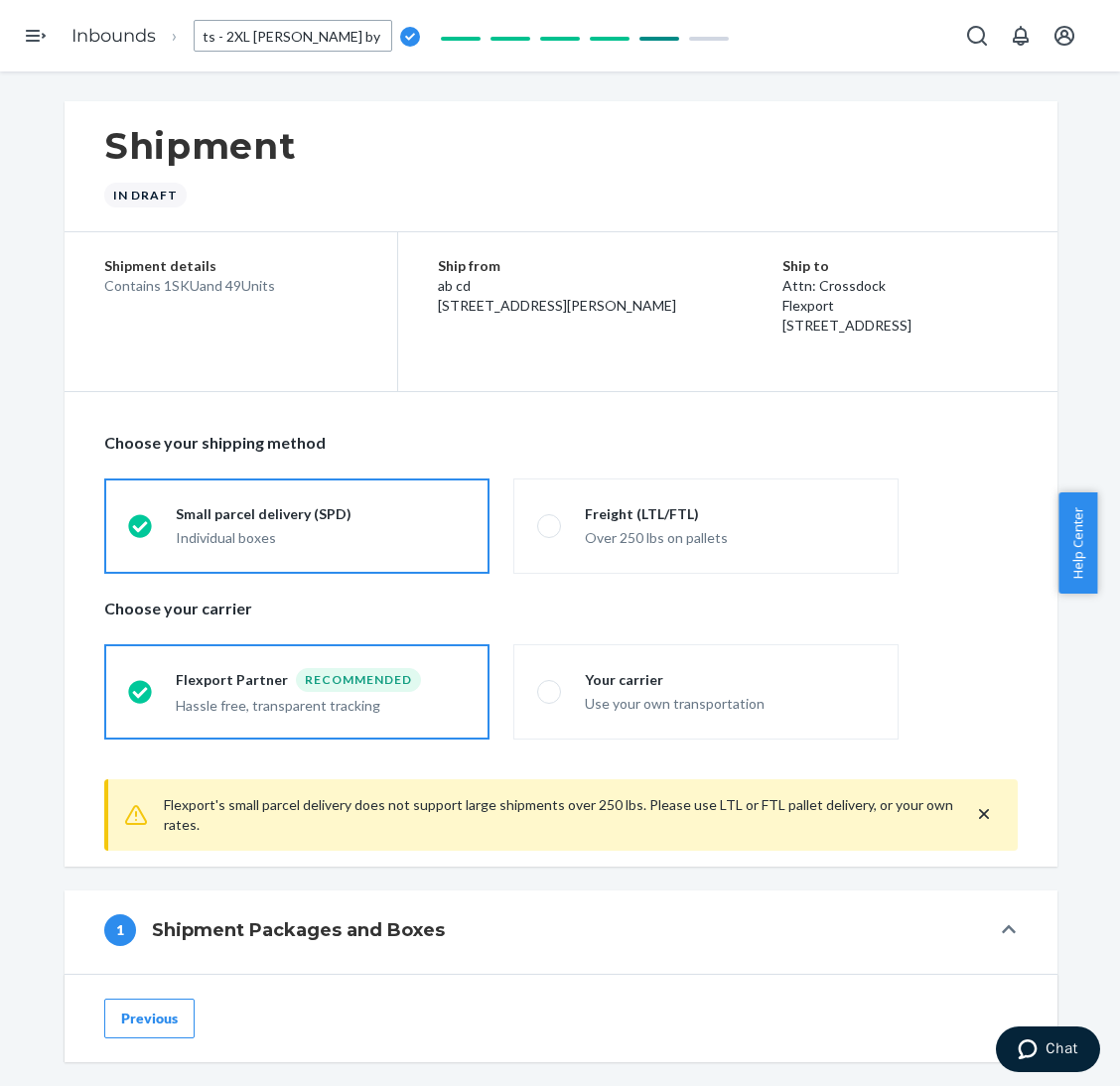 click on "Shipment In draft" at bounding box center (561, 167) 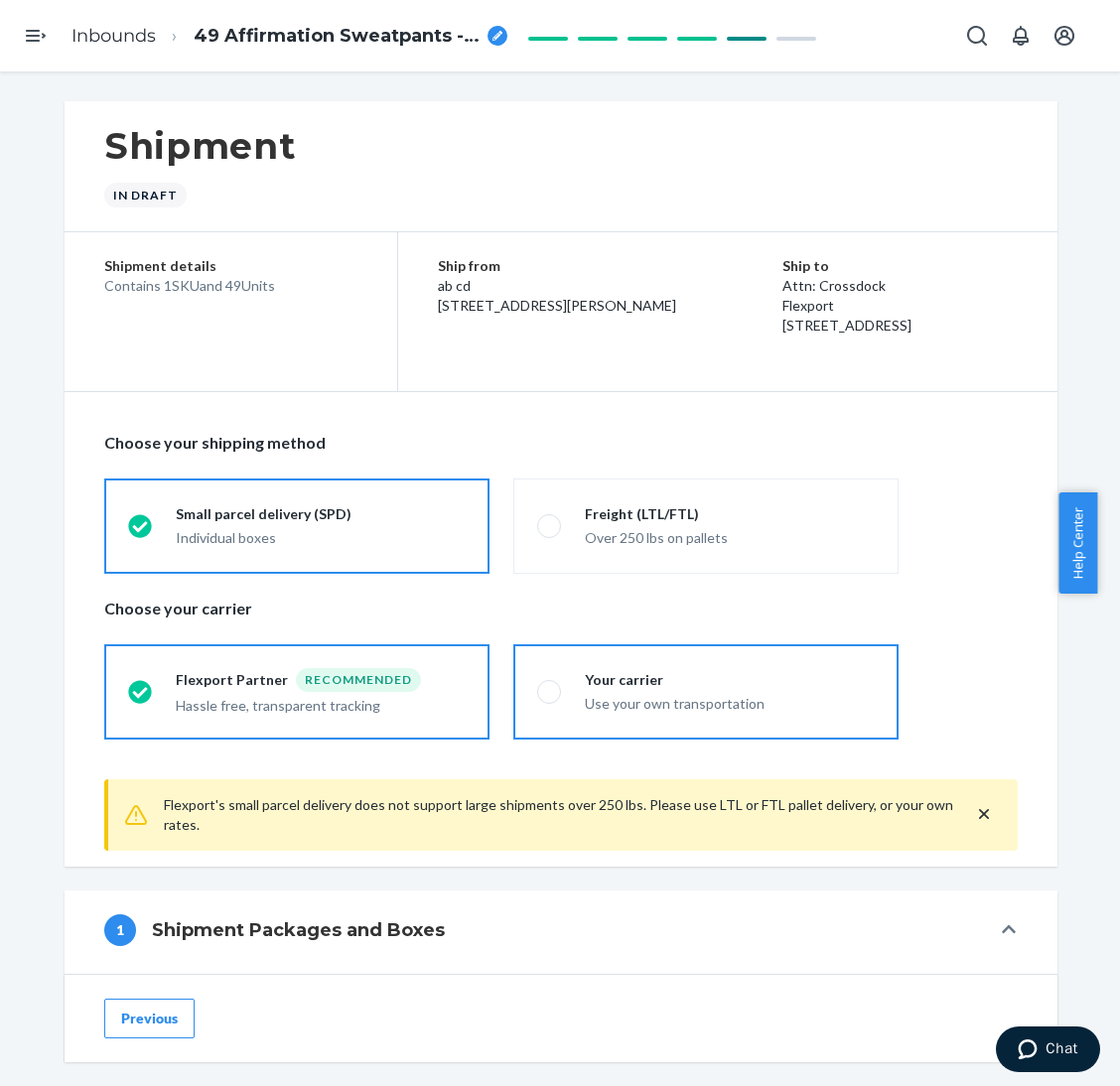 click on "Your carrier" at bounding box center (730, 680) 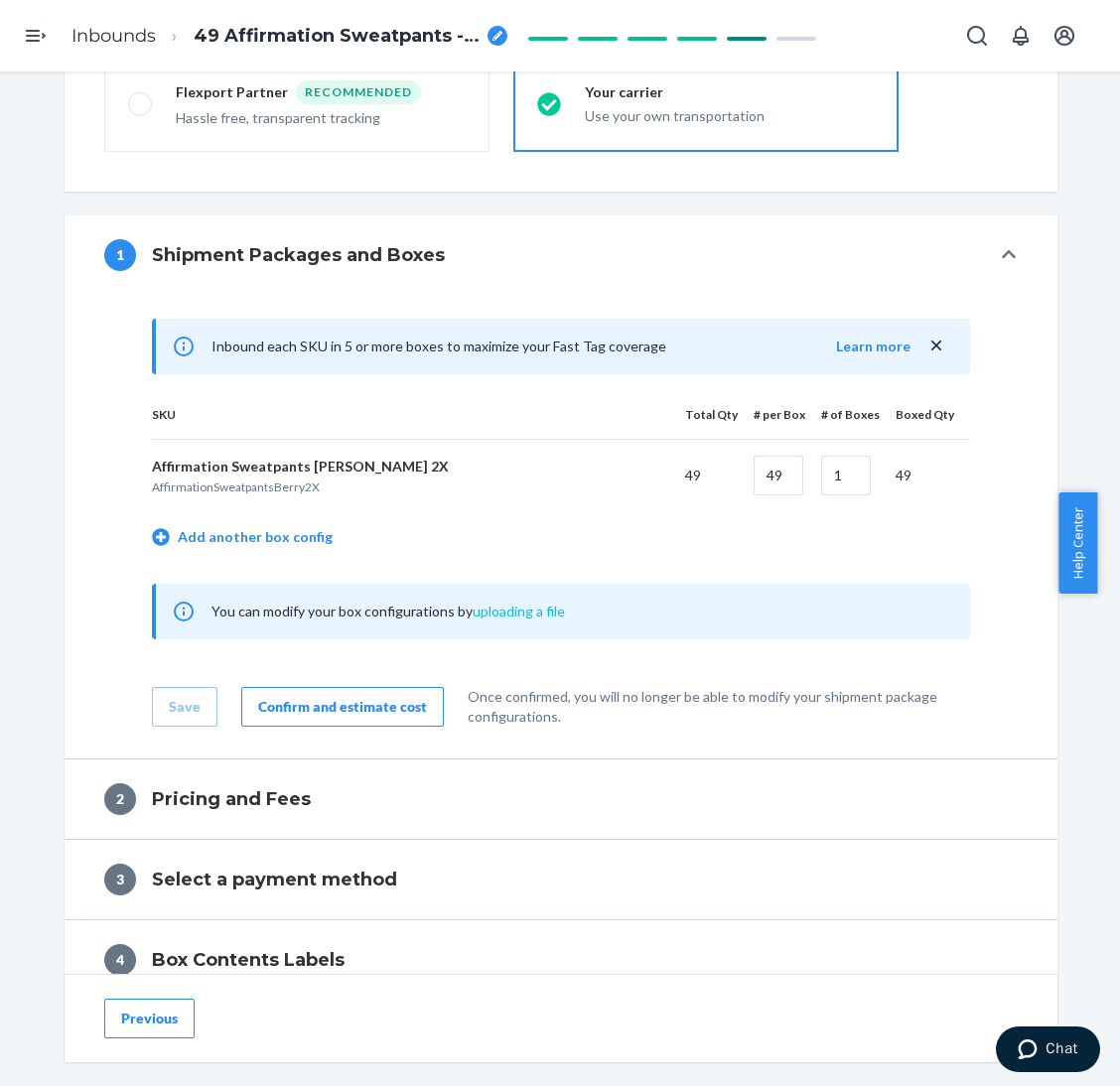 scroll, scrollTop: 596, scrollLeft: 0, axis: vertical 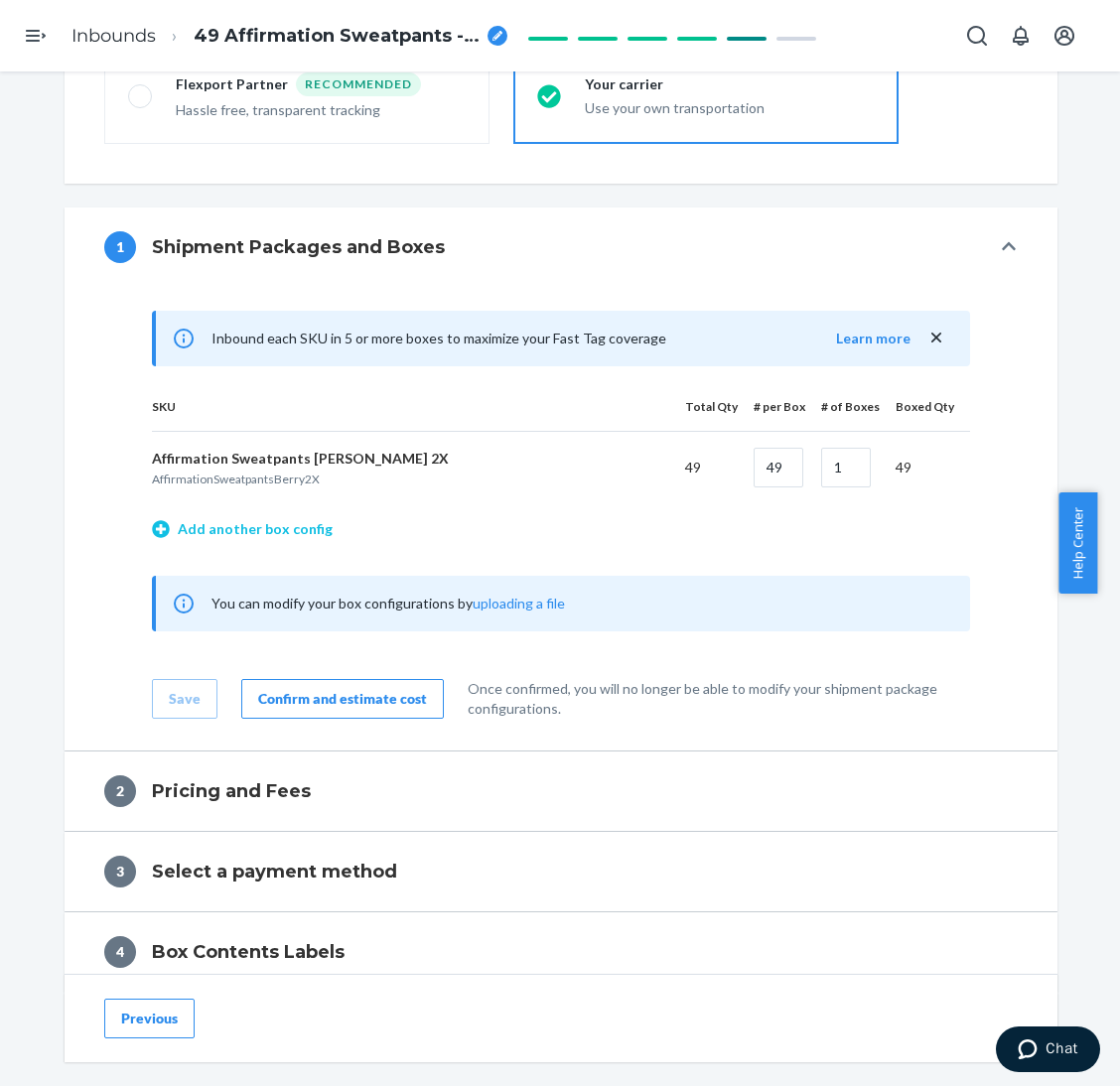 click on "Add another box config" at bounding box center [242, 529] 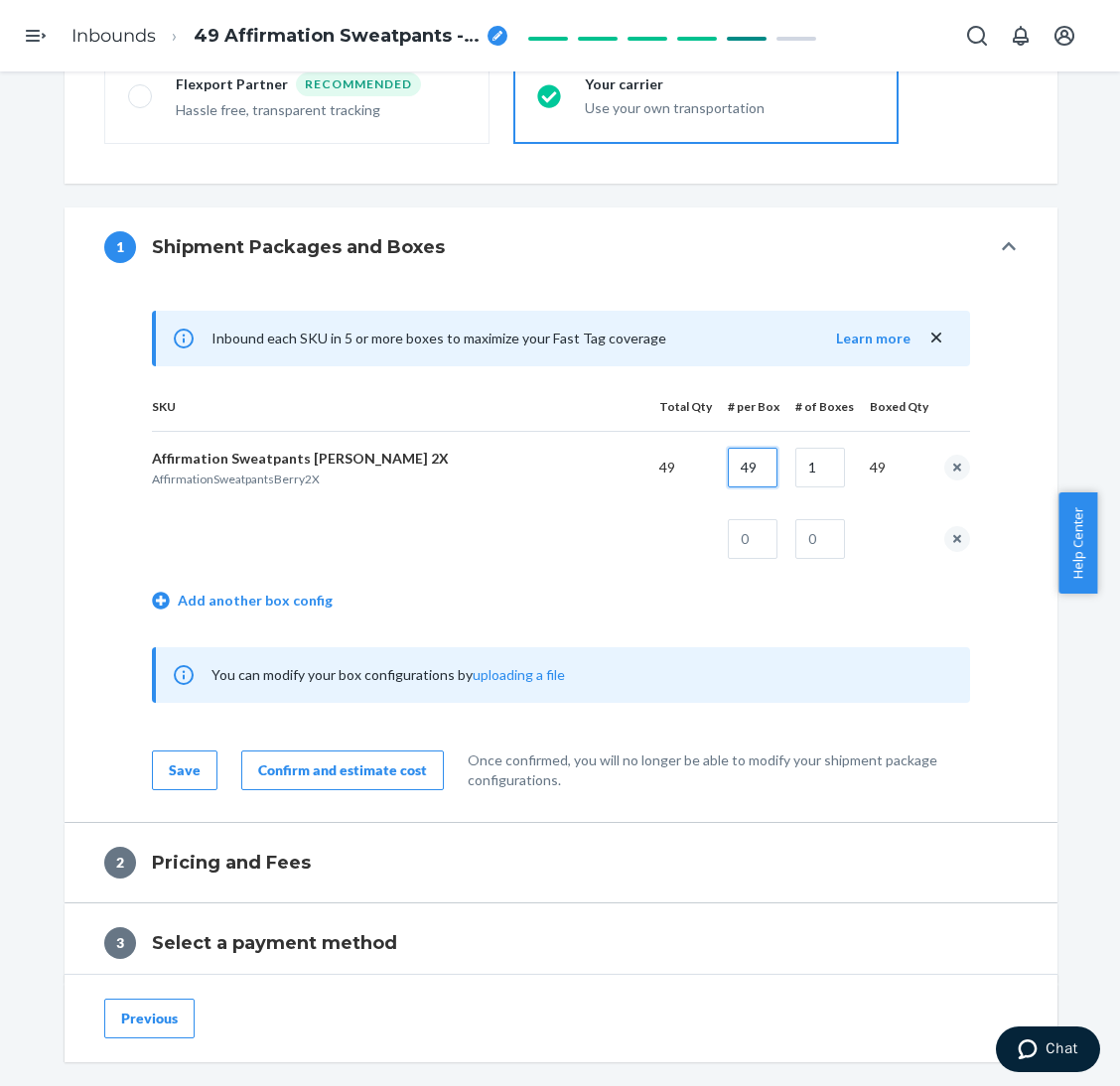 click on "49" at bounding box center [753, 468] 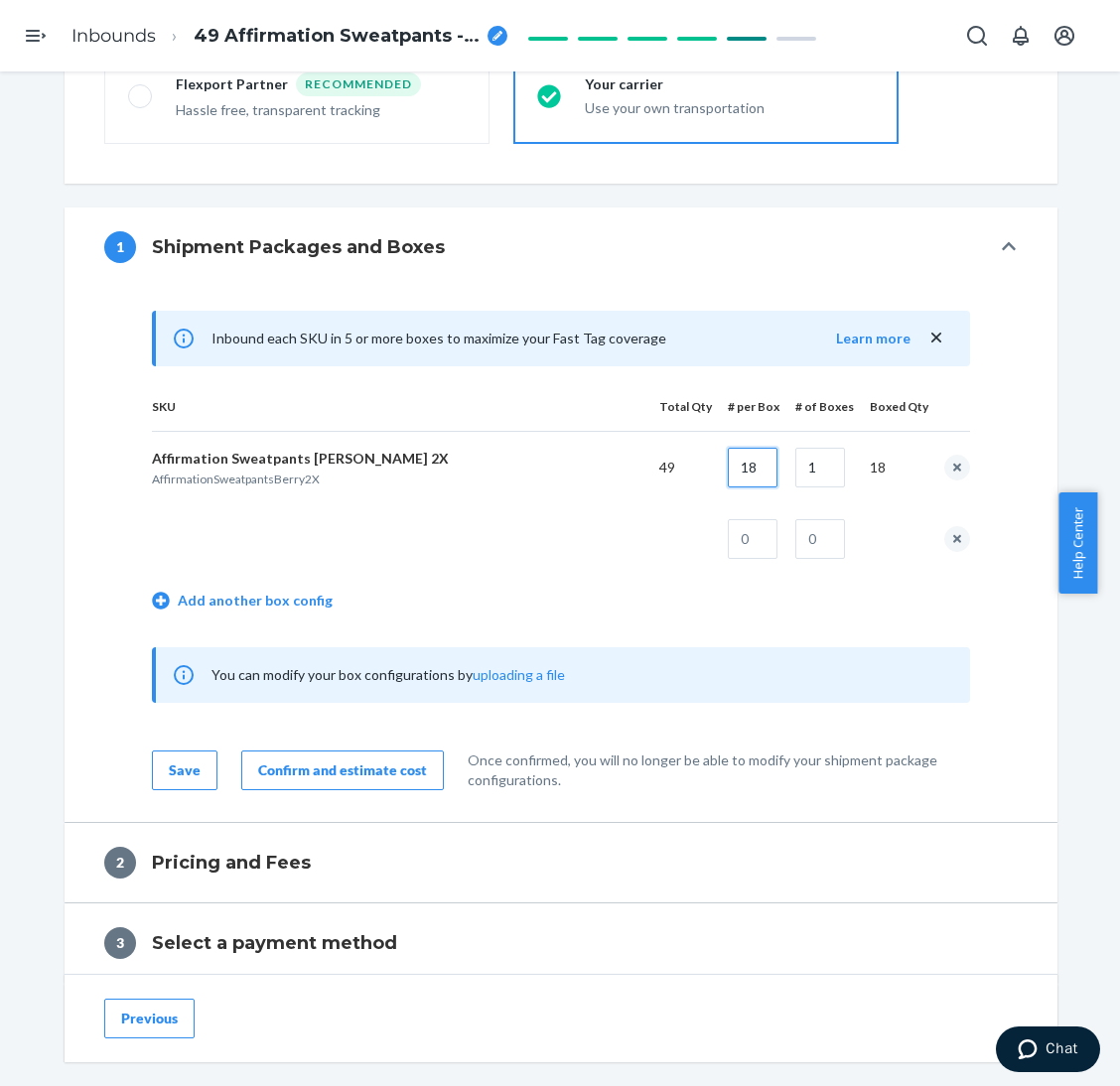 type on "18" 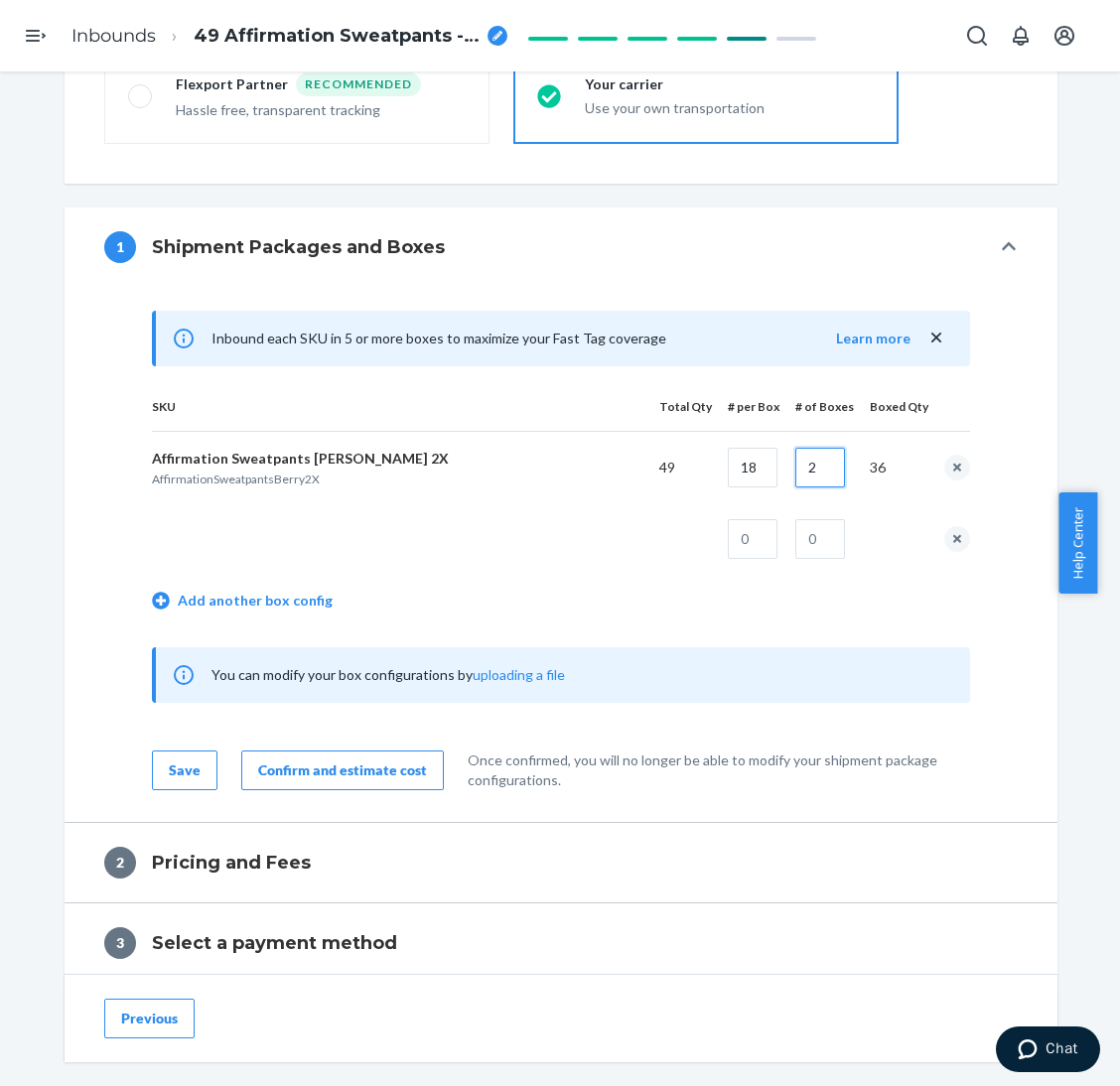 type on "2" 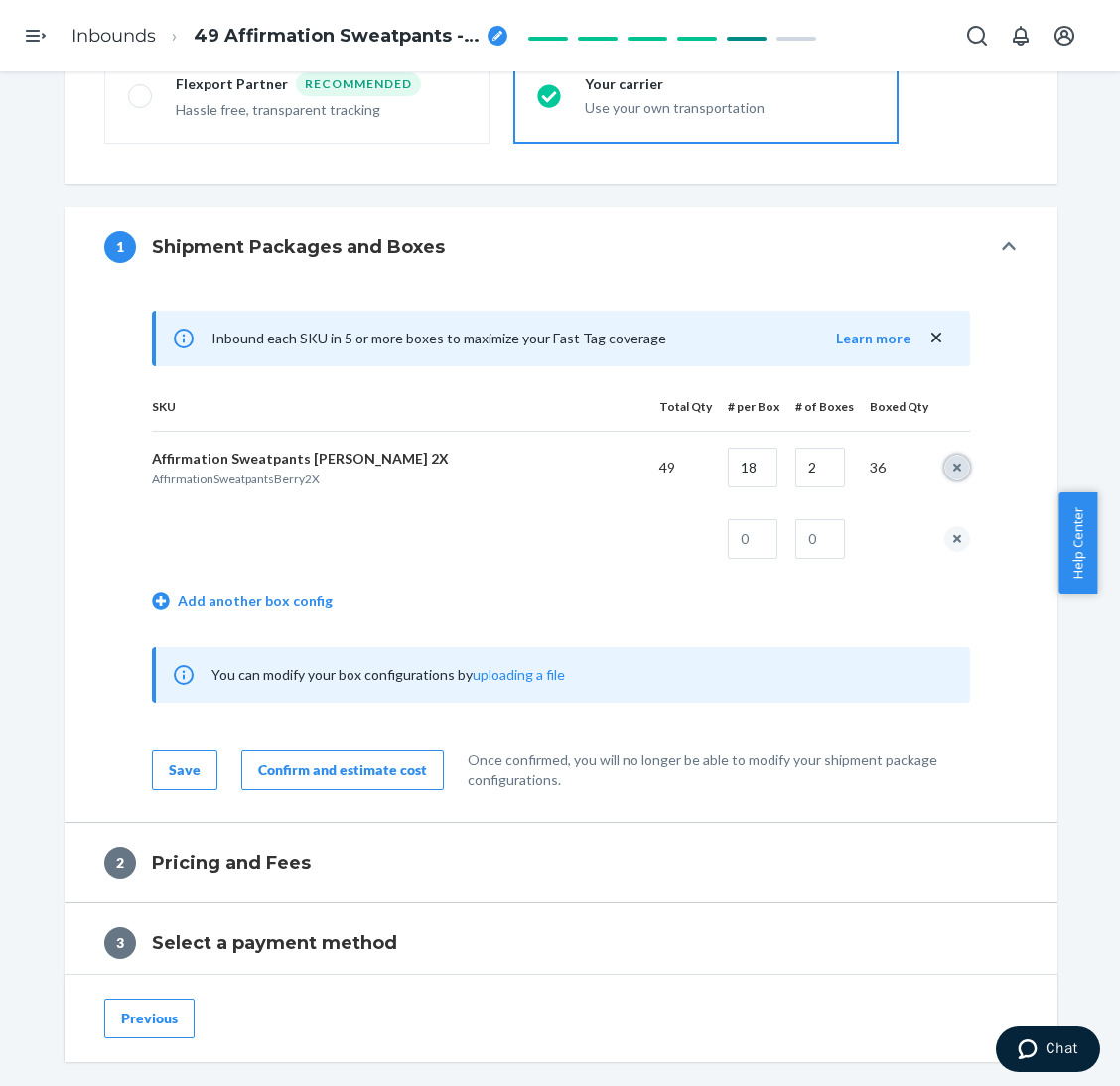 type 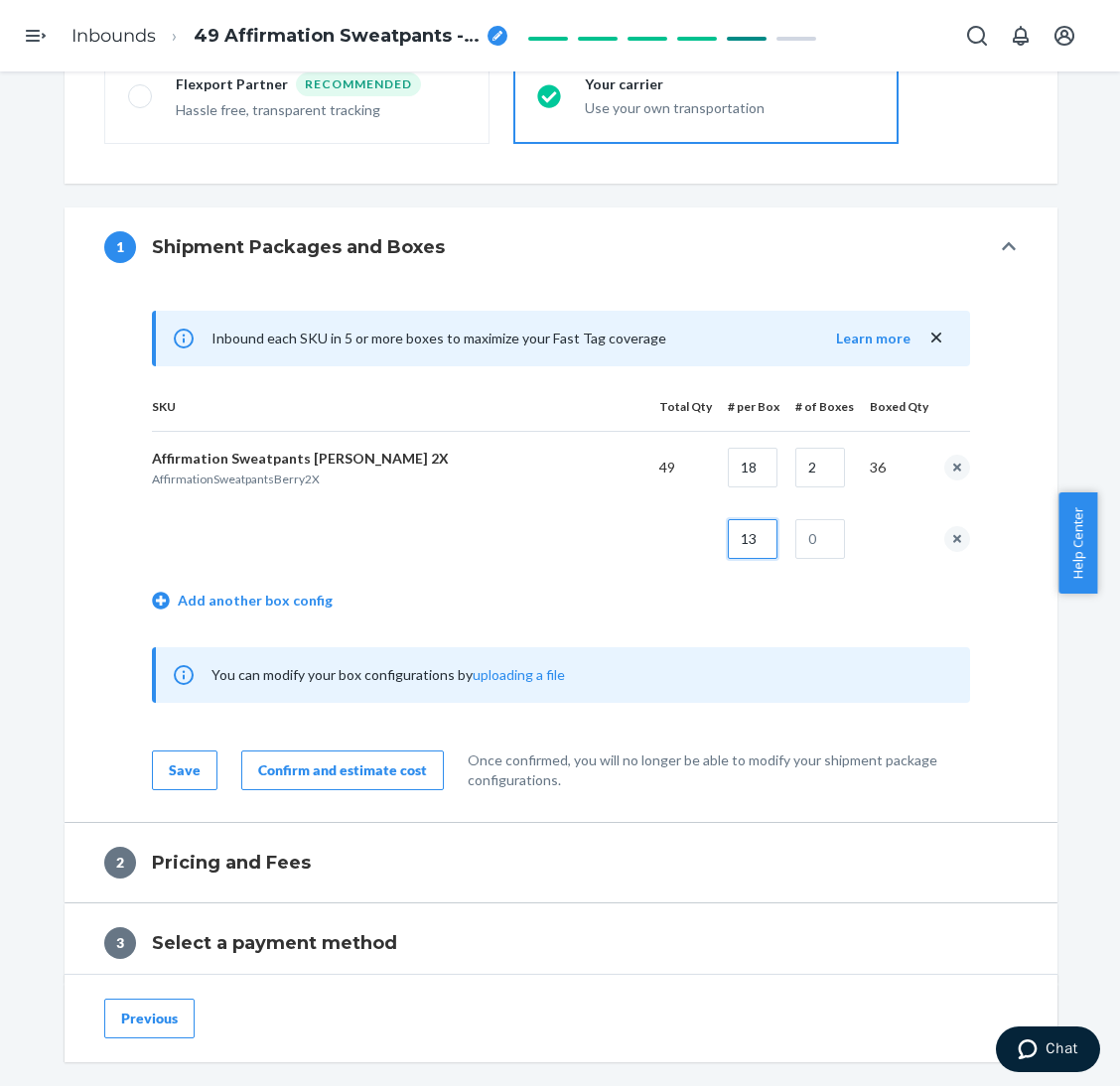 type on "13" 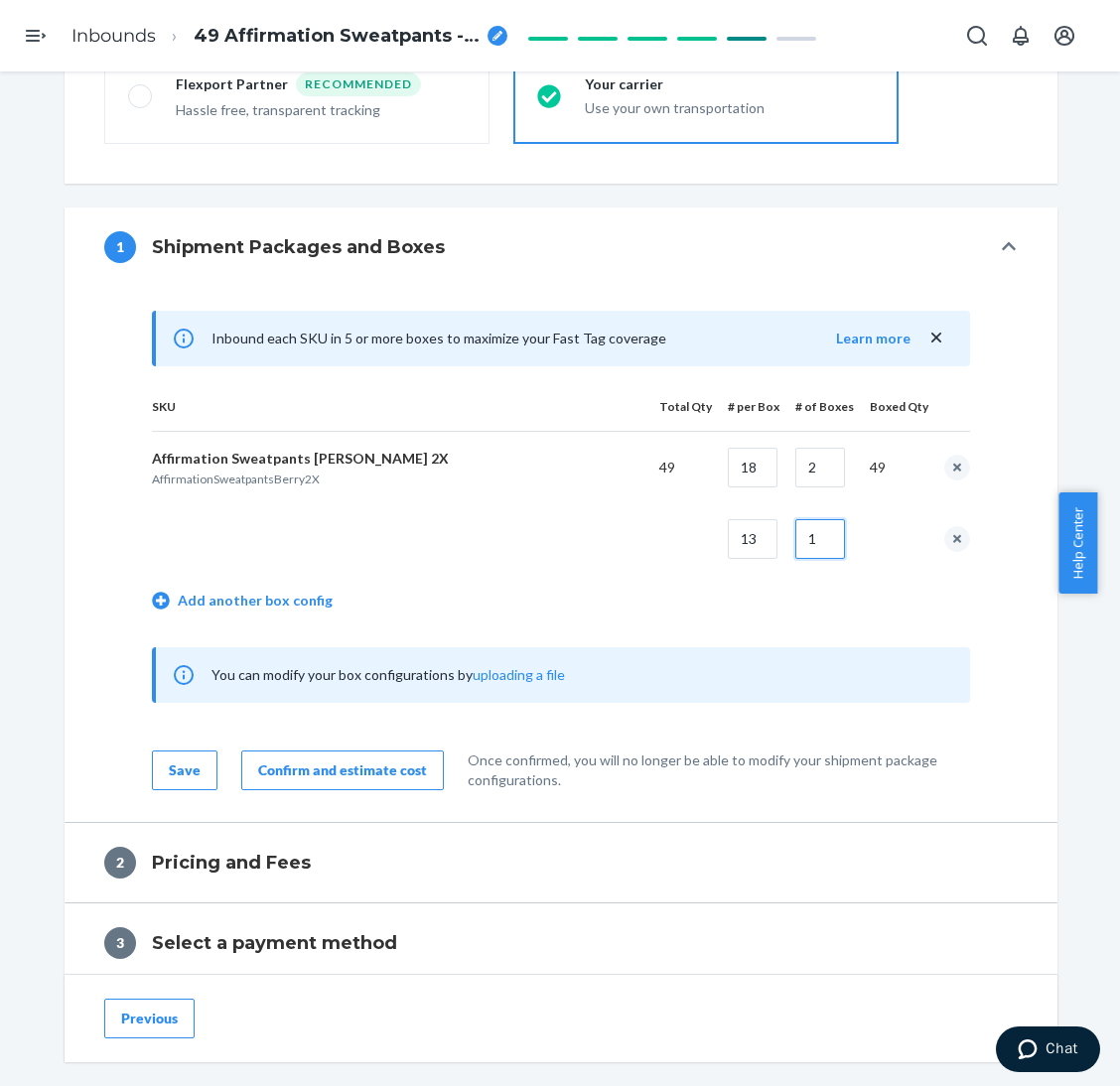 type on "1" 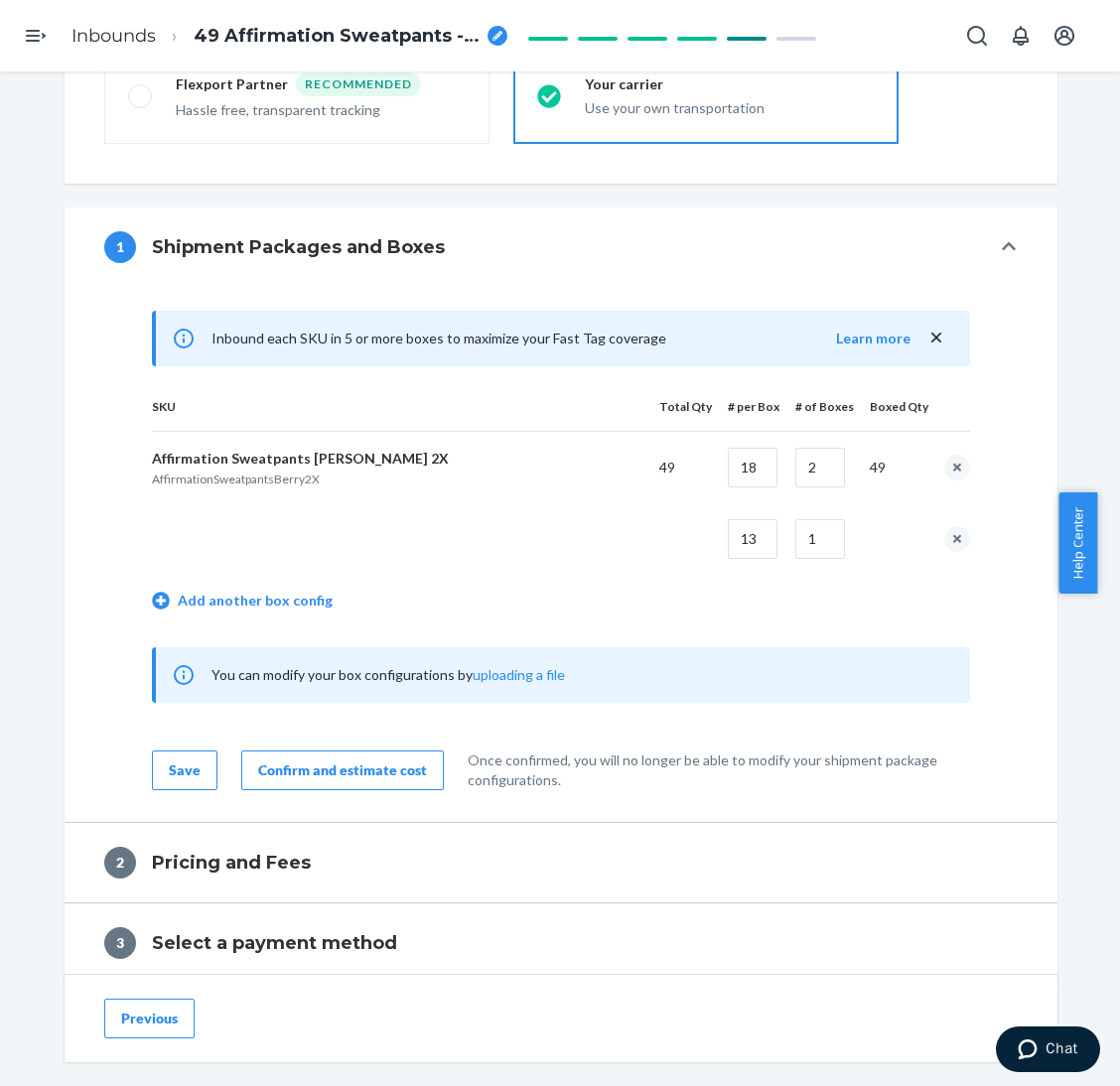 click on "Confirm and estimate cost" at bounding box center (343, 770) 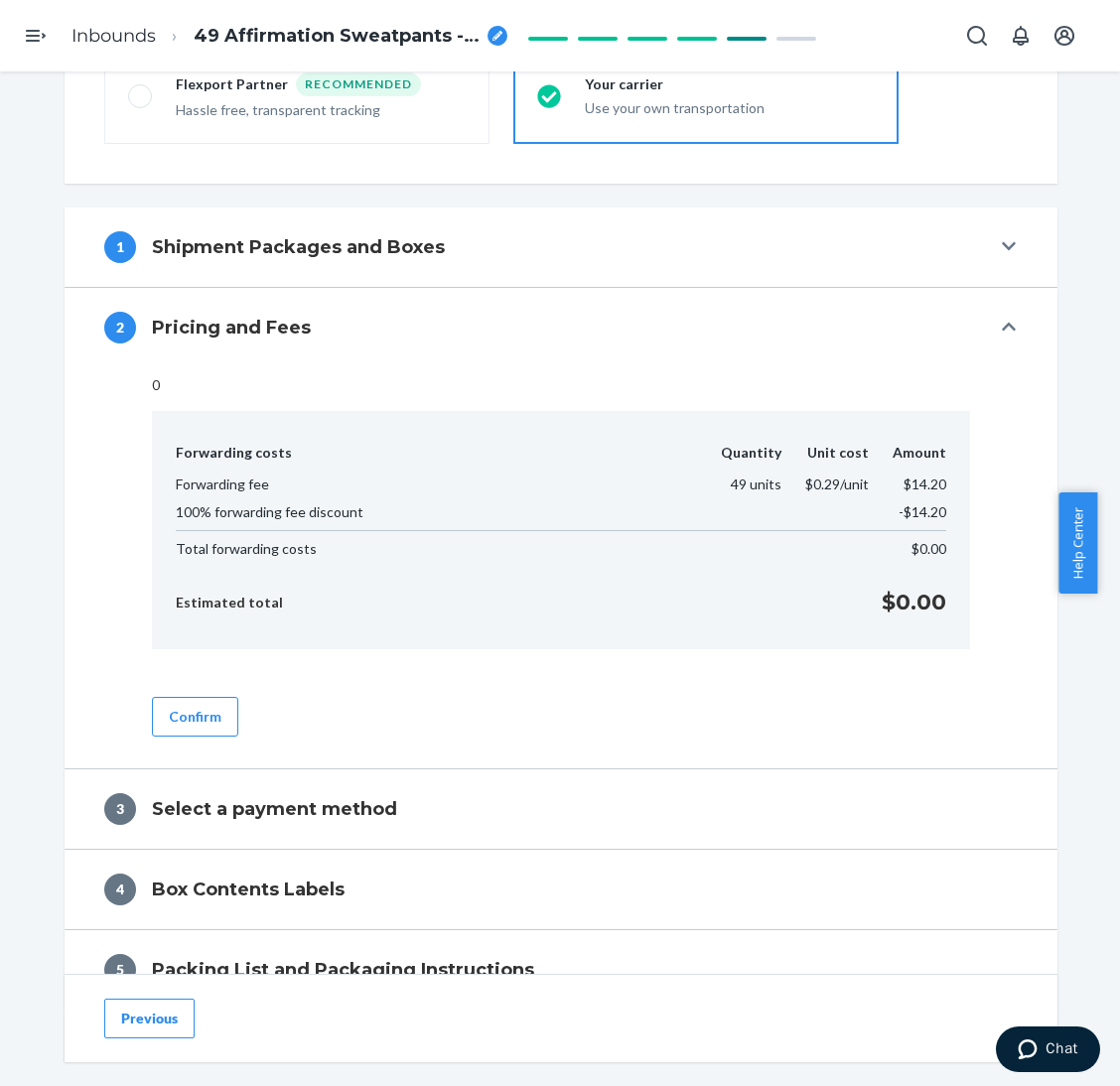 drag, startPoint x: 348, startPoint y: 674, endPoint x: 329, endPoint y: 679, distance: 19.646883 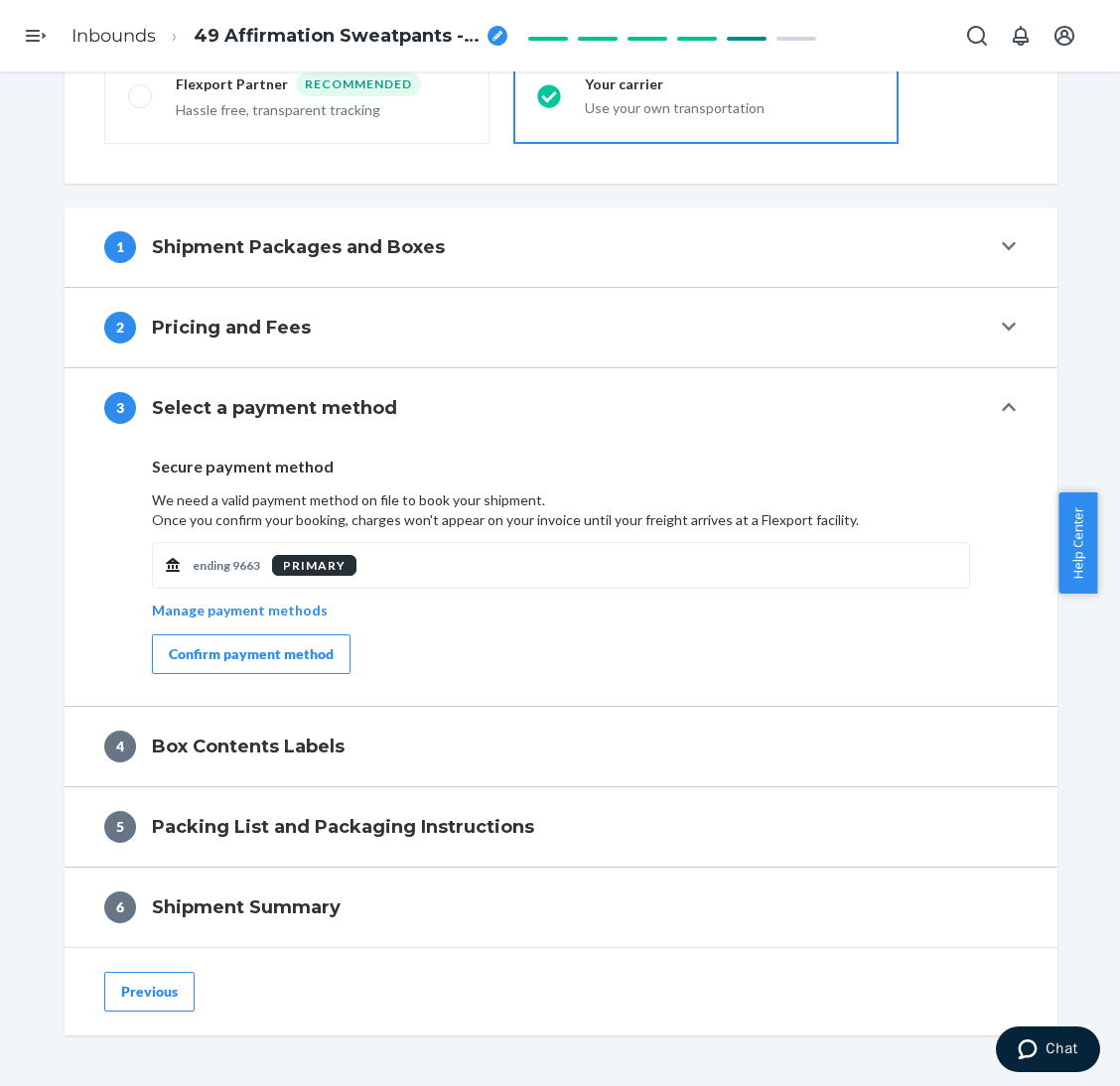 click on "Confirm payment method" at bounding box center (251, 654) 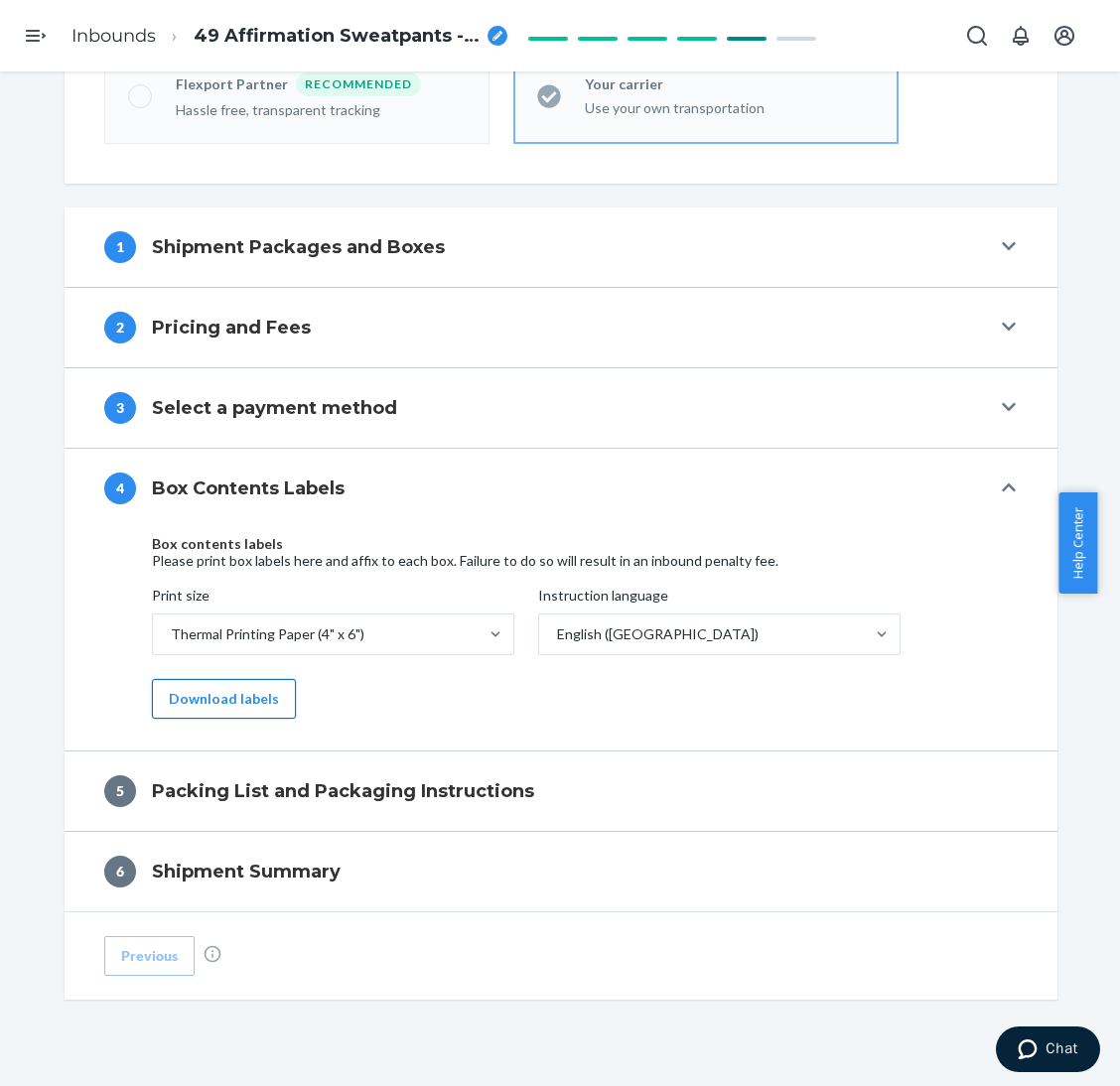 click on "Download labels" at bounding box center (223, 699) 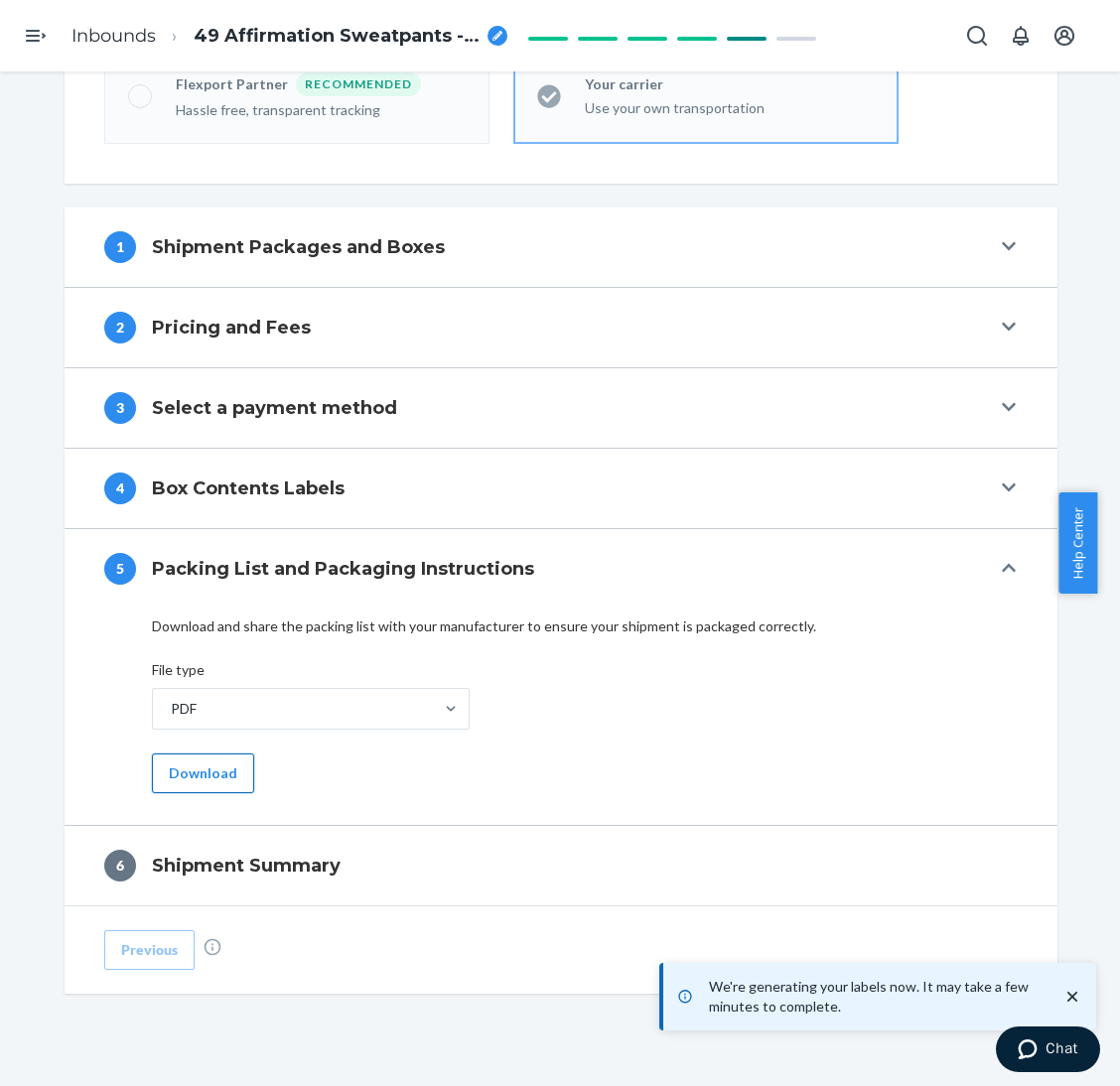 click on "Download" at bounding box center [203, 773] 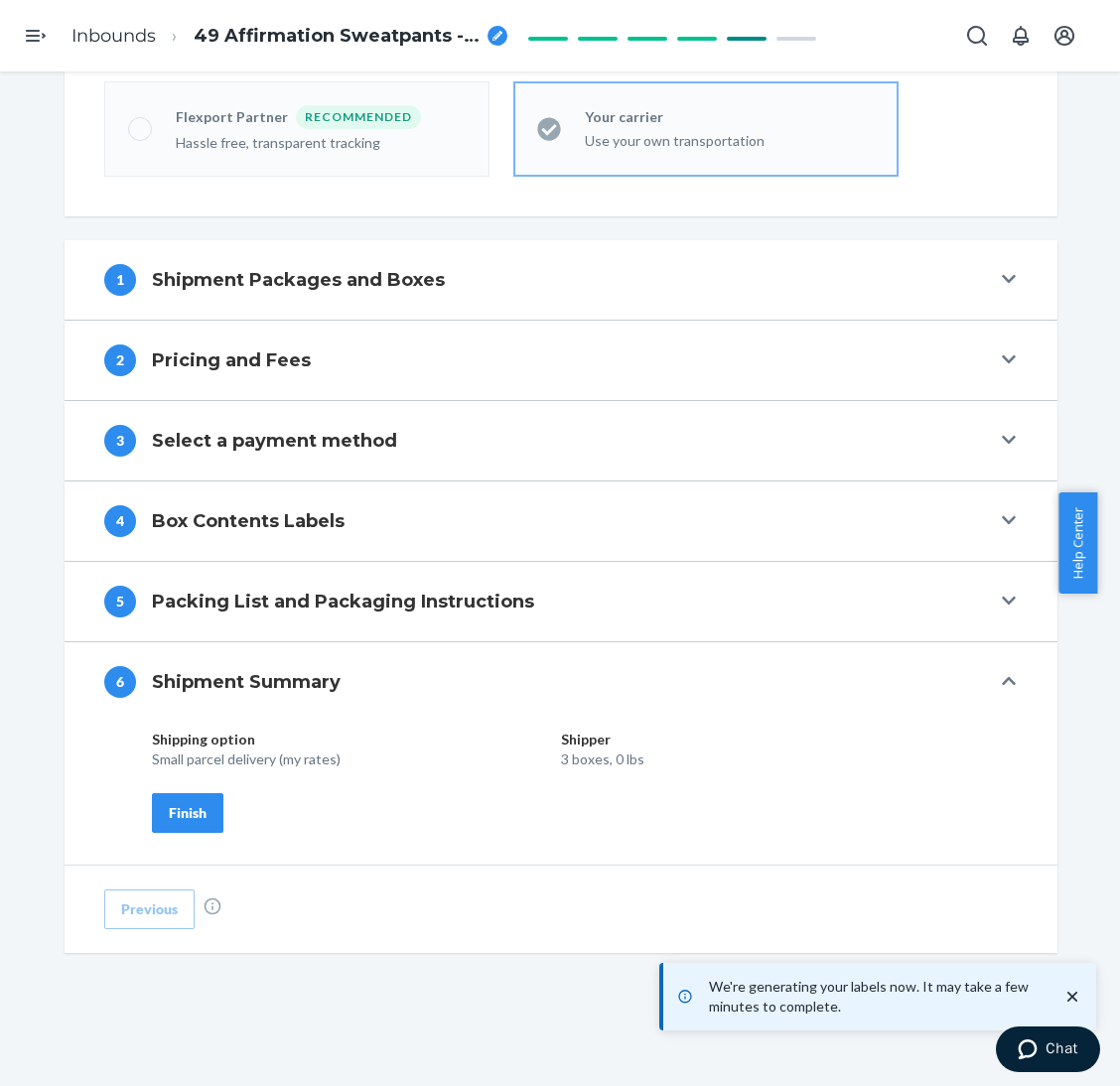 scroll, scrollTop: 564, scrollLeft: 0, axis: vertical 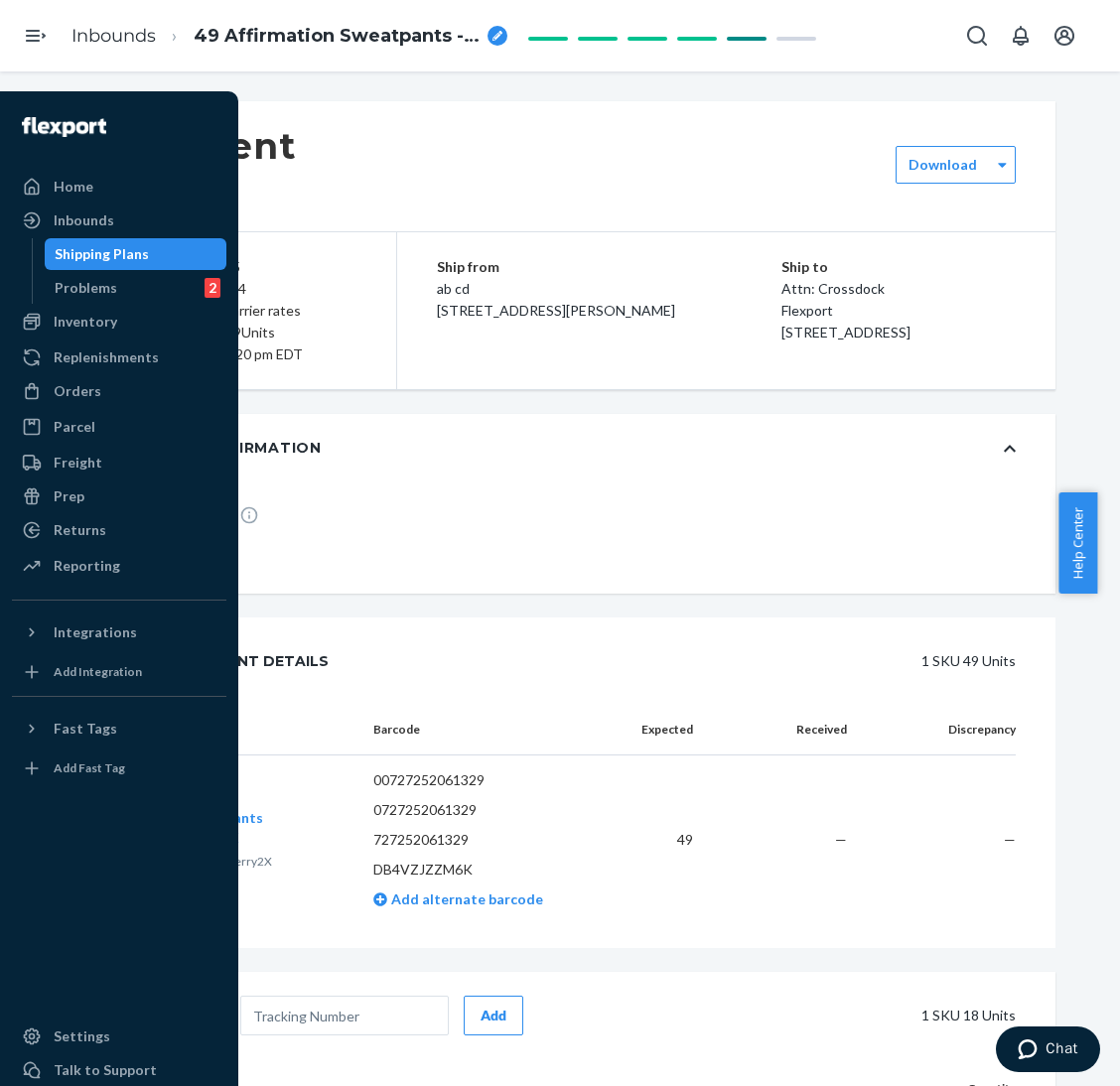 click on "Shipping Plans" at bounding box center [101, 254] 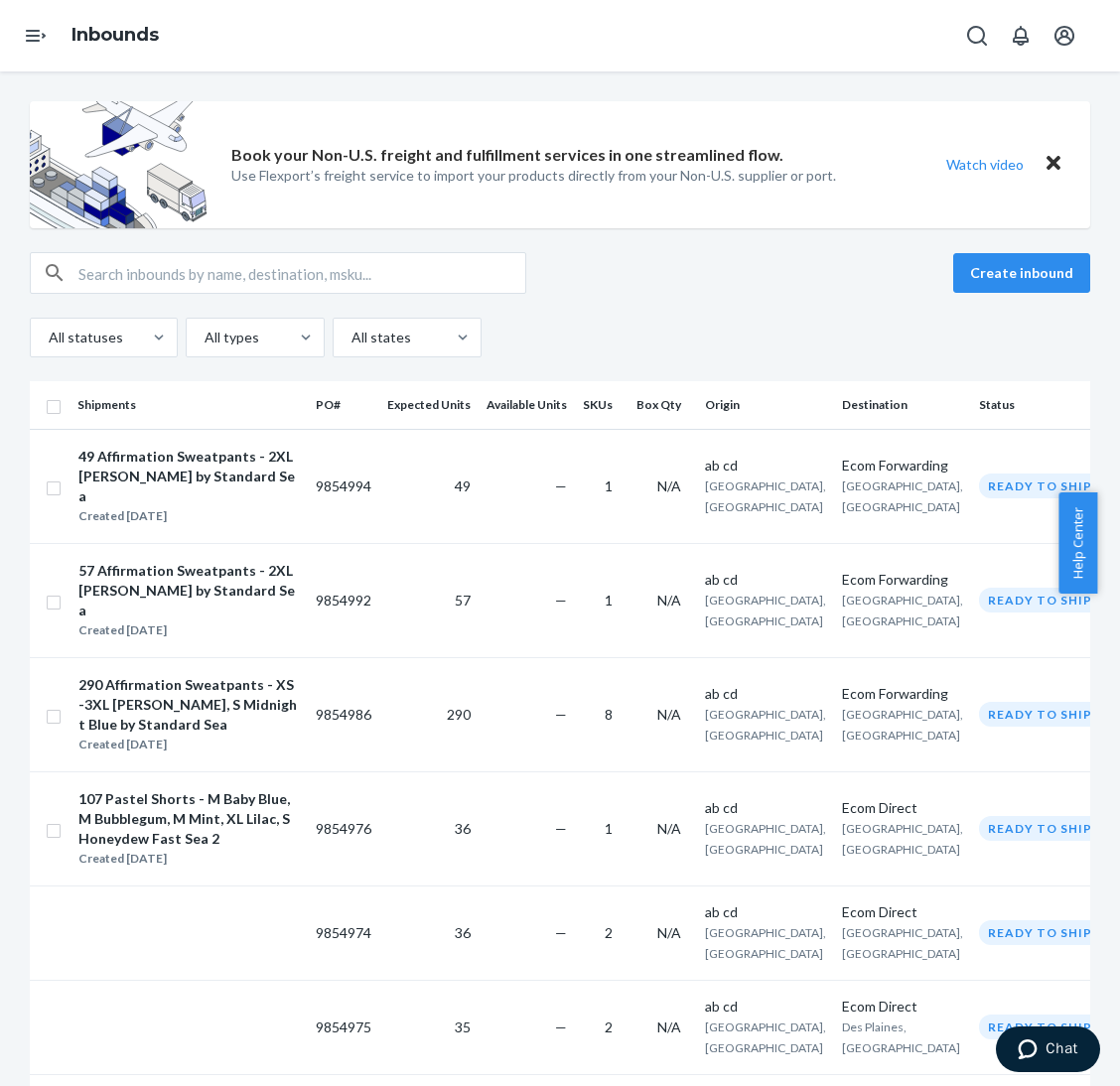 click on "Book your Non-U.S. freight and fulfillment services in one streamlined flow. Use Flexport’s freight service to import your products directly from your Non-U.S. supplier or port. Watch video Create inbound All statuses All types All states Shipments PO# Expected Units Available Units SKUs Box Qty Origin Destination Status 49 Affirmation Sweatpants - 2XL [PERSON_NAME] by Standard Sea Created [DATE] 9854994 49 — 1 N/A ab cd [GEOGRAPHIC_DATA], [GEOGRAPHIC_DATA] Ecom Forwarding [GEOGRAPHIC_DATA], [GEOGRAPHIC_DATA] Ready to ship 57 Affirmation Sweatpants - 2XL [PERSON_NAME] by Standard Sea Created [DATE] 9854992 57 — 1 N/A ab cd [GEOGRAPHIC_DATA], [GEOGRAPHIC_DATA] Ecom Forwarding [GEOGRAPHIC_DATA], [GEOGRAPHIC_DATA] Ready to ship 290 Affirmation Sweatpants - XS-3XL [PERSON_NAME], S Midnight Blue by Standard Sea Created [DATE] 9854986 290 — 8 N/A ab cd [GEOGRAPHIC_DATA], [GEOGRAPHIC_DATA] Ecom Forwarding [GEOGRAPHIC_DATA], [GEOGRAPHIC_DATA] Ready to ship 107 Pastel Shorts - M Baby Blue, M Bubblegum, M Mint, XL Lilac, S Honeydew Fast Sea 2 Created [DATE] 9854976 36 — 1 N/A ab cd [GEOGRAPHIC_DATA], [GEOGRAPHIC_DATA] Ecom Direct 36 —" at bounding box center [560, 579] 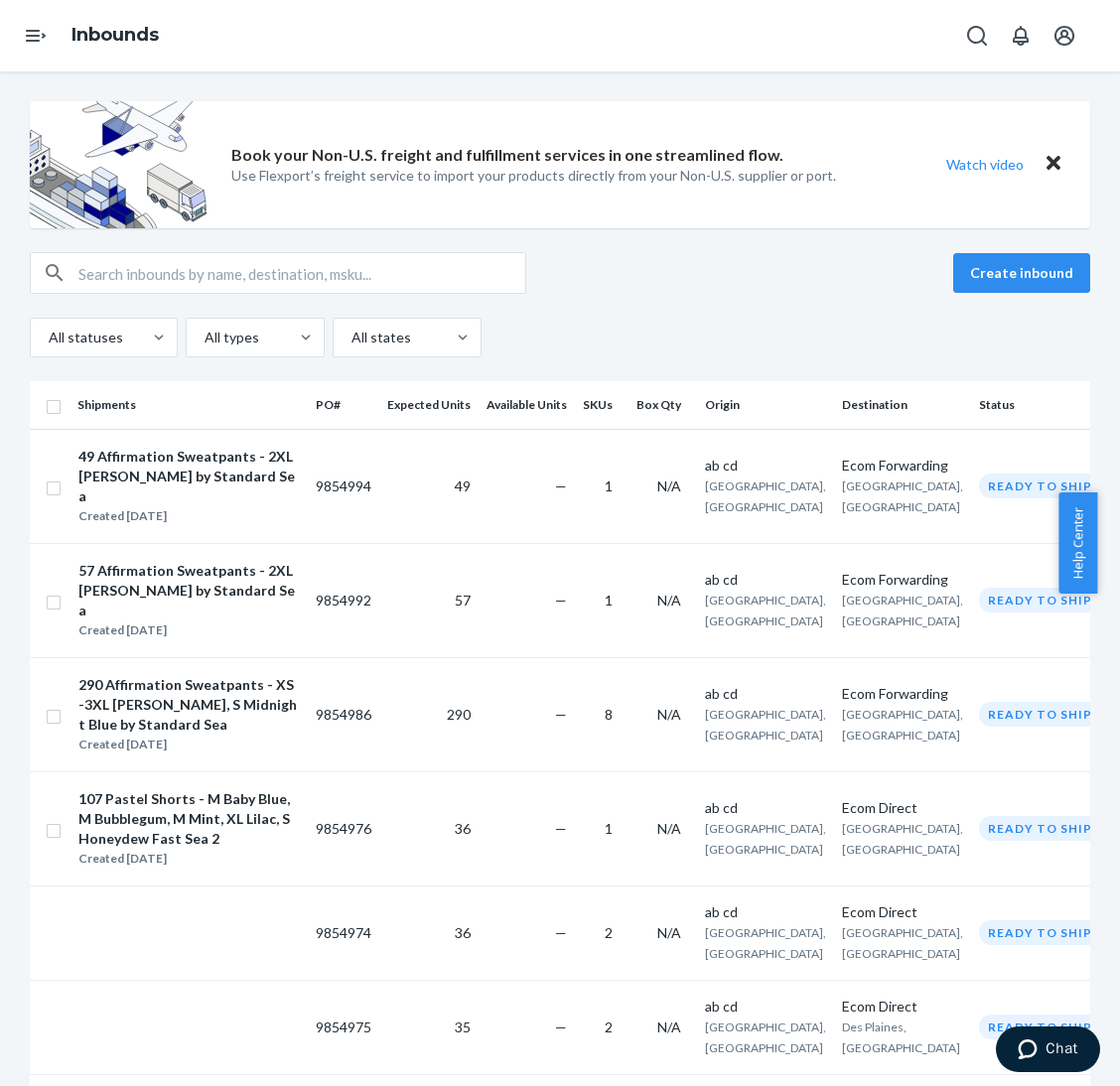 drag, startPoint x: 303, startPoint y: 246, endPoint x: 313, endPoint y: 244, distance: 10.198039 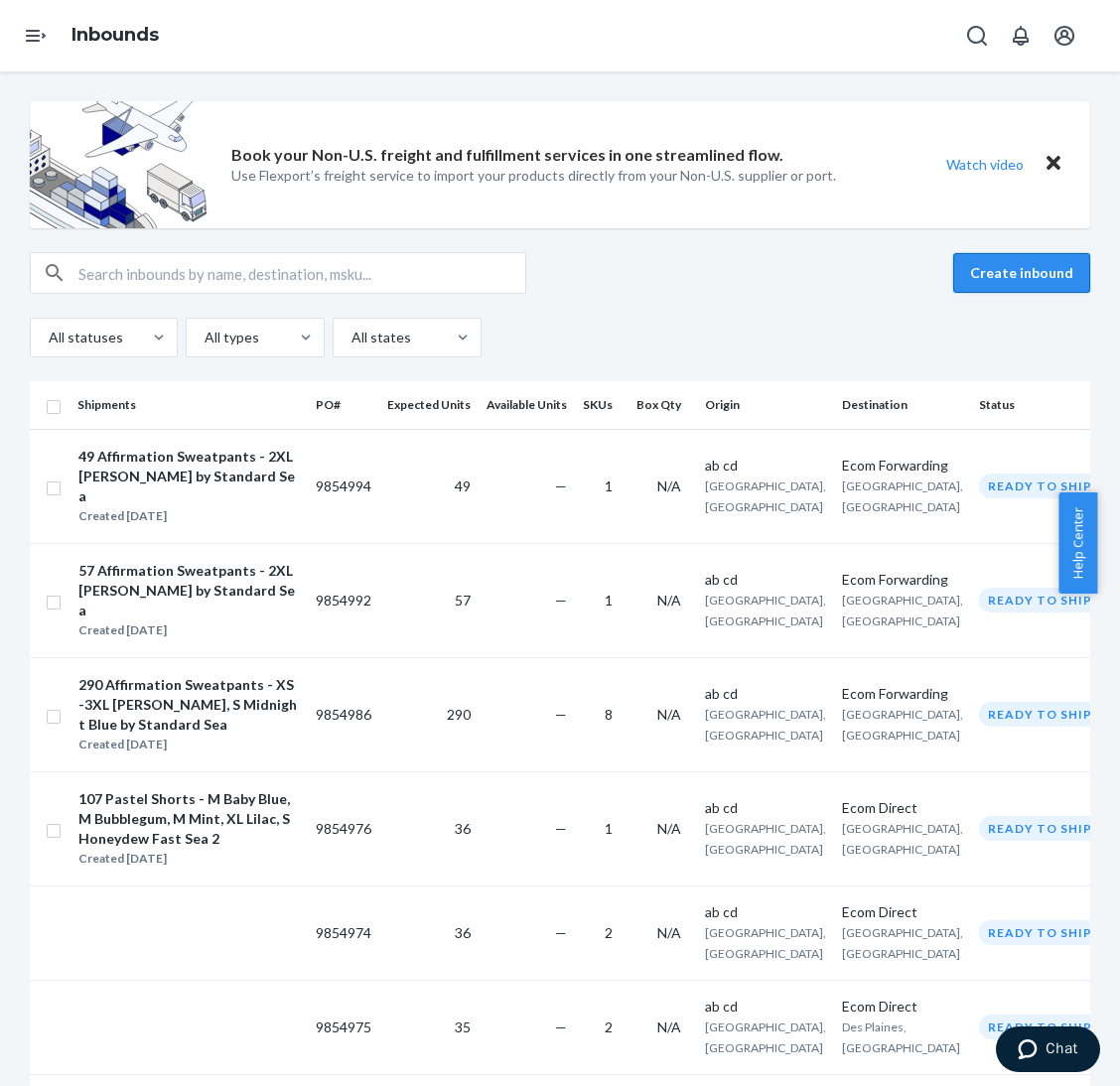 click on "Create inbound" at bounding box center (1022, 273) 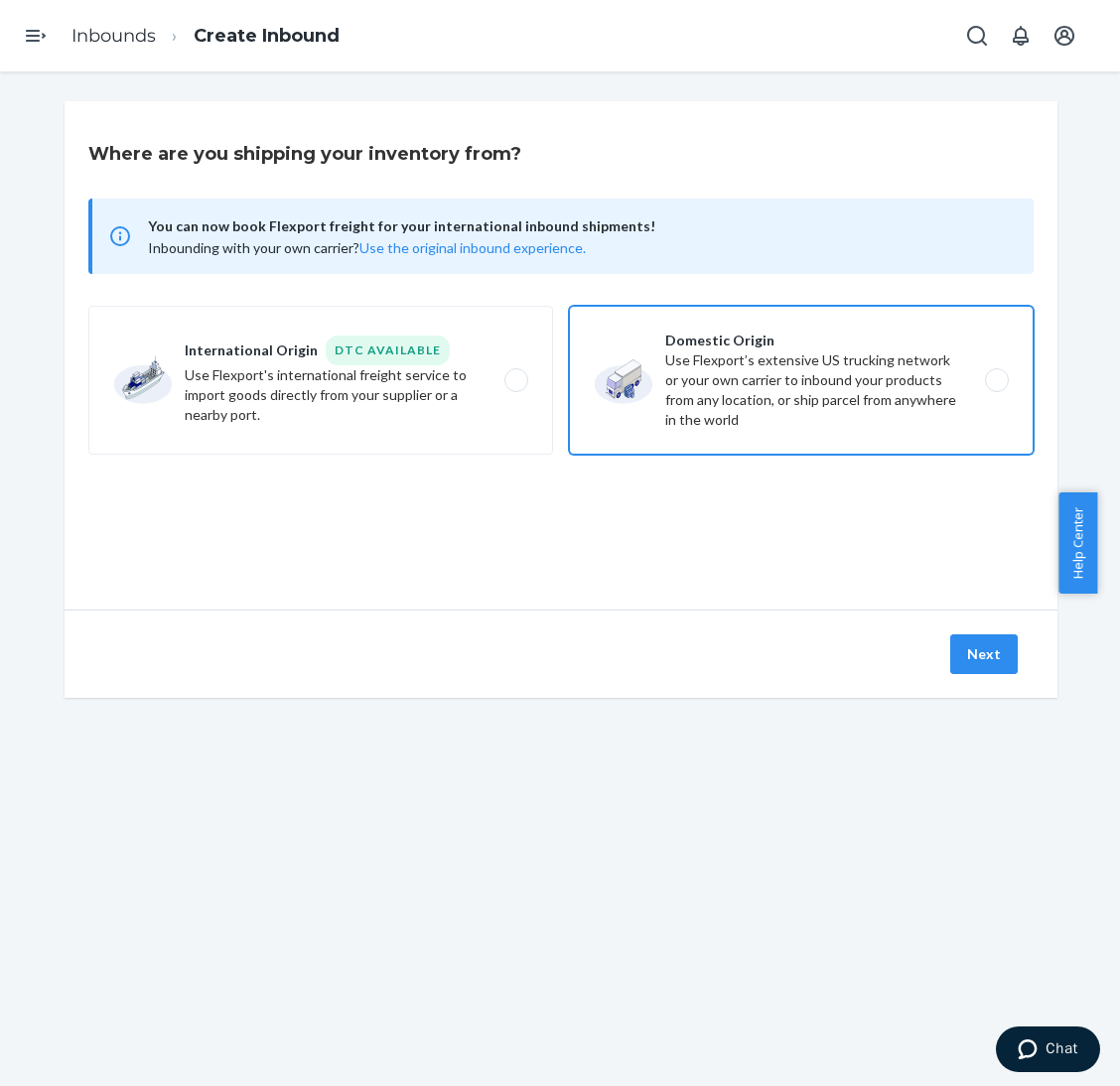 click on "Domestic Origin Use Flexport’s extensive US trucking network or your own carrier to inbound your products from any location, or ship parcel from anywhere in the world" at bounding box center [801, 380] 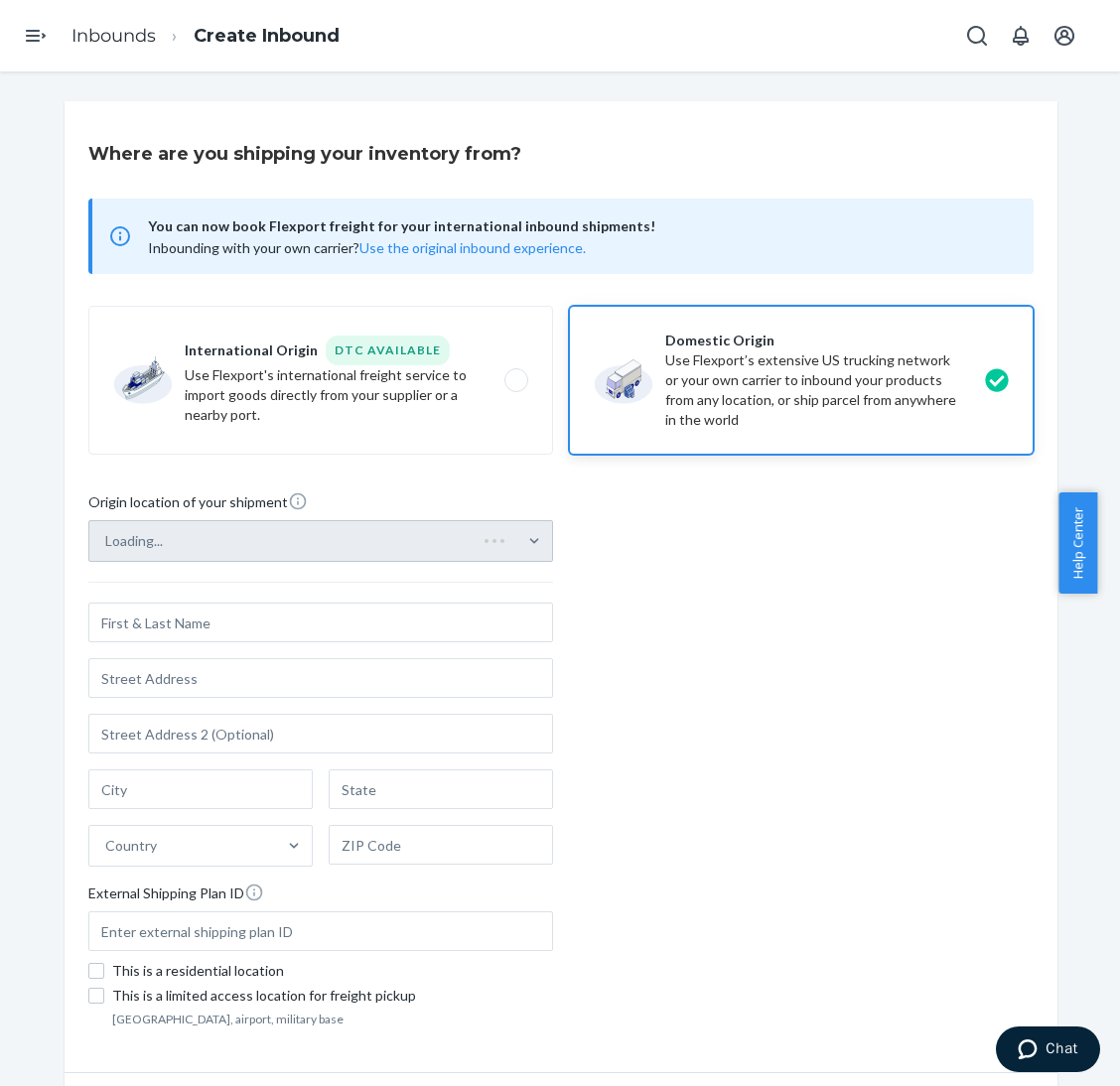 click on "Origin location of your shipment" at bounding box center (321, 505) 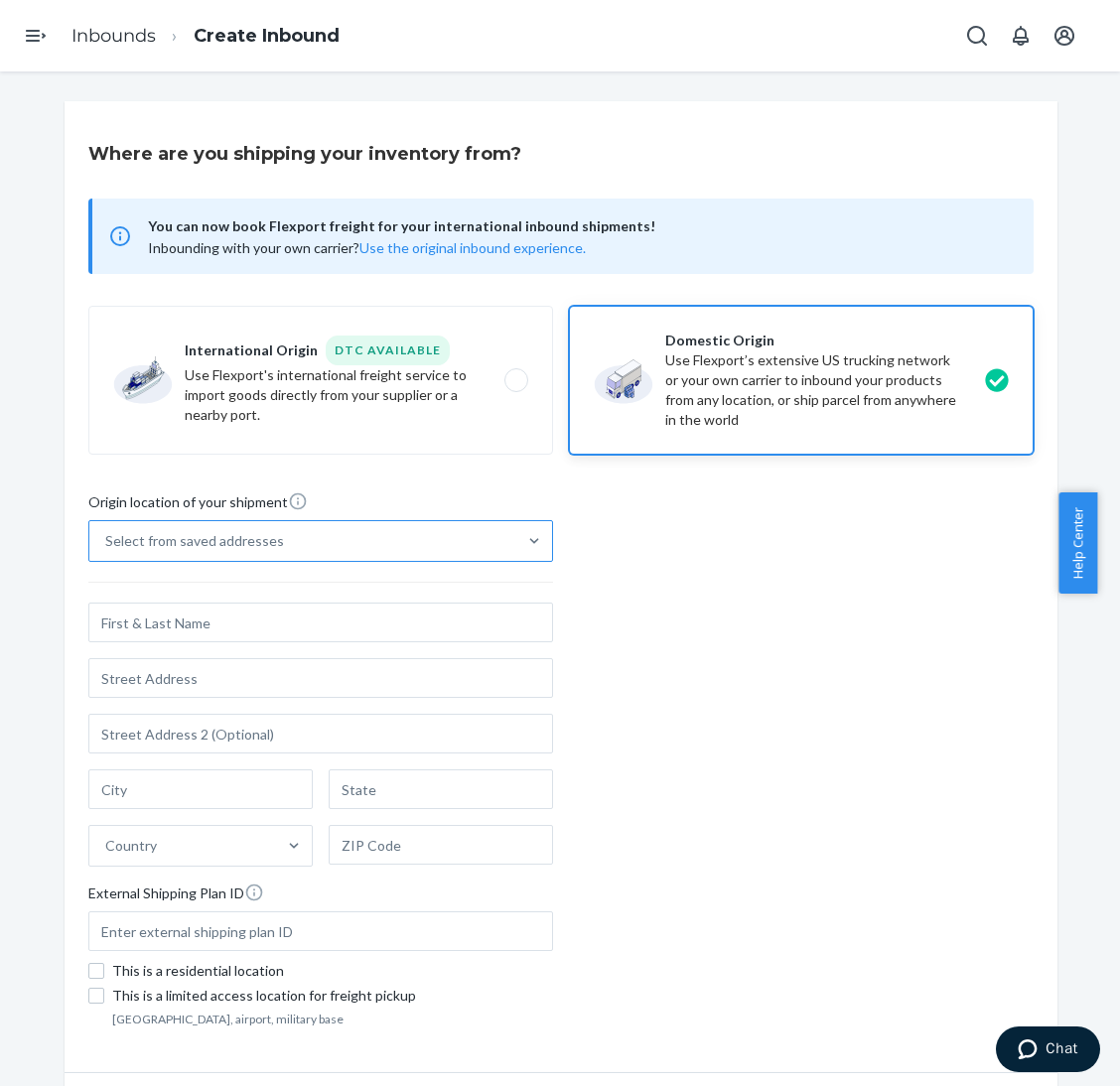 click on "Select from saved addresses" at bounding box center (303, 541) 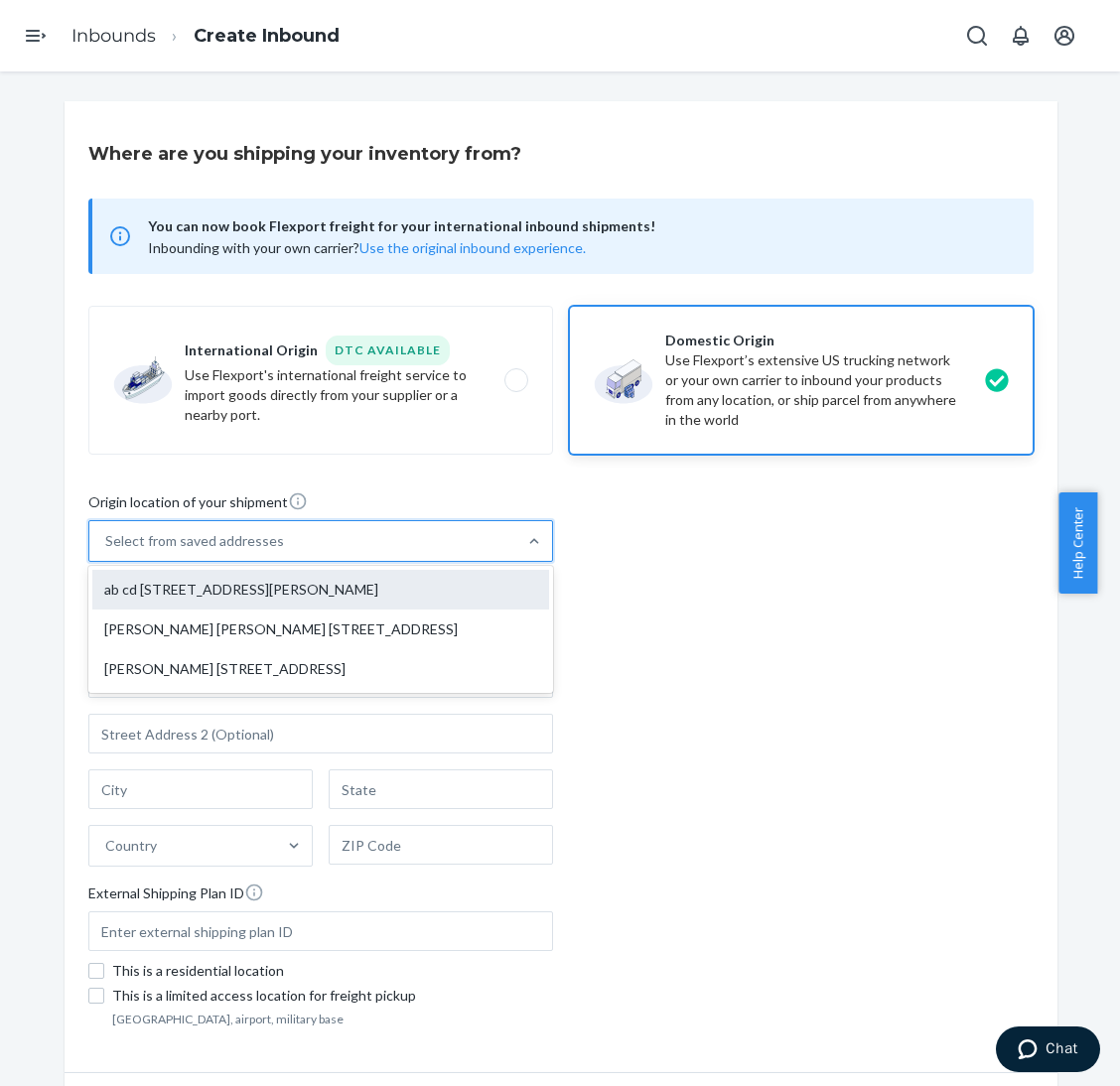 click on "ab cd
[STREET_ADDRESS][PERSON_NAME]" at bounding box center [321, 590] 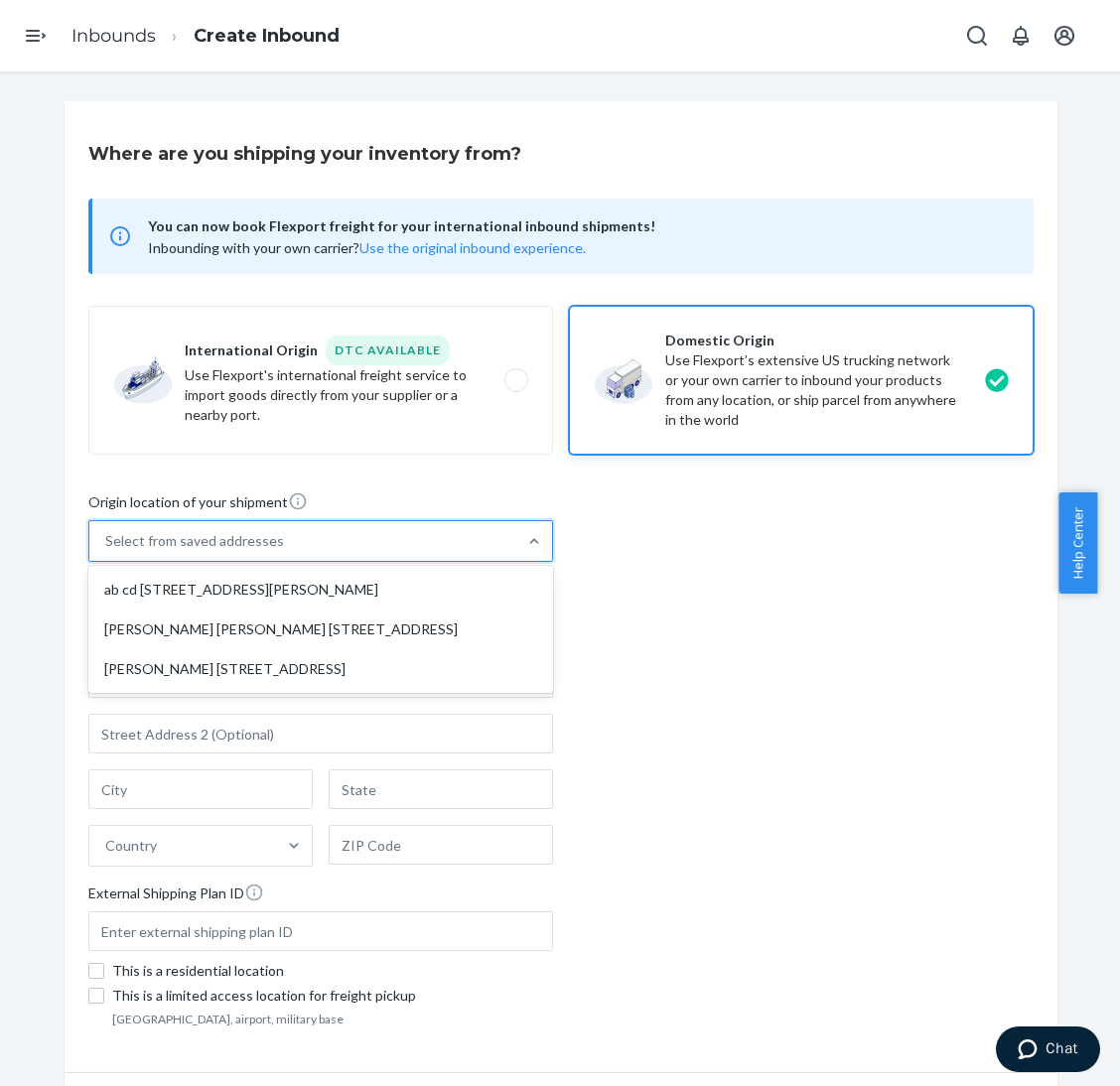type on "ab cd" 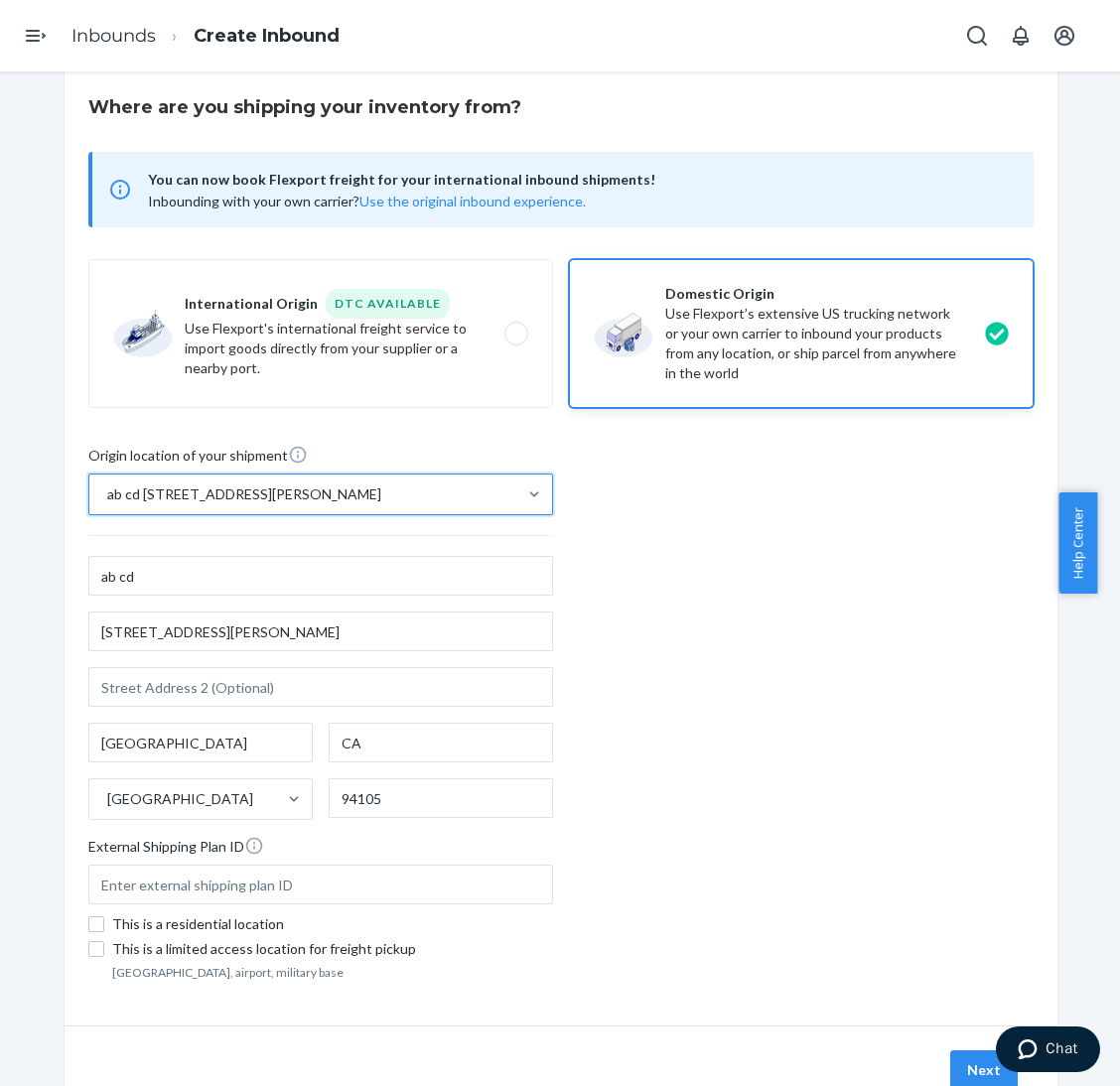 scroll, scrollTop: 73, scrollLeft: 0, axis: vertical 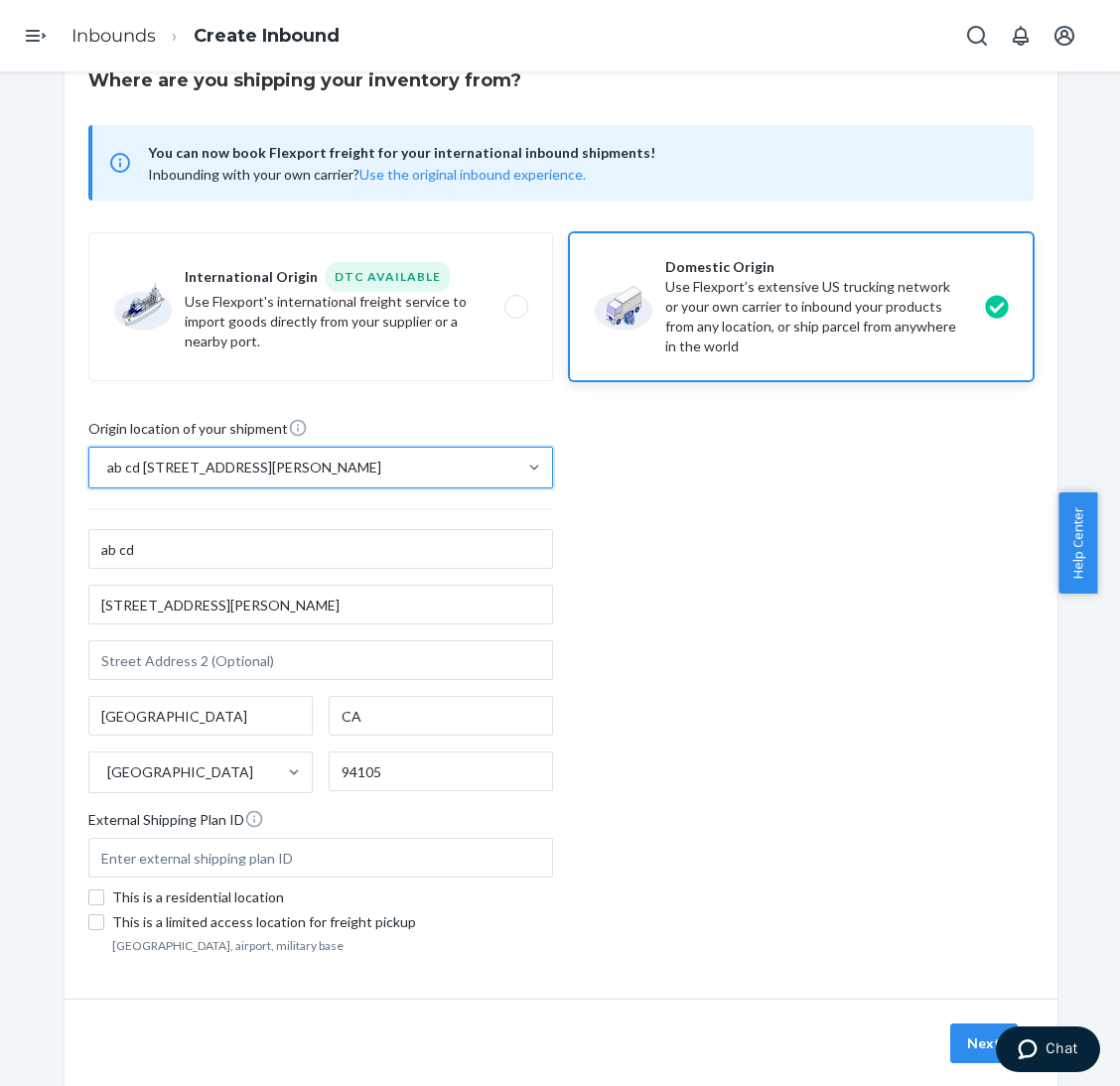 click on "Next" at bounding box center [984, 1043] 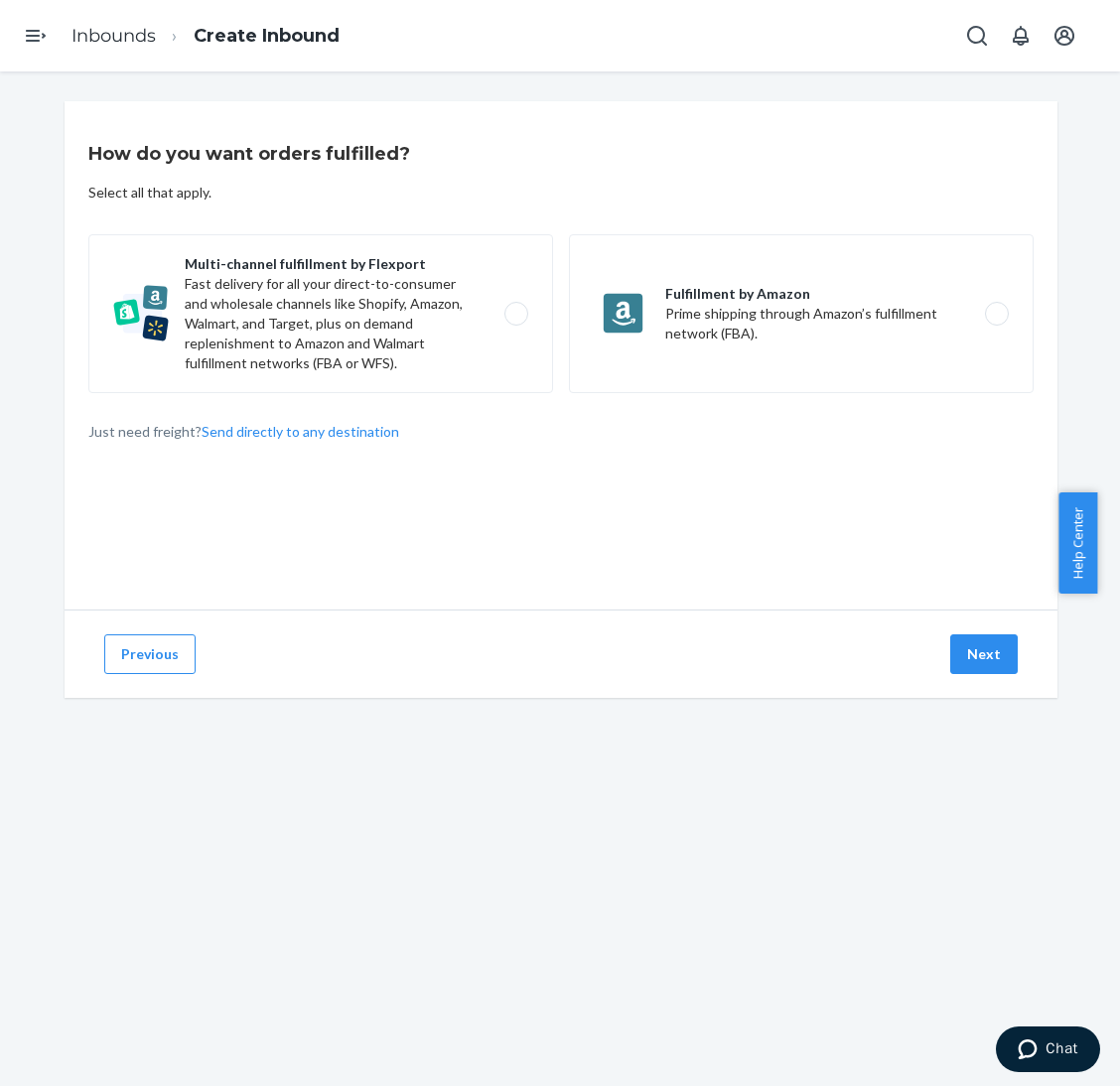 scroll, scrollTop: 0, scrollLeft: 0, axis: both 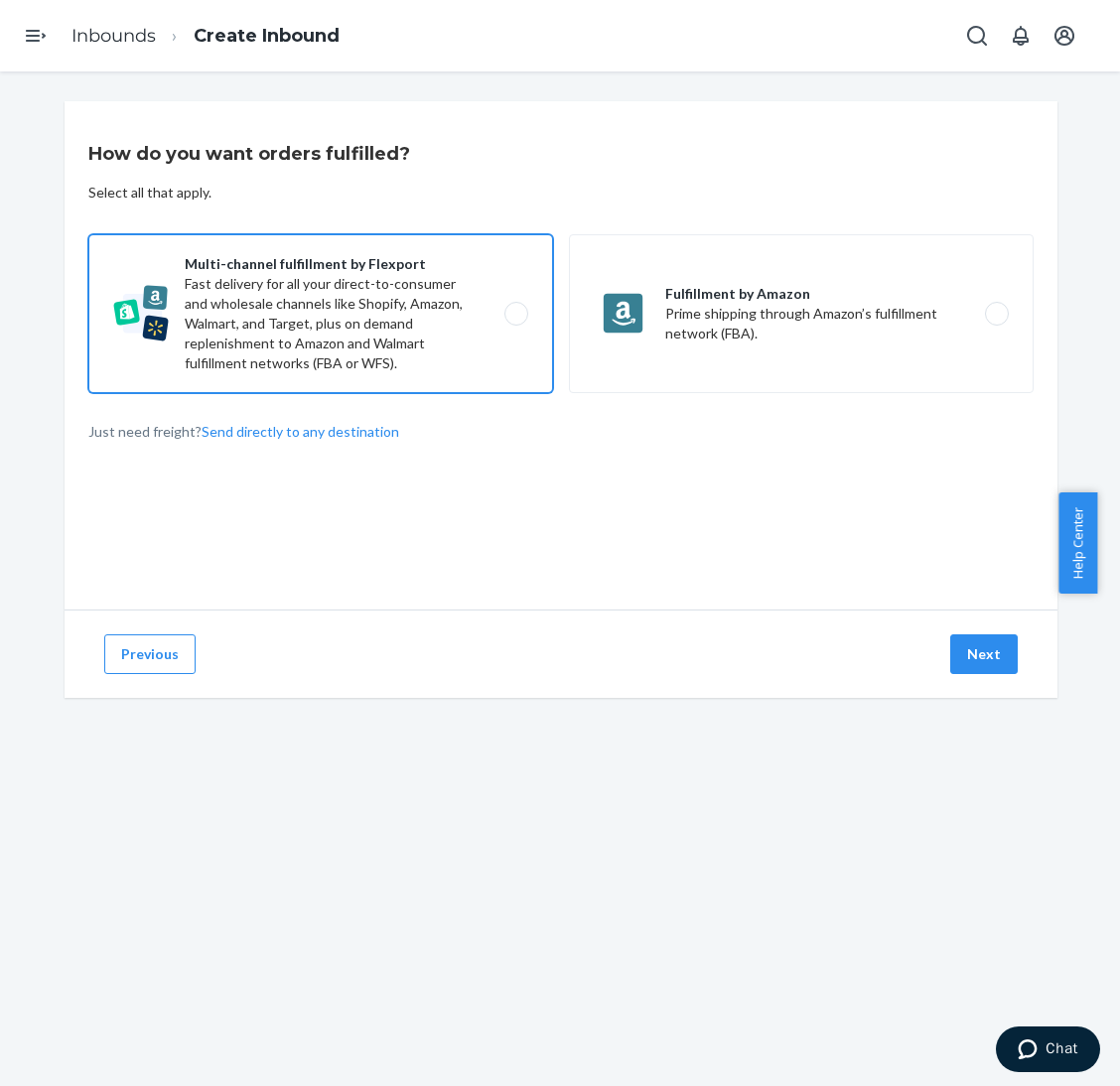 drag, startPoint x: 462, startPoint y: 334, endPoint x: 472, endPoint y: 340, distance: 11.661904 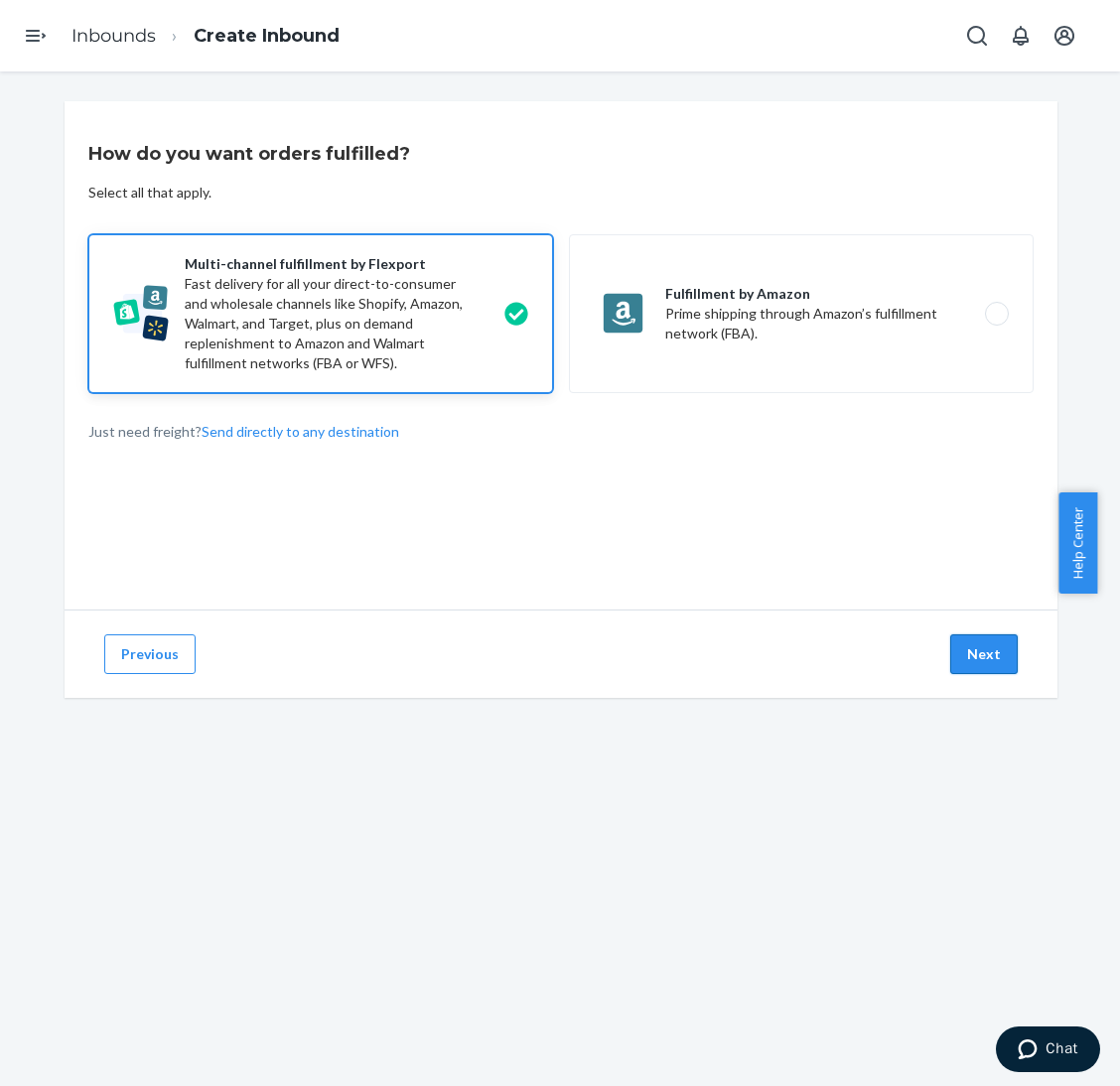 click on "Next" at bounding box center (984, 654) 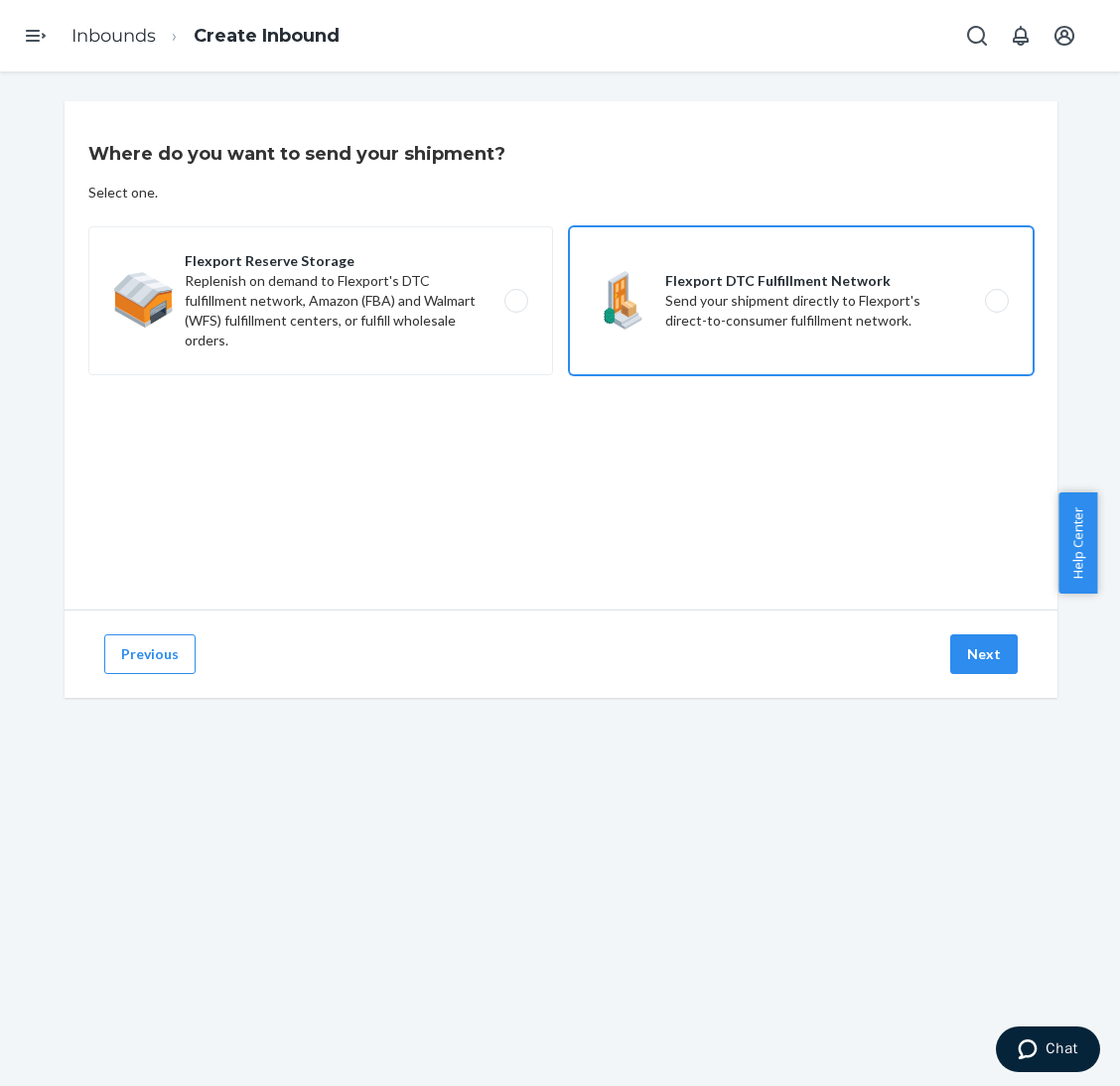 click on "Flexport DTC Fulfillment Network Send your shipment directly to Flexport's direct-to-consumer fulfillment network." at bounding box center (801, 301) 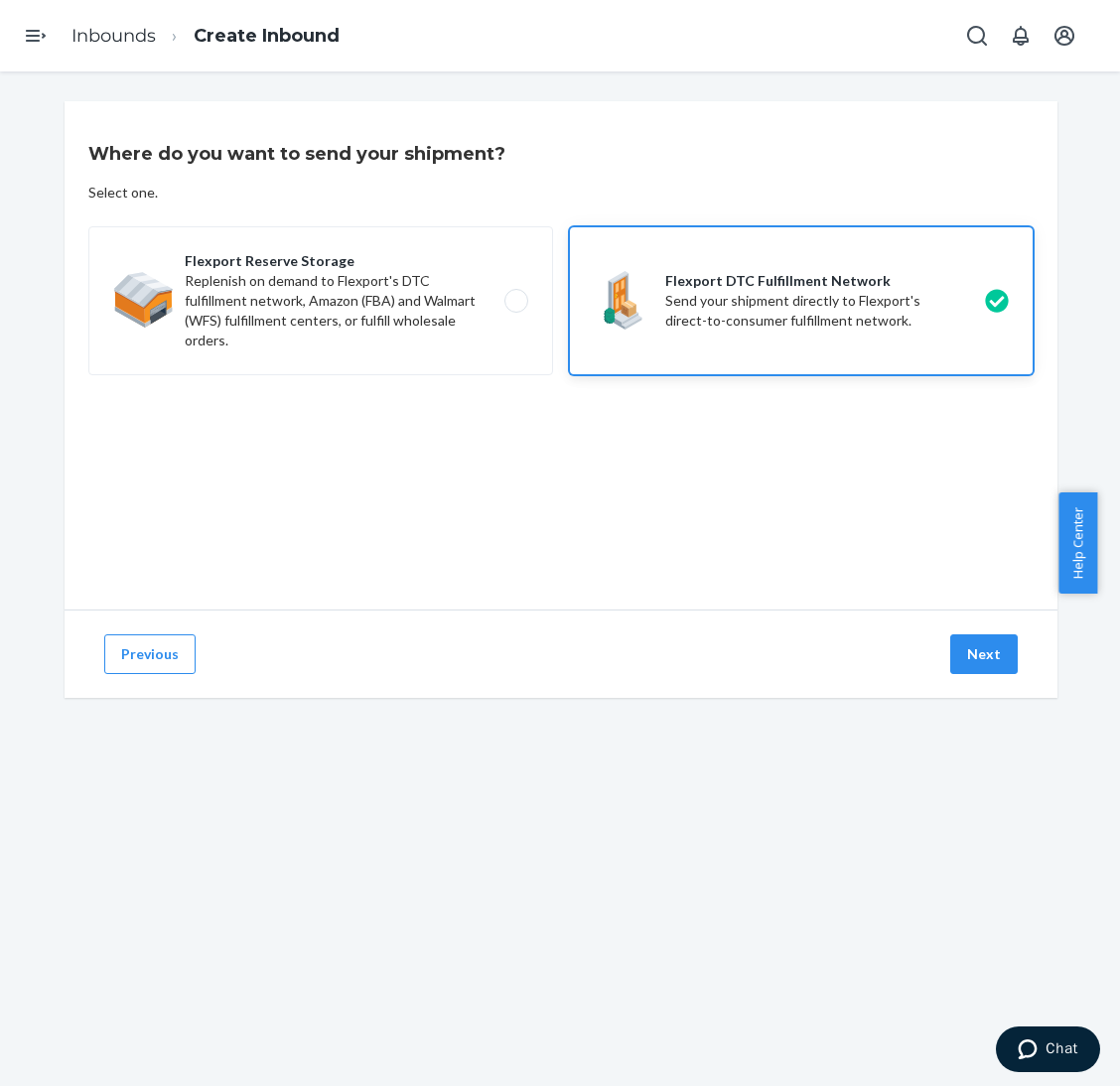 click on "Previous Next" at bounding box center (561, 653) 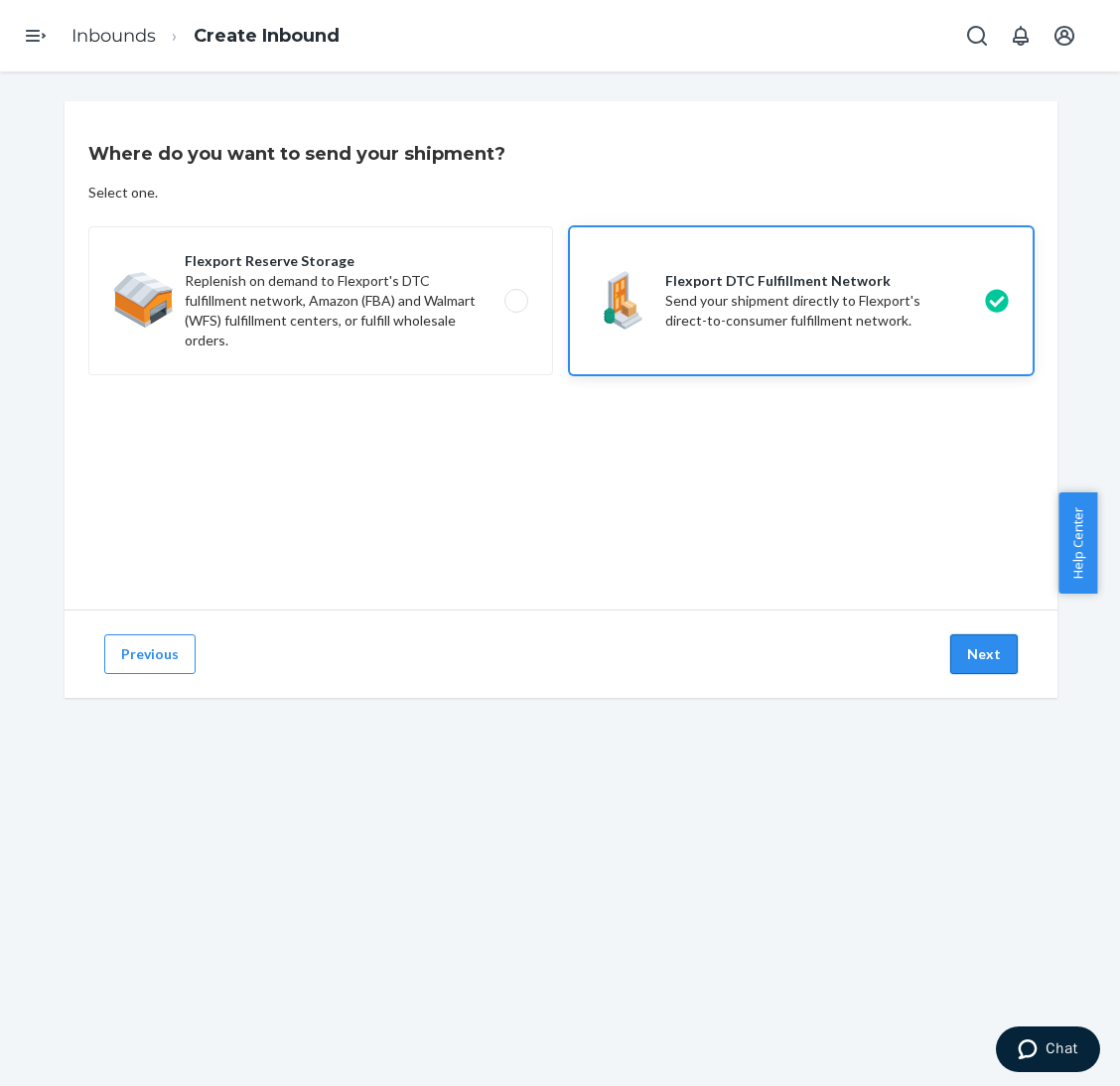 click on "Next" at bounding box center [984, 654] 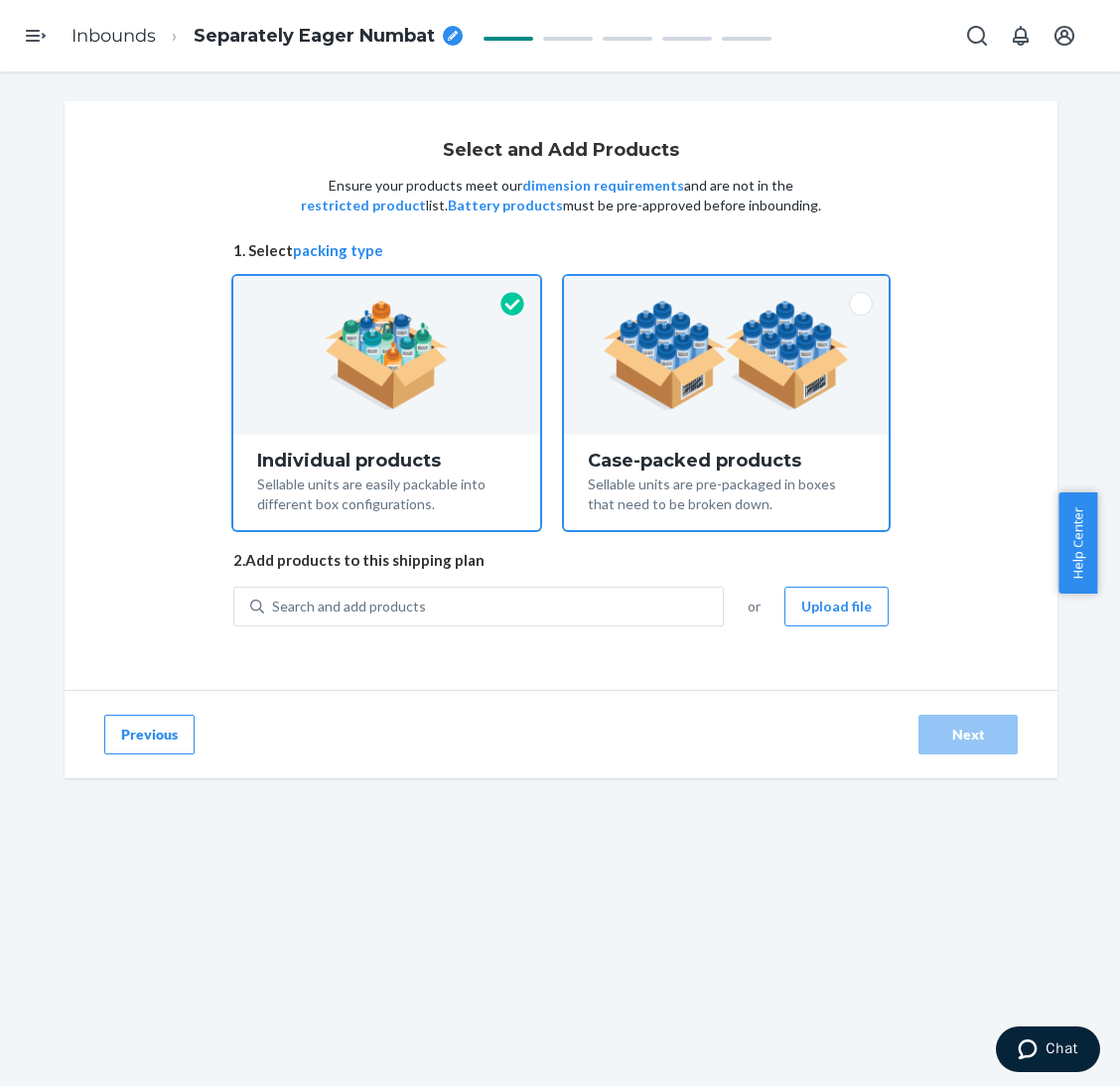 click on "Case-packed products Sellable units are pre-packaged in boxes that need to be broken down." at bounding box center [726, 482] 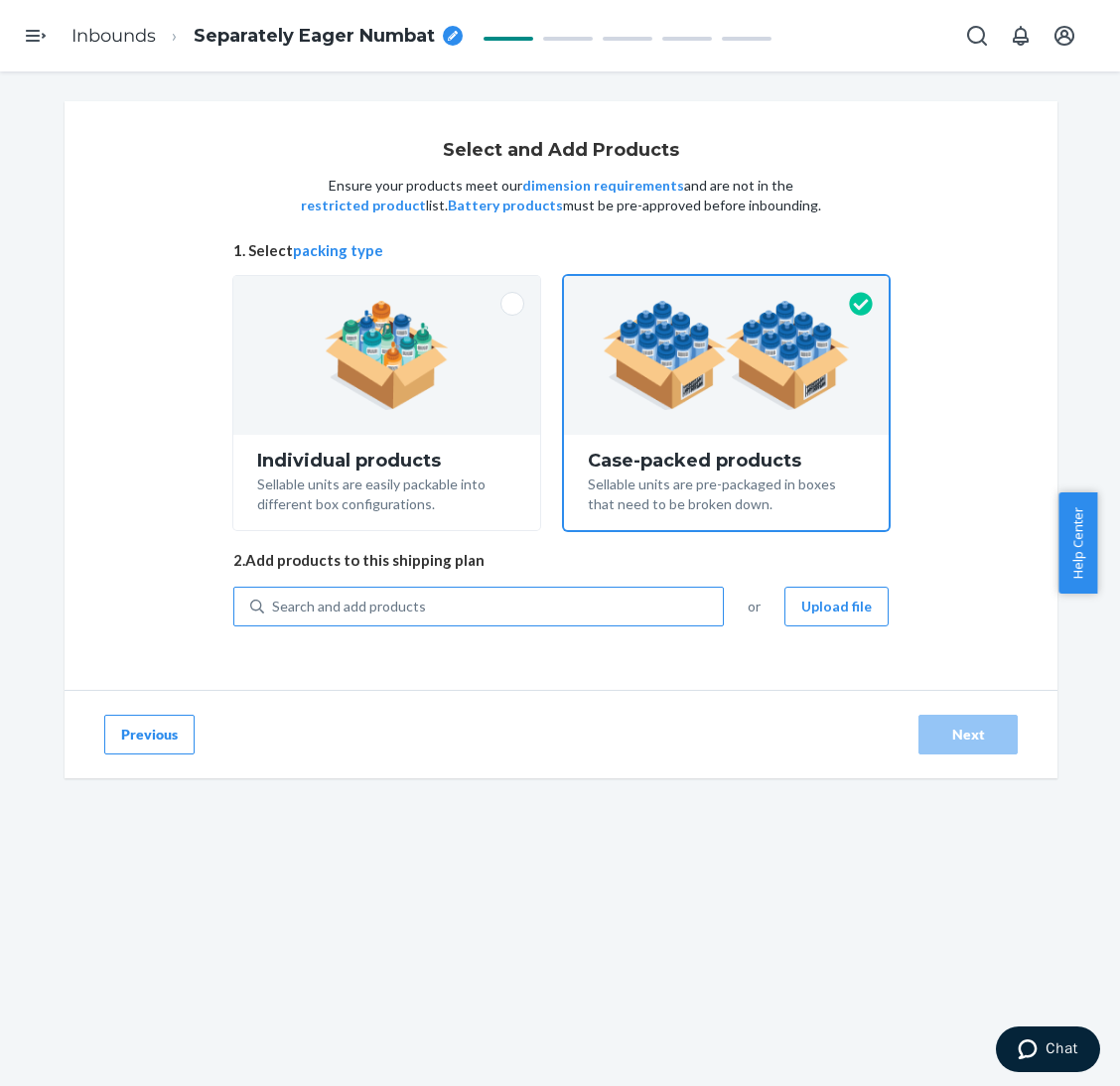 click on "Search and add products" at bounding box center [493, 607] 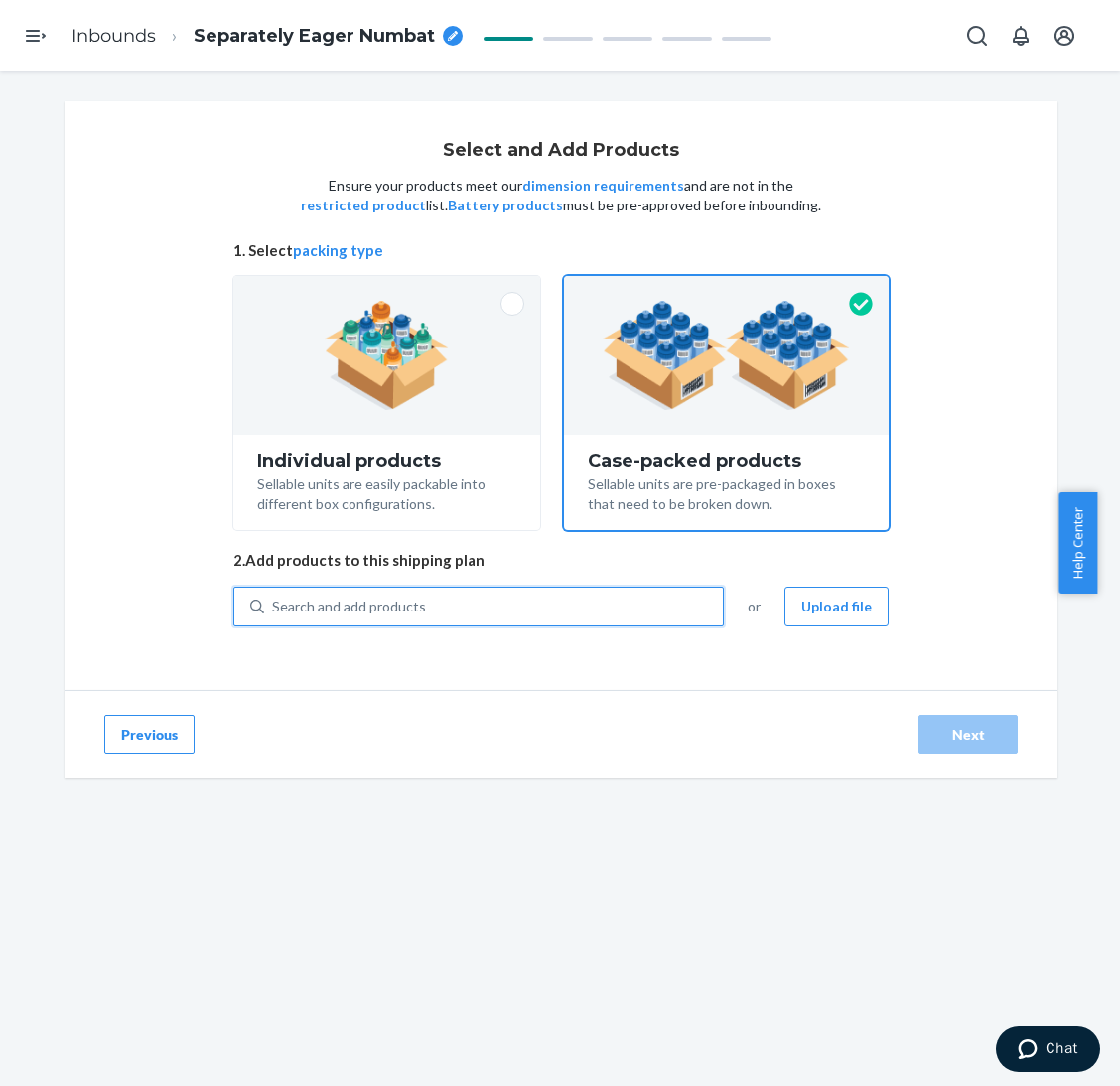 paste on "Zip Travel Essentials Hoodie Bark" 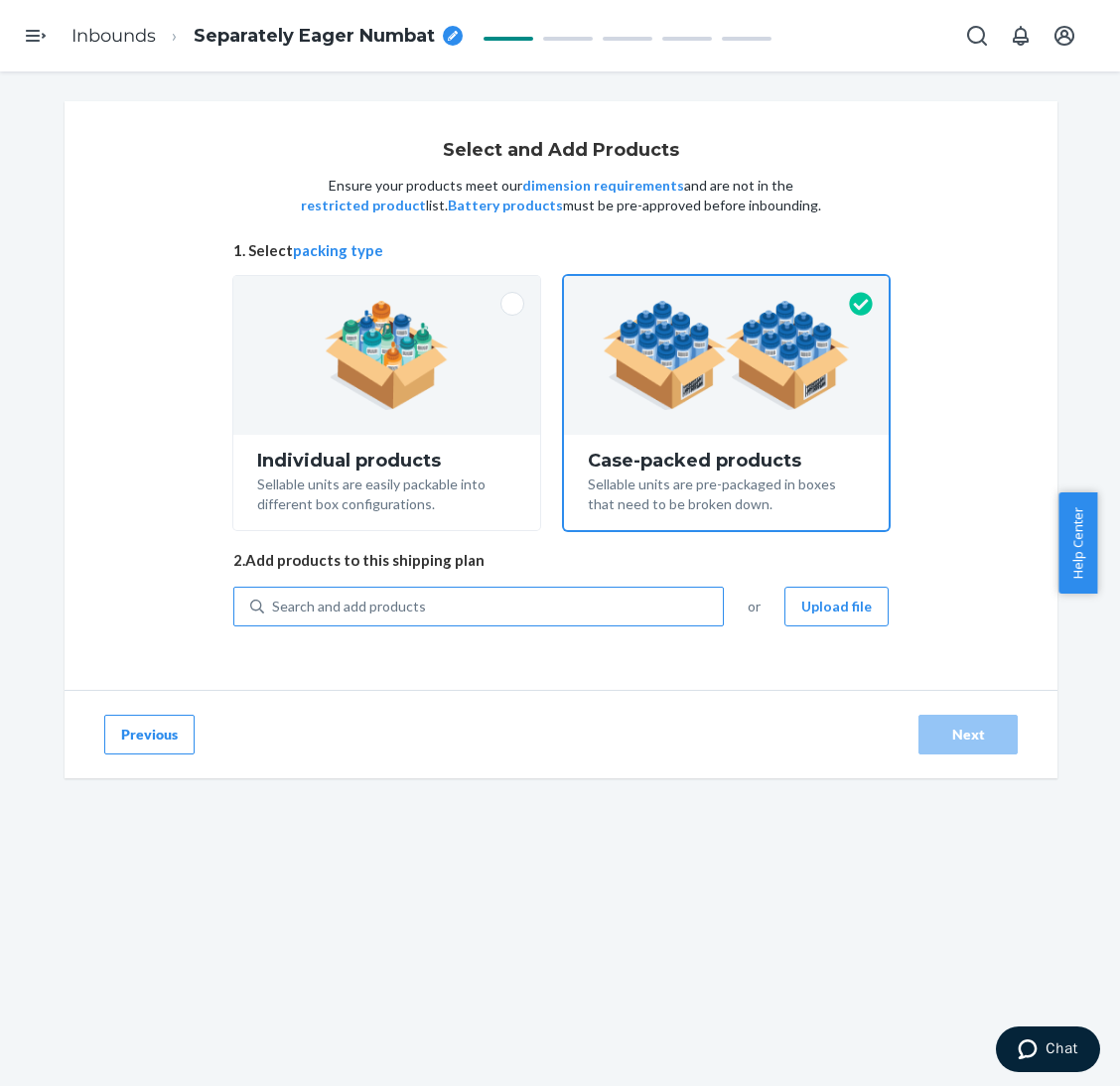 click on "Search and add products" at bounding box center (493, 607) 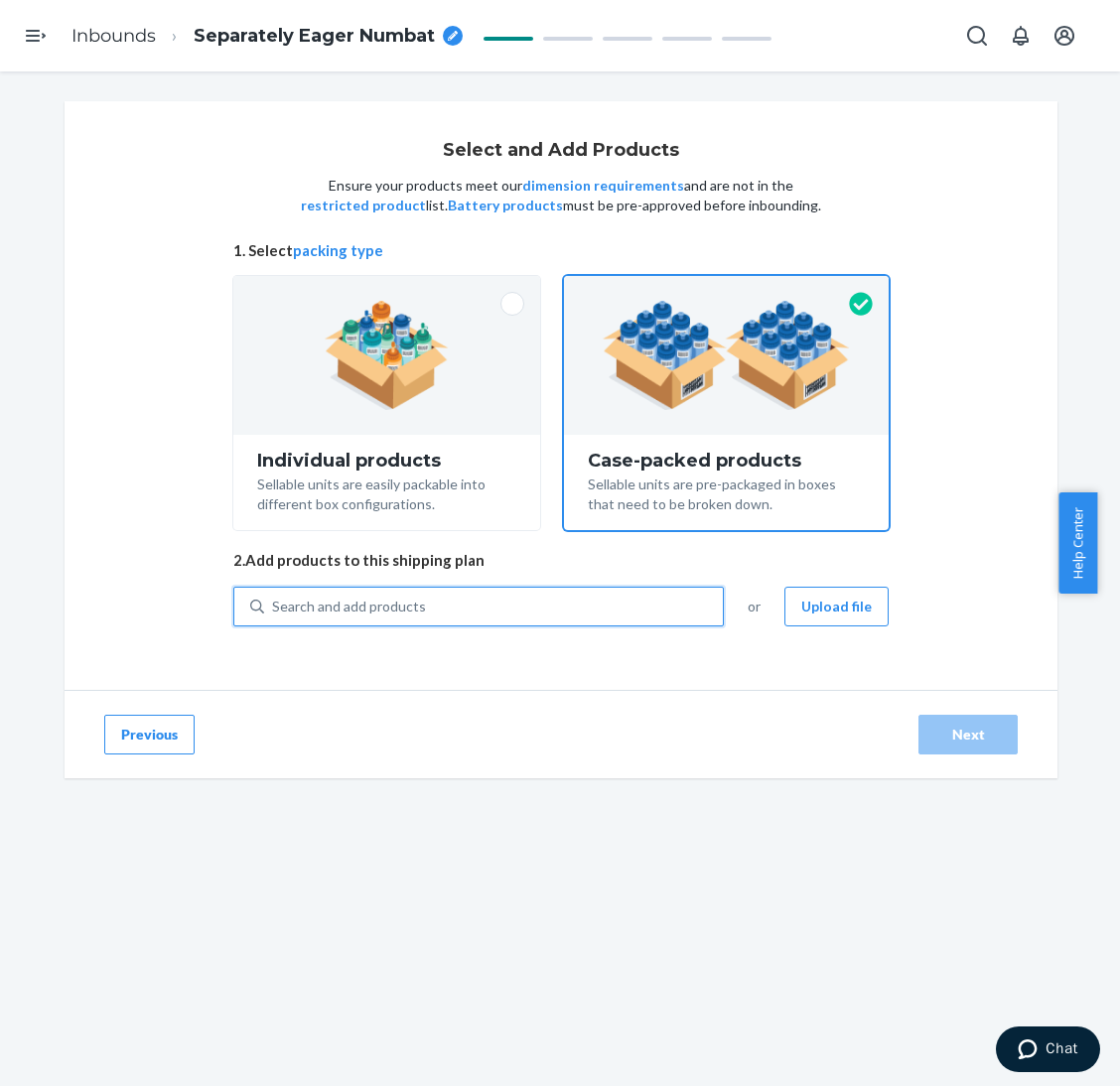 paste on "Travel Essentials Zip Hoodie" 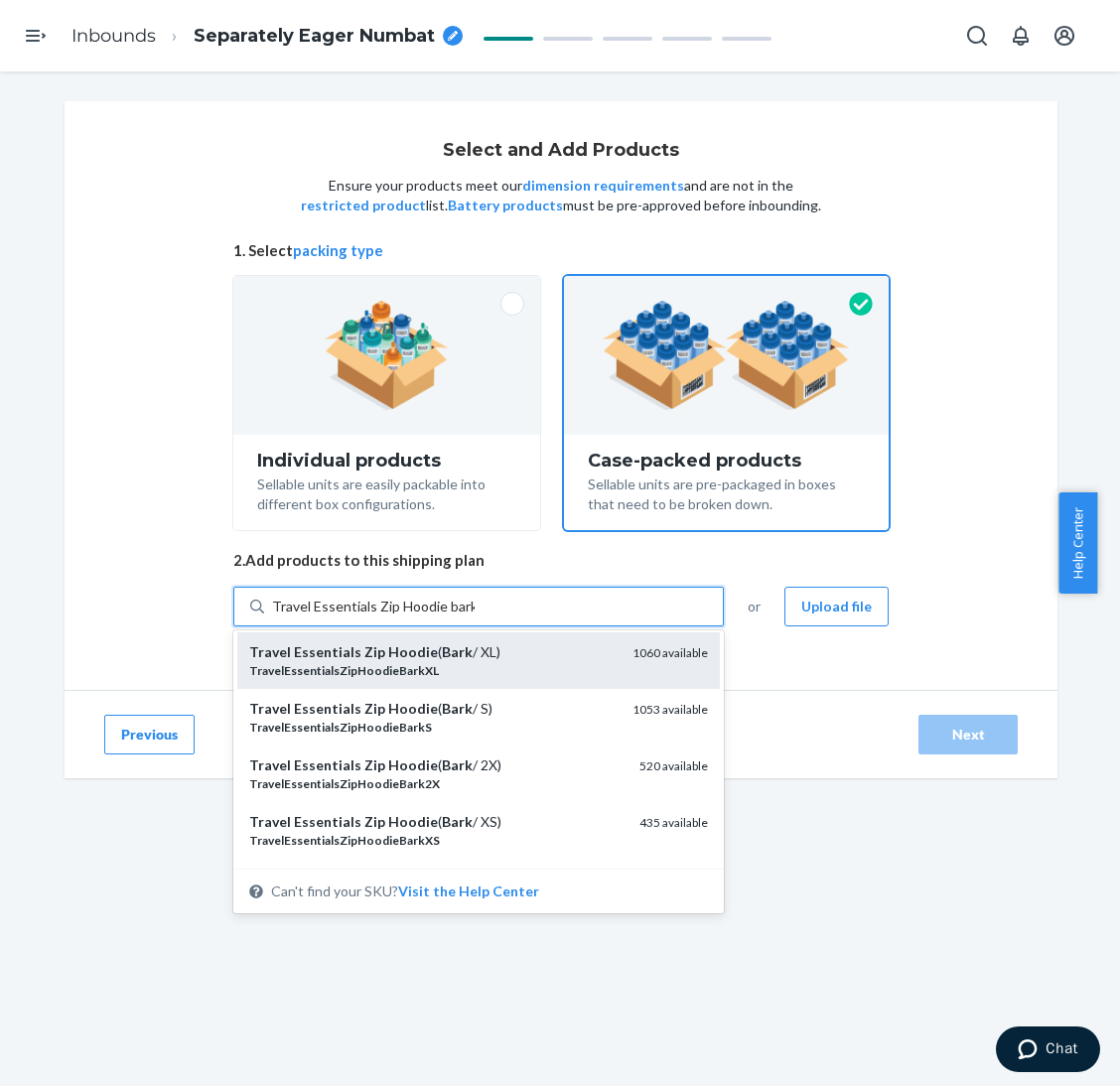 scroll, scrollTop: 149, scrollLeft: 0, axis: vertical 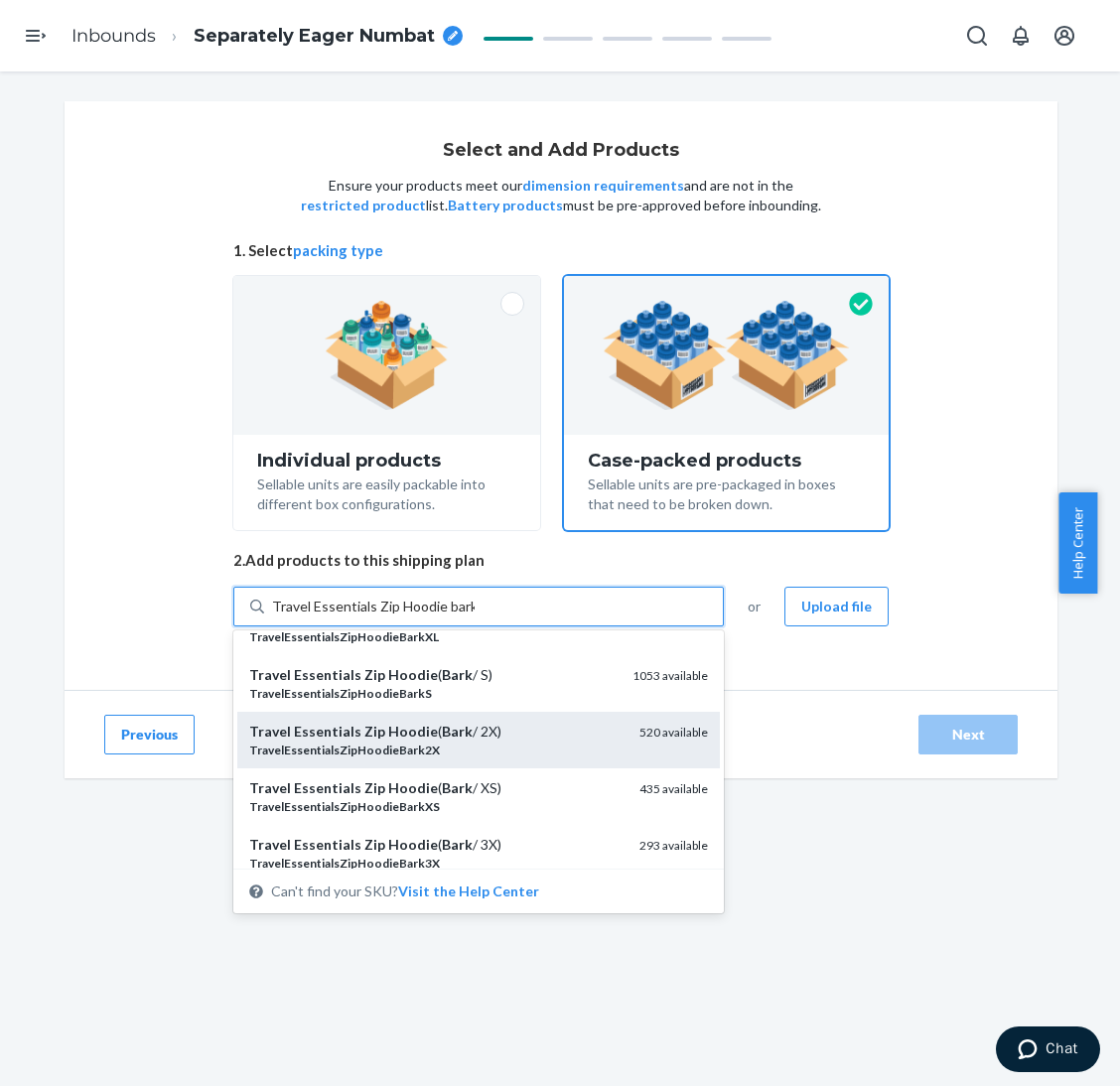 click on "Travel   Essentials   Zip   Hoodie  ( Bark  / 2X)" at bounding box center [436, 732] 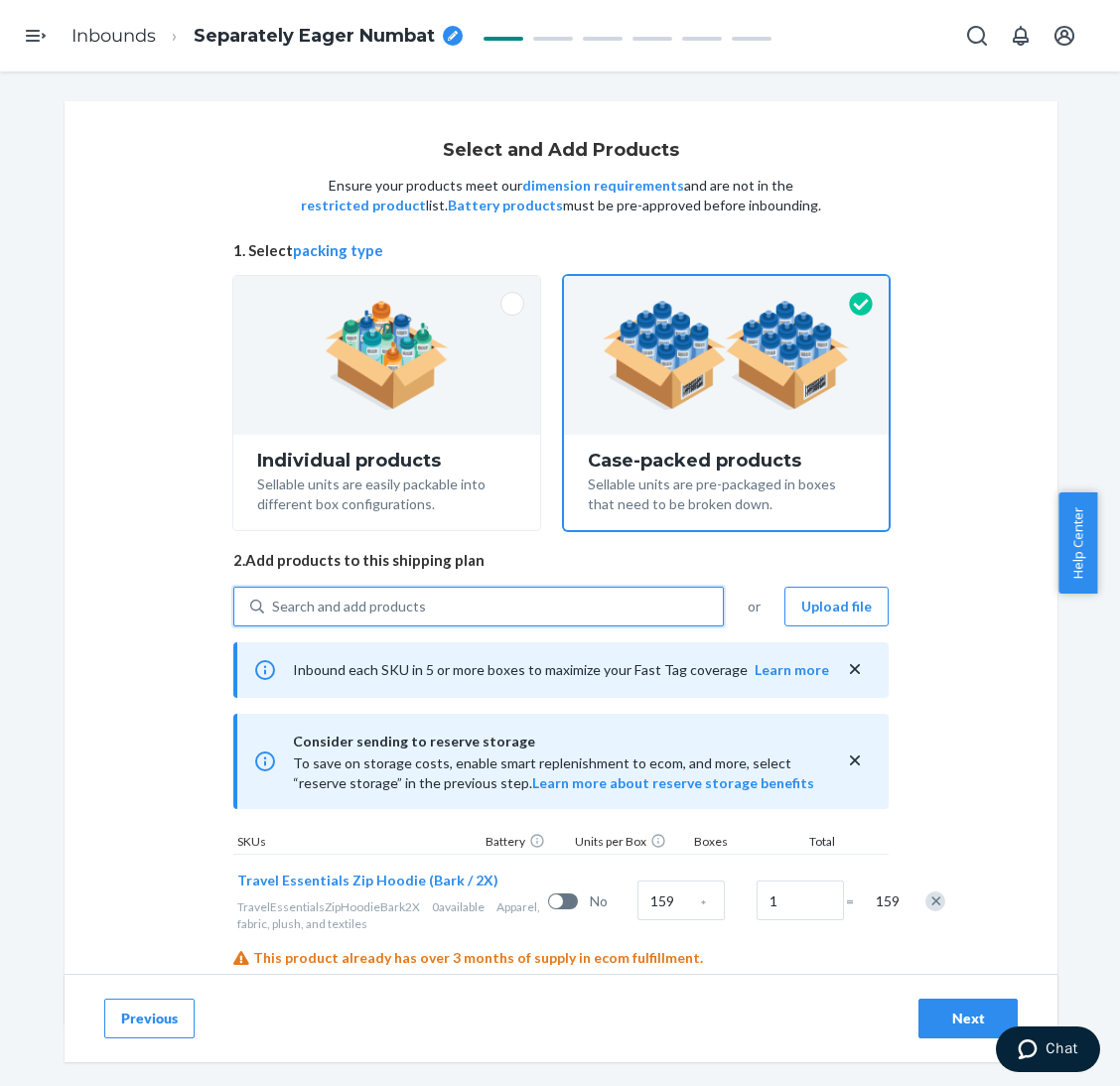 click on "Search and add products" at bounding box center (493, 607) 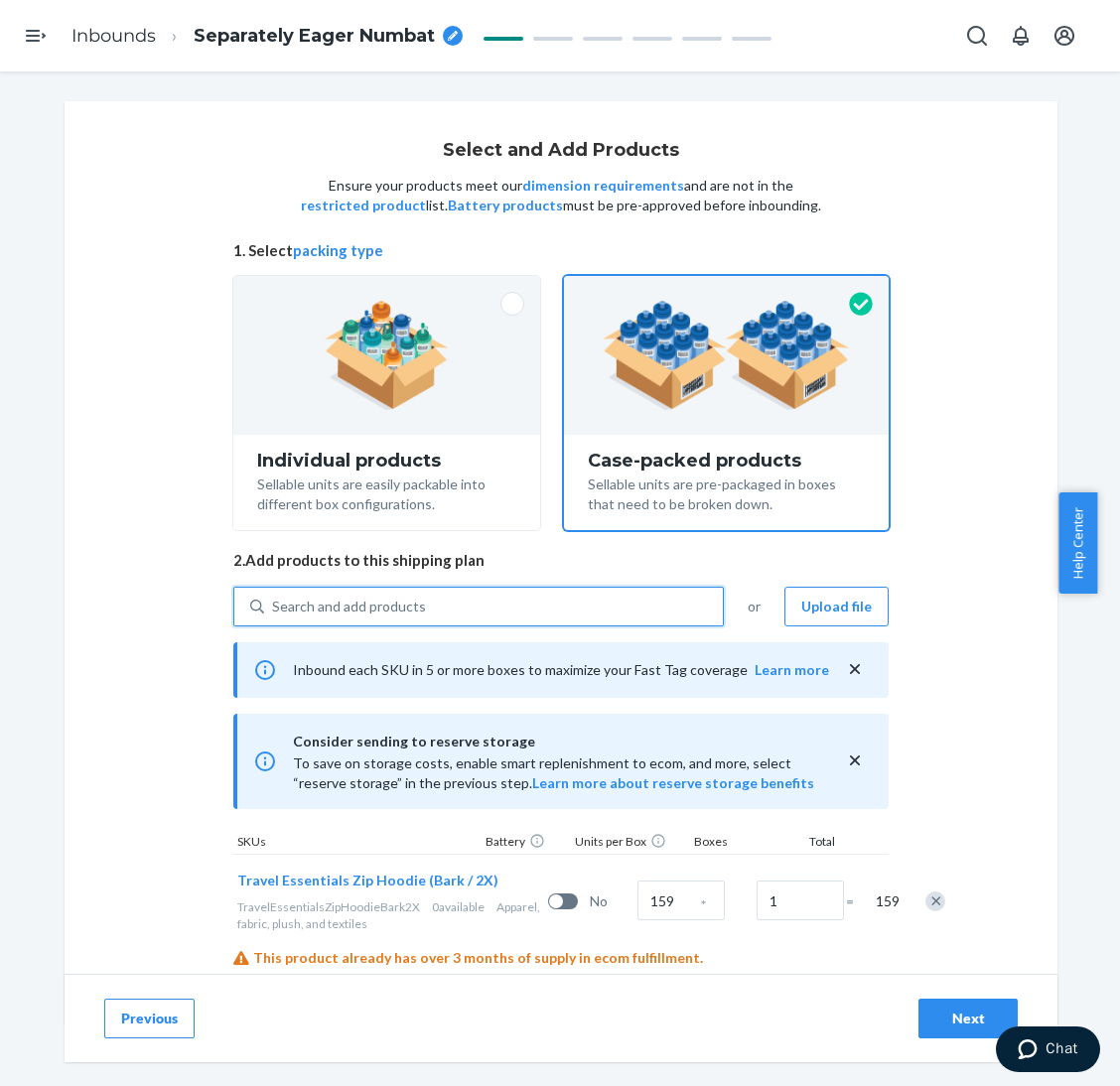 click on "0 results available. Select is focused ,type to refine list, press Down to open the menu,  Search and add products" at bounding box center (273, 607) 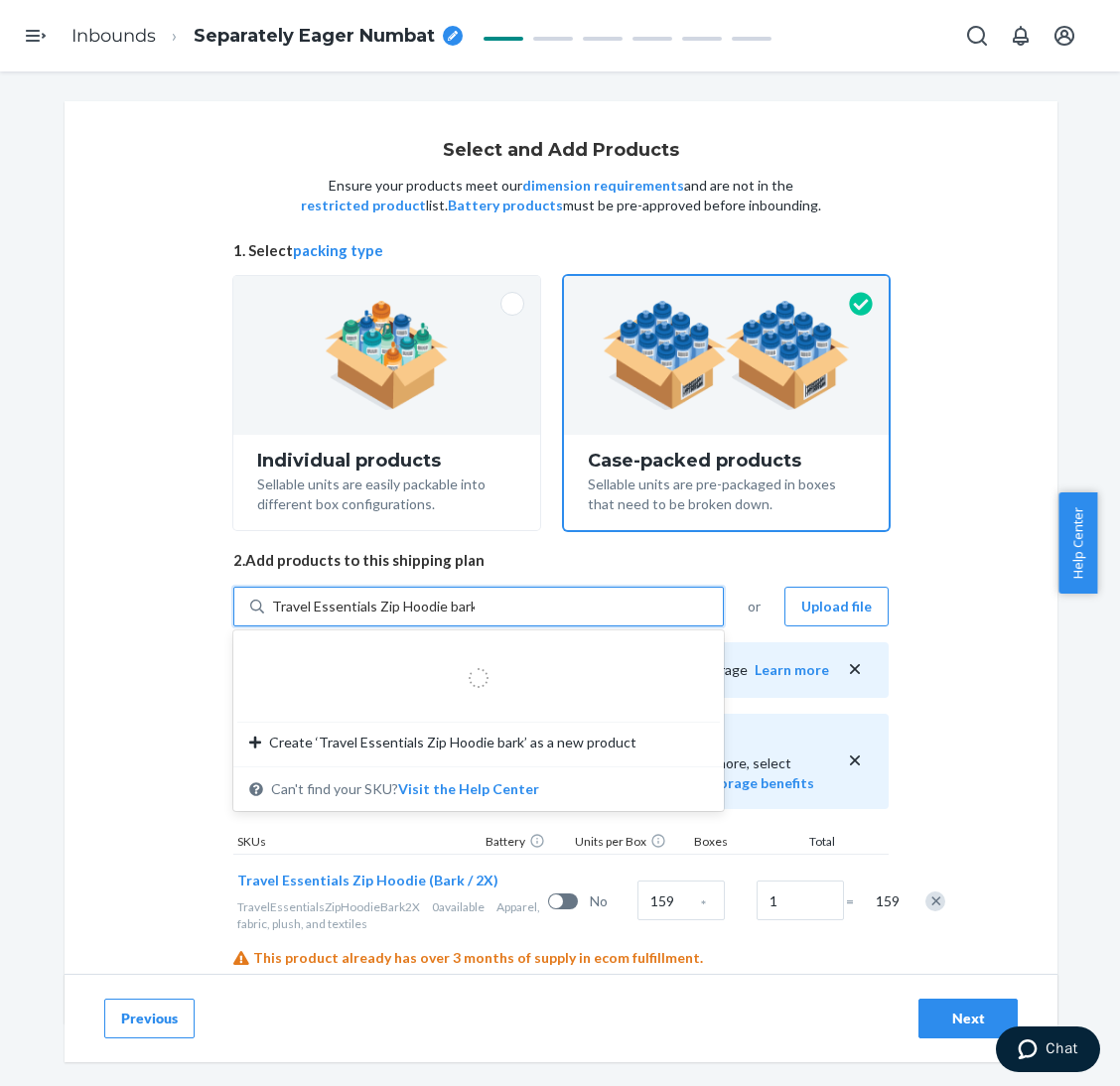 click on "Travel Essentials Zip Hoodie bark" at bounding box center [373, 607] 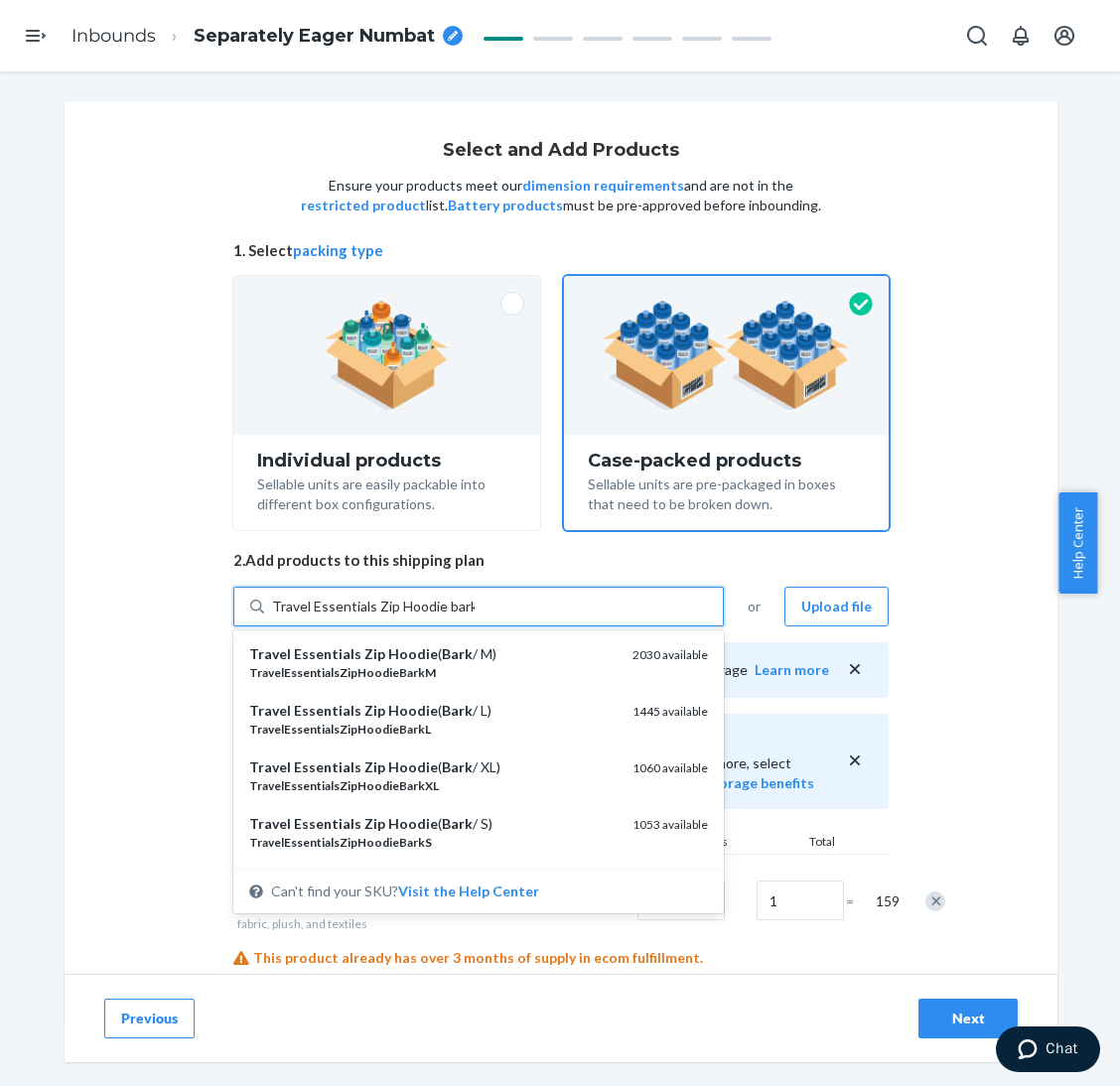 click on "Travel Essentials Zip Hoodie bark" at bounding box center (373, 607) 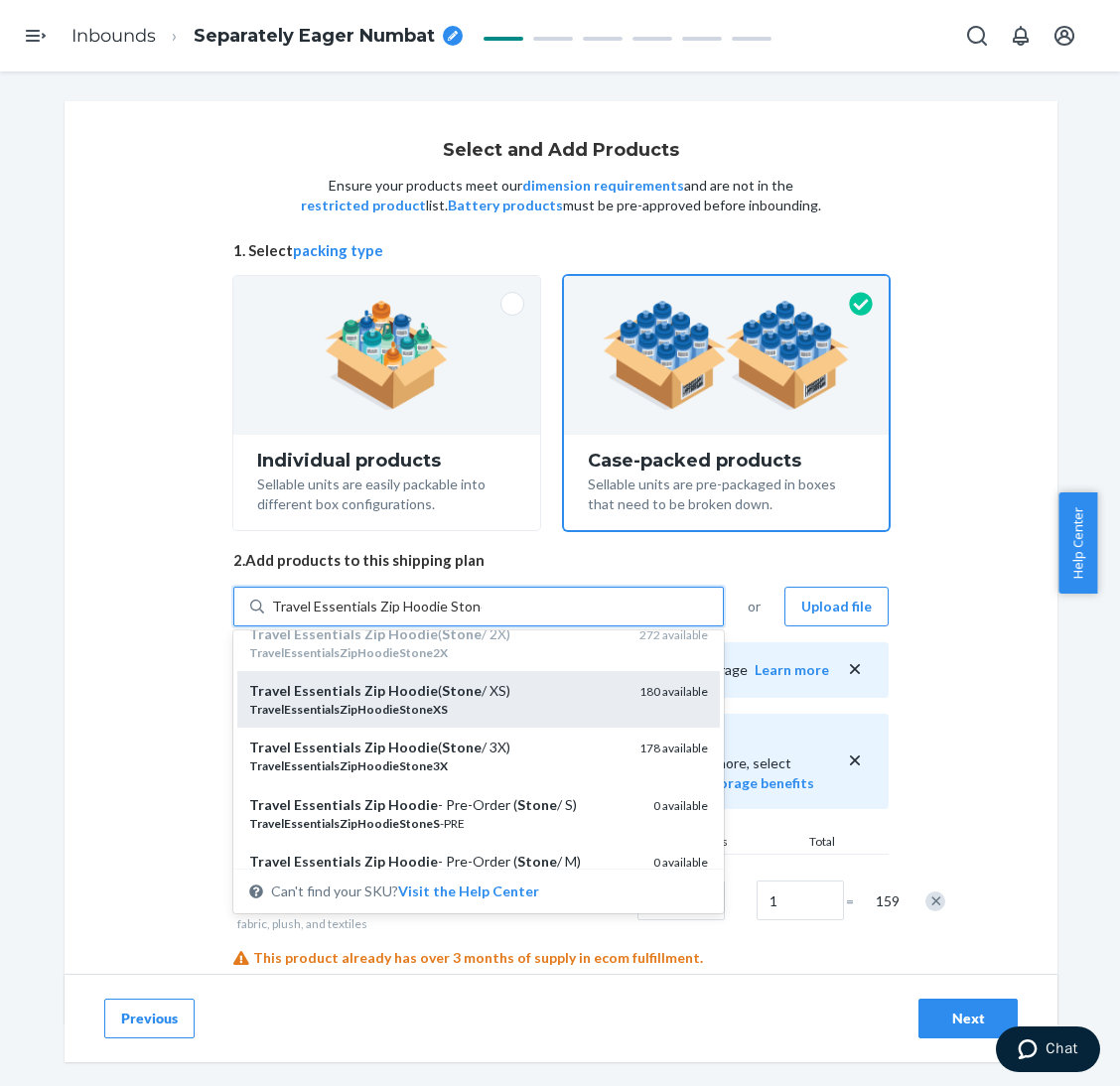 scroll, scrollTop: 298, scrollLeft: 0, axis: vertical 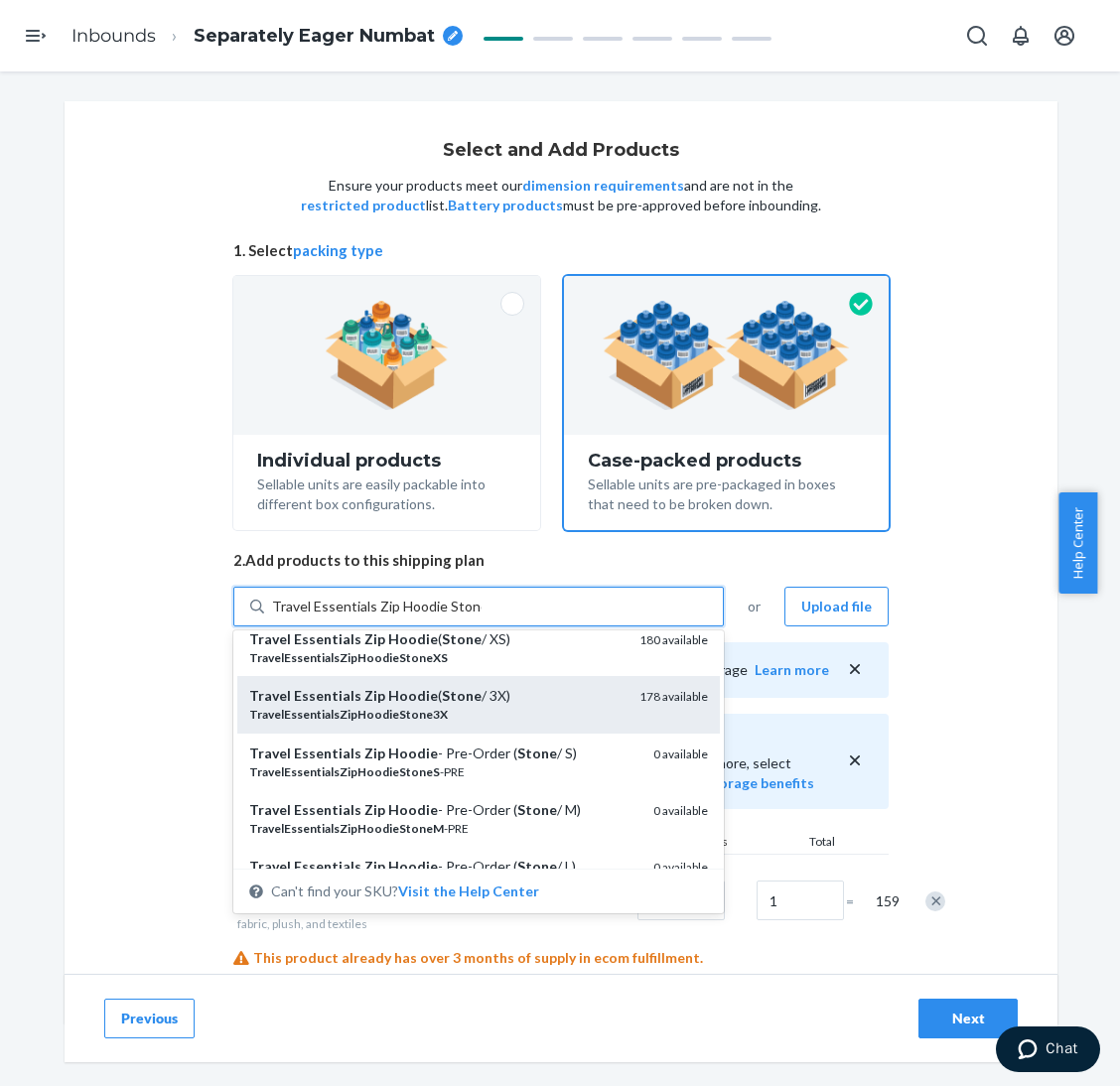 click on "TravelEssentialsZipHoodieStone3X" at bounding box center [436, 714] 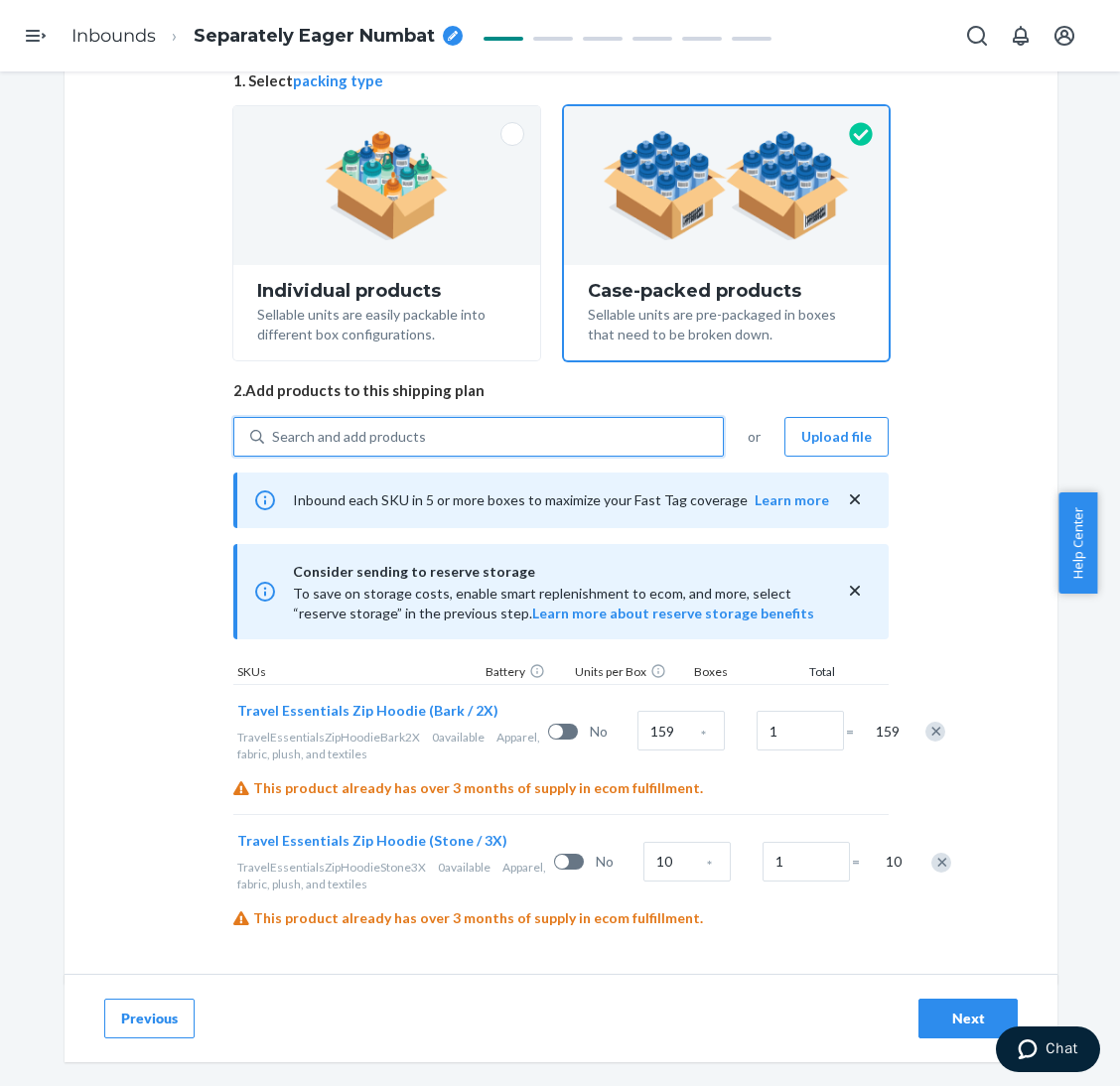 scroll, scrollTop: 184, scrollLeft: 0, axis: vertical 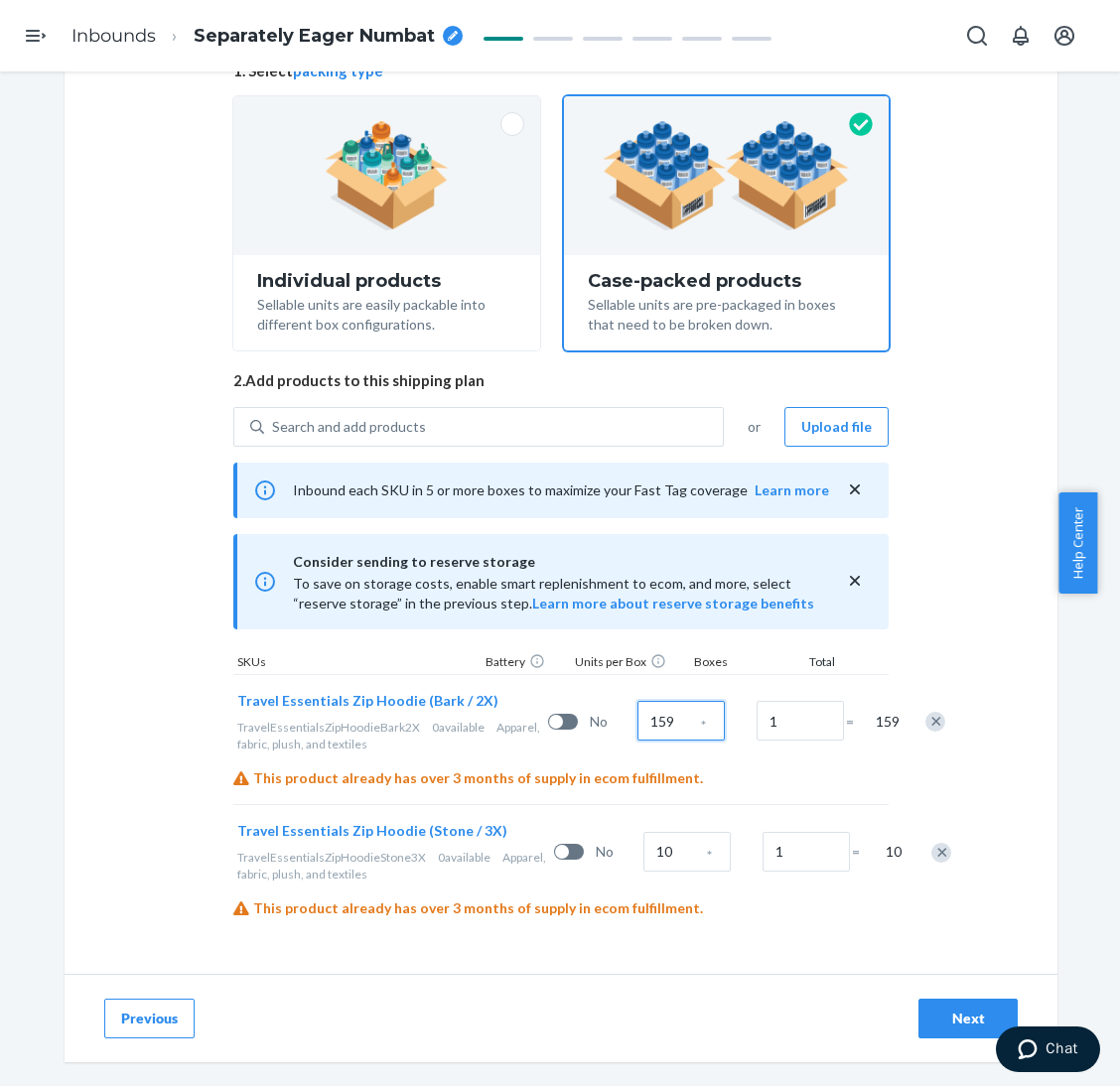 click on "159" at bounding box center (681, 721) 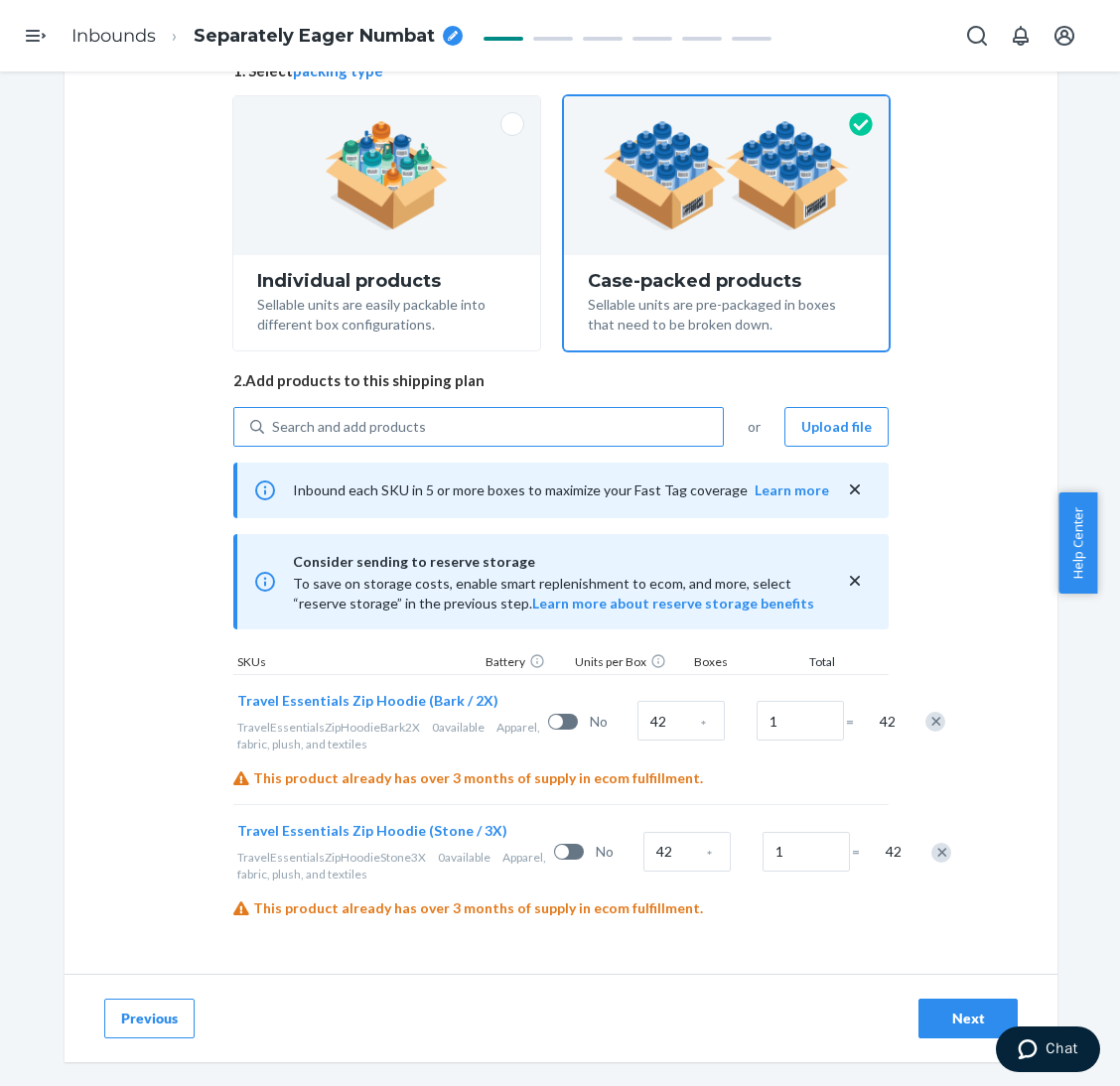 click on "Search and add products" at bounding box center [493, 427] 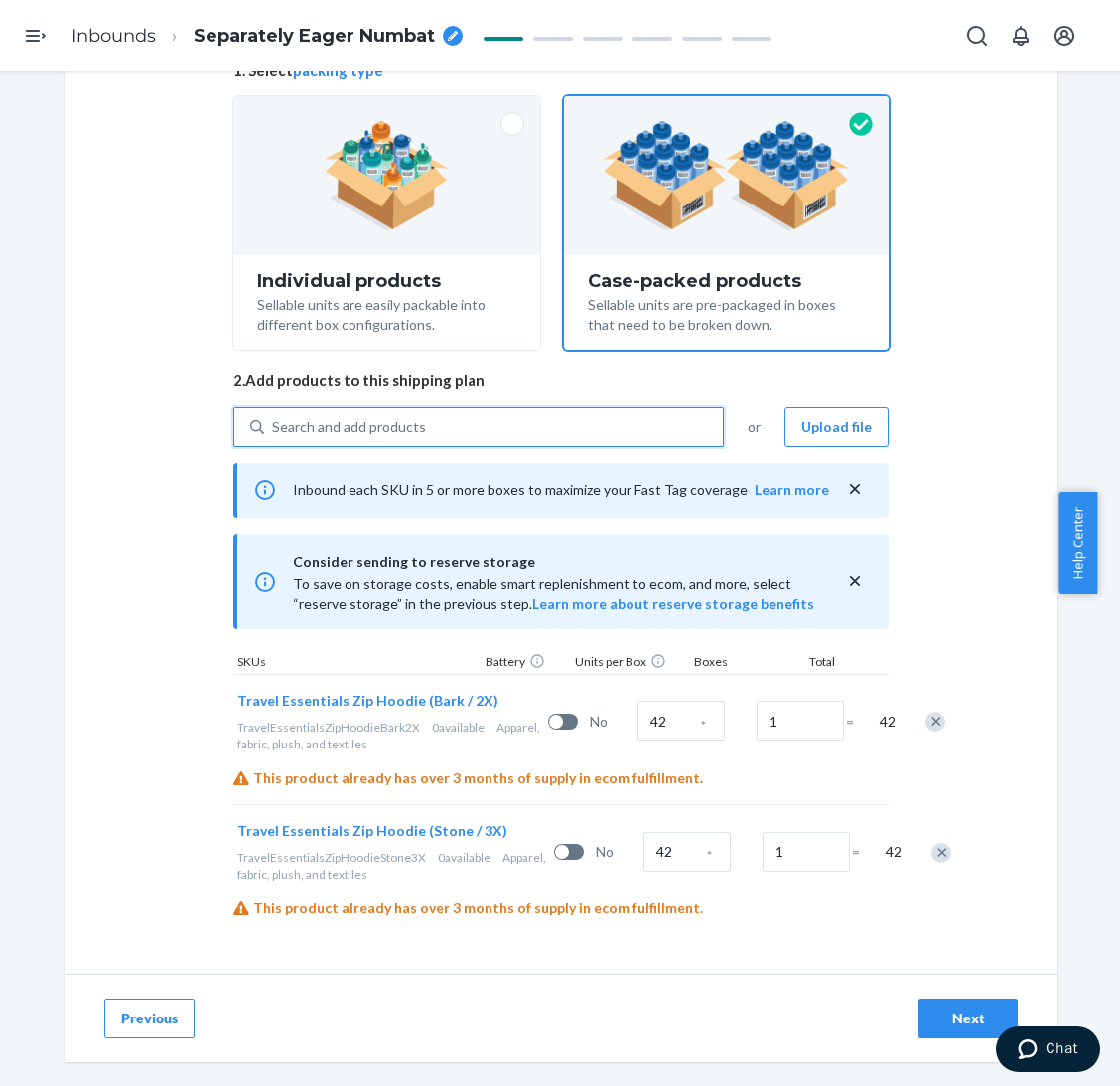 paste on "Travel Essentials Zip Hoodie bark" 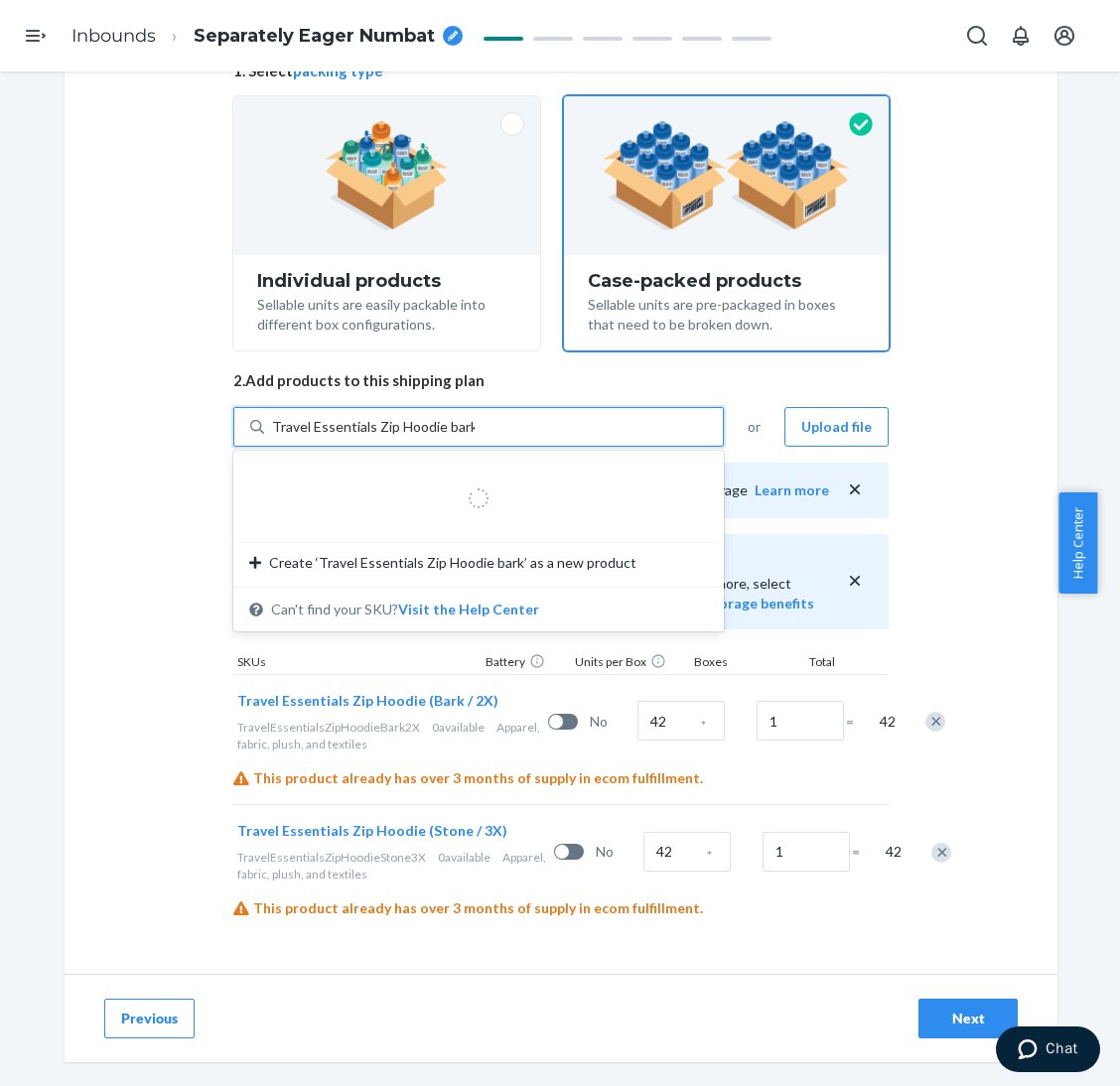 click on "Travel Essentials Zip Hoodie bark" at bounding box center (373, 427) 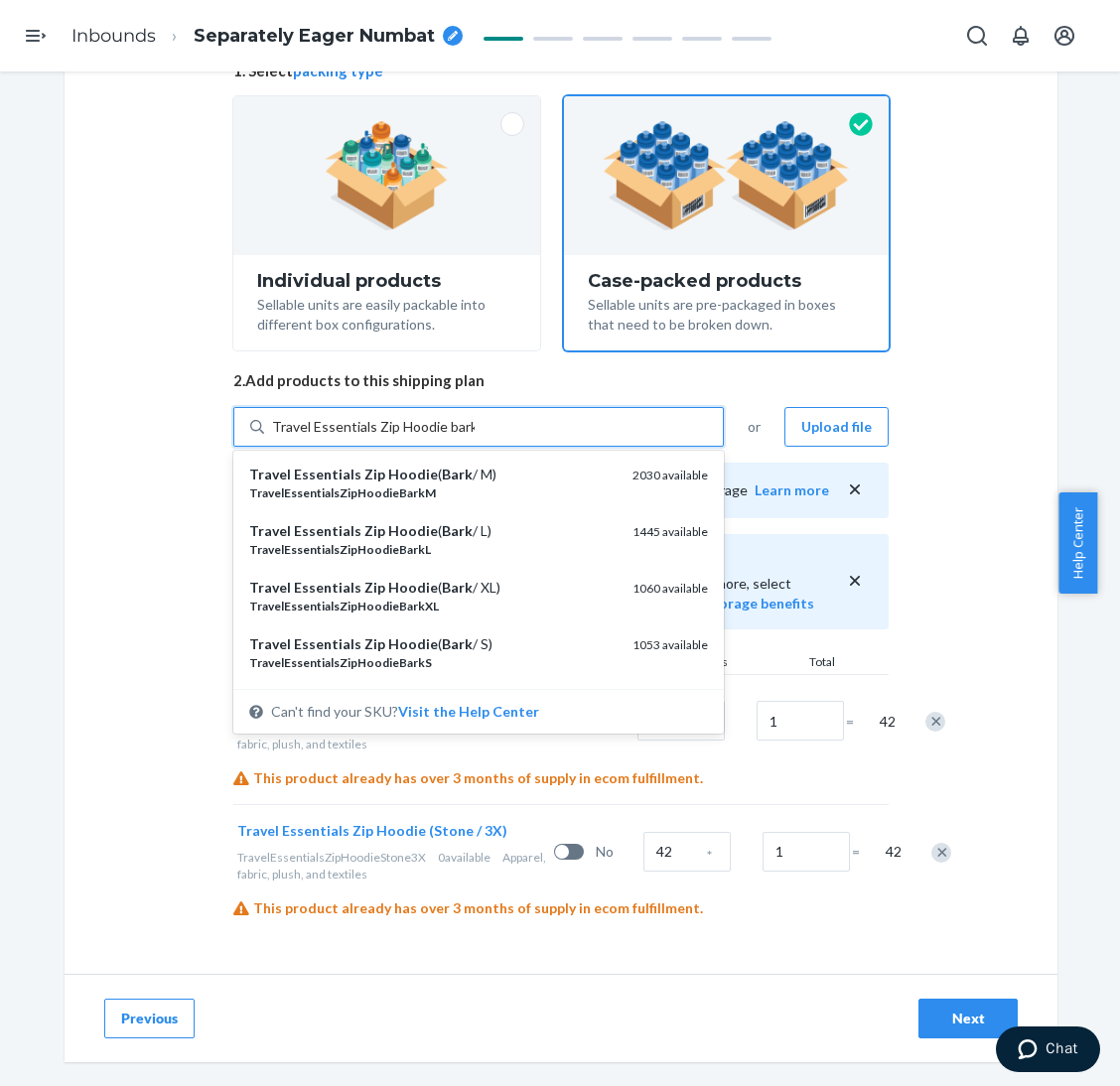click on "Travel Essentials Zip Hoodie bark" at bounding box center [373, 427] 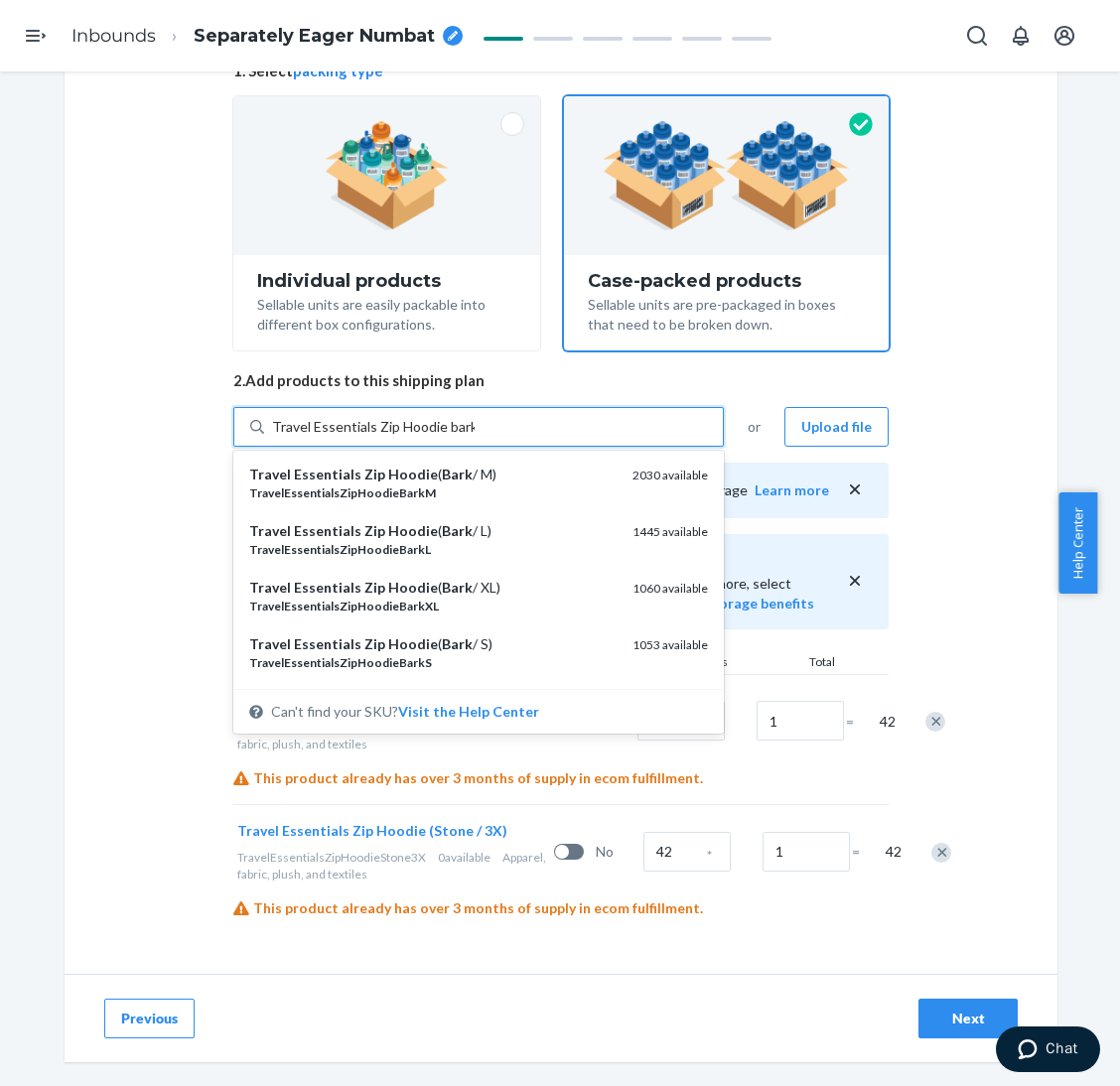 click on "Travel Essentials Zip Hoodie bark" at bounding box center [373, 427] 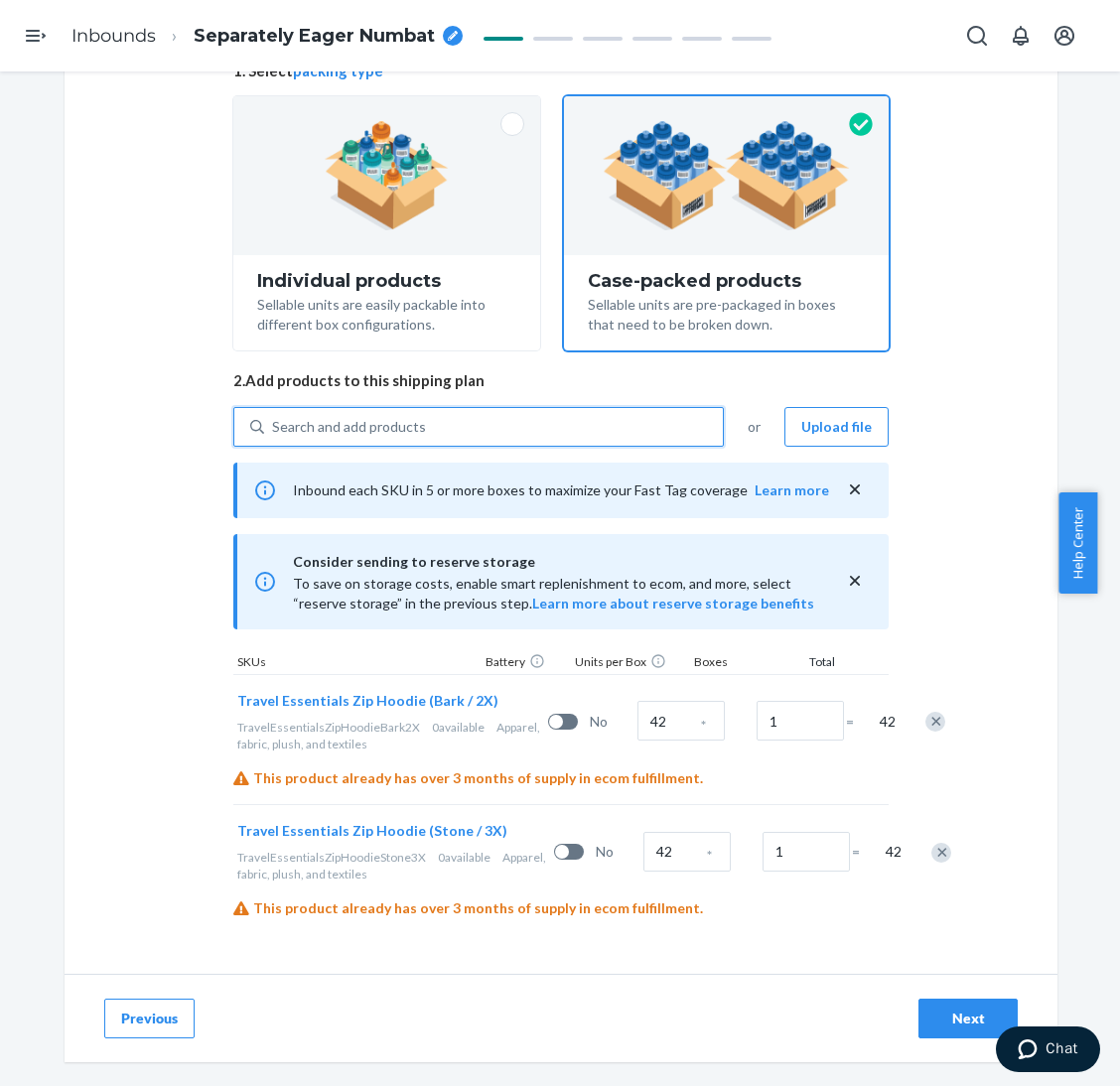 click on "Search and add products" at bounding box center (493, 427) 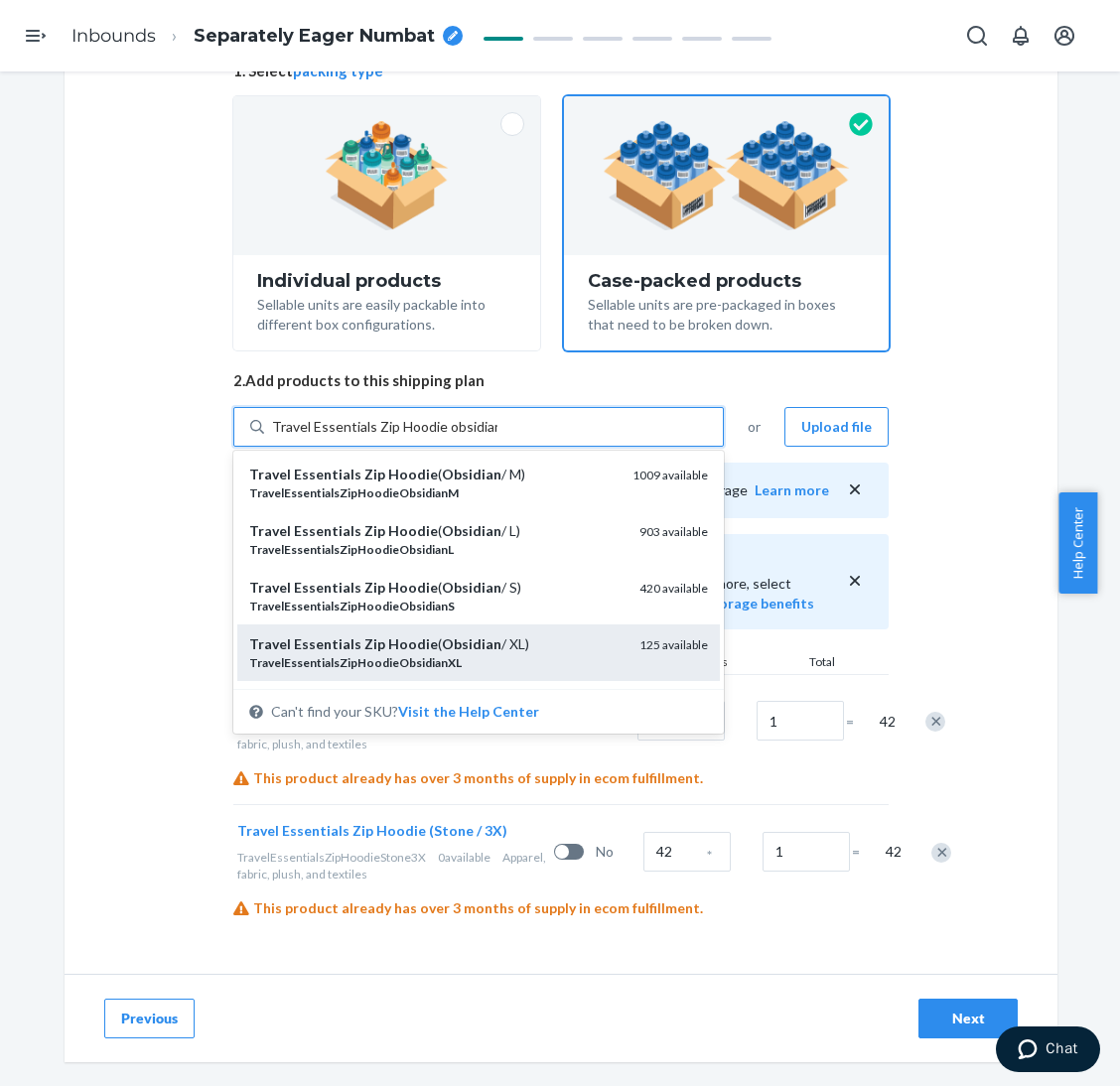 scroll, scrollTop: 149, scrollLeft: 0, axis: vertical 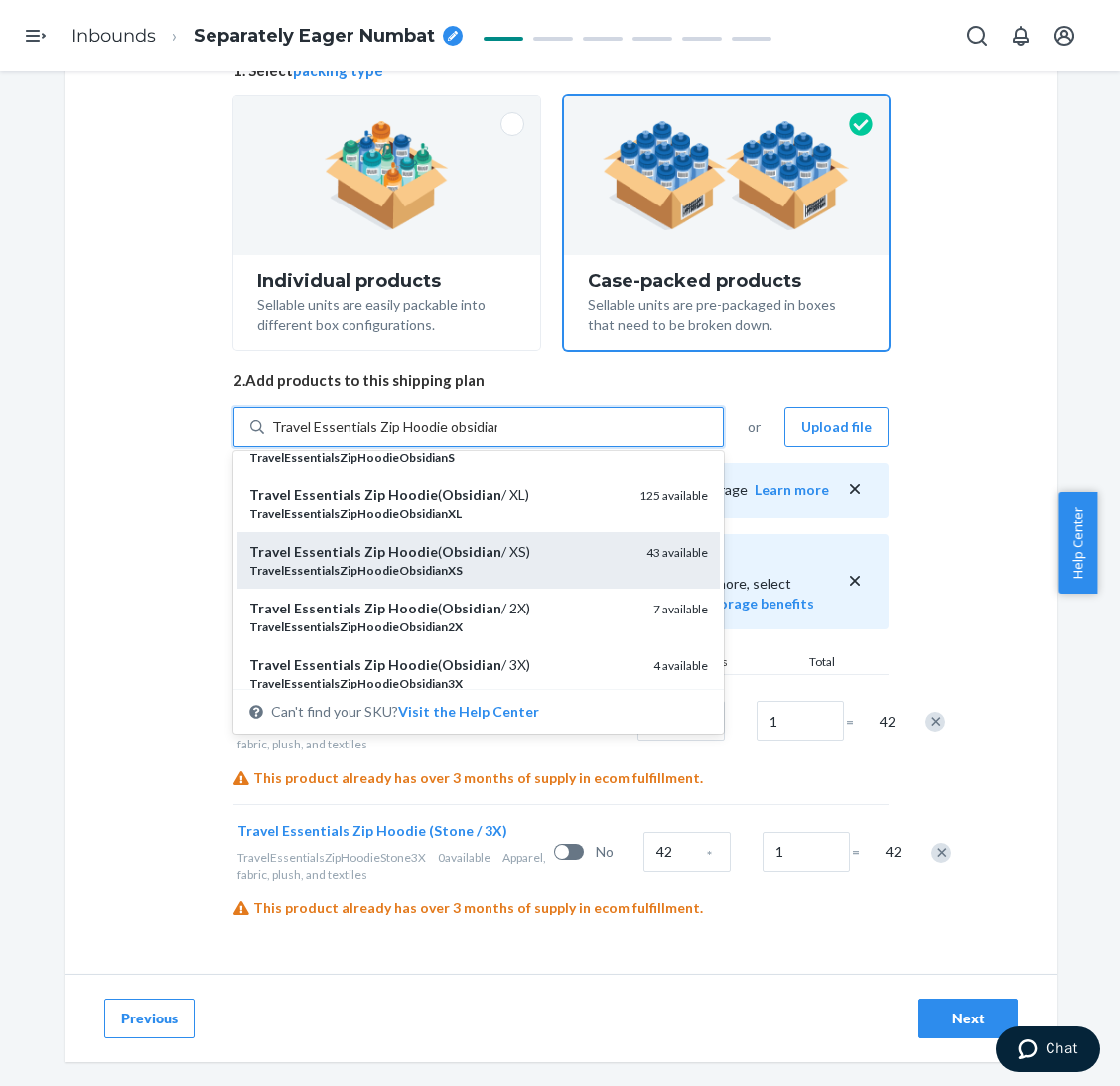 click on "TravelEssentialsZipHoodieObsidianXS" at bounding box center [440, 570] 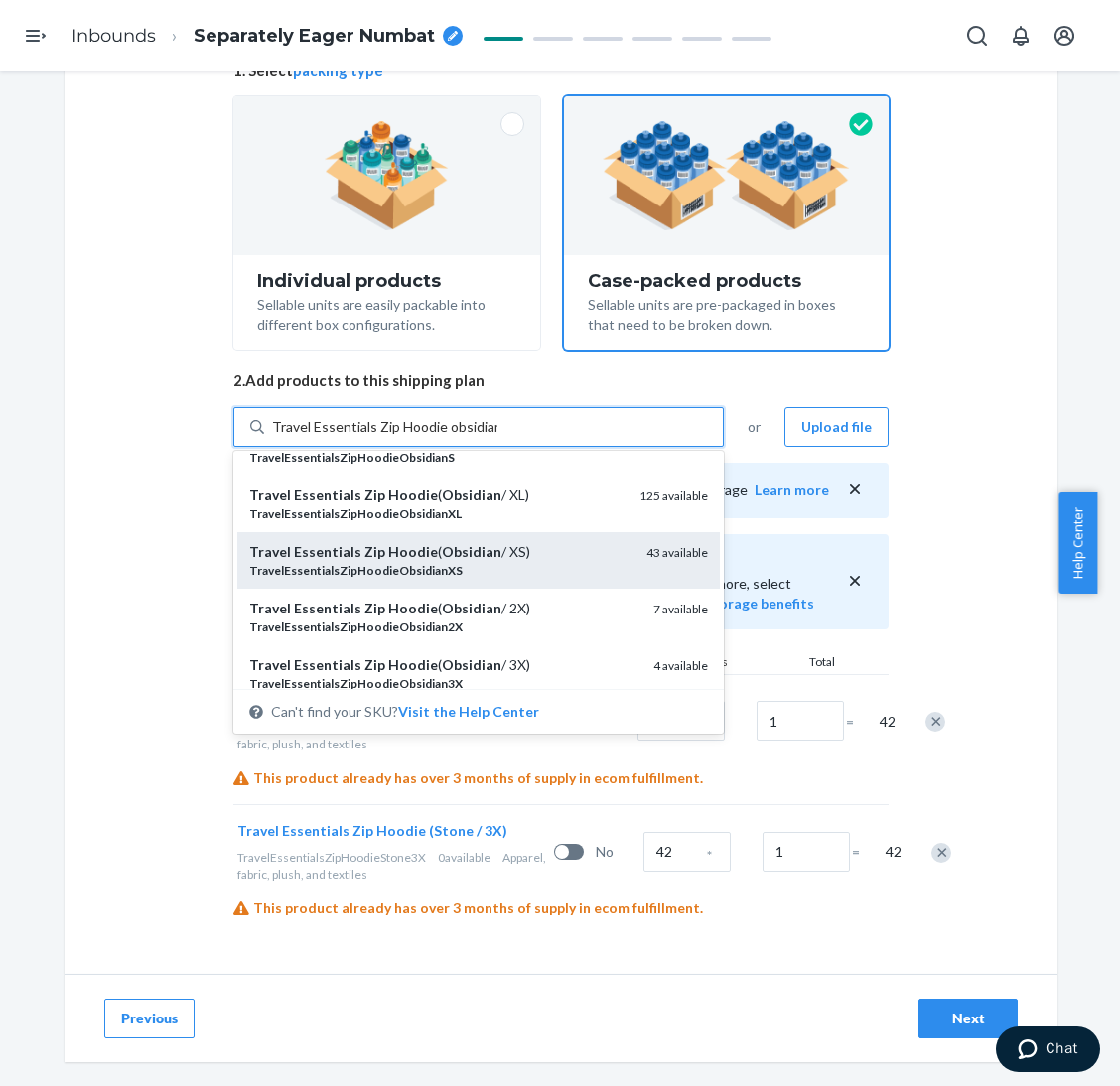 click on "Travel Essentials Zip Hoodie obsidian" at bounding box center (384, 427) 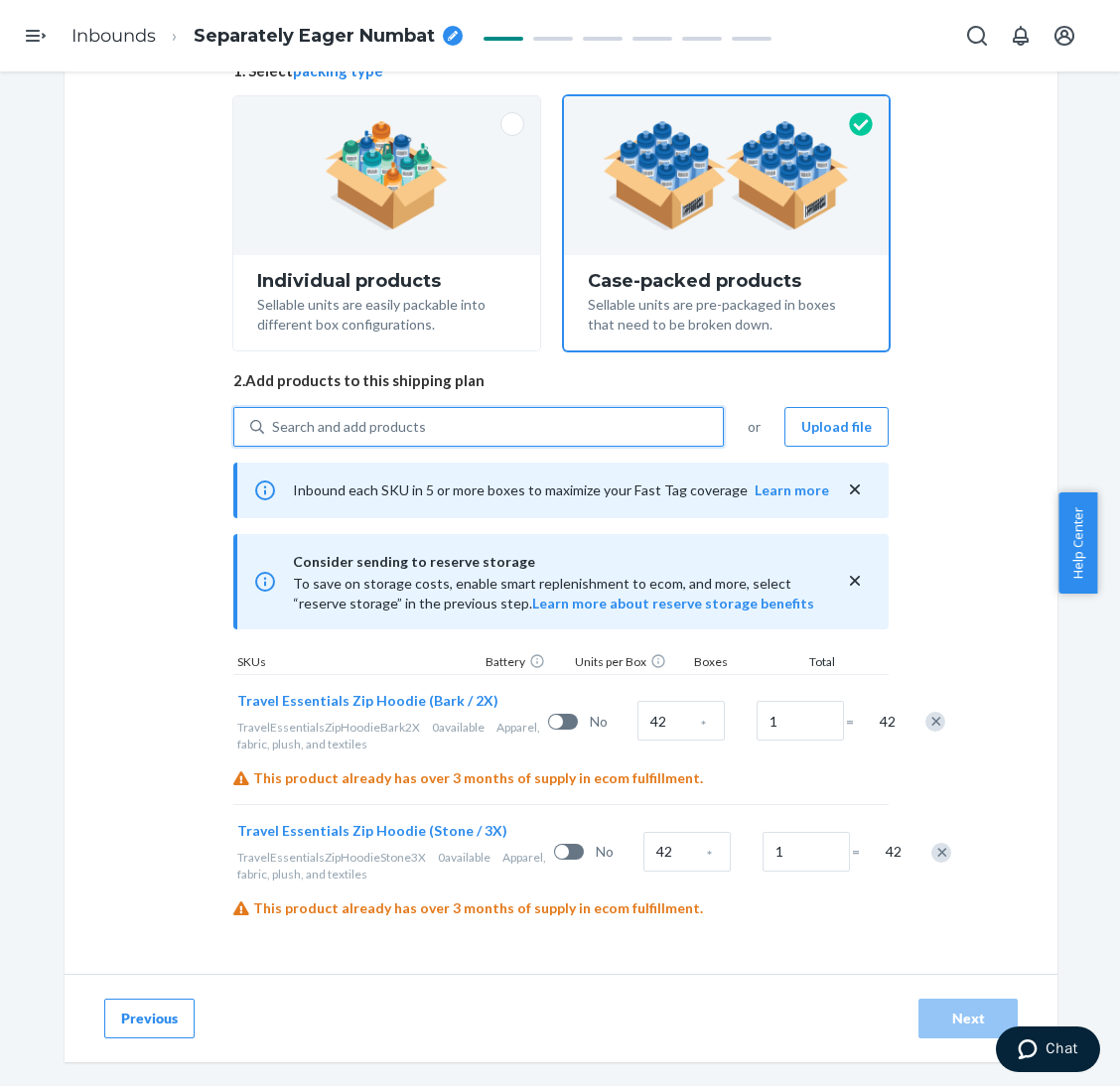 click on "Search and add products" at bounding box center [493, 427] 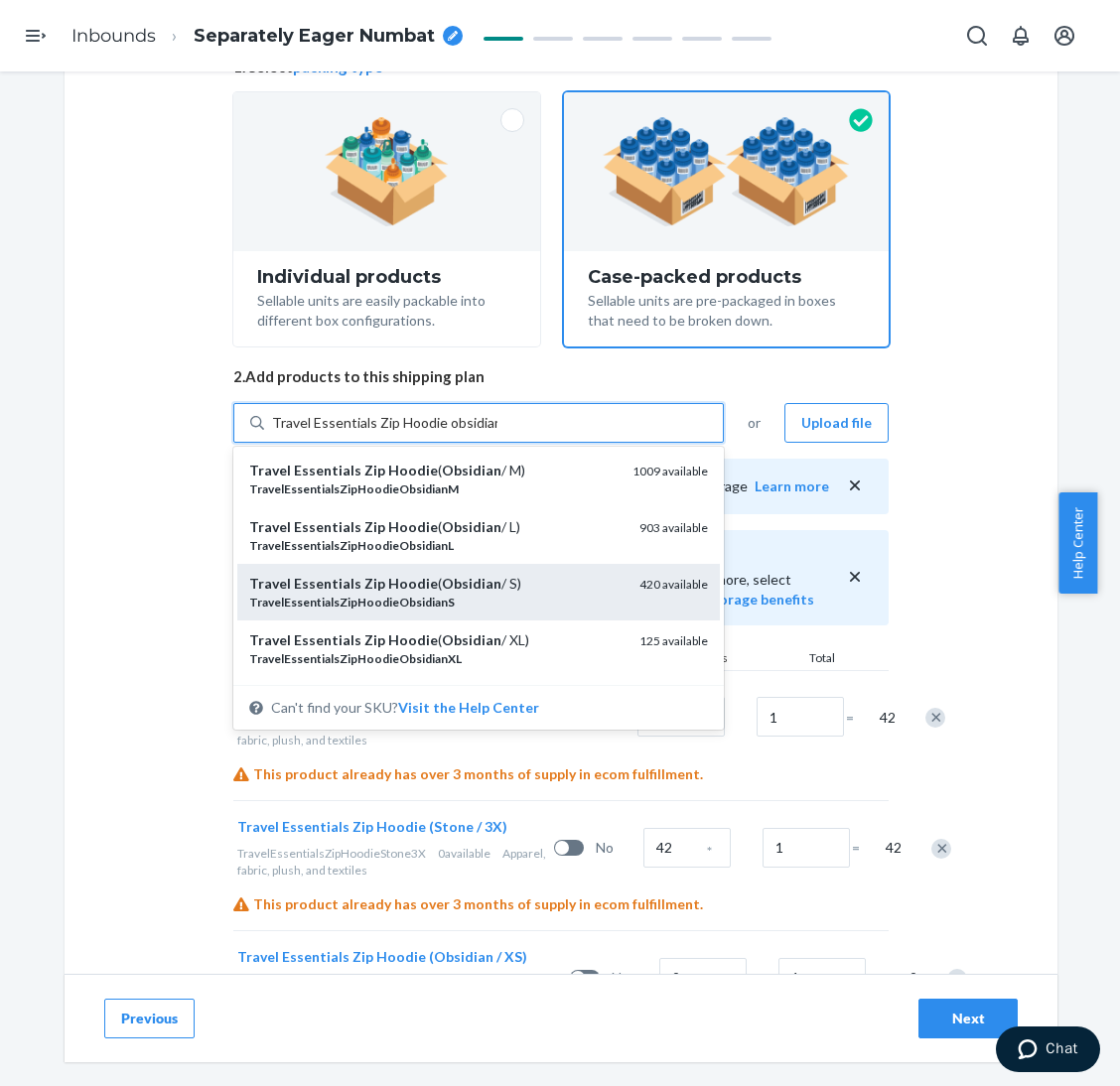 click on "TravelEssentialsZipHoodieObsidianS" at bounding box center [436, 602] 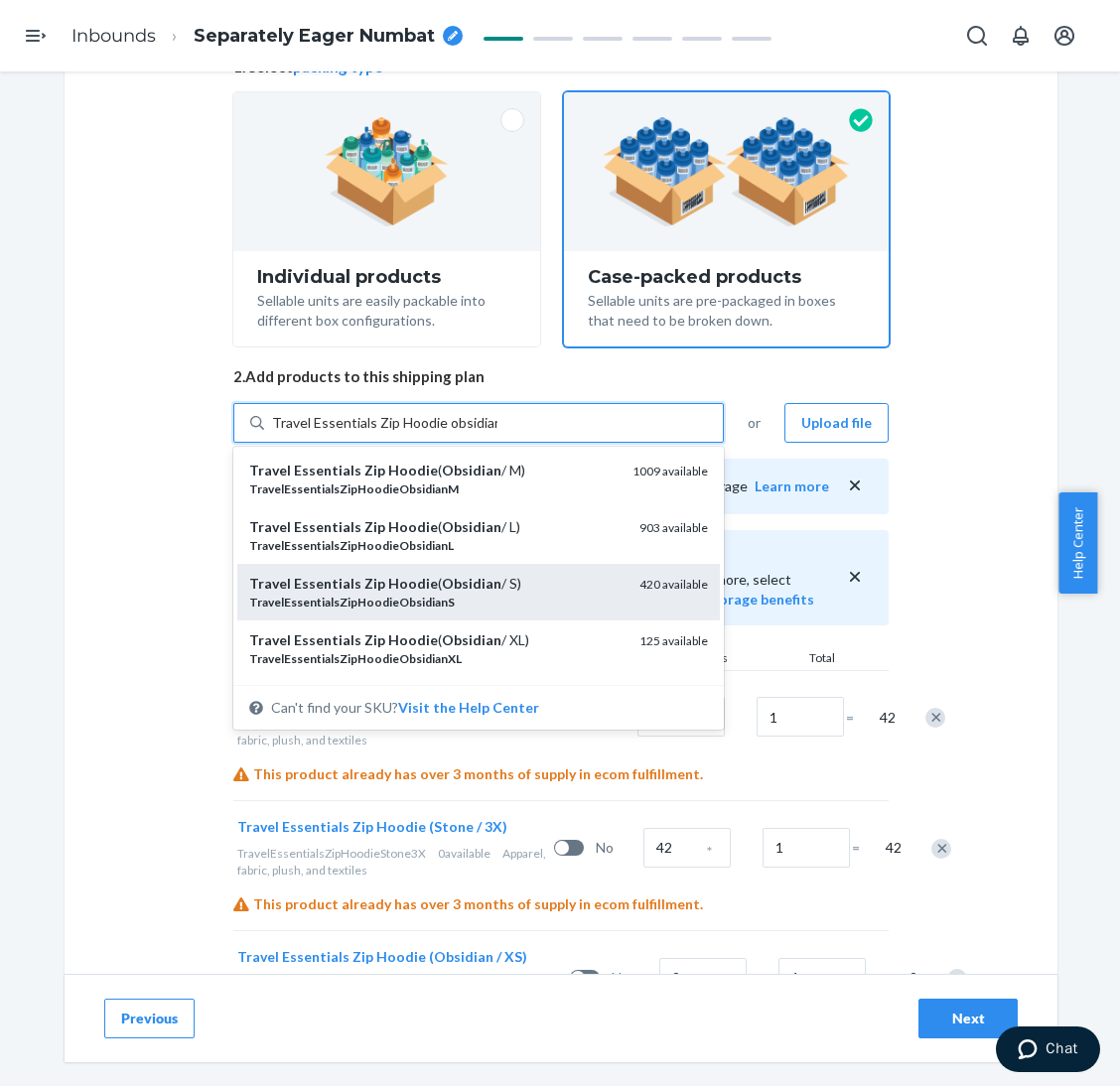 click on "Travel Essentials Zip Hoodie obsidian" at bounding box center (384, 423) 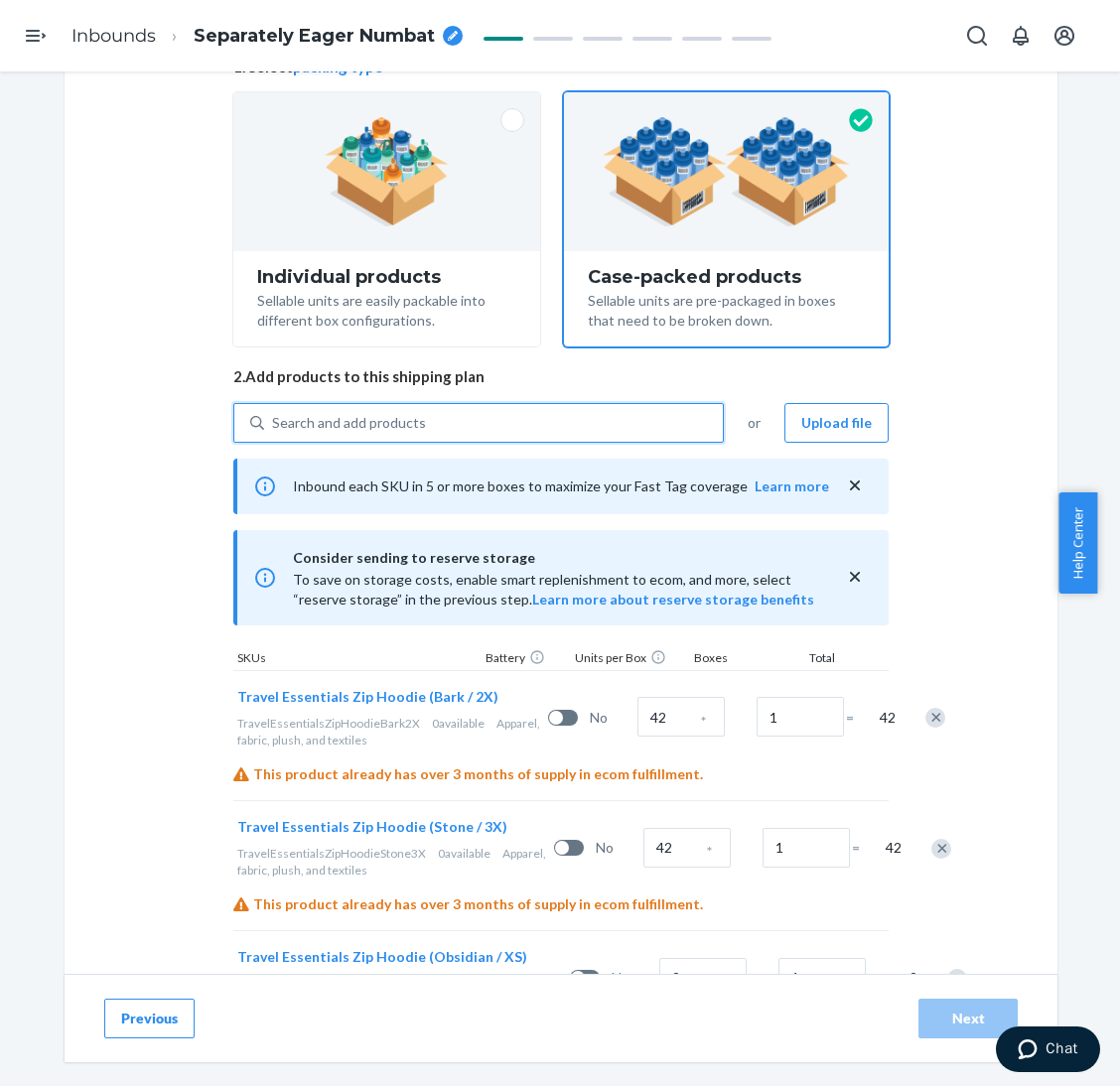 click on "Search and add products" at bounding box center [493, 423] 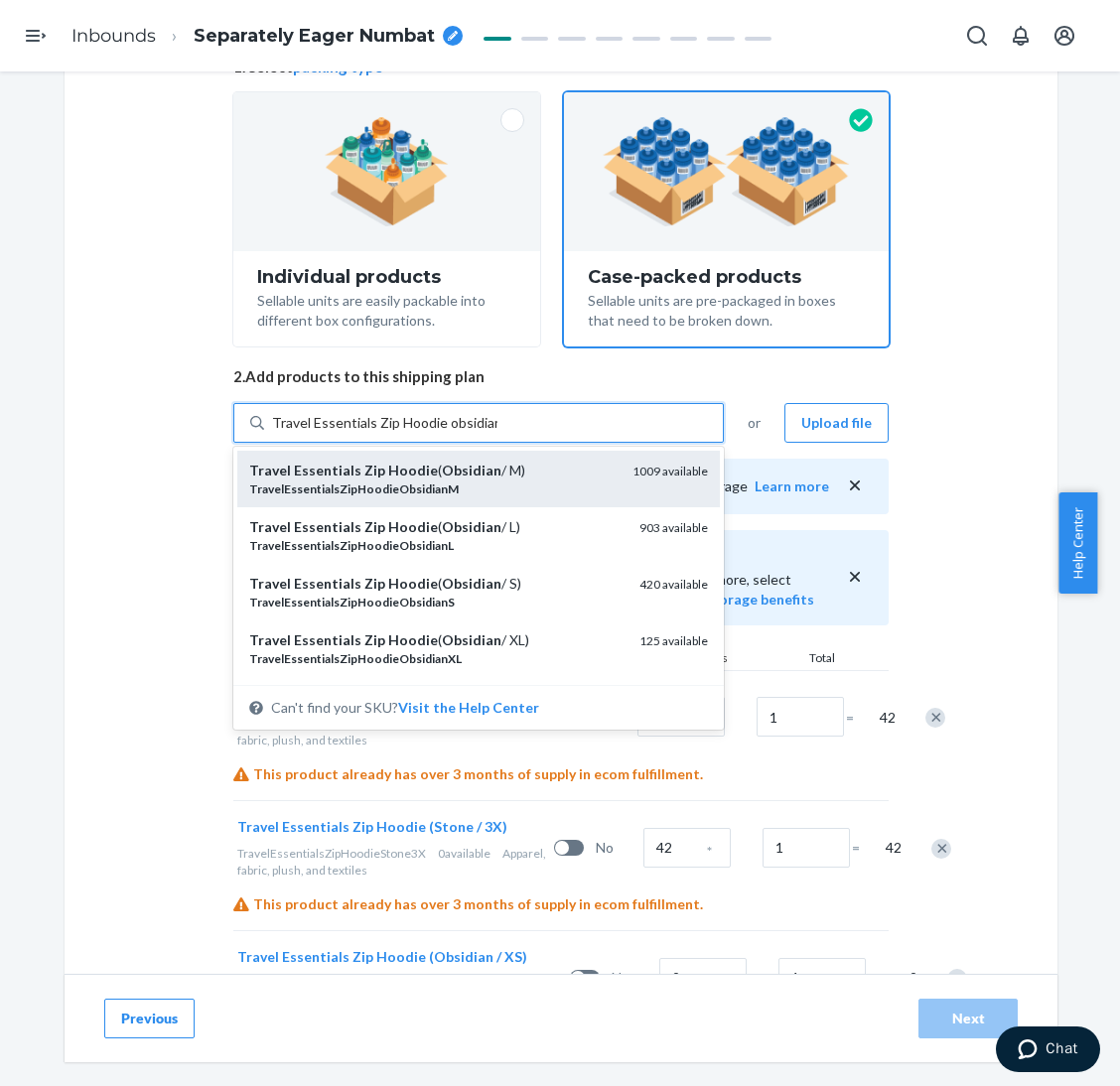 click on "Travel   Essentials   Zip   Hoodie  ( Obsidian  / M)" at bounding box center [433, 471] 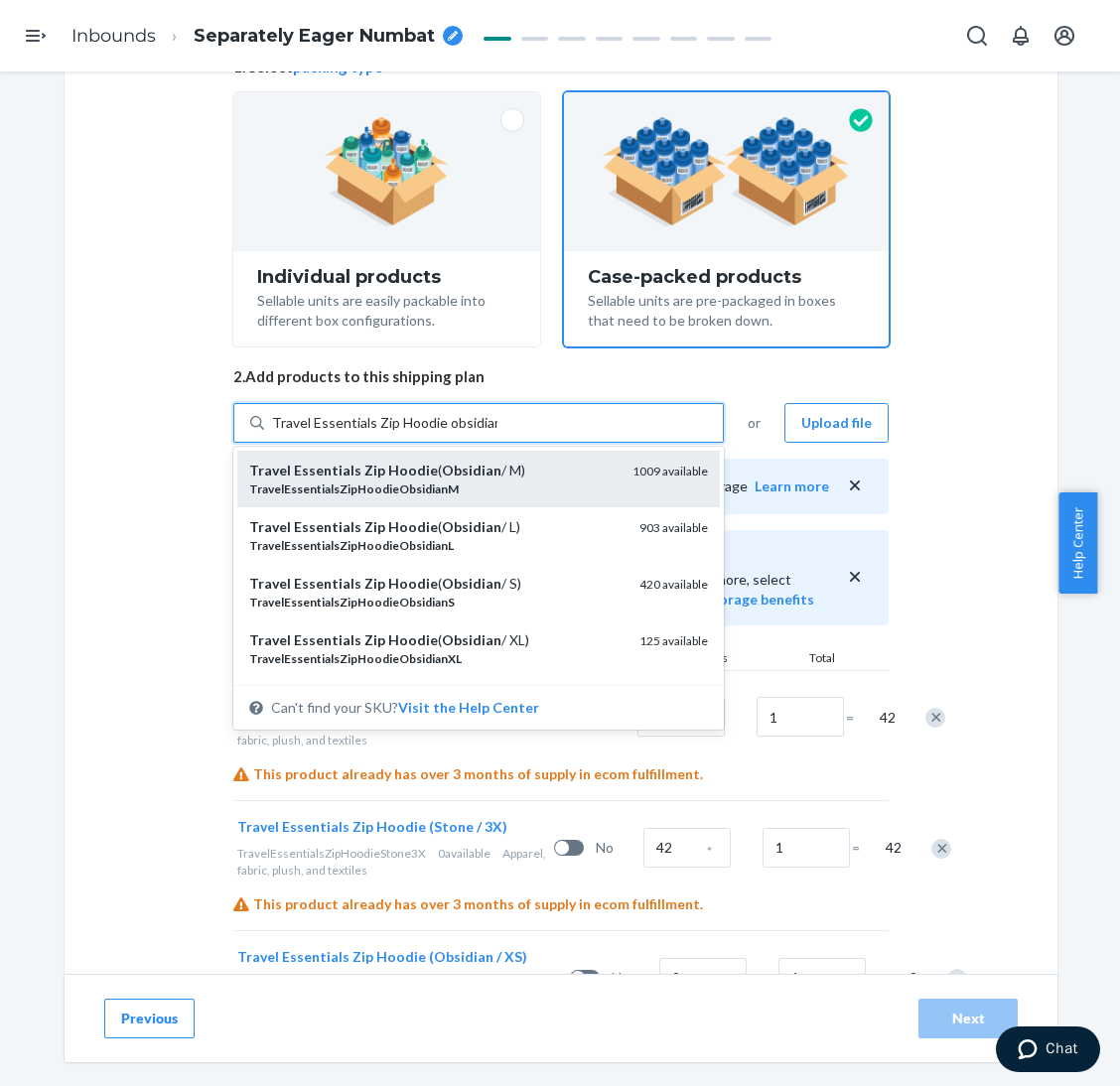 click on "Travel Essentials Zip Hoodie obsidian" at bounding box center [384, 423] 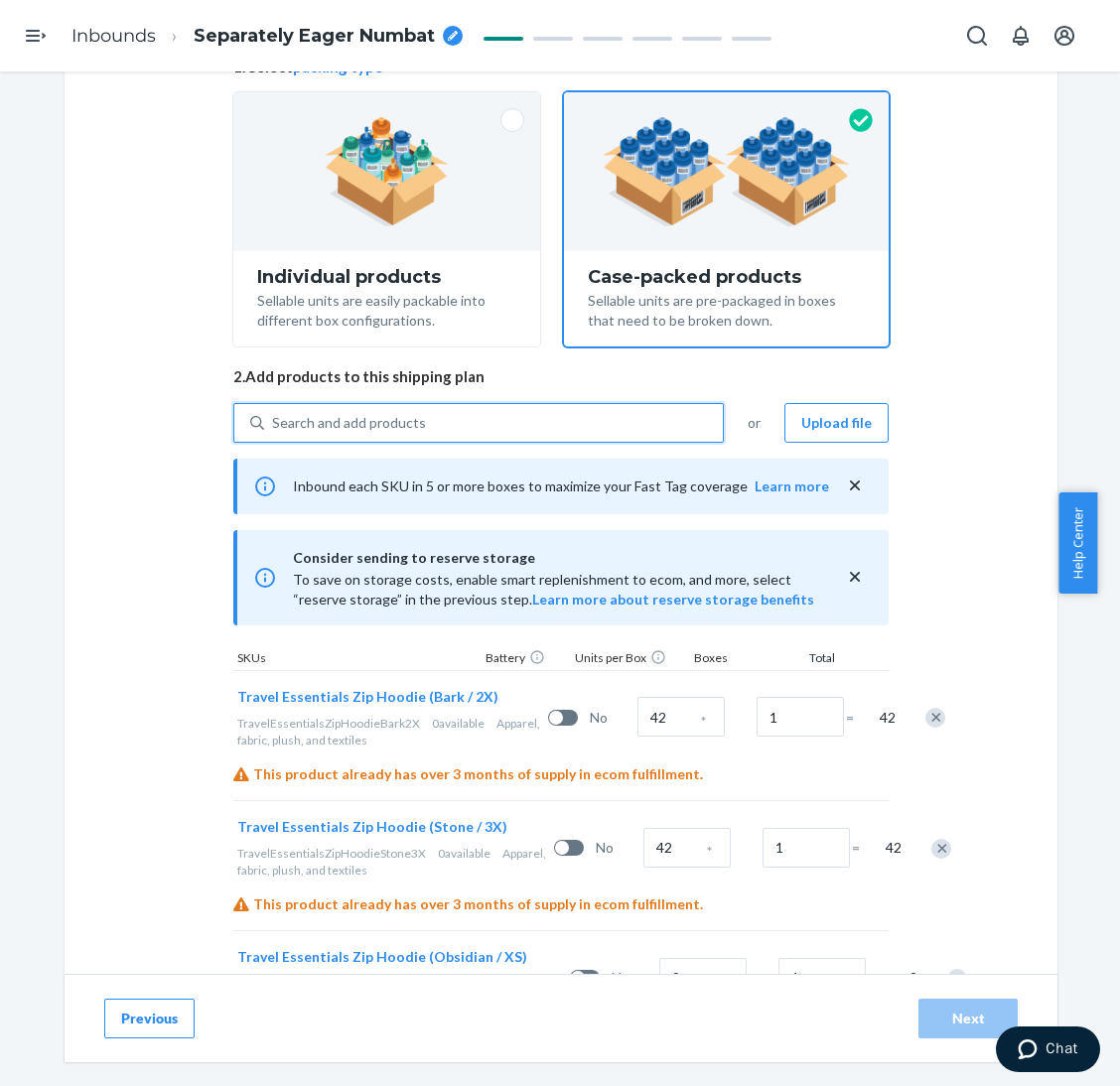 click on "Search and add products" at bounding box center (493, 423) 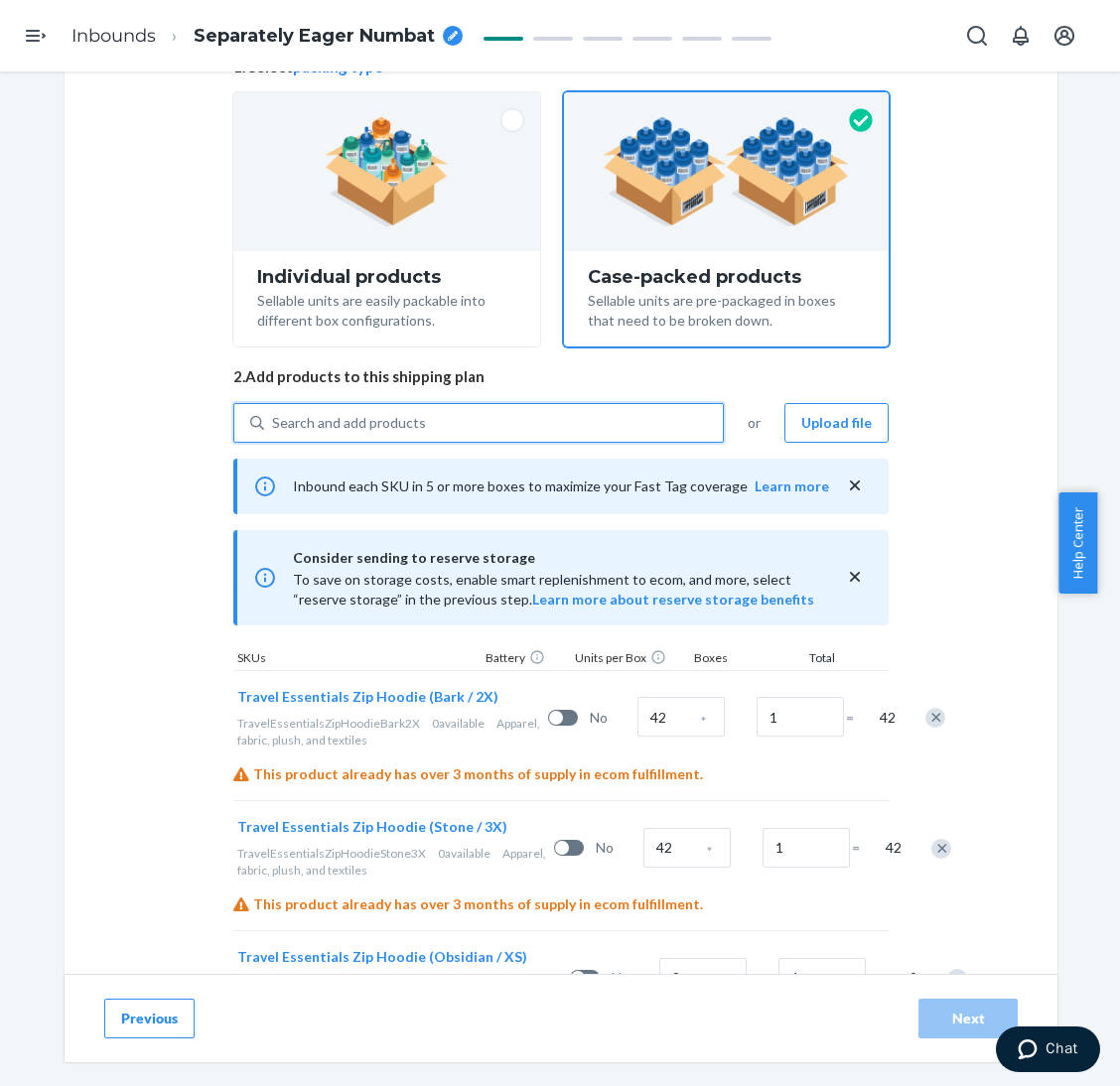click on "0 results available. Use Up and Down to choose options, press Enter to select the currently focused option, press Escape to exit the menu, press Tab to select the option and exit the menu. Search and add products" at bounding box center (273, 423) 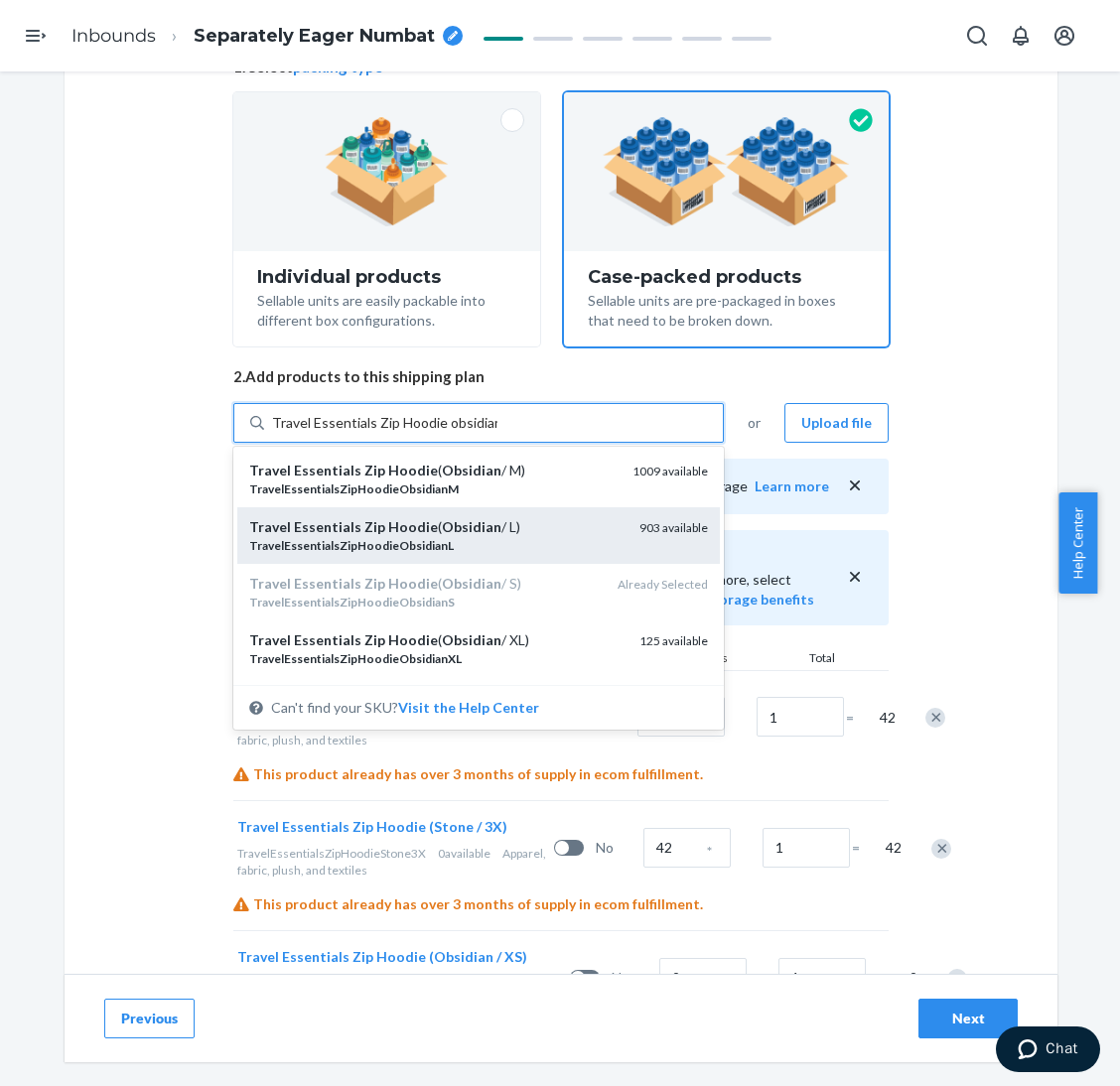 click on "TravelEssentialsZipHoodieObsidianL" at bounding box center (436, 545) 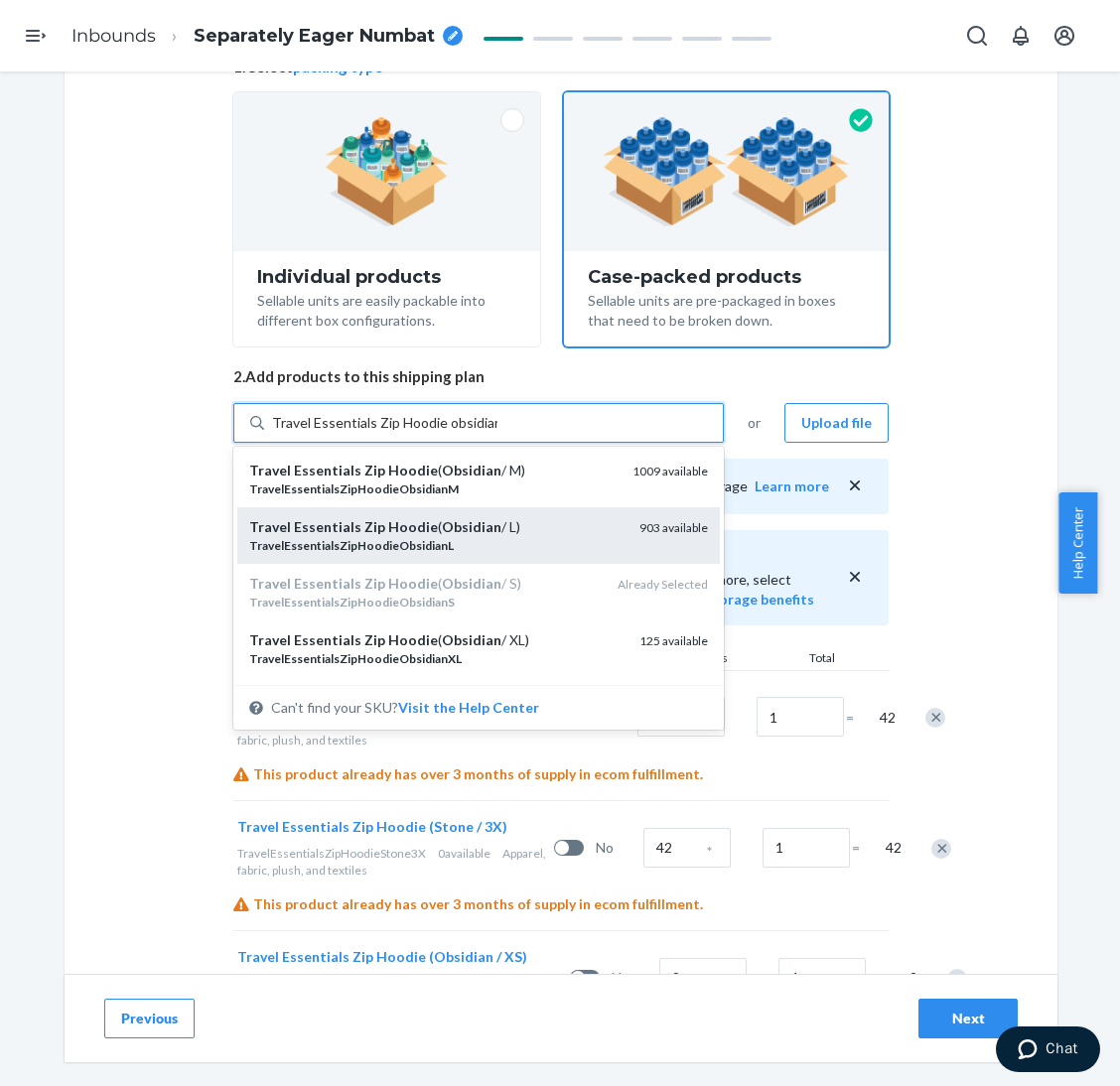 click on "Travel Essentials Zip Hoodie obsidian" at bounding box center (384, 423) 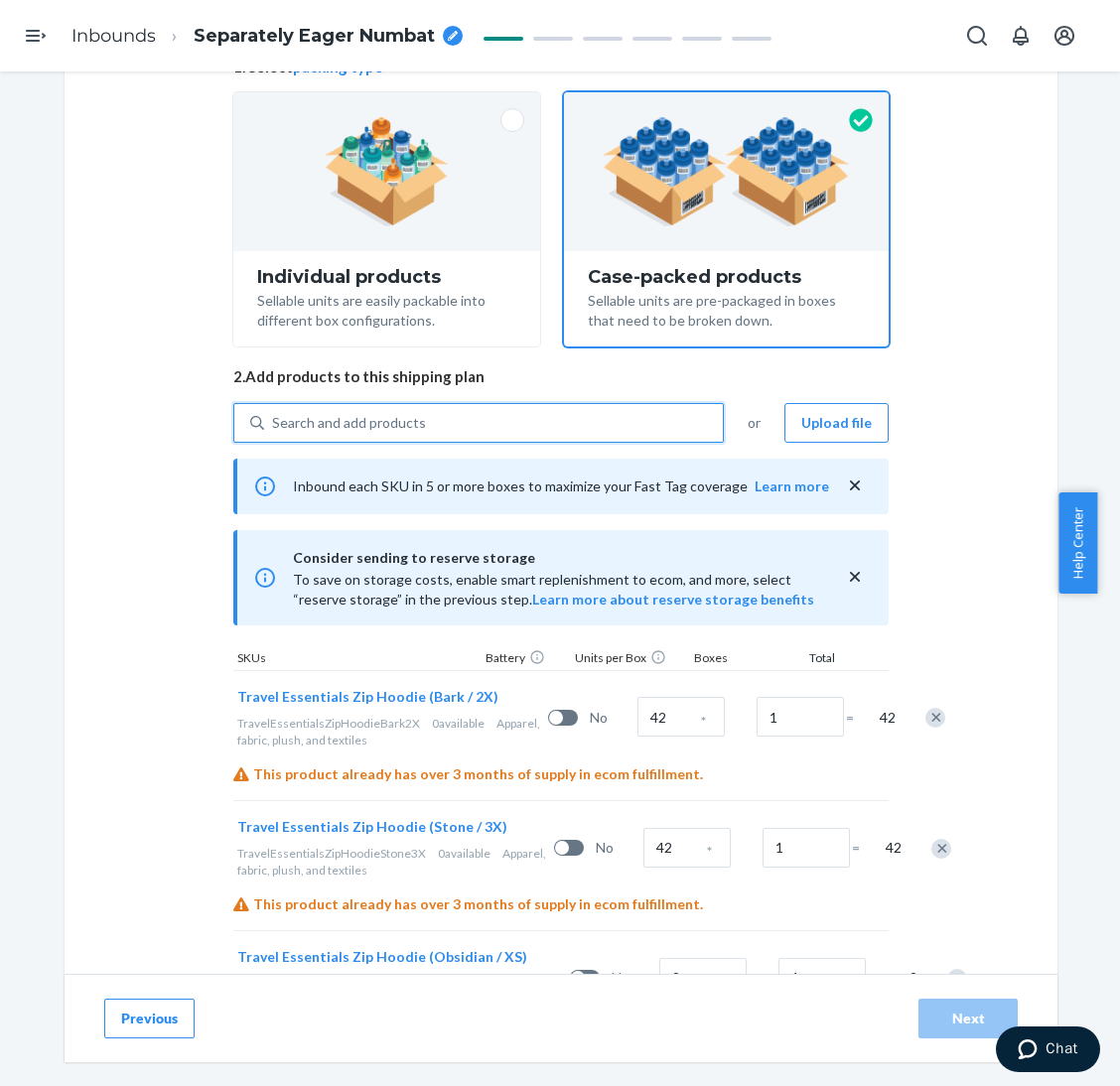 click on "Search and add products" at bounding box center (493, 423) 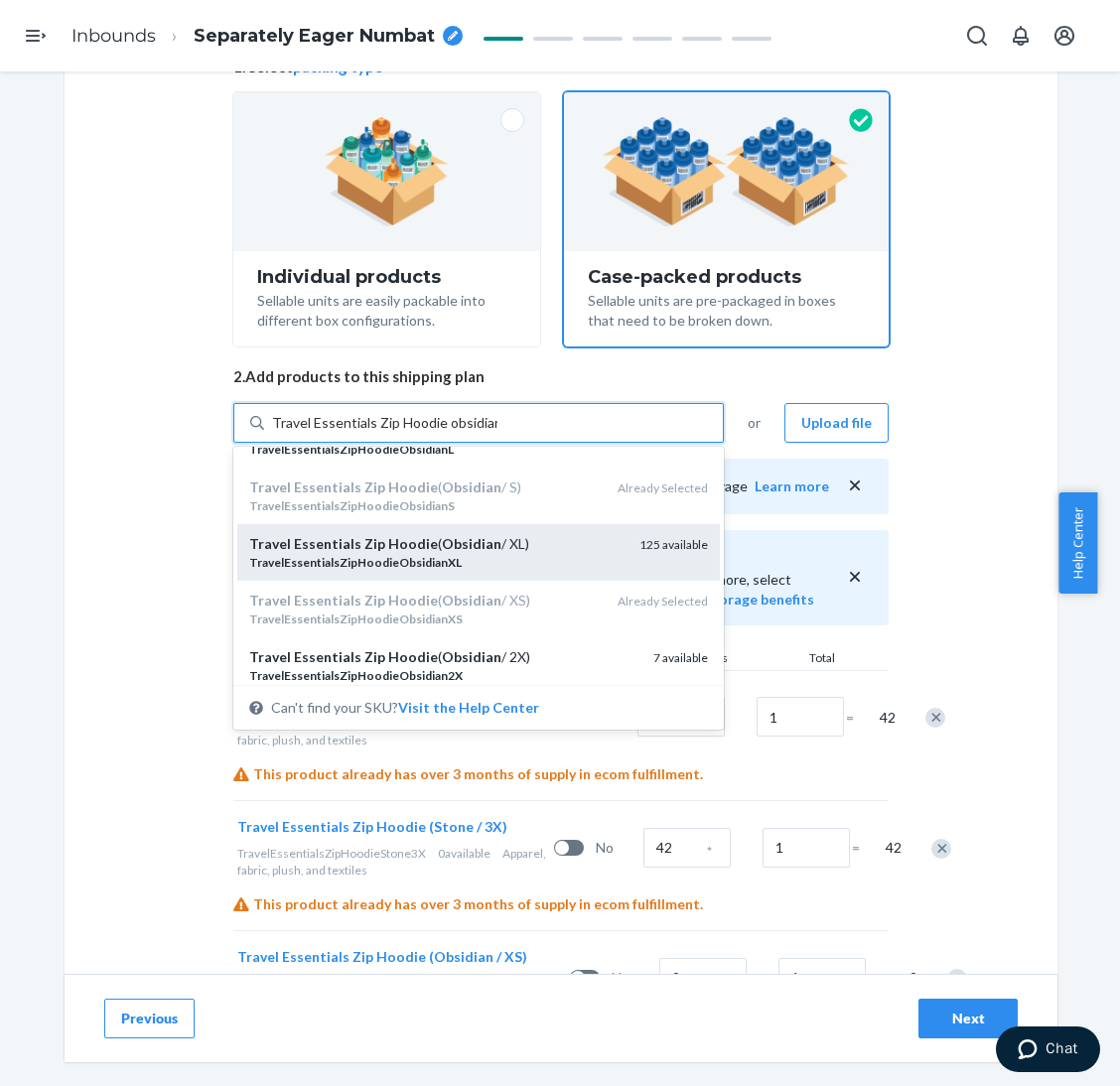 scroll, scrollTop: 149, scrollLeft: 0, axis: vertical 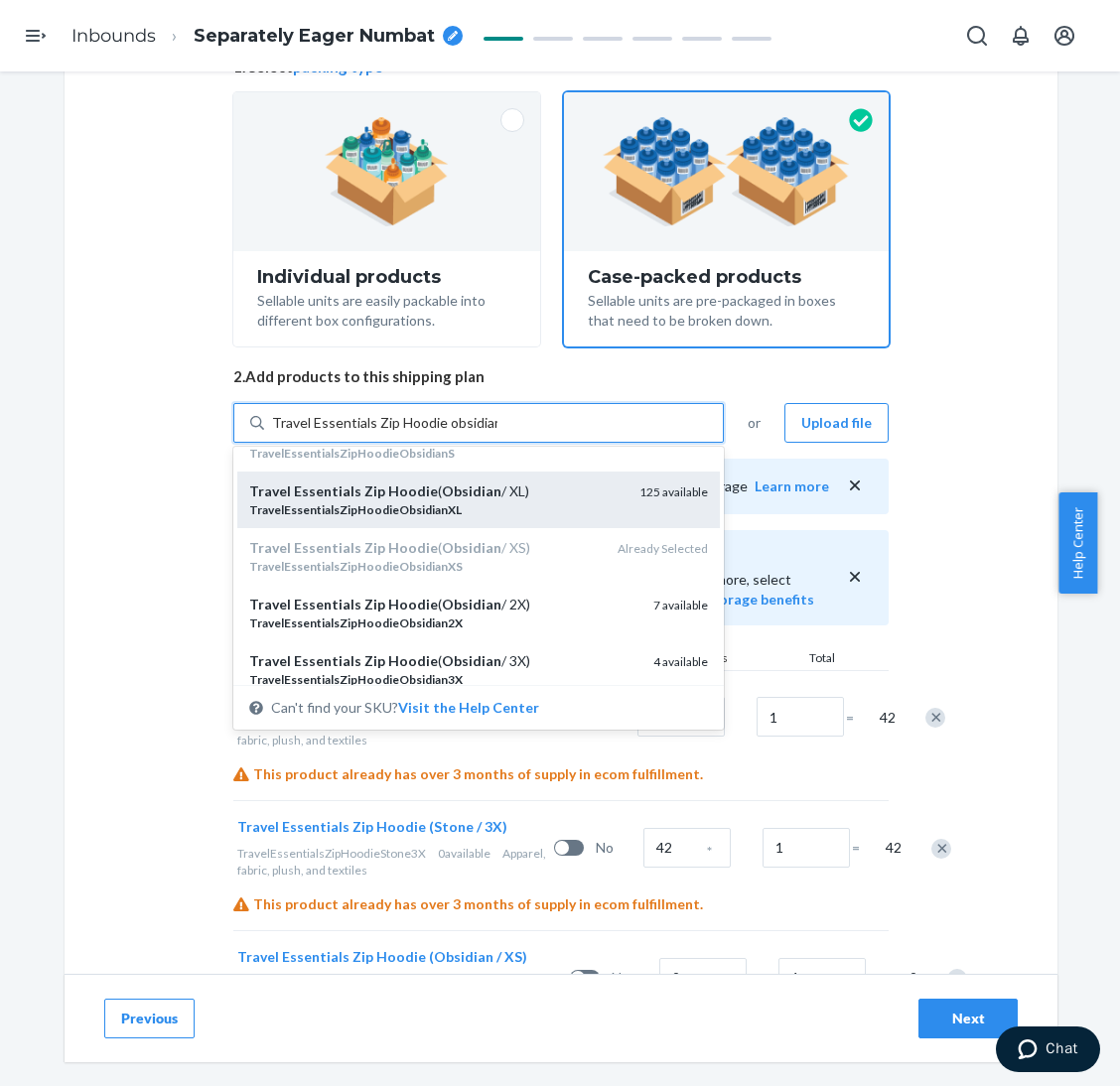 click on "TravelEssentialsZipHoodieObsidianXL" at bounding box center [436, 509] 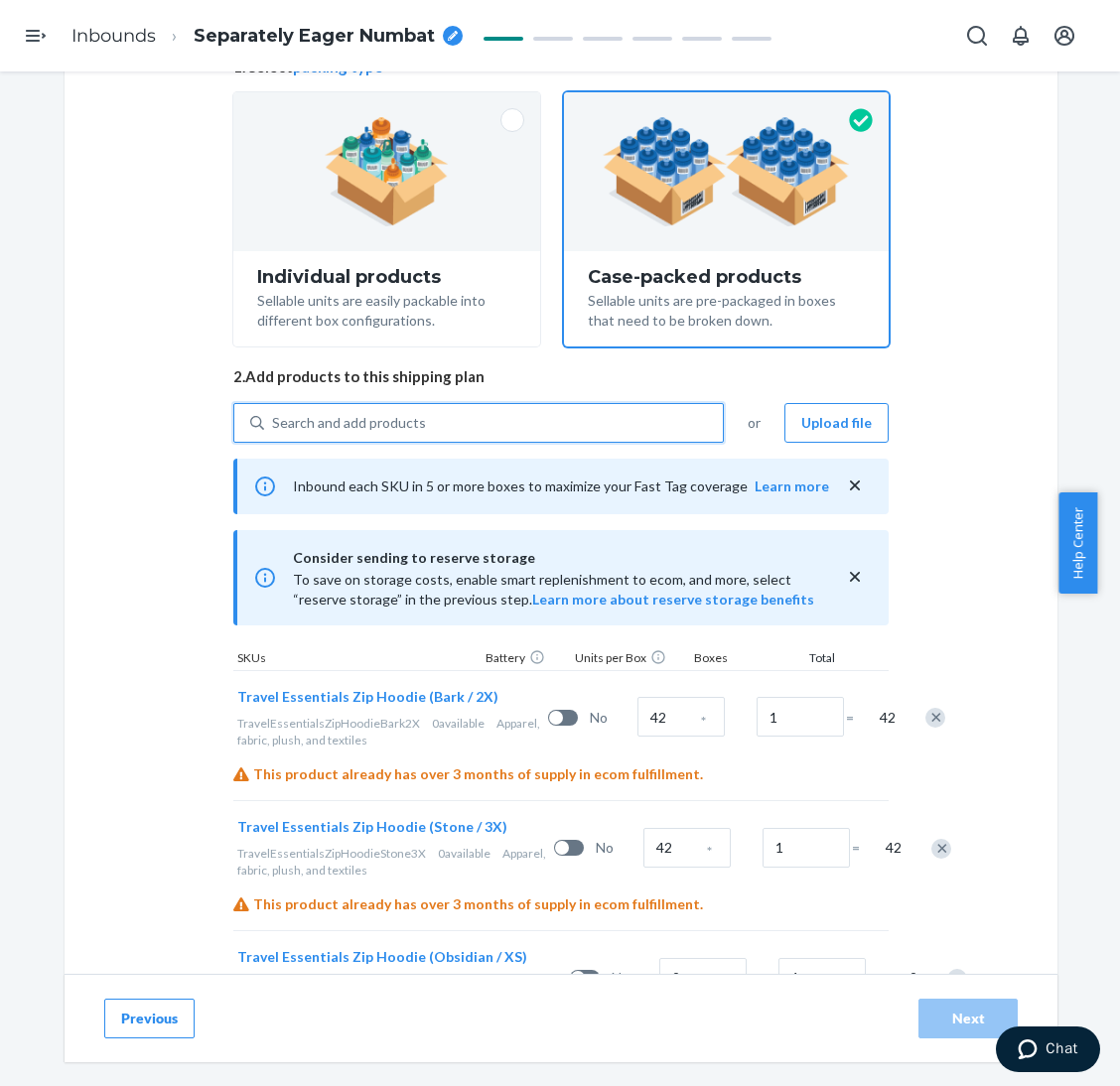 click on "Search and add products" at bounding box center [493, 423] 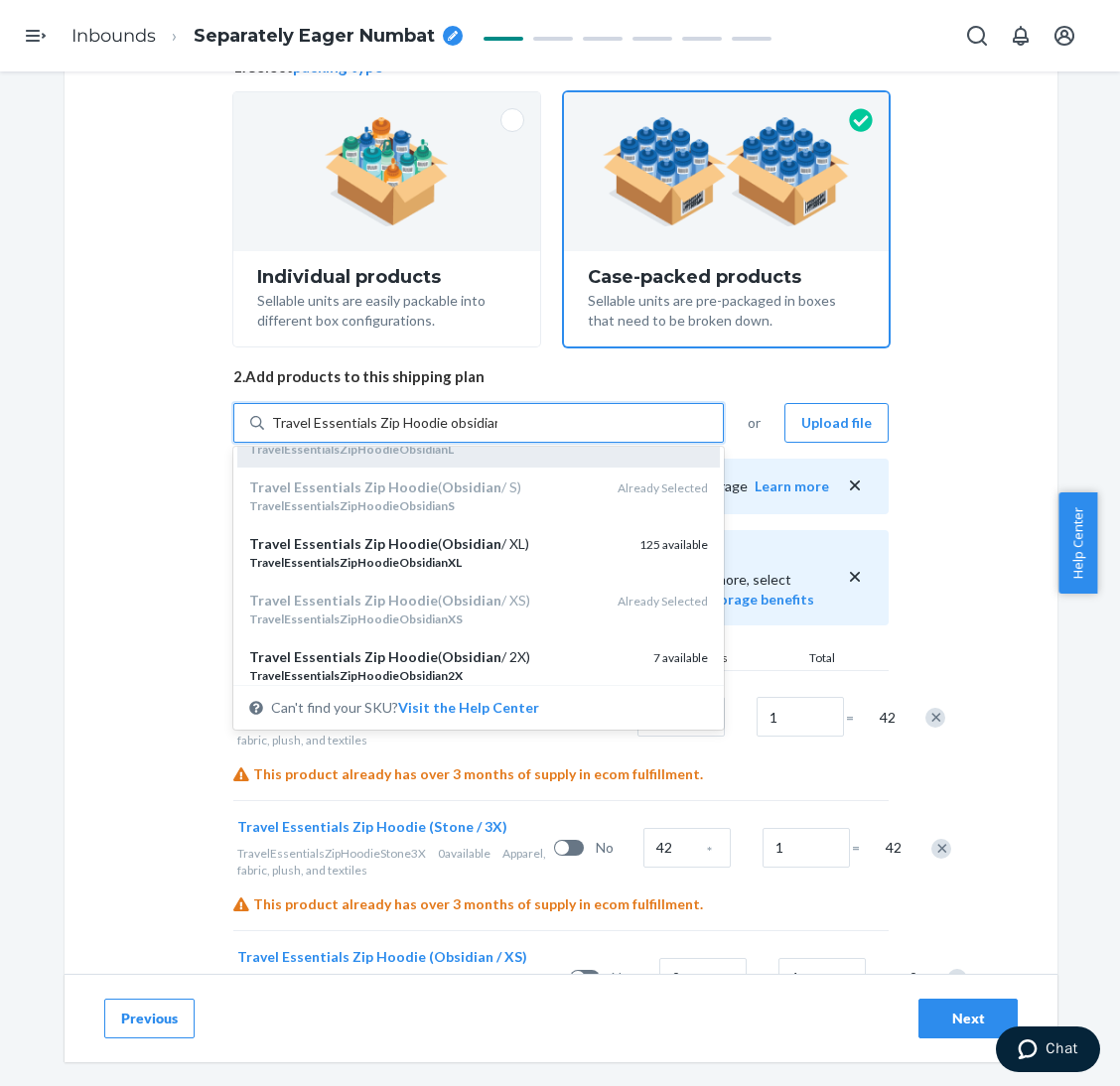 scroll, scrollTop: 149, scrollLeft: 0, axis: vertical 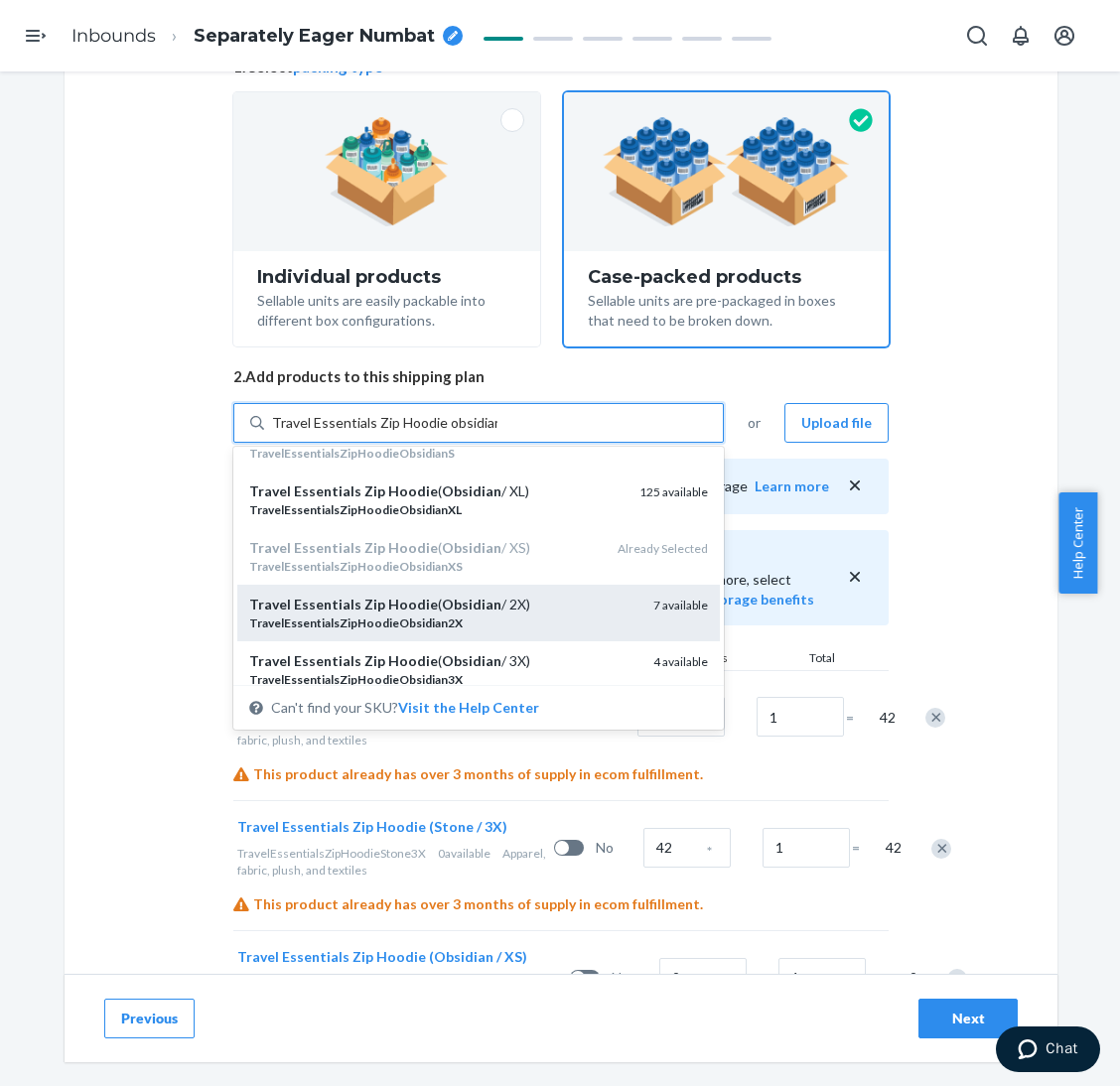 click on "TravelEssentialsZipHoodieObsidian2X" at bounding box center [443, 622] 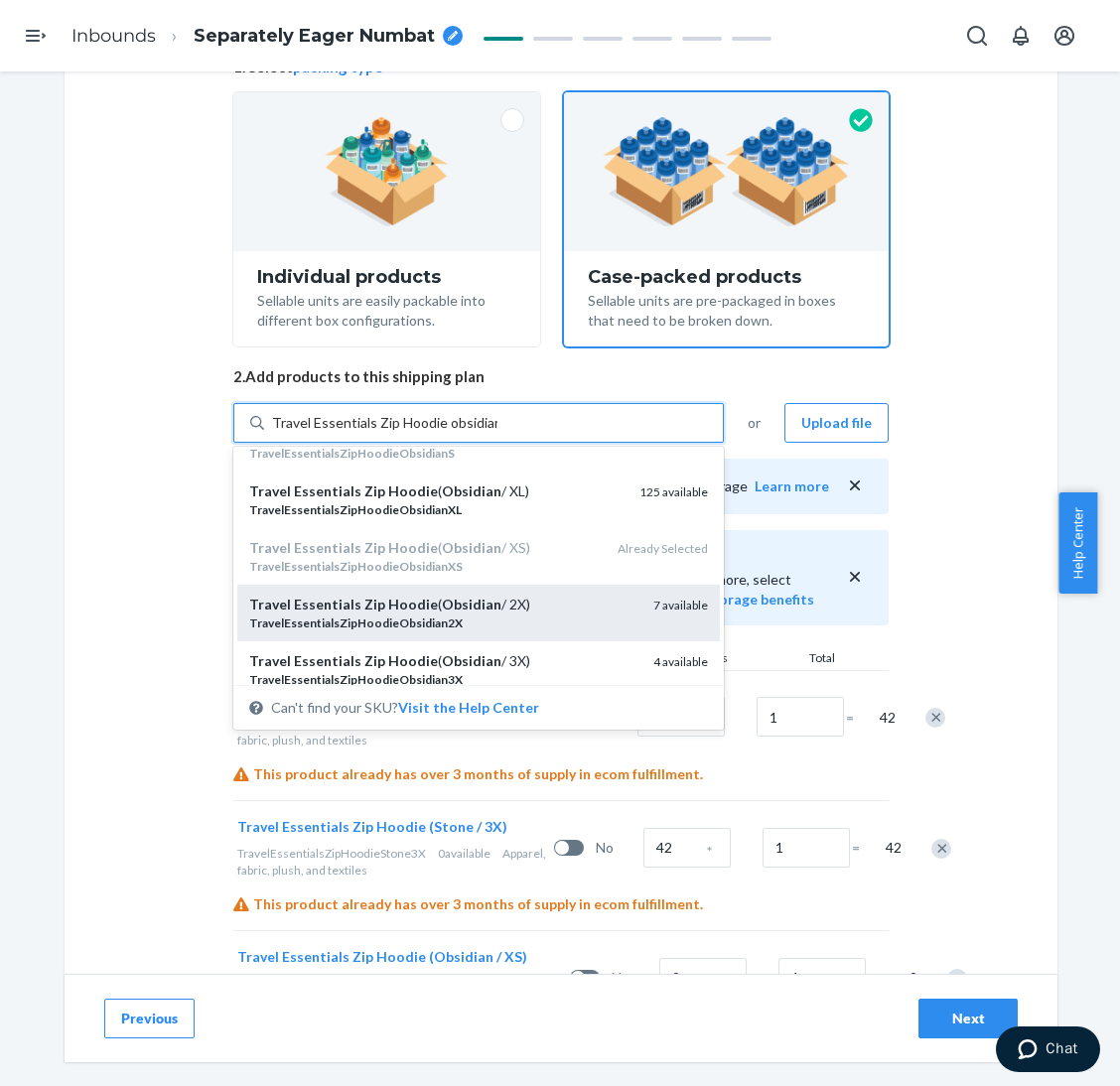 click on "Travel Essentials Zip Hoodie obsidian" at bounding box center (384, 423) 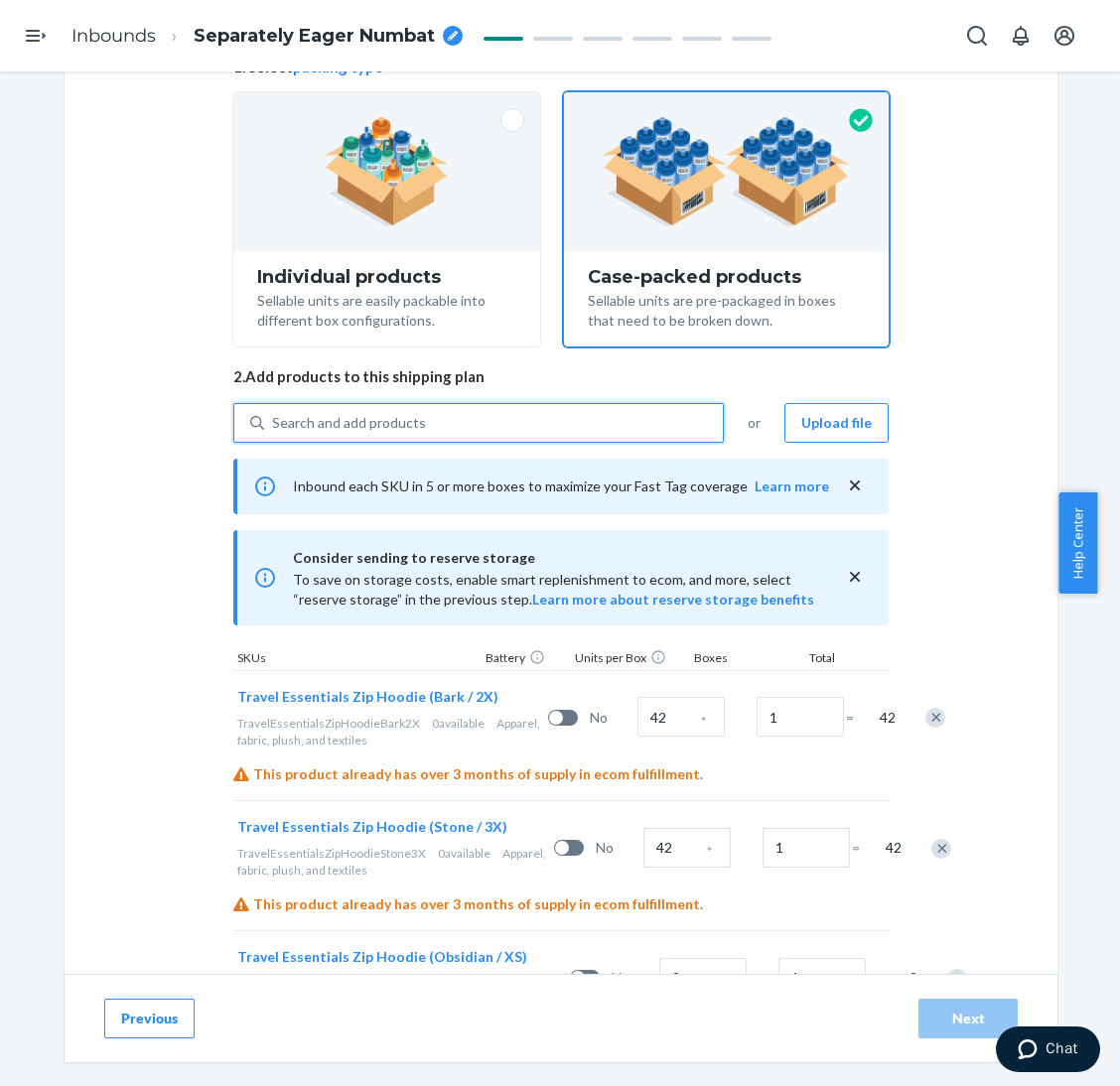 click on "Search and add products" at bounding box center (493, 423) 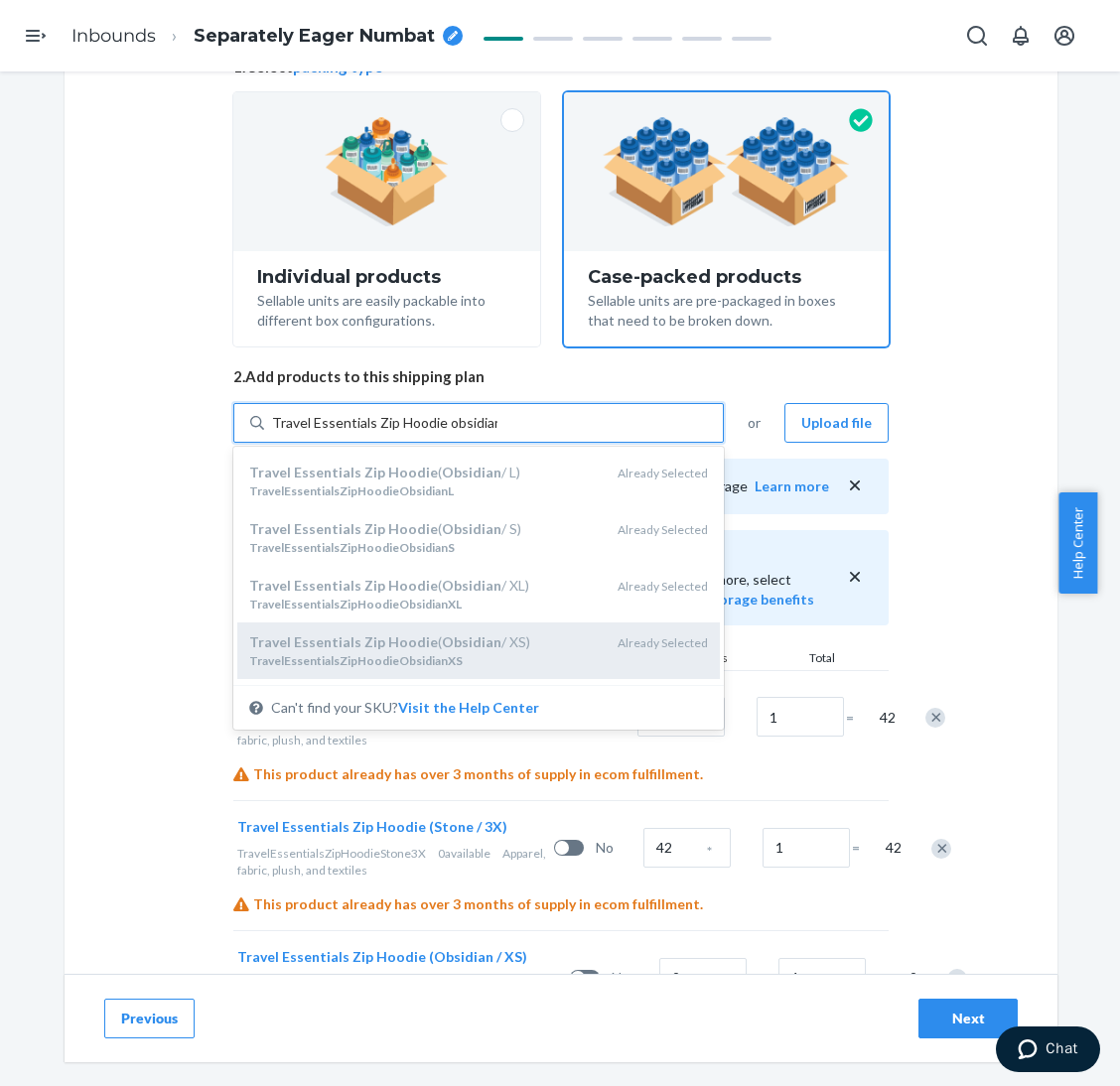 scroll, scrollTop: 149, scrollLeft: 0, axis: vertical 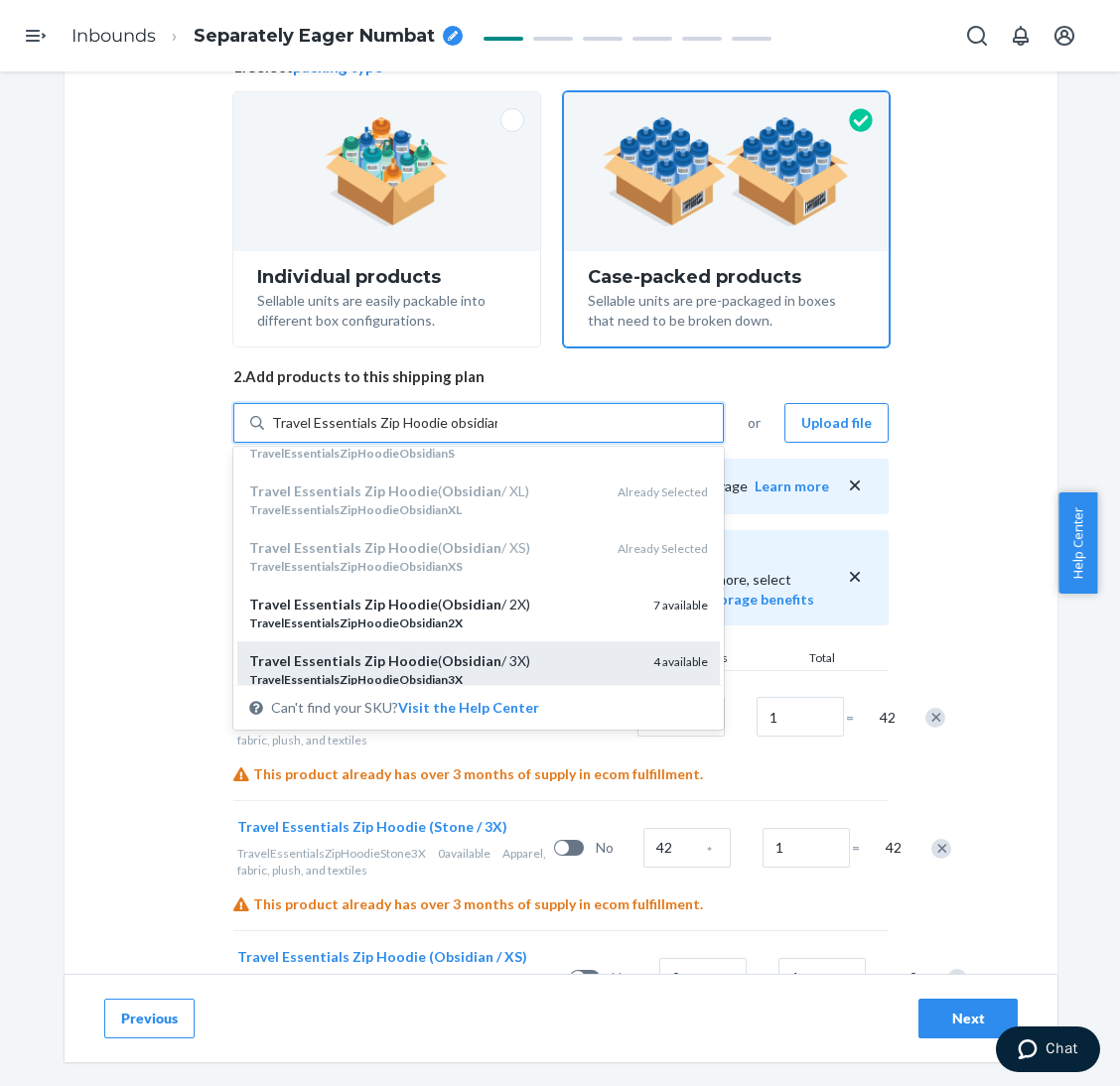 click on "Travel   Essentials   Zip   Hoodie  ( Obsidian  / 3X)" at bounding box center [443, 661] 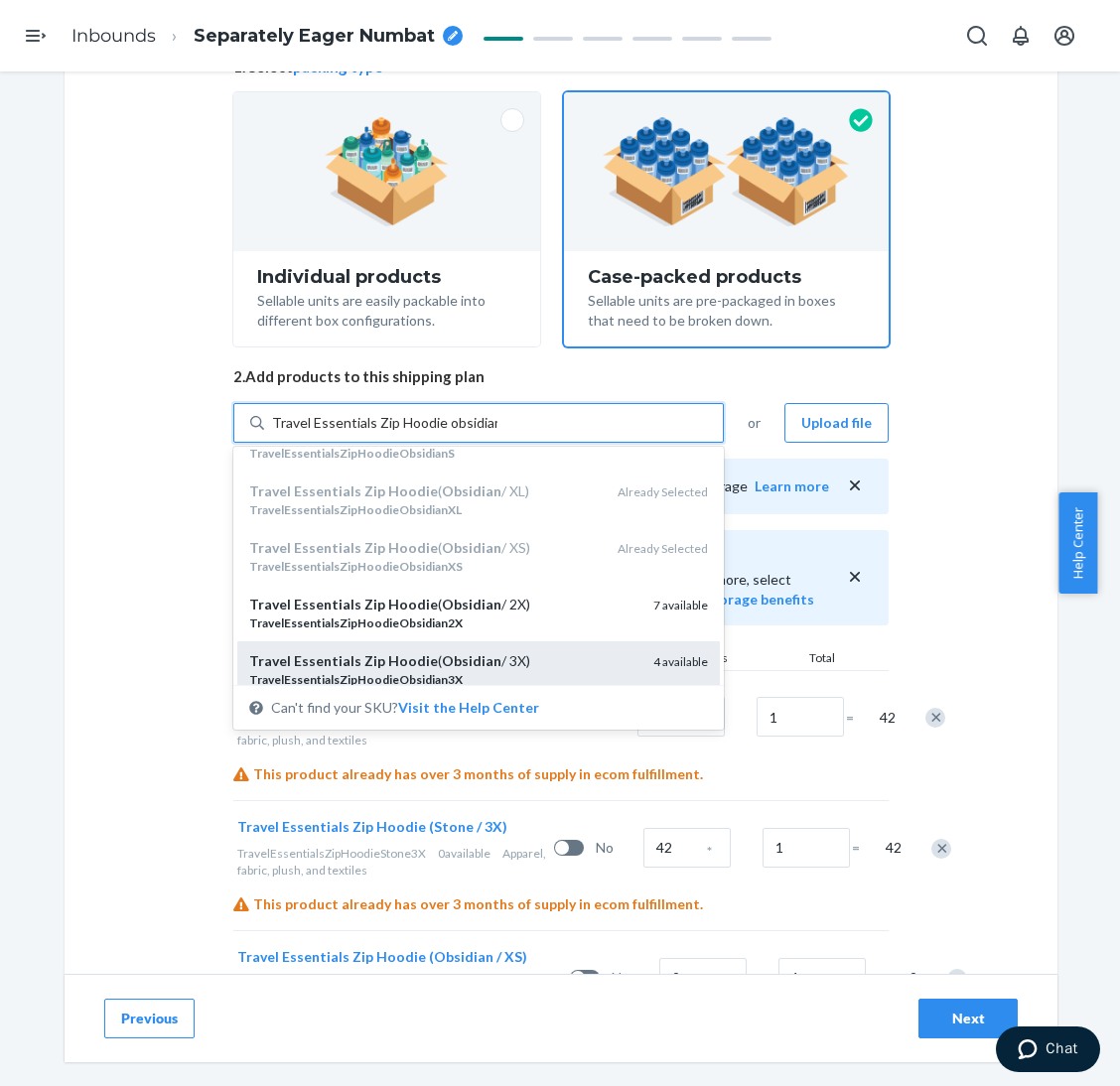 click on "Travel Essentials Zip Hoodie obsidian" at bounding box center (384, 423) 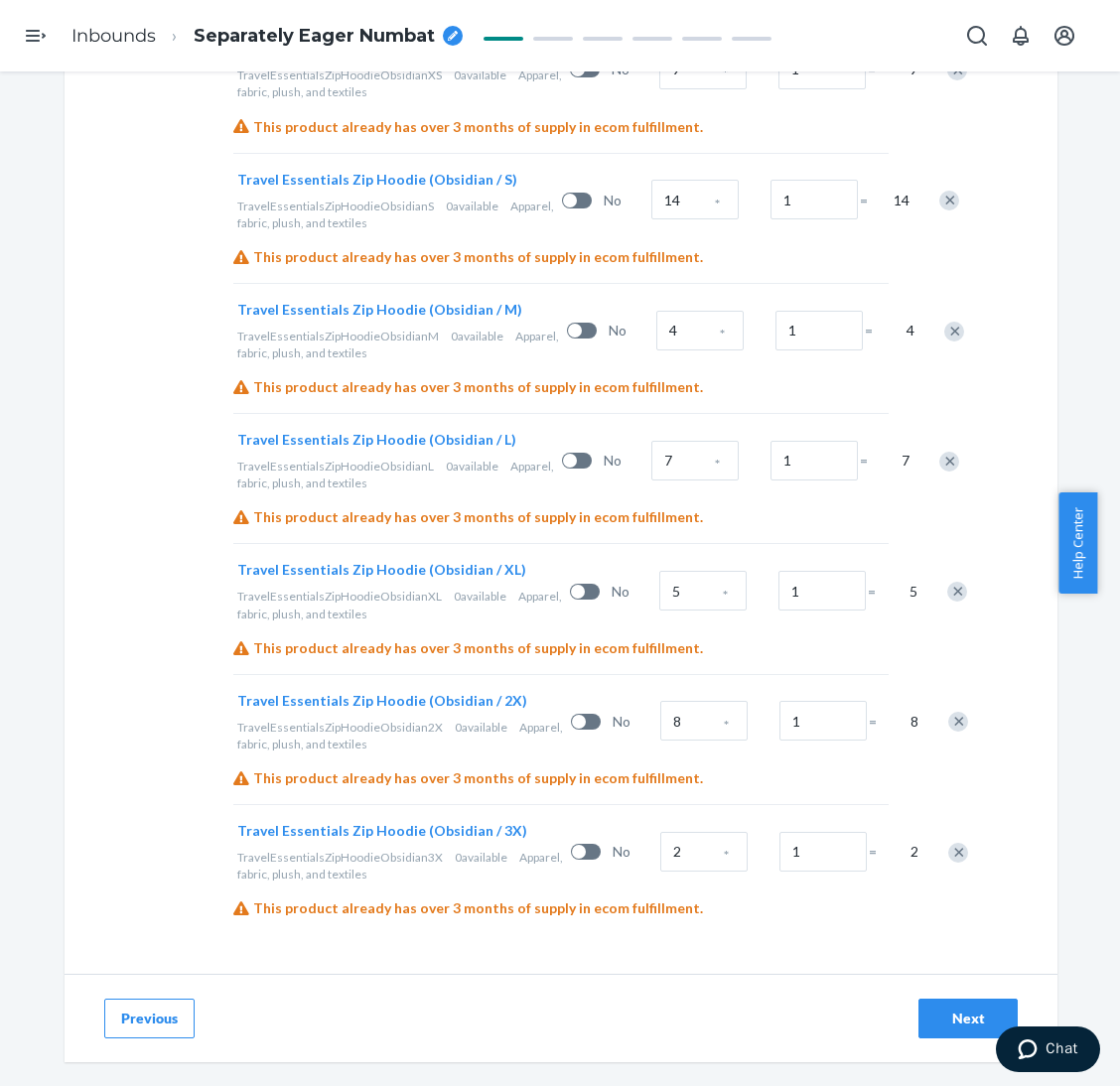 scroll, scrollTop: 1072, scrollLeft: 0, axis: vertical 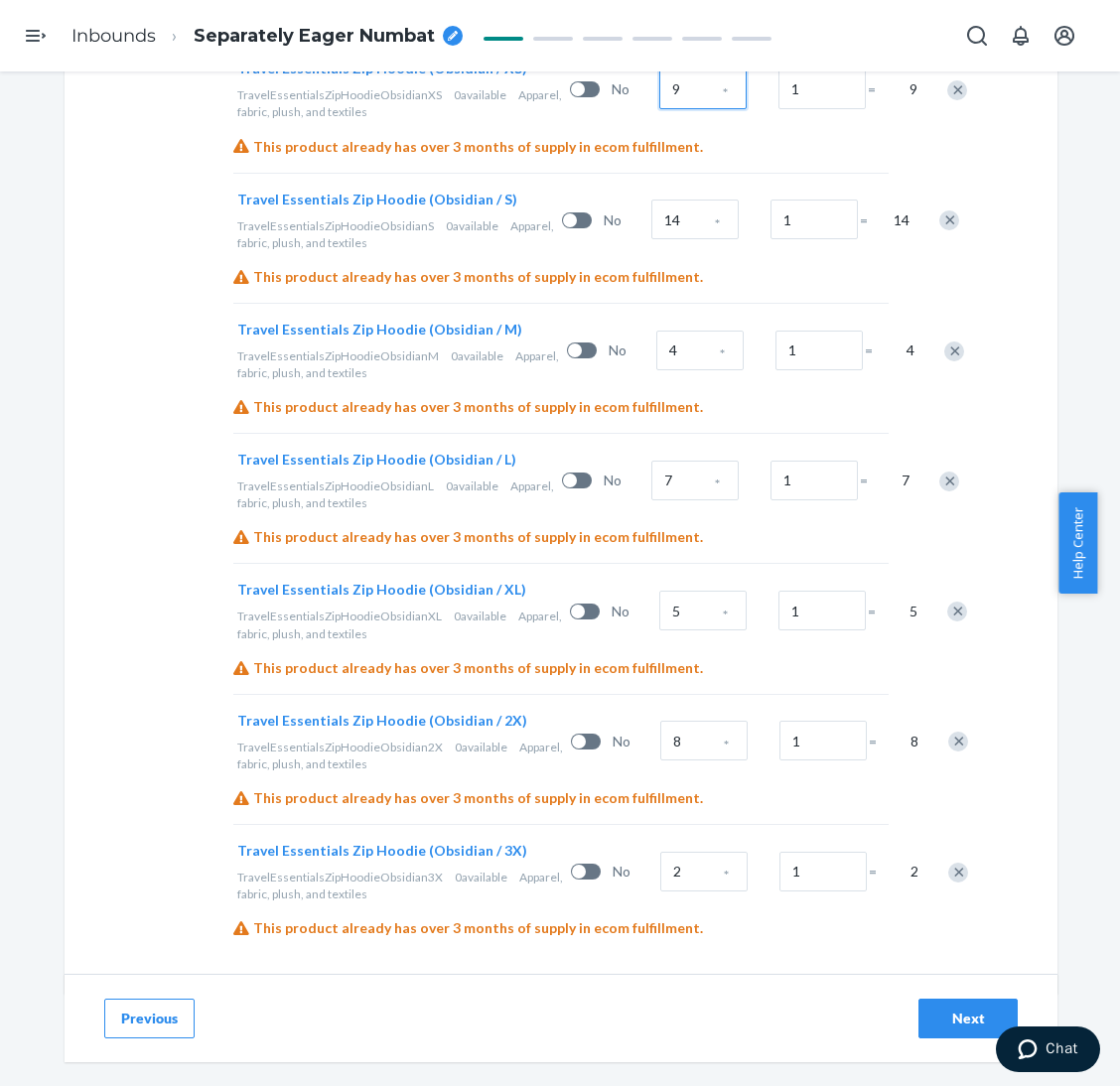 click on "9" at bounding box center (703, 89) 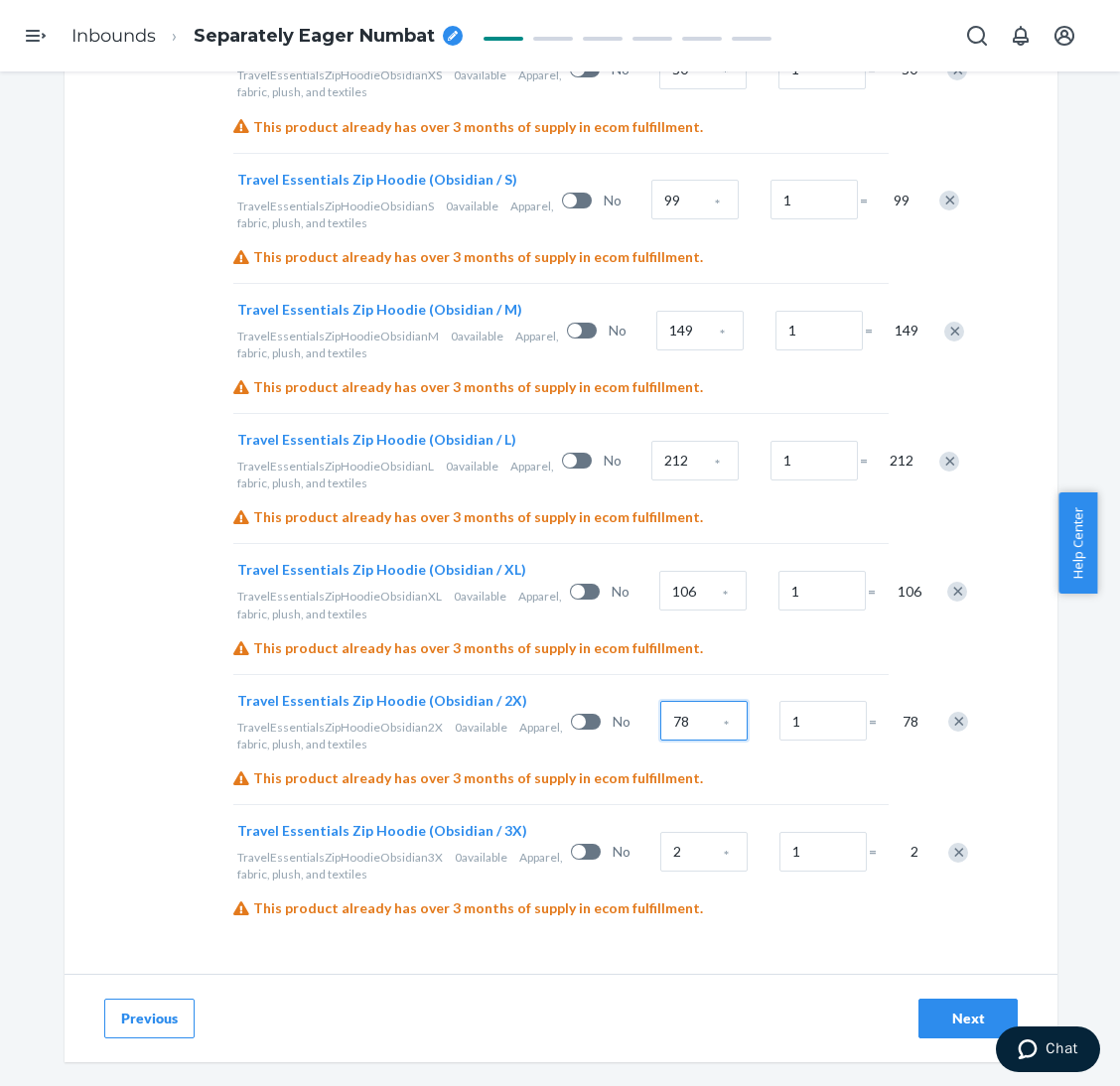 scroll, scrollTop: 1272, scrollLeft: 0, axis: vertical 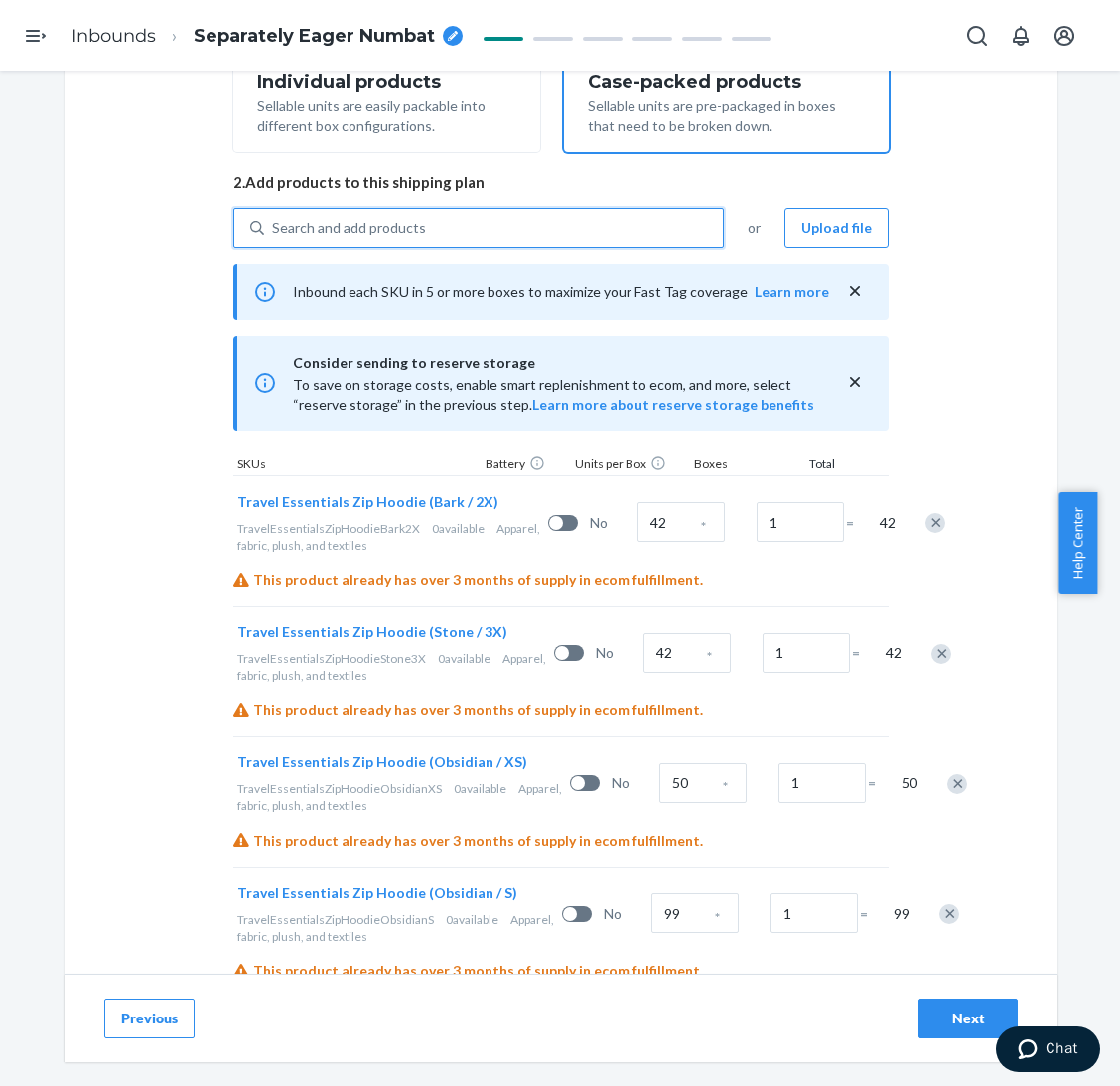 click on "Search and add products" at bounding box center [493, 228] 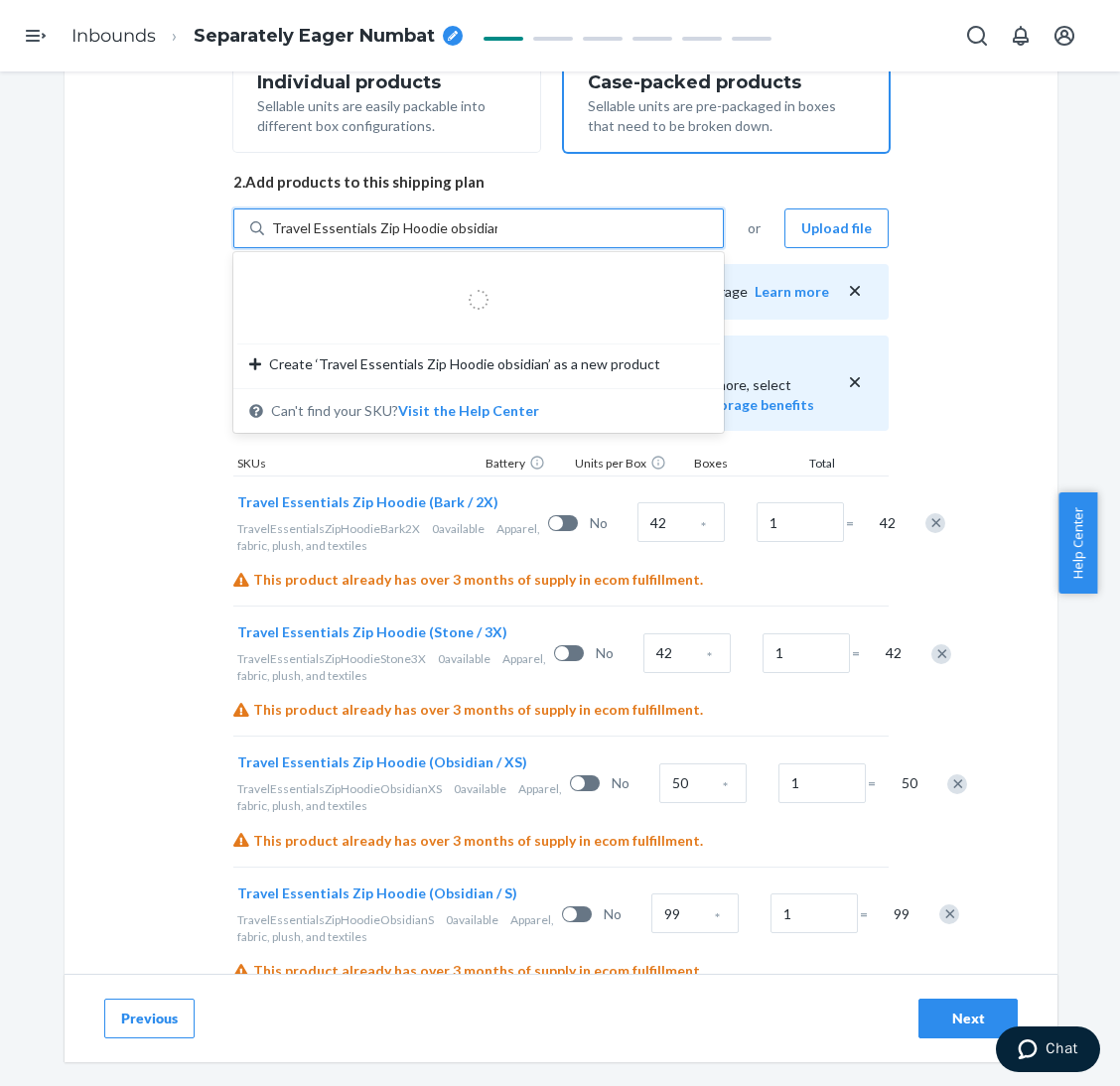 click on "Travel Essentials Zip Hoodie obsidian" at bounding box center (384, 228) 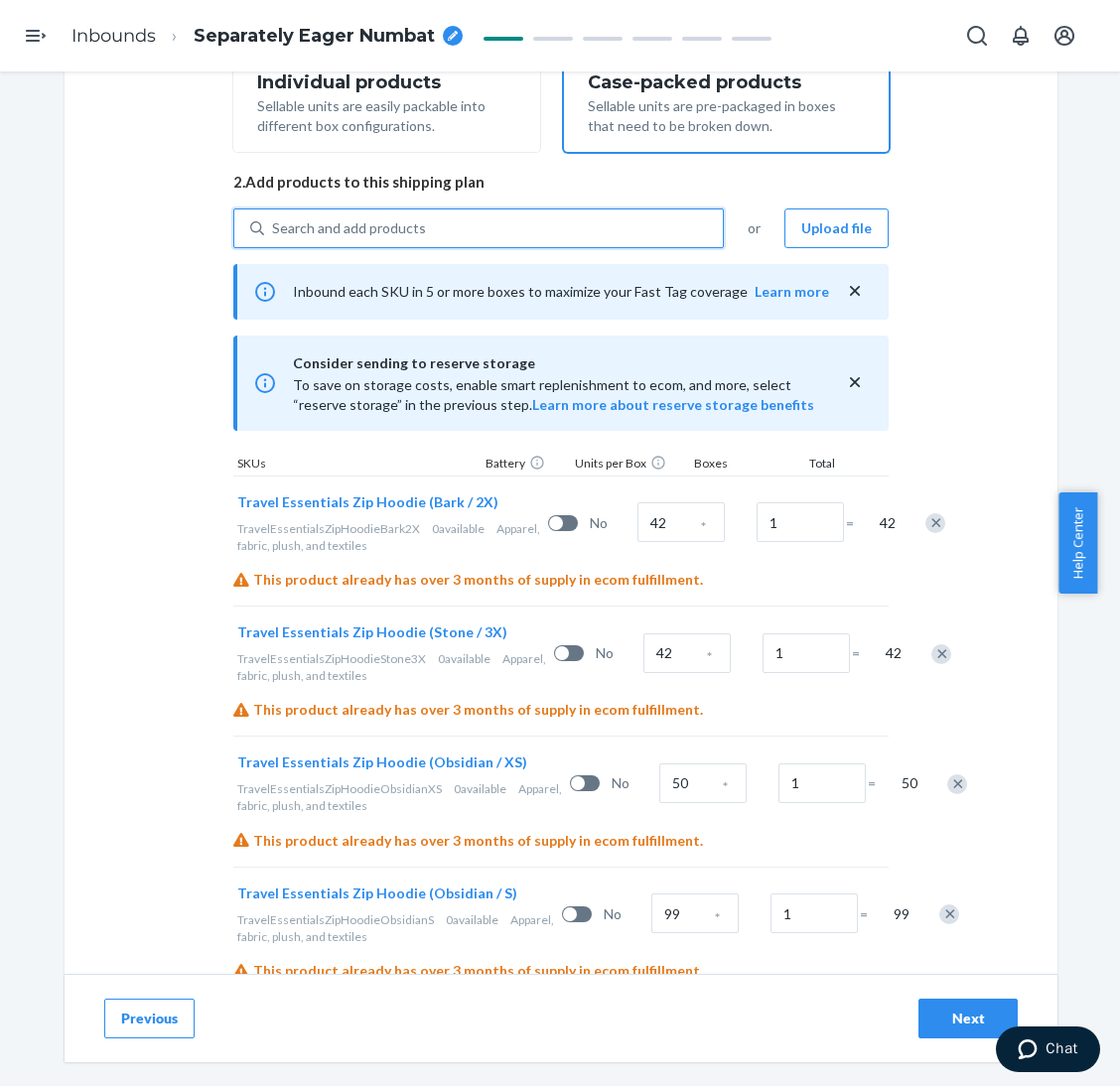 click on "Search and add products" at bounding box center (493, 228) 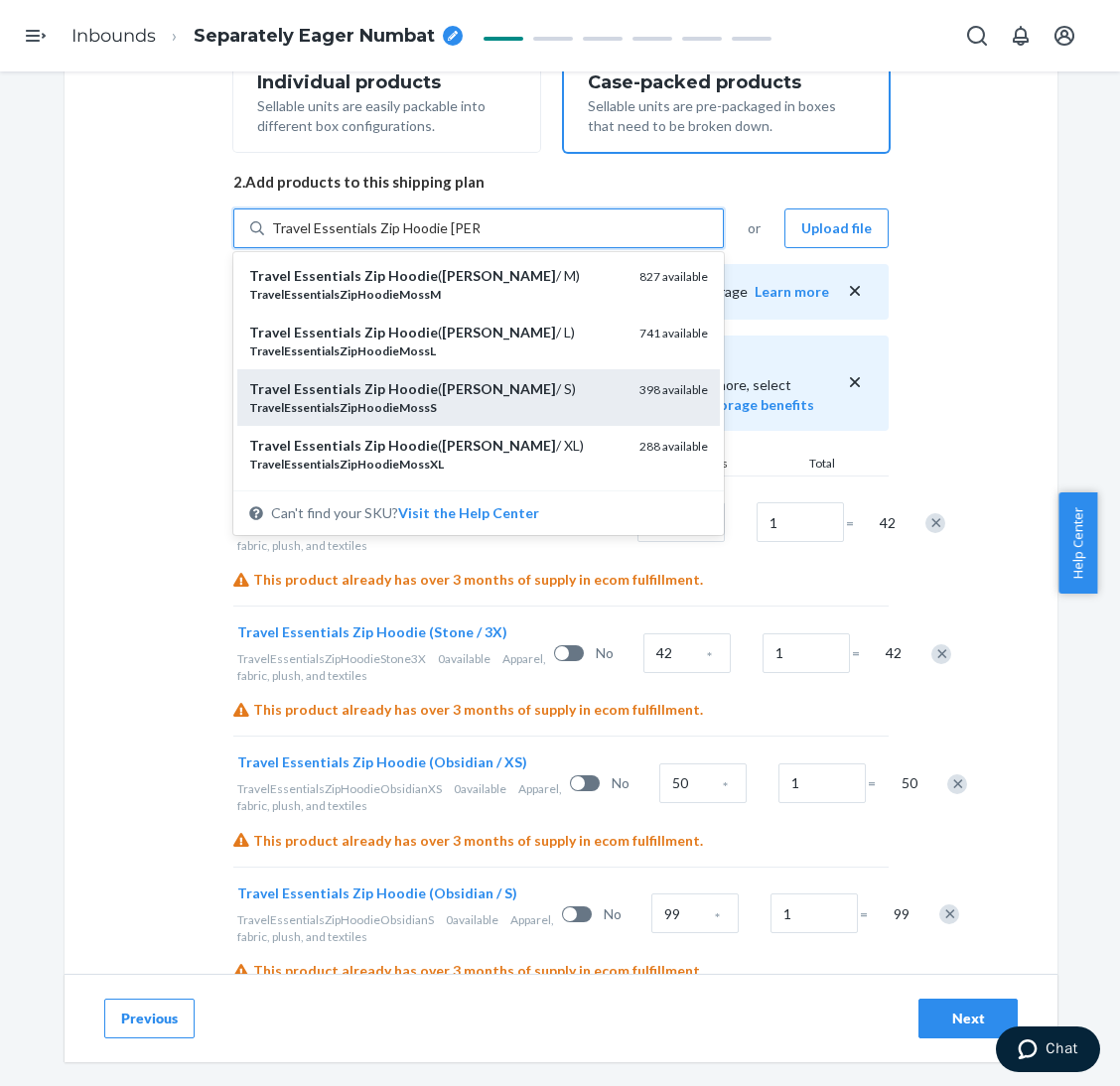 scroll, scrollTop: 149, scrollLeft: 0, axis: vertical 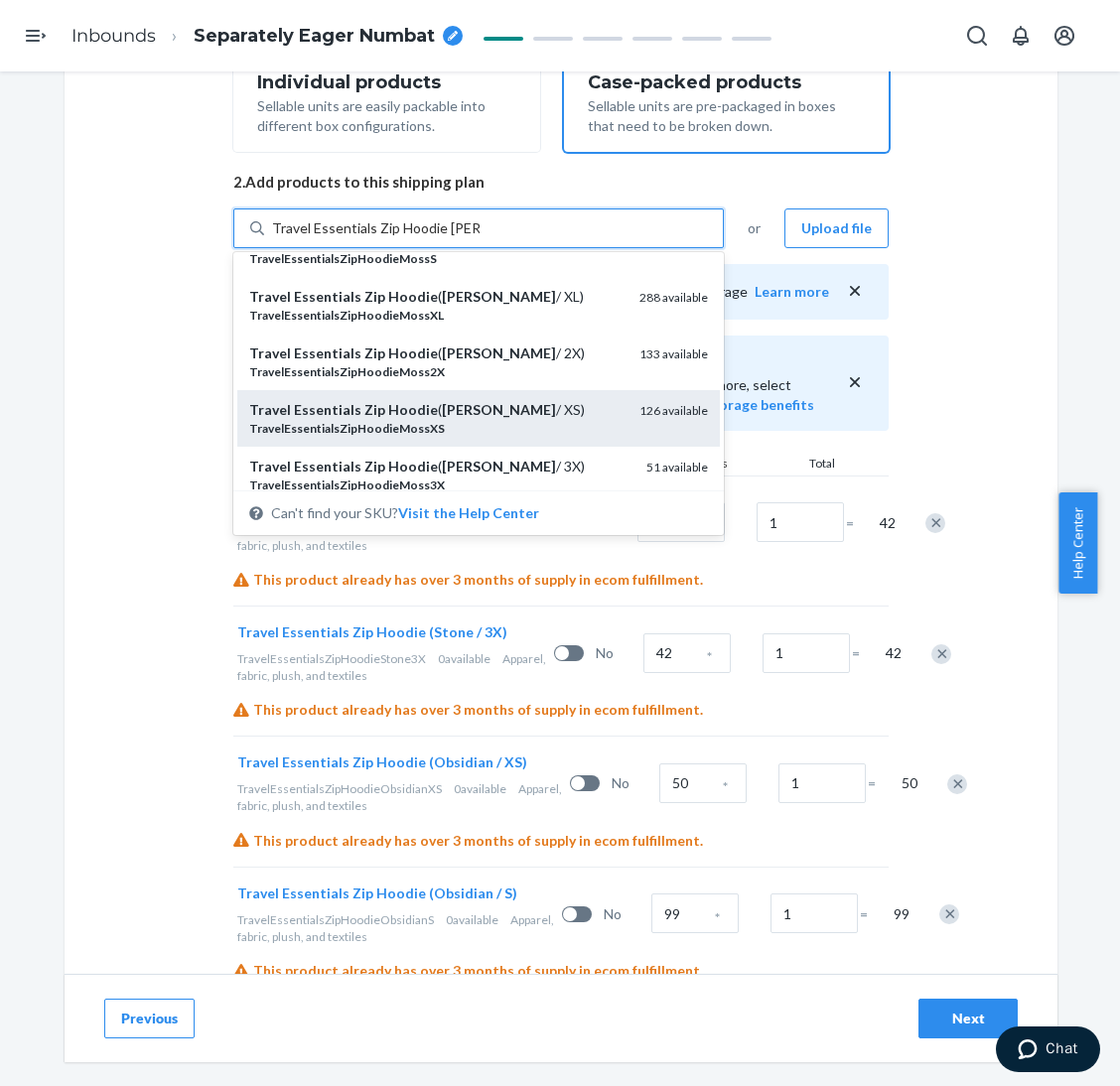 click on "Travel   Essentials   Zip   Hoodie  ( [PERSON_NAME]  / XS)" at bounding box center [436, 410] 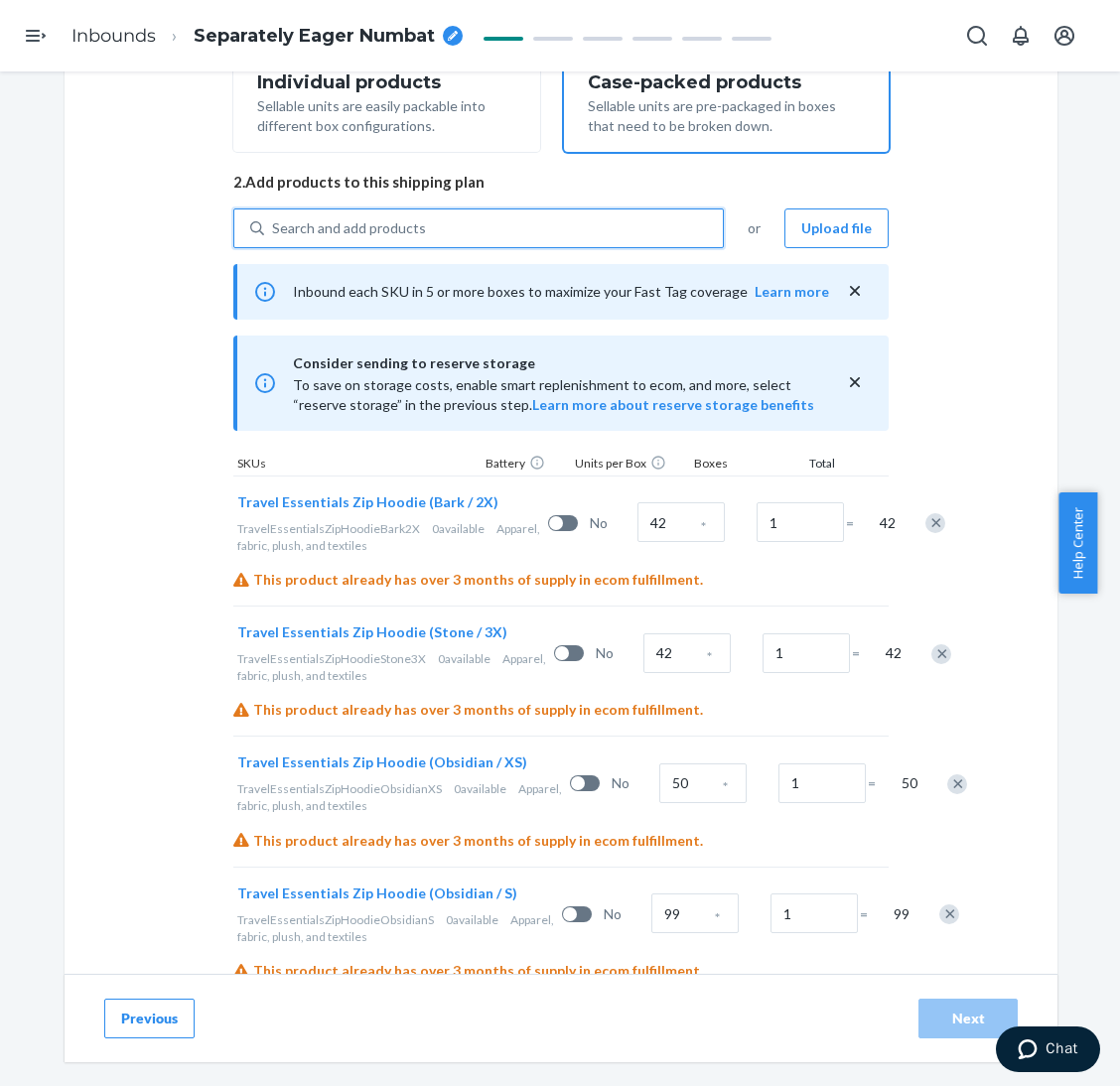 click on "Search and add products" at bounding box center (493, 228) 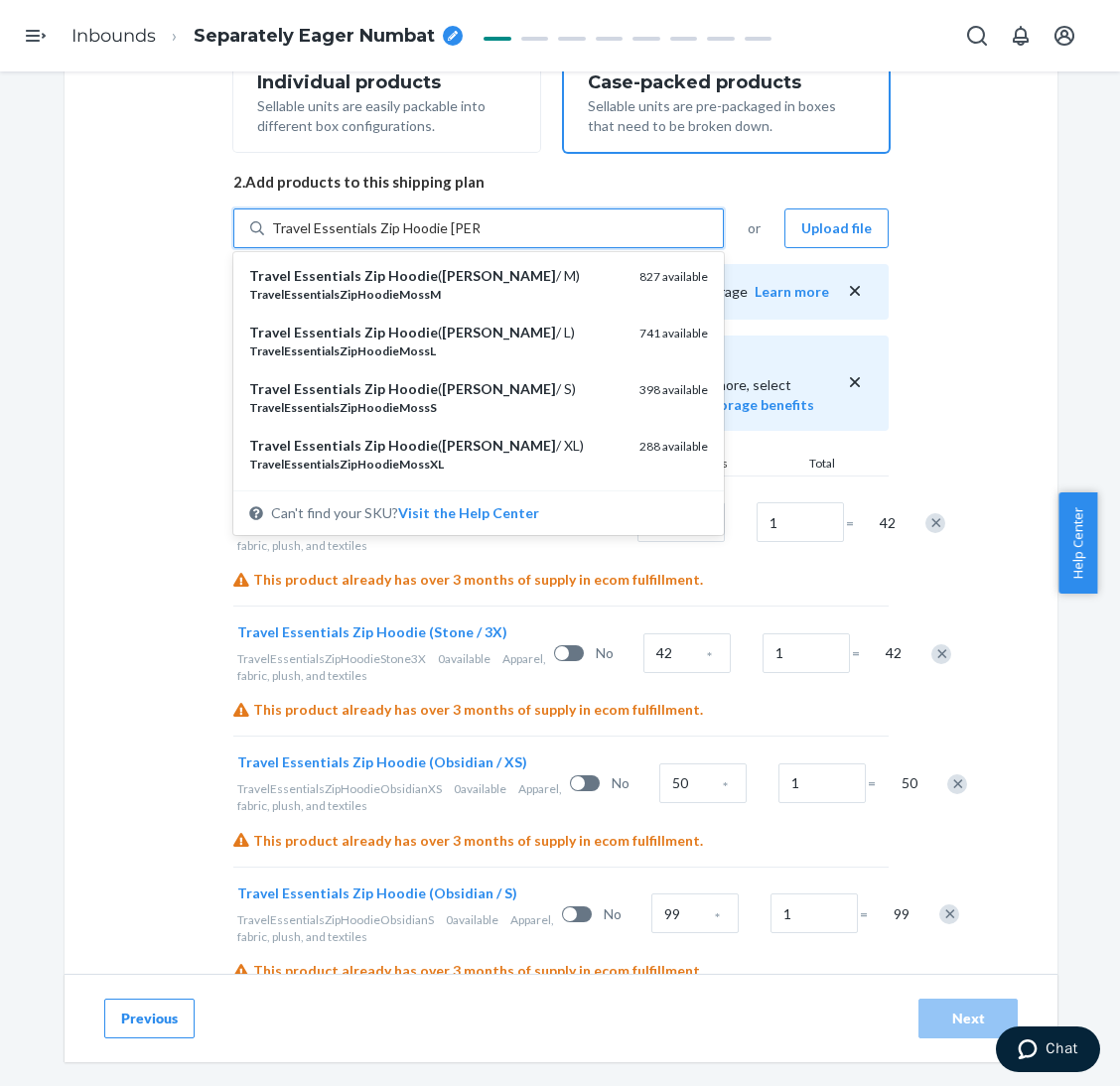 click on "Travel   Essentials   Zip   Hoodie  ( [PERSON_NAME]  / S)" at bounding box center (436, 389) 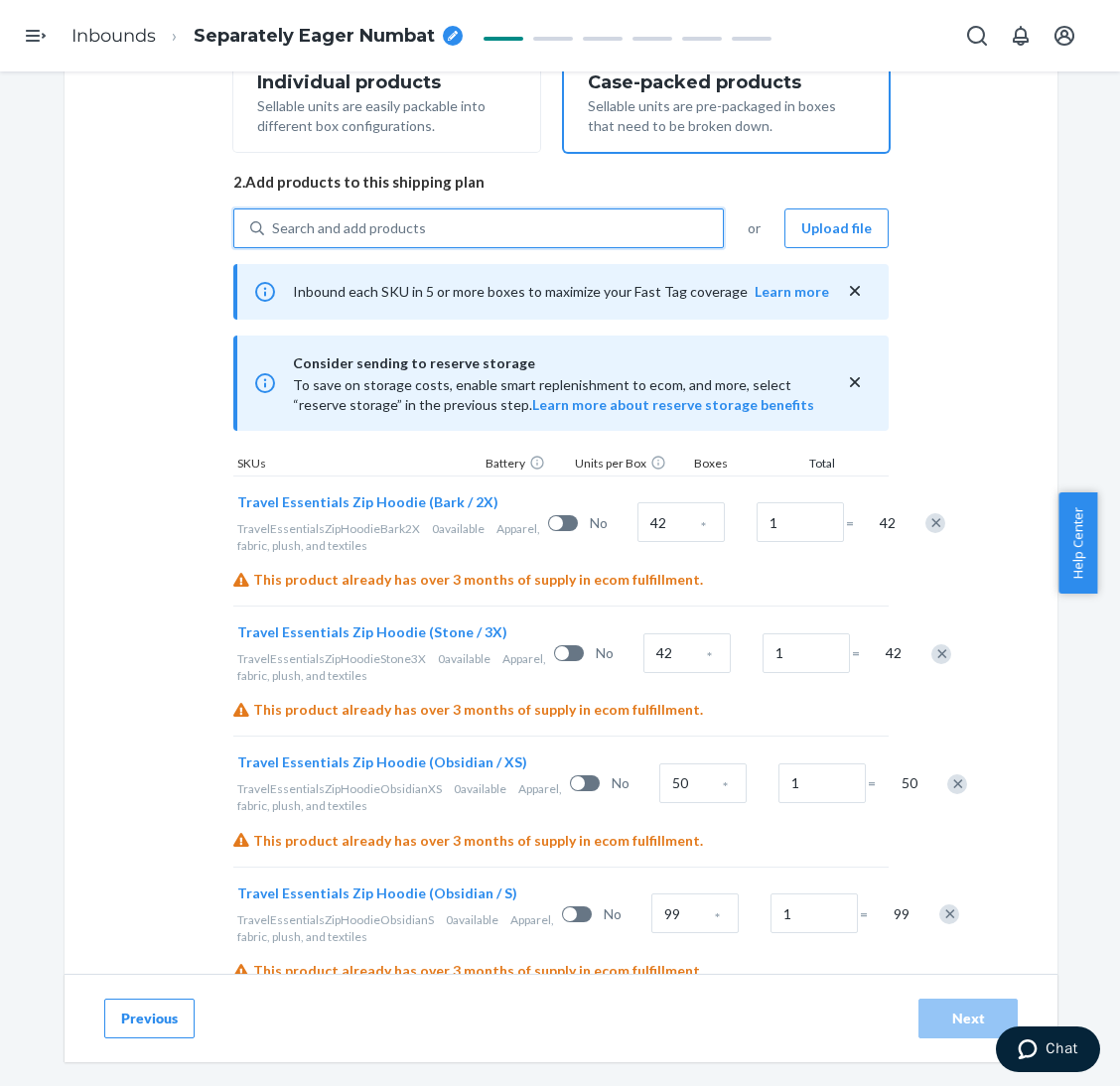 click on "Search and add products" at bounding box center (493, 228) 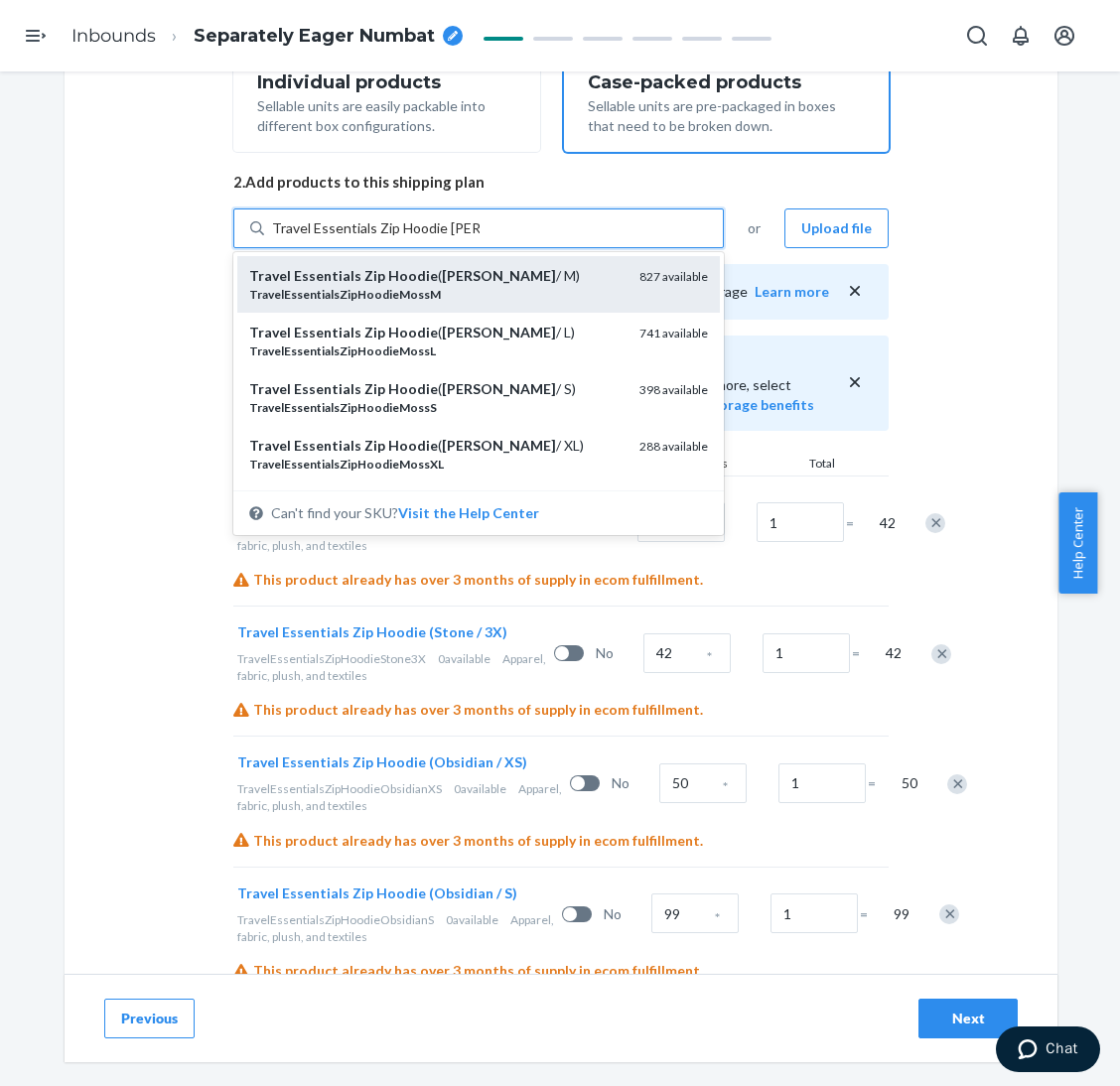 click on "Travel   Essentials   Zip   Hoodie  ( [PERSON_NAME]  / M)" at bounding box center (436, 276) 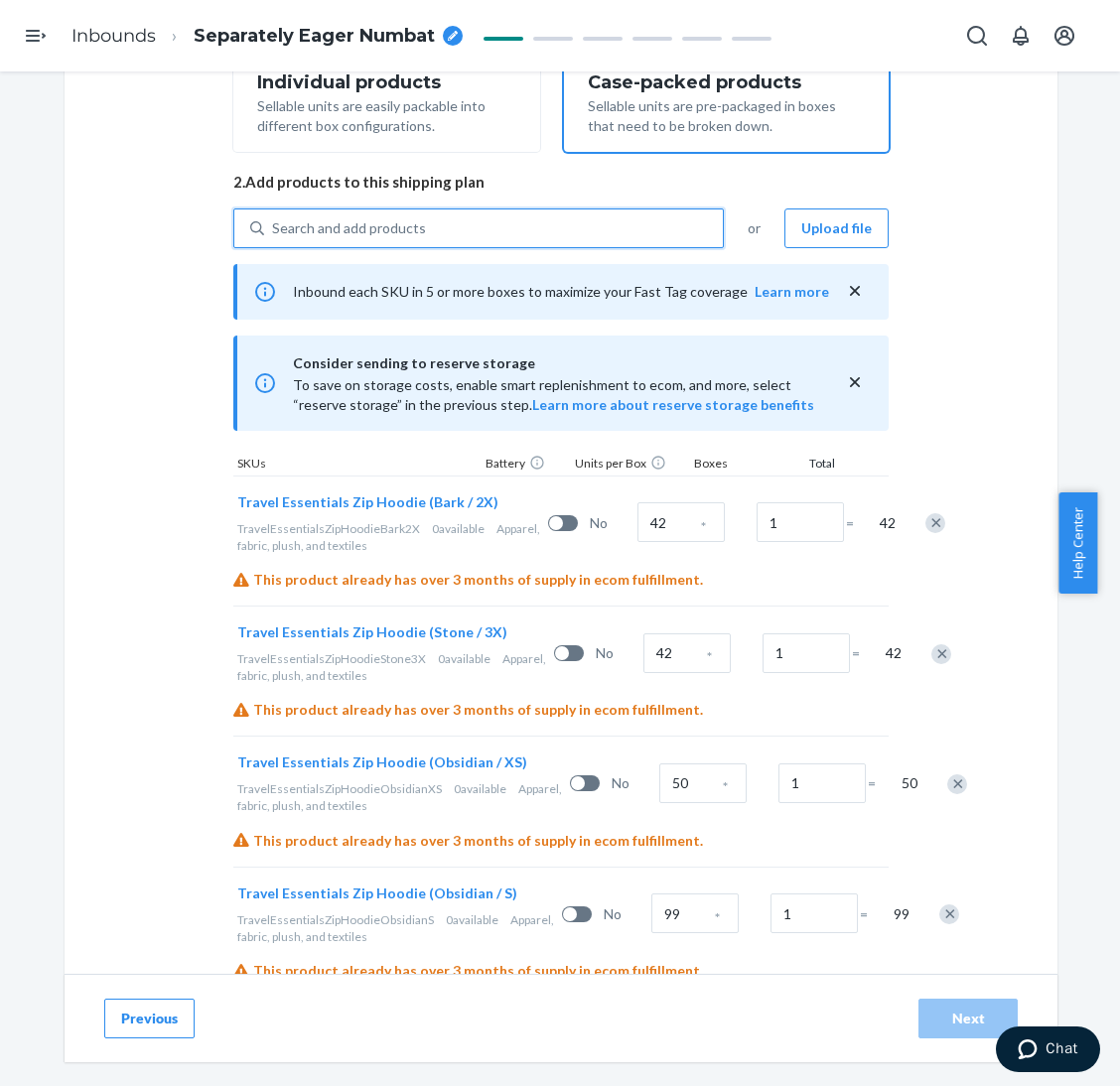 click on "Search and add products" at bounding box center [493, 228] 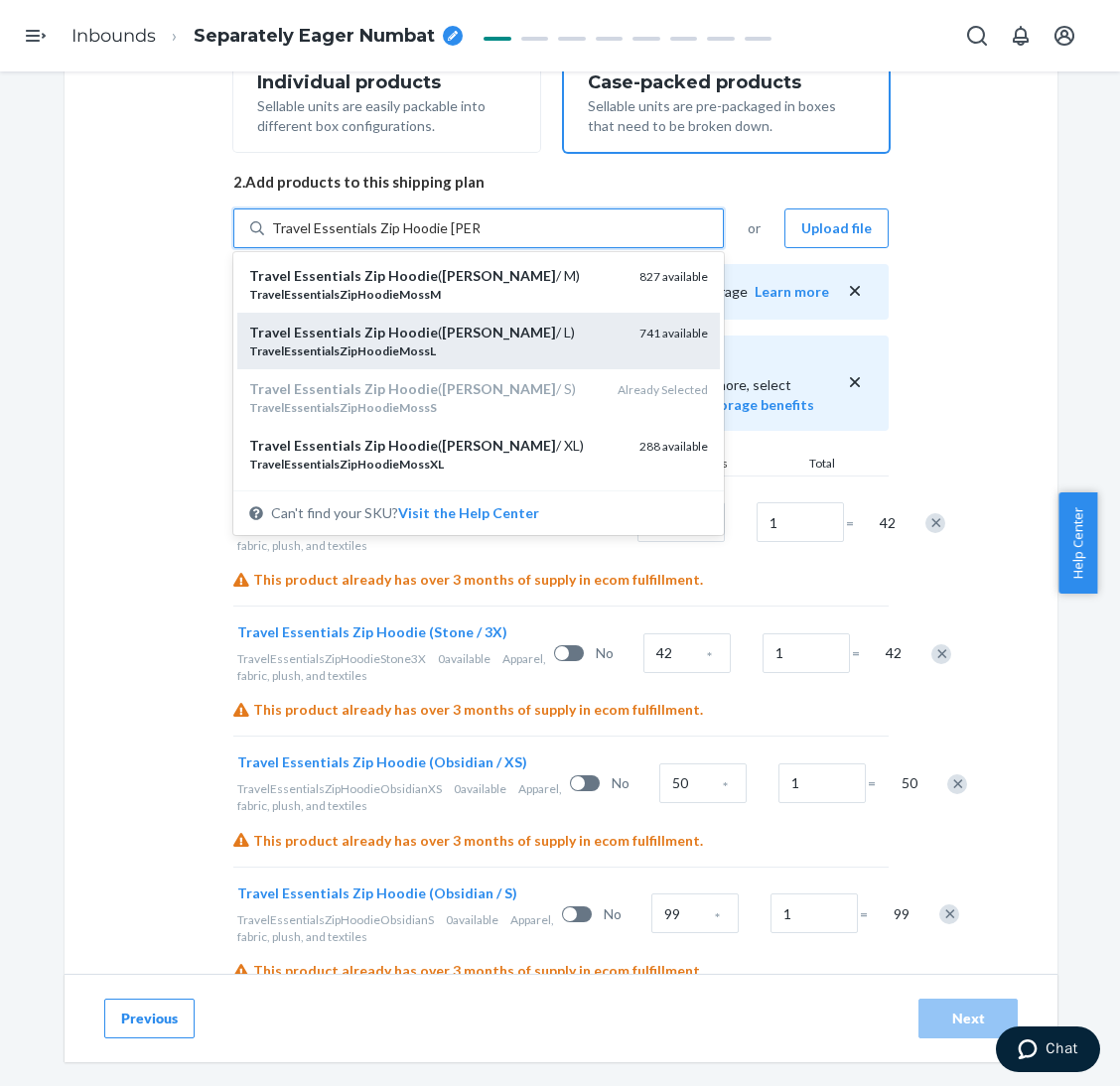 click on "Travel   Essentials   Zip   Hoodie  ( [PERSON_NAME]  / L)" at bounding box center (436, 333) 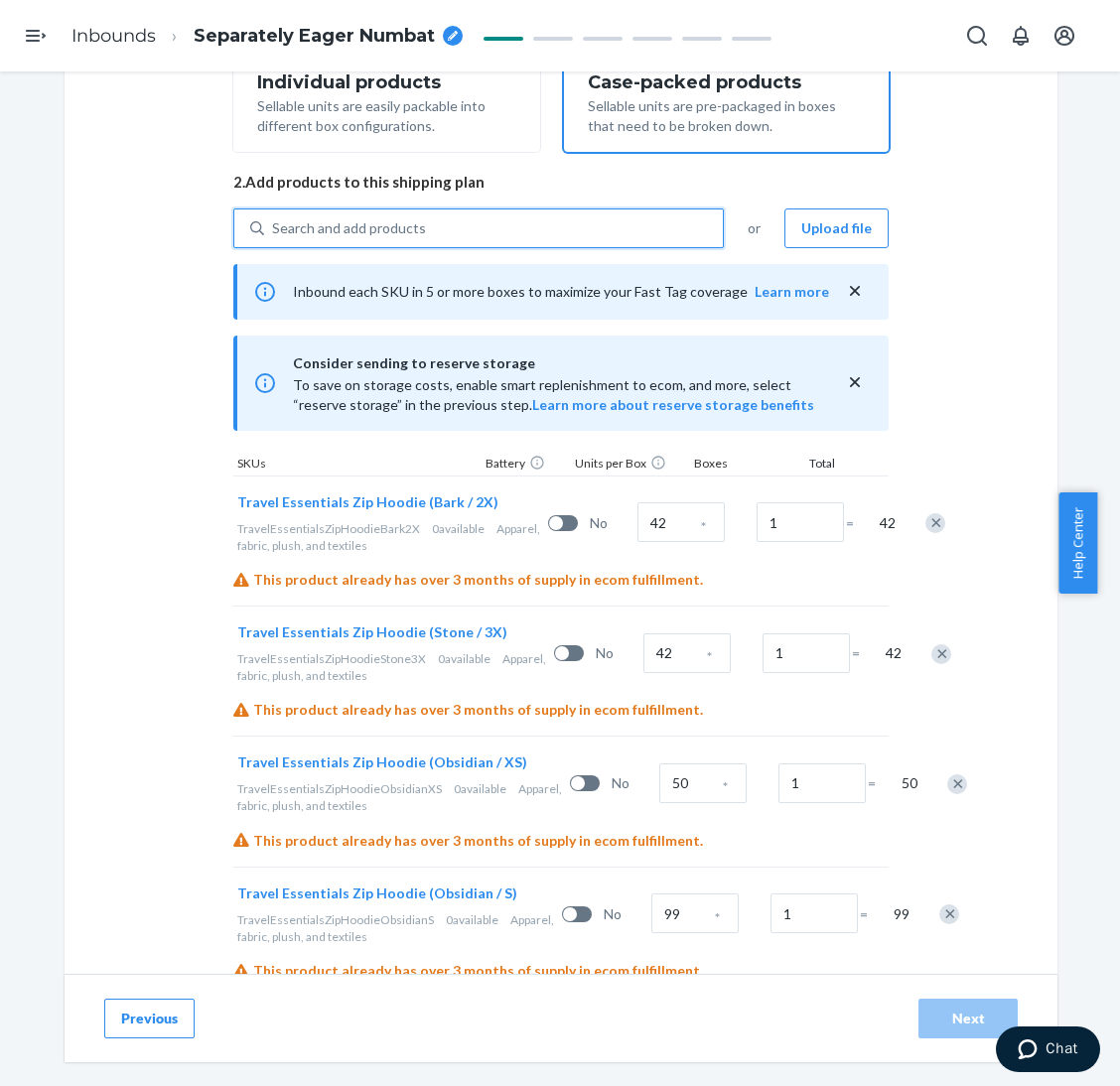 click on "Search and add products" at bounding box center [493, 228] 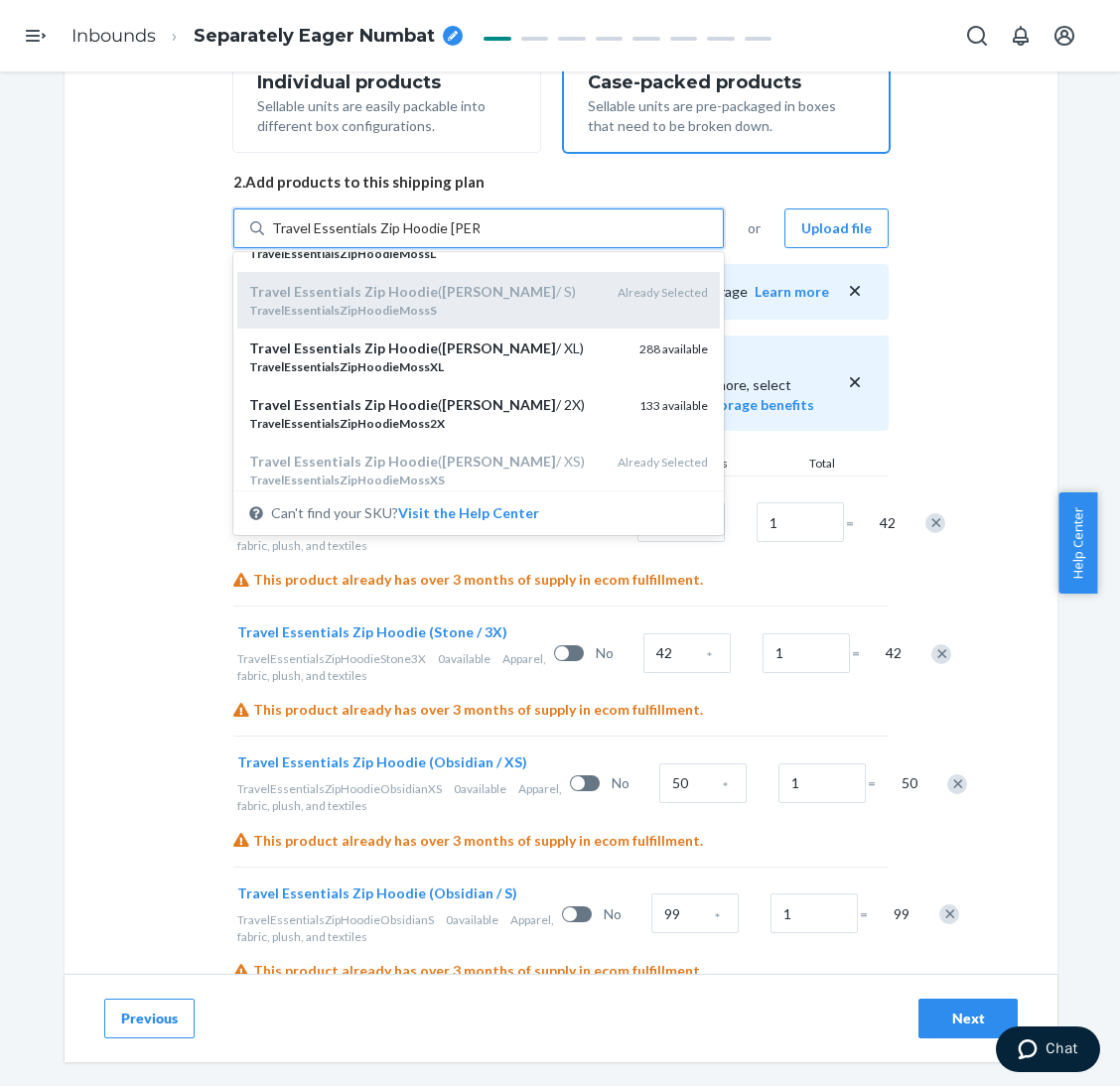 scroll, scrollTop: 149, scrollLeft: 0, axis: vertical 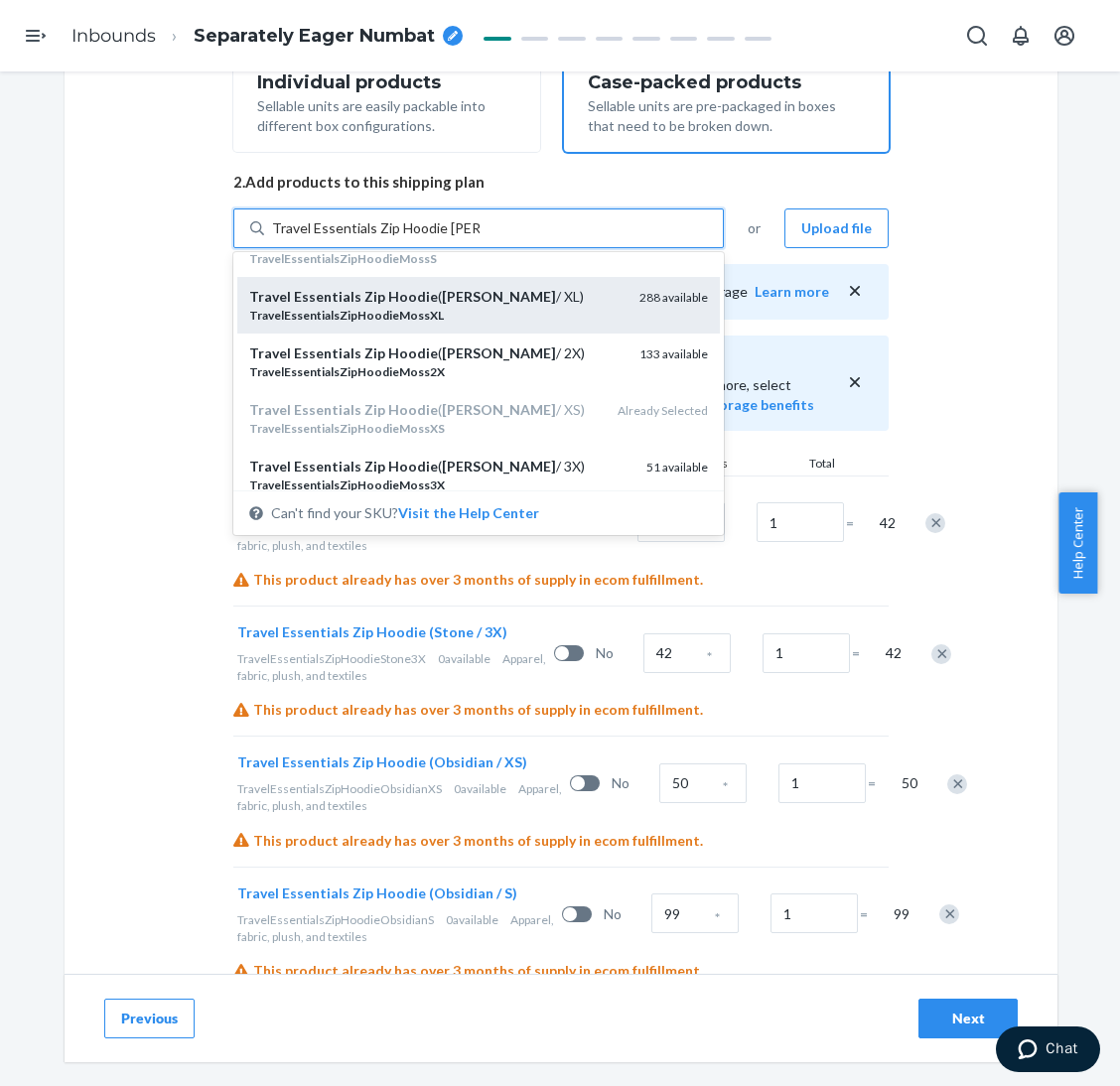 click on "TravelEssentialsZipHoodieMossXL" at bounding box center (436, 315) 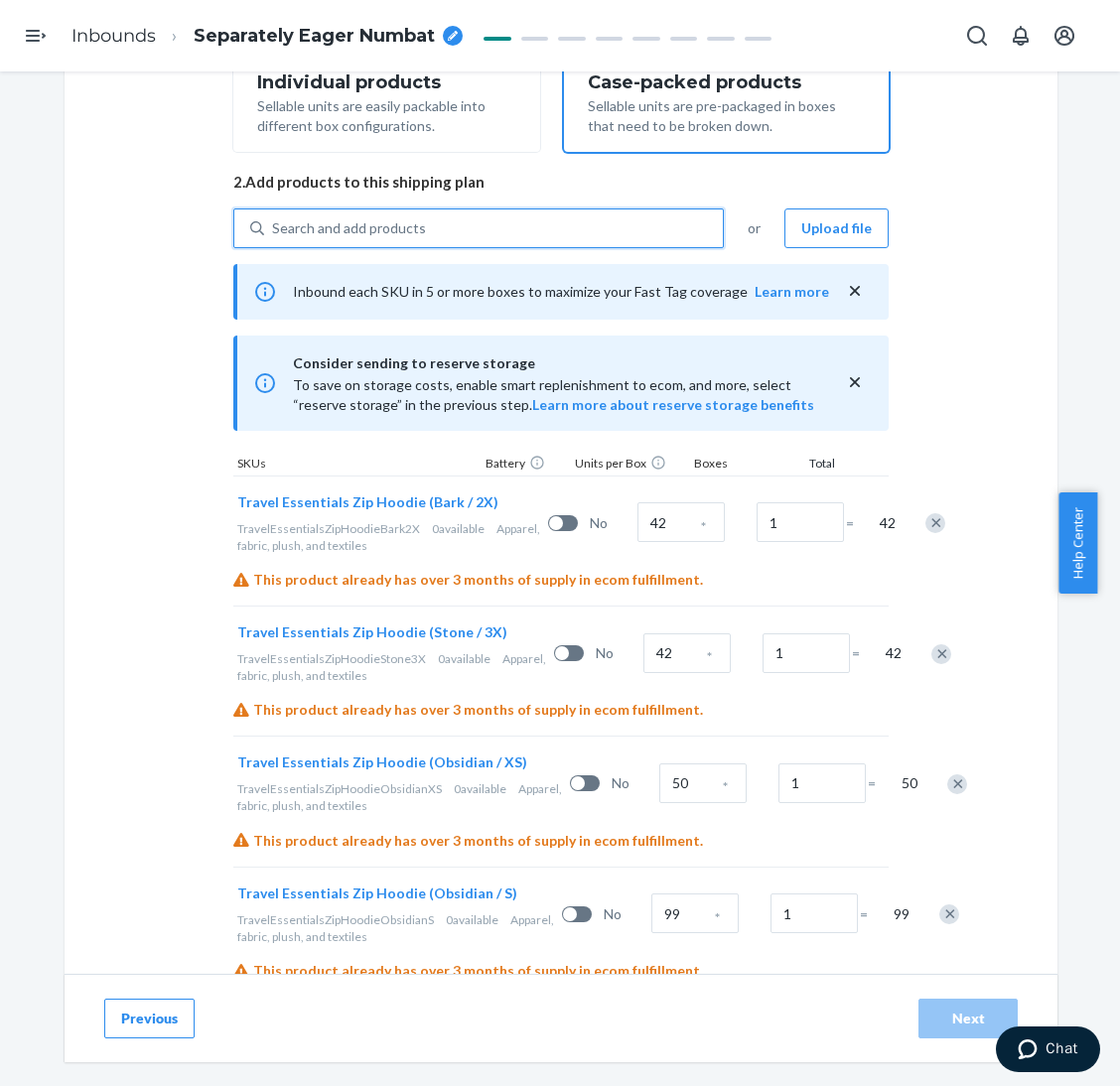 click on "Search and add products" at bounding box center (493, 228) 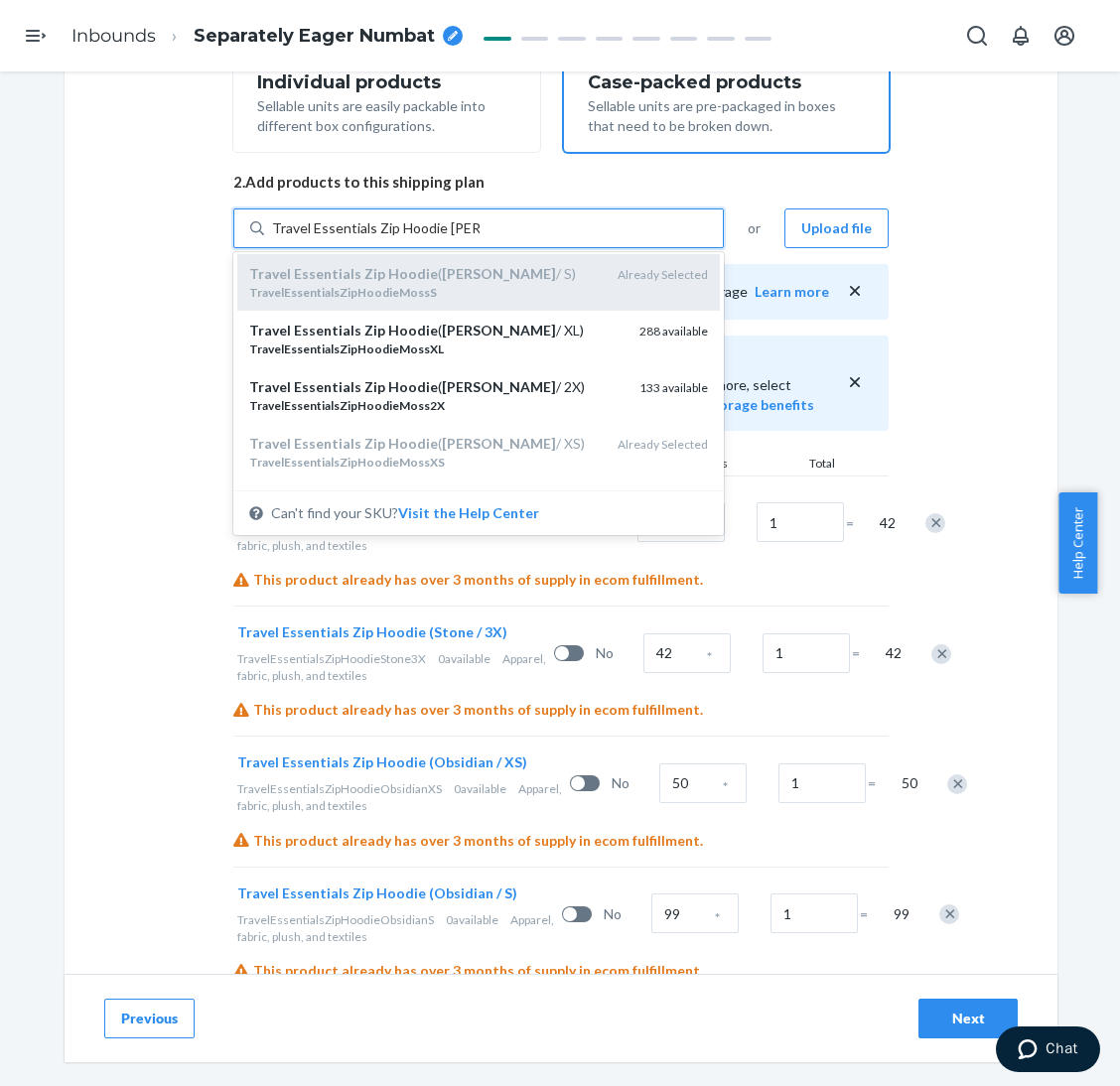 scroll, scrollTop: 149, scrollLeft: 0, axis: vertical 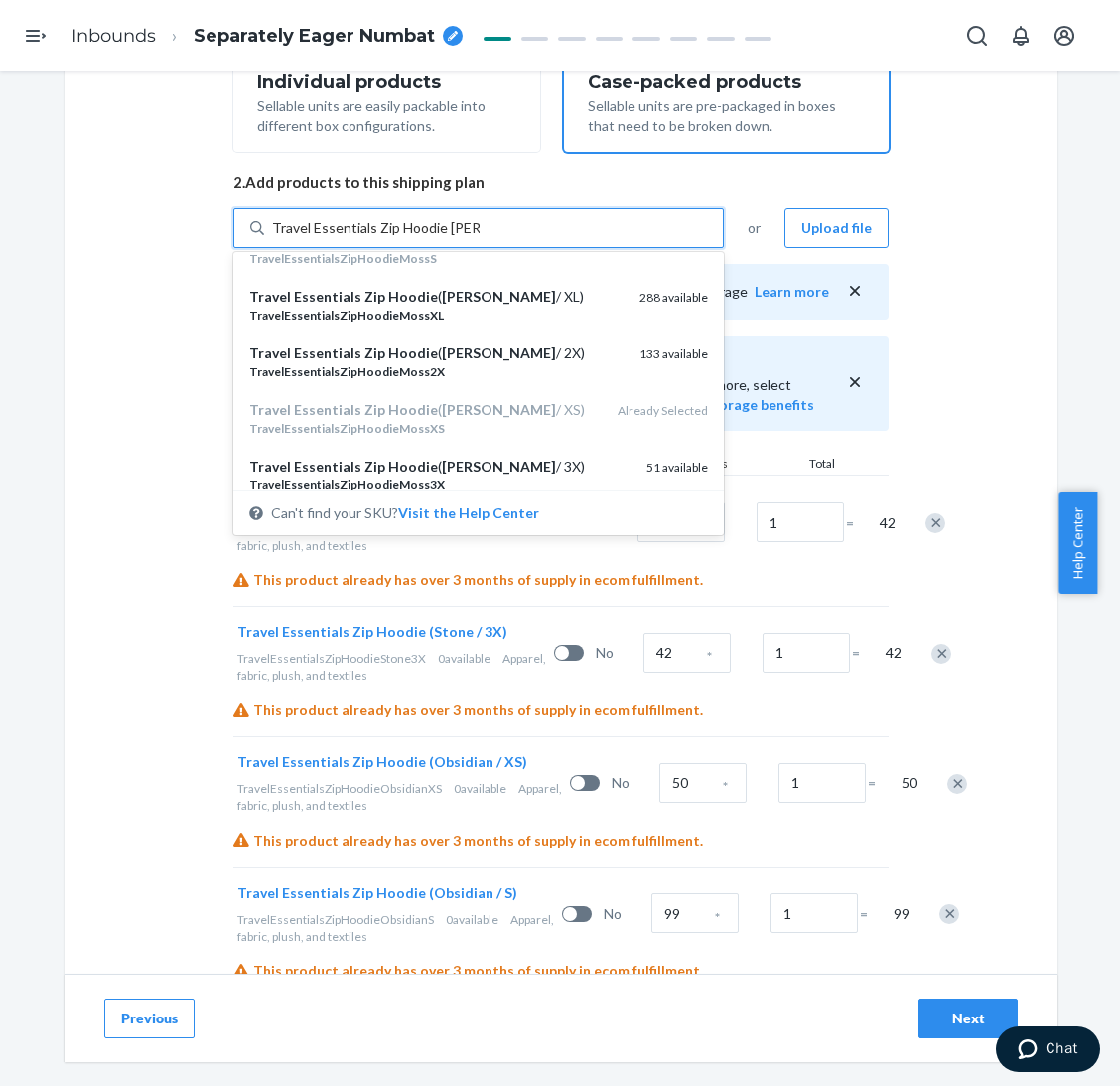 click on "TravelEssentialsZipHoodieMoss2X" at bounding box center [436, 371] 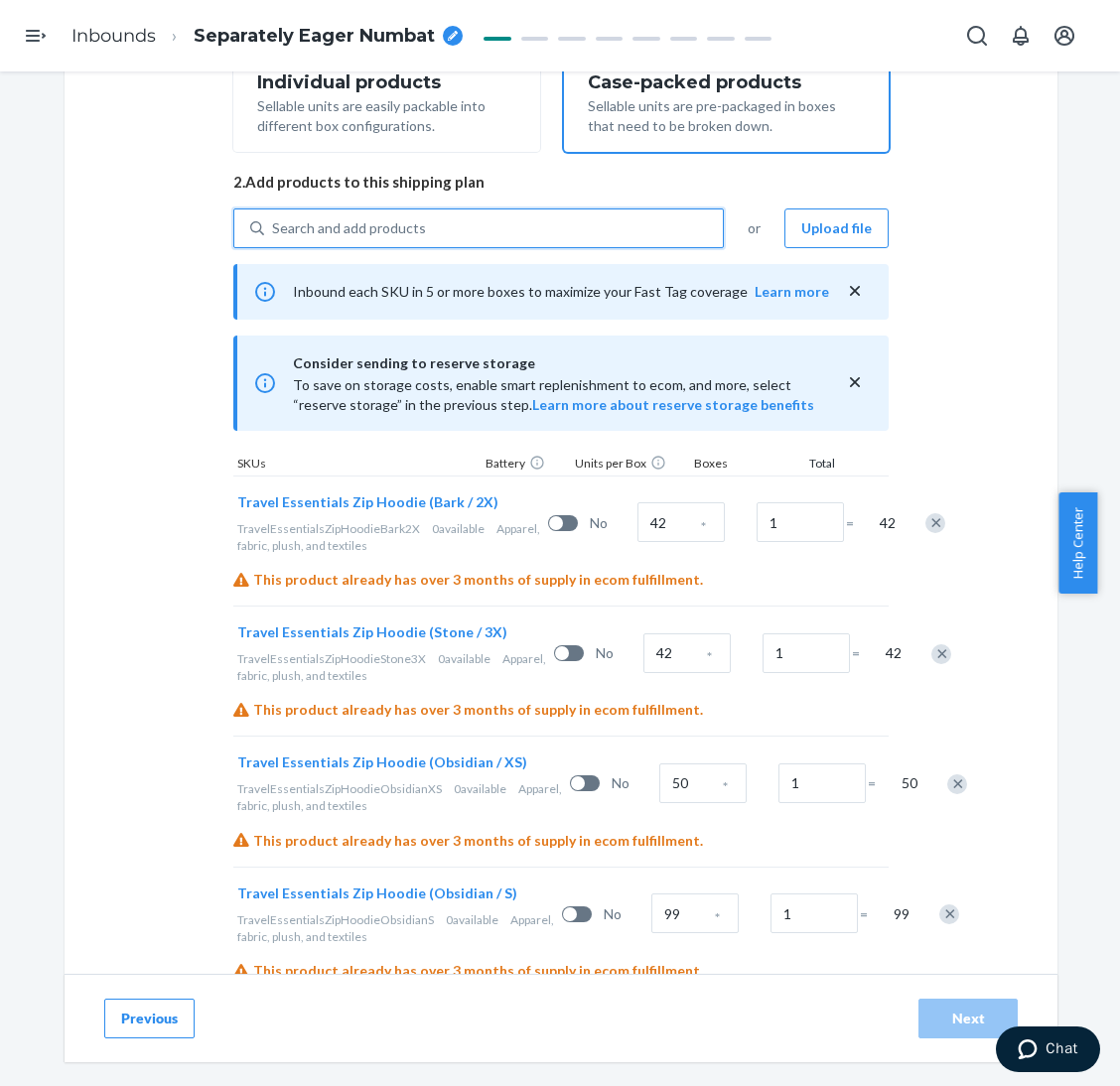 click on "Search and add products" at bounding box center (493, 228) 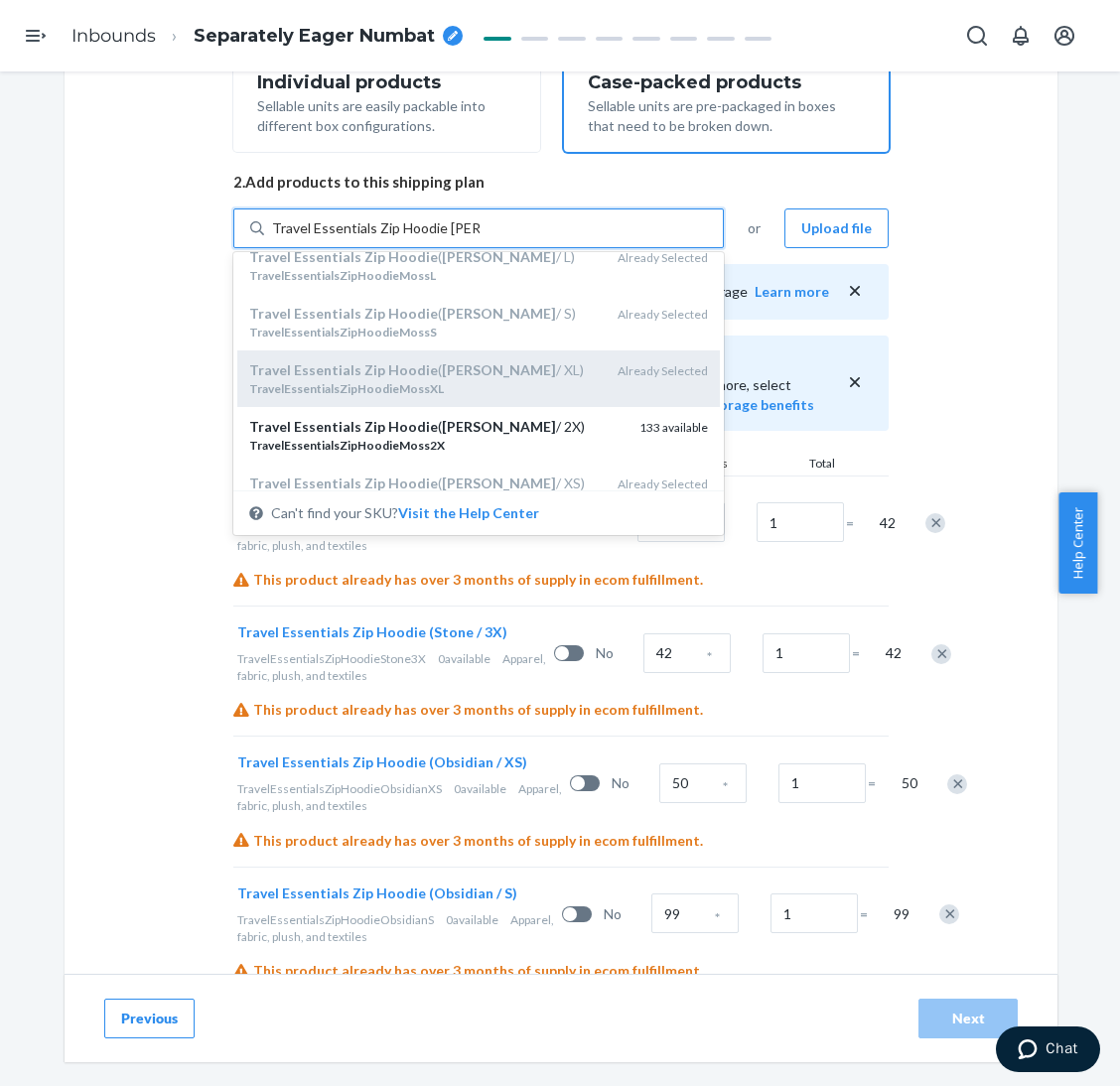 scroll, scrollTop: 149, scrollLeft: 0, axis: vertical 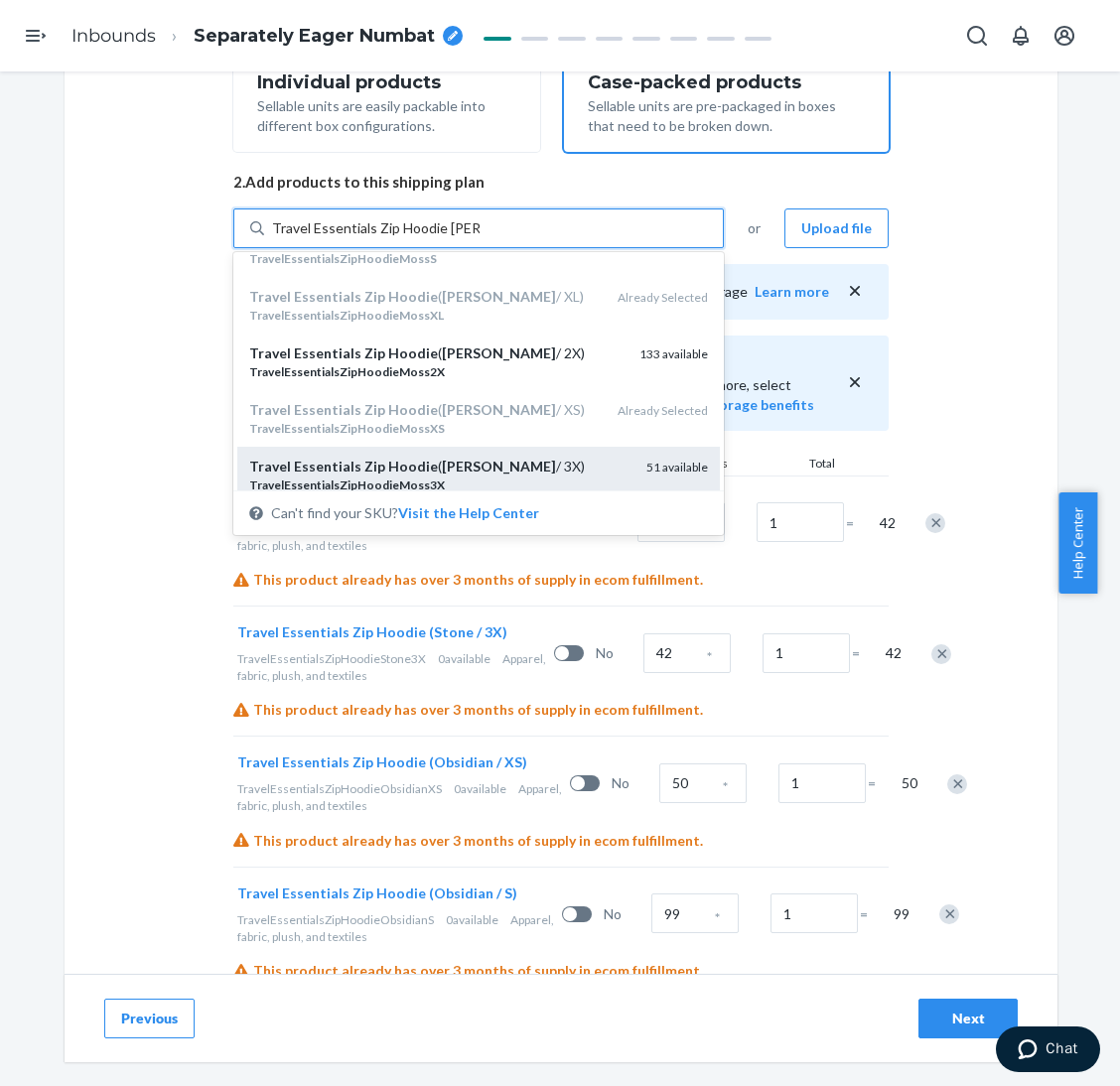 click on "Travel   Essentials   Zip   Hoodie  ( [PERSON_NAME]  / 3X)" at bounding box center (440, 467) 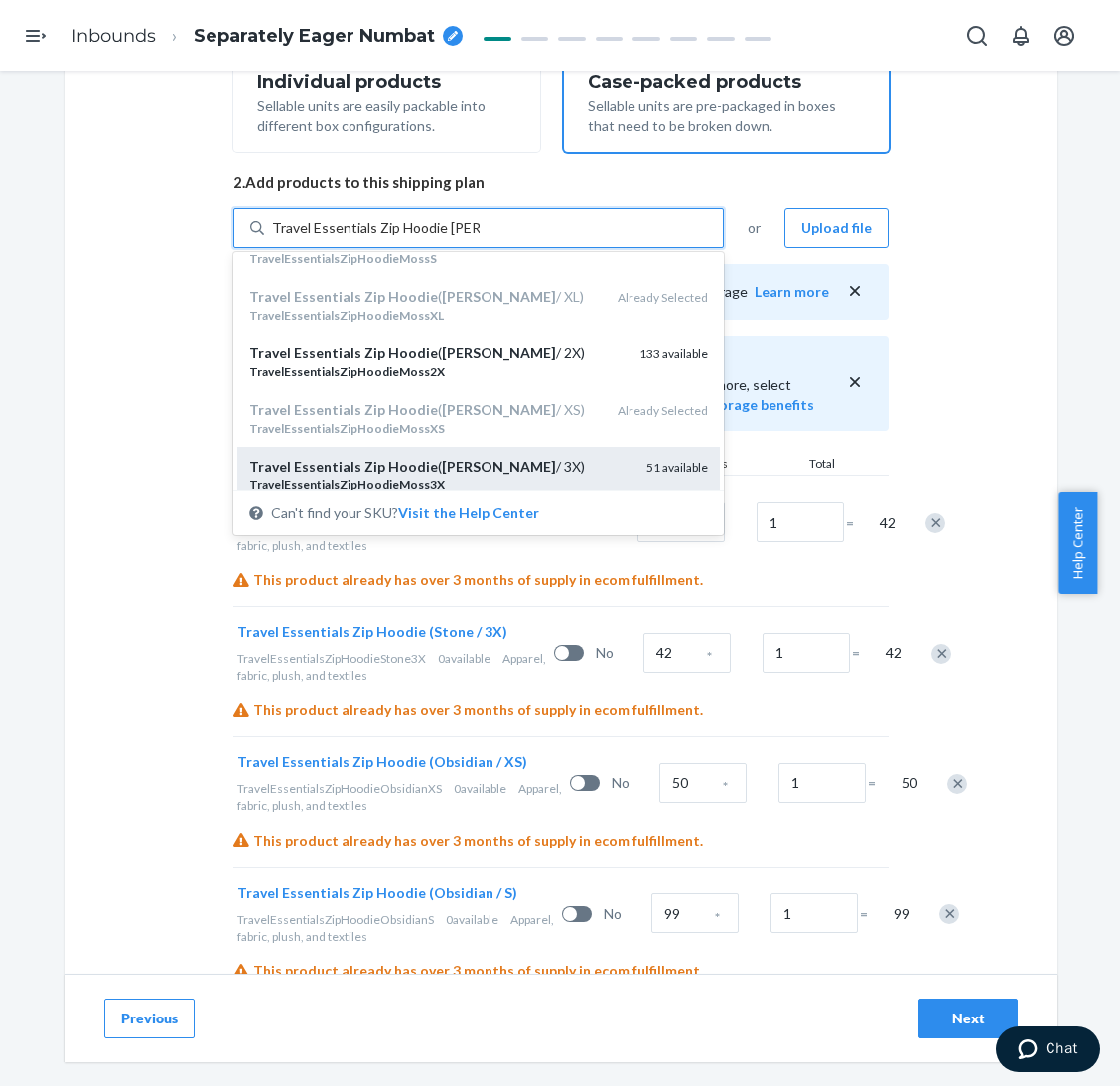 click on "Travel Essentials Zip Hoodie [PERSON_NAME]" at bounding box center (375, 228) 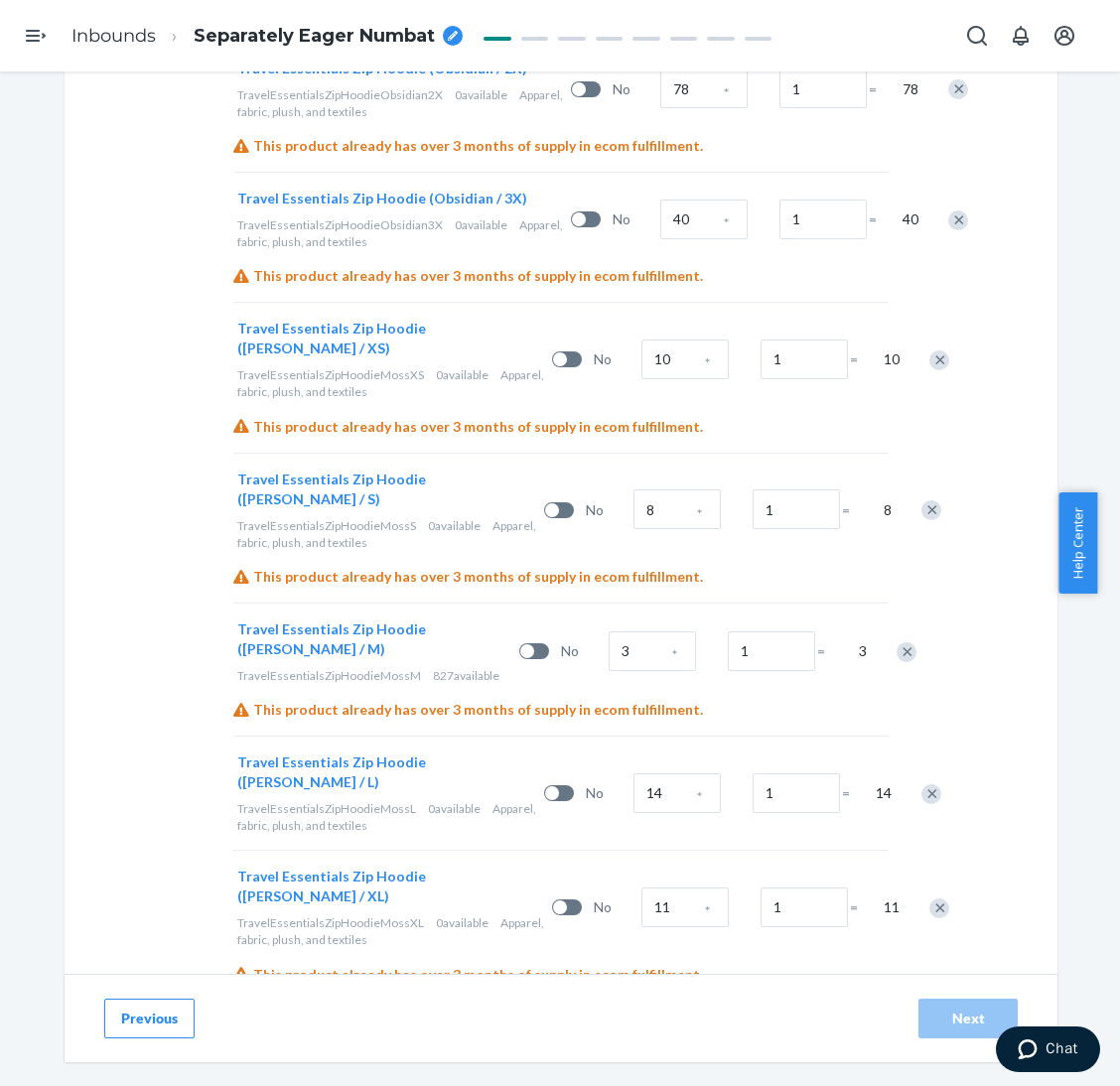 scroll, scrollTop: 2138, scrollLeft: 0, axis: vertical 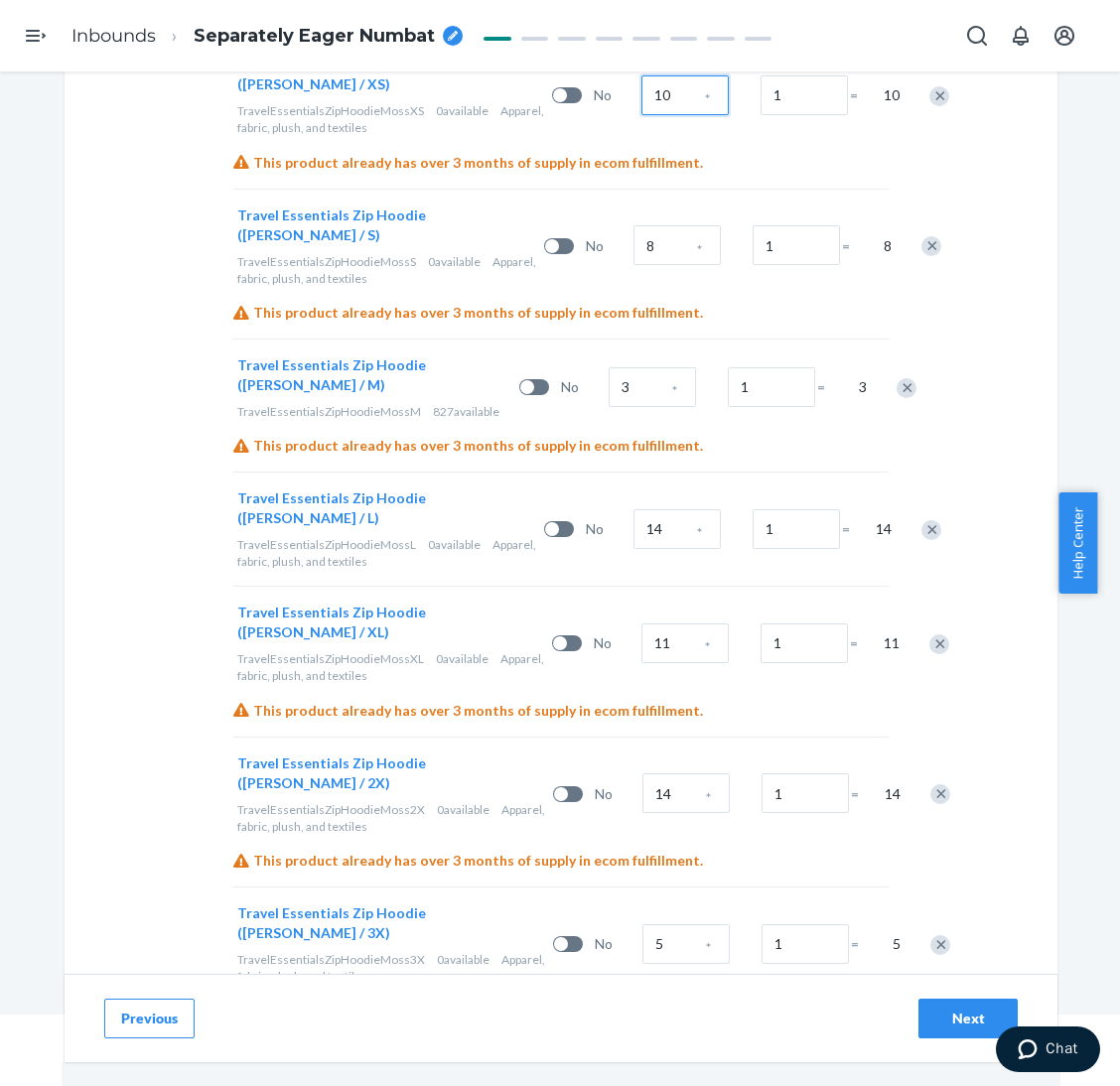 click on "10" at bounding box center (685, 95) 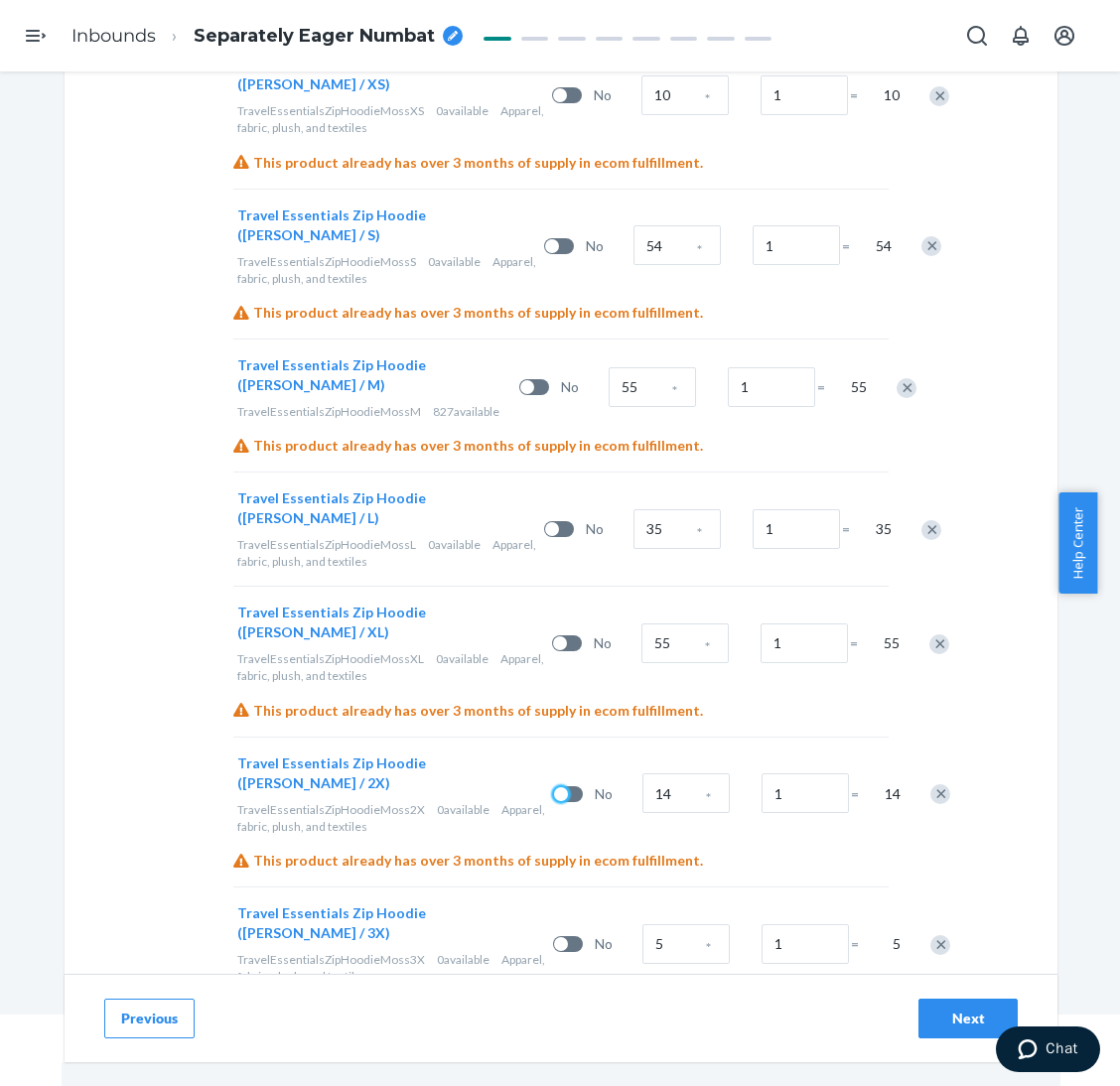 scroll, scrollTop: 2138, scrollLeft: 0, axis: vertical 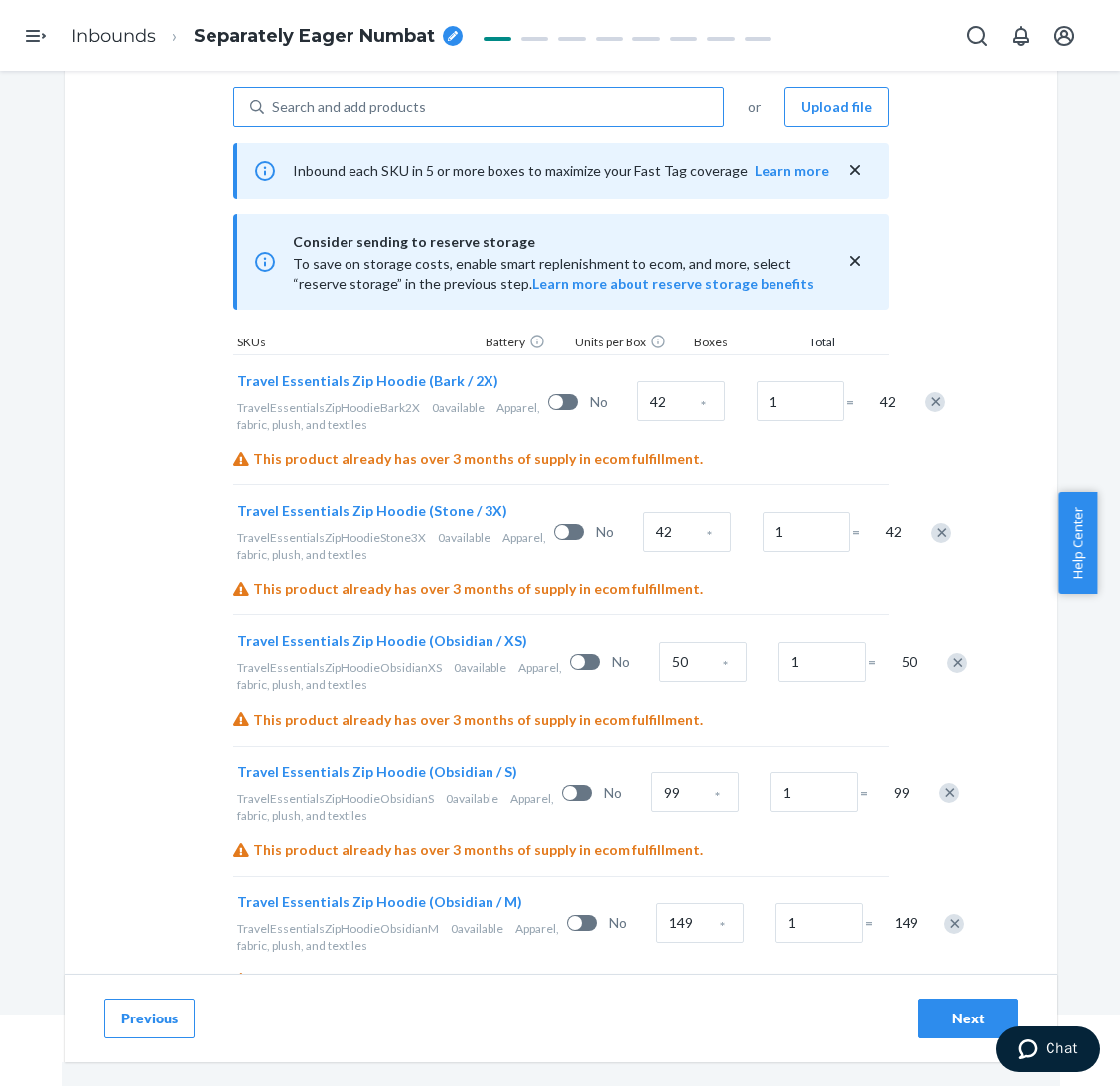 click on "Search and add products" at bounding box center (493, 107) 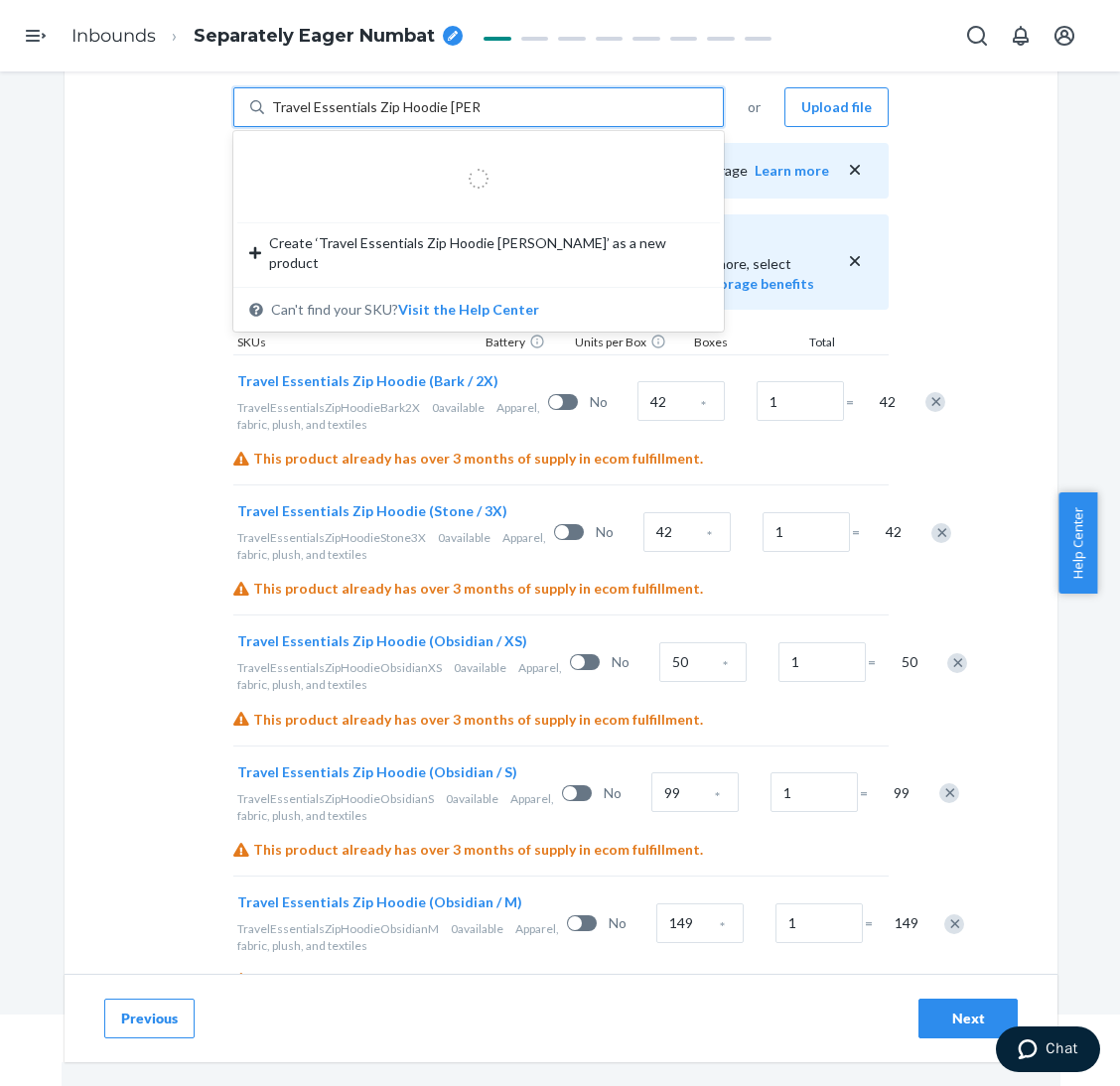 click on "Travel Essentials Zip Hoodie [PERSON_NAME]" at bounding box center [375, 107] 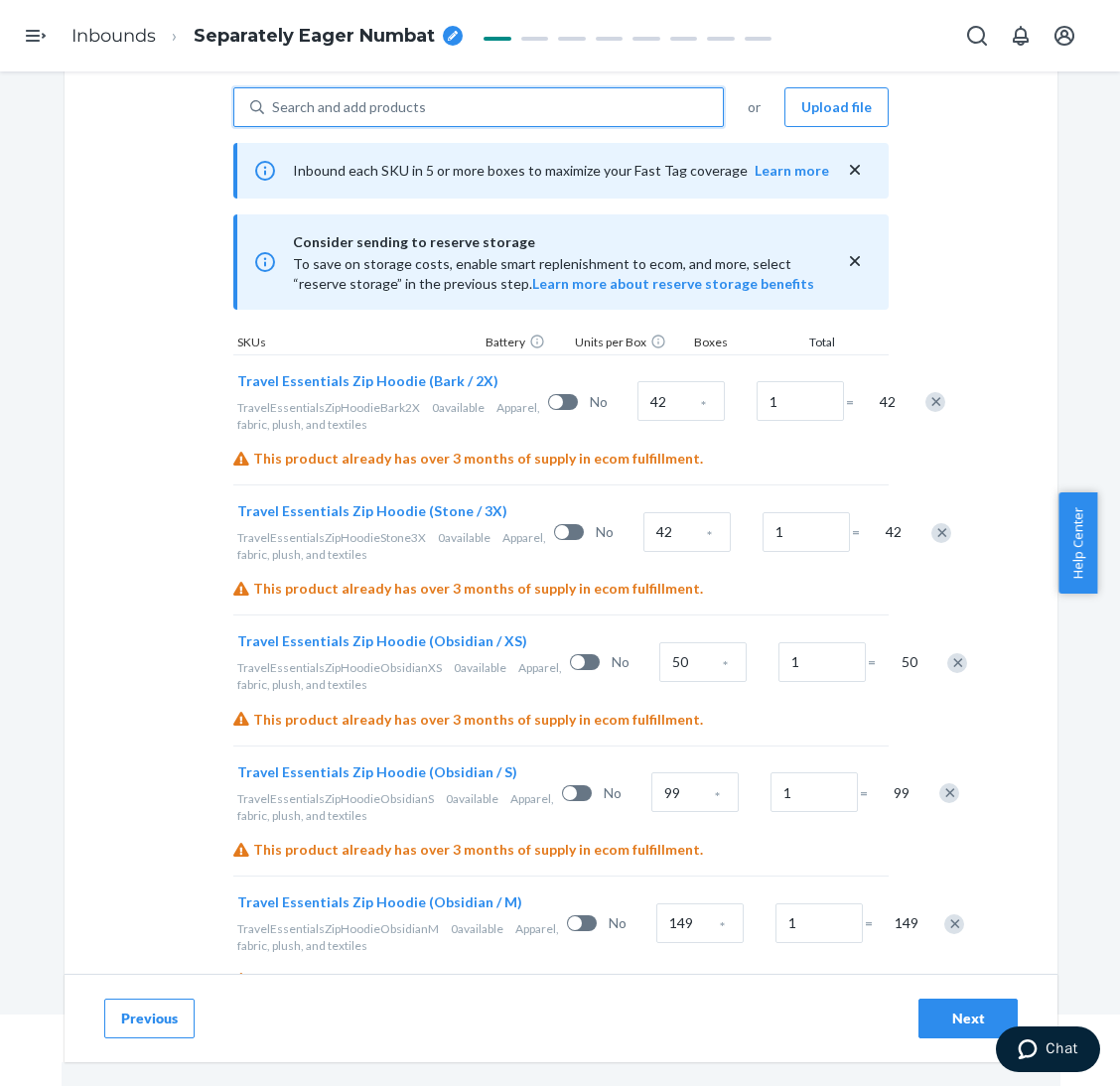 click on "Search and add products" at bounding box center [493, 107] 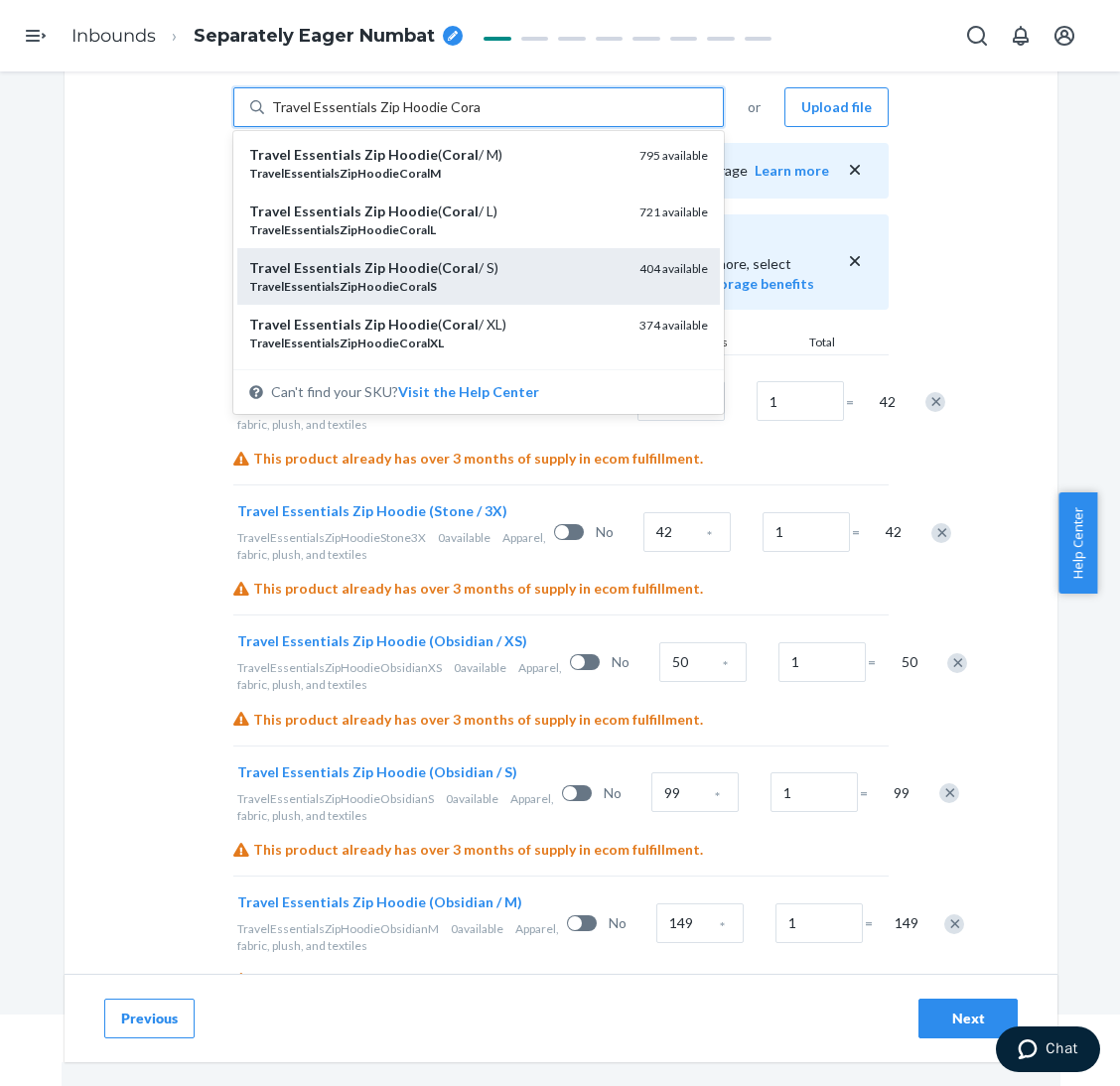 scroll, scrollTop: 149, scrollLeft: 0, axis: vertical 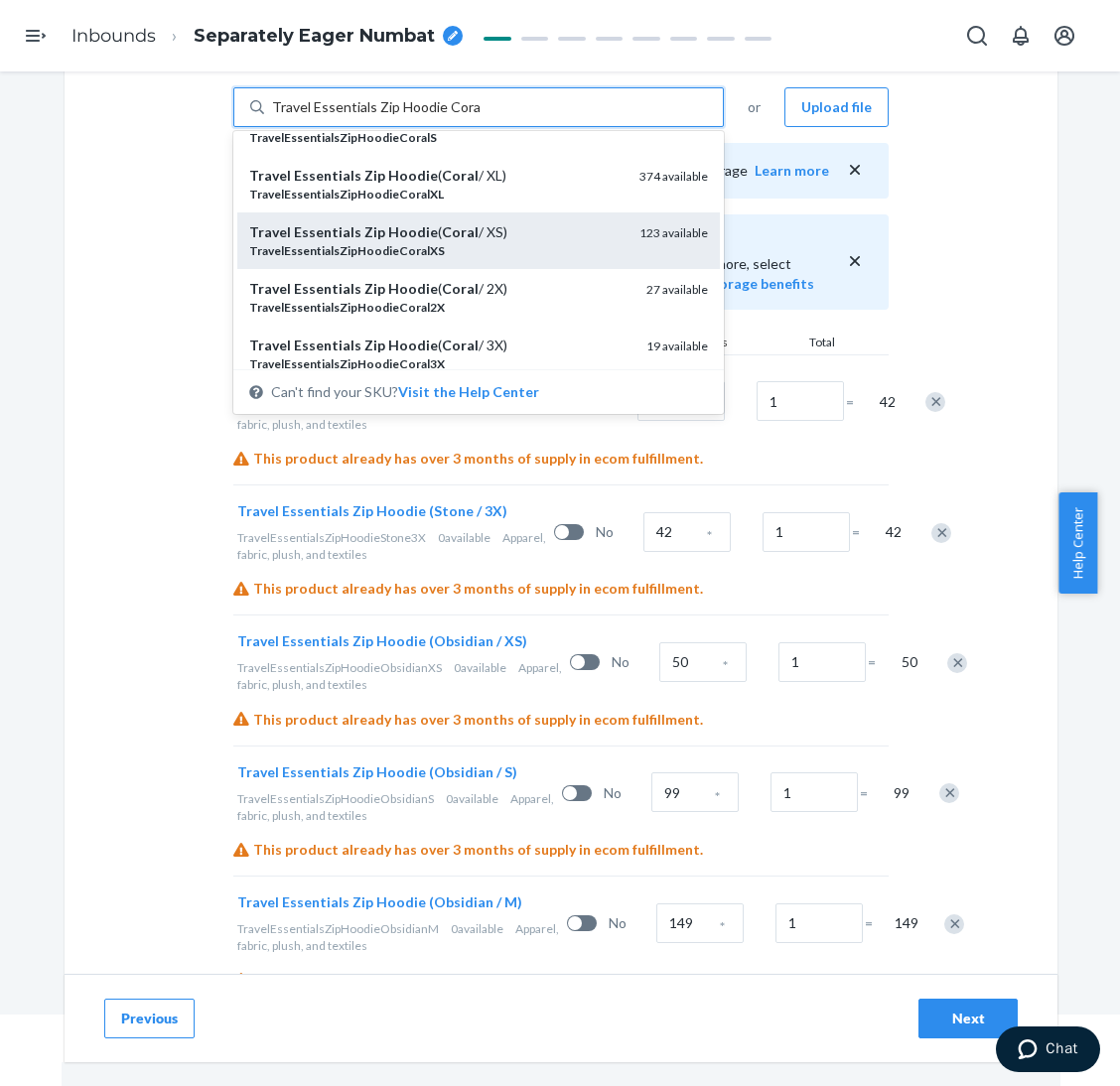 click on "TravelEssentialsZipHoodieCoralXS" at bounding box center (436, 250) 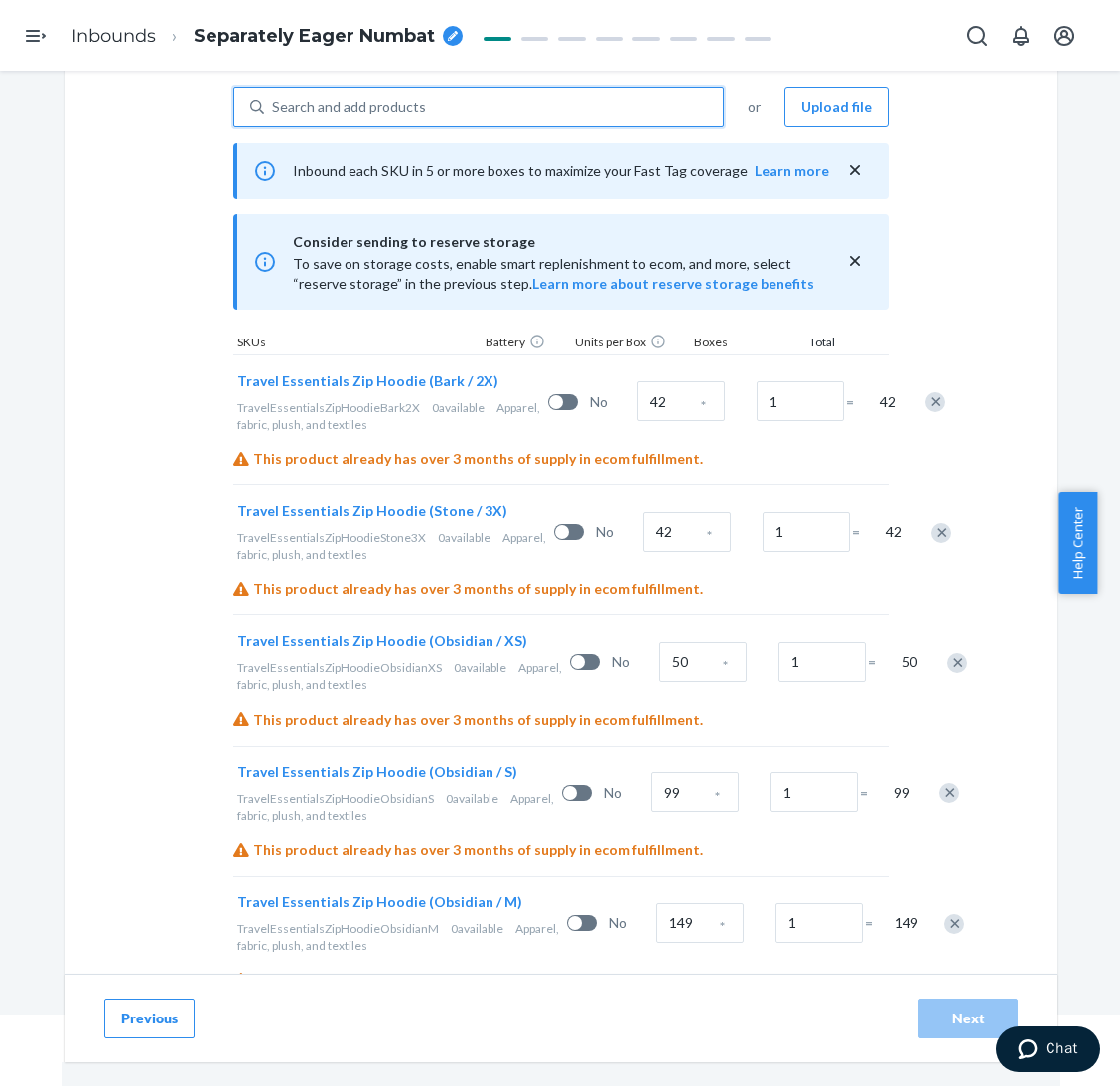 click on "Search and add products" at bounding box center [493, 107] 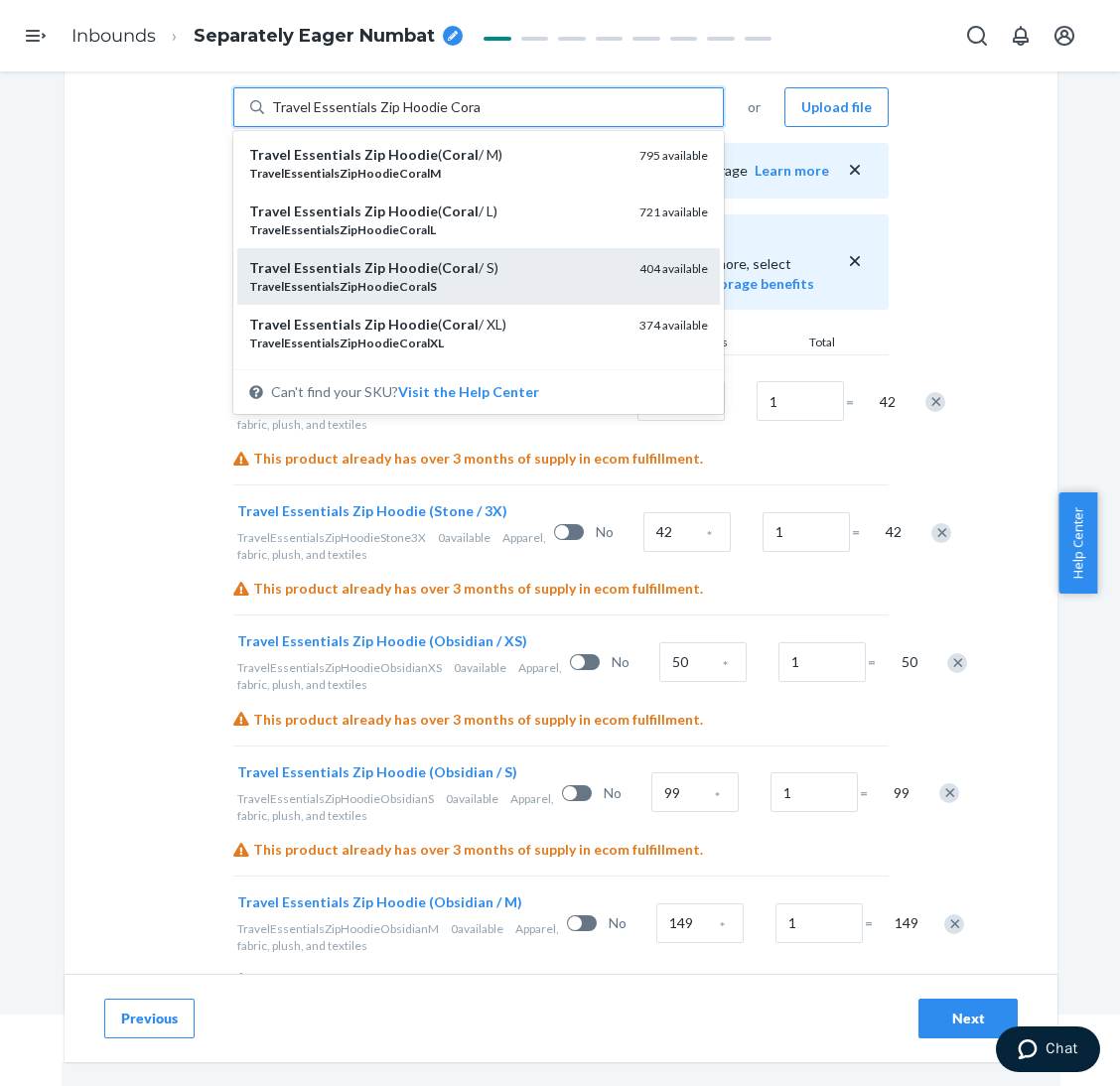 click on "Travel   Essentials   Zip   Hoodie  ( Coral  / S)" at bounding box center (436, 268) 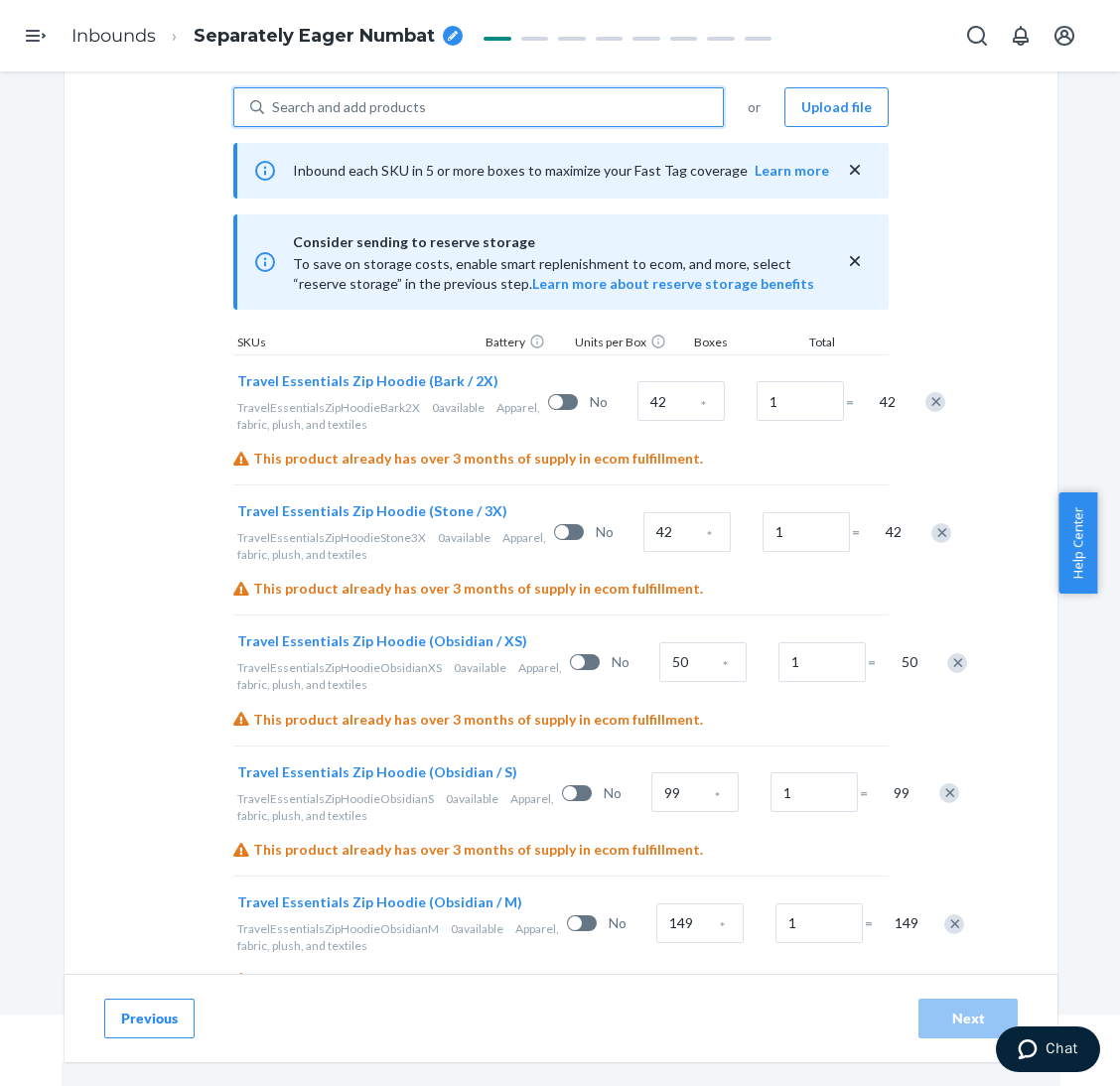 click on "0 results available. Select is focused ,type to refine list, press Down to open the menu,  Search and add products or Upload file Inbound each SKU in 5 or more boxes to maximize your Fast Tag coverage Learn more Consider sending to reserve storage To save on storage costs, enable smart replenishment to ecom, and more, select “reserve storage” in the previous step.  Learn more about reserve storage benefits SKUs Battery Units per Box Boxes Total Travel Essentials Zip Hoodie (Bark / 2X) TravelEssentialsZipHoodieBark2X 0  available Apparel, fabric, plush, and textiles No 42 * 1 = 42 This product already has over 3 months of supply in ecom fulfillment. Travel Essentials Zip Hoodie (Stone / 3X) TravelEssentialsZipHoodieStone3X 0  available Apparel, fabric, plush, and textiles No 42 * 1 = 42 This product already has over 3 months of supply in ecom fulfillment. Travel Essentials Zip Hoodie (Obsidian / XS) TravelEssentialsZipHoodieObsidianXS 0  available Apparel, fabric, plush, and textiles No 50 * 1 = 50" at bounding box center [561, 1364] 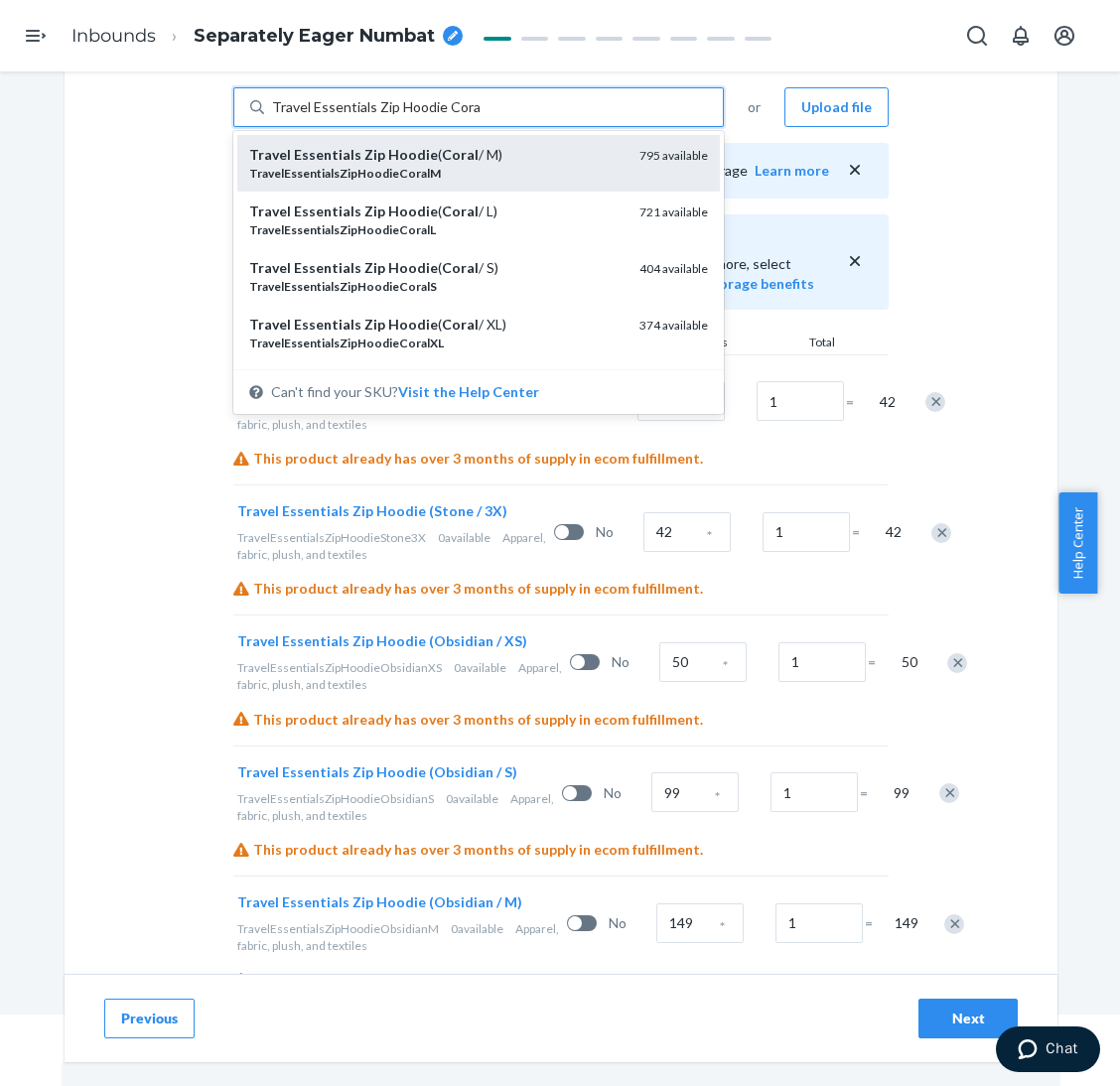 click on "Travel   Essentials   Zip   Hoodie  ( Coral  / M)" at bounding box center (436, 155) 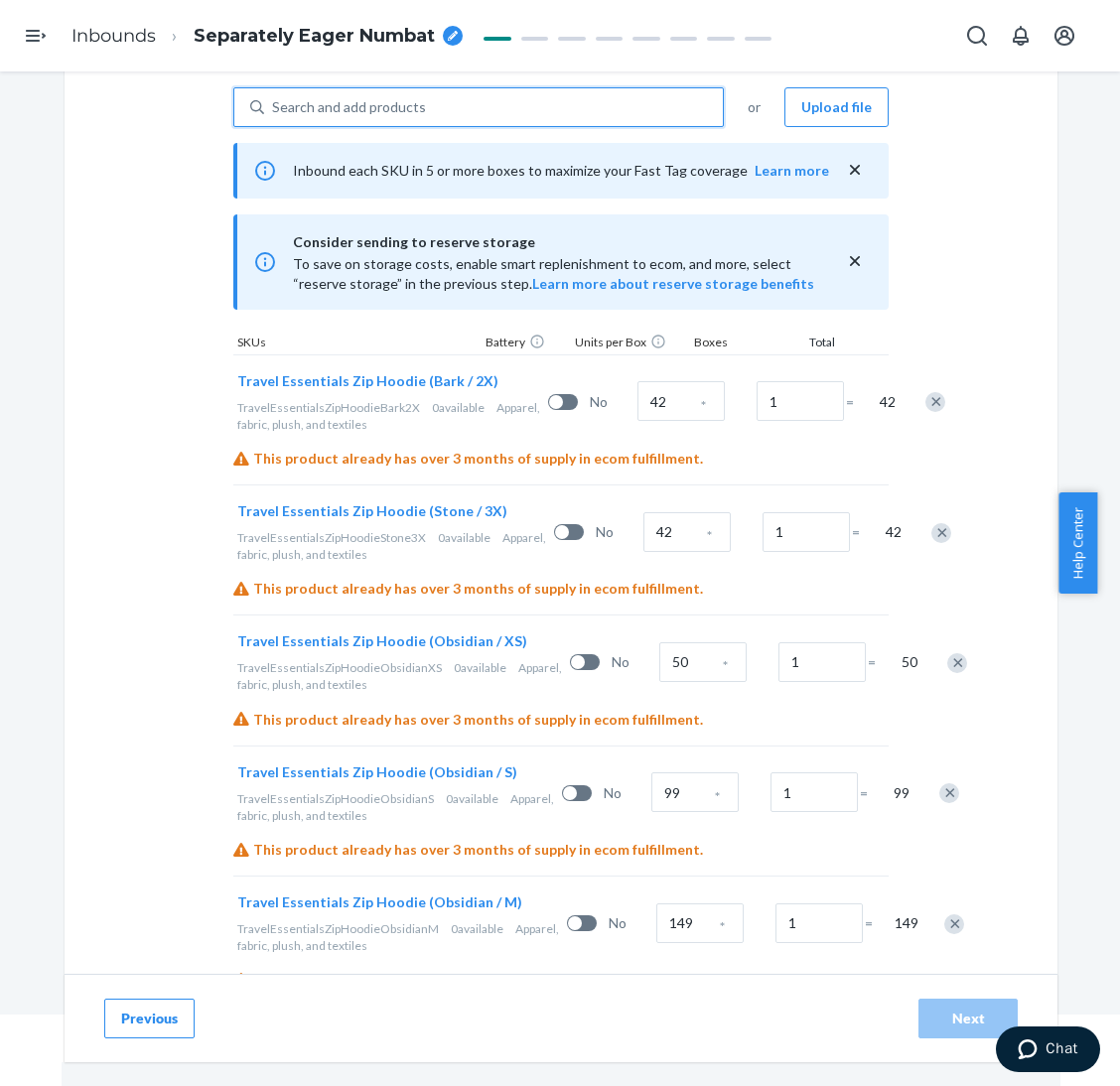 click on "Search and add products" at bounding box center (493, 107) 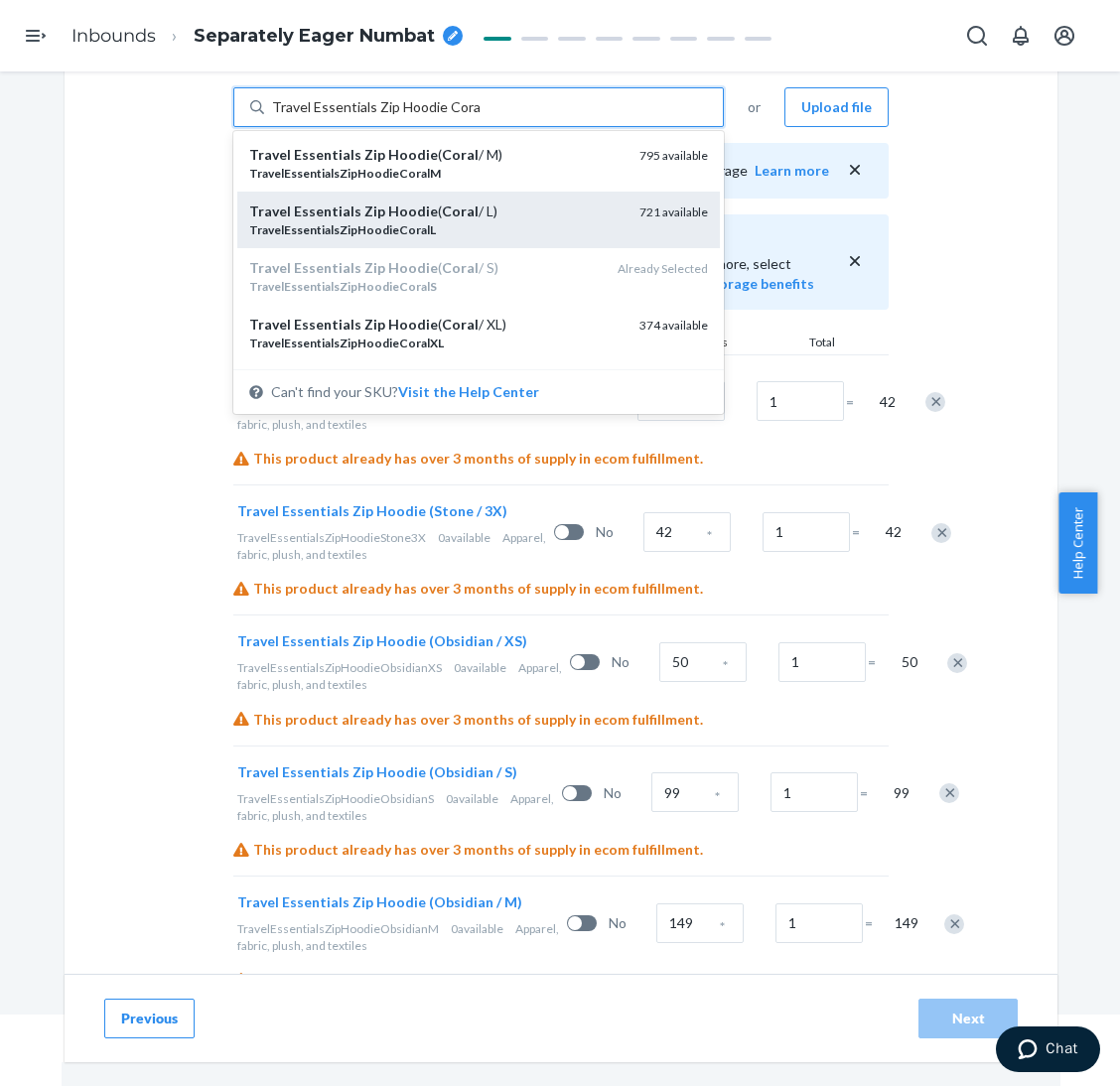 click on "Travel   Essentials   Zip   Hoodie  ( Coral  / L)" at bounding box center [436, 211] 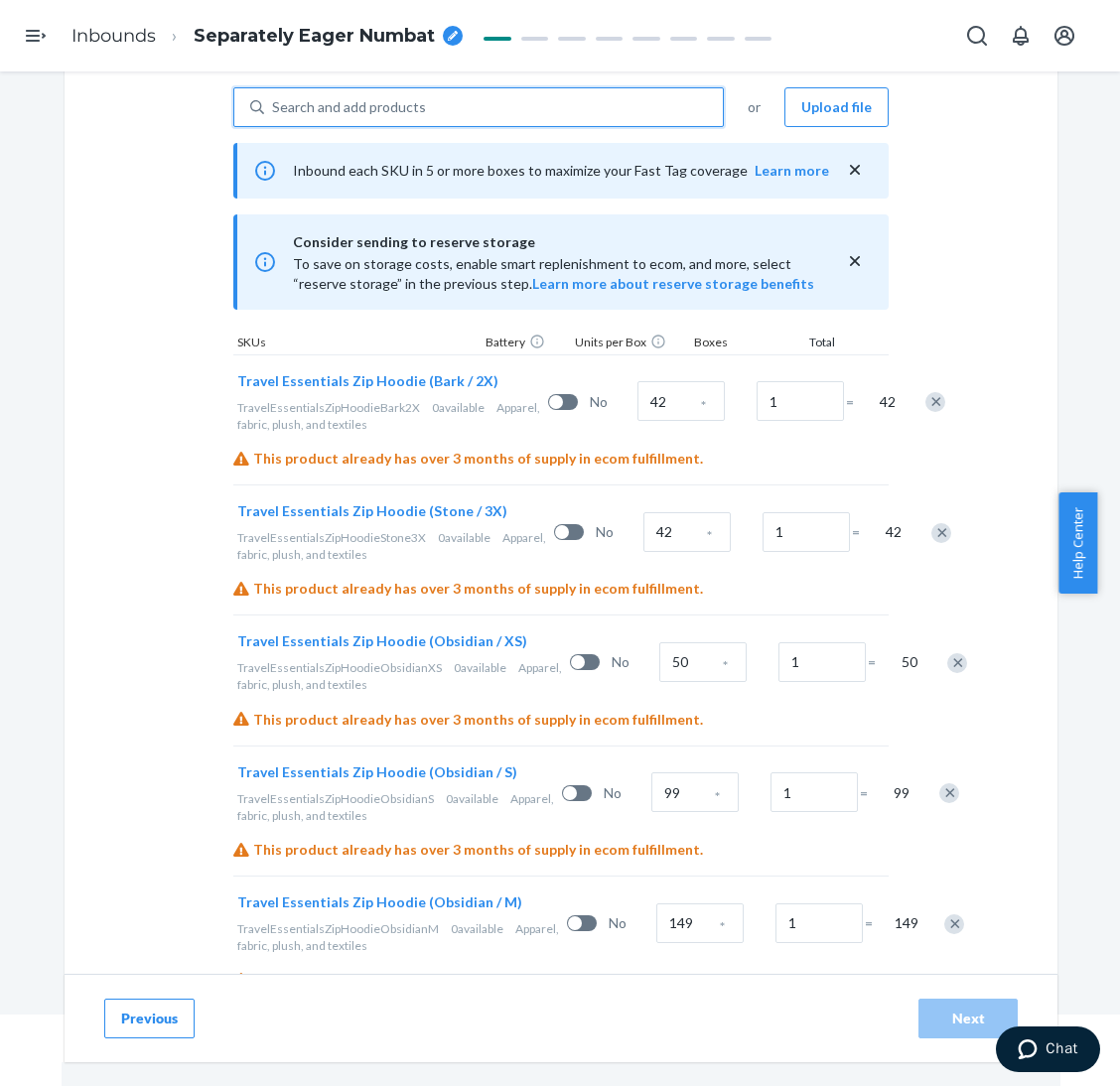 click on "Search and add products" at bounding box center (493, 107) 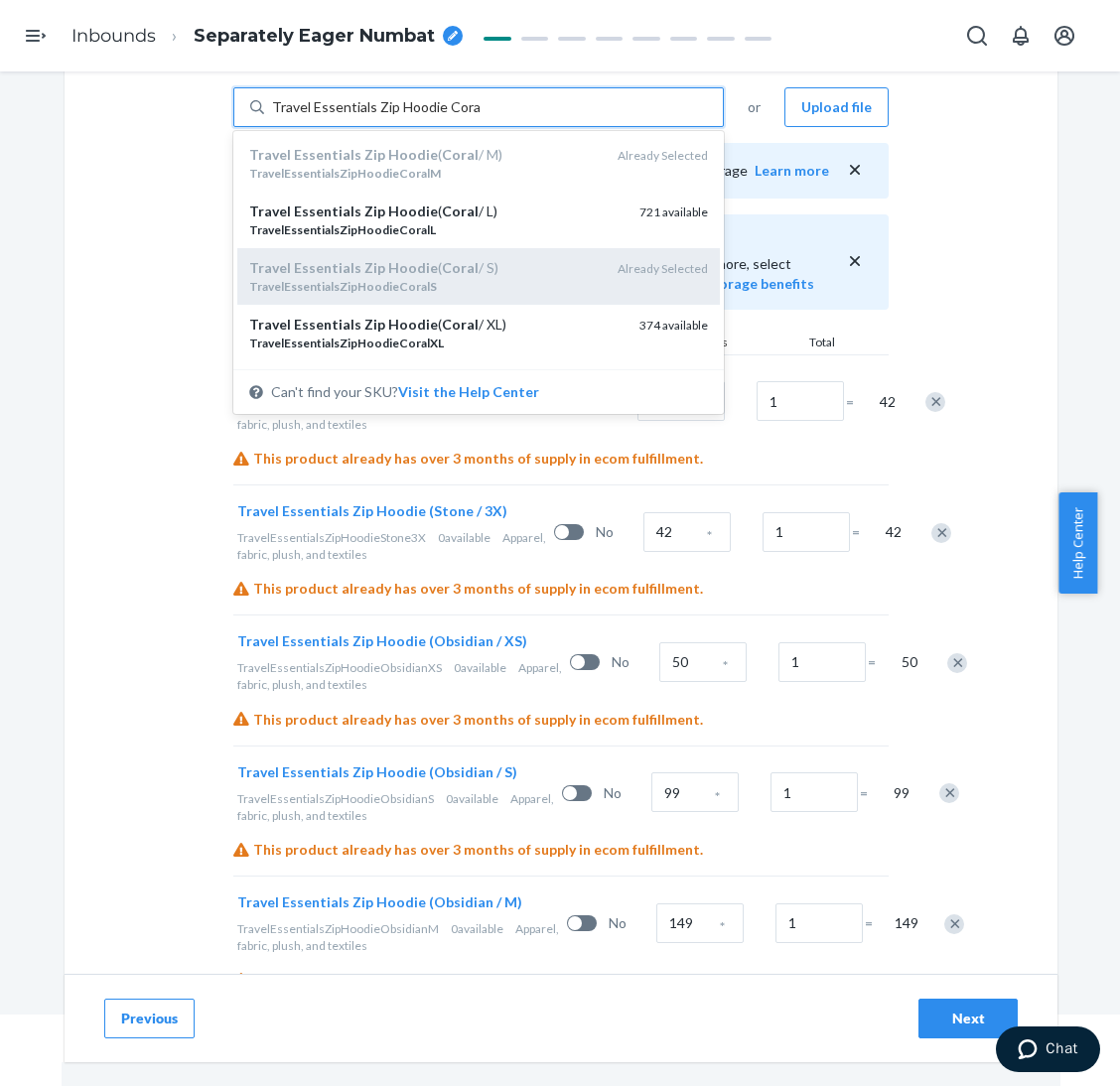 scroll, scrollTop: 149, scrollLeft: 0, axis: vertical 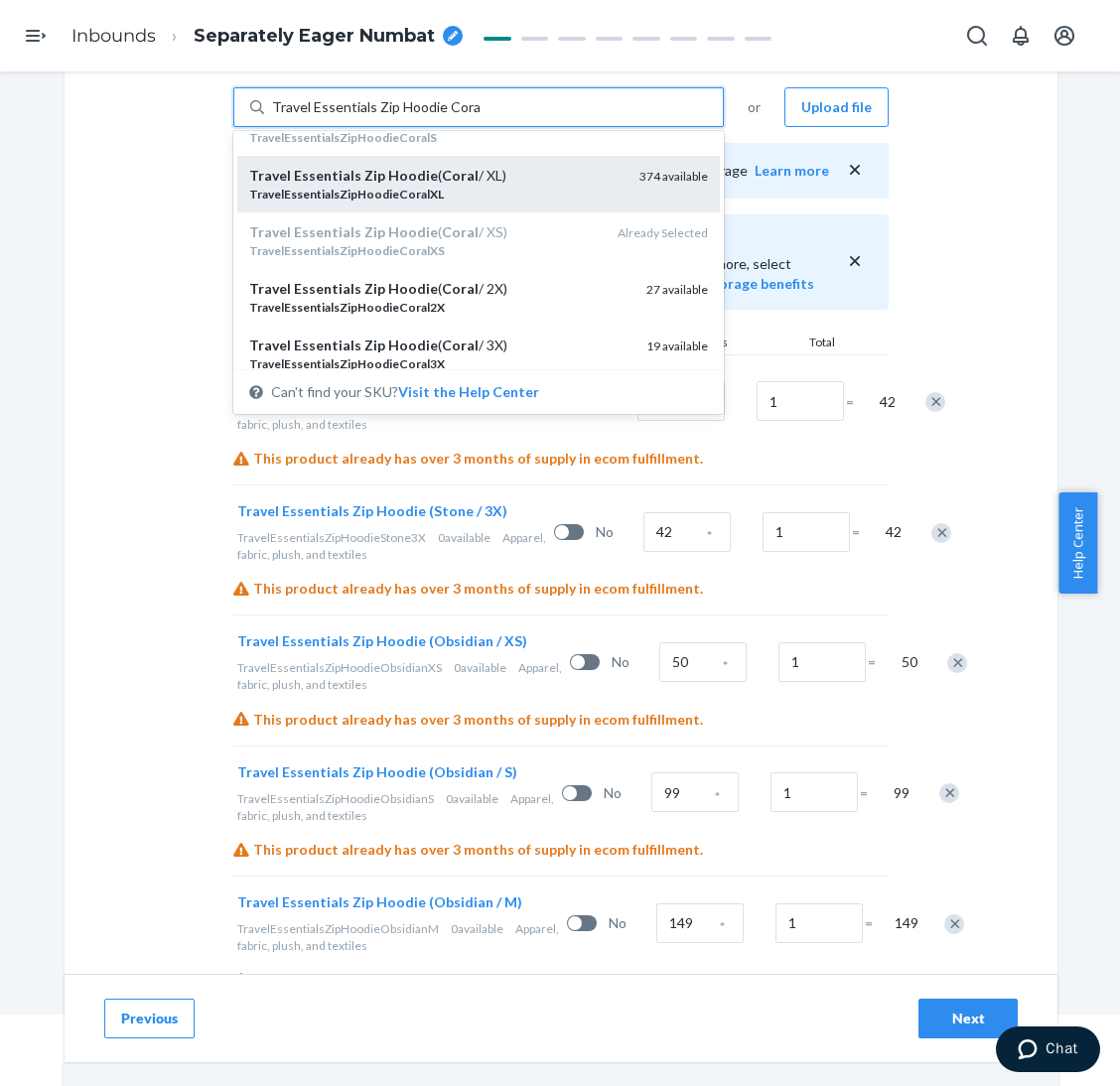 click on "TravelEssentialsZipHoodieCoralXL" at bounding box center (436, 194) 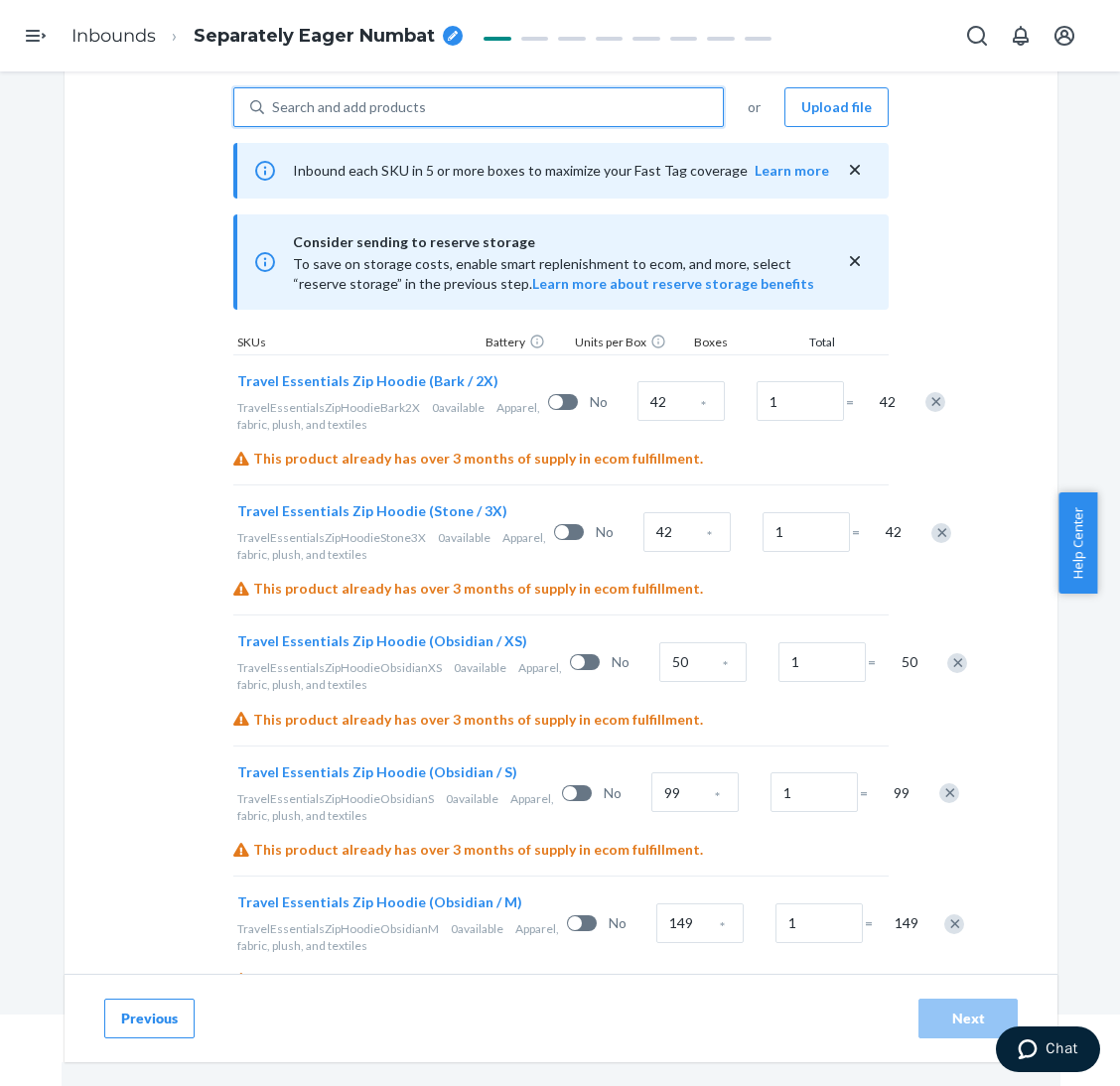 click on "Search and add products" at bounding box center [493, 107] 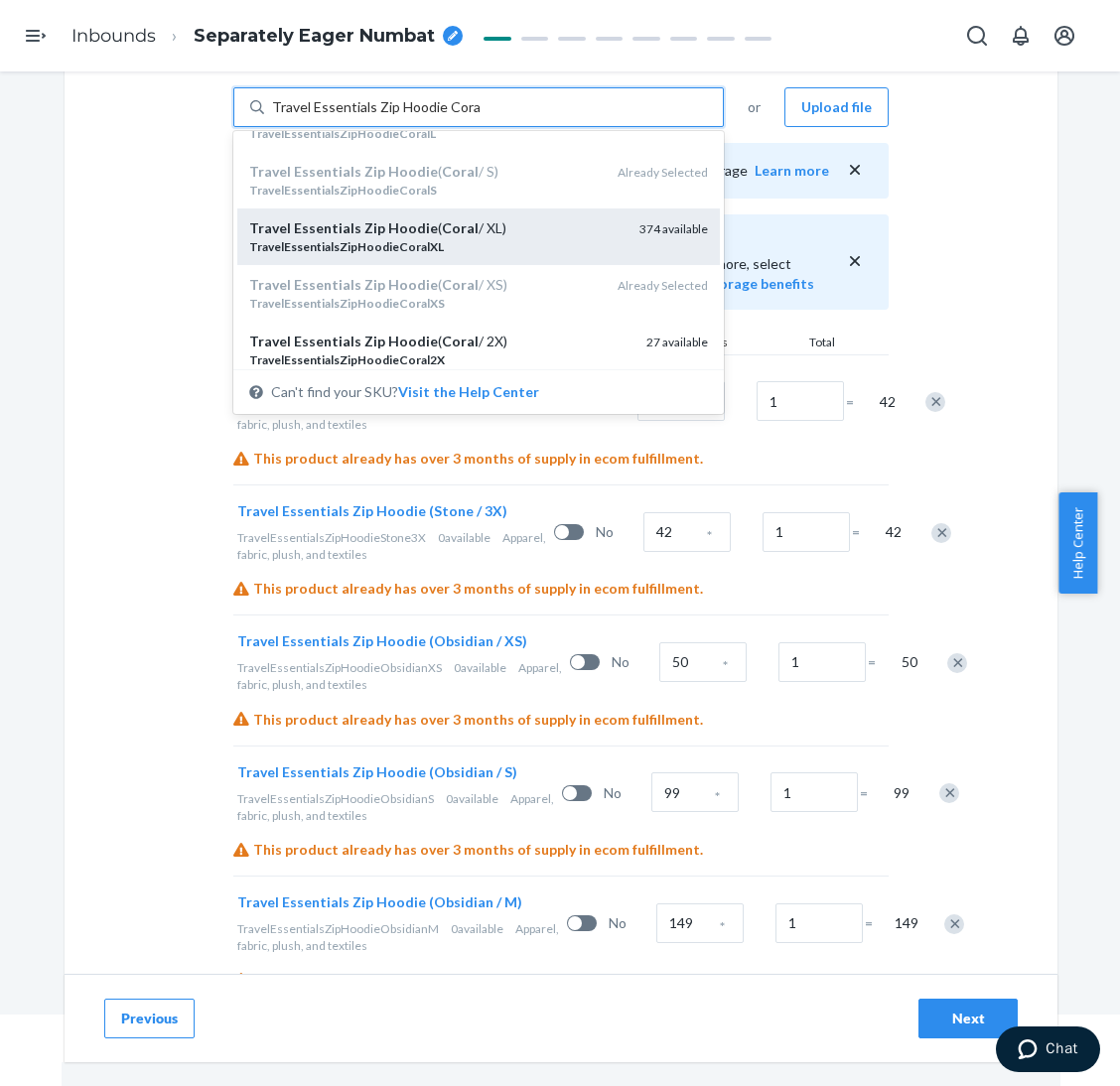 scroll, scrollTop: 149, scrollLeft: 0, axis: vertical 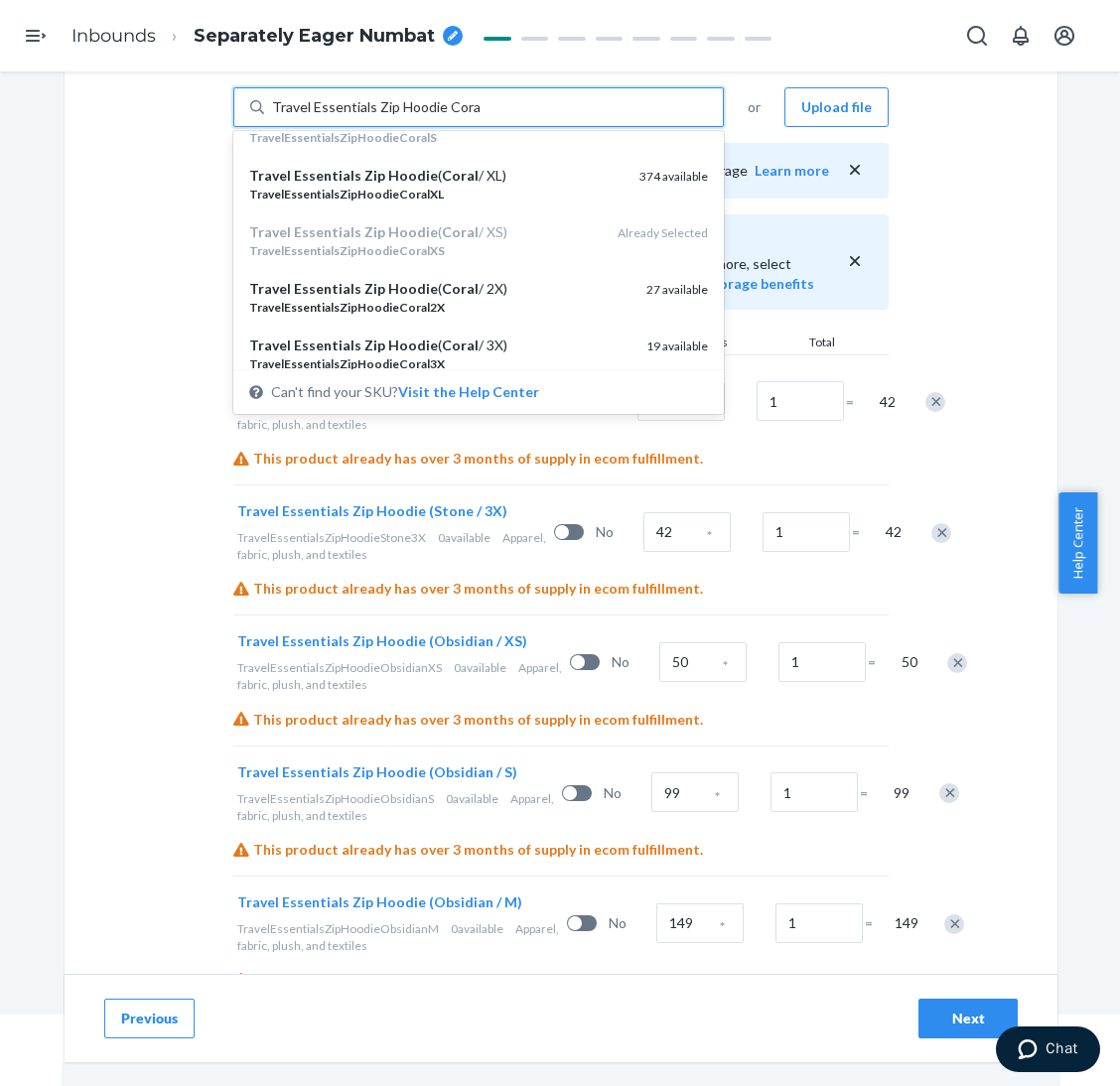 drag, startPoint x: 511, startPoint y: 295, endPoint x: 513, endPoint y: 282, distance: 13.152946 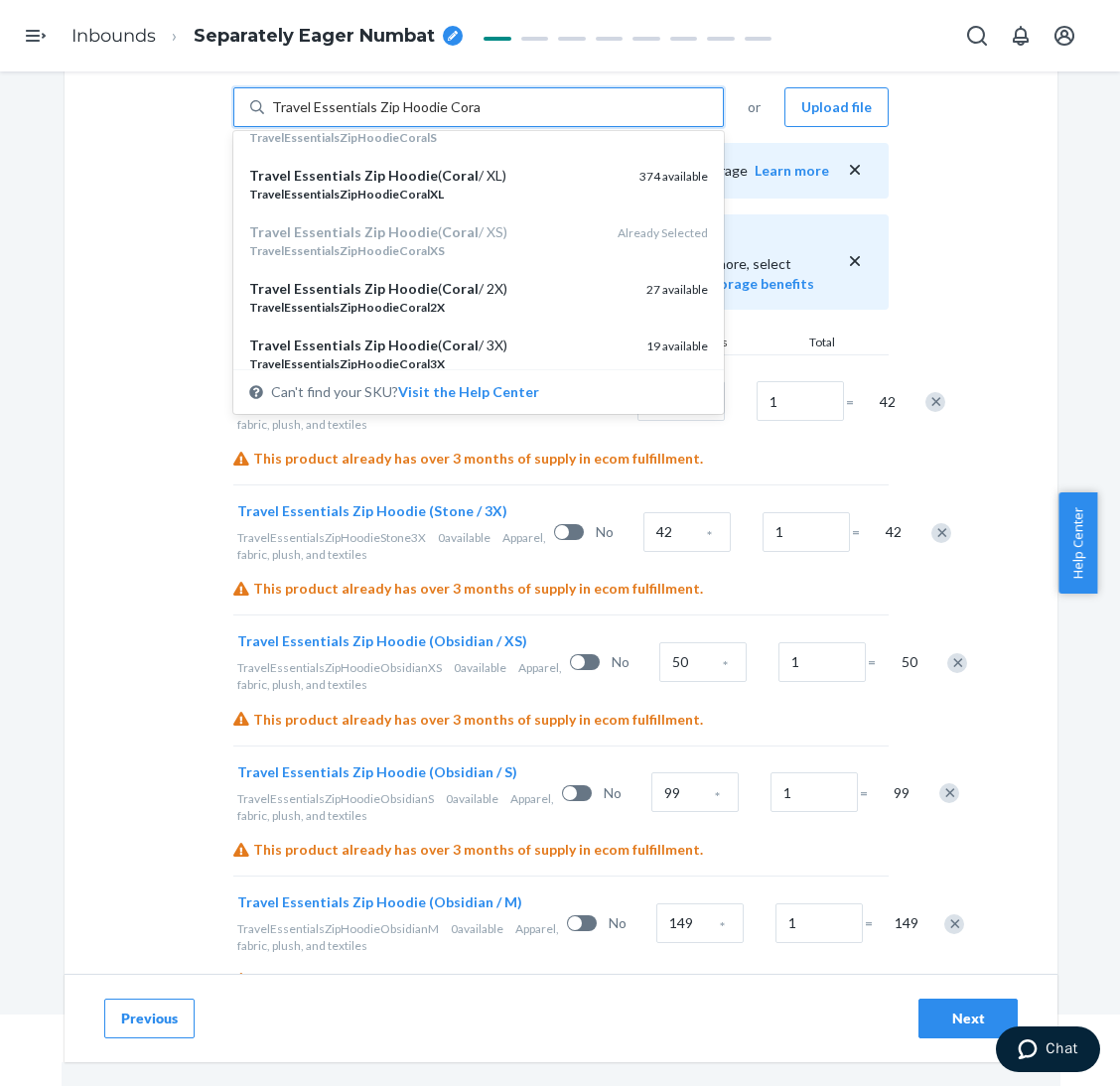 click on "Travel   Essentials   Zip   Hoodie  ( Coral  / 2X)" at bounding box center [440, 289] 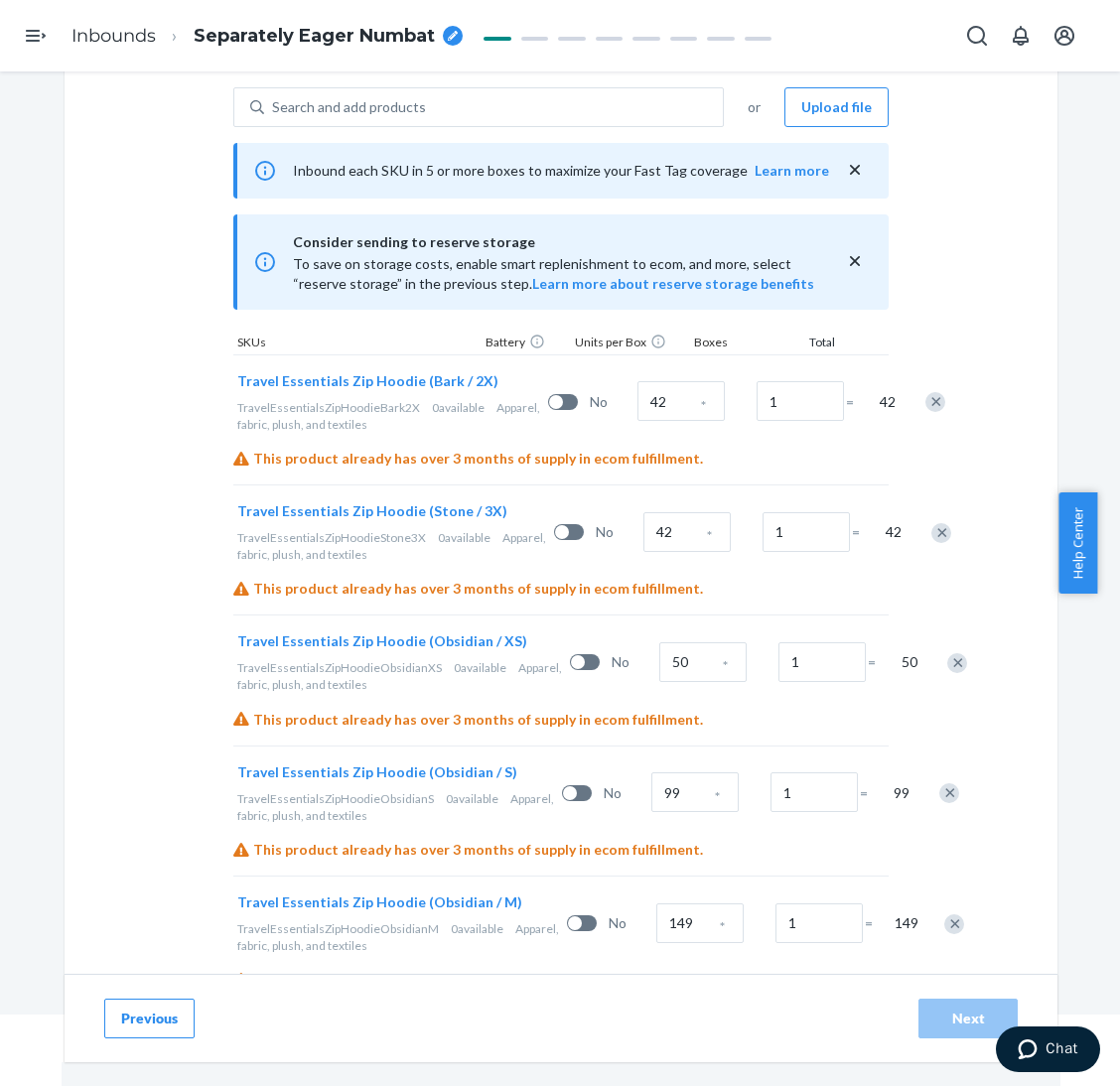 click on "Search and add products or Upload file Inbound each SKU in 5 or more boxes to maximize your Fast Tag coverage Learn more Consider sending to reserve storage To save on storage costs, enable smart replenishment to ecom, and more, select “reserve storage” in the previous step.  Learn more about reserve storage benefits SKUs Battery Units per Box Boxes Total Travel Essentials Zip Hoodie (Bark / 2X) TravelEssentialsZipHoodieBark2X 0  available Apparel, fabric, plush, and textiles No 42 * 1 = 42 This product already has over 3 months of supply in ecom fulfillment. Travel Essentials Zip Hoodie (Stone / 3X) TravelEssentialsZipHoodieStone3X 0  available Apparel, fabric, plush, and textiles No 42 * 1 = 42 This product already has over 3 months of supply in ecom fulfillment. Travel Essentials Zip Hoodie (Obsidian / XS) TravelEssentialsZipHoodieObsidianXS 0  available Apparel, fabric, plush, and textiles No 50 * 1 = 50 This product already has over 3 months of supply in ecom fulfillment. 0  available No 99 * 1 = 99" at bounding box center [561, 1626] 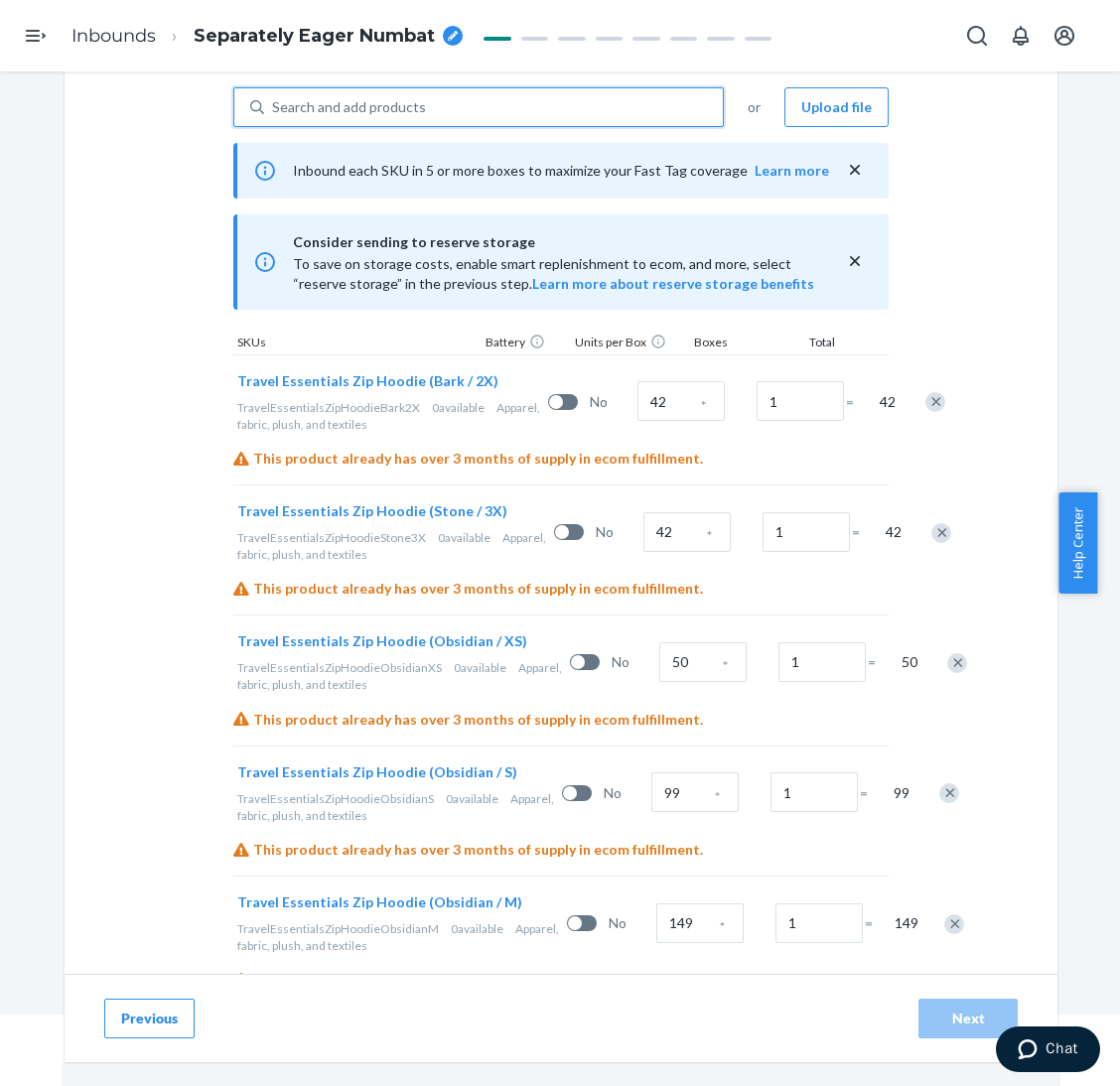 click on "Search and add products" at bounding box center [493, 107] 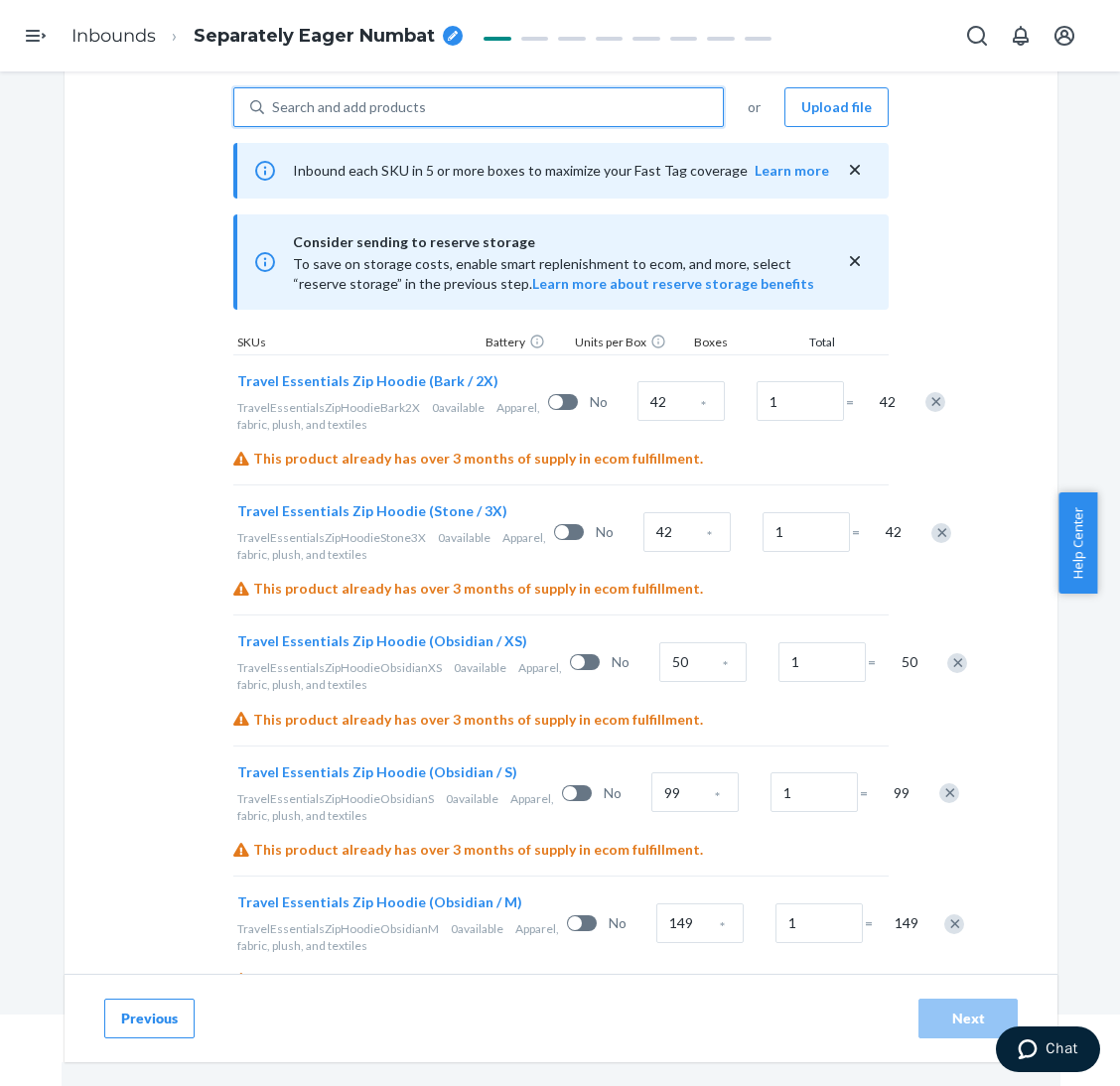 click on "0 results available. Use Up and Down to choose options, press Enter to select the currently focused option, press Escape to exit the menu, press Tab to select the option and exit the menu. Search and add products" at bounding box center [273, 107] 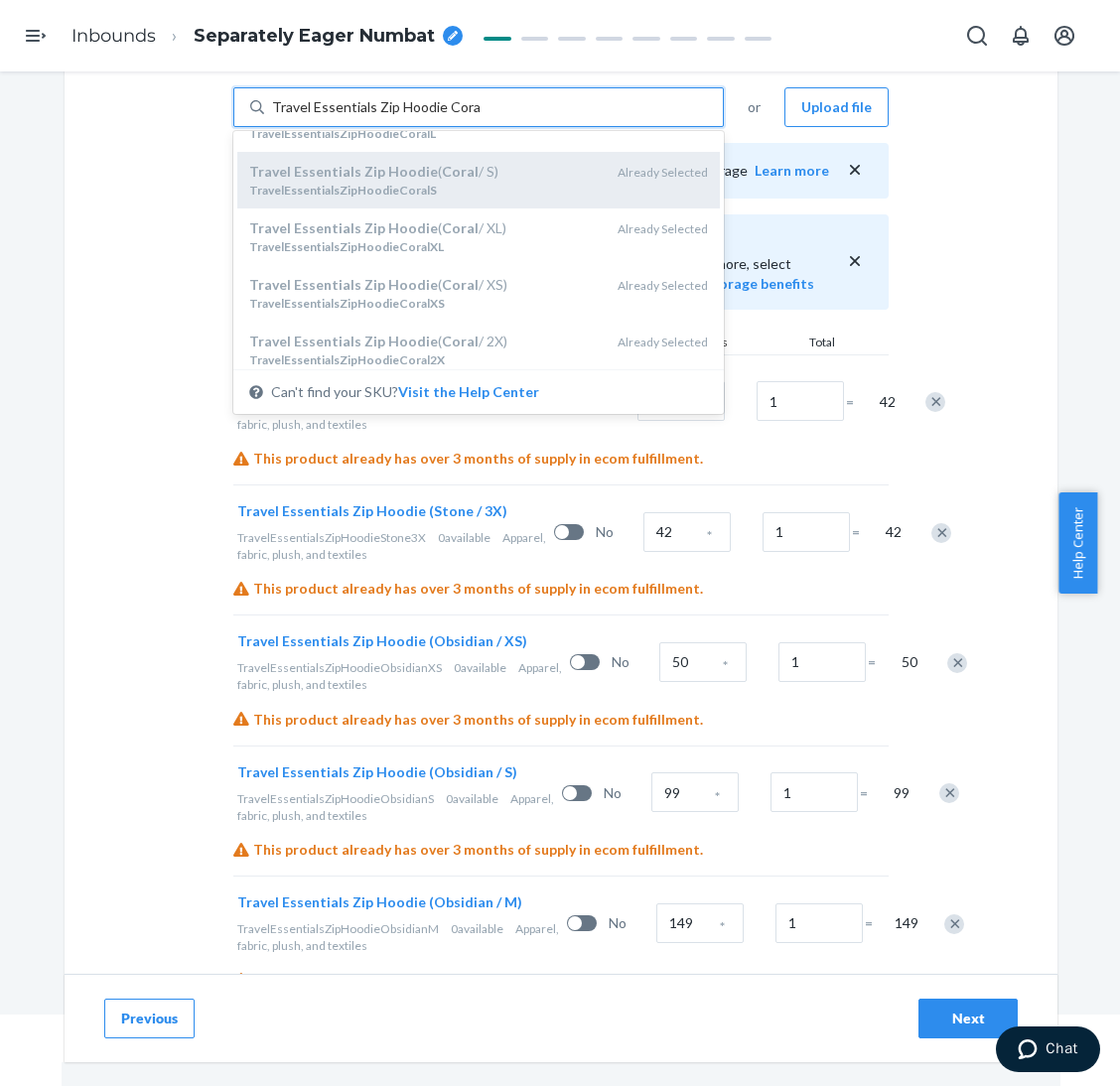 scroll, scrollTop: 149, scrollLeft: 0, axis: vertical 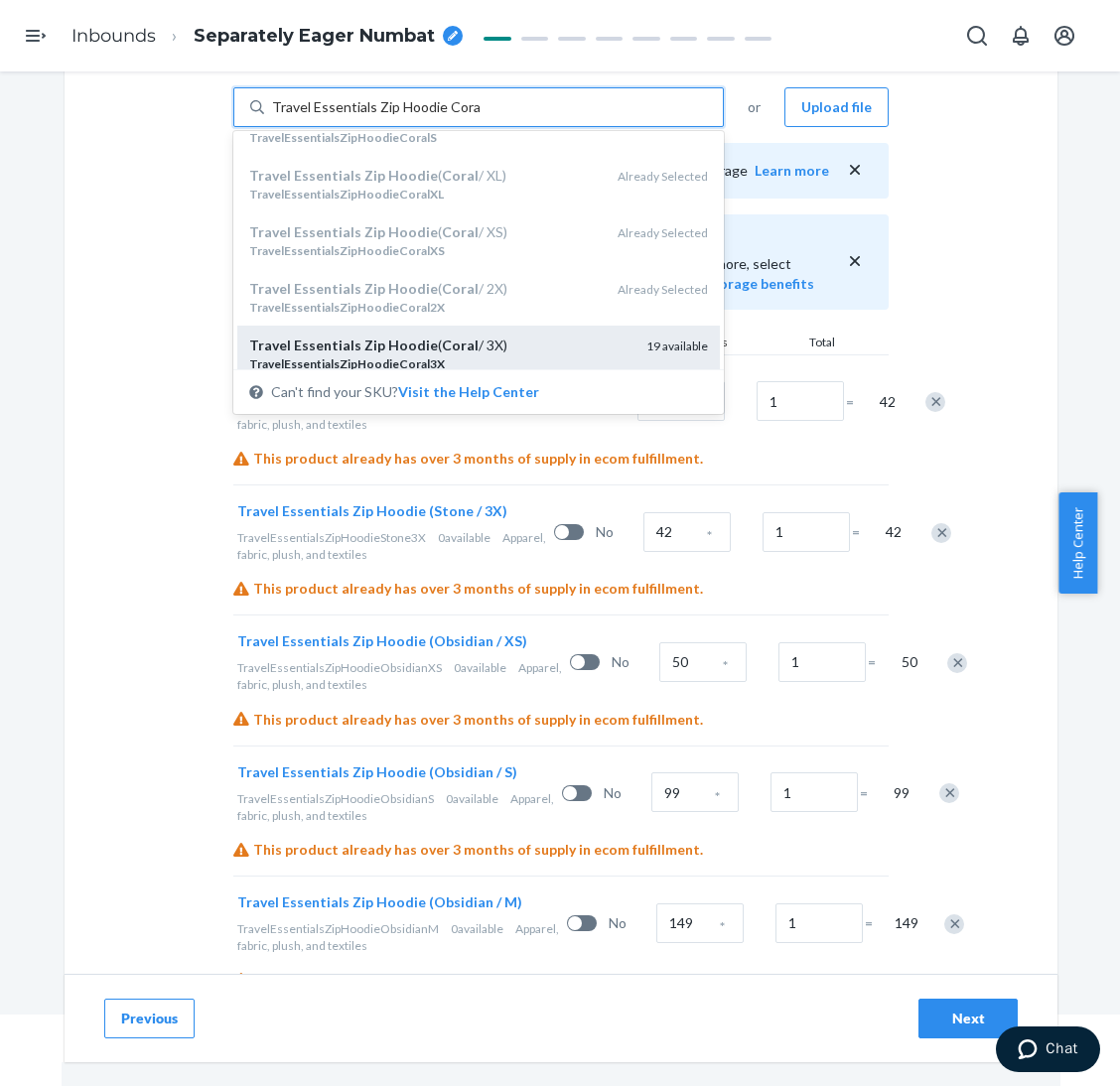 click on "Travel   Essentials   Zip   Hoodie  ( Coral  / 3X)" at bounding box center (440, 345) 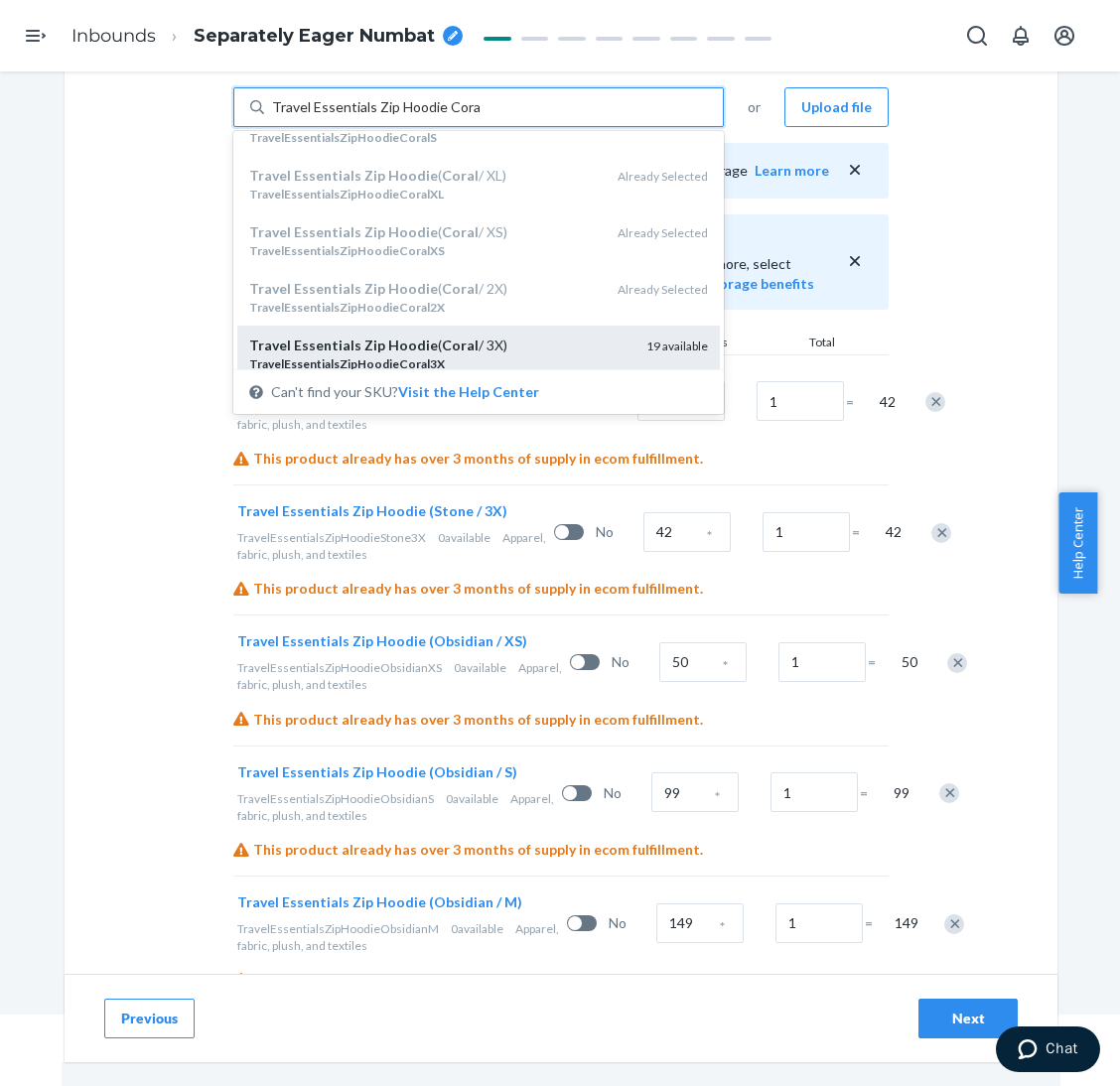 click on "Travel Essentials Zip Hoodie Coral" at bounding box center (375, 107) 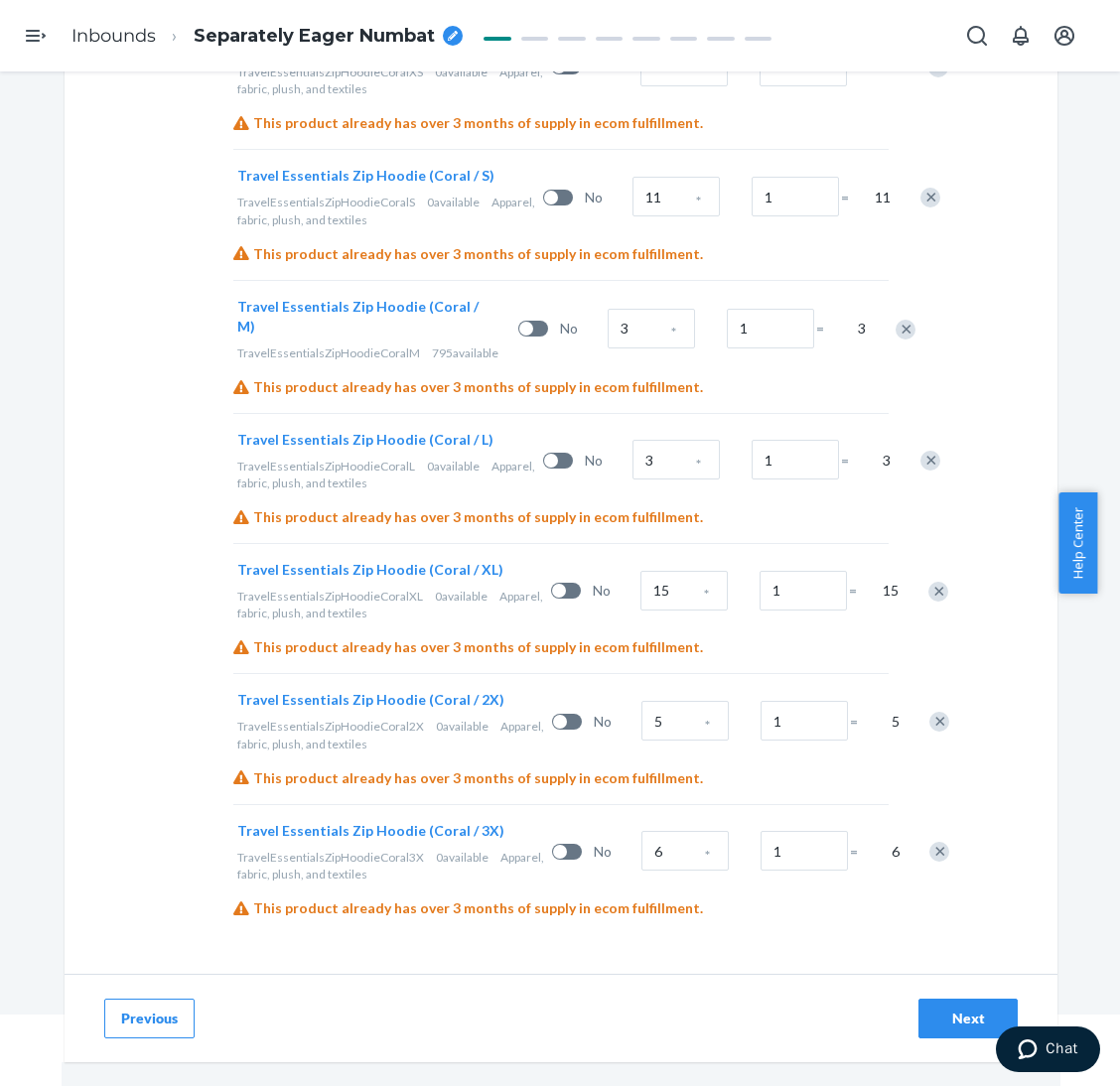 scroll, scrollTop: 3043, scrollLeft: 0, axis: vertical 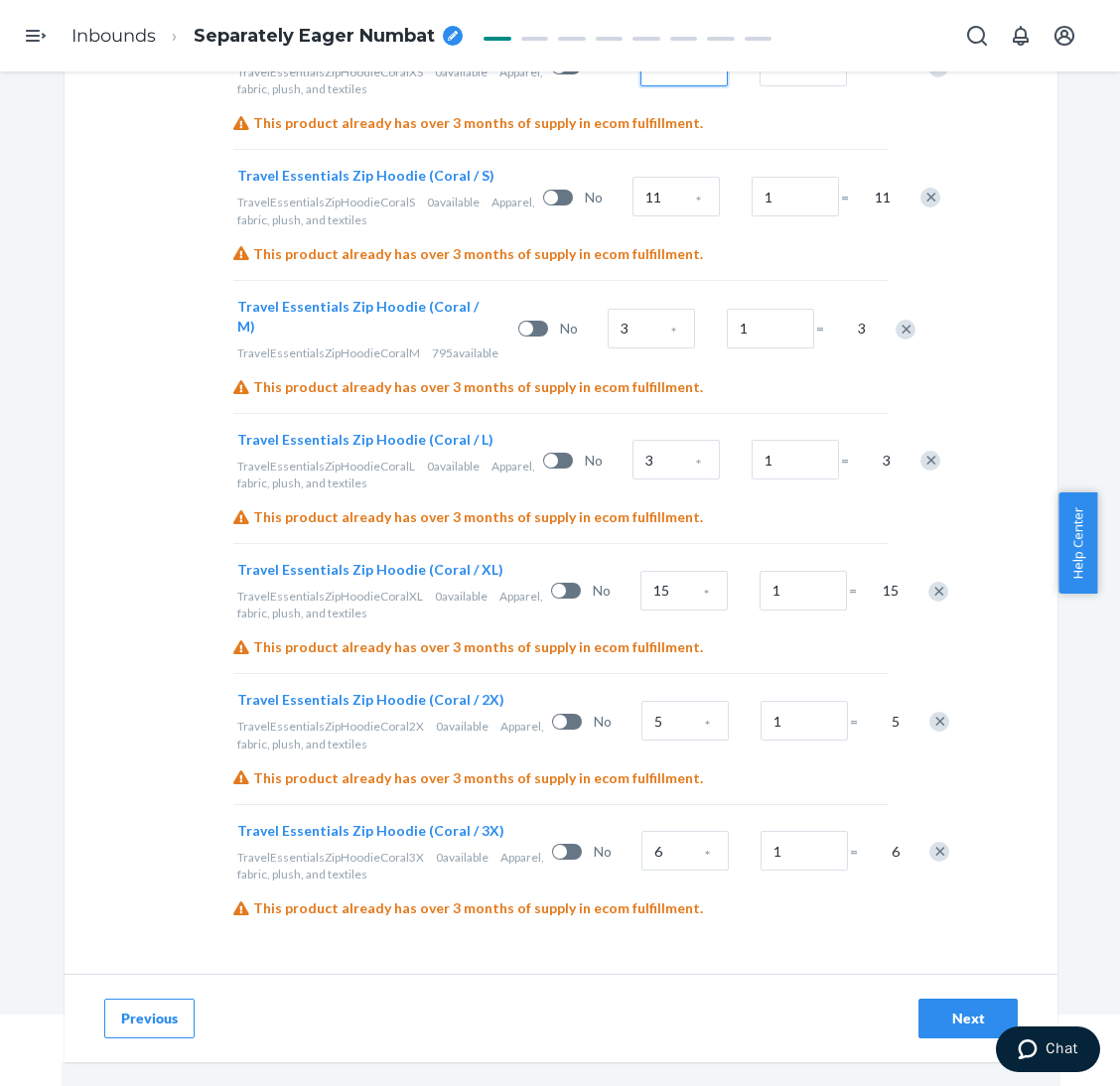 click on "6" at bounding box center [684, 67] 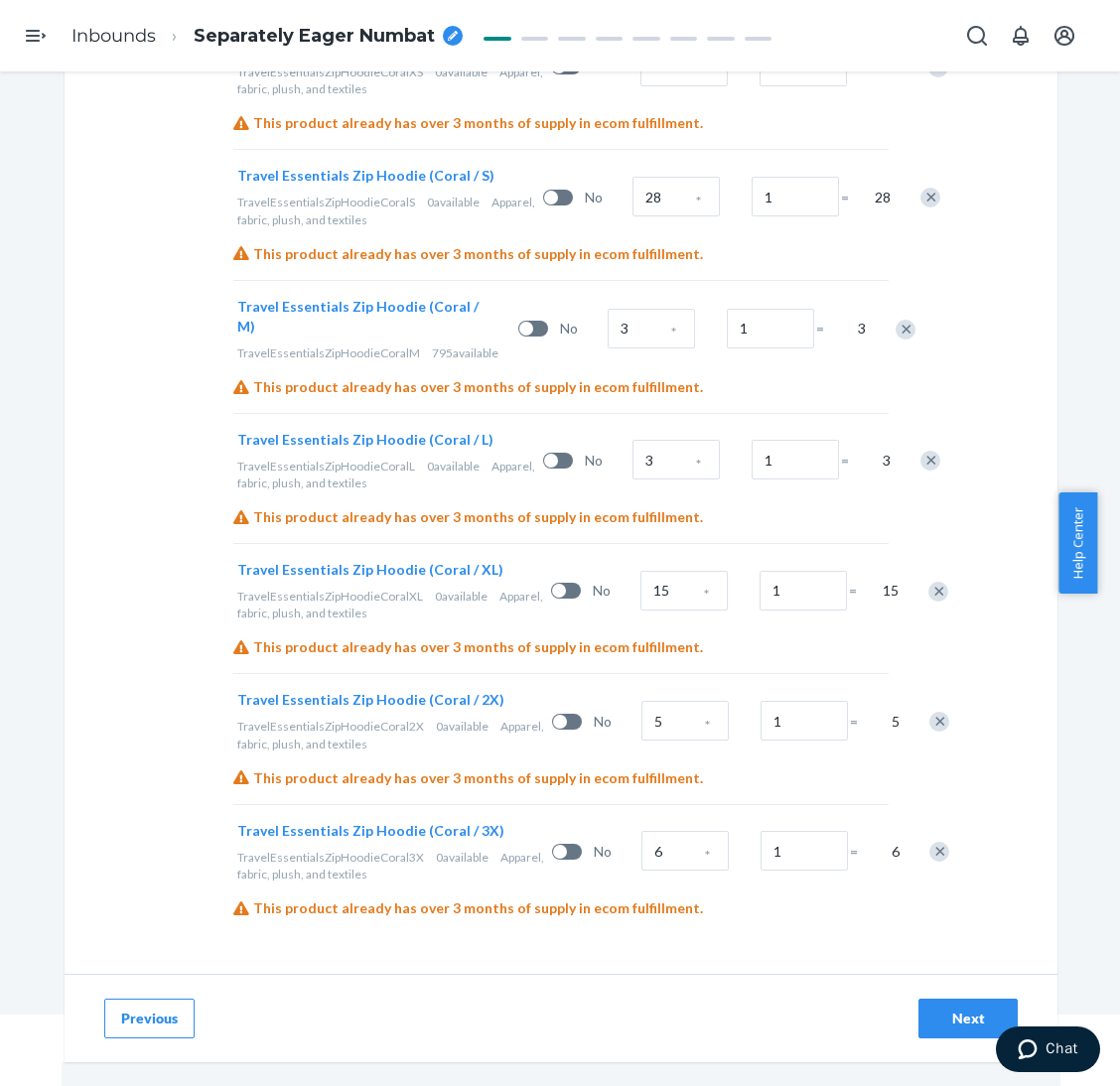 click at bounding box center (906, 330) 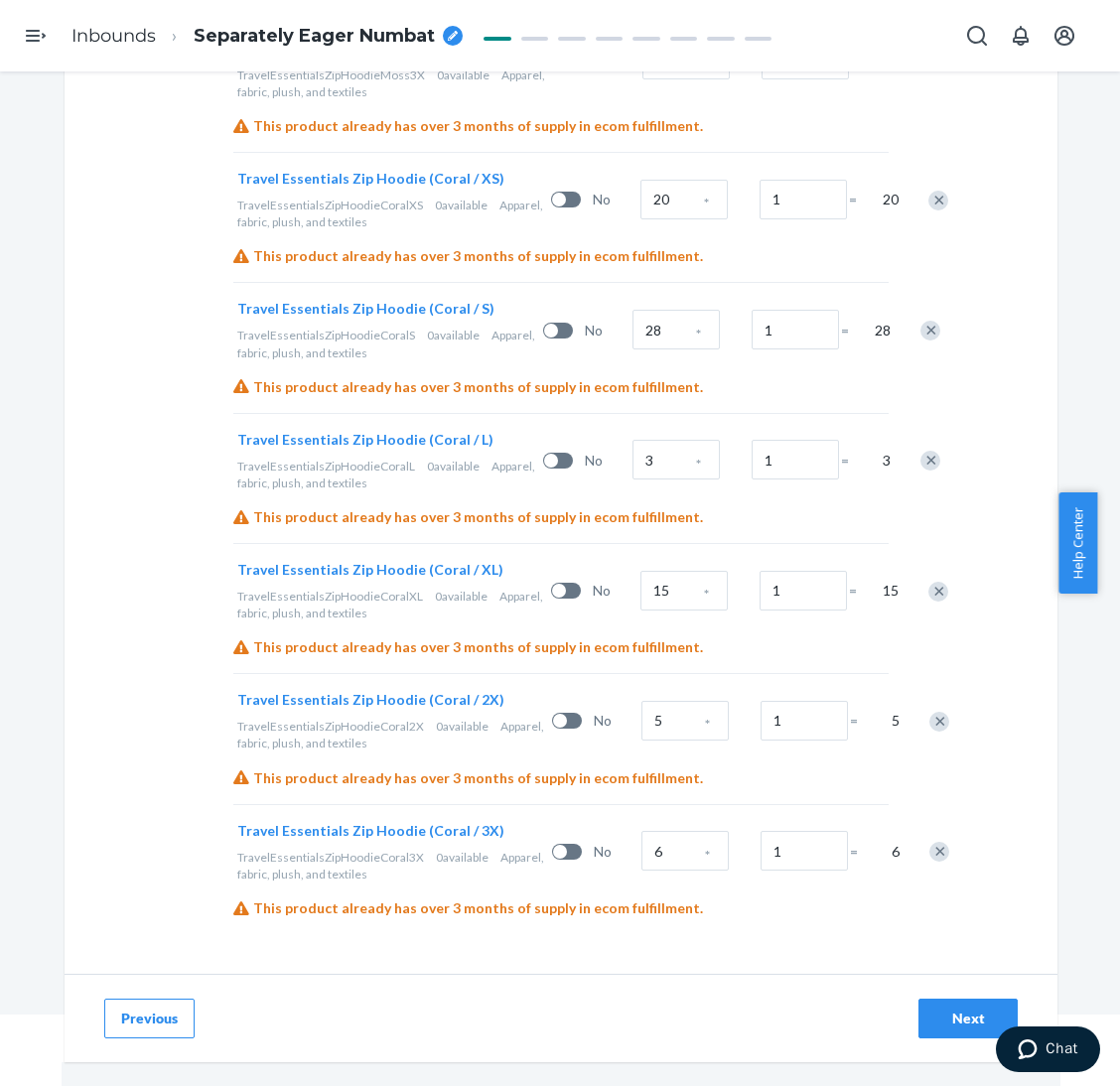 scroll, scrollTop: 3190, scrollLeft: 0, axis: vertical 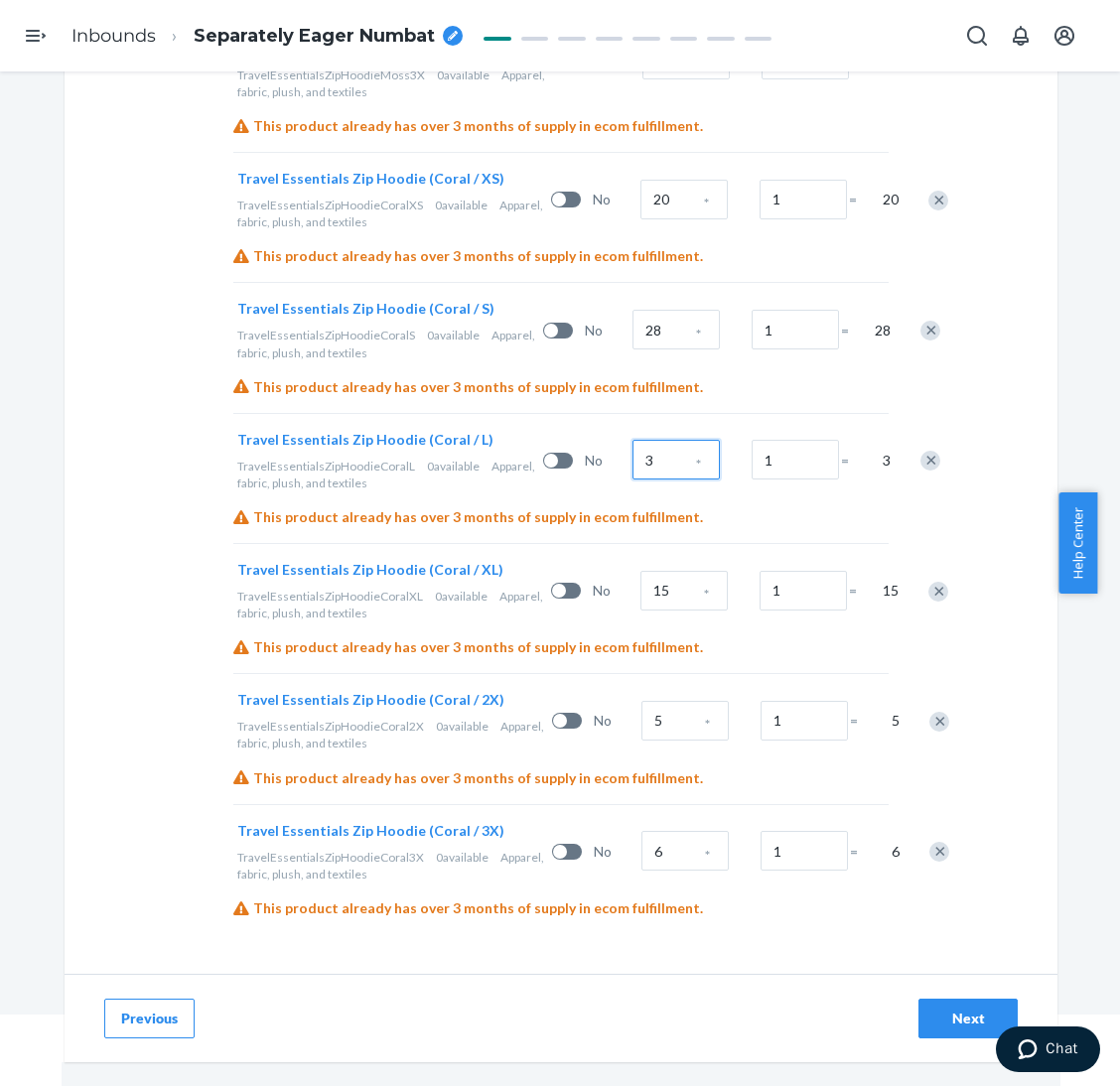 click on "3" at bounding box center (676, 460) 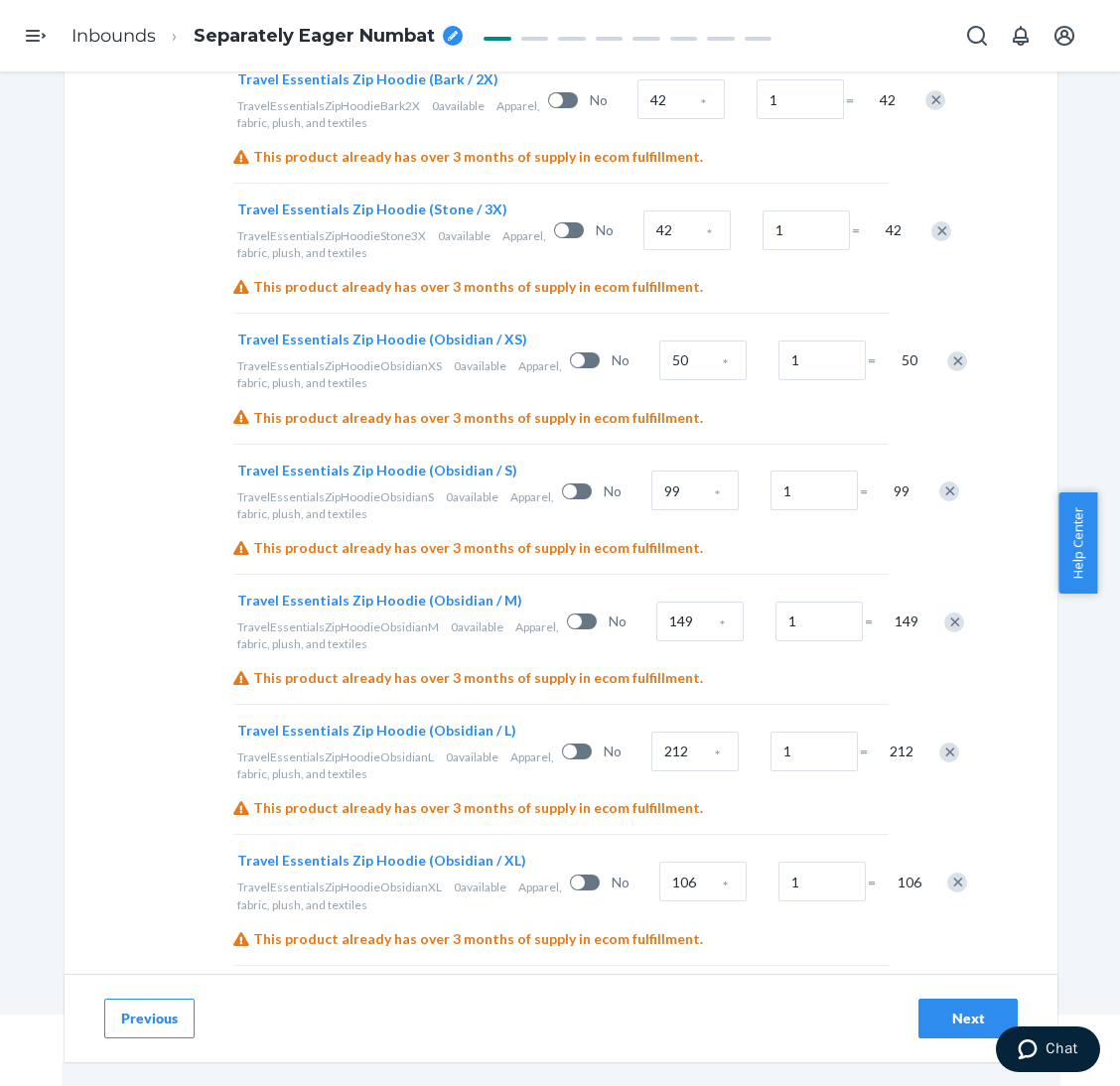 scroll, scrollTop: 510, scrollLeft: 0, axis: vertical 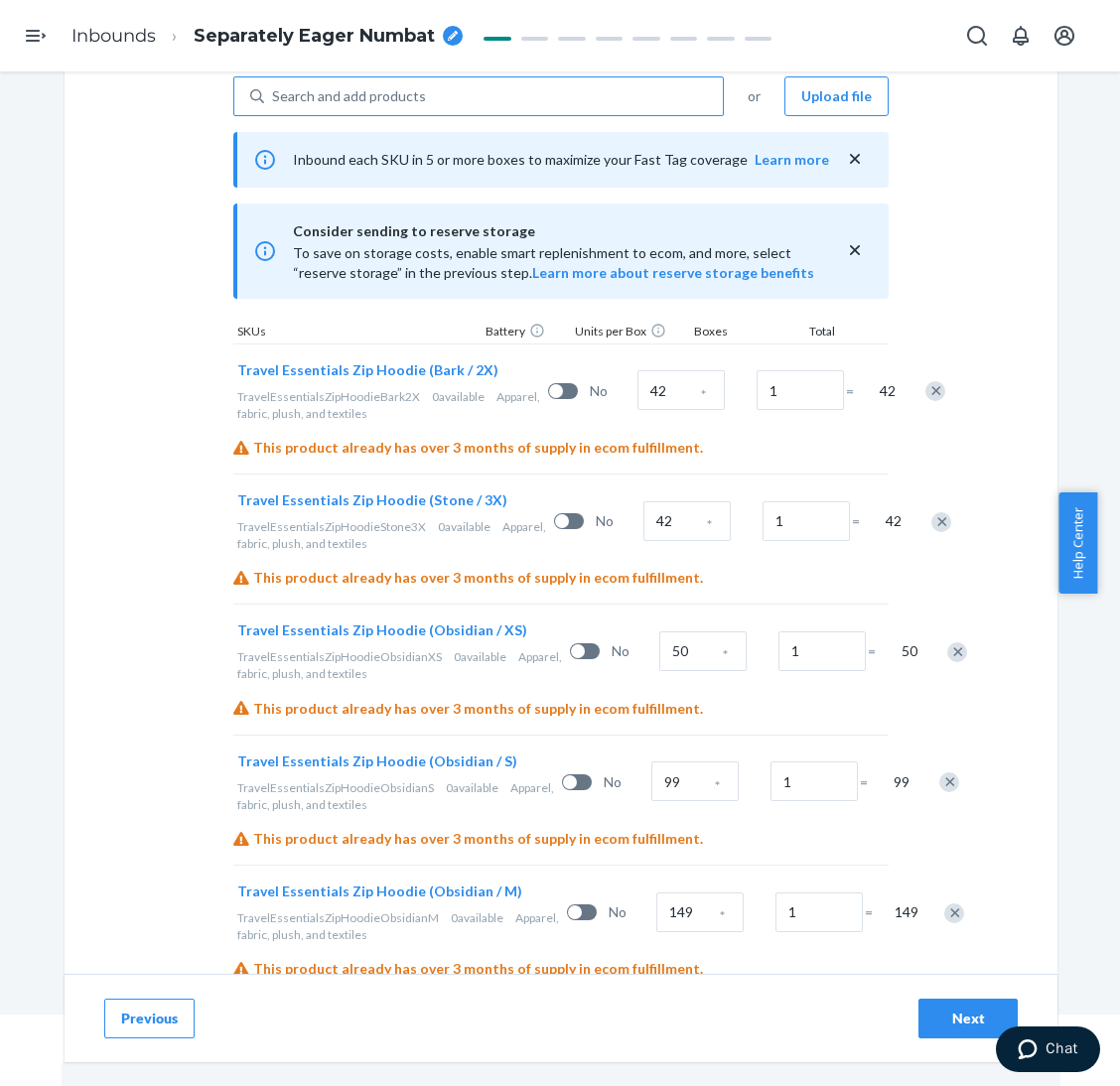 click on "Search and add products" at bounding box center [493, 96] 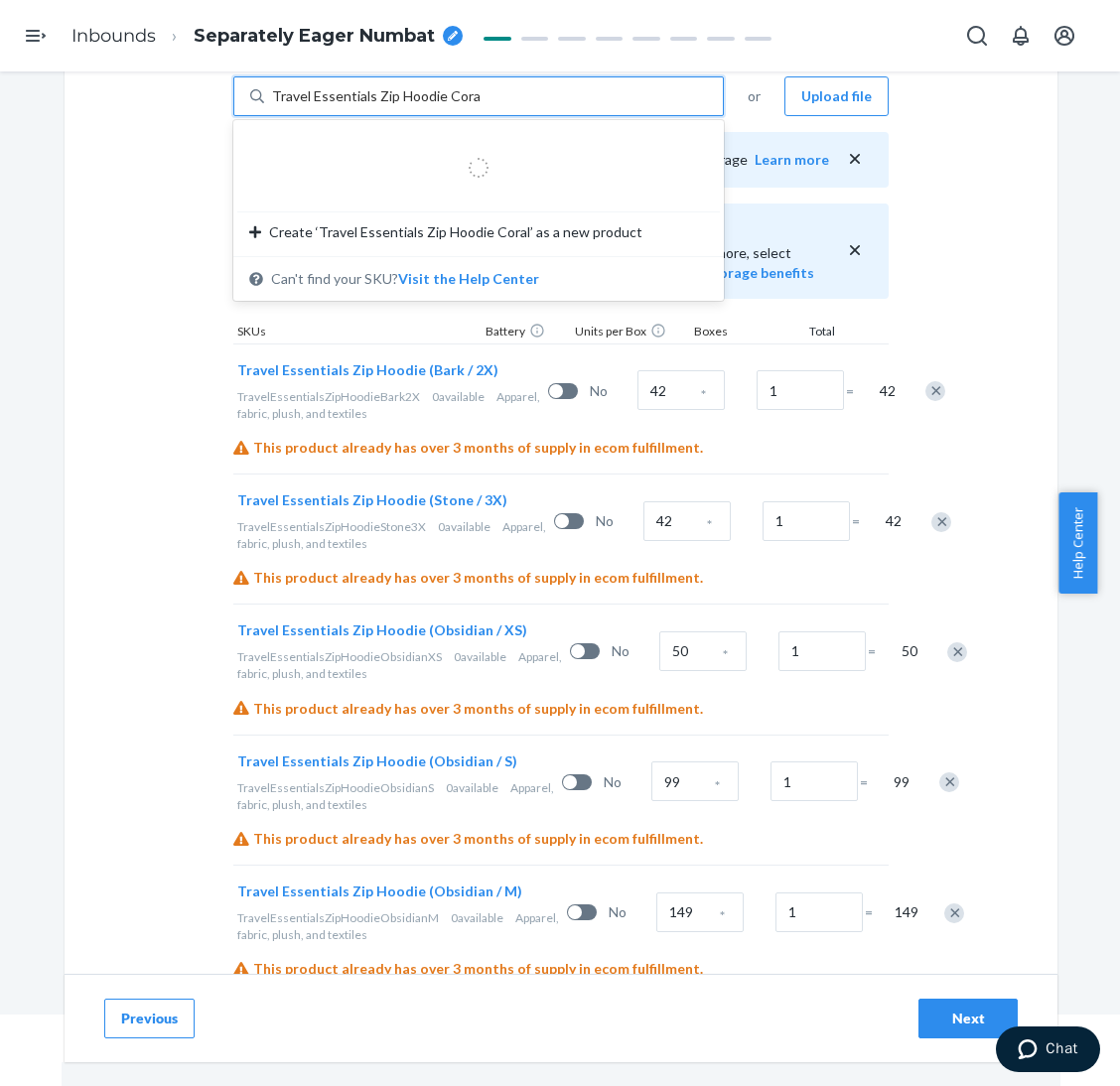 click on "Travel Essentials Zip Hoodie Coral" at bounding box center [375, 96] 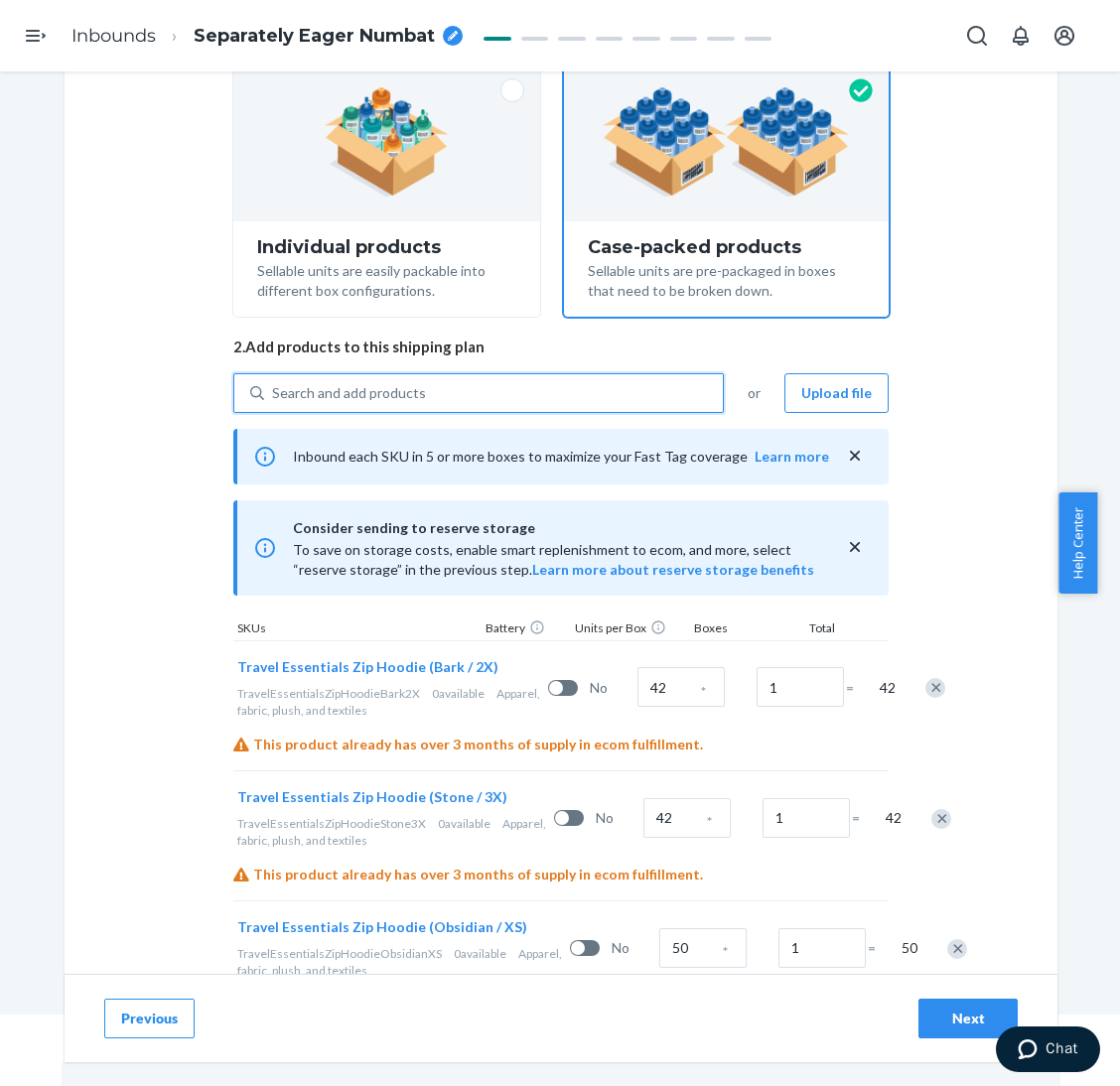 scroll, scrollTop: 212, scrollLeft: 0, axis: vertical 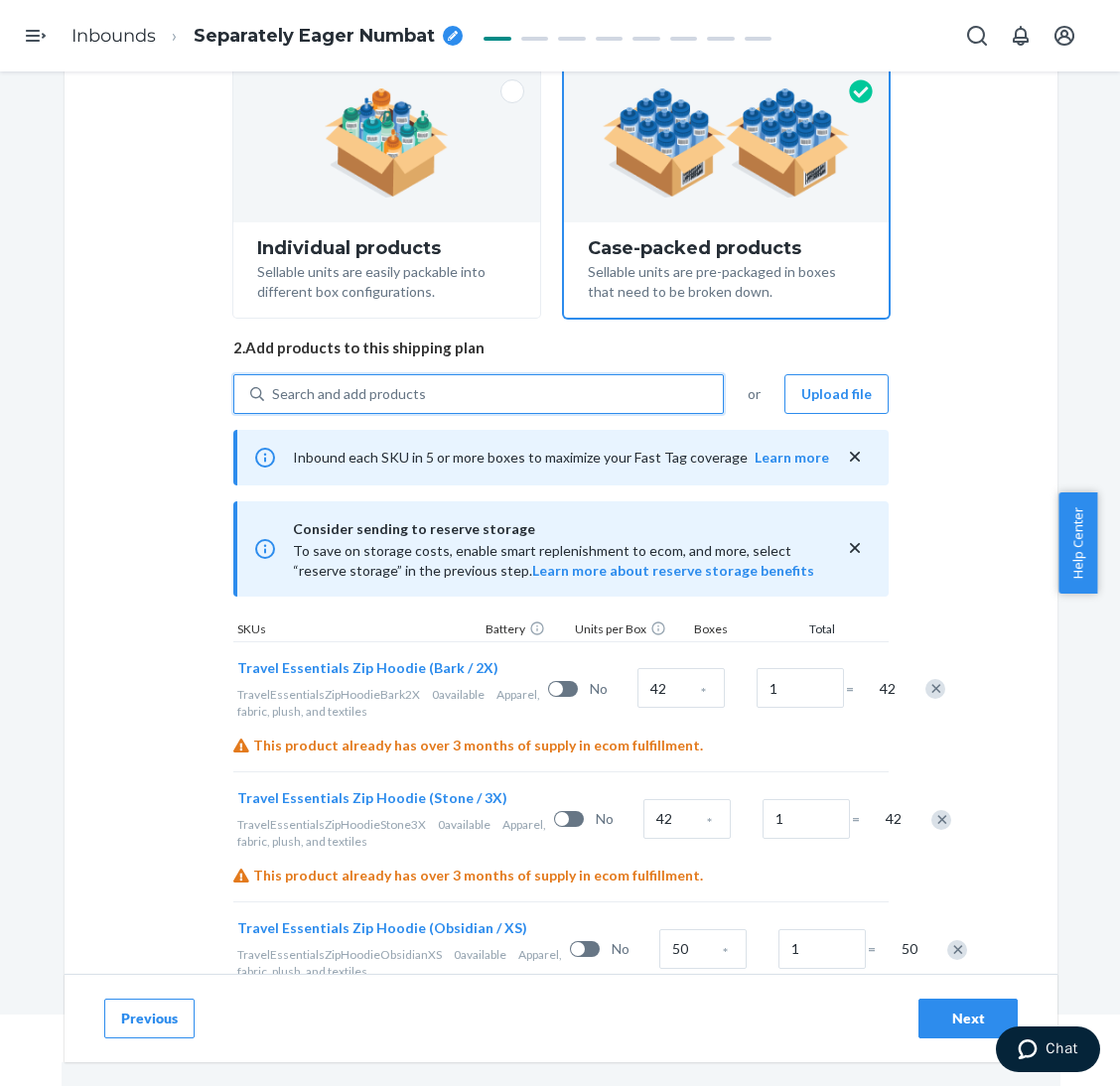 click on "Search and add products" at bounding box center (349, 394) 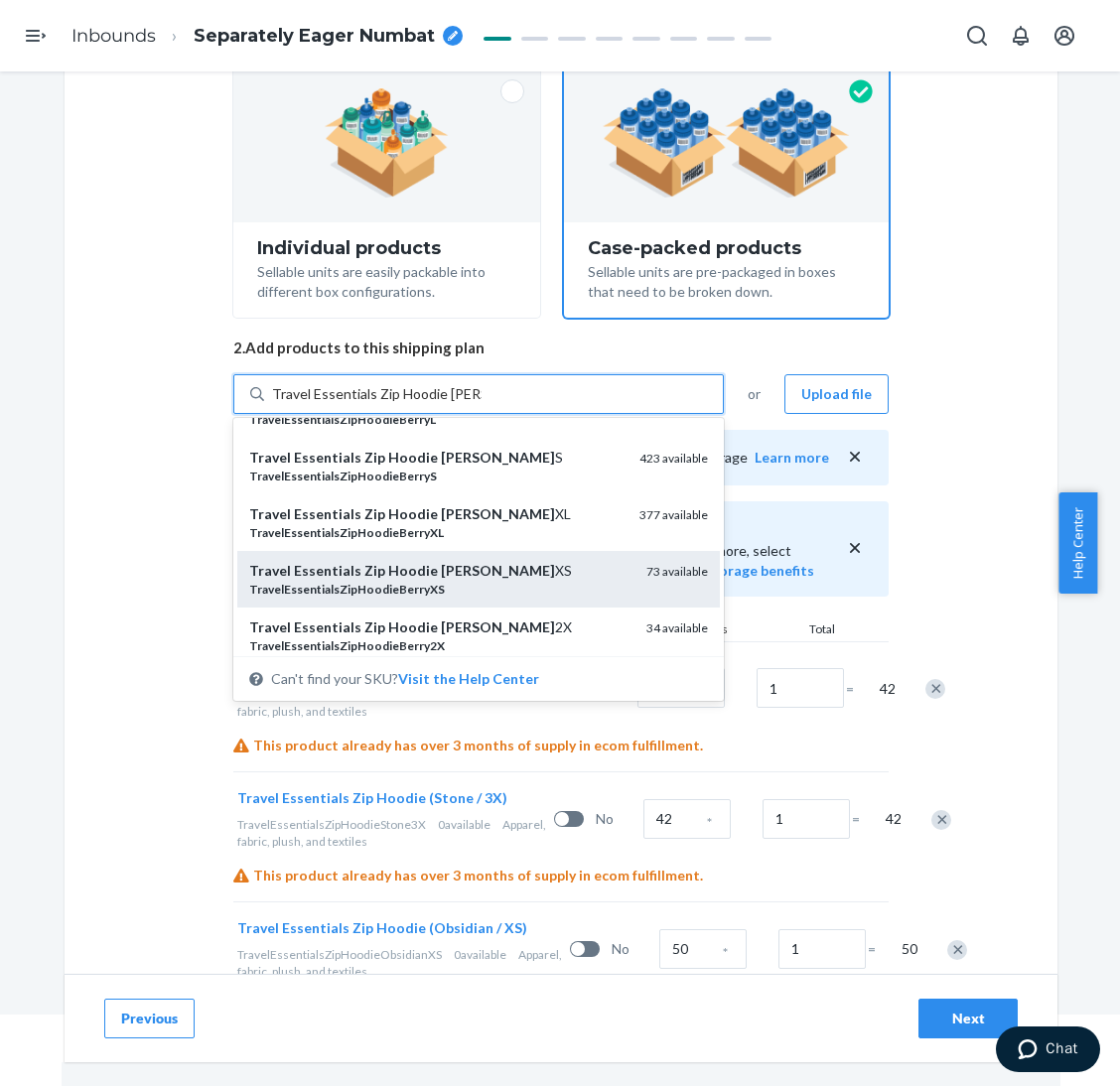 scroll, scrollTop: 149, scrollLeft: 0, axis: vertical 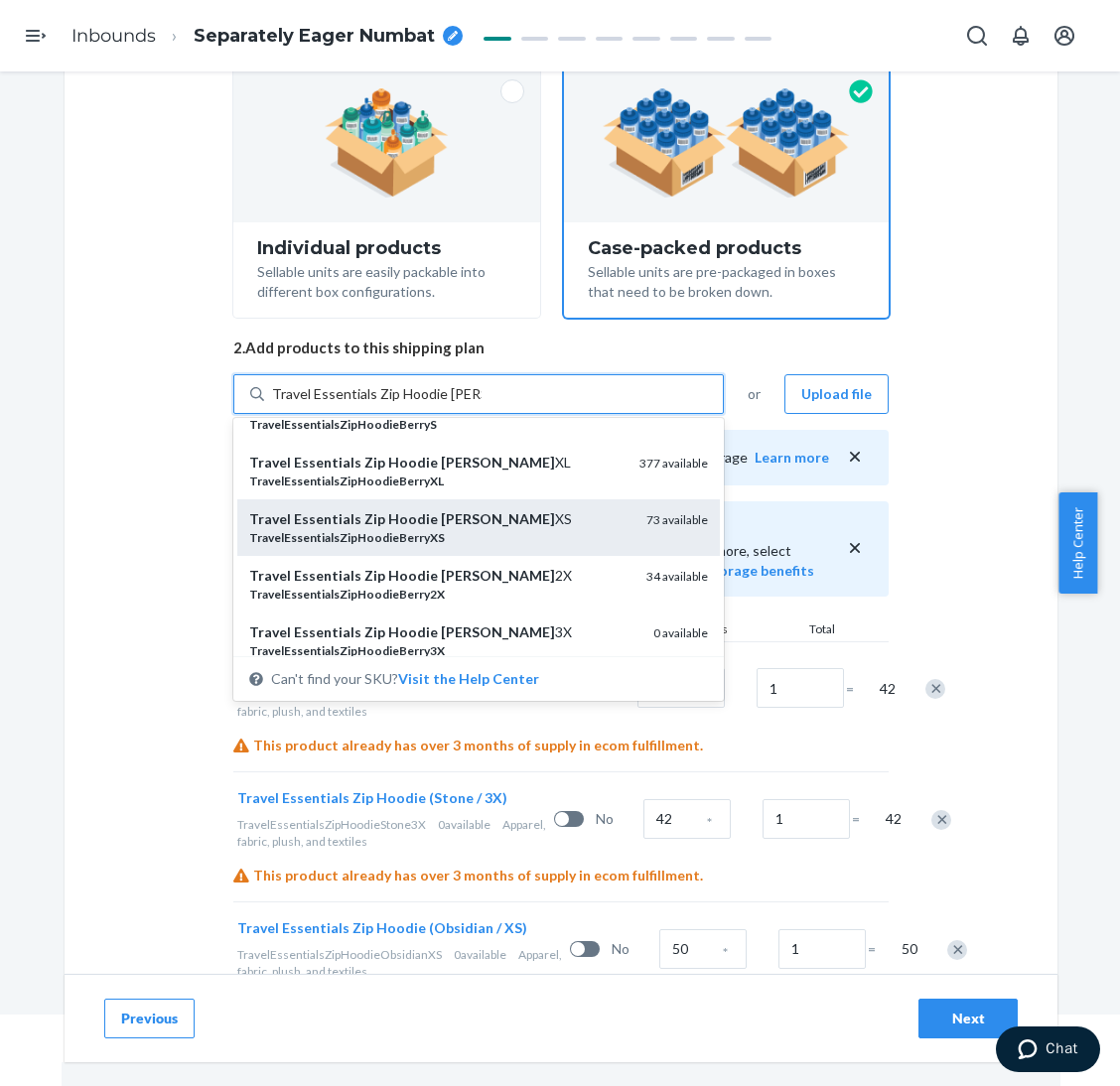 click on "TravelEssentialsZipHoodieBerryXS" at bounding box center (440, 537) 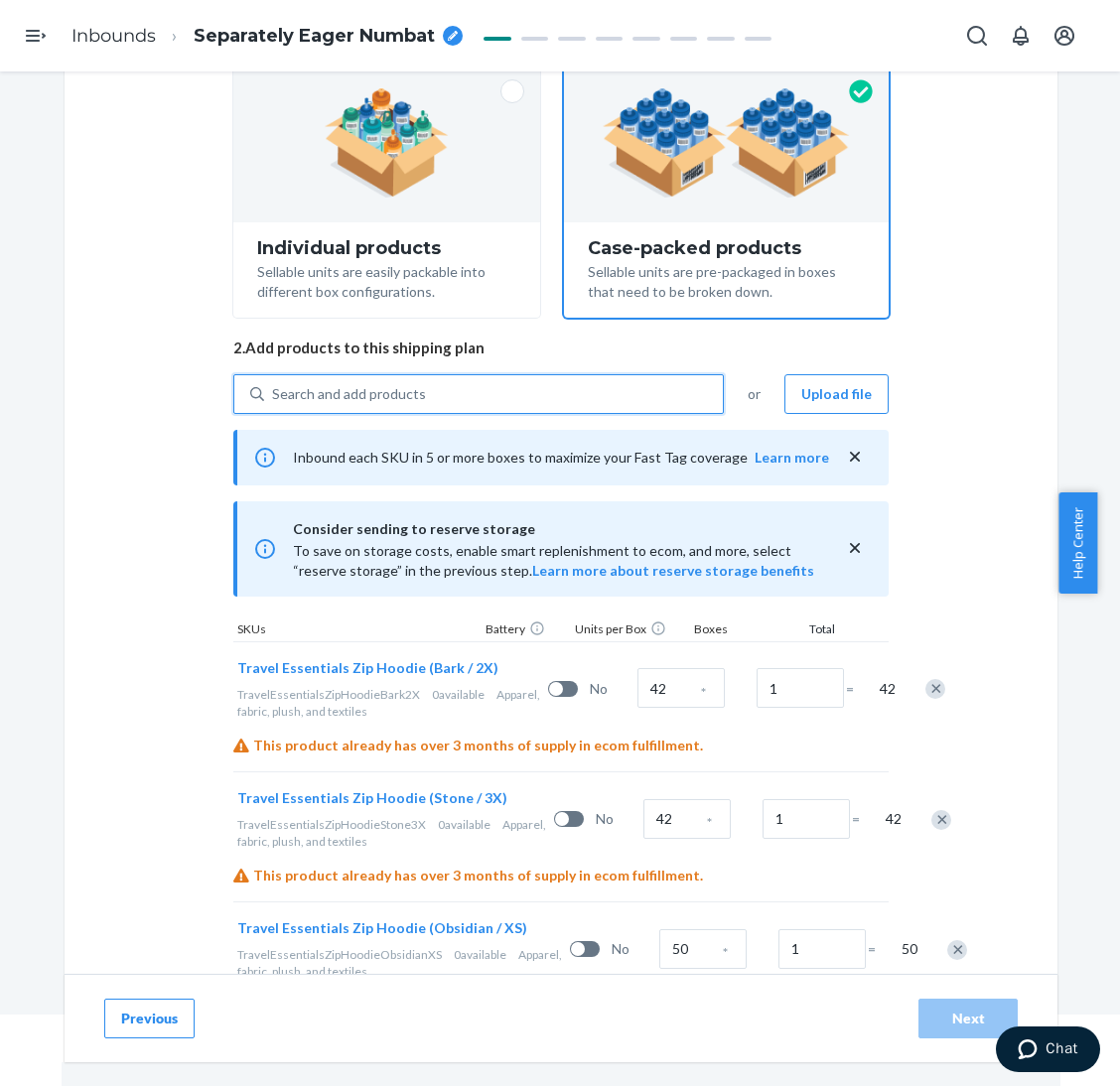 click on "Search and add products" at bounding box center [493, 394] 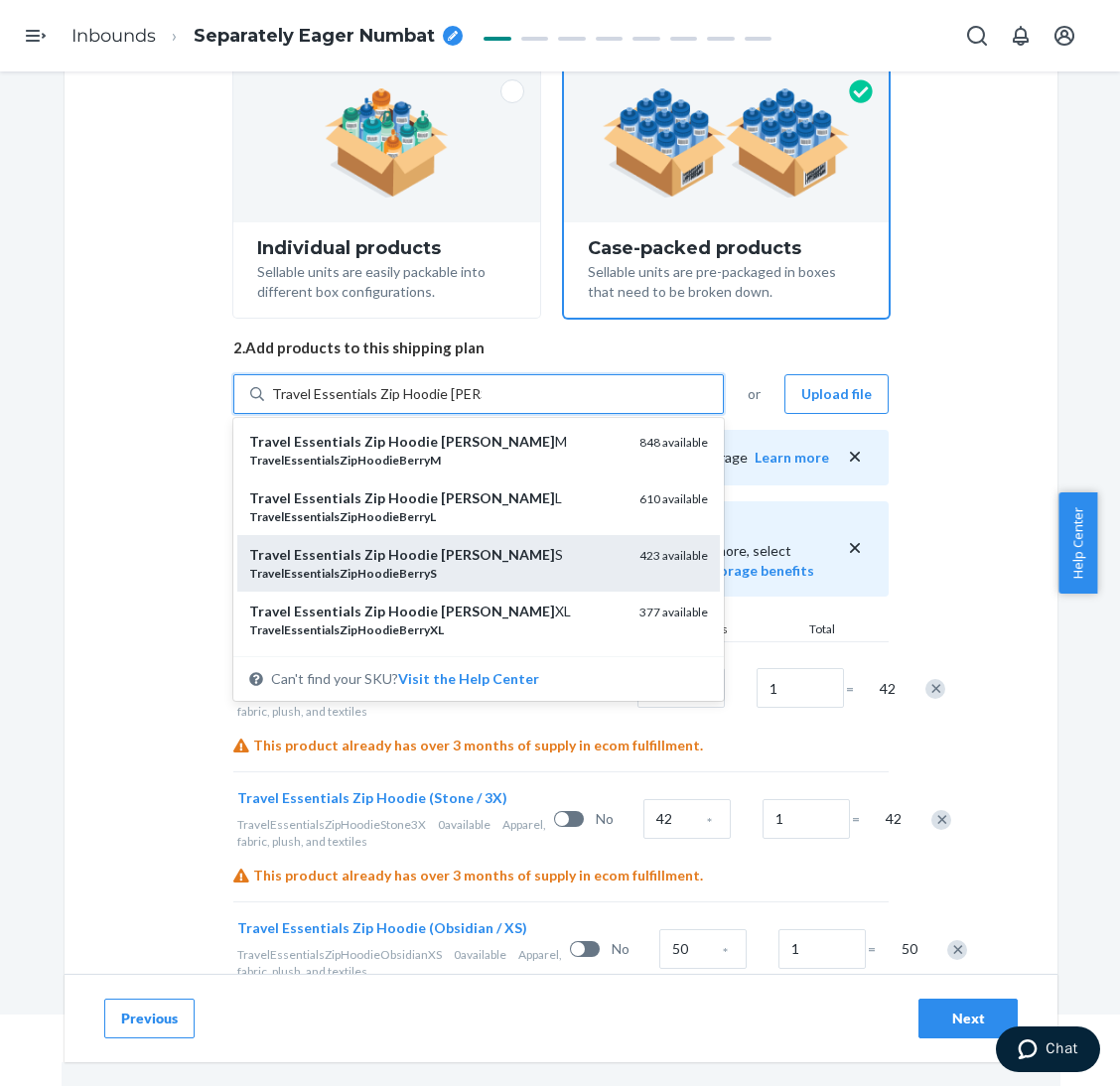 click on "Travel   Essentials   Zip   Hoodie   [PERSON_NAME]  S" at bounding box center [436, 555] 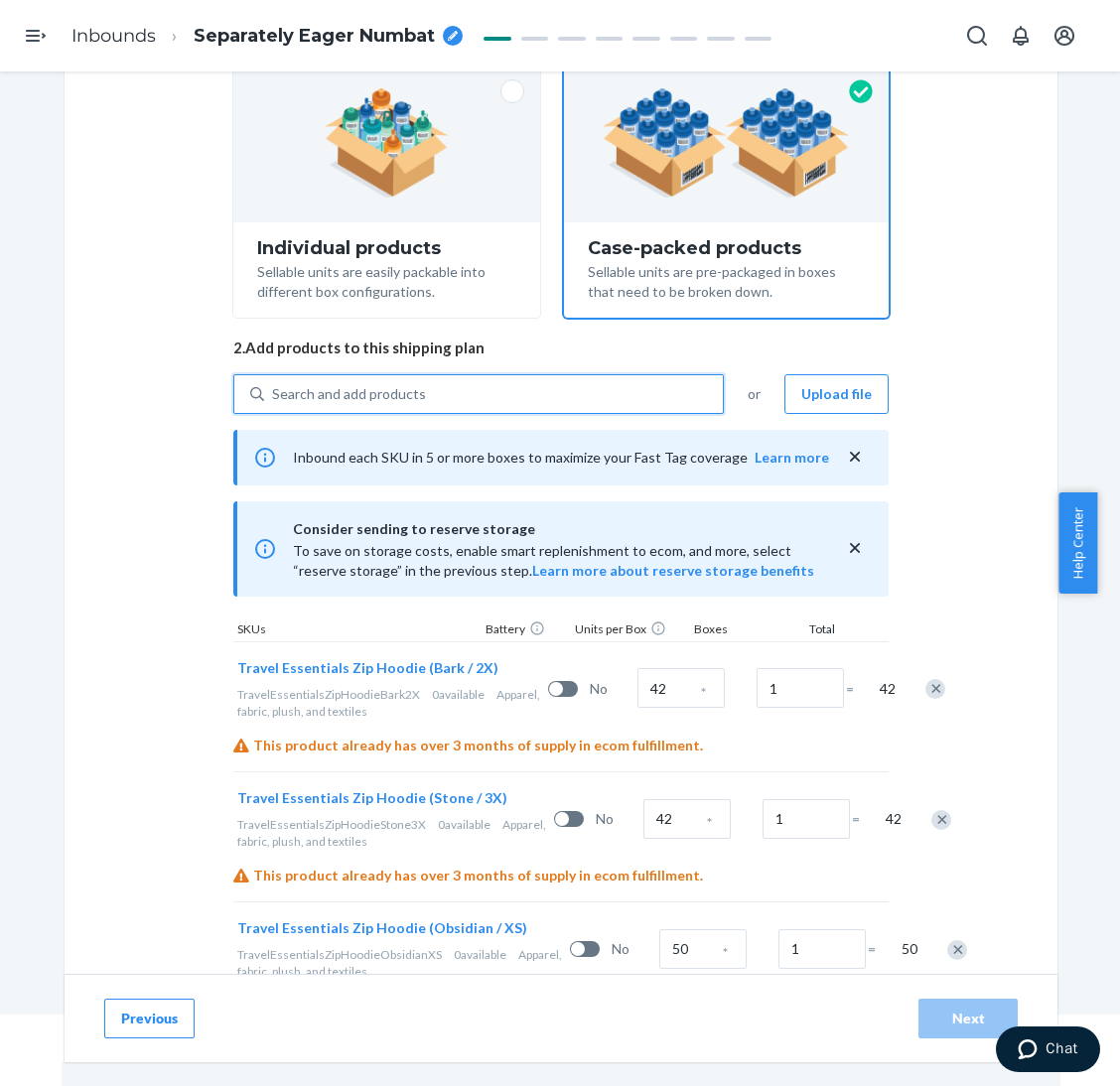 click on "Search and add products" at bounding box center (493, 394) 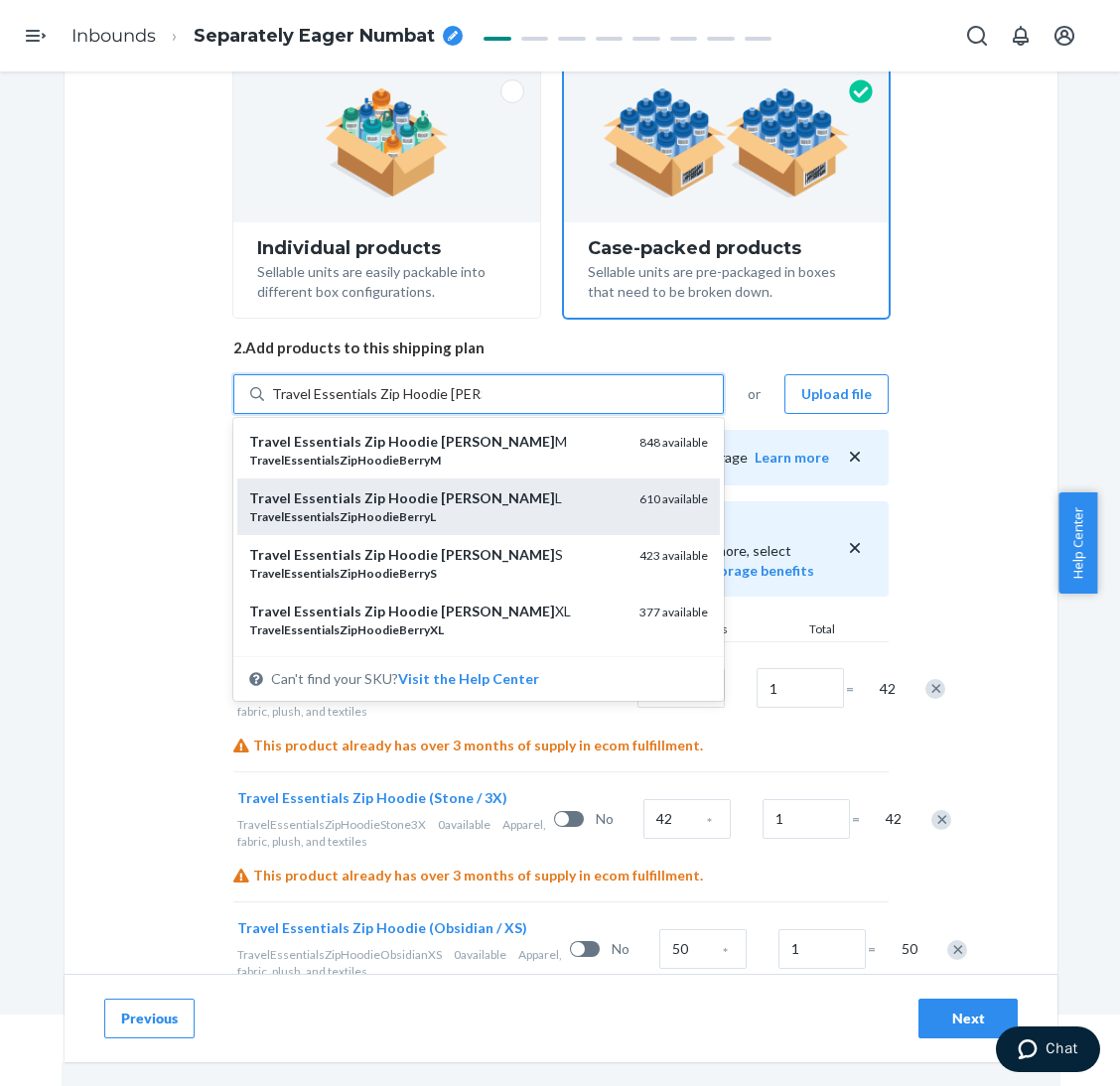 click on "TravelEssentialsZipHoodieBerryL" at bounding box center [436, 516] 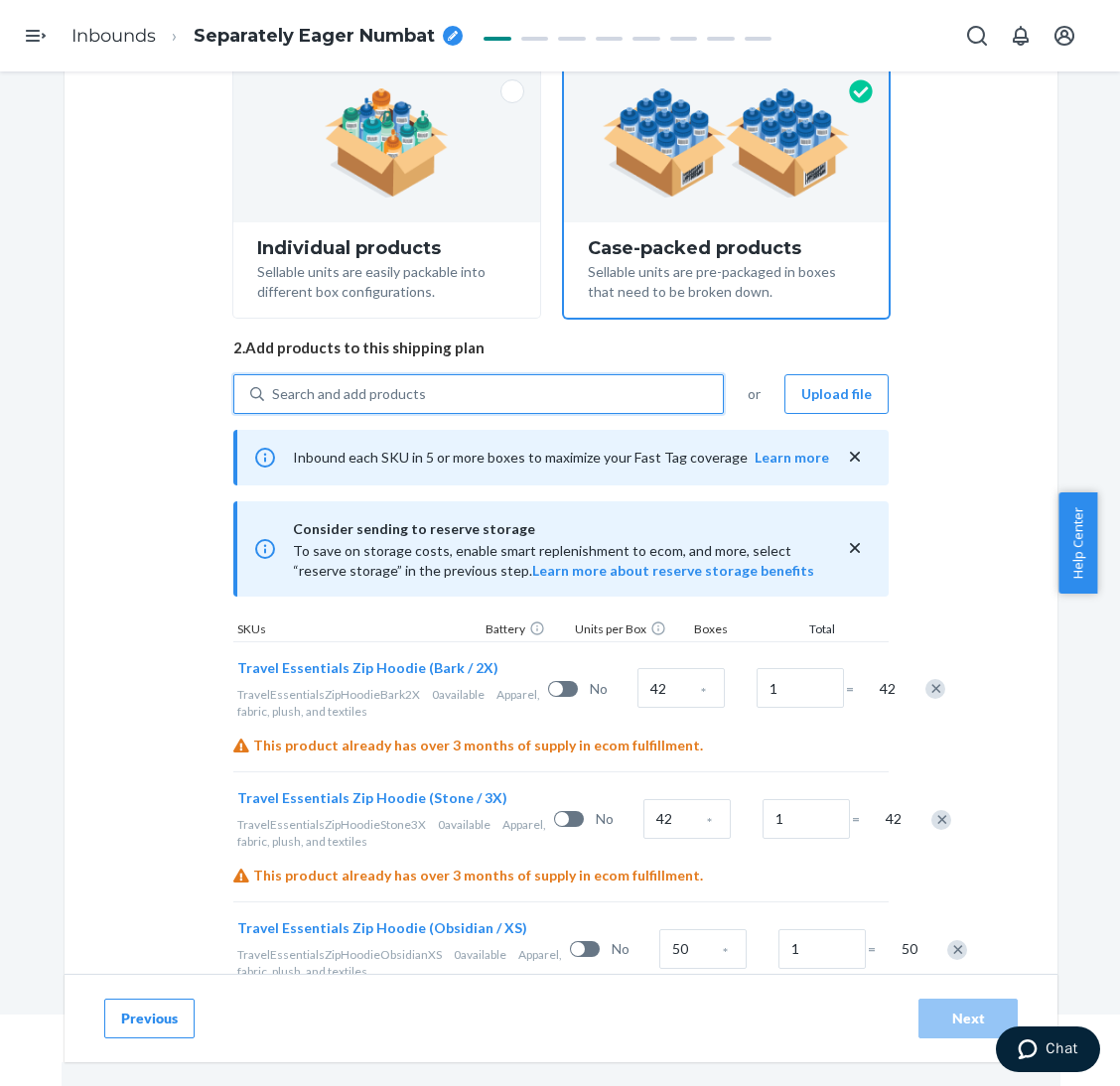 click on "Search and add products" at bounding box center (493, 394) 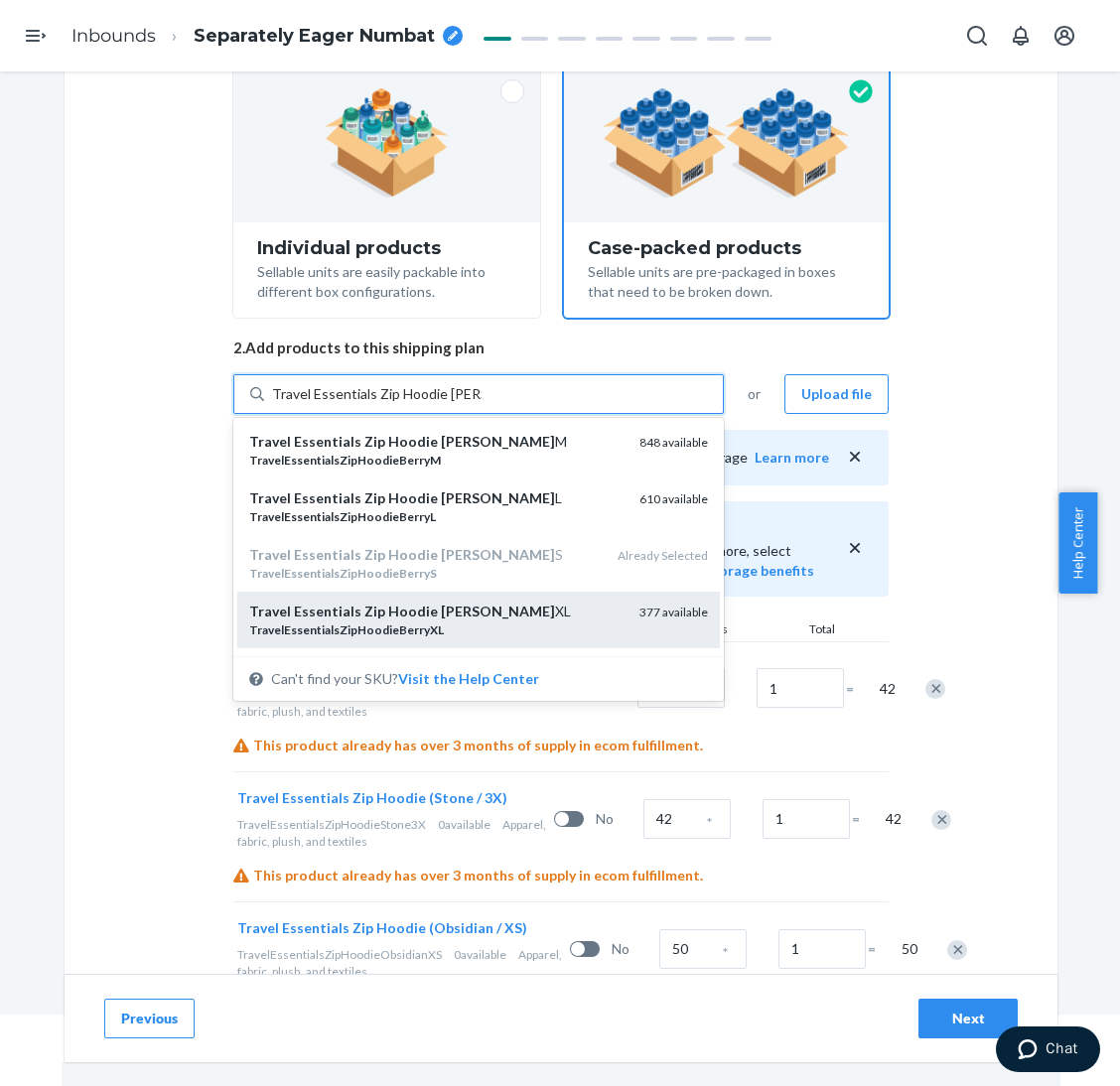 click on "Travel   Essentials   Zip   Hoodie   [PERSON_NAME]  XL" at bounding box center (436, 611) 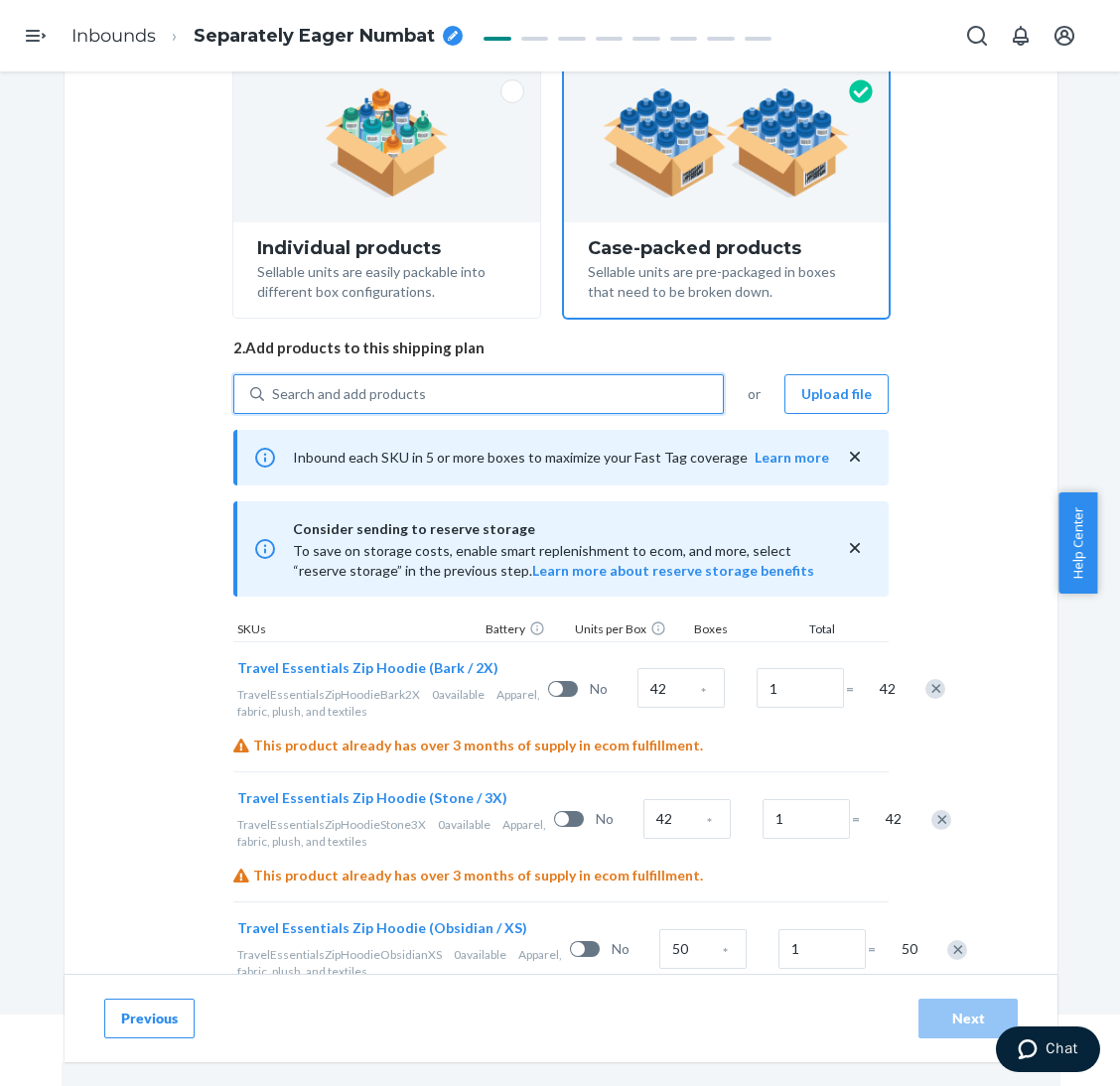 click on "Search and add products" at bounding box center [479, 394] 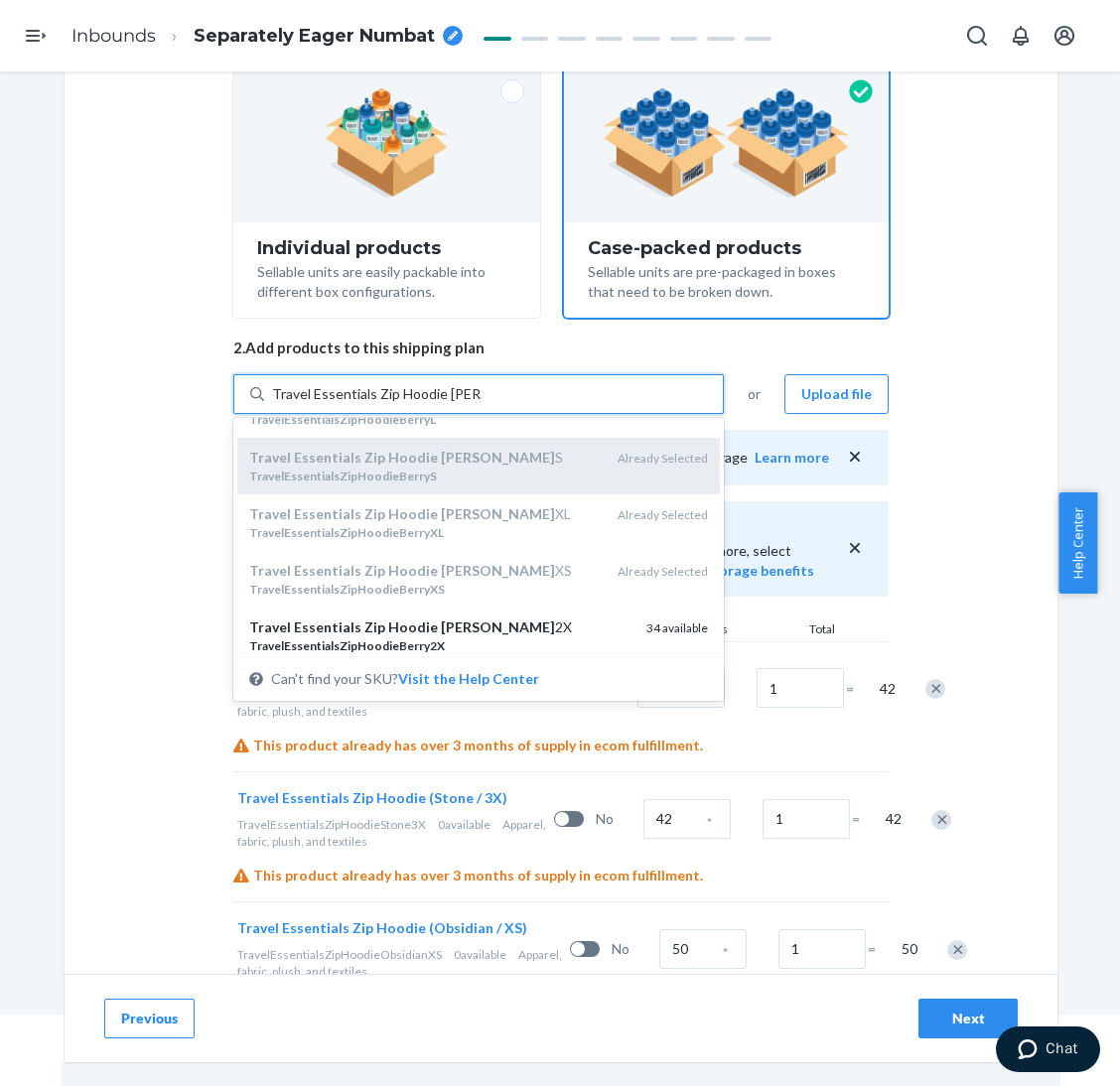 scroll, scrollTop: 149, scrollLeft: 0, axis: vertical 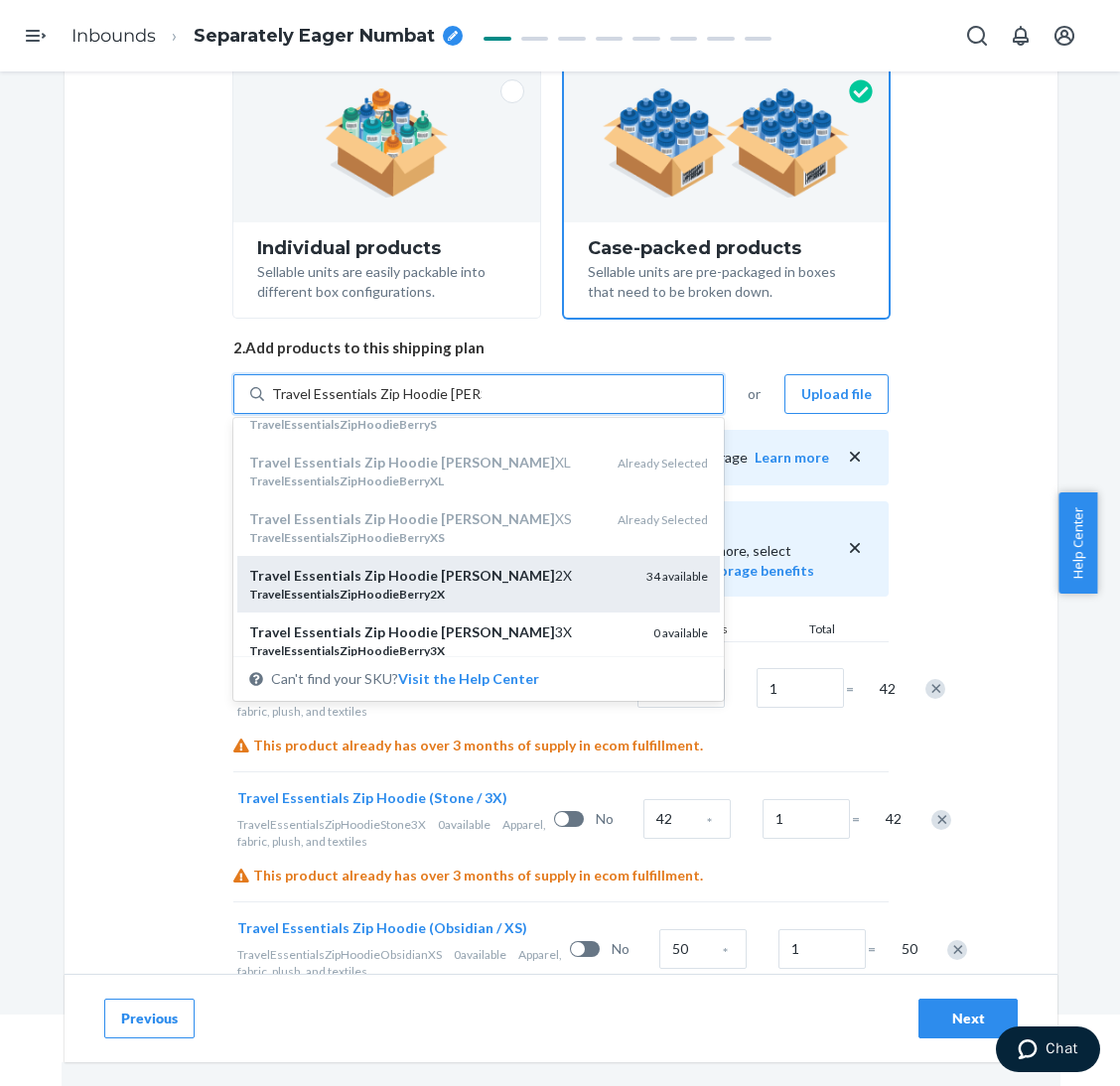 click on "Travel   Essentials   Zip   Hoodie   [PERSON_NAME]  2X" at bounding box center (440, 576) 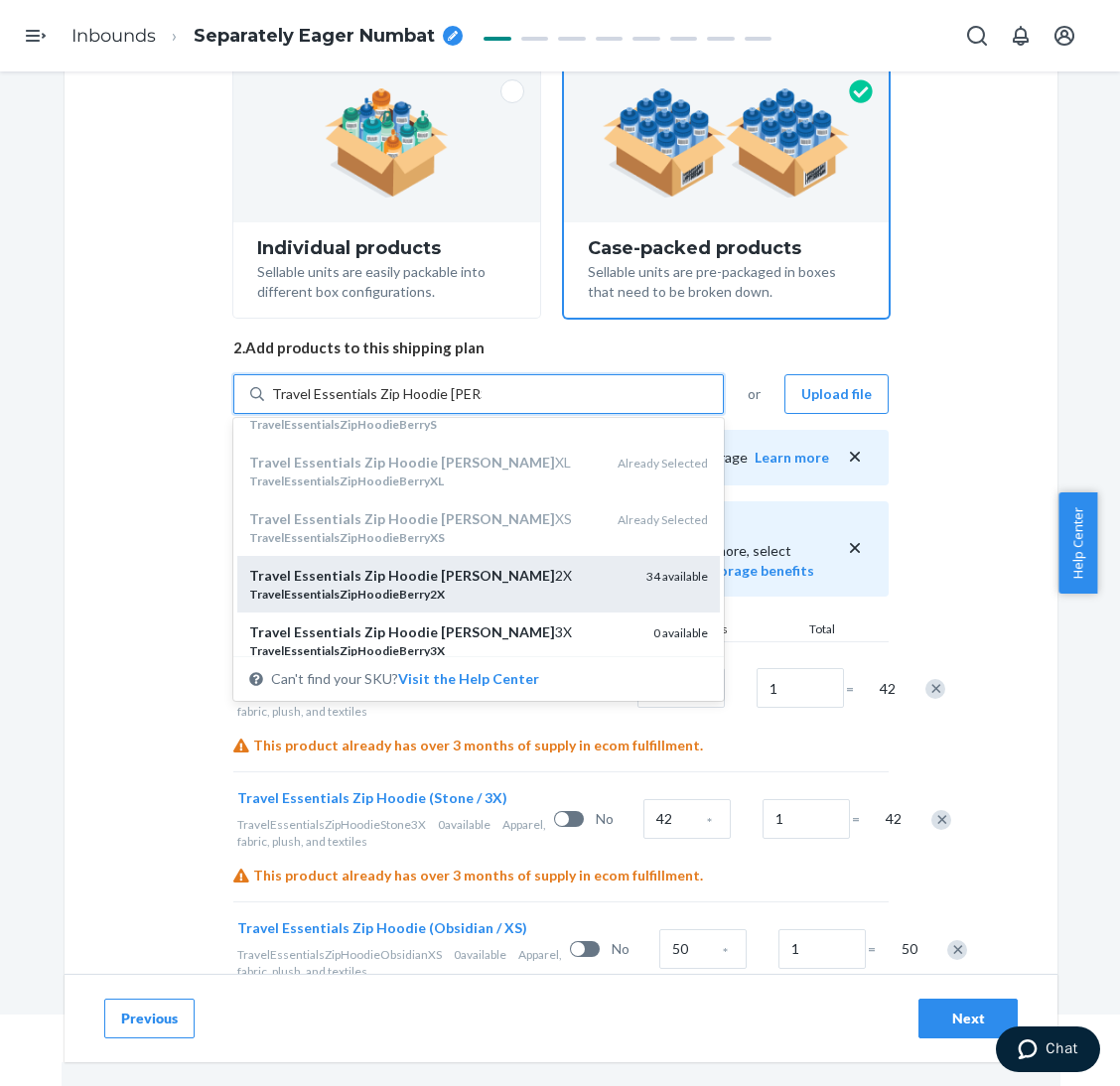 click on "Travel Essentials Zip Hoodie [PERSON_NAME]" at bounding box center (376, 394) 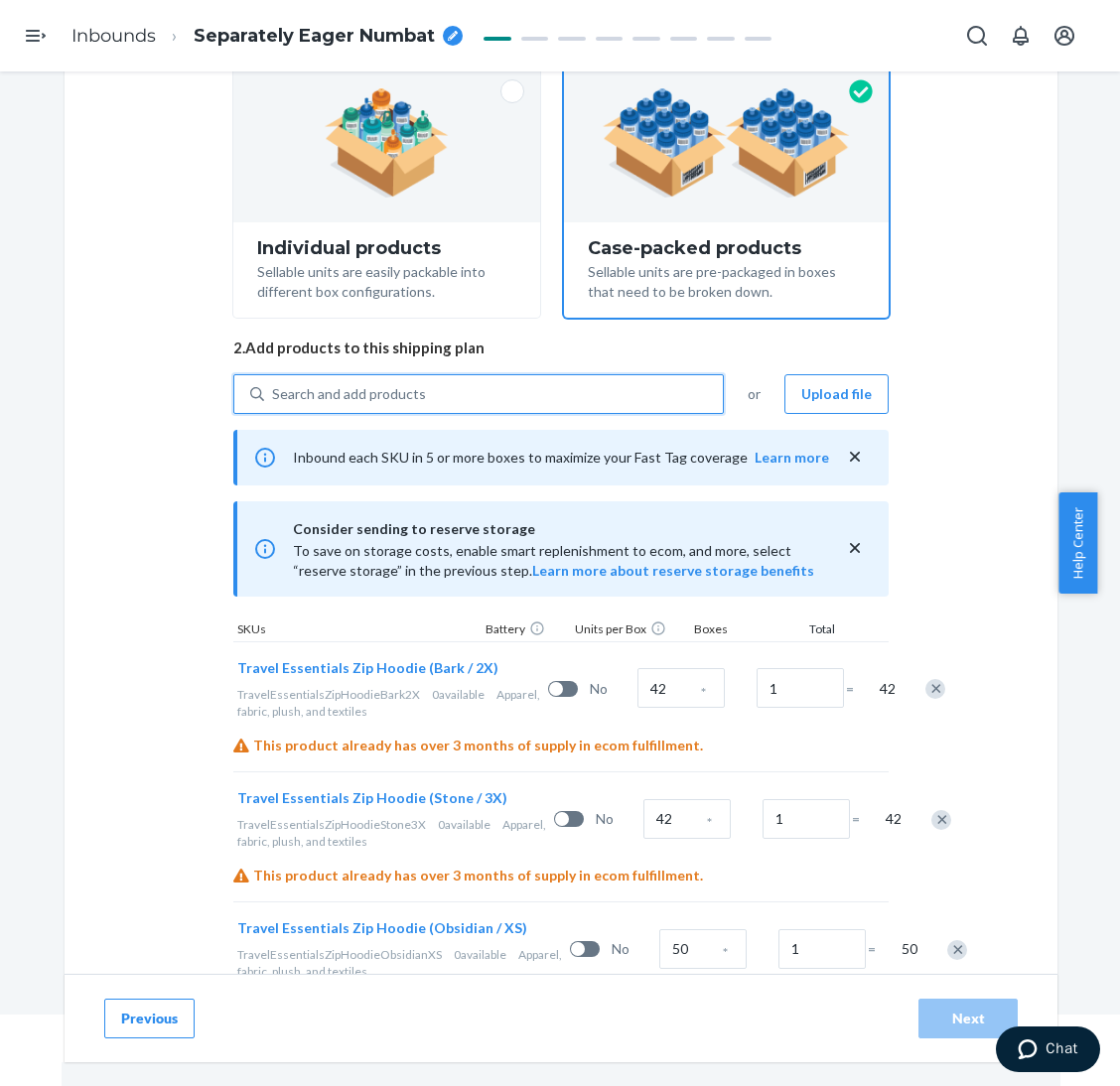 click on "Search and add products" at bounding box center (493, 394) 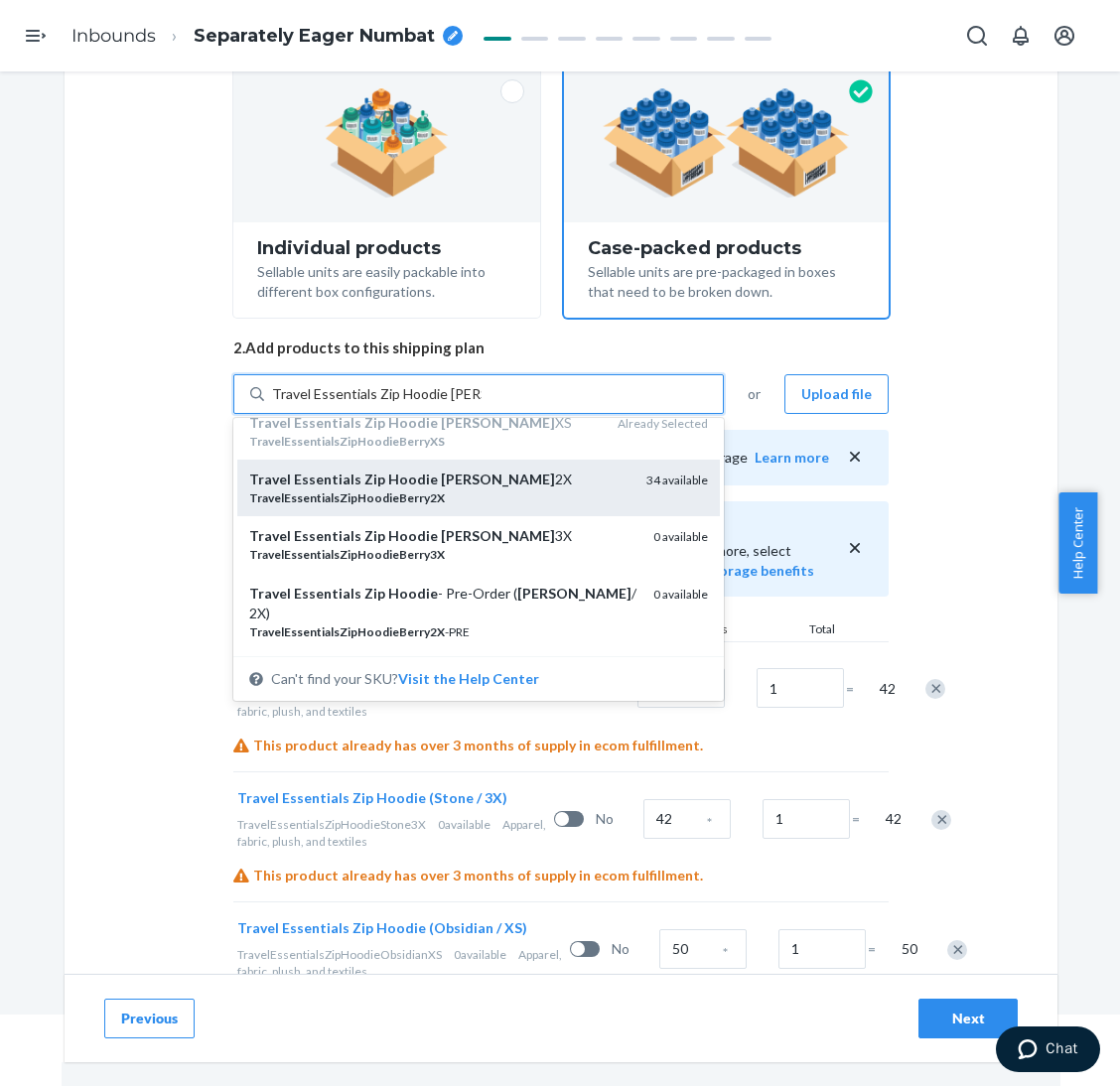 scroll, scrollTop: 298, scrollLeft: 0, axis: vertical 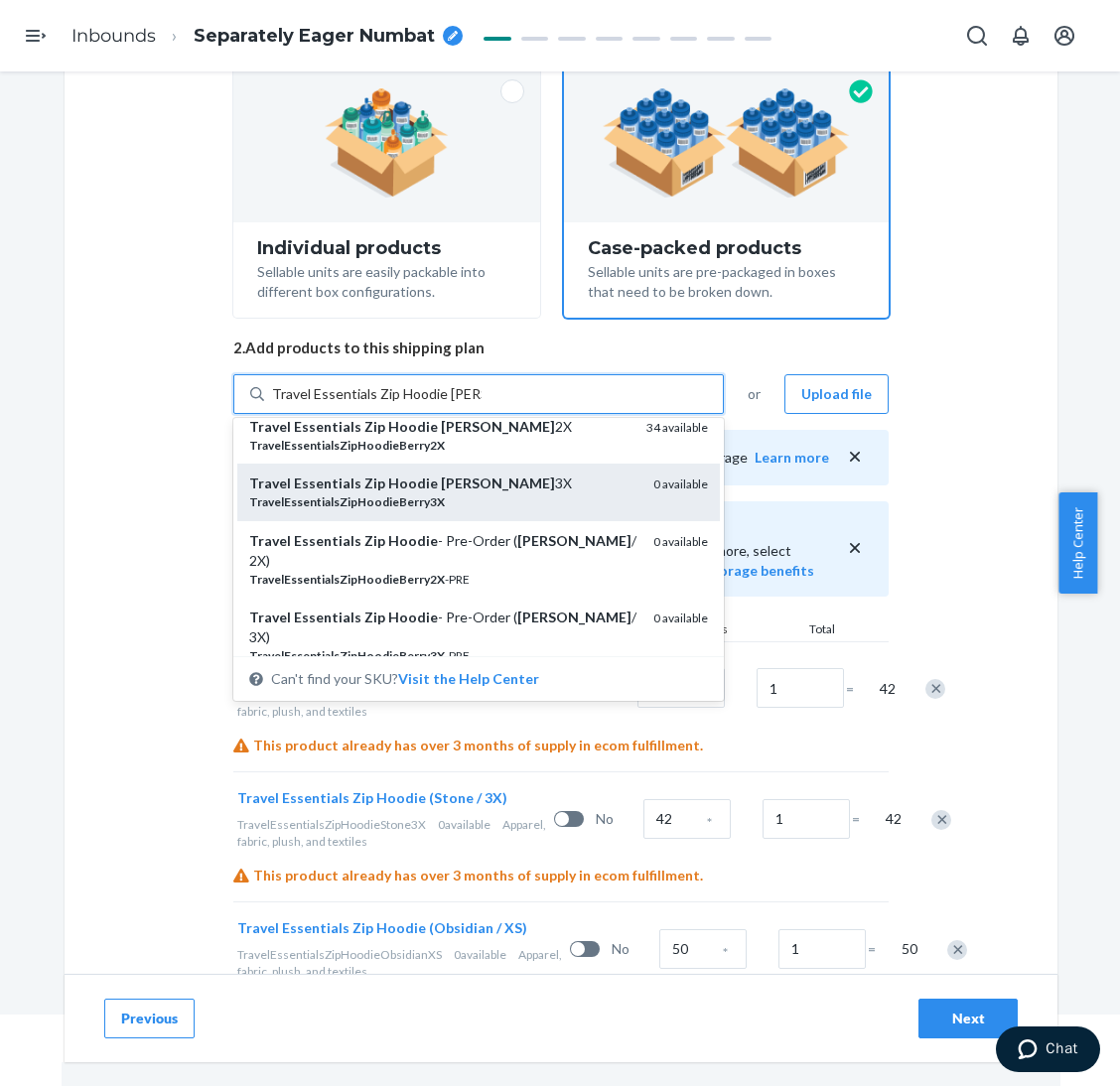 click on "TravelEssentialsZipHoodieBerry3X" at bounding box center (443, 501) 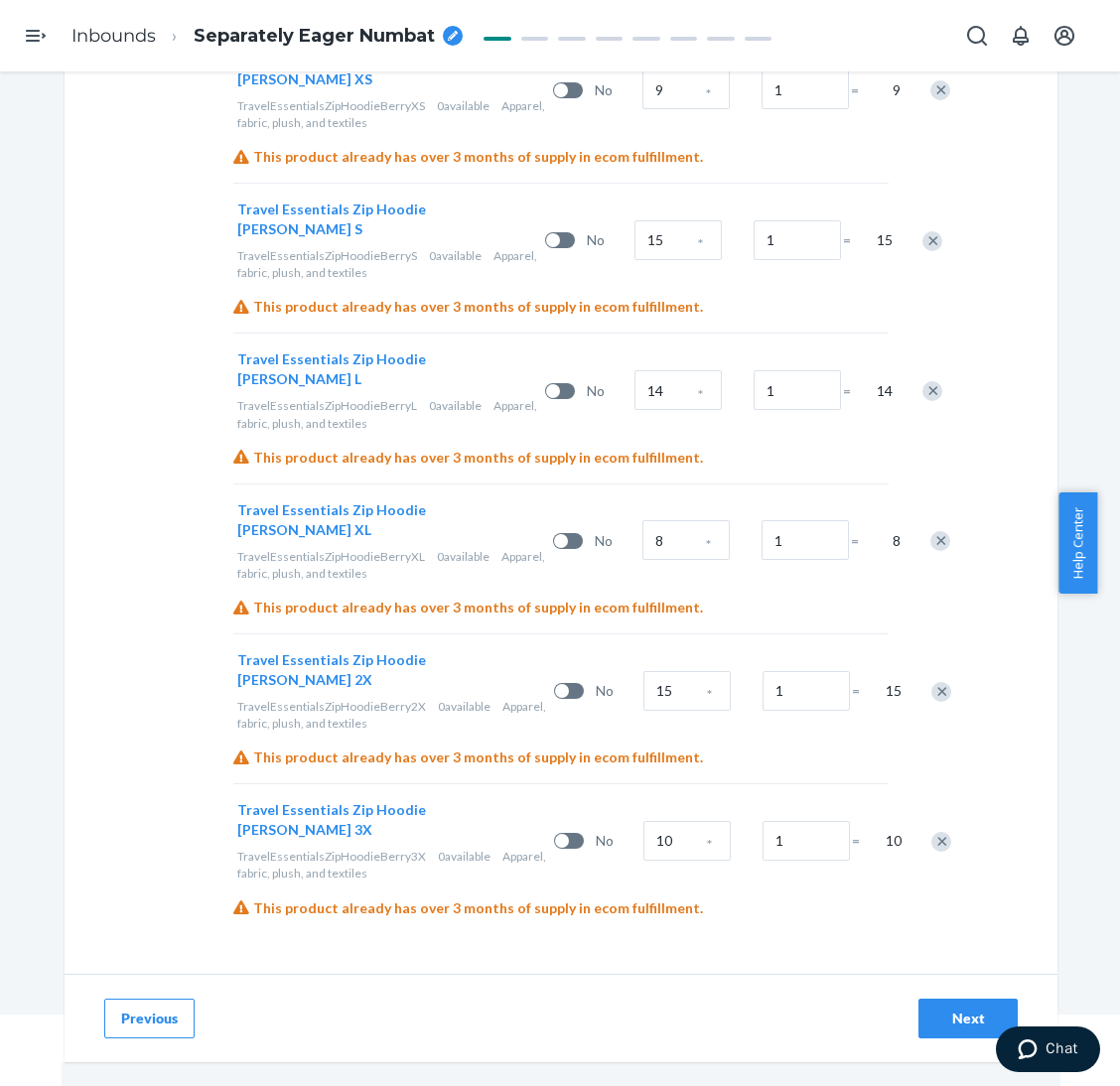 scroll, scrollTop: 4053, scrollLeft: 0, axis: vertical 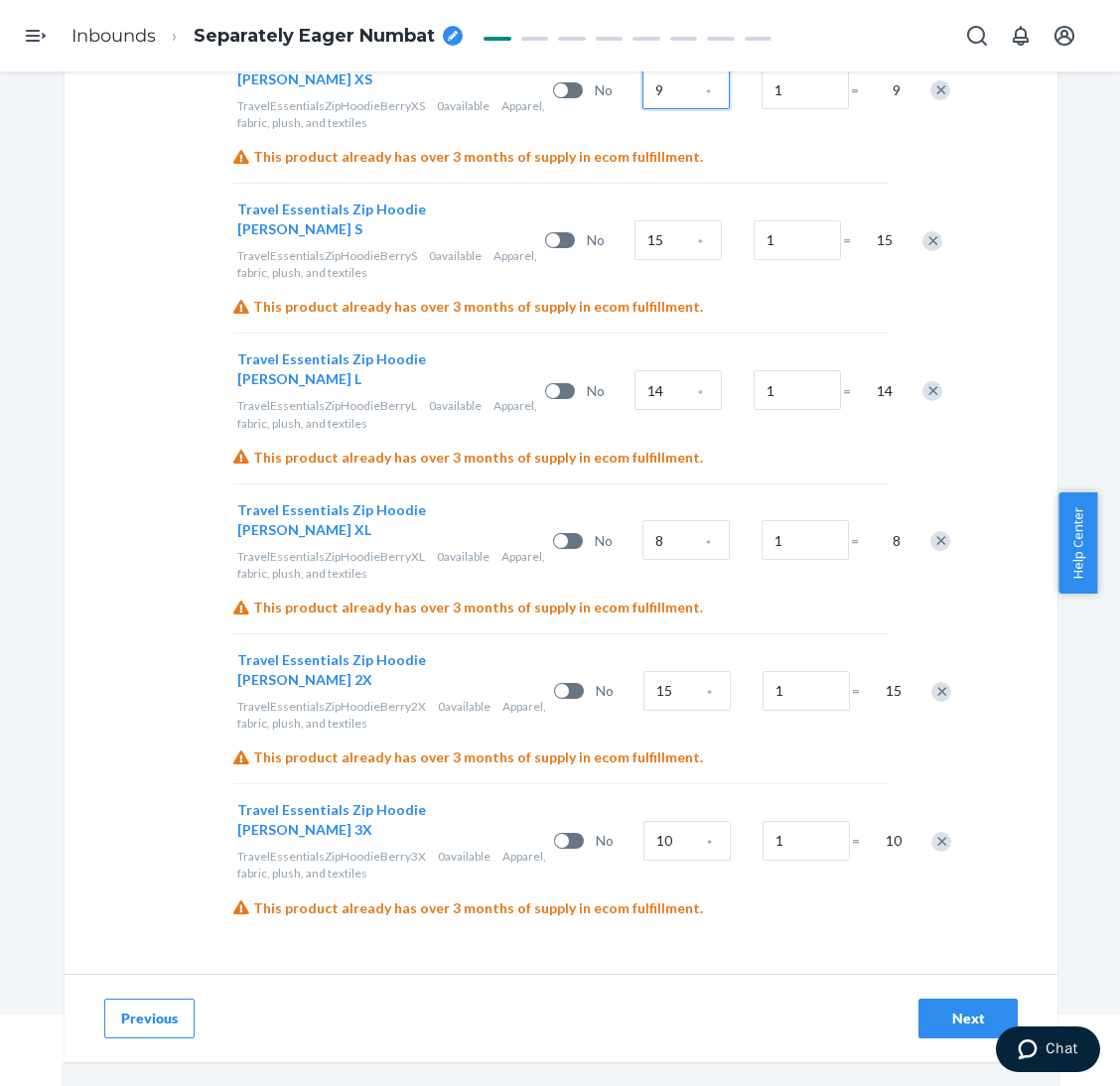 click on "9" at bounding box center (686, 89) 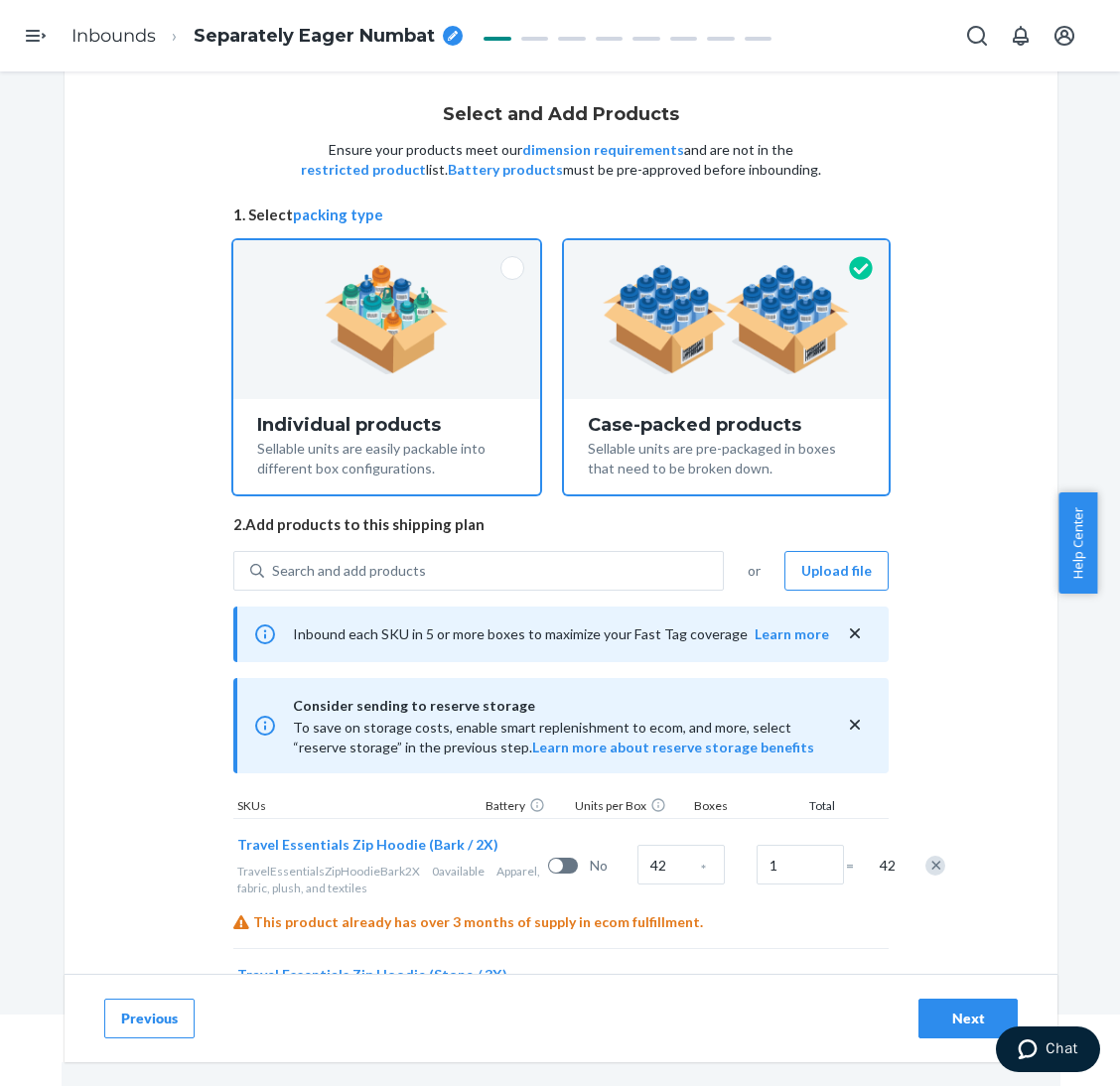 scroll, scrollTop: 33, scrollLeft: 0, axis: vertical 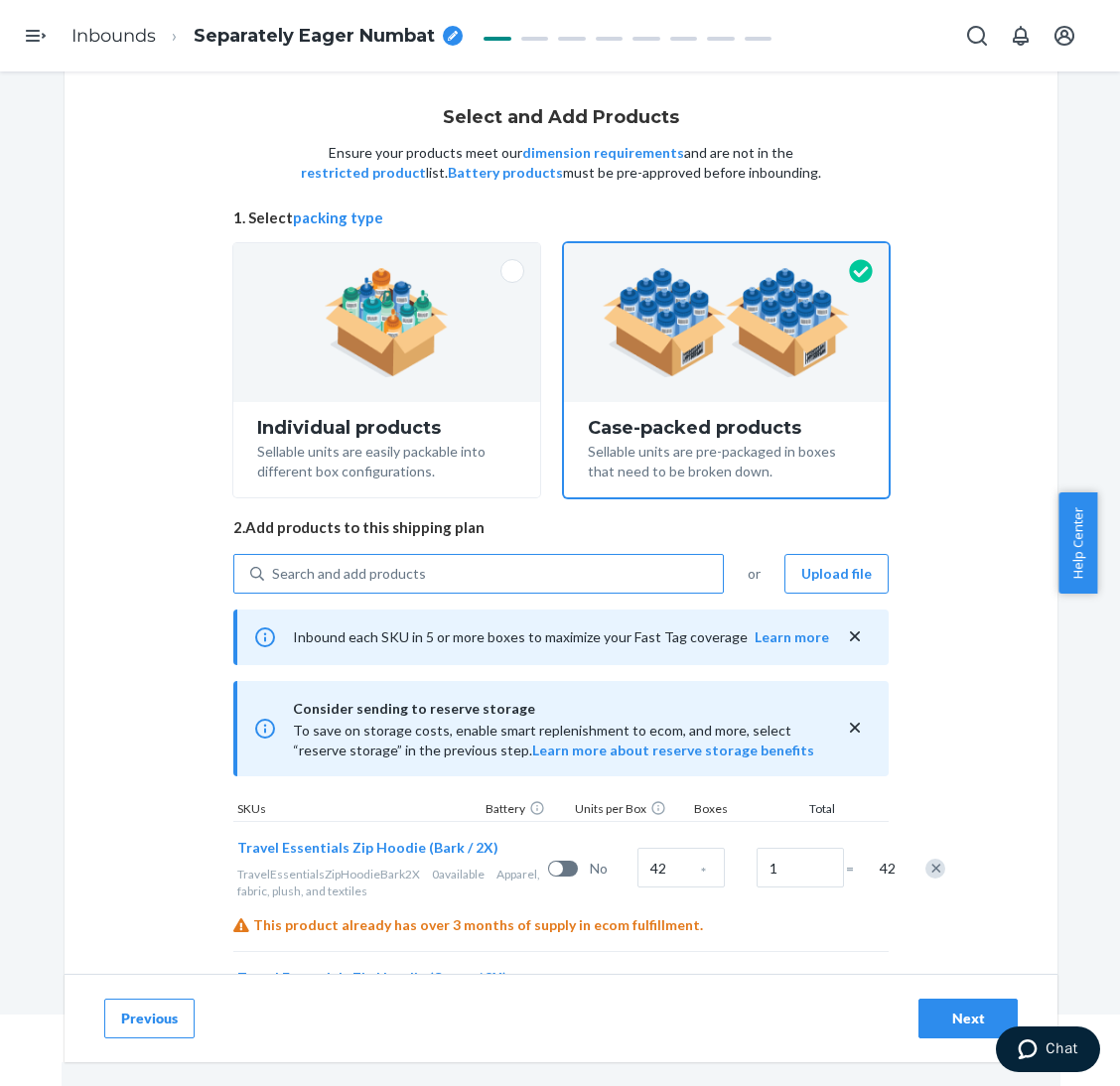 click on "Search and add products" at bounding box center [493, 574] 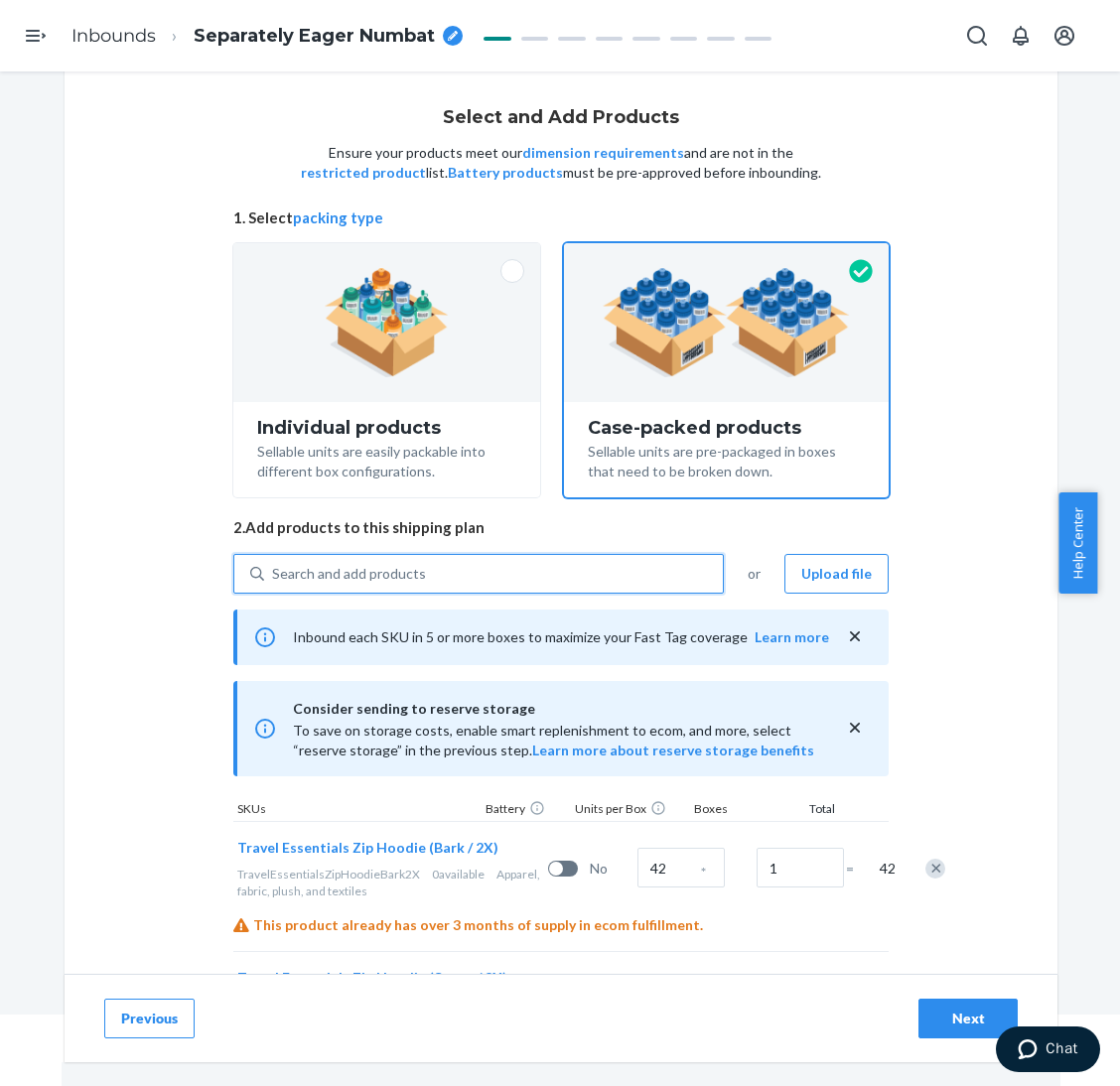 paste on "Travel Essentials Zip Hoodie [PERSON_NAME]" 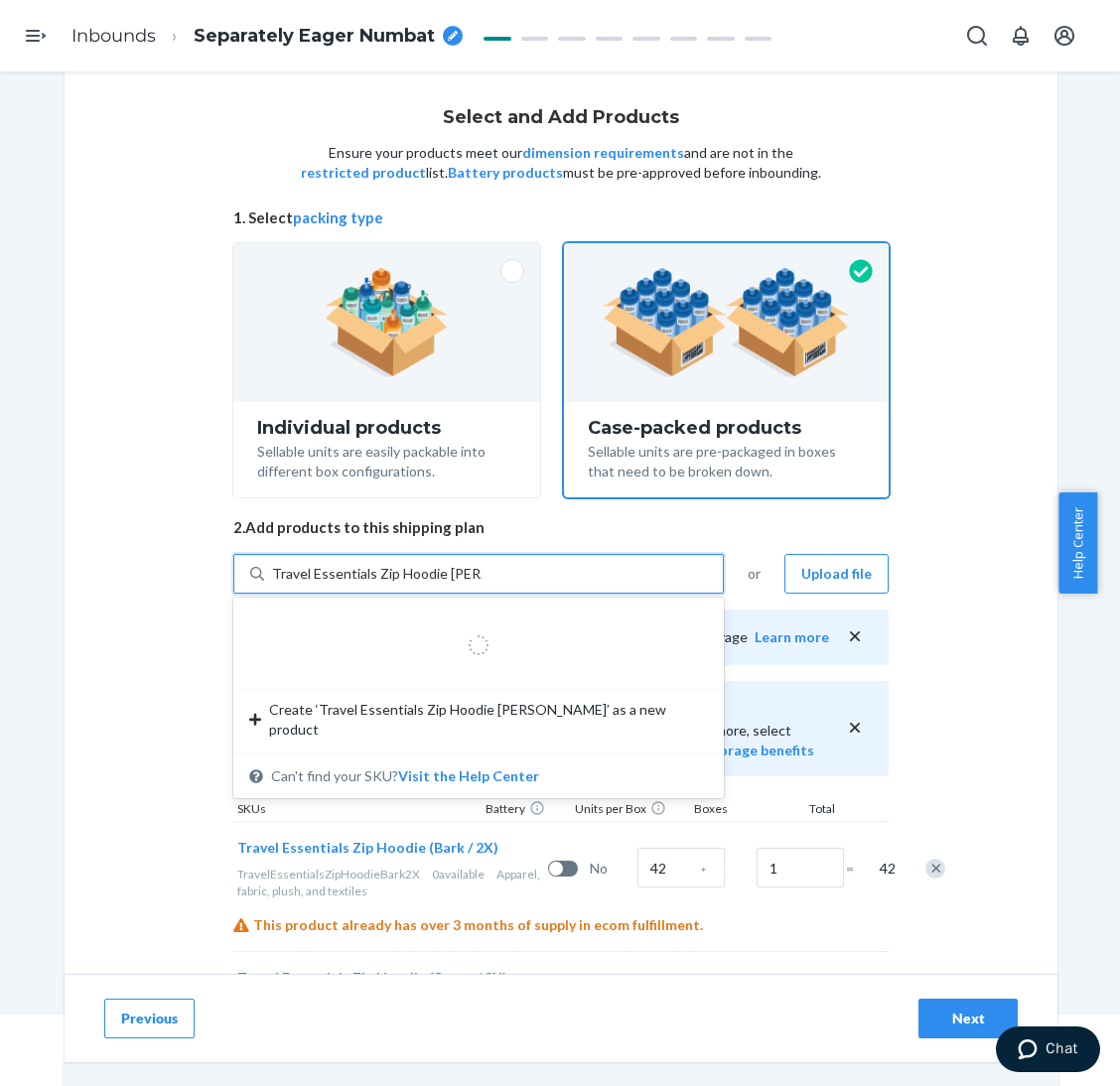 click on "Travel Essentials Zip Hoodie [PERSON_NAME]" at bounding box center [376, 574] 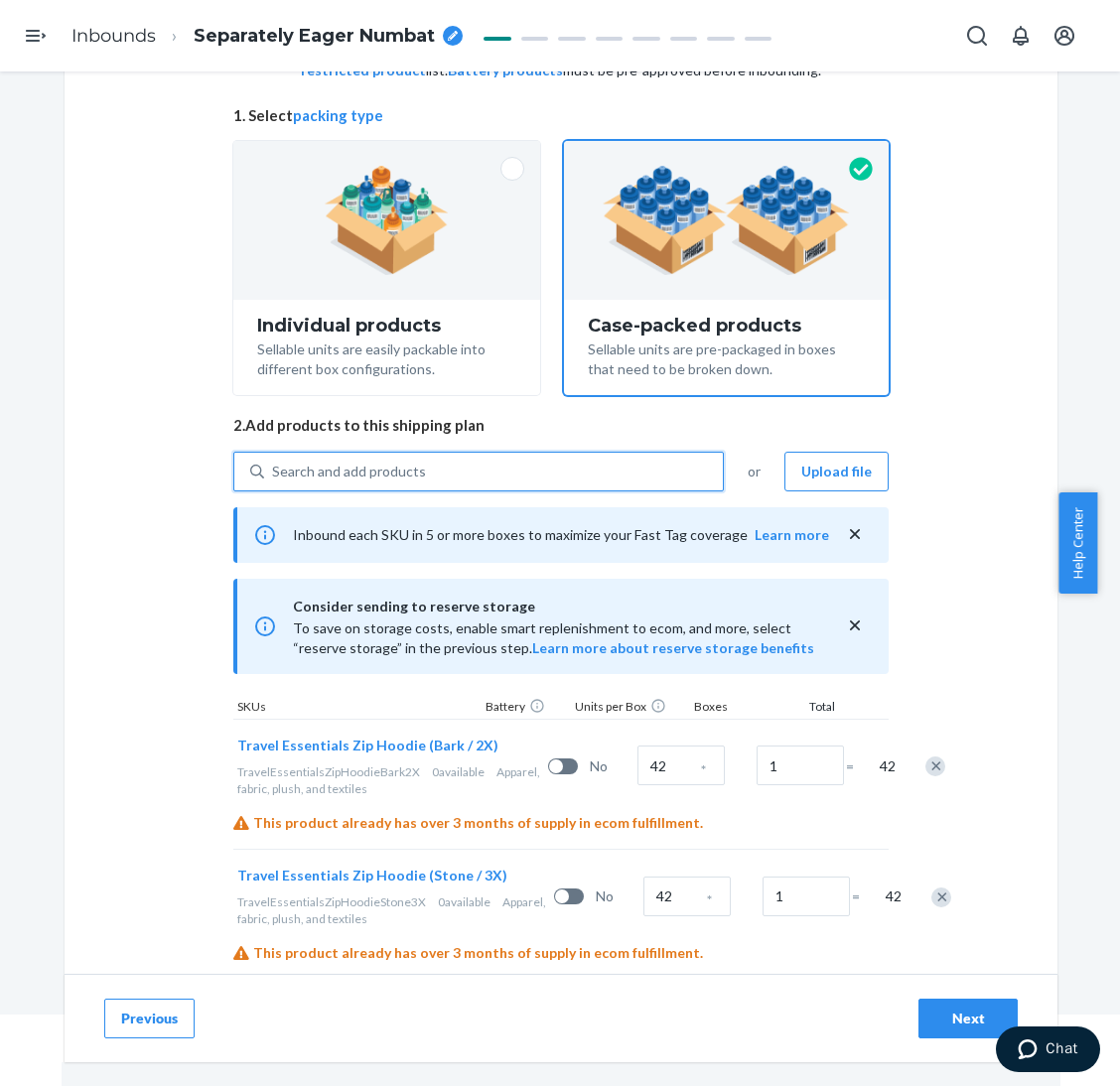 scroll, scrollTop: 298, scrollLeft: 0, axis: vertical 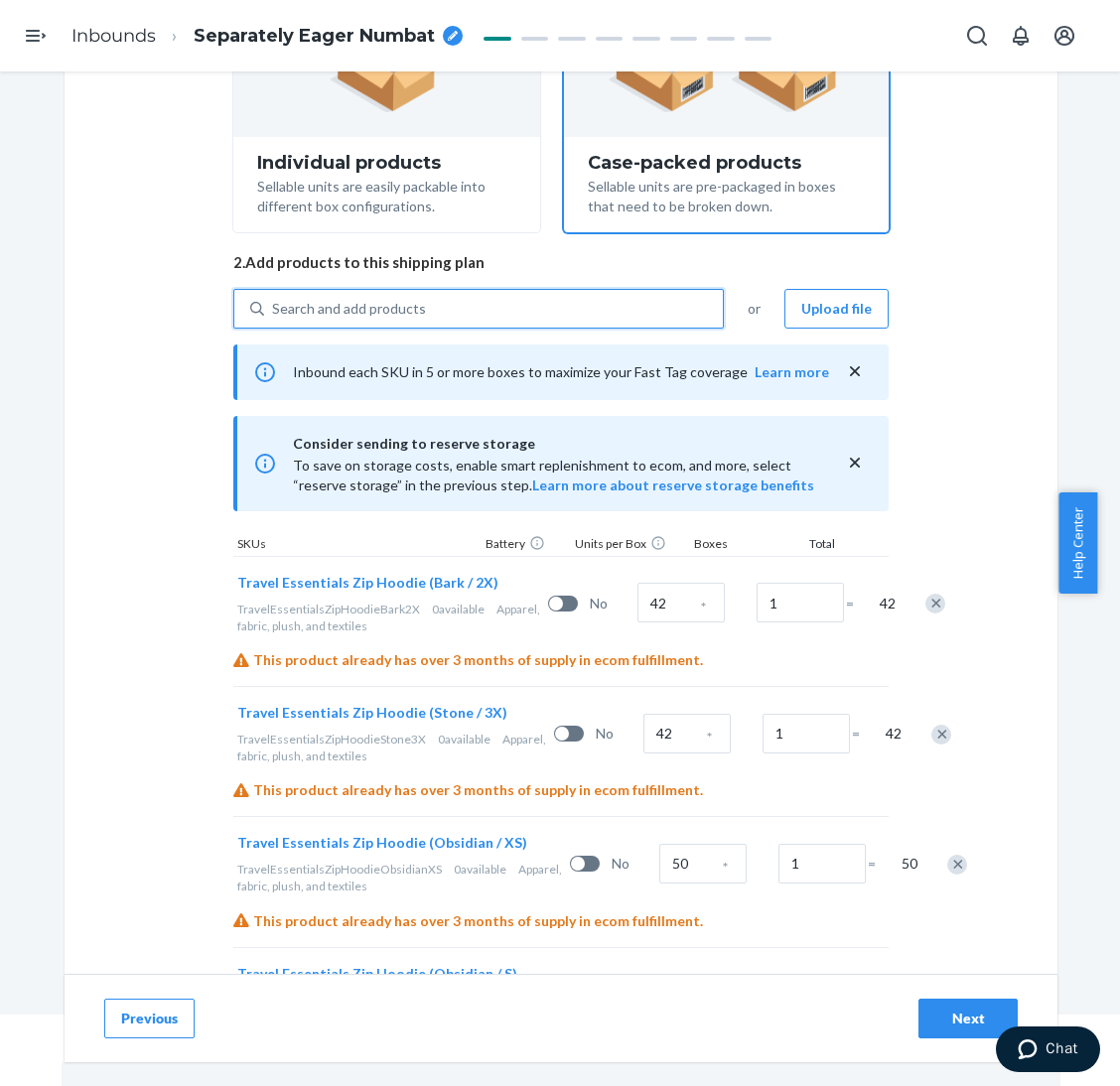 click on "Search and add products" at bounding box center [493, 309] 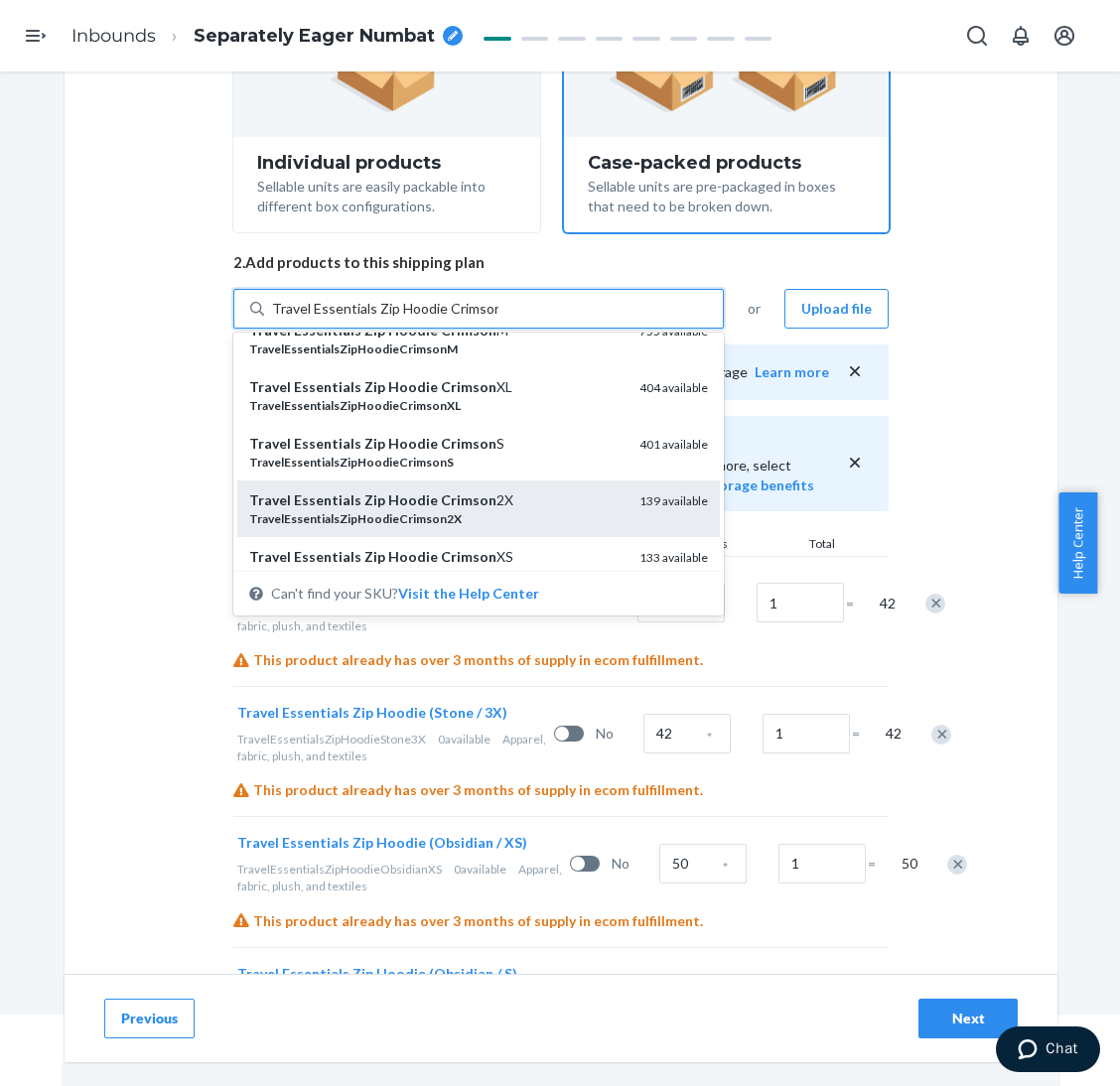 scroll, scrollTop: 149, scrollLeft: 0, axis: vertical 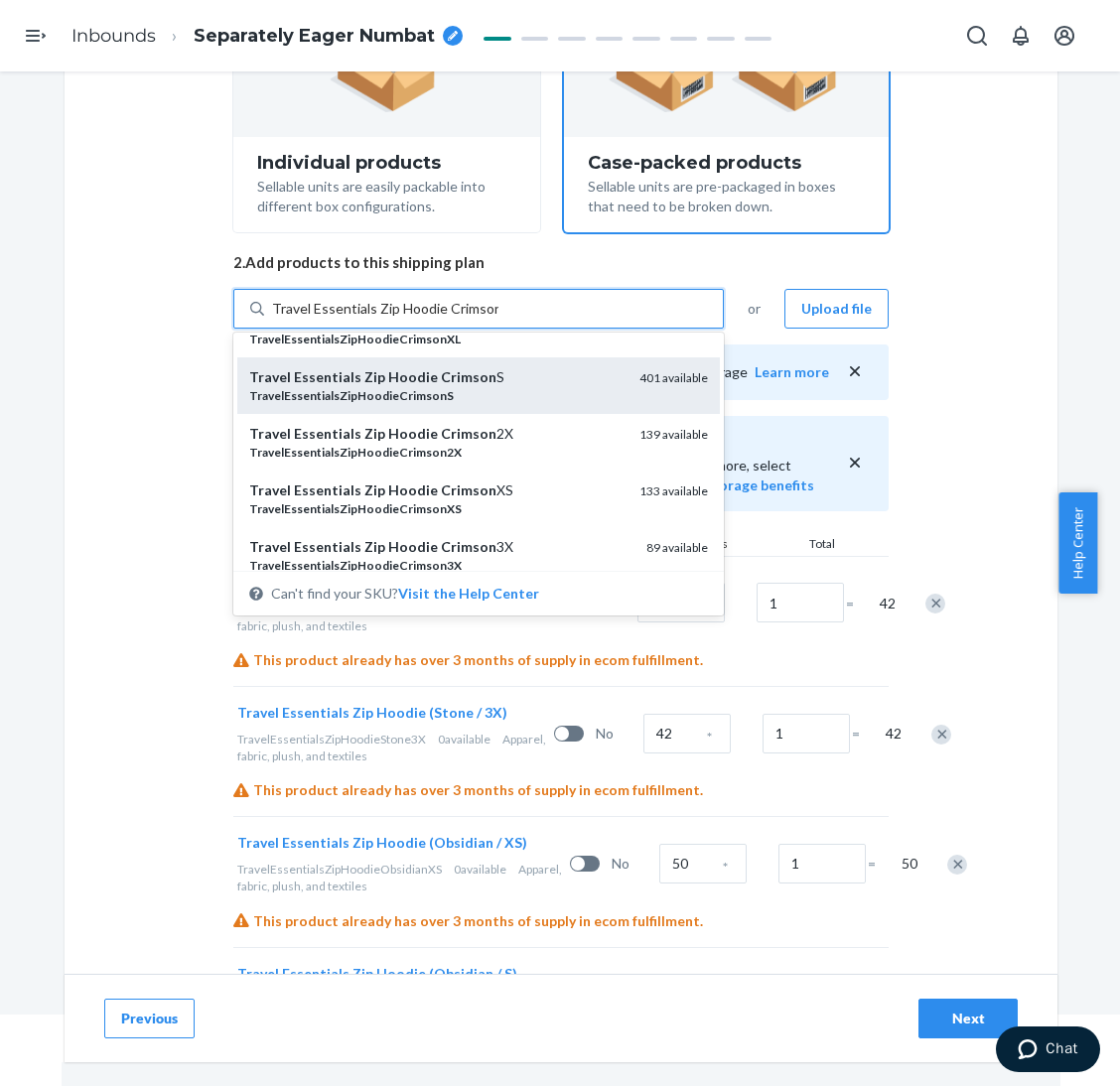 click on "TravelEssentialsZipHoodieCrimsonS" at bounding box center (436, 395) 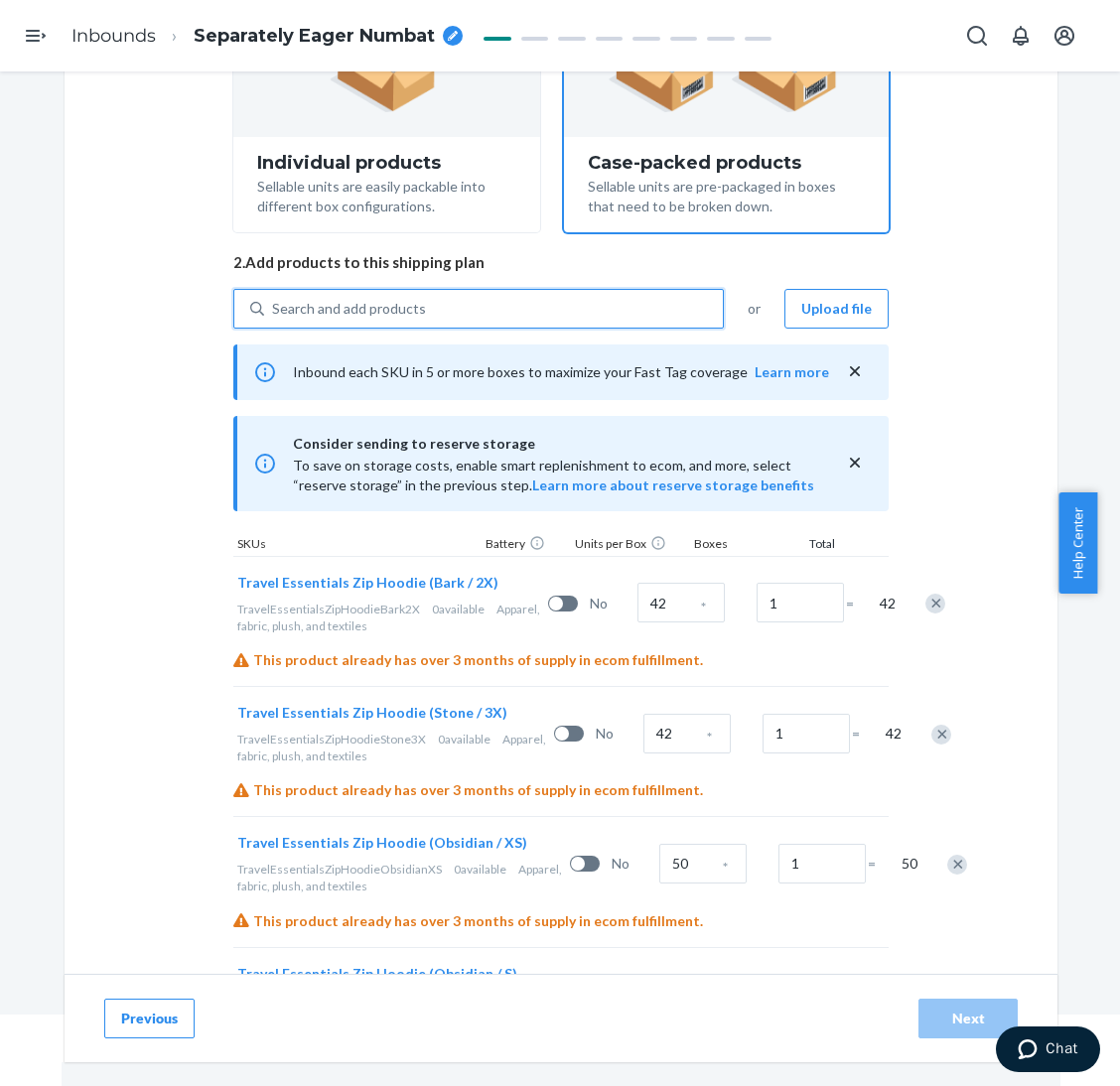 click on "Search and add products" at bounding box center [493, 309] 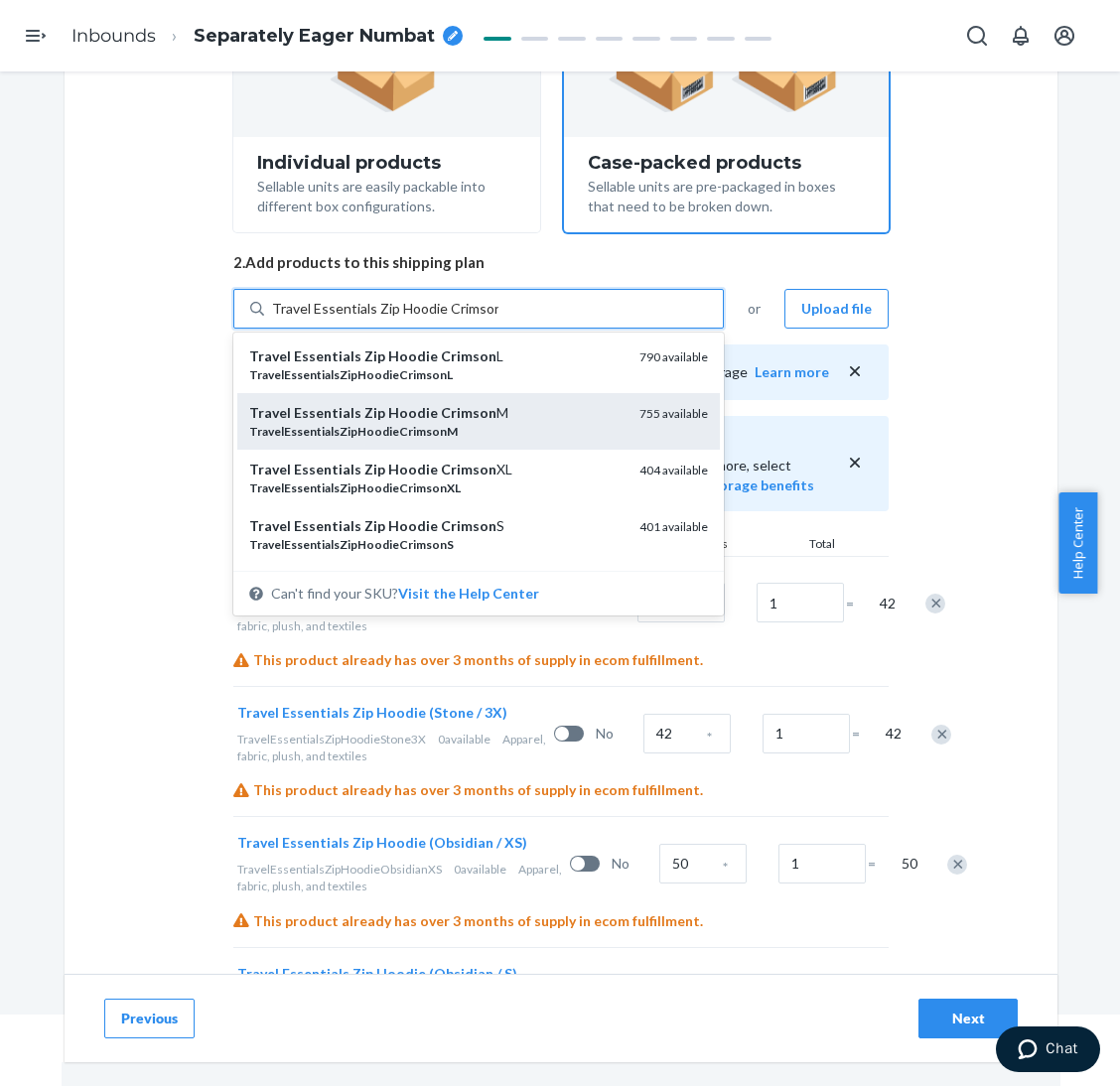 click on "Travel   Essentials   Zip   Hoodie   Crimson  M" at bounding box center (436, 413) 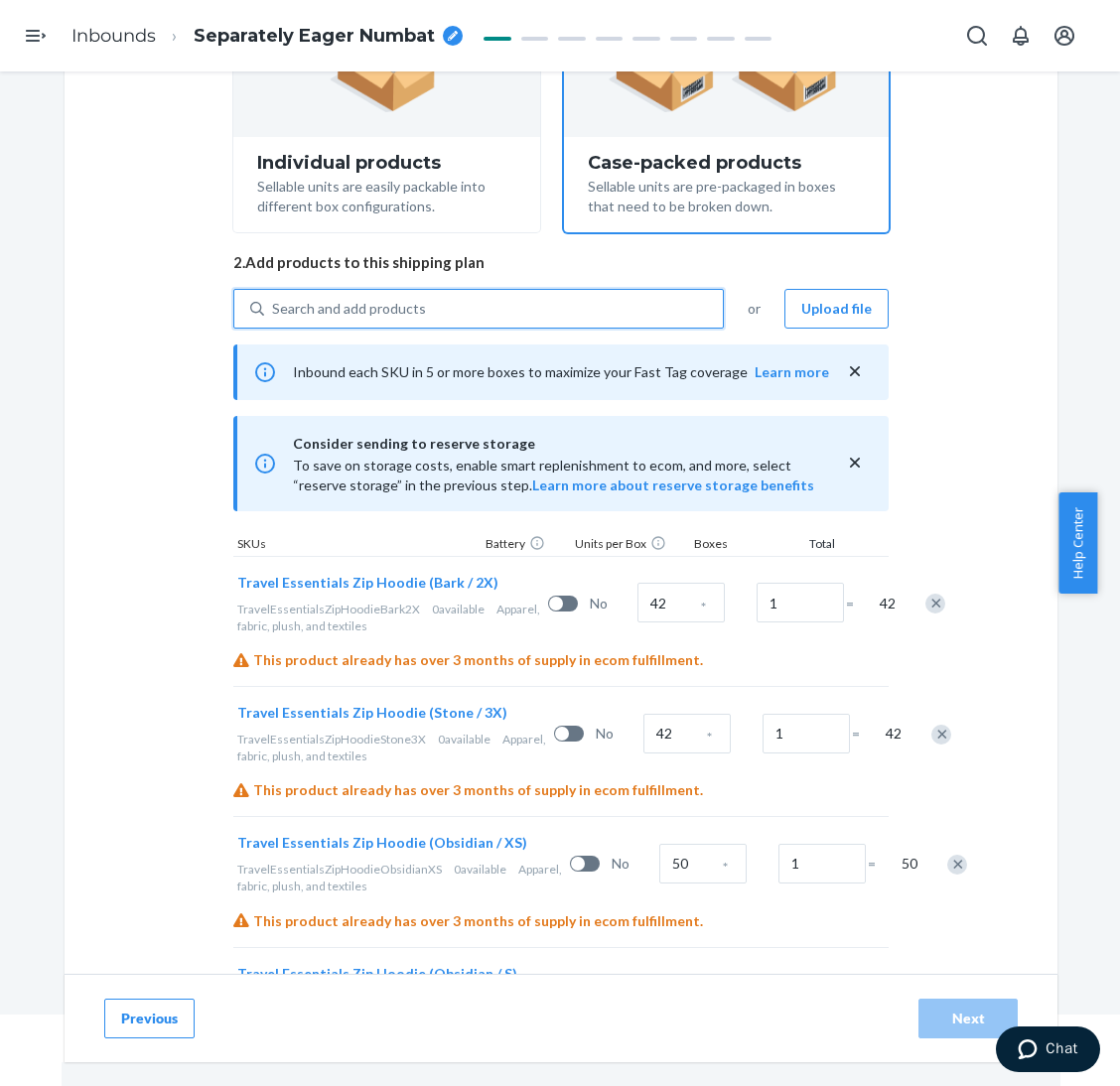 click on "Search and add products" at bounding box center (493, 309) 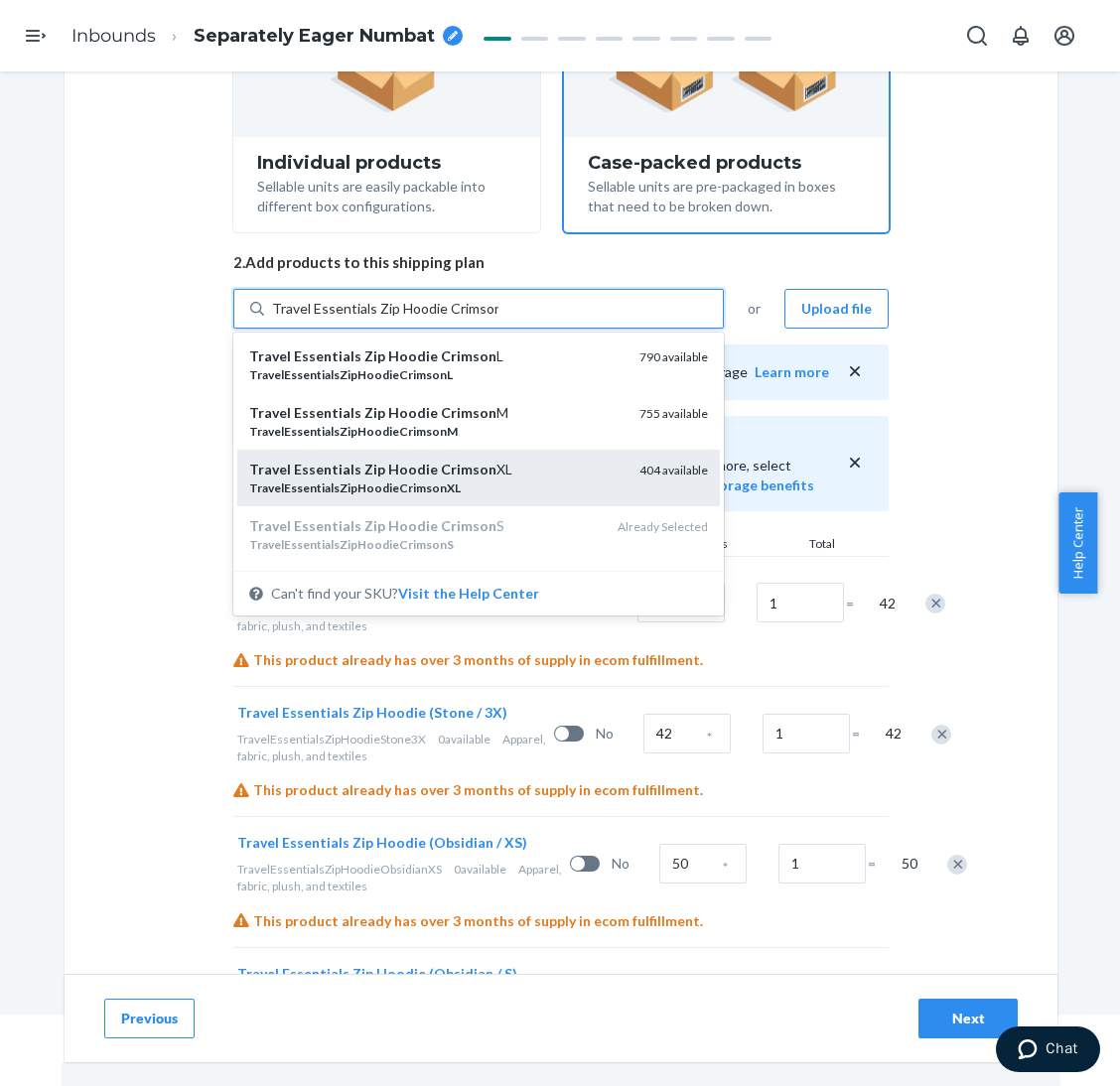 click on "Travel   Essentials   Zip   Hoodie   Crimson  XL" at bounding box center (436, 470) 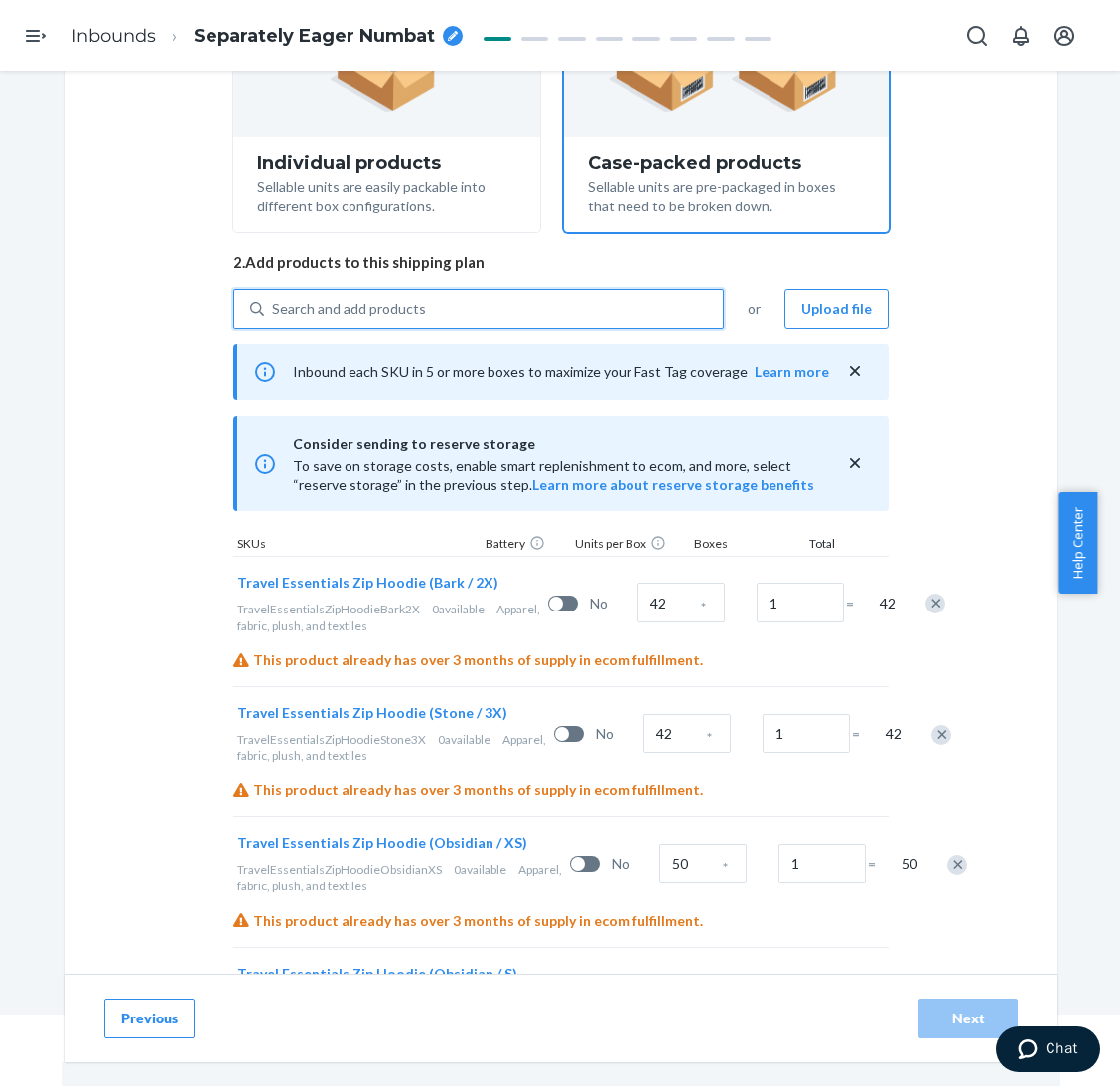 click on "Search and add products" at bounding box center (493, 309) 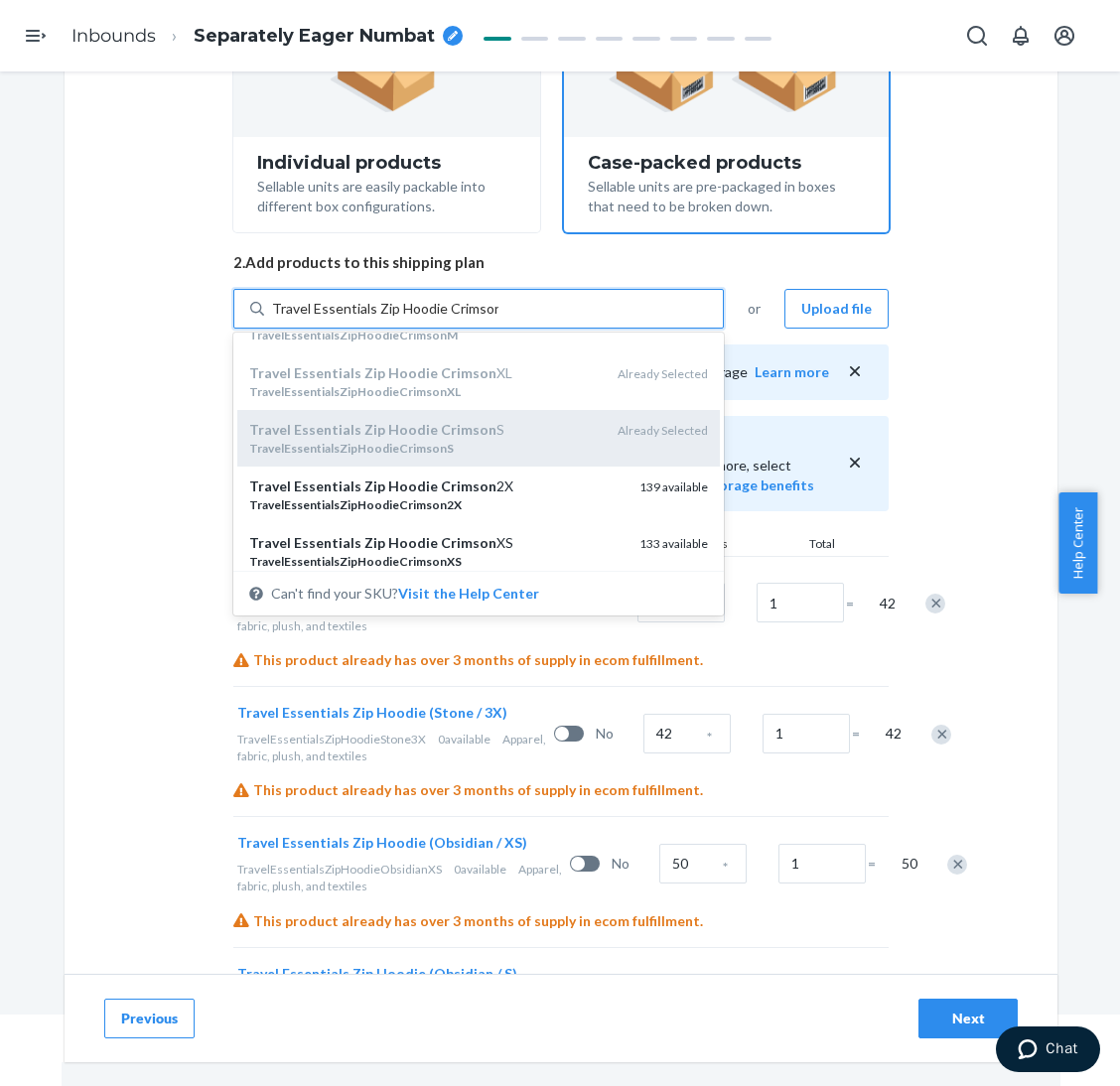 scroll, scrollTop: 149, scrollLeft: 0, axis: vertical 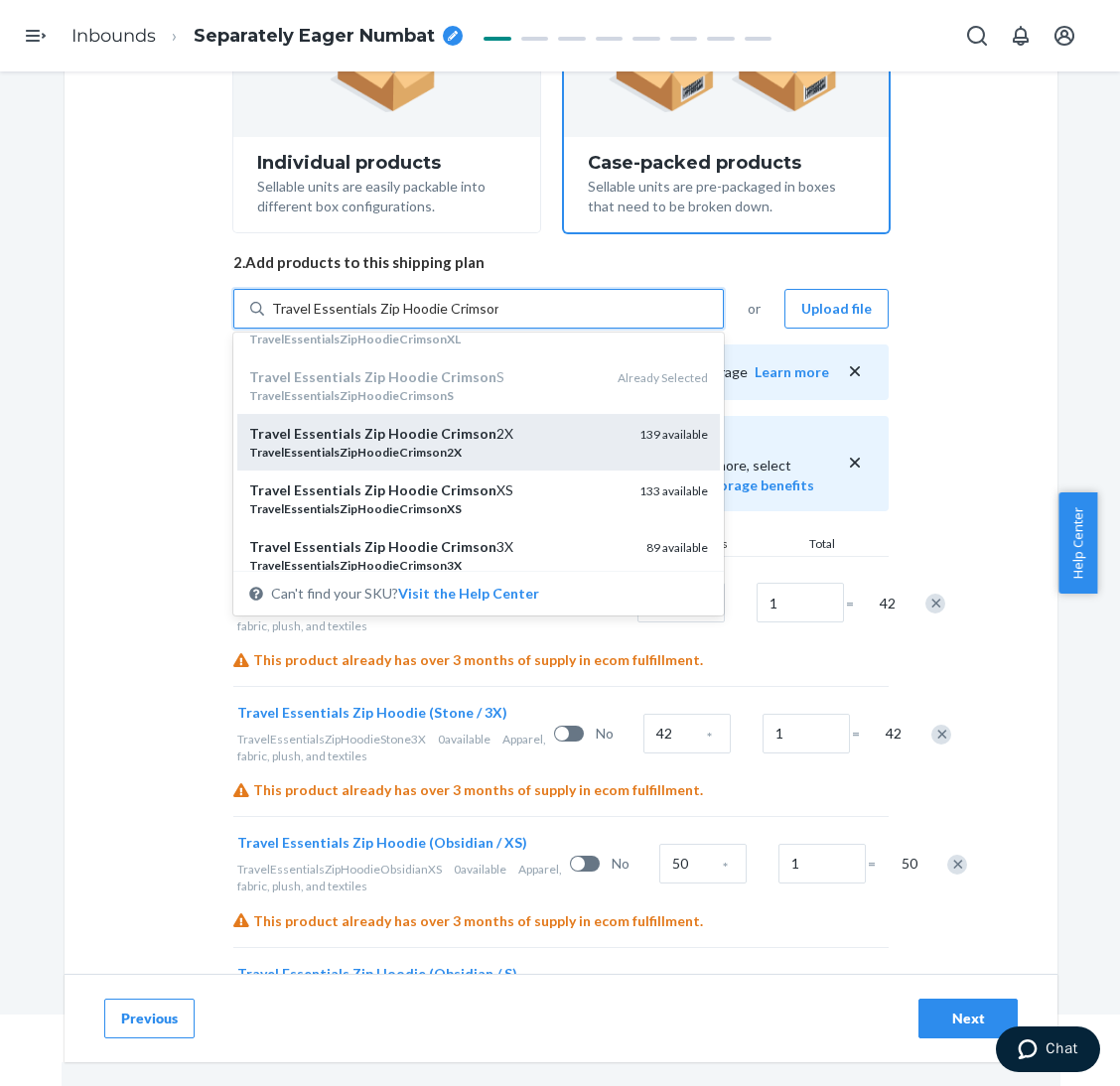 click on "TravelEssentialsZipHoodieCrimson2X" at bounding box center (436, 452) 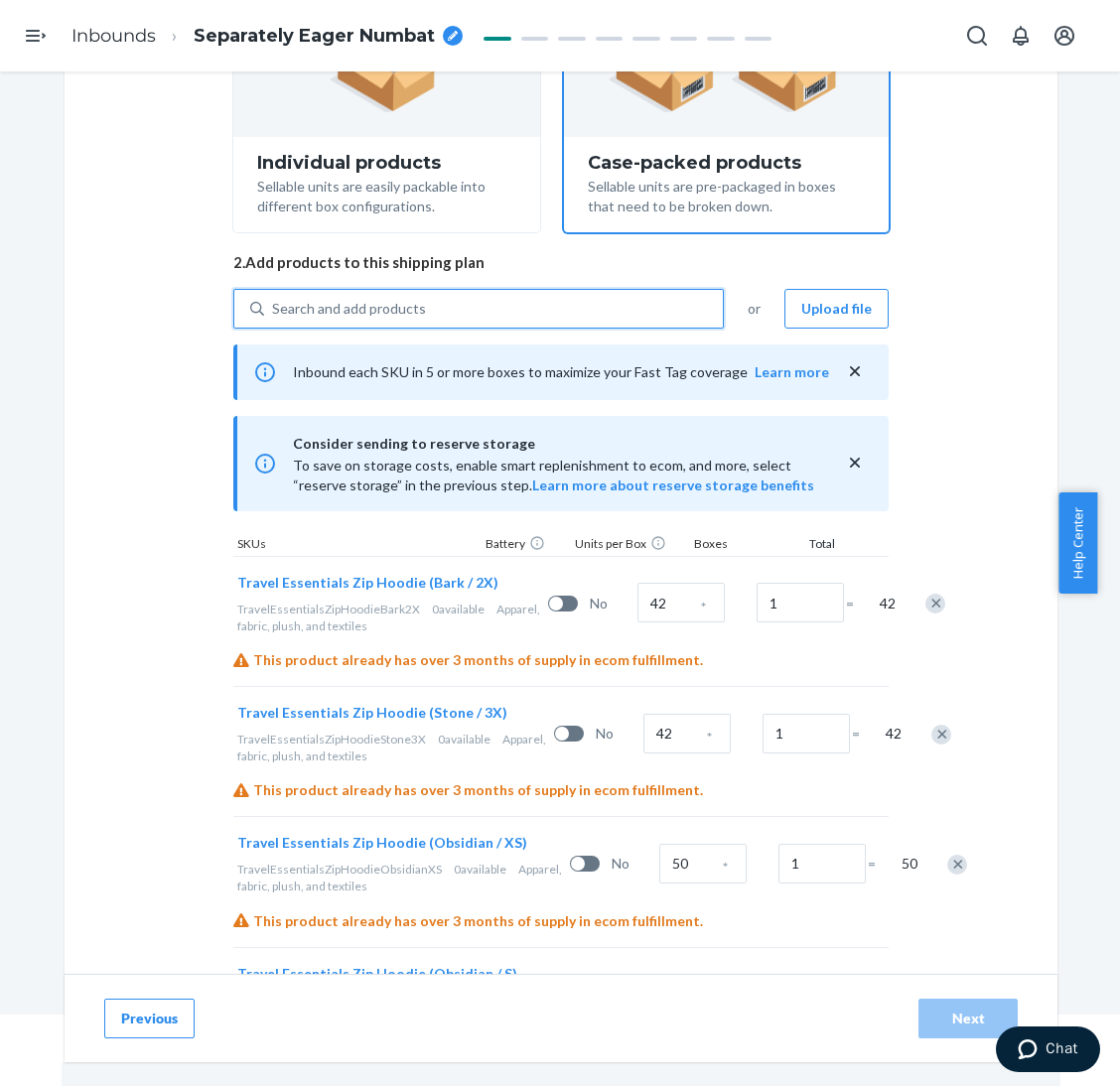 click on "Search and add products" at bounding box center [493, 309] 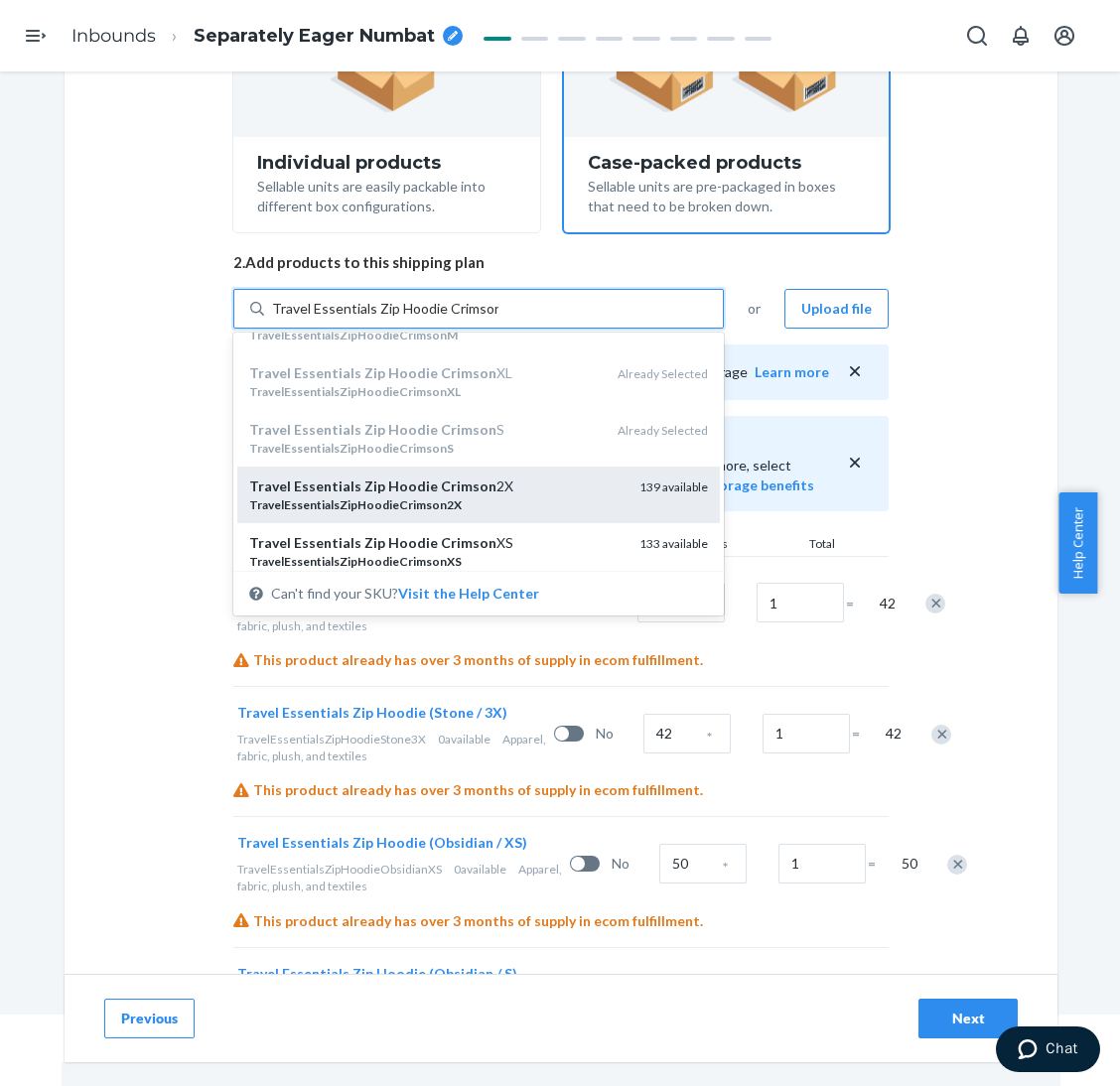 scroll, scrollTop: 149, scrollLeft: 0, axis: vertical 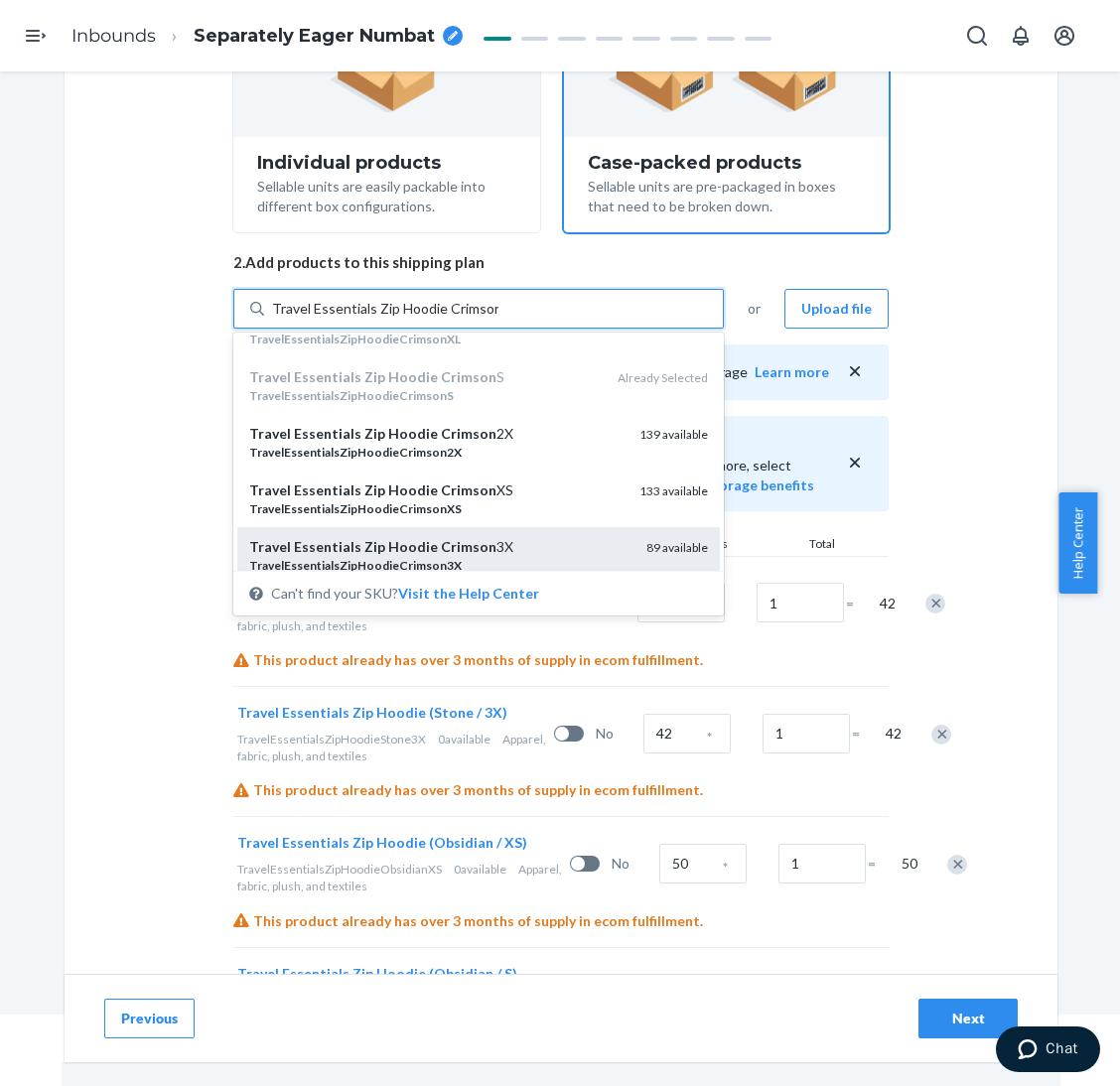 click on "Travel   Essentials   Zip   Hoodie   Crimson  3X" at bounding box center (440, 547) 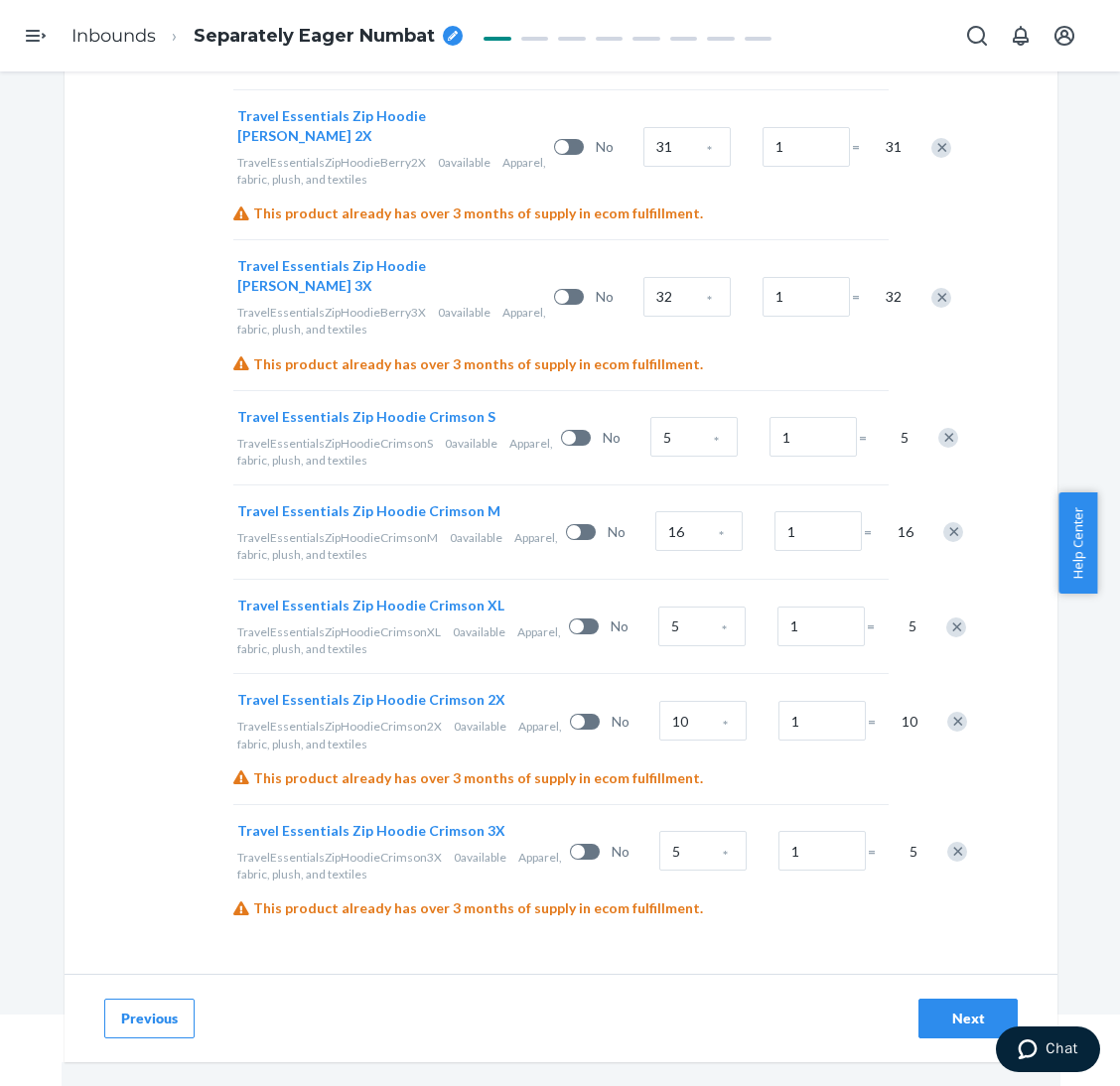 scroll, scrollTop: 4697, scrollLeft: 0, axis: vertical 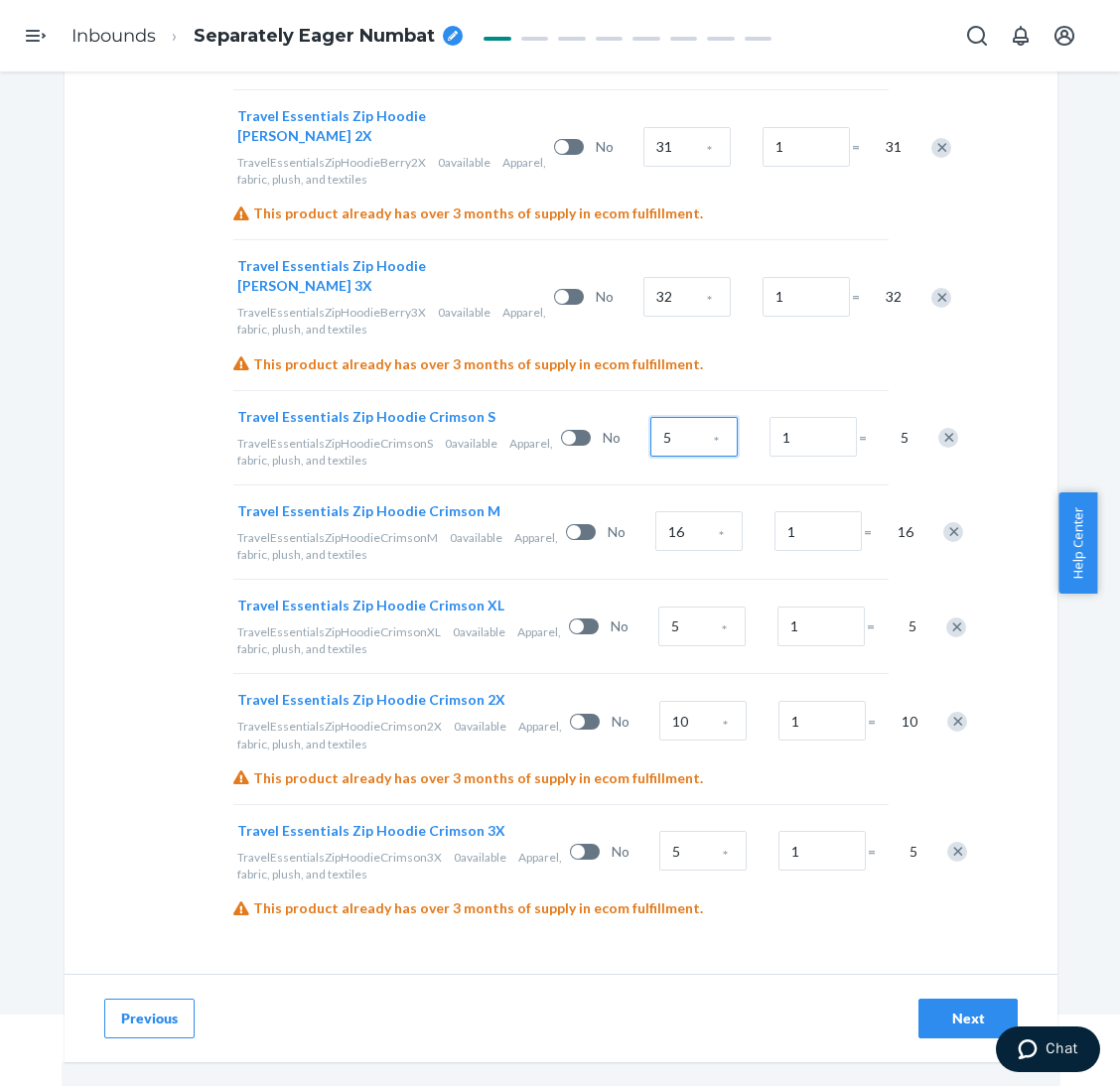 click on "5" at bounding box center (694, 437) 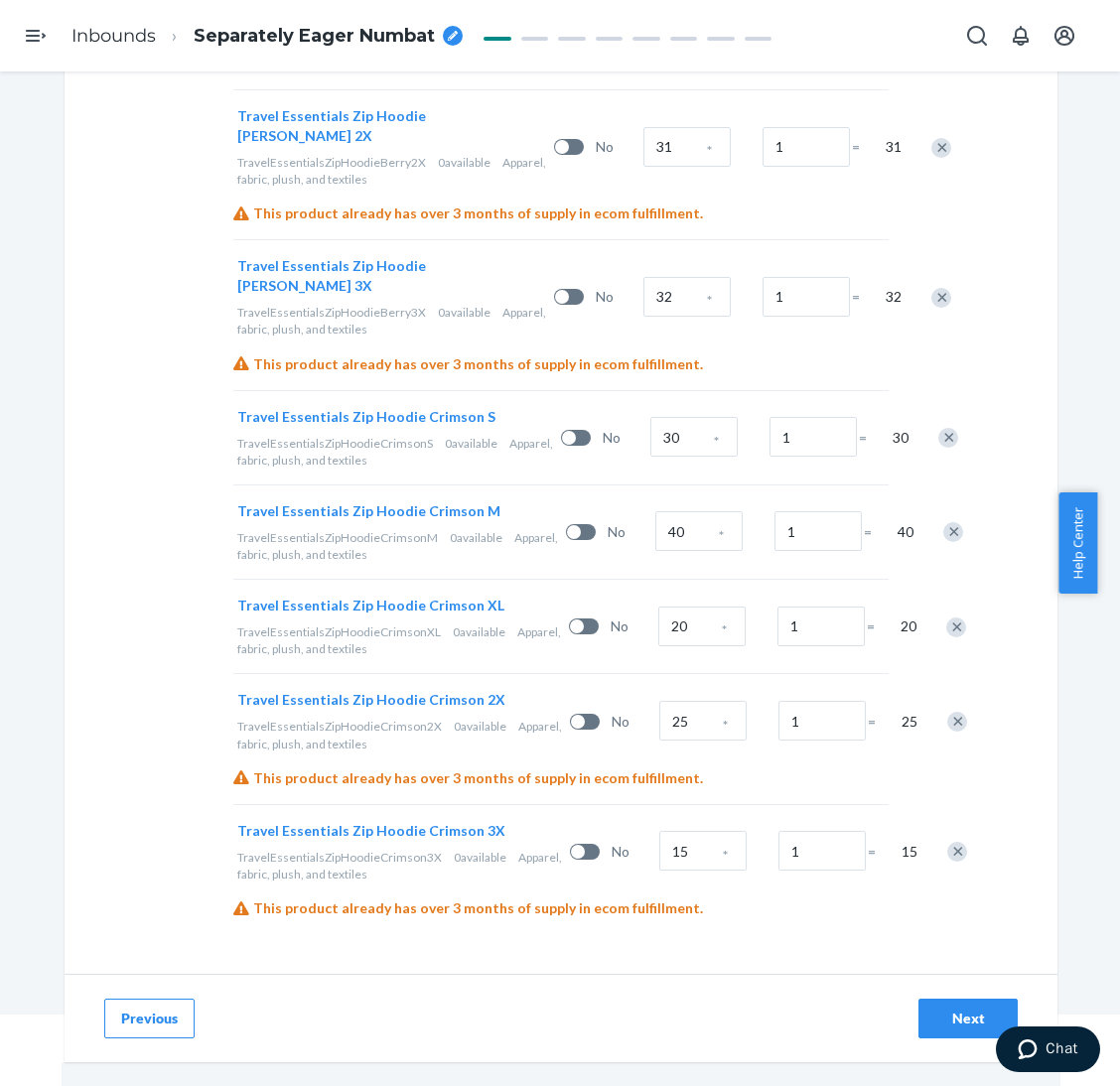 click on "Next" at bounding box center [968, 1018] 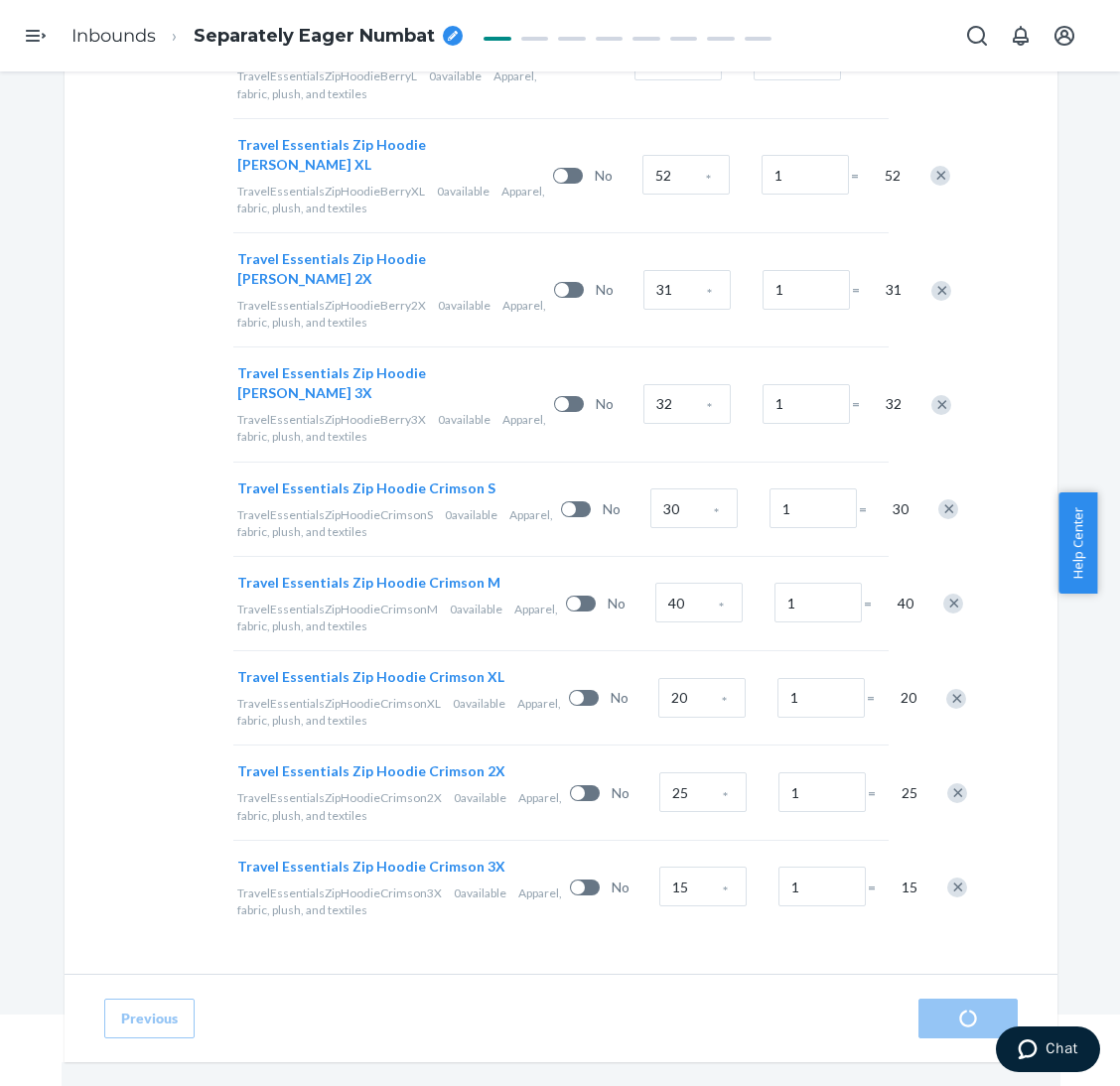 scroll, scrollTop: 0, scrollLeft: 0, axis: both 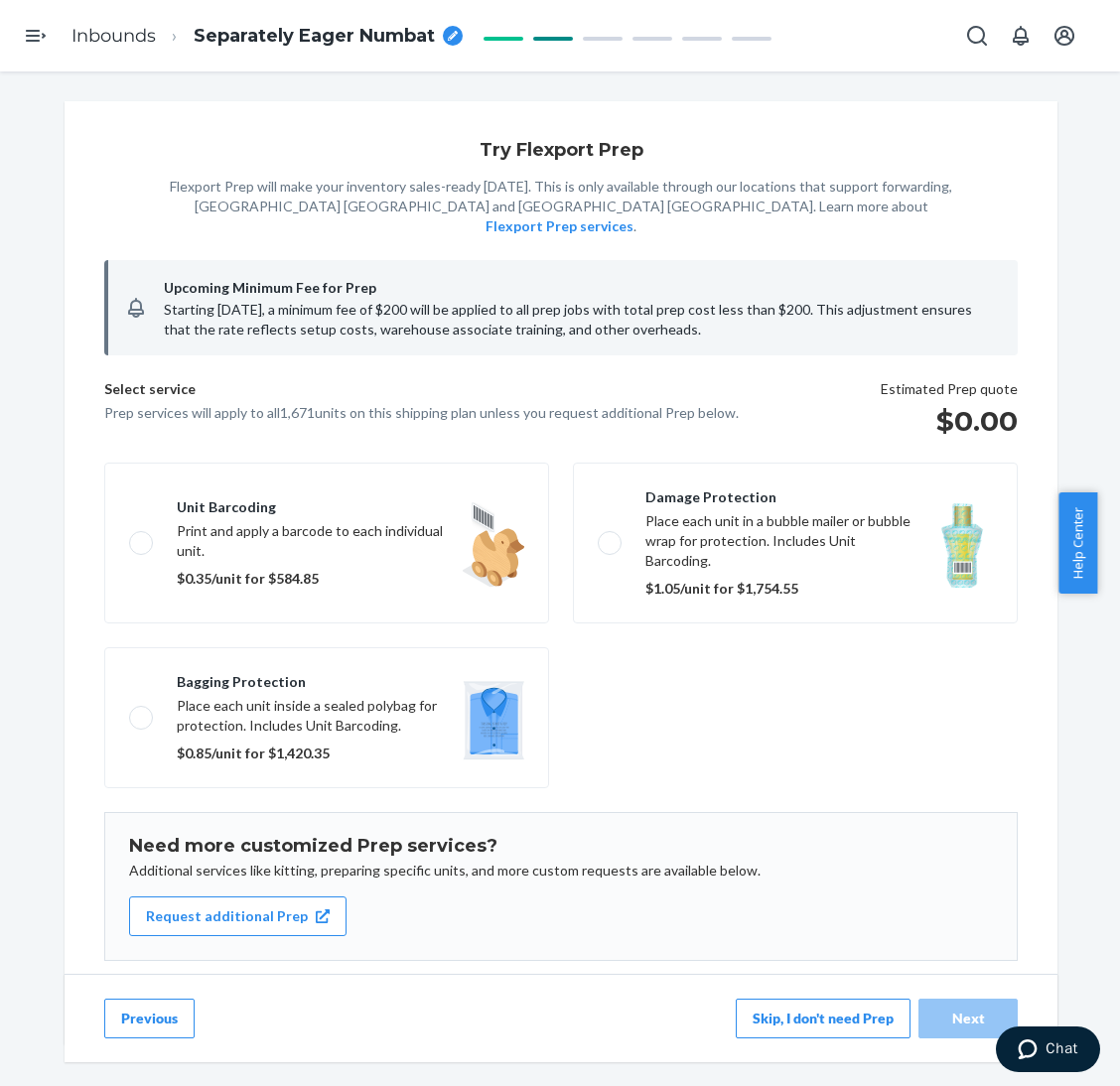 click on "Skip, I don't need Prep" at bounding box center [823, 1018] 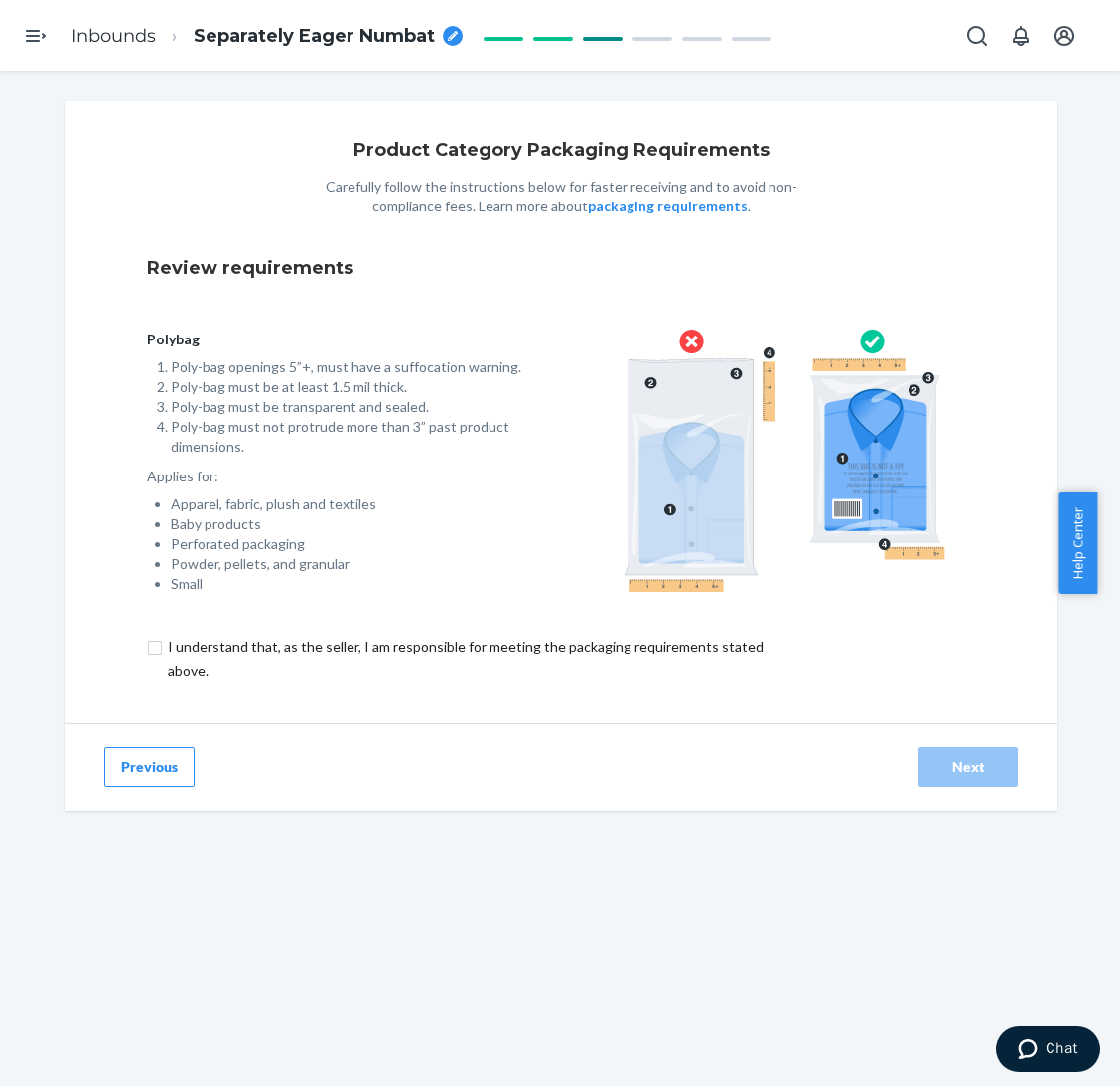 drag, startPoint x: 587, startPoint y: 645, endPoint x: 615, endPoint y: 651, distance: 28.635642 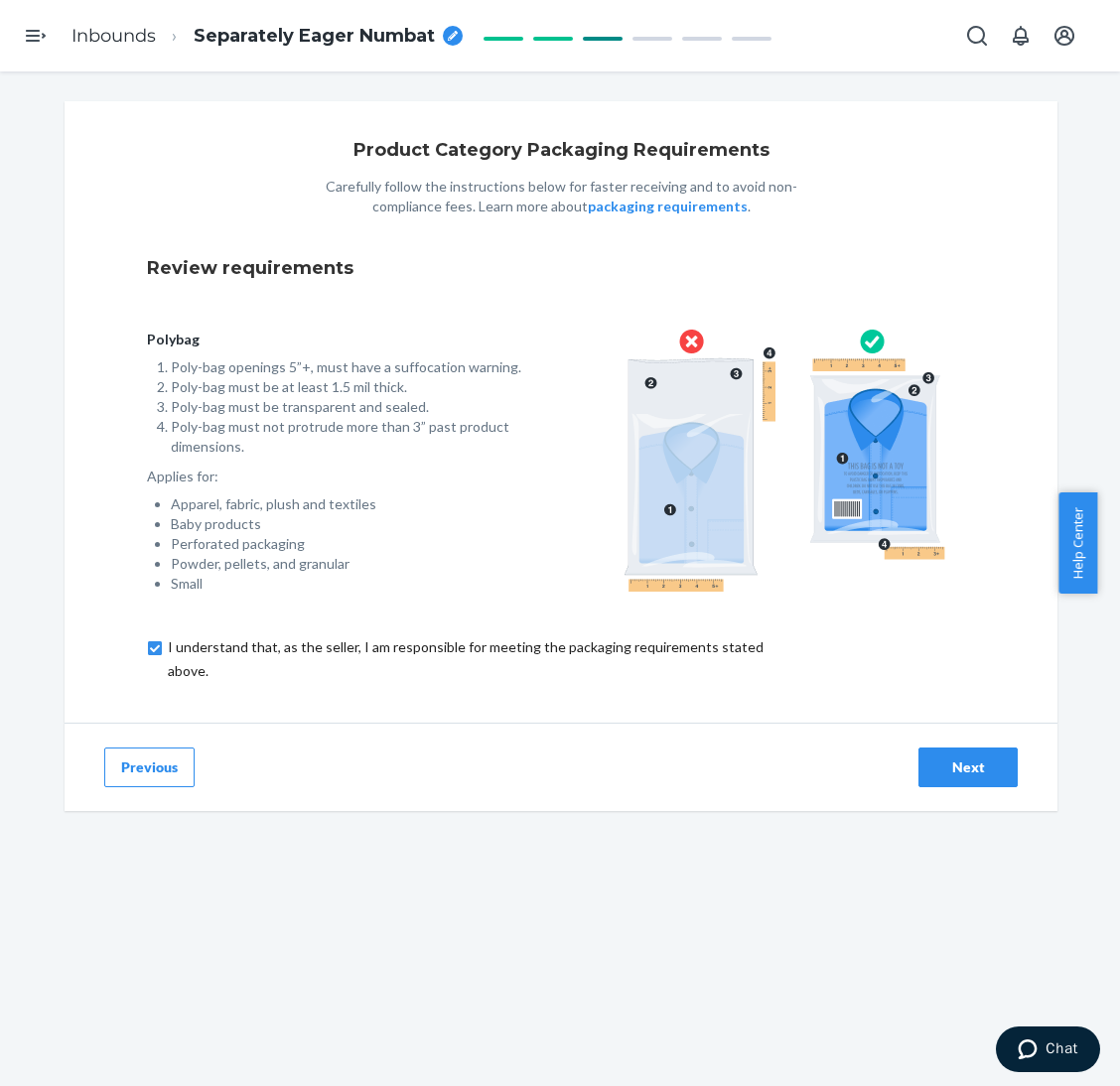 click on "Next" at bounding box center [968, 767] 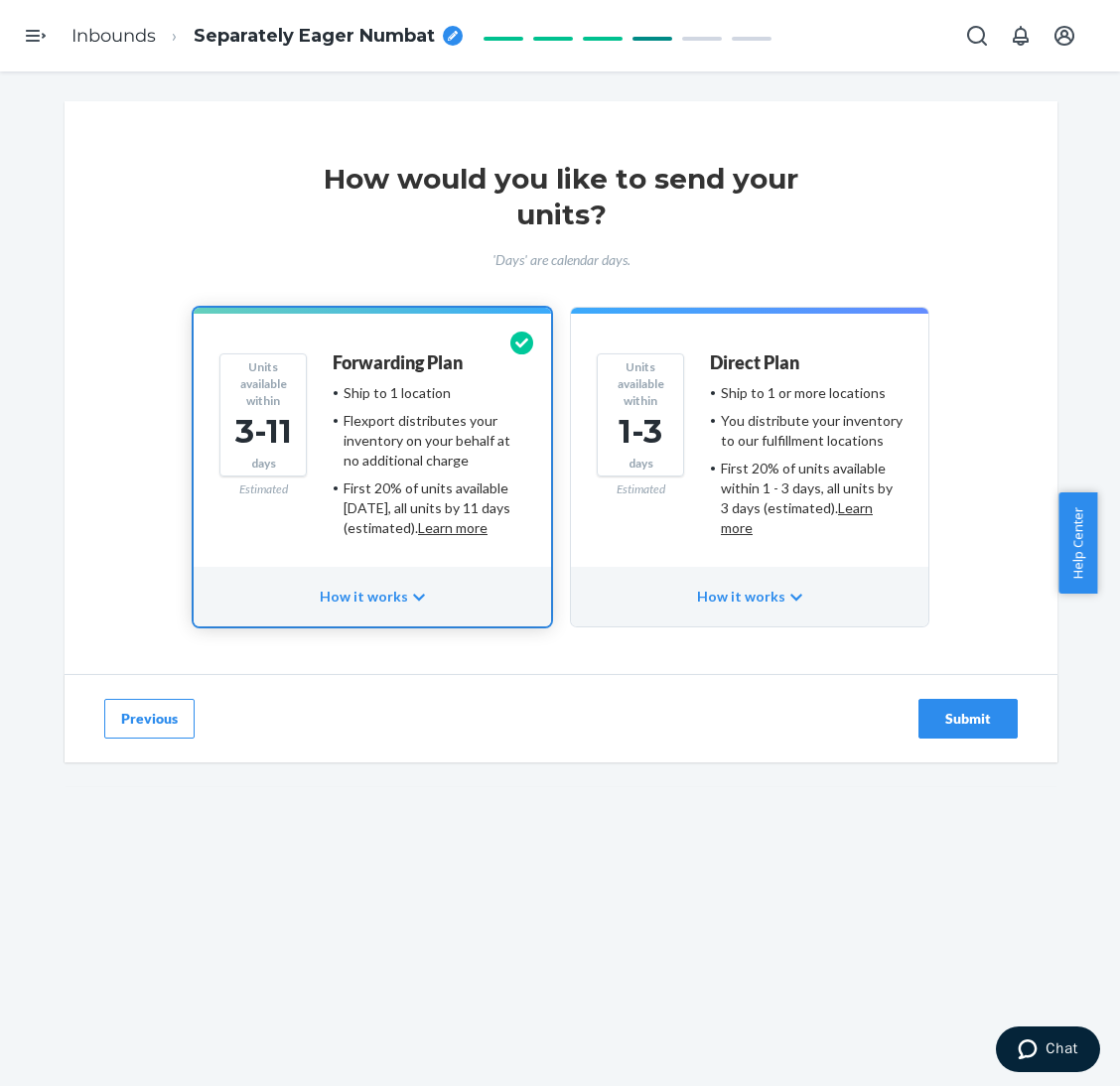 click on "Submit" at bounding box center (968, 719) 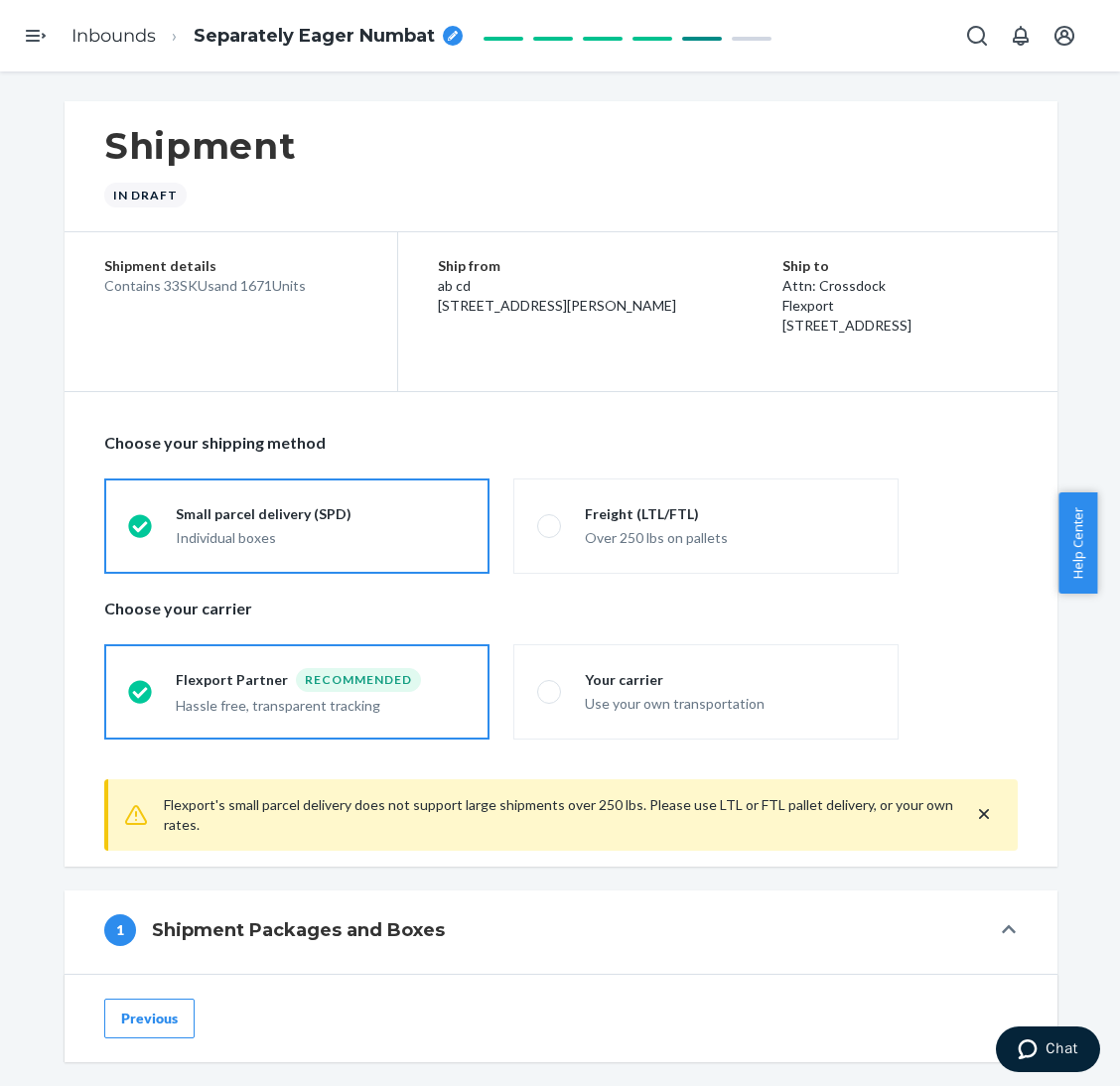 drag, startPoint x: 227, startPoint y: 289, endPoint x: 263, endPoint y: 280, distance: 37.107951 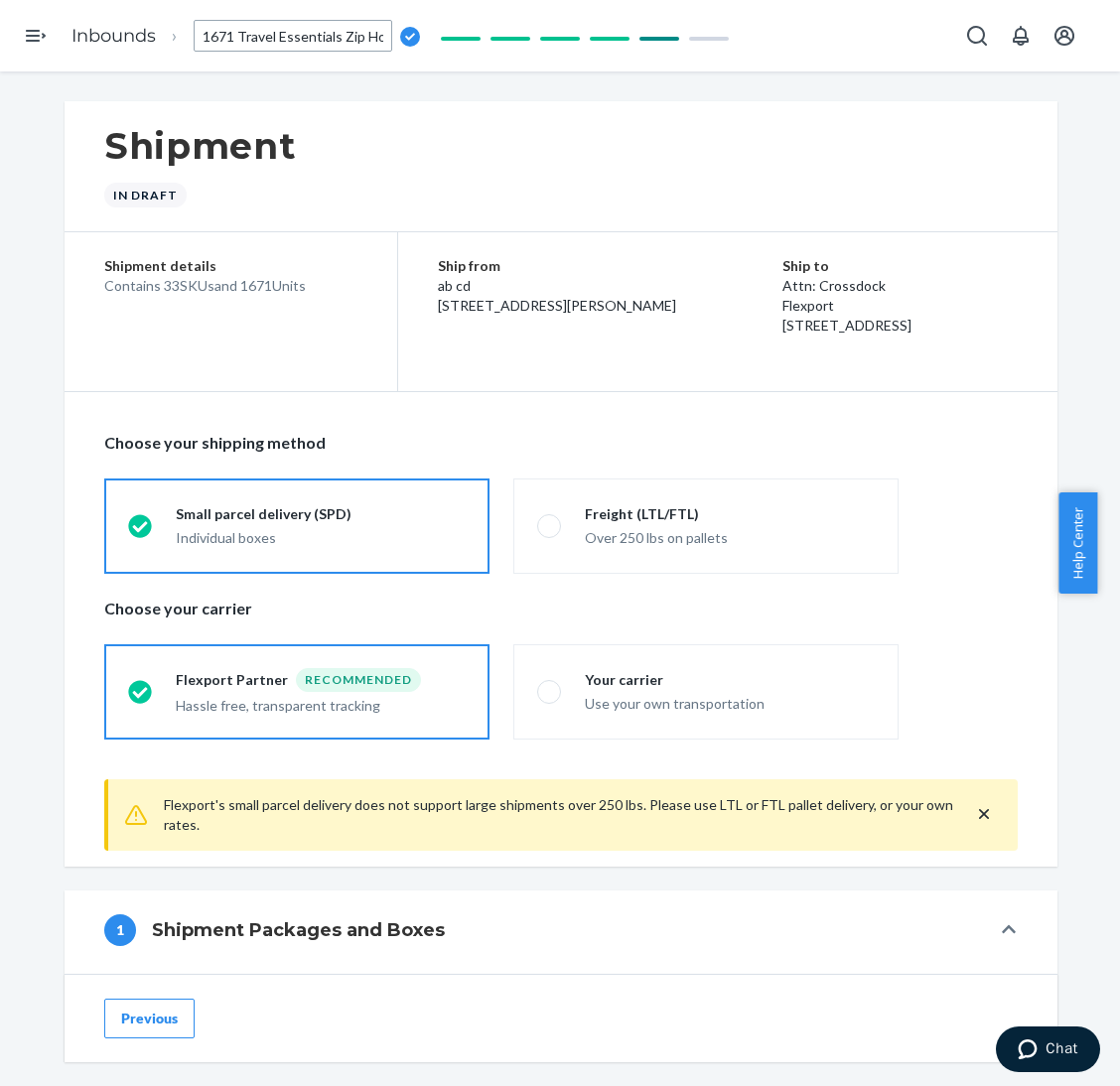 scroll, scrollTop: 0, scrollLeft: 807, axis: horizontal 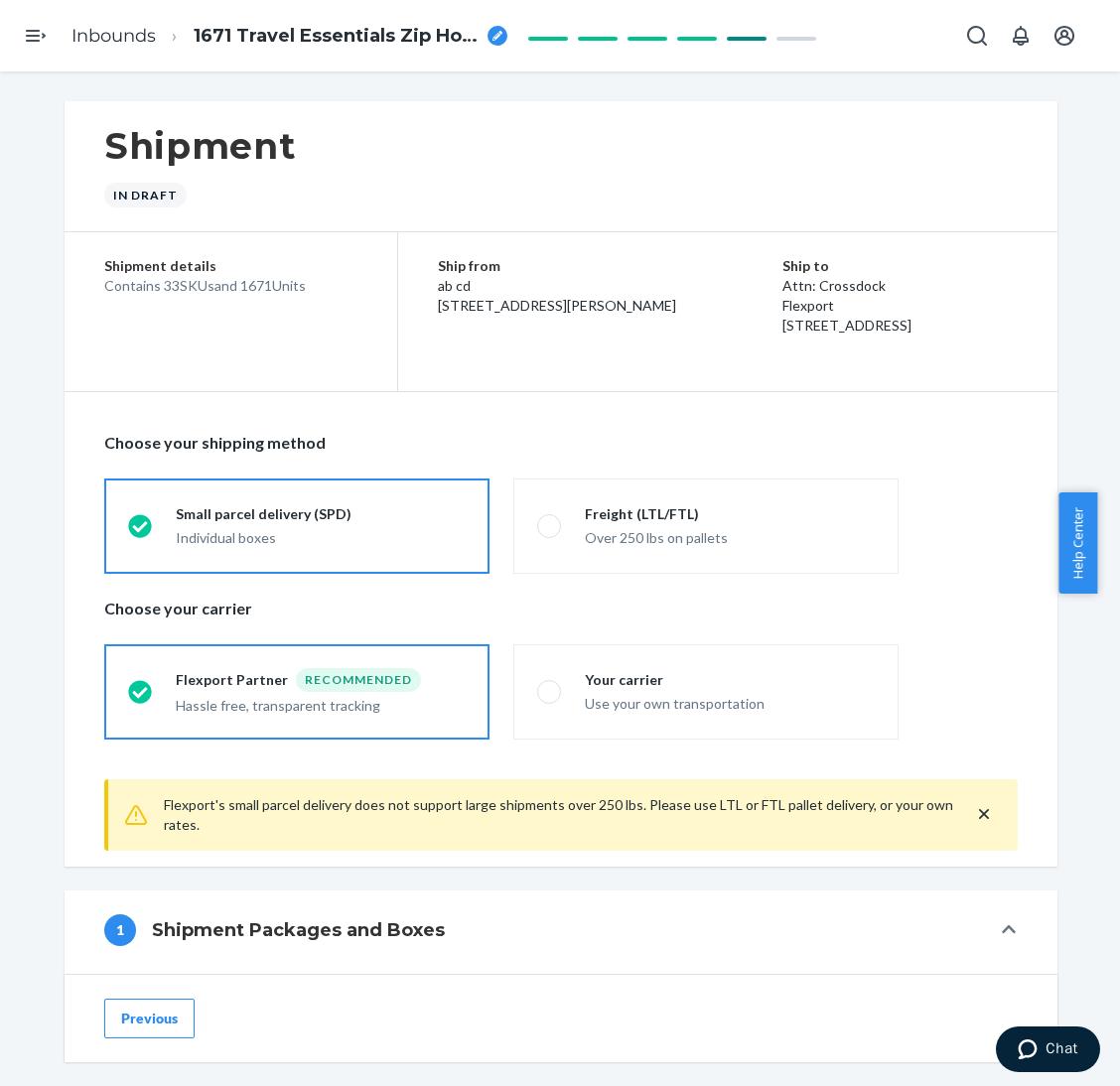 drag, startPoint x: 473, startPoint y: 161, endPoint x: 431, endPoint y: 48, distance: 120.55289 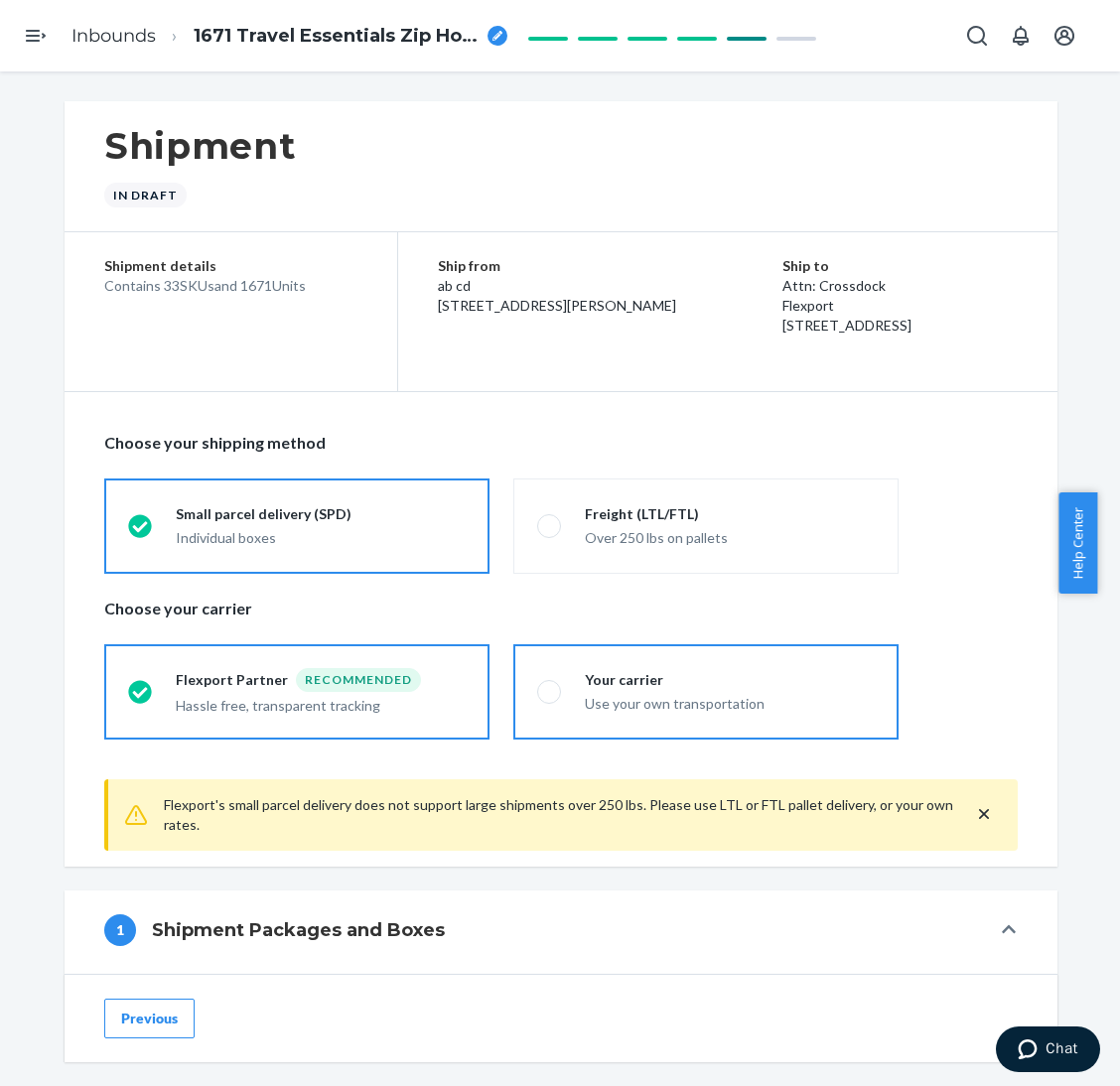 drag, startPoint x: 606, startPoint y: 741, endPoint x: 604, endPoint y: 728, distance: 13.152946 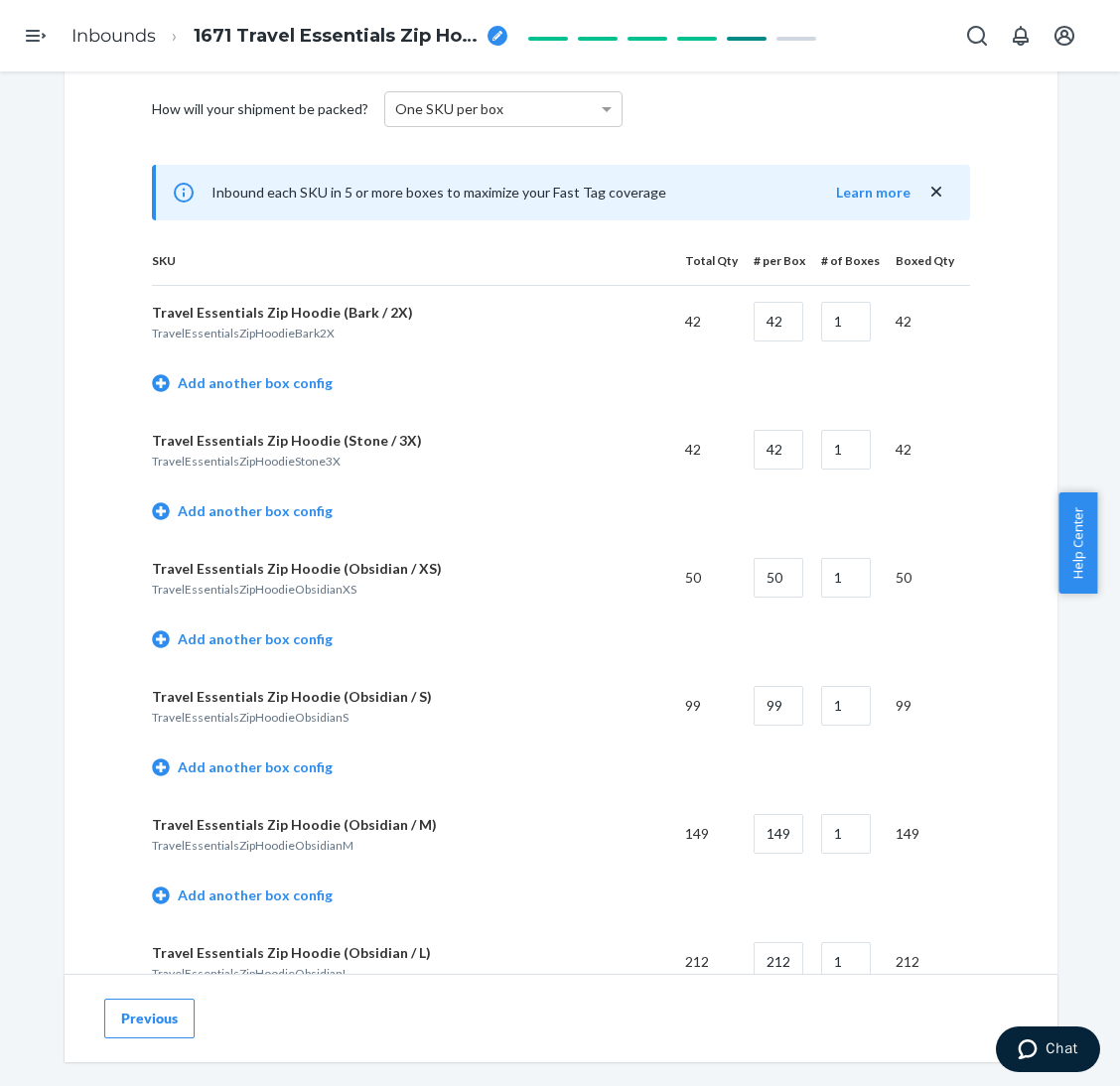 scroll, scrollTop: 892, scrollLeft: 0, axis: vertical 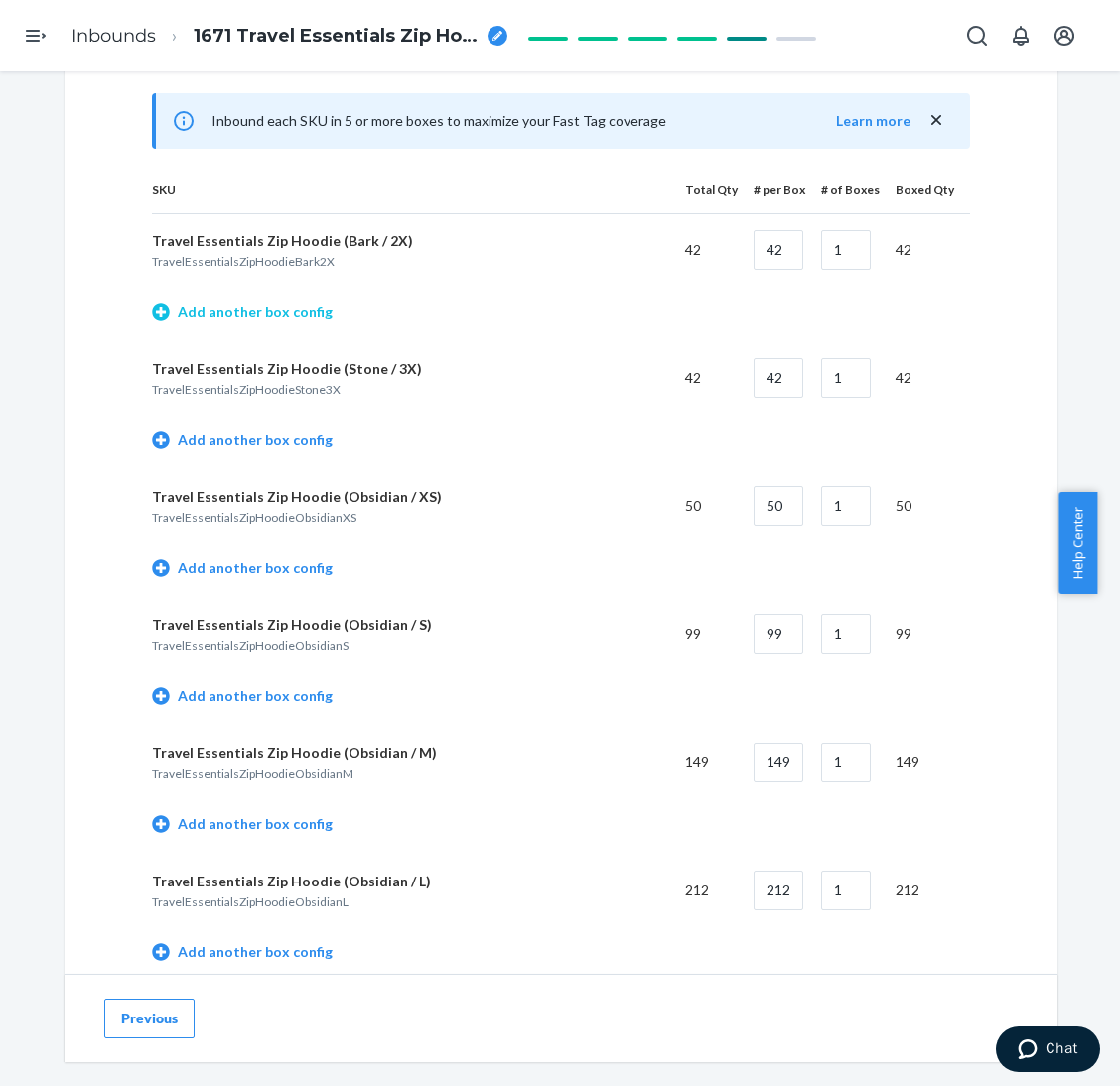 click on "Add another box config" at bounding box center (242, 312) 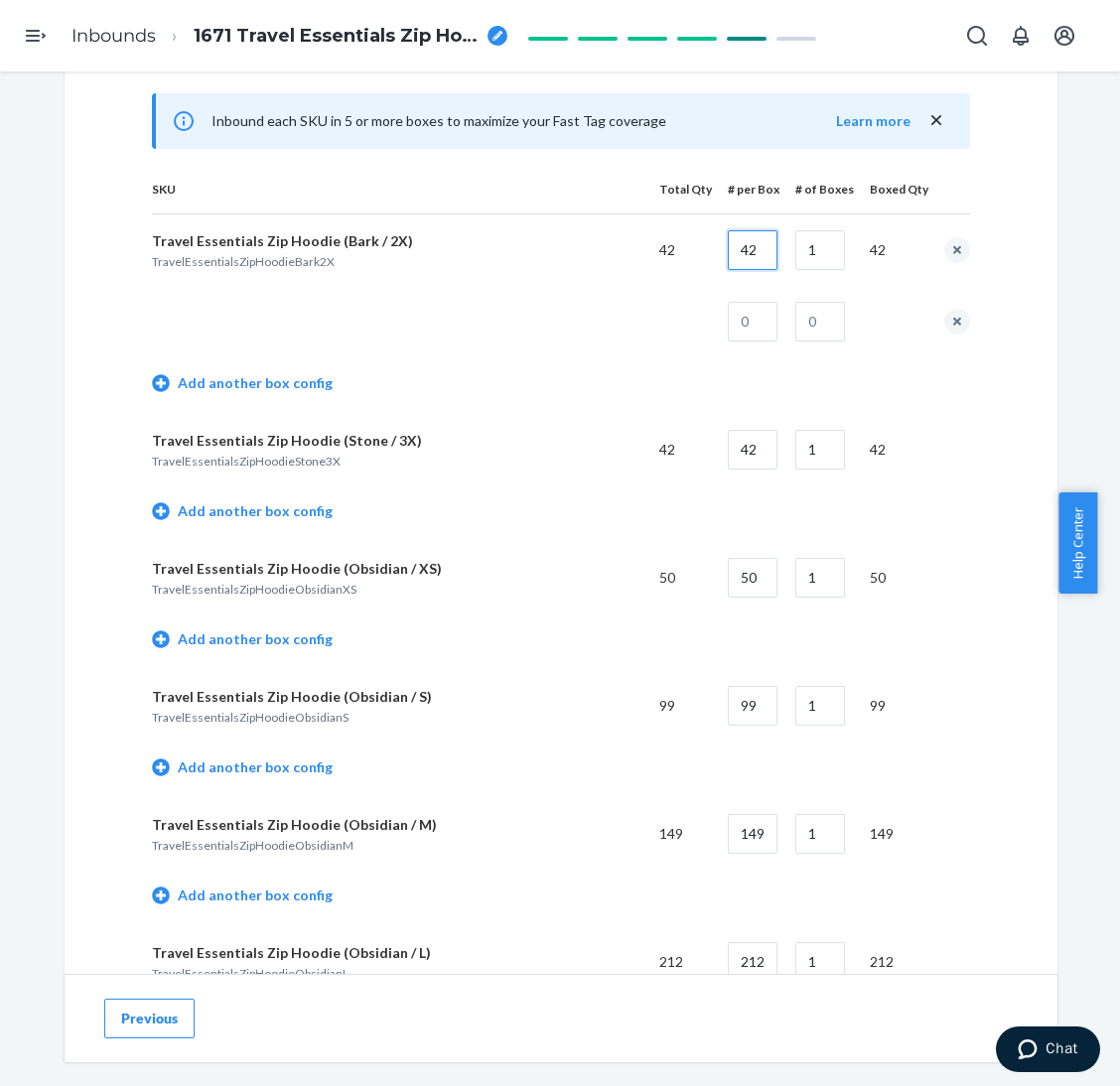 click on "42" at bounding box center [753, 250] 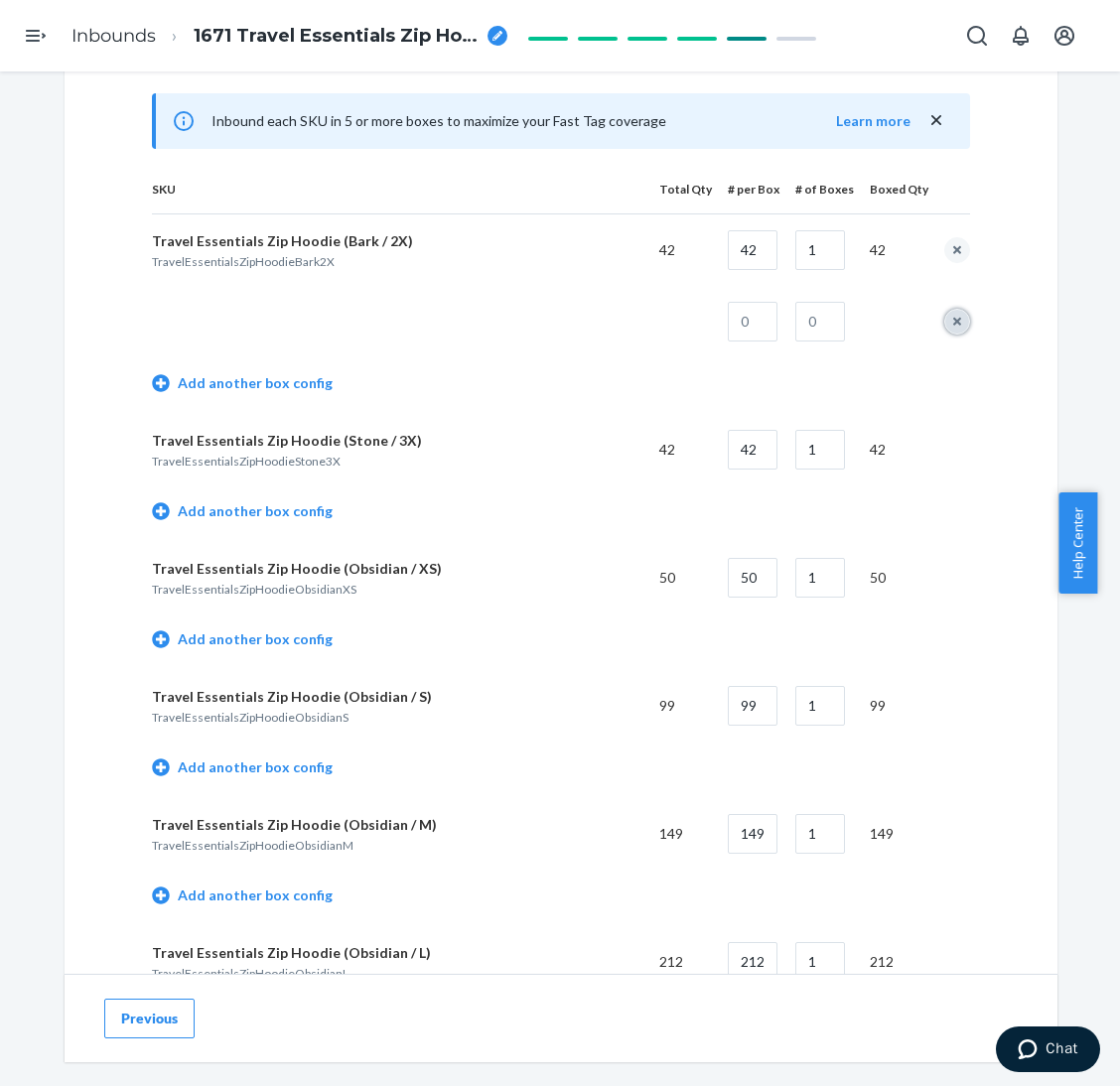 click at bounding box center (957, 322) 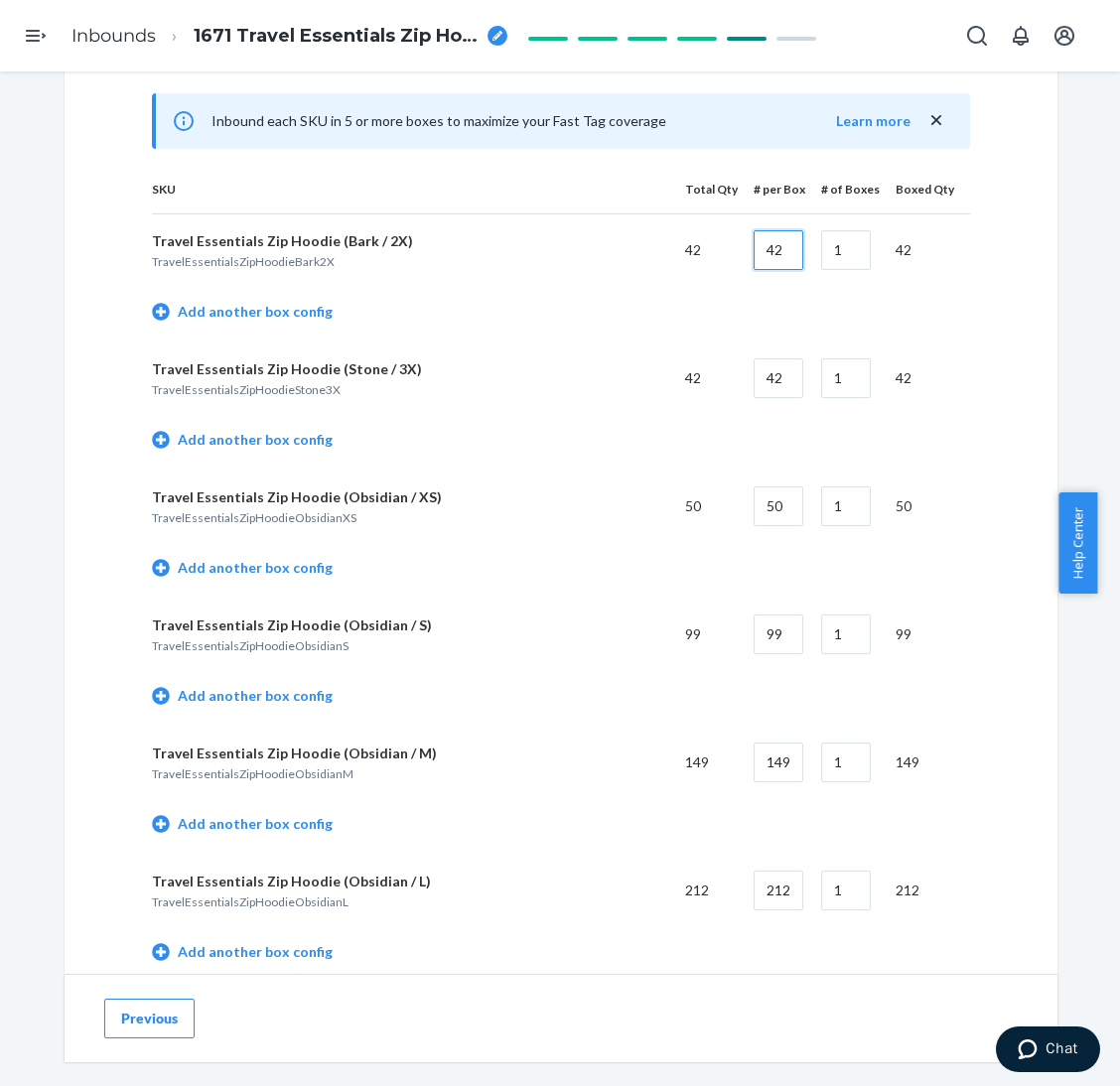 click on "42" at bounding box center [778, 250] 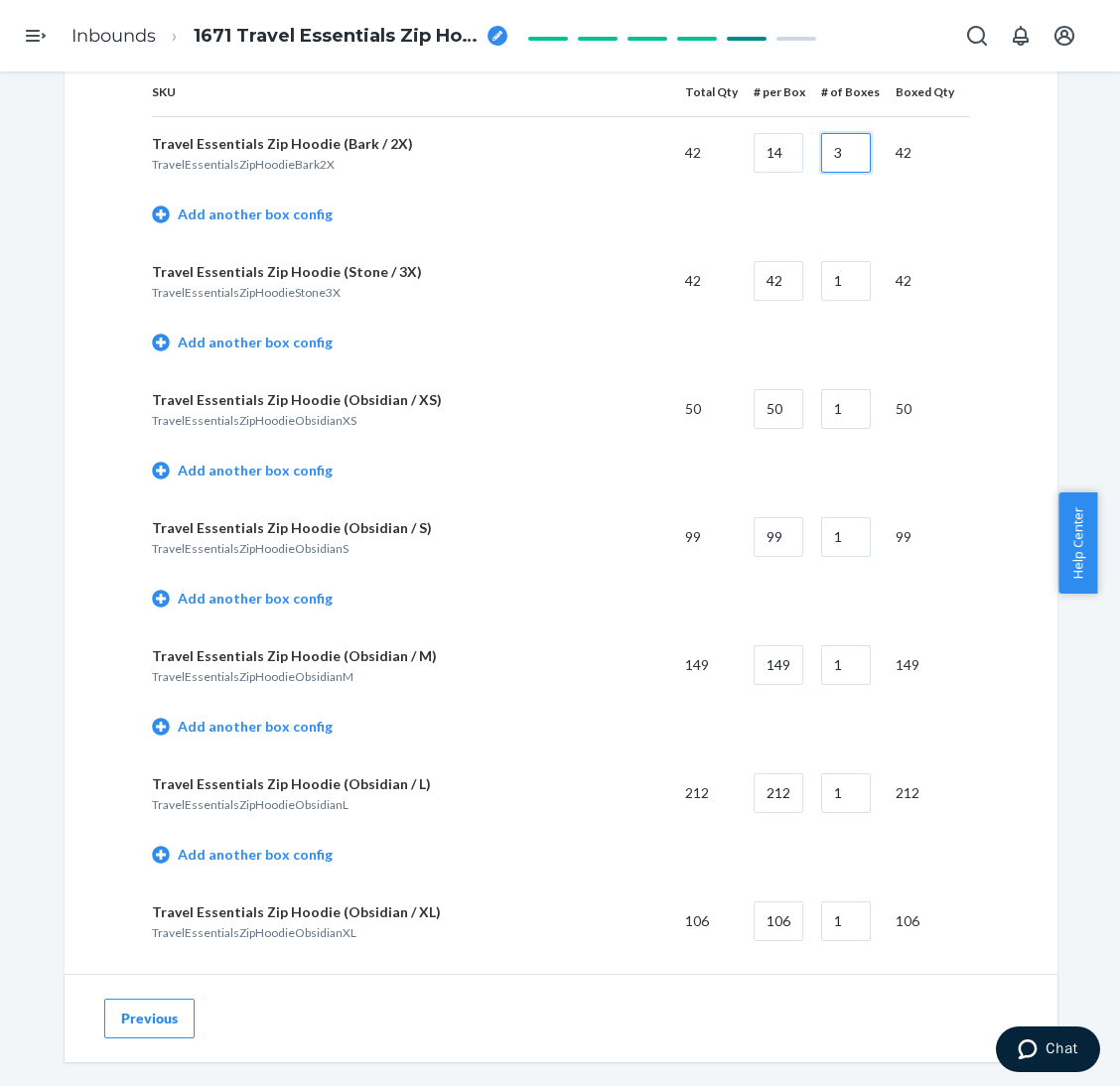 scroll, scrollTop: 1042, scrollLeft: 0, axis: vertical 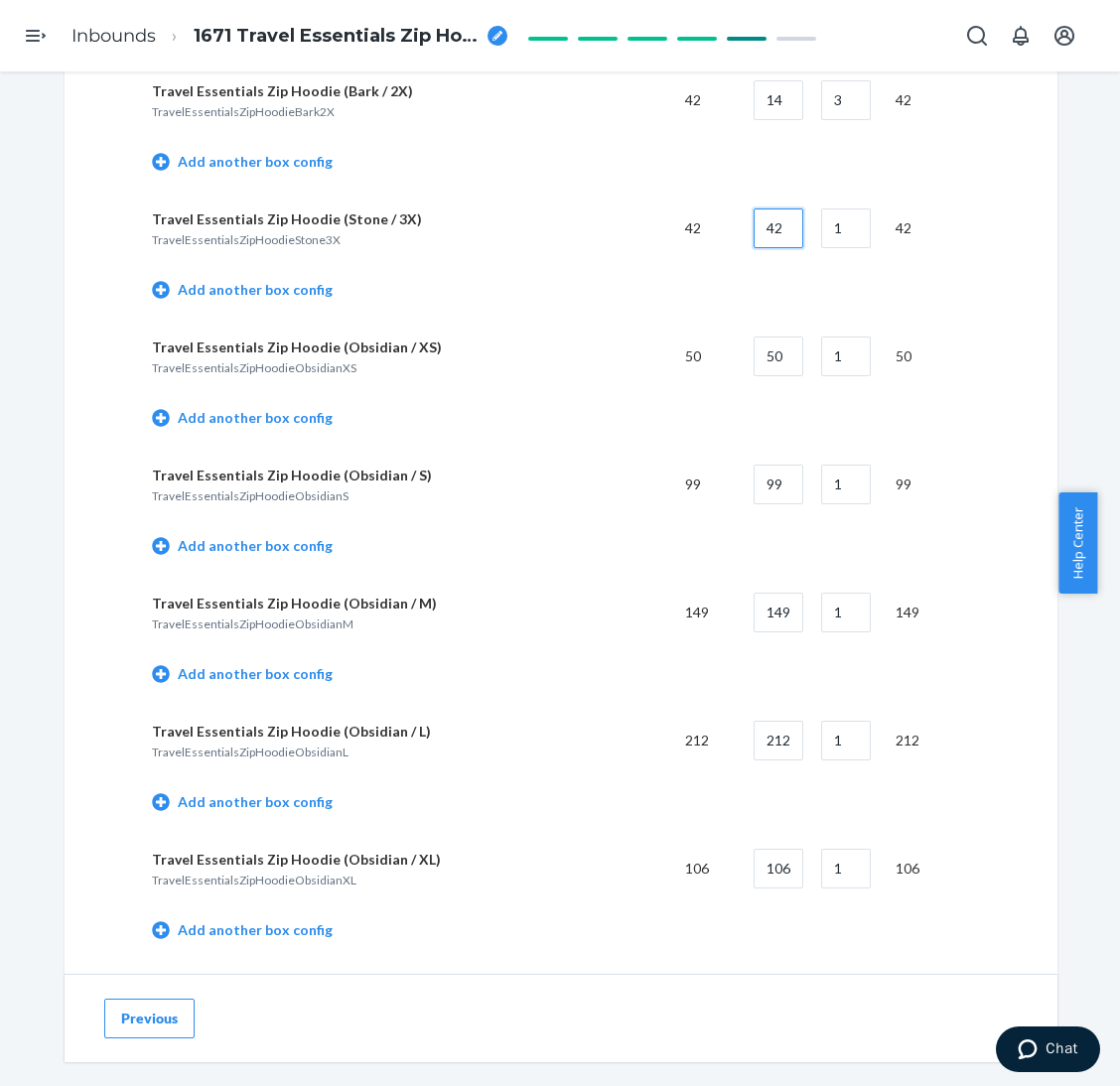 click on "42" at bounding box center (778, 228) 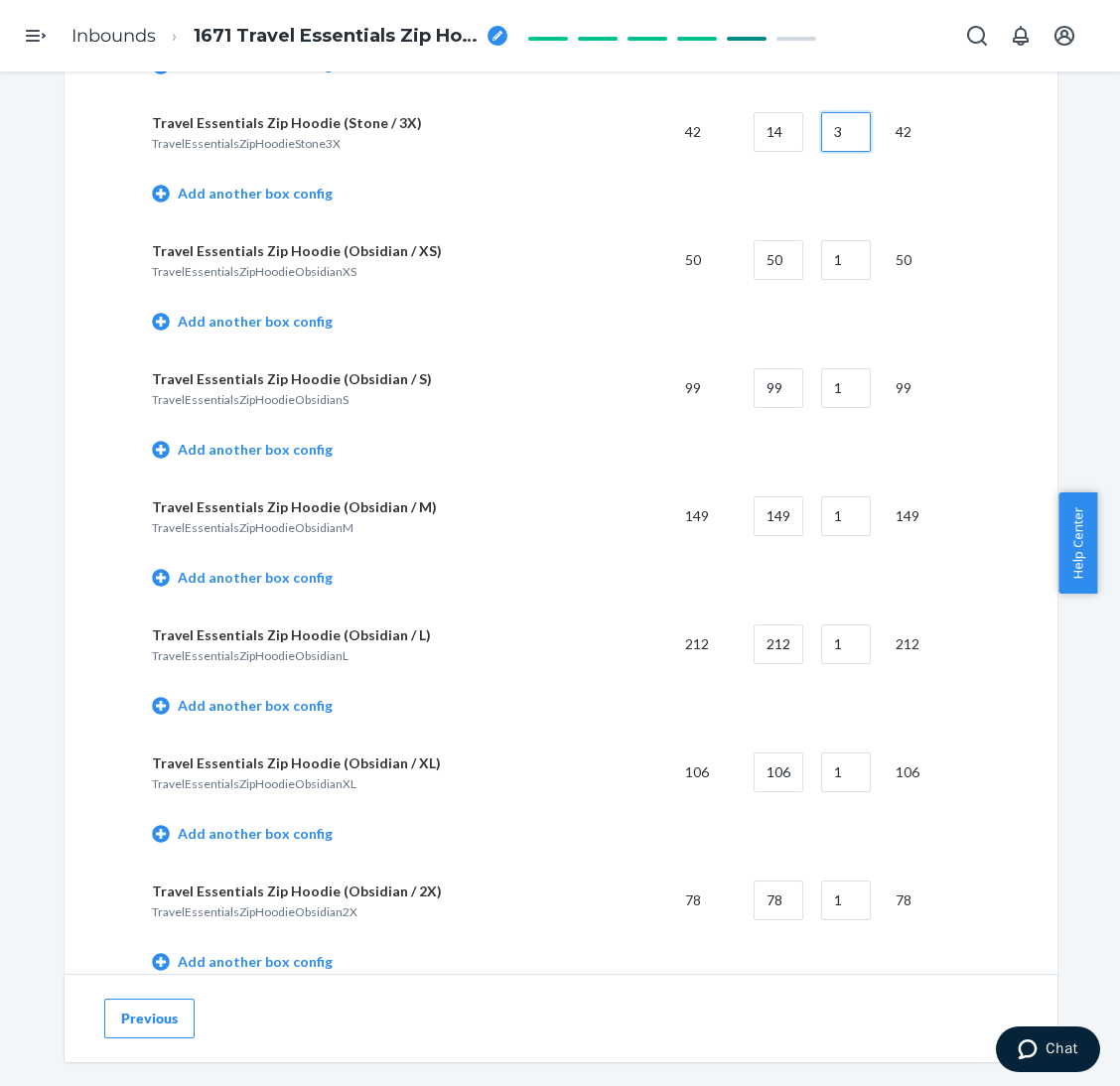 scroll, scrollTop: 1191, scrollLeft: 0, axis: vertical 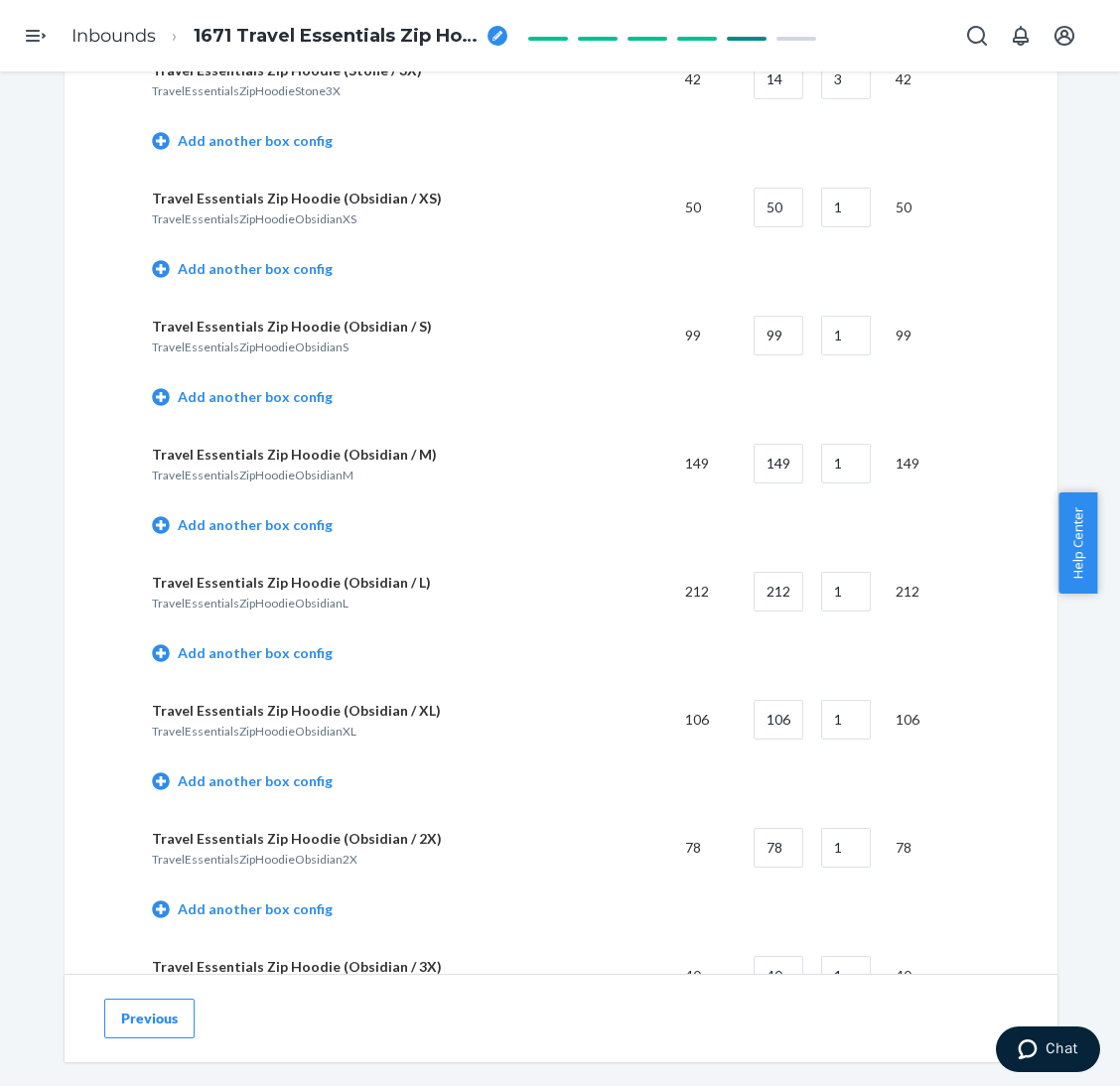 drag, startPoint x: 224, startPoint y: 273, endPoint x: 1088, endPoint y: 313, distance: 864.92543 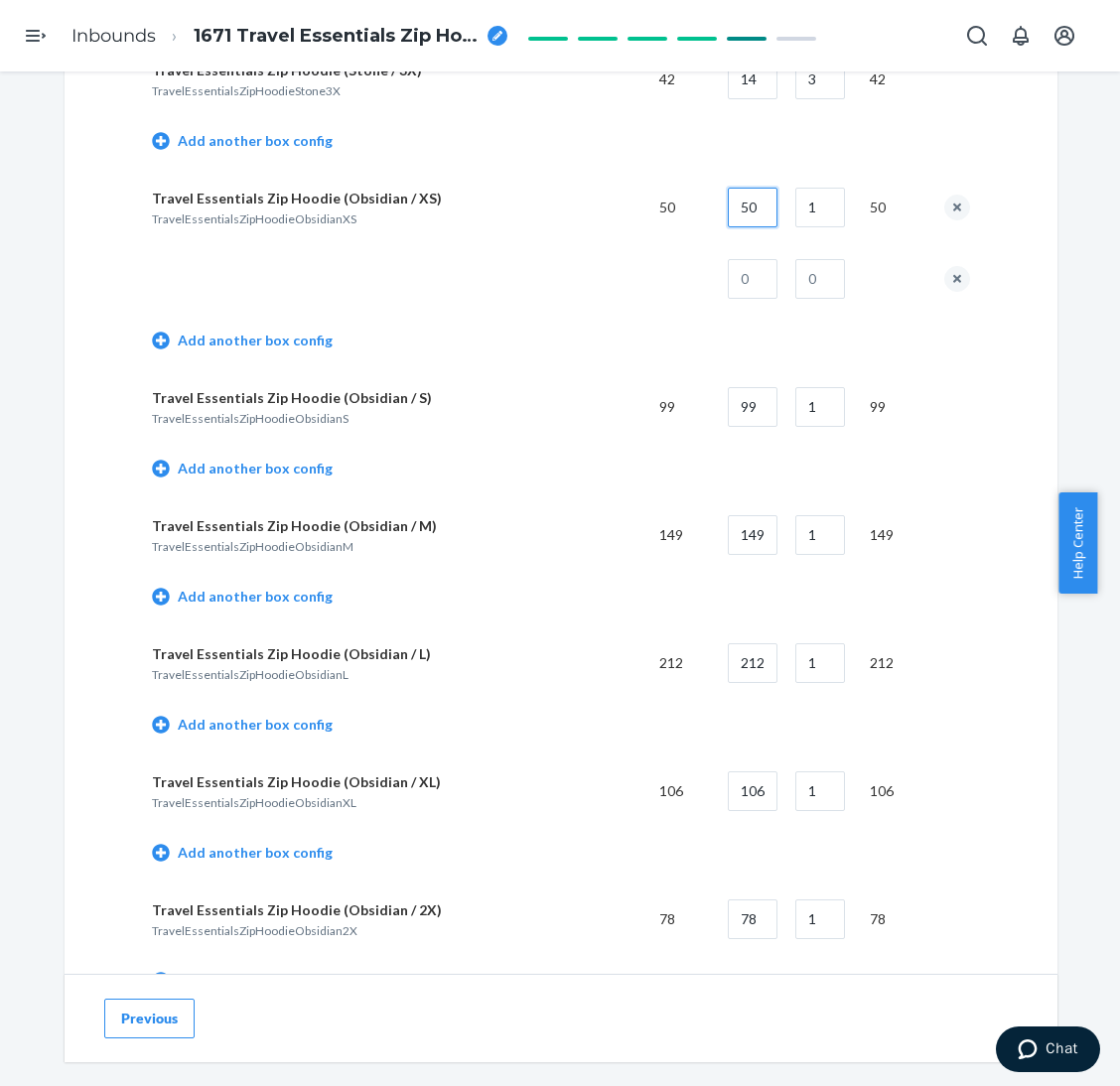 click on "50" at bounding box center (753, 207) 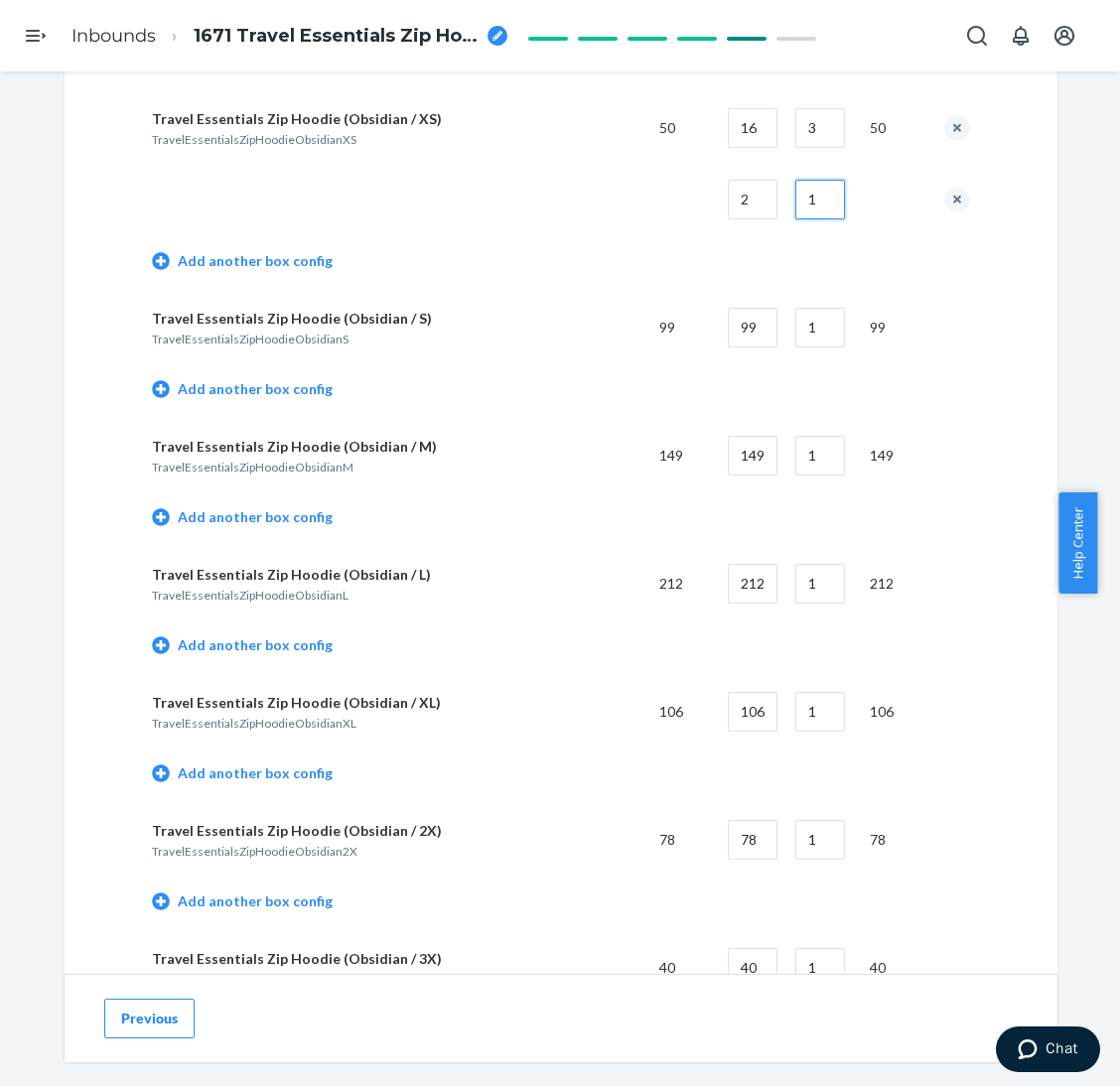 scroll, scrollTop: 1339, scrollLeft: 0, axis: vertical 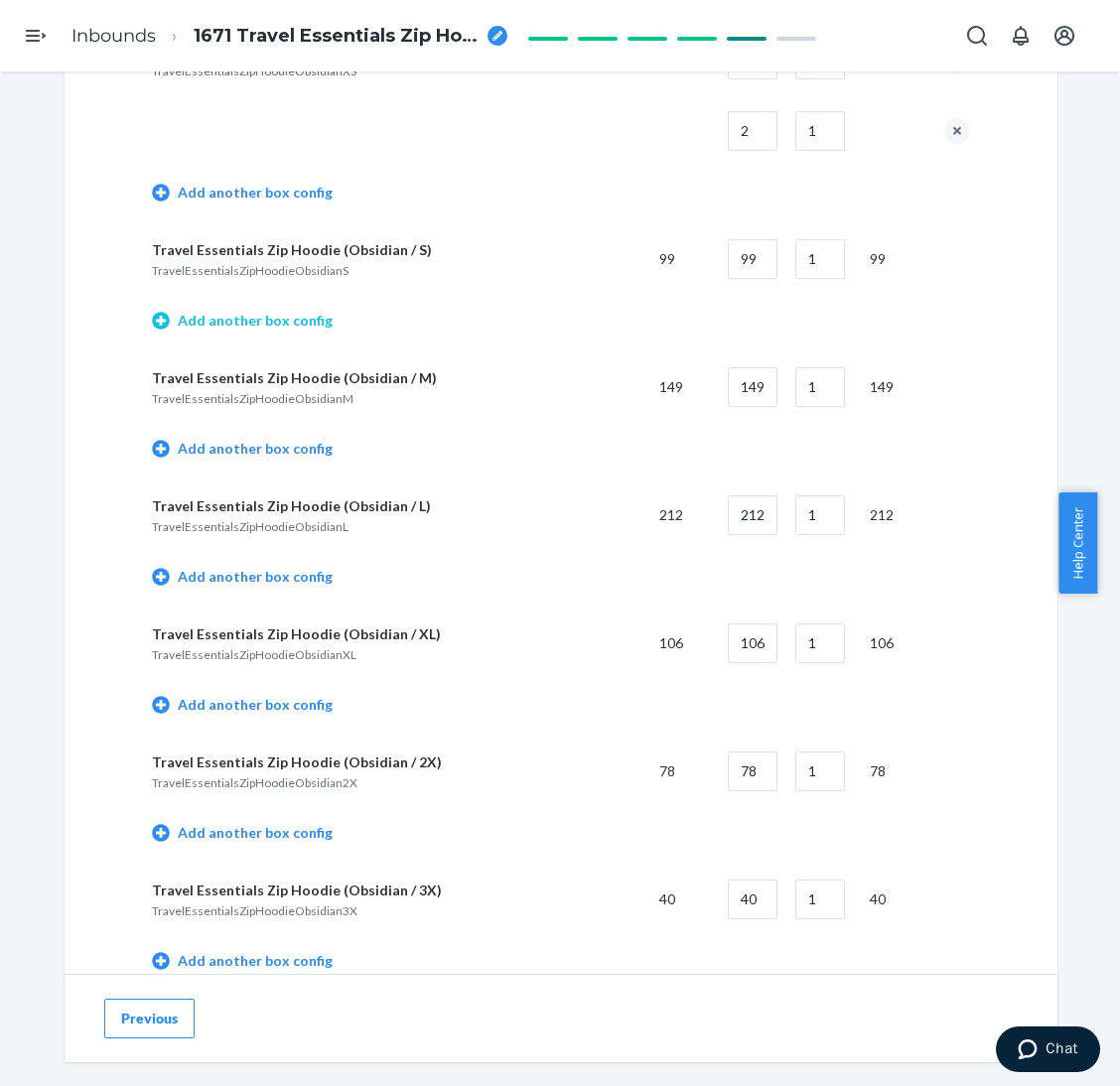 click on "Add another box config" at bounding box center (242, 321) 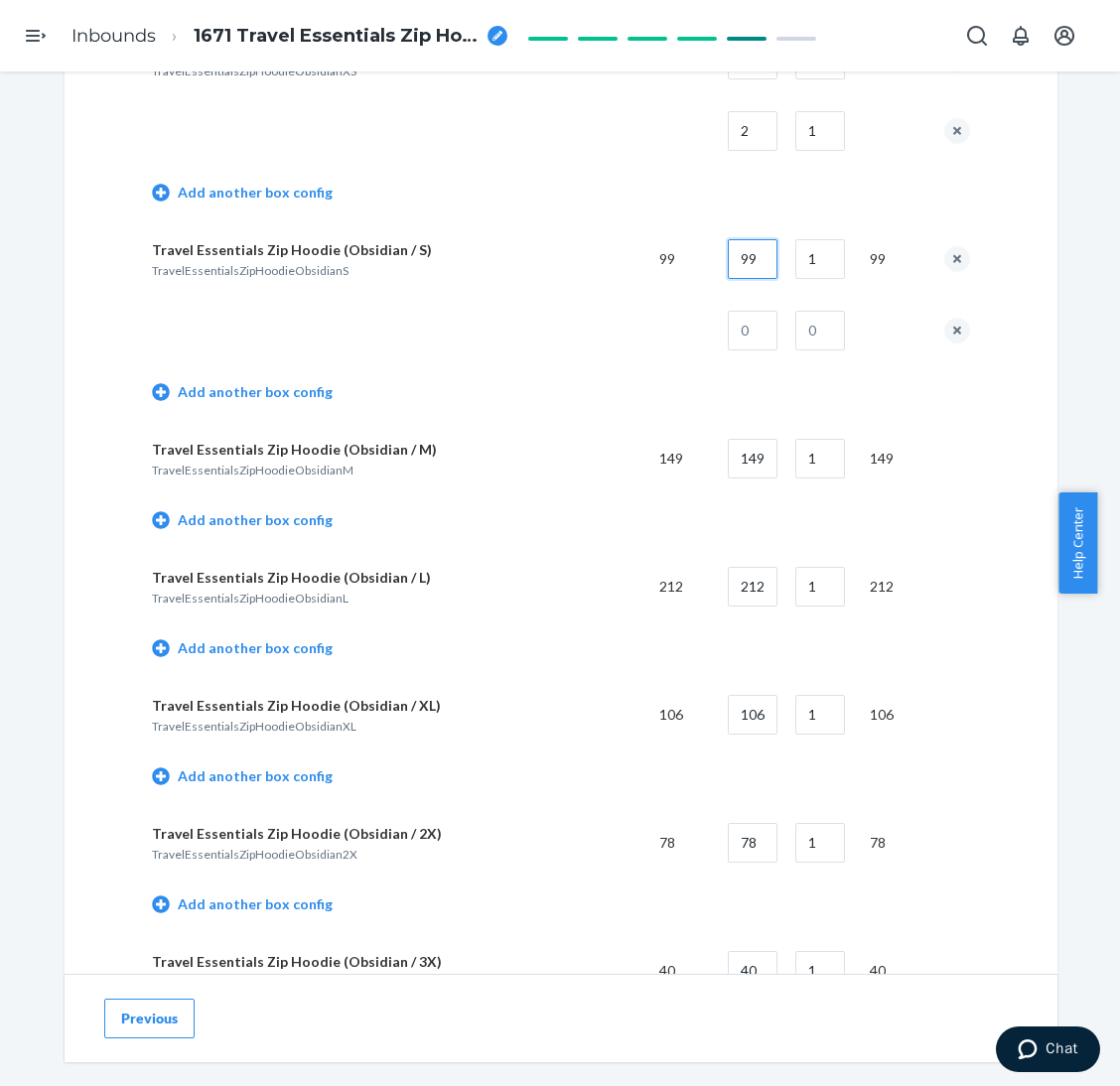 click on "99" at bounding box center (753, 259) 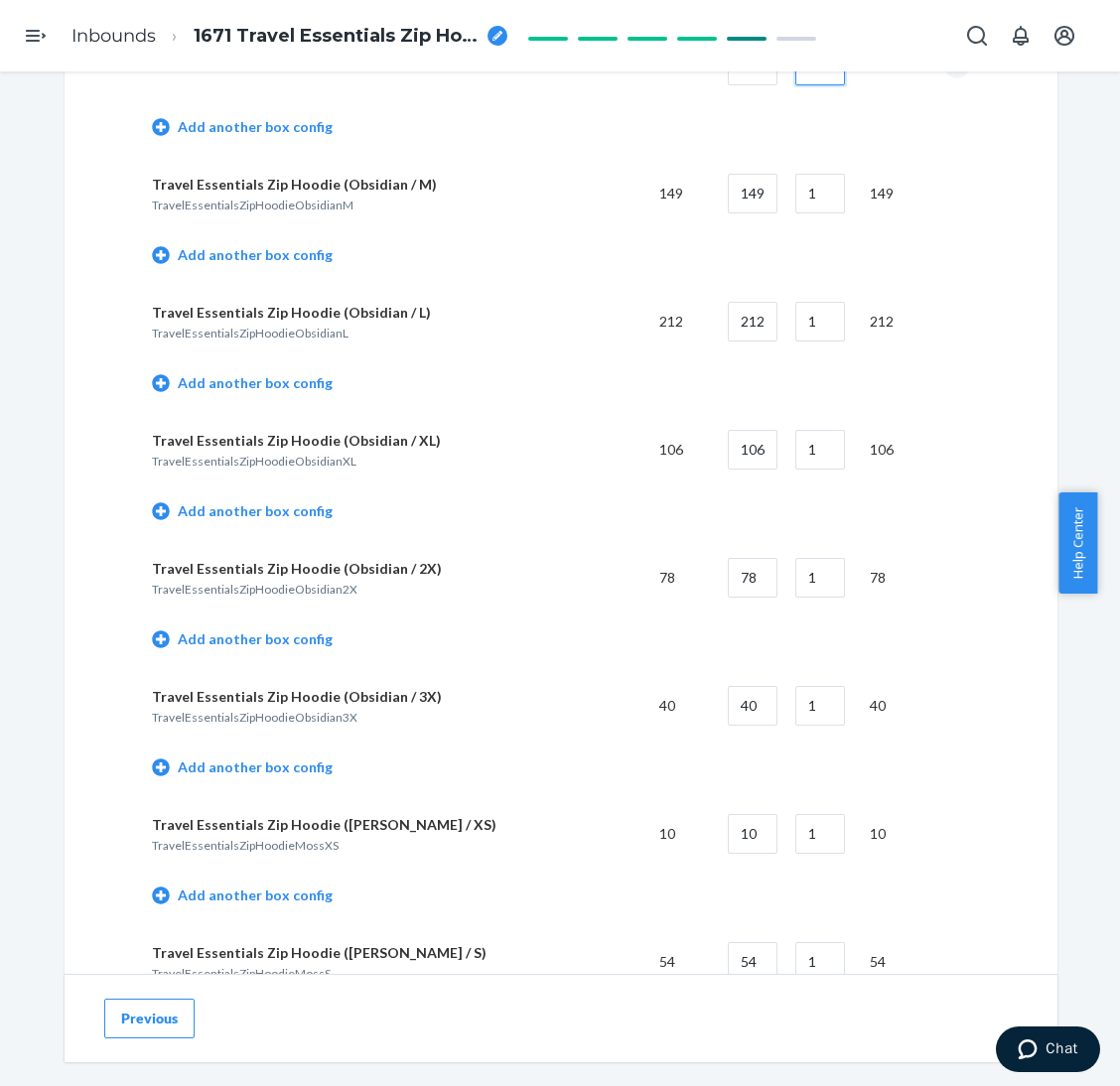 scroll, scrollTop: 1637, scrollLeft: 0, axis: vertical 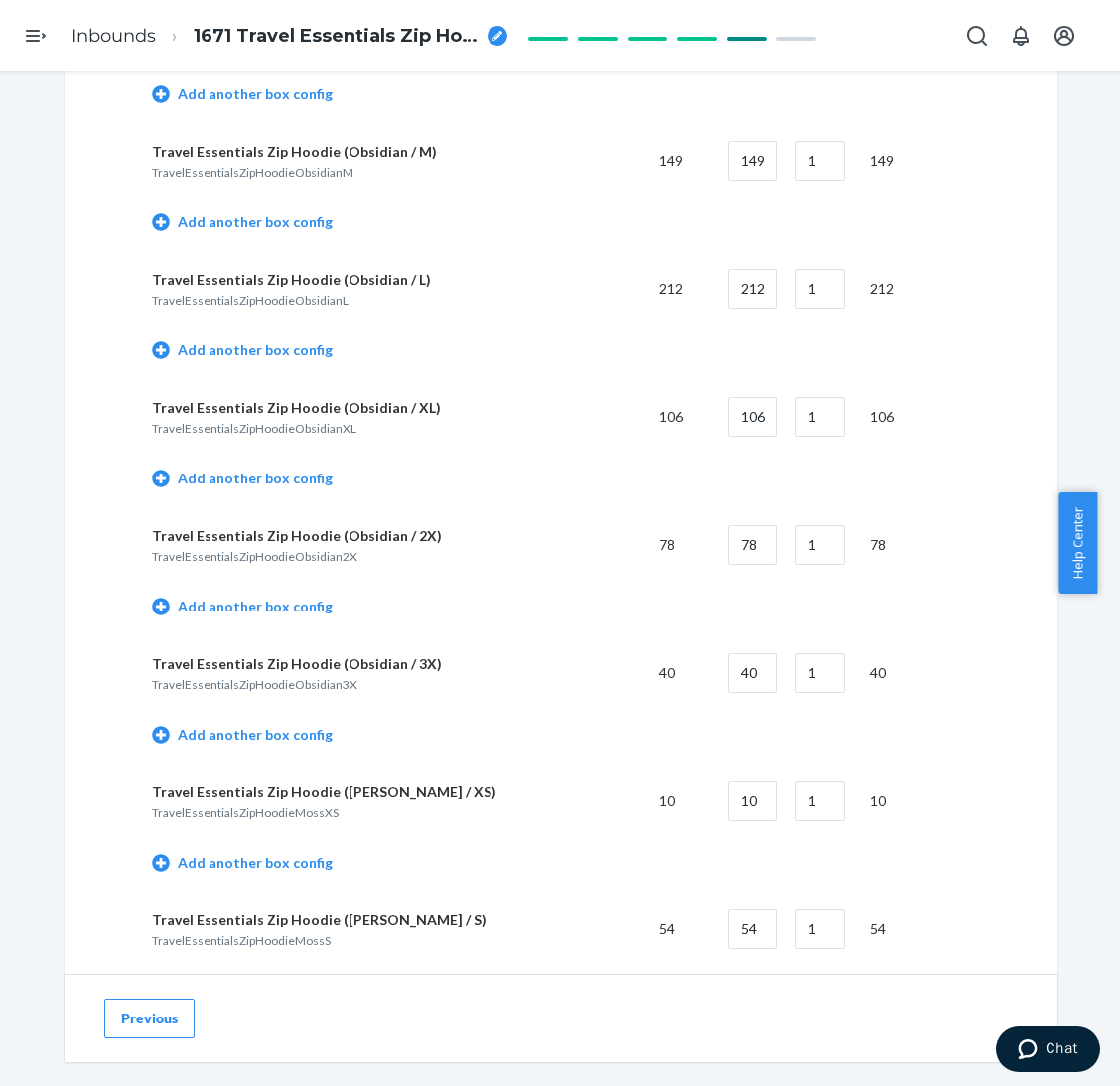 click on "Add another box config" at bounding box center (561, 224) 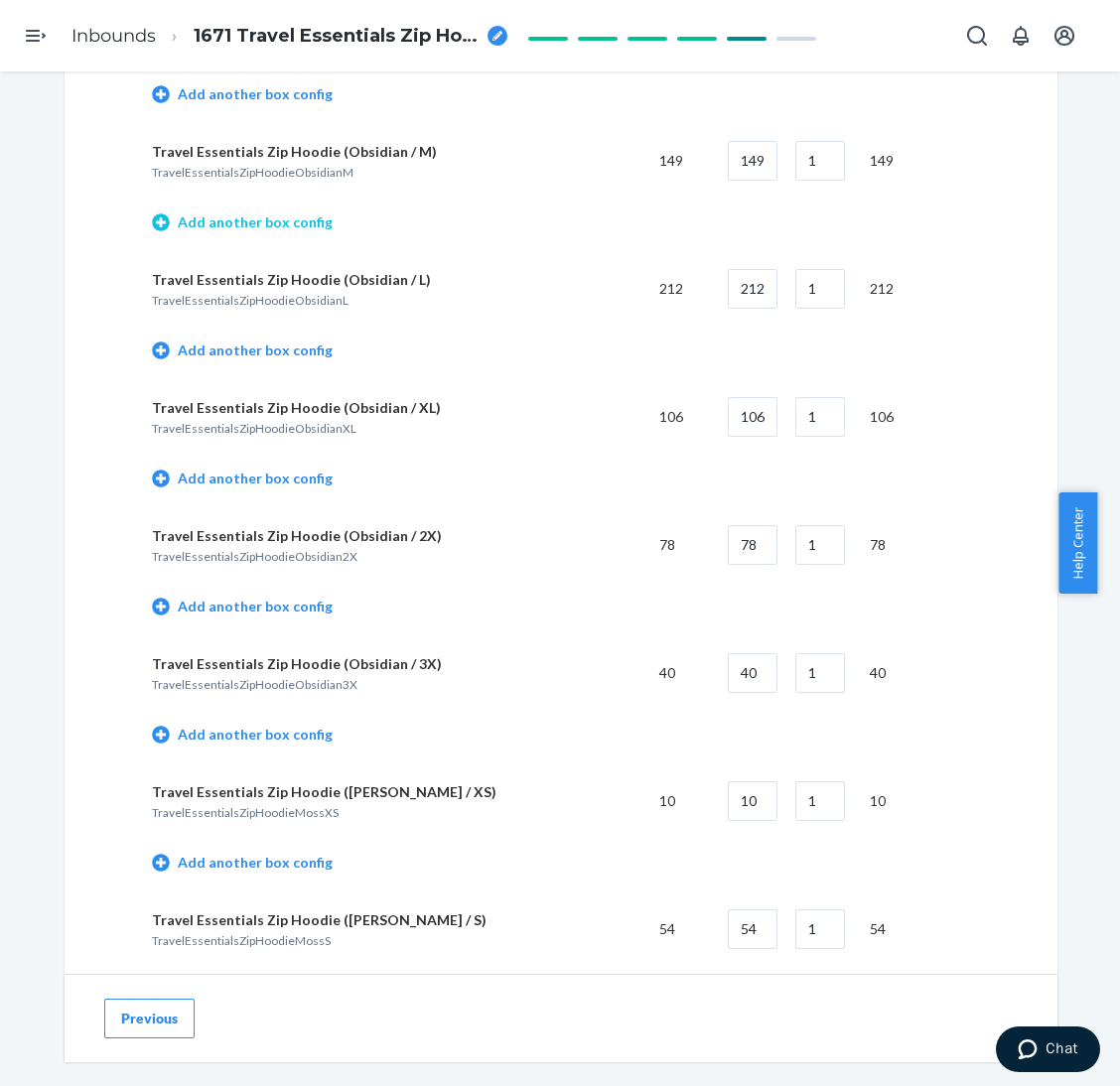 click on "Add another box config" at bounding box center [242, 222] 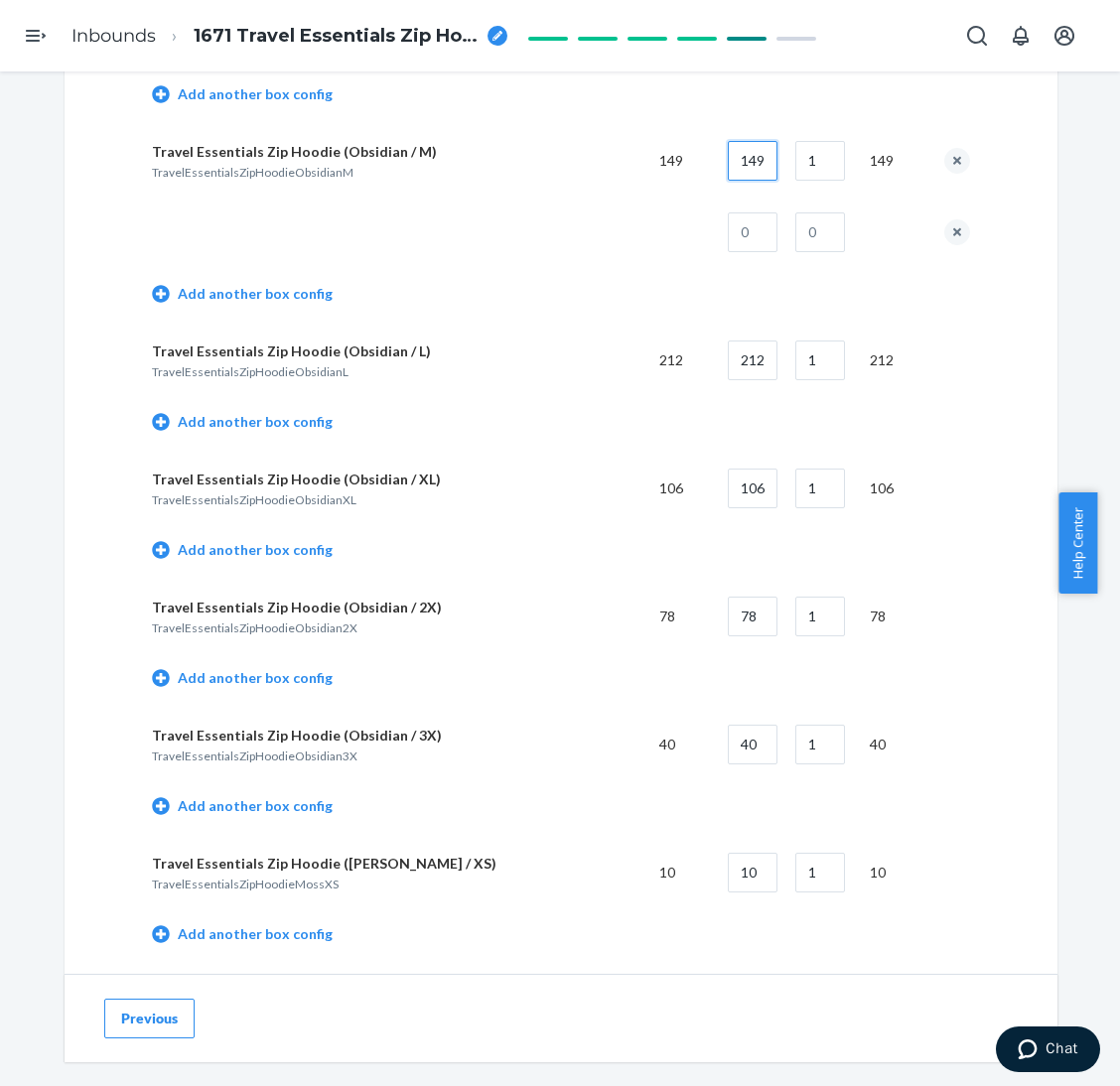 click on "149" at bounding box center (753, 161) 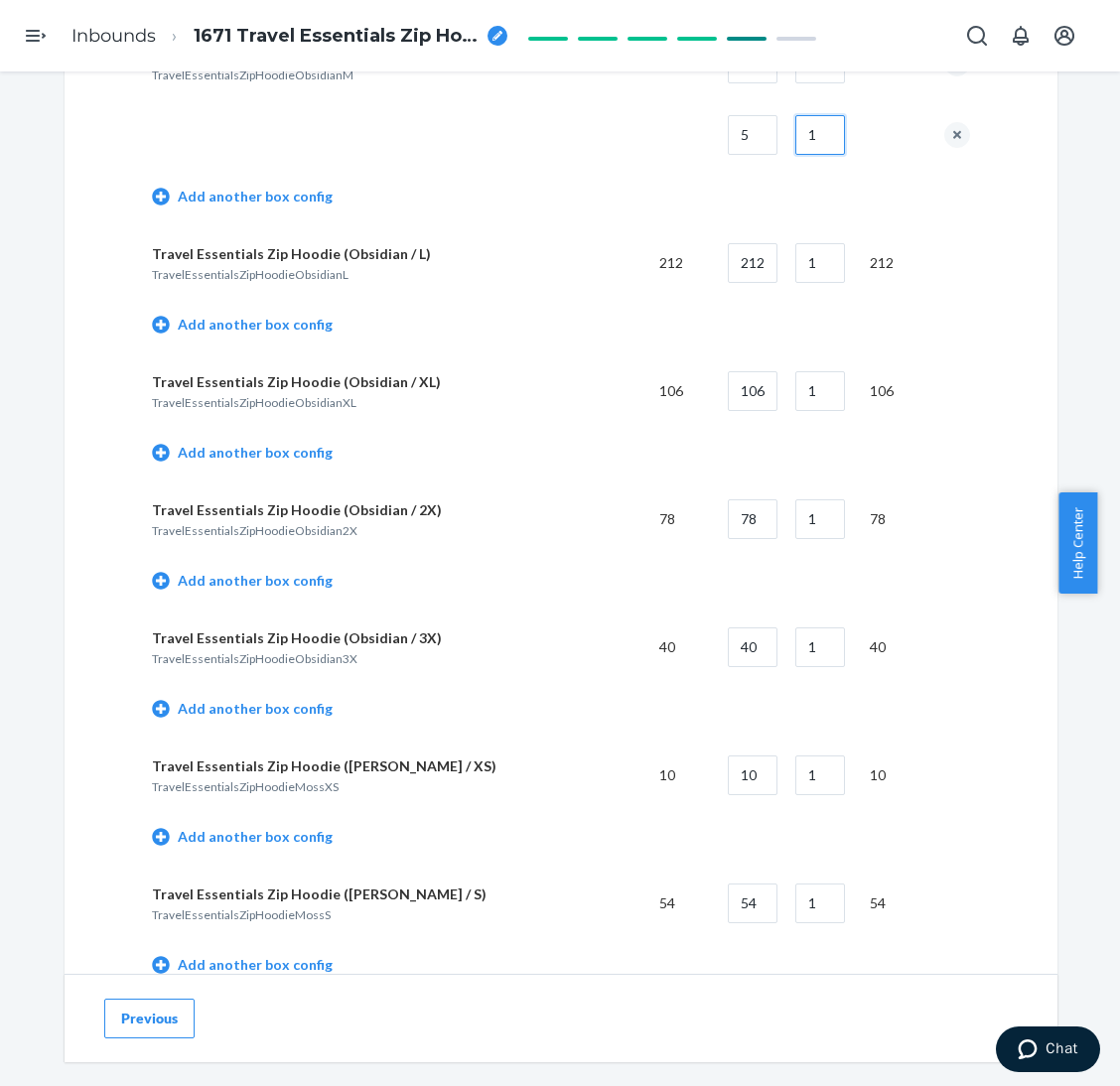 scroll, scrollTop: 1786, scrollLeft: 0, axis: vertical 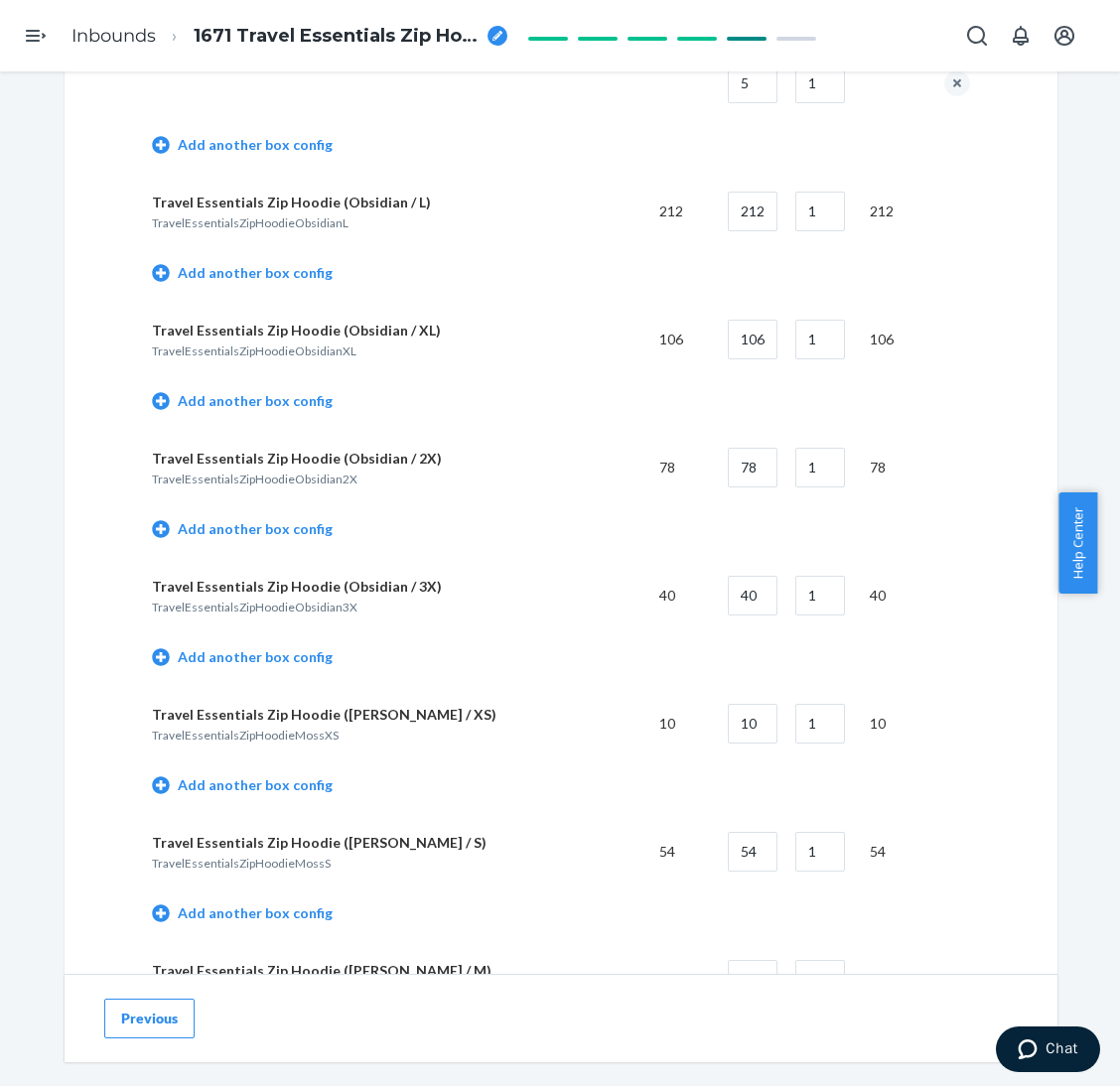 click on "Add another box config" at bounding box center (561, 275) 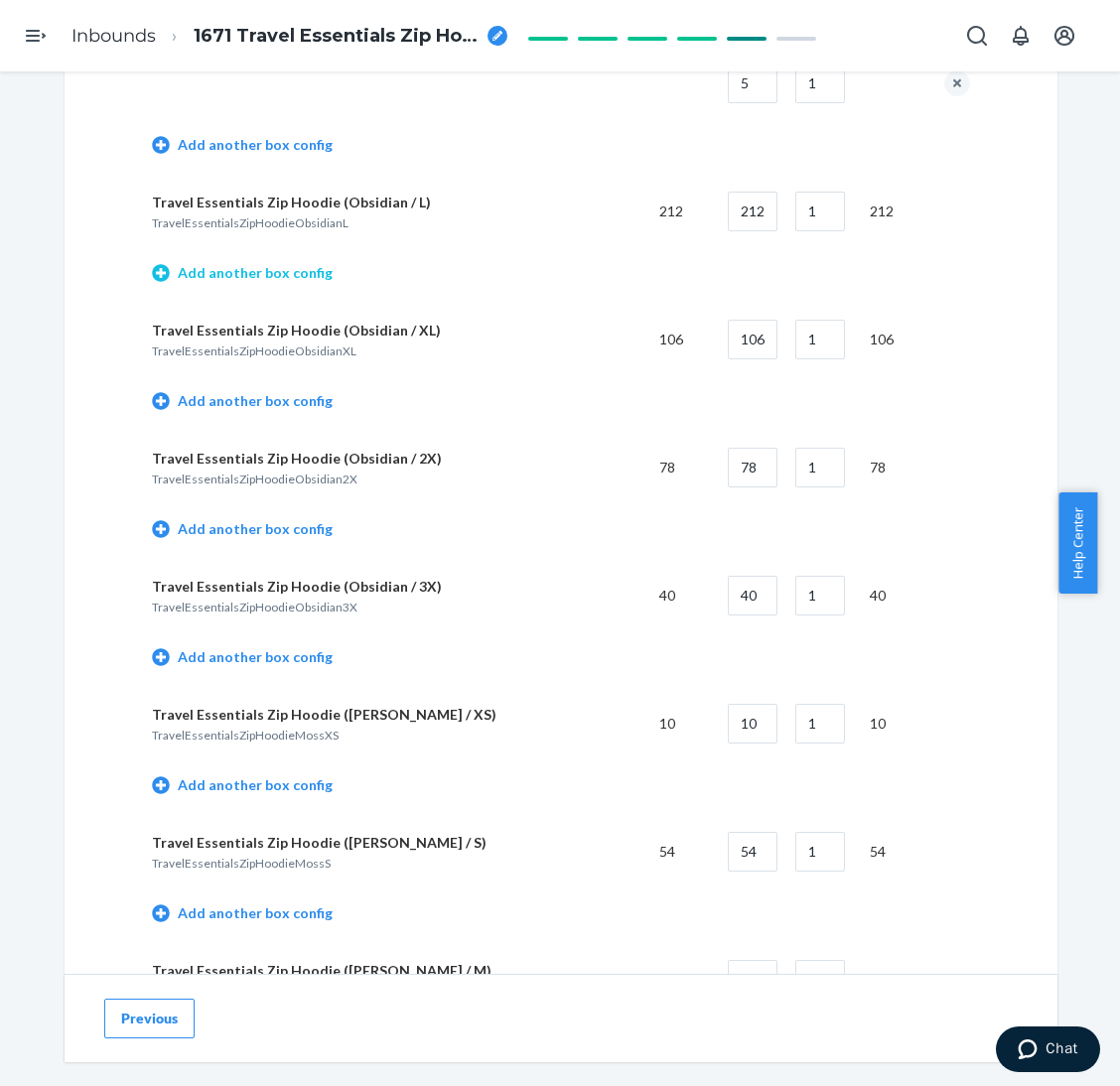 click on "Add another box config" at bounding box center [242, 273] 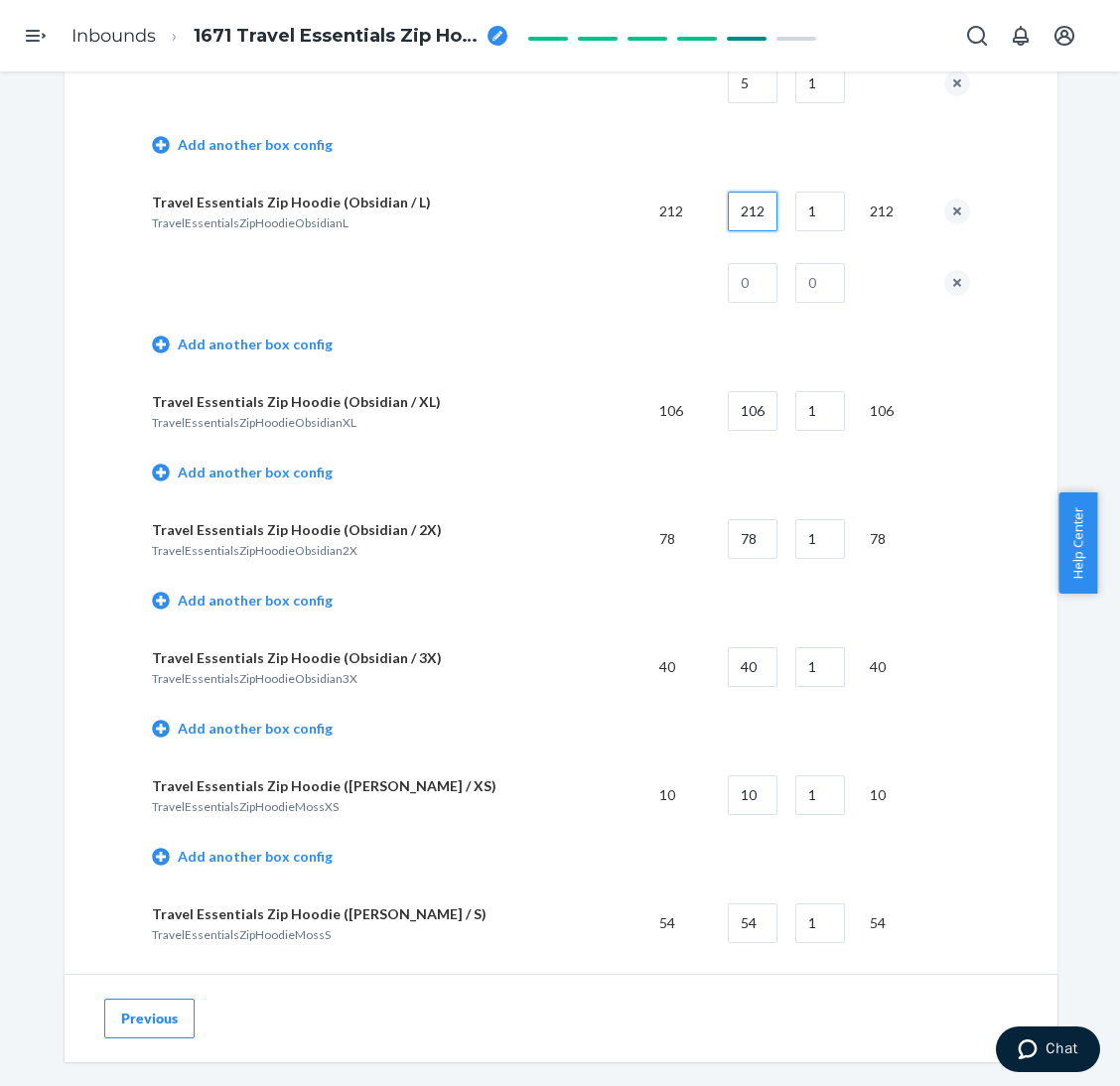 click on "212" at bounding box center [753, 211] 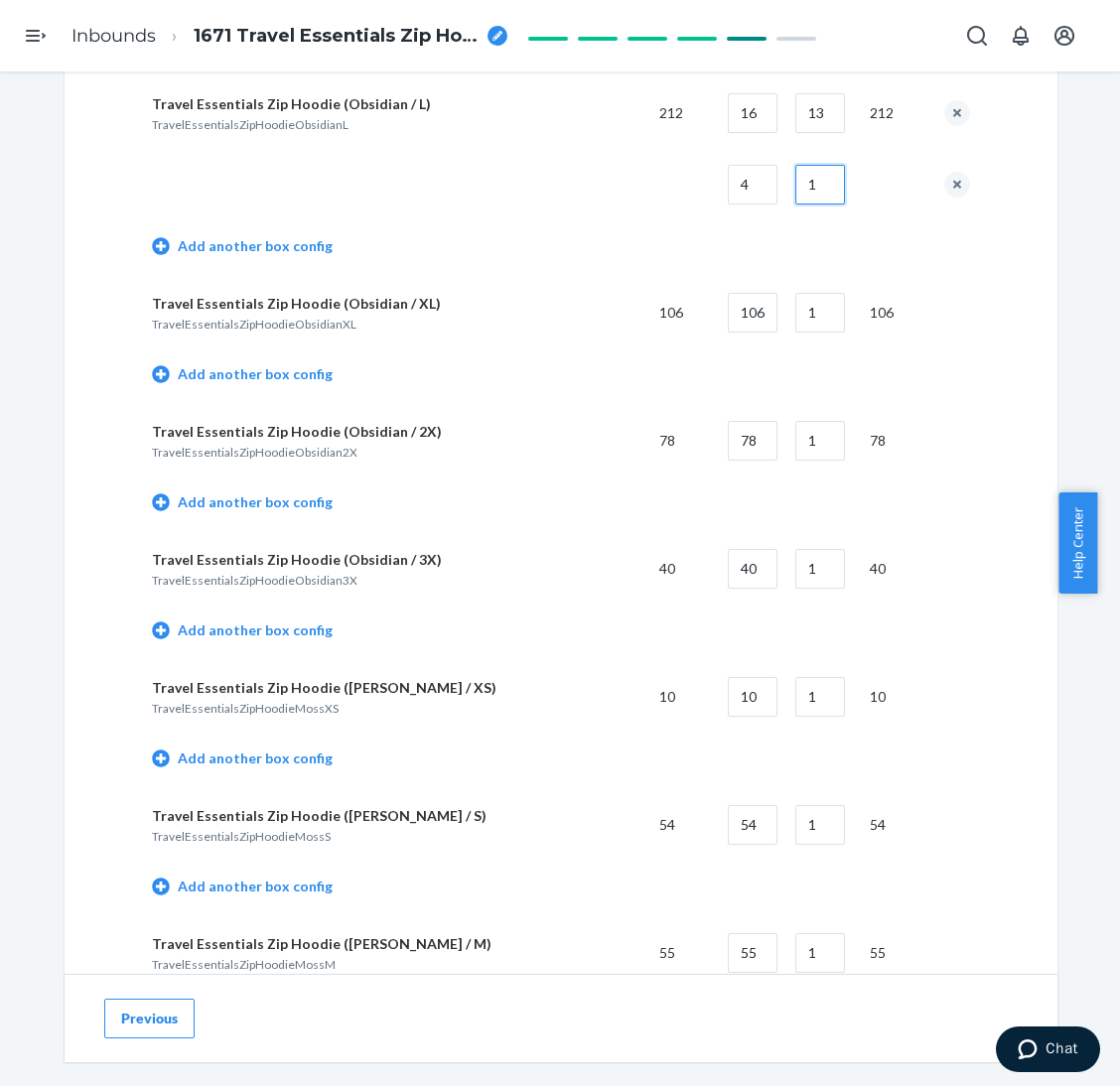 scroll, scrollTop: 1935, scrollLeft: 0, axis: vertical 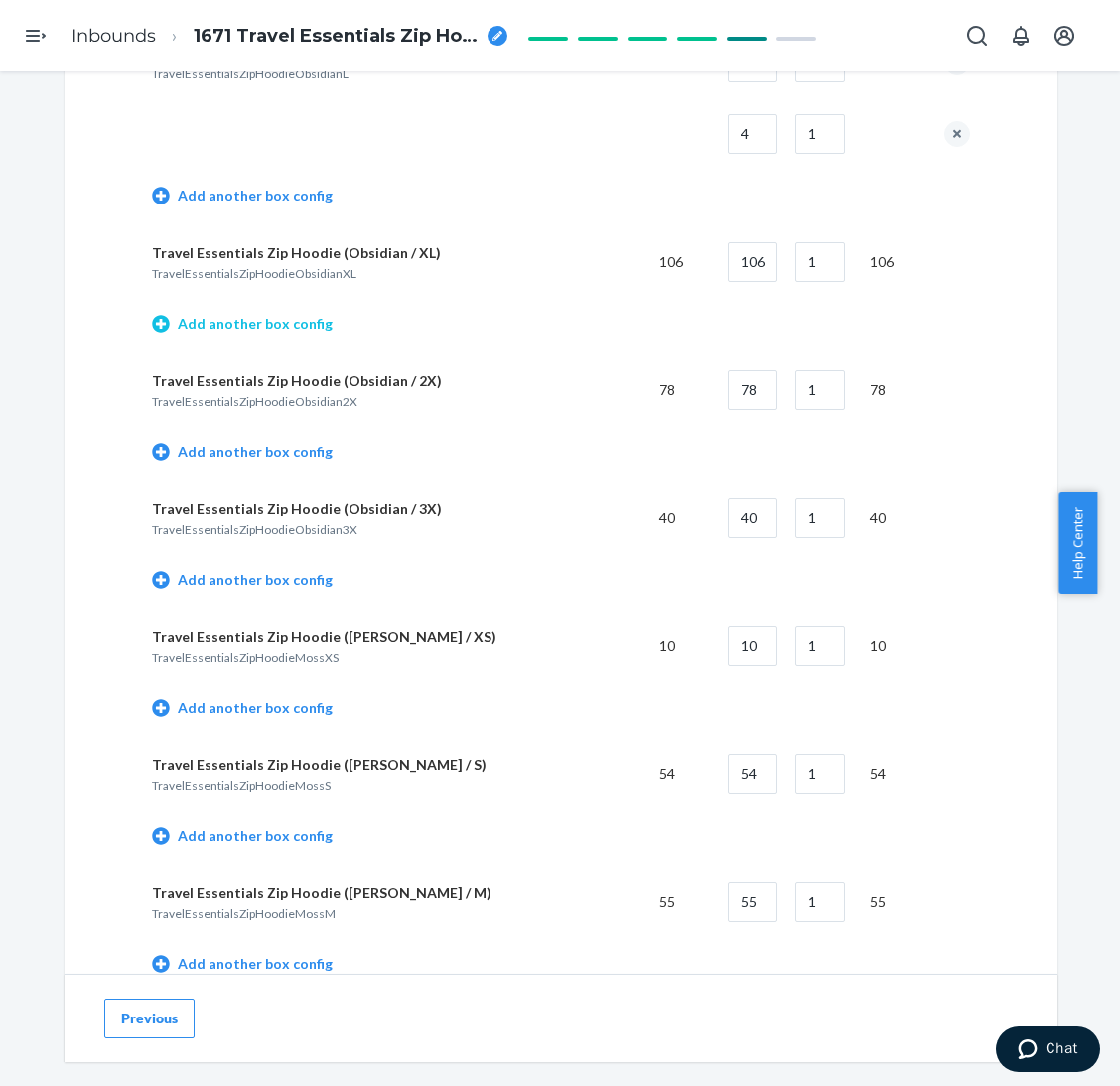 click on "Add another box config" at bounding box center [242, 324] 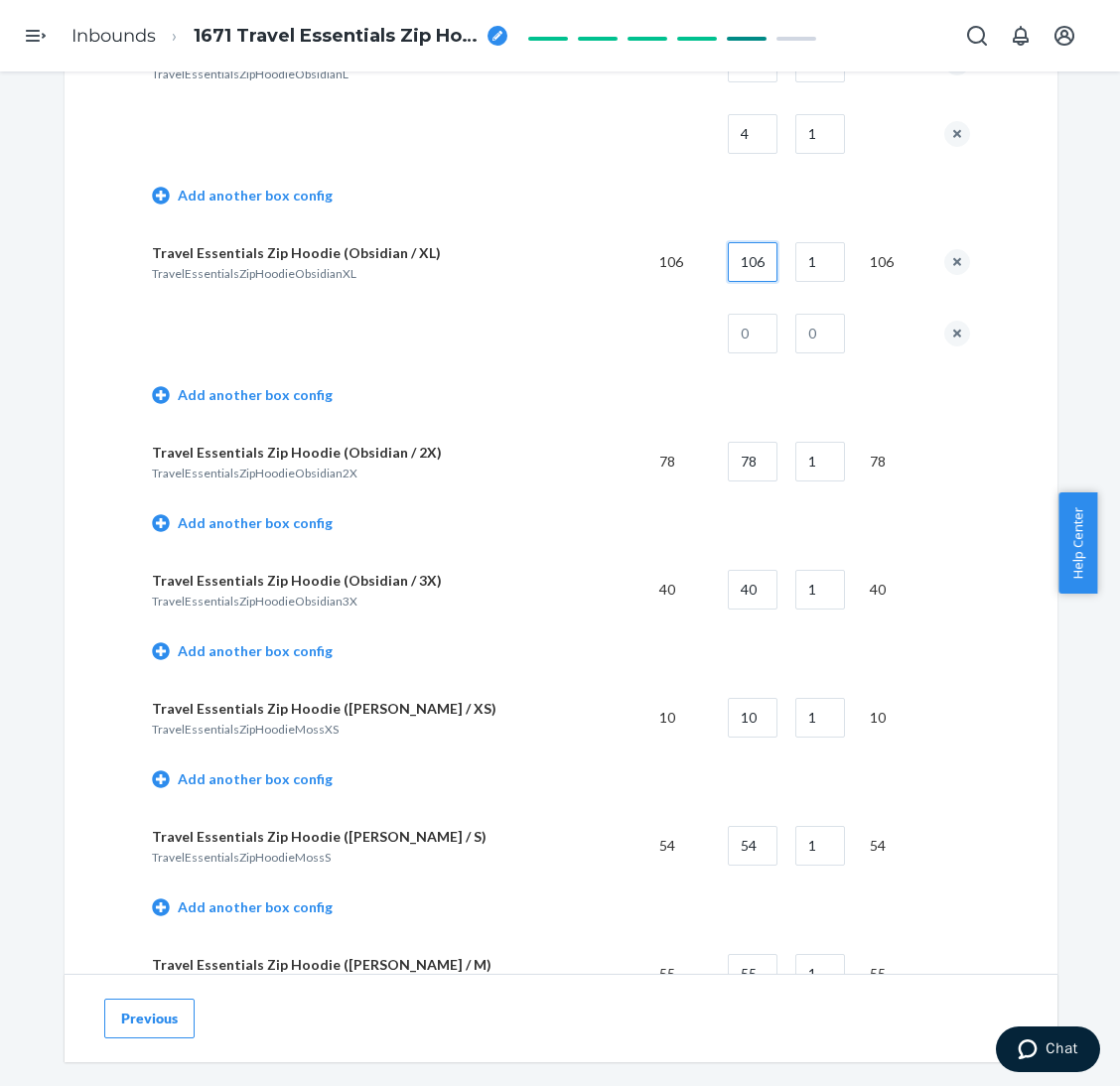 click on "106" at bounding box center [753, 262] 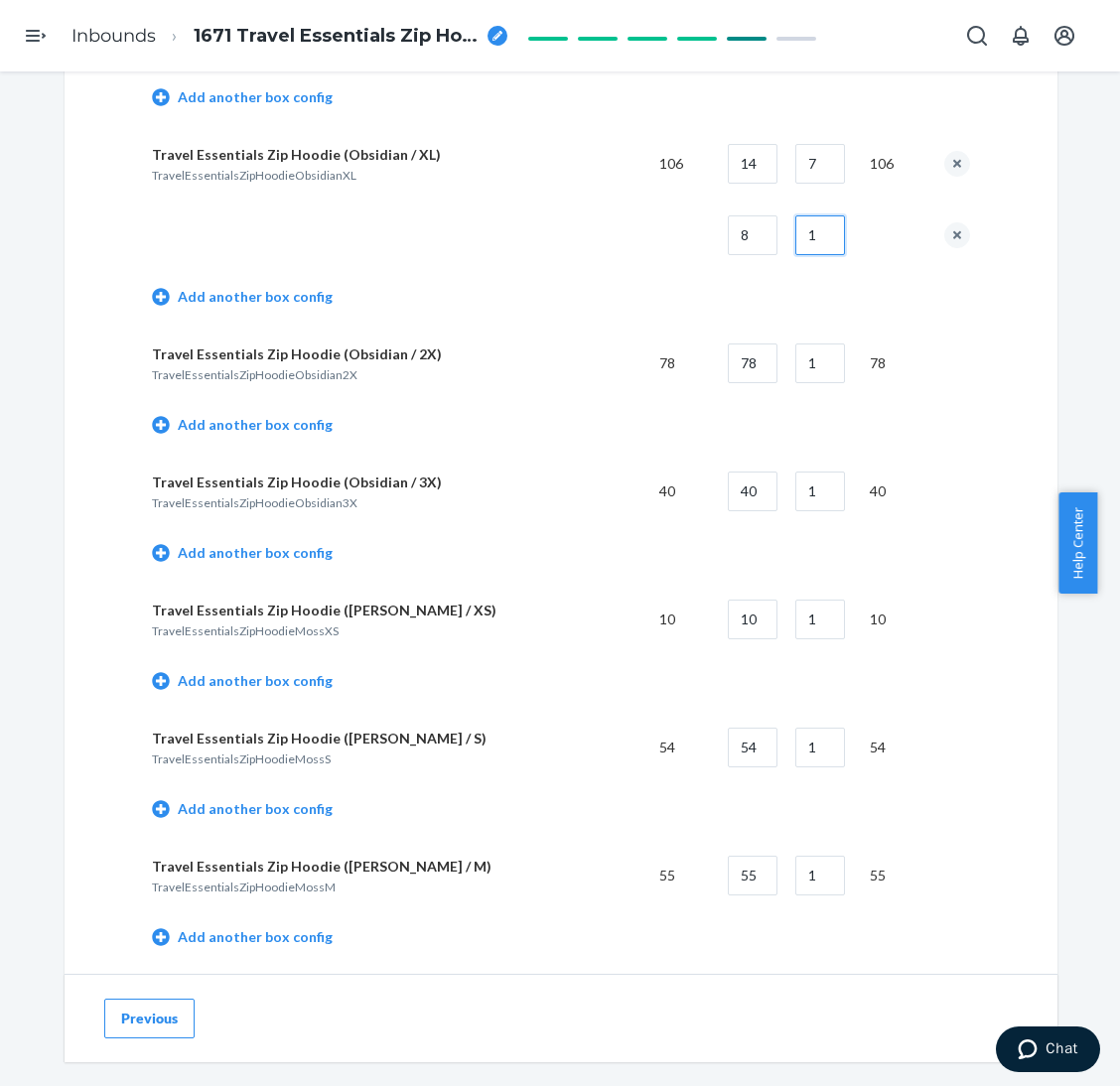 scroll, scrollTop: 2085, scrollLeft: 0, axis: vertical 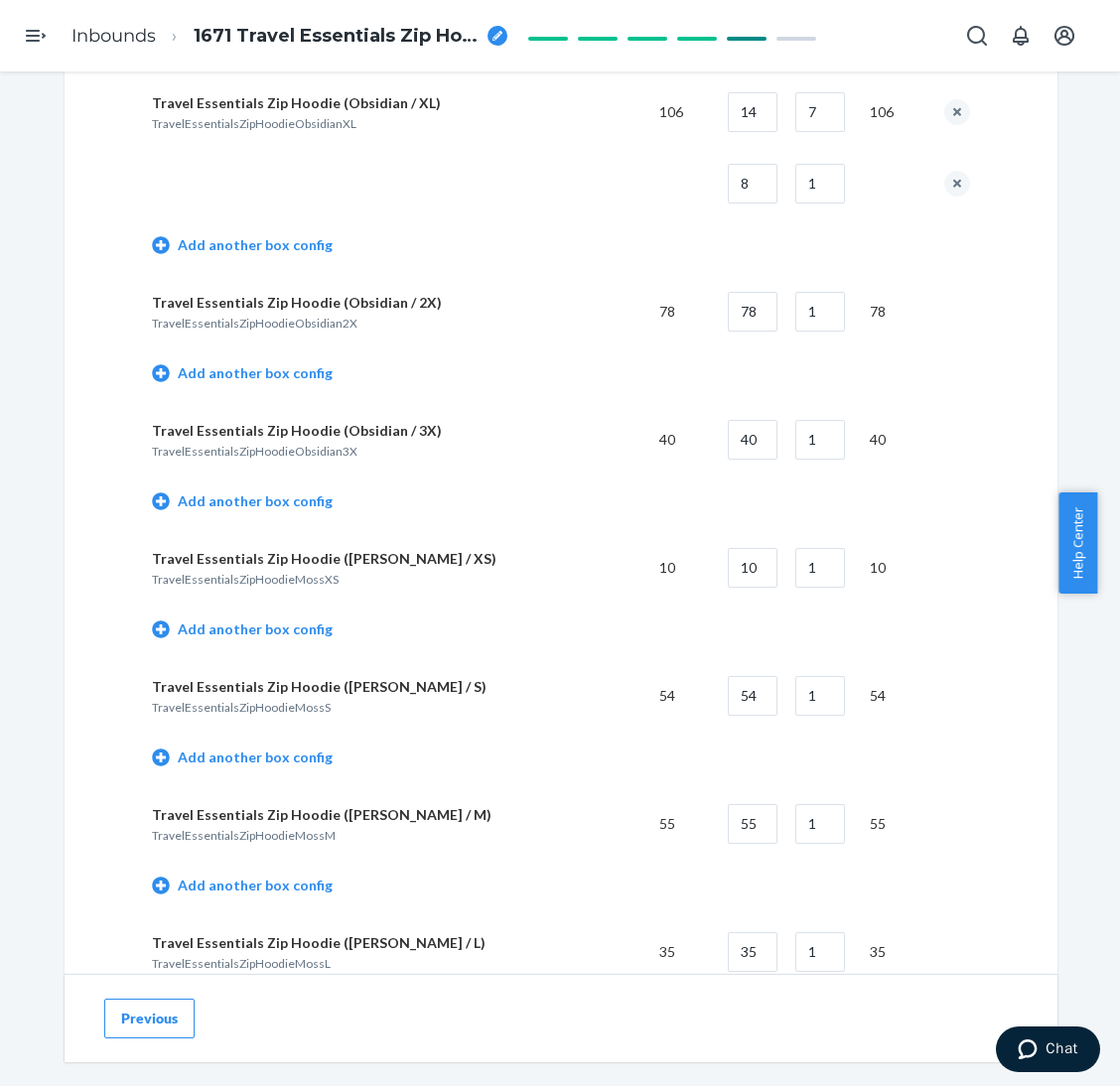 click on "Add another box config" at bounding box center (561, 375) 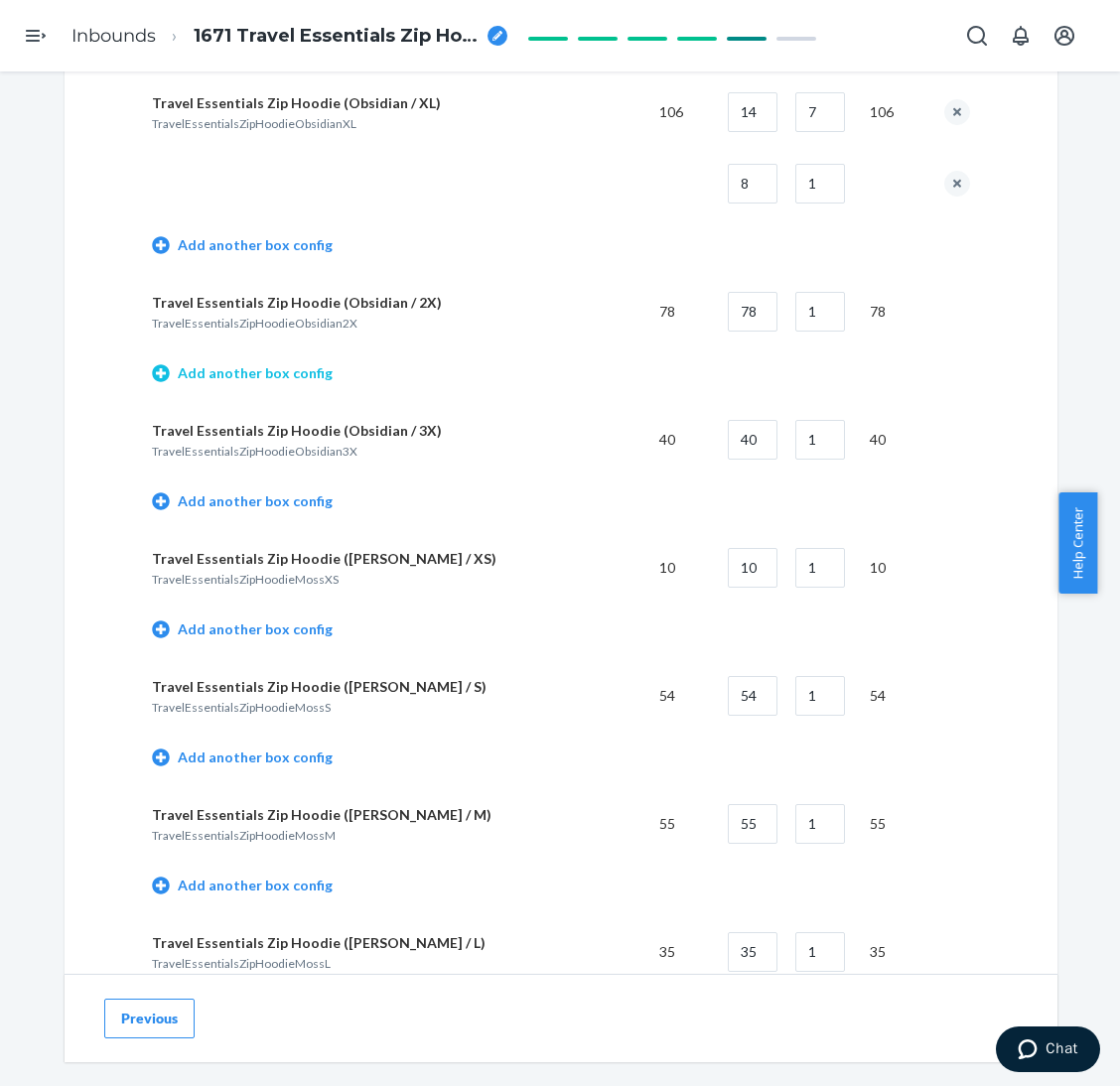 click on "Add another box config" at bounding box center (242, 373) 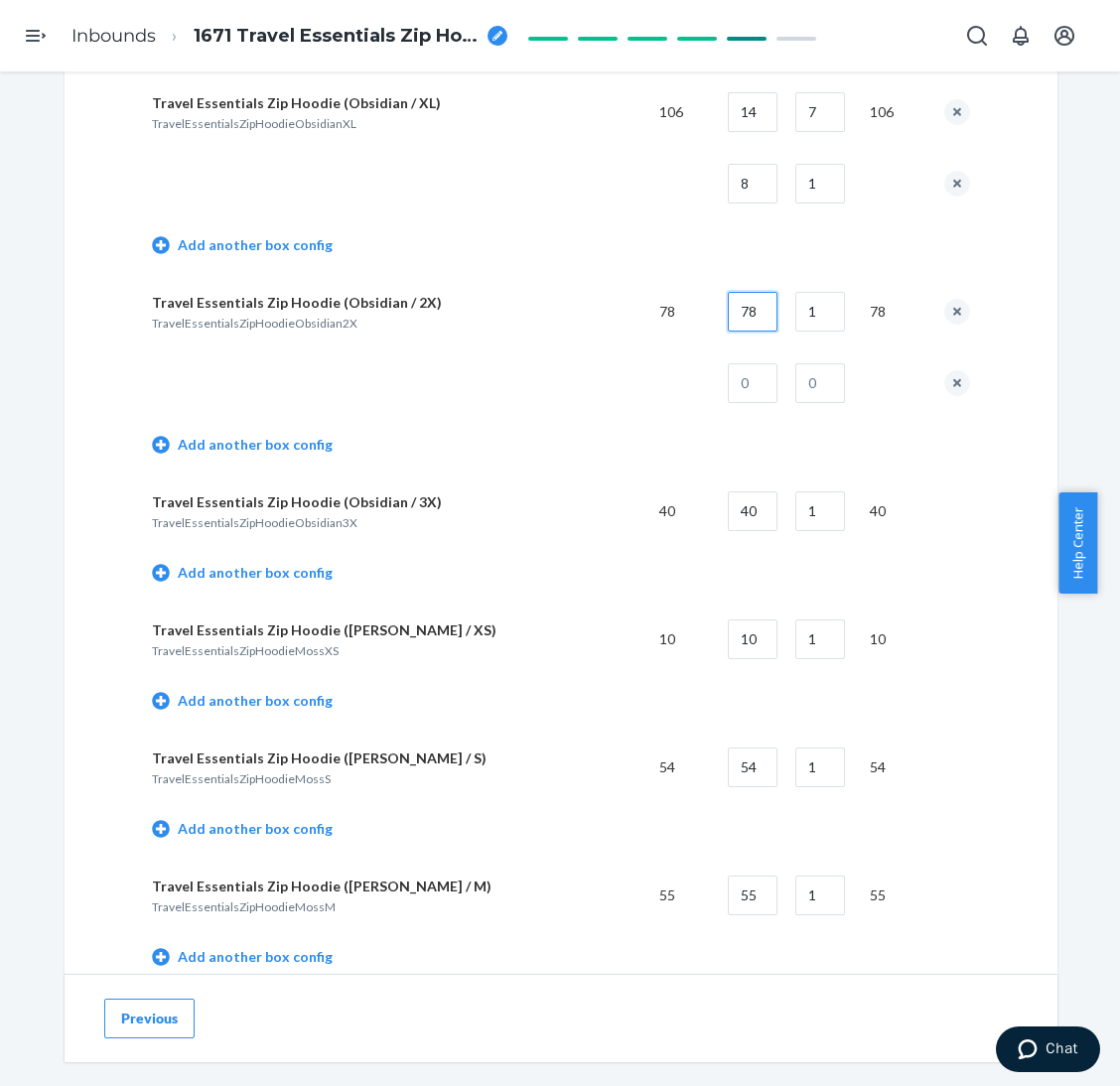 click on "78" at bounding box center [753, 312] 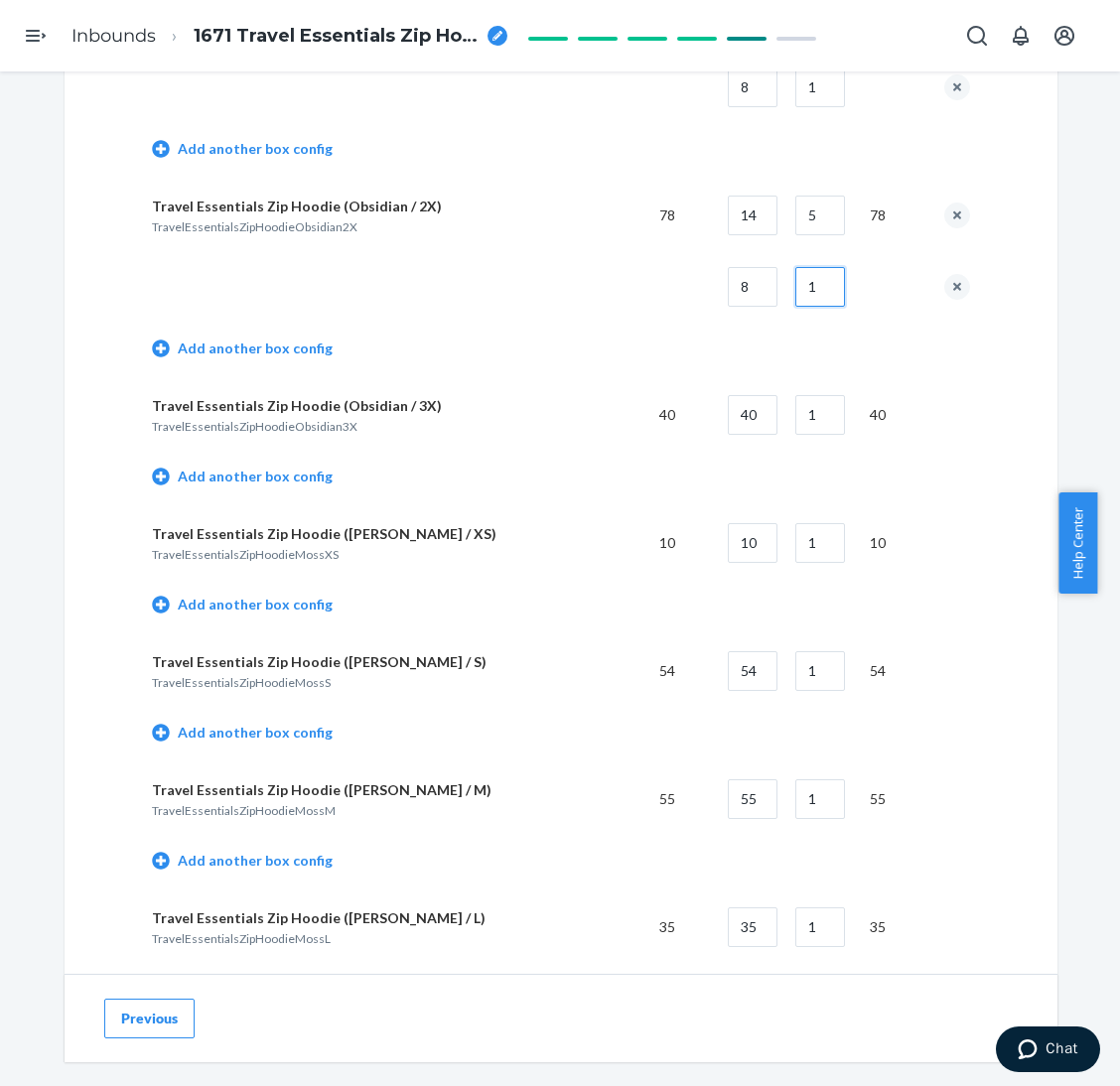 scroll, scrollTop: 2234, scrollLeft: 0, axis: vertical 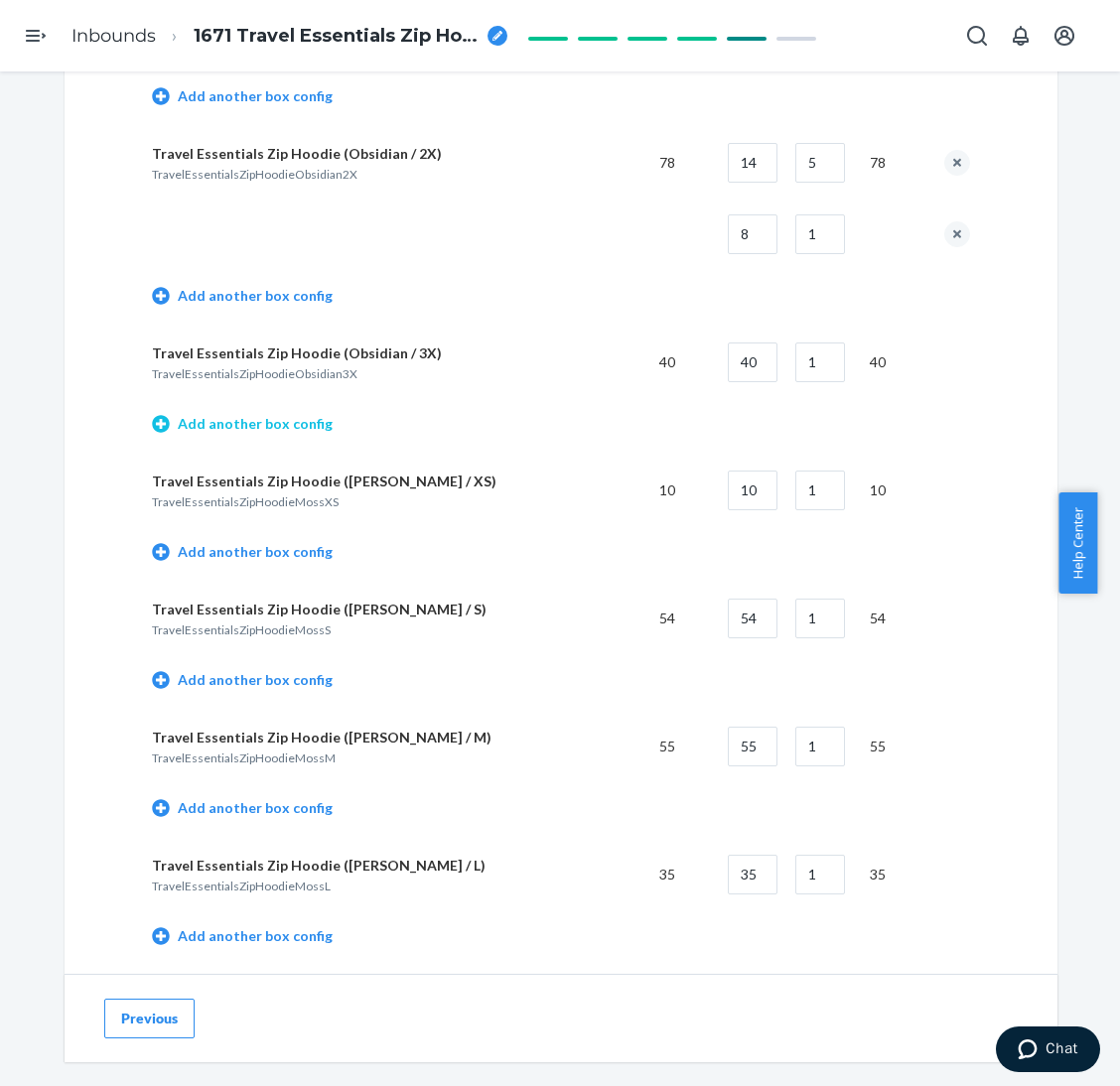 click on "Add another box config" at bounding box center [242, 424] 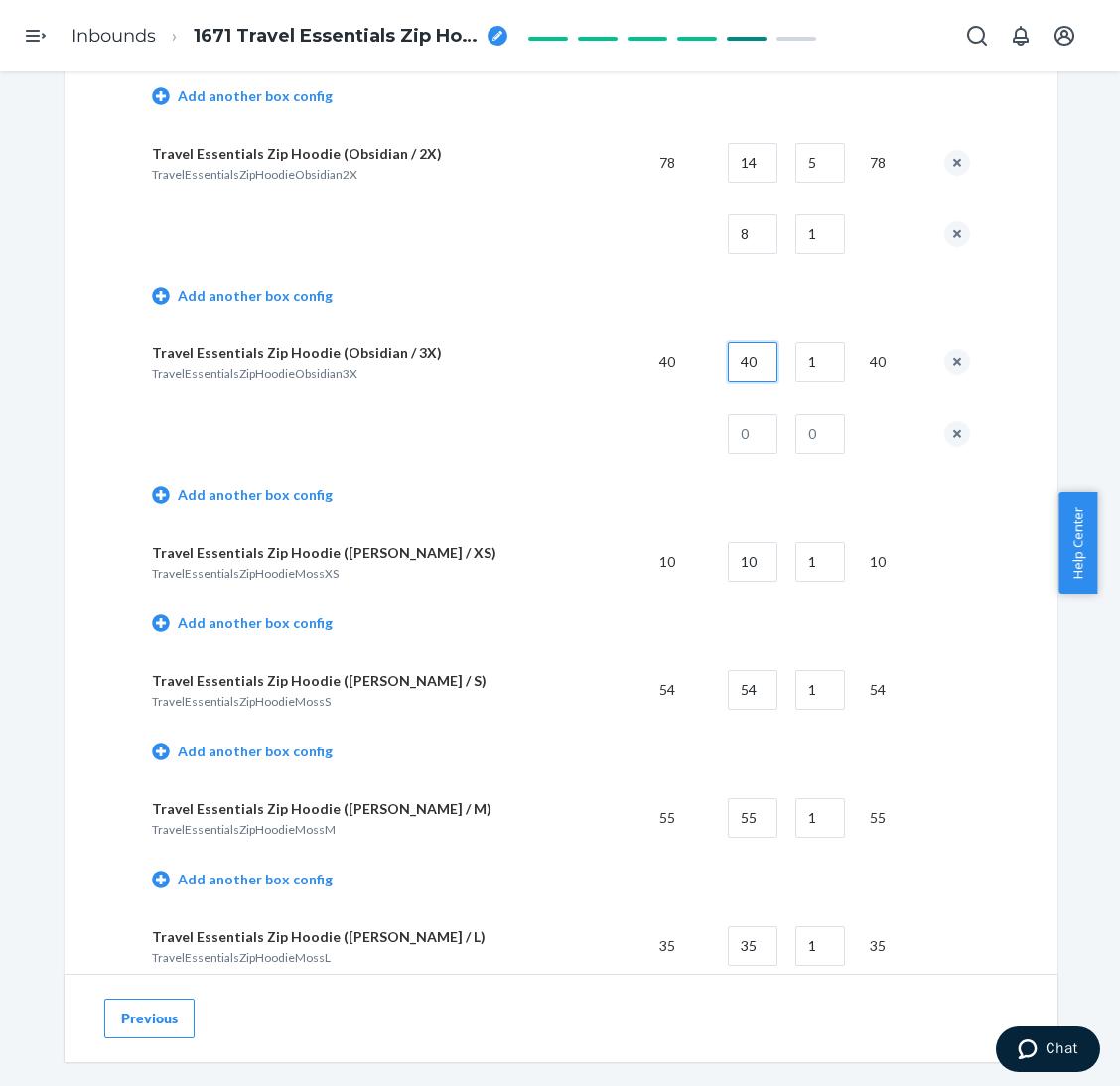 click on "40" at bounding box center (753, 362) 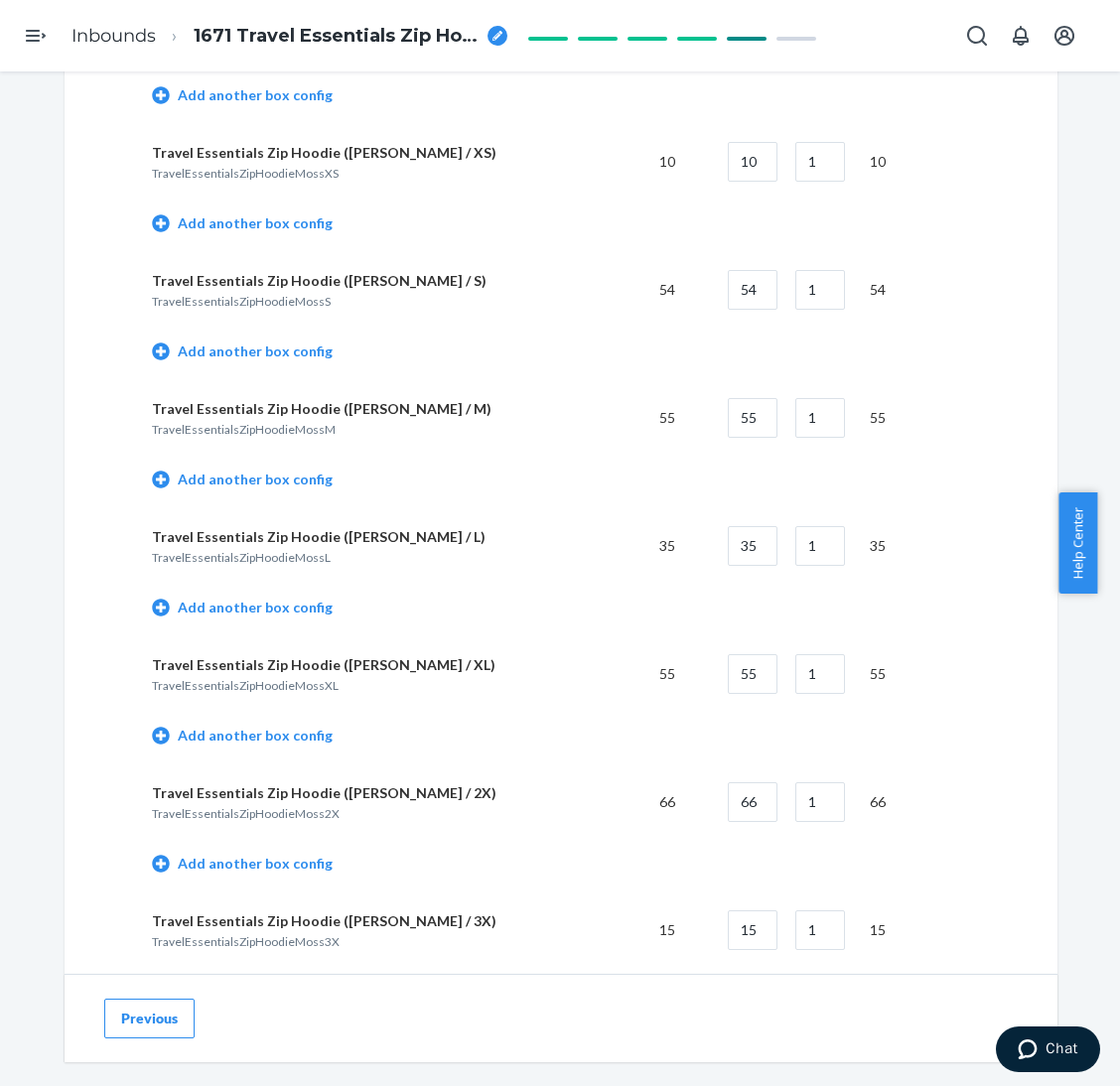 scroll, scrollTop: 2679, scrollLeft: 0, axis: vertical 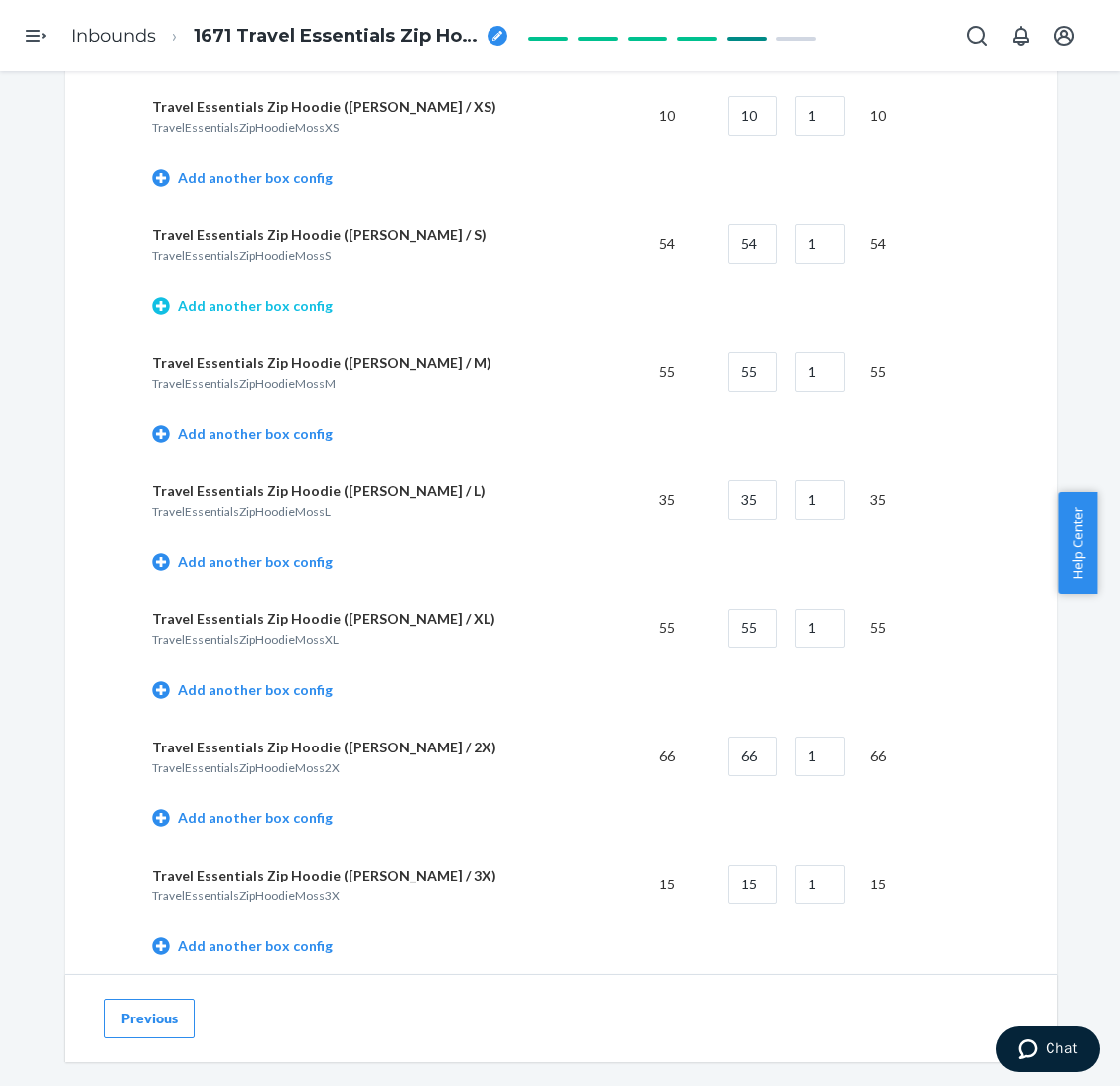 click on "Add another box config" at bounding box center [242, 306] 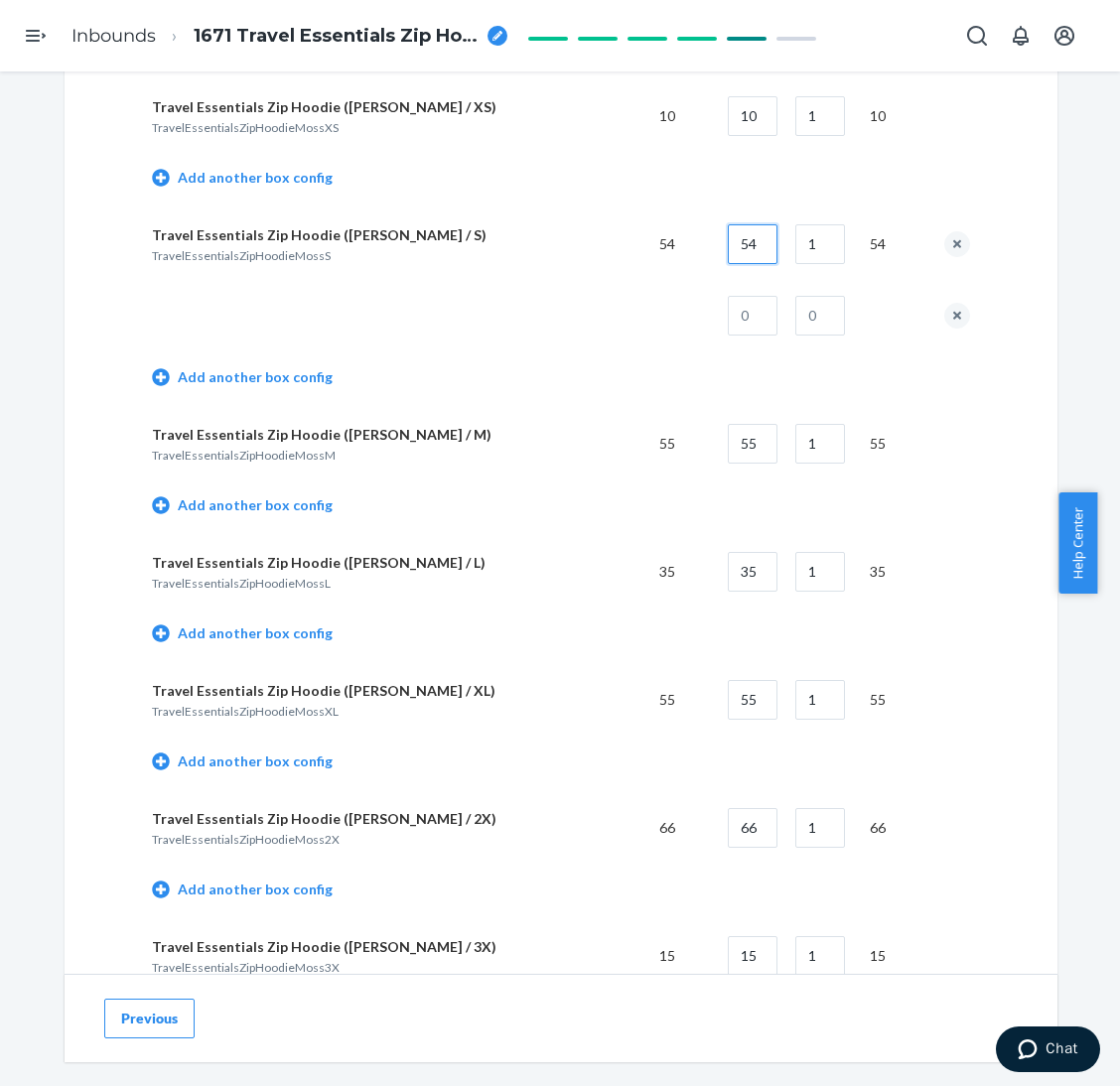 click on "54" at bounding box center (753, 244) 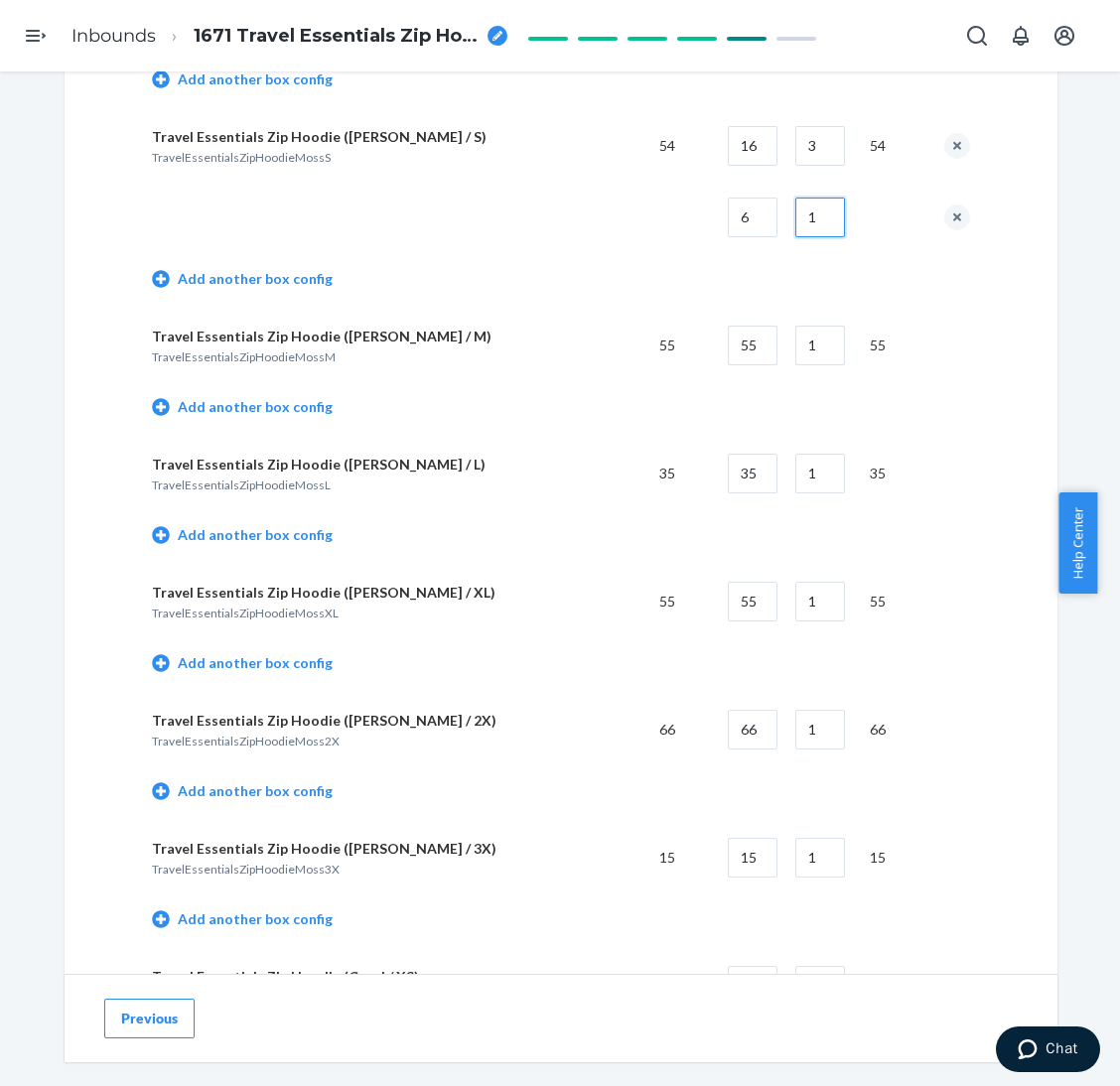 scroll, scrollTop: 2828, scrollLeft: 0, axis: vertical 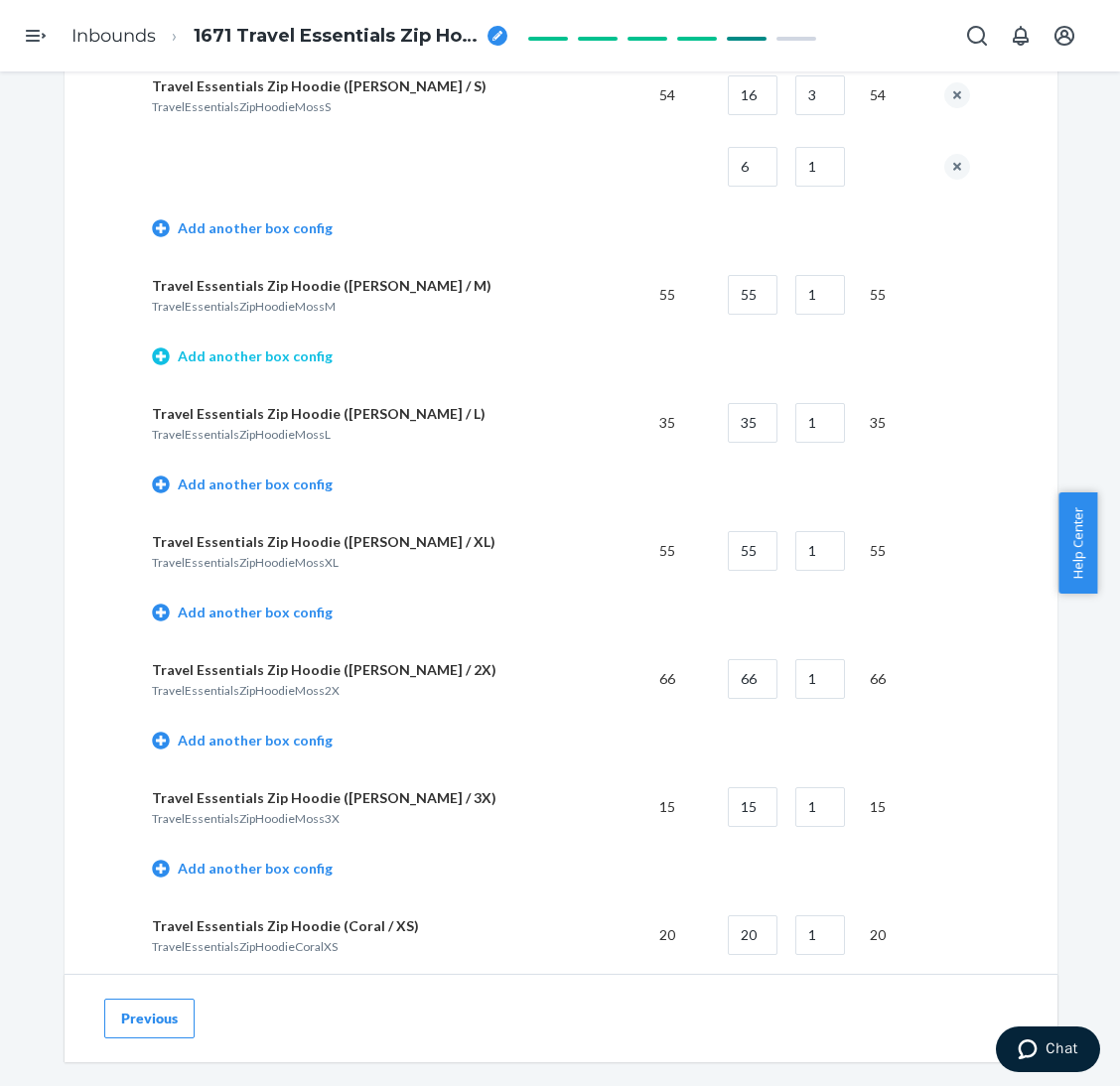 click on "Add another box config" at bounding box center [242, 356] 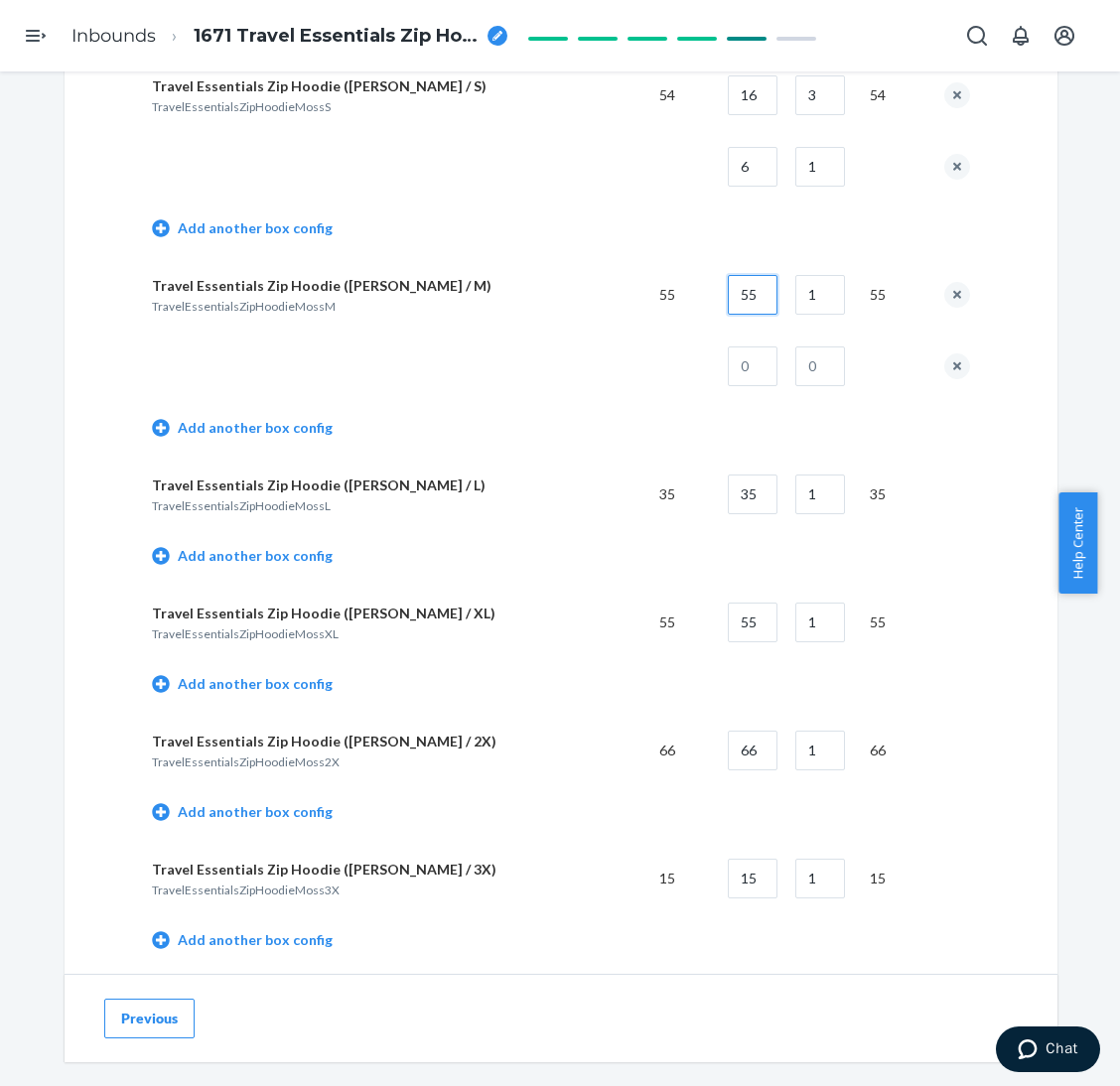 click on "55" at bounding box center (753, 295) 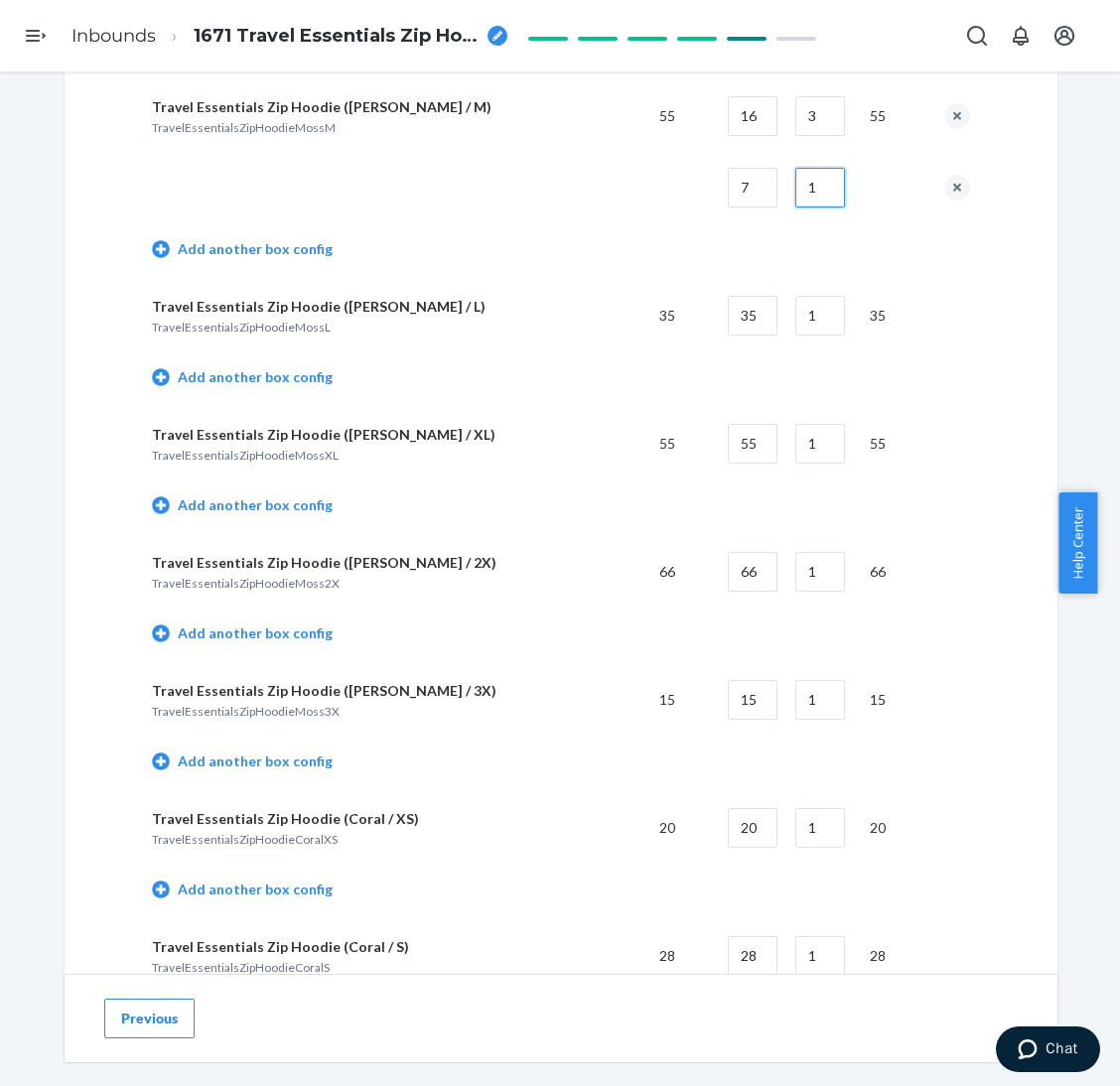 scroll, scrollTop: 3126, scrollLeft: 0, axis: vertical 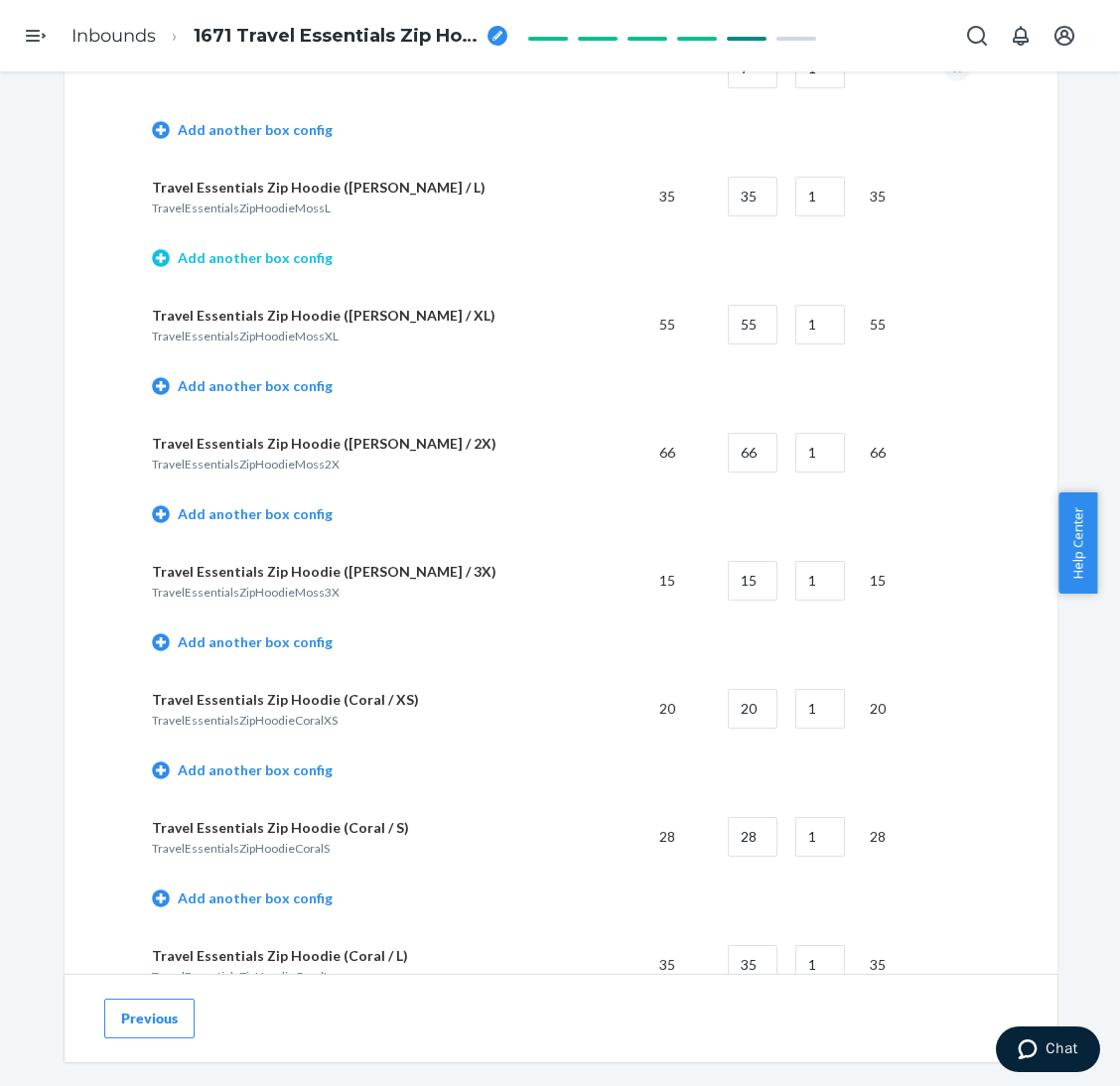 click on "Add another box config" at bounding box center [242, 258] 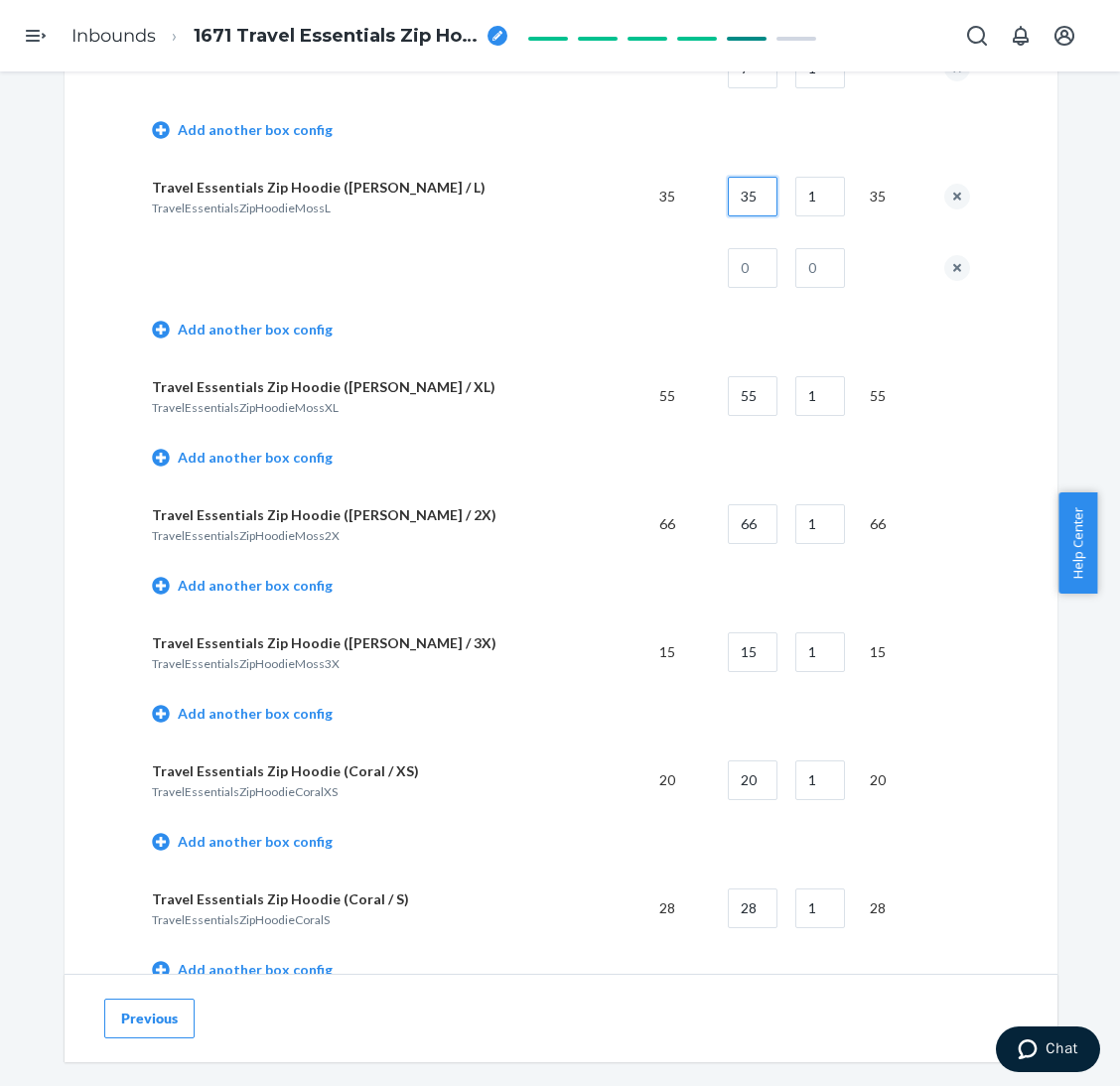 click on "35" at bounding box center [753, 197] 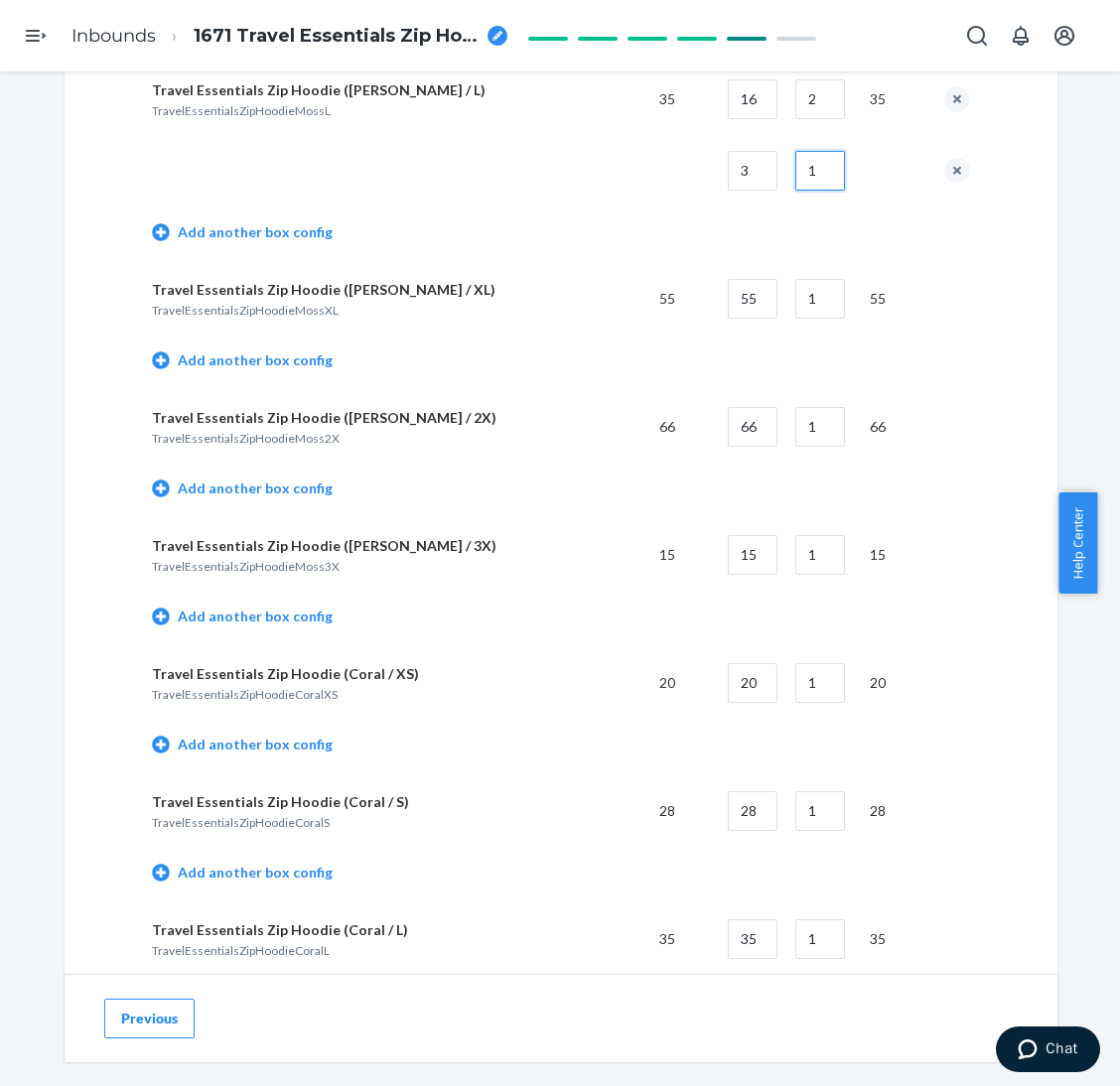 scroll, scrollTop: 3275, scrollLeft: 0, axis: vertical 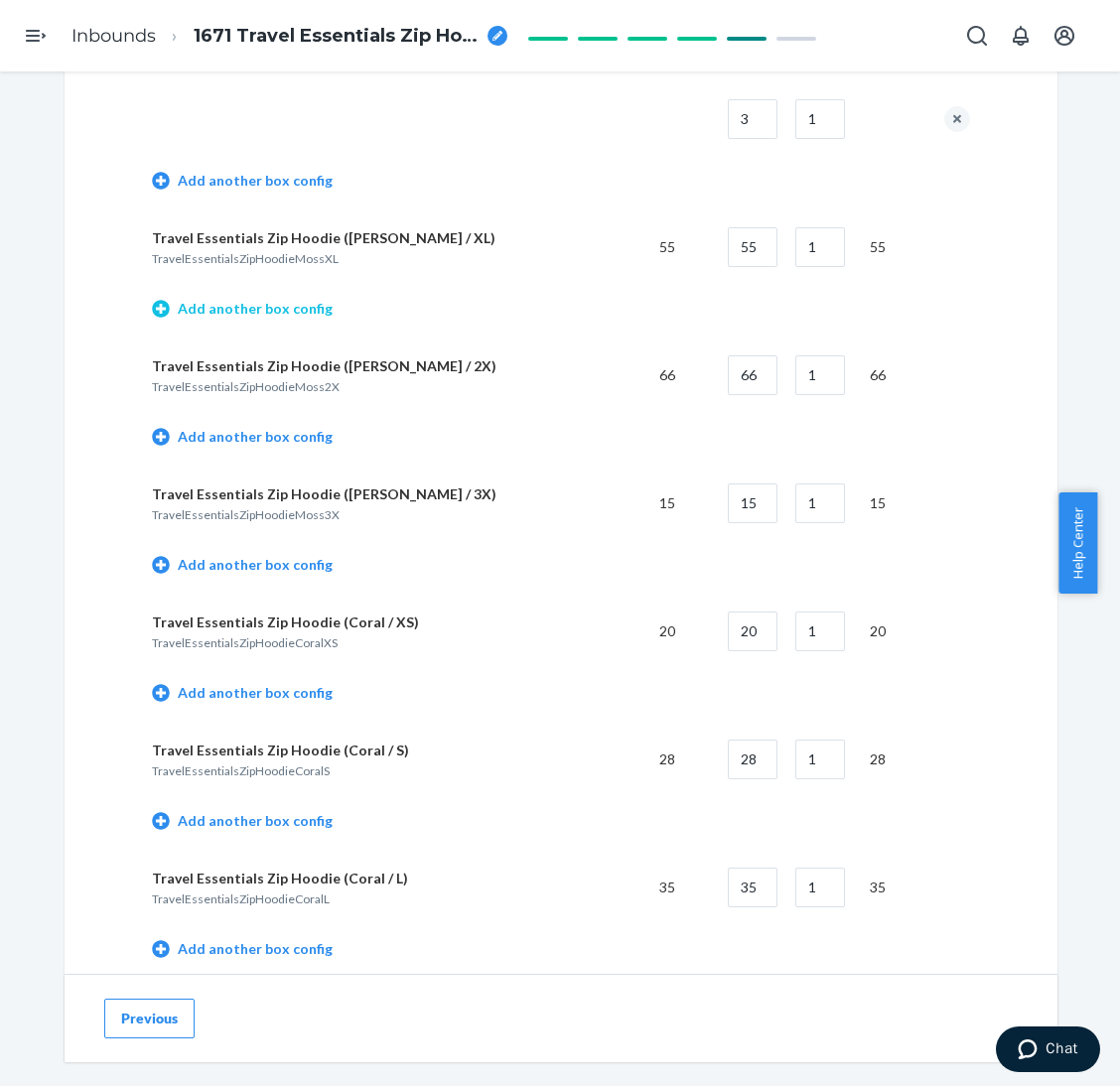 click on "Add another box config" at bounding box center [242, 309] 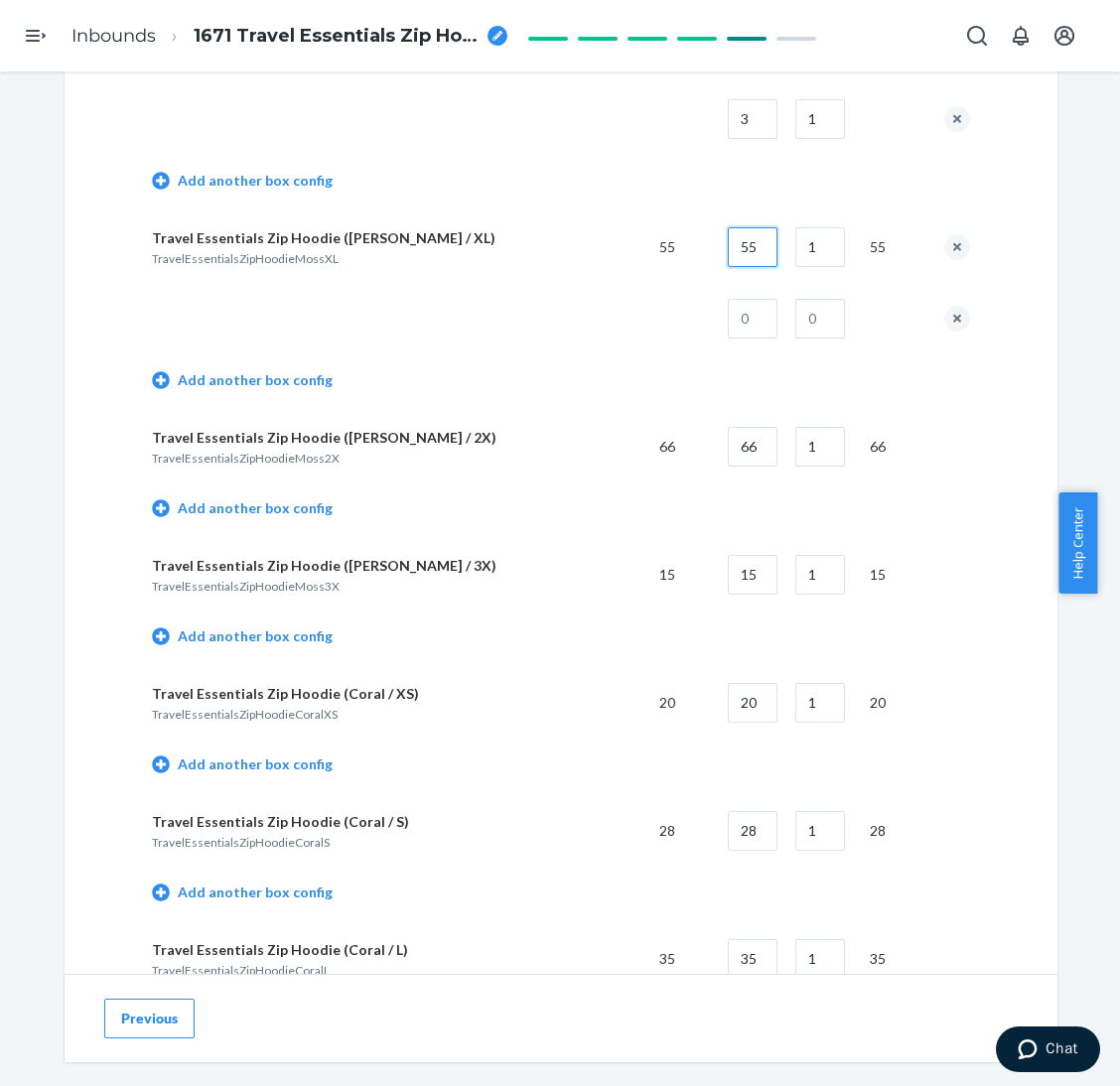 click on "55" at bounding box center (753, 247) 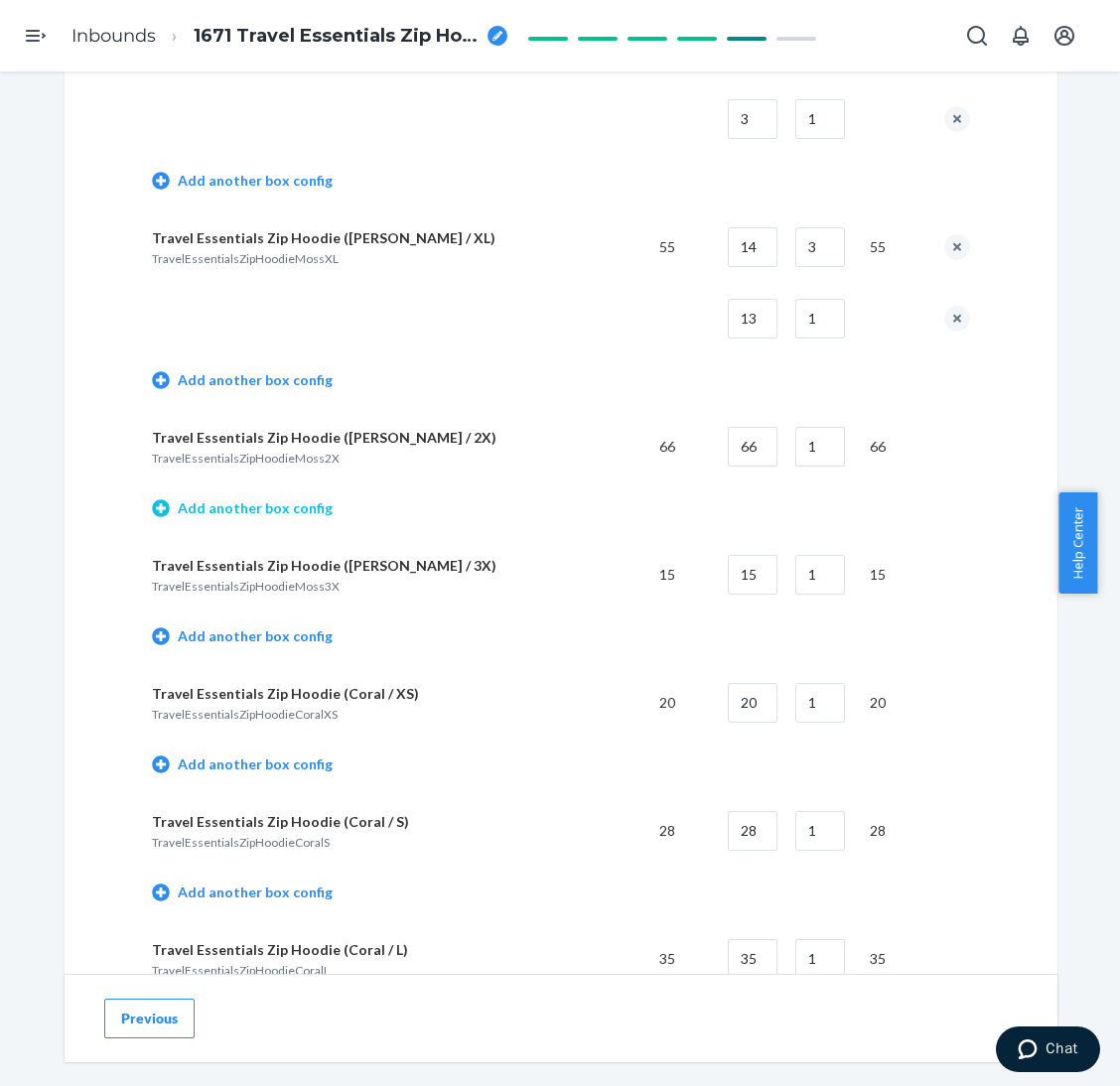 click on "Add another box config" at bounding box center (242, 508) 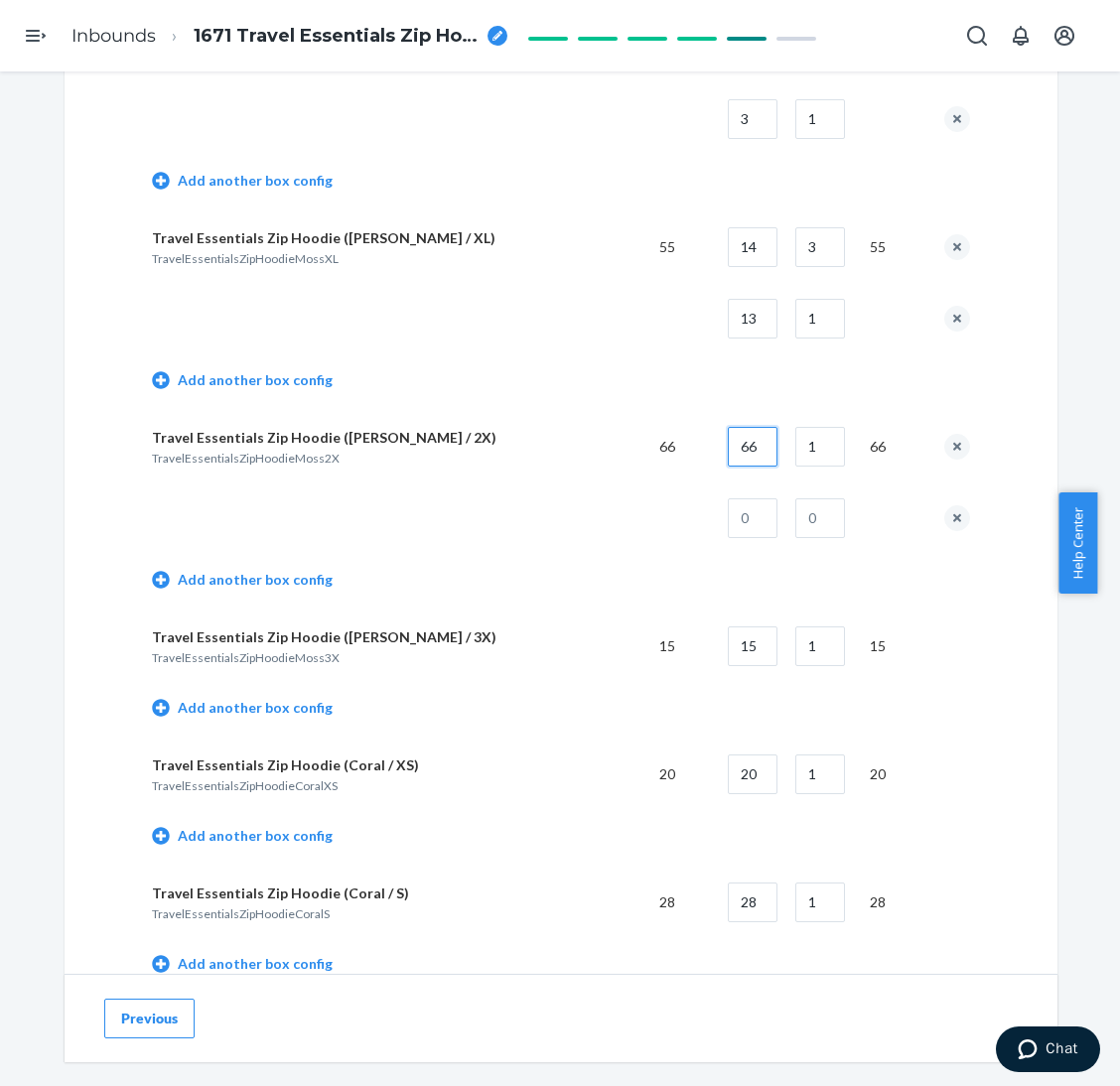 click on "66" at bounding box center [753, 447] 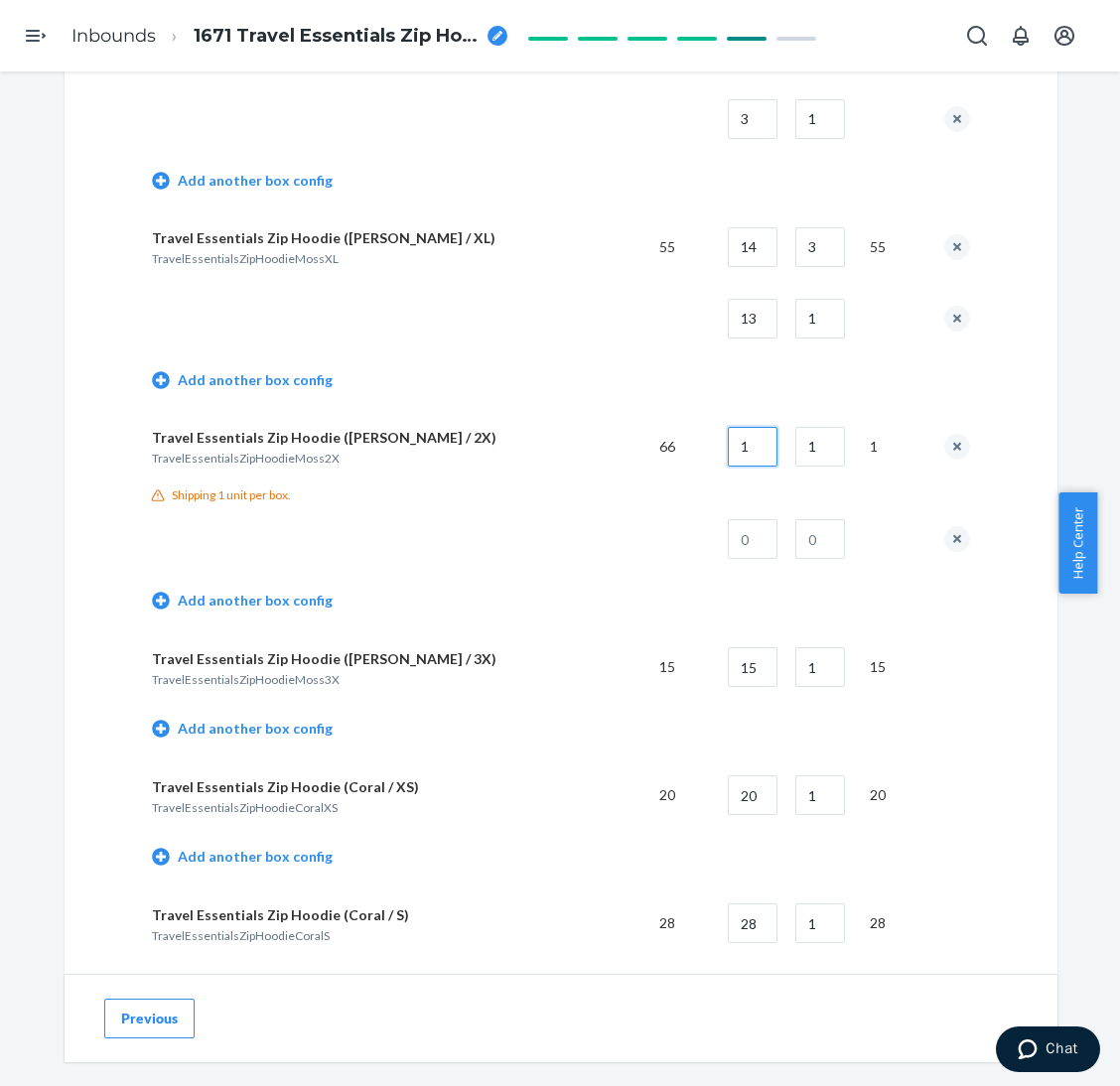 click on "1" at bounding box center [753, 447] 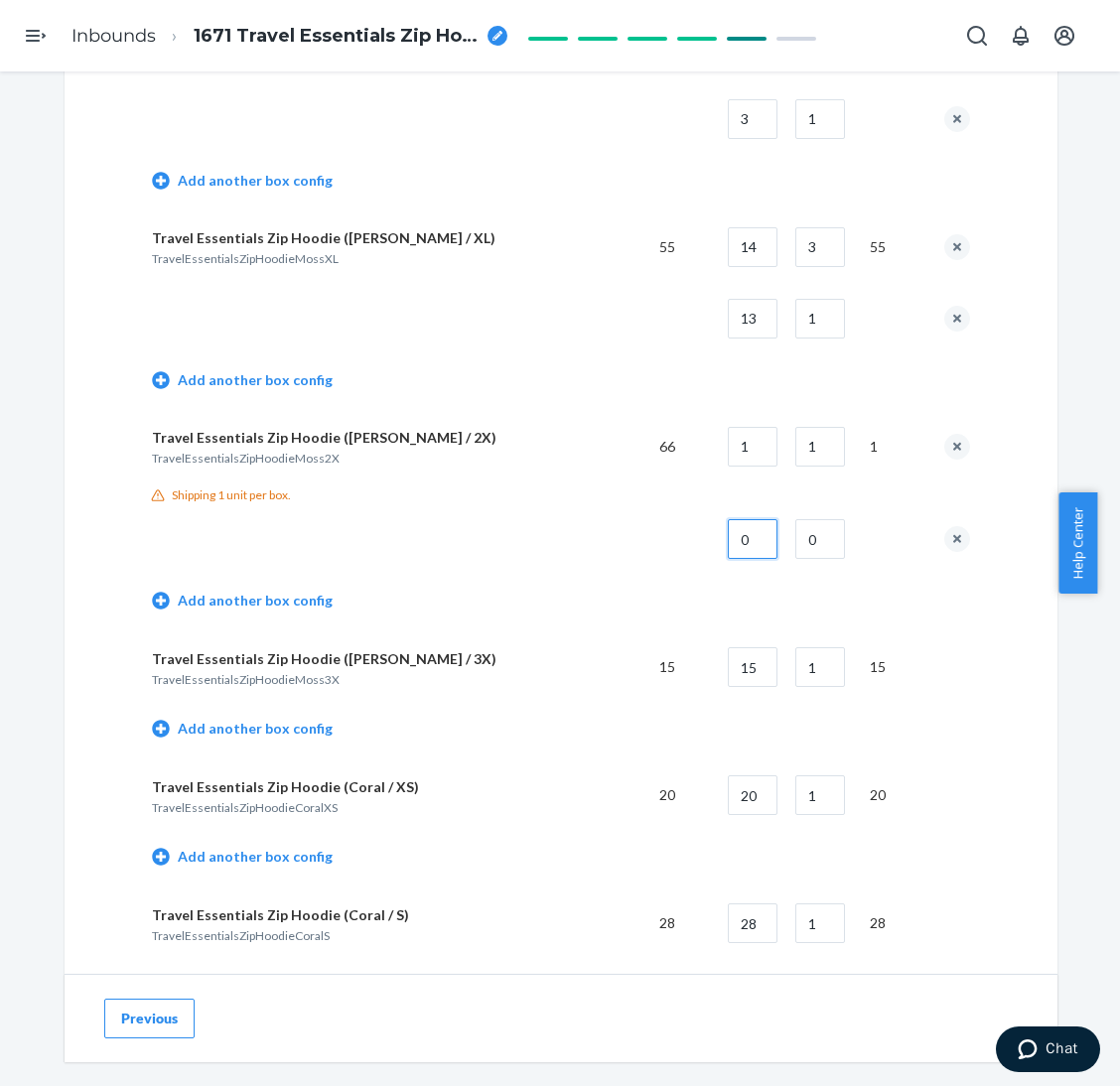 click on "0" at bounding box center [753, 539] 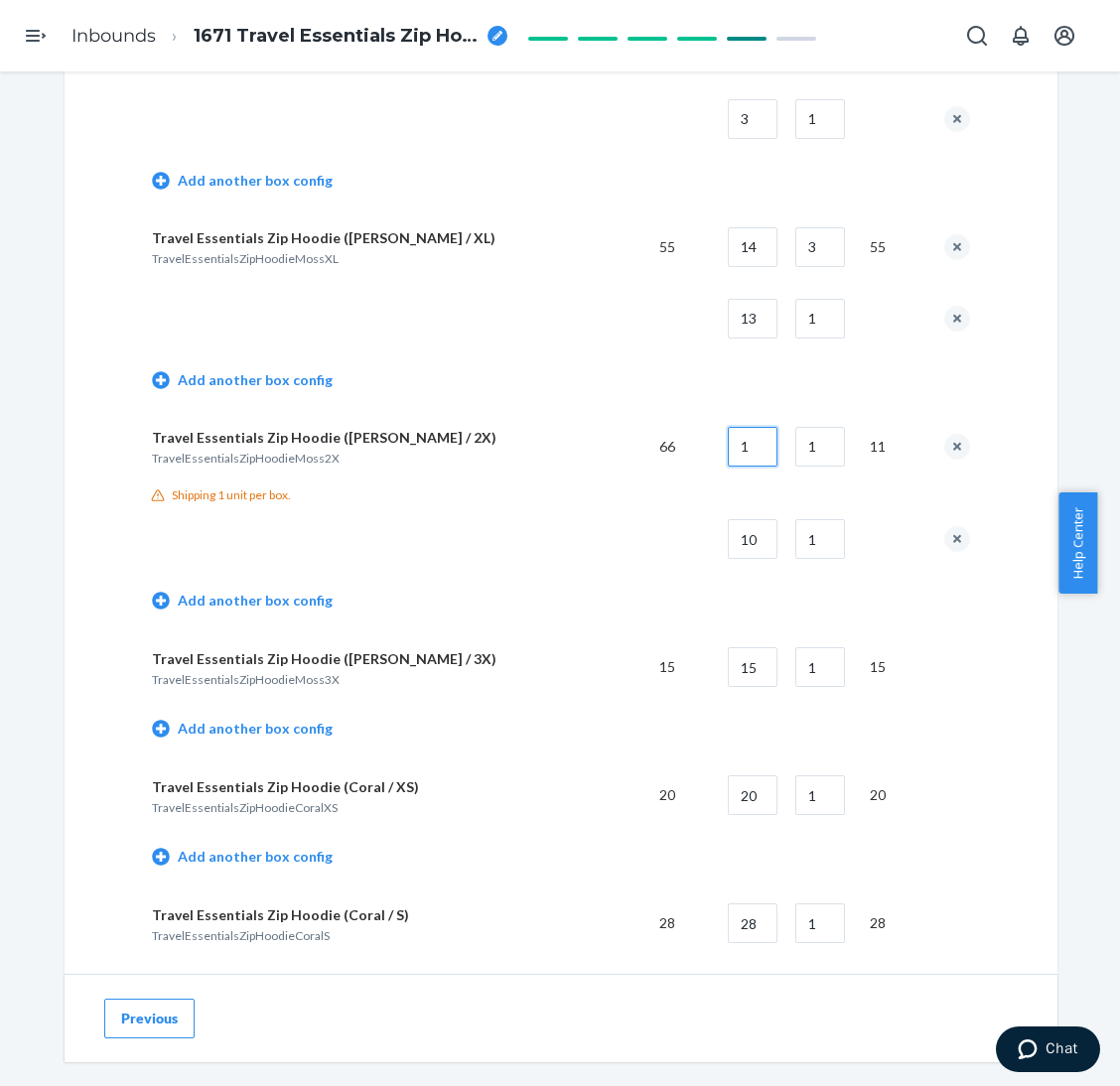 click on "1" at bounding box center [753, 447] 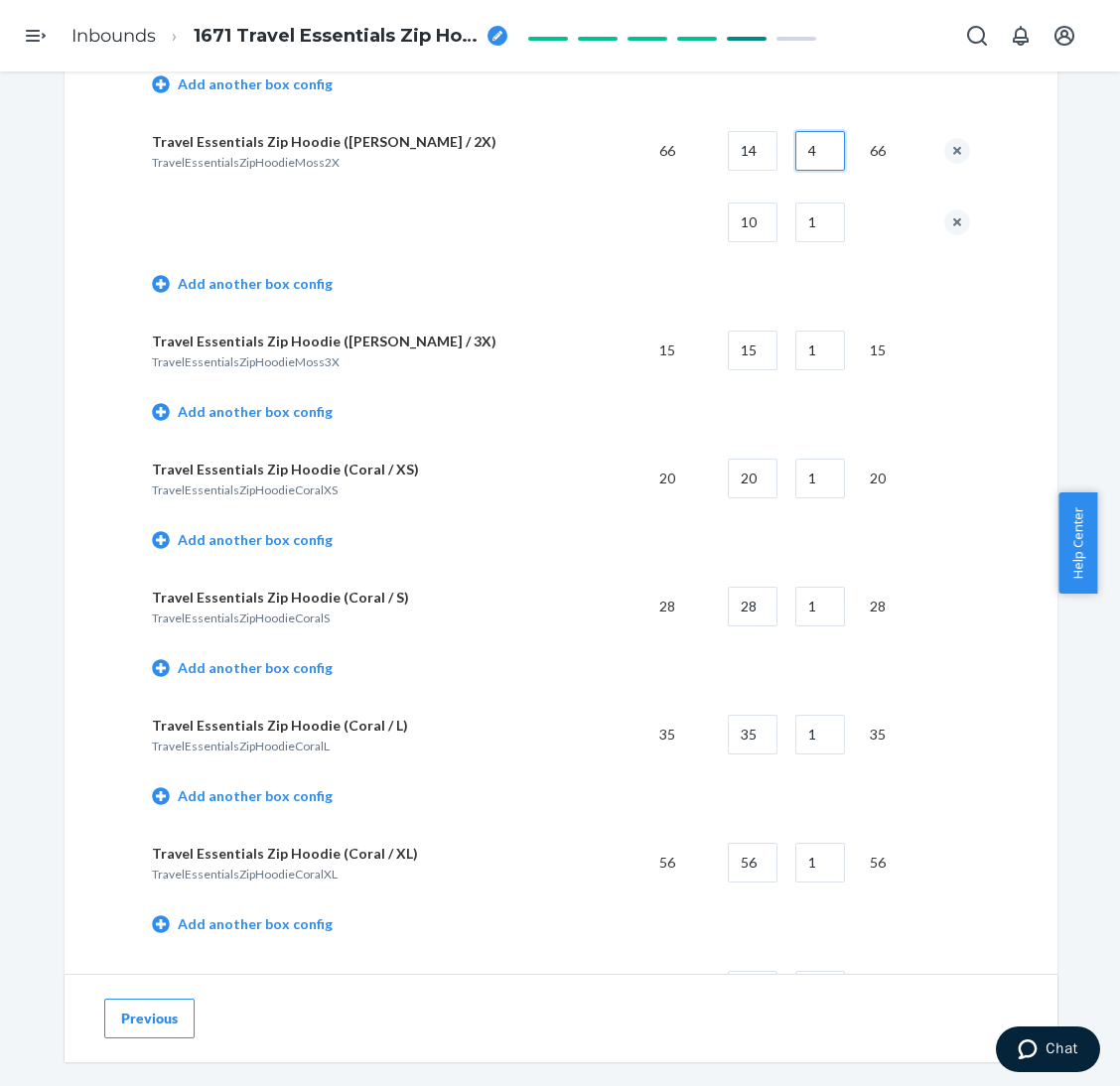 scroll, scrollTop: 3573, scrollLeft: 0, axis: vertical 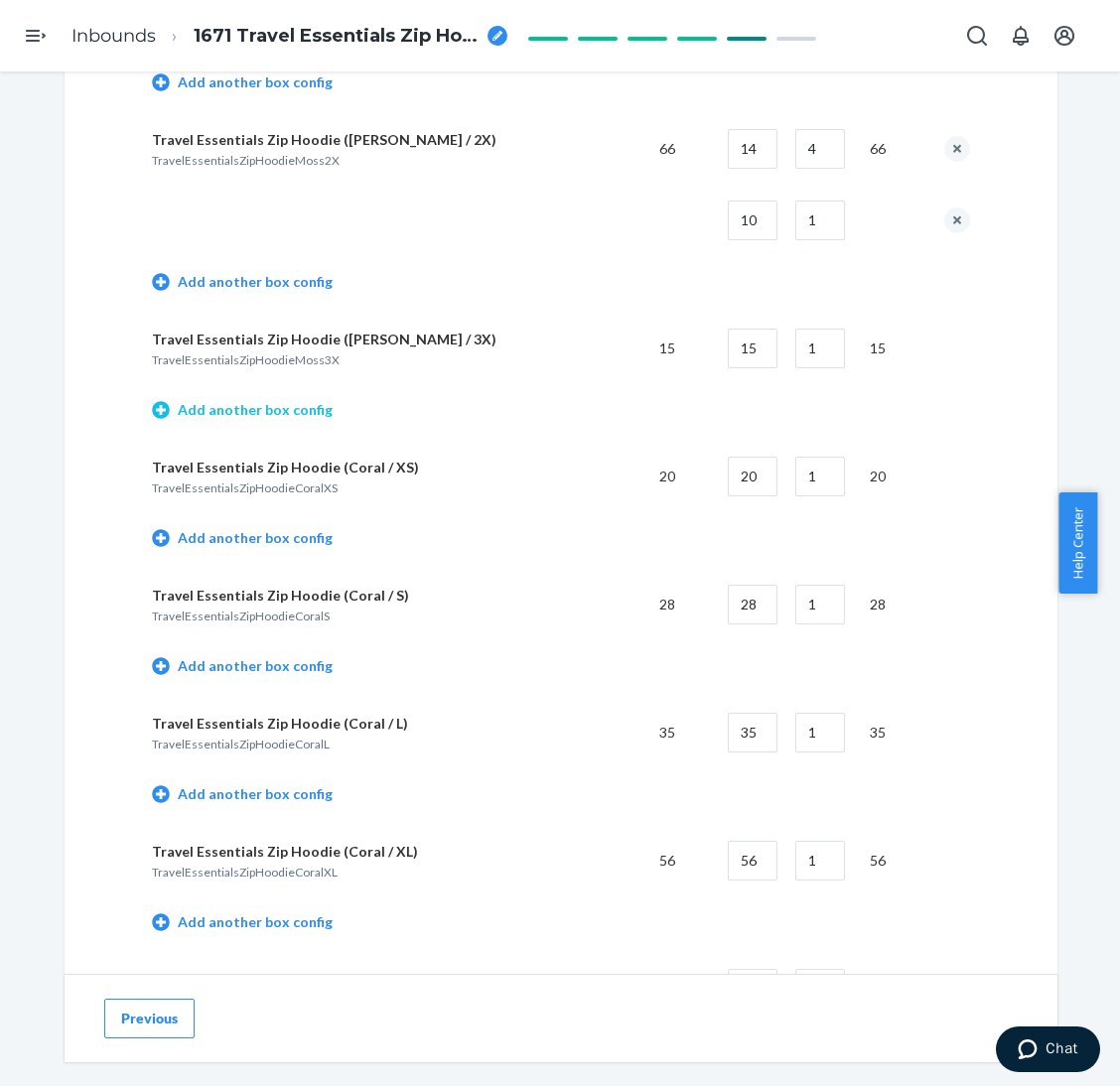 click on "Add another box config" at bounding box center [242, 410] 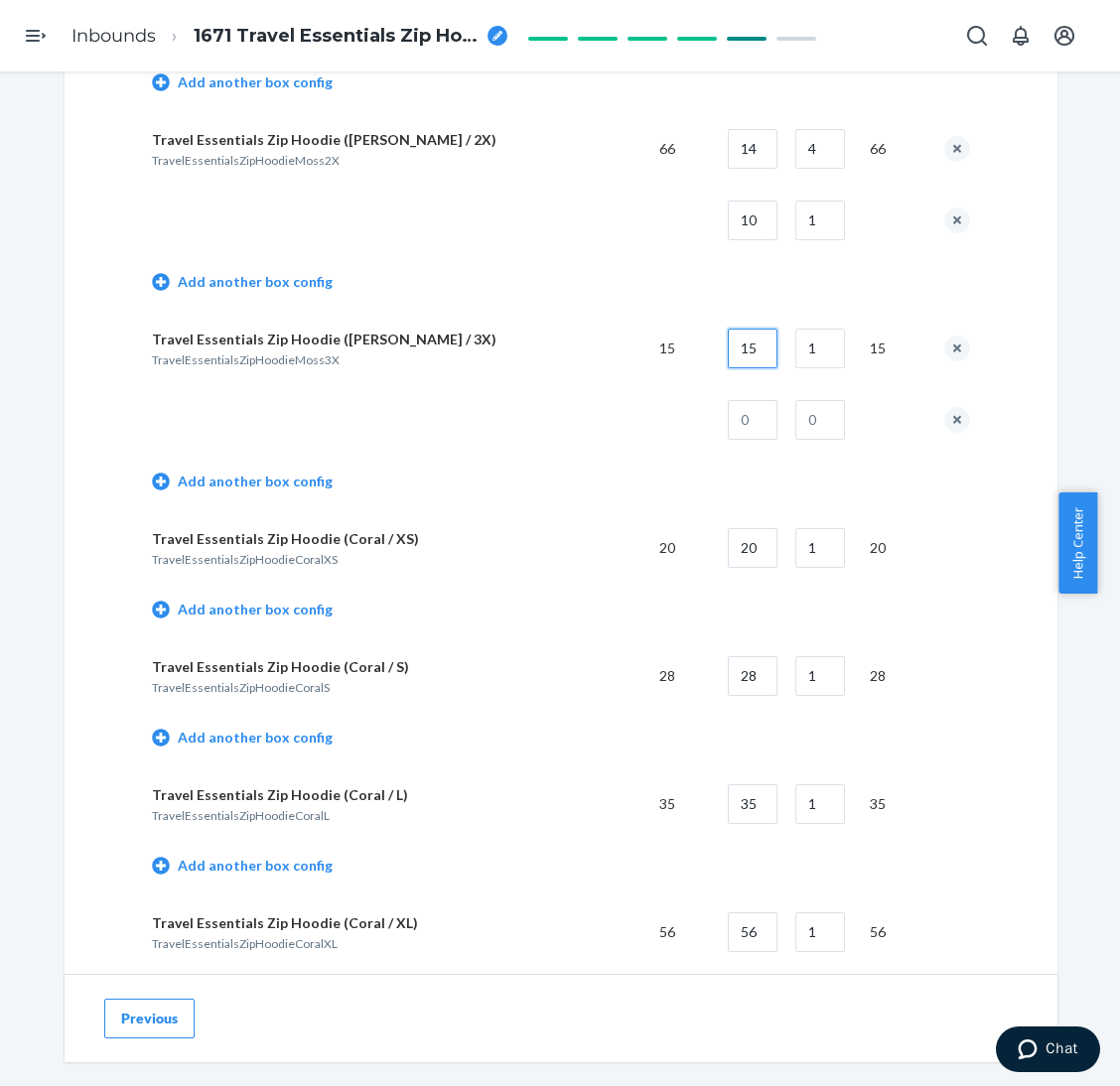 click on "15" at bounding box center [753, 348] 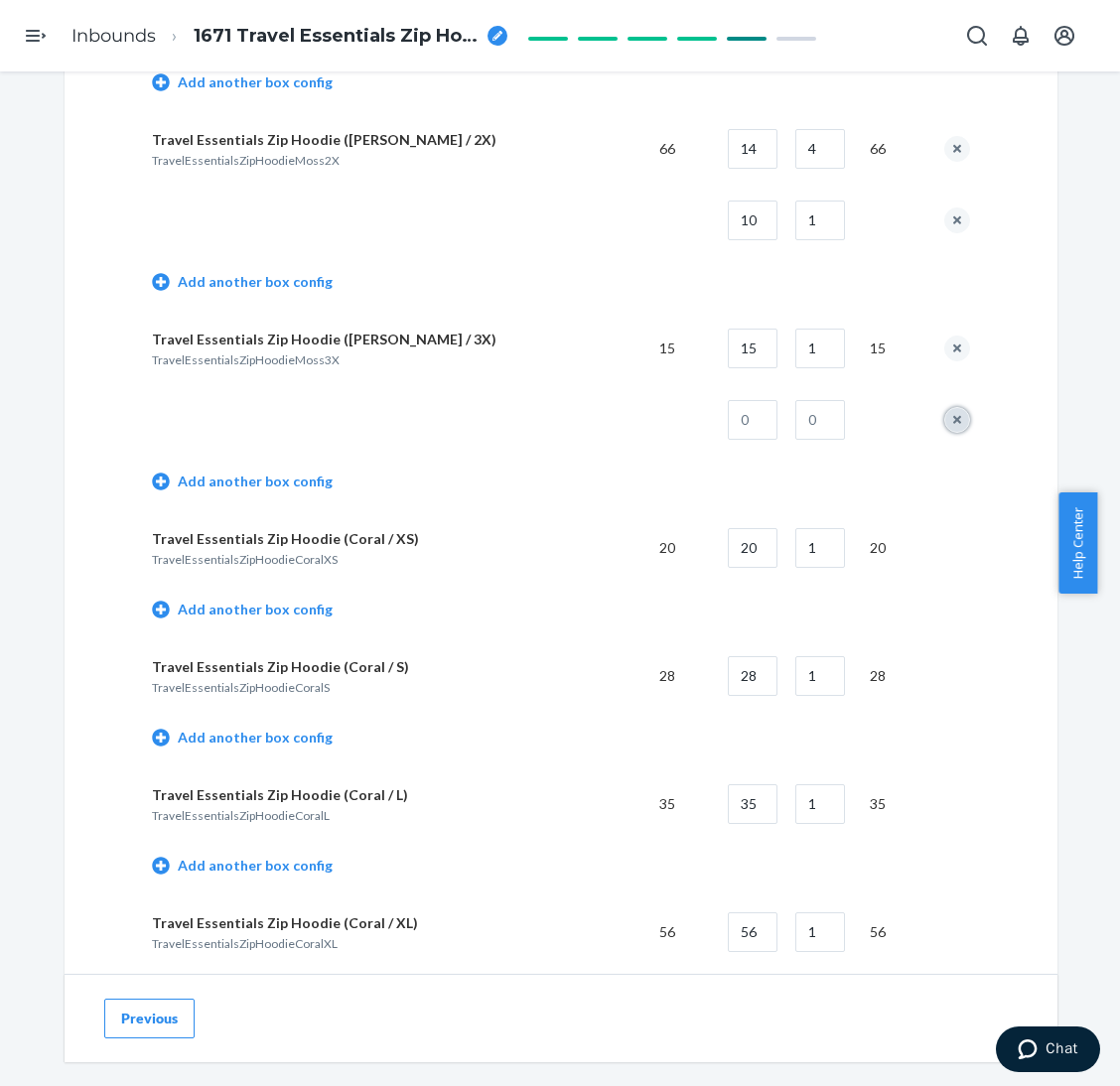 click at bounding box center [957, 420] 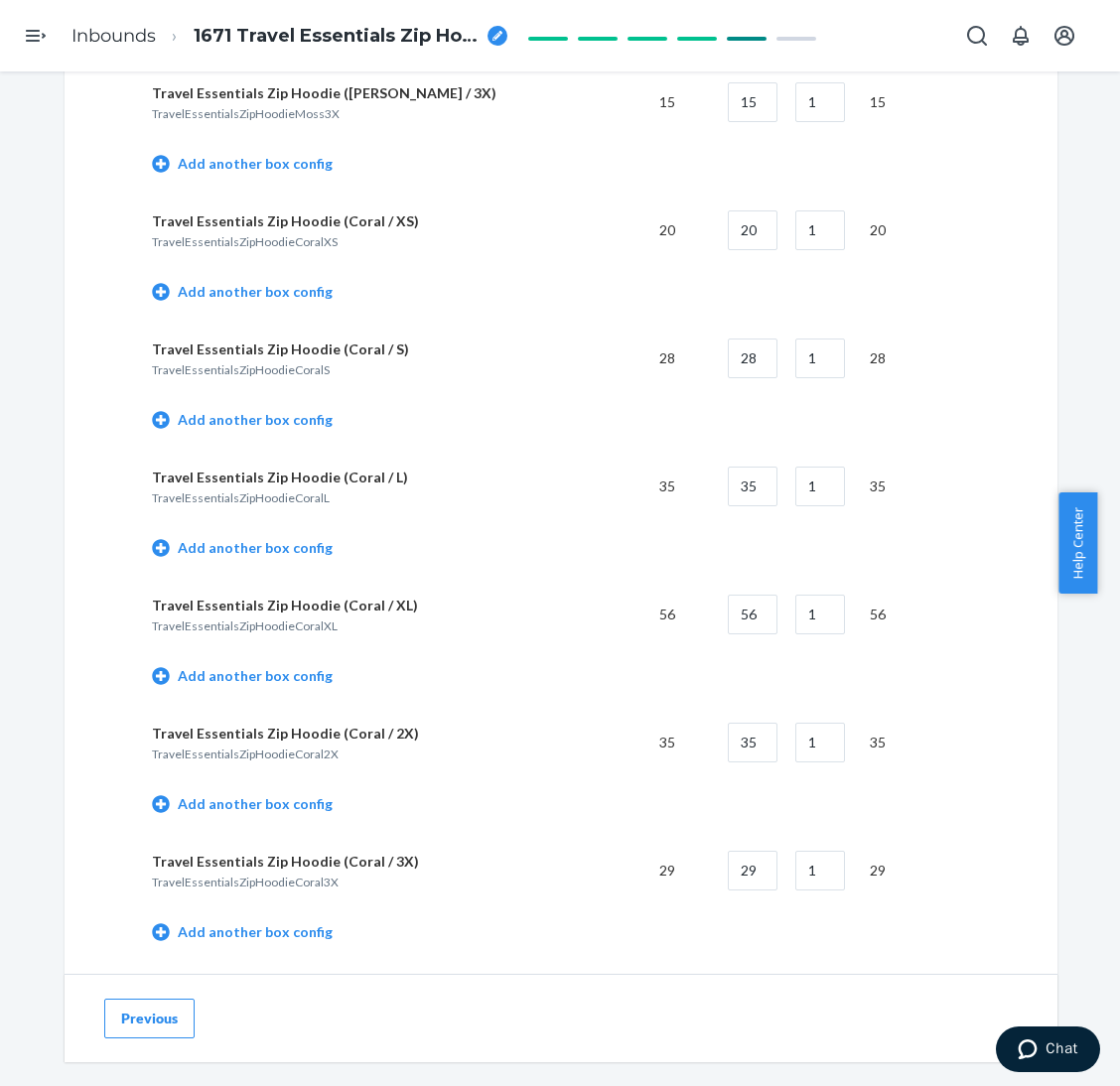 scroll, scrollTop: 3870, scrollLeft: 0, axis: vertical 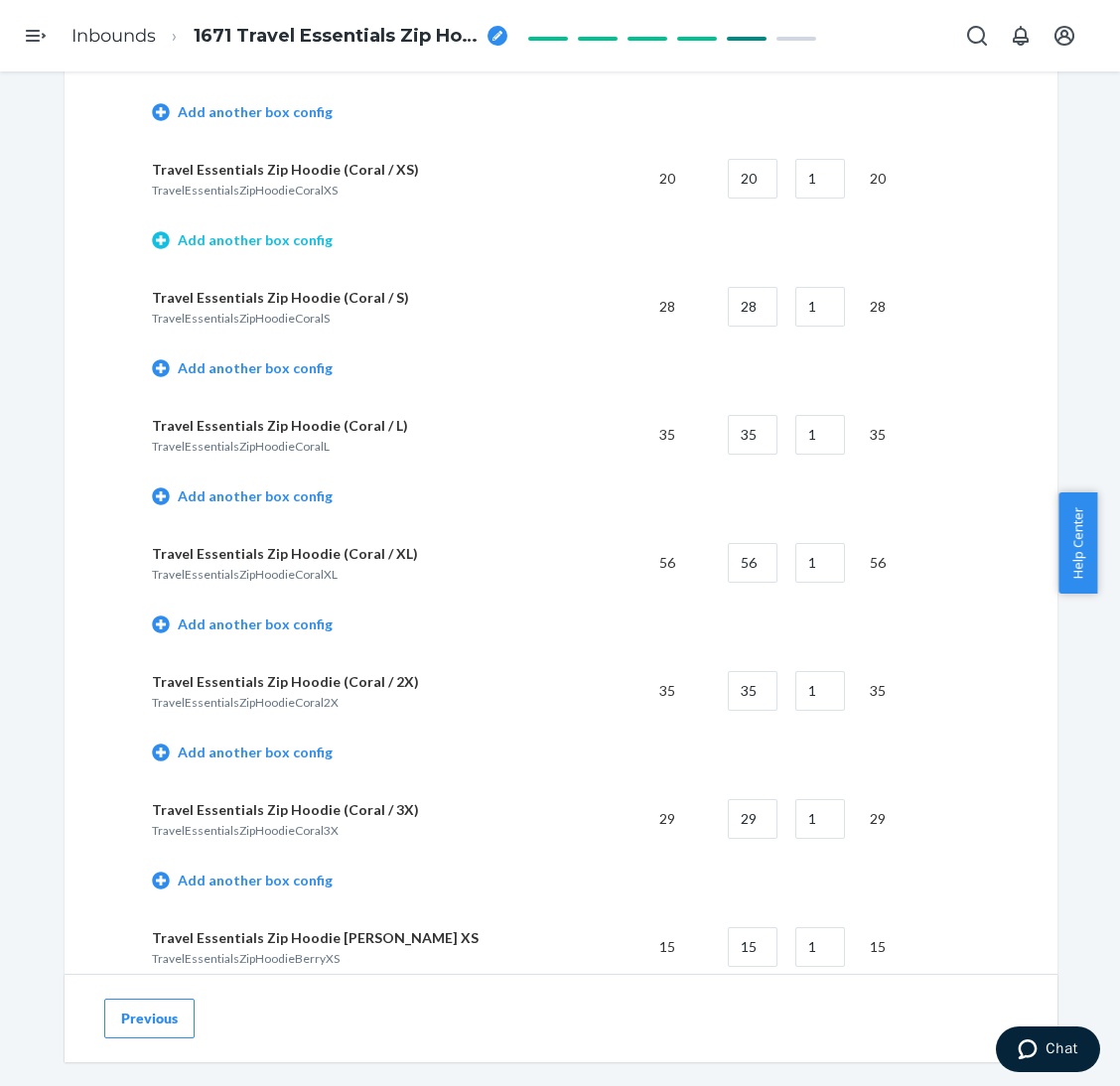 click on "Add another box config" at bounding box center (242, 240) 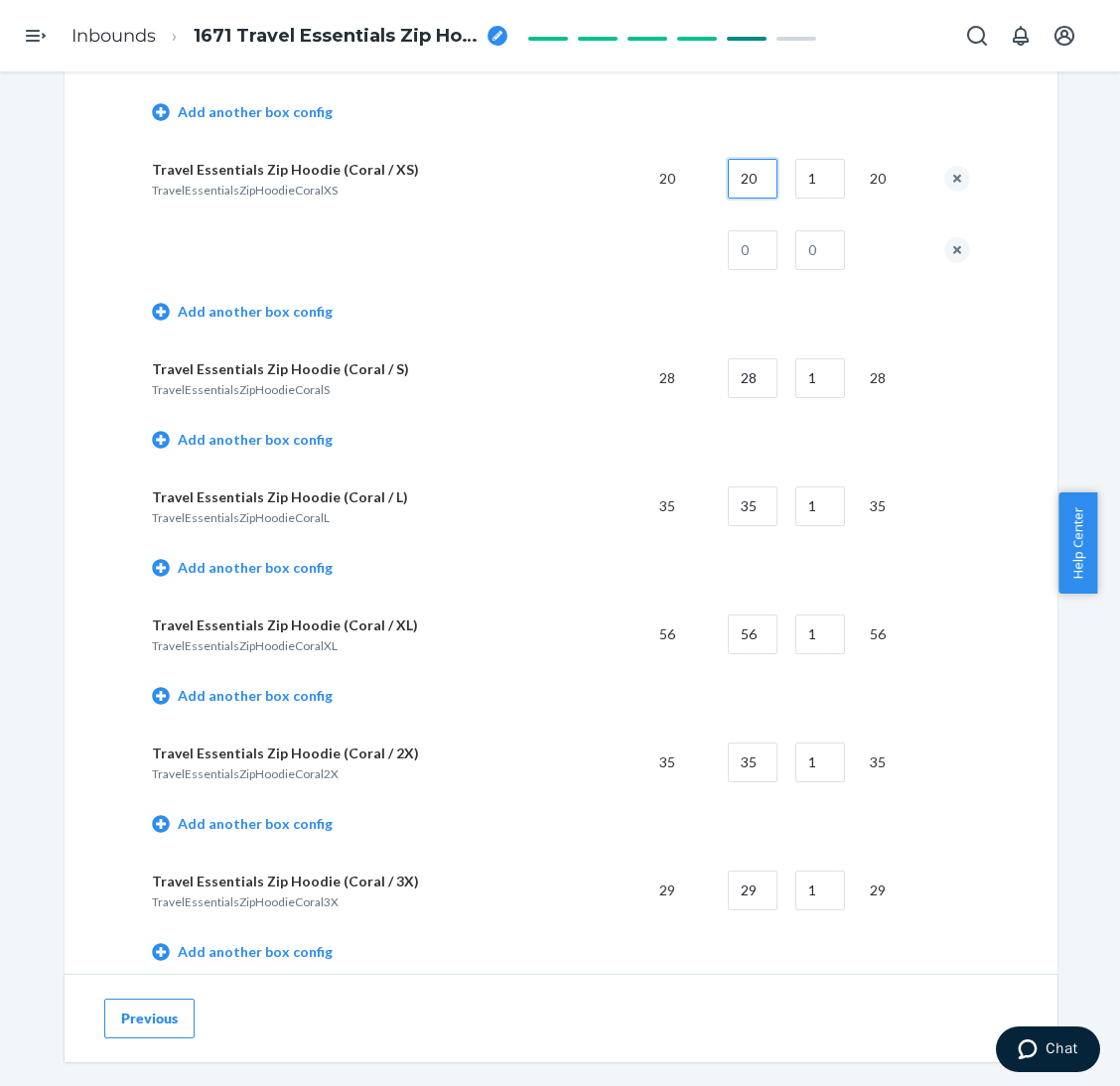 click on "20" at bounding box center (753, 179) 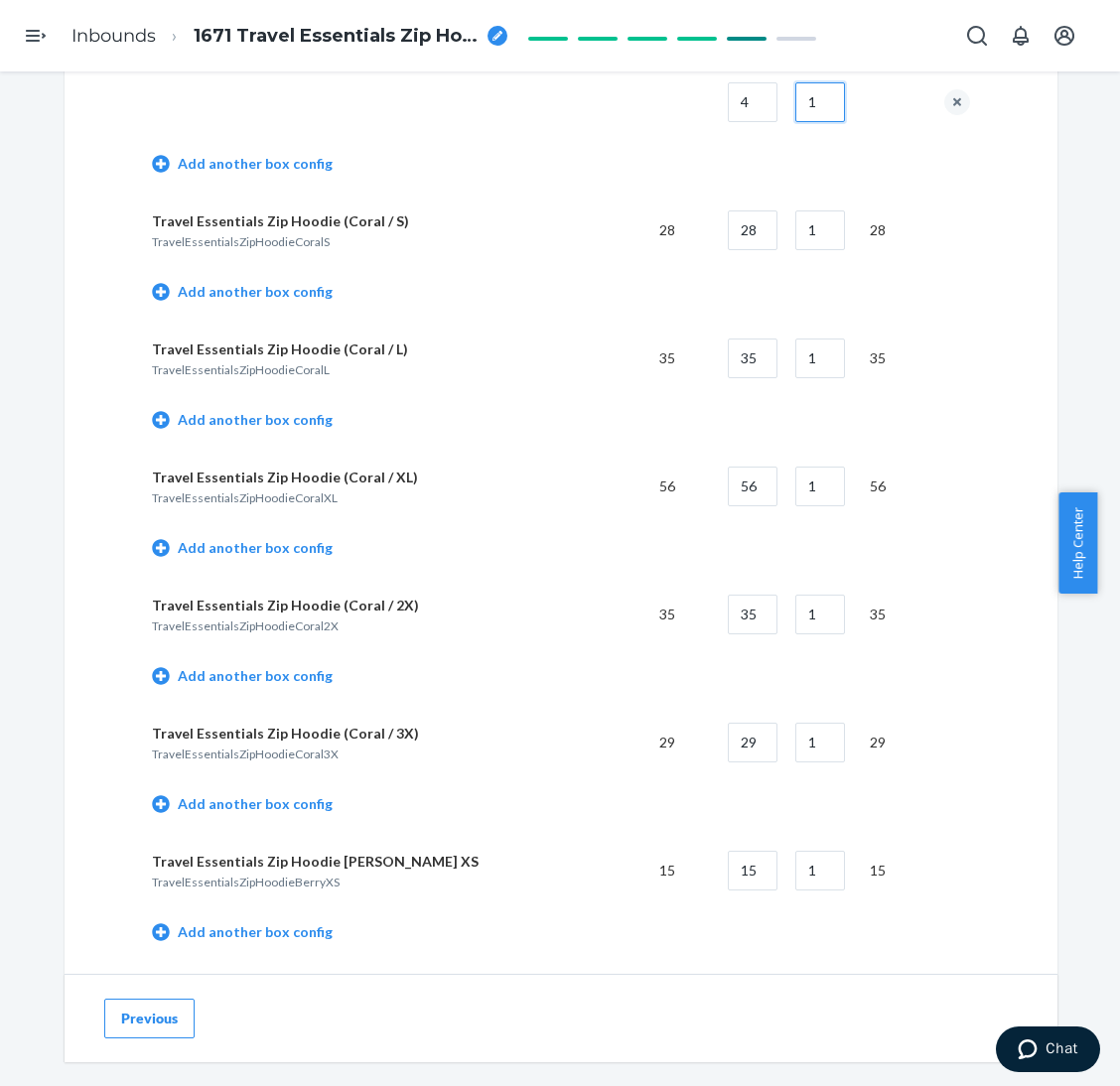 scroll, scrollTop: 4019, scrollLeft: 0, axis: vertical 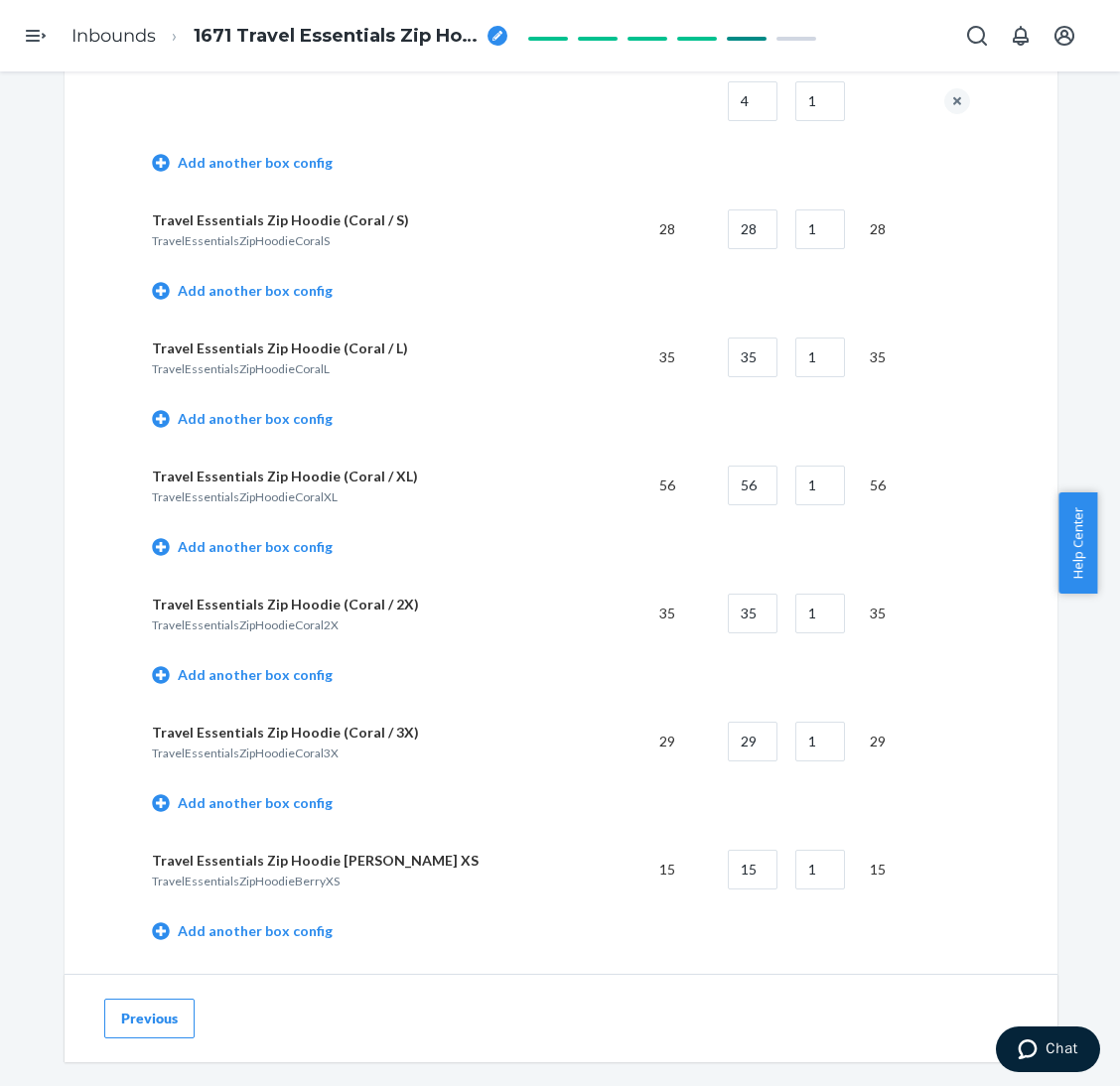 click on "Add another box config" at bounding box center (561, 293) 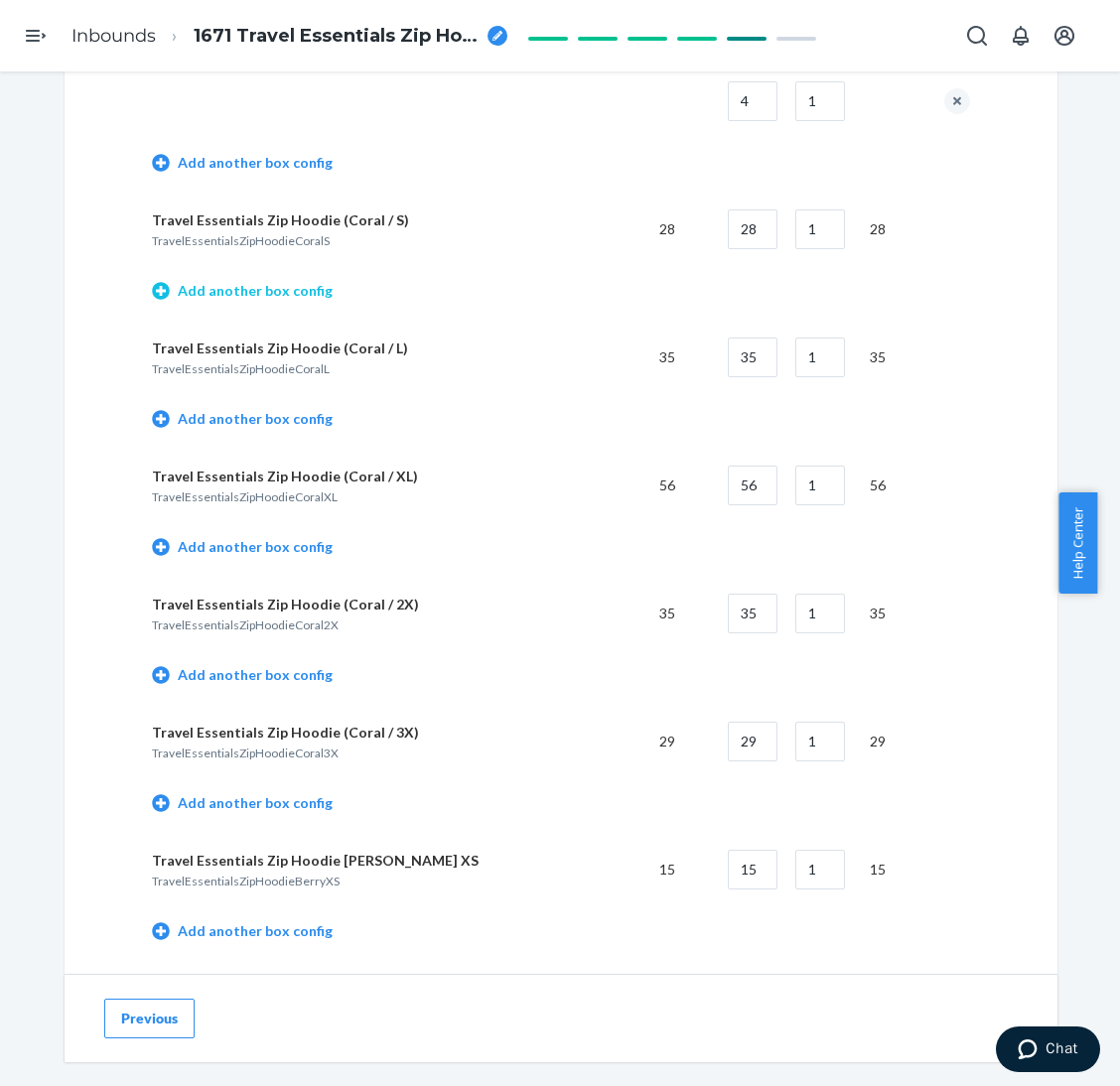 click on "Add another box config" at bounding box center [242, 291] 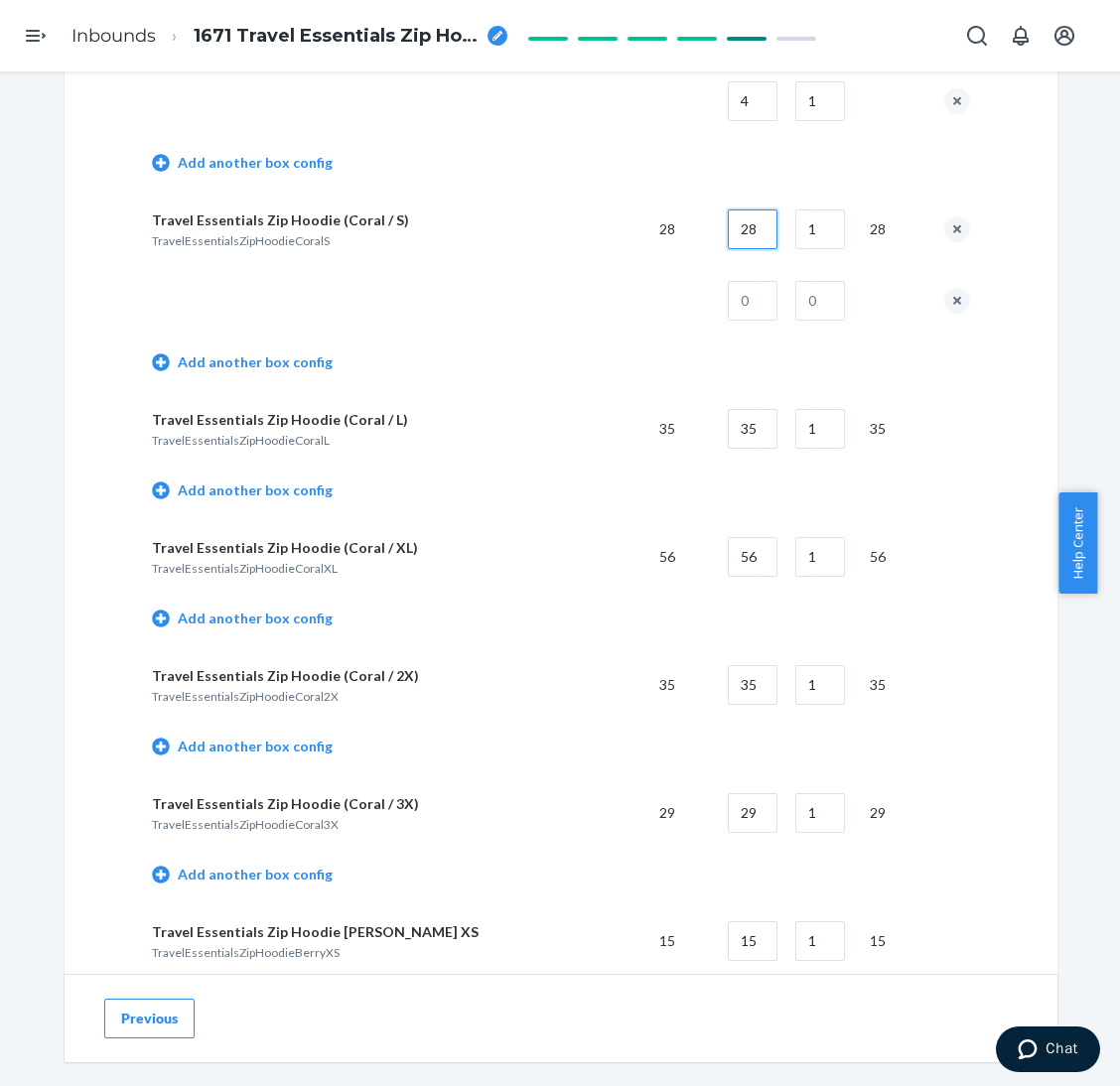 click on "28" at bounding box center (753, 229) 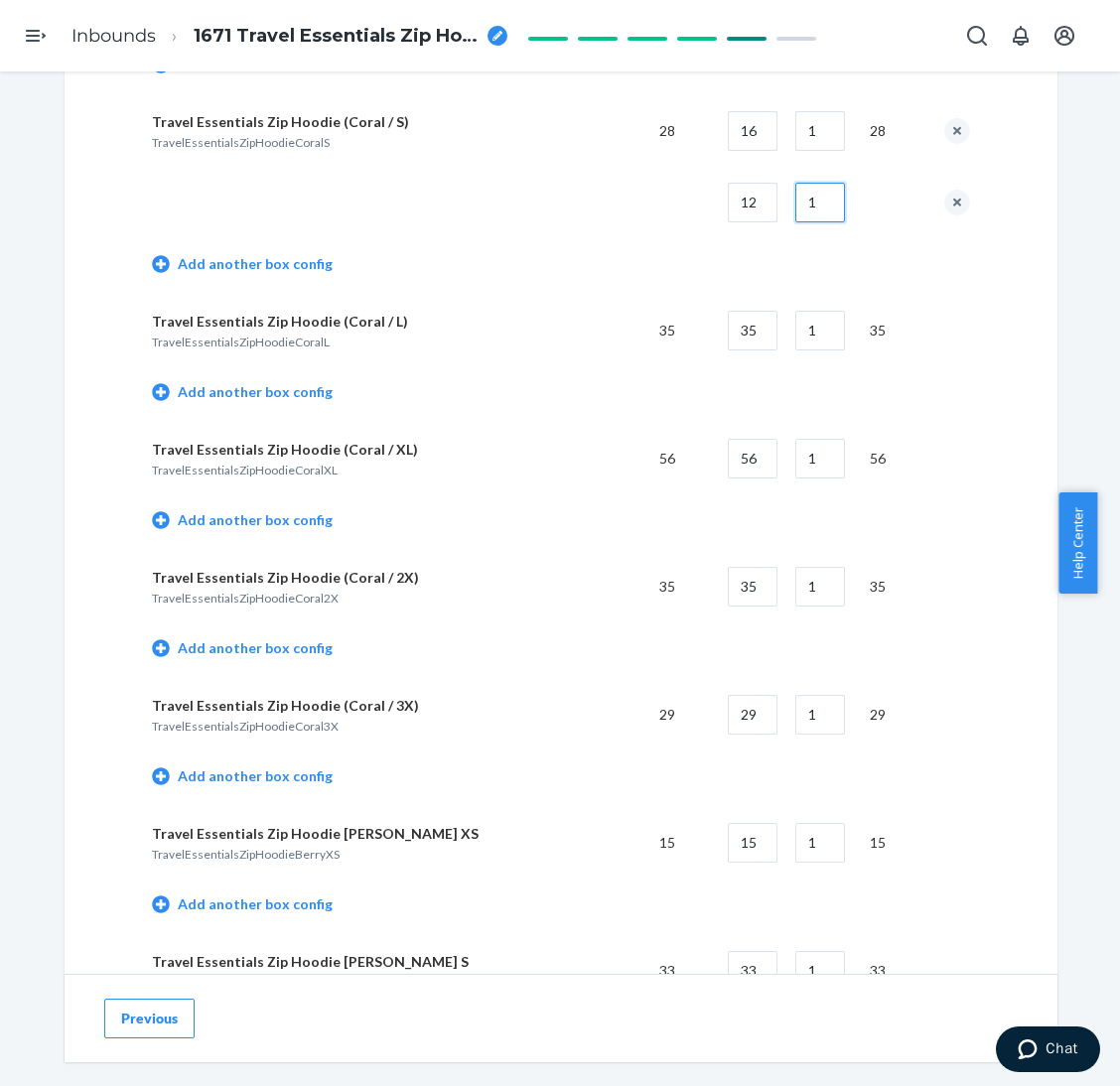 scroll, scrollTop: 4169, scrollLeft: 0, axis: vertical 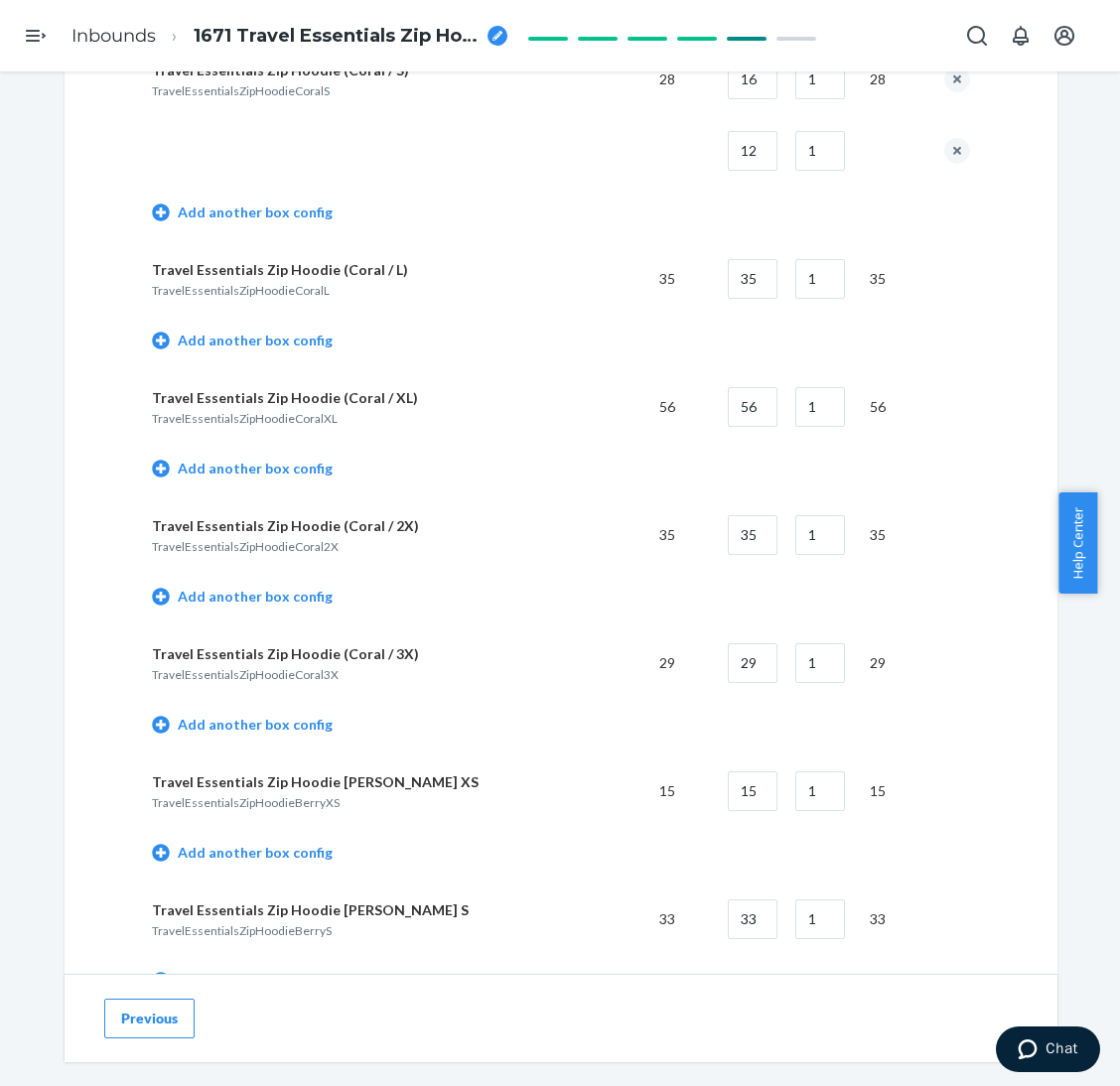 click on "Add another box config" at bounding box center (561, 342) 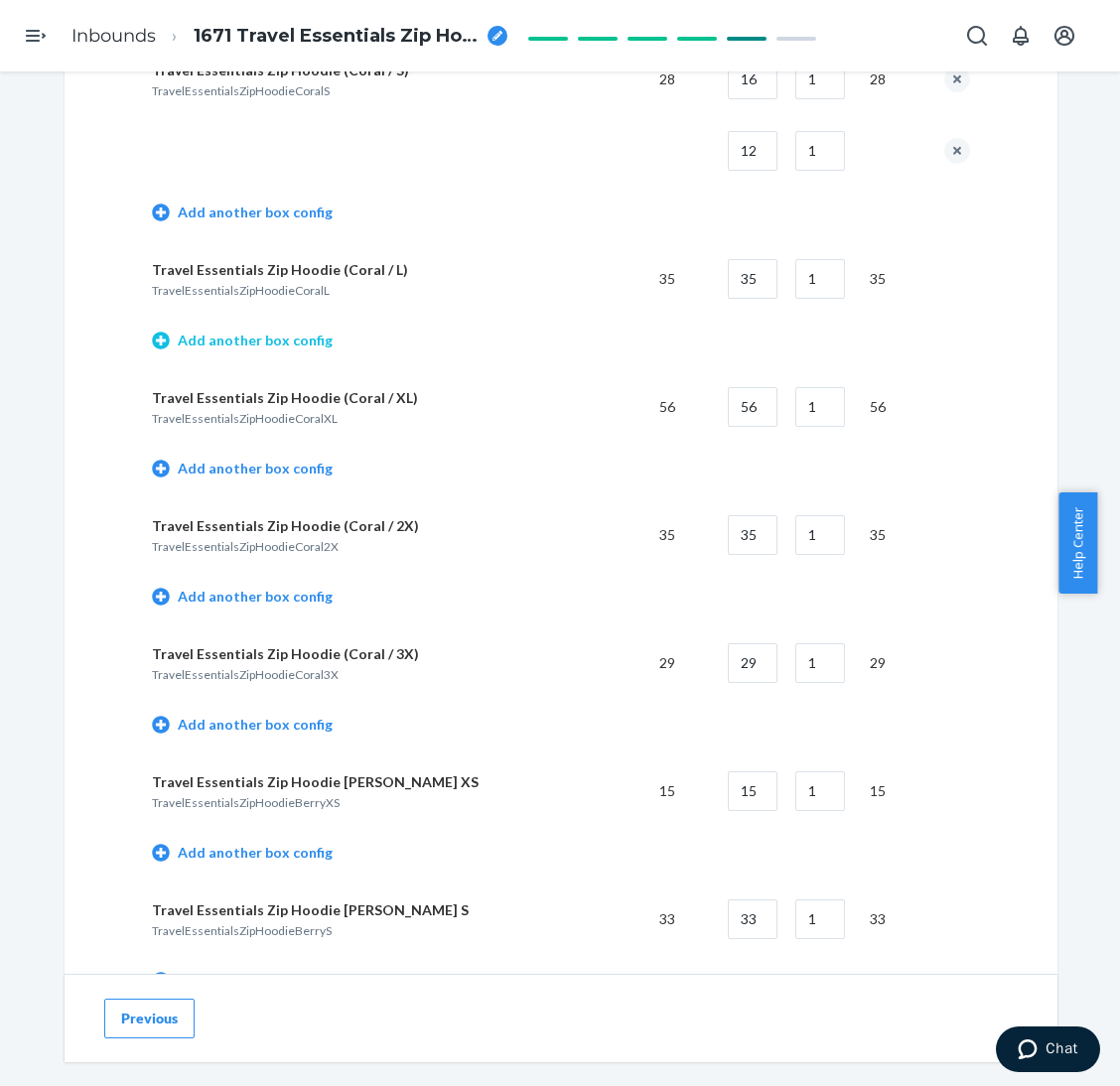 drag, startPoint x: 306, startPoint y: 316, endPoint x: 306, endPoint y: 327, distance: 11 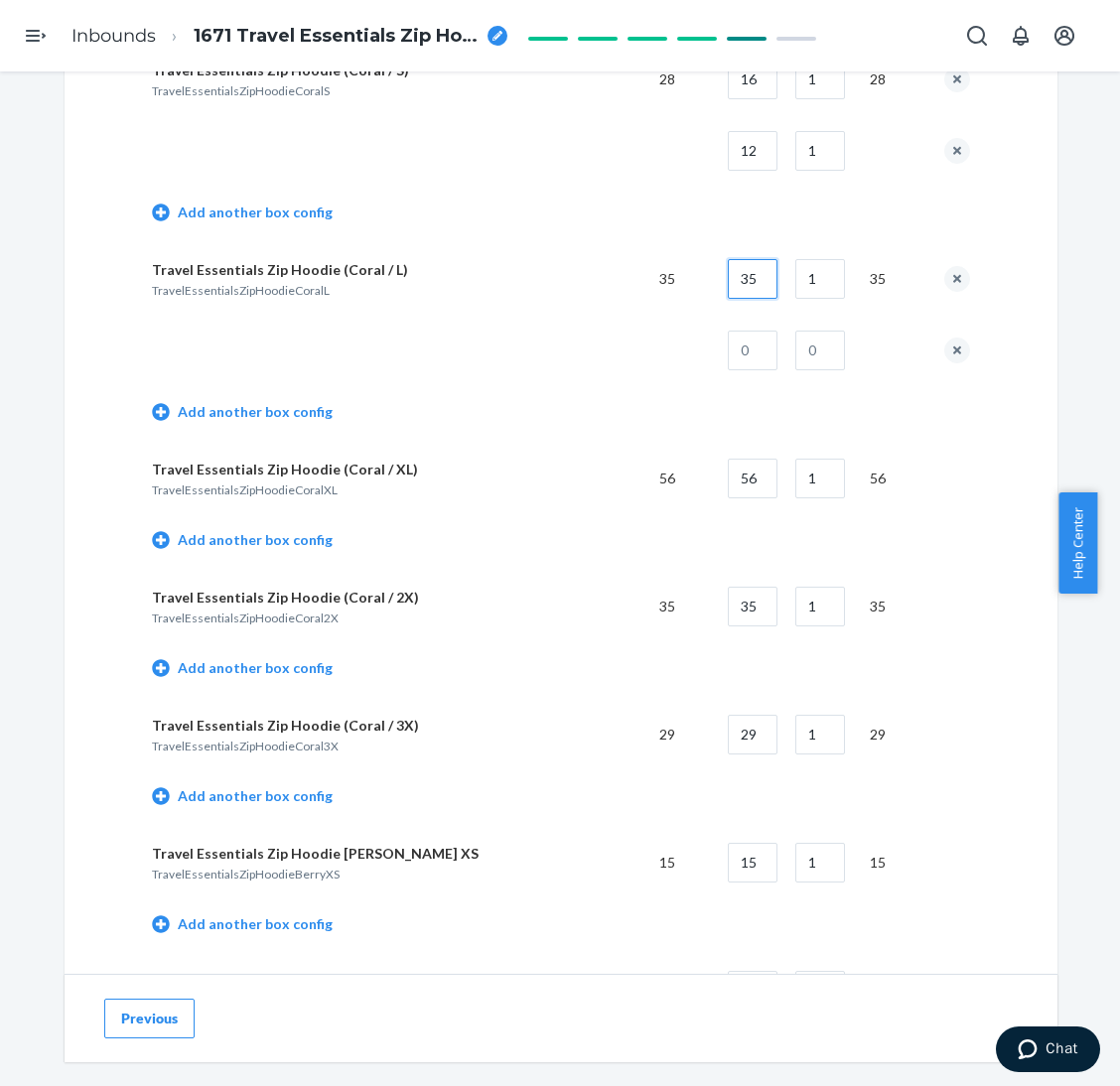 click on "35" at bounding box center (753, 279) 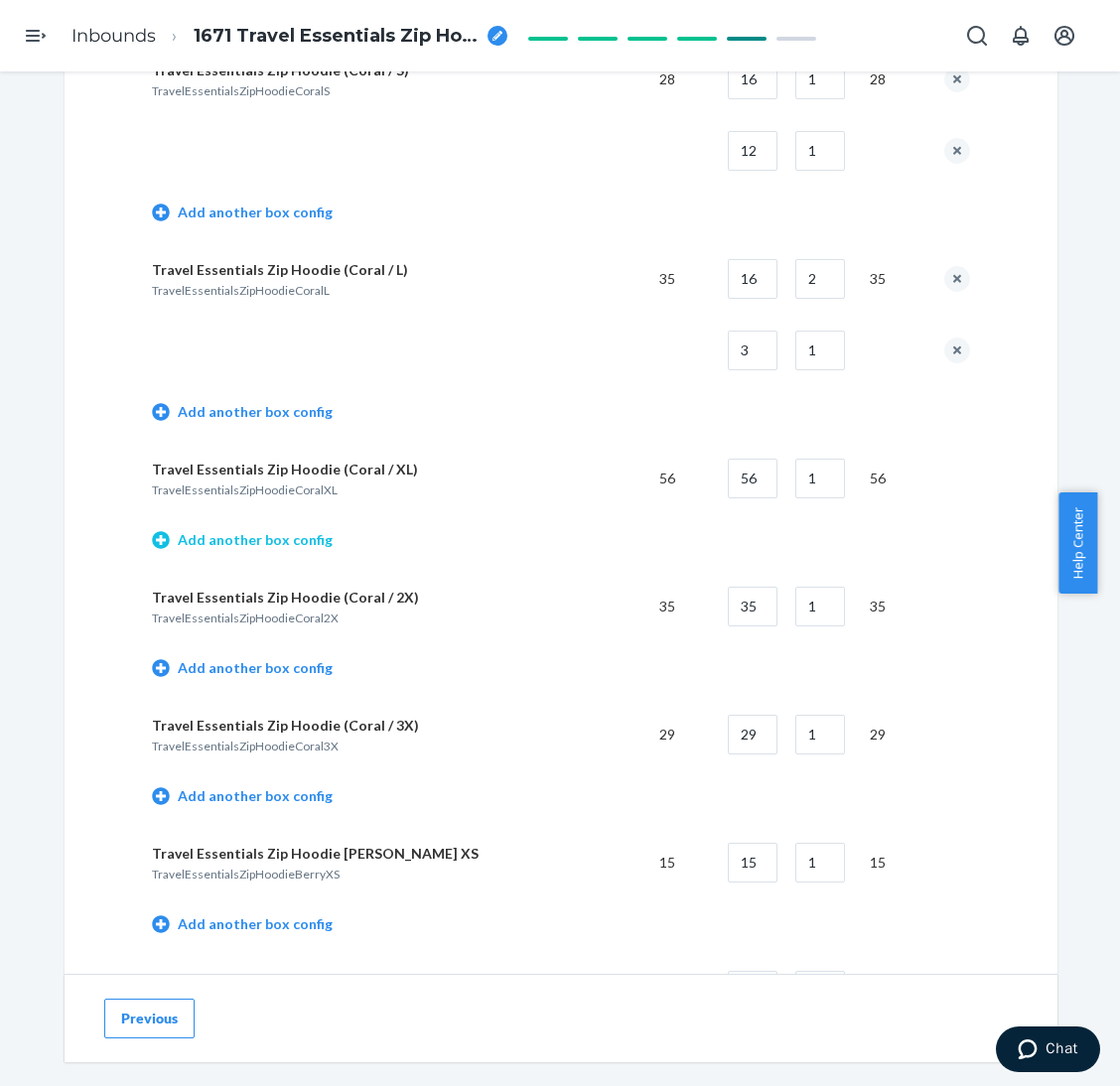click on "Add another box config" at bounding box center [242, 540] 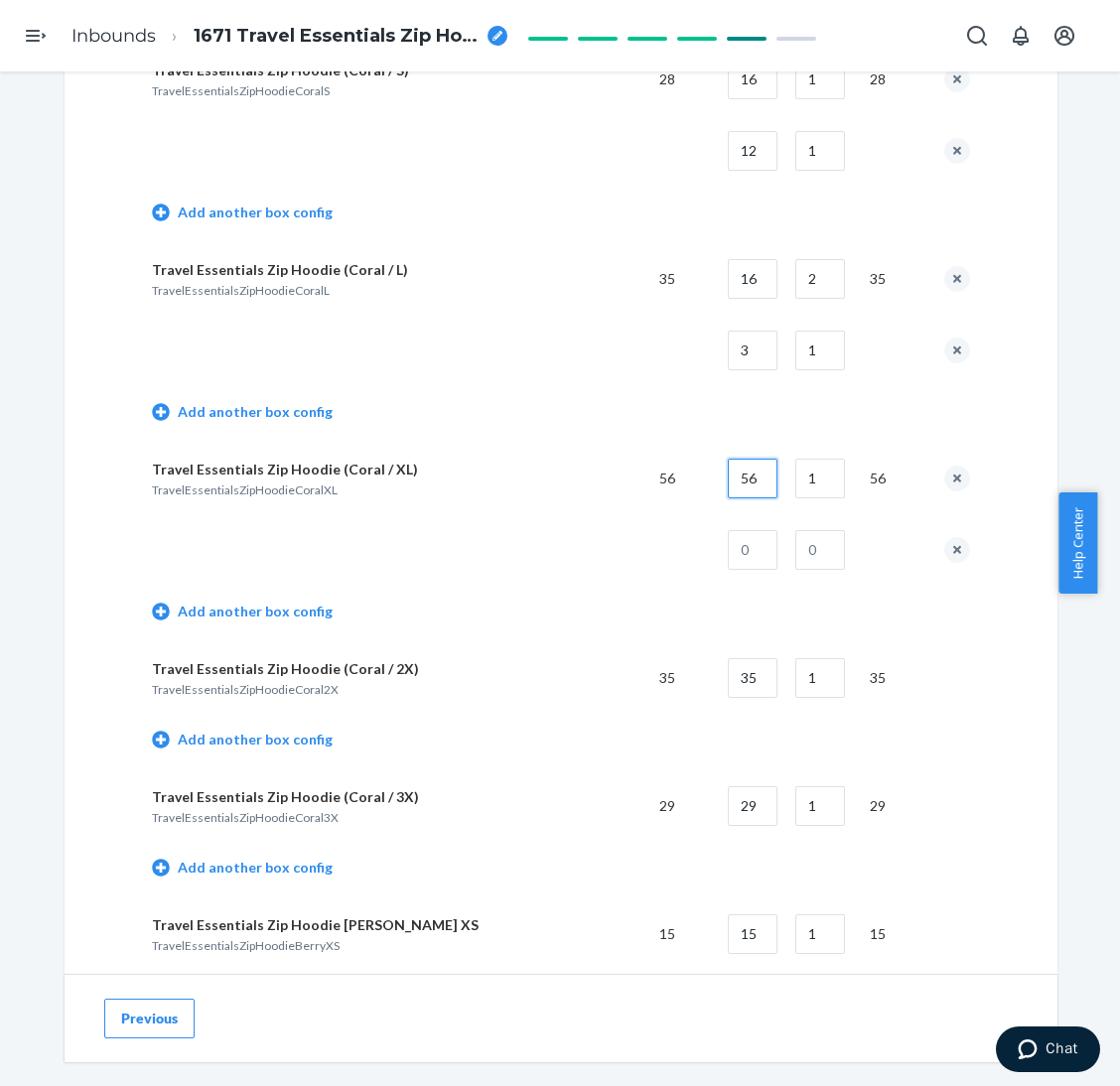 click on "56" at bounding box center (753, 478) 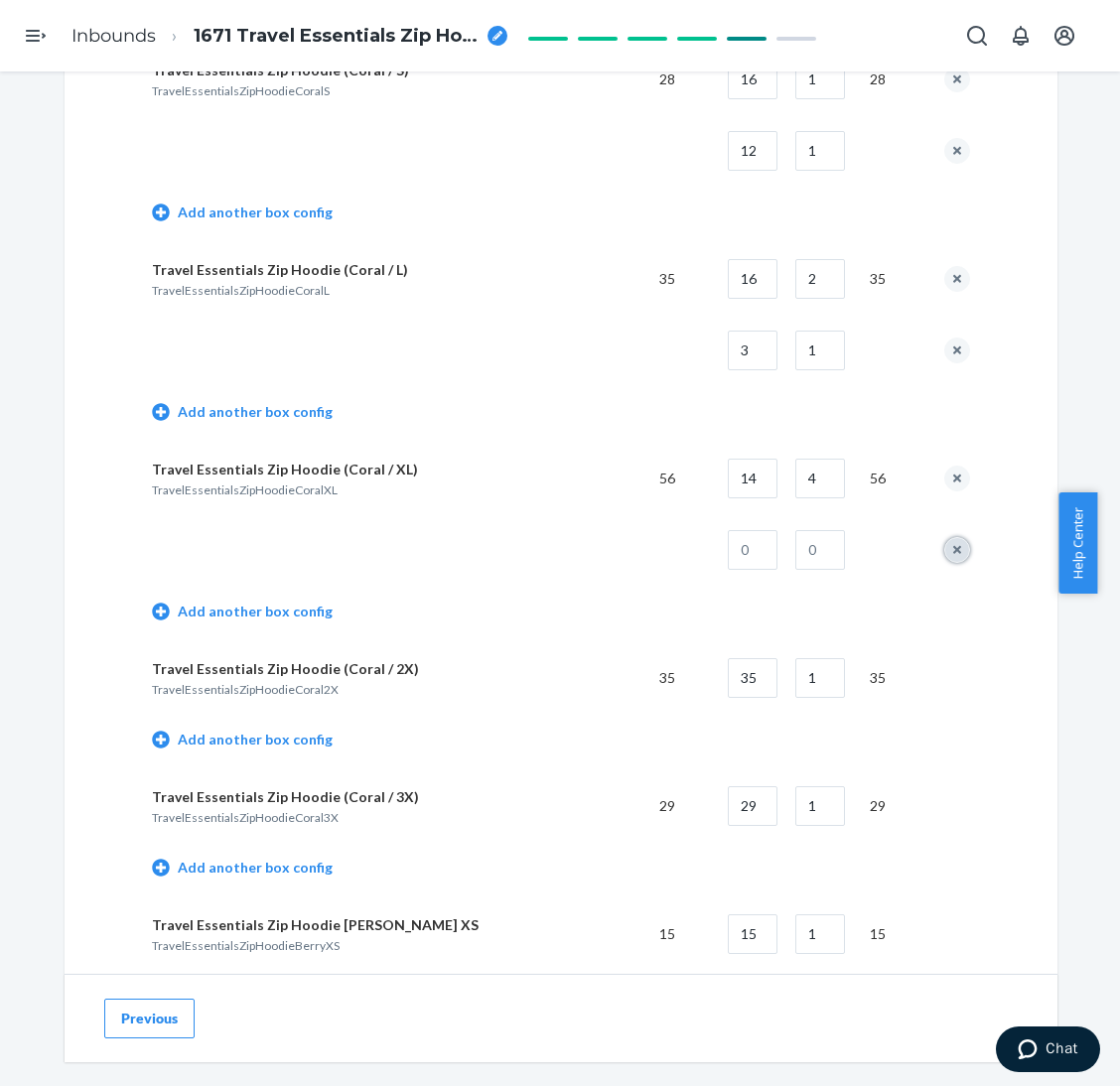 click at bounding box center [957, 550] 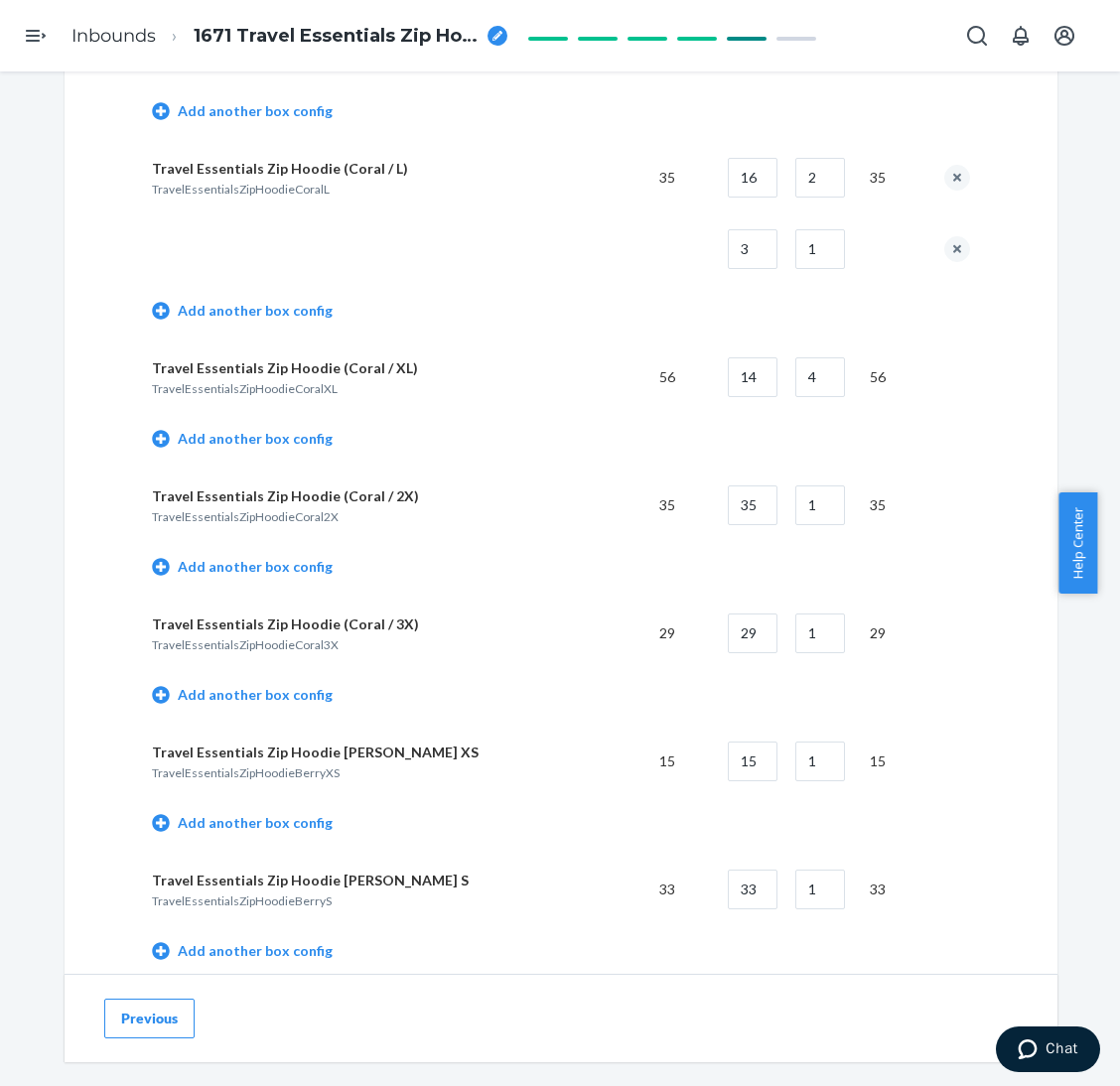 scroll, scrollTop: 4318, scrollLeft: 0, axis: vertical 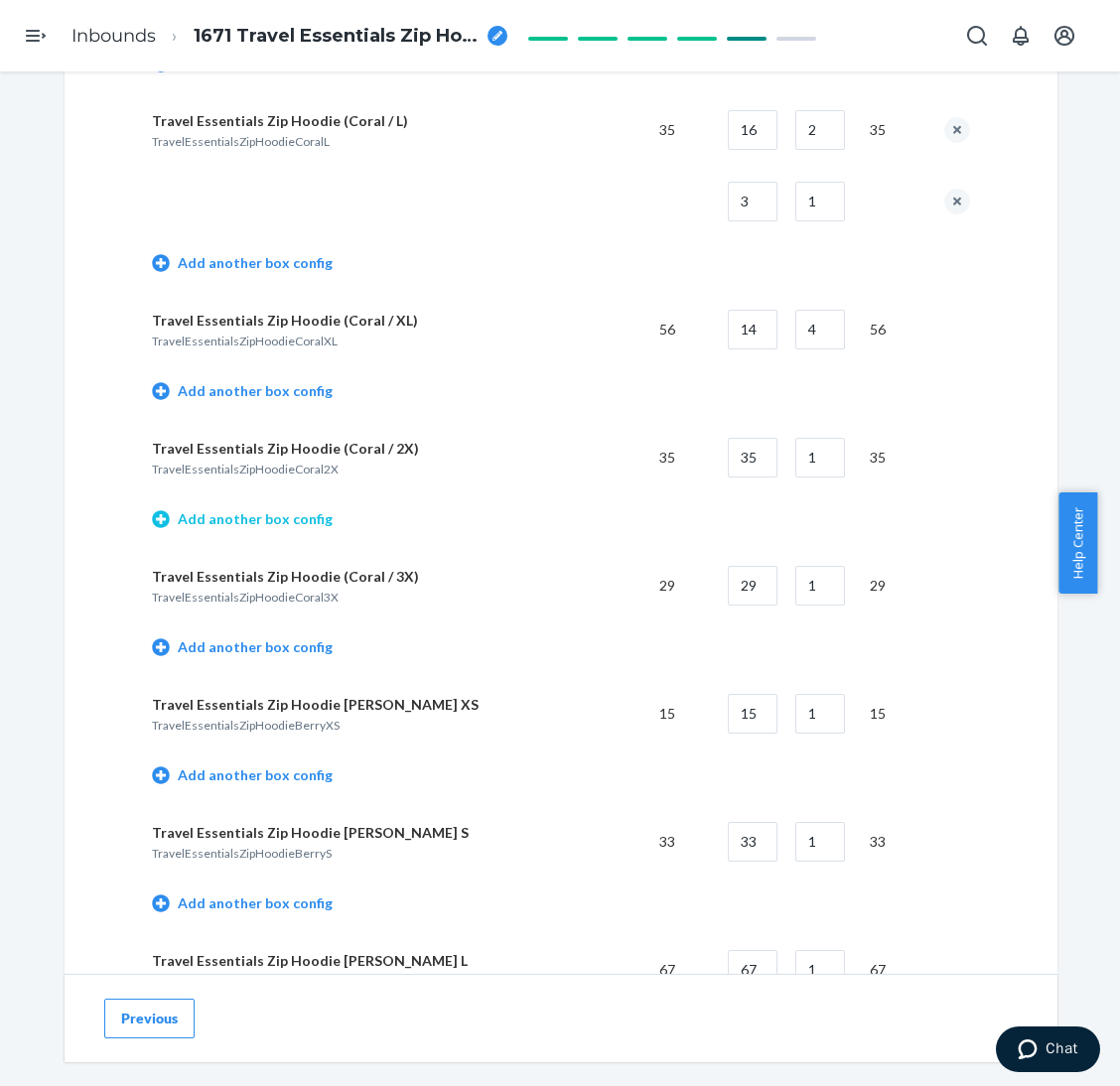 click on "Add another box config" at bounding box center [242, 519] 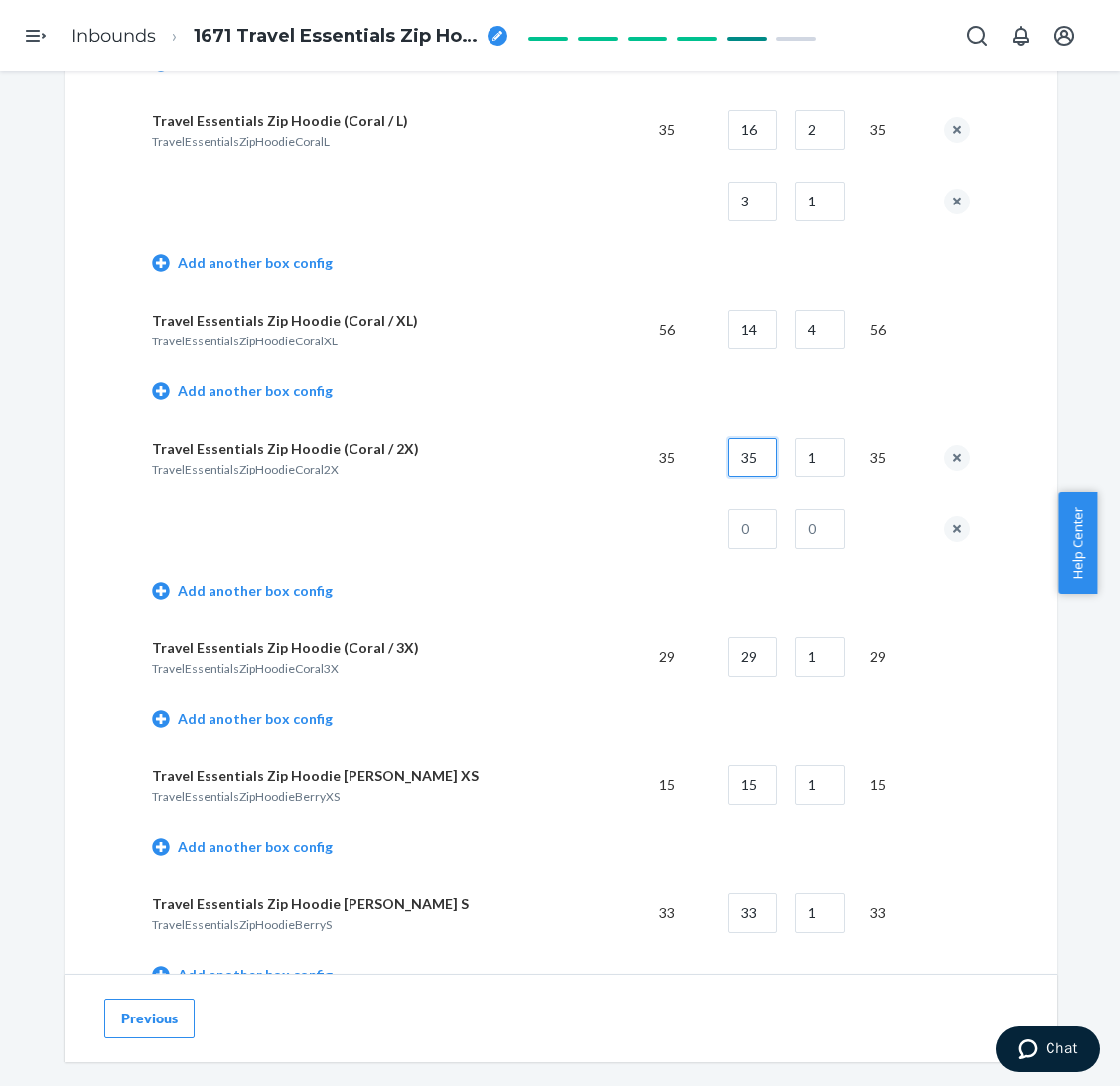 click on "35" at bounding box center [753, 458] 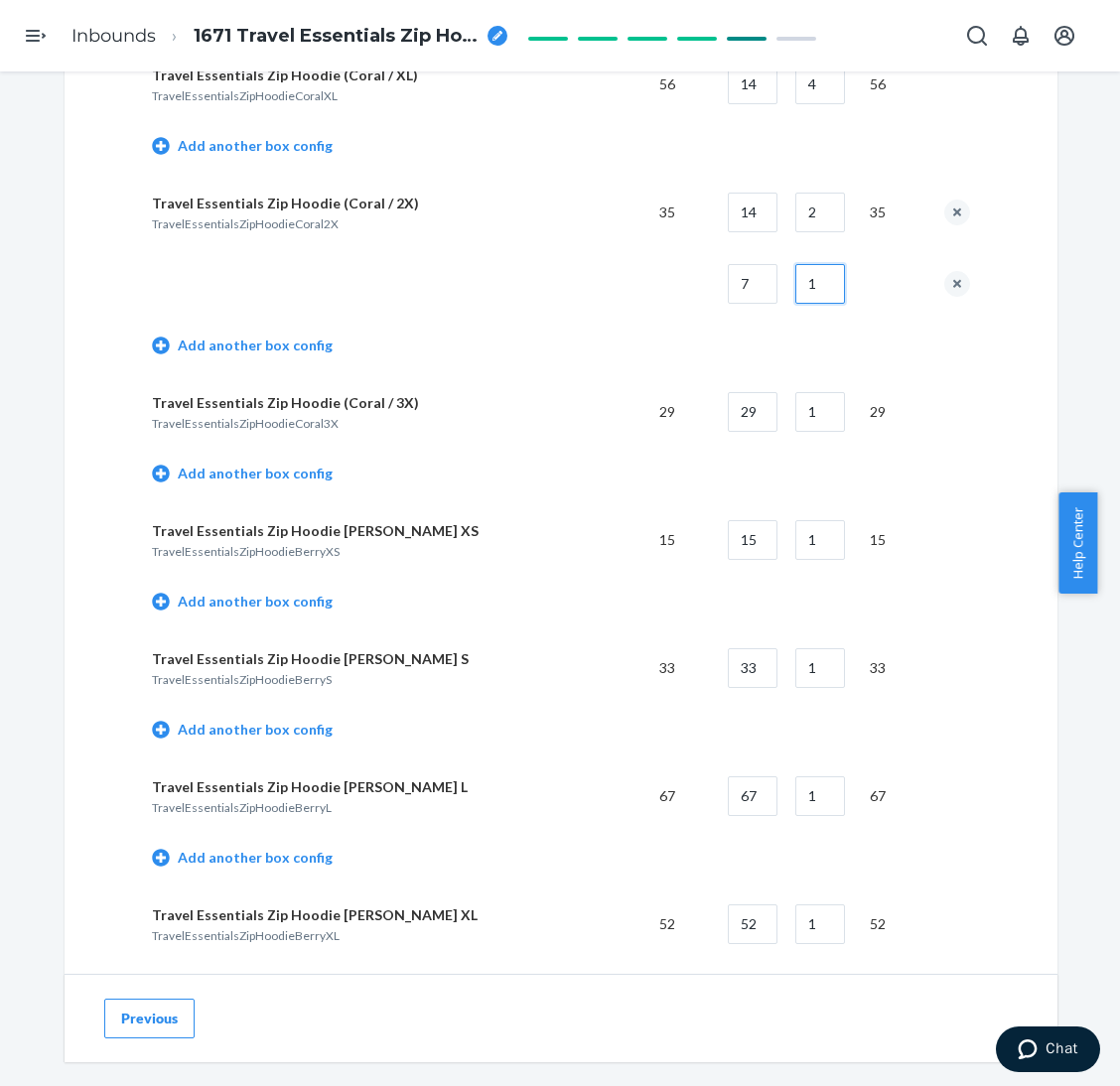 scroll, scrollTop: 4616, scrollLeft: 0, axis: vertical 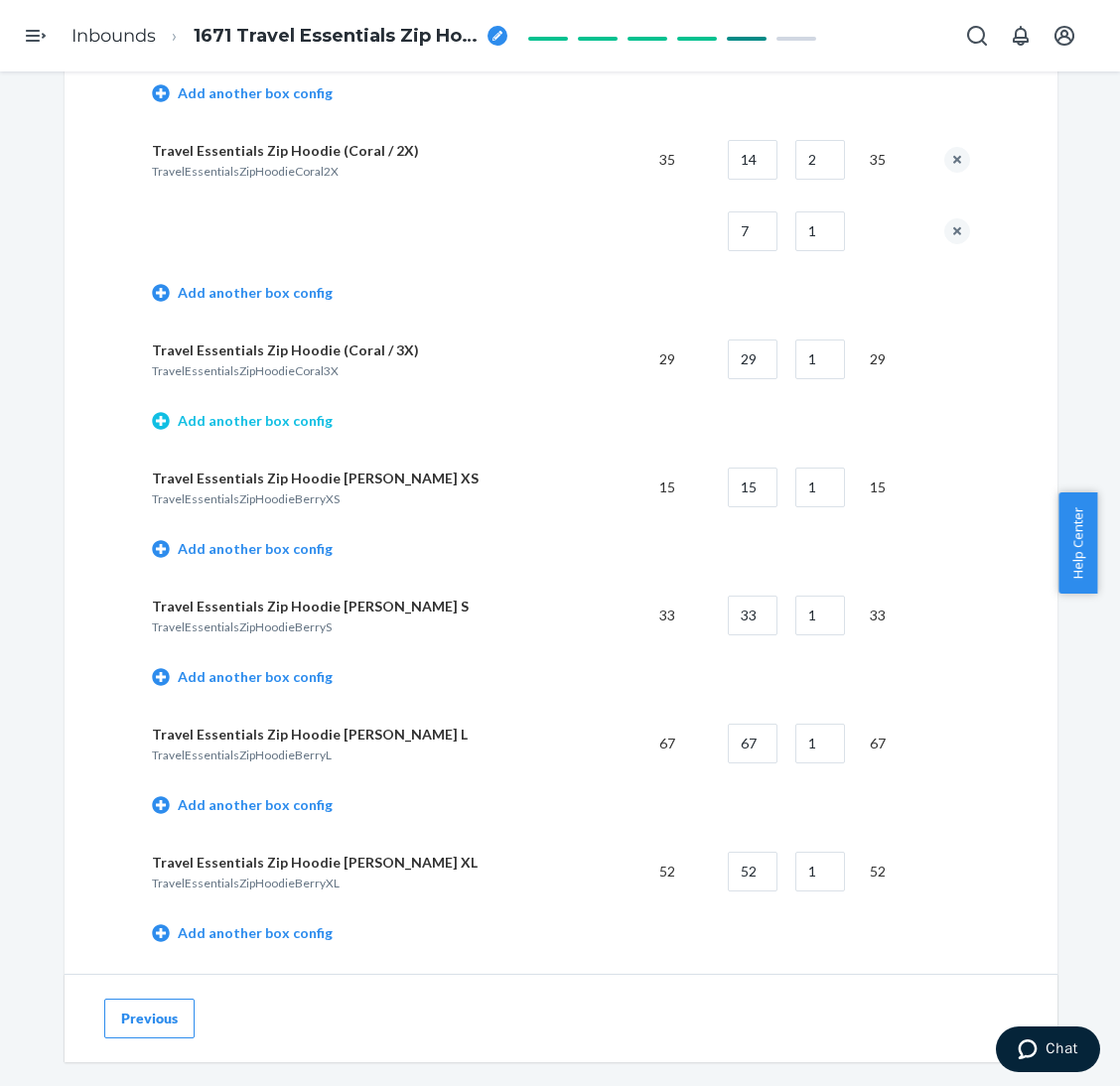 click on "Add another box config" at bounding box center (242, 421) 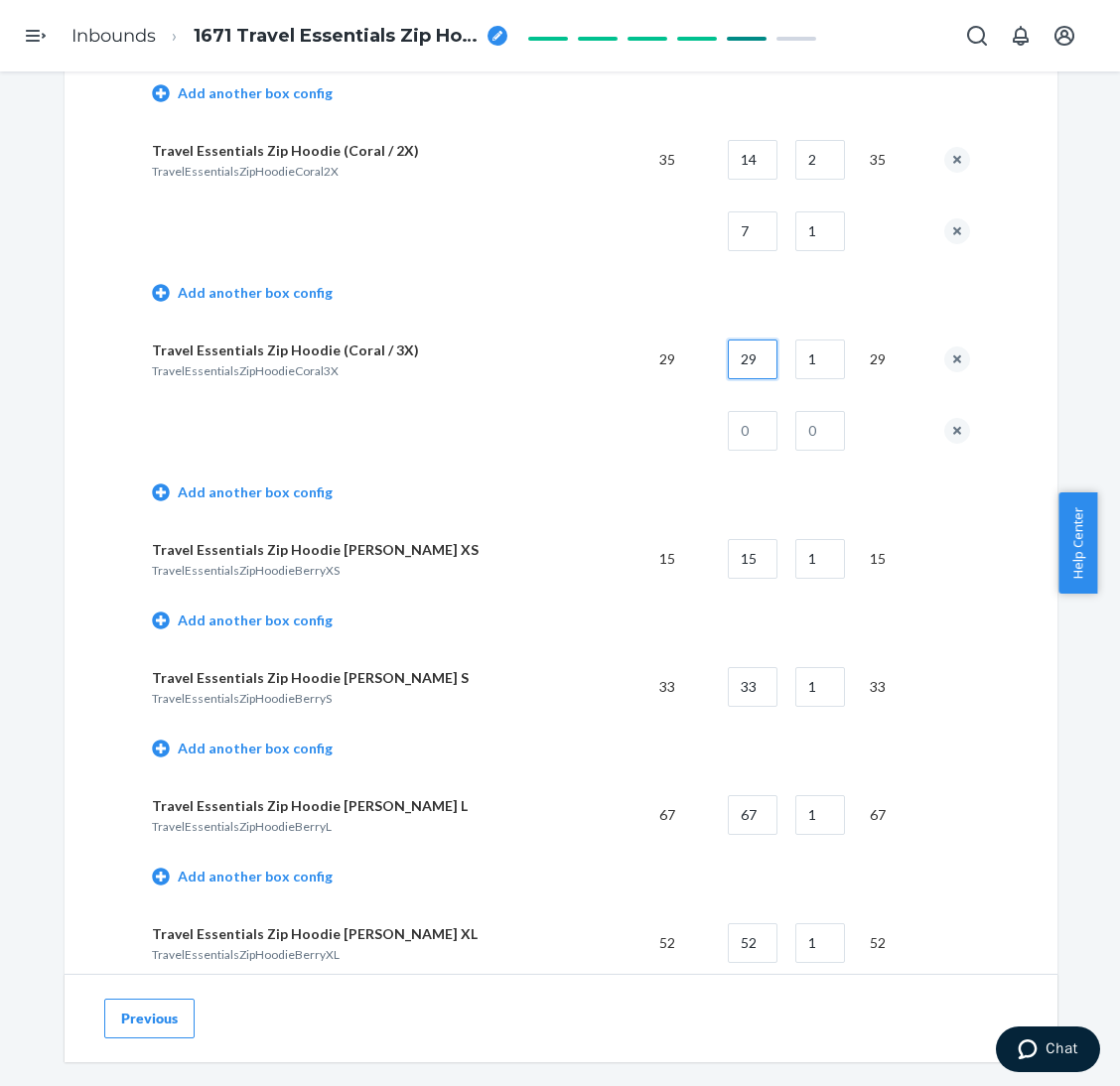click on "29" at bounding box center [753, 359] 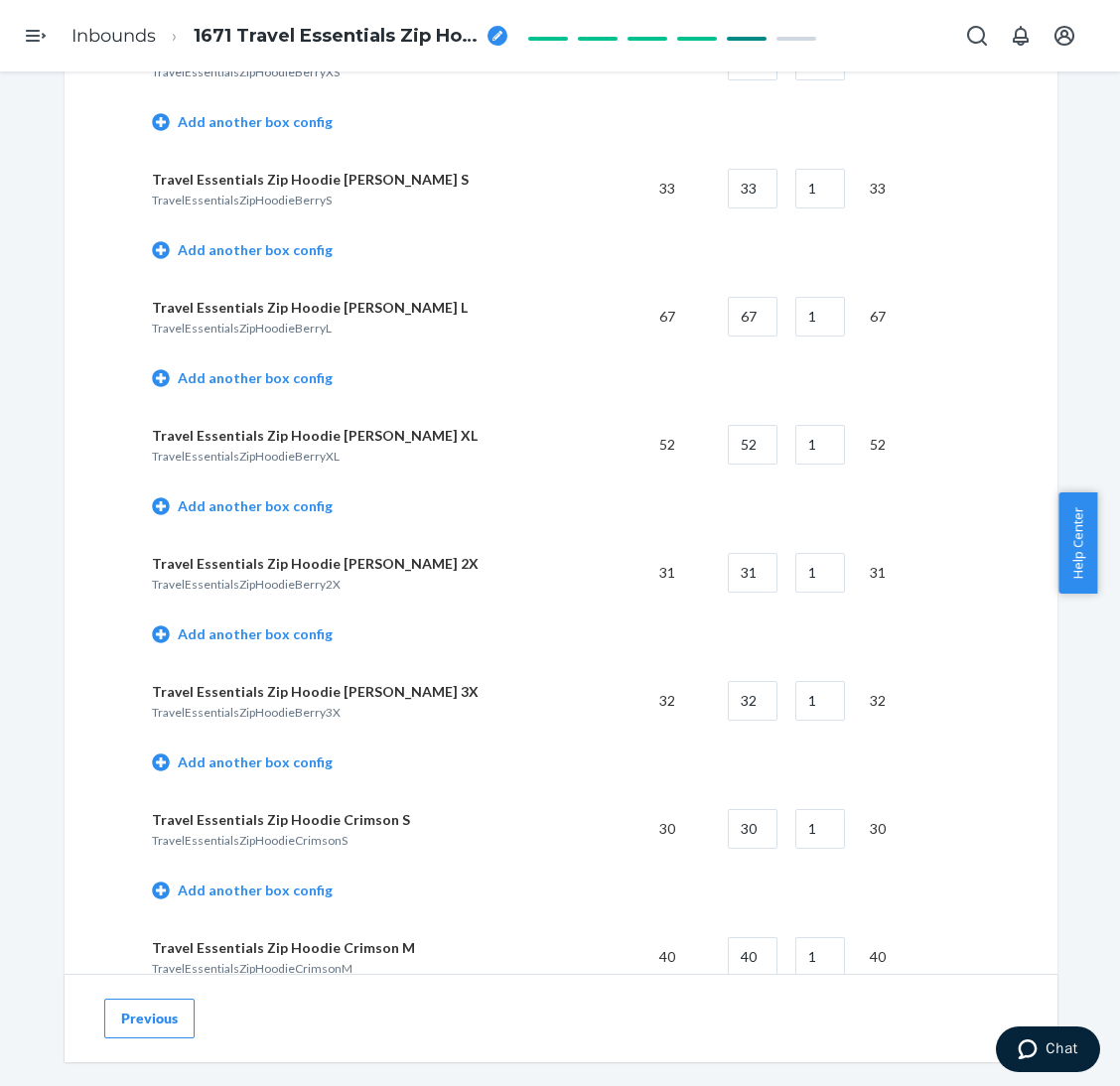scroll, scrollTop: 5063, scrollLeft: 0, axis: vertical 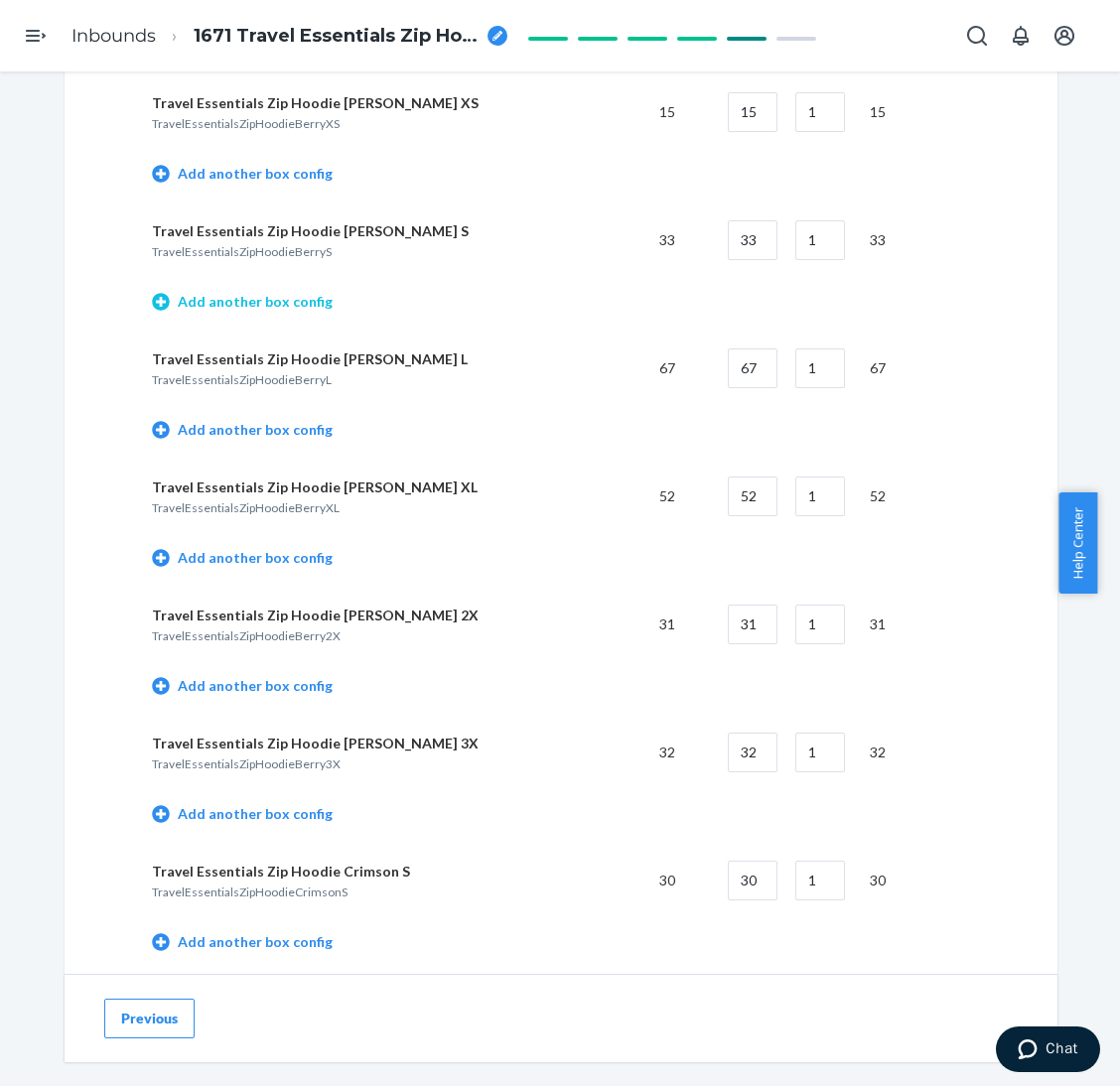 click on "Add another box config" at bounding box center [242, 302] 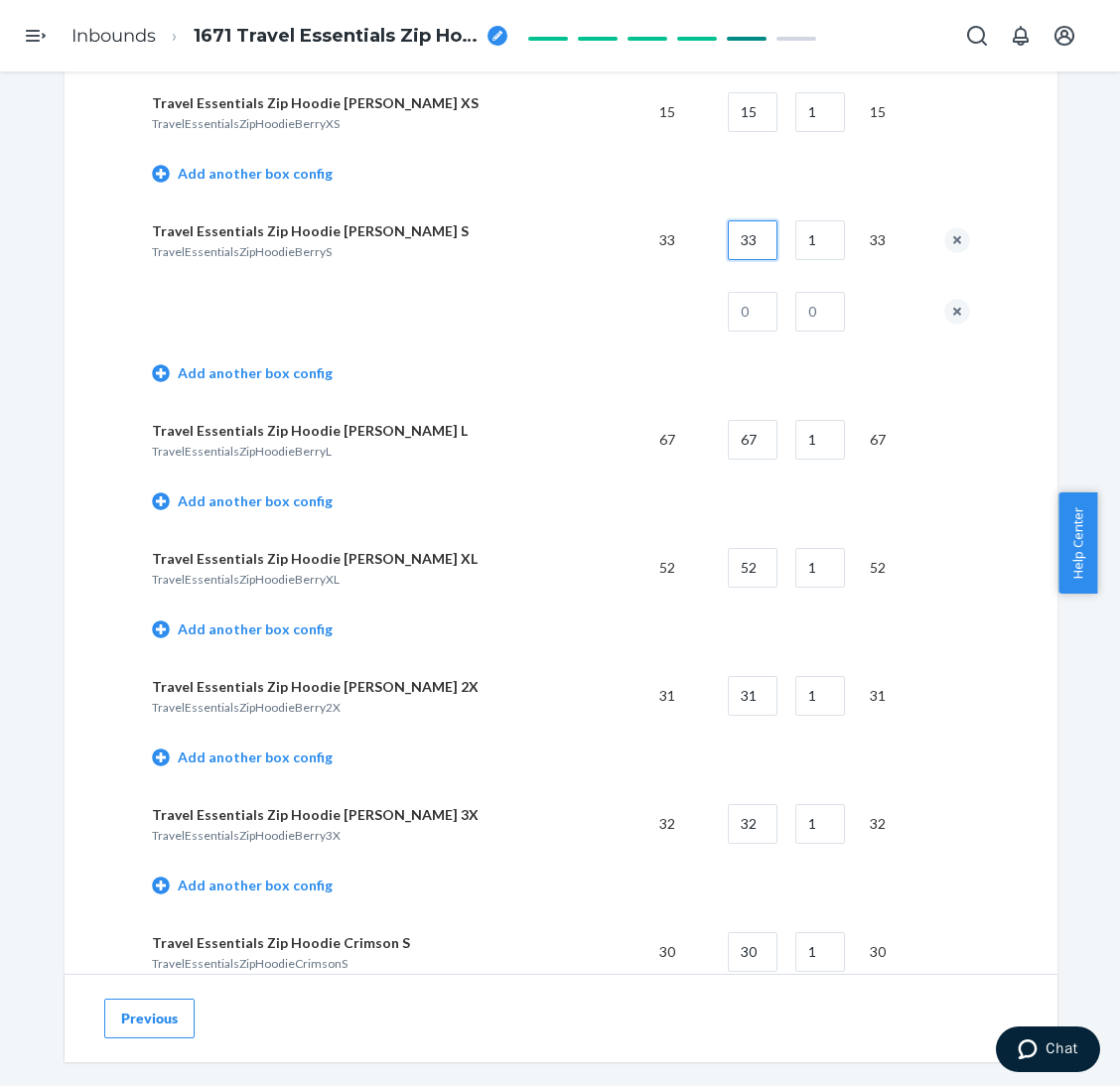 click on "33" at bounding box center (753, 240) 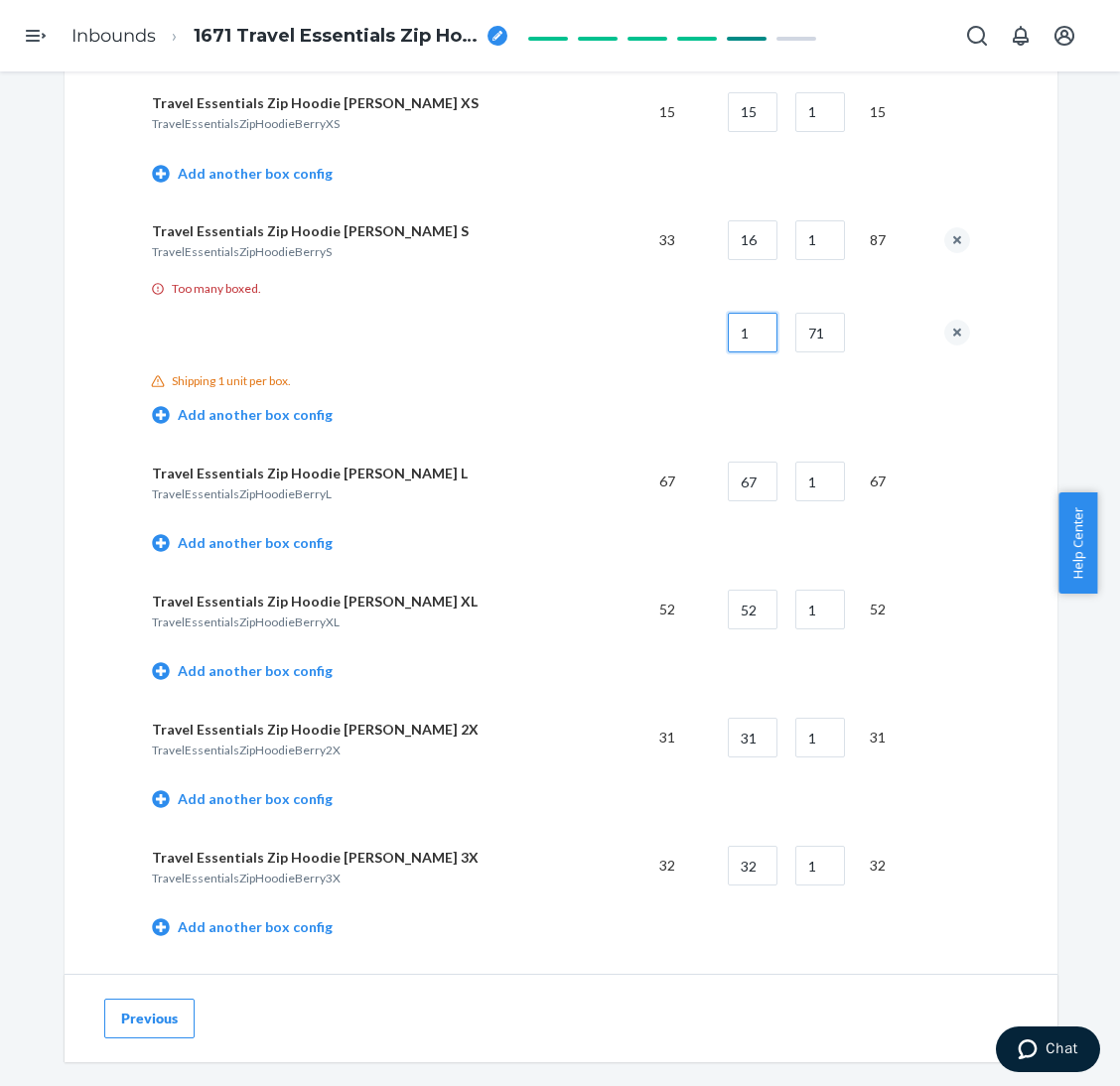 click on "1" at bounding box center [753, 333] 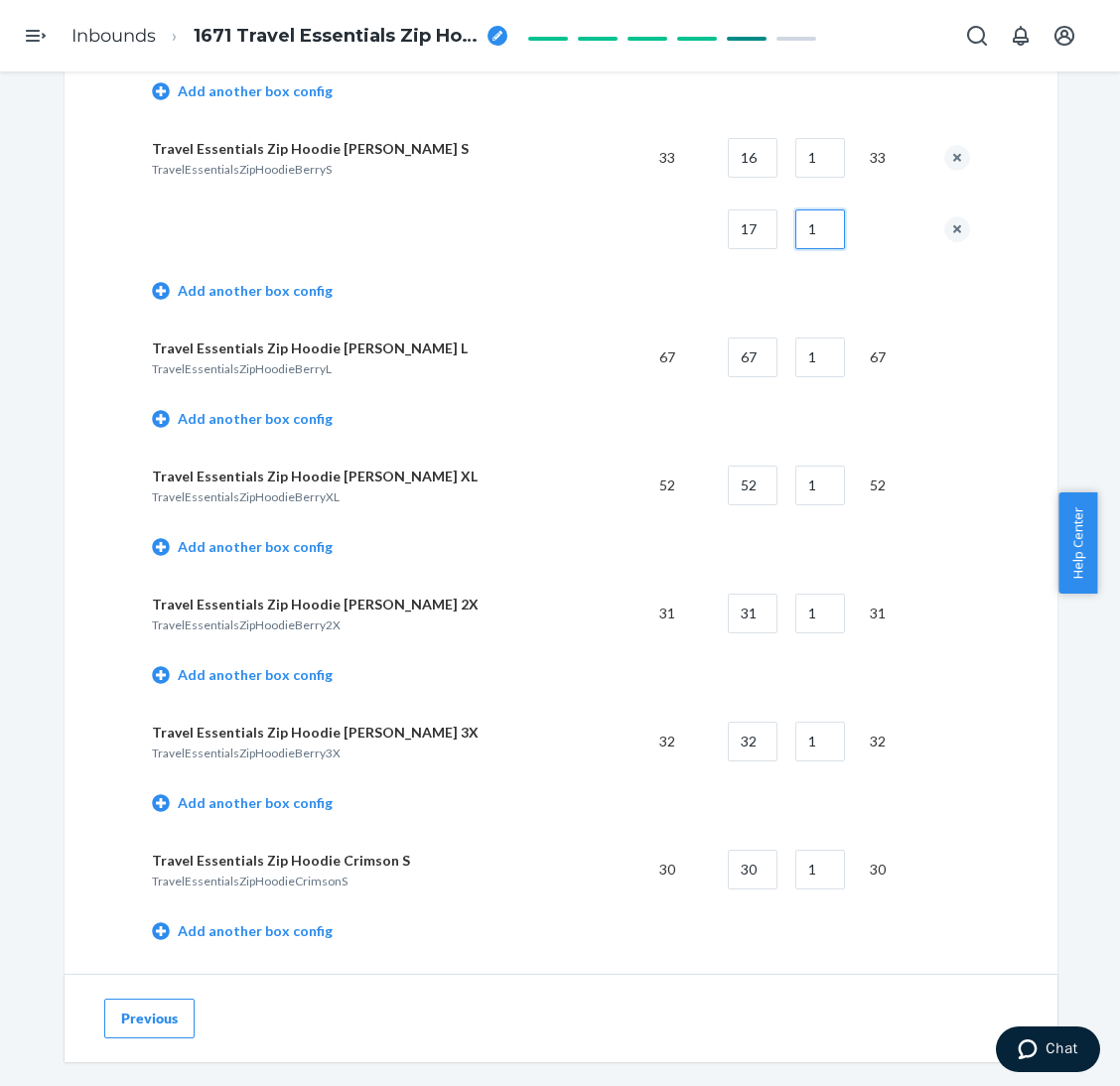 scroll, scrollTop: 5211, scrollLeft: 0, axis: vertical 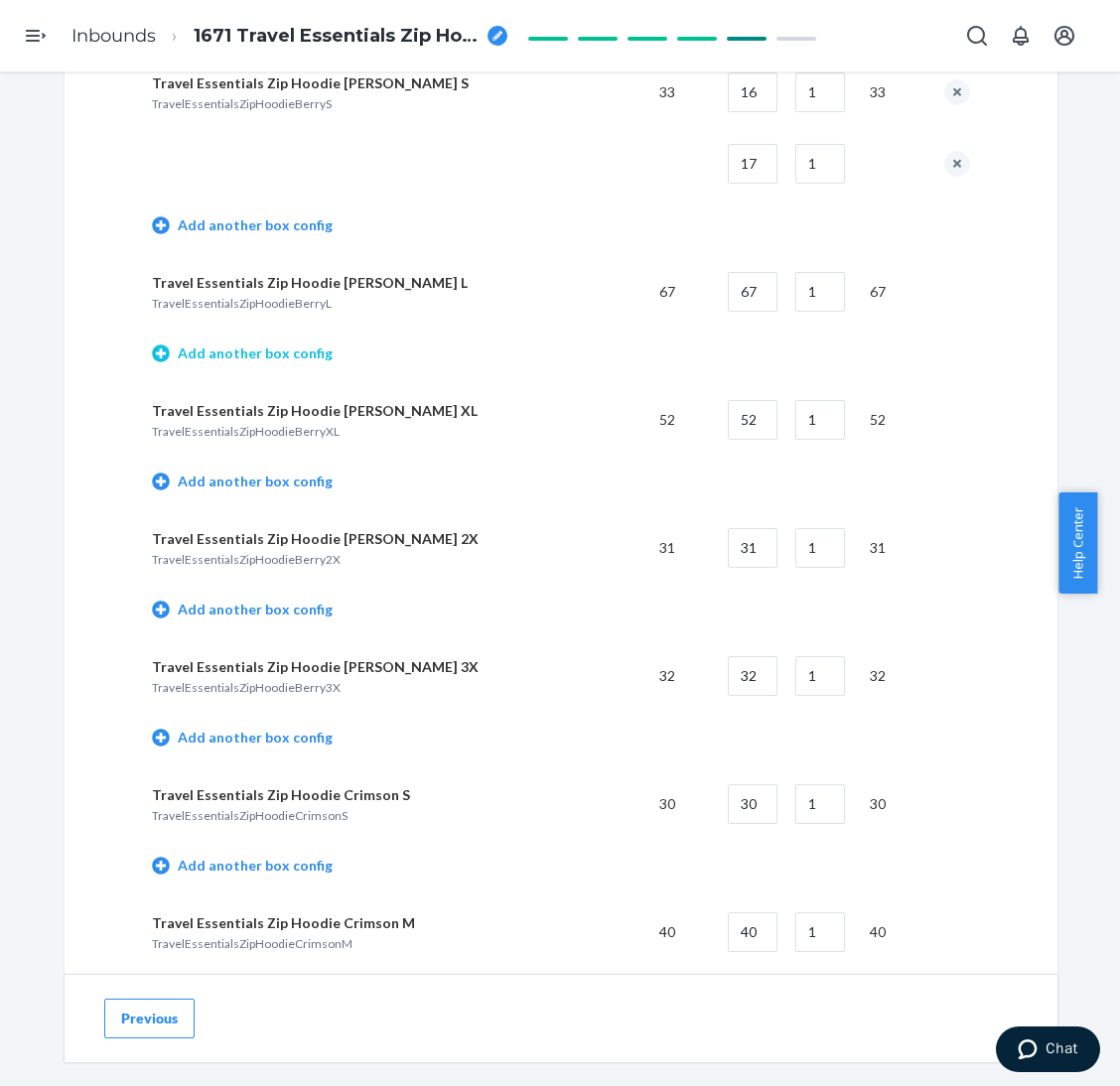 click on "Add another box config" at bounding box center [242, 353] 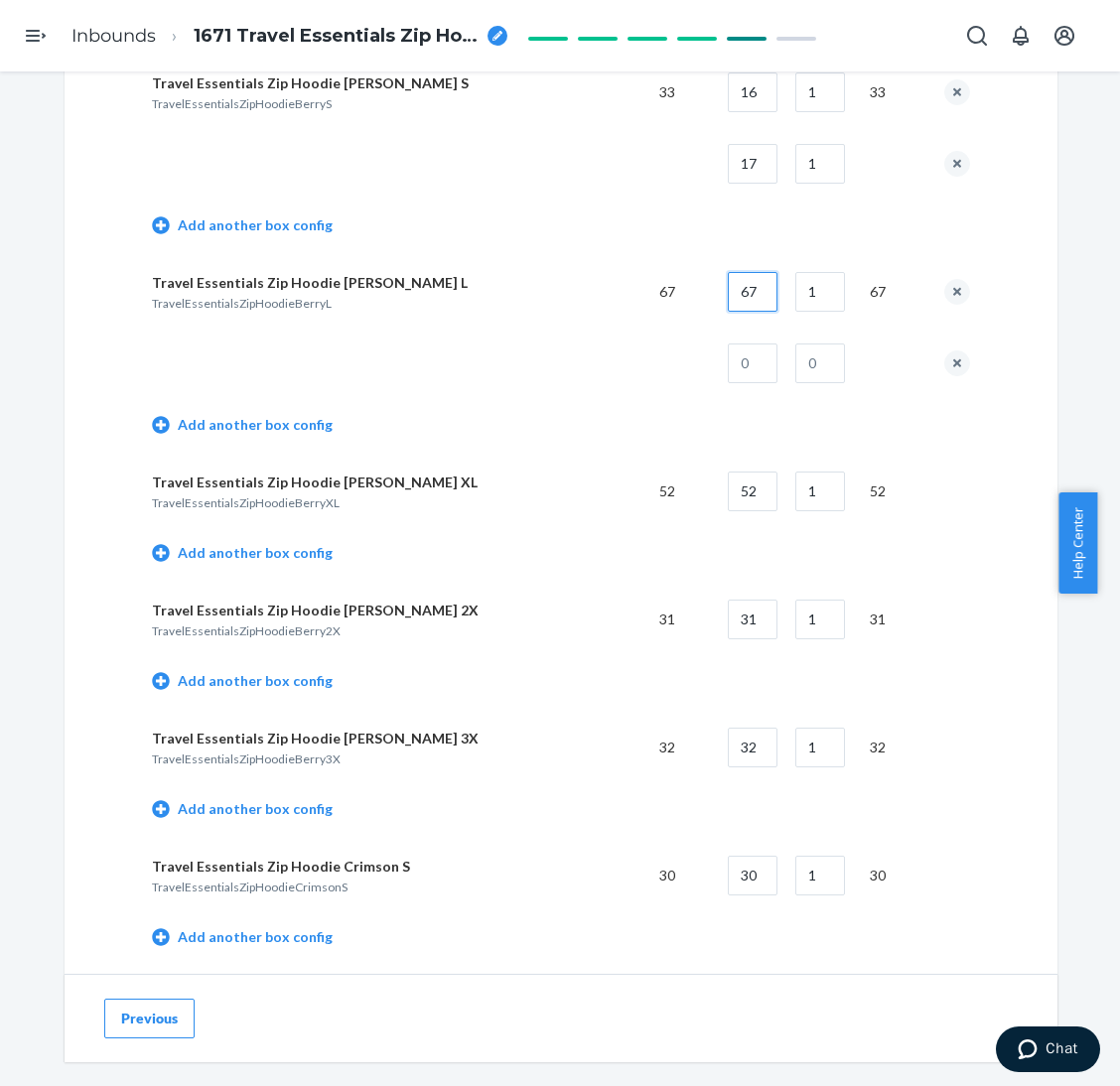 click on "67" at bounding box center (753, 292) 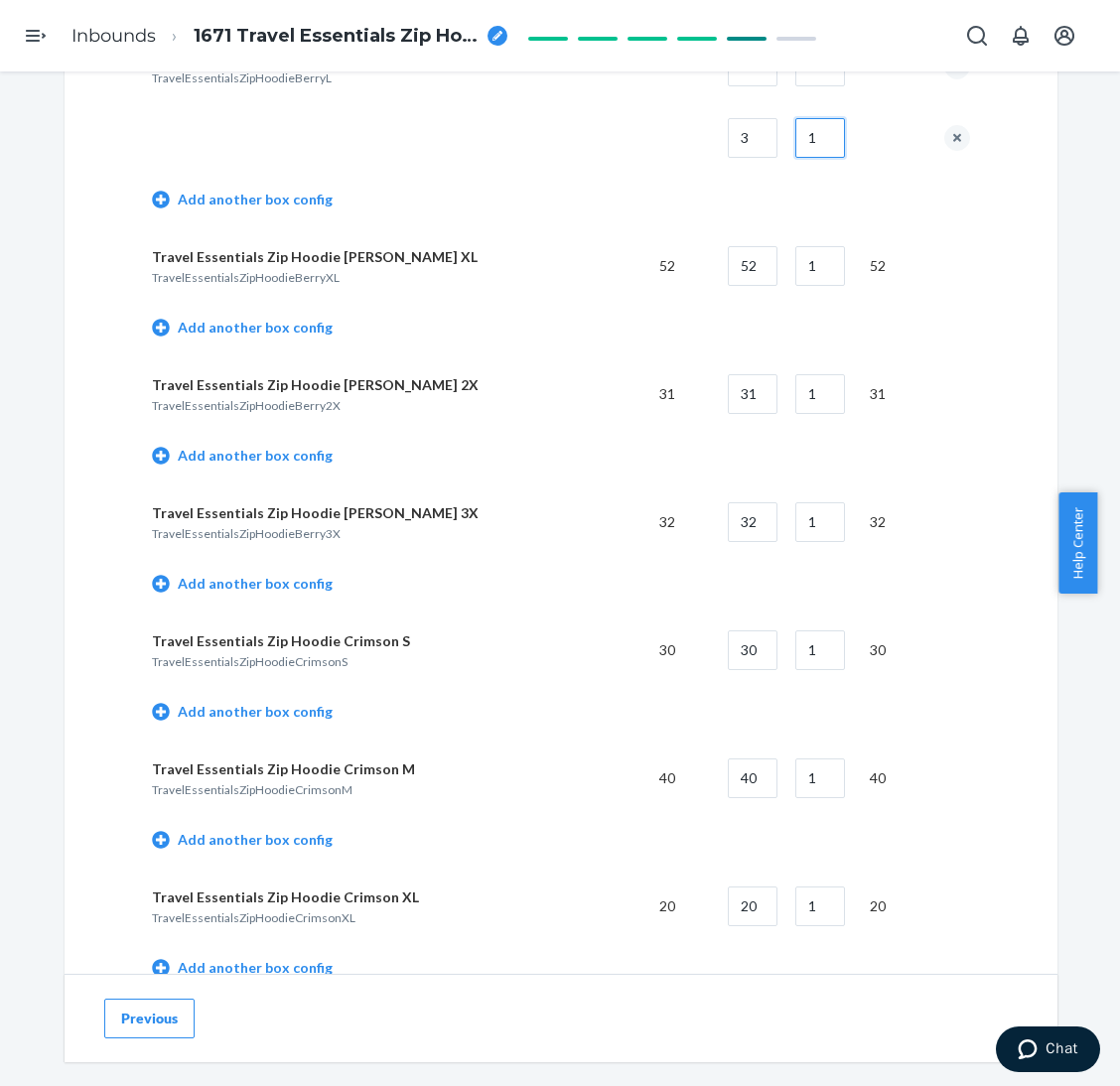 scroll, scrollTop: 5508, scrollLeft: 0, axis: vertical 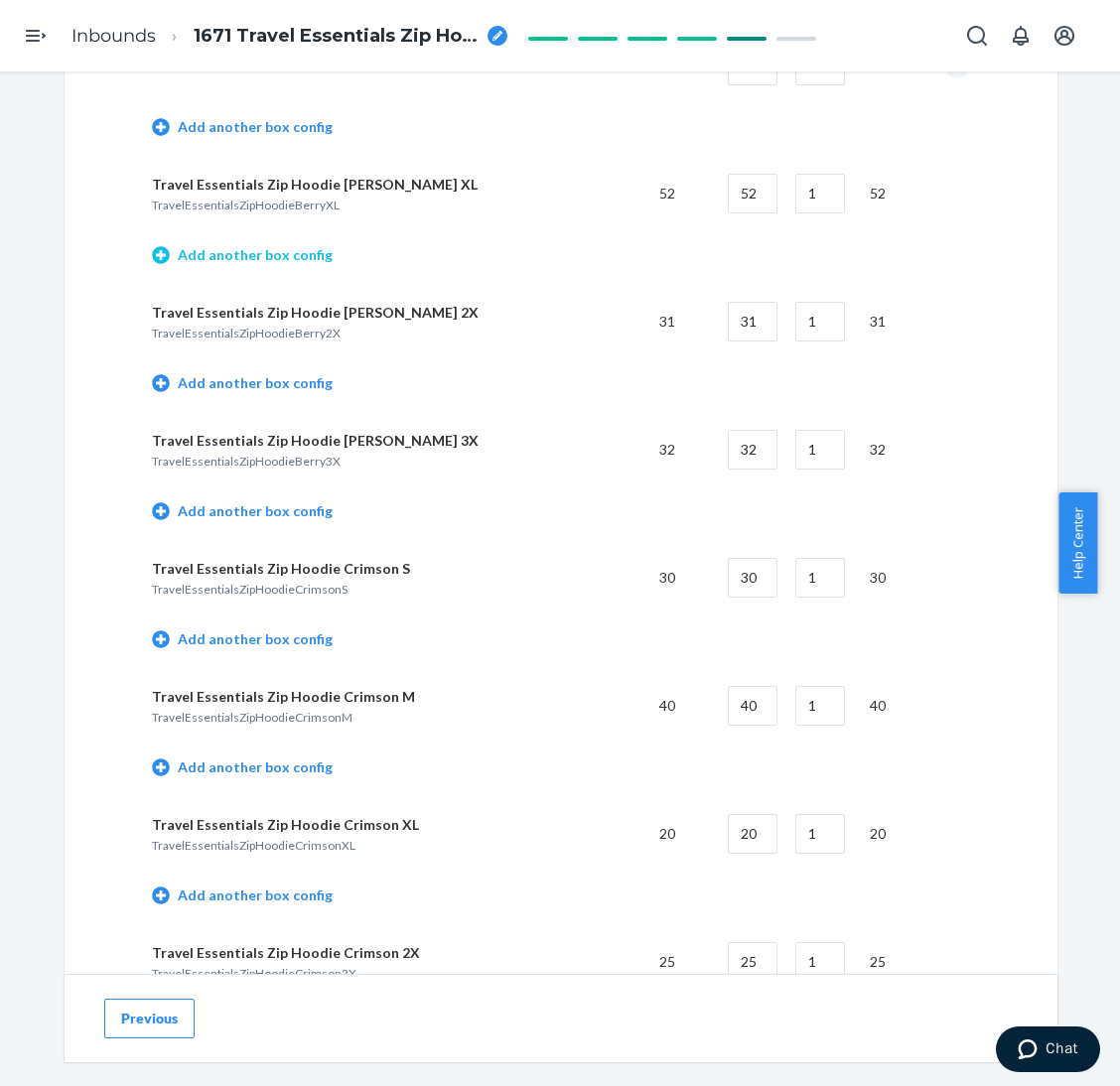 click on "Add another box config" at bounding box center [242, 255] 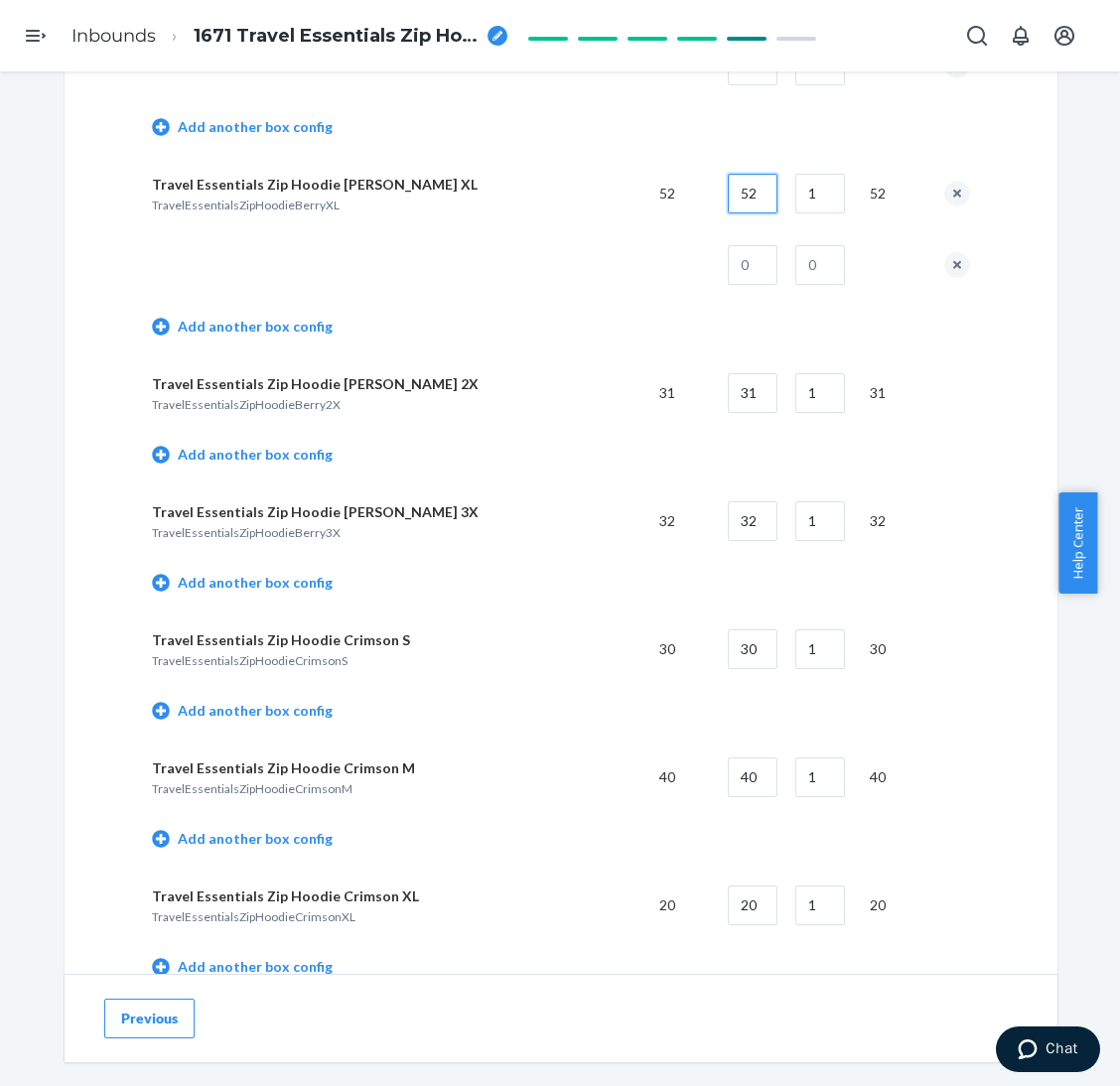 click on "52" at bounding box center [753, 194] 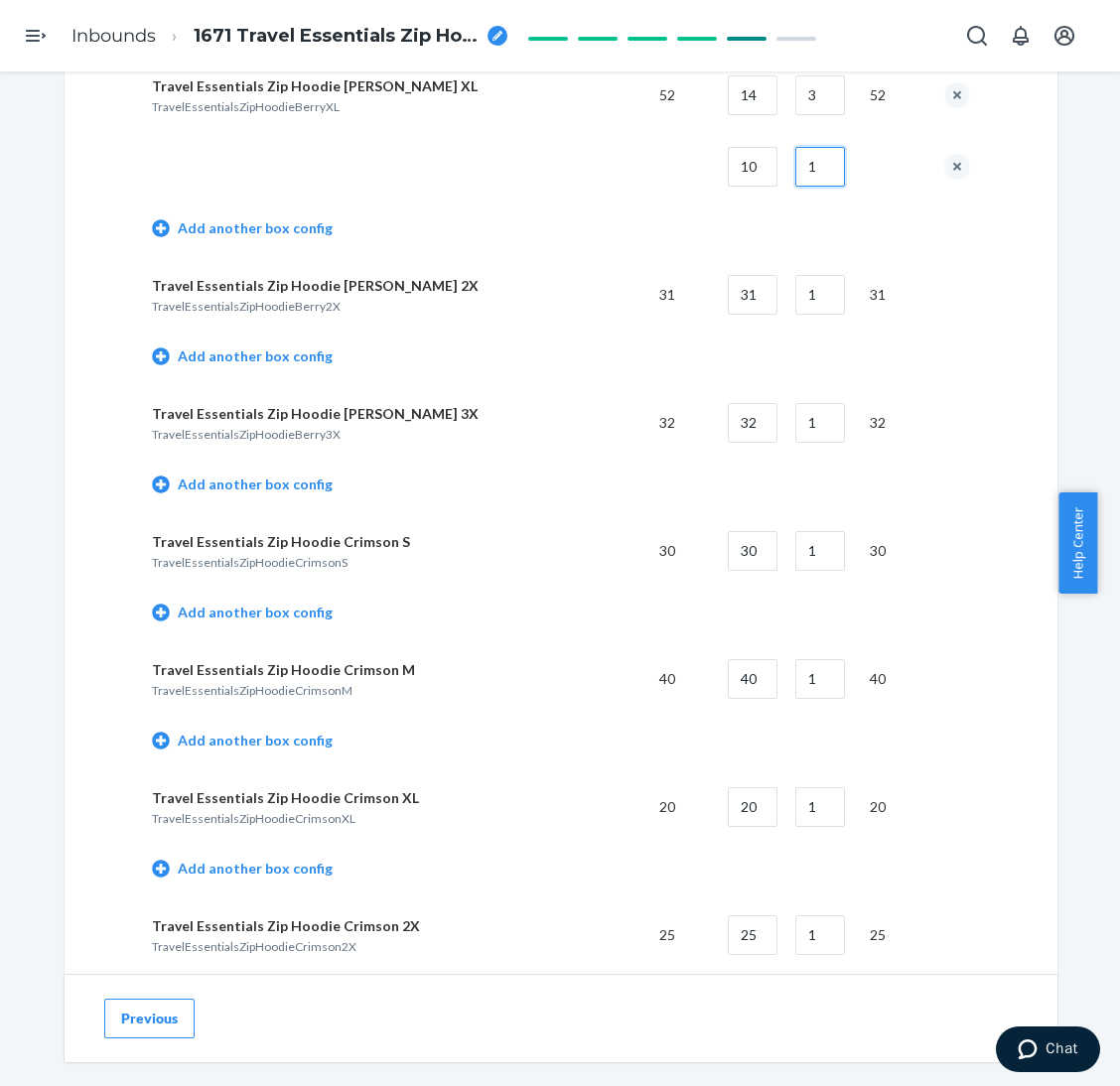scroll, scrollTop: 5657, scrollLeft: 0, axis: vertical 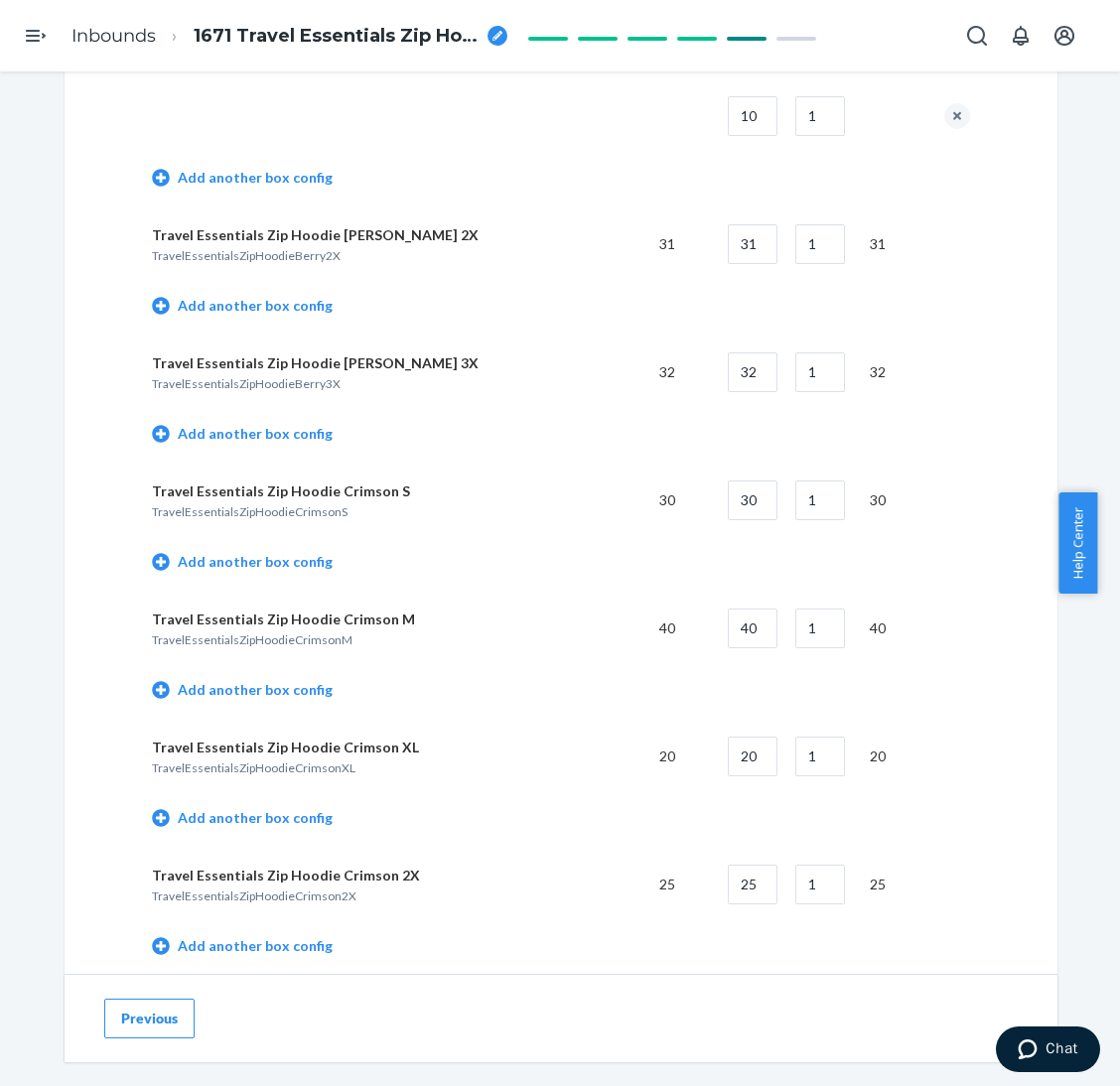 click on "Add another box config" at bounding box center [561, 308] 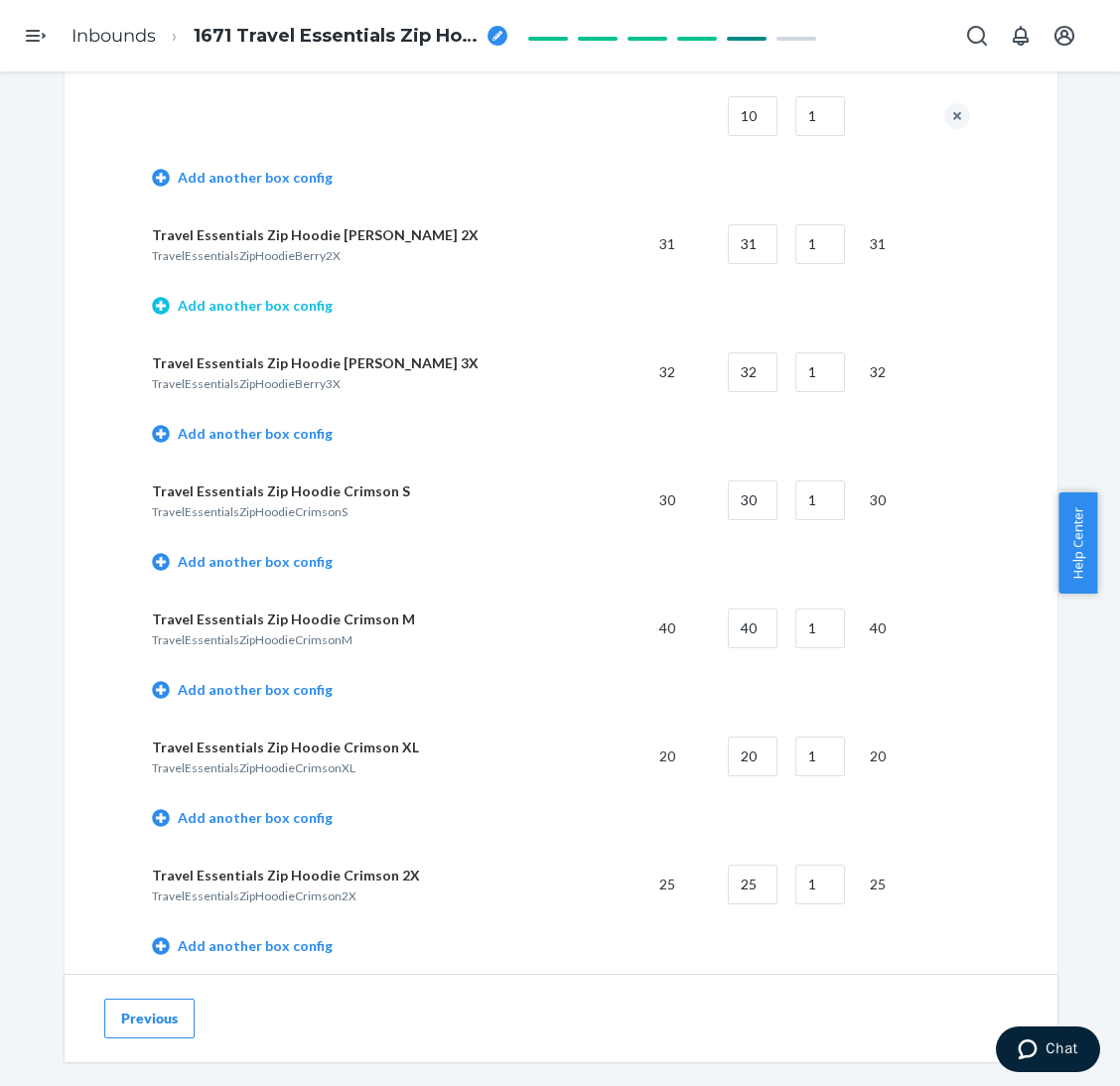 click on "Add another box config" at bounding box center [242, 306] 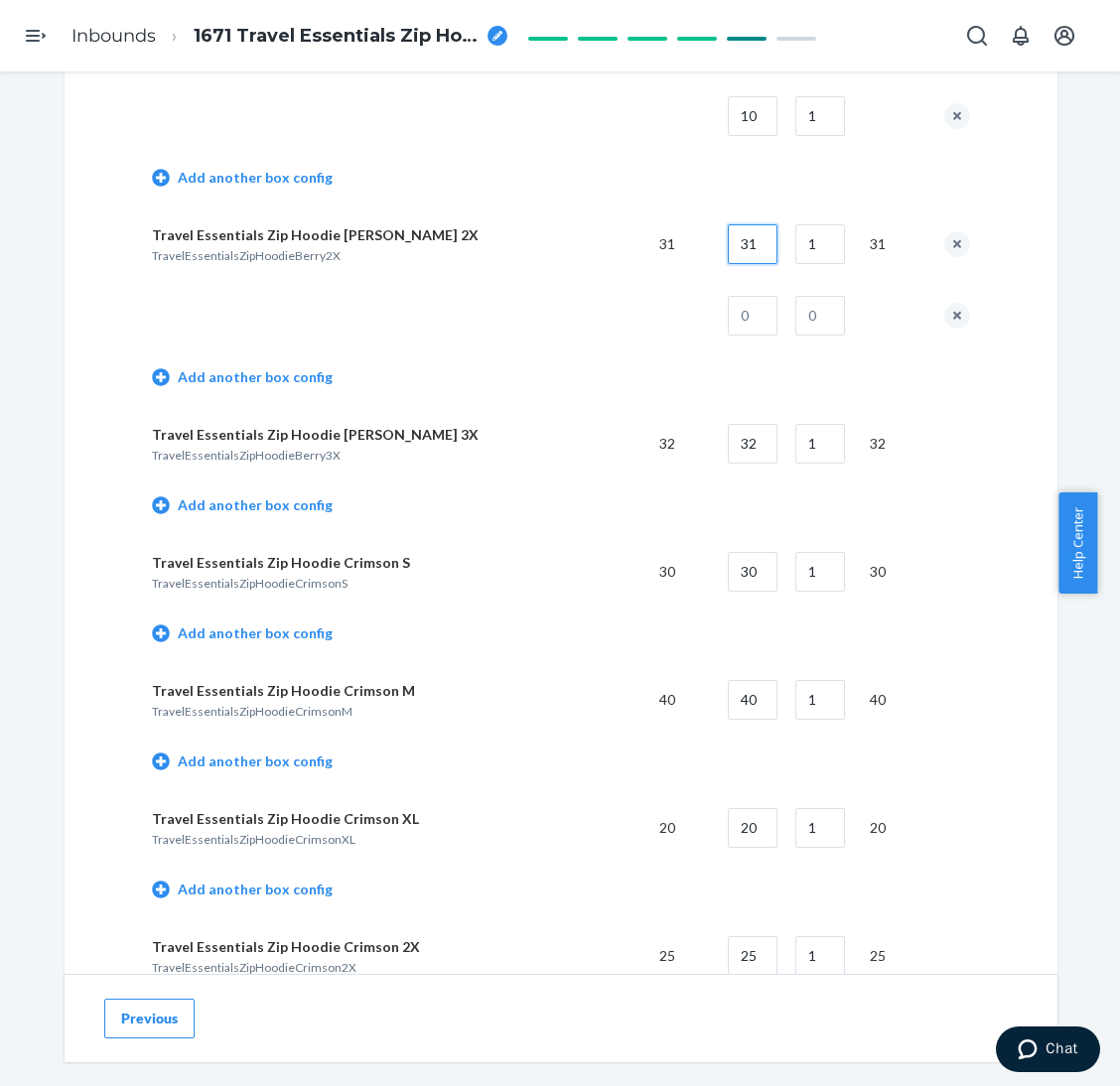 click on "31" at bounding box center (753, 244) 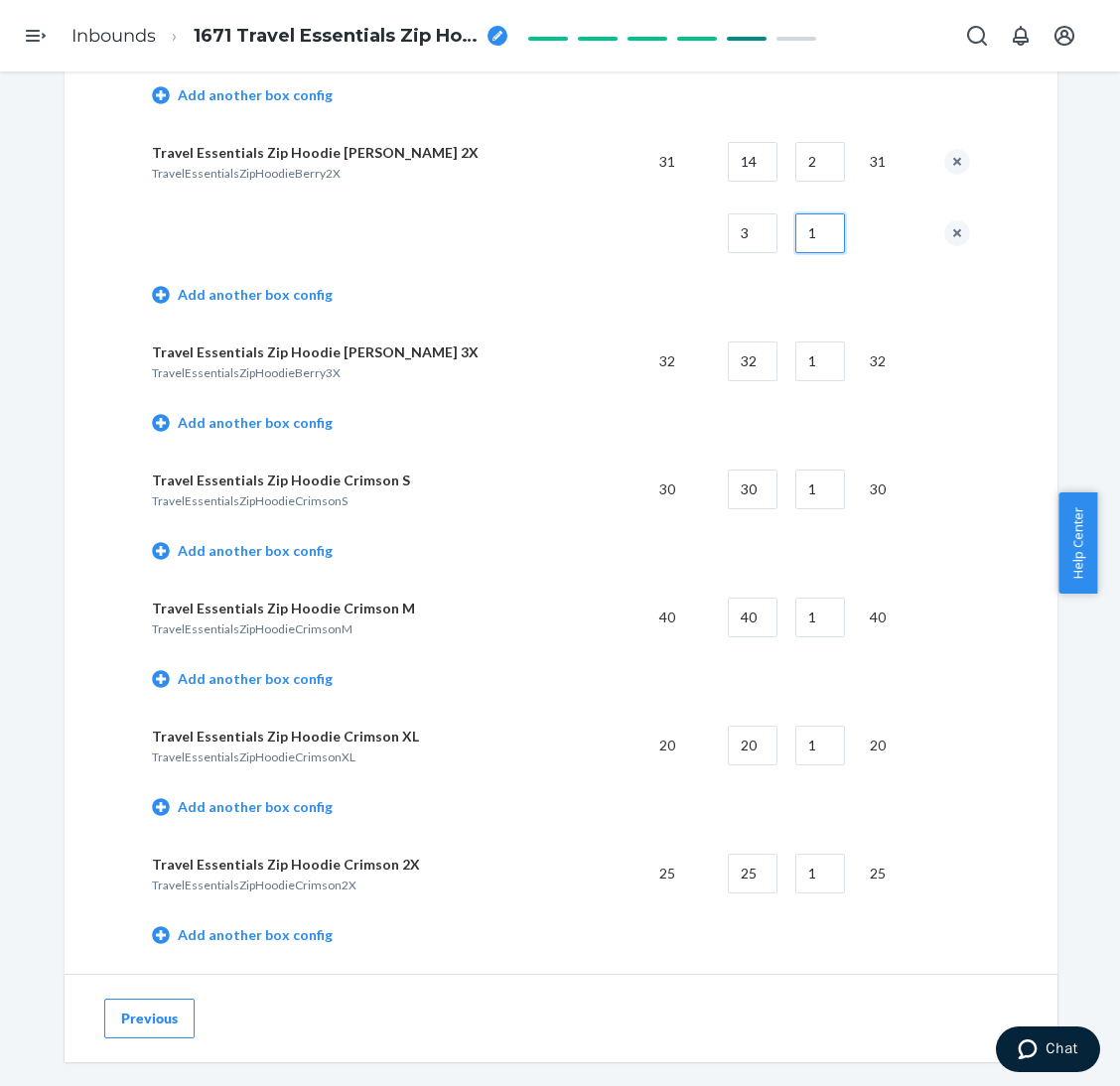 scroll, scrollTop: 5806, scrollLeft: 0, axis: vertical 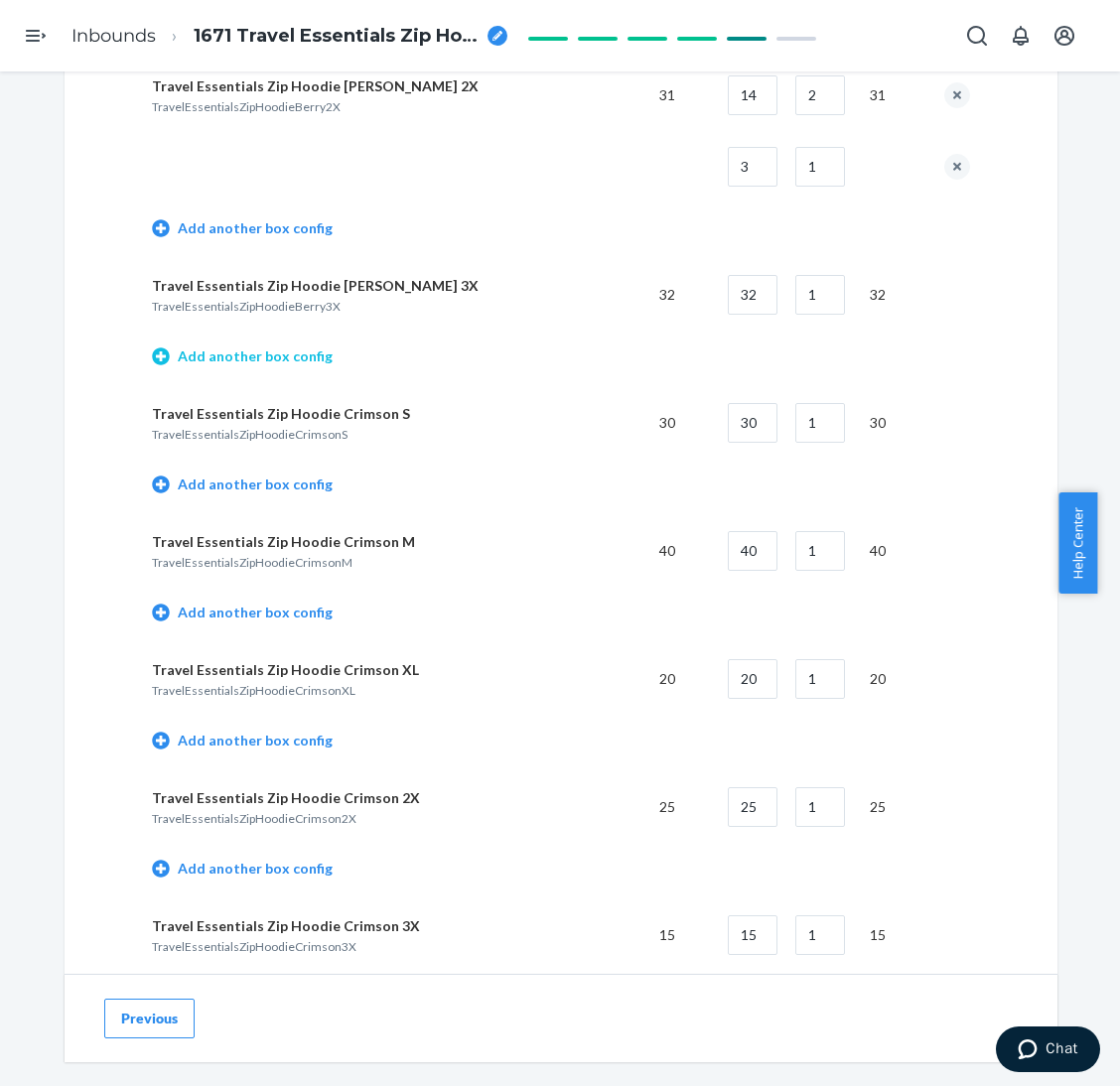 click on "Add another box config" at bounding box center [242, 356] 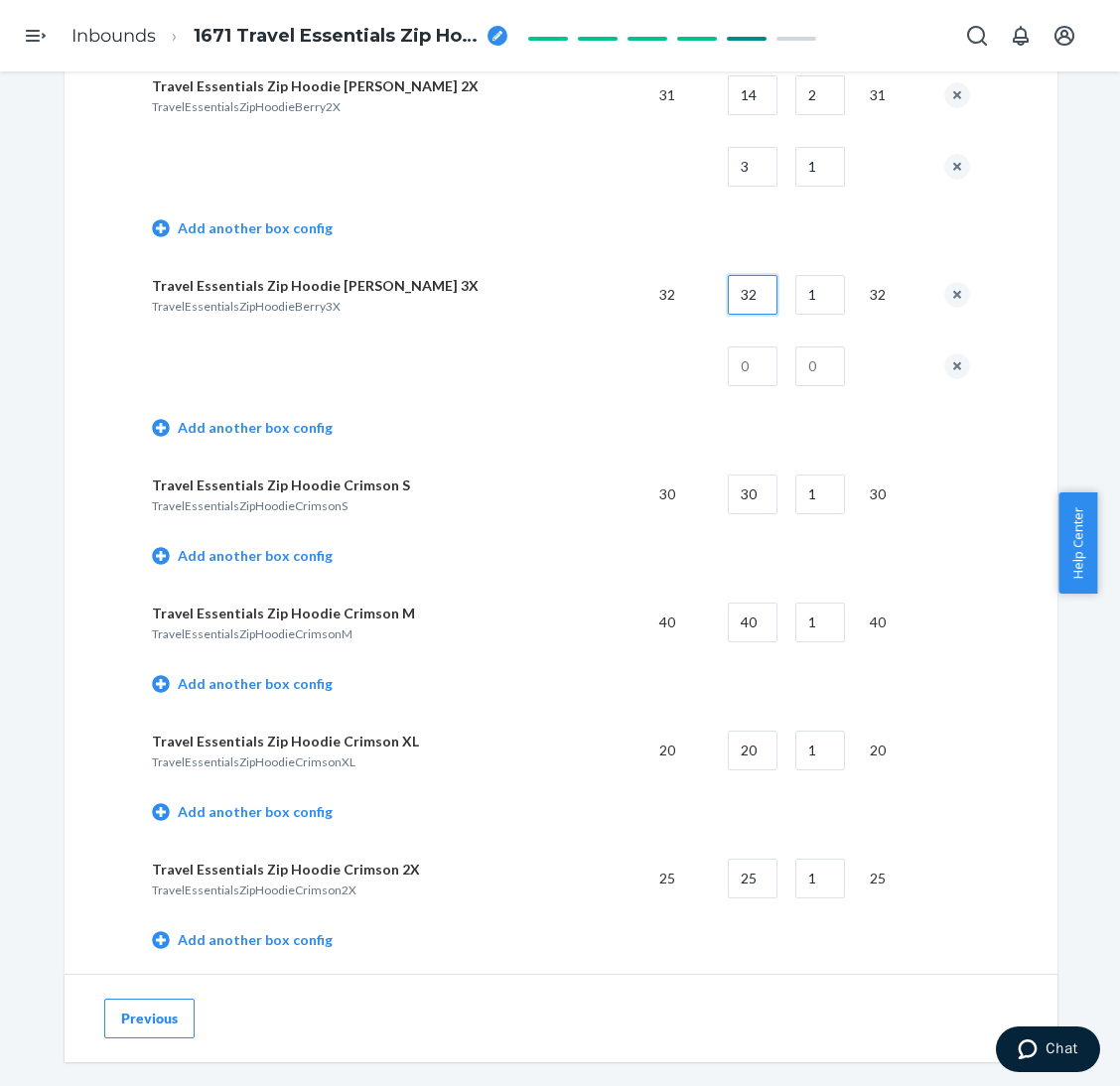 click on "32" at bounding box center (753, 295) 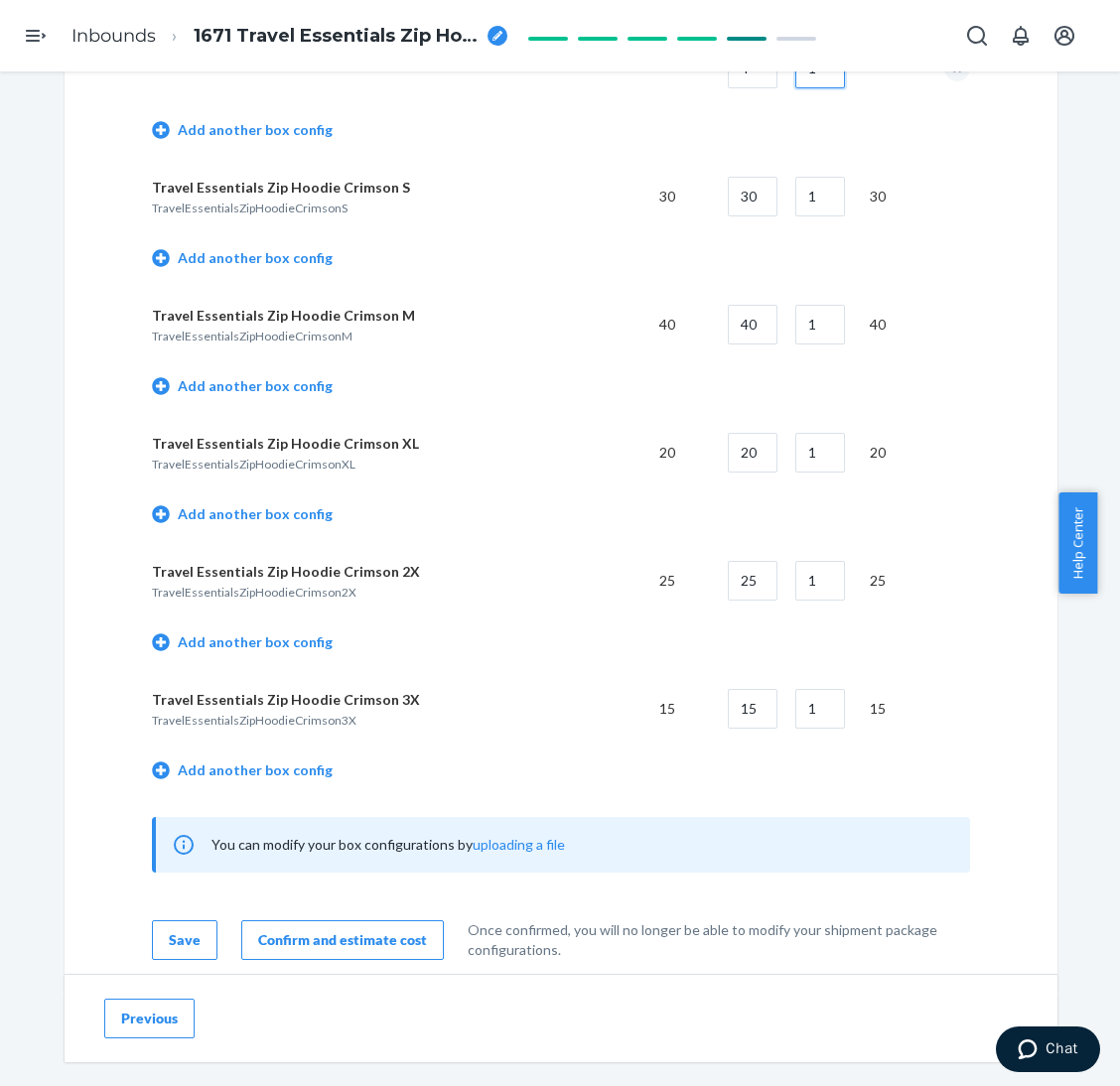 scroll, scrollTop: 5955, scrollLeft: 0, axis: vertical 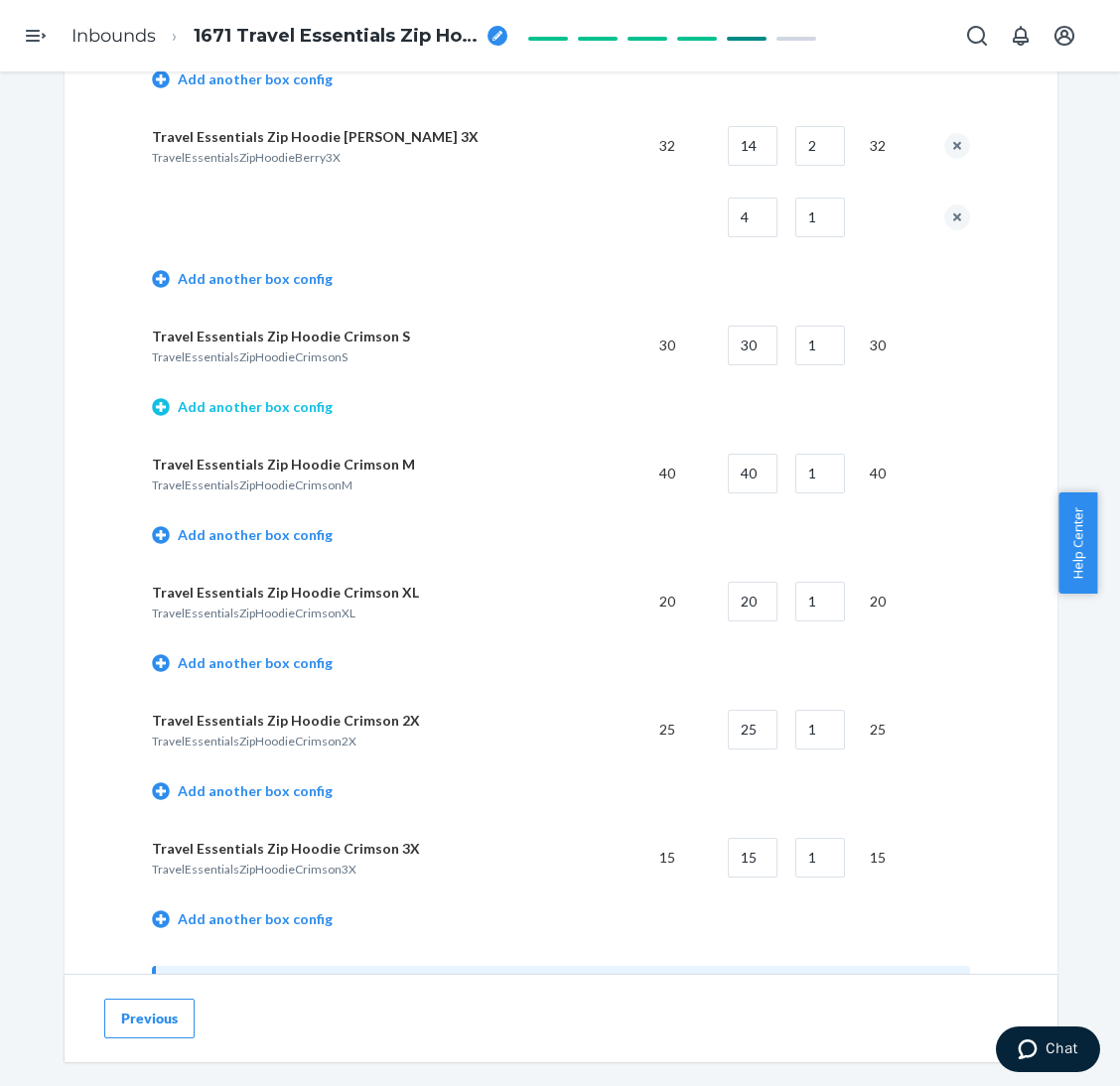 click on "Add another box config" at bounding box center [242, 407] 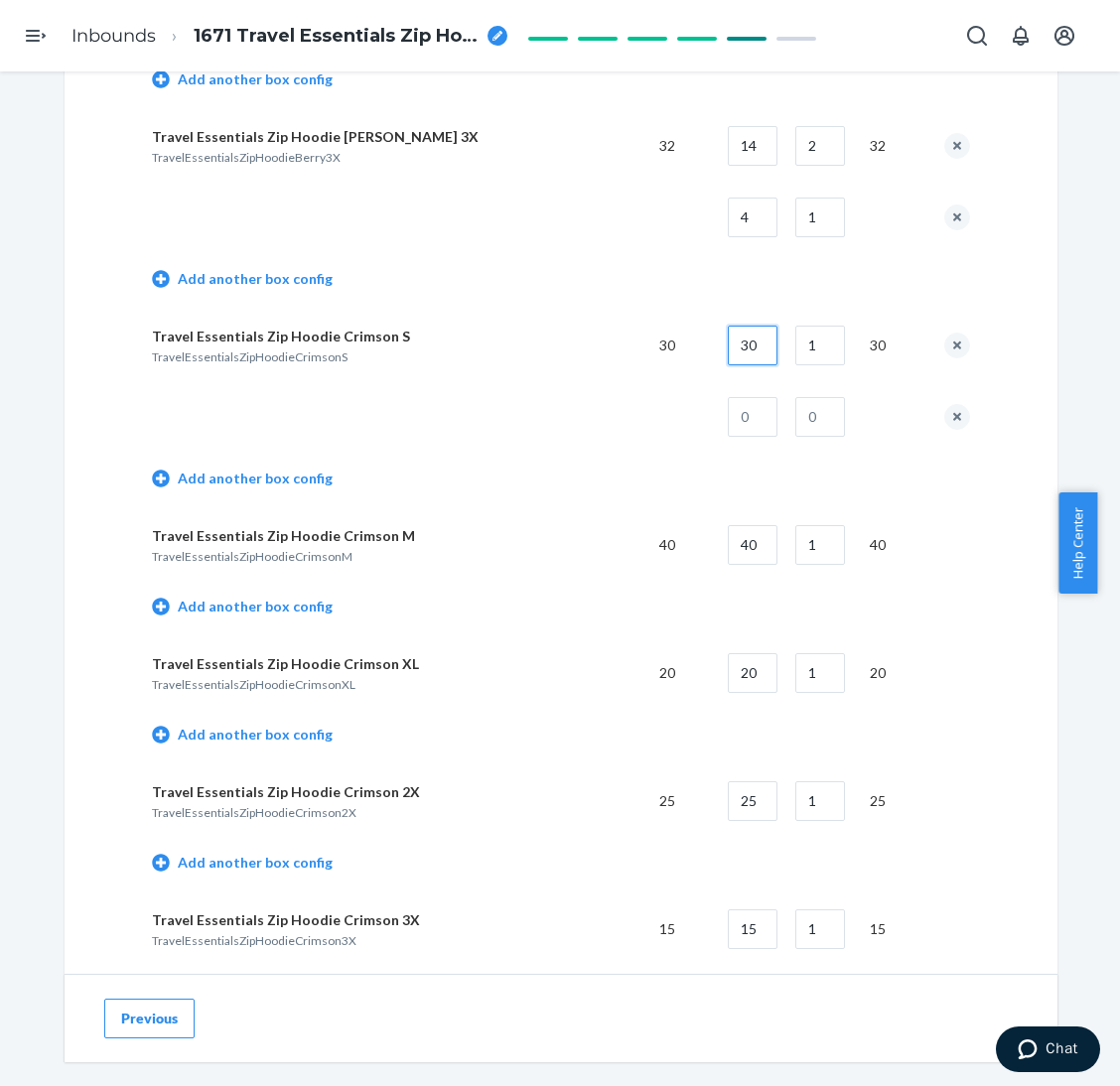 click on "30" at bounding box center (753, 345) 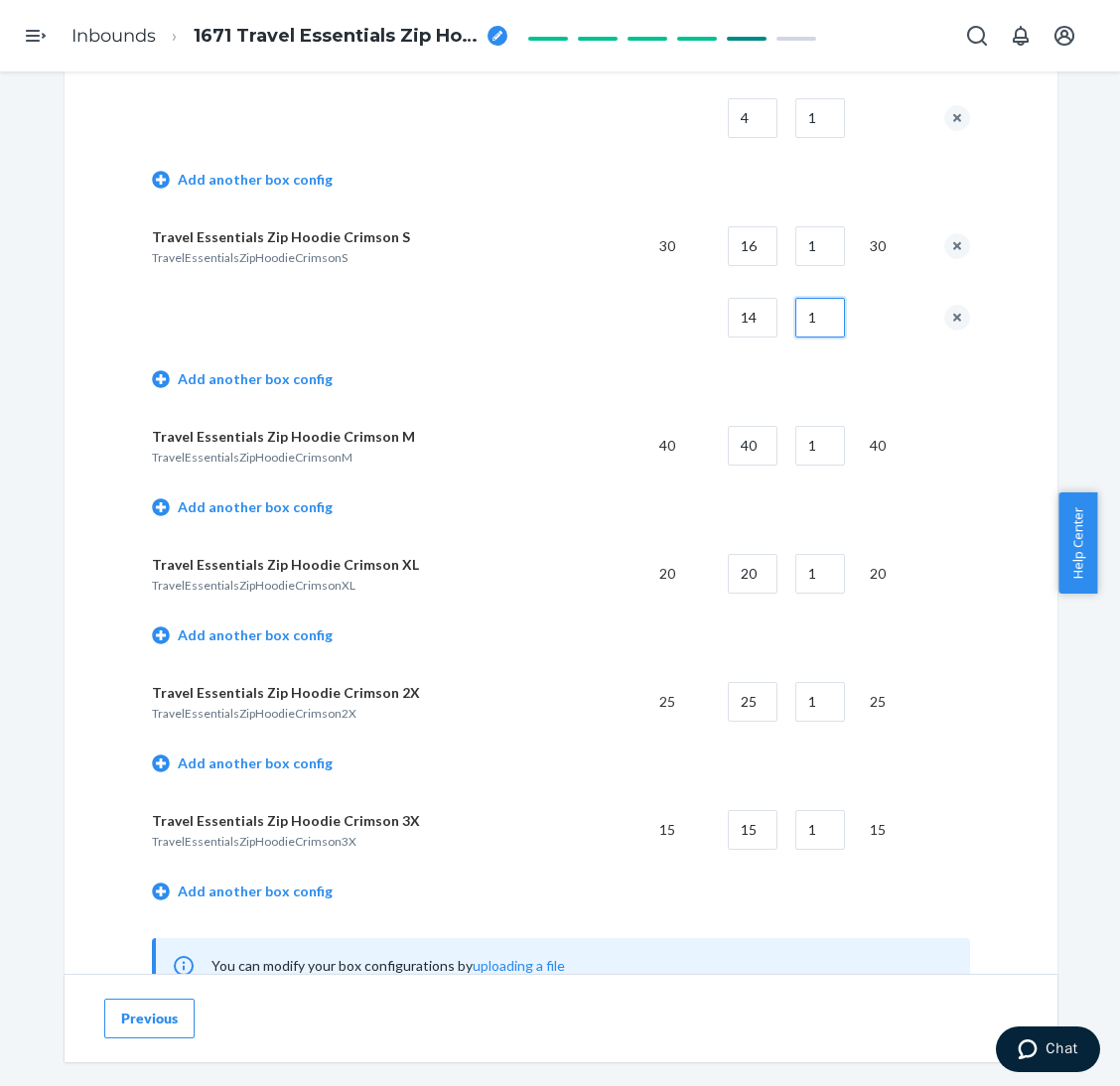 scroll, scrollTop: 6104, scrollLeft: 0, axis: vertical 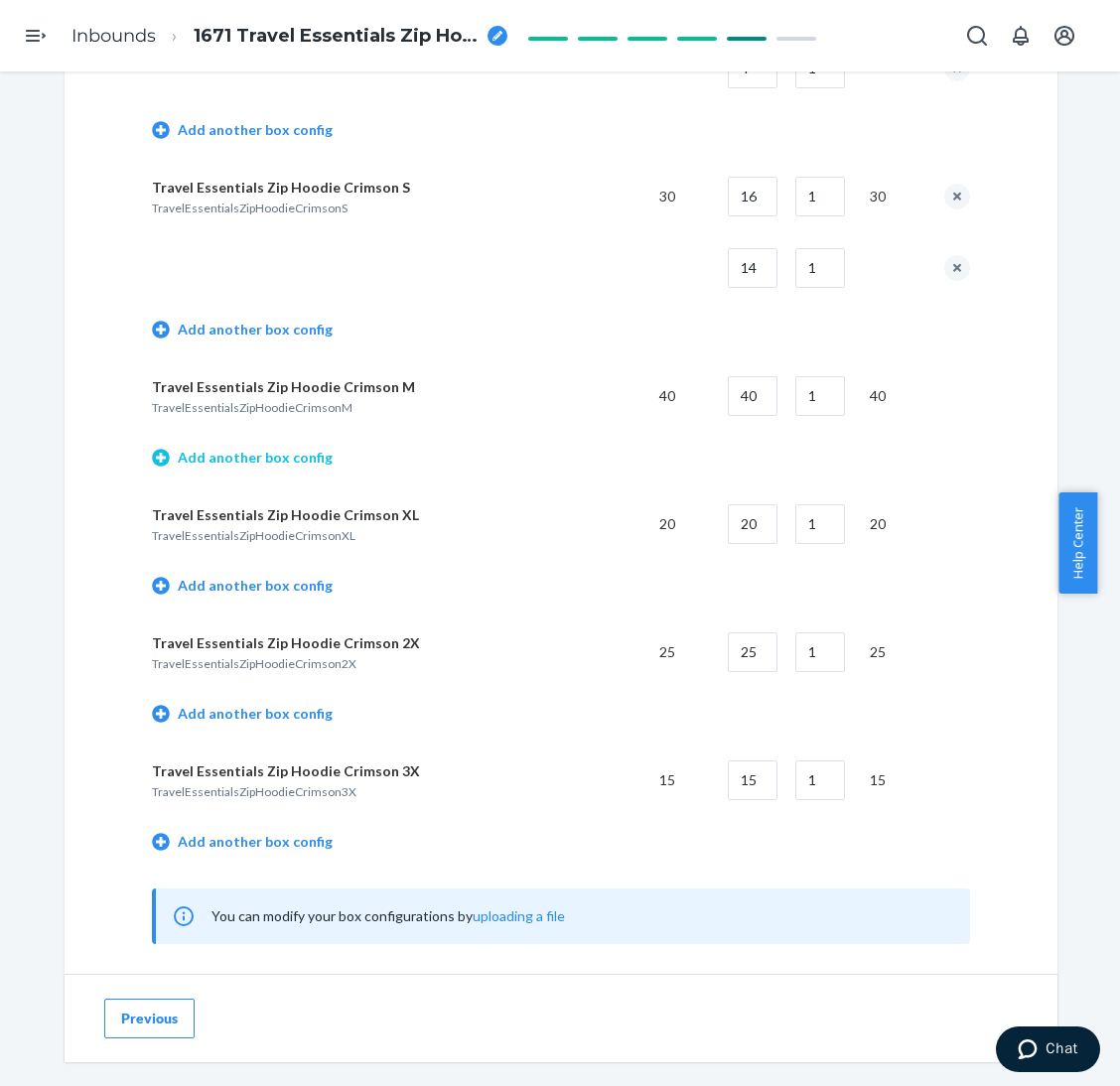 click on "Add another box config" at bounding box center [242, 458] 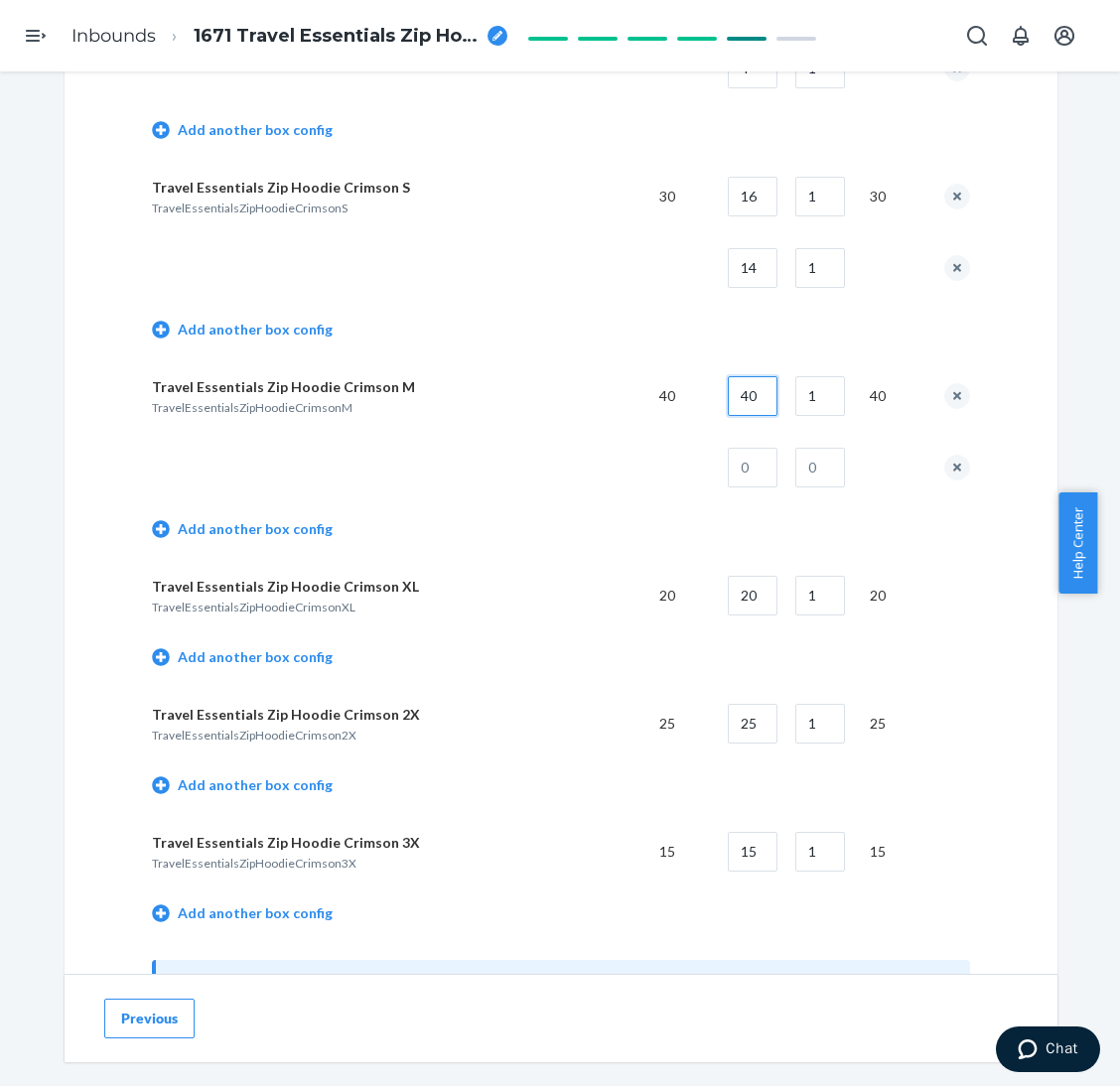click on "40" at bounding box center (753, 396) 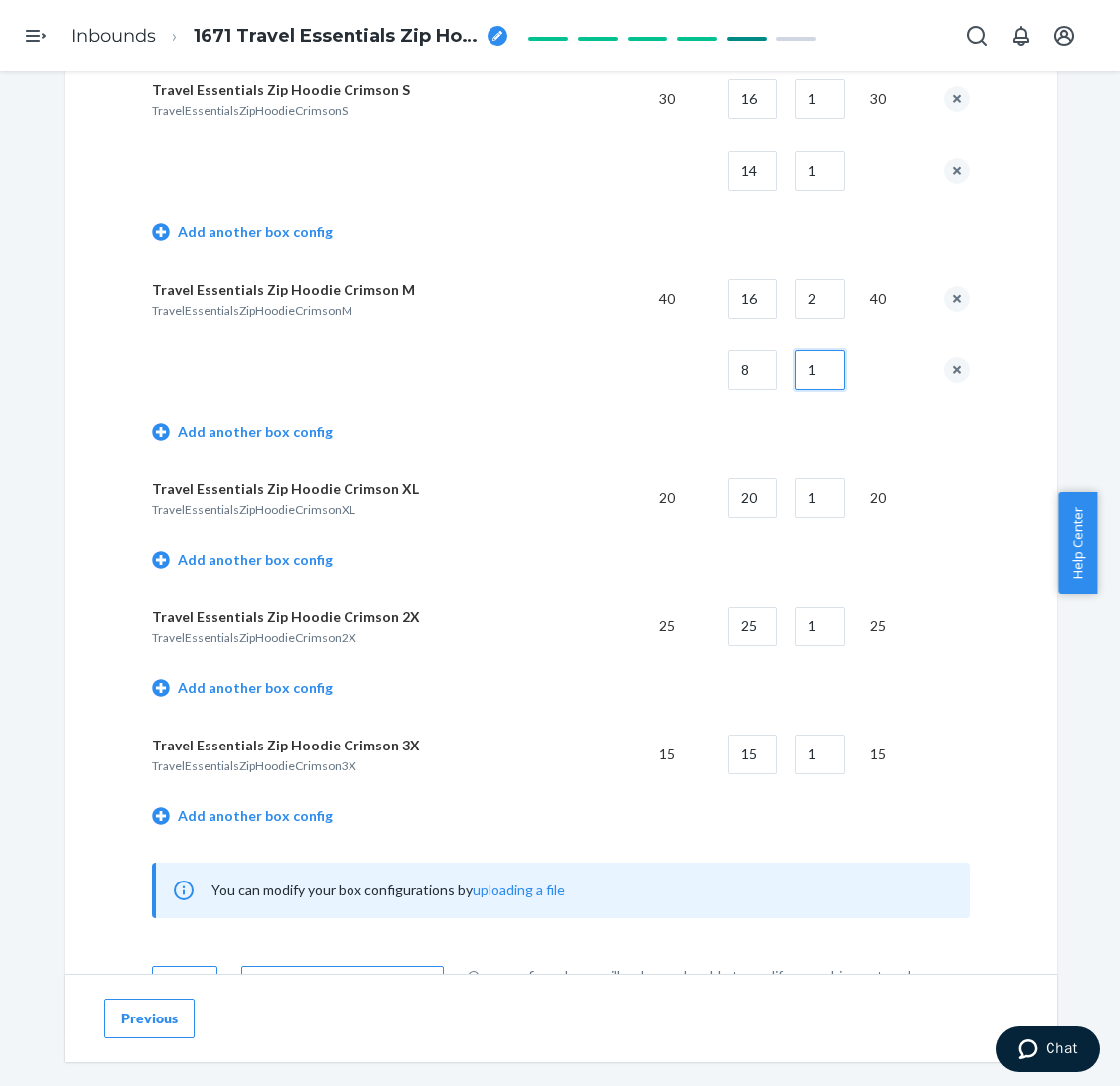 scroll, scrollTop: 6253, scrollLeft: 0, axis: vertical 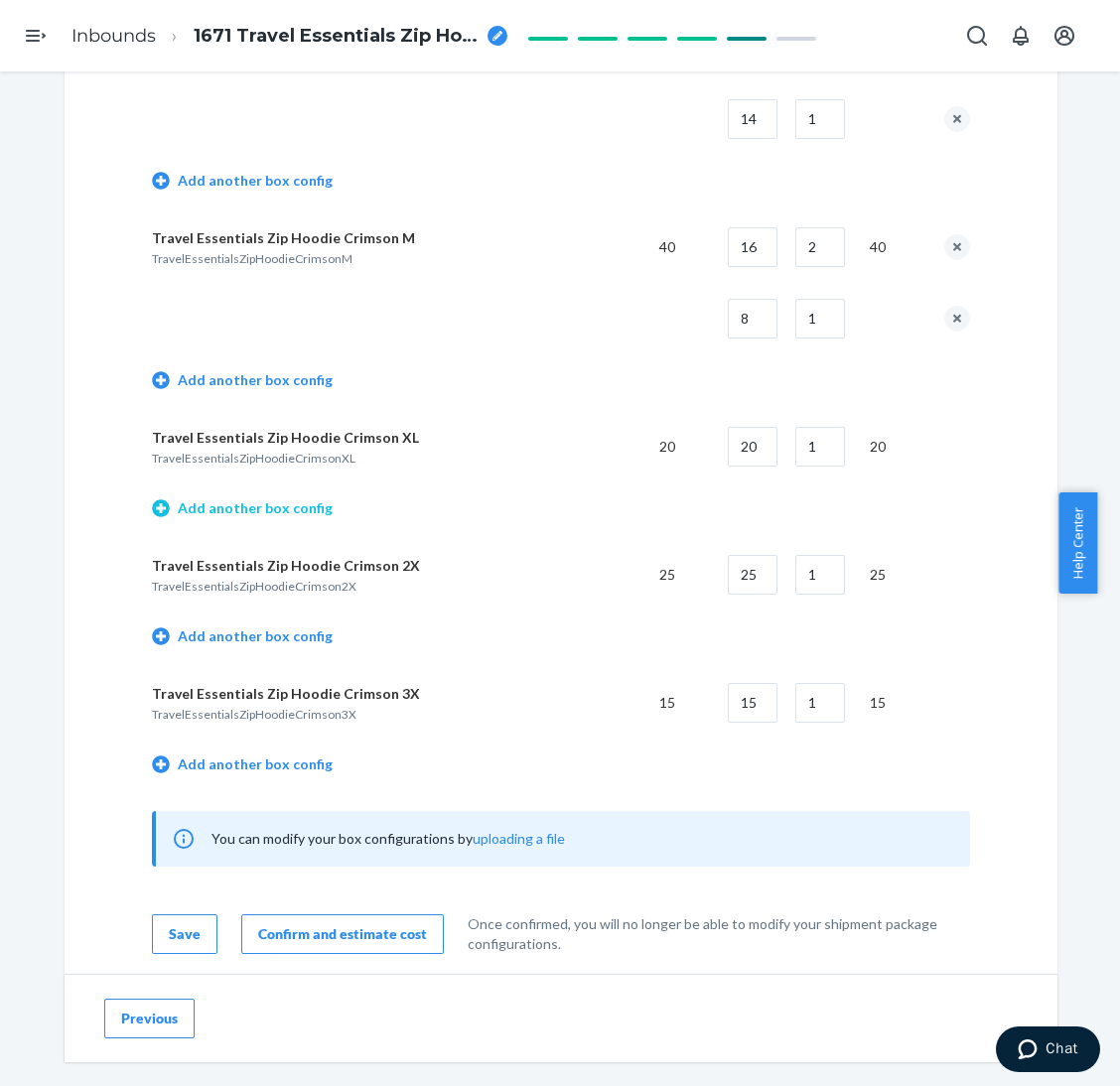 click on "Add another box config" at bounding box center (242, 508) 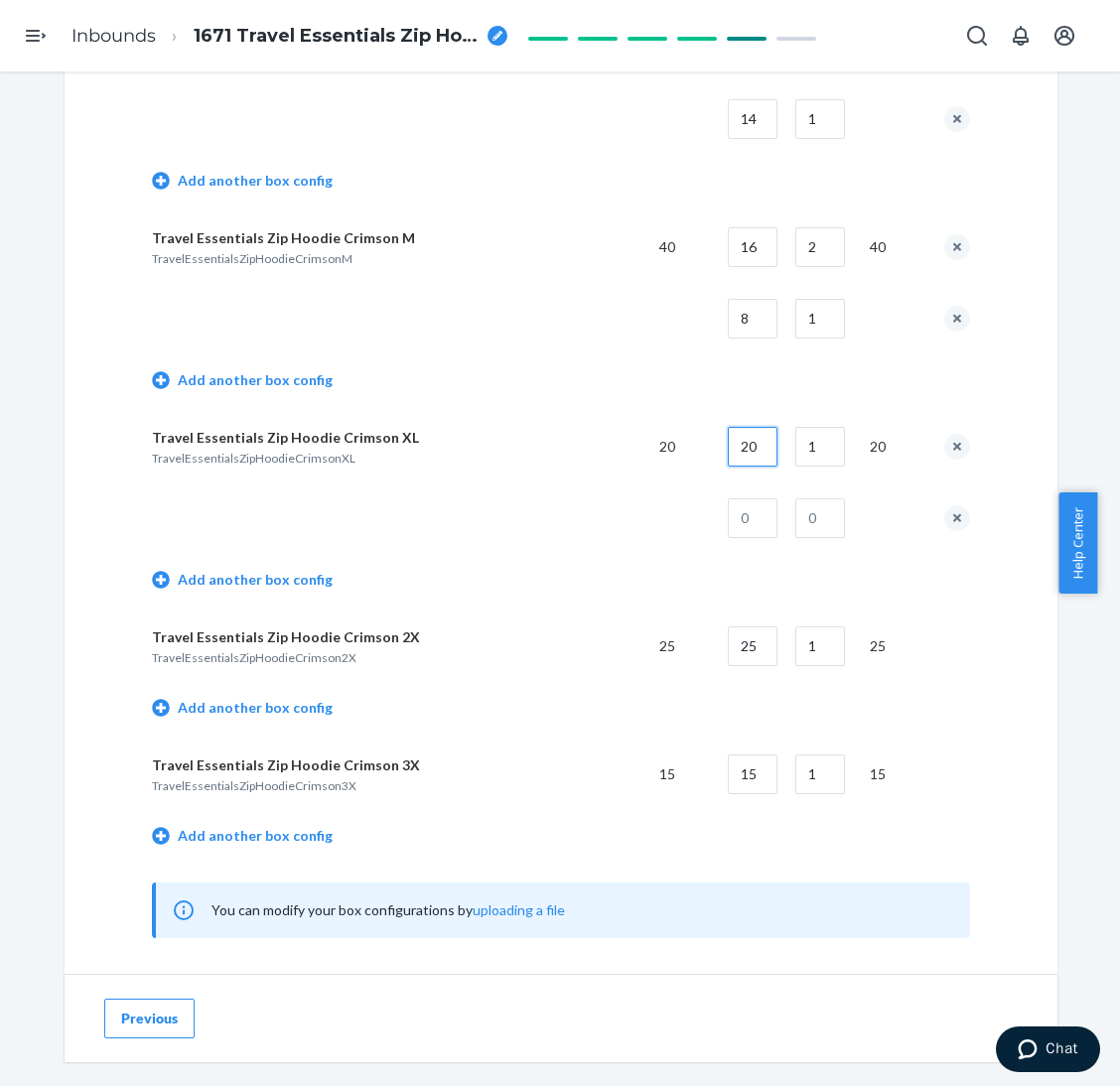 click on "20" at bounding box center [753, 447] 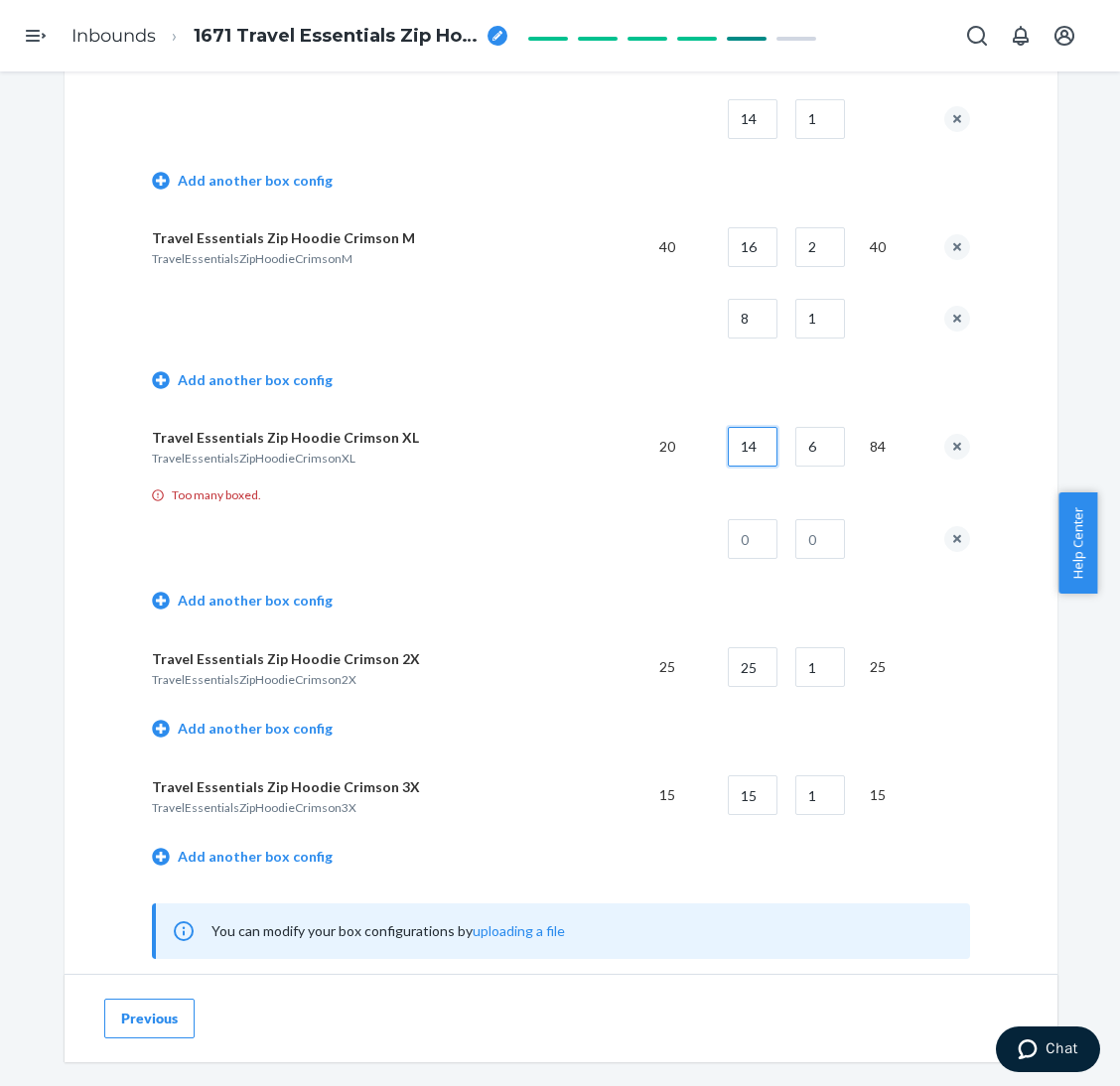 click on "14" at bounding box center (753, 447) 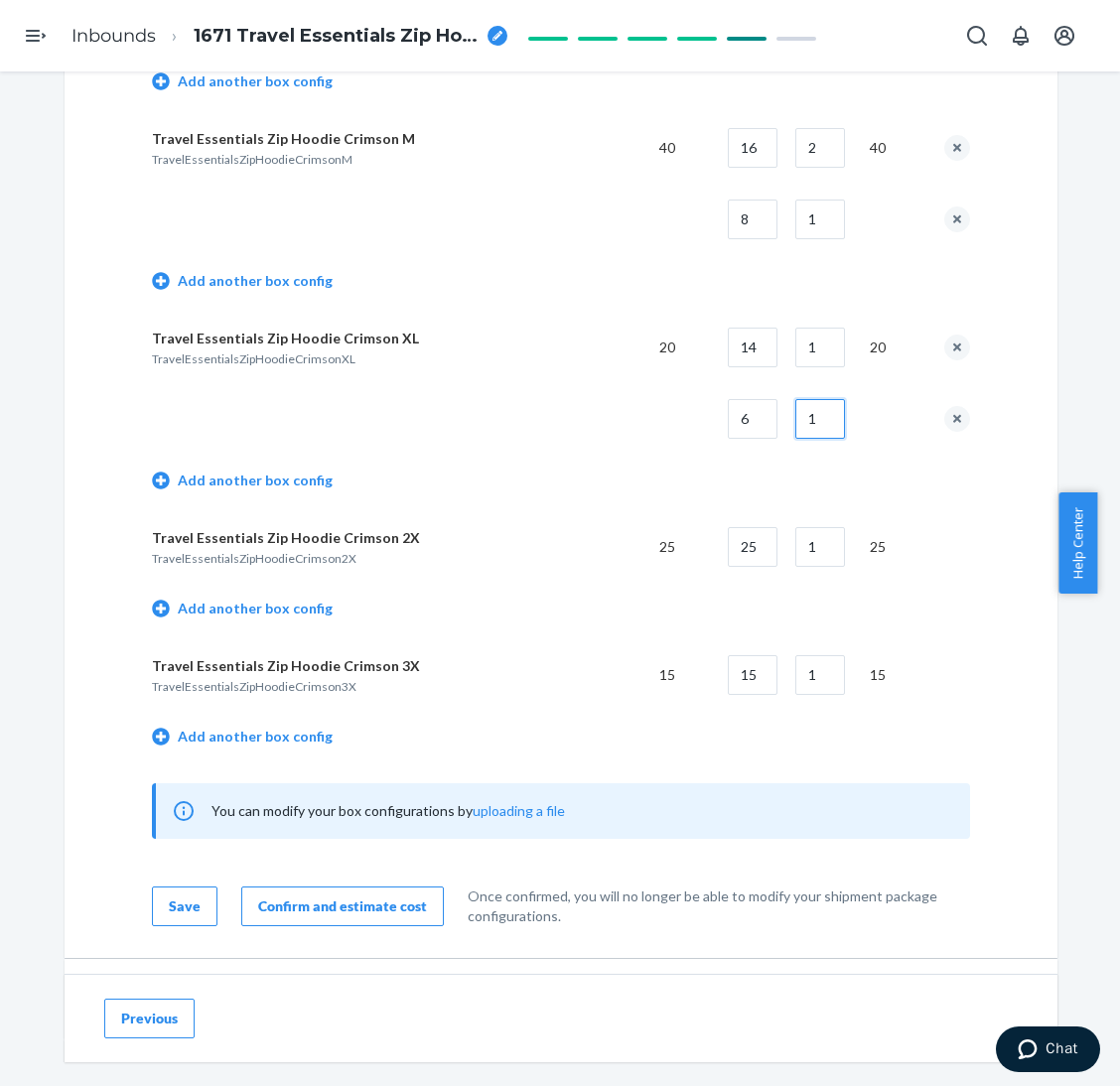 scroll, scrollTop: 6402, scrollLeft: 0, axis: vertical 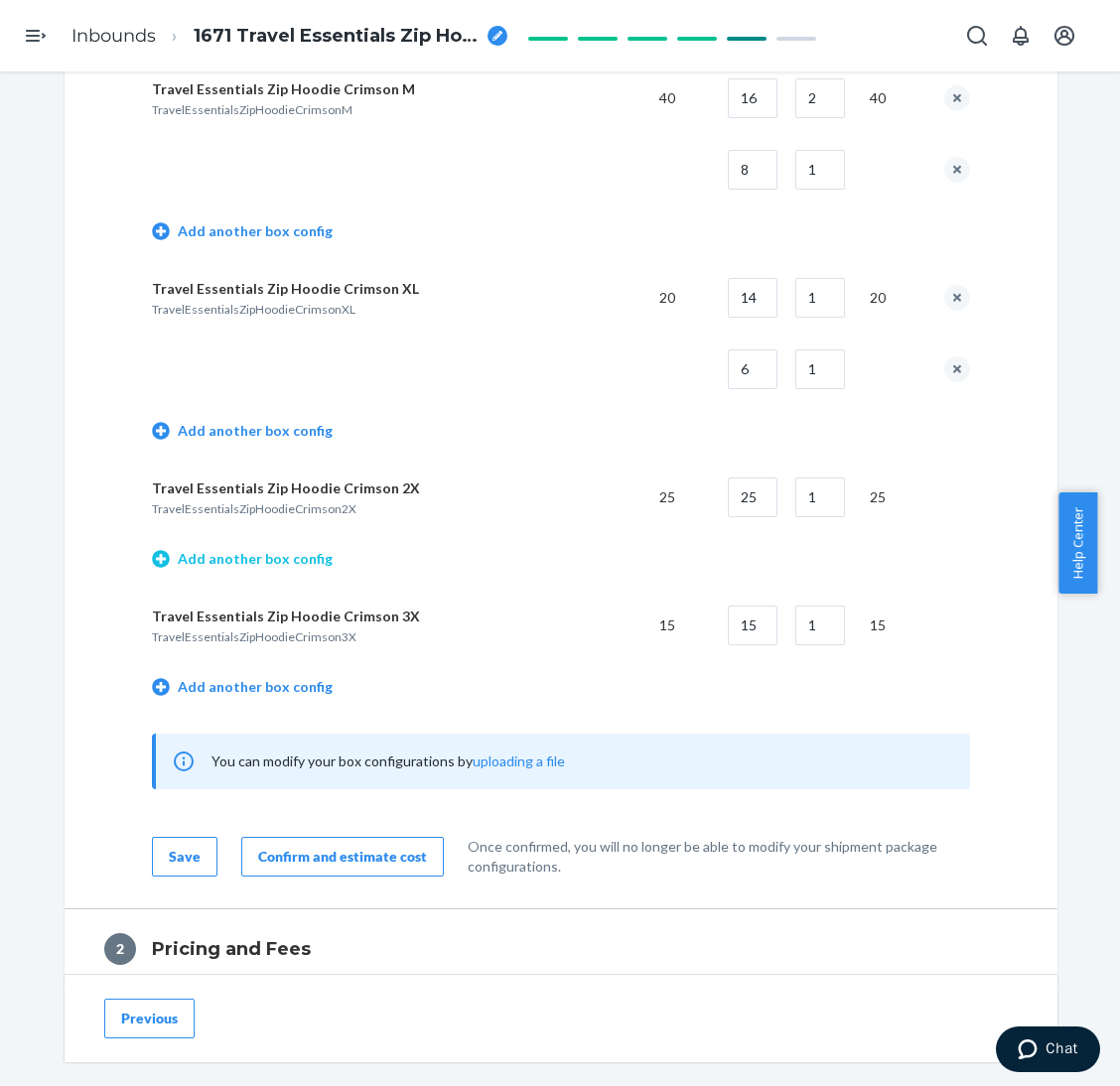 click on "Add another box config" at bounding box center (242, 559) 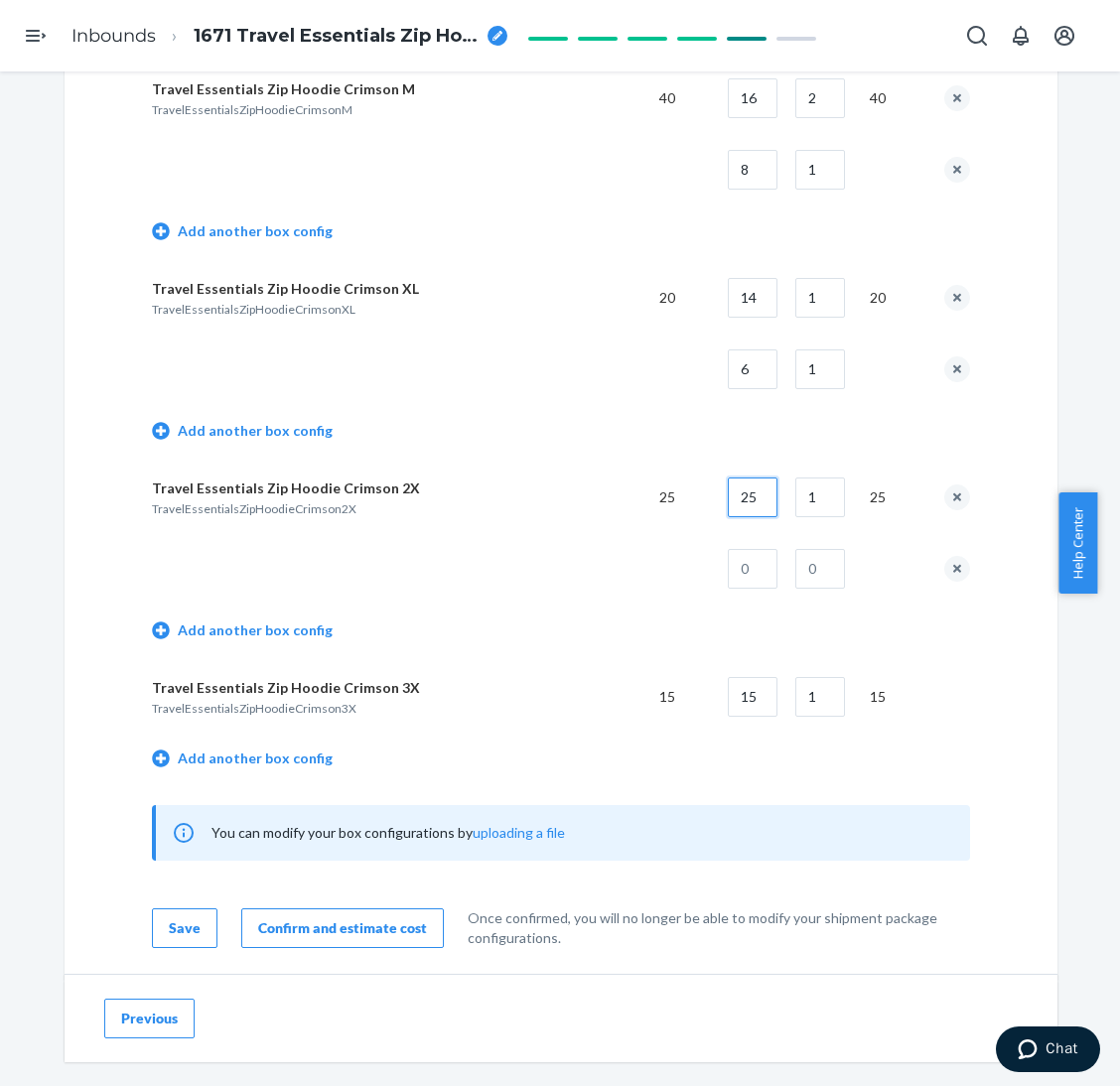 click on "25" at bounding box center (753, 497) 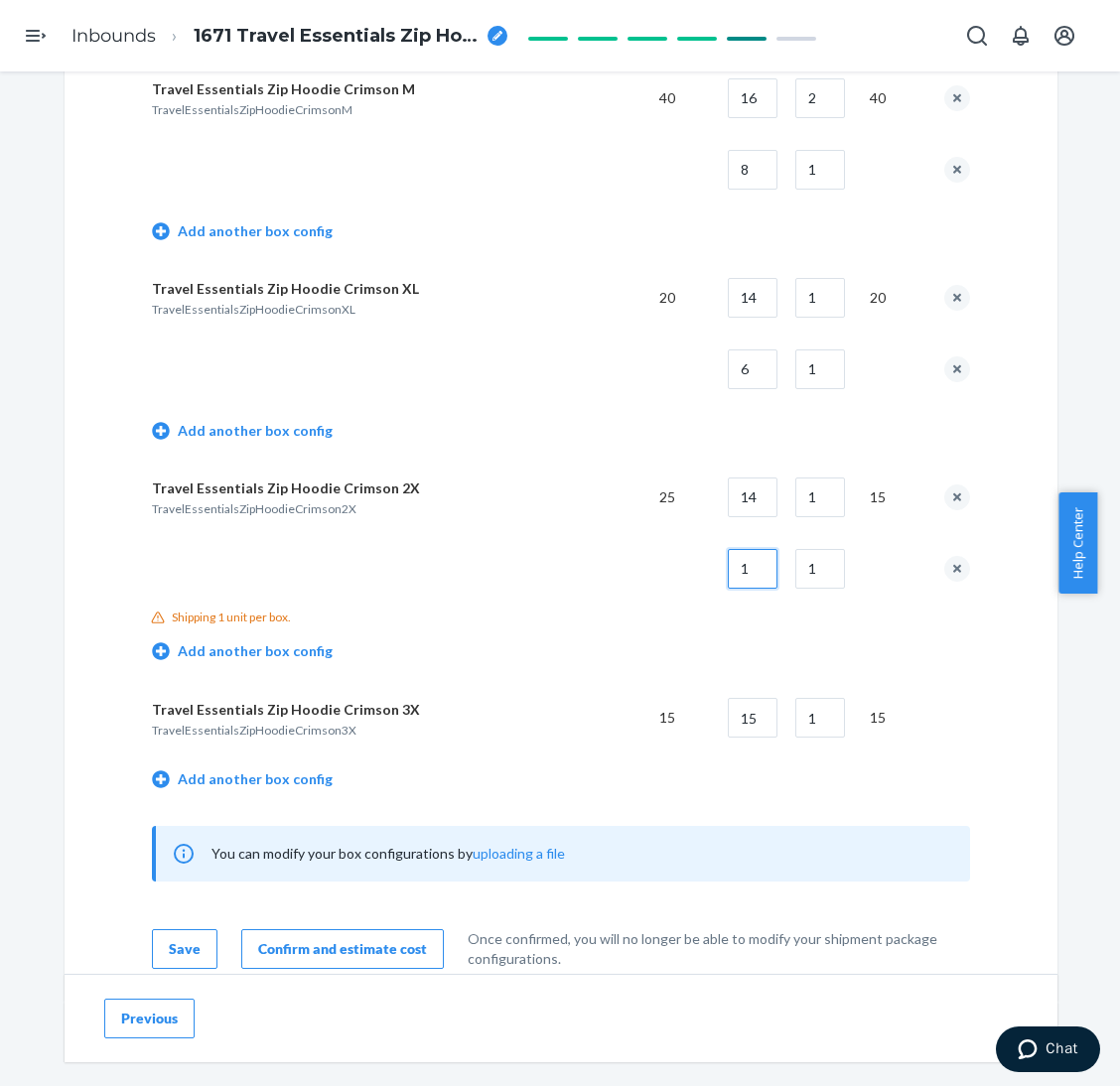 click on "1" at bounding box center [753, 569] 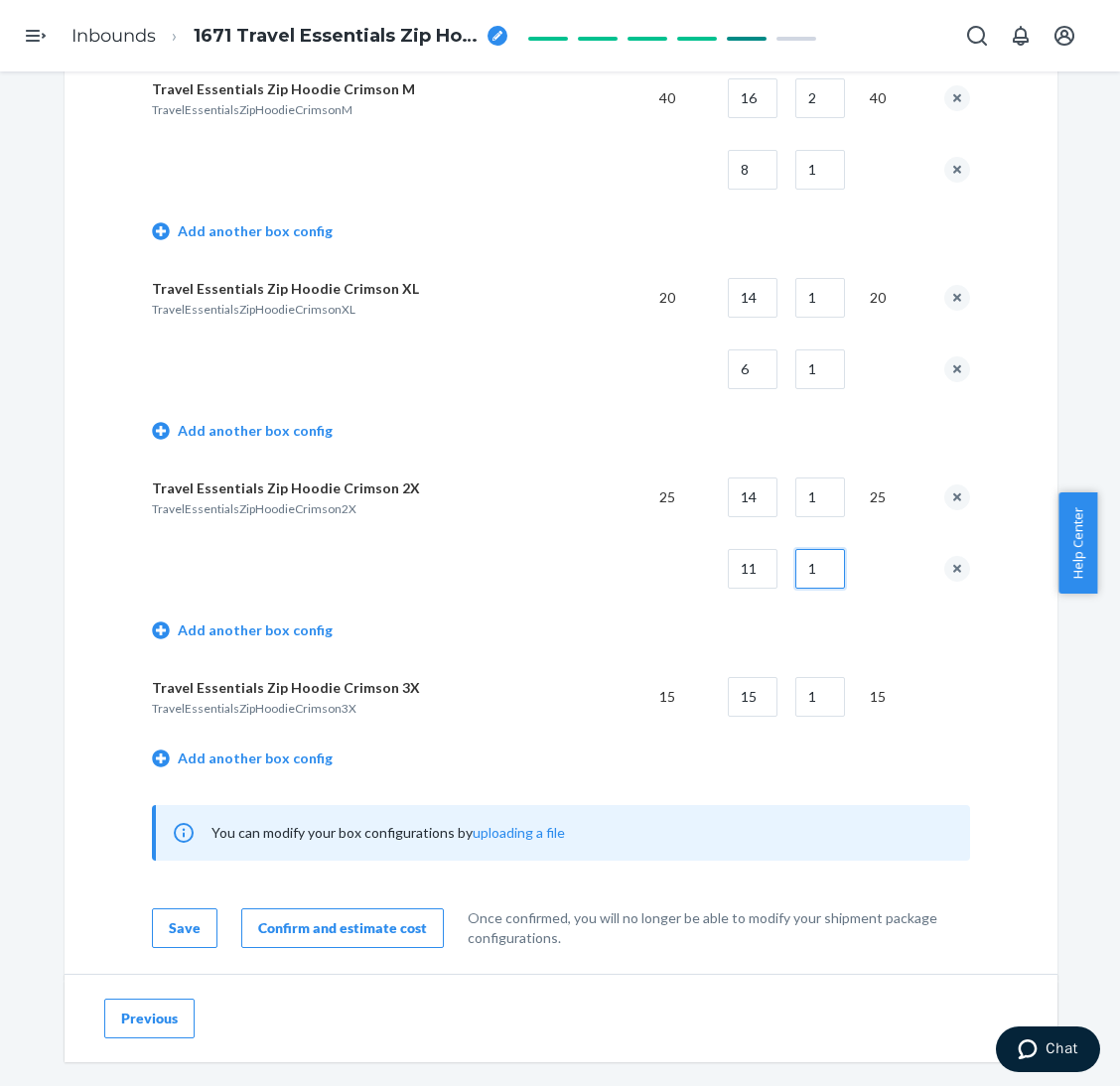 scroll, scrollTop: 6551, scrollLeft: 0, axis: vertical 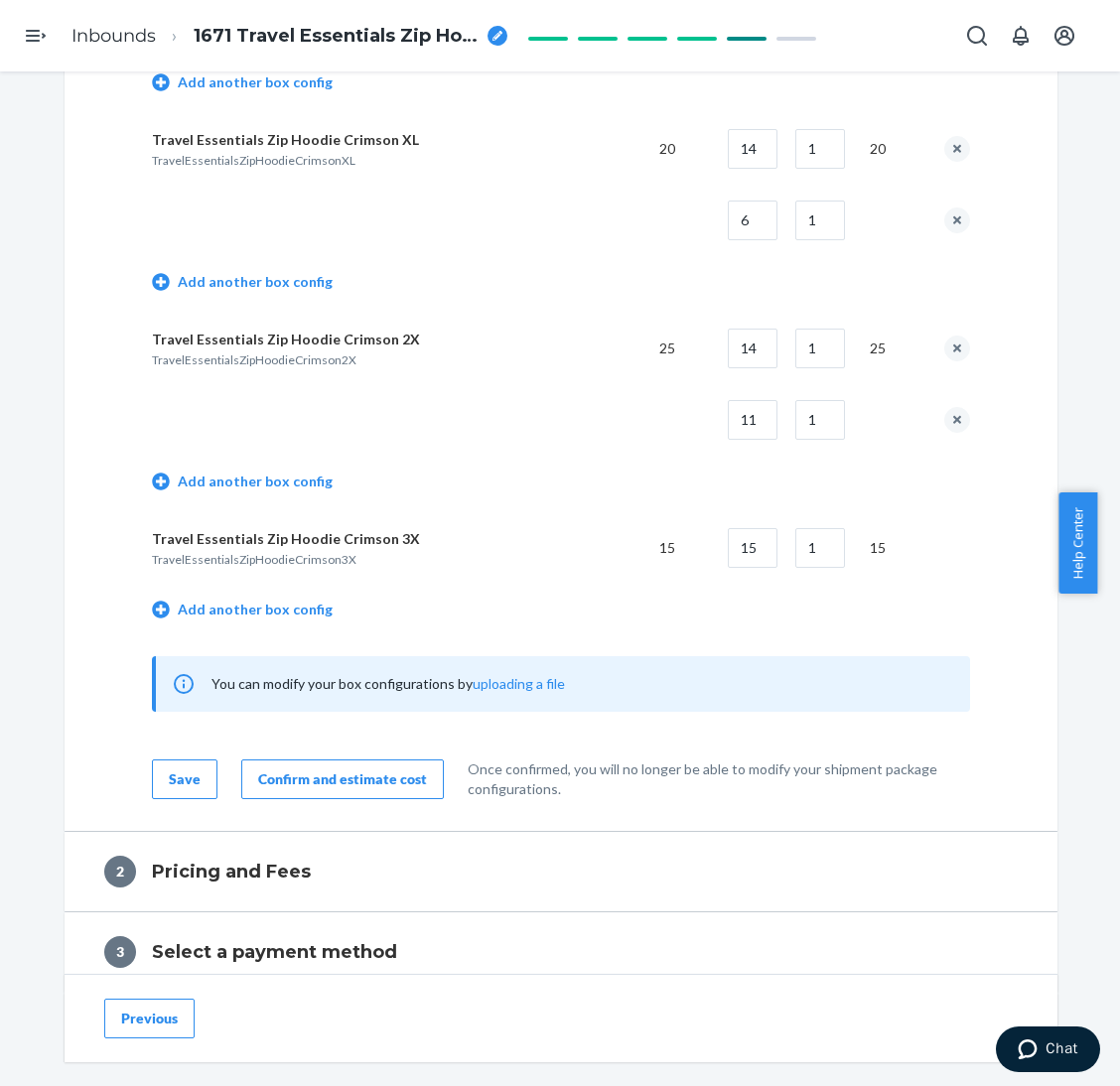 click on "Confirm and estimate cost" at bounding box center [343, 779] 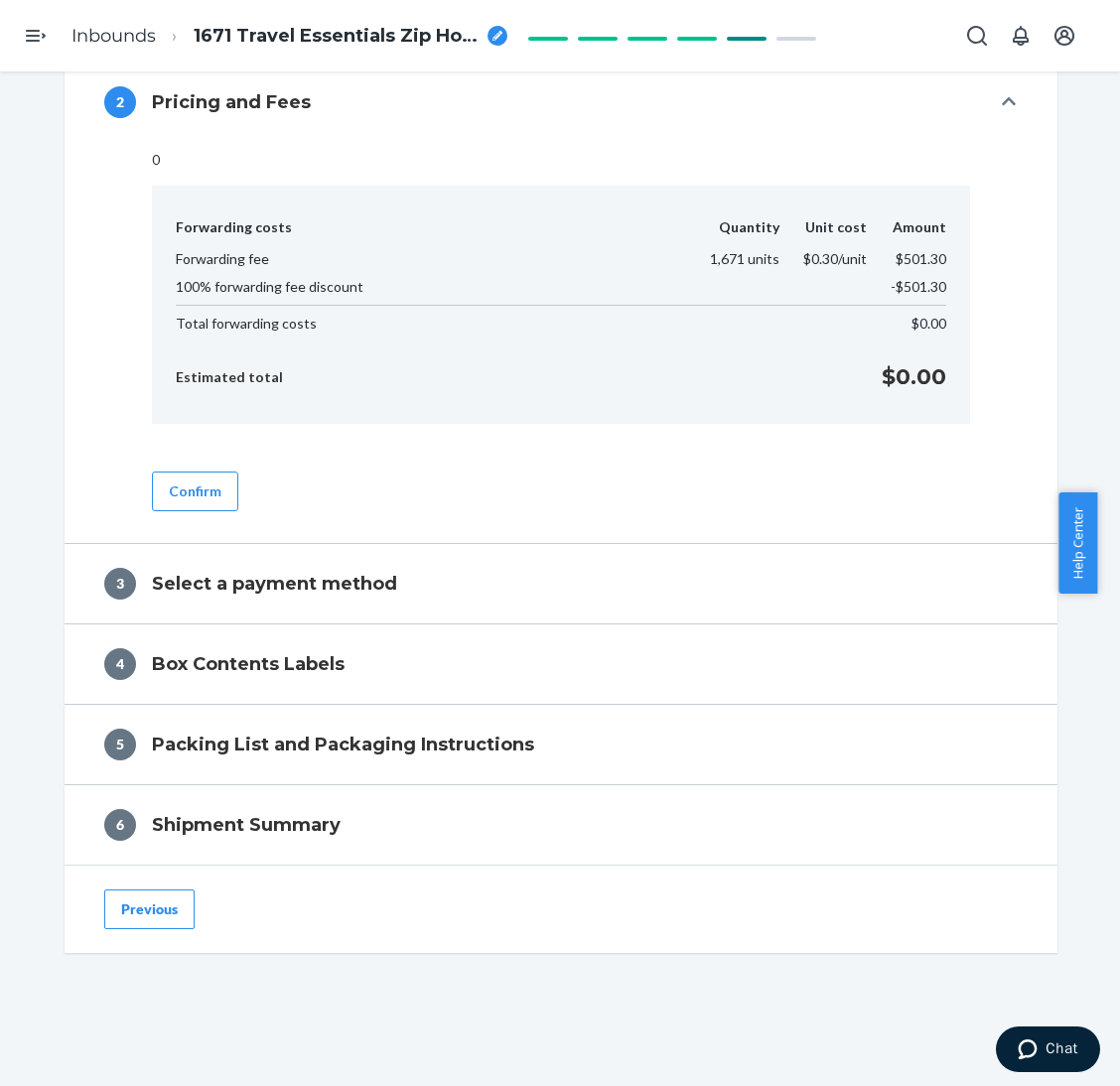 scroll, scrollTop: 823, scrollLeft: 0, axis: vertical 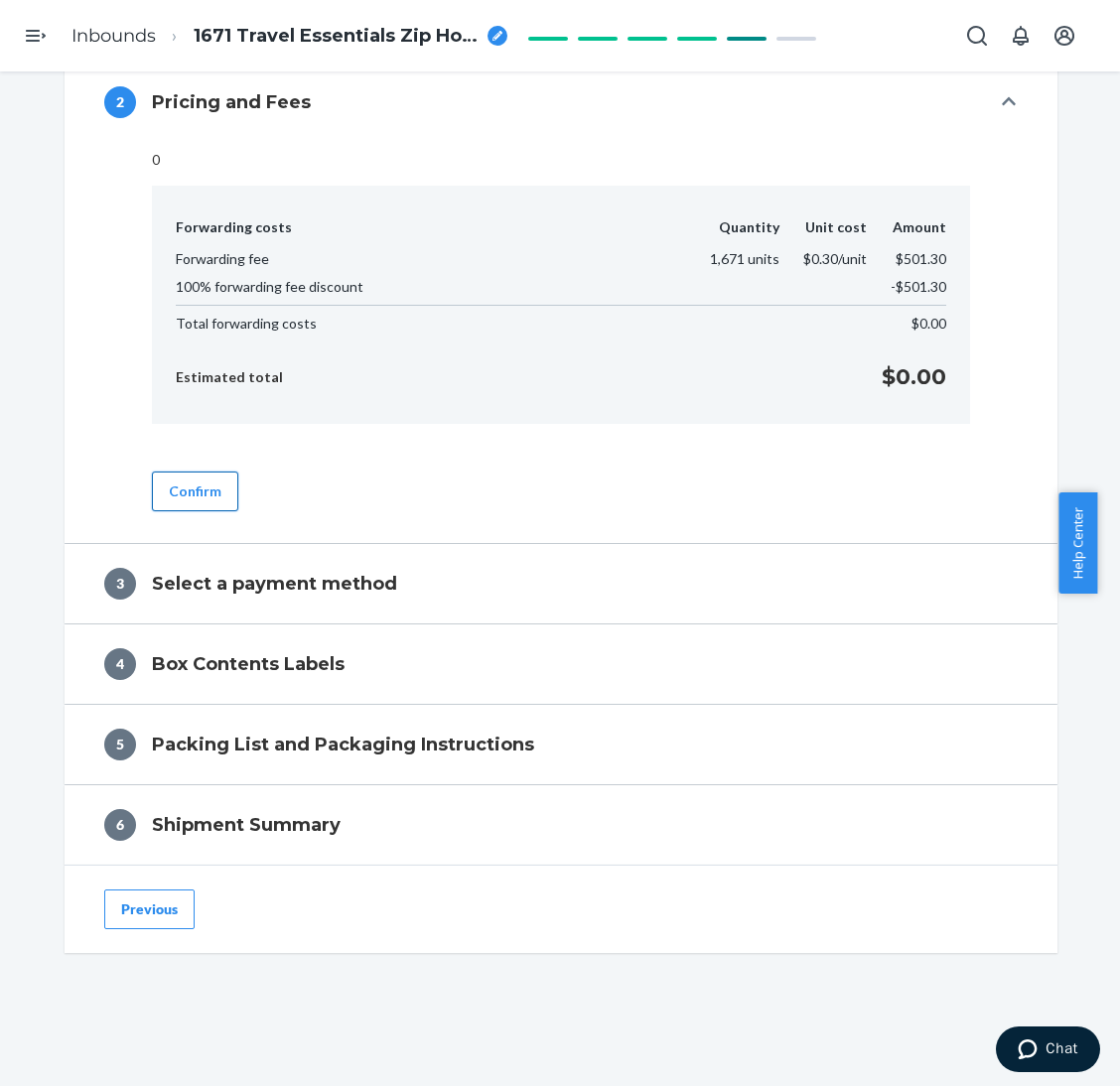 click on "Confirm" at bounding box center (195, 491) 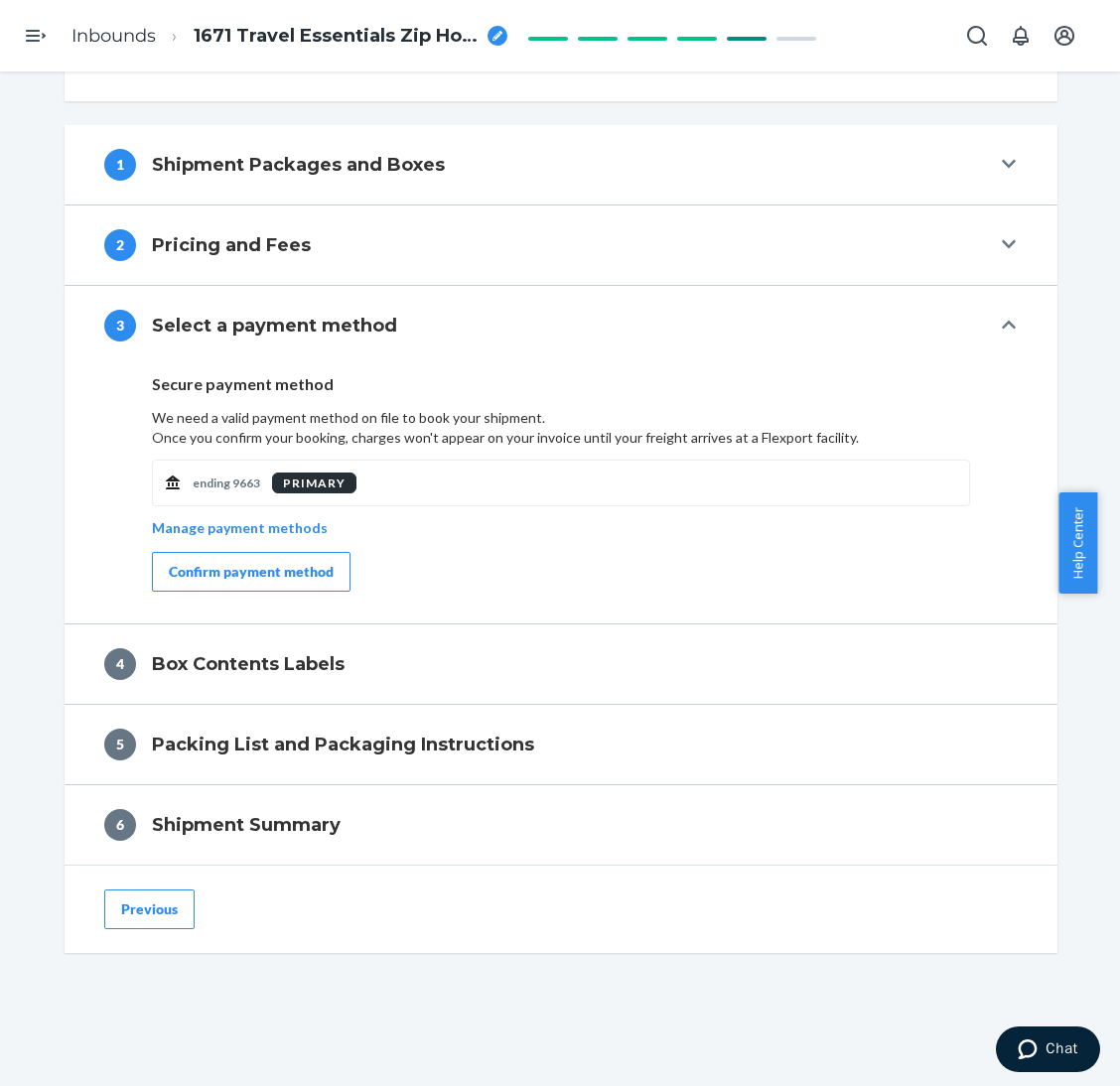 click on "Confirm payment method" at bounding box center [251, 572] 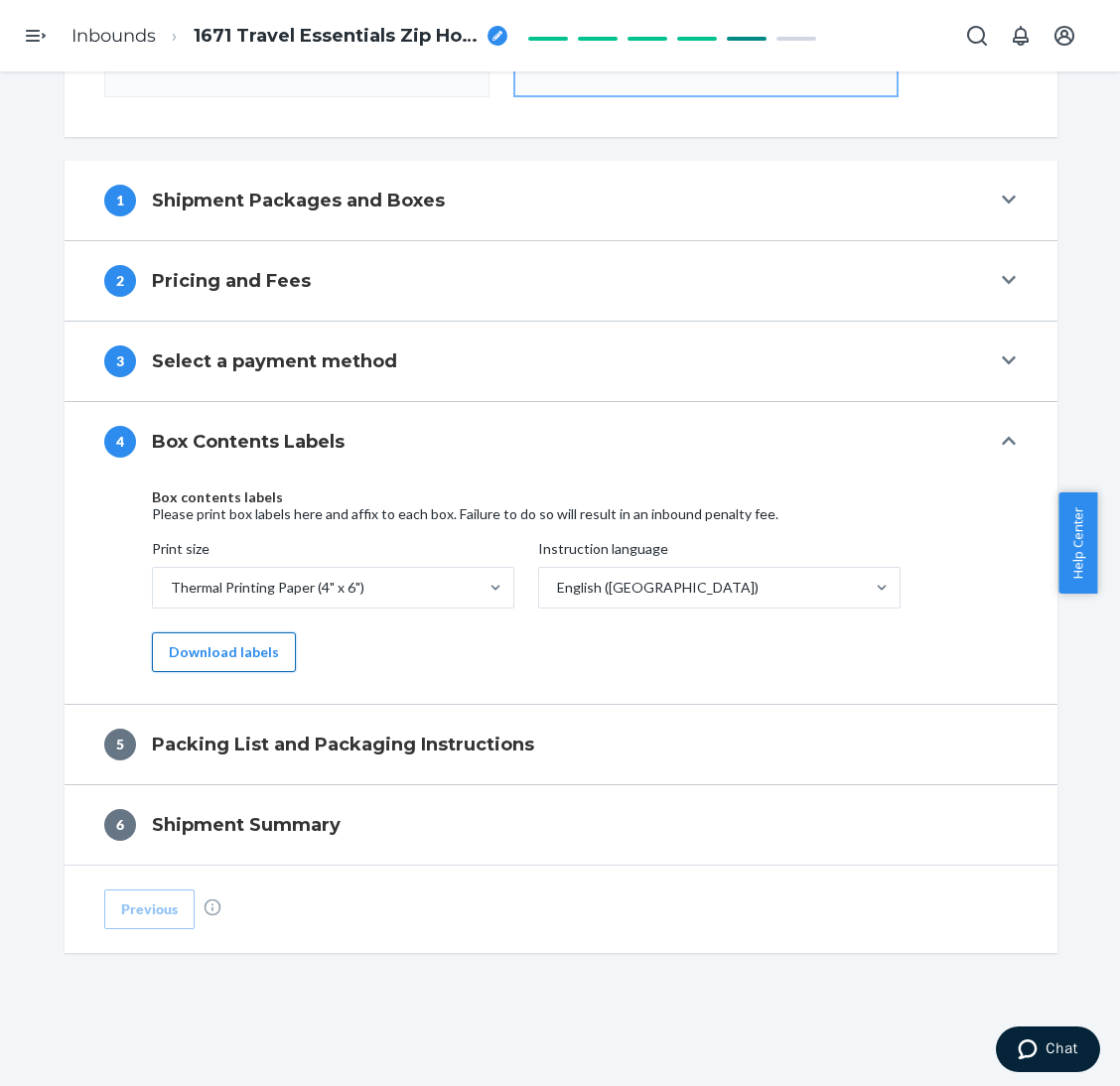 click on "Download labels" at bounding box center (223, 652) 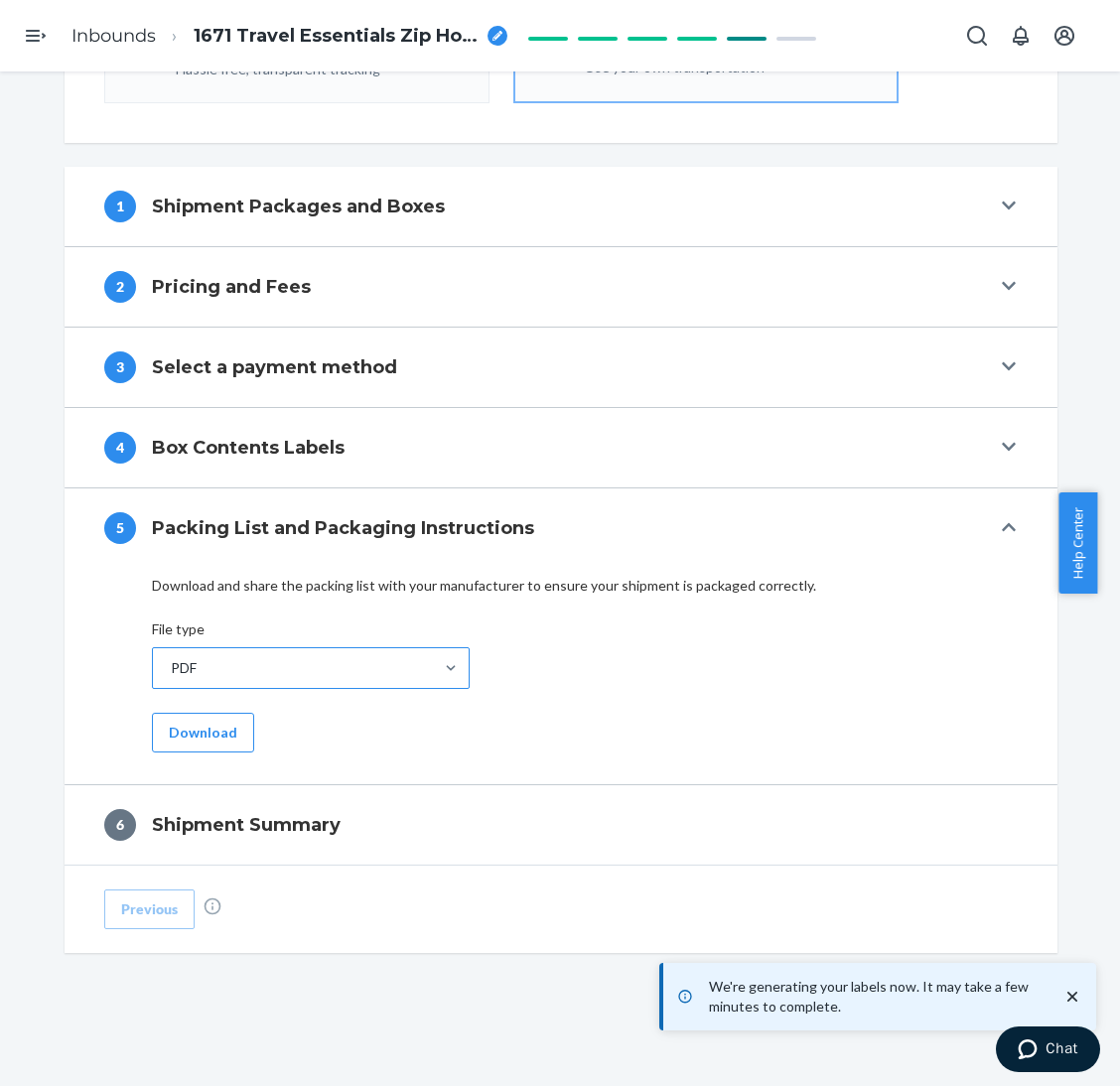 scroll, scrollTop: 638, scrollLeft: 0, axis: vertical 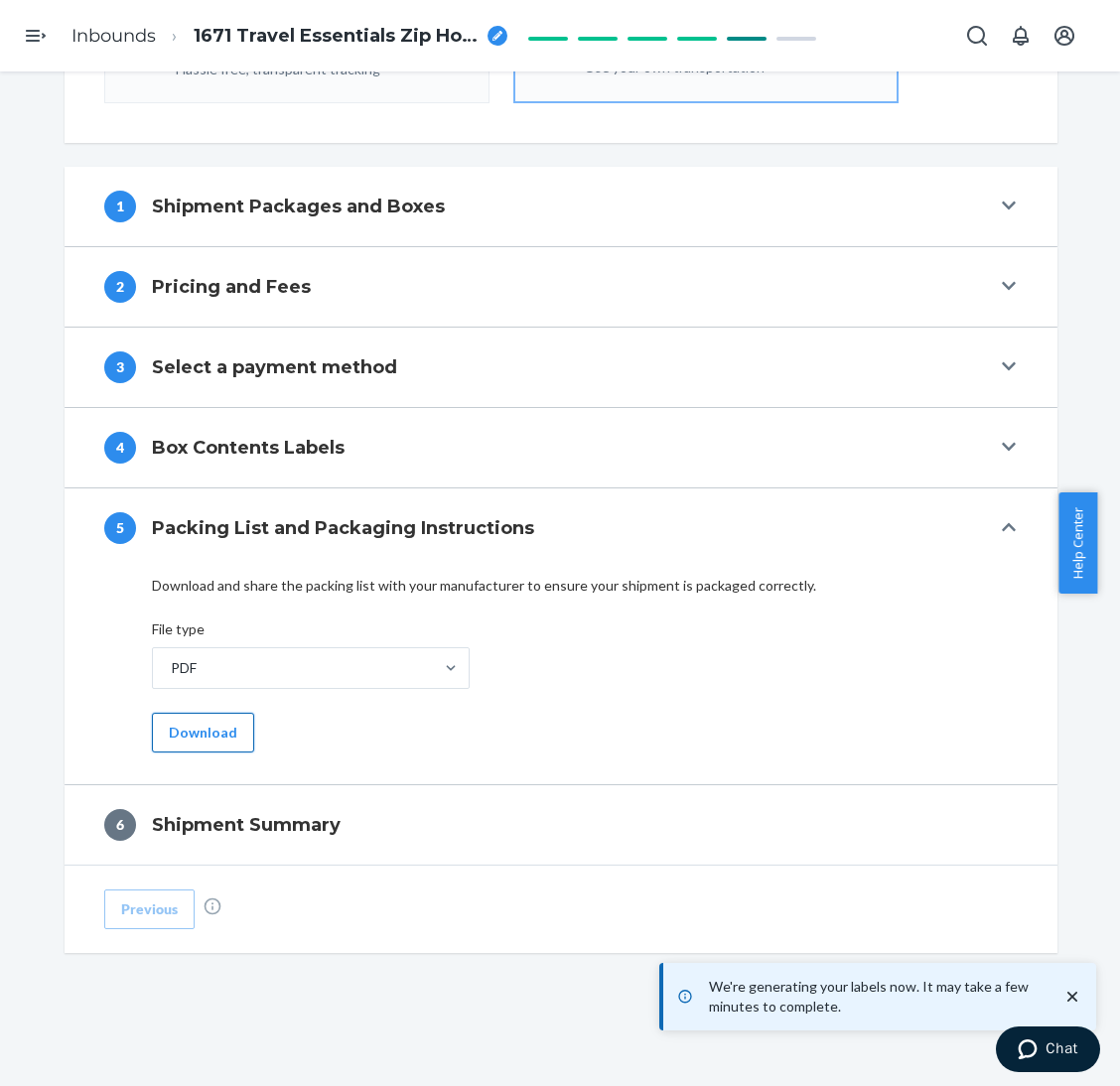 click on "Download" at bounding box center [203, 733] 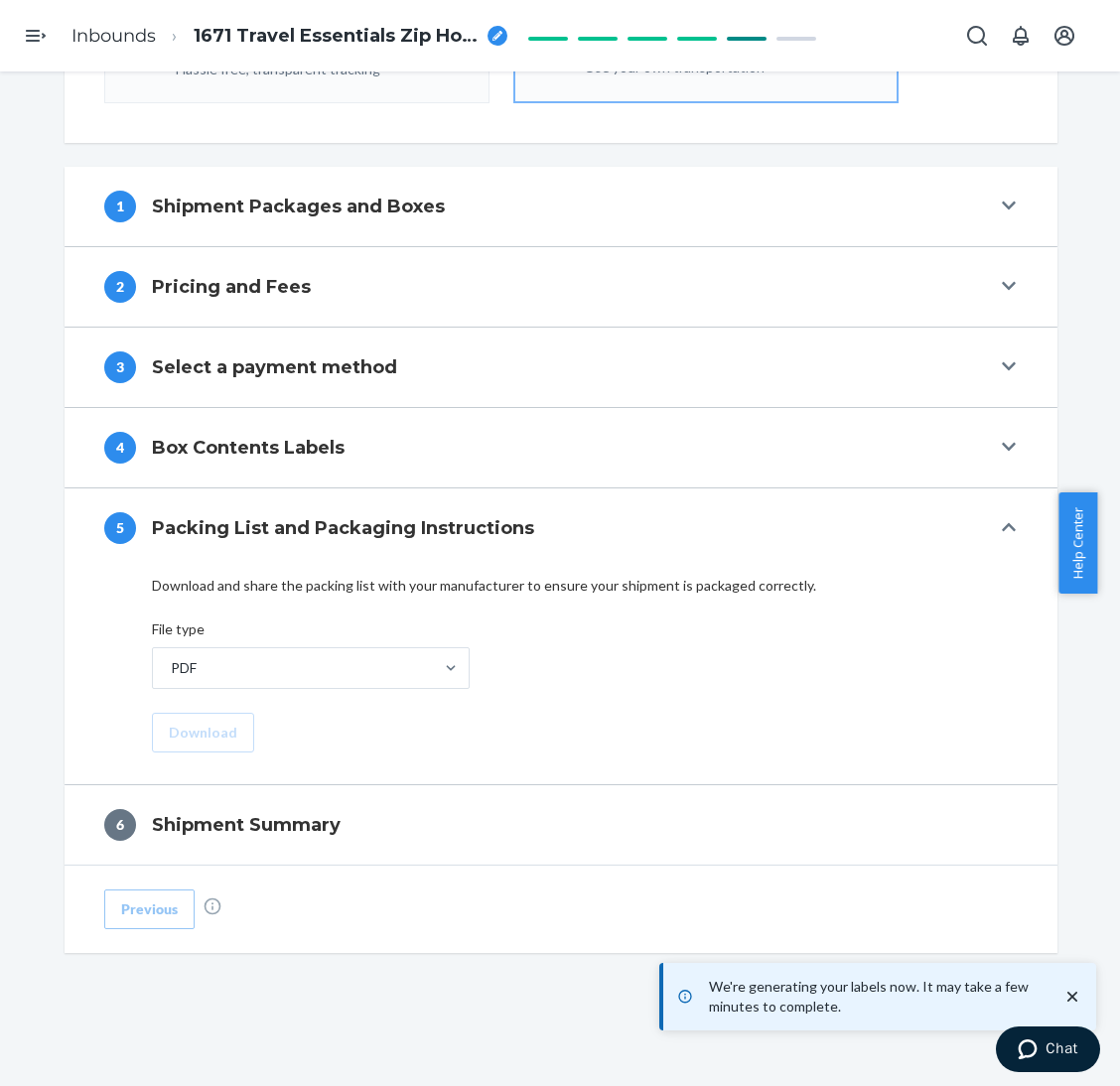 scroll, scrollTop: 564, scrollLeft: 0, axis: vertical 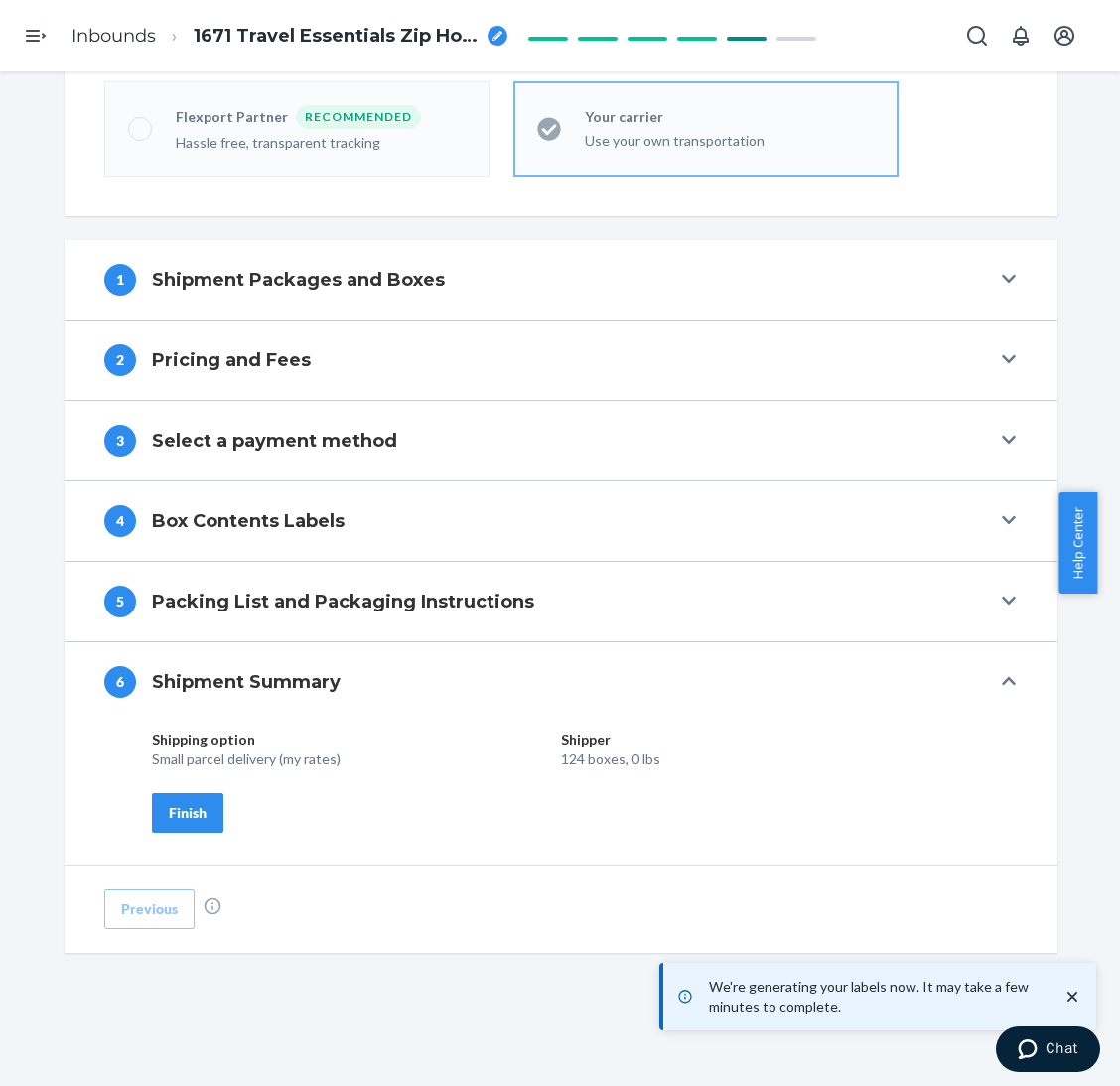 click on "Finish" at bounding box center [188, 813] 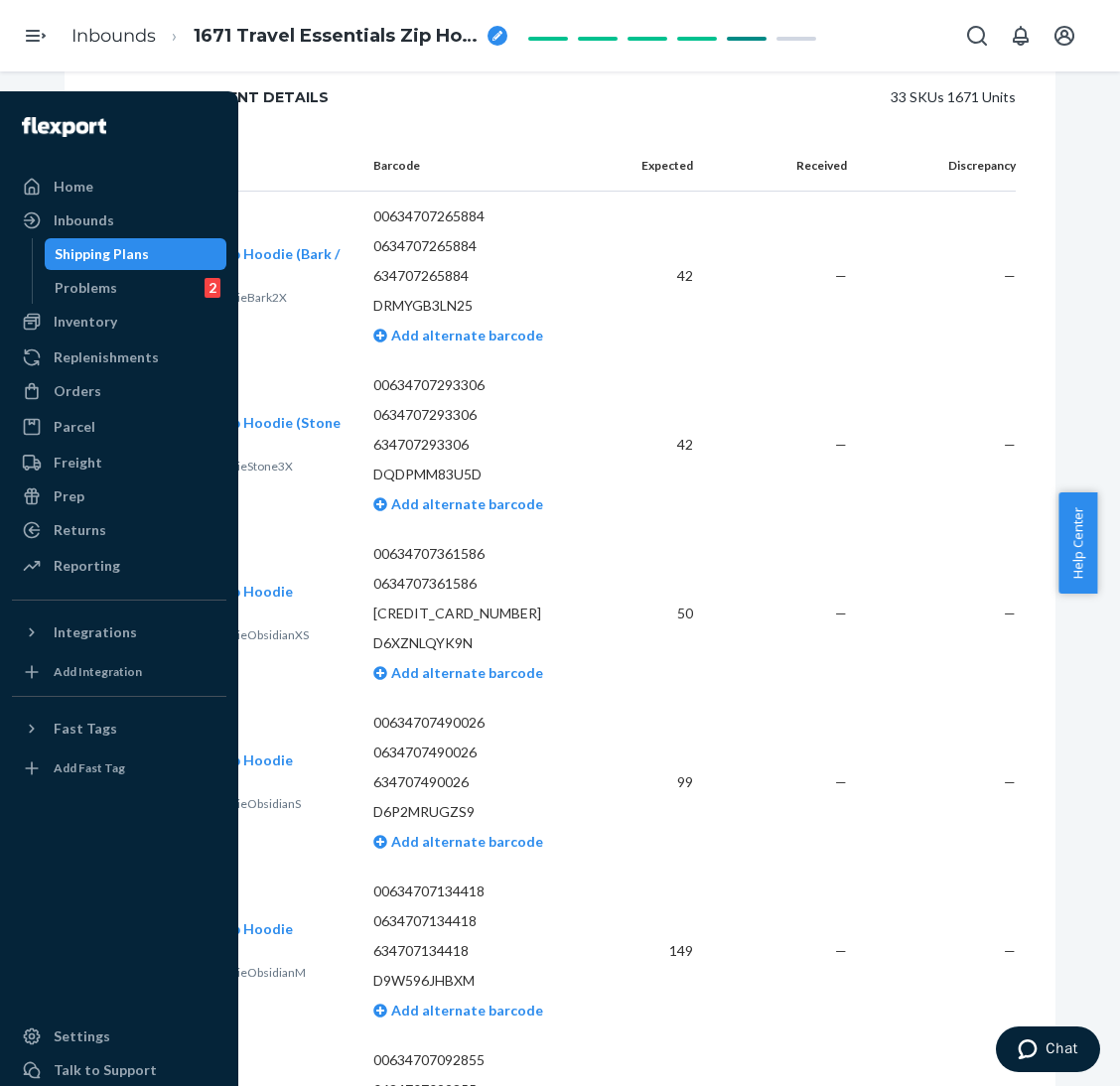 click on "Shipping Plans" at bounding box center (101, 254) 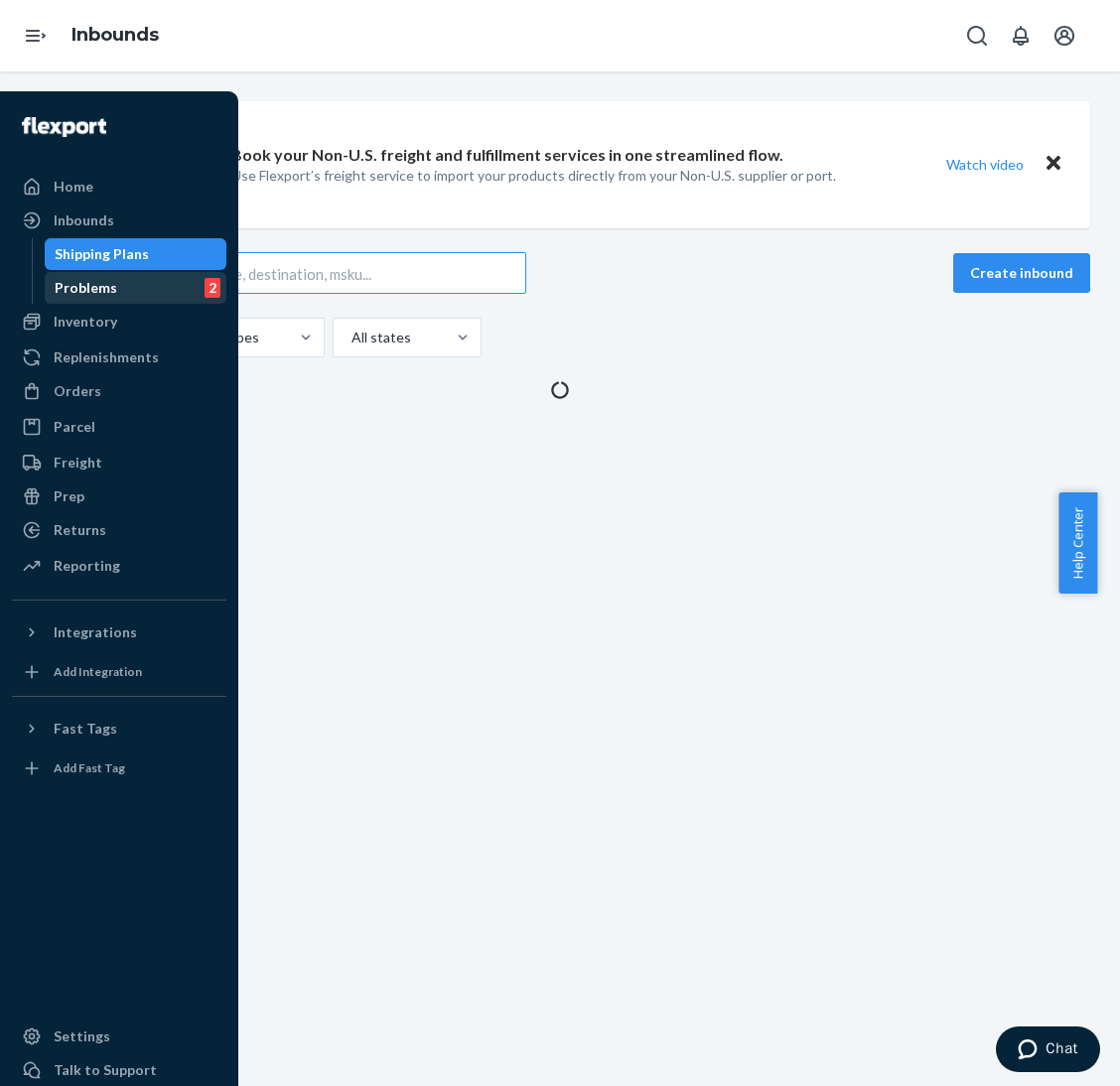 scroll, scrollTop: 0, scrollLeft: 0, axis: both 